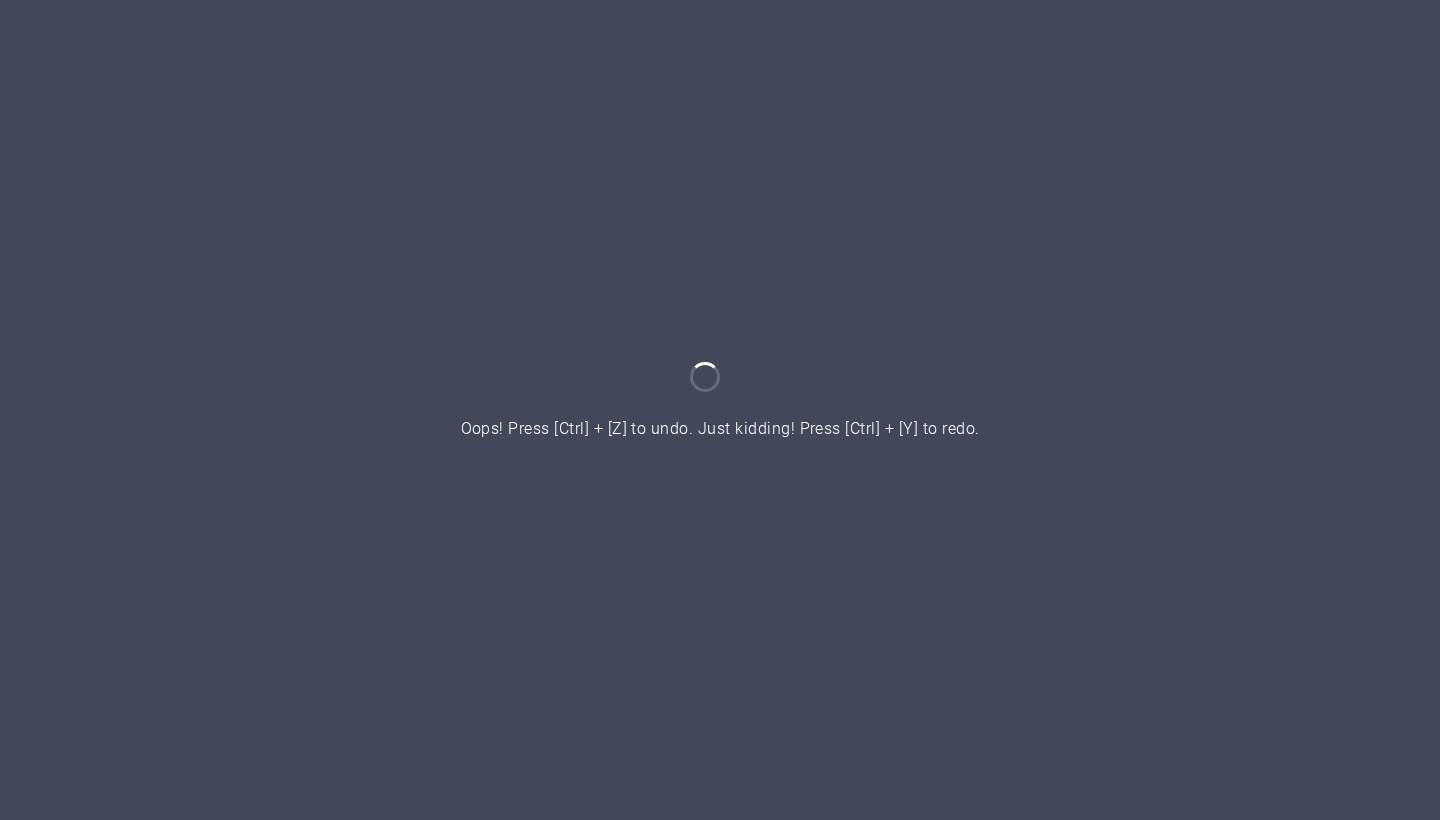 scroll, scrollTop: 0, scrollLeft: 0, axis: both 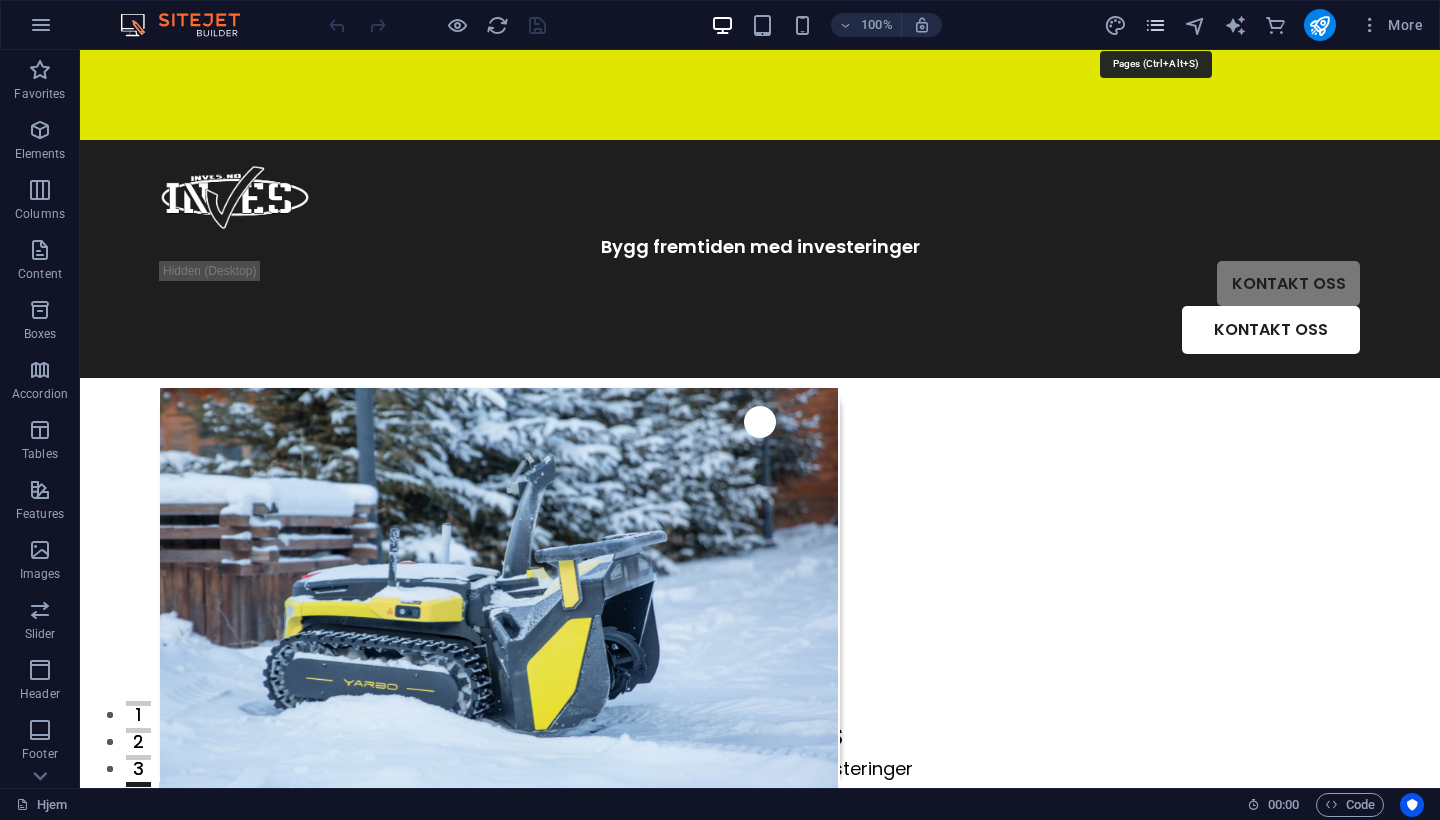 click at bounding box center (1155, 25) 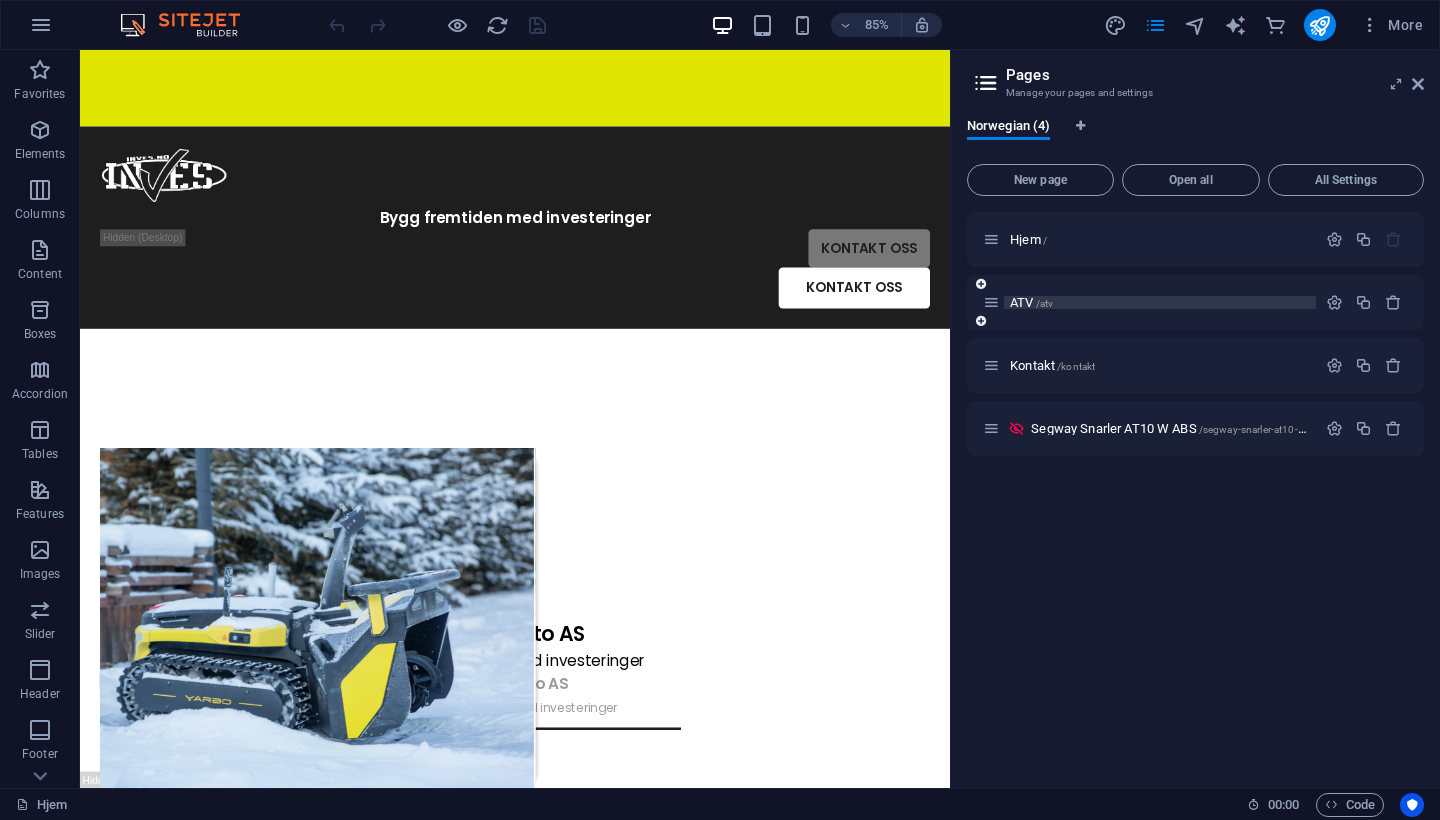 click on "ATV /atv" at bounding box center [1160, 302] 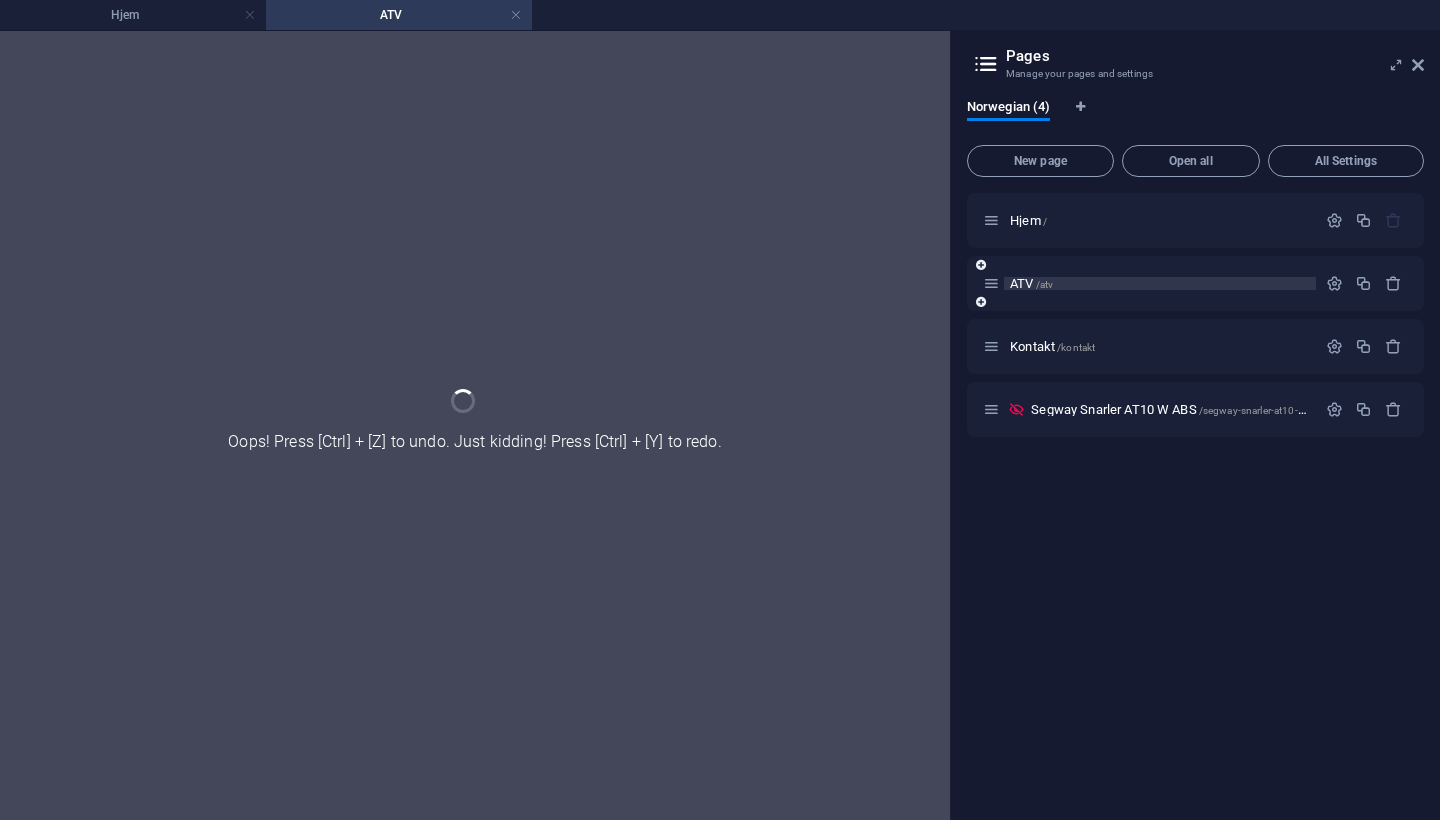 scroll, scrollTop: 0, scrollLeft: 0, axis: both 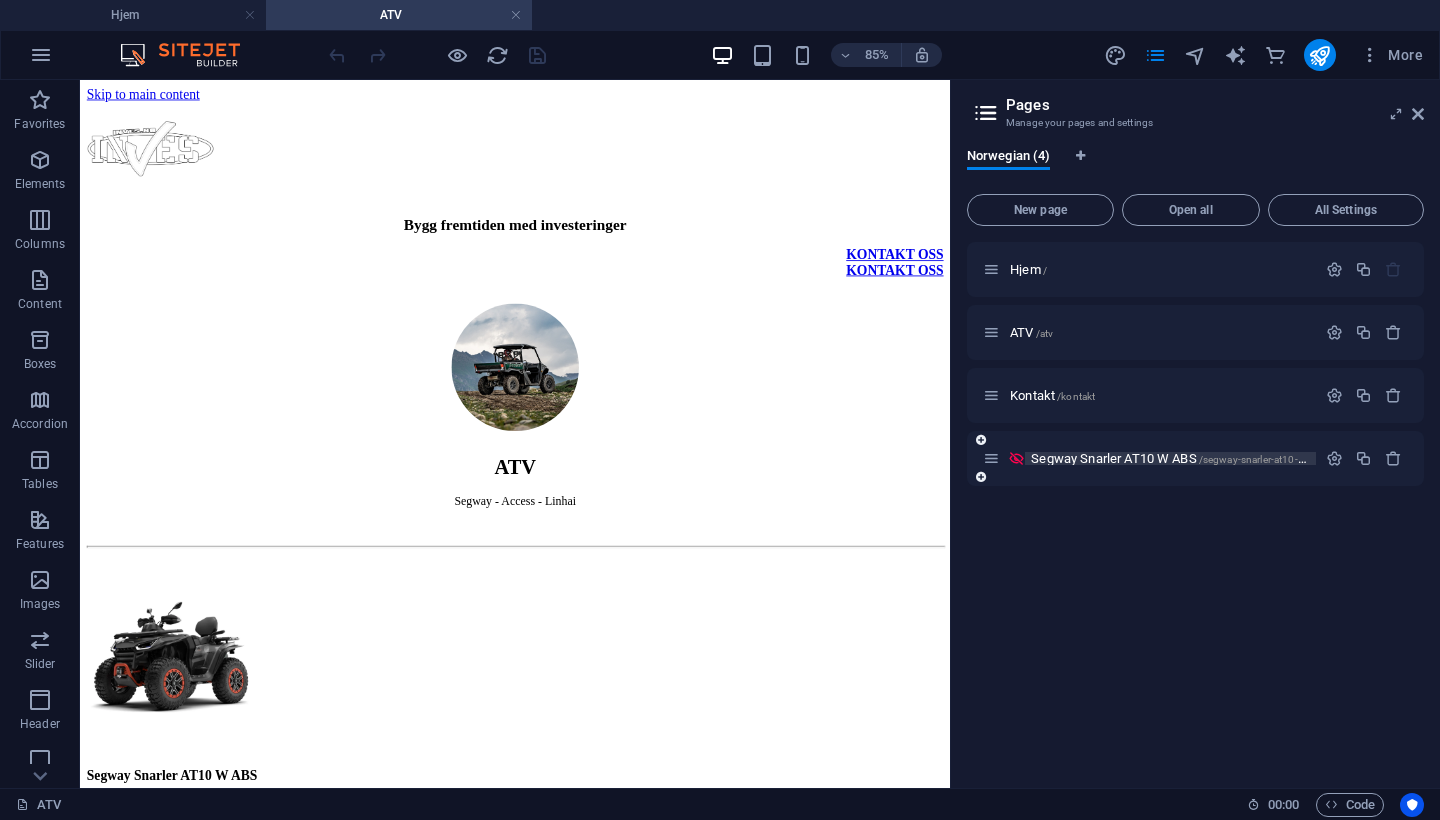 click on "Segway Snarler AT10 W ABS /segway-snarler-at10-w-abs" at bounding box center (1178, 458) 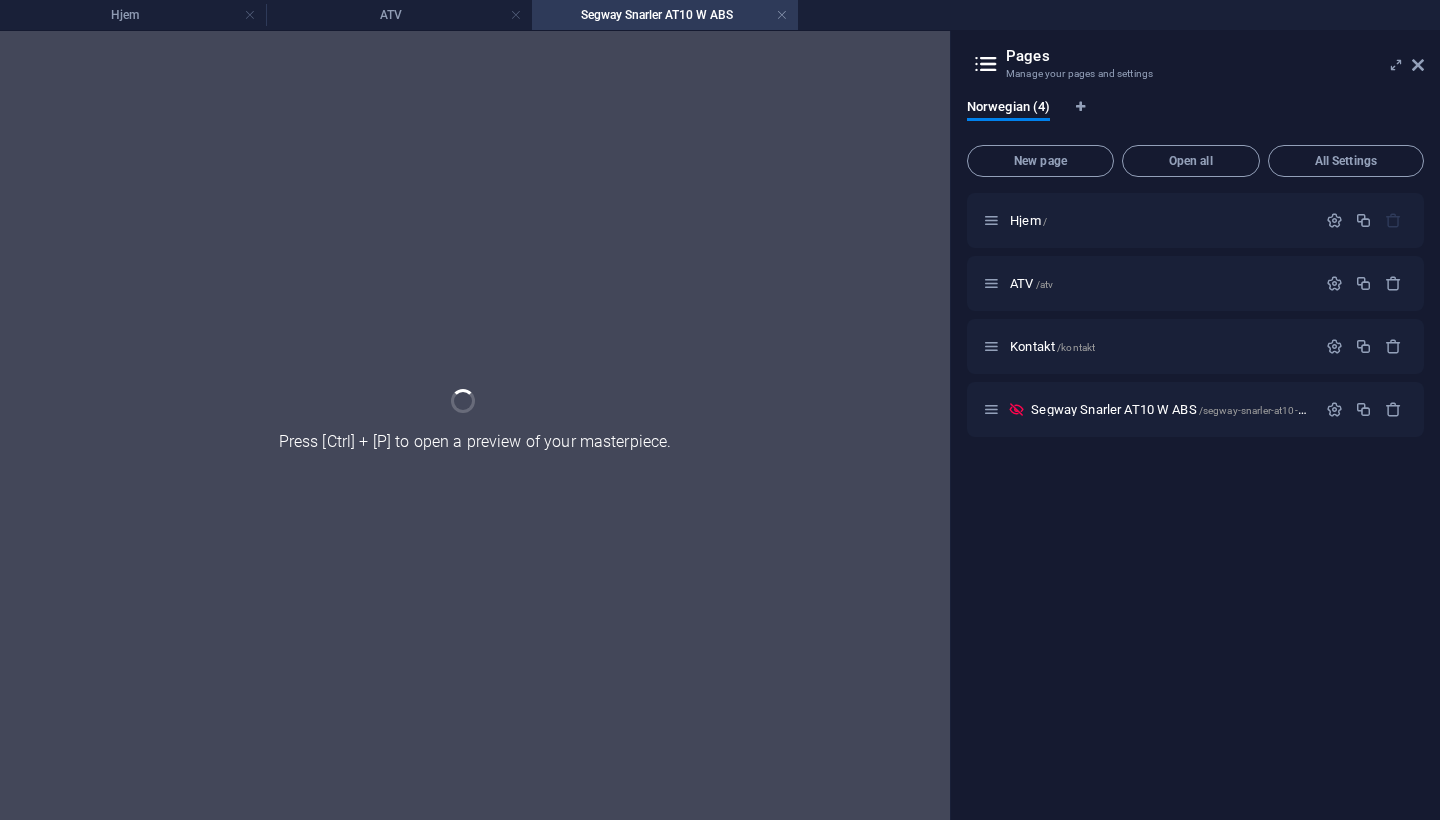 scroll, scrollTop: 456, scrollLeft: 0, axis: vertical 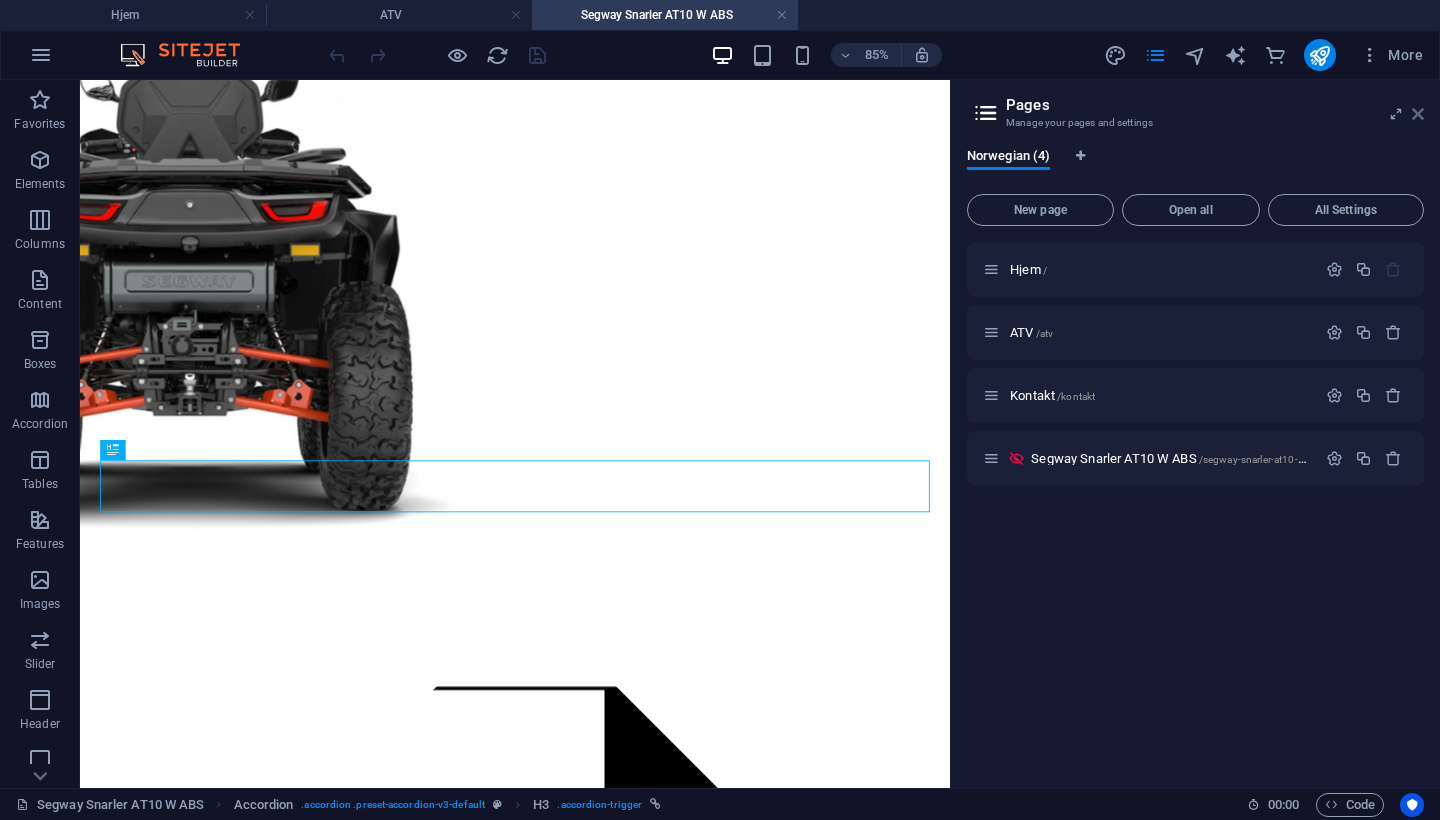 click at bounding box center [1418, 114] 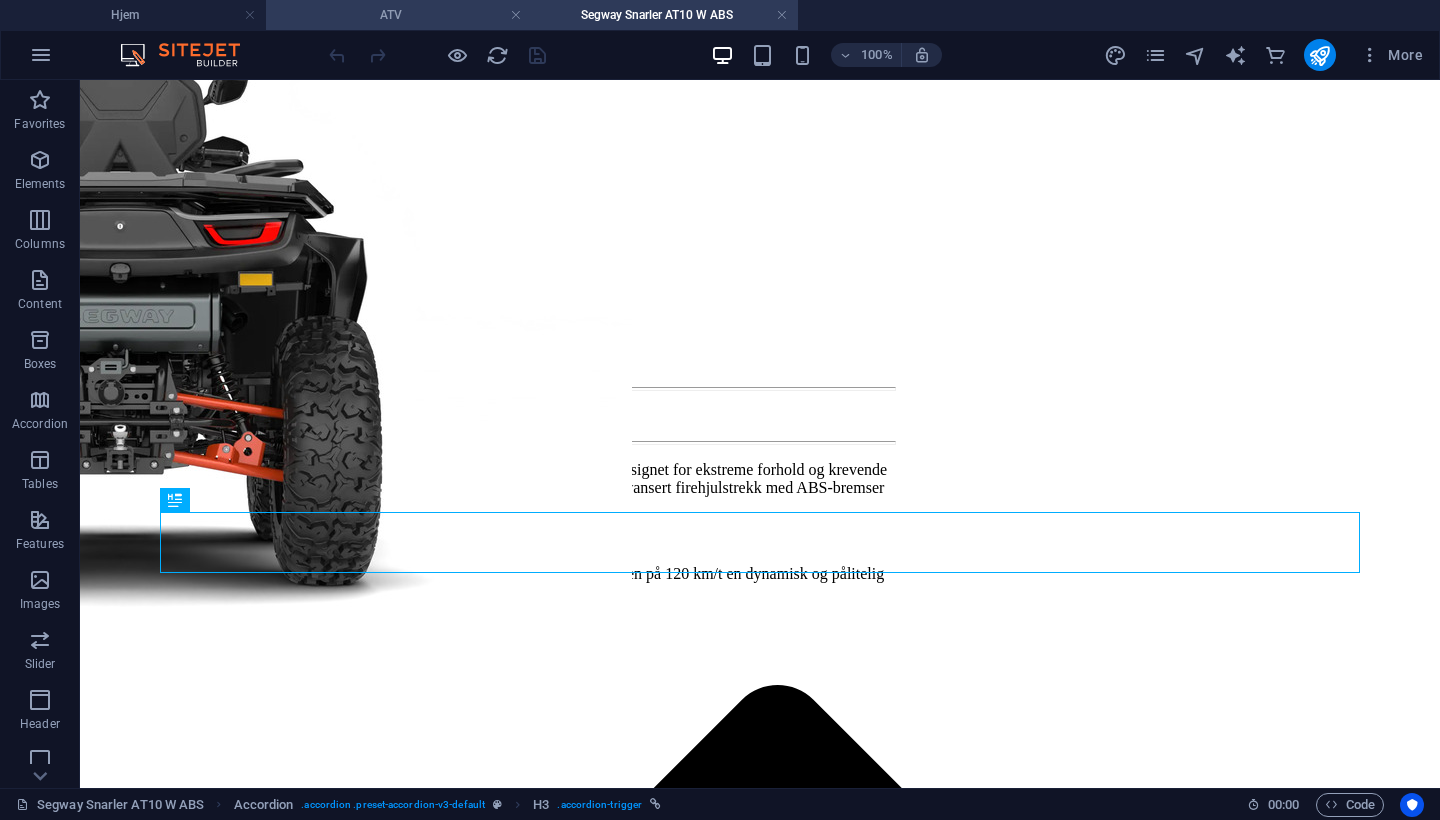 click on "ATV" at bounding box center (399, 15) 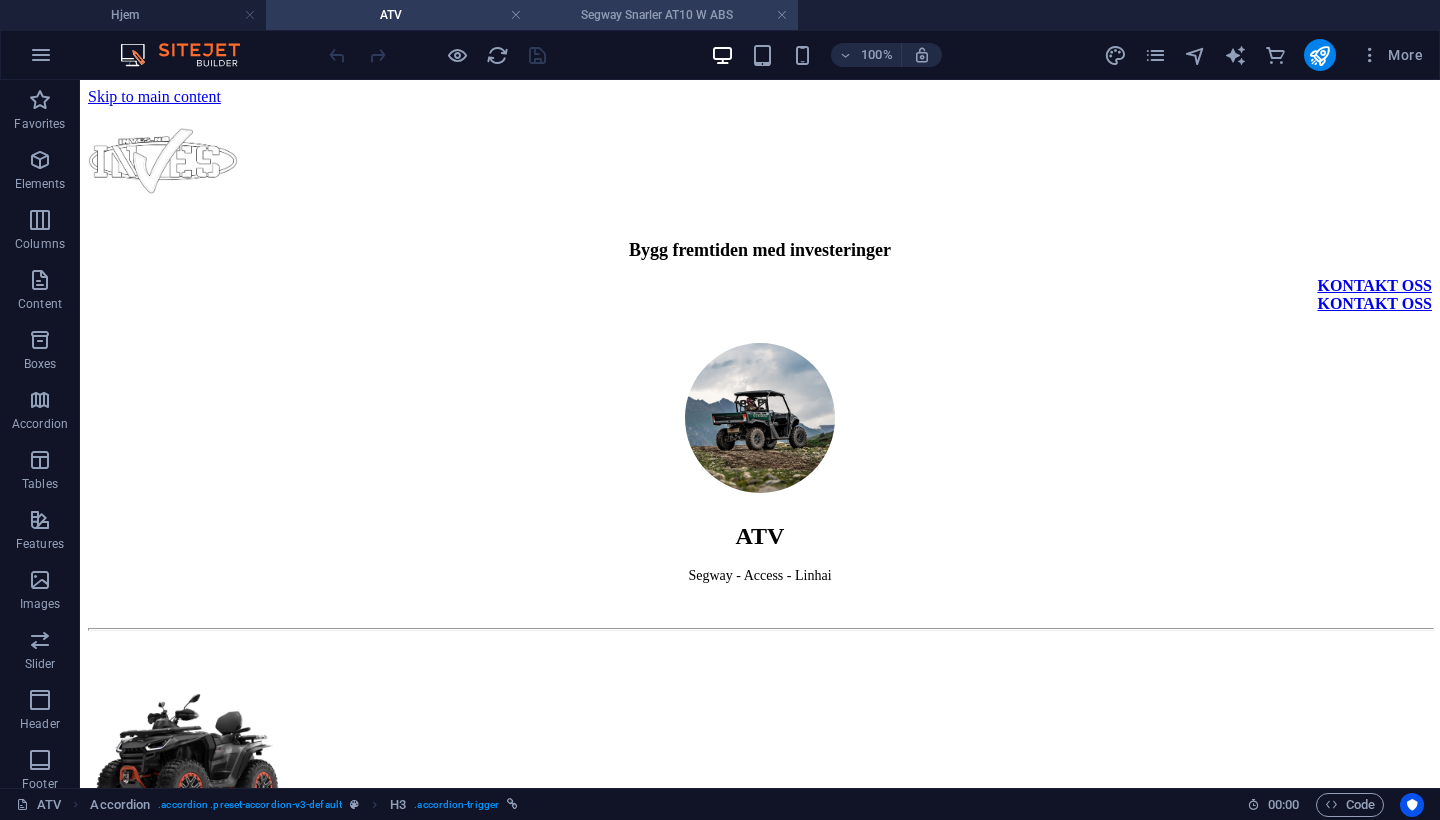 click on "Segway Snarler AT10 W ABS" at bounding box center (665, 15) 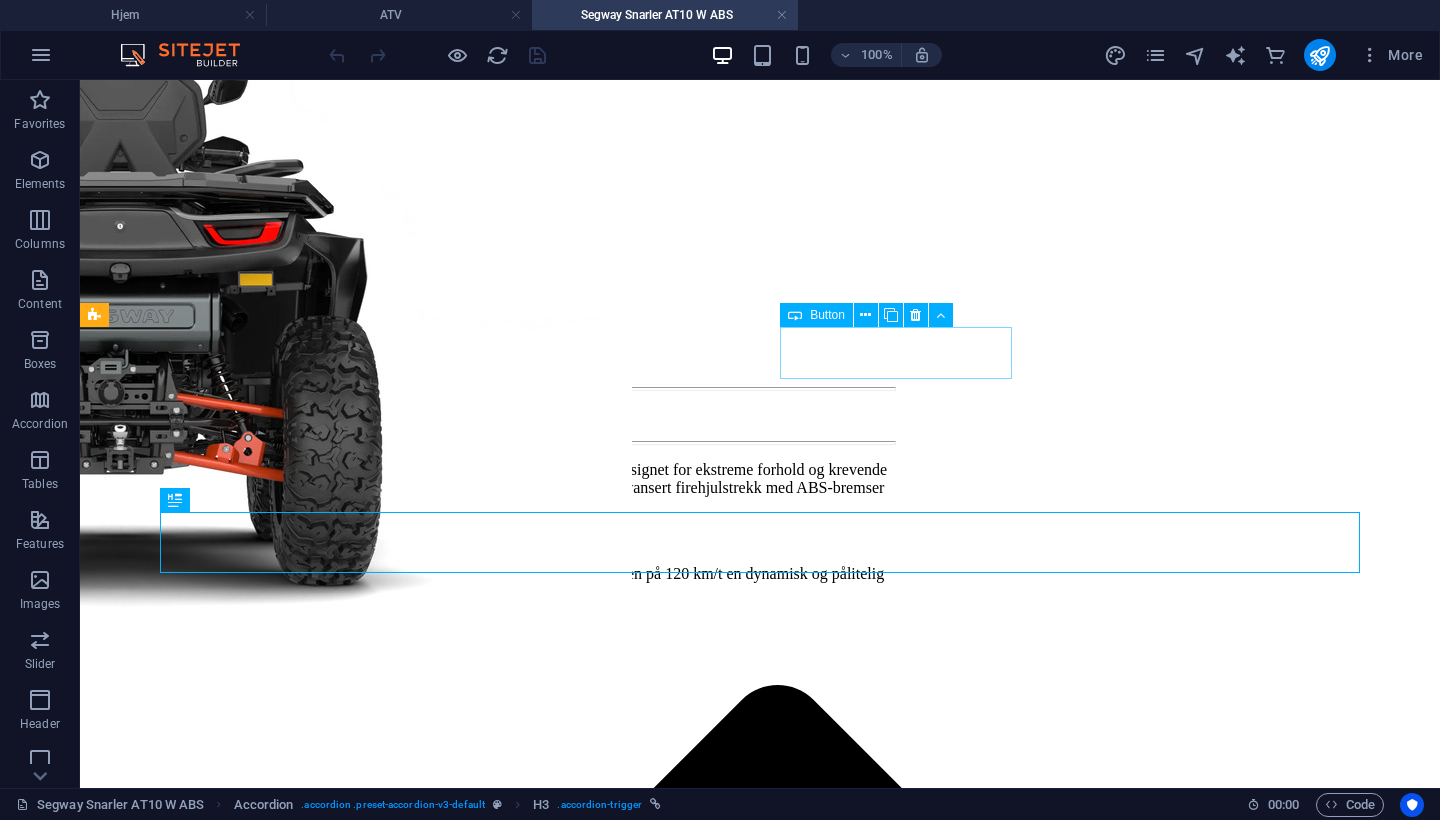 click on "Send forespørsel" at bounding box center [760, 2689] 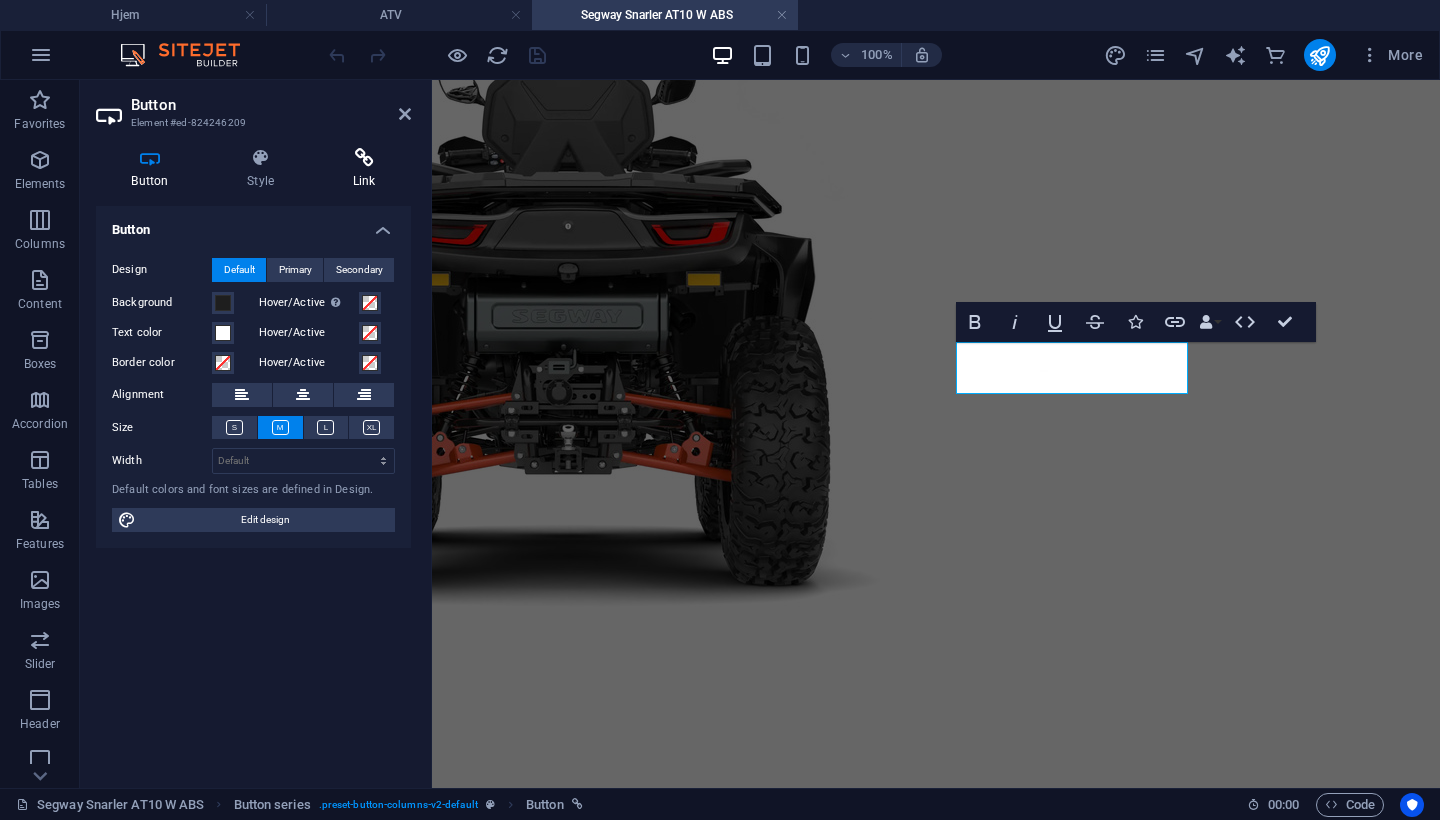click at bounding box center (364, 158) 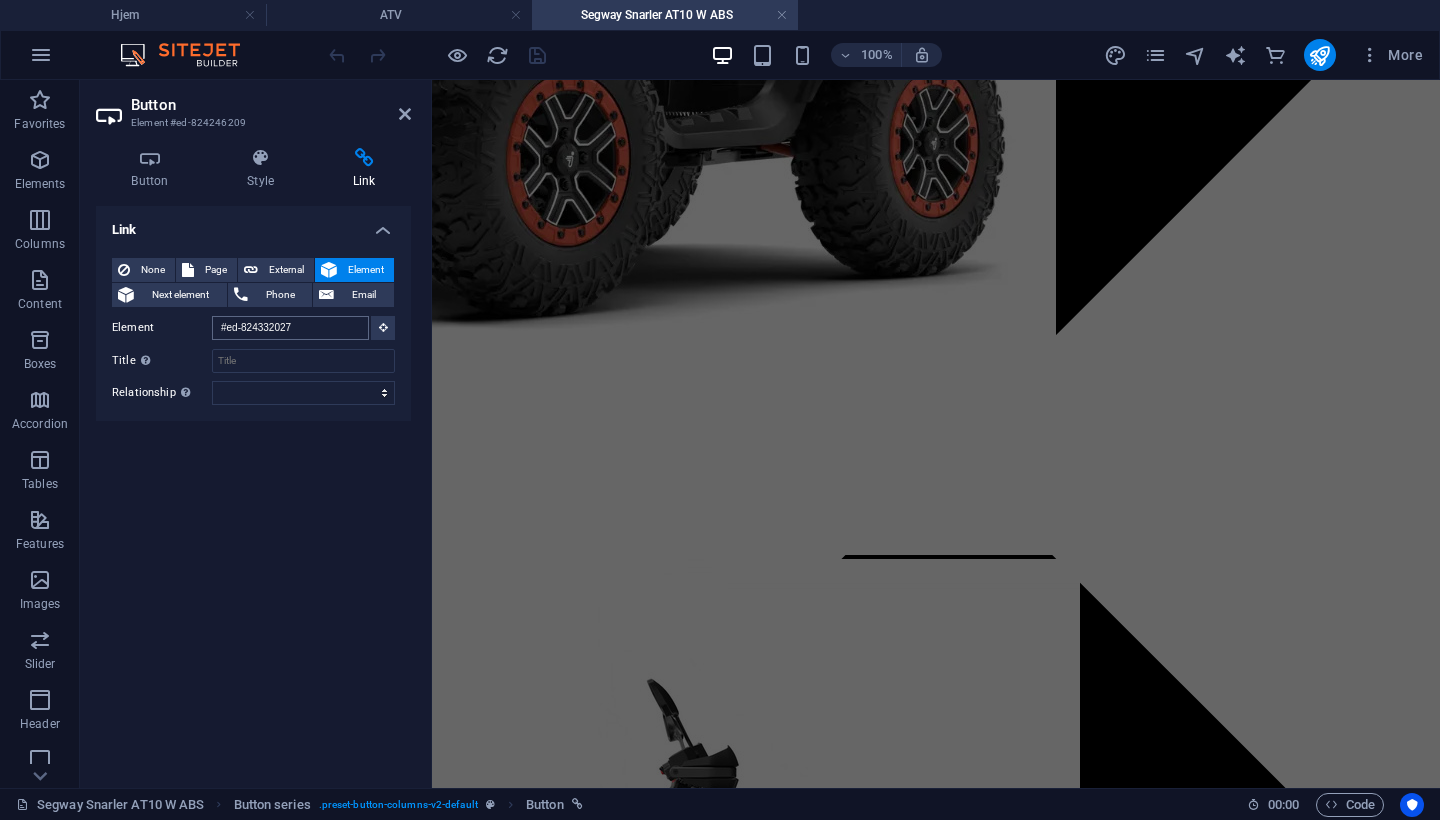 scroll, scrollTop: 1866, scrollLeft: 0, axis: vertical 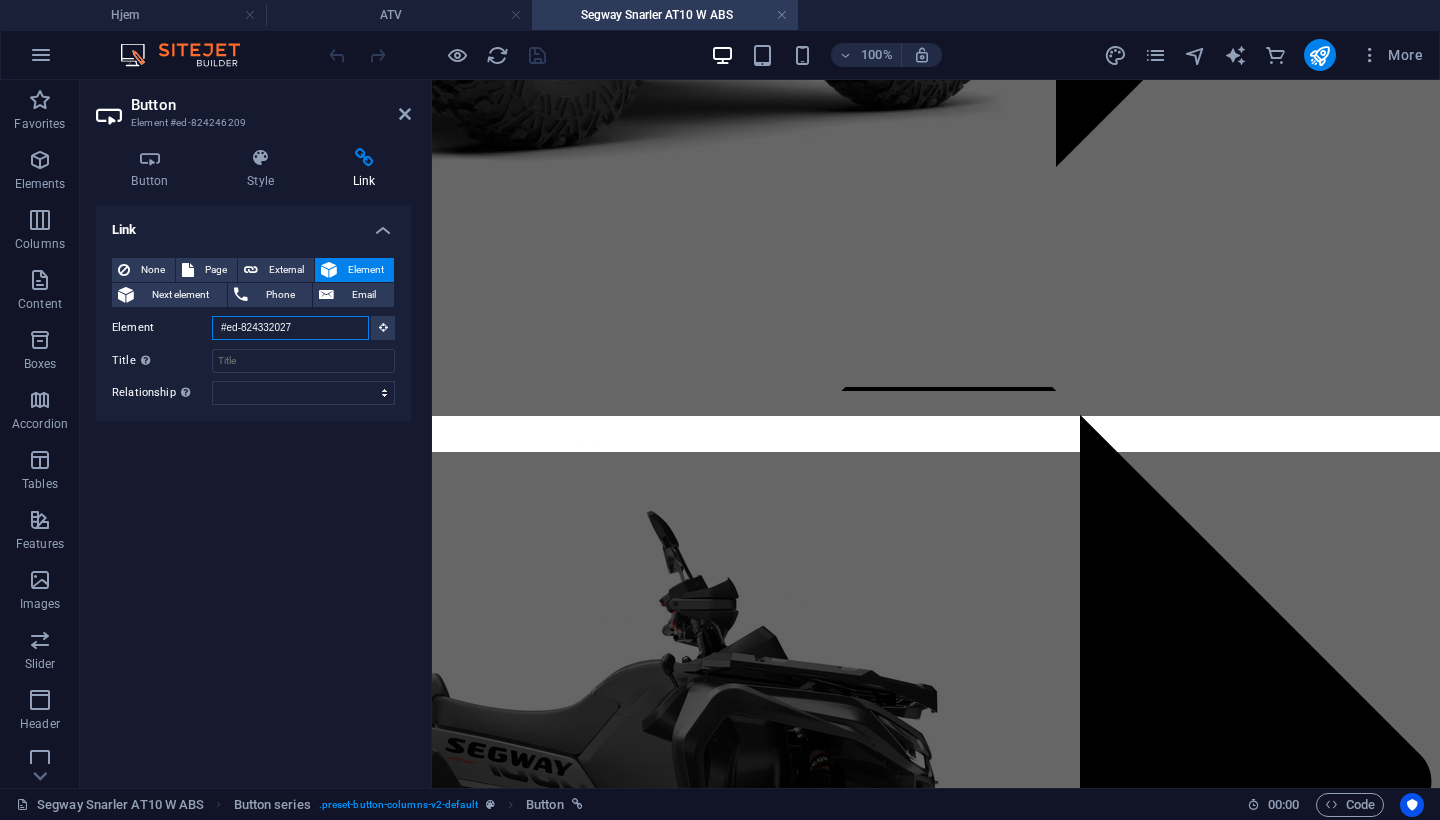 drag, startPoint x: 326, startPoint y: 329, endPoint x: 208, endPoint y: 316, distance: 118.71394 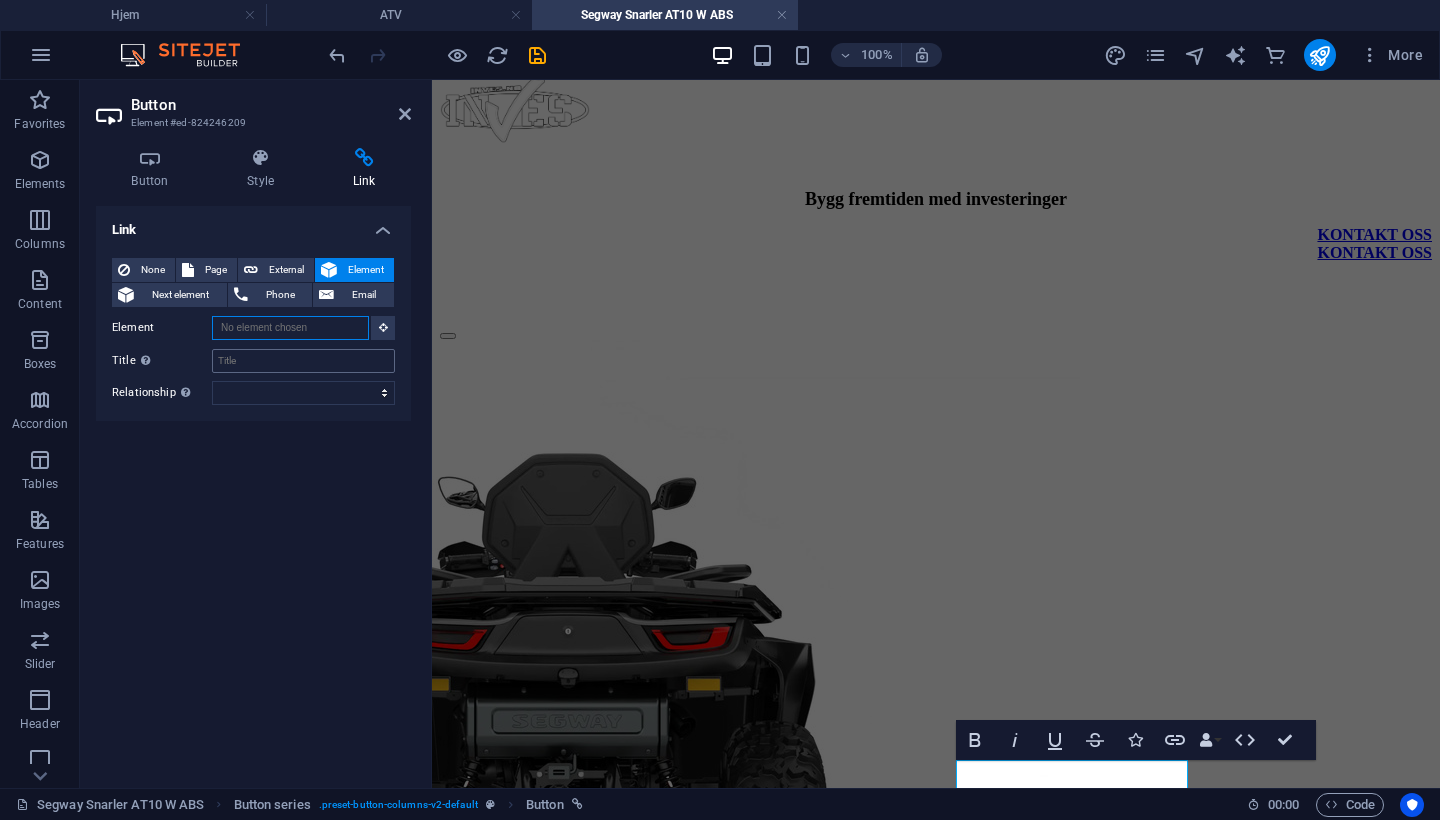 scroll, scrollTop: 38, scrollLeft: 0, axis: vertical 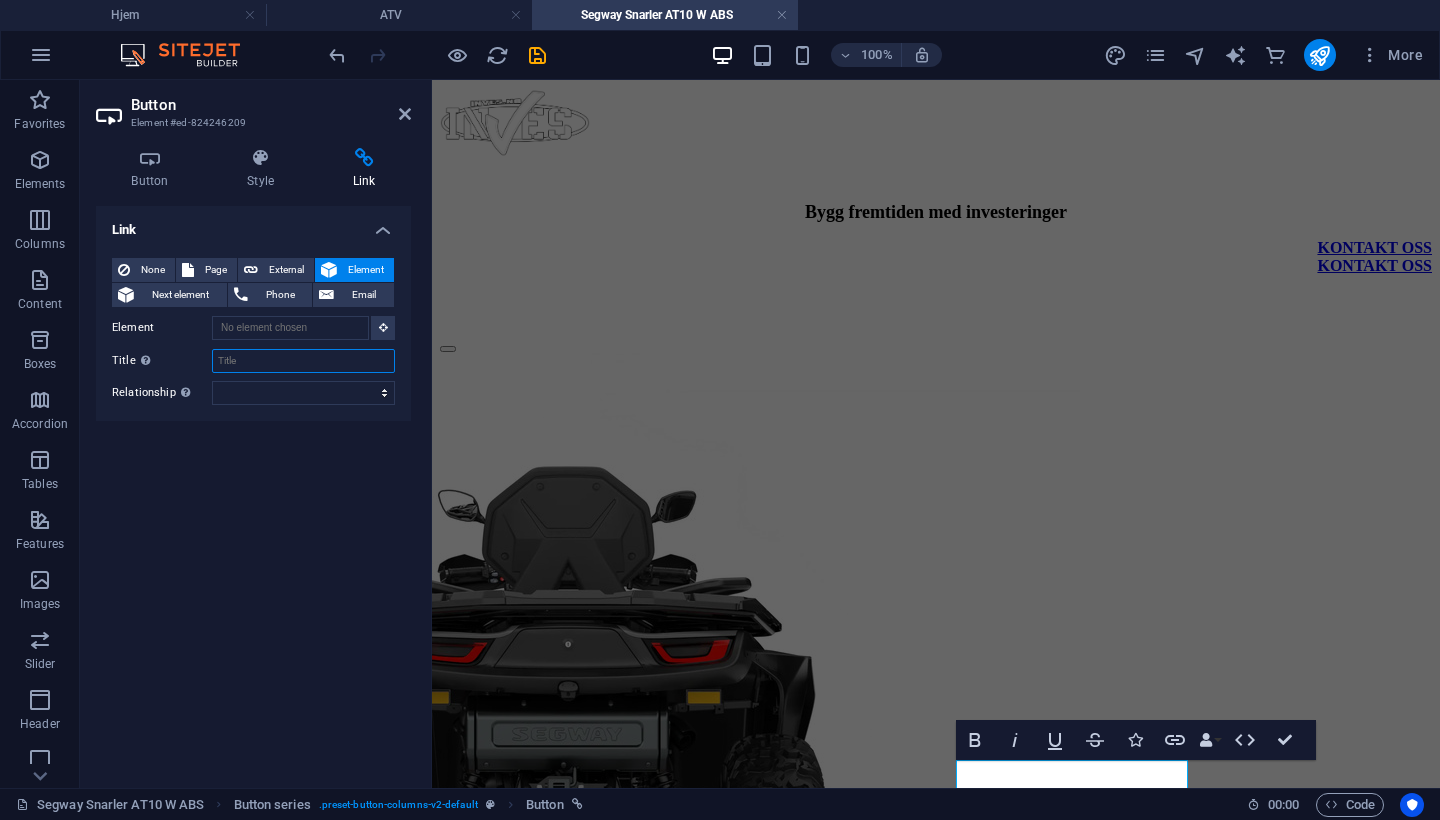 click on "Title Additional link description, should not be the same as the link text. The title is most often shown as a tooltip text when the mouse moves over the element. Leave empty if uncertain." at bounding box center [303, 361] 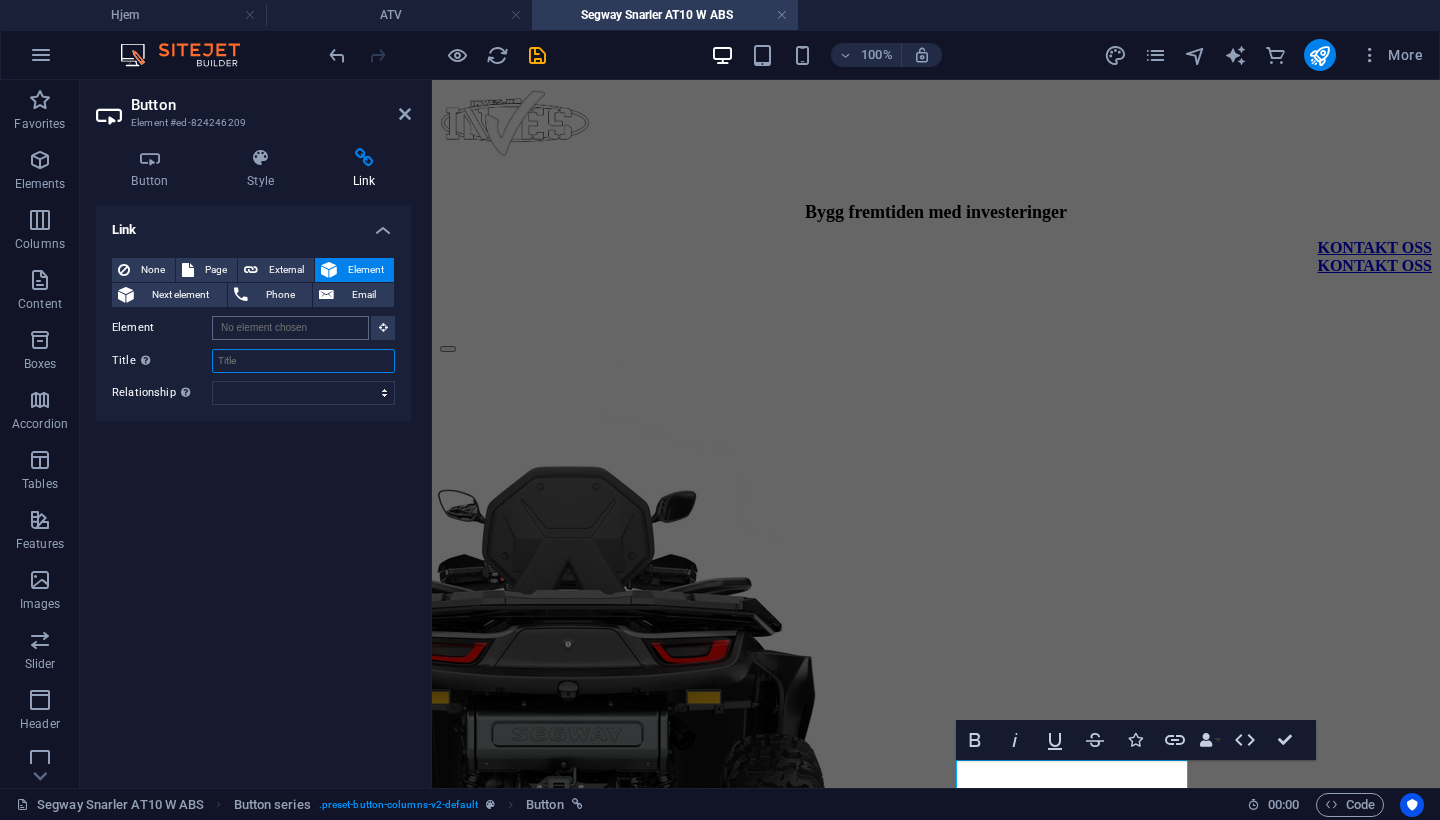 scroll, scrollTop: 0, scrollLeft: 0, axis: both 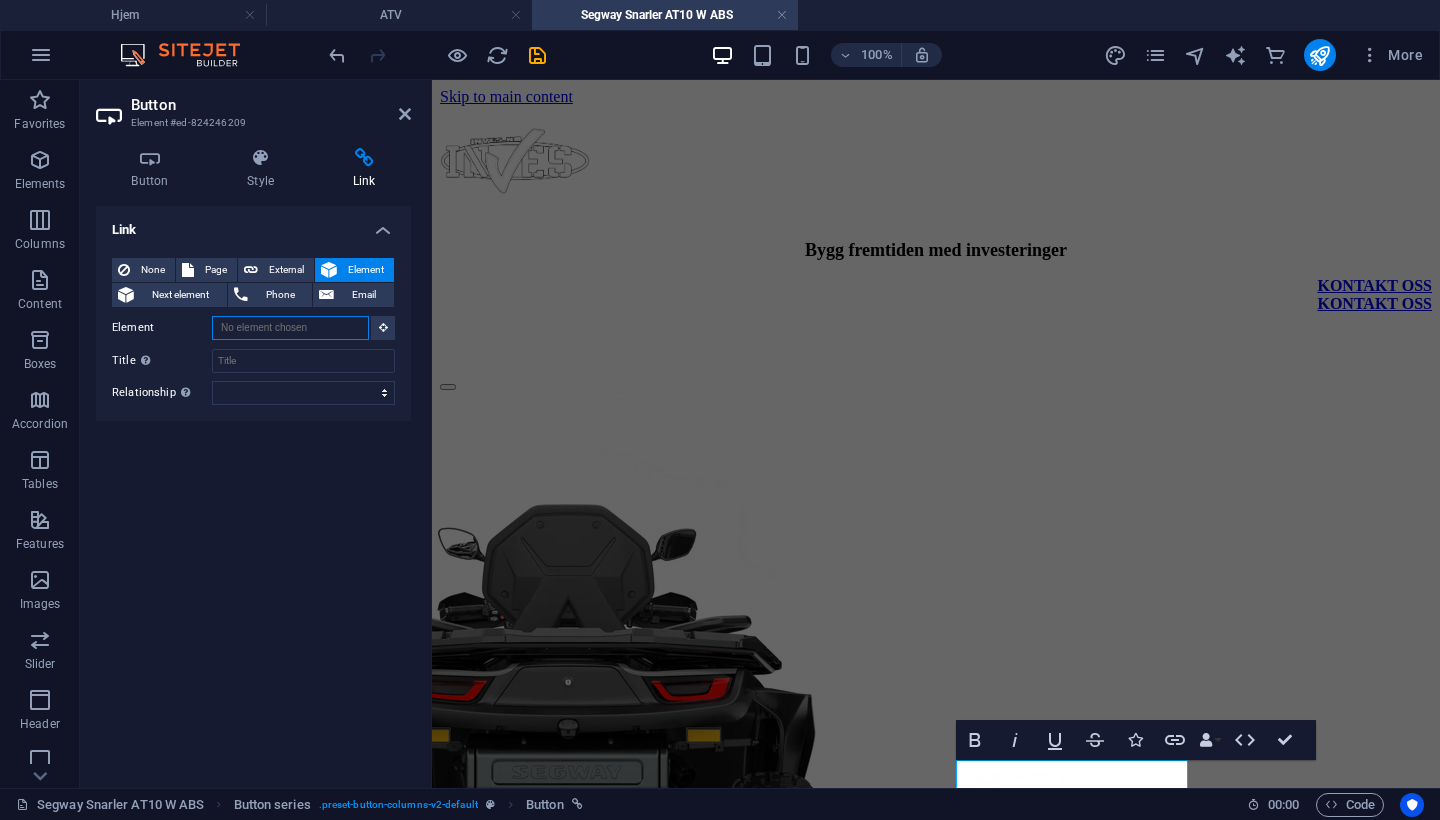 click on "Element" at bounding box center [290, 328] 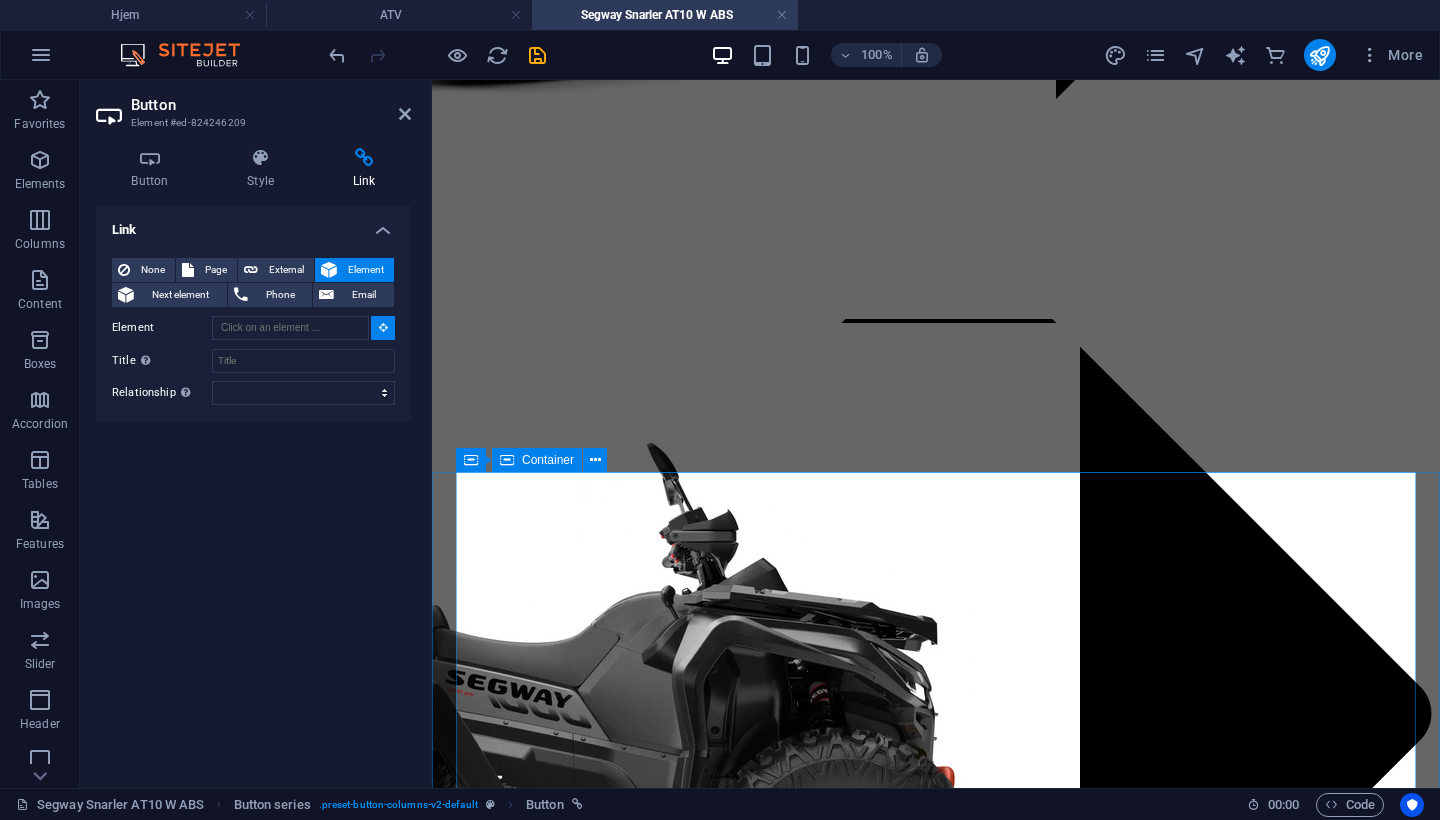 scroll, scrollTop: 1935, scrollLeft: 0, axis: vertical 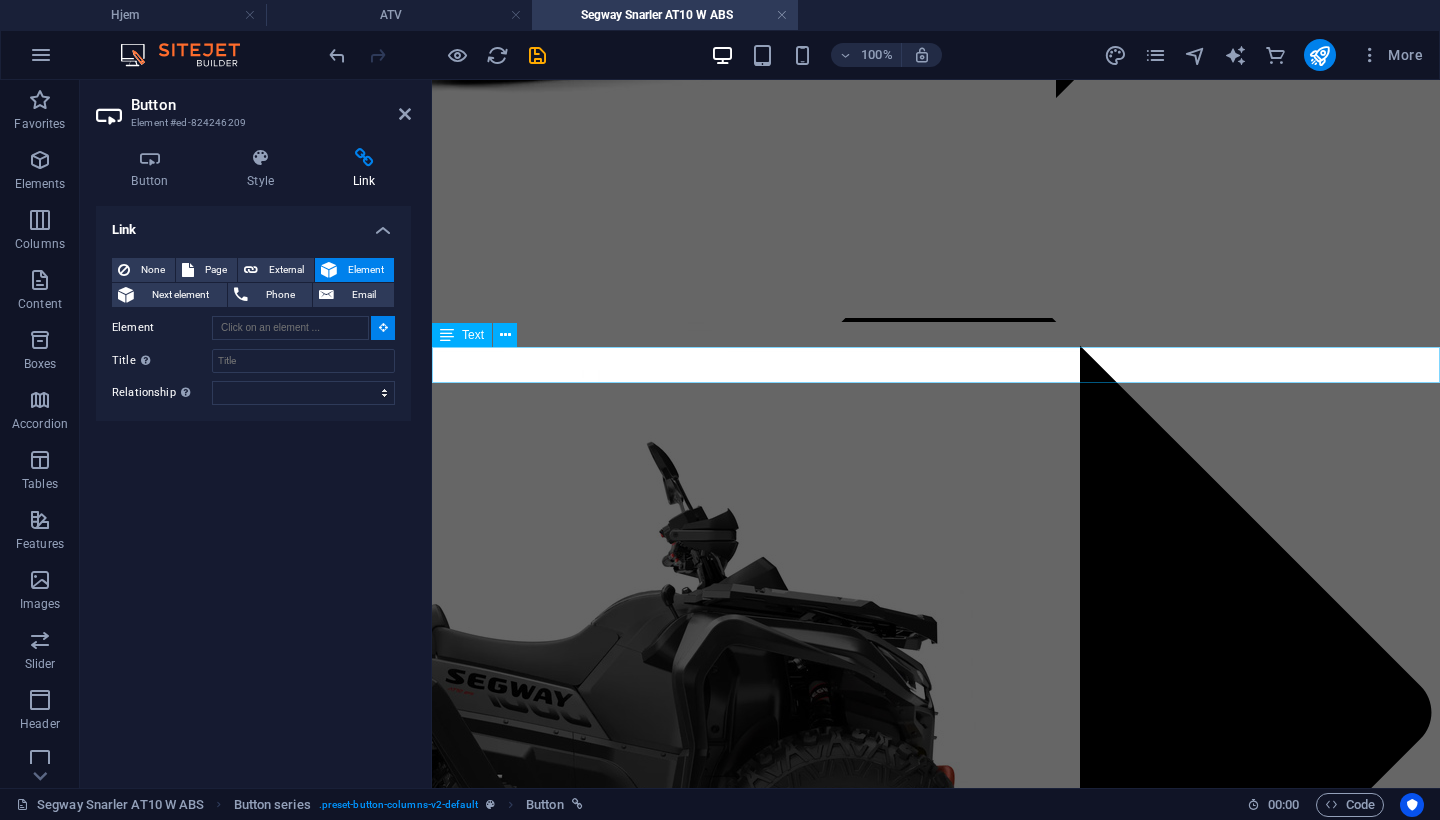 click on "Send bestillingsforespørsel" at bounding box center (936, 2693) 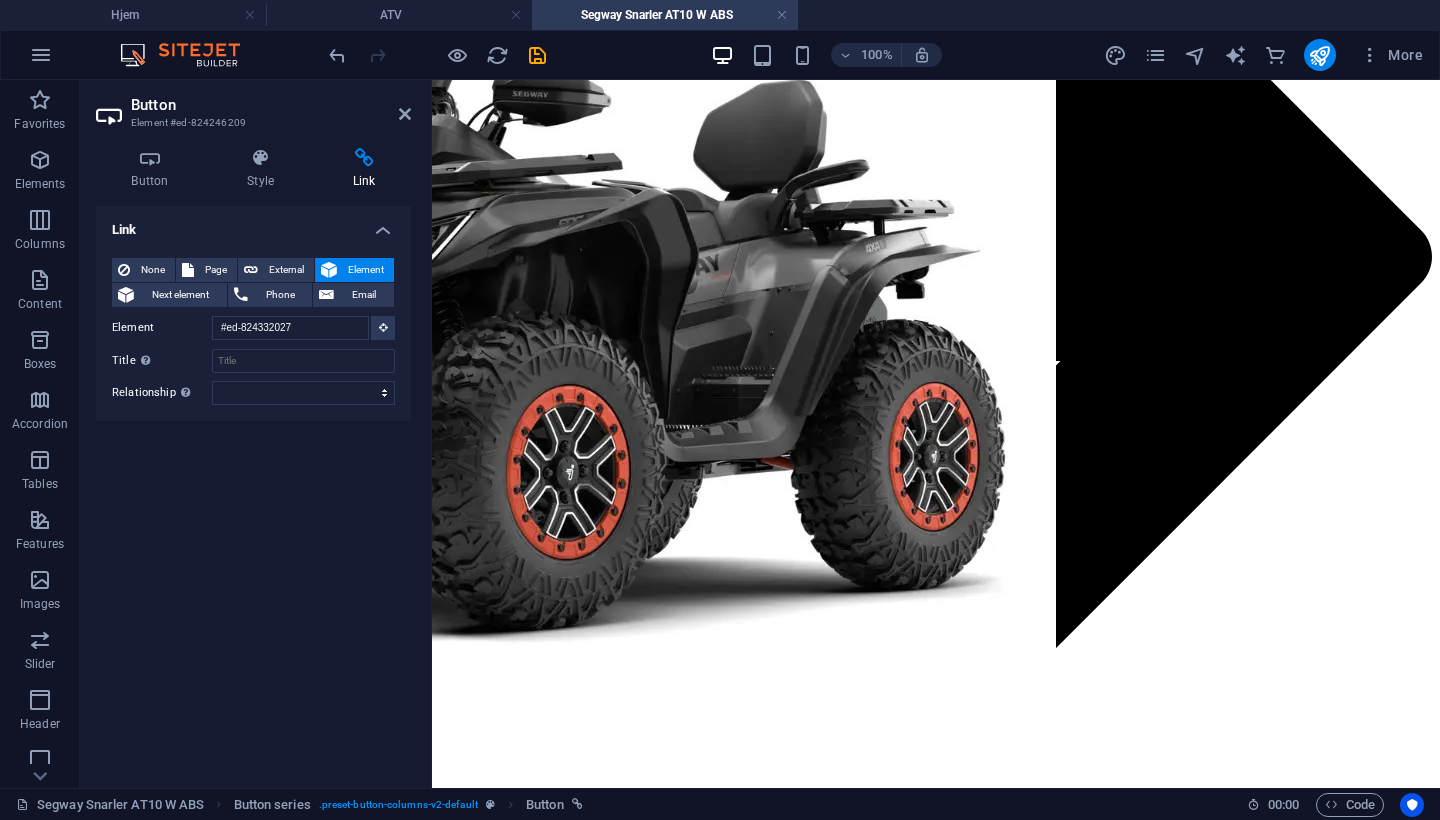 scroll, scrollTop: 390, scrollLeft: 0, axis: vertical 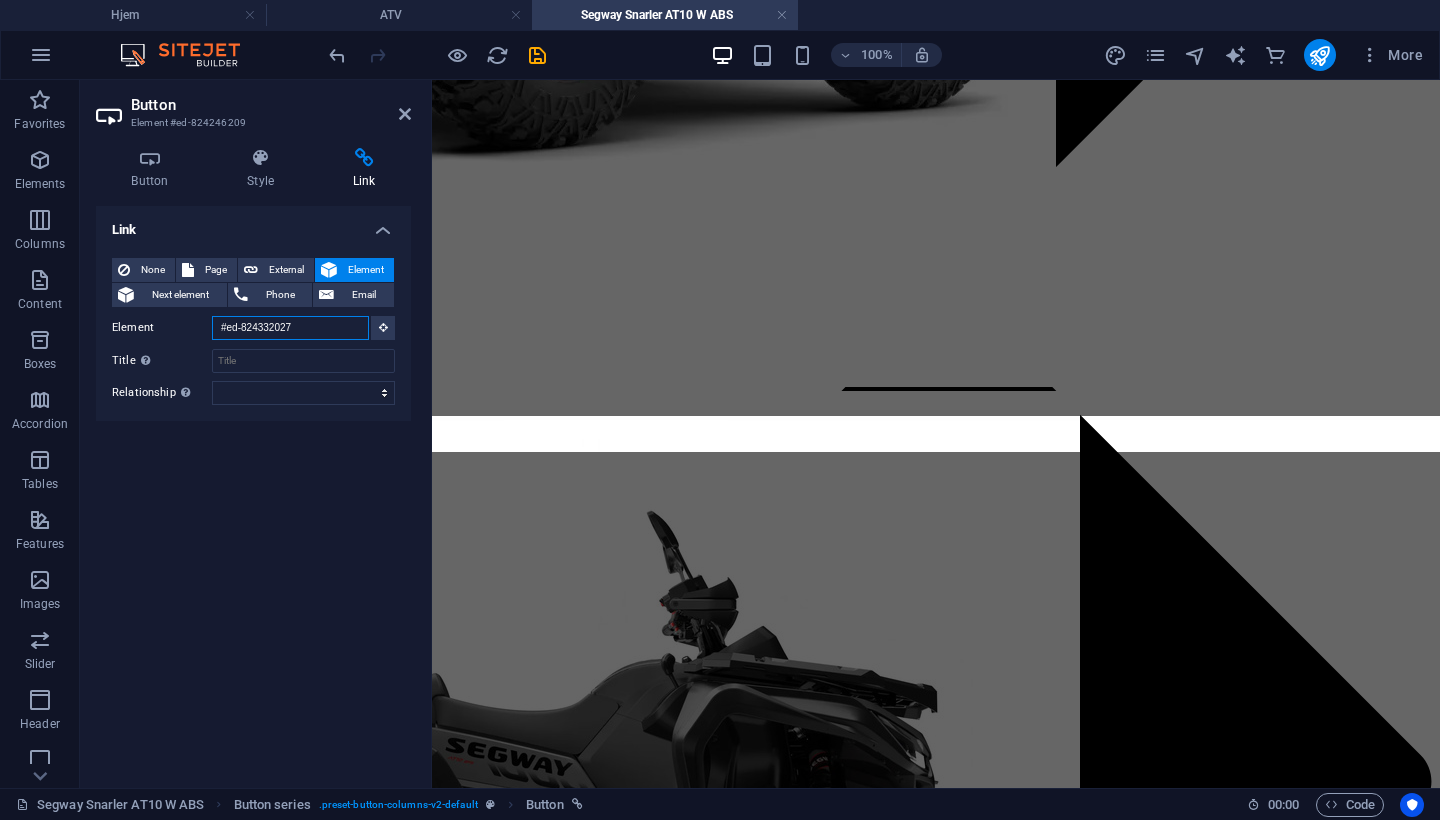 drag, startPoint x: 326, startPoint y: 333, endPoint x: 196, endPoint y: 324, distance: 130.31117 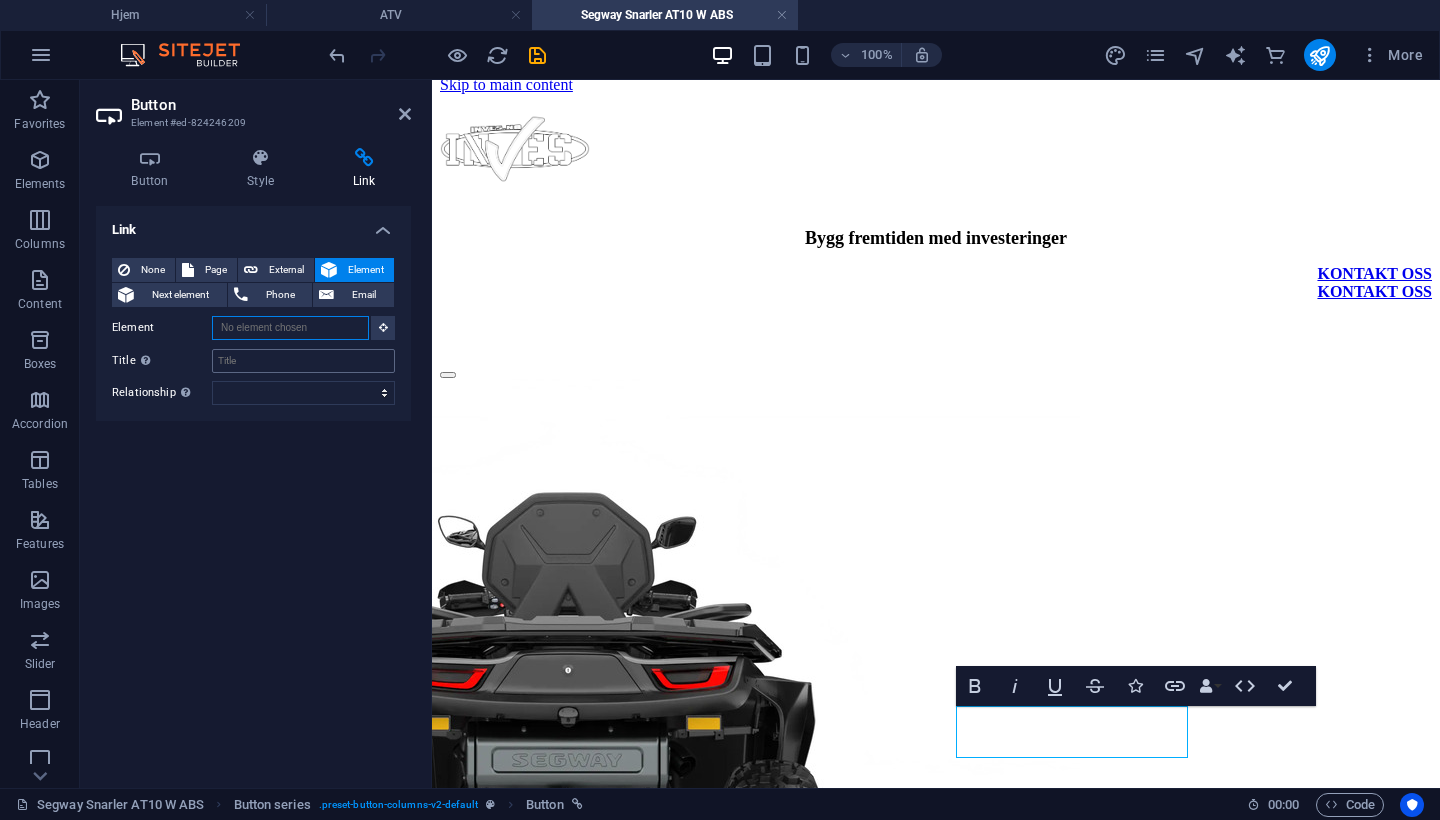 scroll, scrollTop: 0, scrollLeft: 0, axis: both 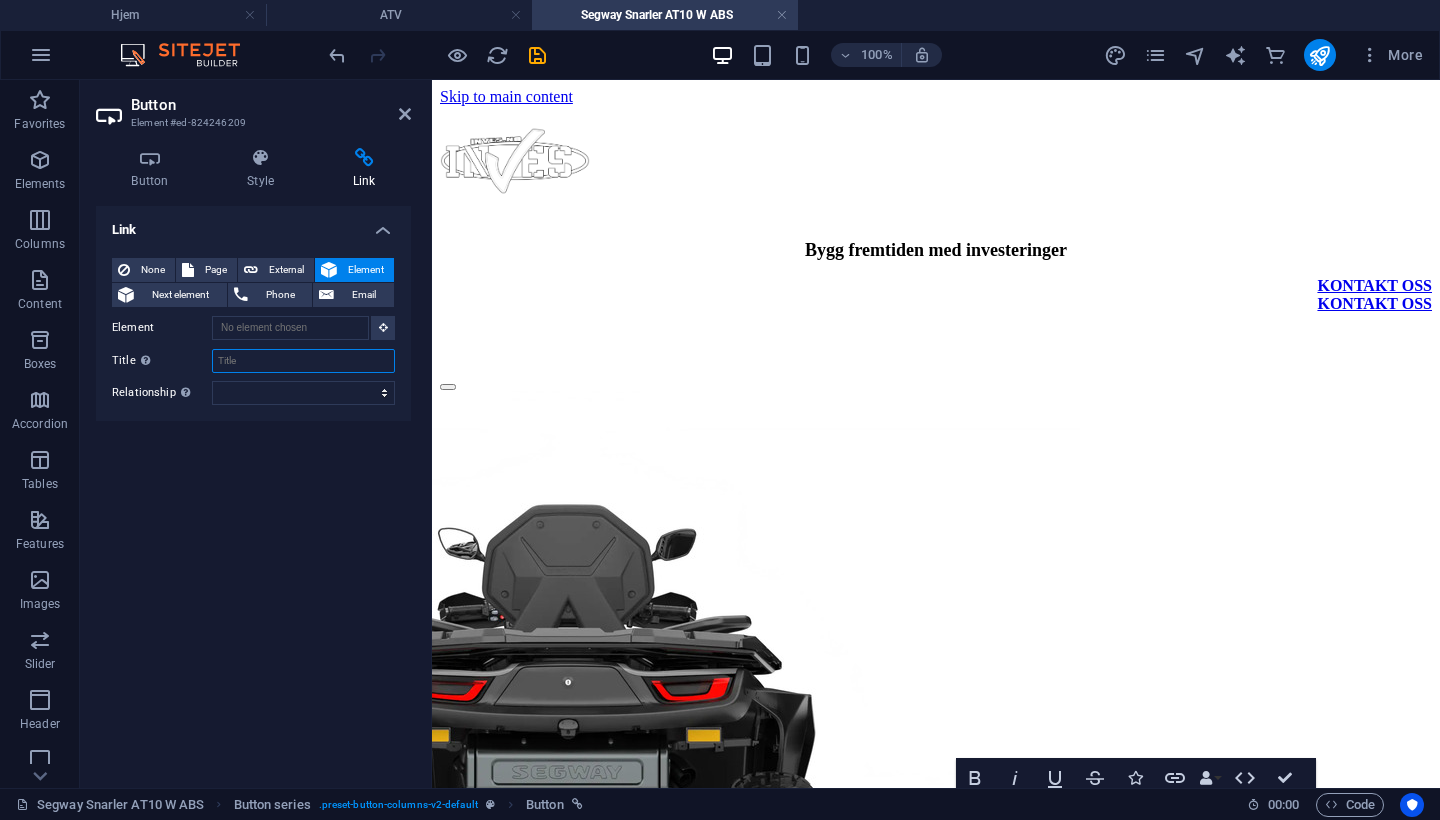 click on "Title Additional link description, should not be the same as the link text. The title is most often shown as a tooltip text when the mouse moves over the element. Leave empty if uncertain." at bounding box center (303, 361) 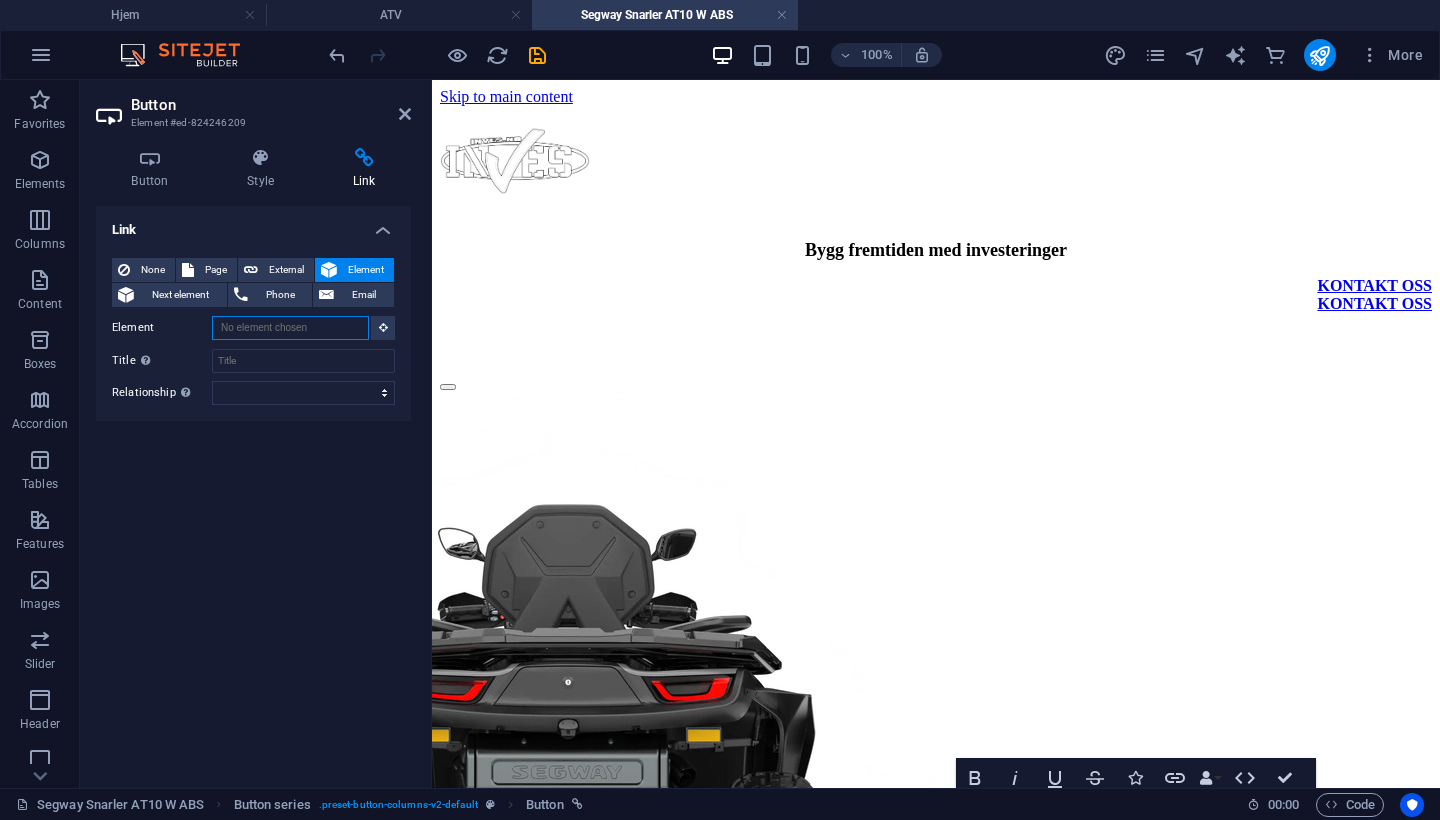 click on "Element" at bounding box center [290, 328] 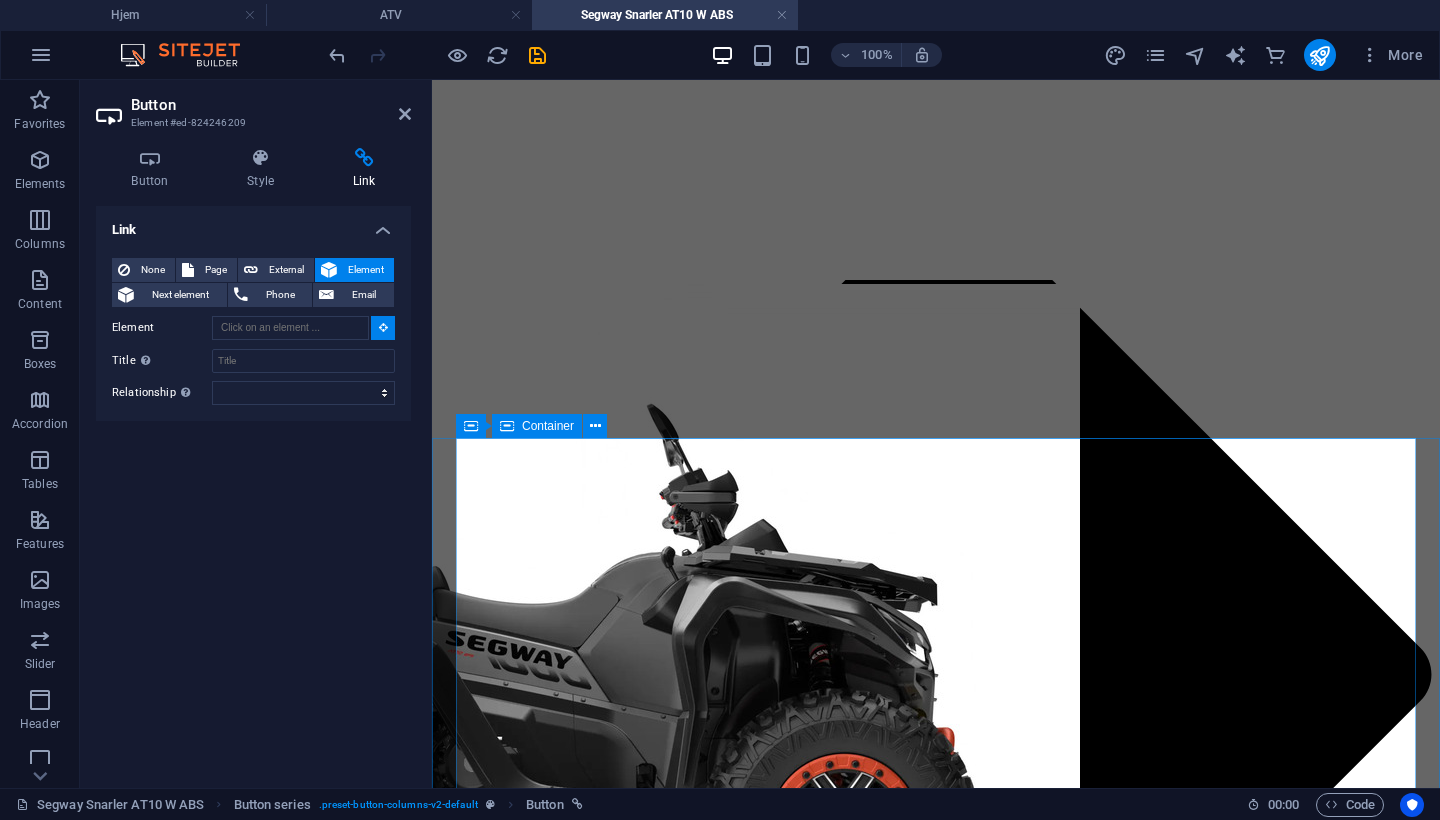 scroll, scrollTop: 1969, scrollLeft: 0, axis: vertical 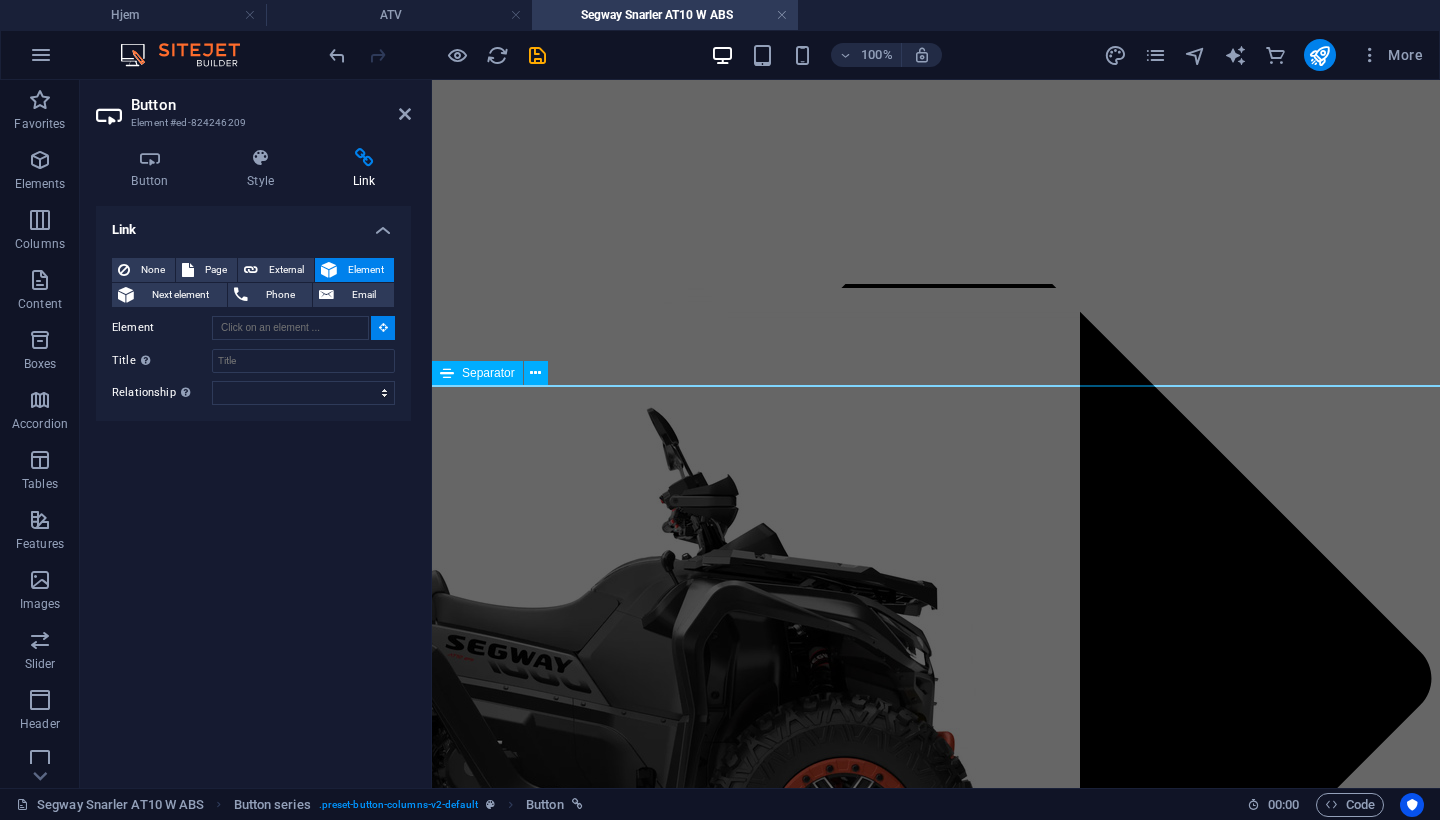 click at bounding box center [936, 2728] 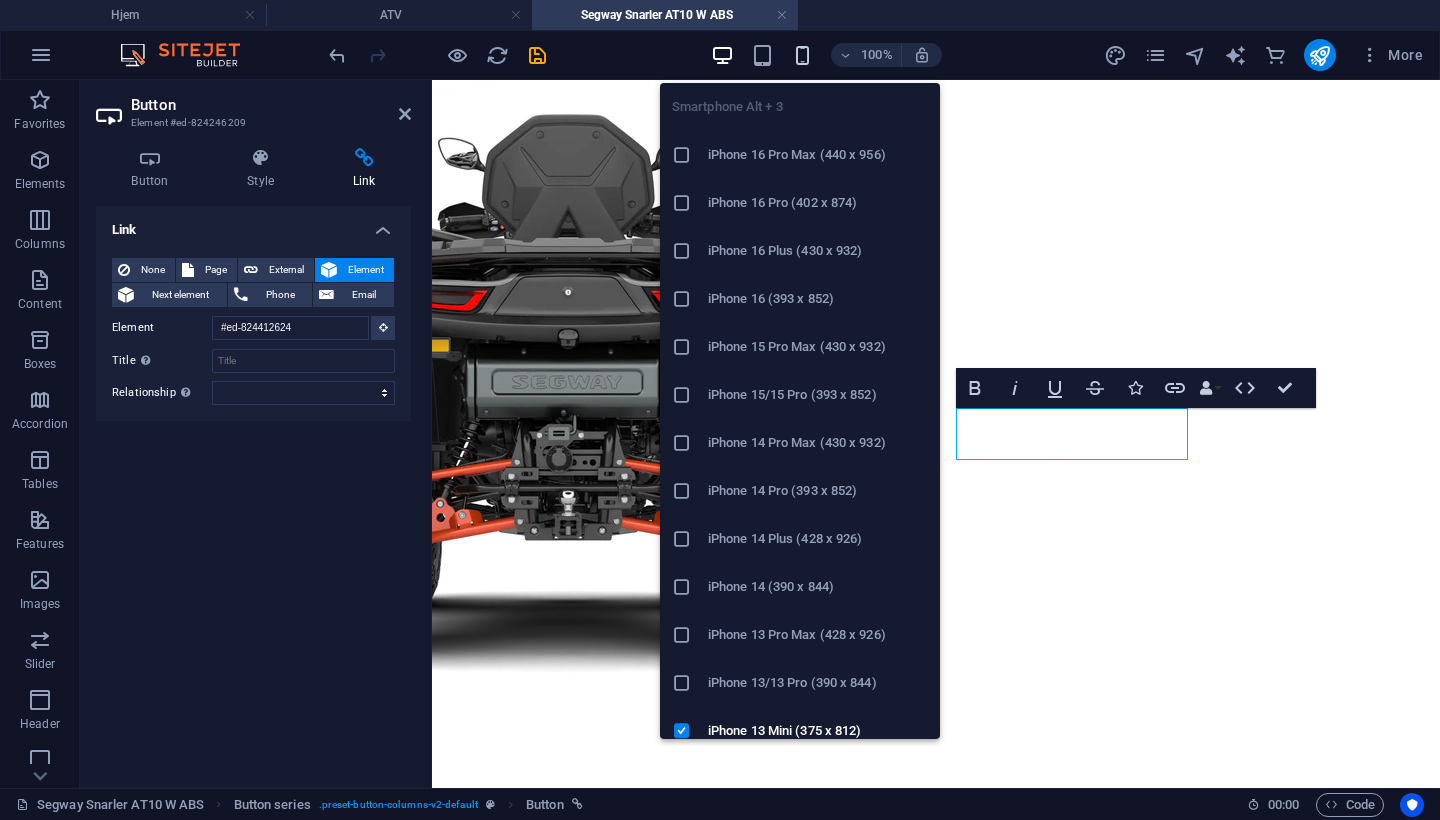 click at bounding box center (802, 55) 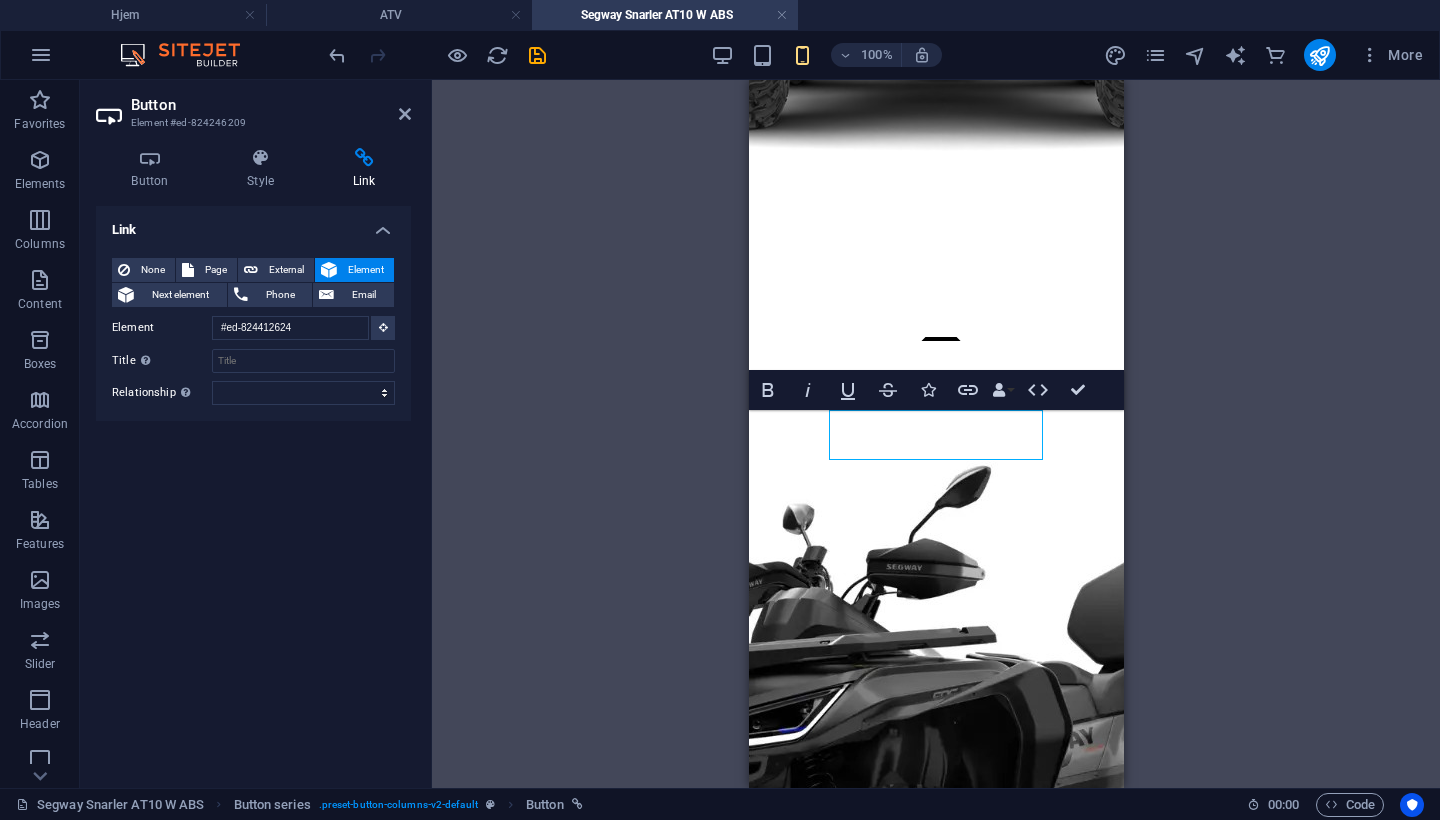 click on "100% More" at bounding box center [878, 55] 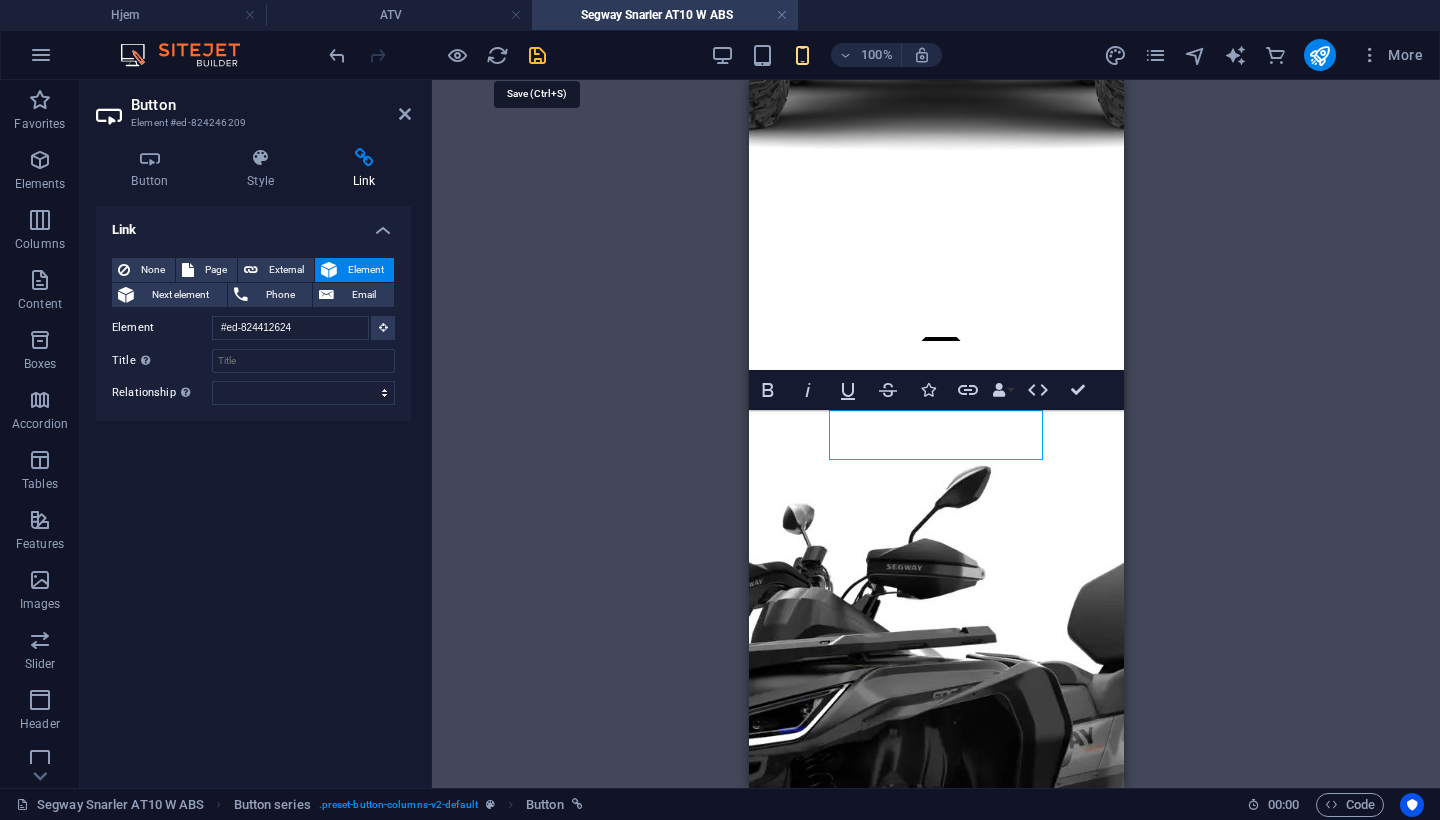 click at bounding box center [537, 55] 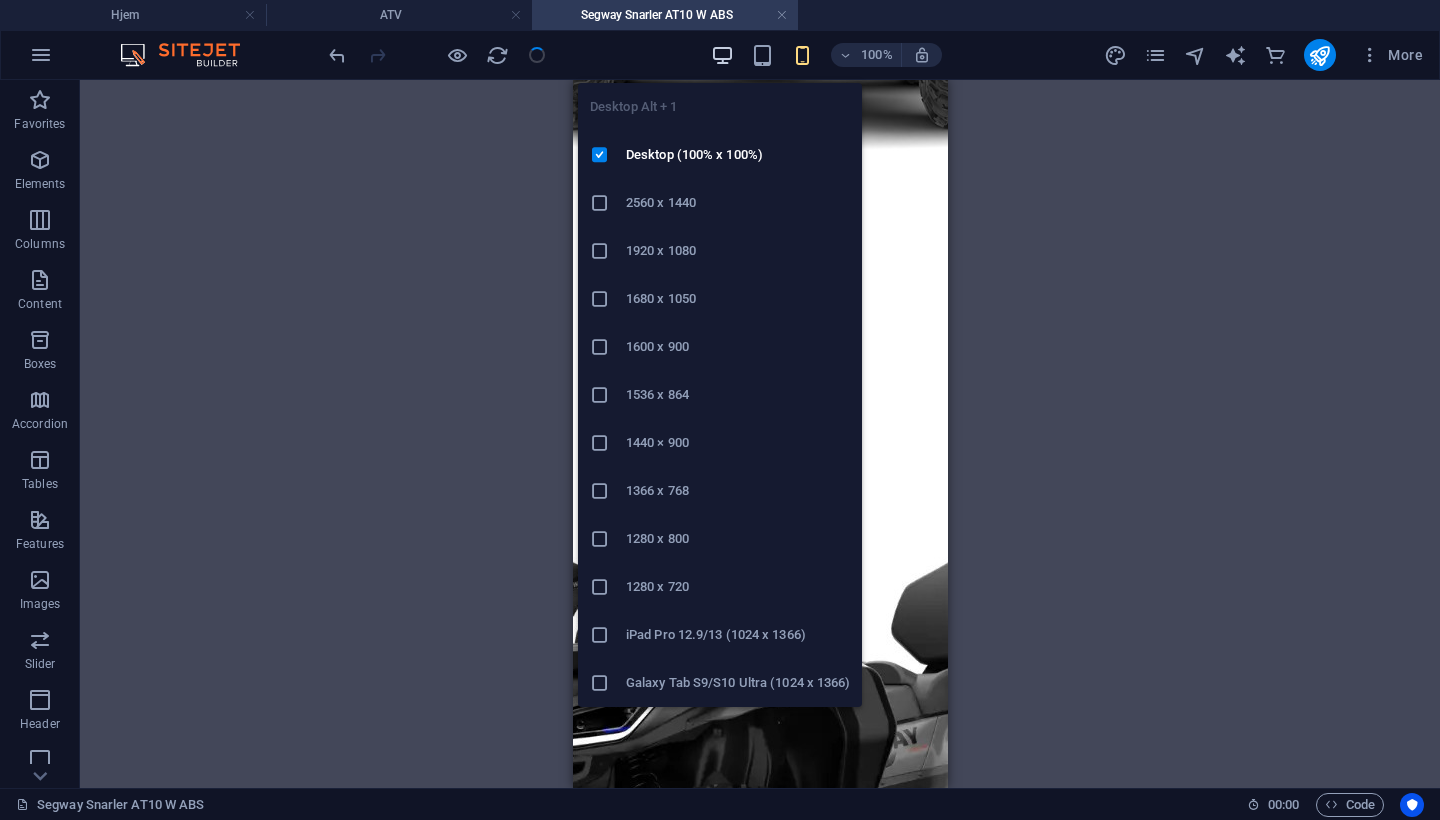 click at bounding box center [722, 55] 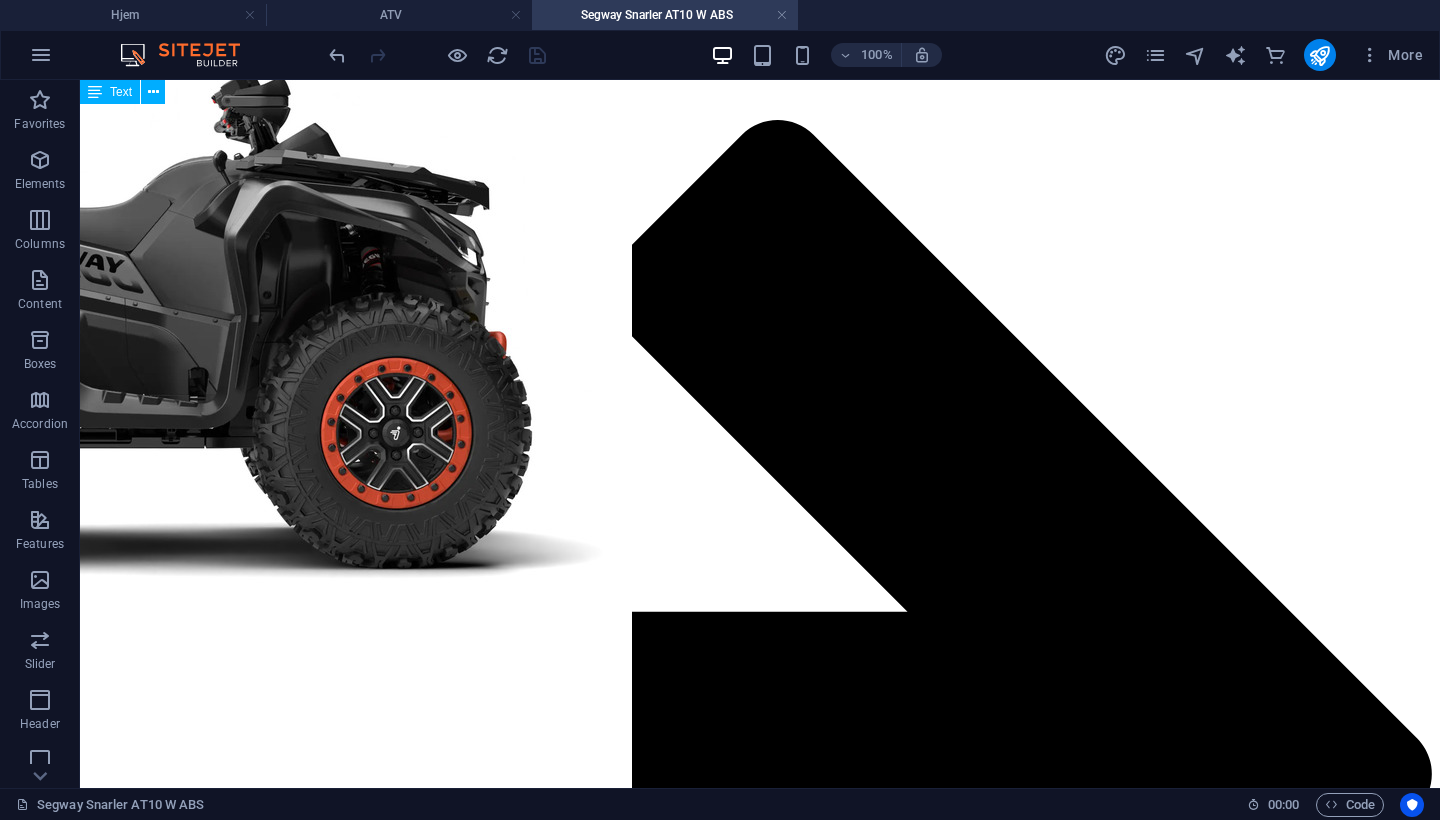 scroll, scrollTop: 2370, scrollLeft: 0, axis: vertical 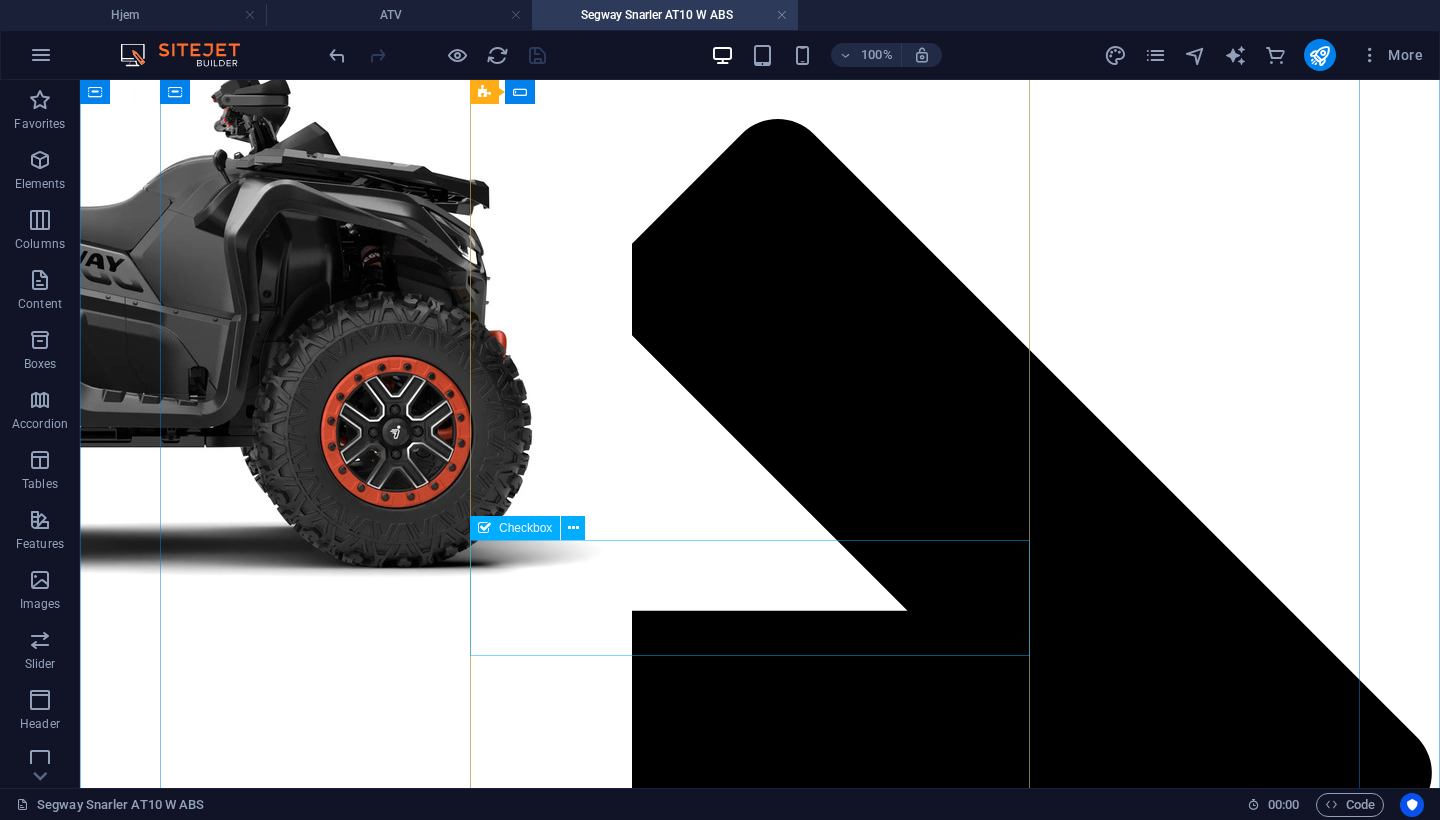 click on "Ekstrautstyr: [PRODUCT_NAME]
[PRODUCT_NAME]
ATV vindrute universal – klar [NUMBER] mm" at bounding box center (388, 3268) 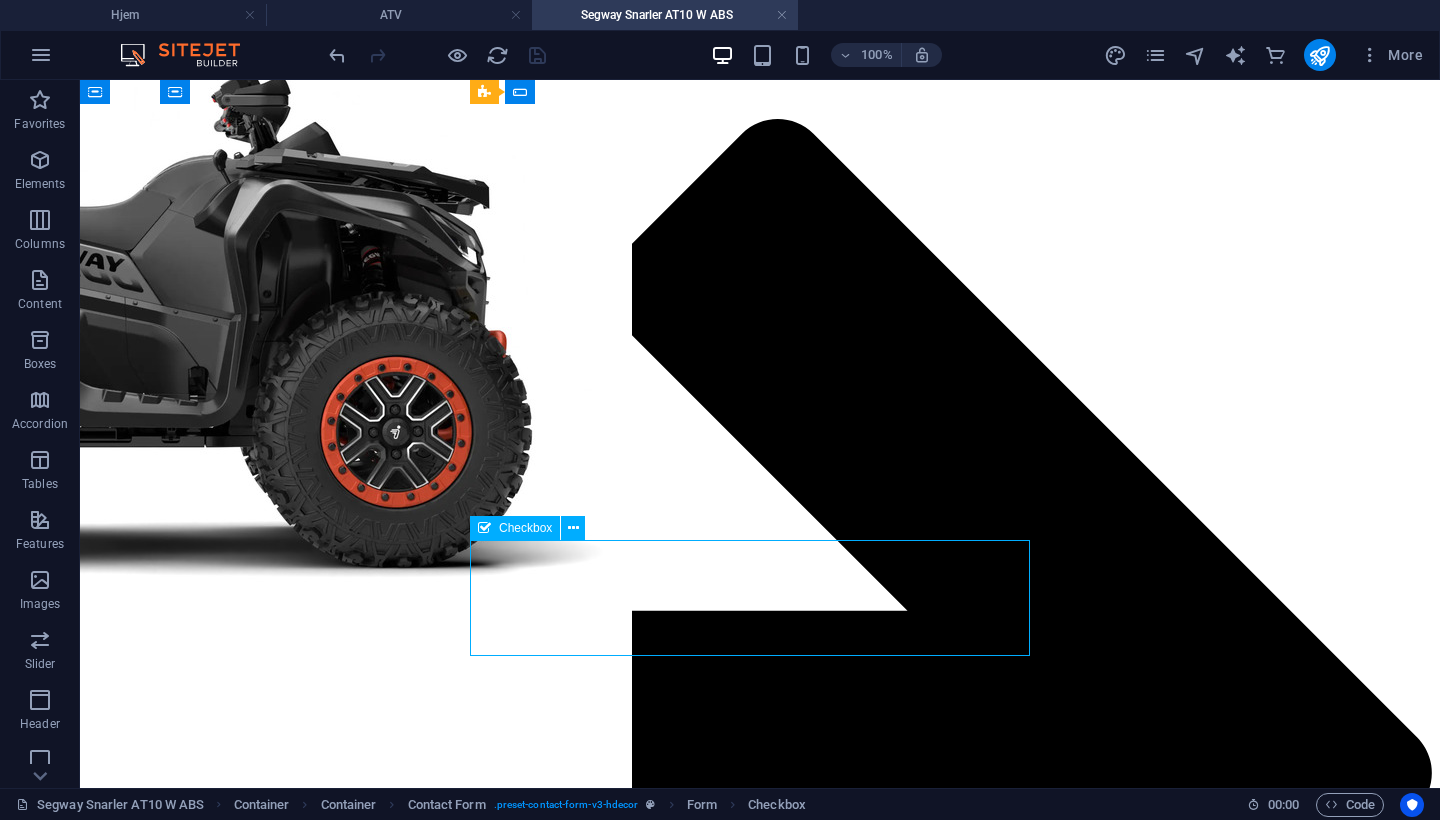 click on "Ekstrautstyr: [PRODUCT_NAME]
[PRODUCT_NAME]
ATV vindrute universal – klar [NUMBER] mm" at bounding box center [388, 3268] 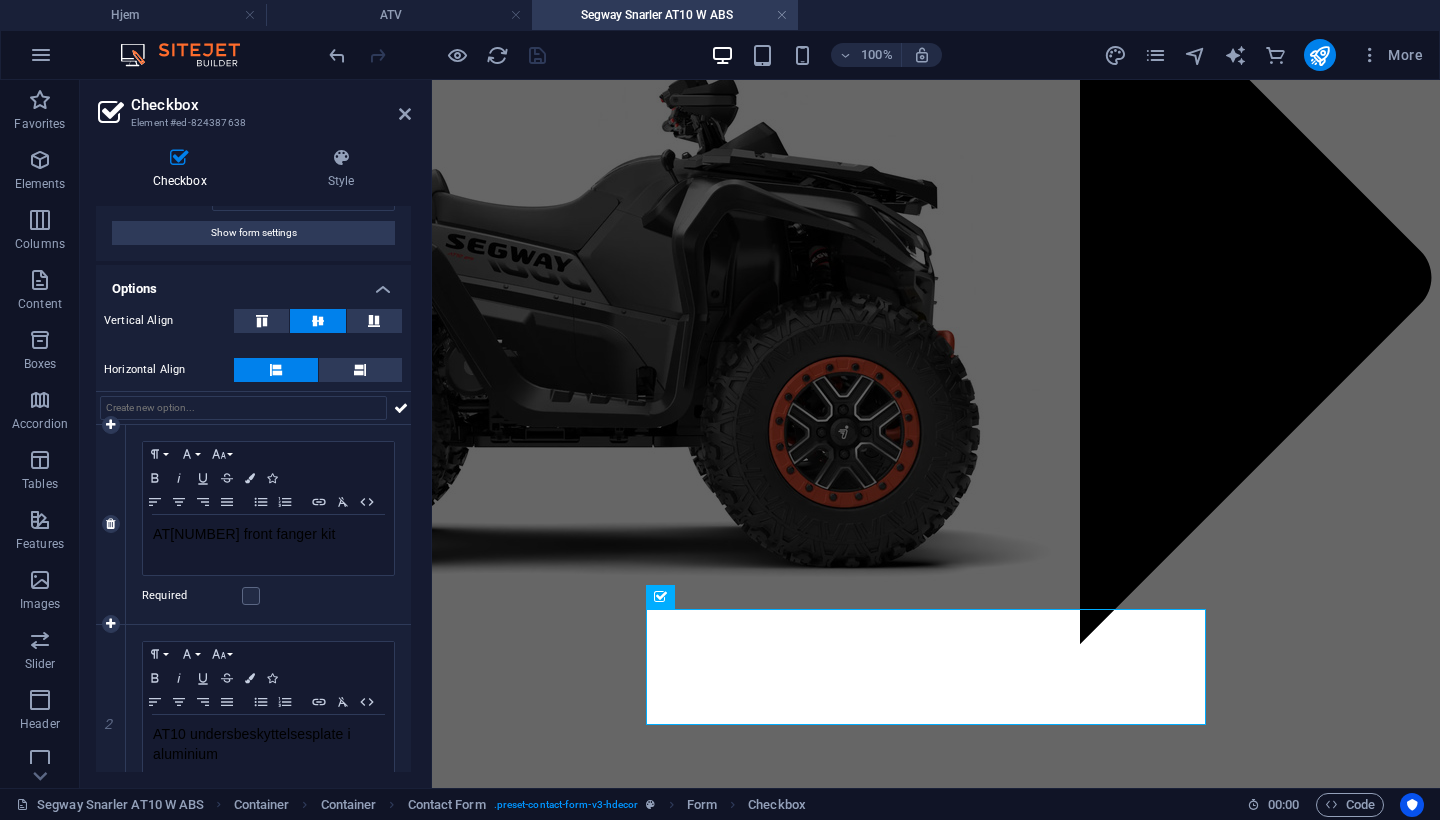 scroll, scrollTop: 70, scrollLeft: 0, axis: vertical 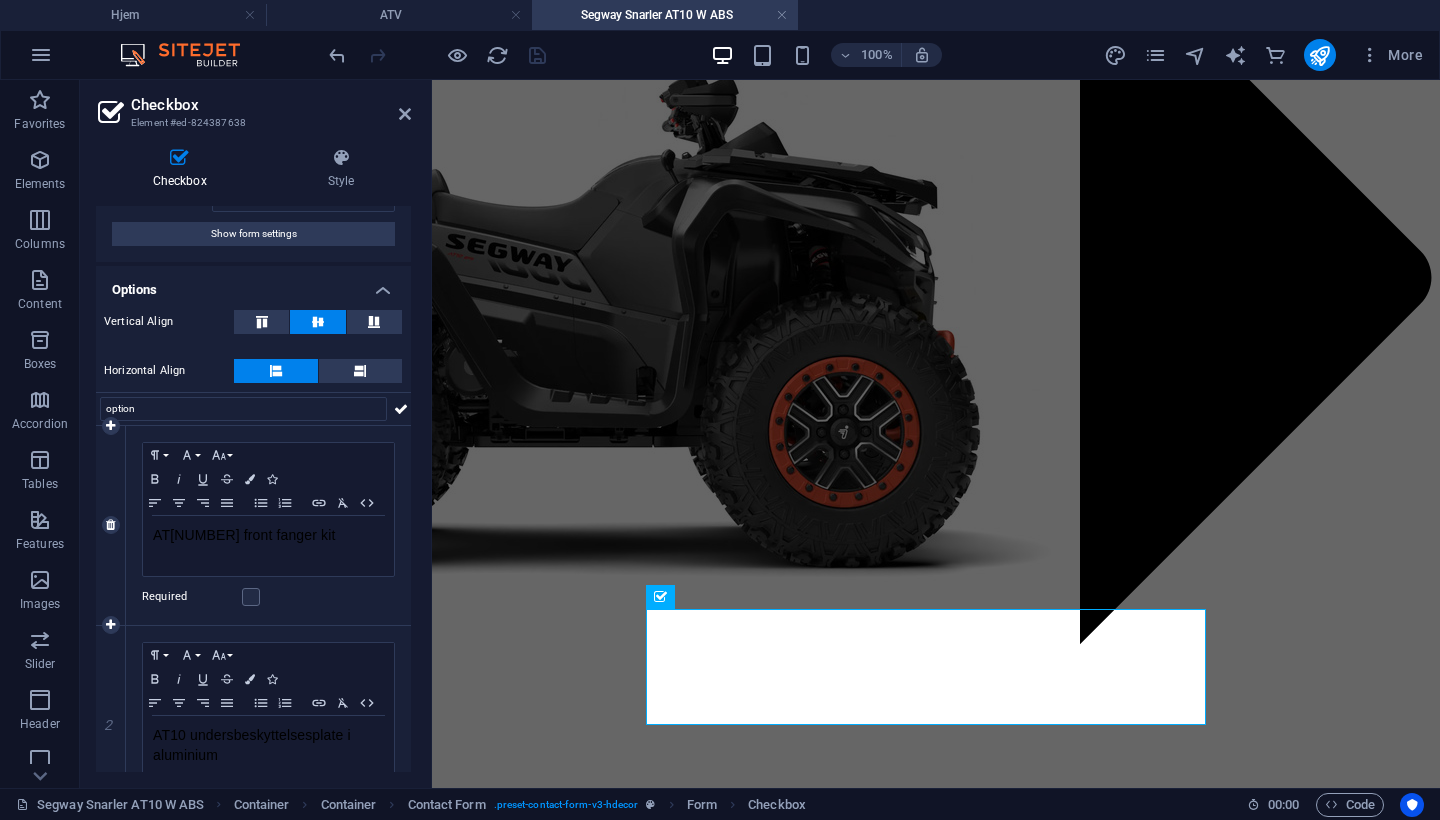 type on "option" 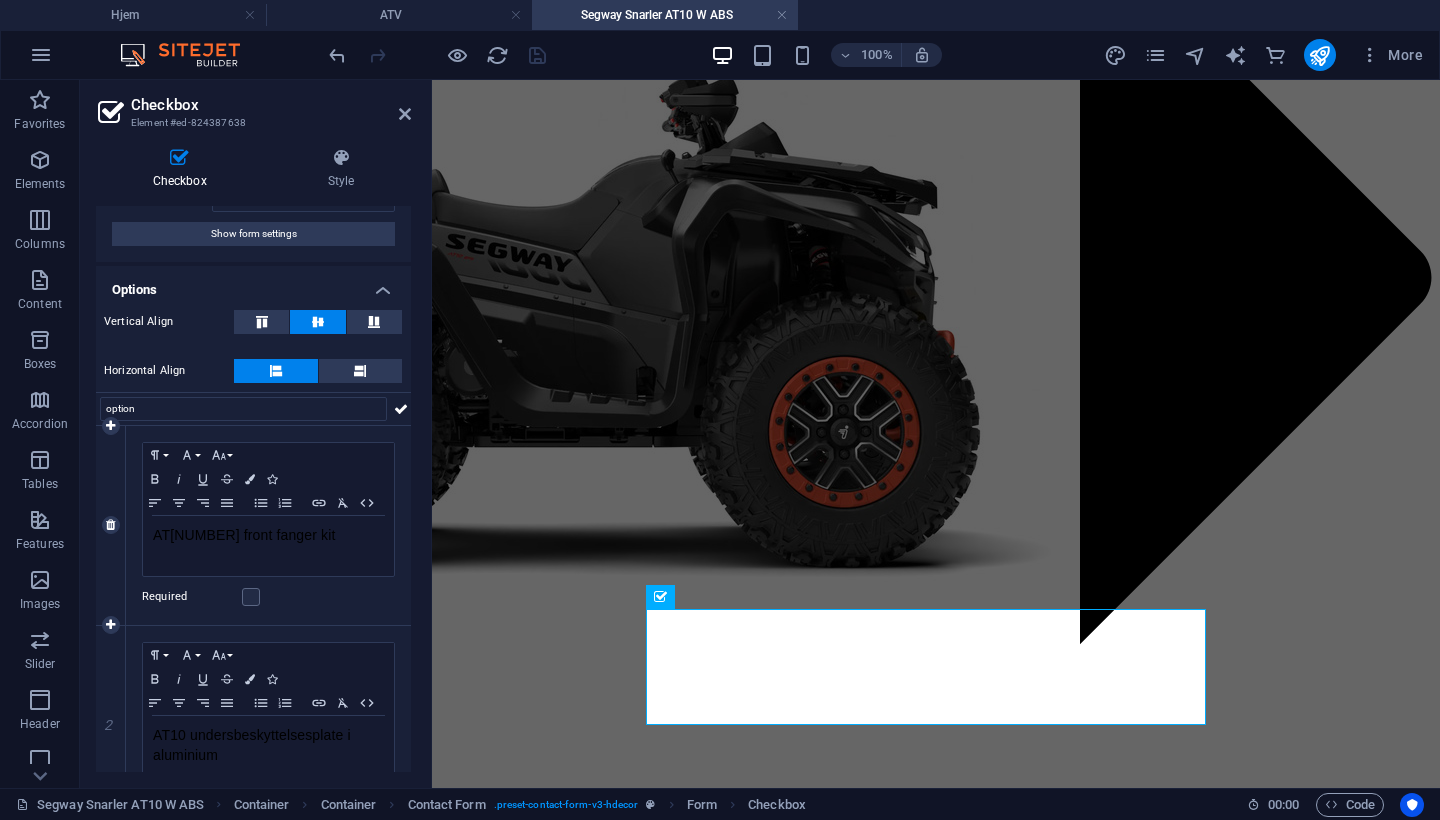click on "Paragraph Format Normal Heading 1 Heading 2 Heading 3 Heading 4 Heading 5 Heading 6 Code Font Family Arial Georgia Impact Tahoma Times New Roman Verdana Font Size 8 9 10 11 12 14 18 24 30 36 48 60 72 96 Bold Italic Underline Strikethrough Colors Icons Align Left Align Center Align Right Align Justify Unordered List Ordered List Insert Link Clear Formatting HTML AT10 front fanger kit Required" at bounding box center [268, 525] 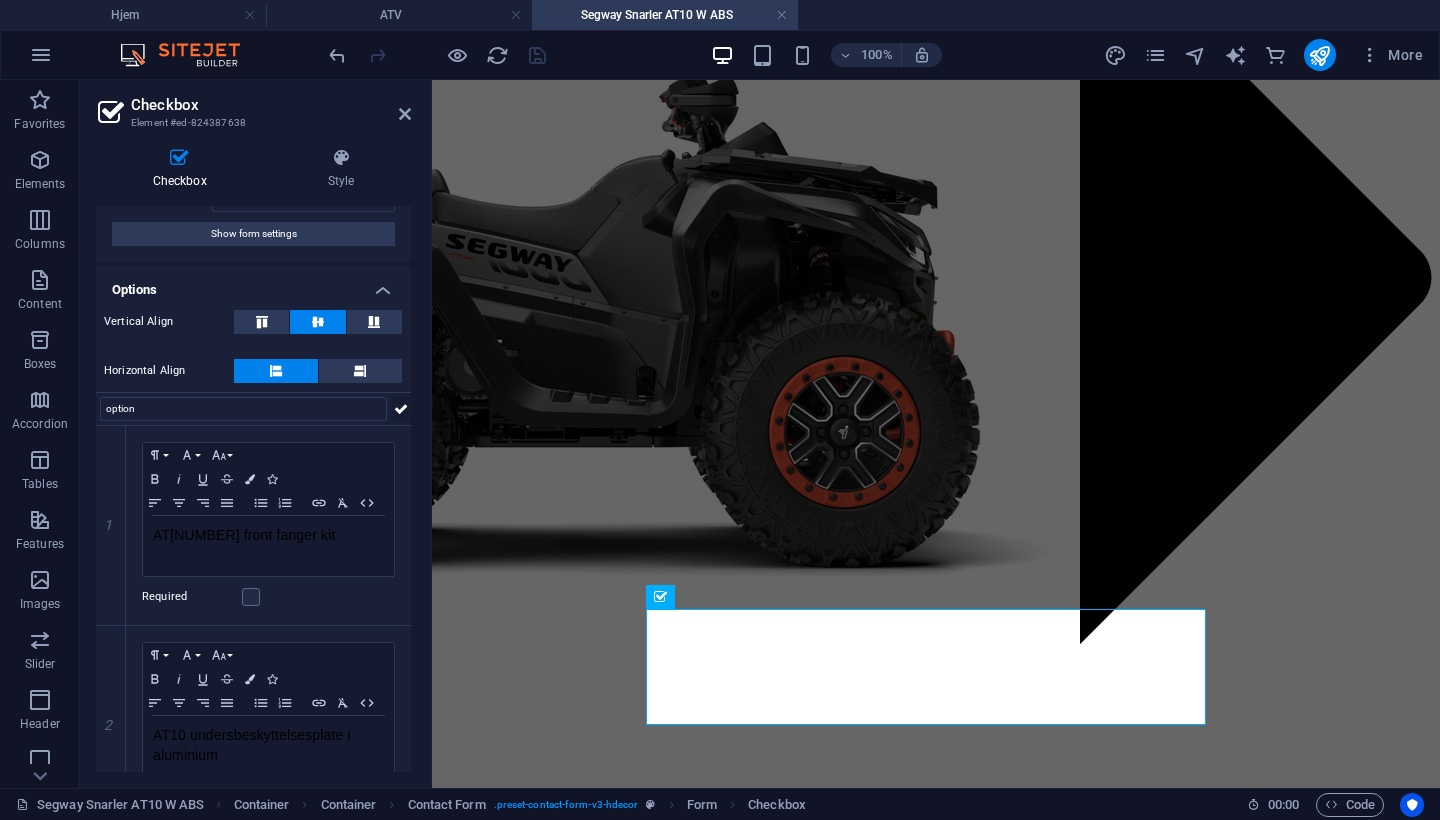 click at bounding box center (401, 409) 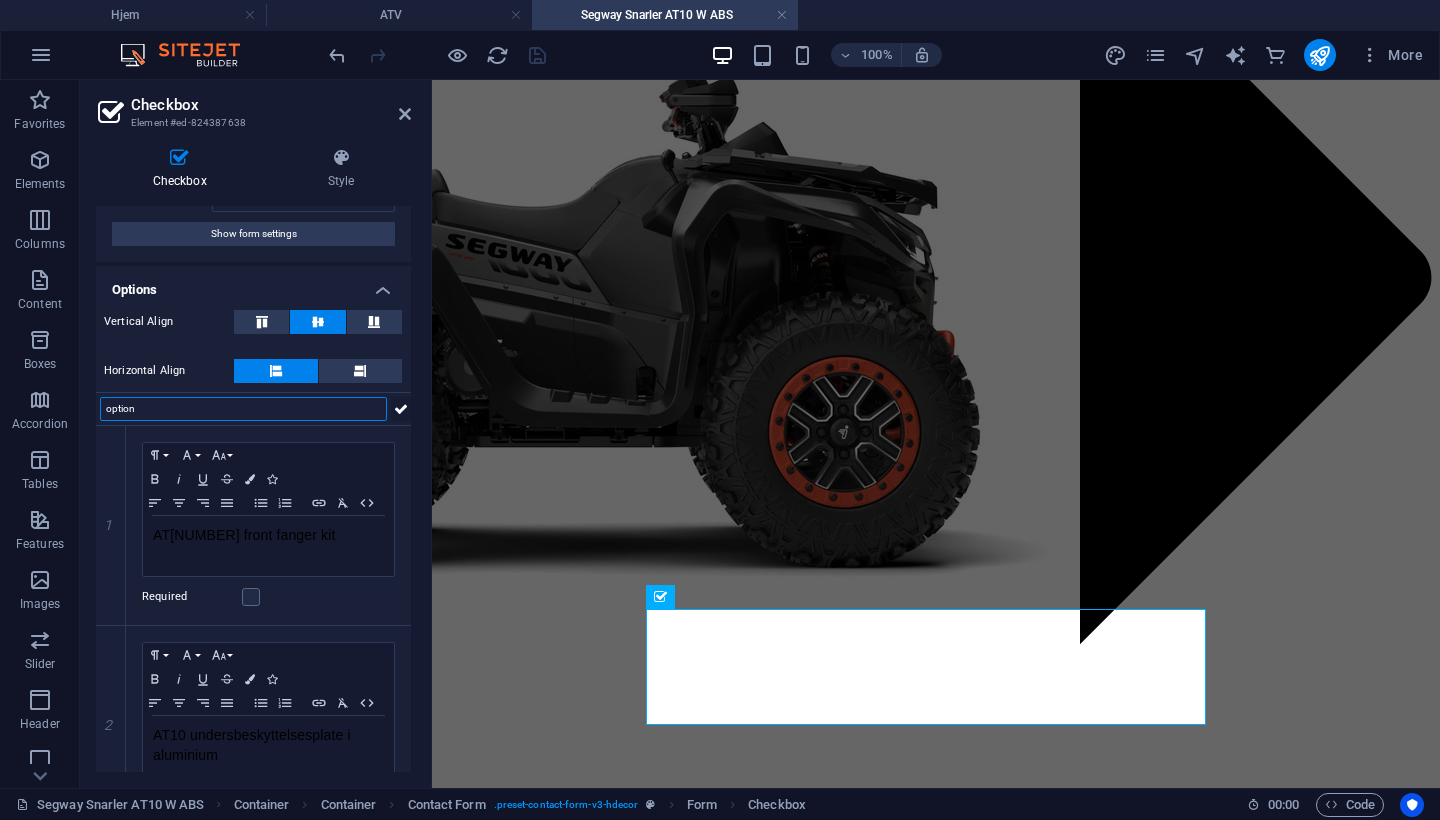 type 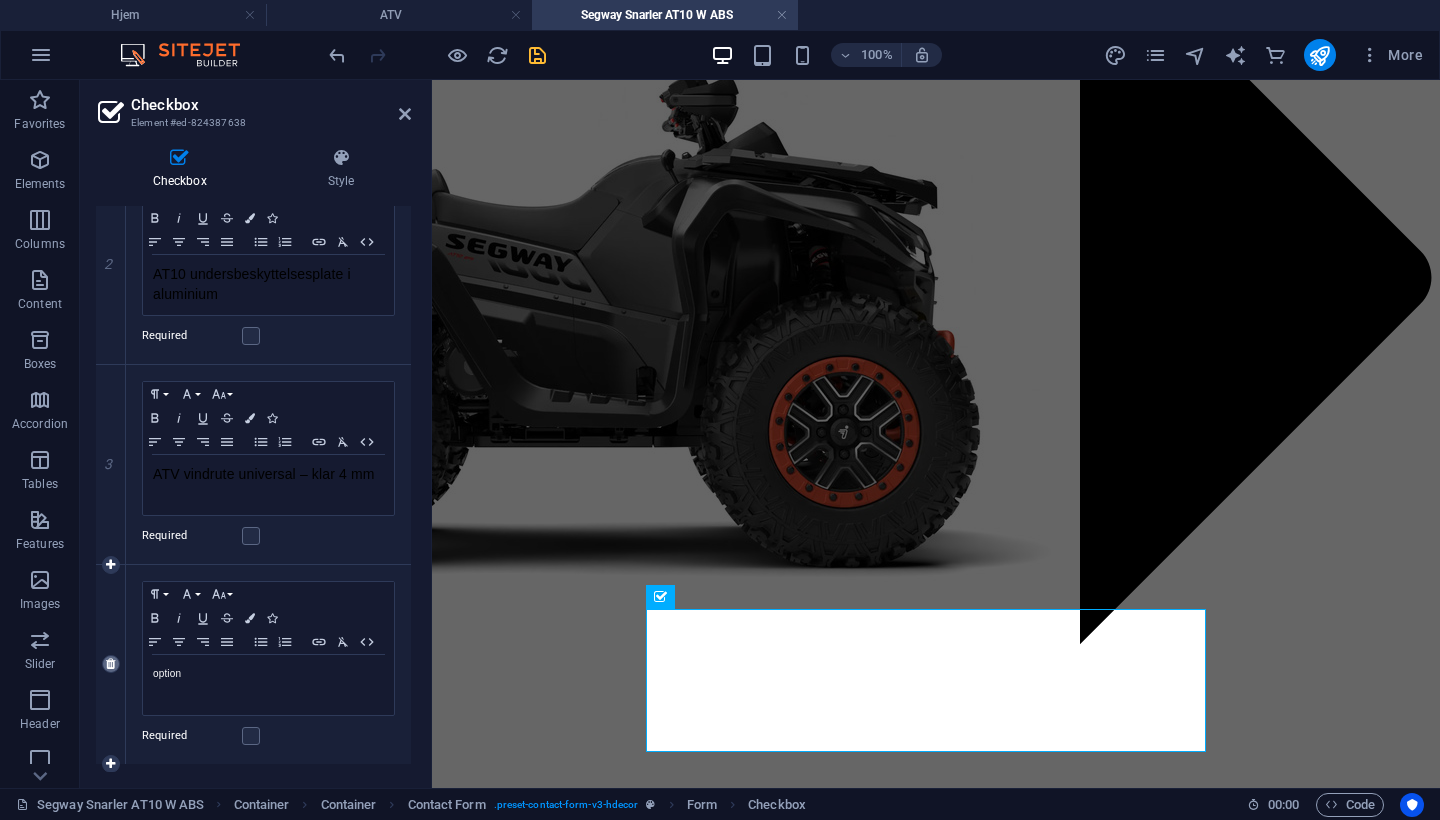 click at bounding box center (111, 664) 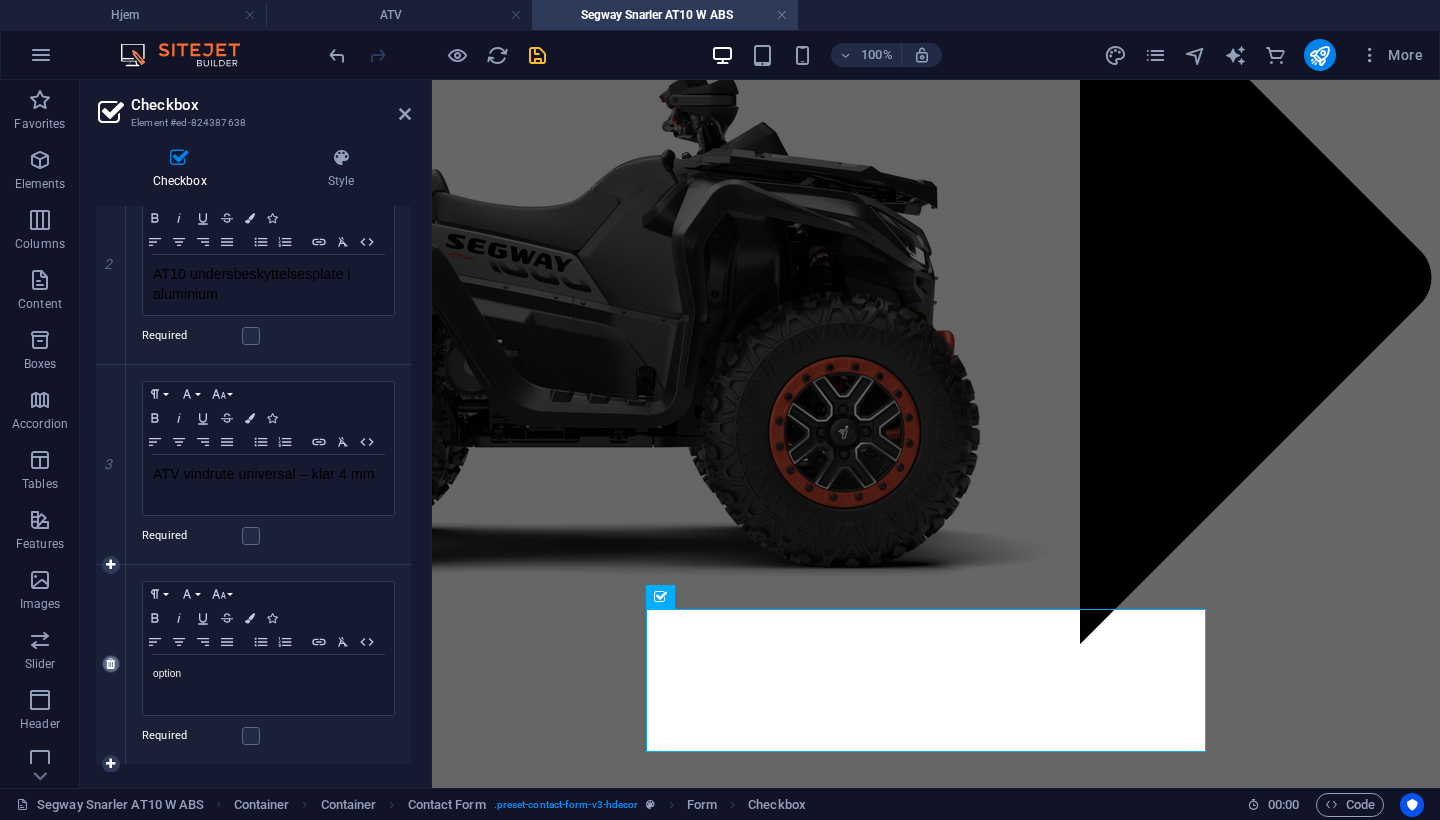 scroll, scrollTop: 322, scrollLeft: 0, axis: vertical 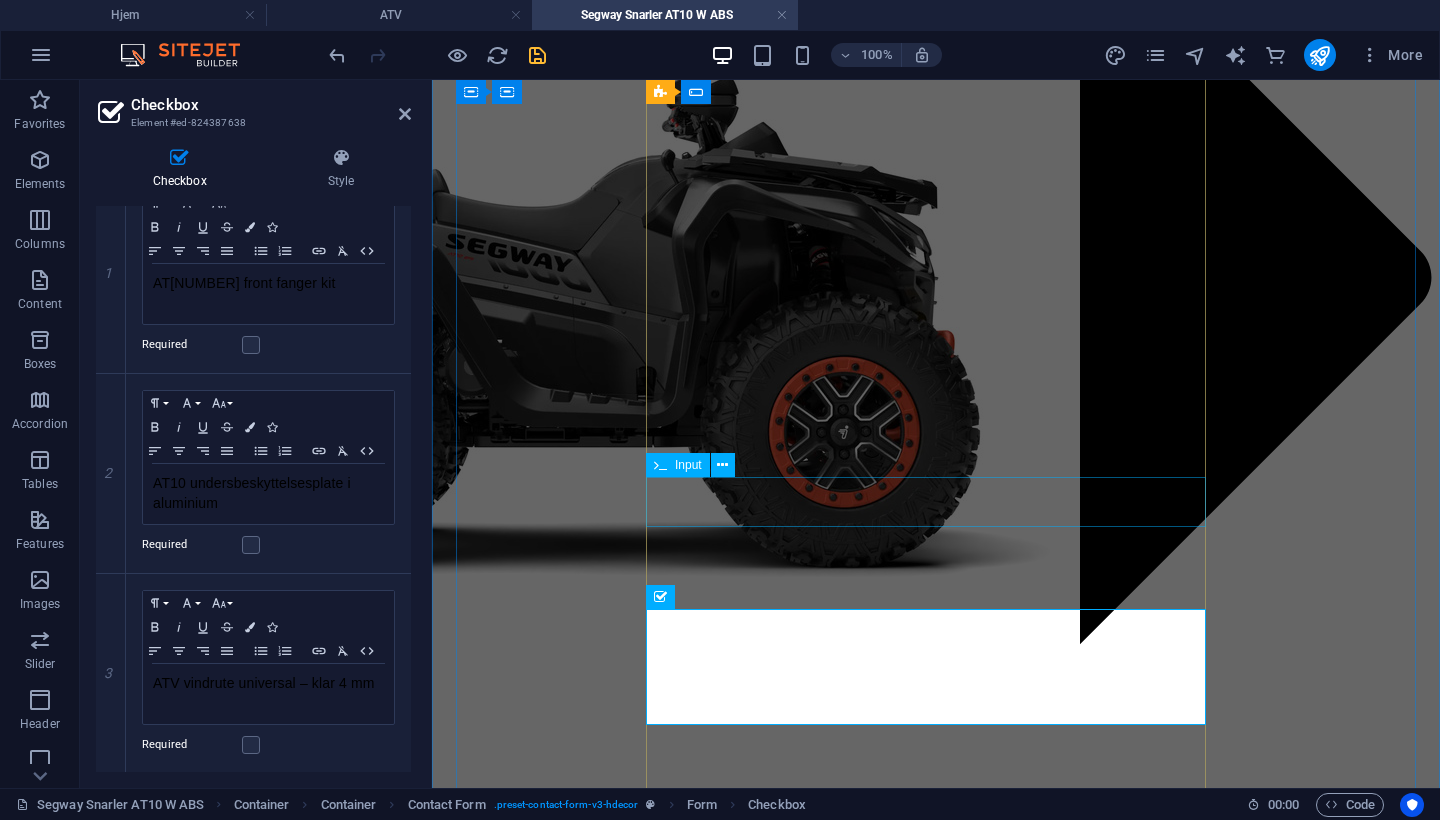 click at bounding box center (740, 2503) 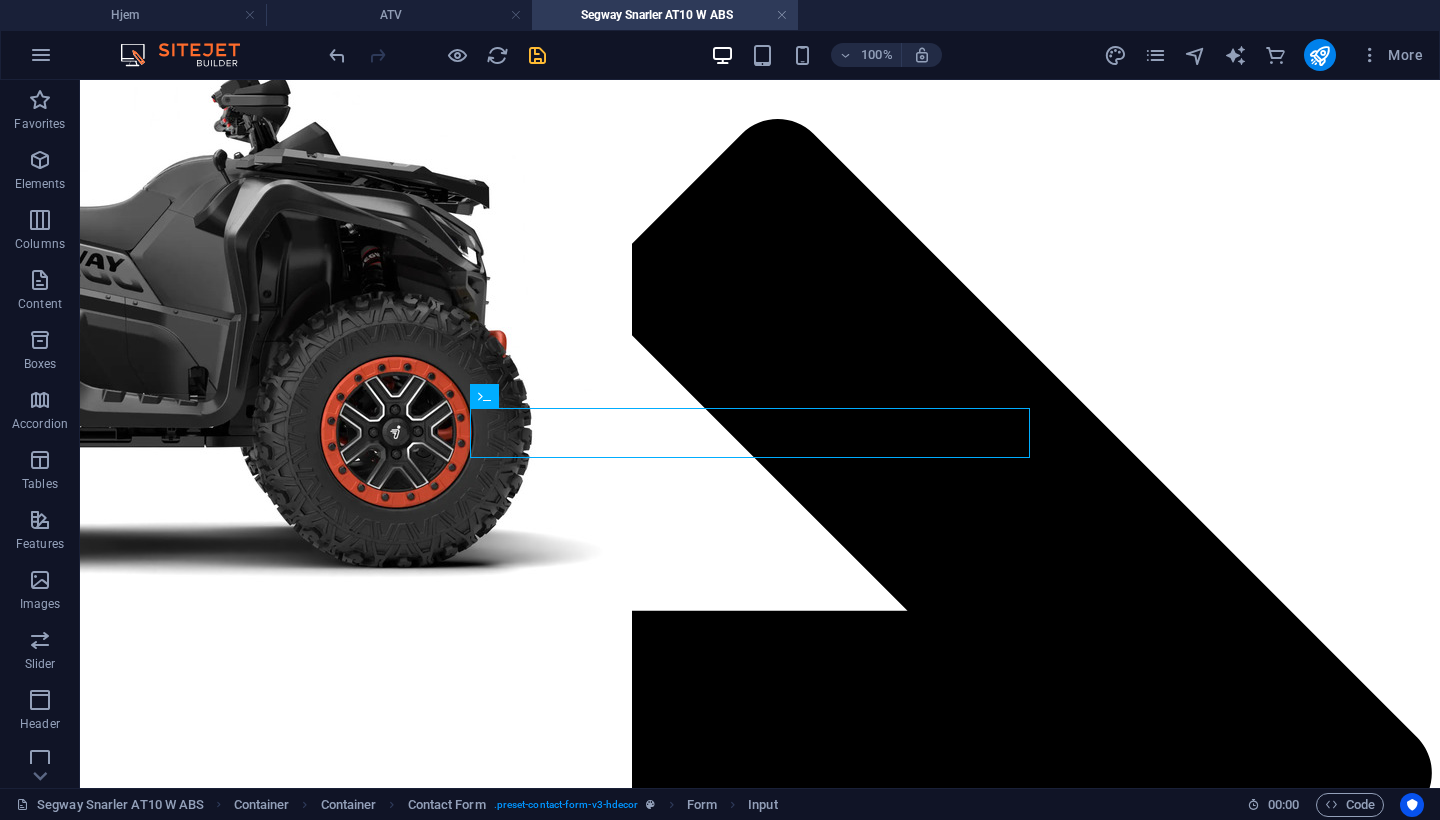 click at bounding box center [537, 55] 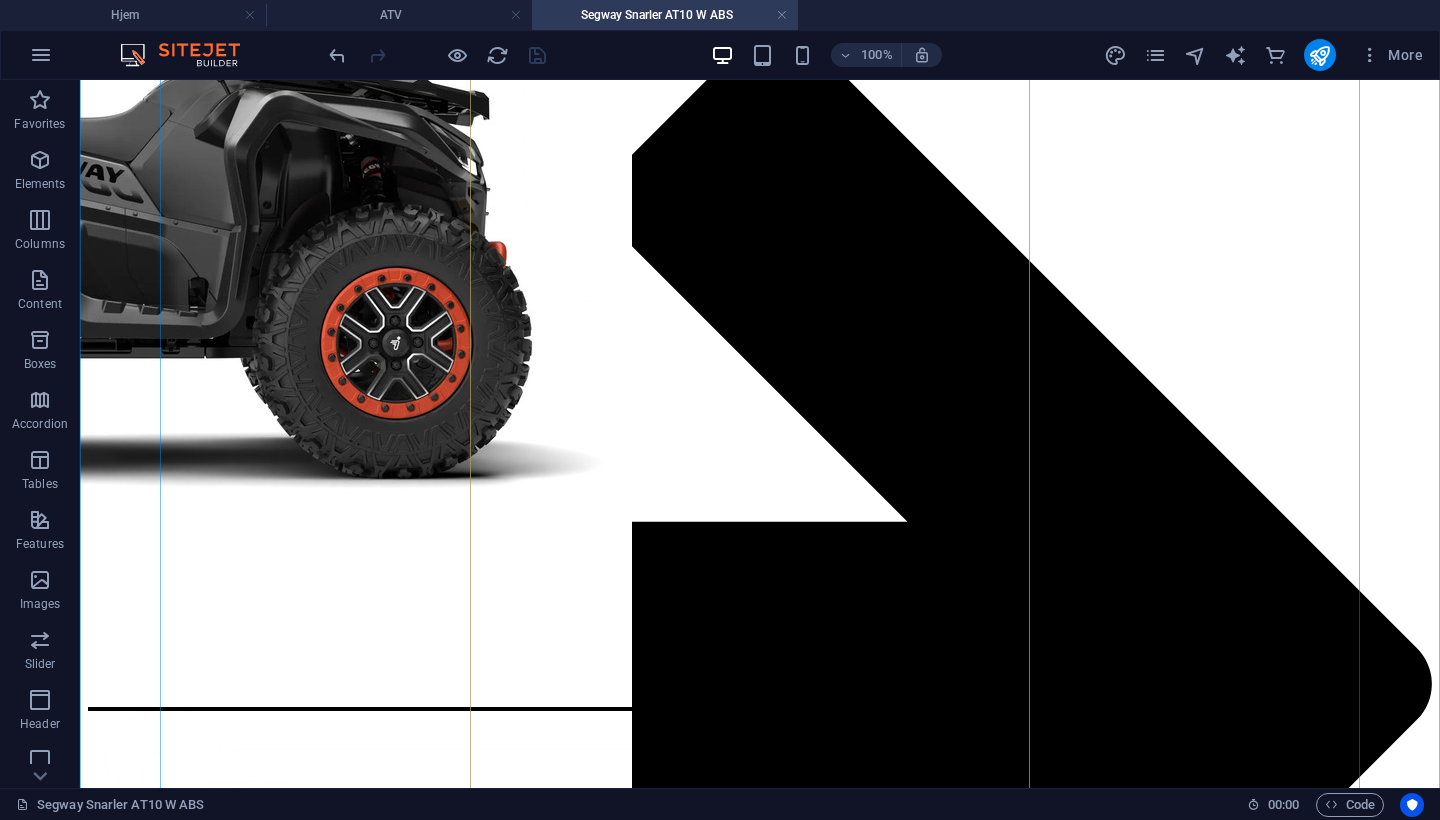 scroll, scrollTop: 2461, scrollLeft: 0, axis: vertical 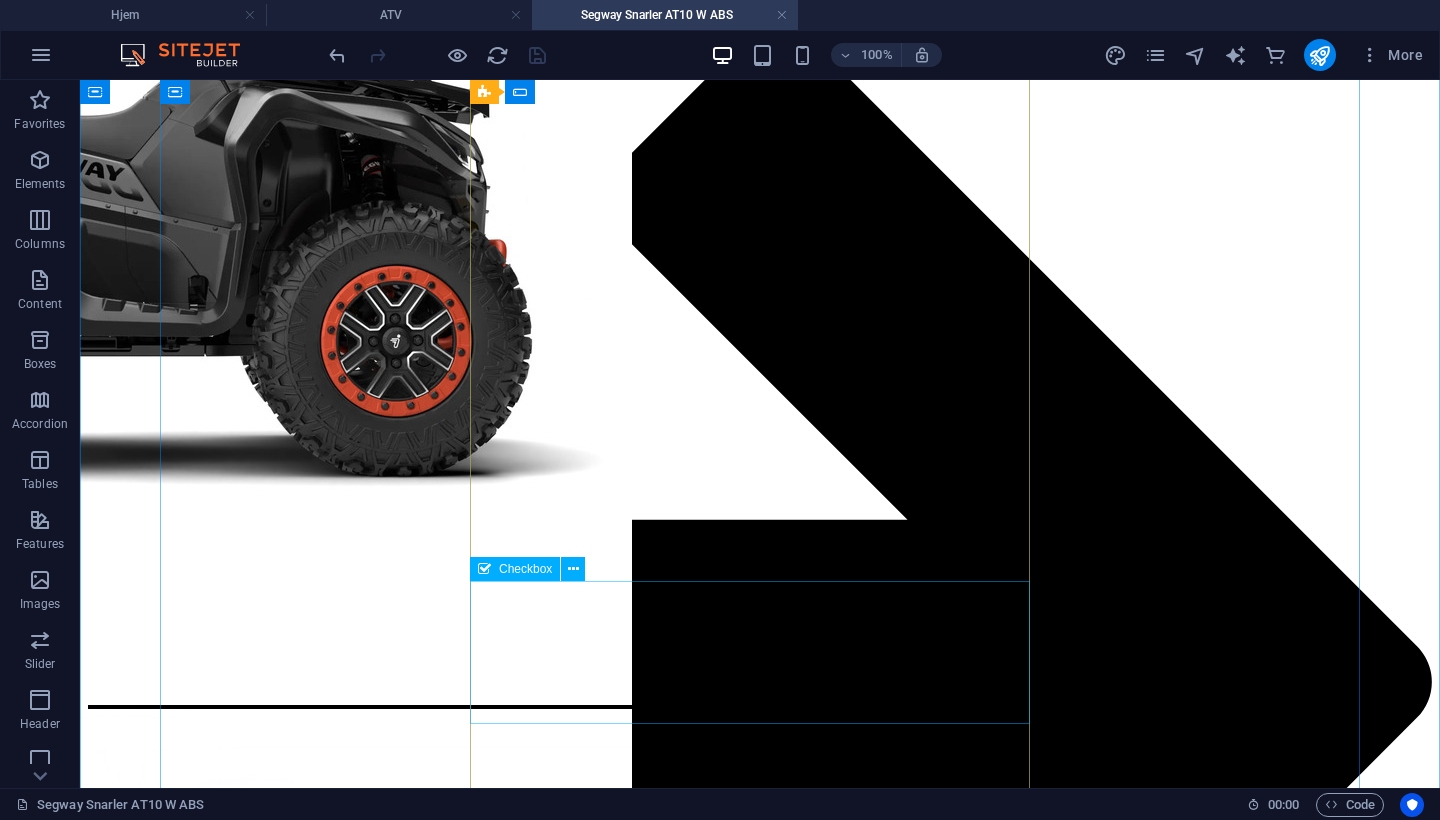 click on "Montering og registrering:   Kun montering
Kun registrering
Begge deler (vanligst)
Ingen  (jeg ordner alt selv)" at bounding box center [388, 3456] 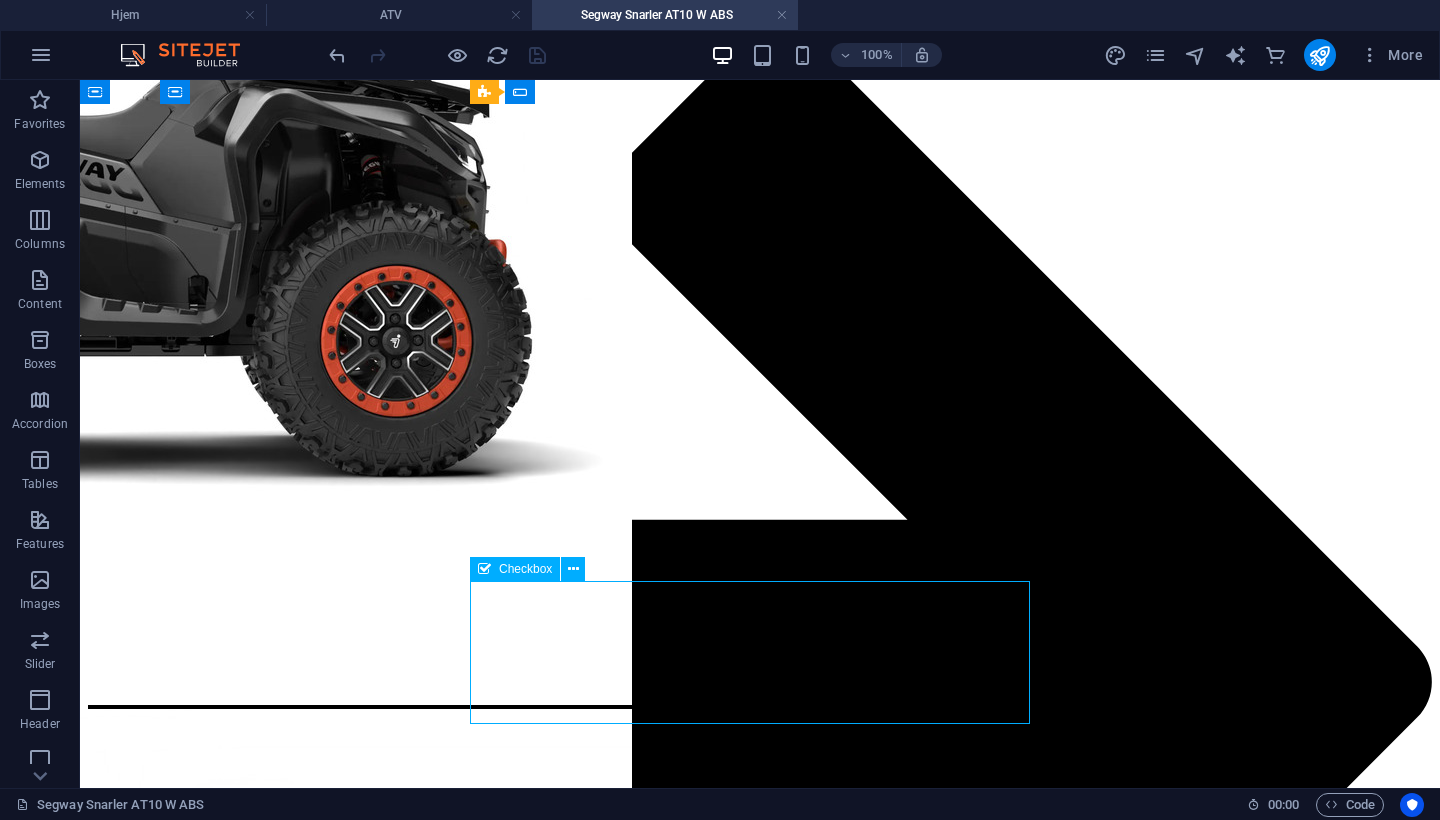 click on "Montering og registrering:   Kun montering
Kun registrering
Begge deler (vanligst)
Ingen  (jeg ordner alt selv)" at bounding box center (388, 3456) 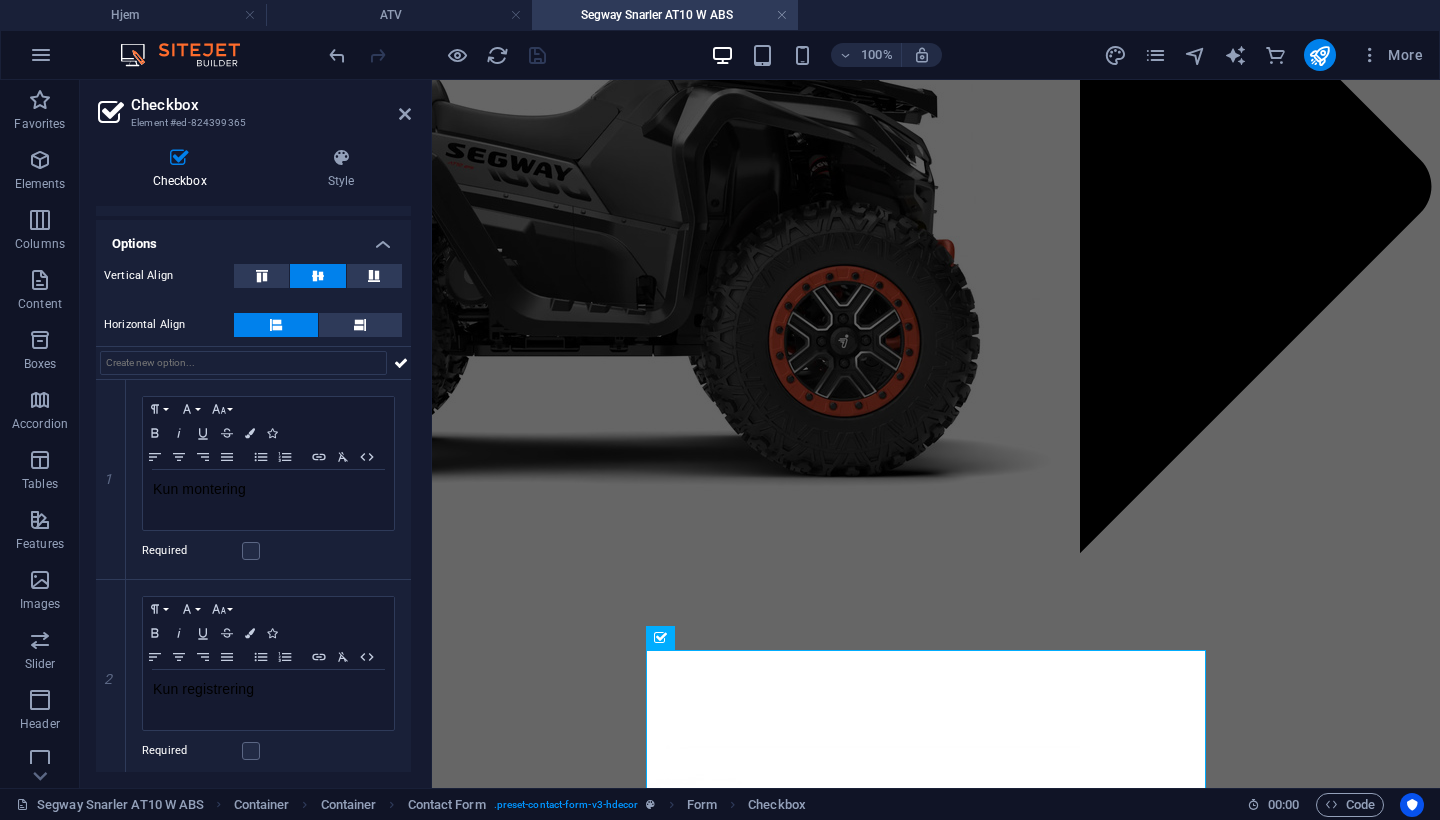 scroll, scrollTop: 118, scrollLeft: 0, axis: vertical 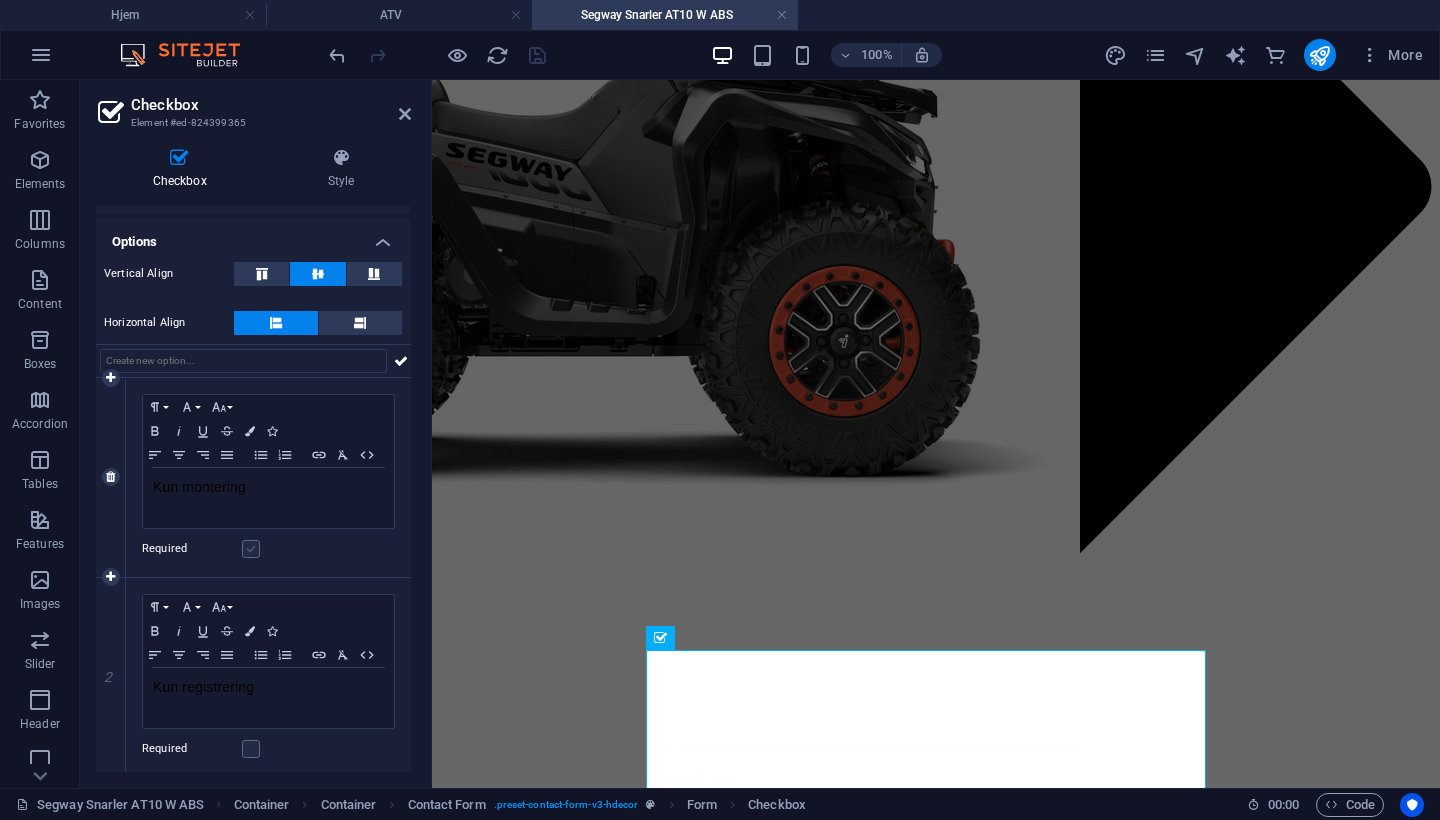 click at bounding box center [251, 549] 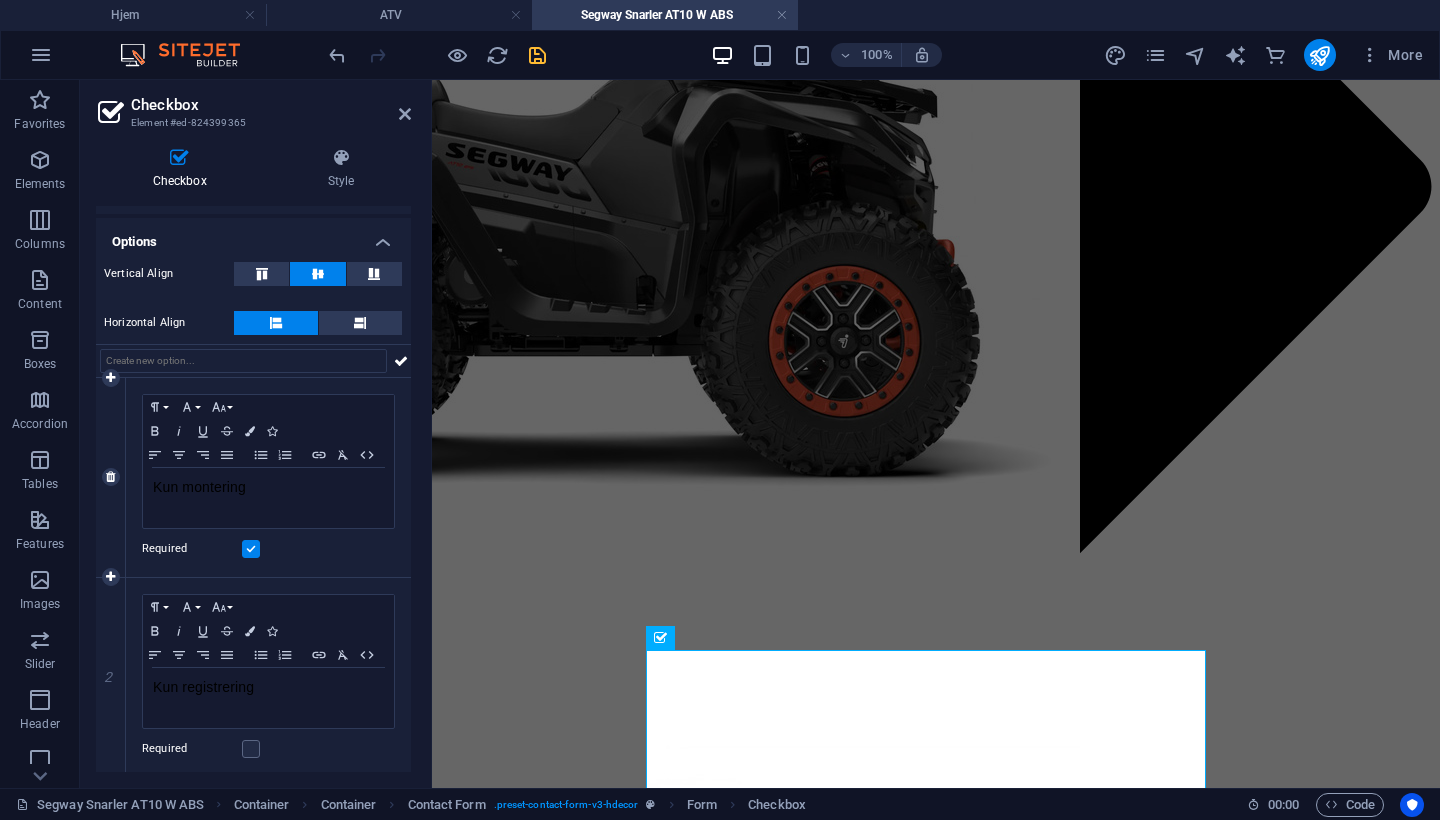 click at bounding box center [251, 549] 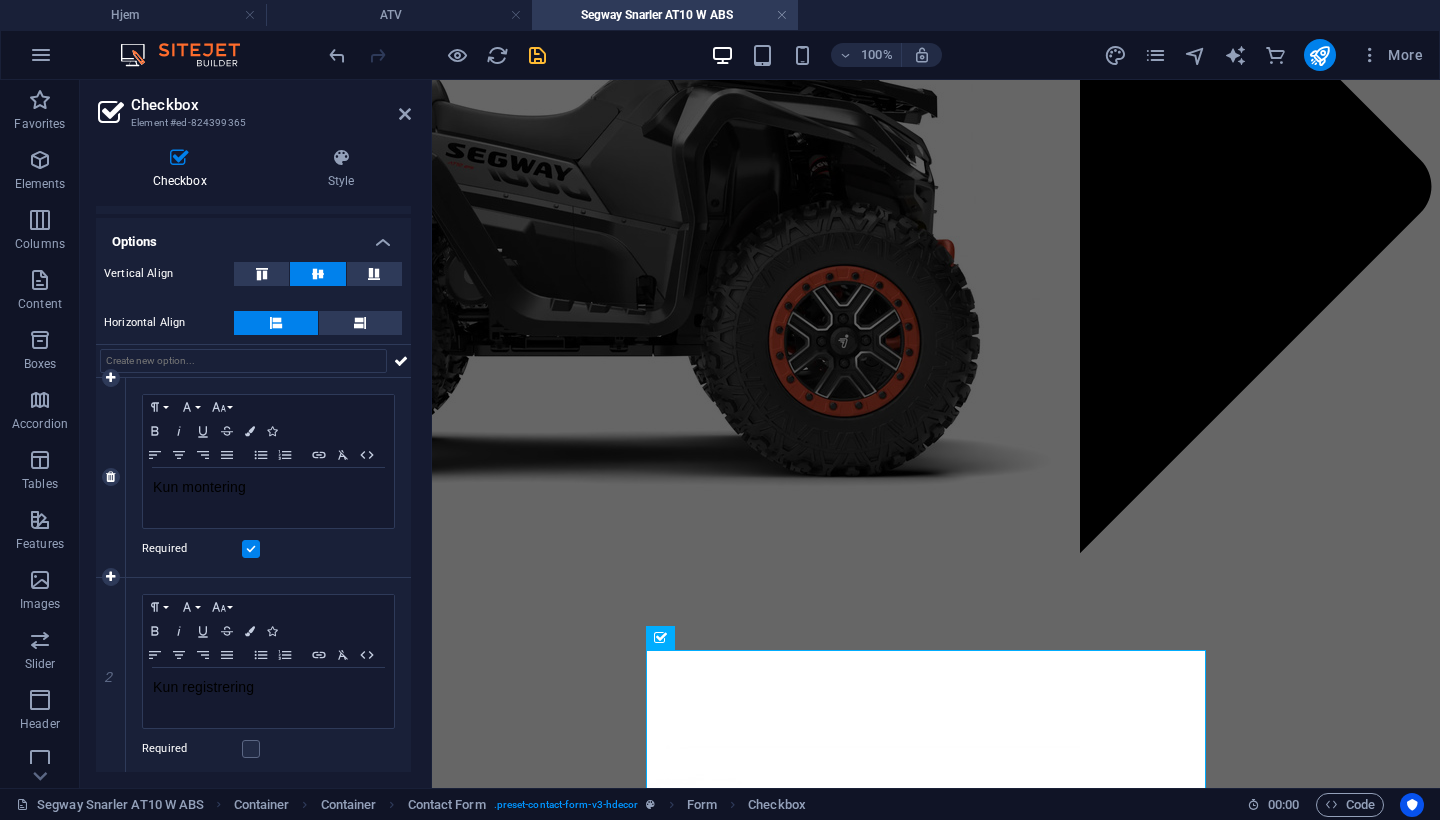 click on "Required" at bounding box center [0, 0] 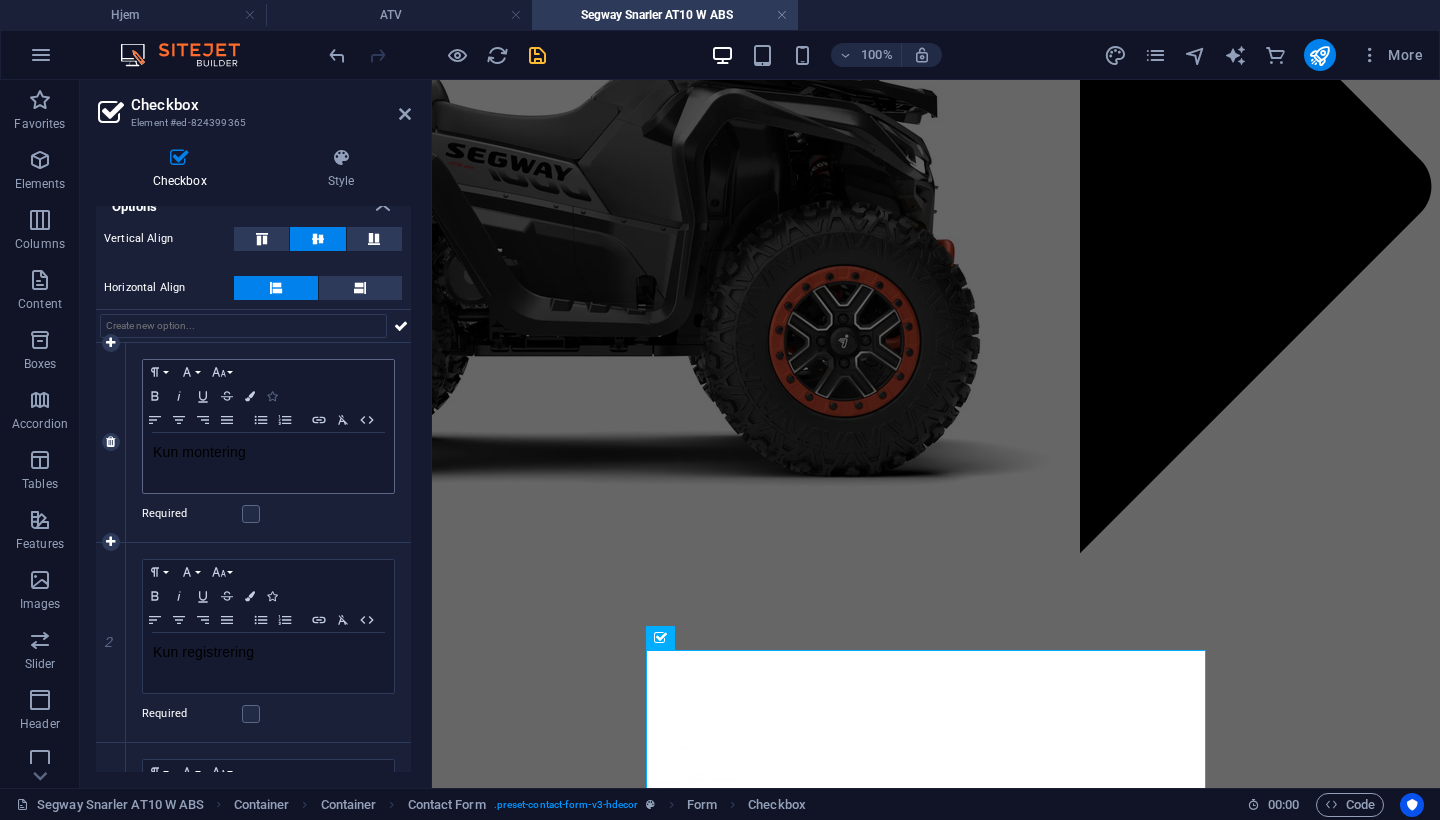 scroll, scrollTop: 160, scrollLeft: 0, axis: vertical 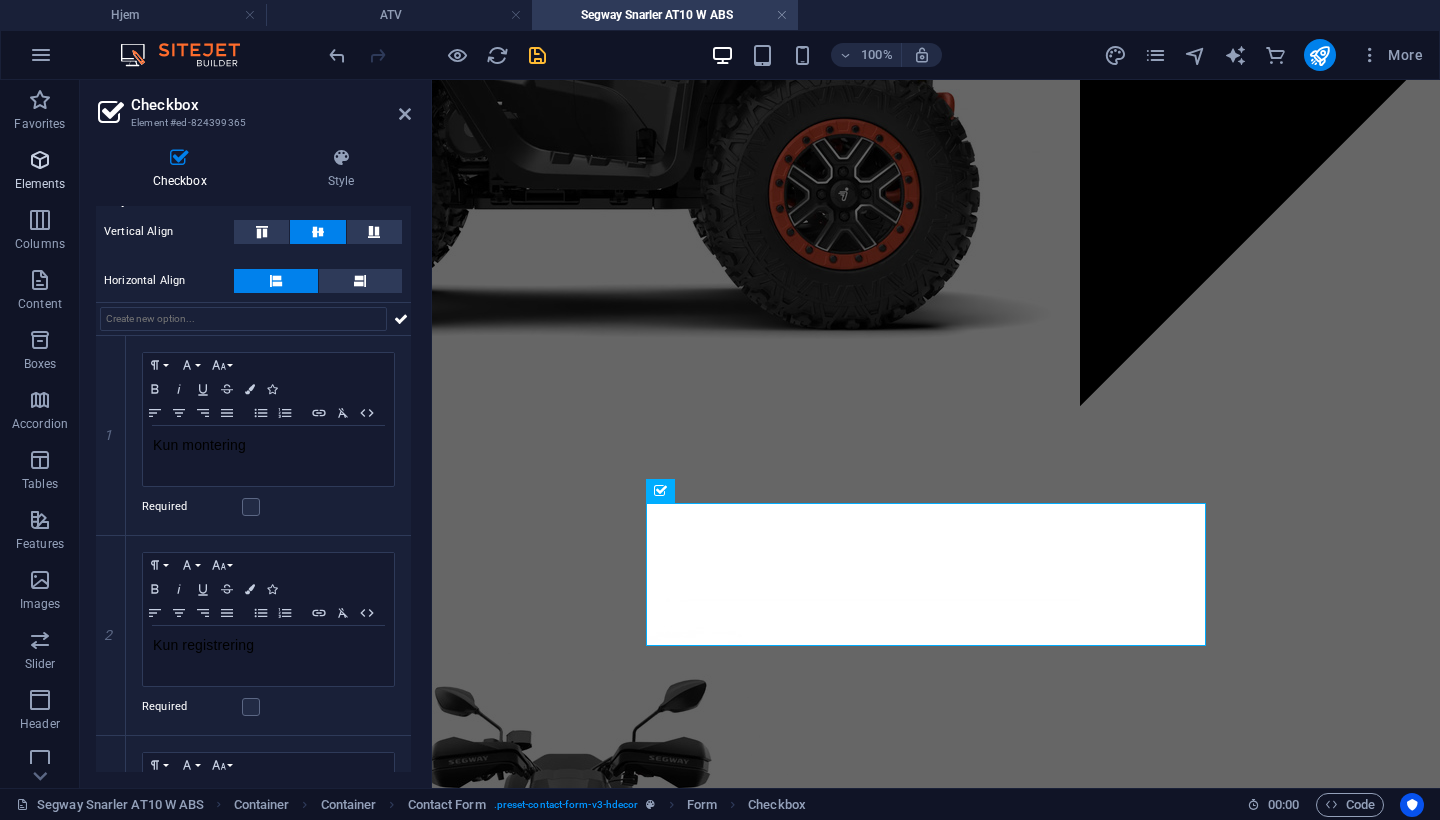 click on "Elements" at bounding box center (40, 184) 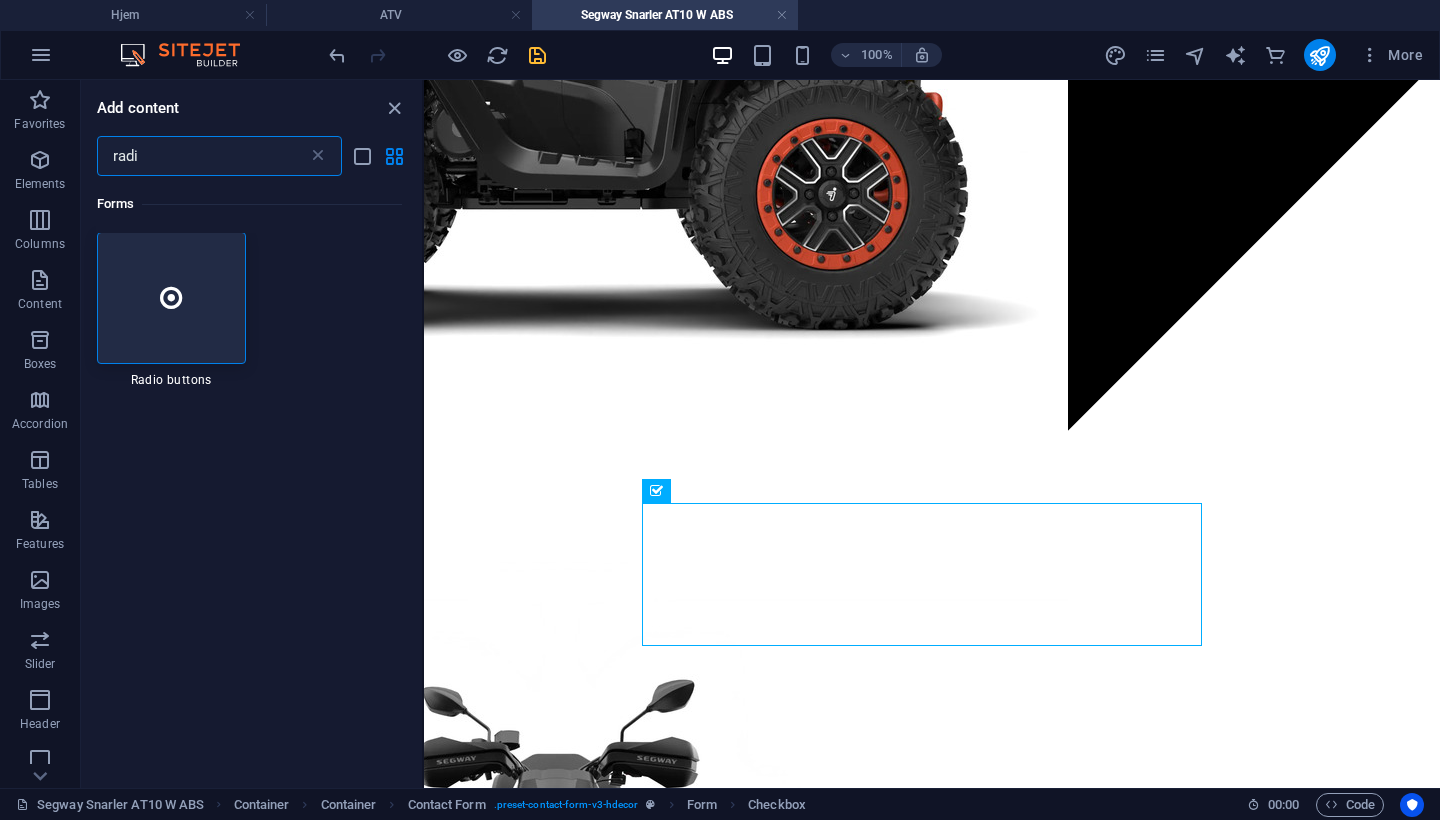 scroll, scrollTop: 0, scrollLeft: 0, axis: both 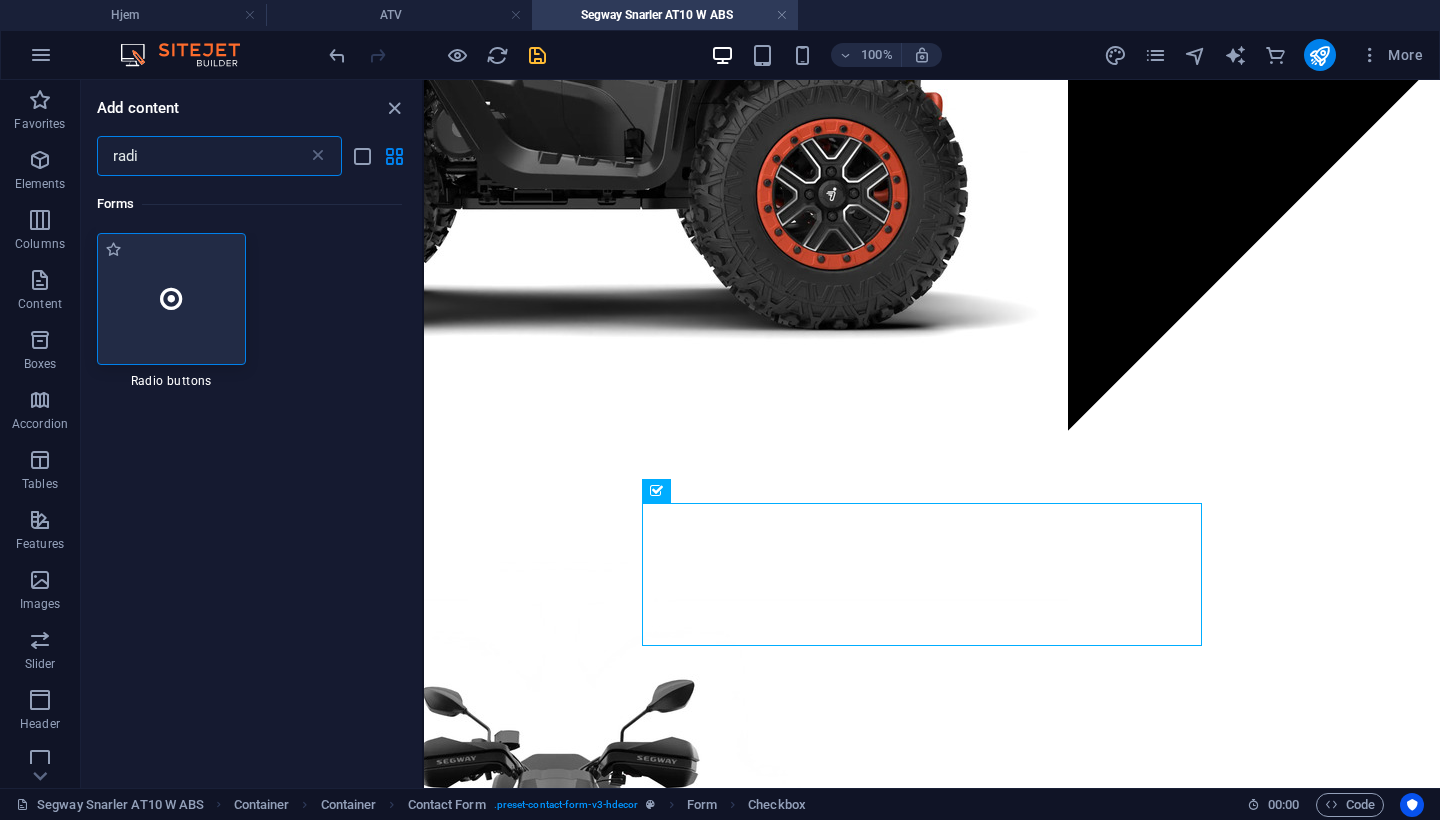 type on "radi" 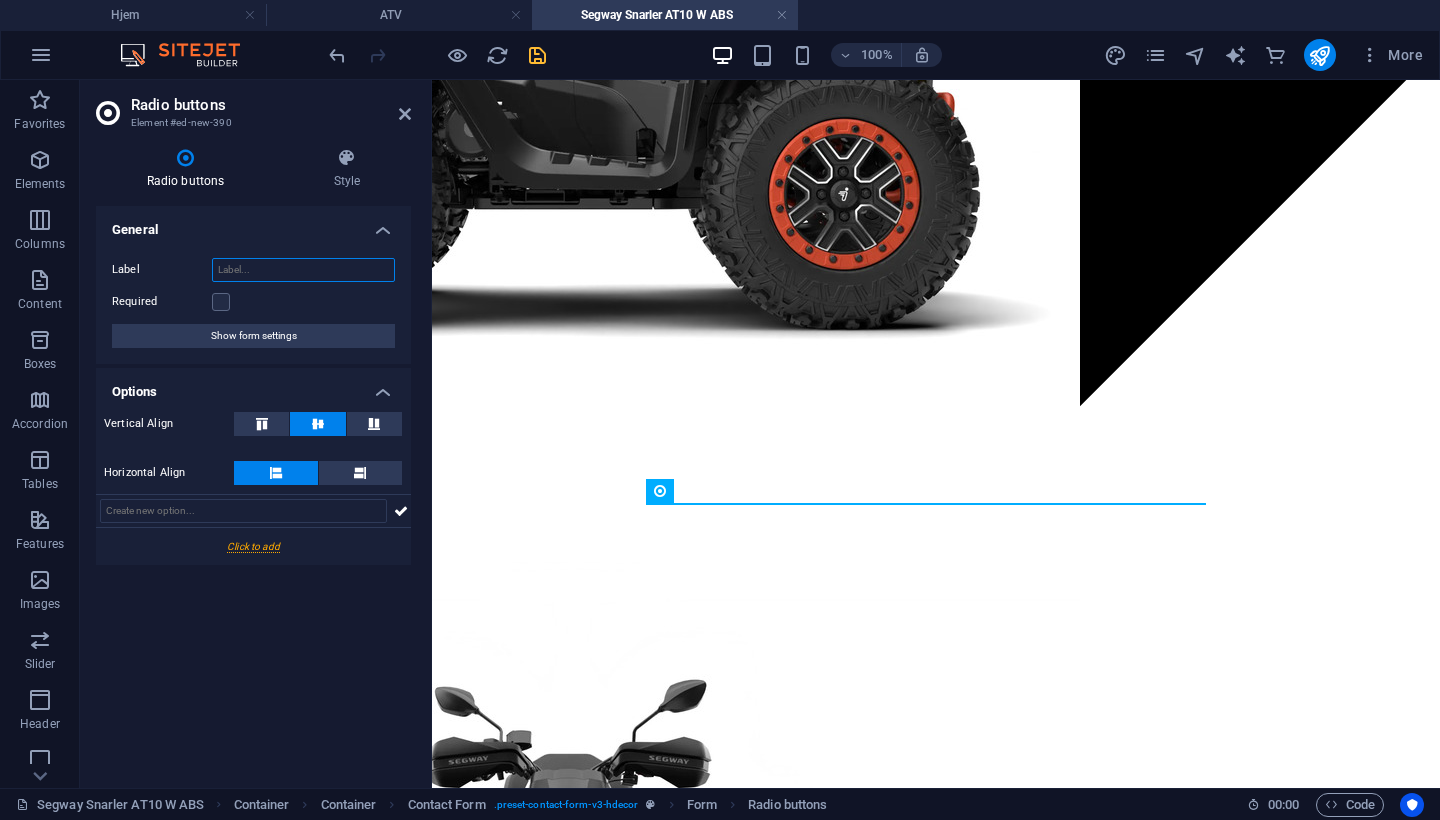click on "Label" at bounding box center (303, 270) 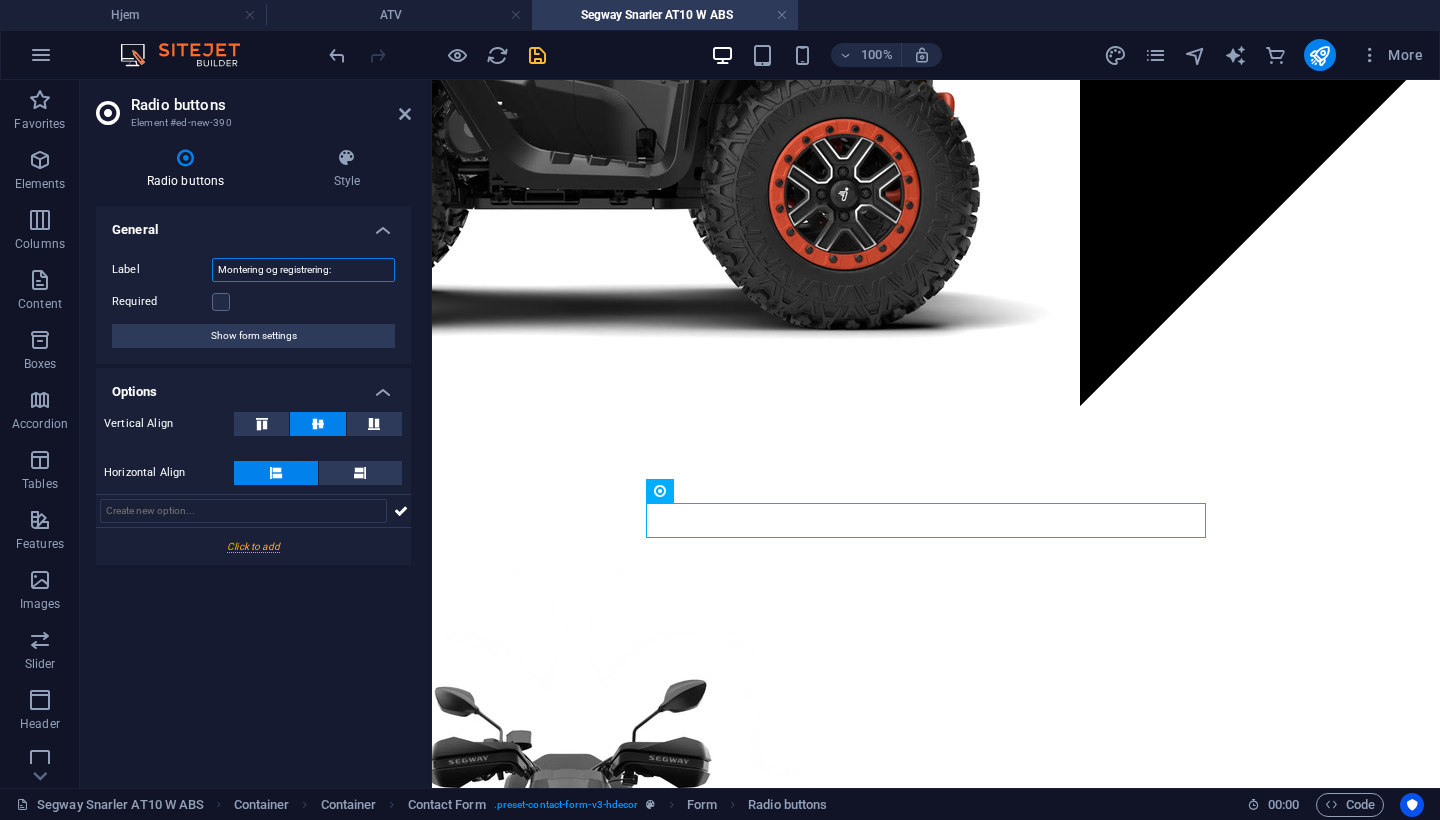 type on "Montering og registrering:" 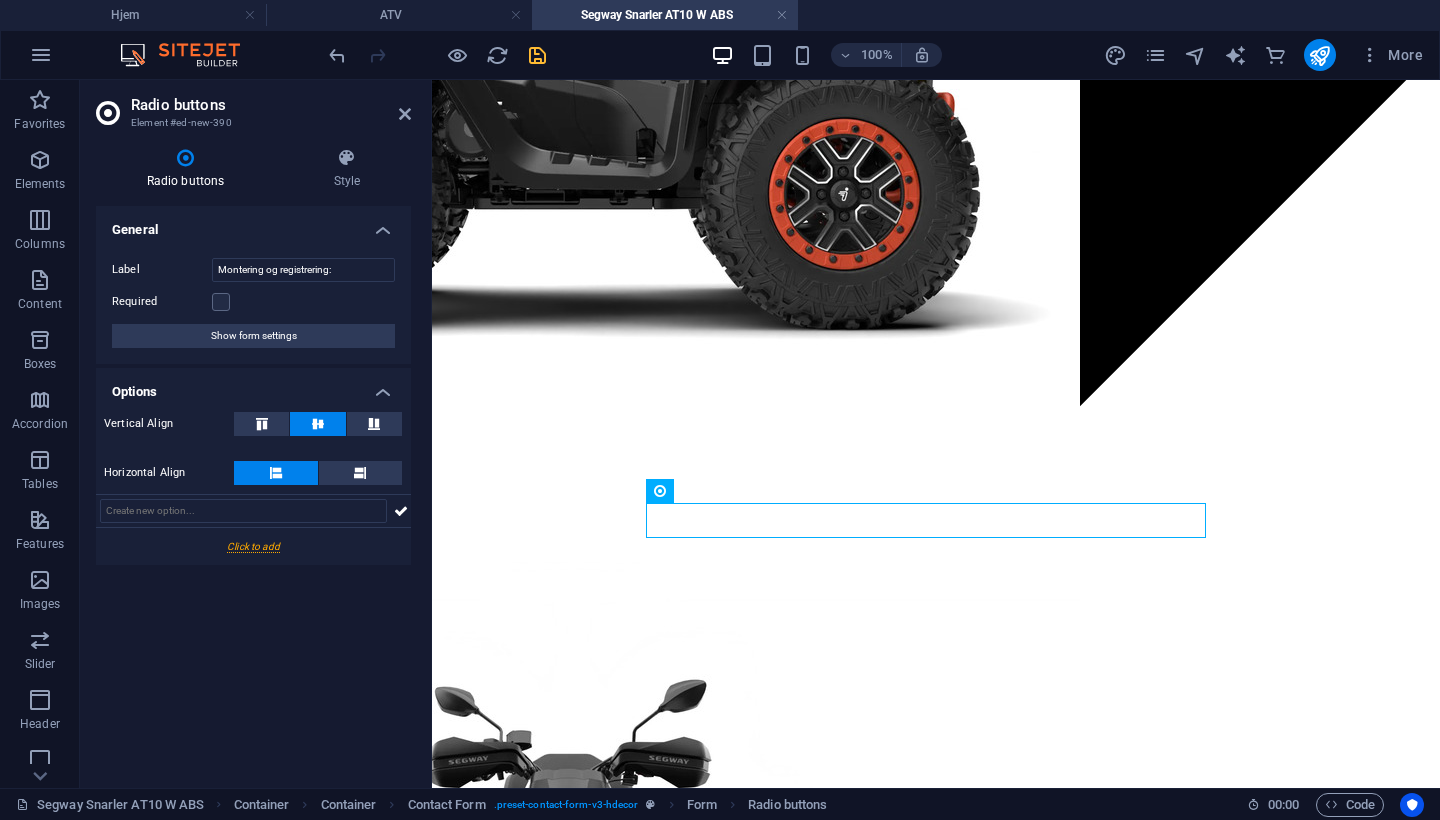 click at bounding box center [253, 546] 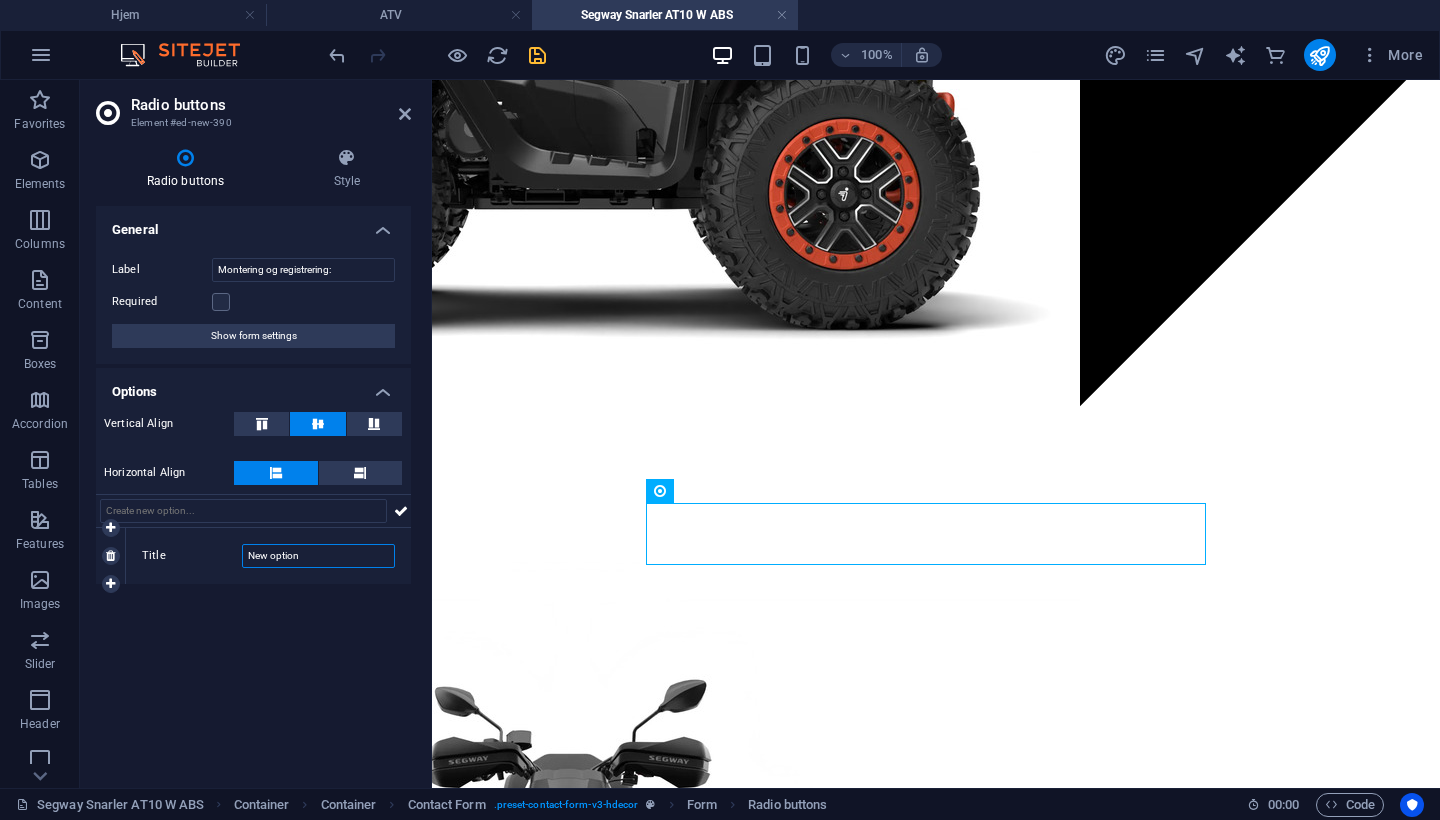 drag, startPoint x: 326, startPoint y: 558, endPoint x: 232, endPoint y: 558, distance: 94 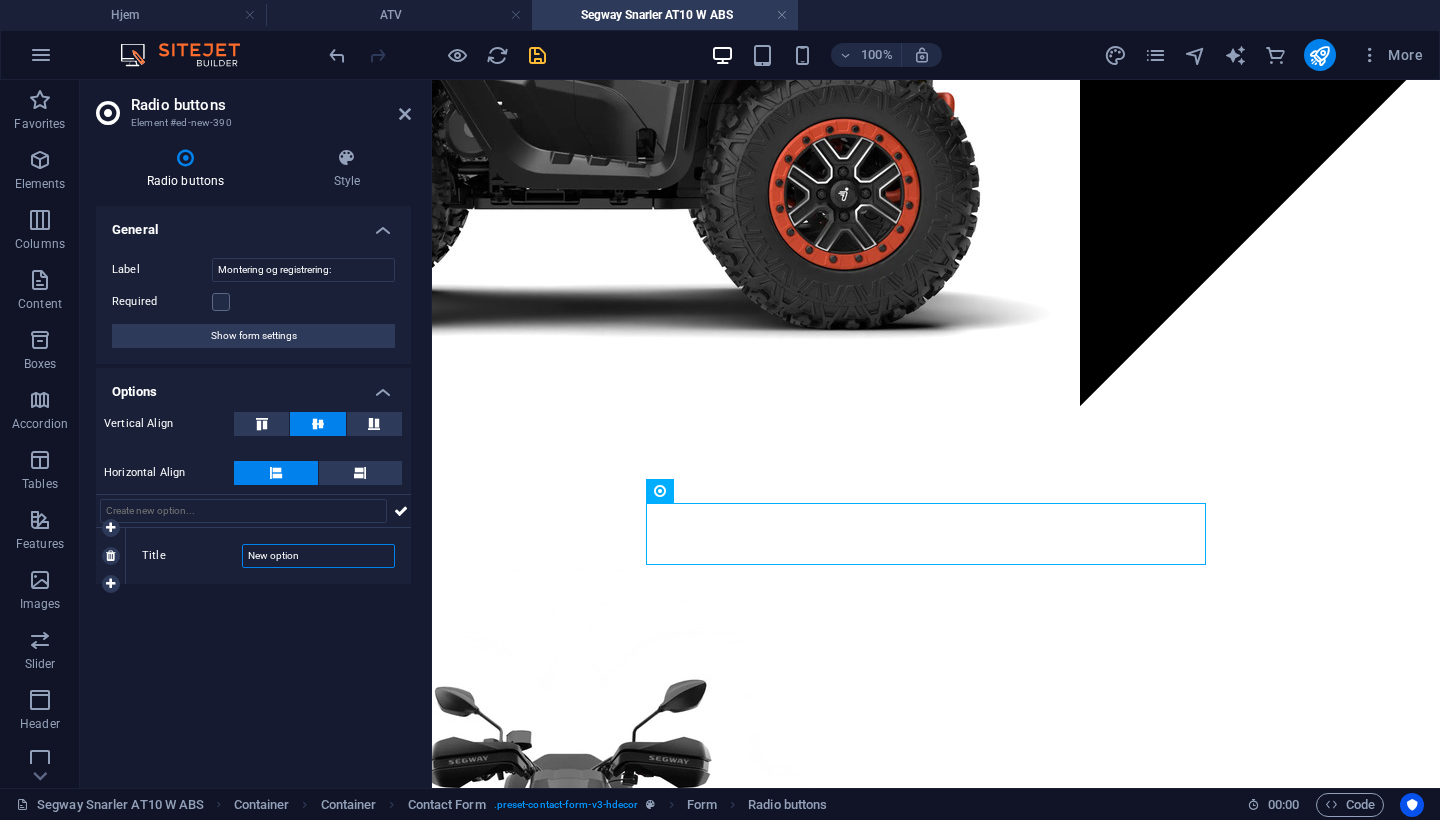 click on "Title New option" at bounding box center (268, 556) 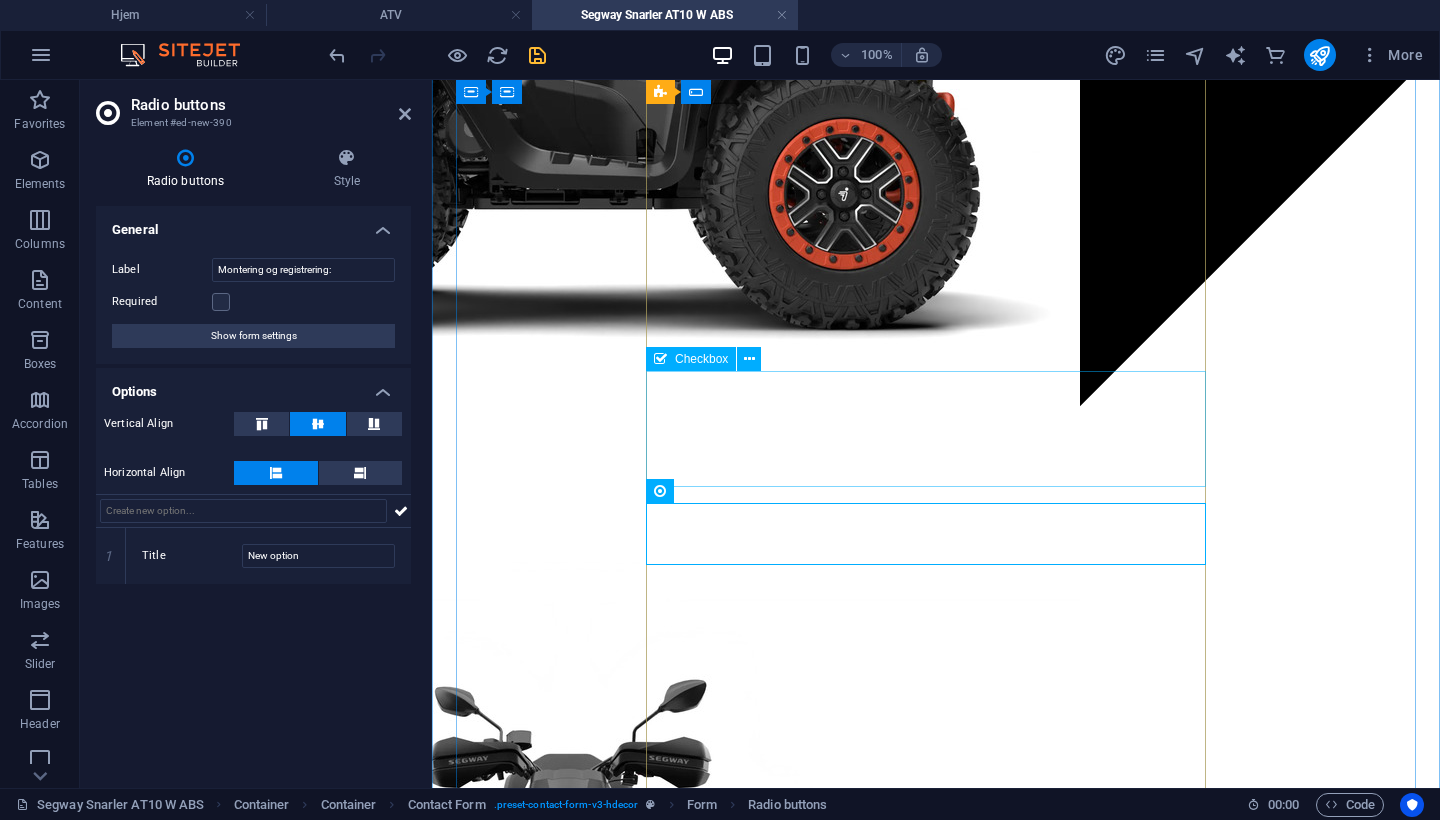 click on "Ekstrautstyr:   AT10 front fanger kit   AT10 undersbeskyttelsesplate i aluminium   ATV vindrute universal – klar 4 mm" at bounding box center (740, 2411) 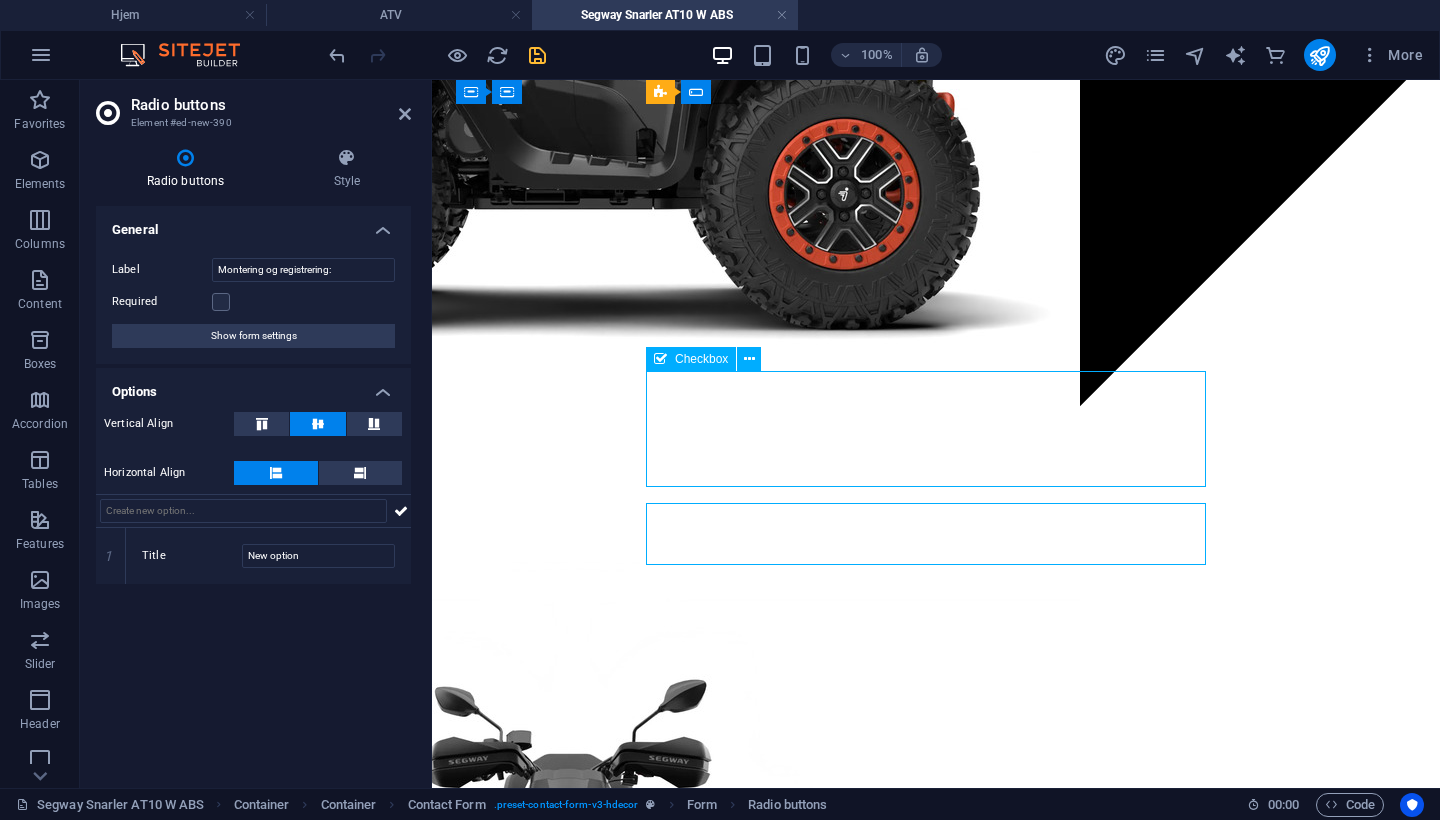 click on "Ekstrautstyr:   AT10 front fanger kit   AT10 undersbeskyttelsesplate i aluminium   ATV vindrute universal – klar 4 mm" at bounding box center [740, 2411] 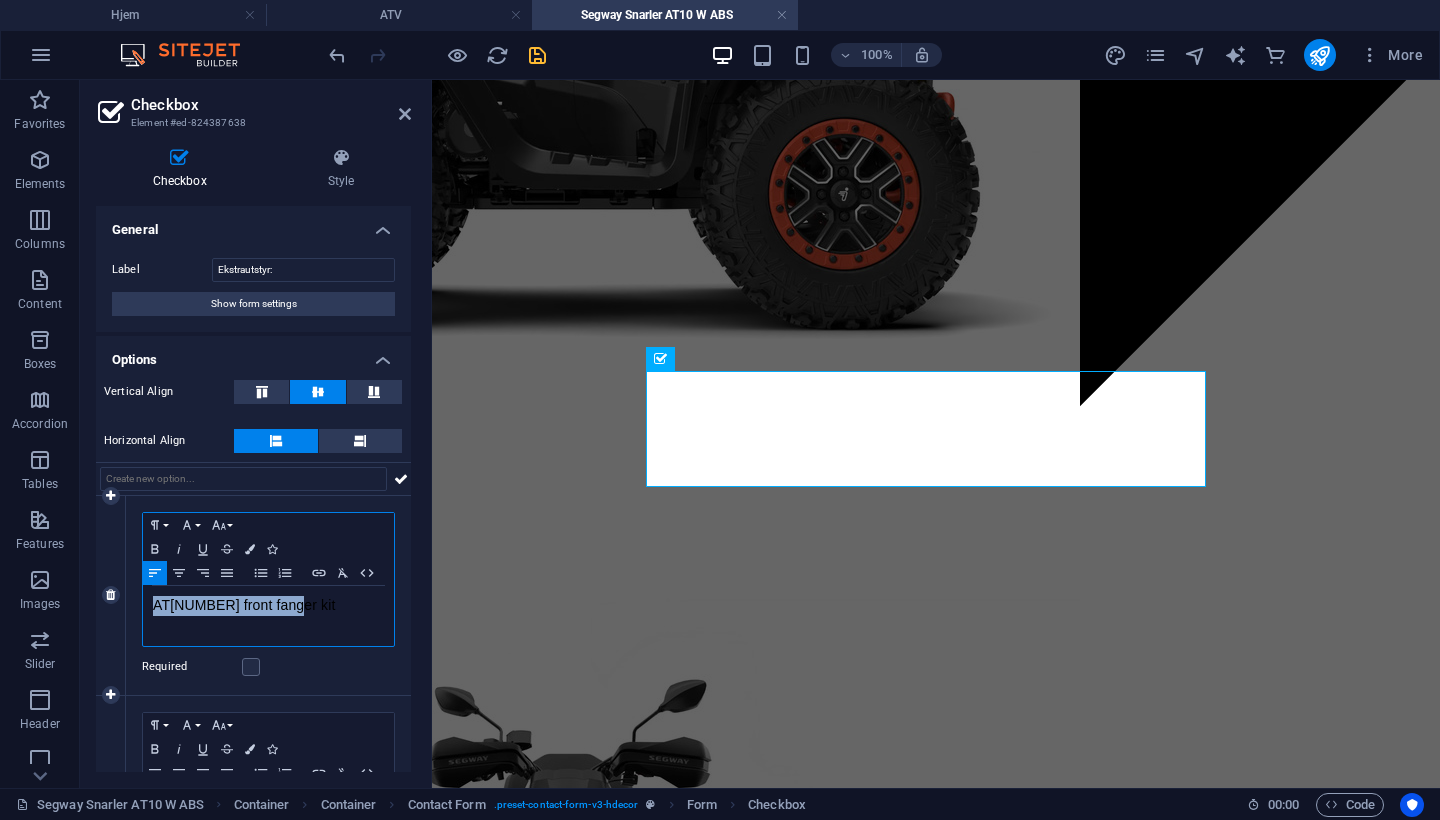 drag, startPoint x: 312, startPoint y: 605, endPoint x: 98, endPoint y: 605, distance: 214 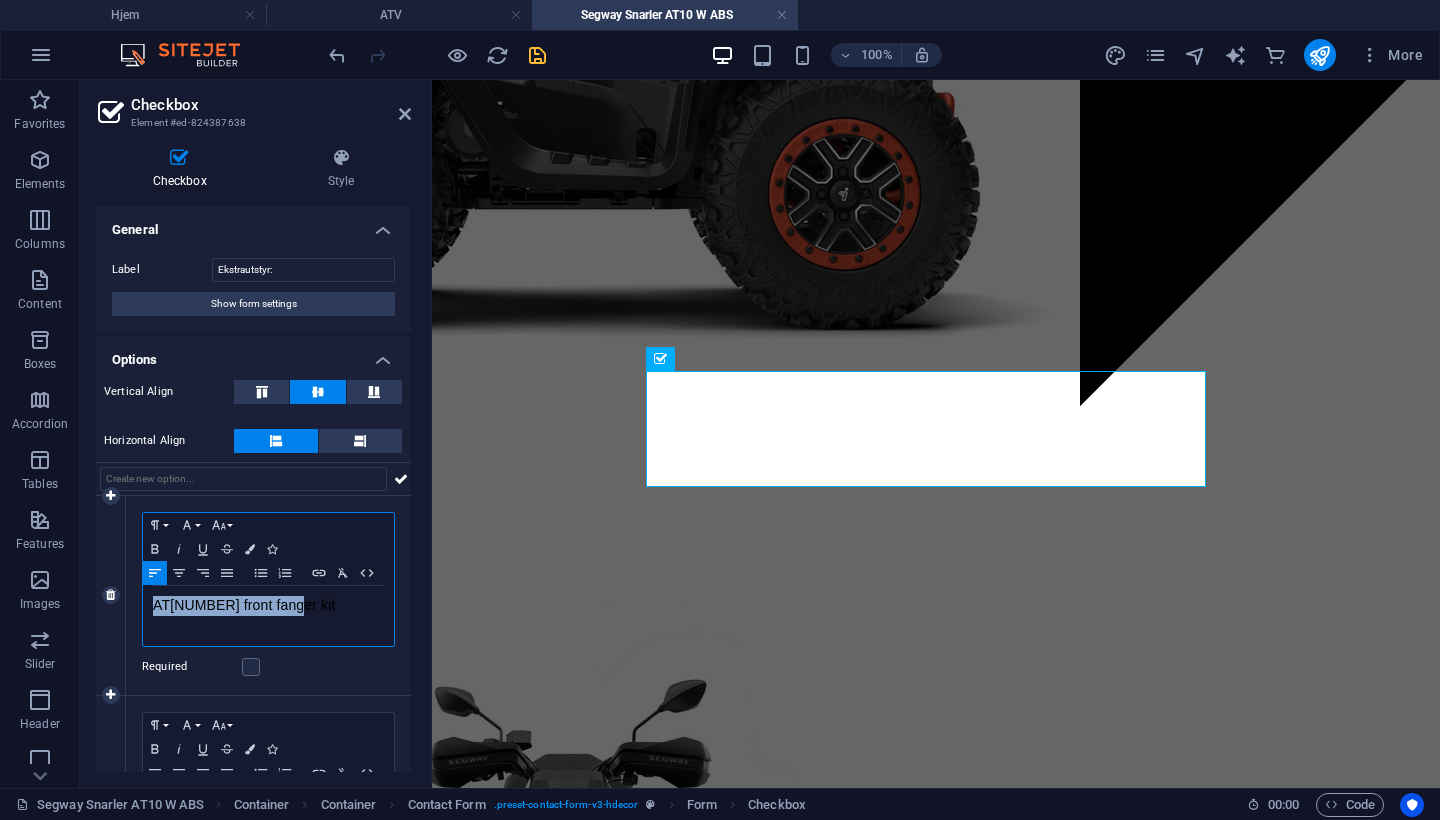 click on "AT[NUMBER] front fanger kit Required" at bounding box center [253, 596] 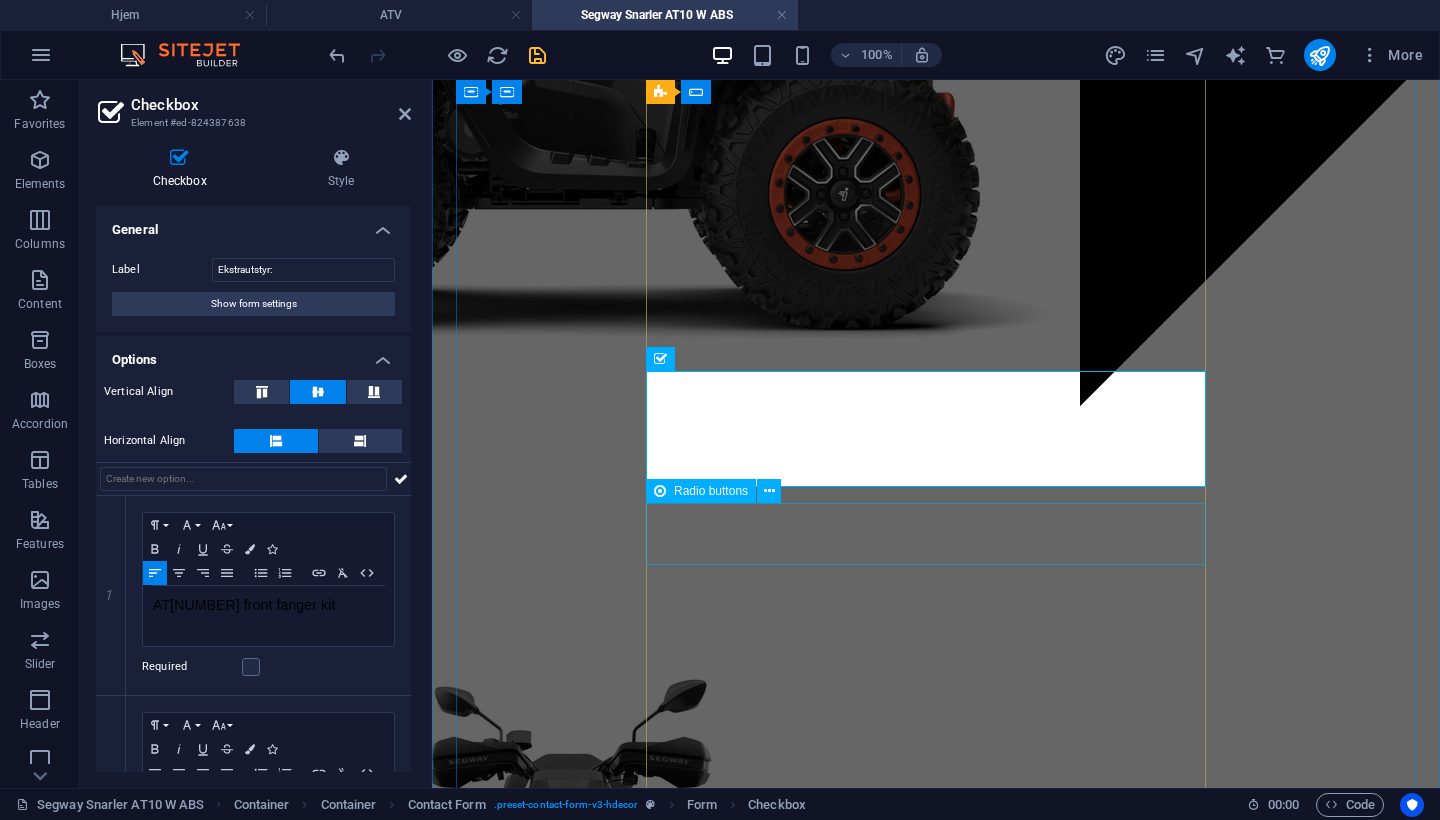 click on "Montering og registrering:   New option" at bounding box center [740, 2568] 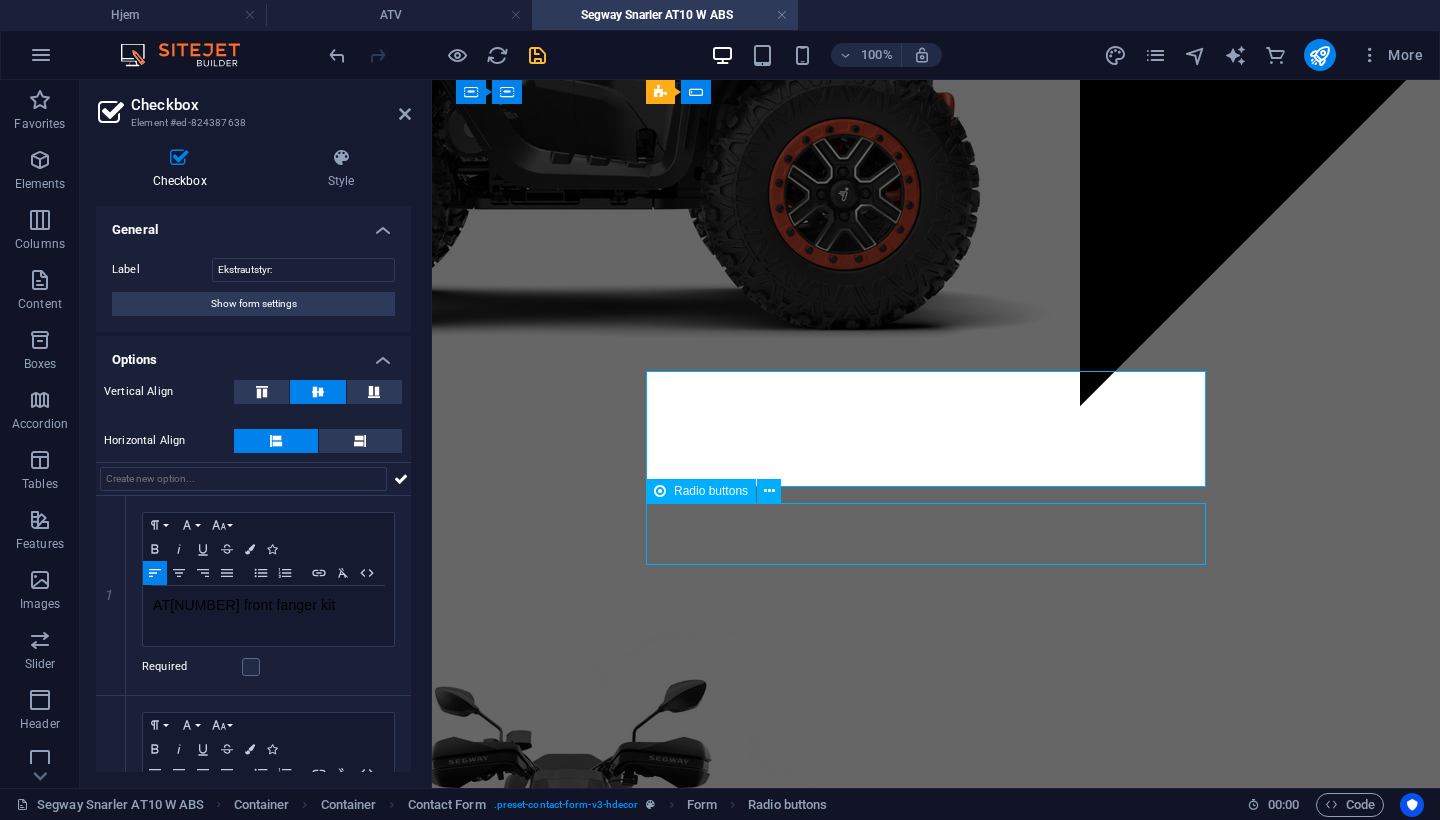 click on "Montering og registrering:   New option" at bounding box center [740, 2568] 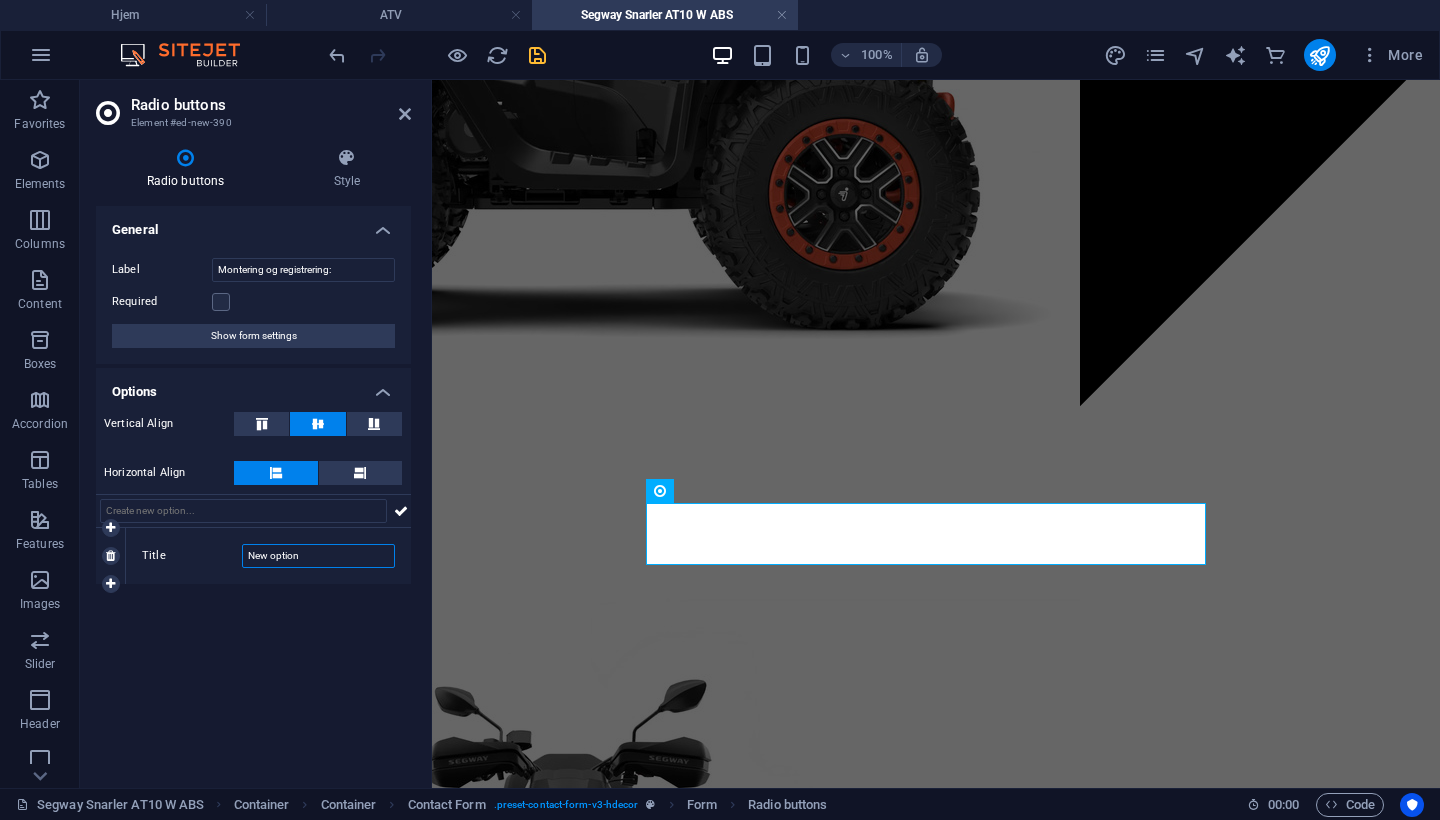 drag, startPoint x: 344, startPoint y: 546, endPoint x: 241, endPoint y: 543, distance: 103.04368 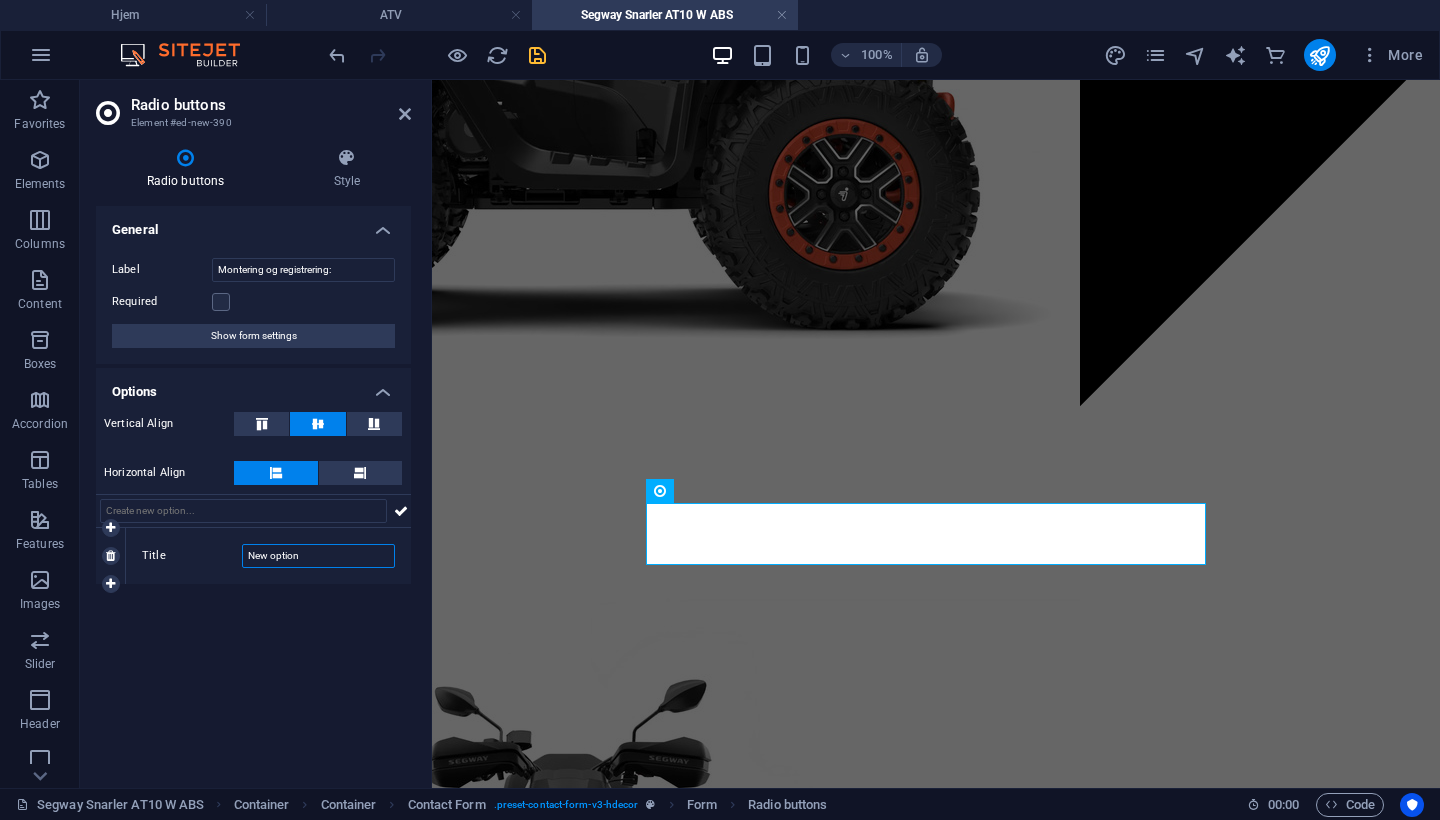 click on "Title New option" at bounding box center [268, 556] 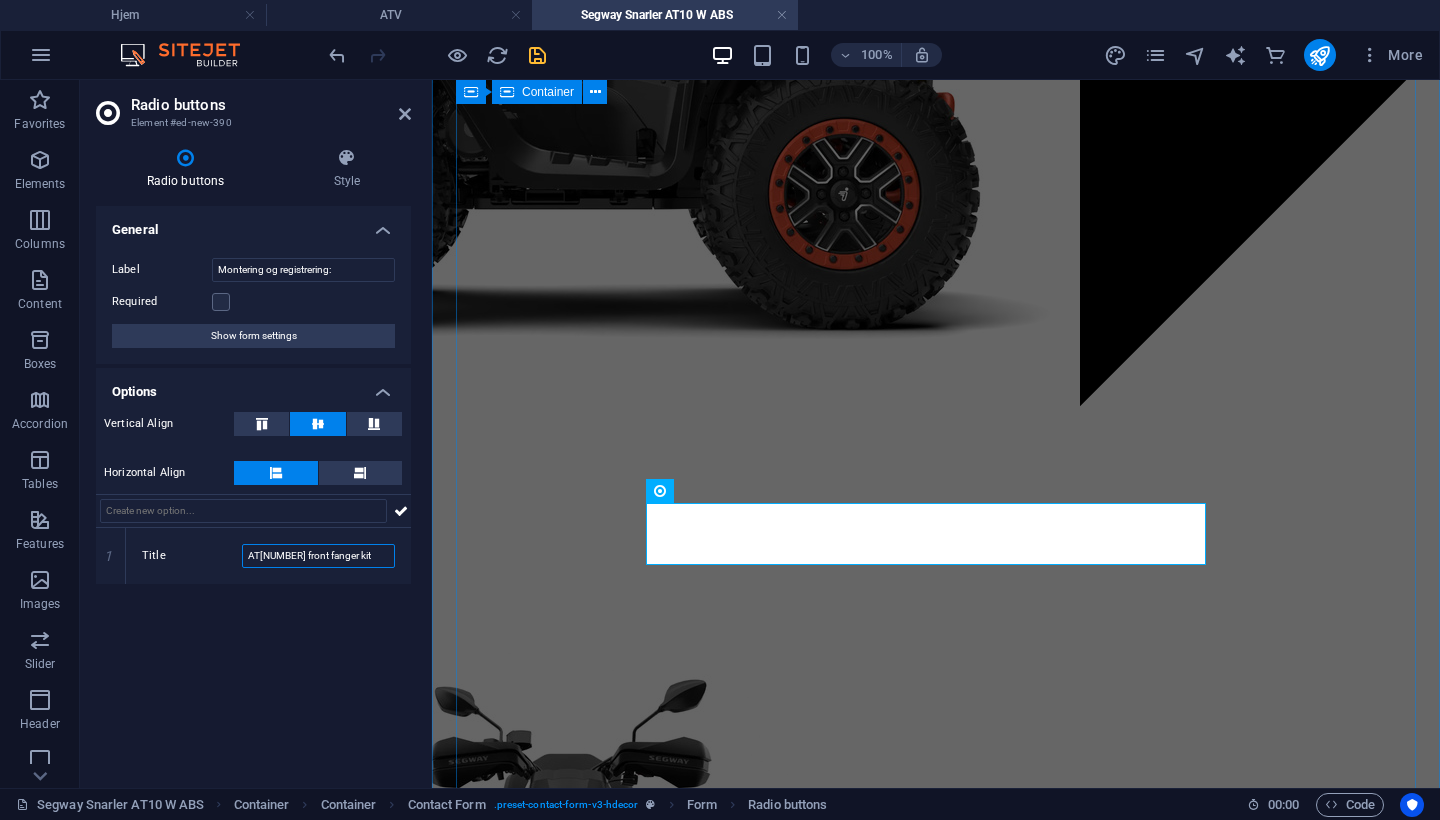 type on "AT[NUMBER] front fanger kit" 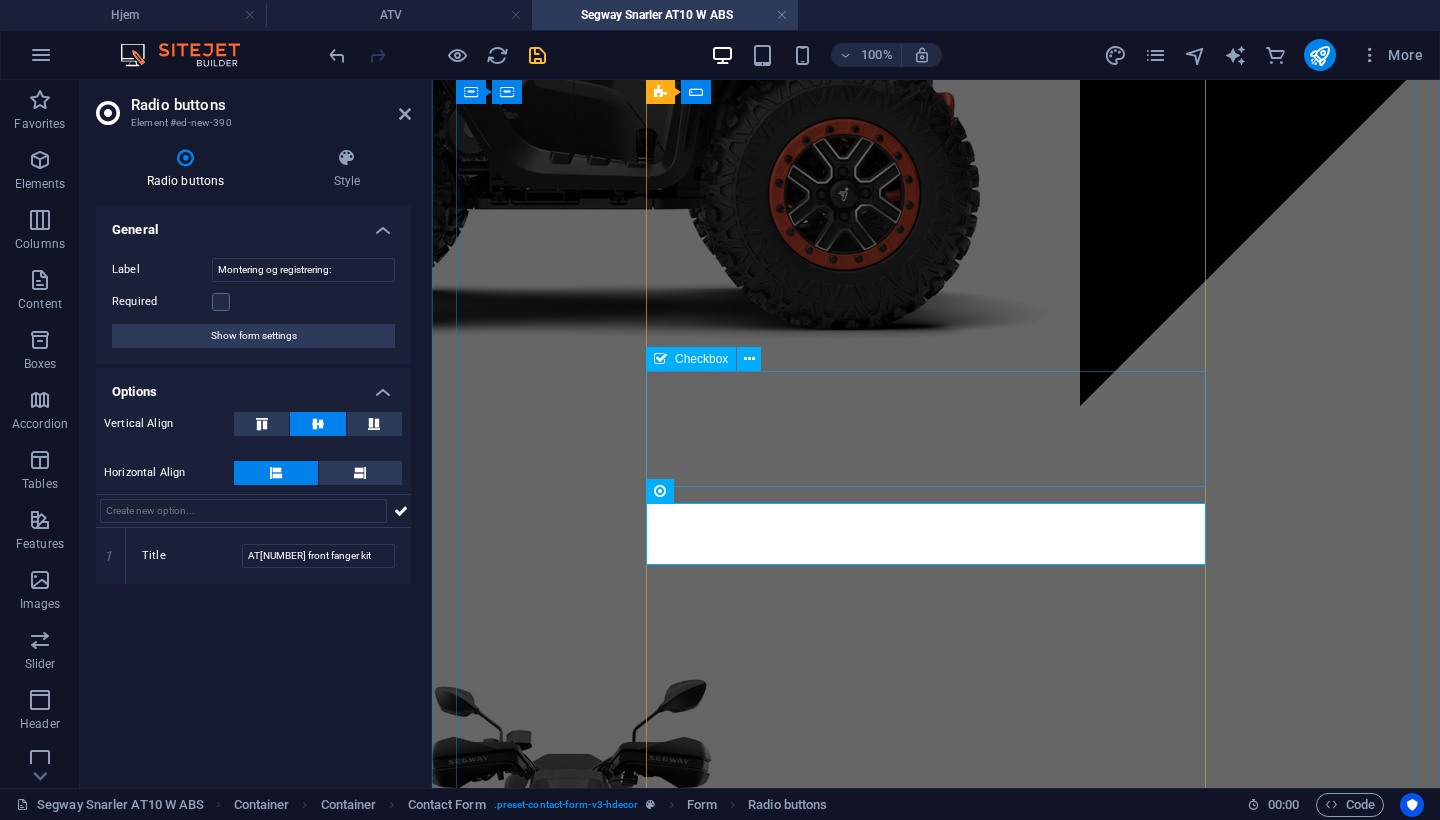 click on "Ekstrautstyr:   AT10 front fanger kit   AT10 undersbeskyttelsesplate i aluminium   ATV vindrute universal – klar 4 mm" at bounding box center (740, 2411) 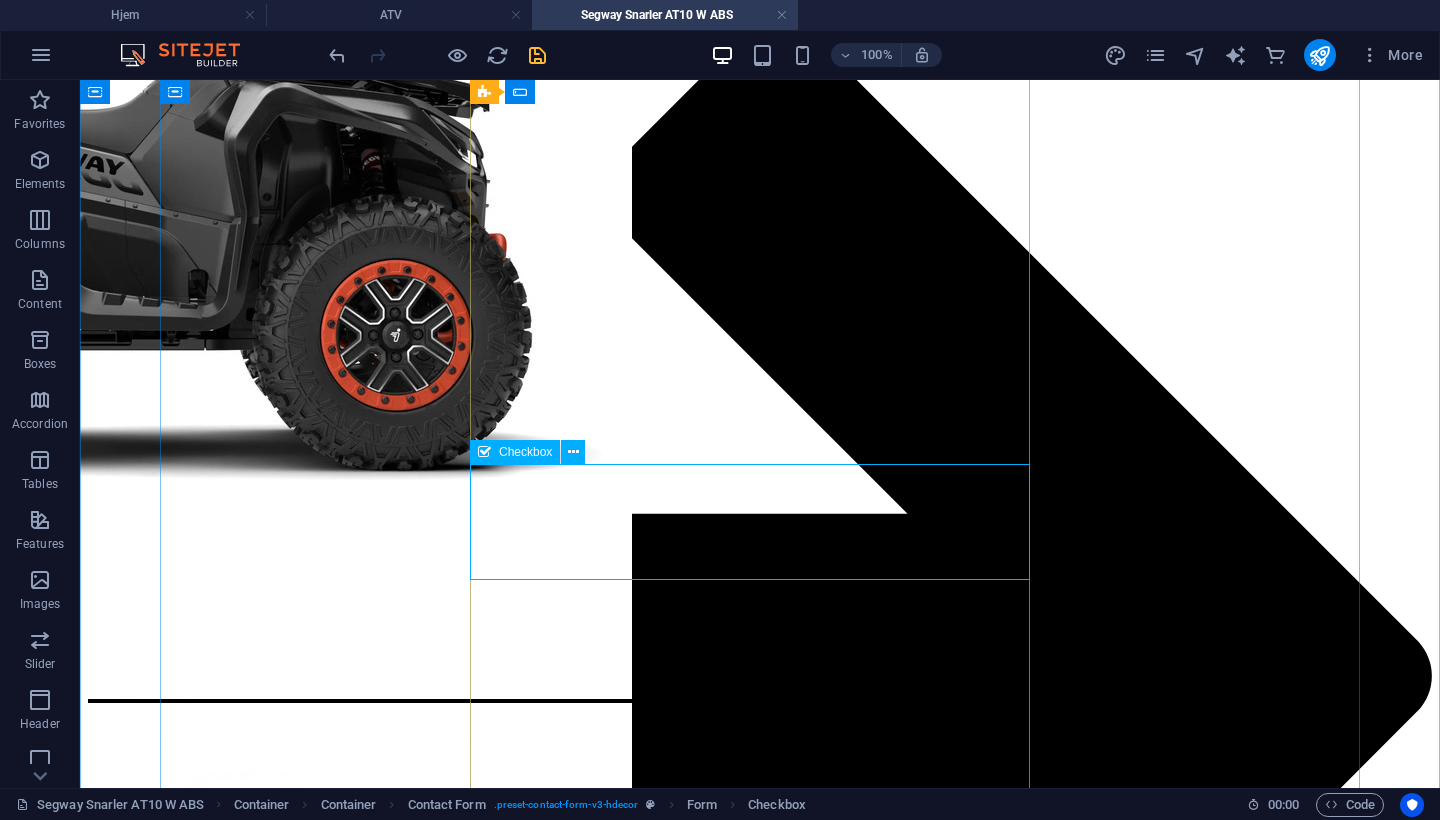 scroll, scrollTop: 2468, scrollLeft: 0, axis: vertical 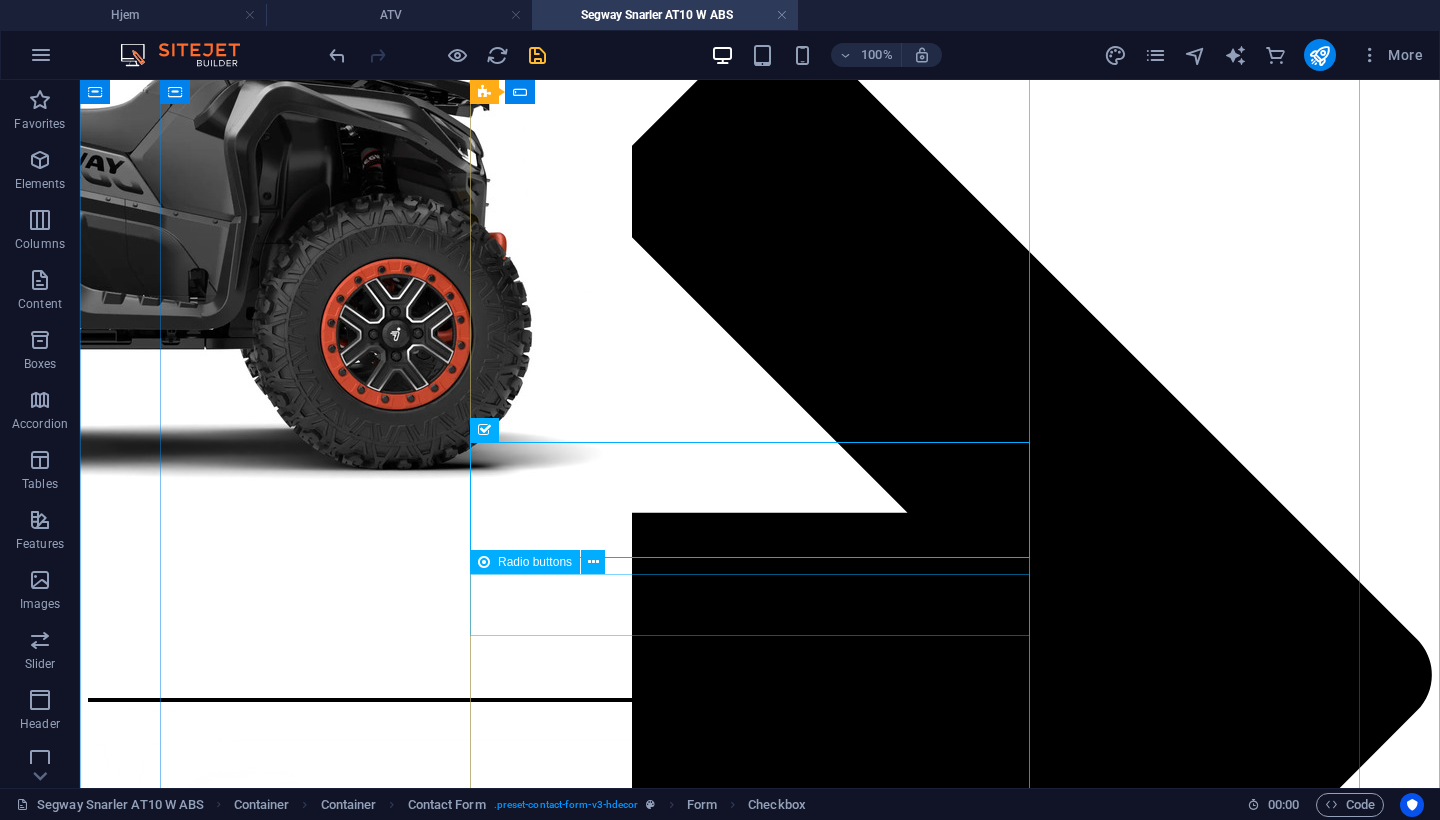 click on "Montering og registrering:   AT10 front fanger kit" at bounding box center [388, 3327] 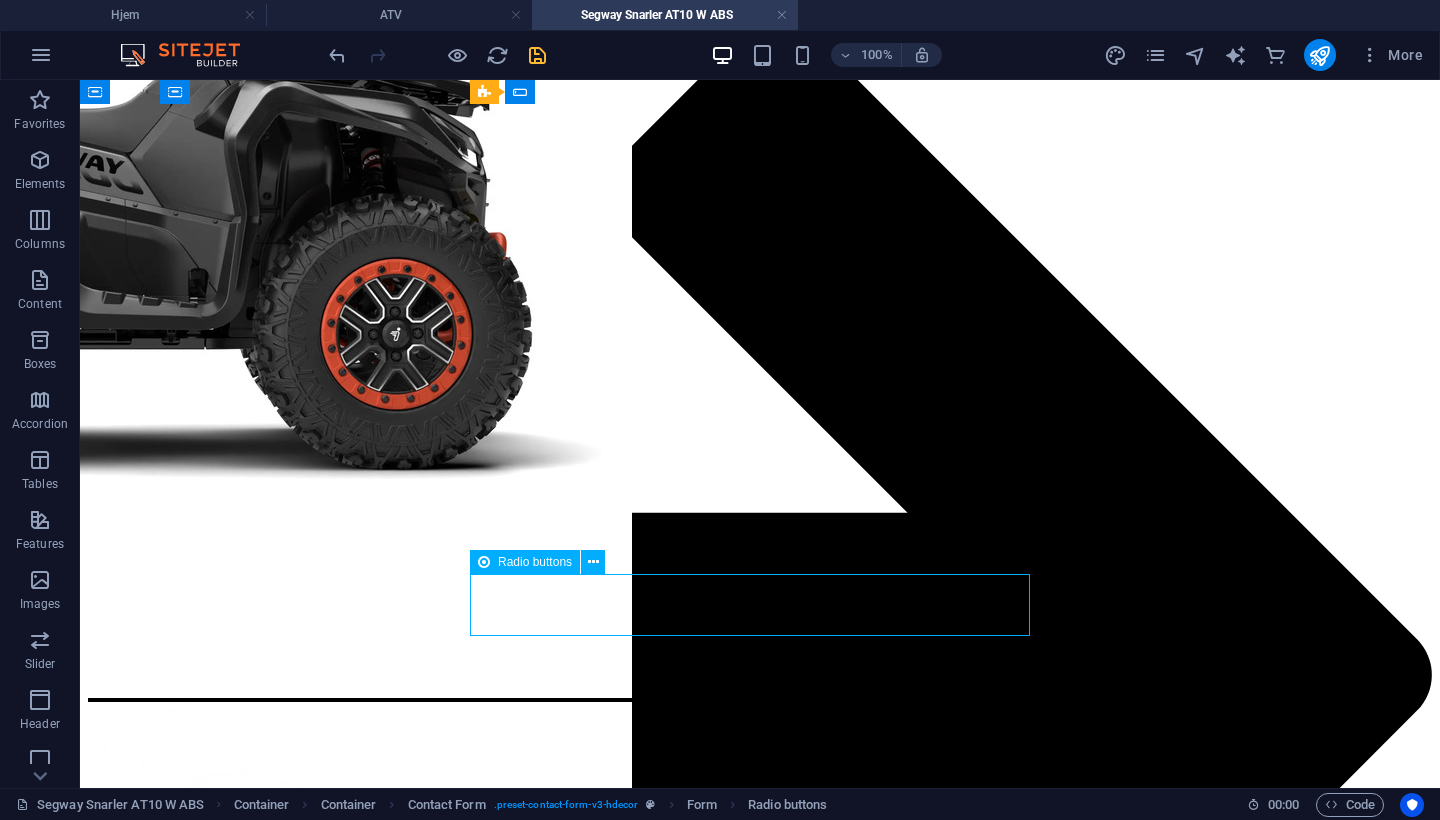 click on "Montering og registrering:   AT10 front fanger kit" at bounding box center [388, 3327] 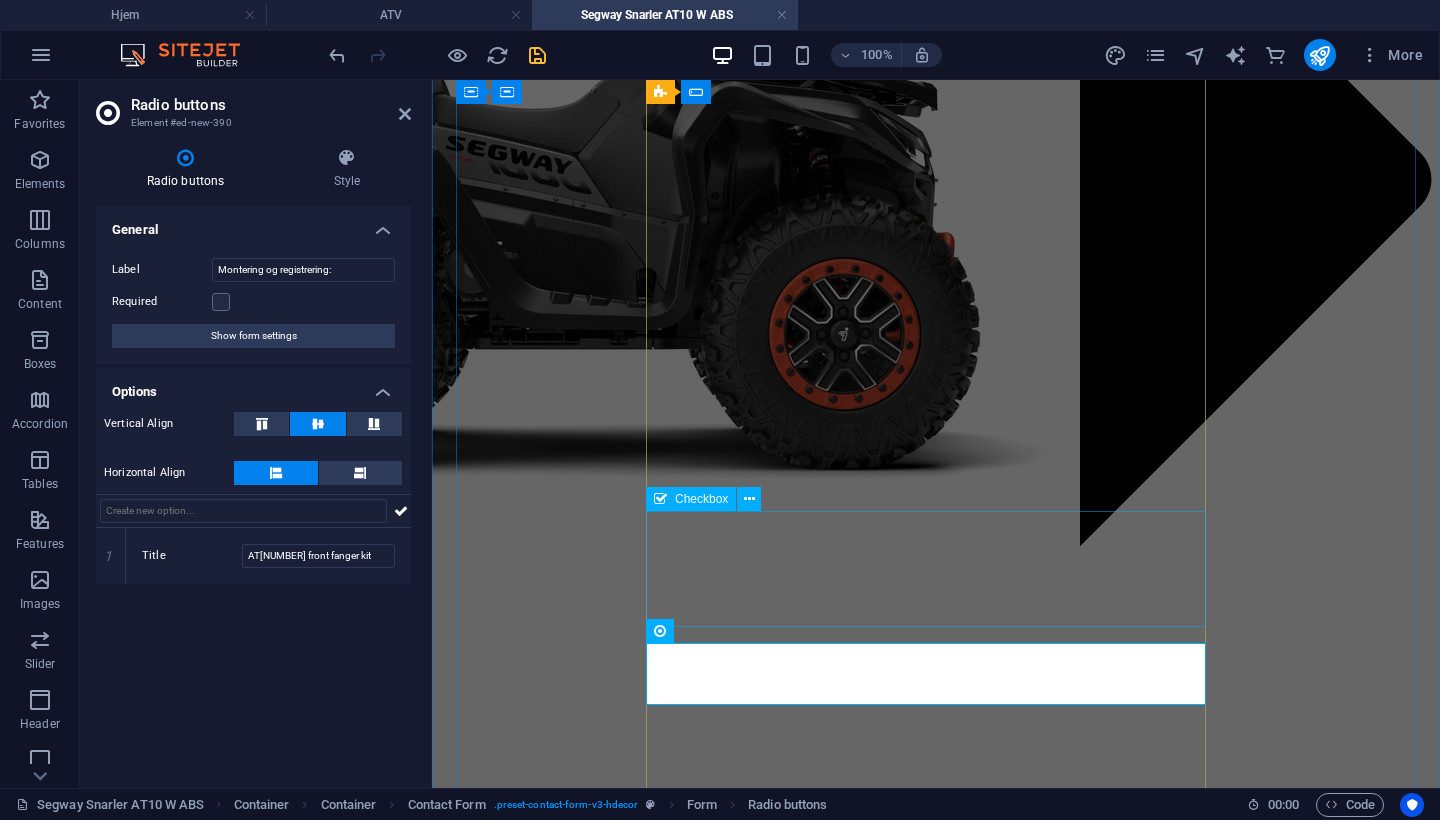 click on "Ekstrautstyr:   AT10 front fanger kit   AT10 undersbeskyttelsesplate i aluminium   ATV vindrute universal – klar 4 mm" at bounding box center (740, 2551) 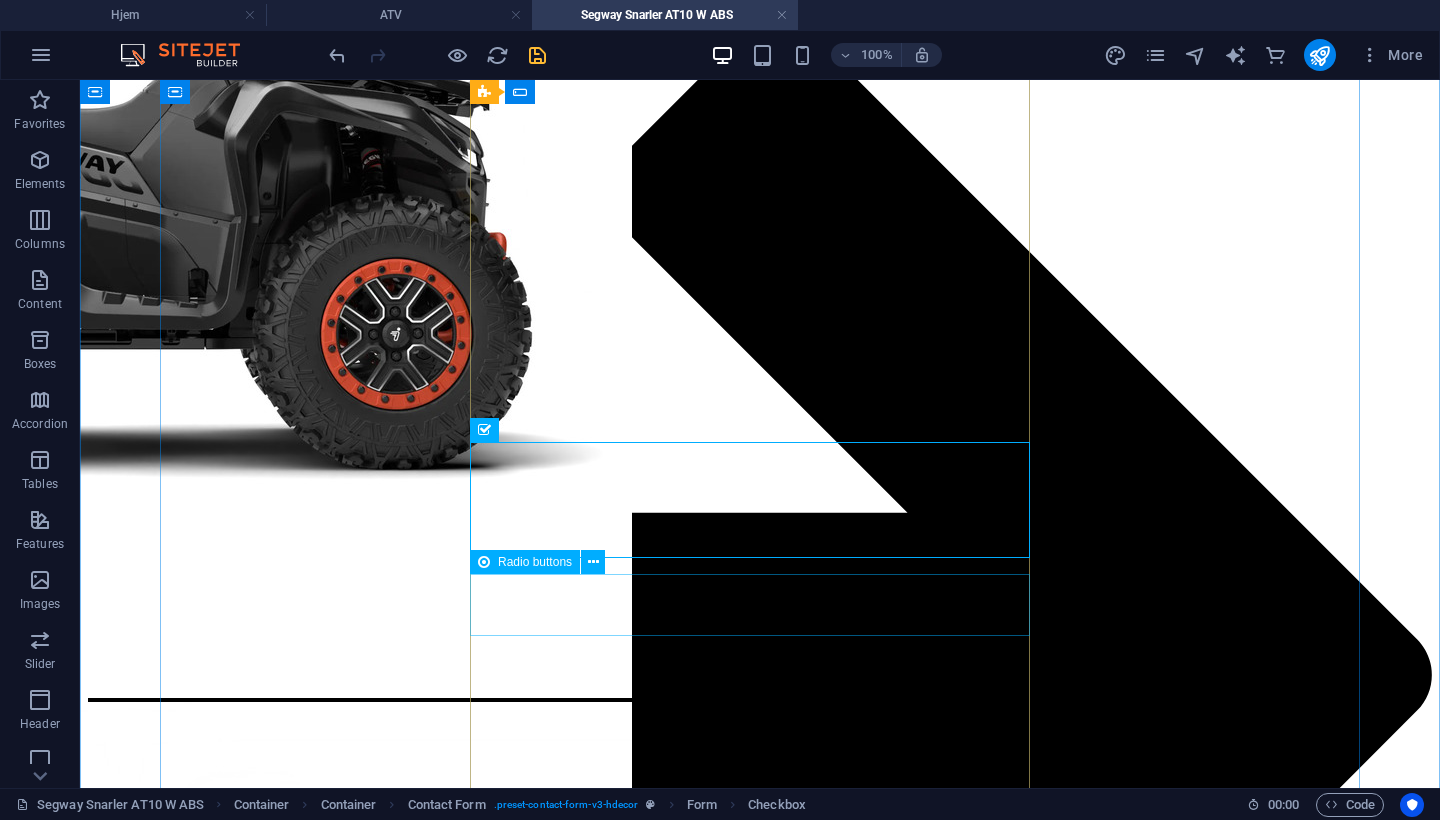 click on "Montering og registrering:   AT10 front fanger kit" at bounding box center [388, 3327] 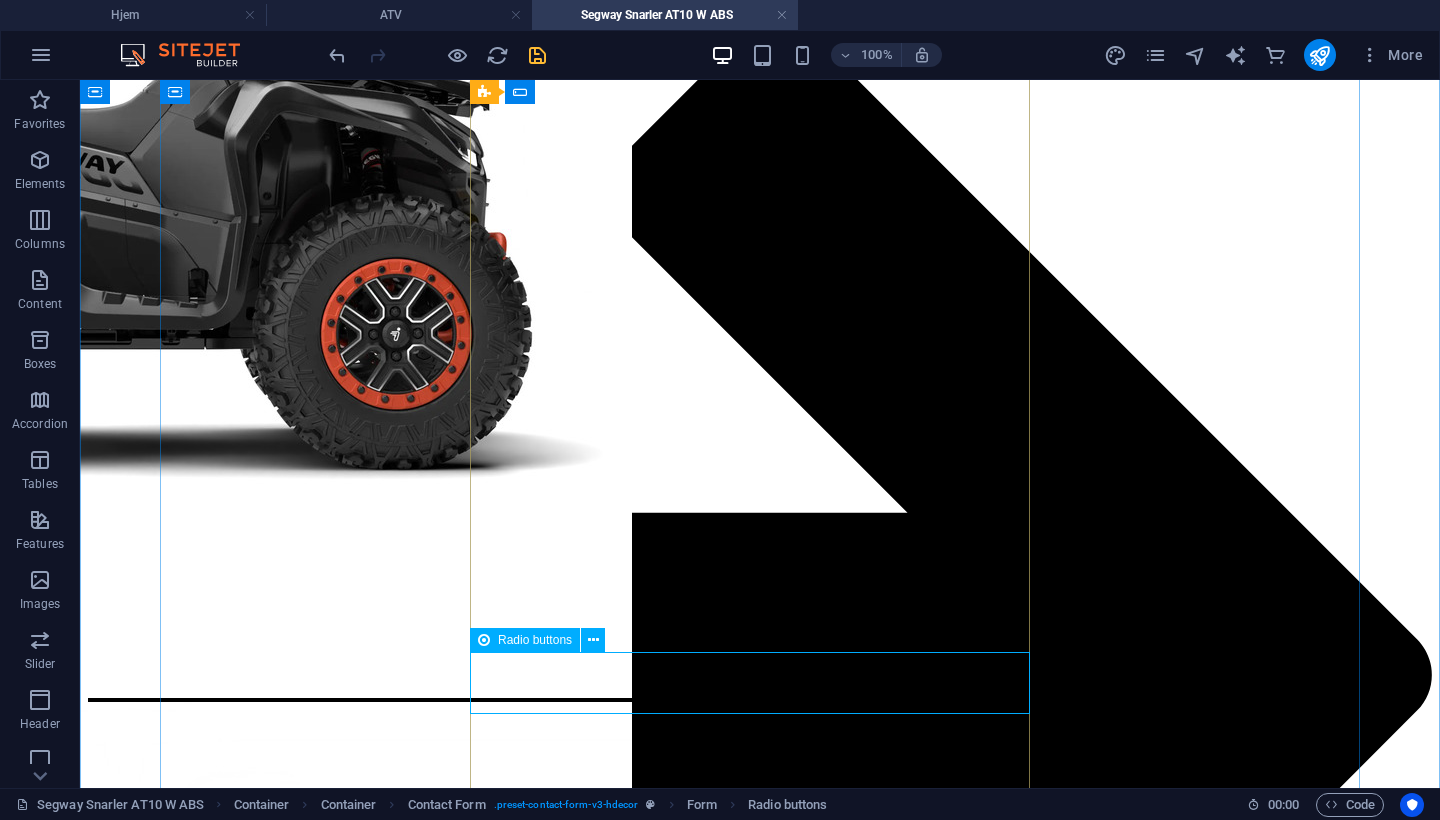 click on "Montering og registrering:   AT10 front fanger kit" at bounding box center [388, 3397] 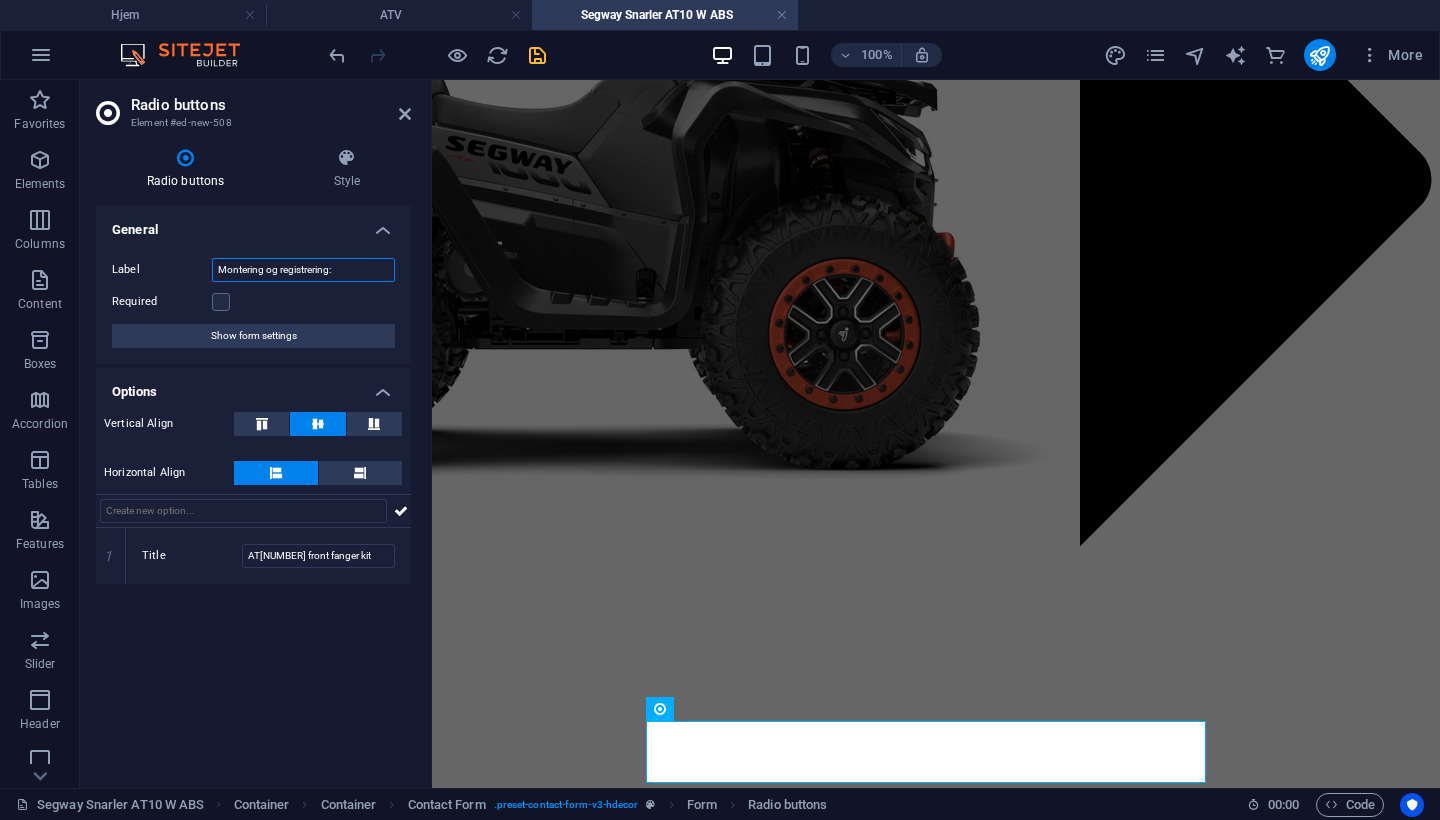 drag, startPoint x: 345, startPoint y: 273, endPoint x: 198, endPoint y: 273, distance: 147 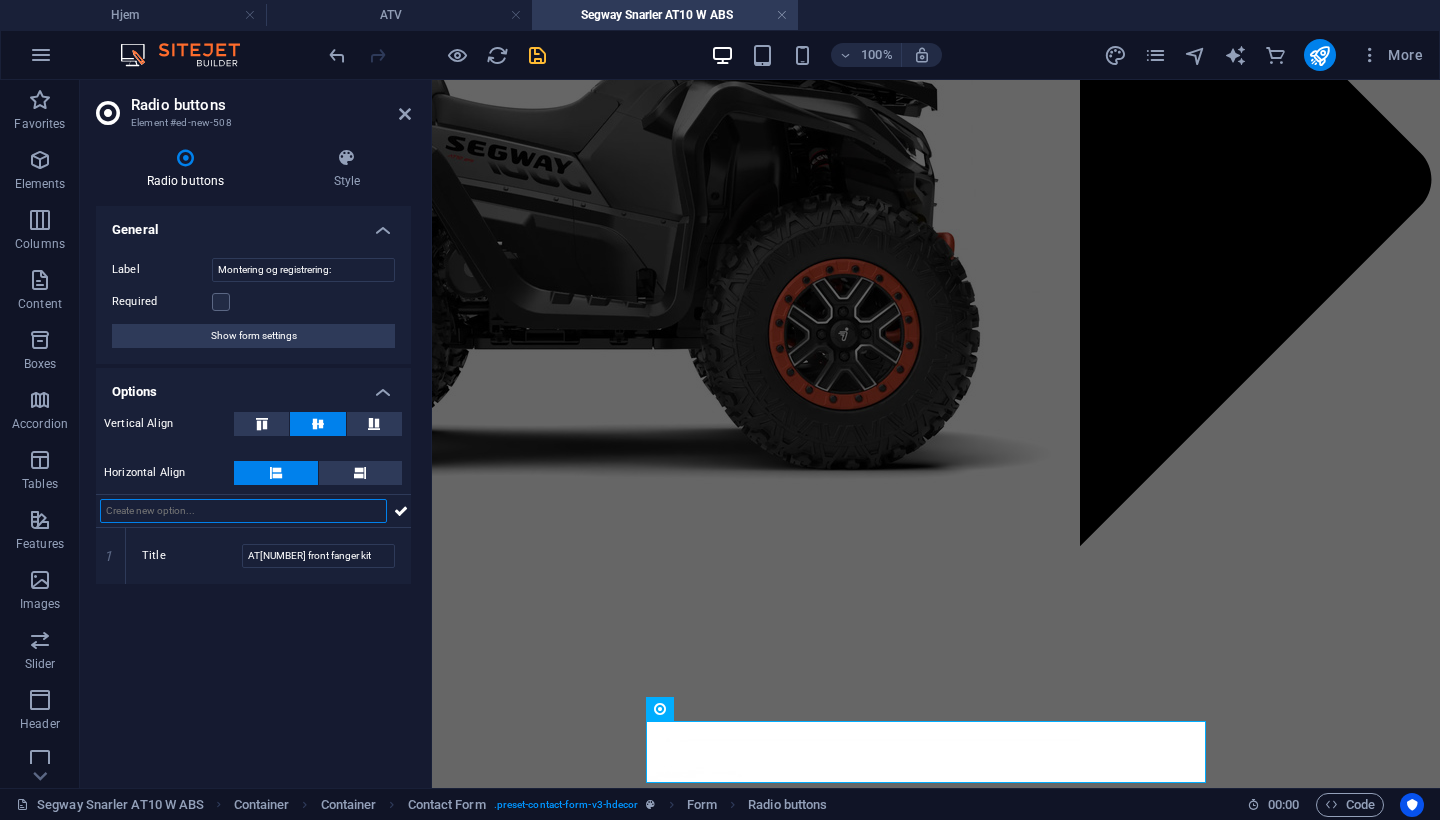 click at bounding box center [243, 511] 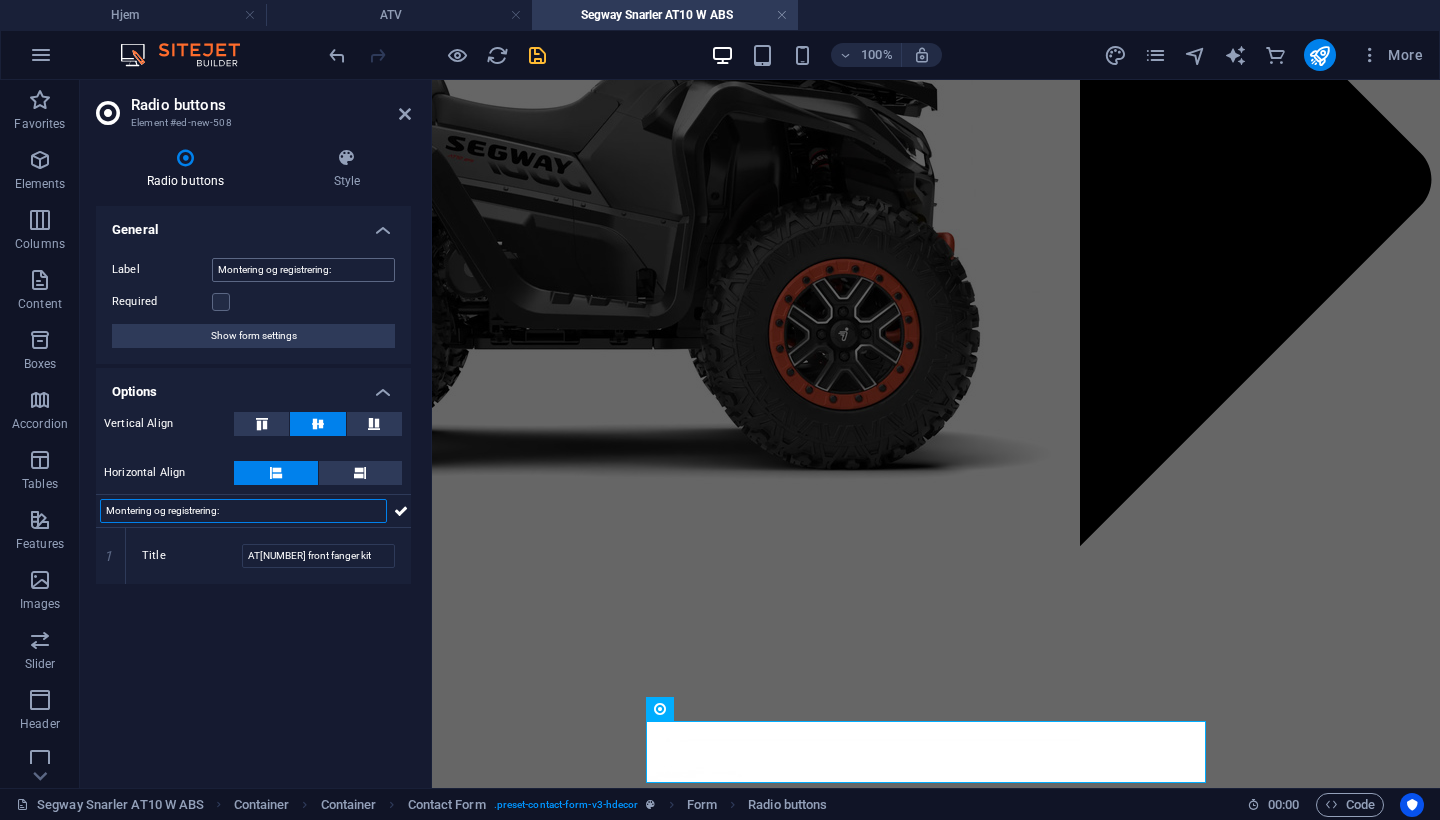 type on "Montering og registrering:" 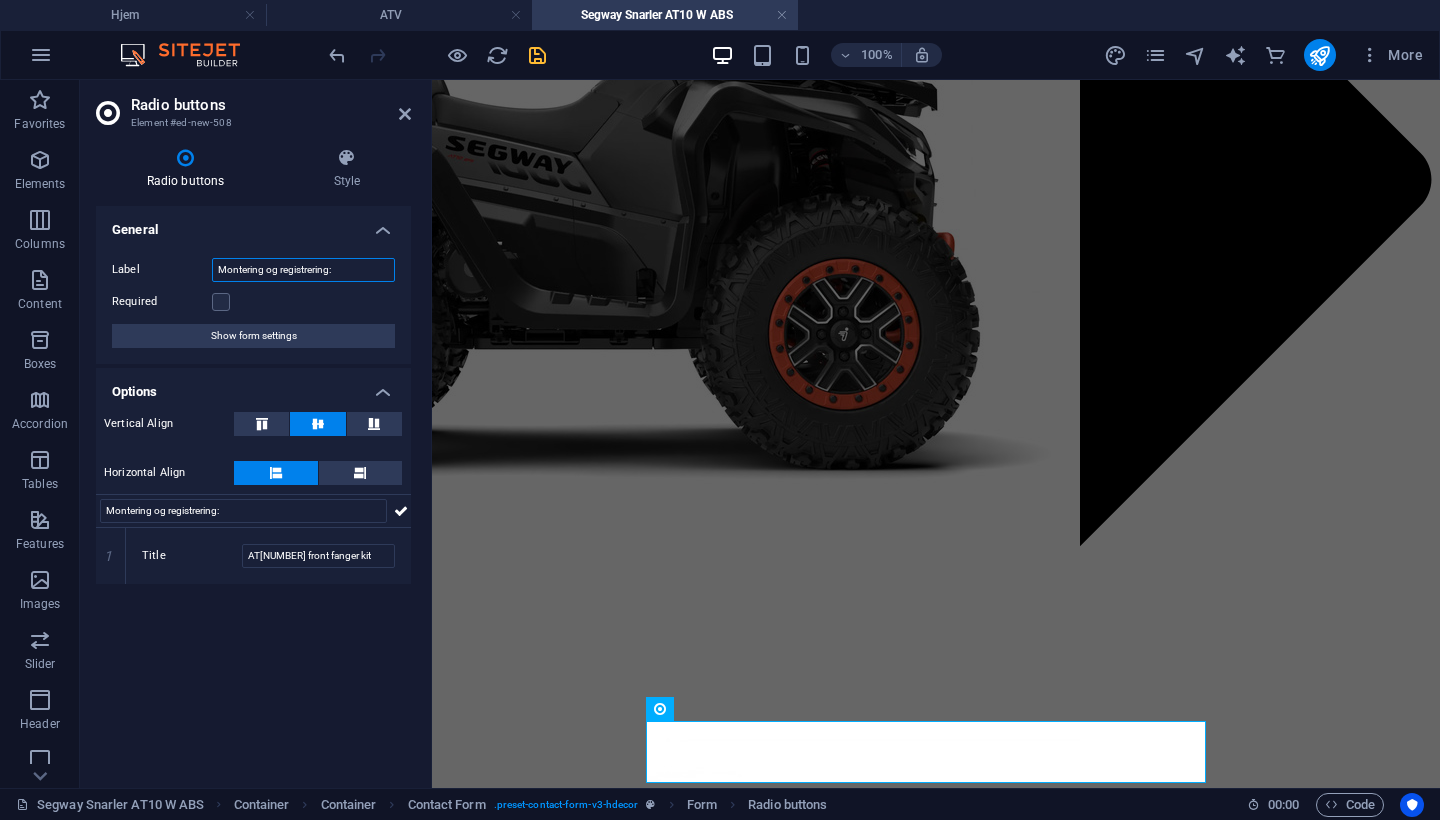 drag, startPoint x: 351, startPoint y: 264, endPoint x: 128, endPoint y: 254, distance: 223.2241 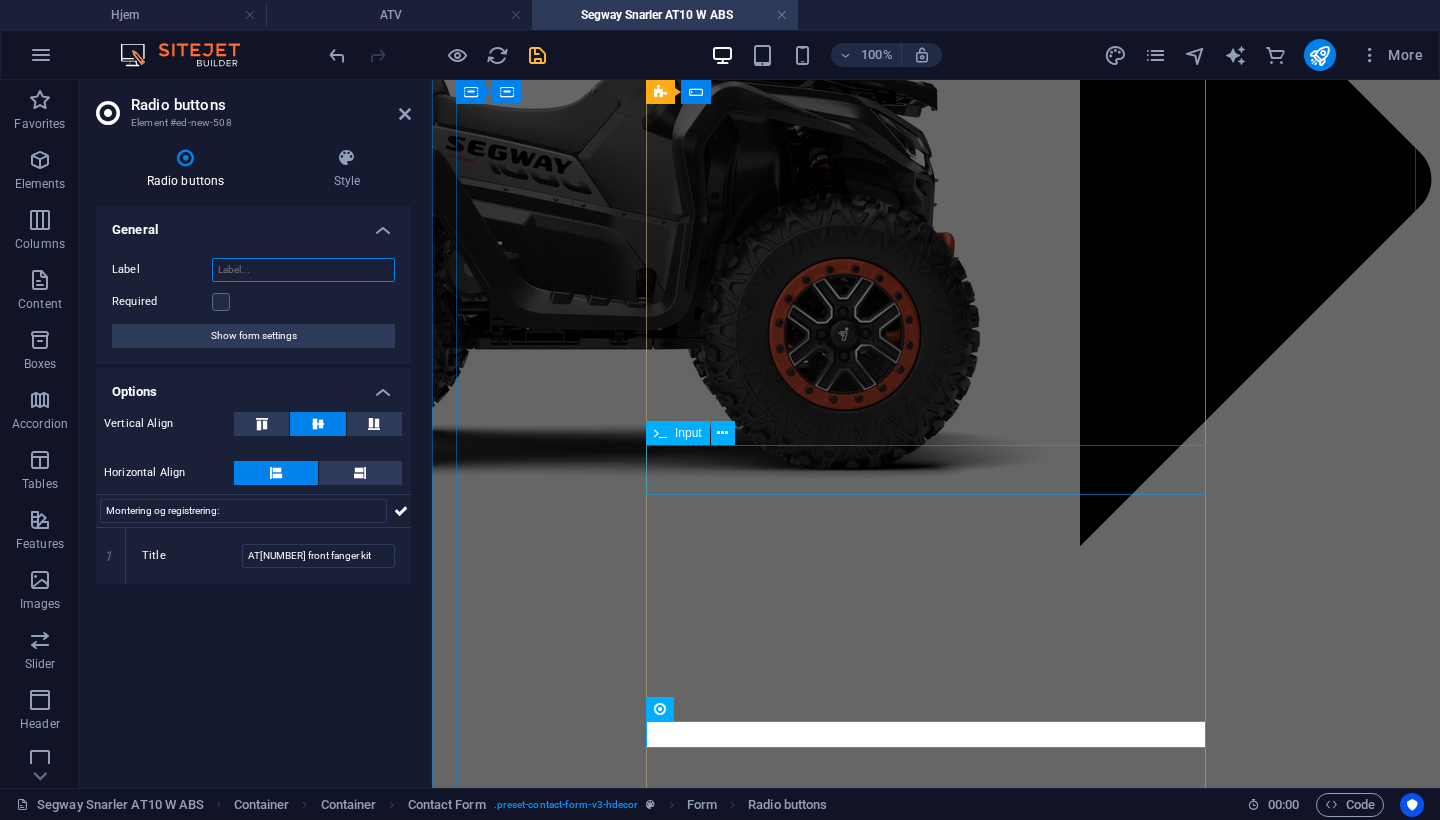 type 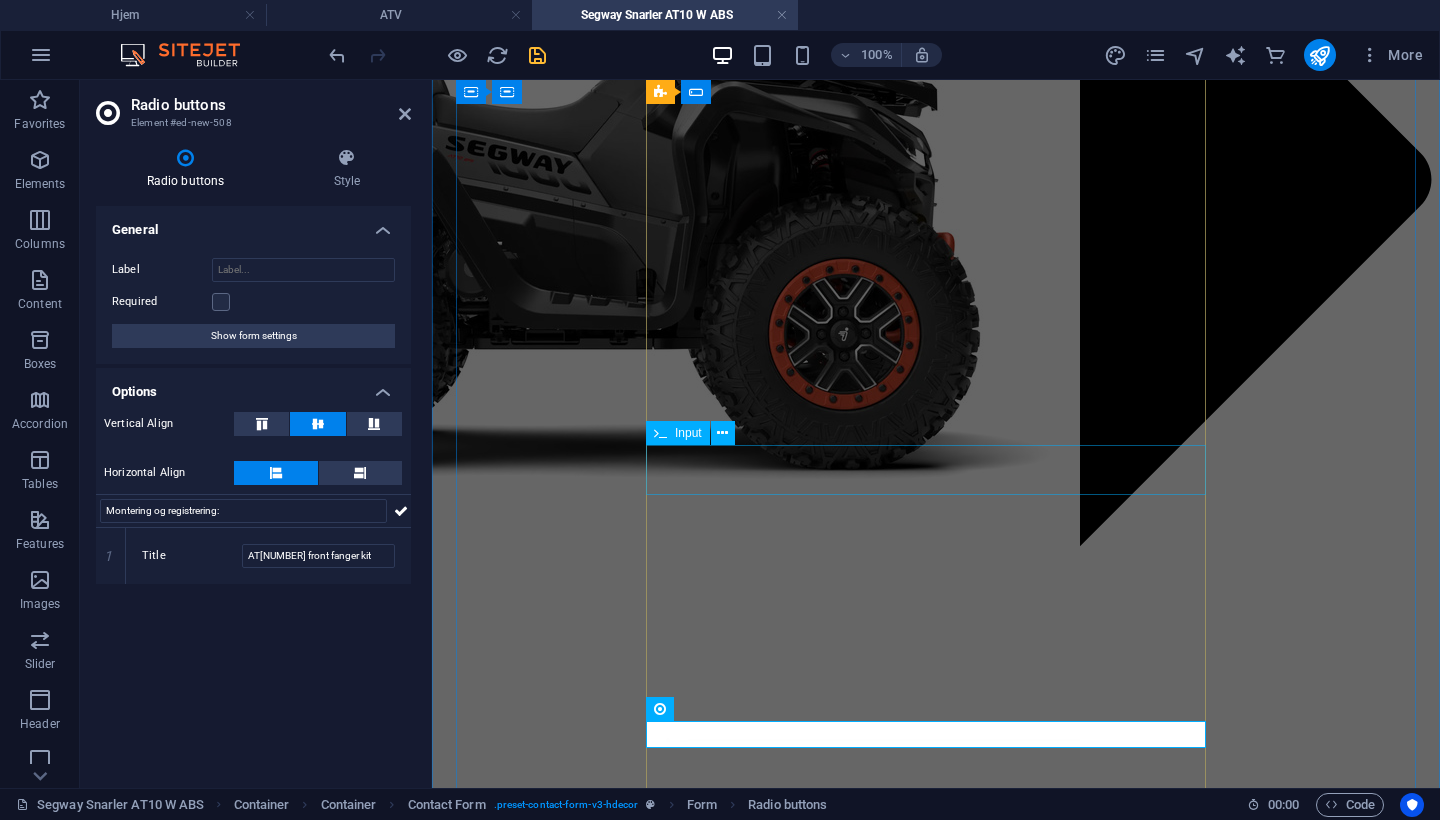 click at bounding box center (740, 2426) 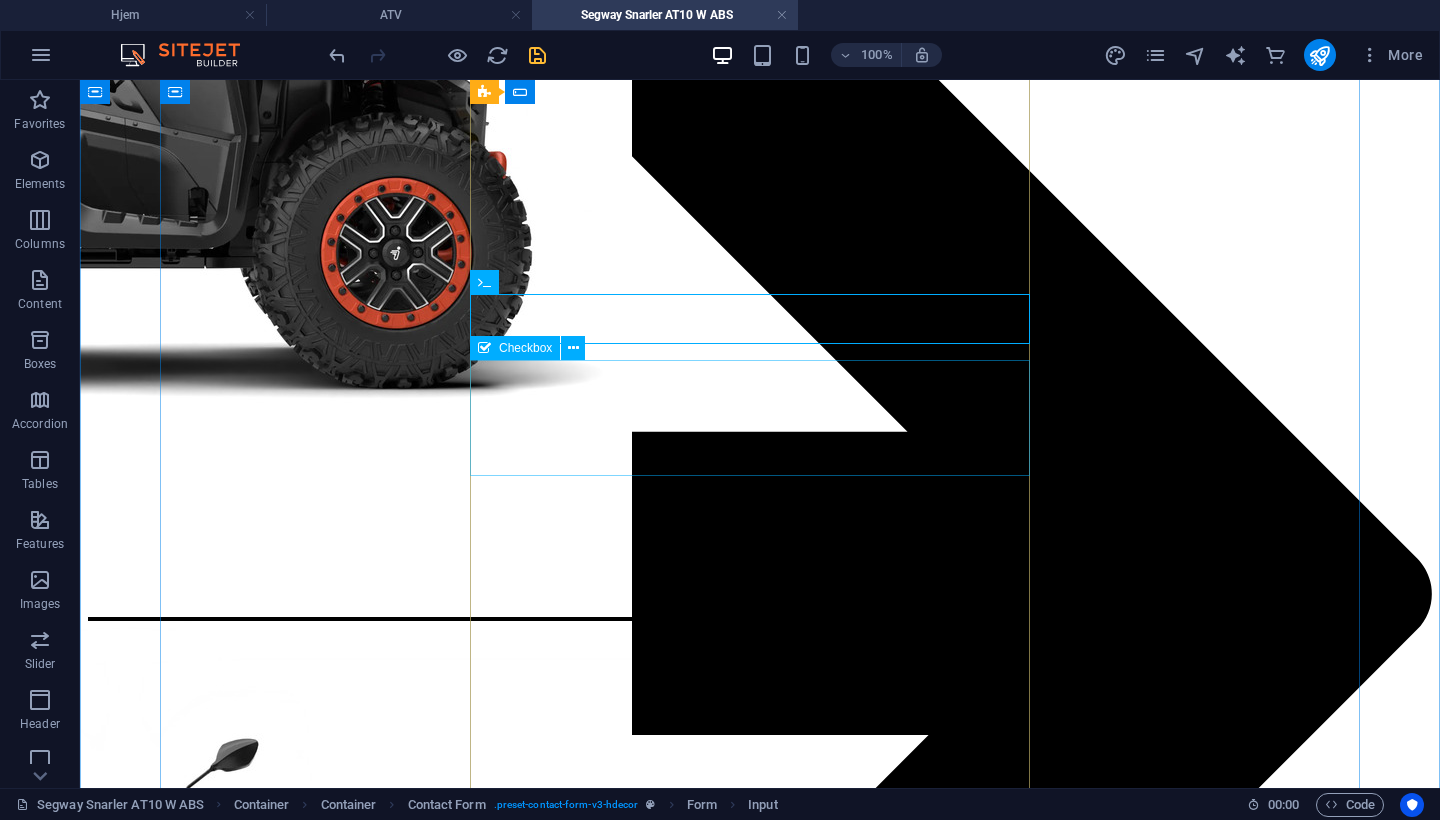 scroll, scrollTop: 2551, scrollLeft: 0, axis: vertical 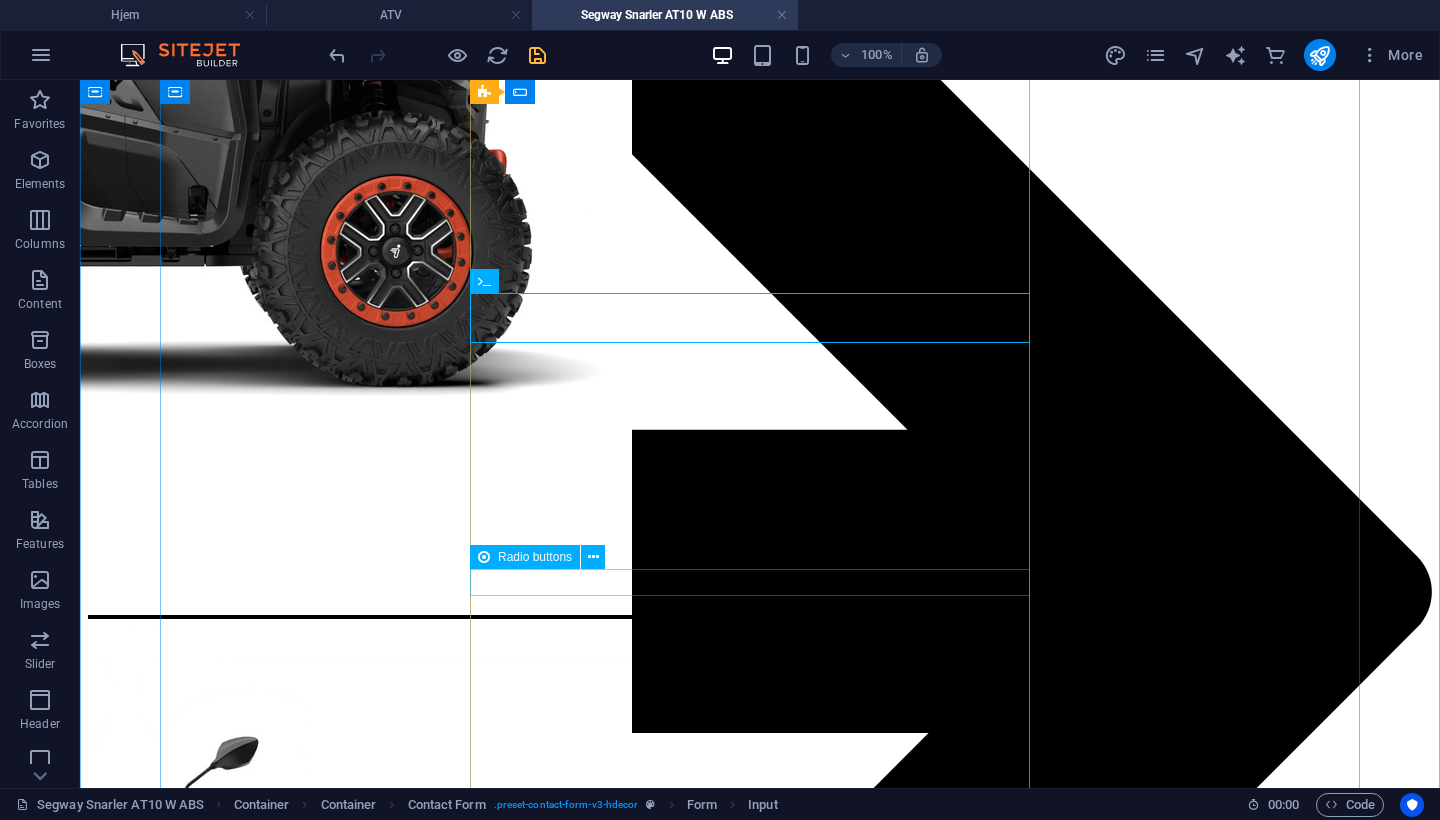click on "AT[NUMBER] front fanger kit" at bounding box center [388, 3297] 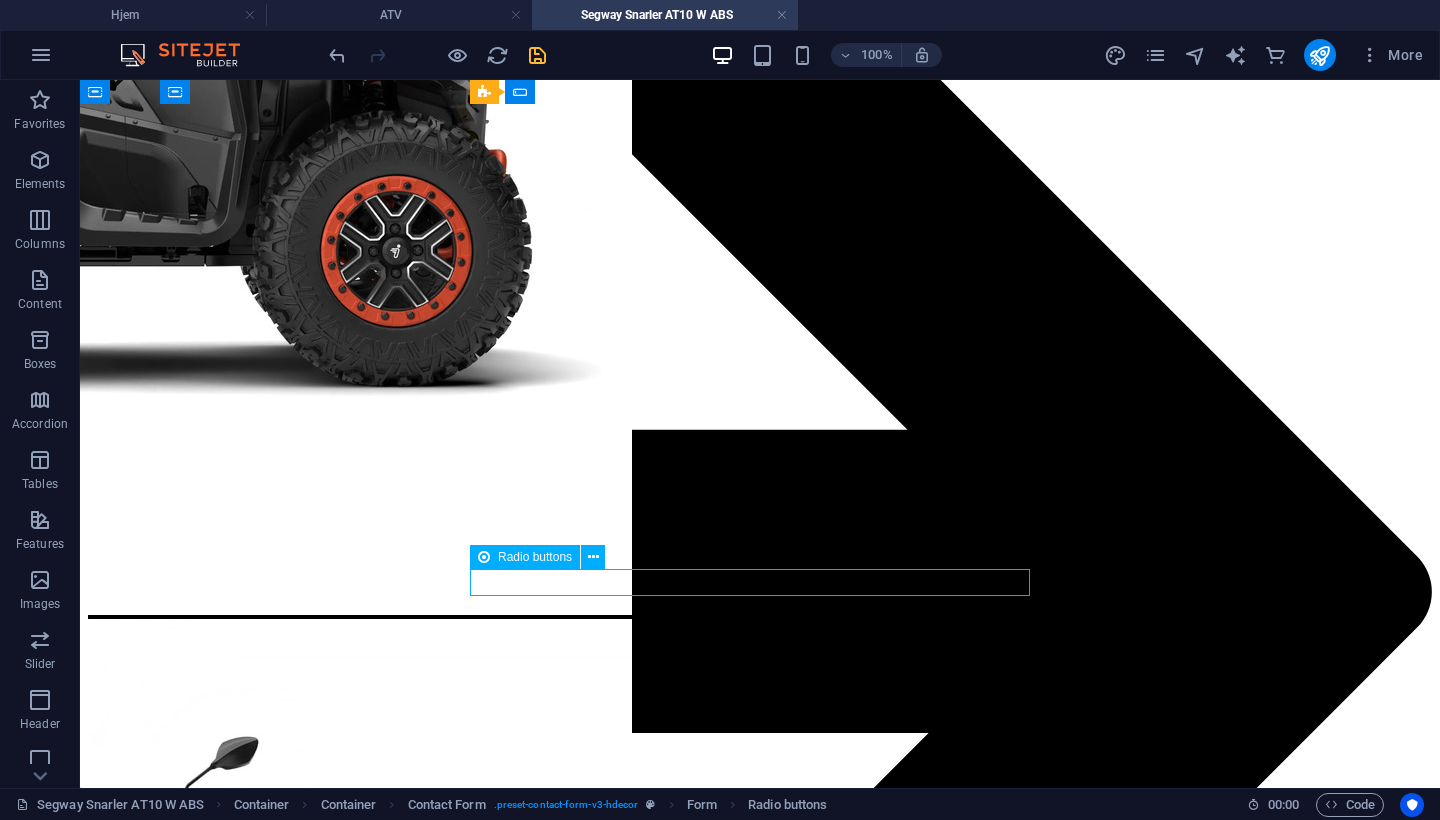 click on "AT[NUMBER] front fanger kit" at bounding box center (388, 3297) 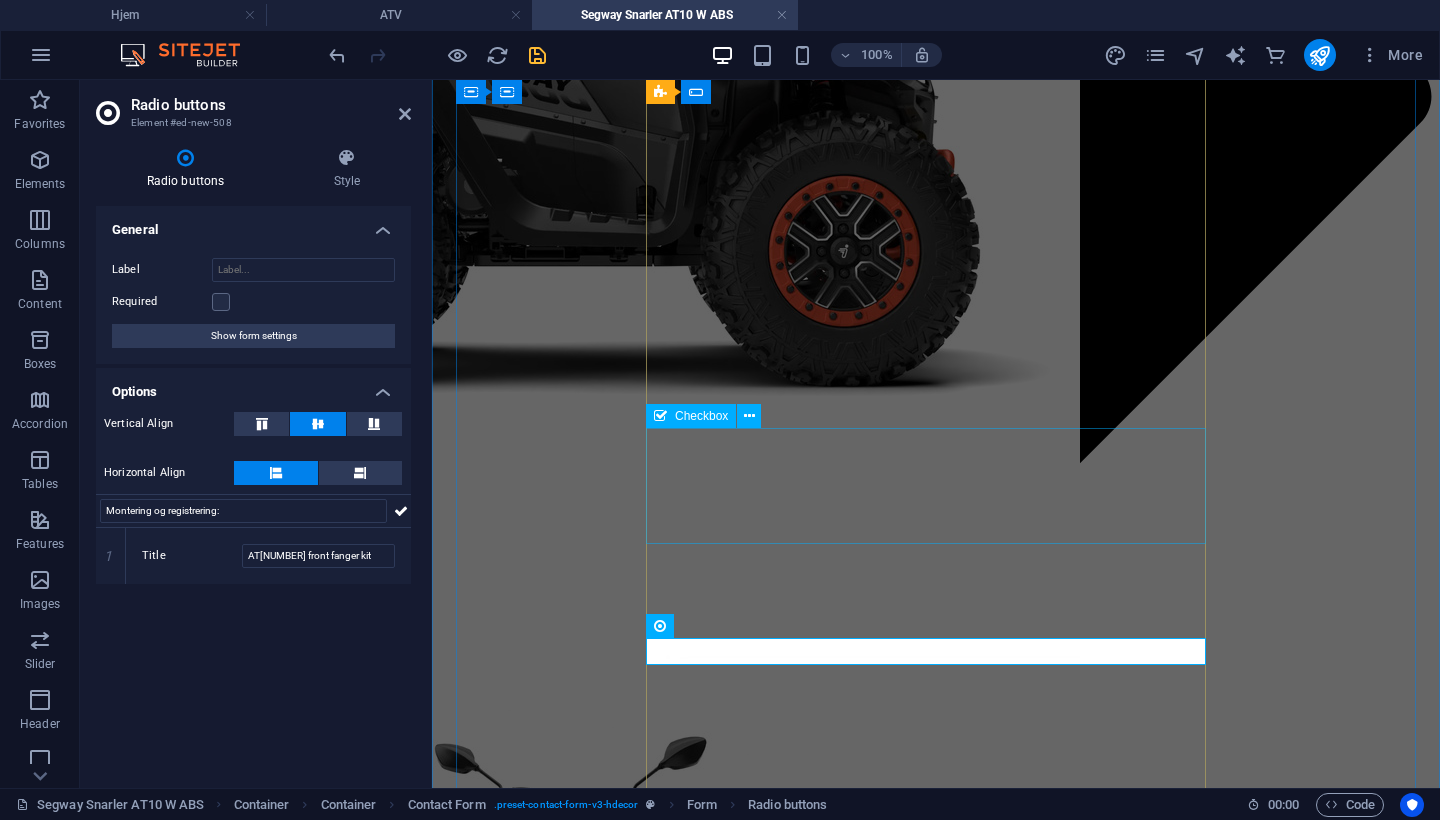 click on "Ekstrautstyr:   AT10 front fanger kit   AT10 undersbeskyttelsesplate i aluminium   ATV vindrute universal – klar 4 mm" at bounding box center (740, 2468) 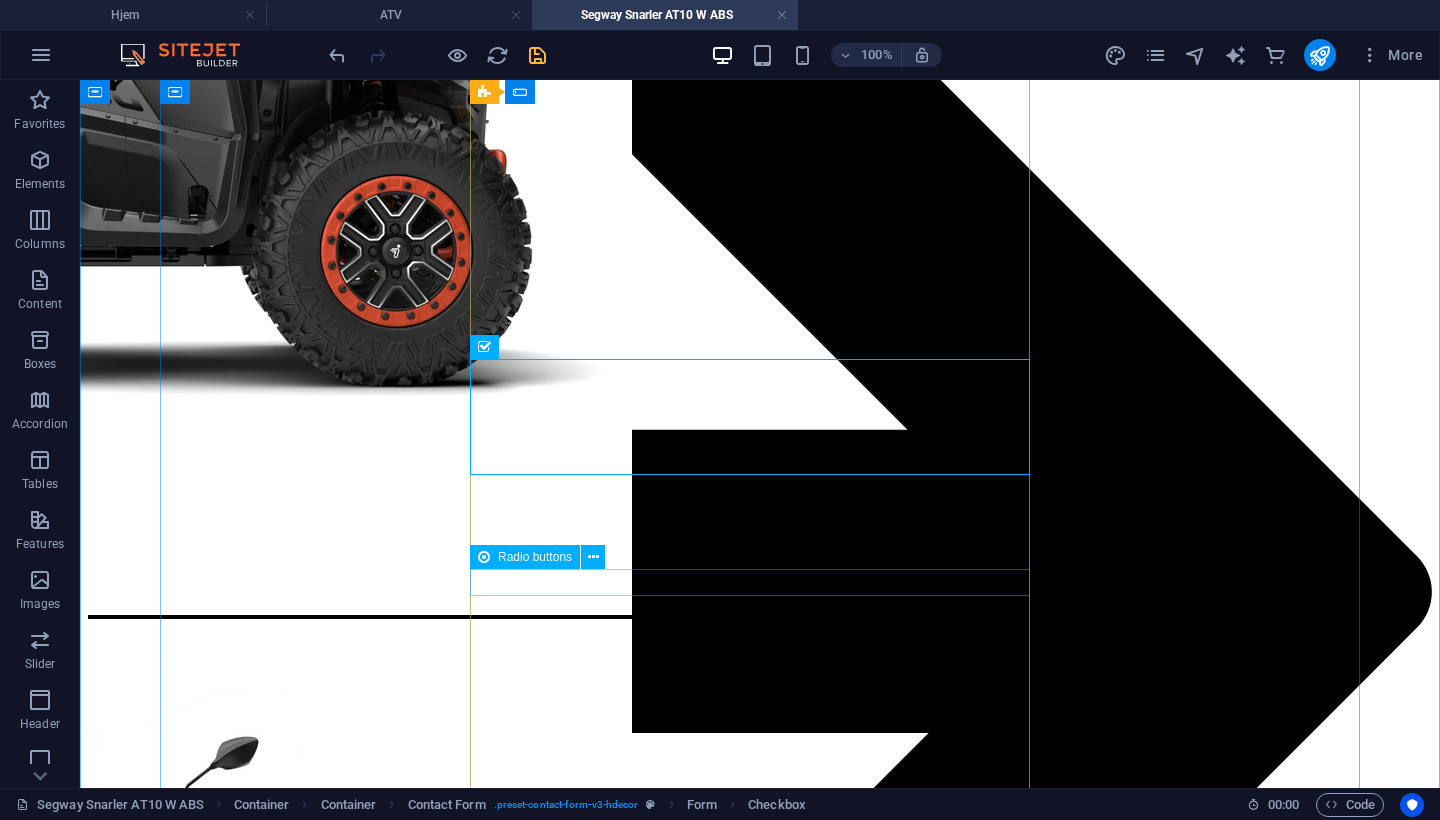 click on "AT[NUMBER] front fanger kit" at bounding box center (388, 3297) 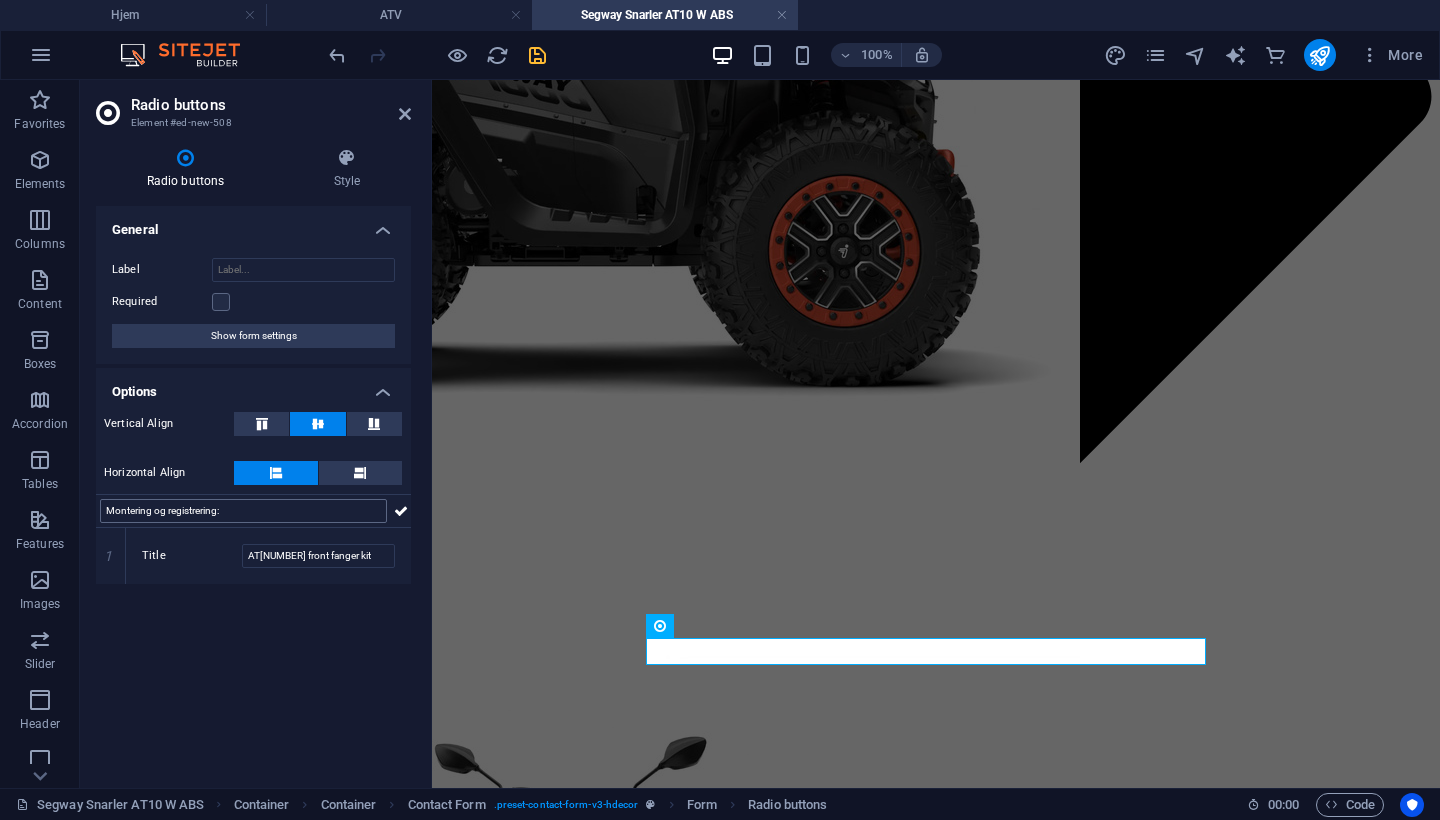 click on "Montering og registrering:" at bounding box center [243, 511] 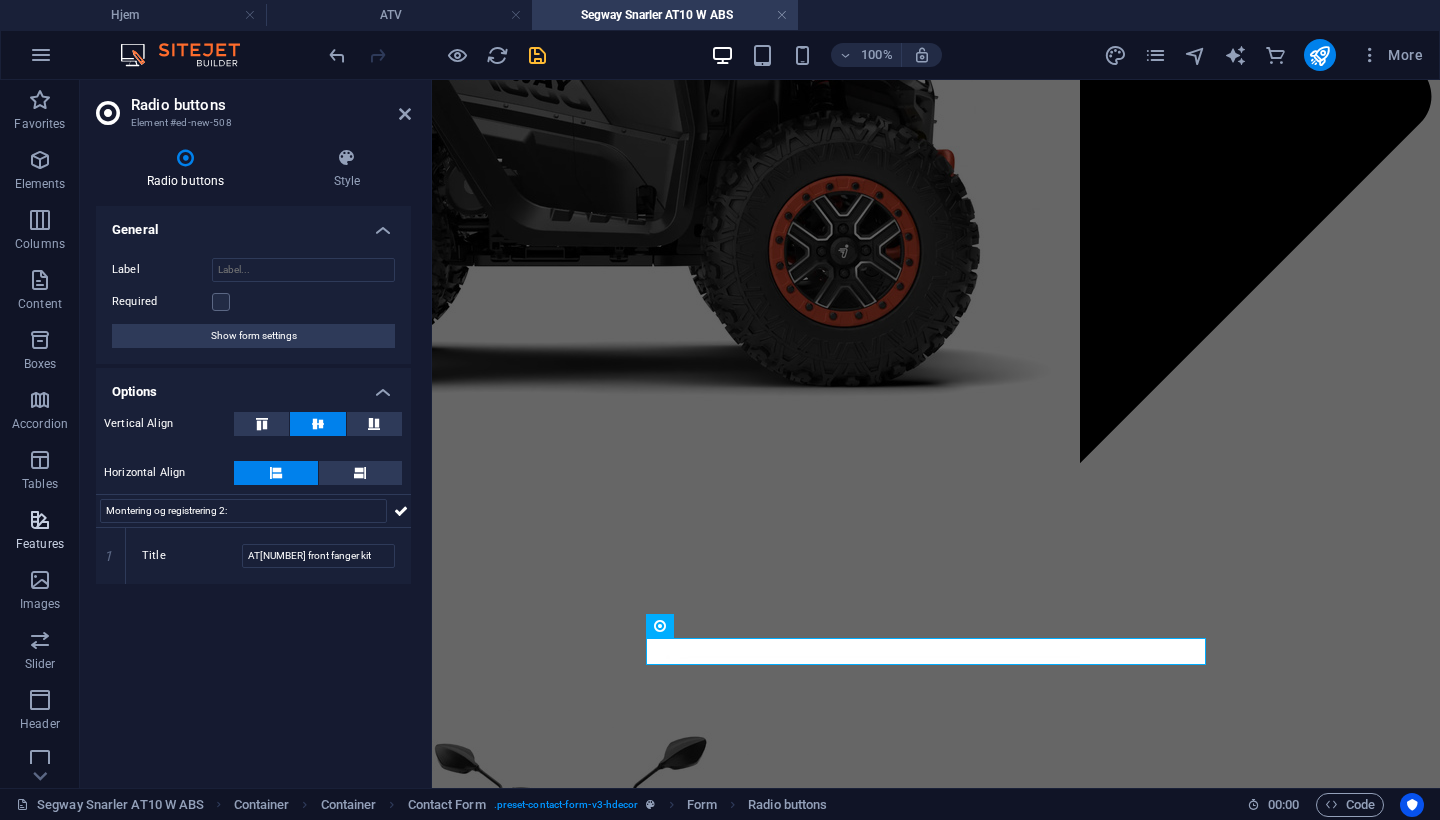 drag, startPoint x: 224, startPoint y: 509, endPoint x: 21, endPoint y: 508, distance: 203.00246 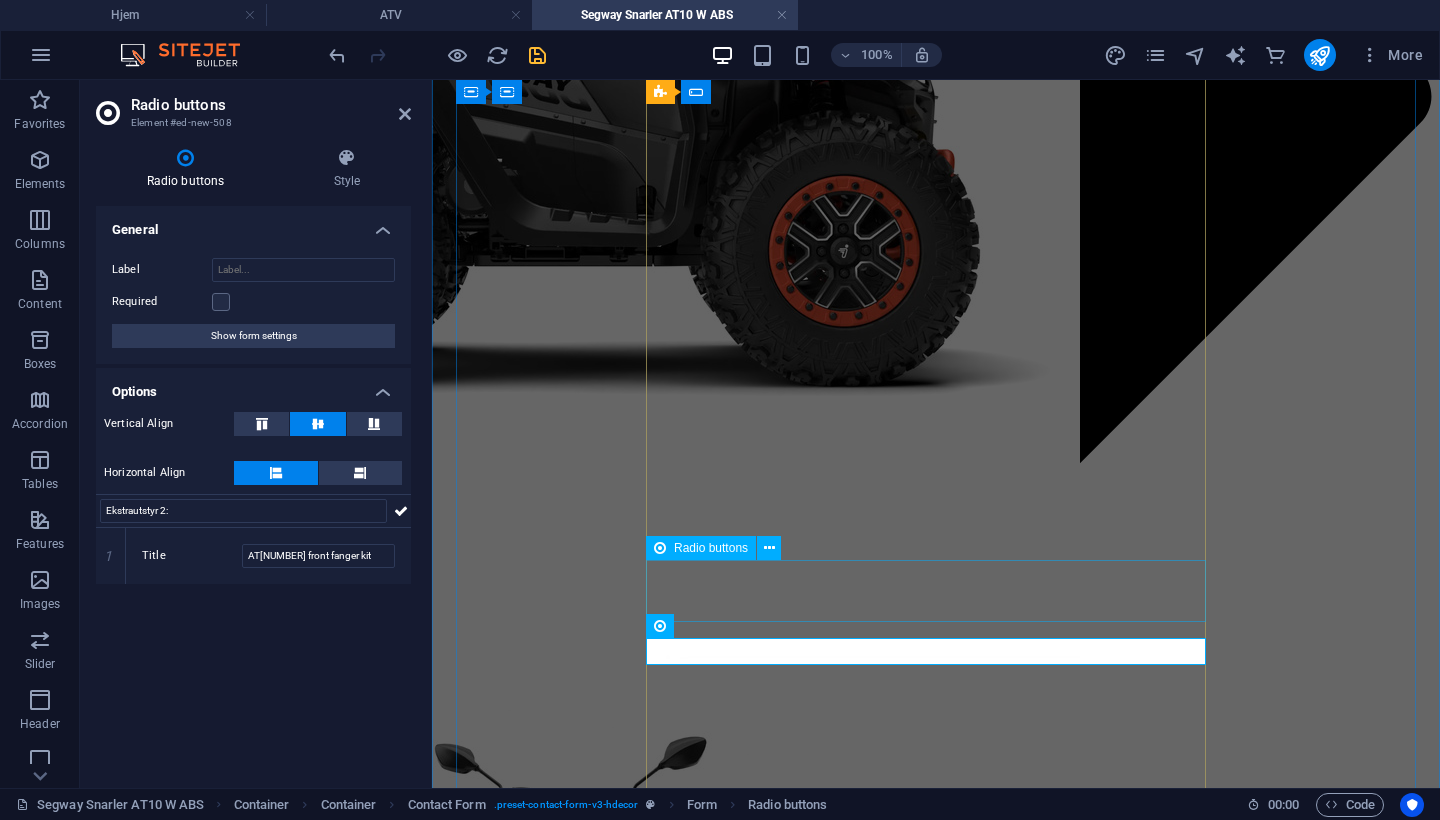 type on "Ekstrautstyr 2:" 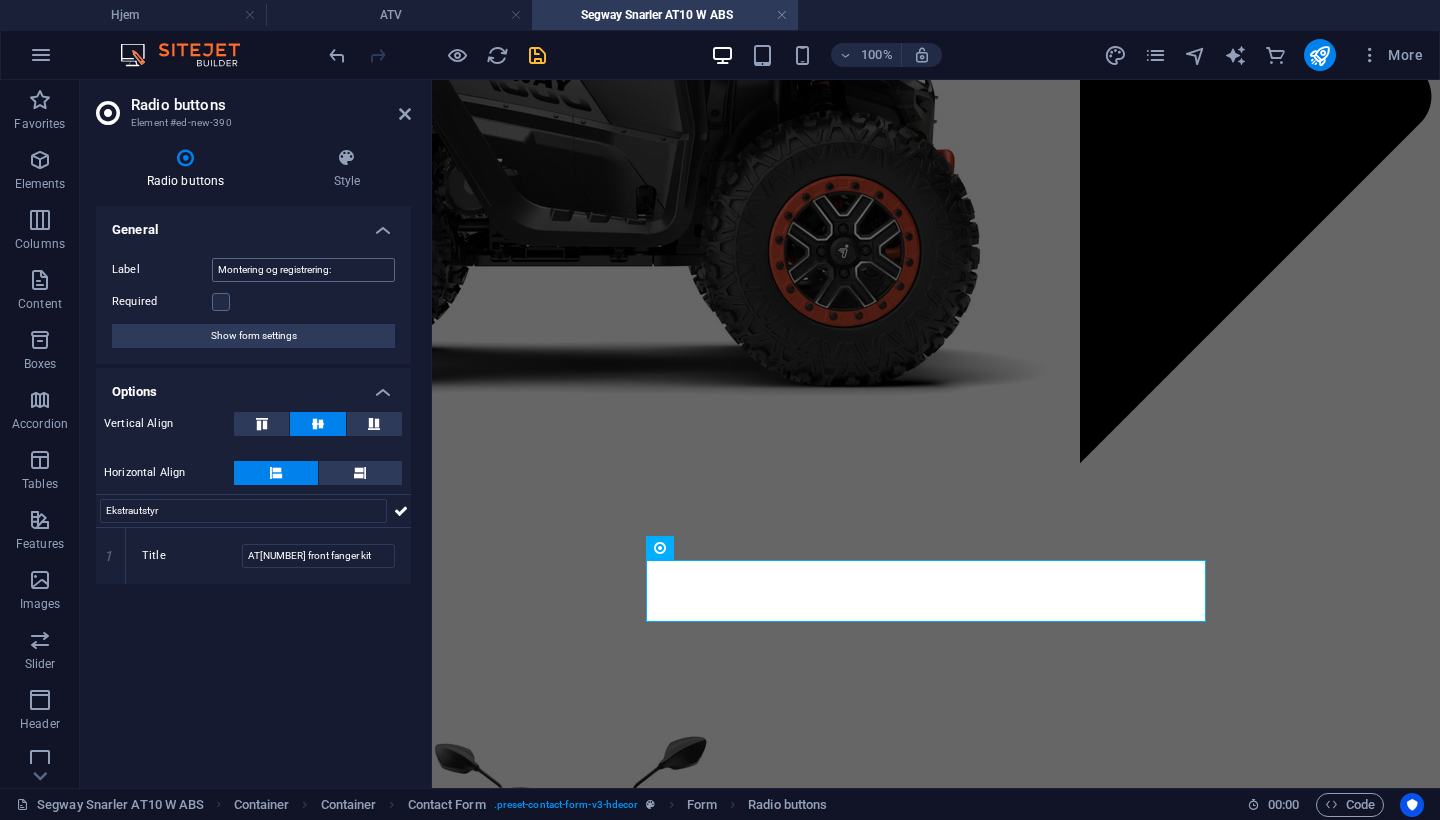 type on "Ekstrautstyr" 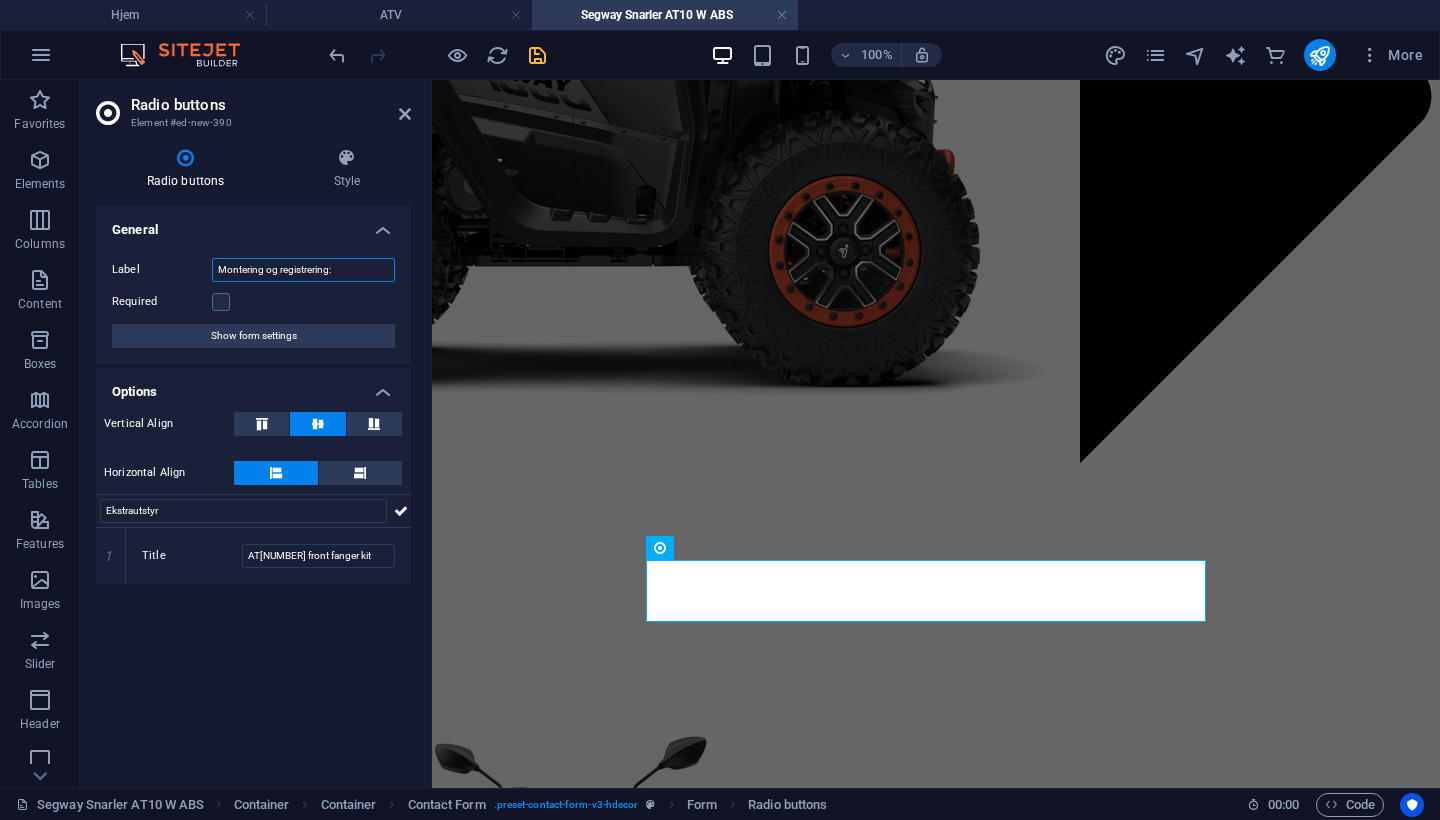 drag, startPoint x: 339, startPoint y: 268, endPoint x: 218, endPoint y: 265, distance: 121.037186 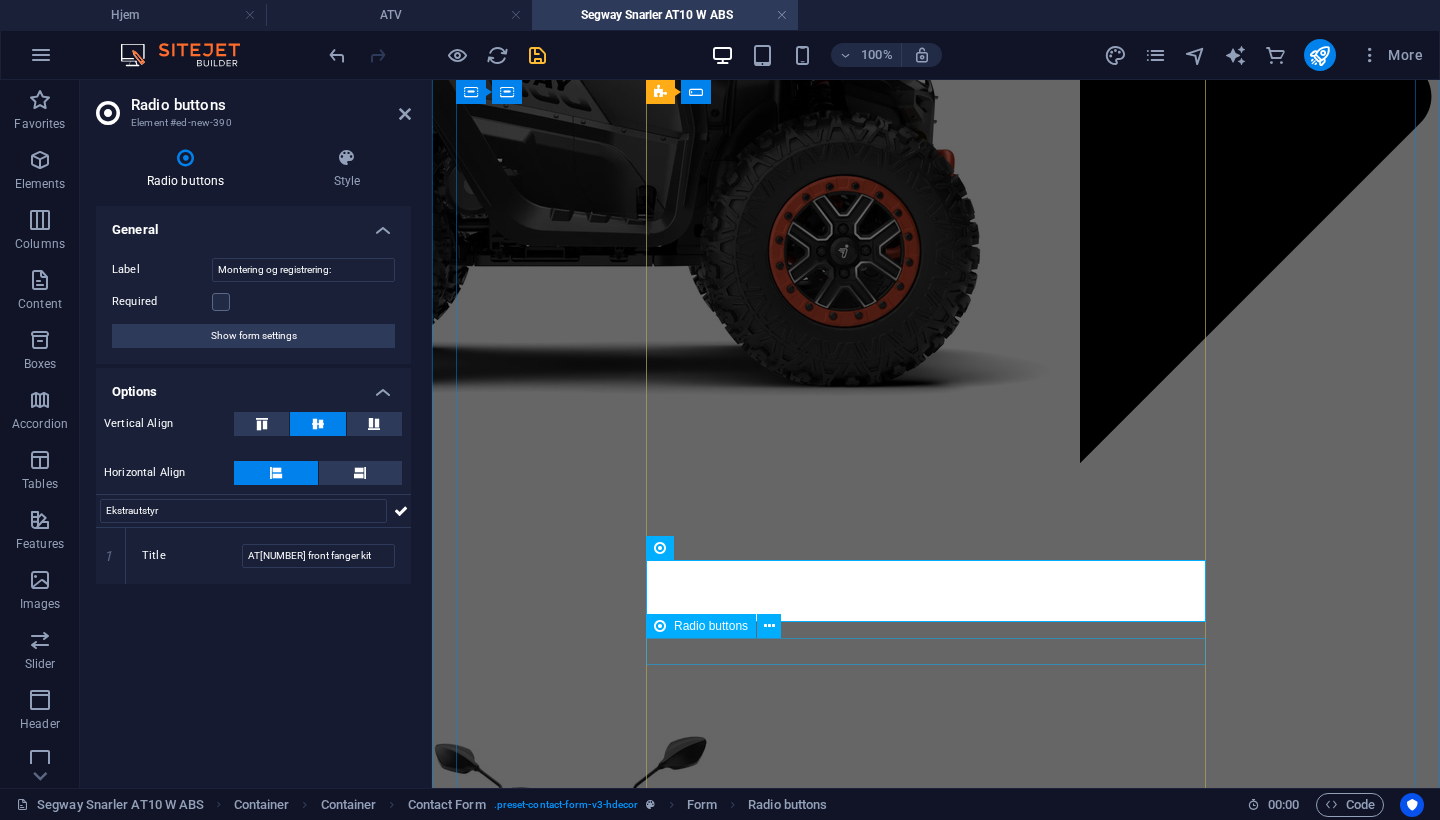 click on "AT[NUMBER] front fanger kit" at bounding box center (740, 2678) 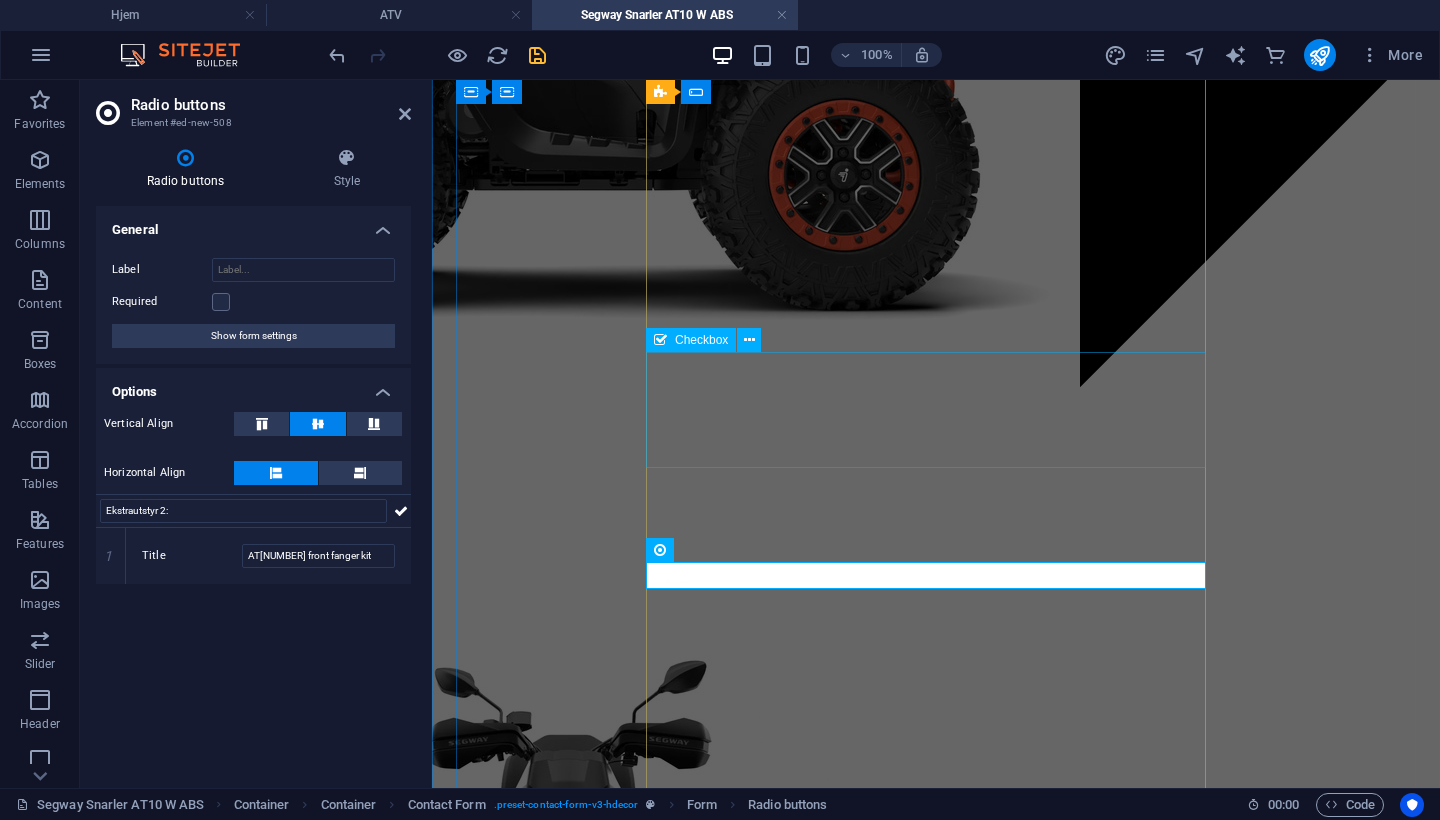 scroll, scrollTop: 2664, scrollLeft: 0, axis: vertical 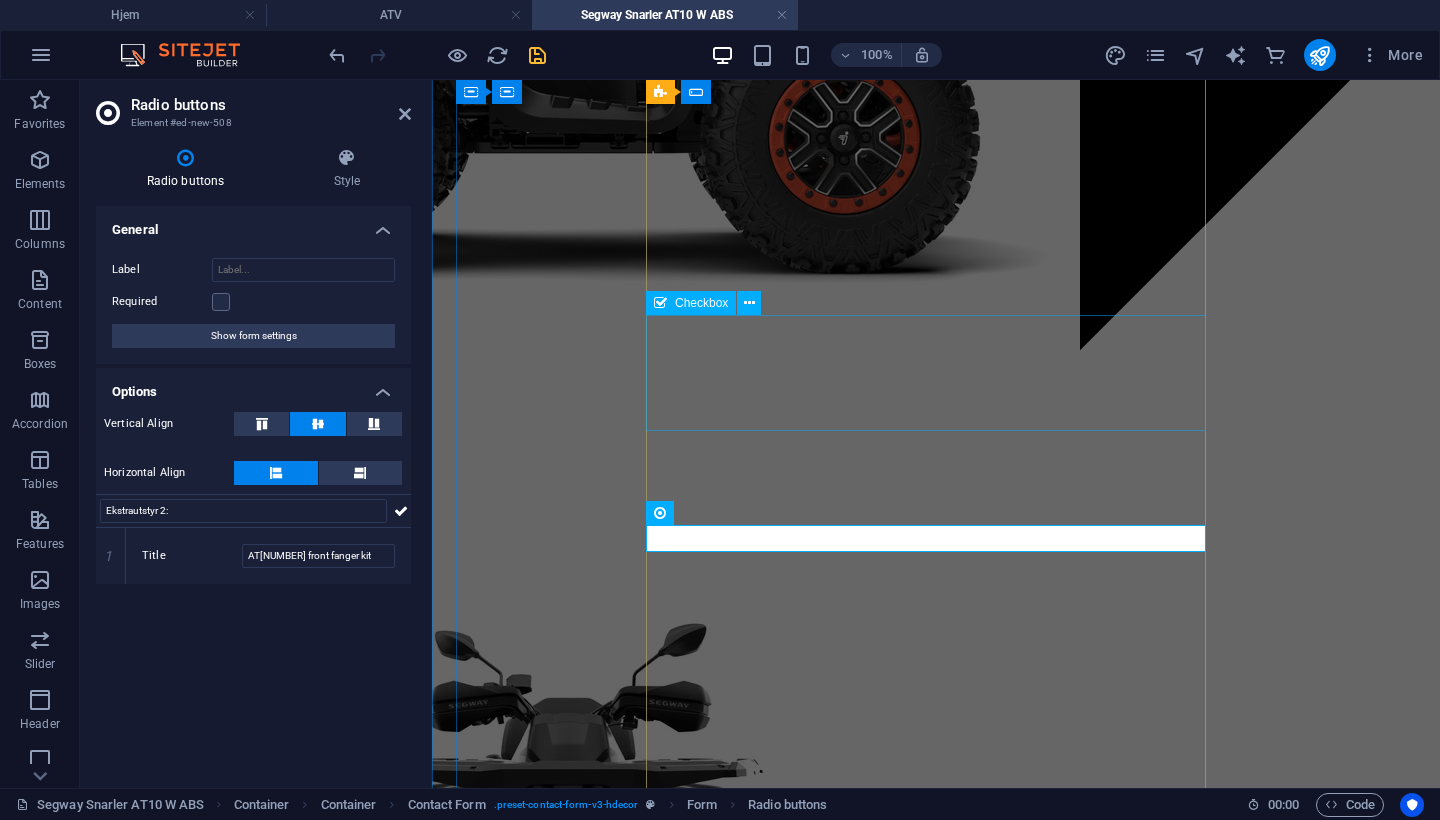 click on "Ekstrautstyr:   AT10 front fanger kit   AT10 undersbeskyttelsesplate i aluminium   ATV vindrute universal – klar 4 mm" at bounding box center (740, 2355) 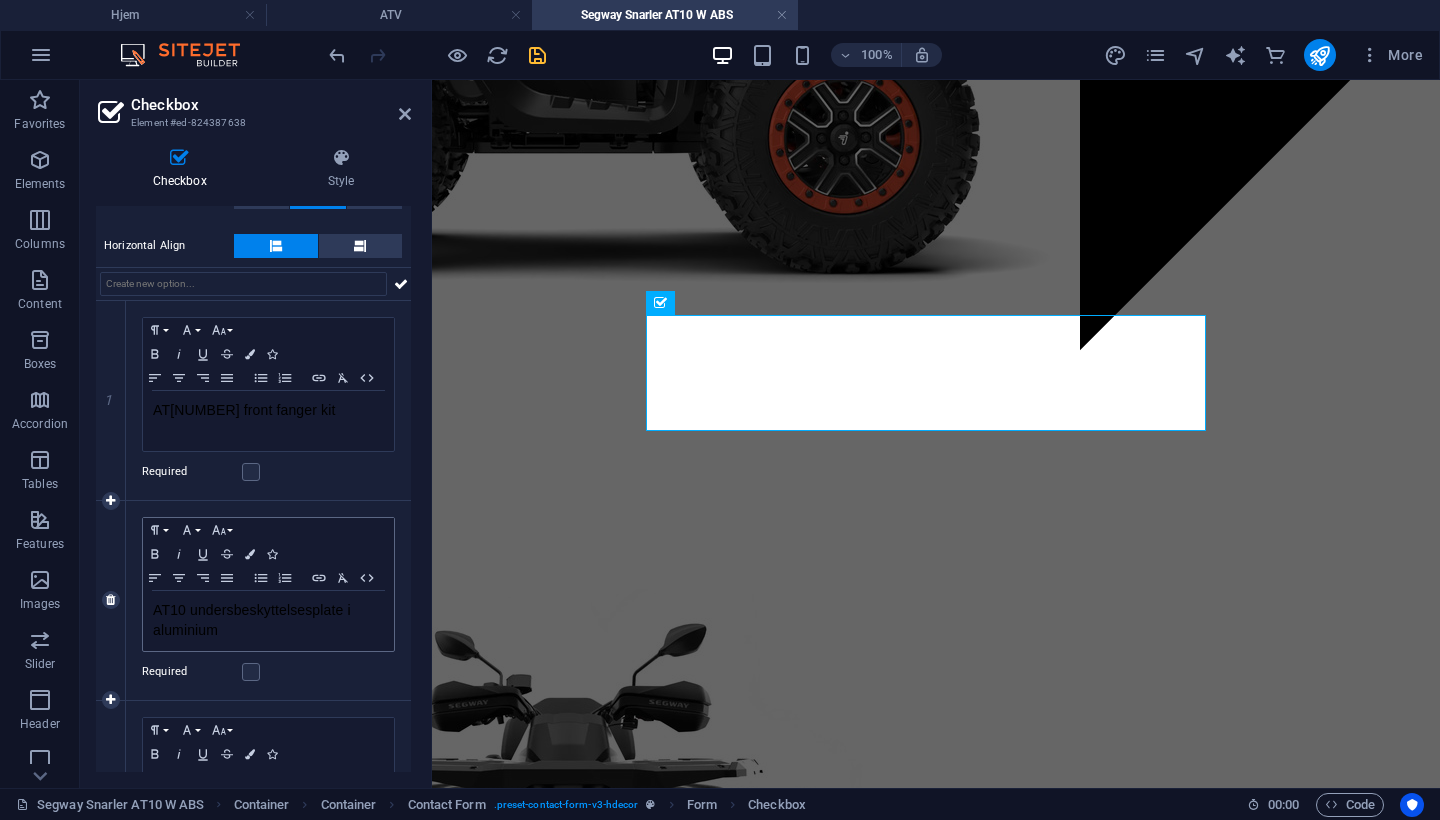 scroll, scrollTop: 198, scrollLeft: 0, axis: vertical 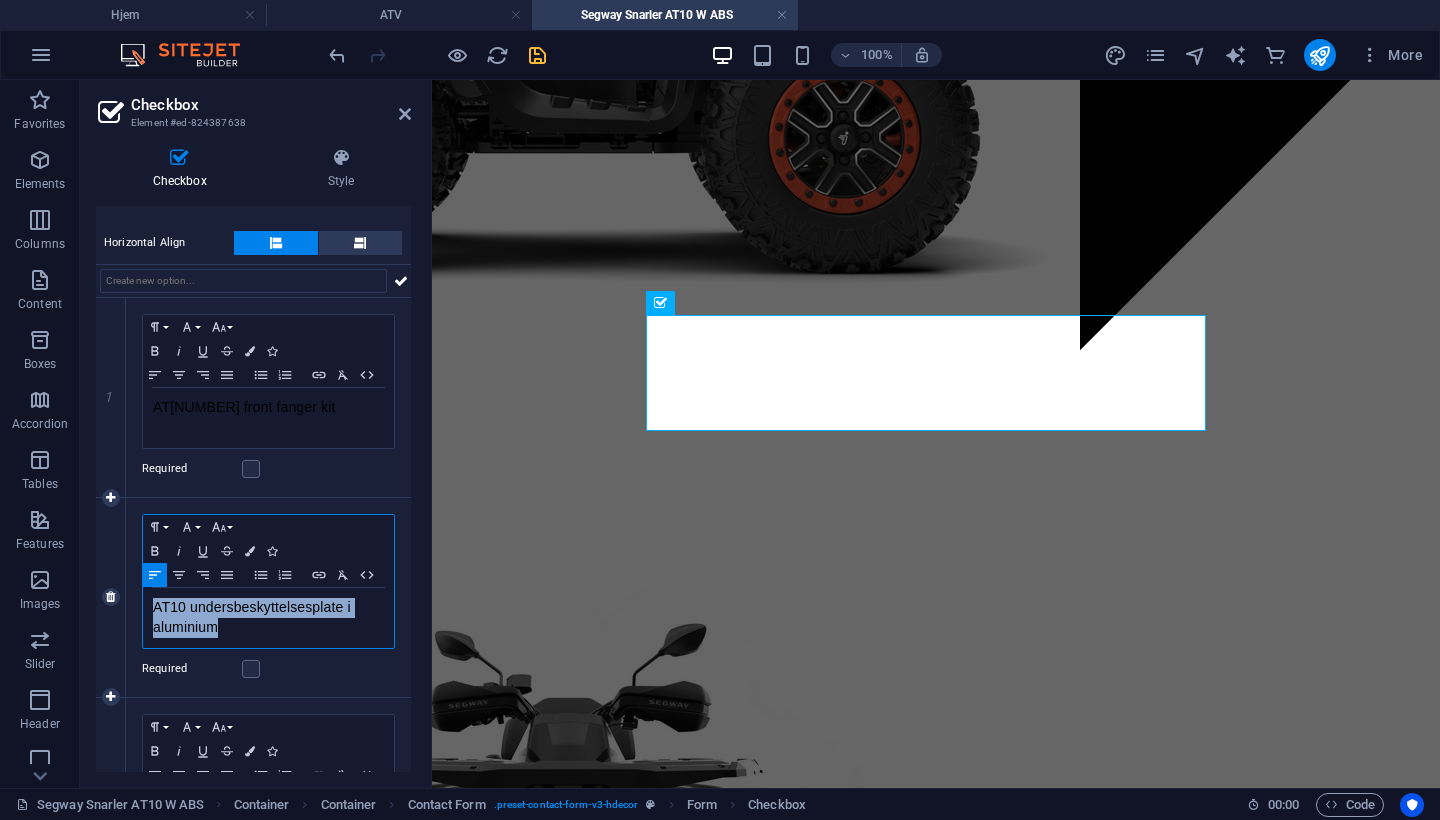 drag, startPoint x: 340, startPoint y: 624, endPoint x: 144, endPoint y: 601, distance: 197.34488 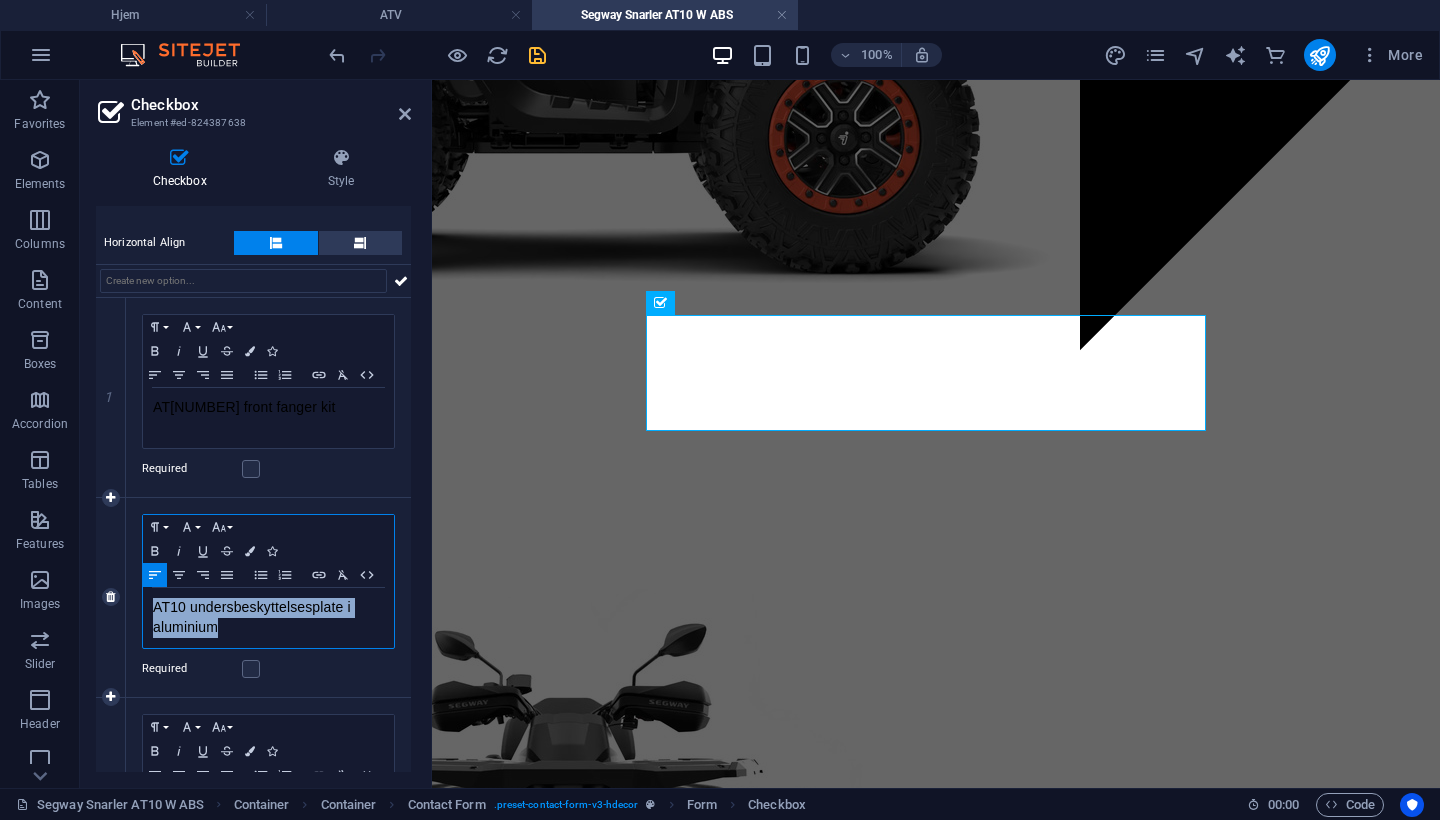 click on "AT10 undersbeskyttelsesplate i aluminium" at bounding box center (268, 618) 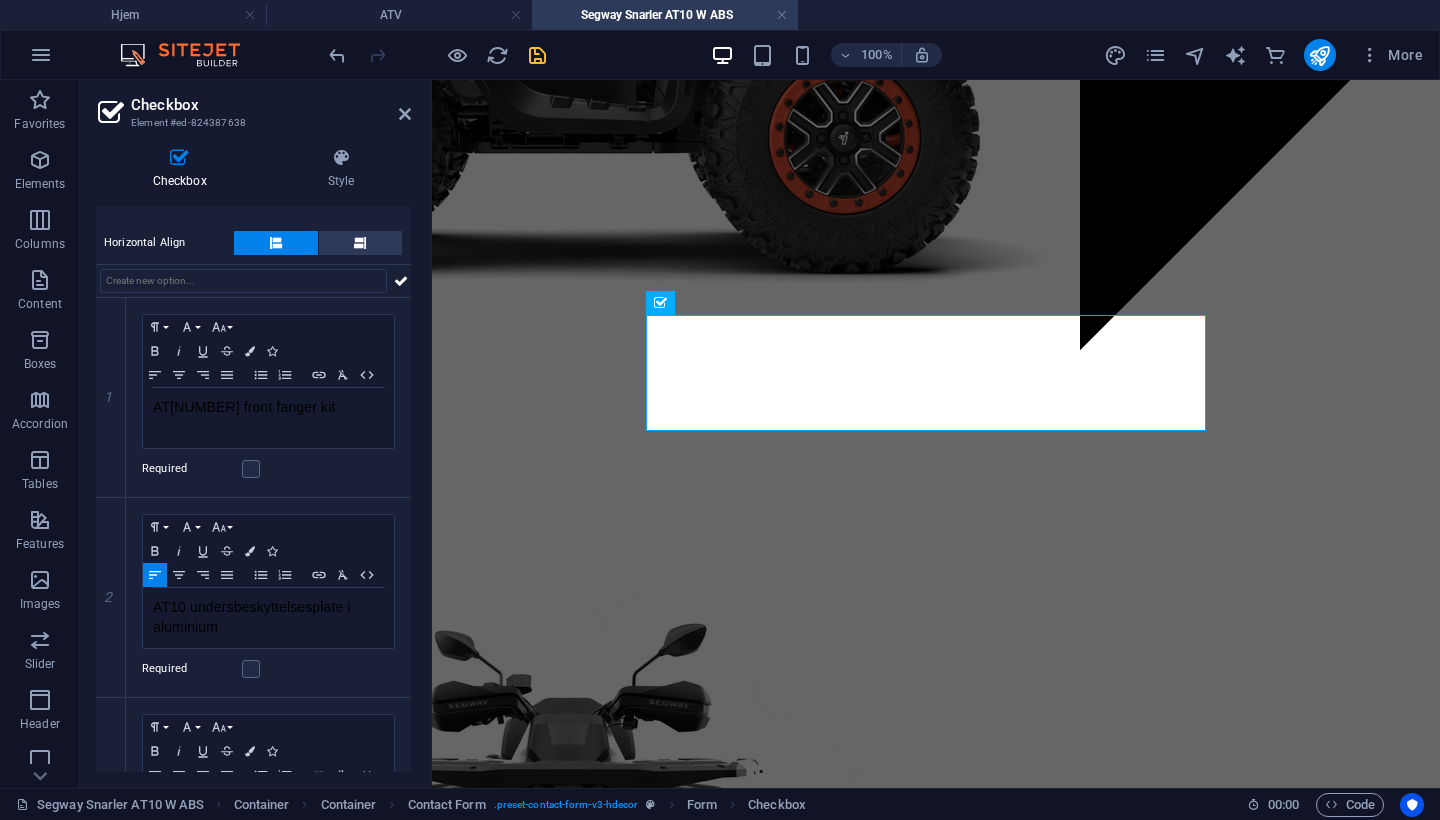 click on "AT[NUMBER] front fanger kit" at bounding box center [740, 2565] 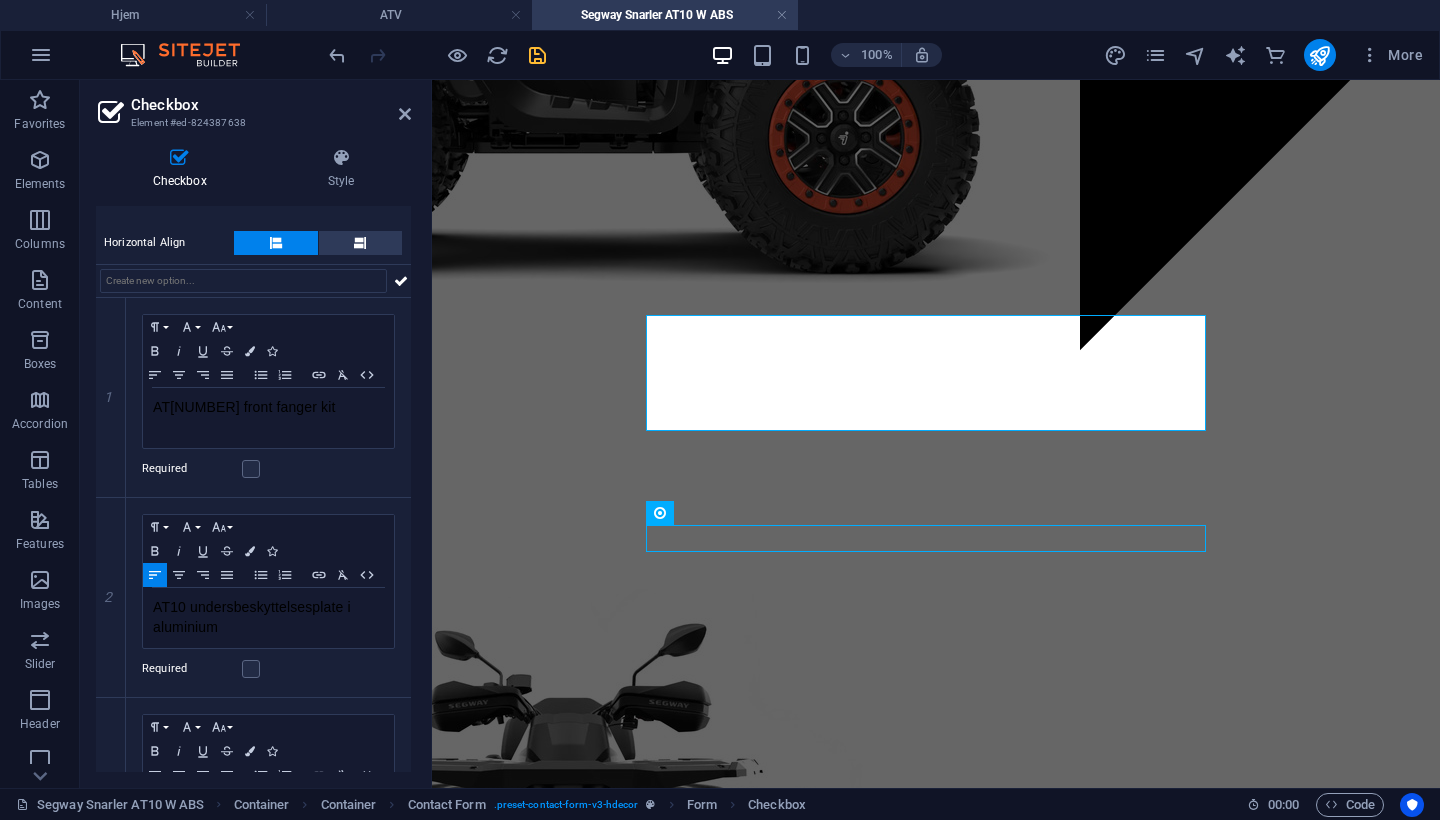 click on "AT[NUMBER] front fanger kit" at bounding box center [740, 2565] 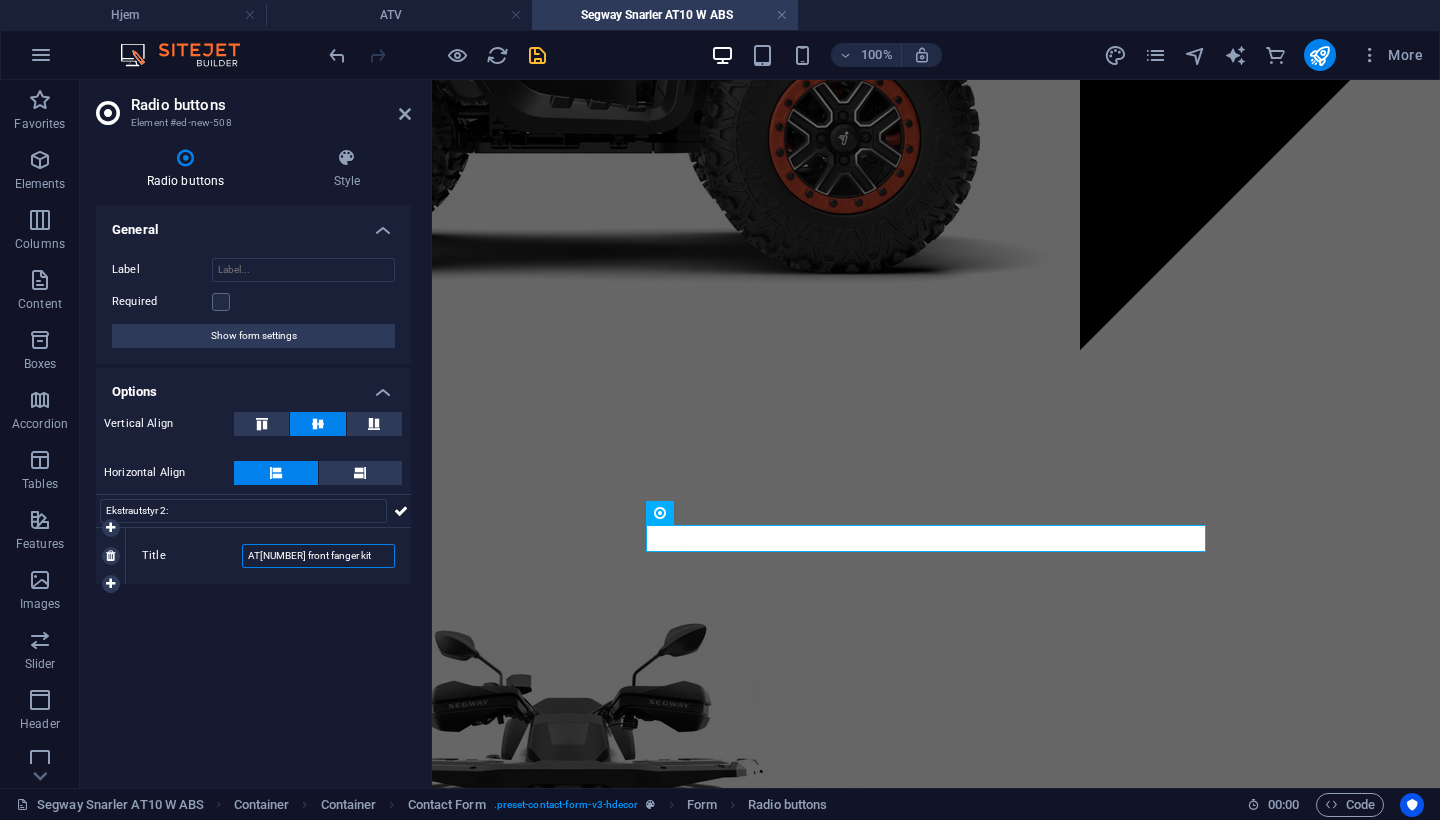 drag, startPoint x: 344, startPoint y: 552, endPoint x: 228, endPoint y: 552, distance: 116 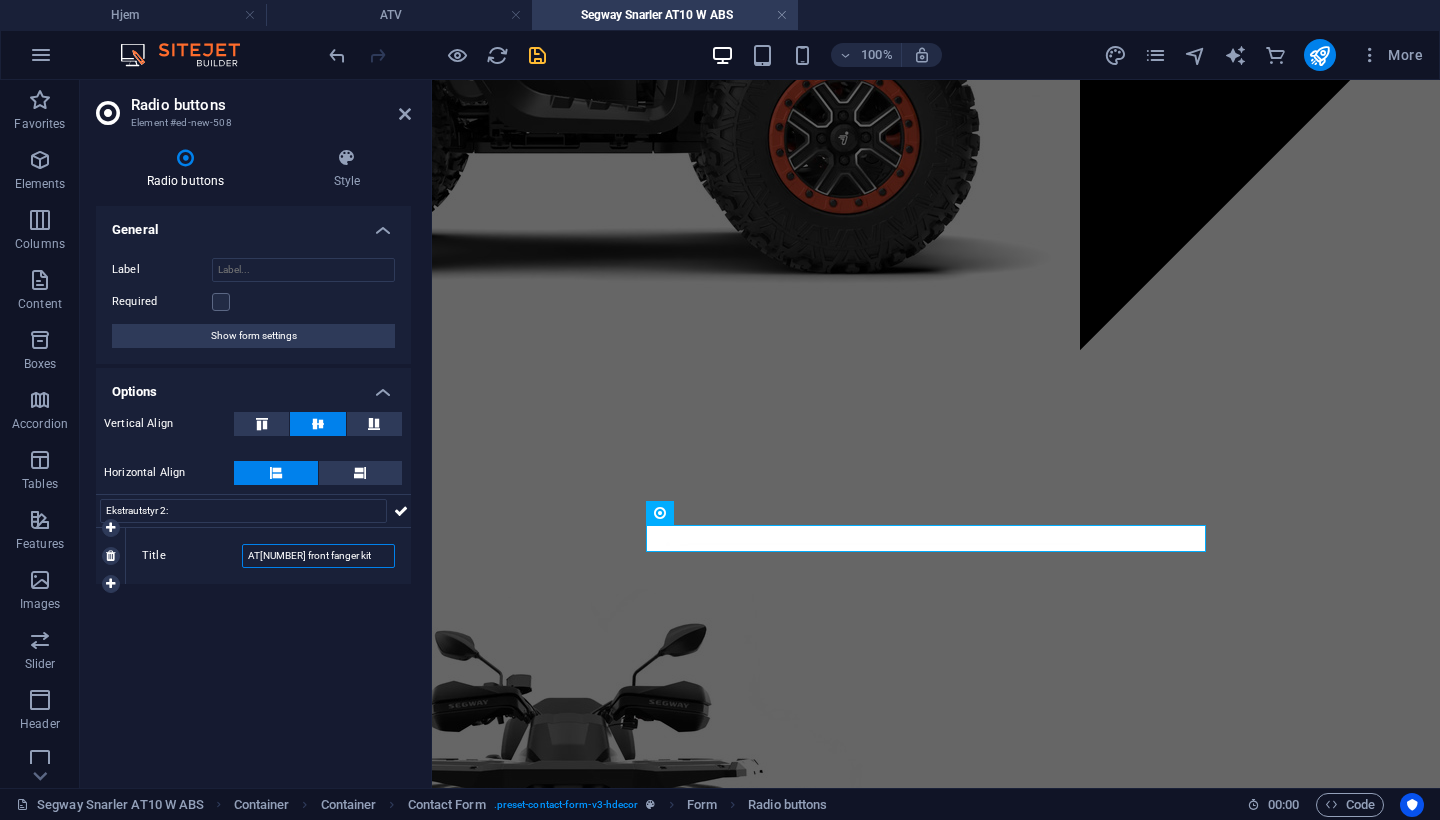 click on "Title AT10 front fanger kit" at bounding box center (268, 556) 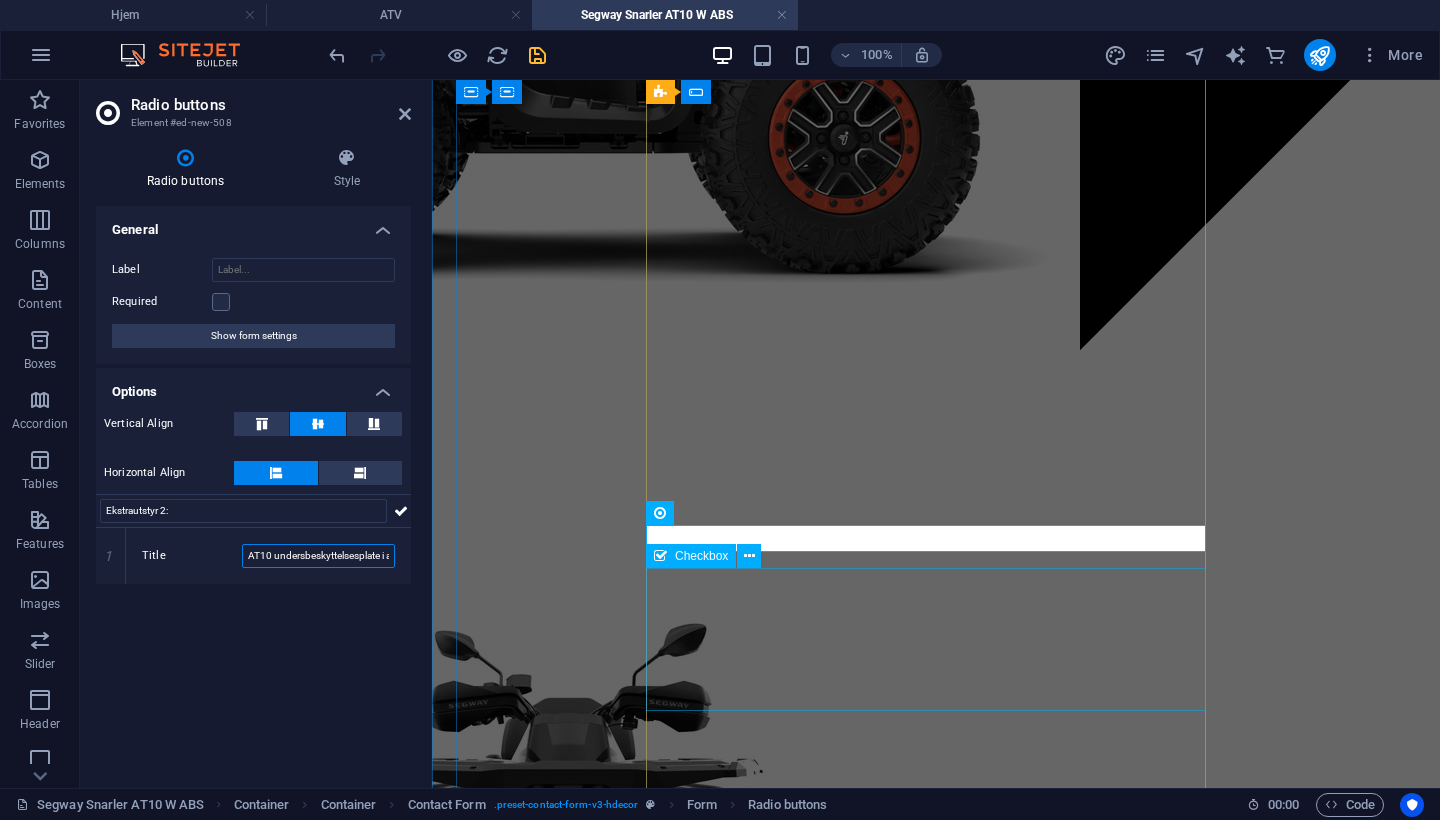 type on "AT10 undersbeskyttelsesplate i aluminium" 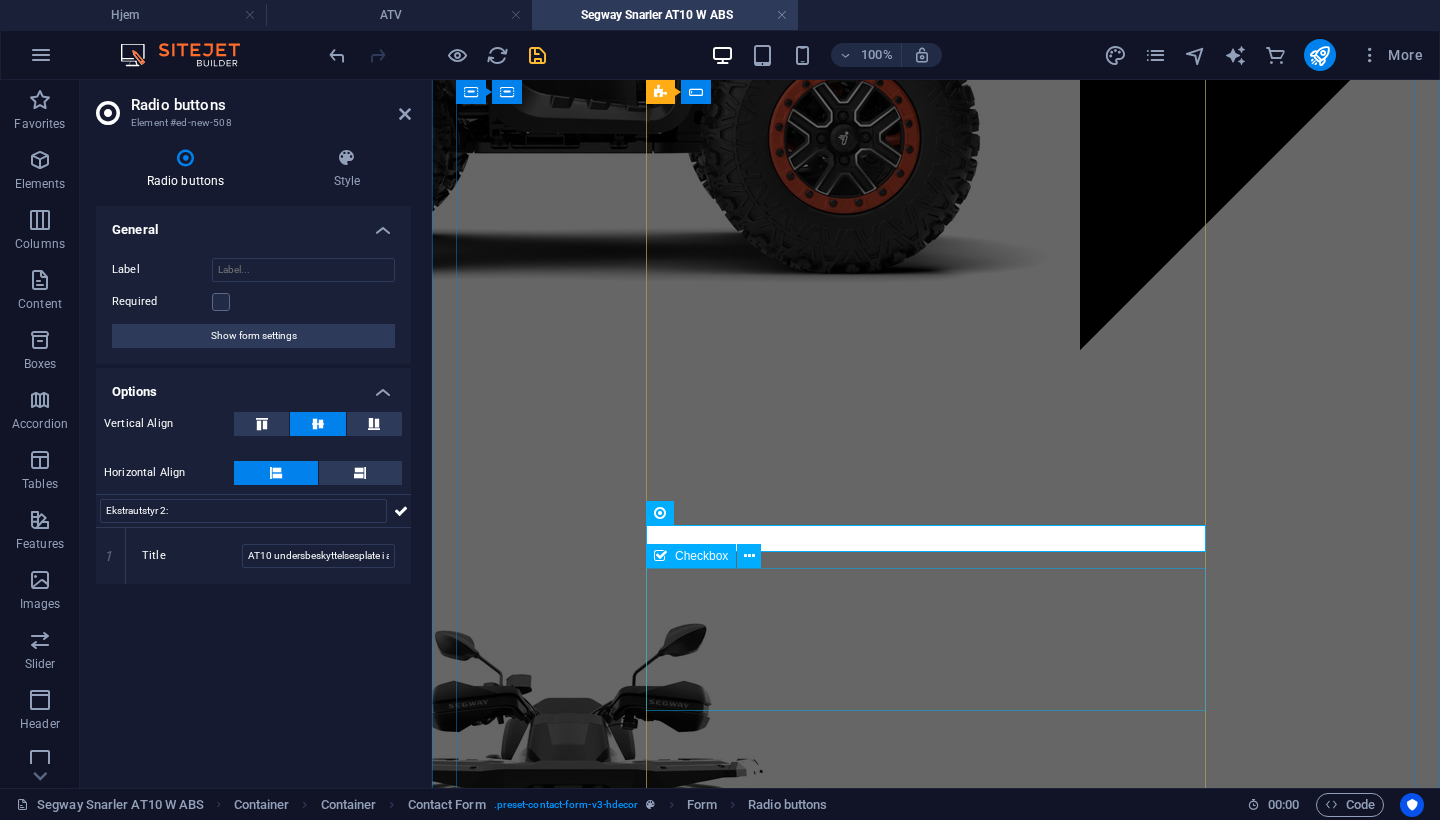 click on "Montering og registrering:   Kun montering   Kun registrering   Begge deler (vanligst)   Ingen  (jeg ordner alt selv)" at bounding box center [740, 2740] 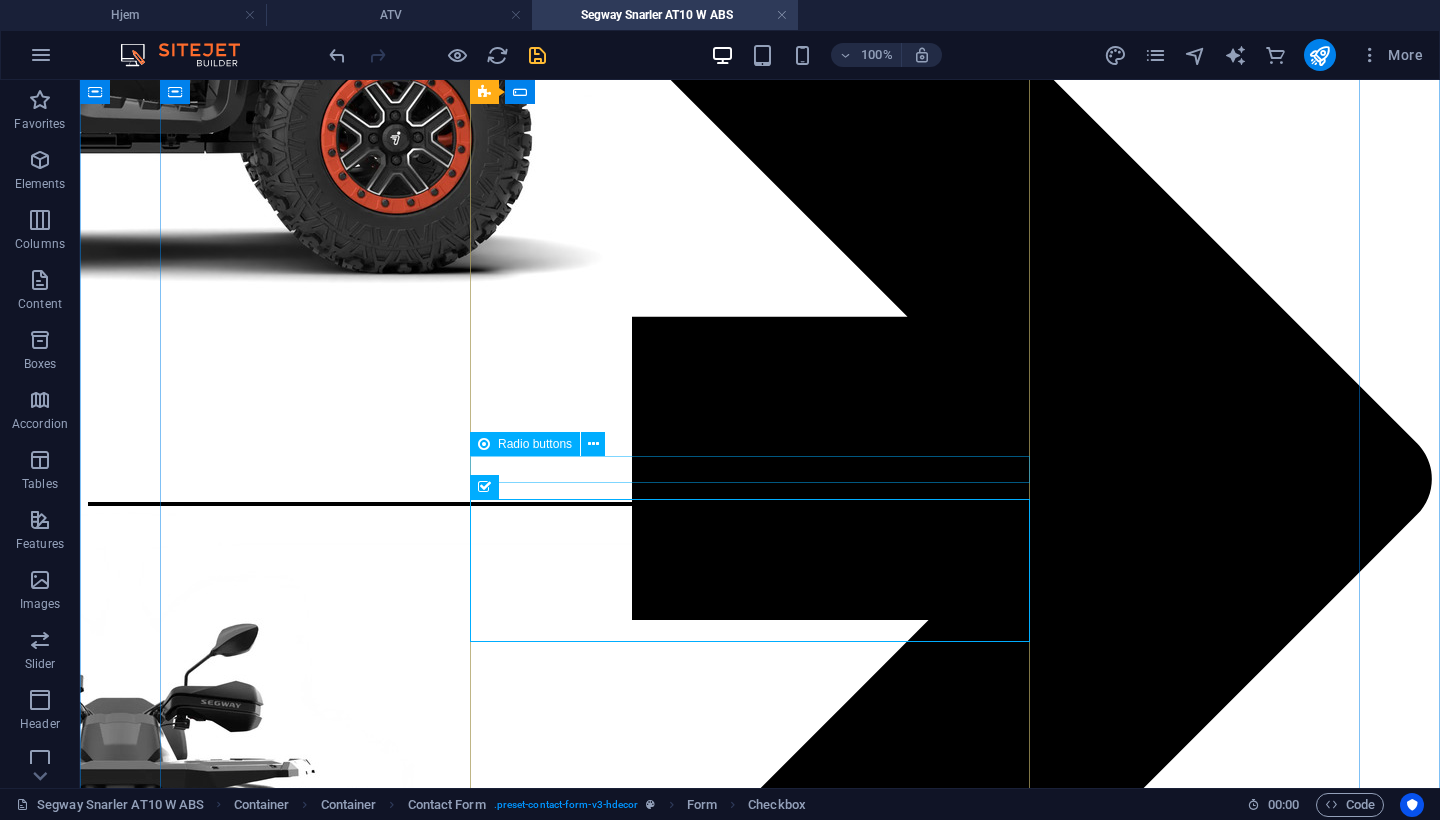click on "AT10 undersbeskyttelsesplate i aluminium" at bounding box center [388, 3184] 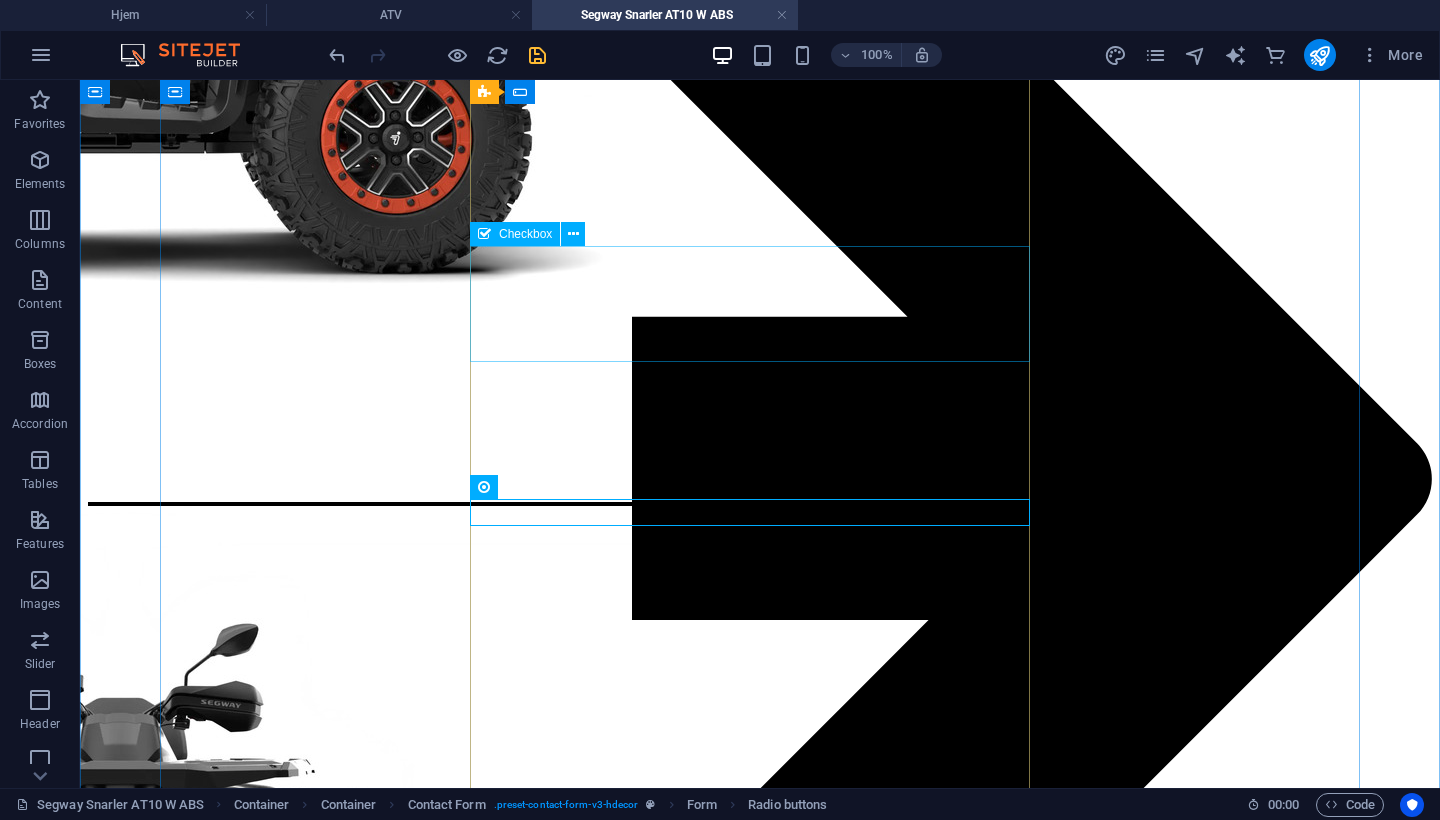 click on "Ekstrautstyr:   AT10 front fanger kit   AT10 undersbeskyttelsesplate i aluminium   ATV vindrute universal – klar 4 mm" at bounding box center [388, 2974] 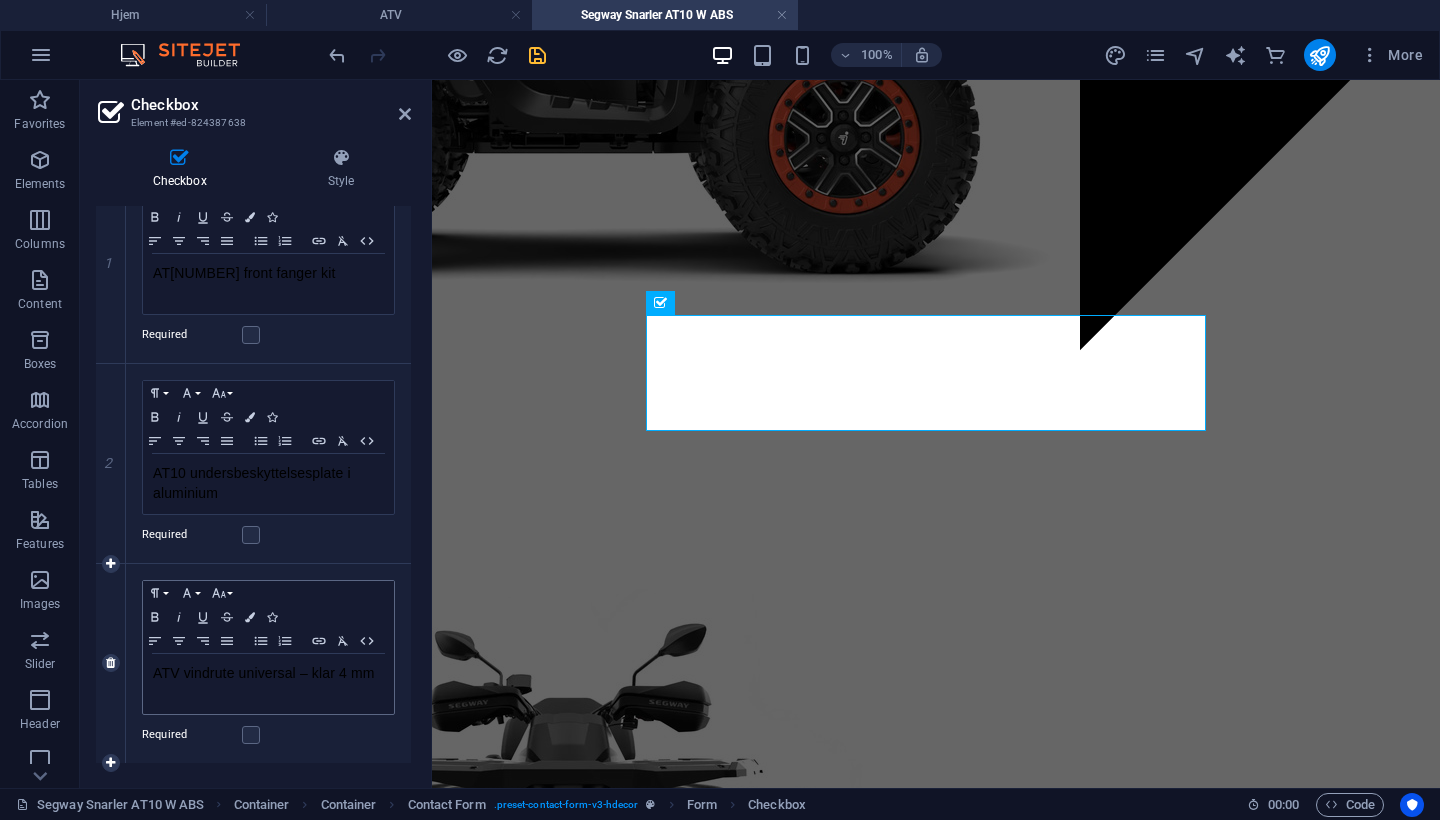 scroll, scrollTop: 331, scrollLeft: 0, axis: vertical 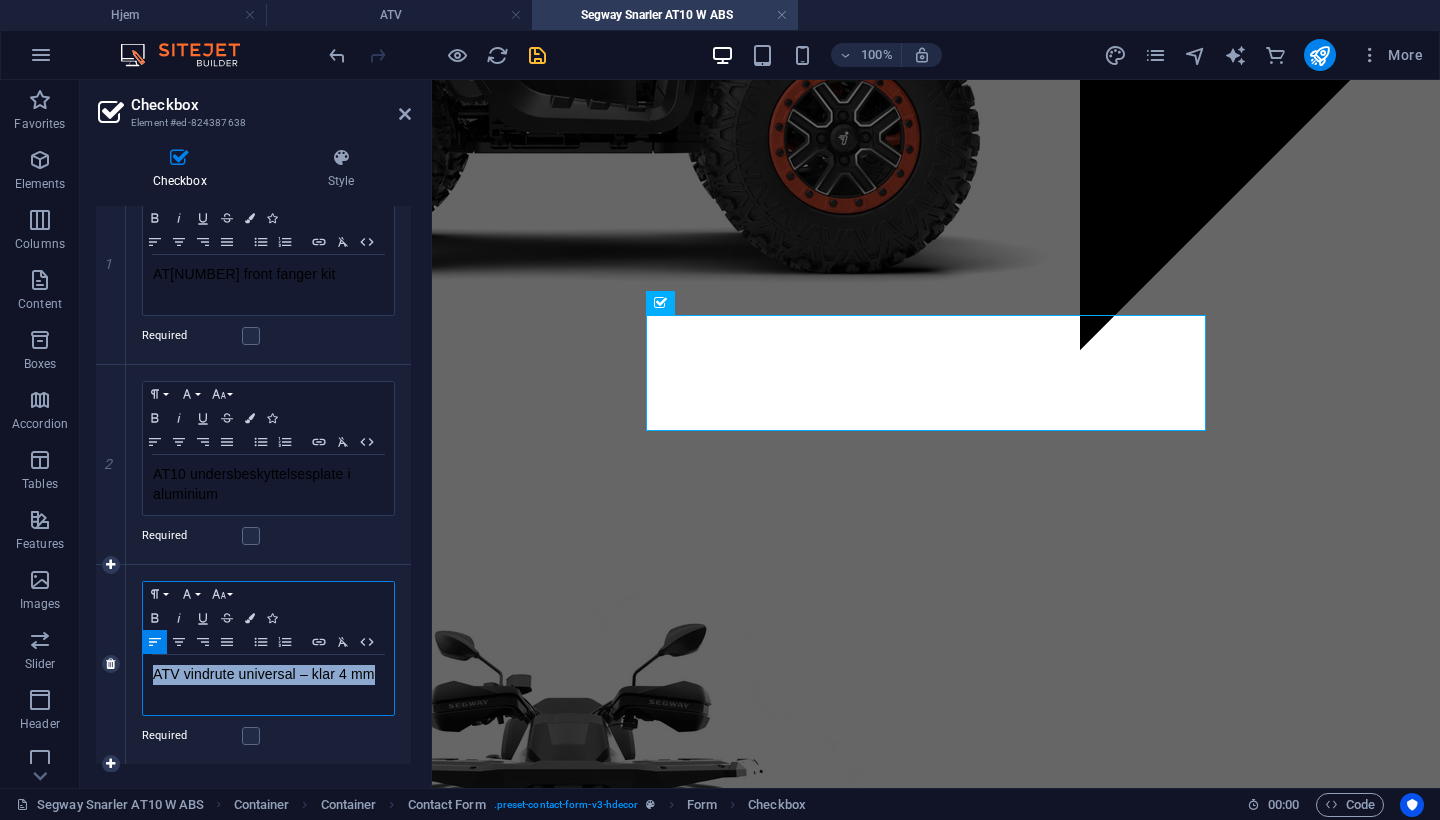 drag, startPoint x: 371, startPoint y: 677, endPoint x: 162, endPoint y: 659, distance: 209.77368 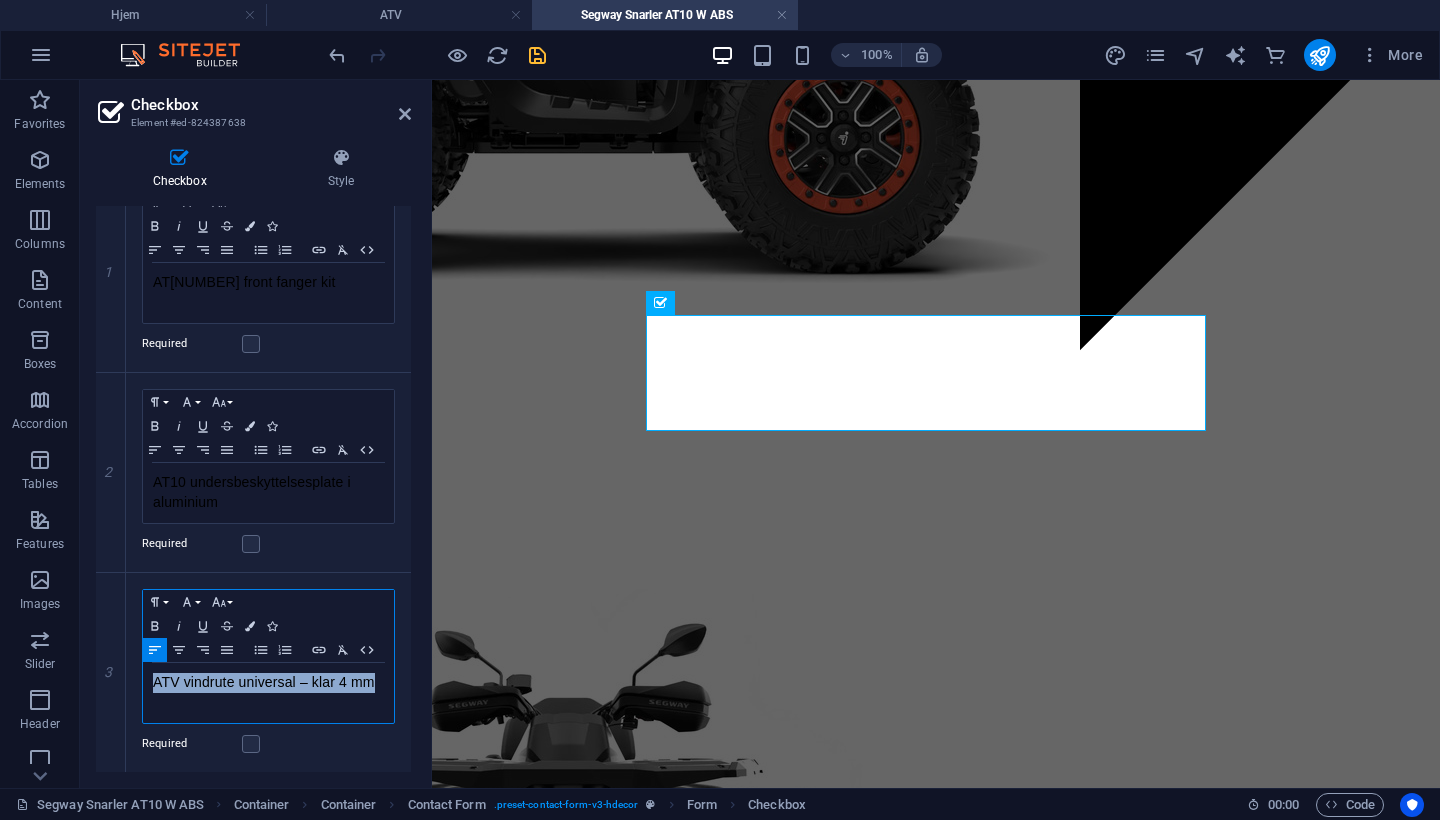scroll, scrollTop: 322, scrollLeft: 0, axis: vertical 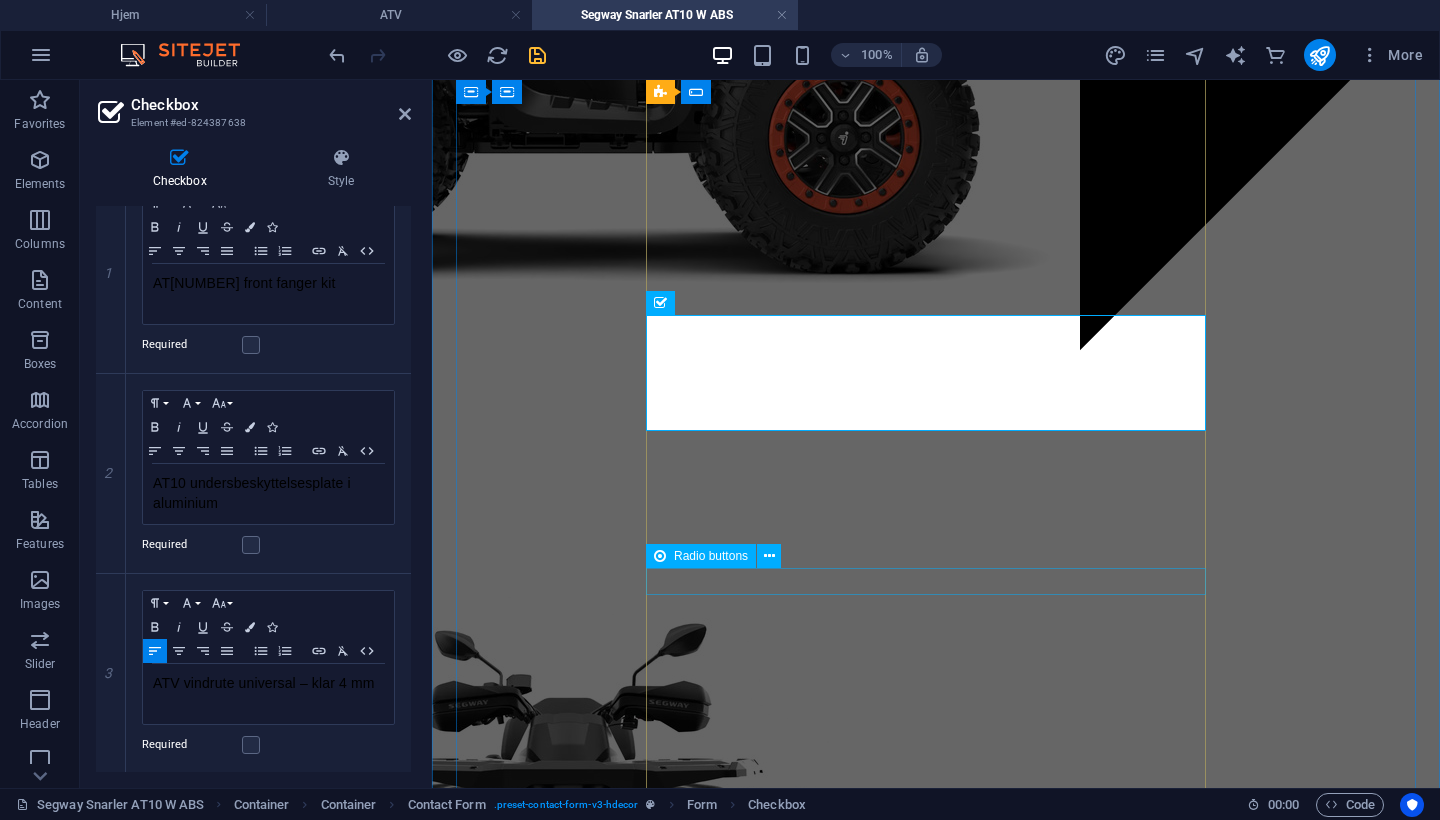 click on "AT10 undersbeskyttelsesplate i aluminium" at bounding box center (740, 2601) 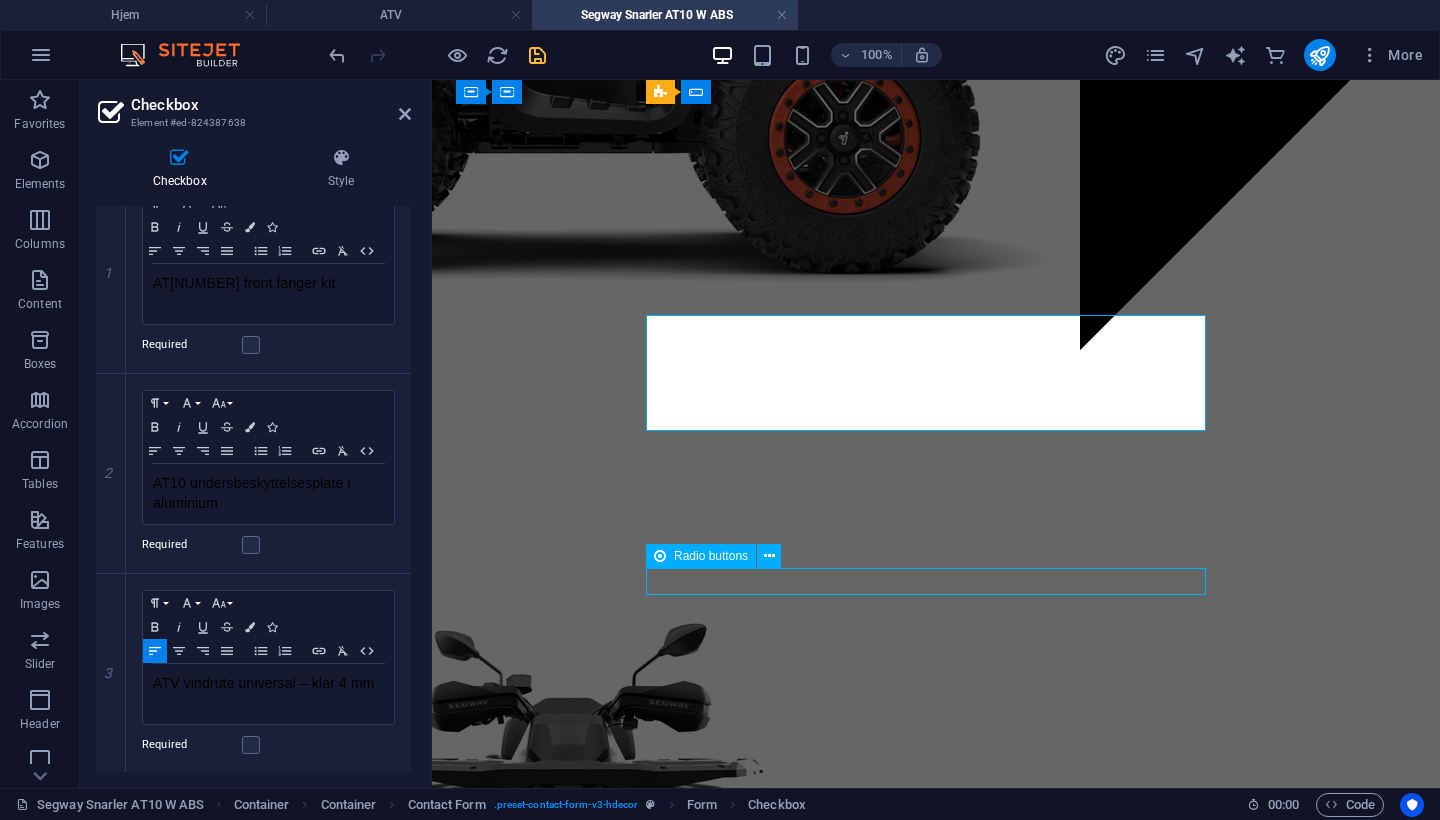 click on "AT10 undersbeskyttelsesplate i aluminium" at bounding box center (740, 2601) 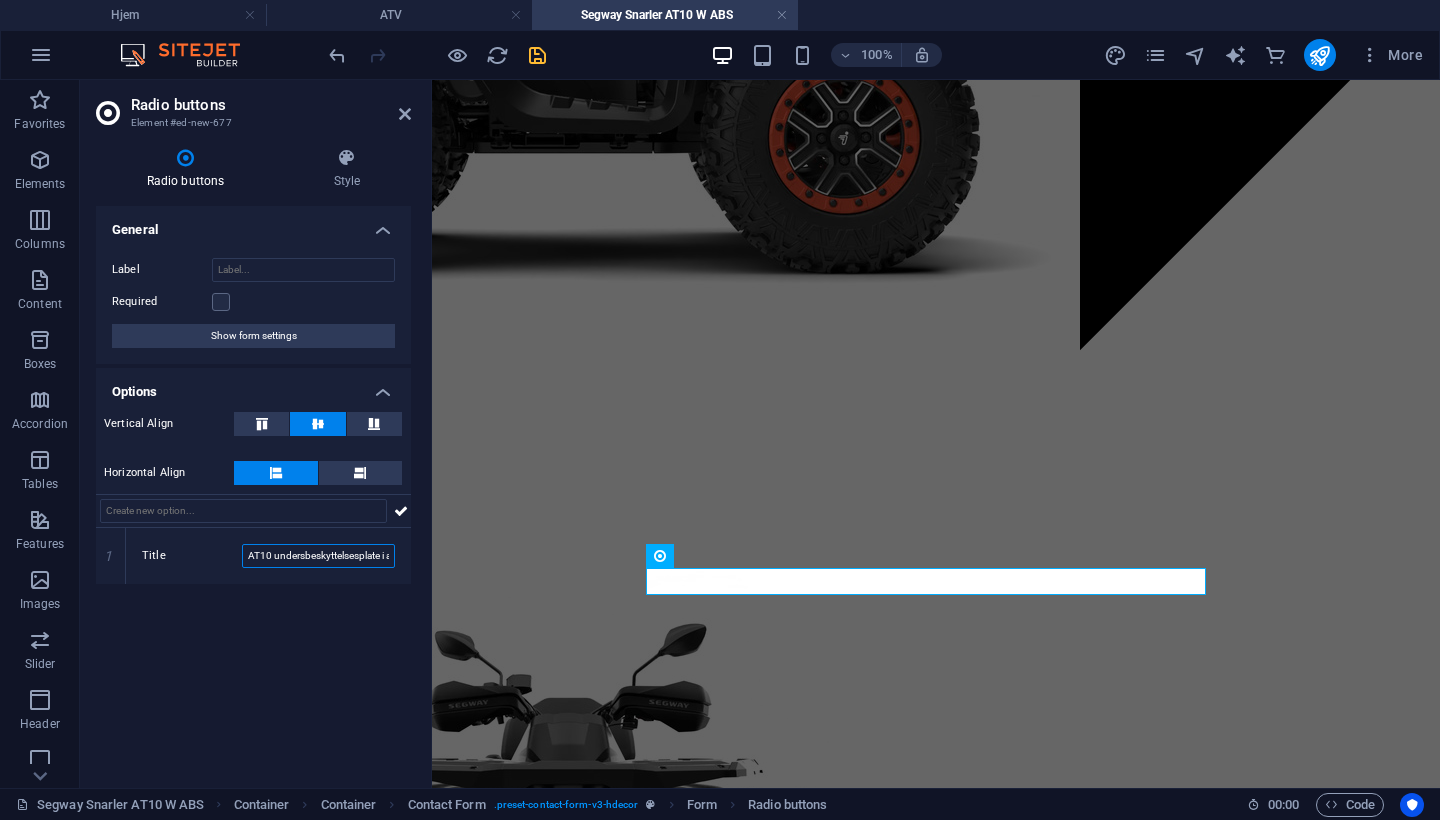 drag, startPoint x: 248, startPoint y: 557, endPoint x: 419, endPoint y: 558, distance: 171.00293 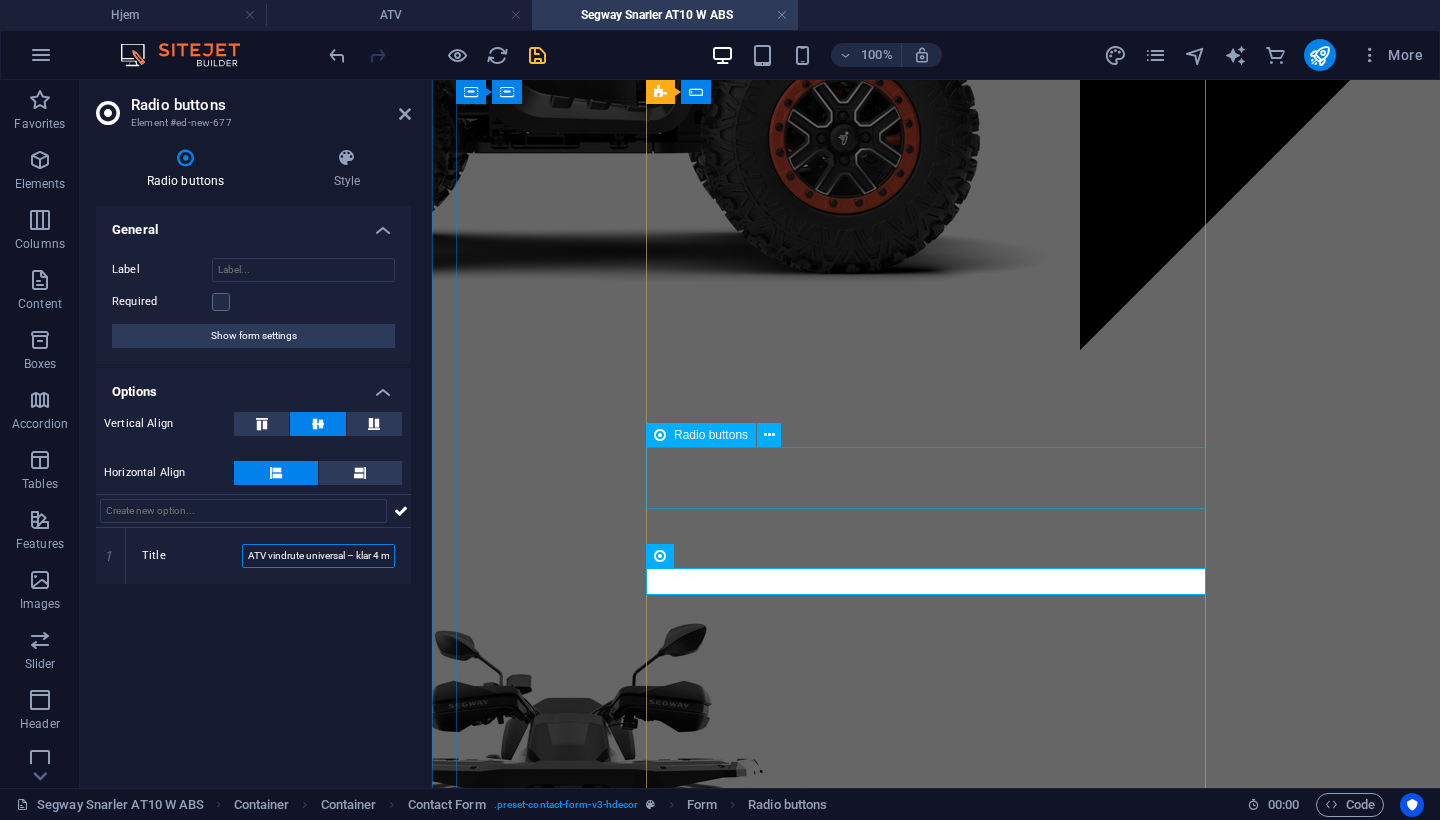 type on "ATV vindrute universal – klar 4 mm" 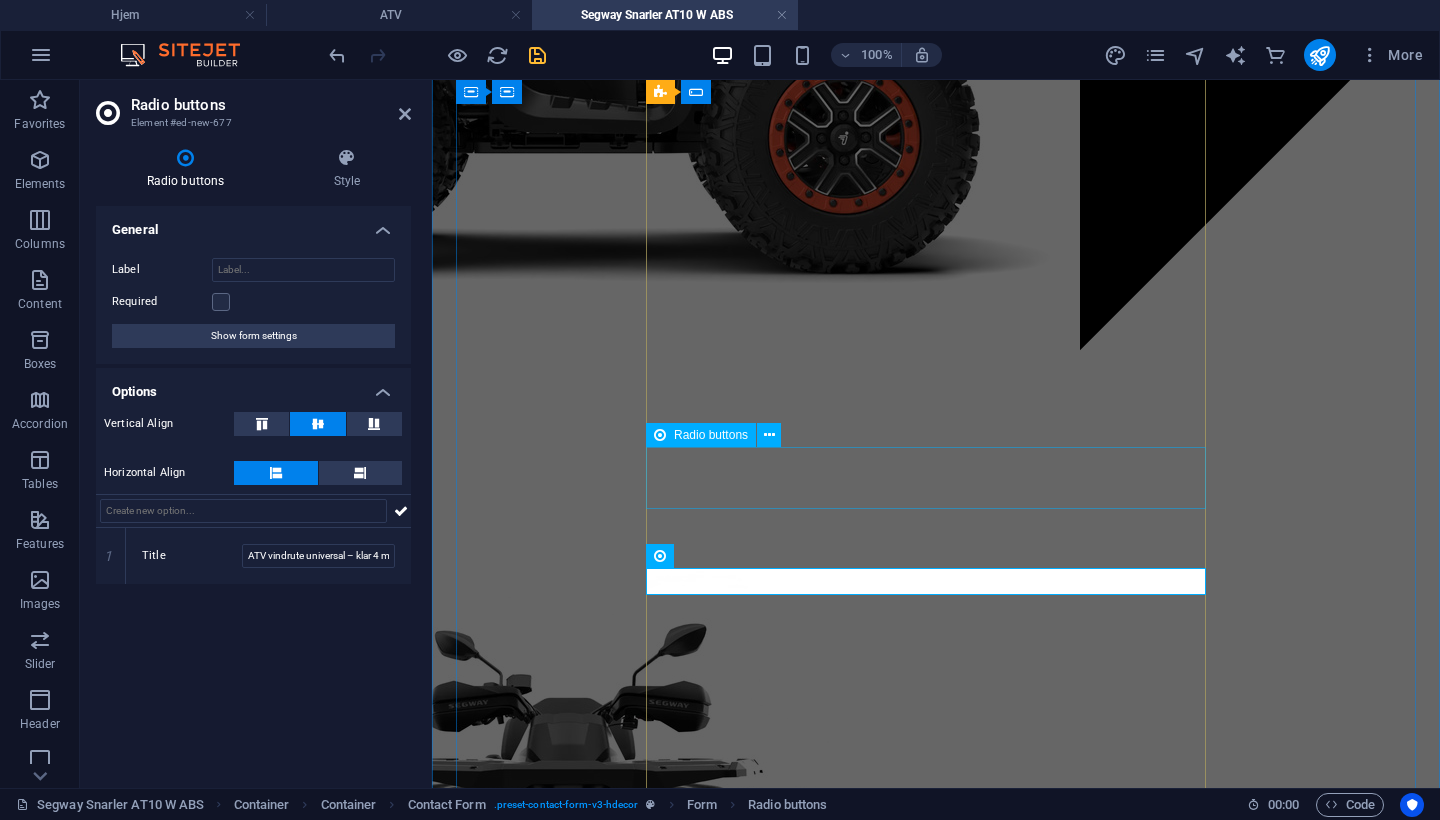 click on "Montering og registrering:   AT10 front fanger kit" at bounding box center [740, 2512] 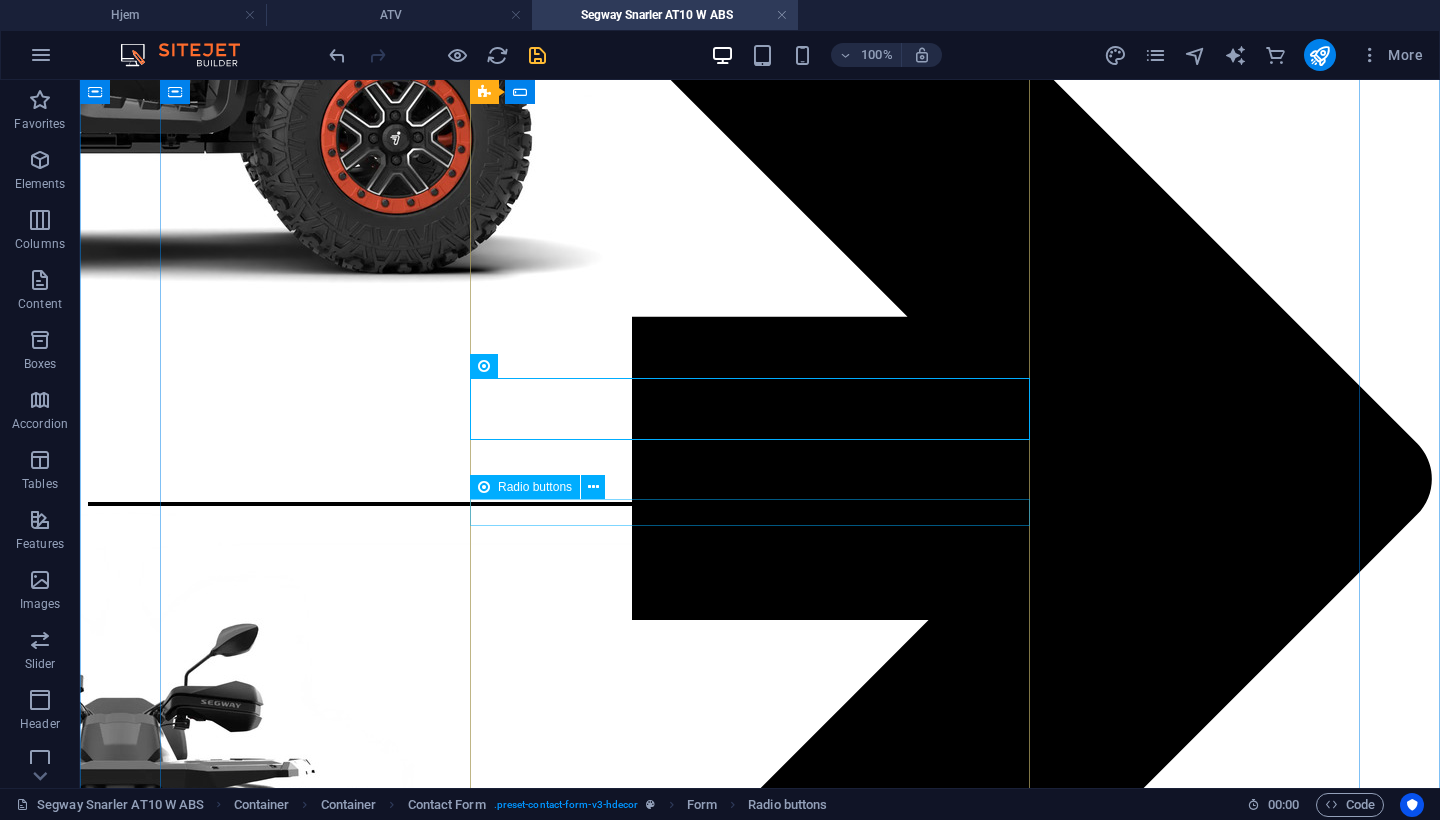 scroll, scrollTop: 2622, scrollLeft: 0, axis: vertical 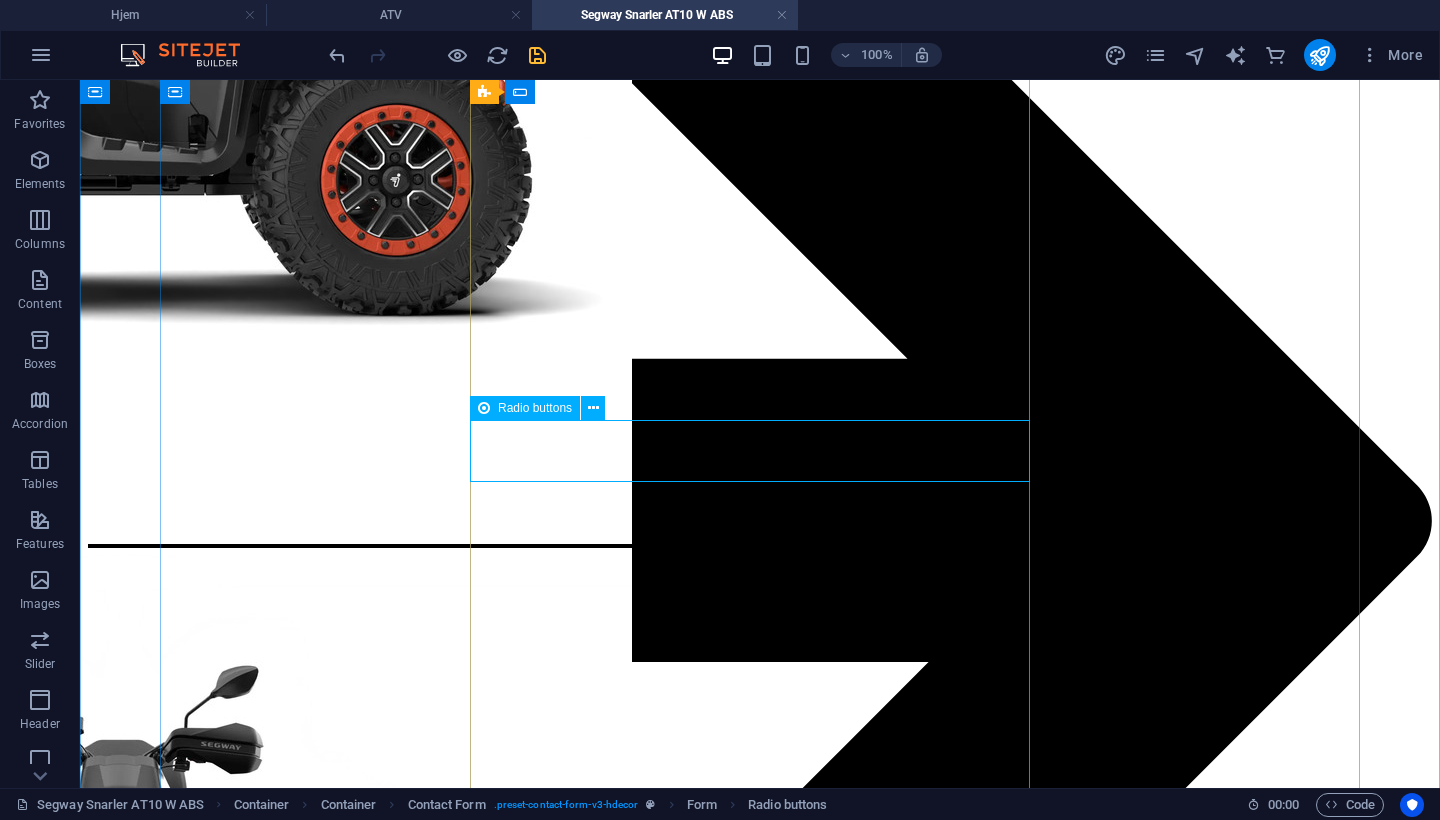 click on "Montering og registrering:   AT10 front fanger kit" at bounding box center [388, 3173] 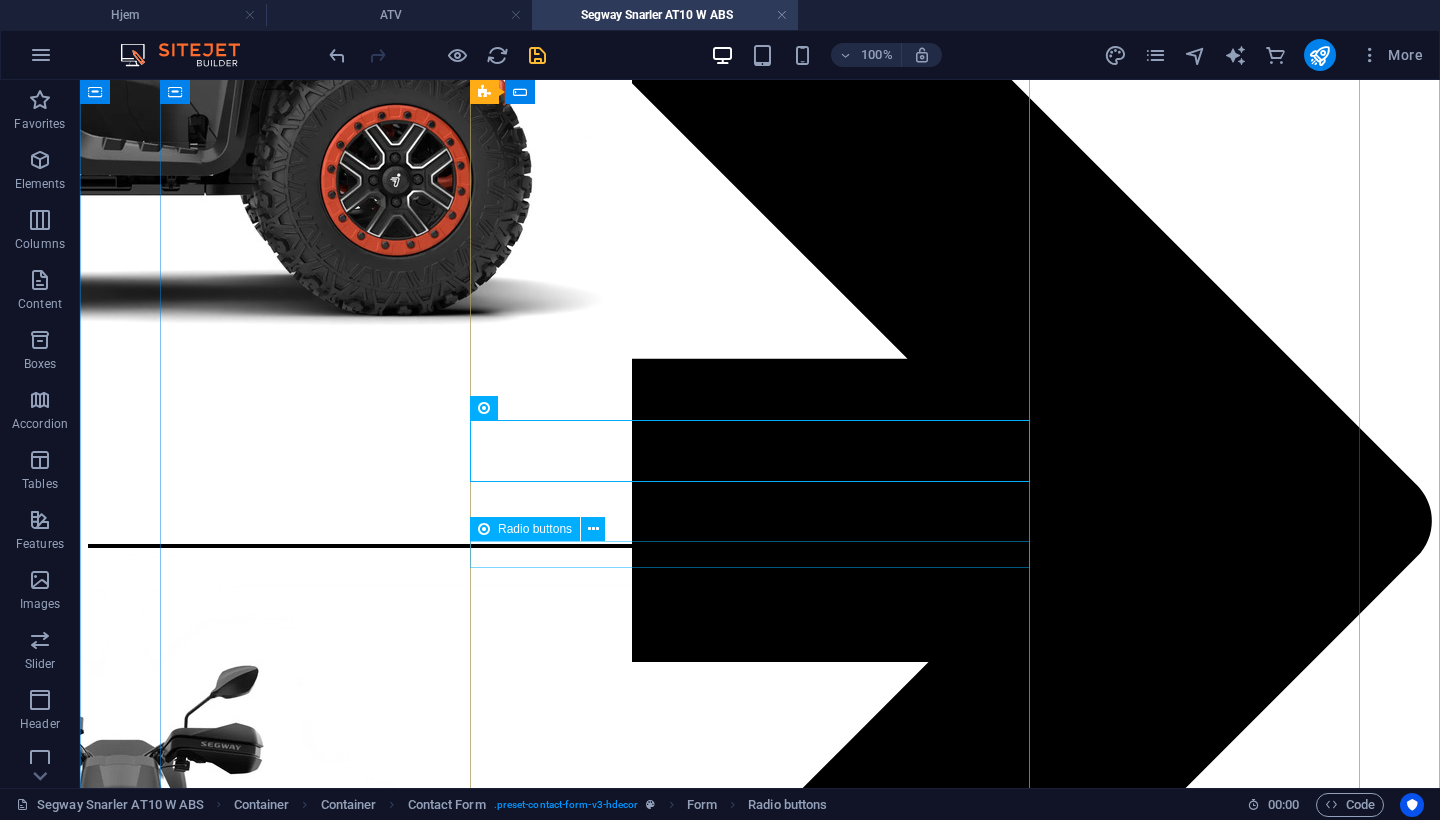 click on "ATV vindrute universal – klar 4 mm" at bounding box center (388, 3262) 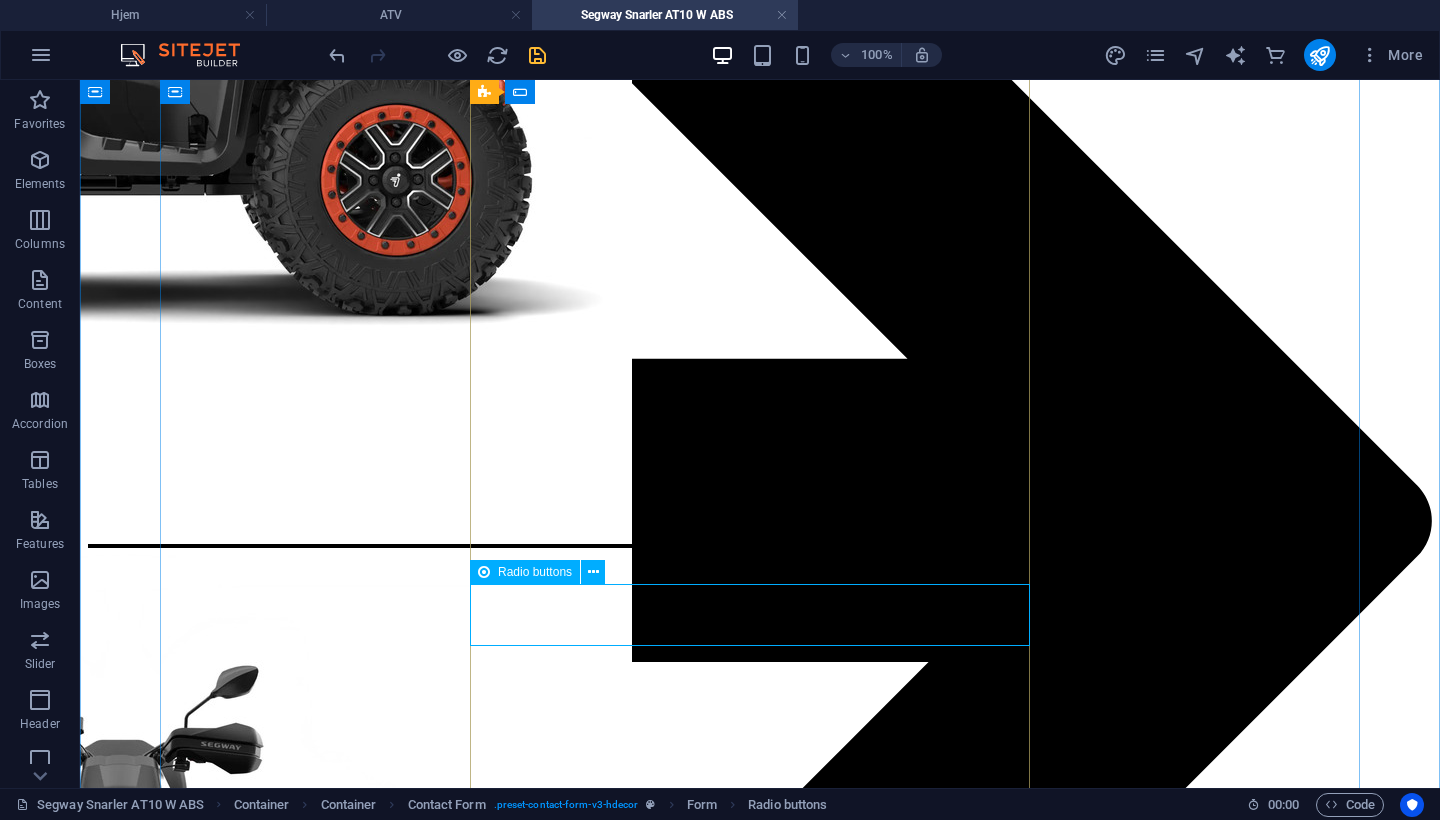 click on "Montering og registrering:   AT10 front fanger kit" at bounding box center (388, 3315) 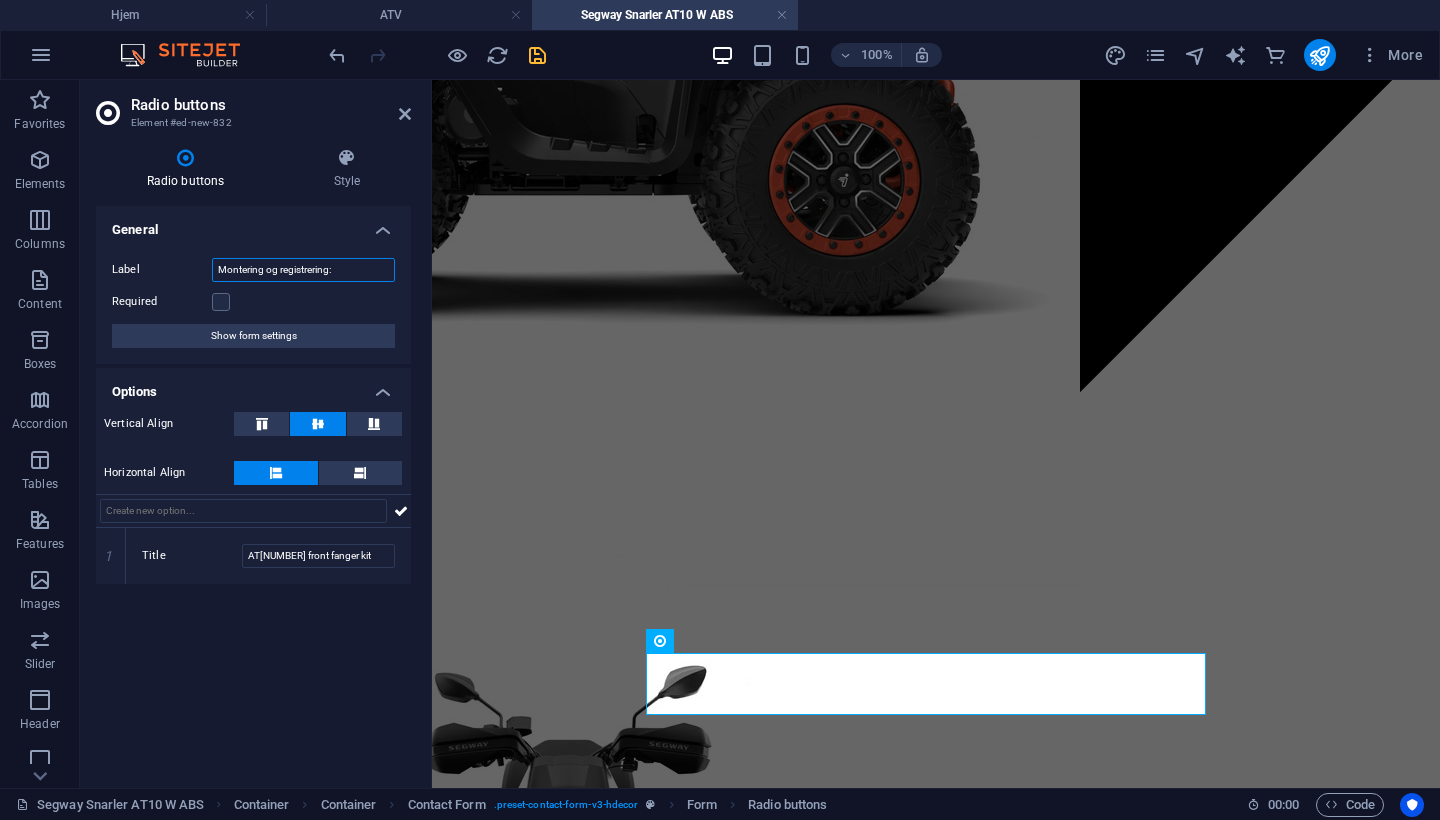 drag, startPoint x: 377, startPoint y: 274, endPoint x: 220, endPoint y: 263, distance: 157.38487 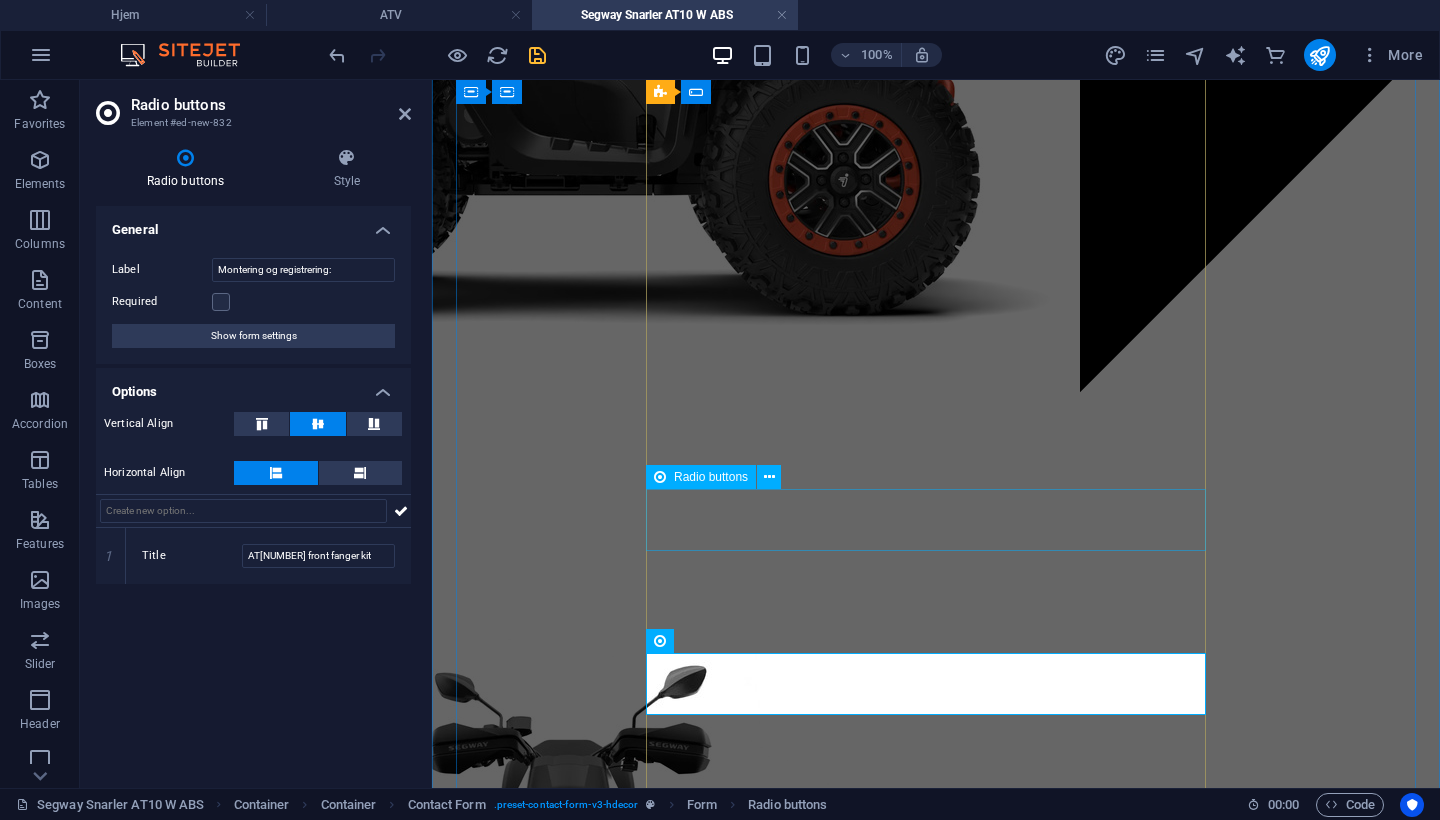 click on "Montering og registrering:   AT10 front fanger kit" at bounding box center [740, 2554] 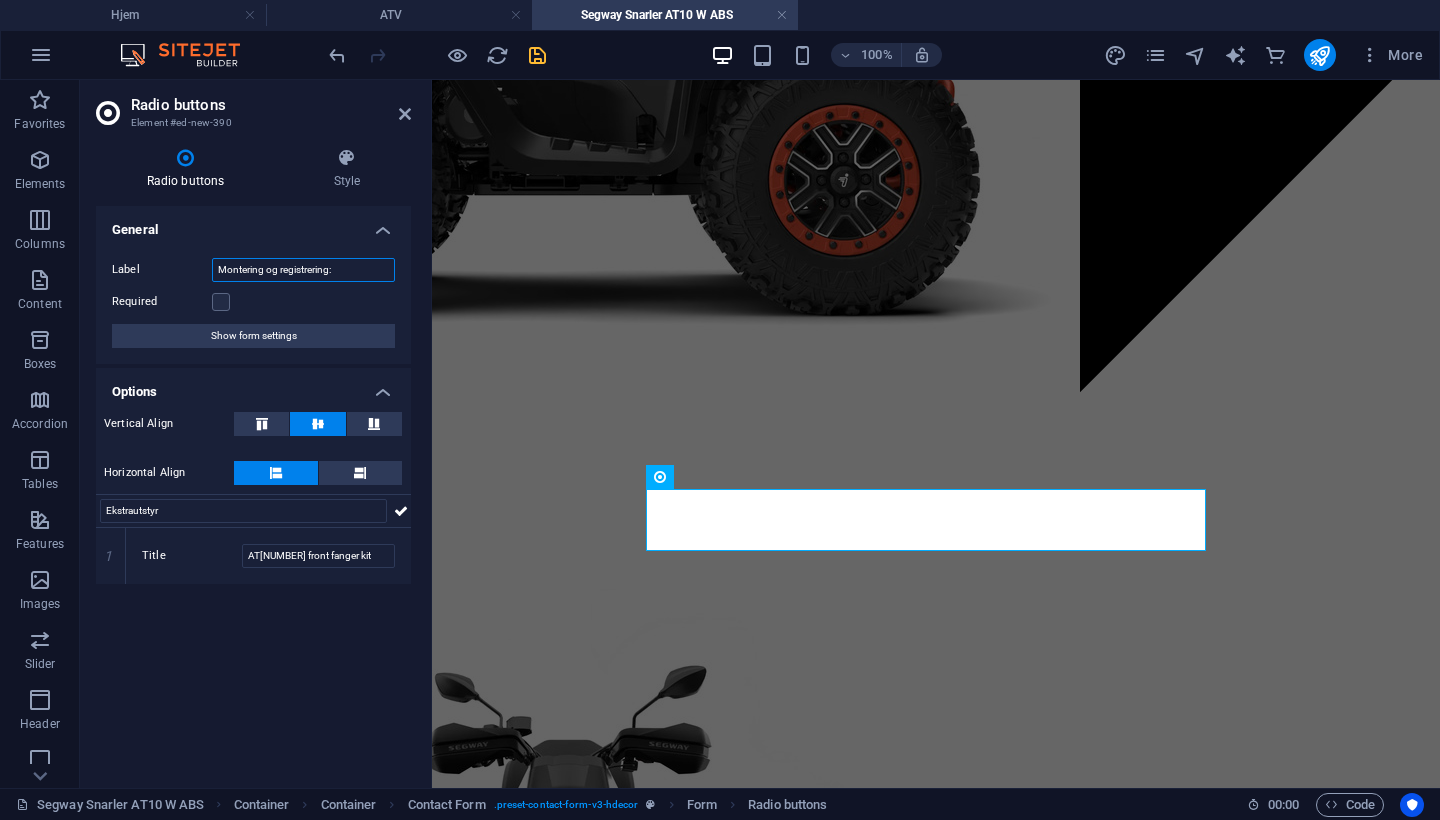 drag, startPoint x: 357, startPoint y: 274, endPoint x: 179, endPoint y: 272, distance: 178.01123 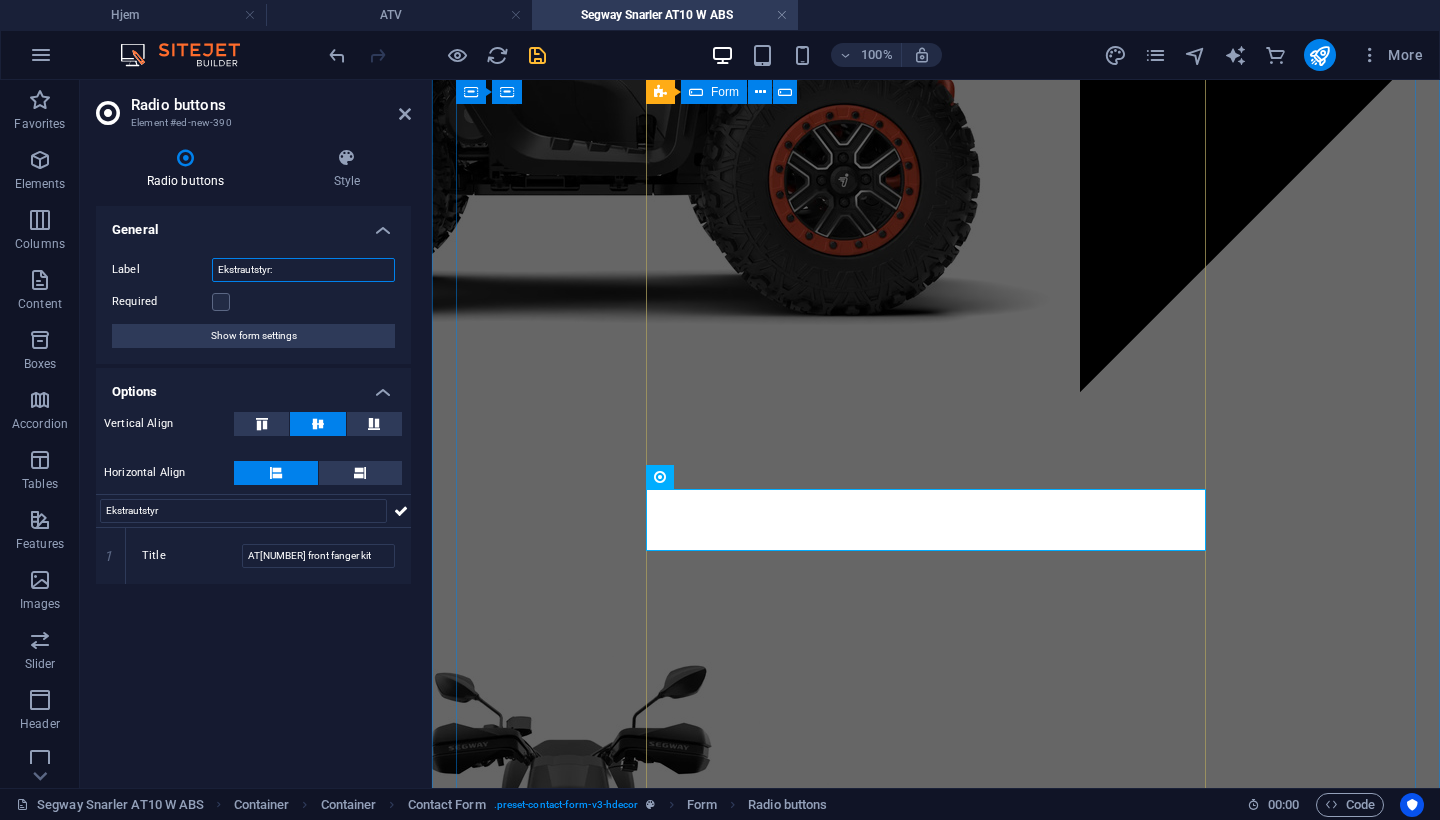 type on "Ekstrautstyr:" 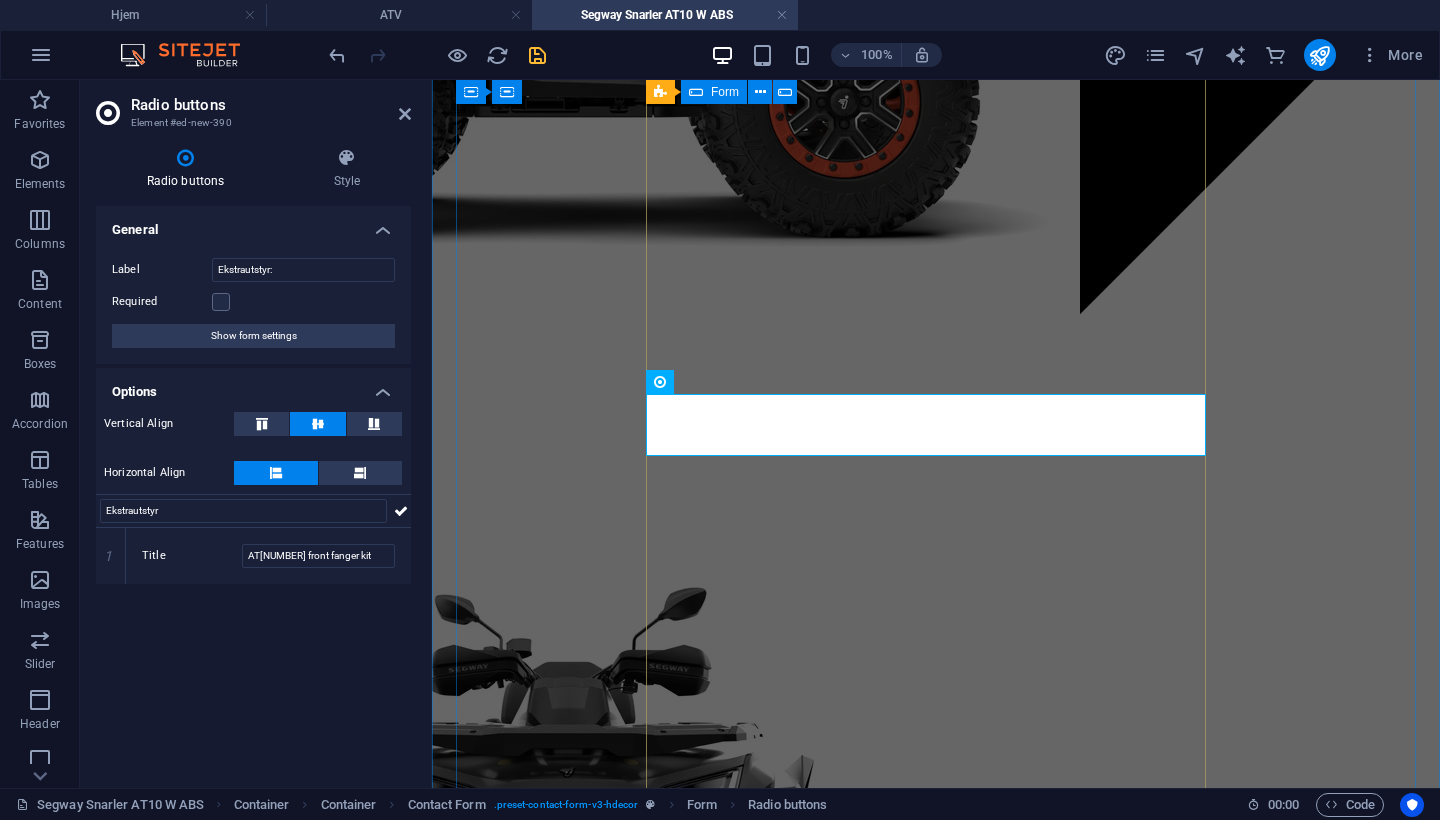 scroll, scrollTop: 2722, scrollLeft: 0, axis: vertical 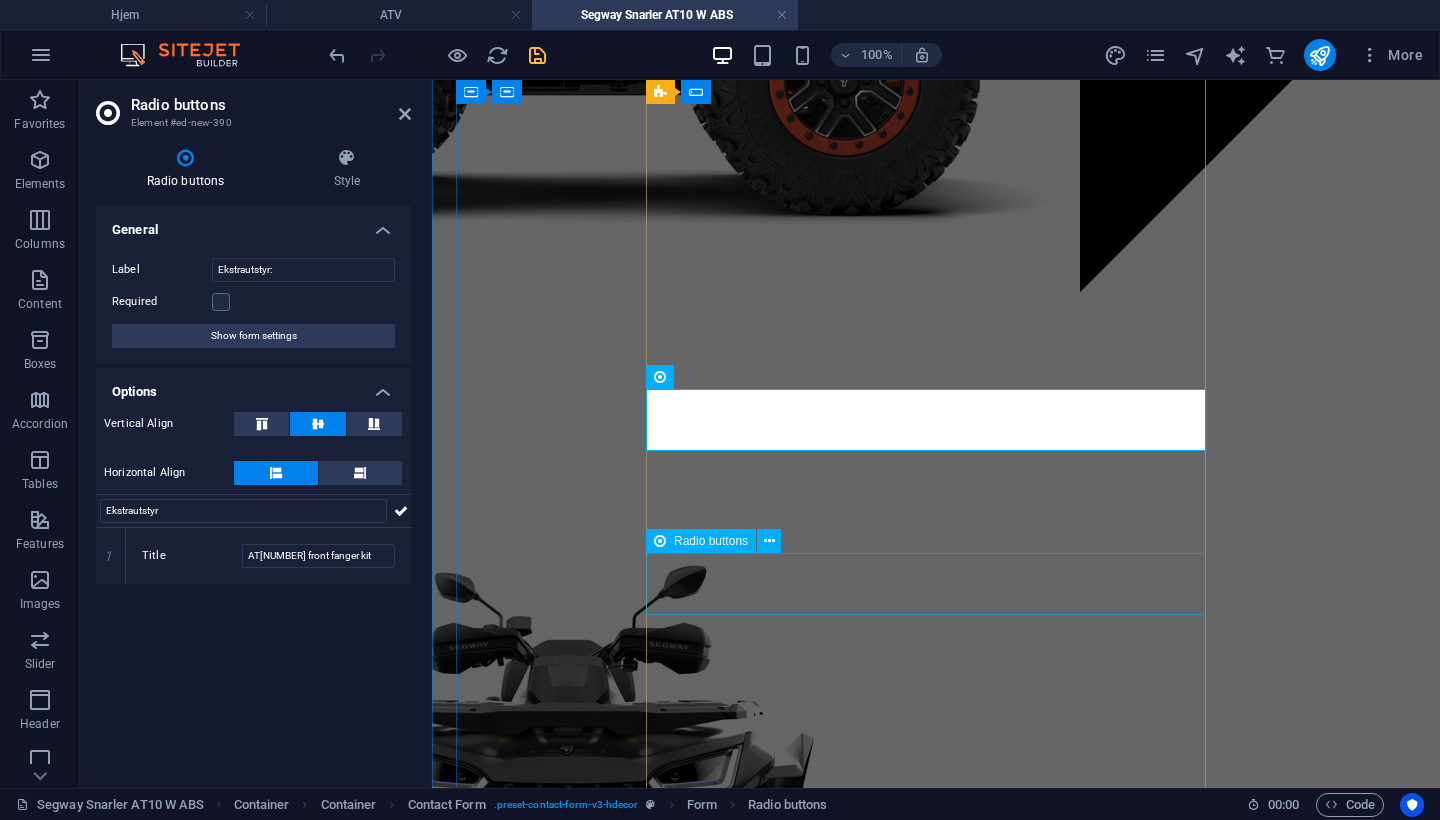 click on "Montering og registrering:   AT10 front fanger kit" at bounding box center [740, 2596] 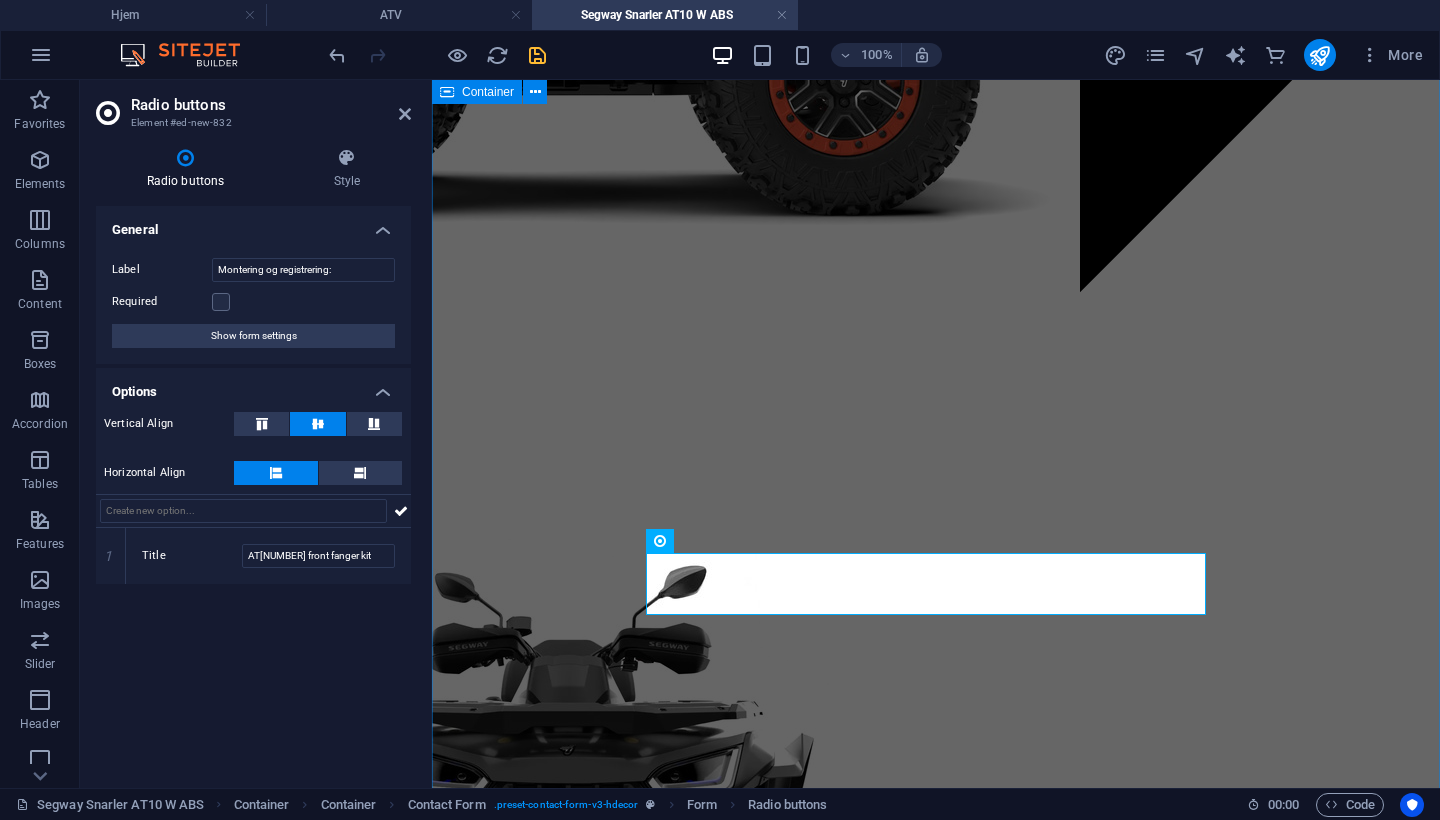 type on "M" 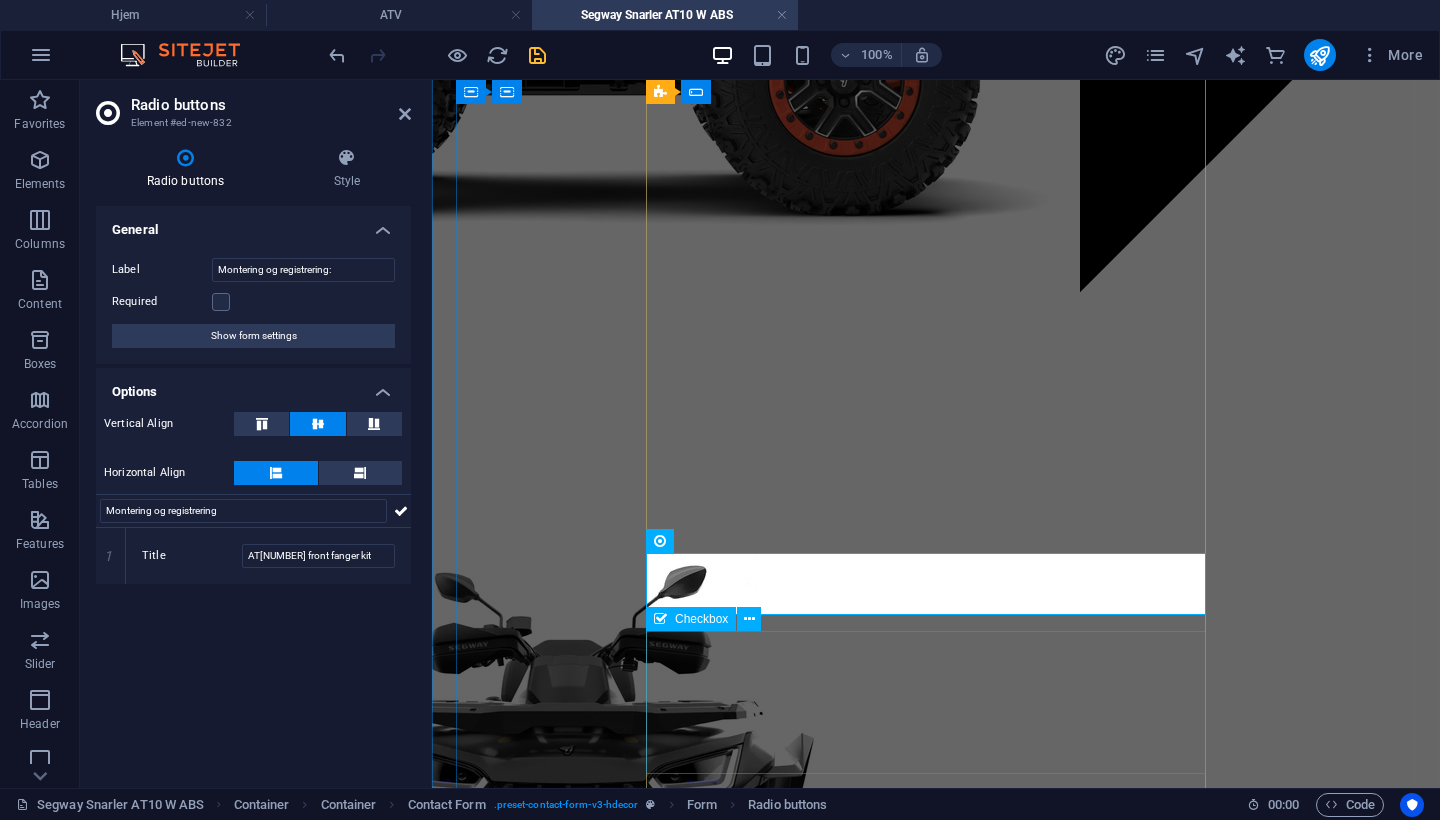 type on "Montering og registrering" 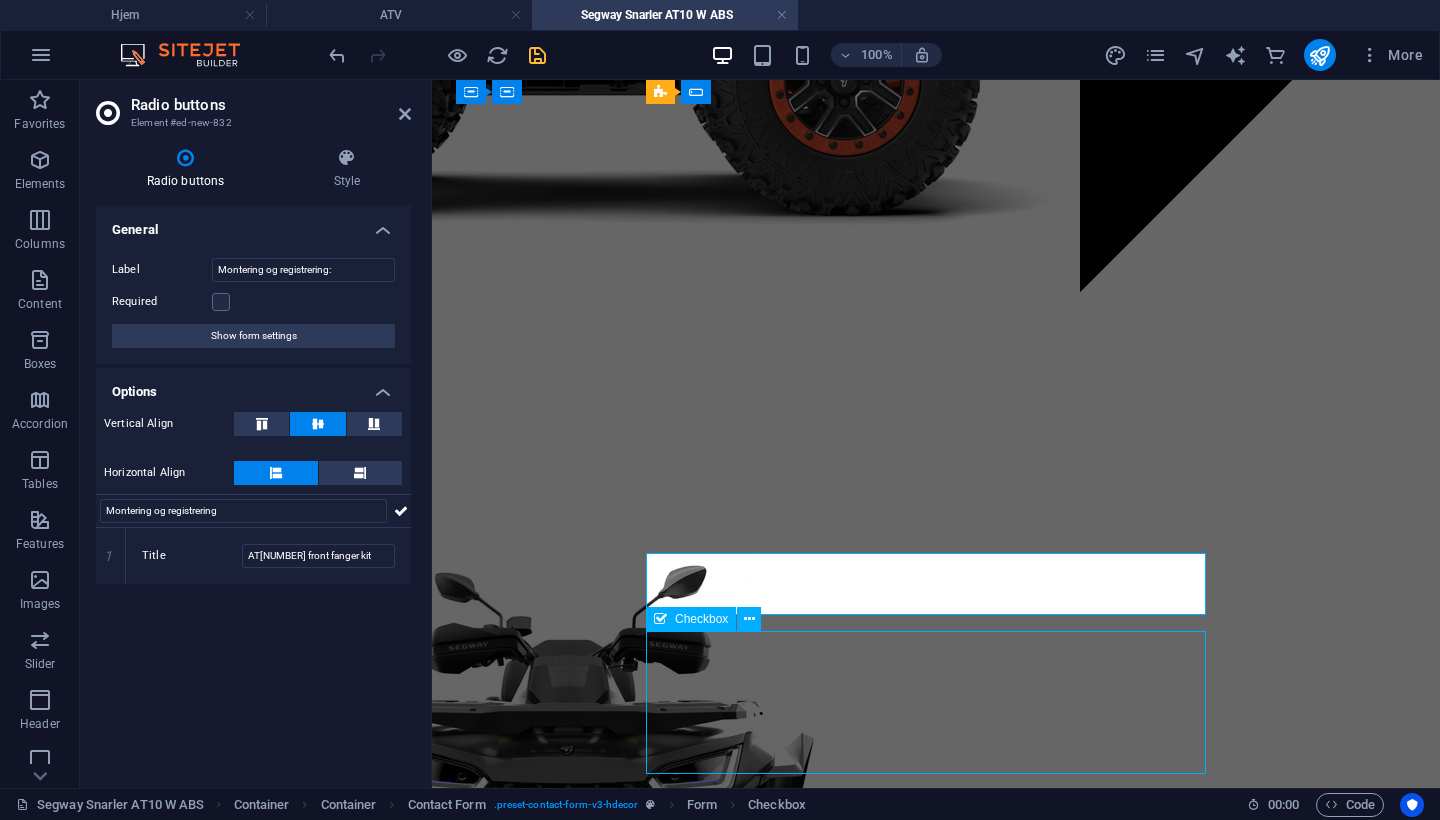 click on "Montering og registrering:   Kun montering   Kun registrering   Begge deler (vanligst)   Ingen  (jeg ordner alt selv)" at bounding box center (740, 2788) 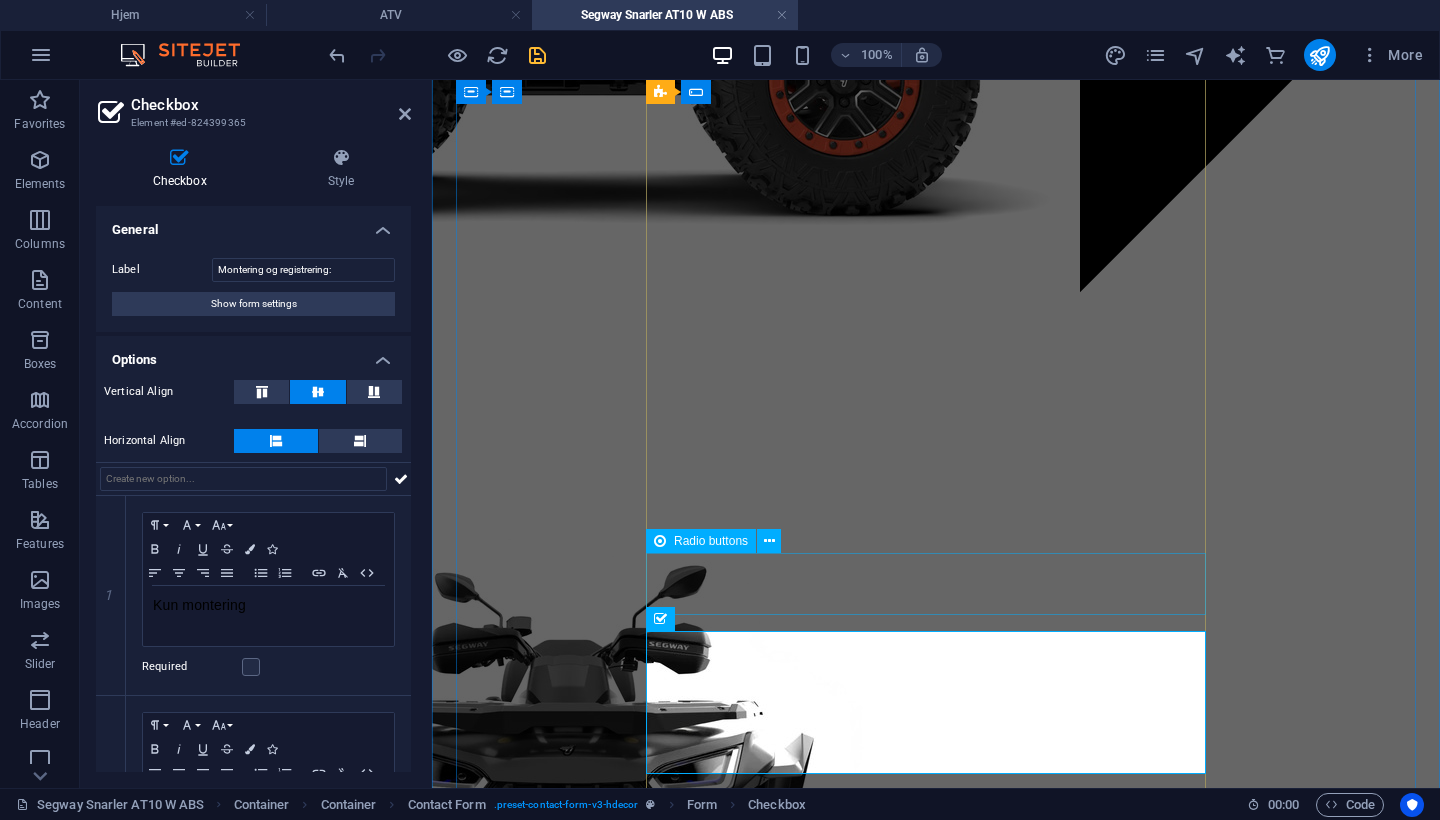 click on "Montering og registrering:   AT10 front fanger kit" at bounding box center [740, 2596] 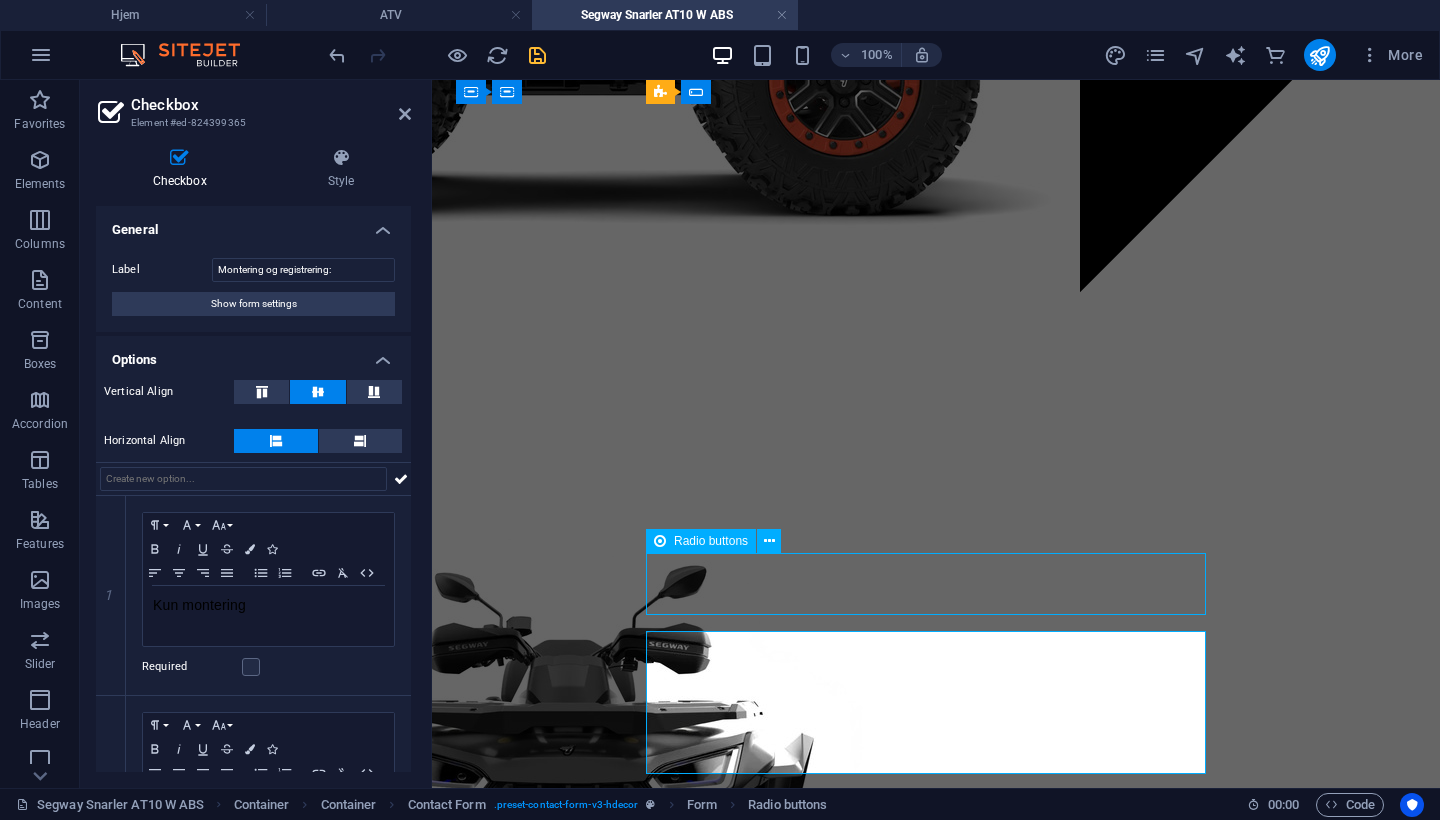 click on "Montering og registrering:   AT10 front fanger kit" at bounding box center (740, 2596) 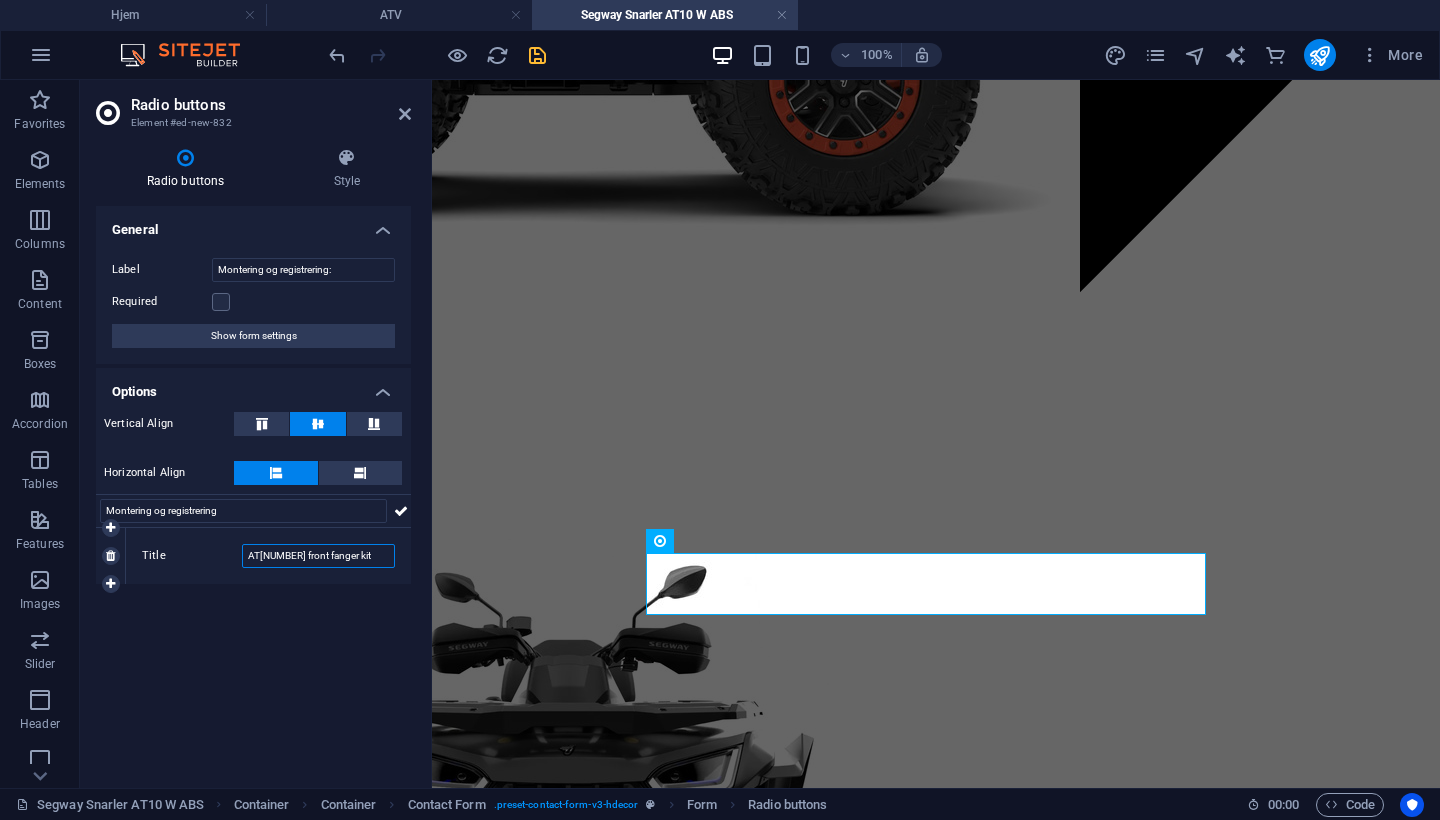 drag, startPoint x: 359, startPoint y: 565, endPoint x: 210, endPoint y: 552, distance: 149.56604 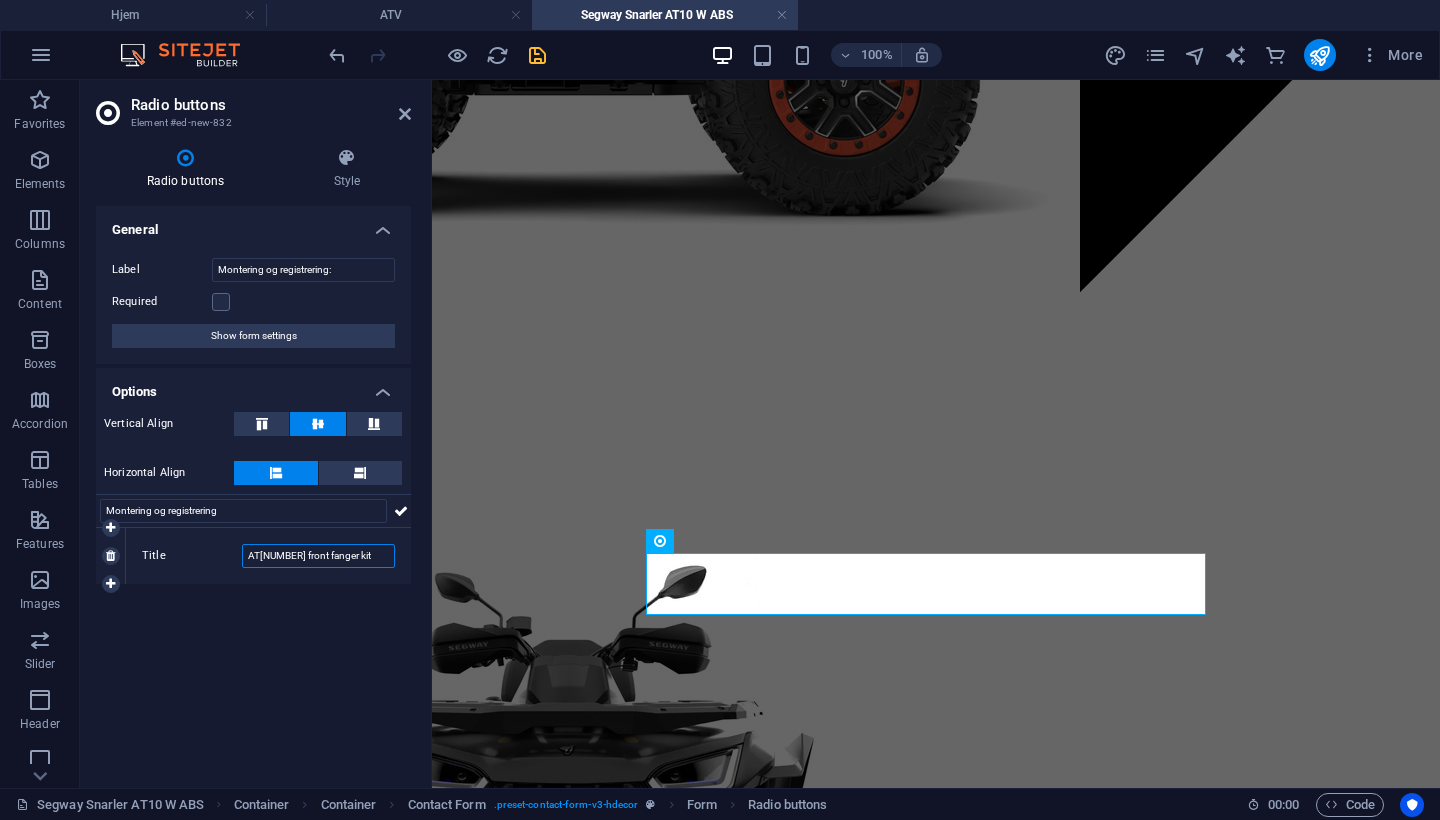 click on "Title AT10 front fanger kit" at bounding box center (268, 556) 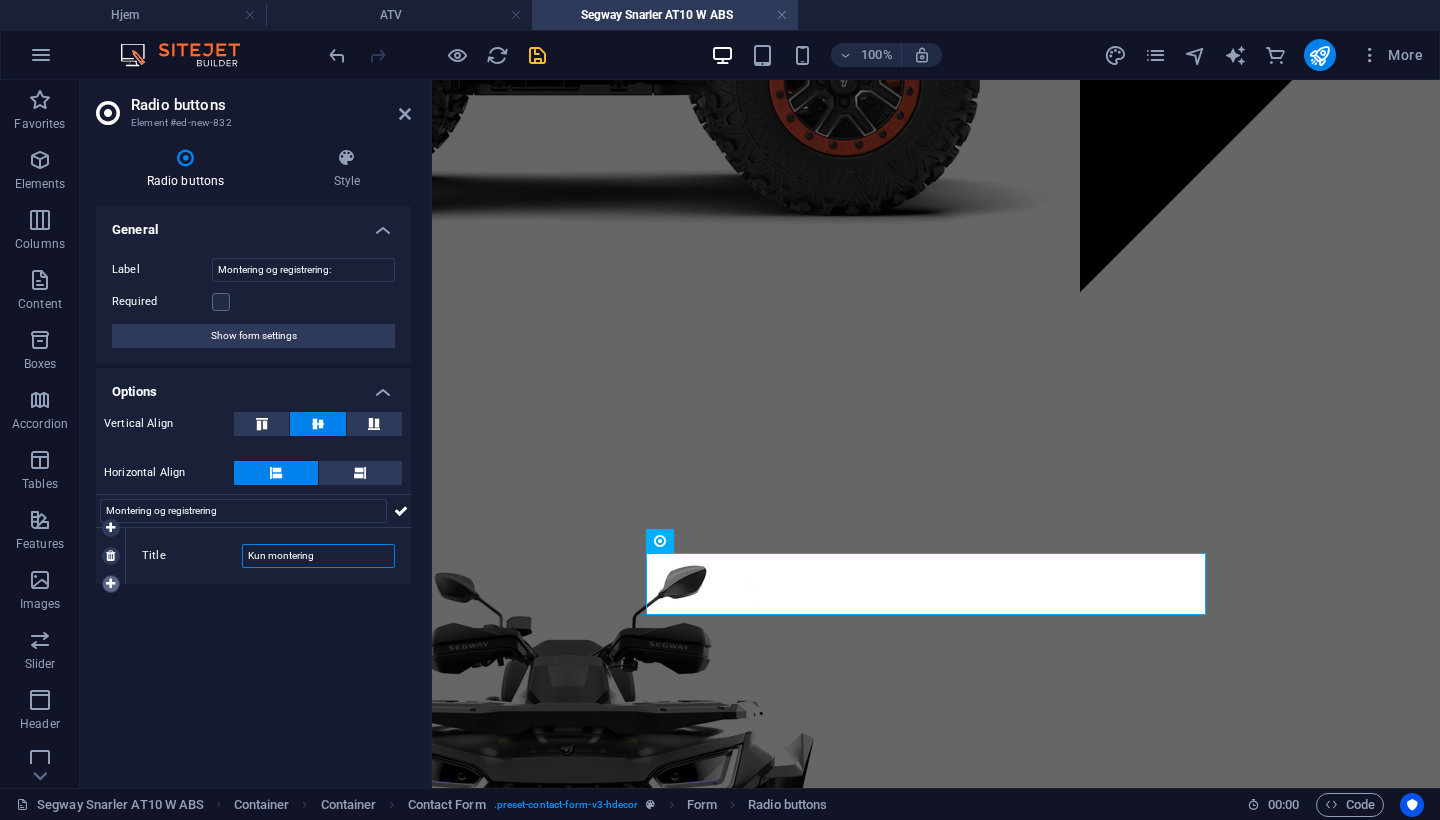 click at bounding box center [110, 584] 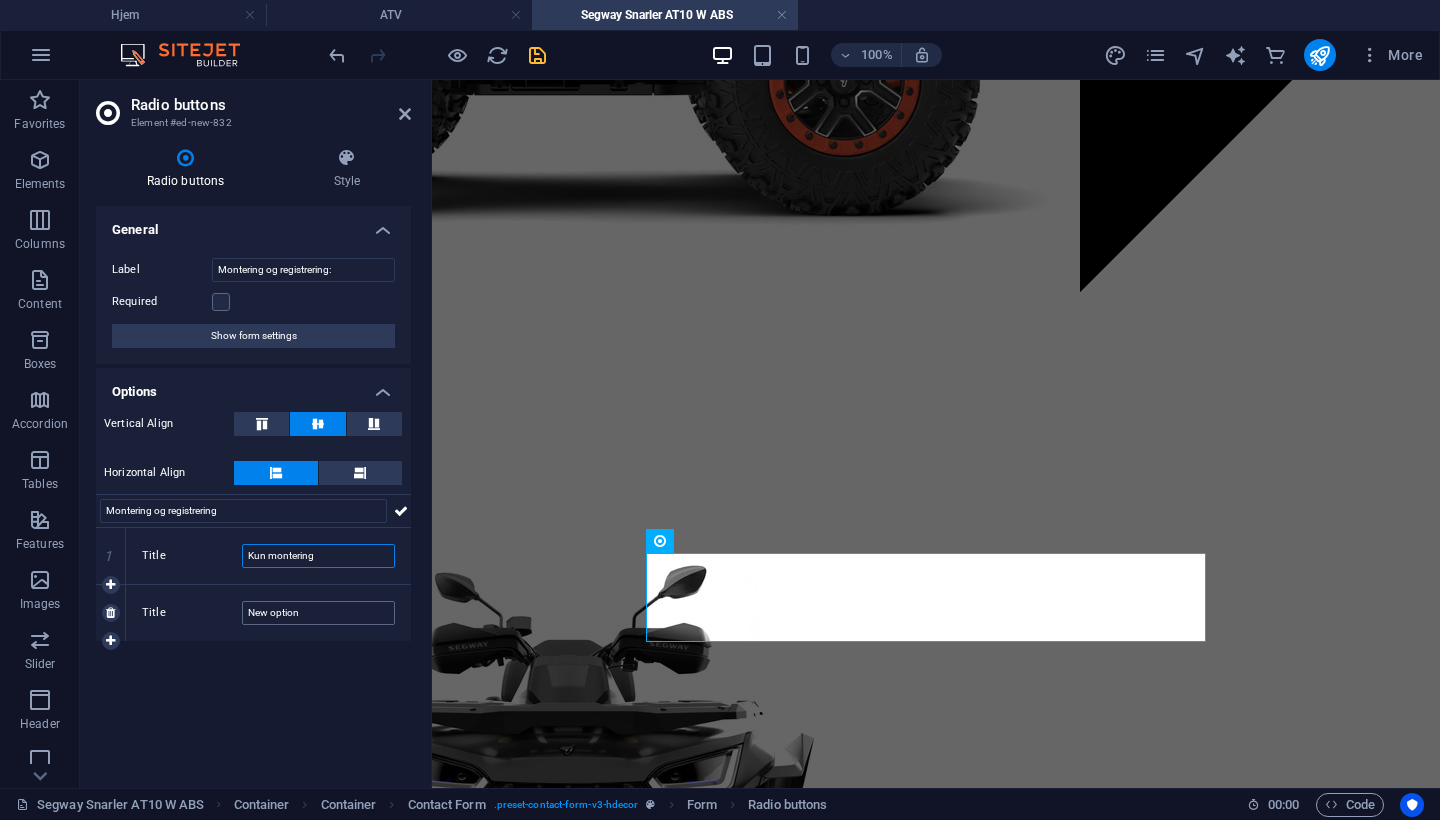 type on "Kun montering" 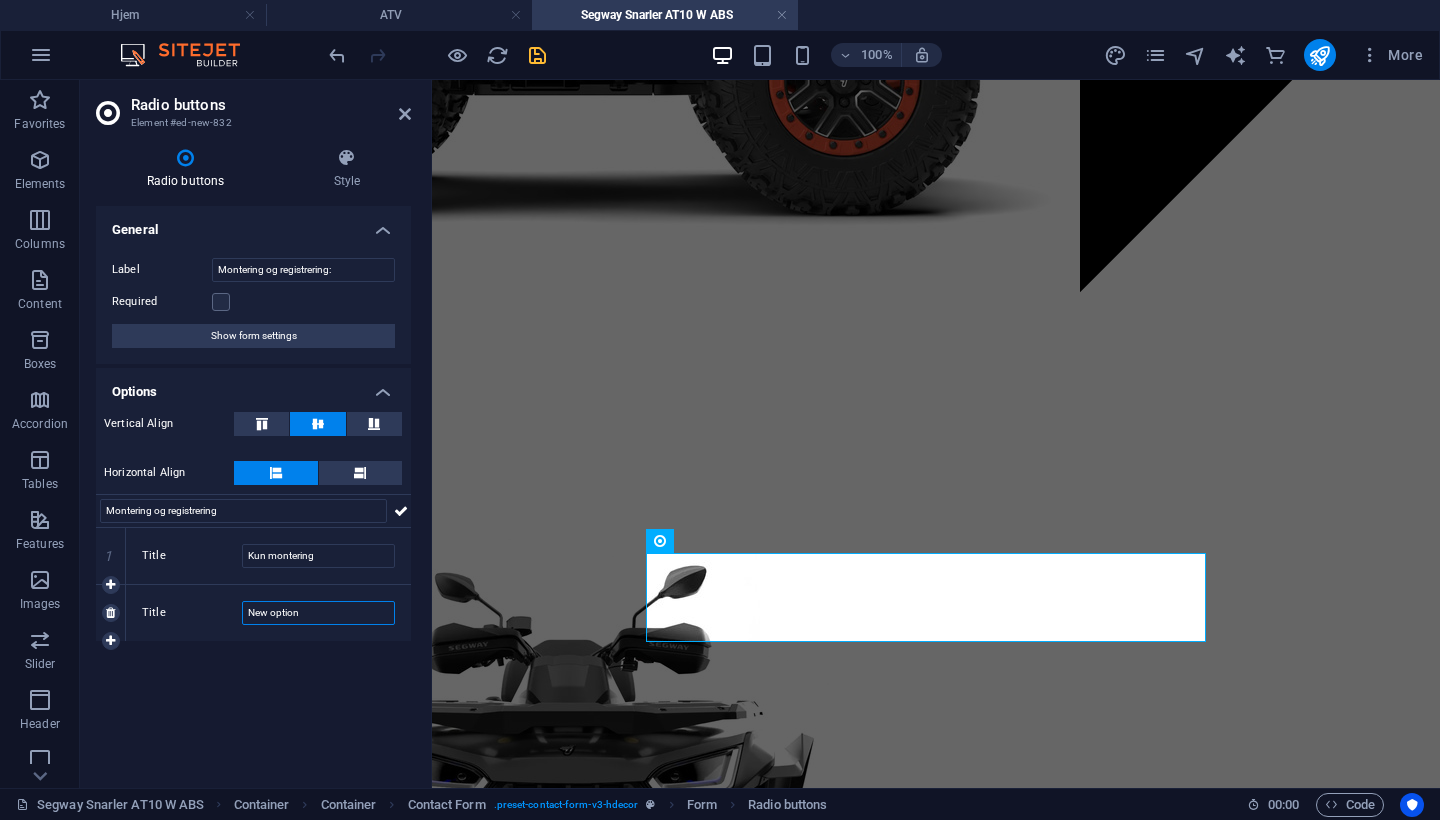 drag, startPoint x: 346, startPoint y: 621, endPoint x: 206, endPoint y: 612, distance: 140.28899 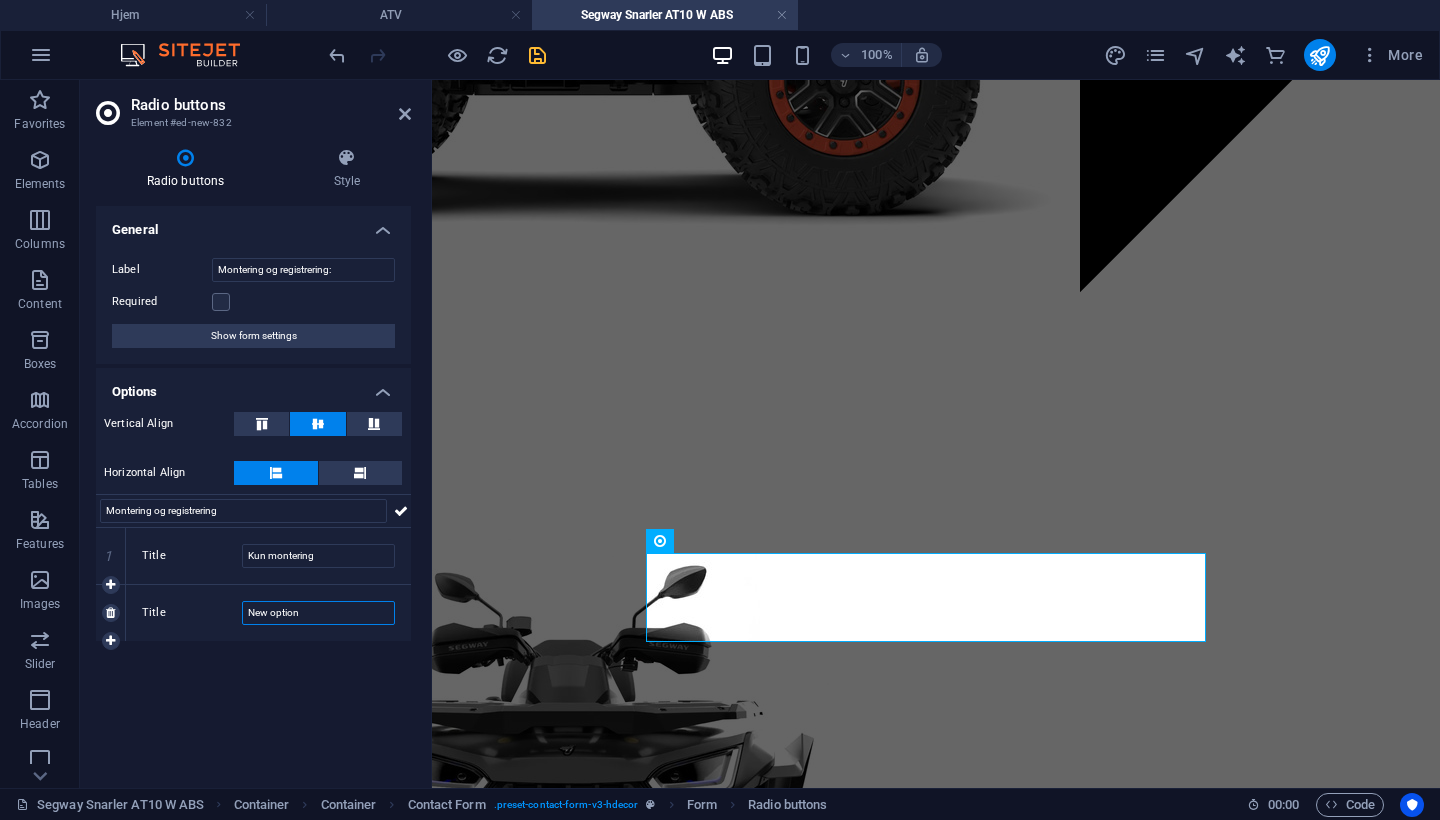 click on "Title New option" at bounding box center (268, 613) 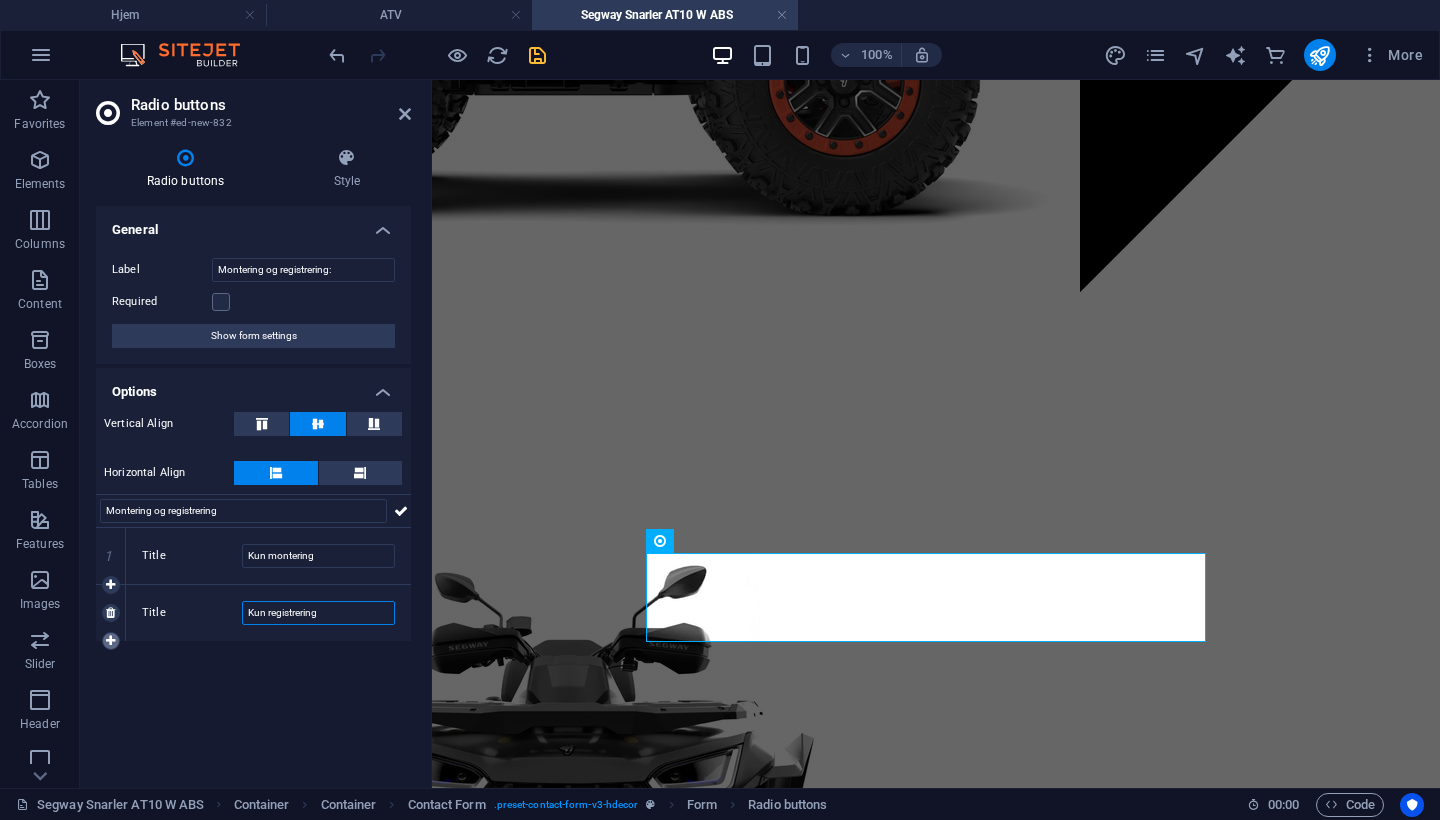click at bounding box center [110, 641] 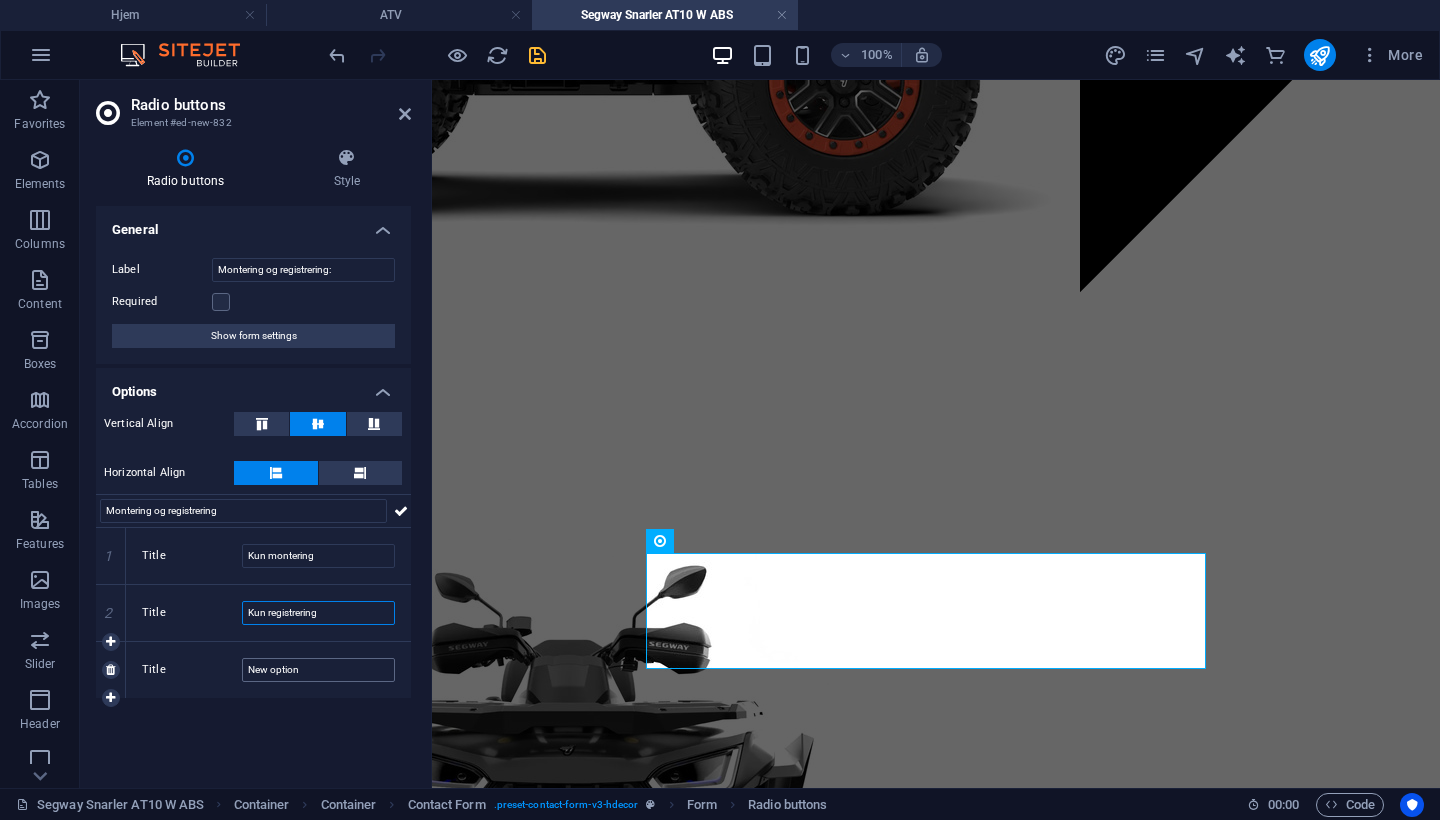 type on "Kun registrering" 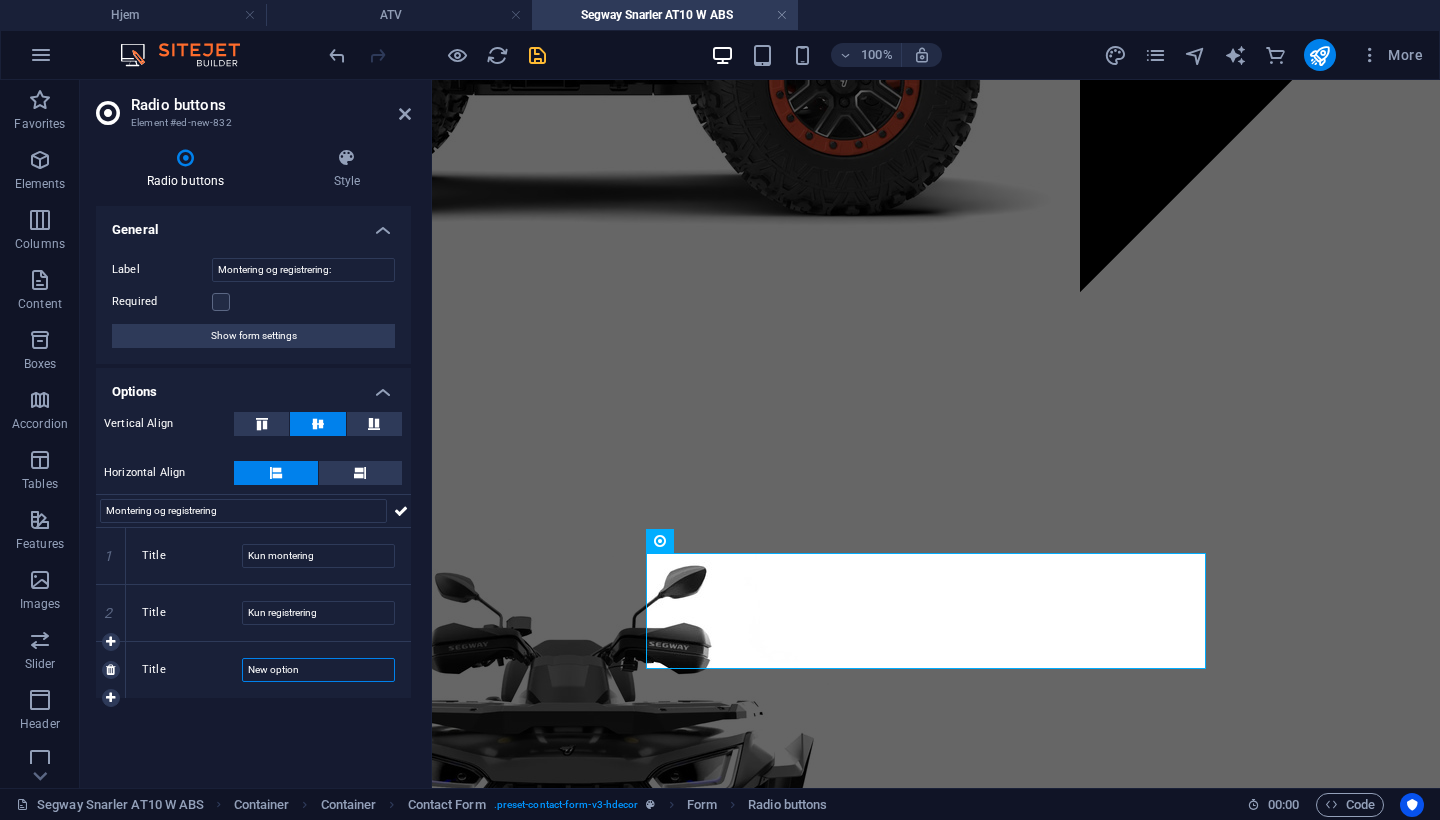 drag, startPoint x: 317, startPoint y: 669, endPoint x: 160, endPoint y: 669, distance: 157 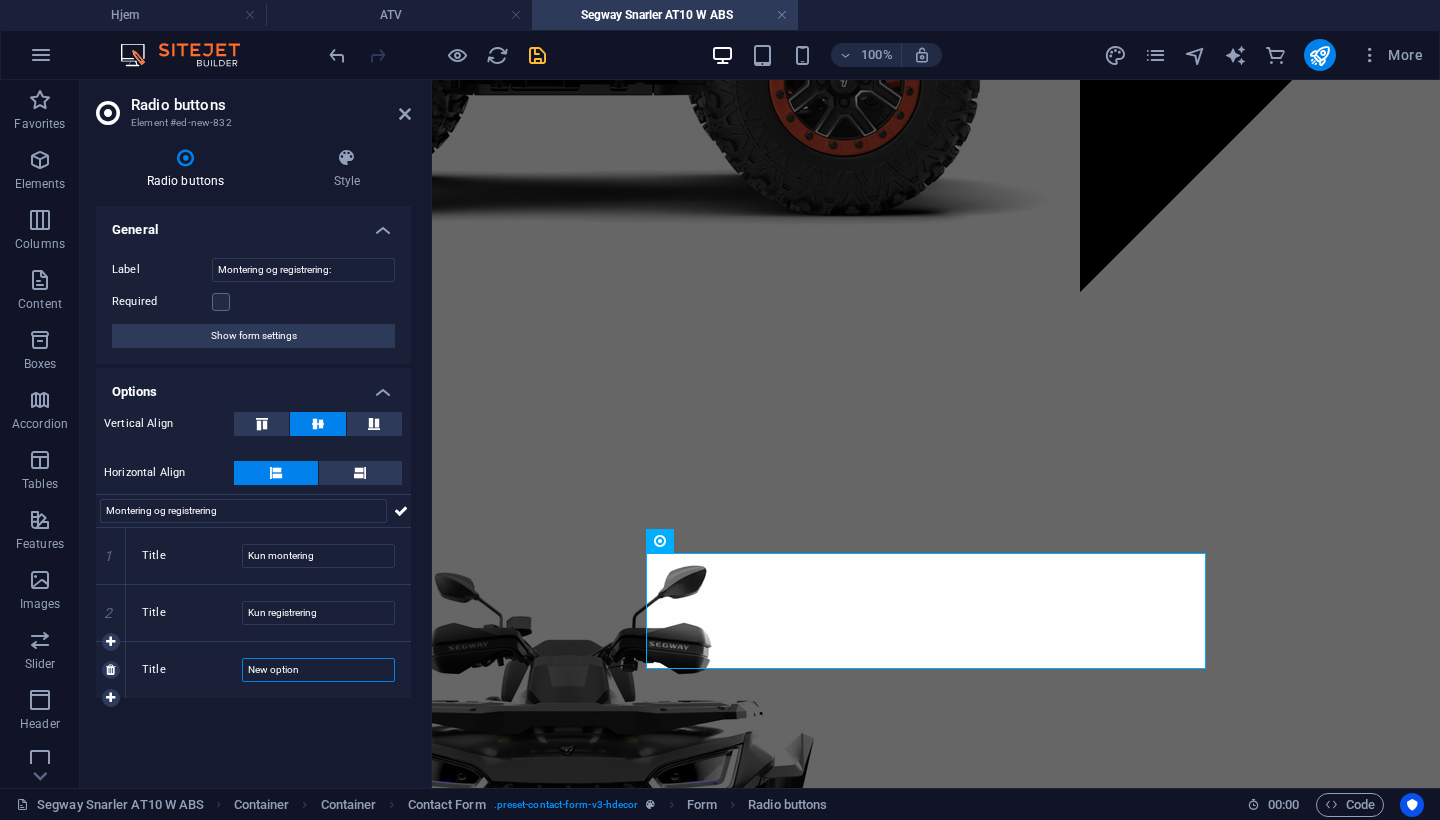 click on "Title New option" at bounding box center [268, 670] 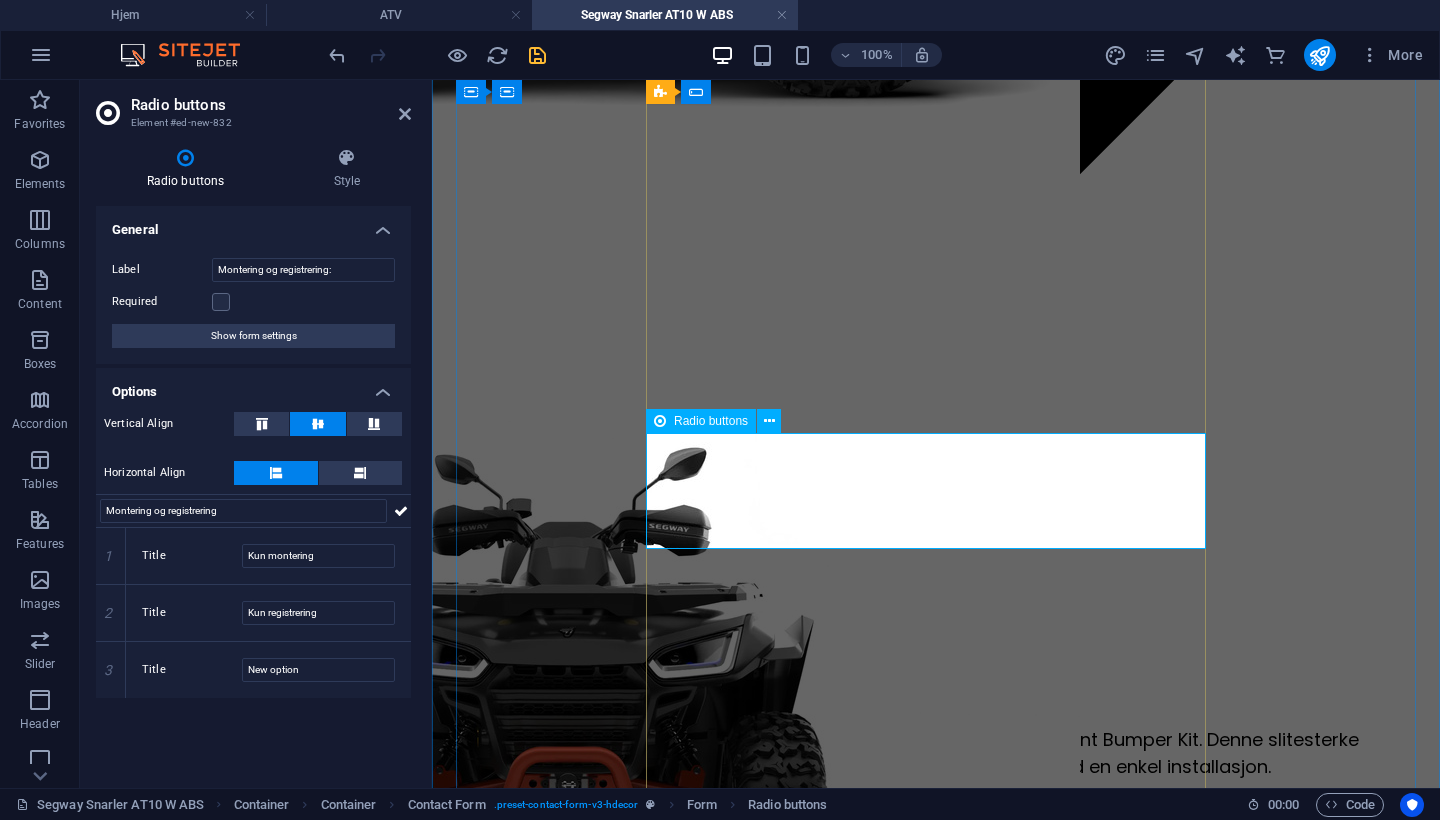 scroll, scrollTop: 2845, scrollLeft: 0, axis: vertical 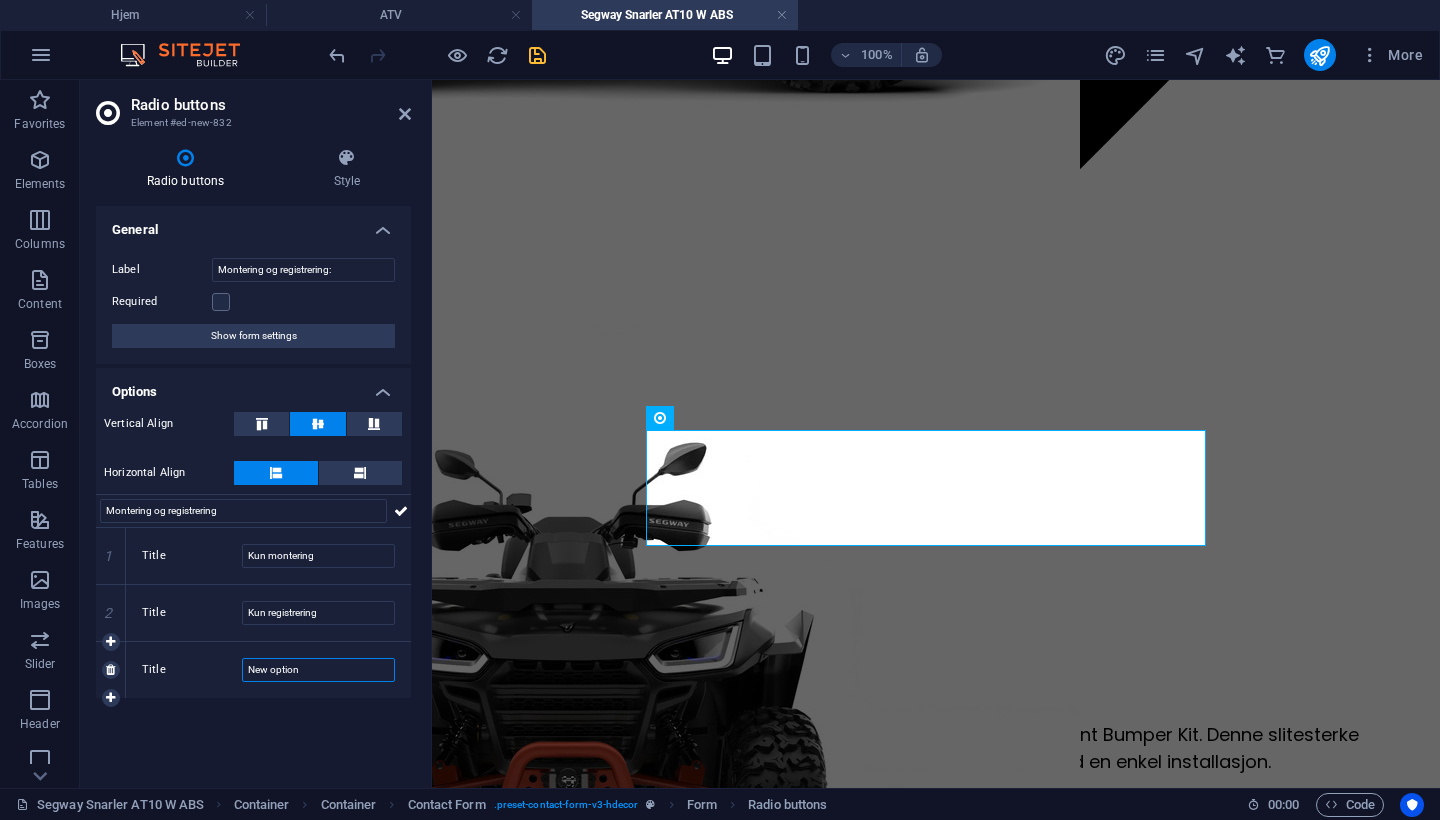 drag, startPoint x: 324, startPoint y: 666, endPoint x: 221, endPoint y: 660, distance: 103.17461 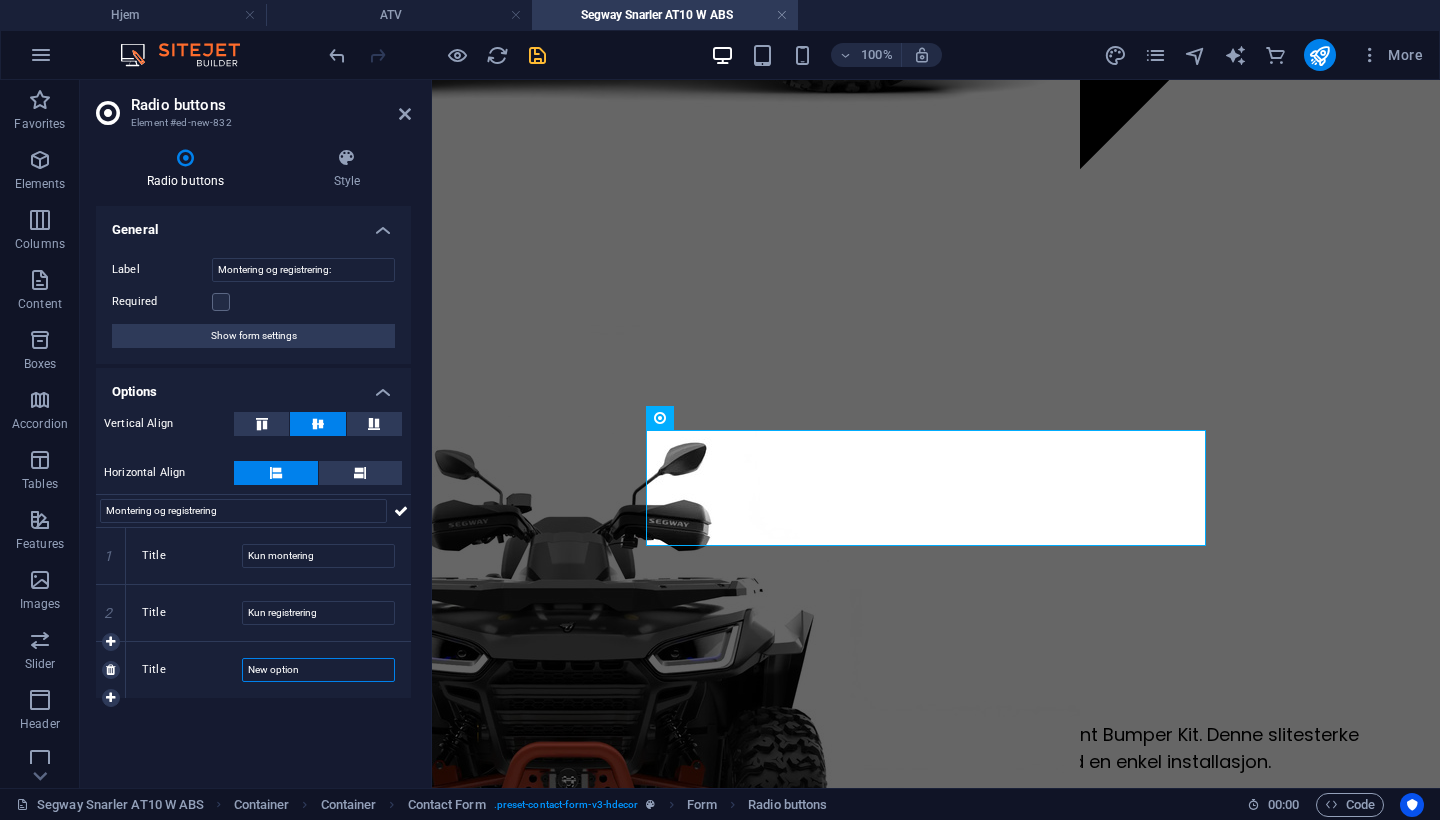 click on "Title New option" at bounding box center [268, 670] 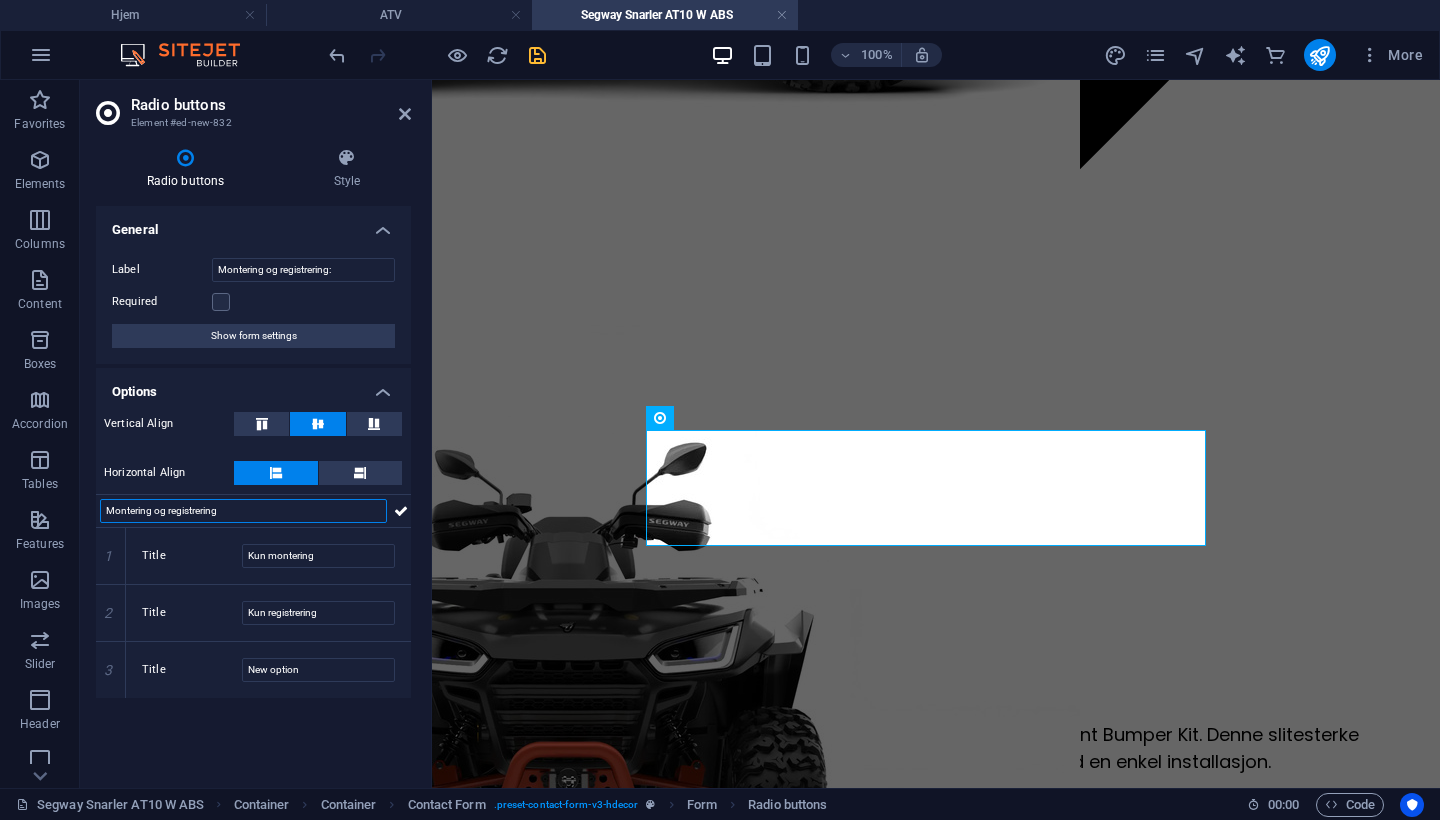 click on "Montering og registrering" at bounding box center [243, 511] 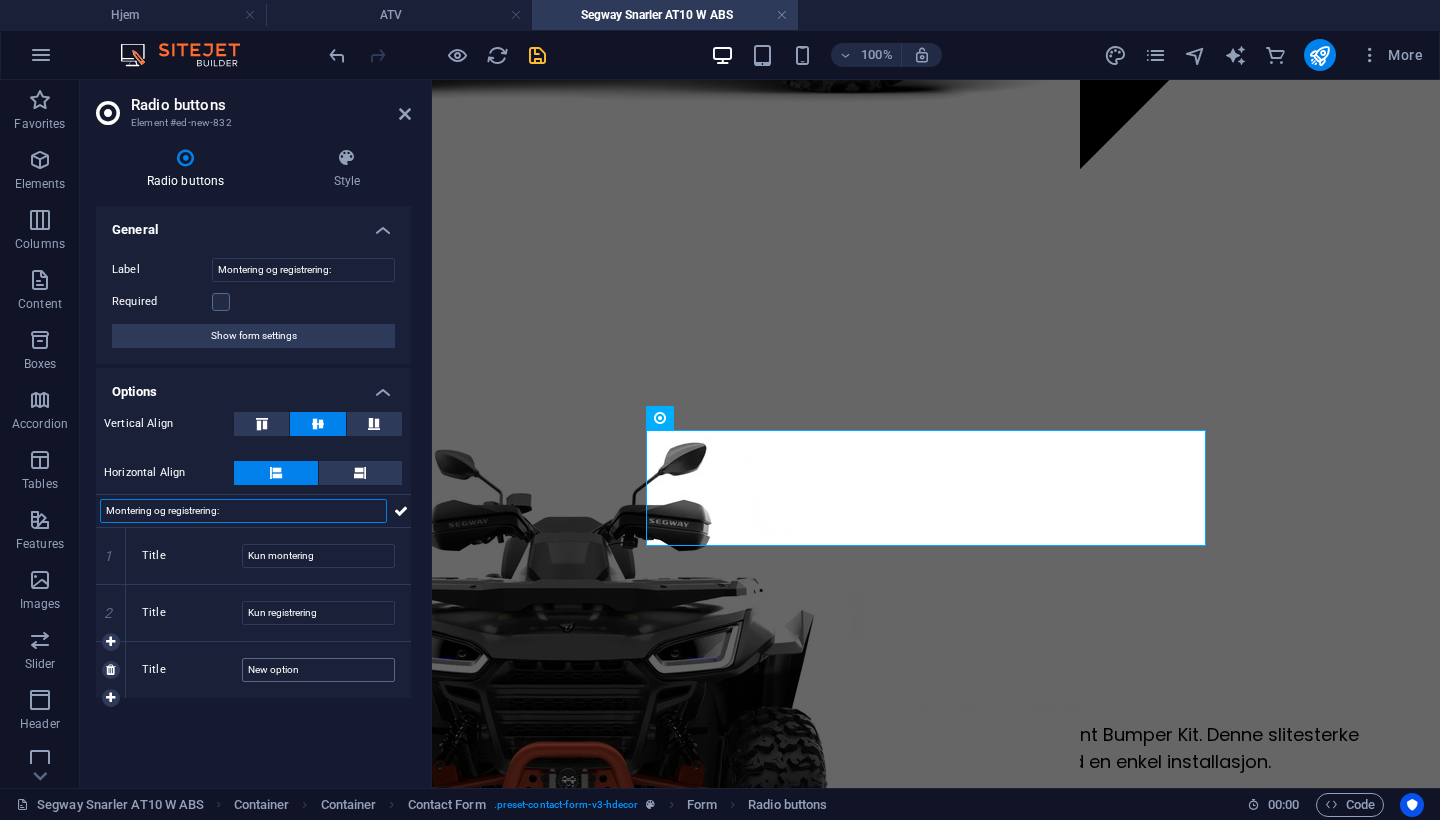 type on "Montering og registrering:" 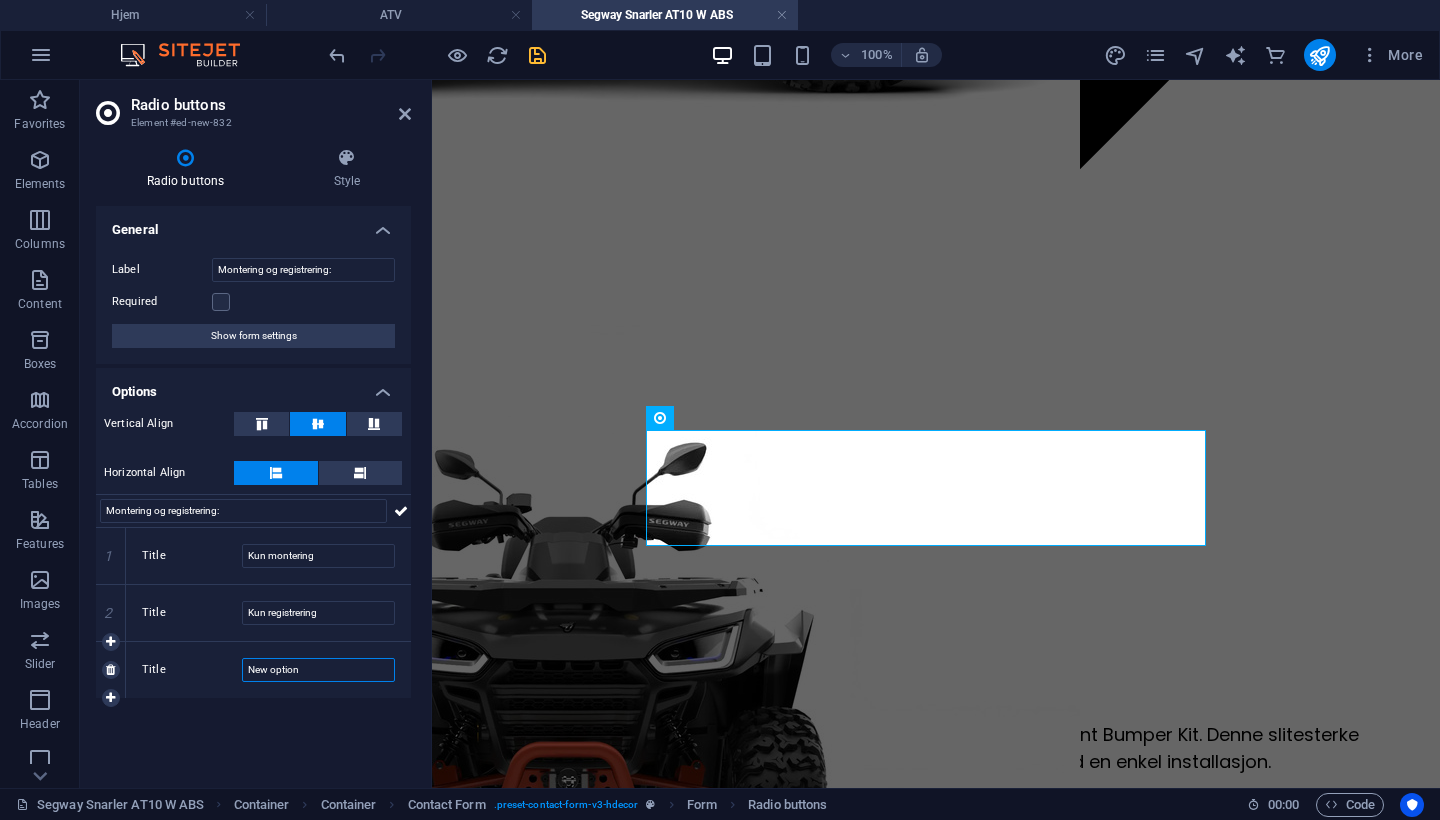 drag, startPoint x: 352, startPoint y: 665, endPoint x: 232, endPoint y: 665, distance: 120 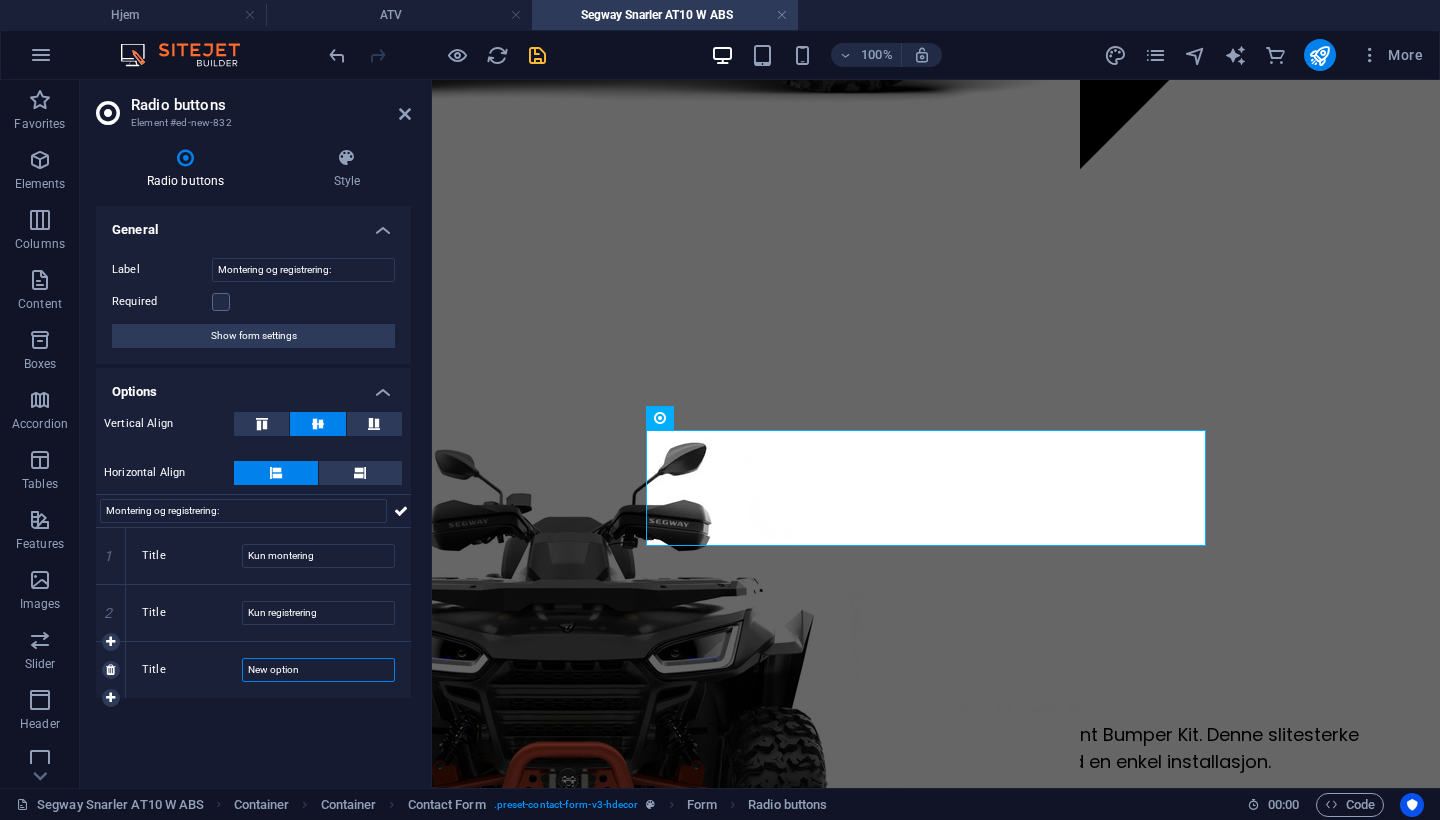 click on "Title New option" at bounding box center [268, 670] 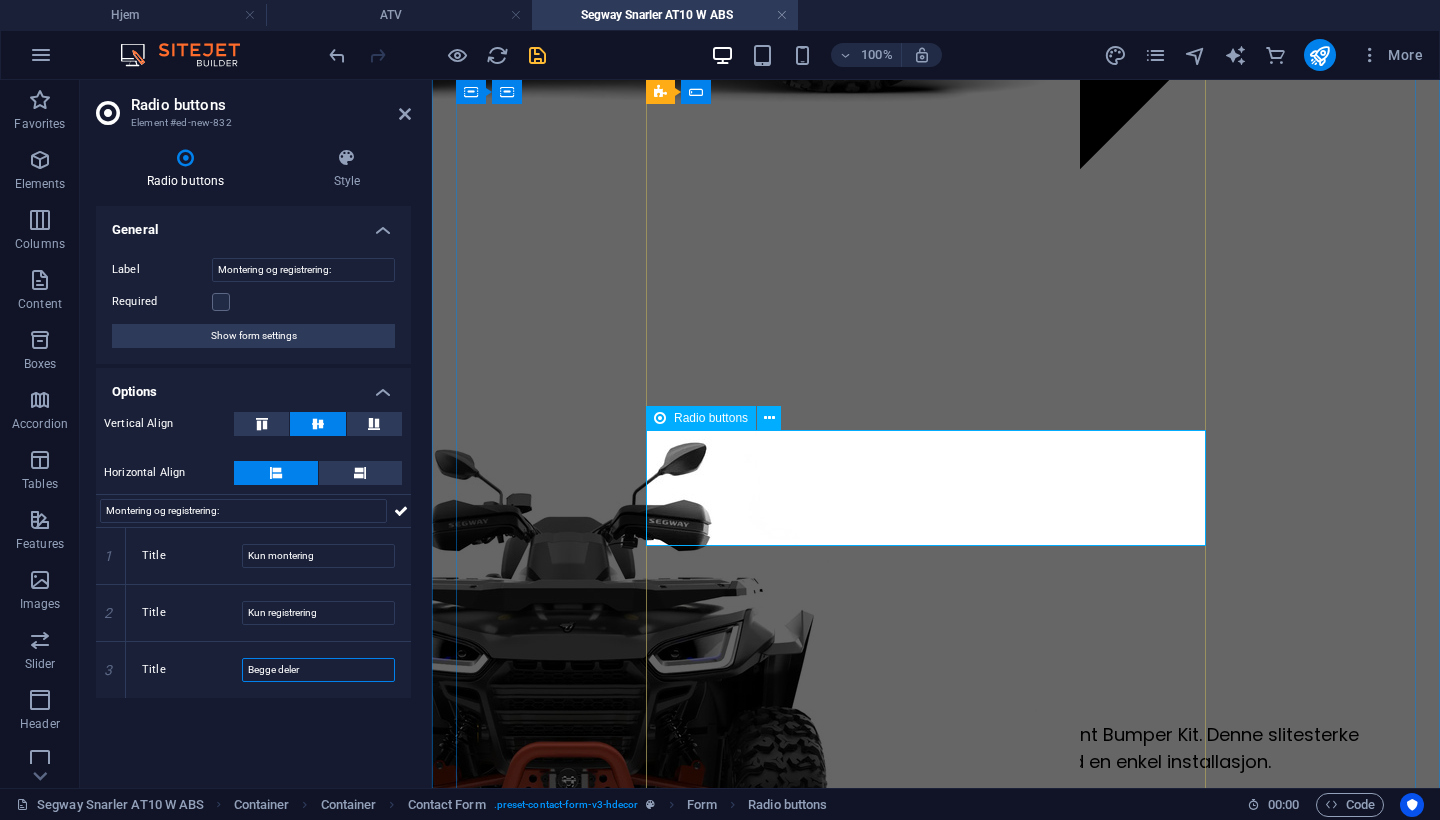 type on "Begge deler" 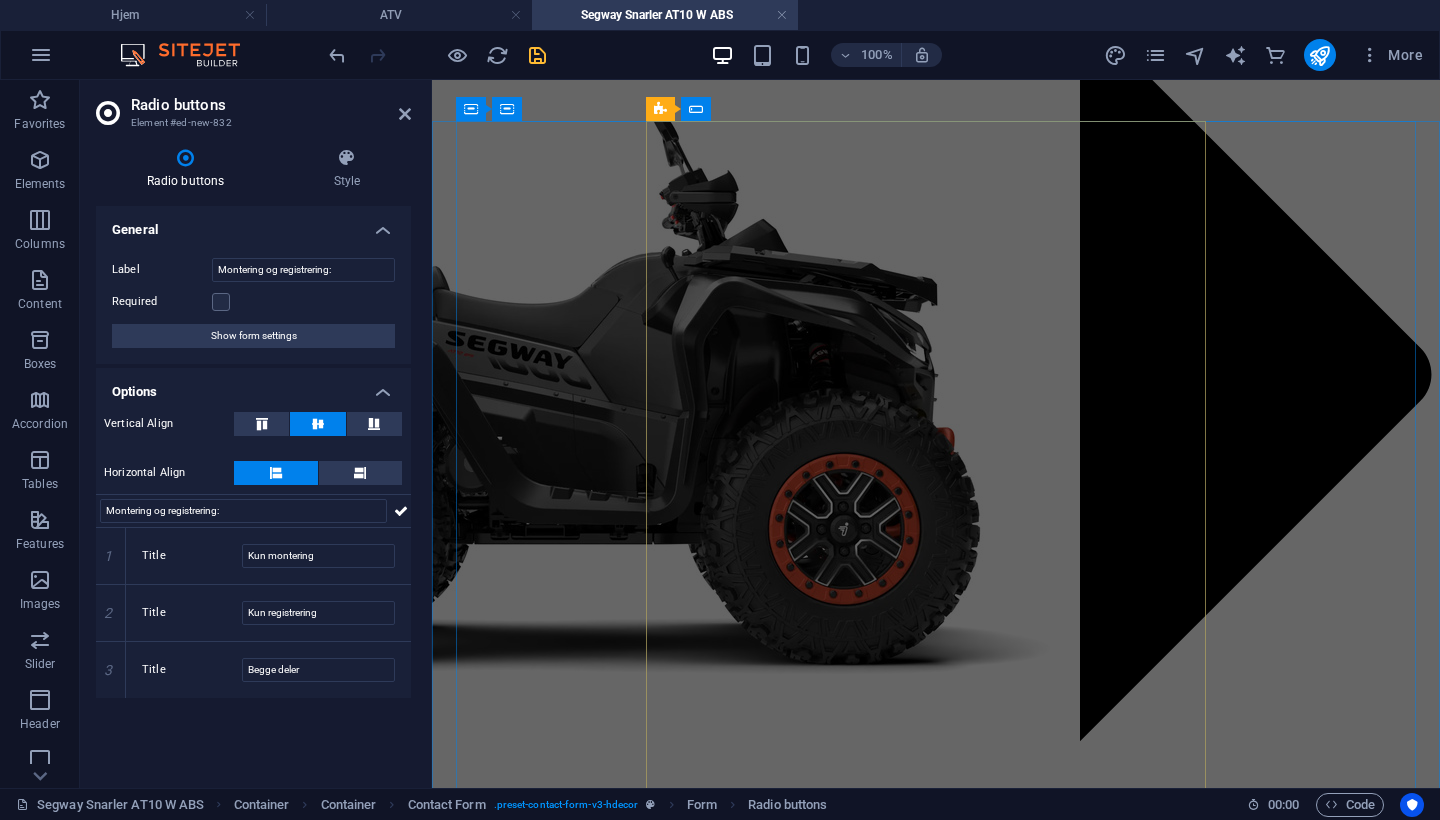 scroll, scrollTop: 2272, scrollLeft: 0, axis: vertical 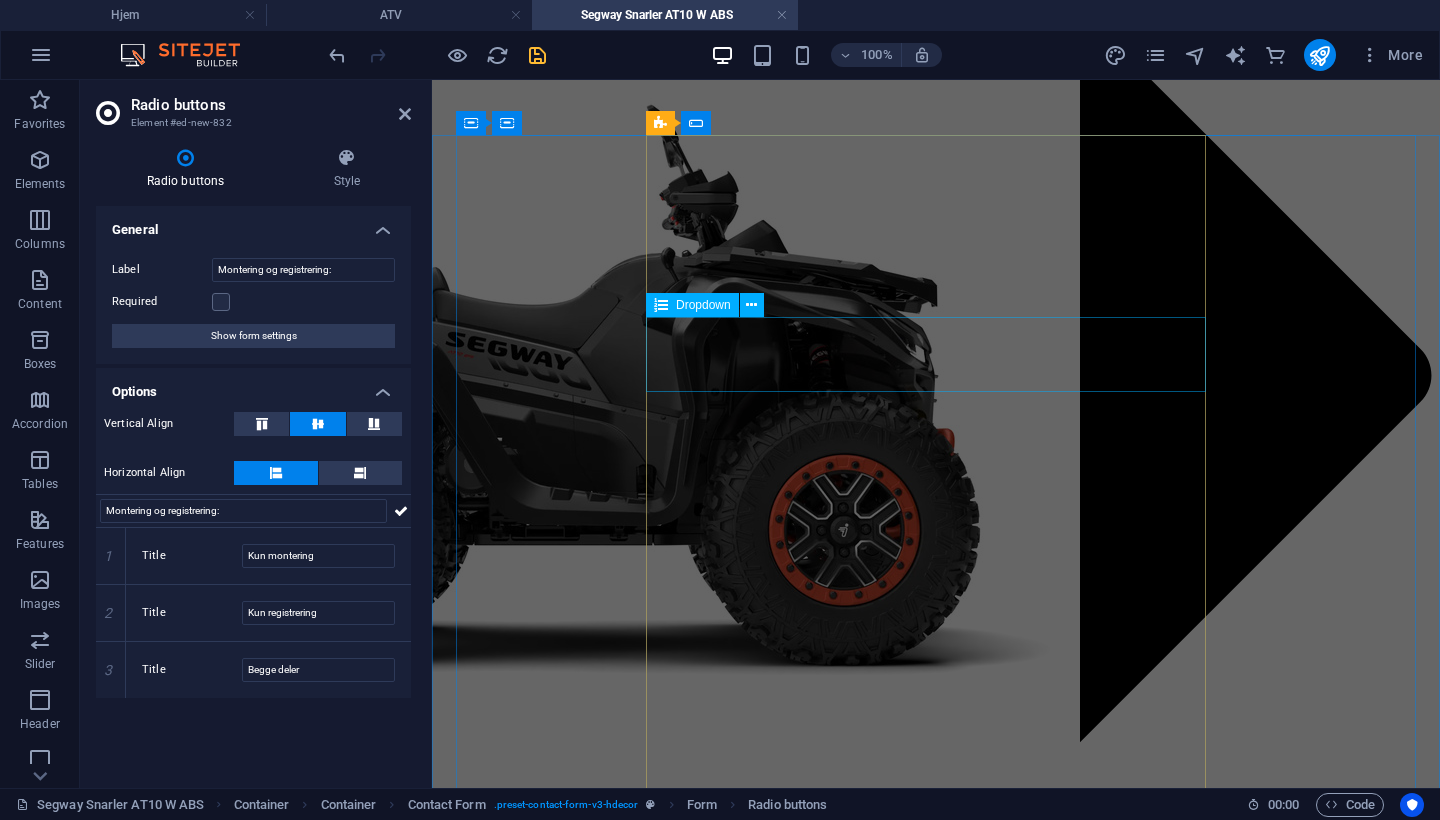 click on "Ønsket leveringsmetode: Hente selv Hjemlevering" at bounding box center (740, 2539) 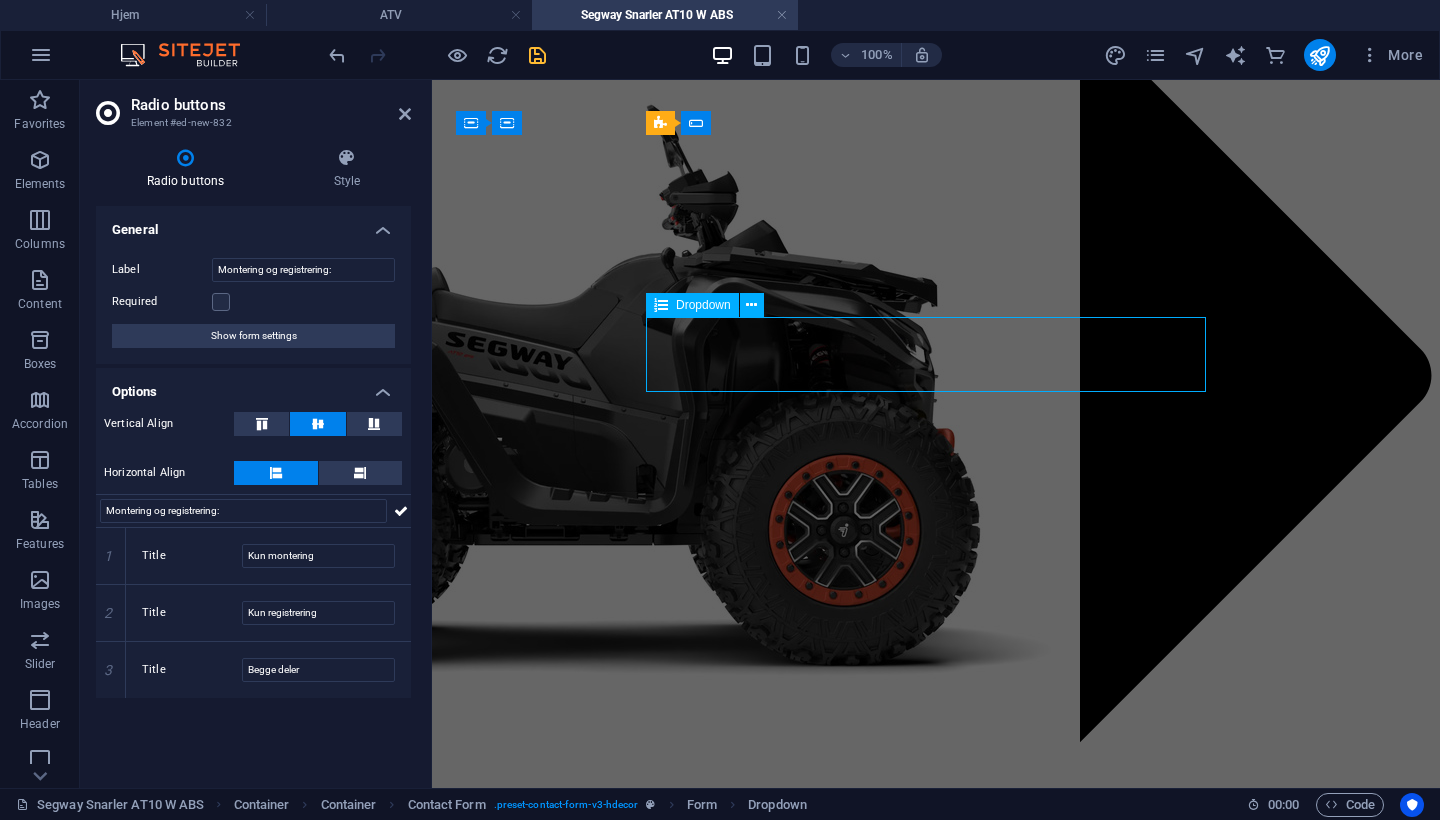 click on "Ønsket leveringsmetode: Hente selv Hjemlevering" at bounding box center (740, 2539) 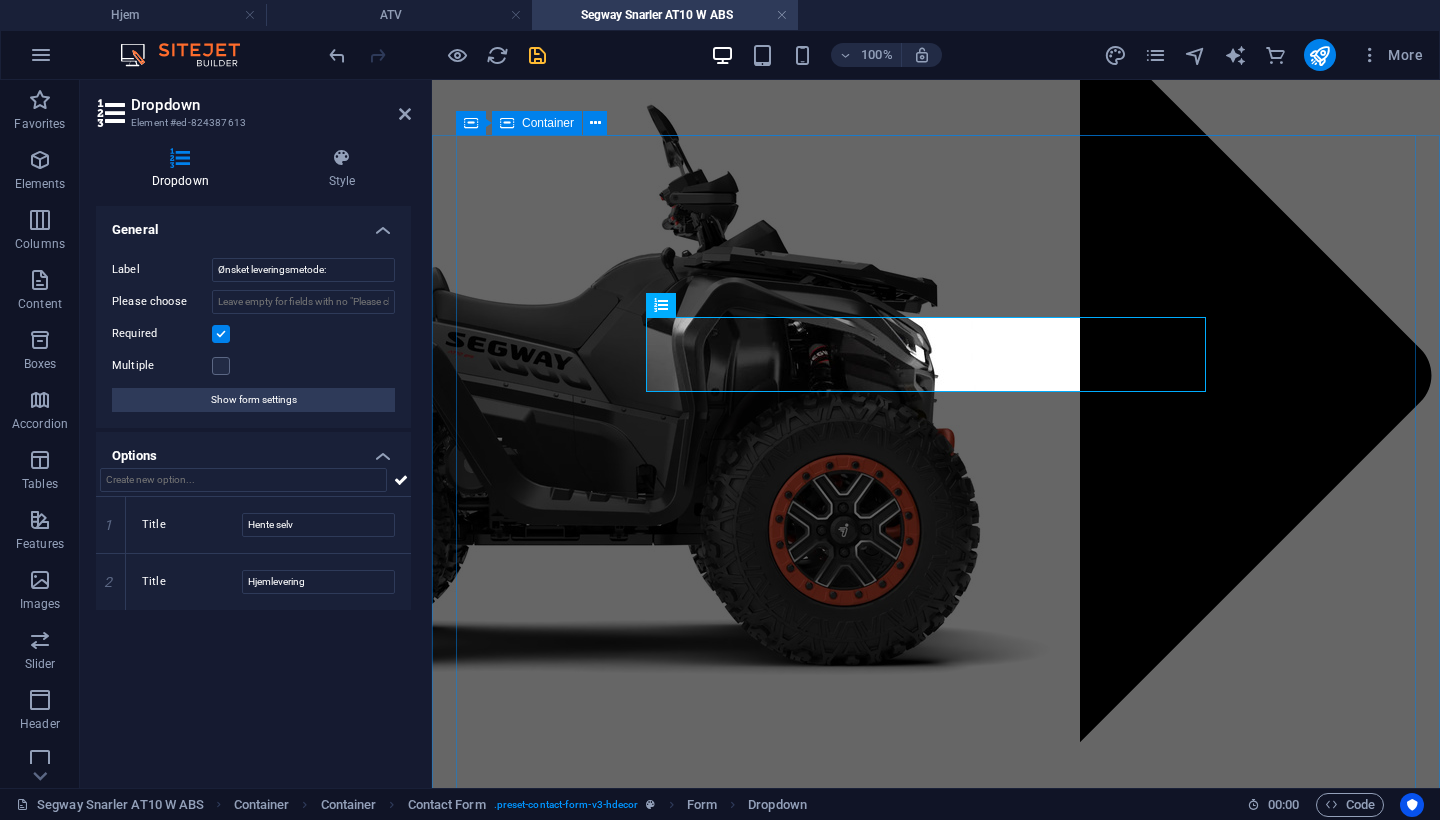 type on "Ø" 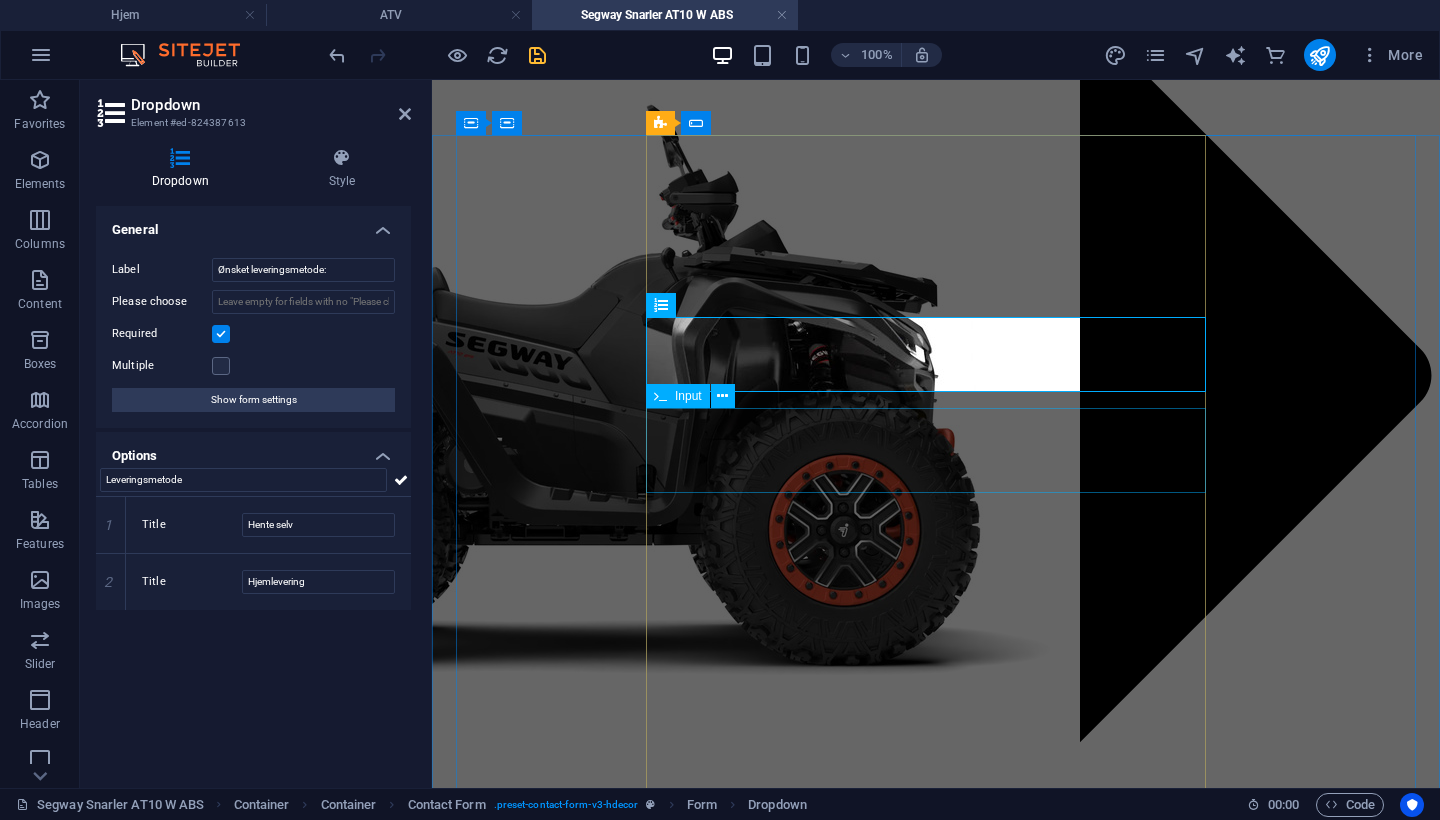 type on "Leveringsmetode" 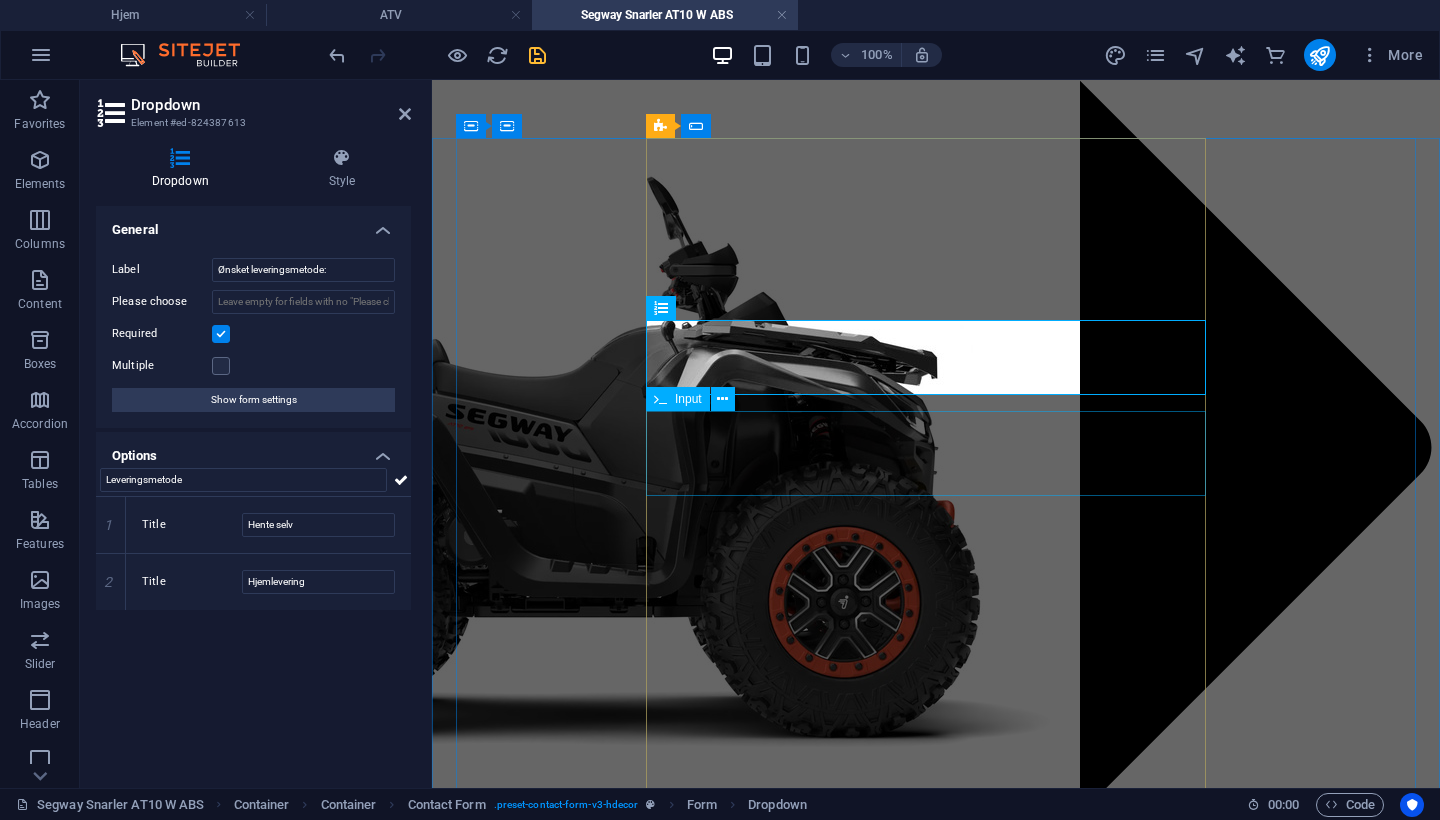 scroll, scrollTop: 2112, scrollLeft: 0, axis: vertical 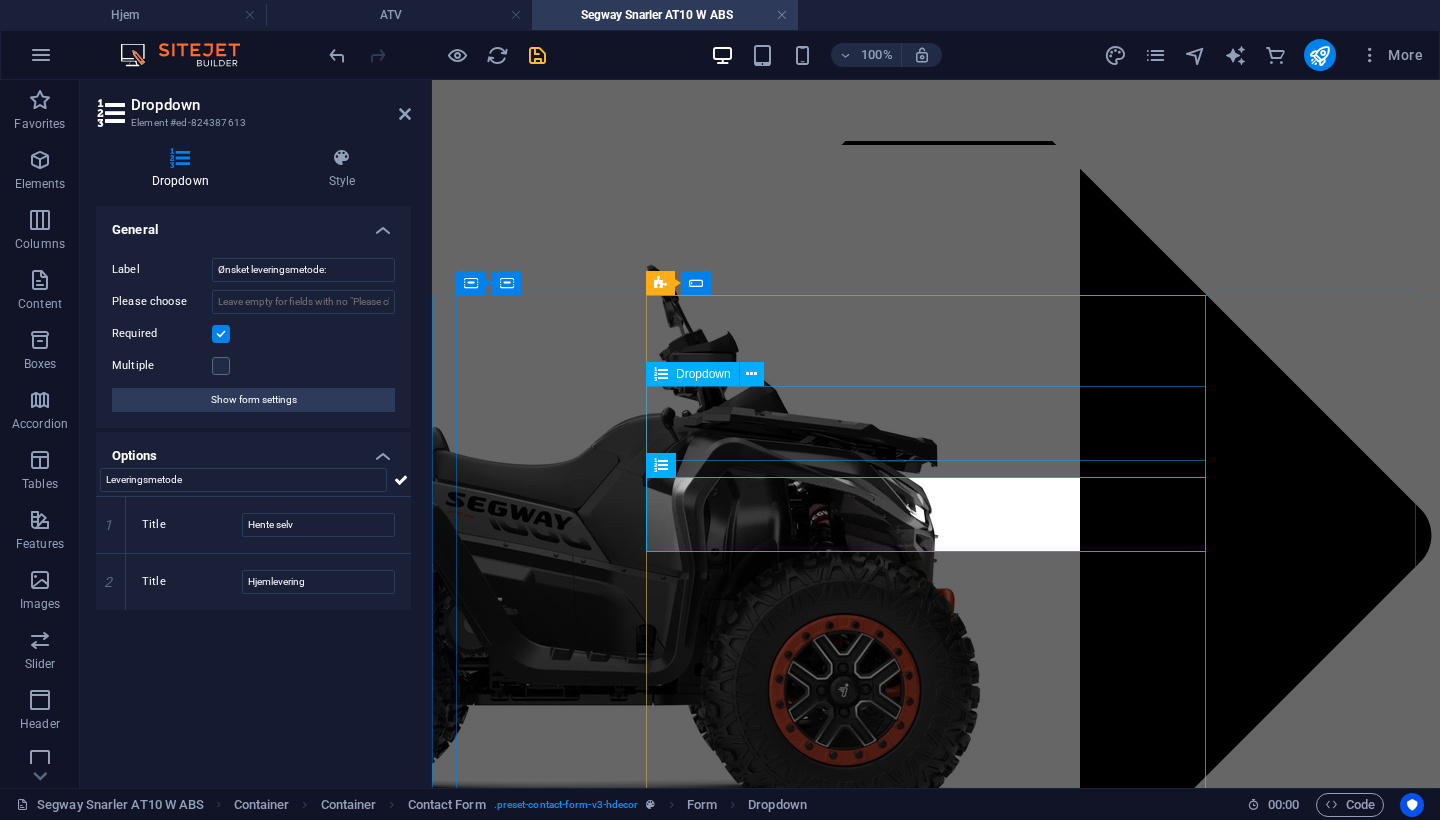 click on "Ønsket betalingsmetode: Faktura Vipps Delbetaling Svea Delbetaling Klarna" at bounding box center [740, 2680] 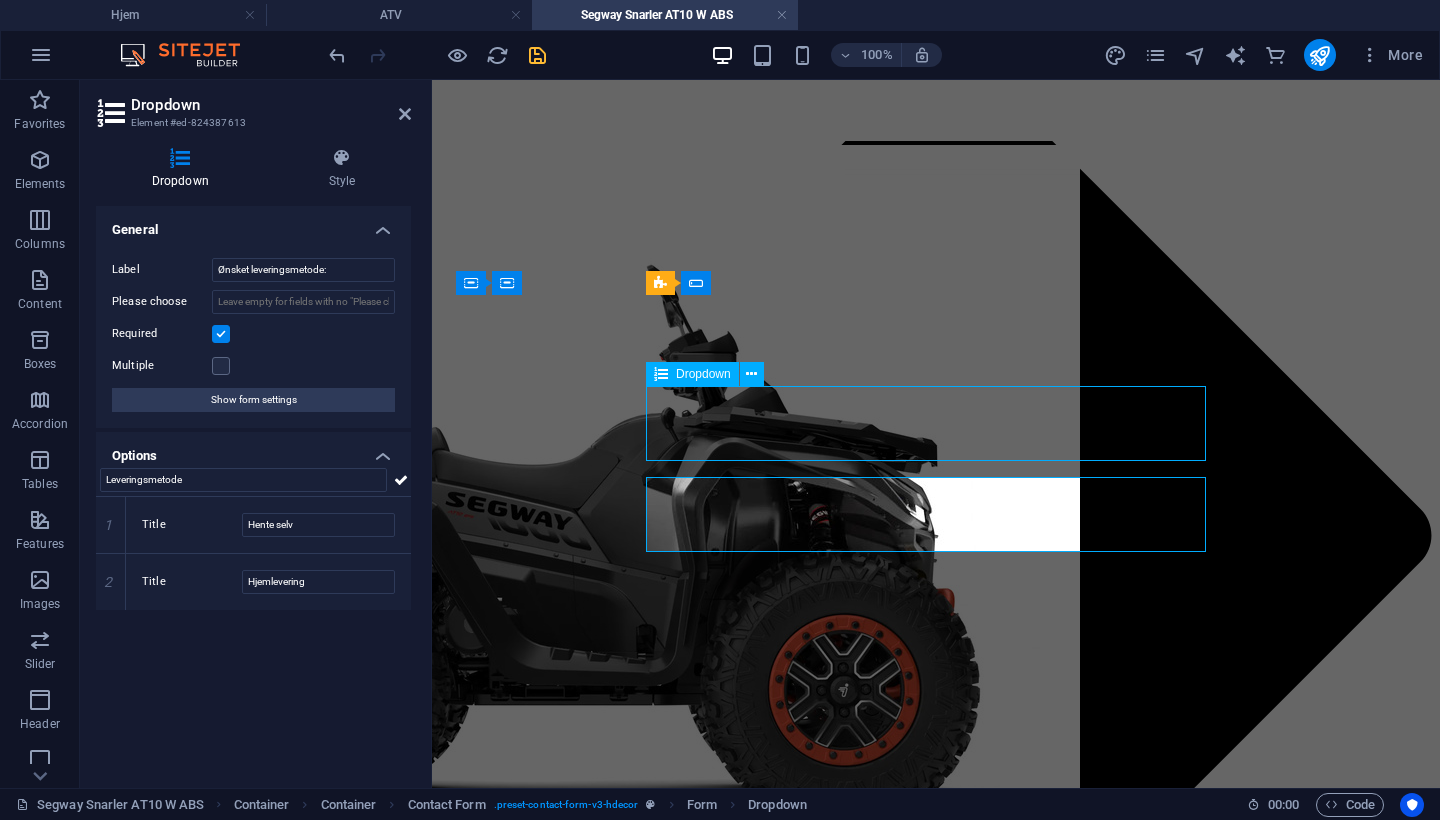 click on "Ønsket betalingsmetode: Faktura Vipps Delbetaling Svea Delbetaling Klarna" at bounding box center [740, 2680] 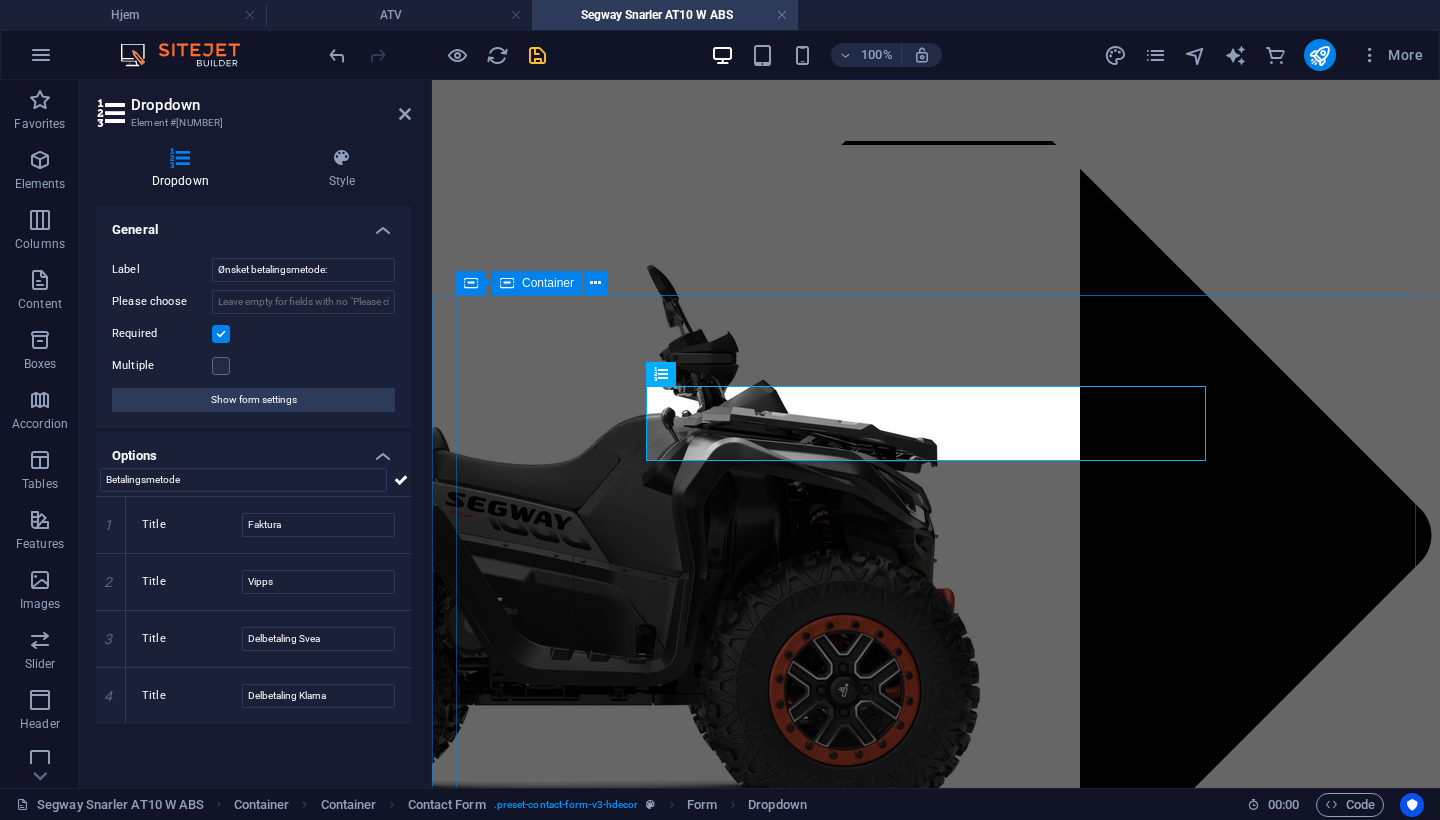 type on "Betalingsmetode" 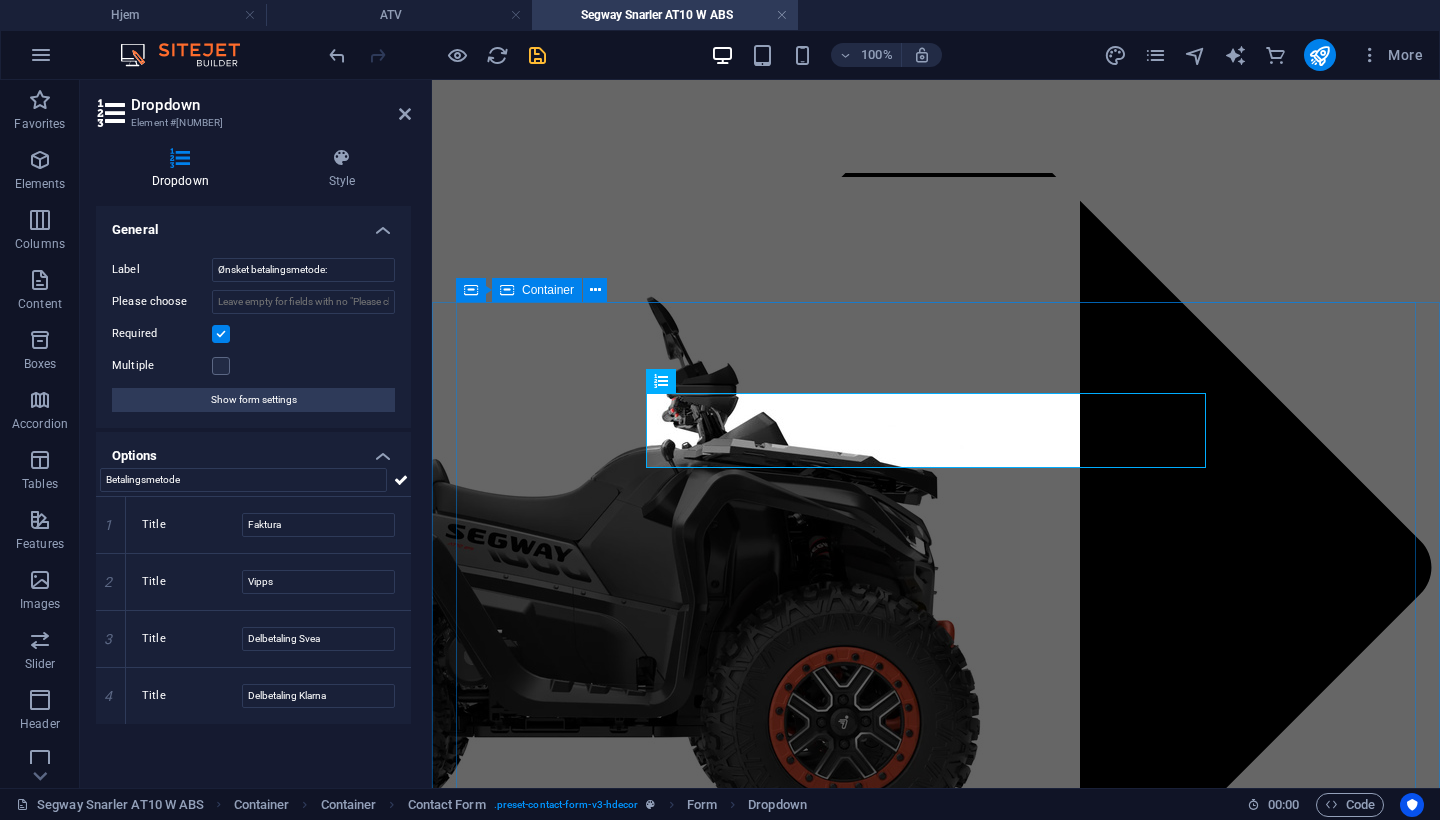scroll, scrollTop: 2058, scrollLeft: 0, axis: vertical 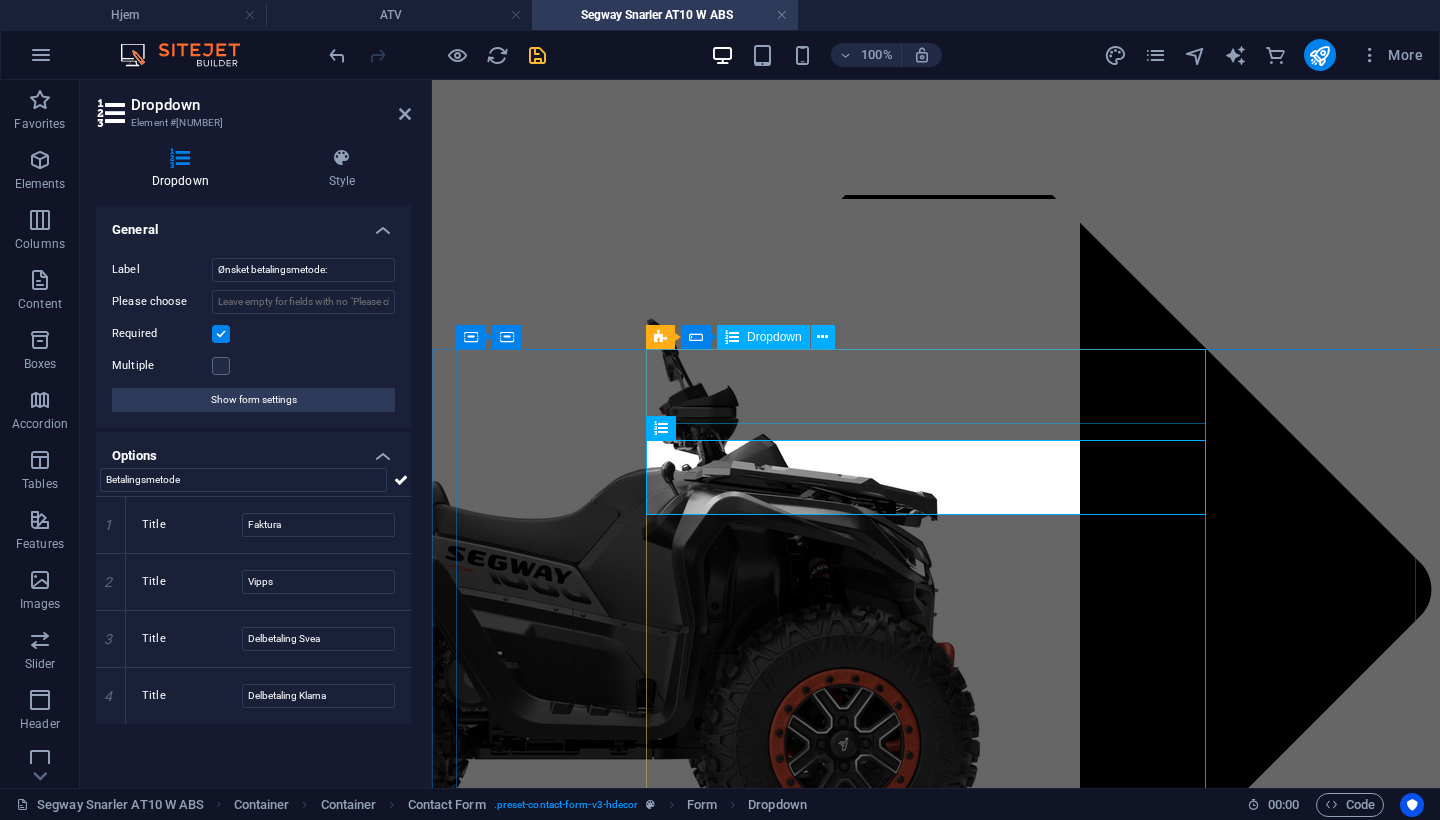 click on "Farge på kjøretøy: Svart Grå + rød Camo" at bounding box center (740, 2715) 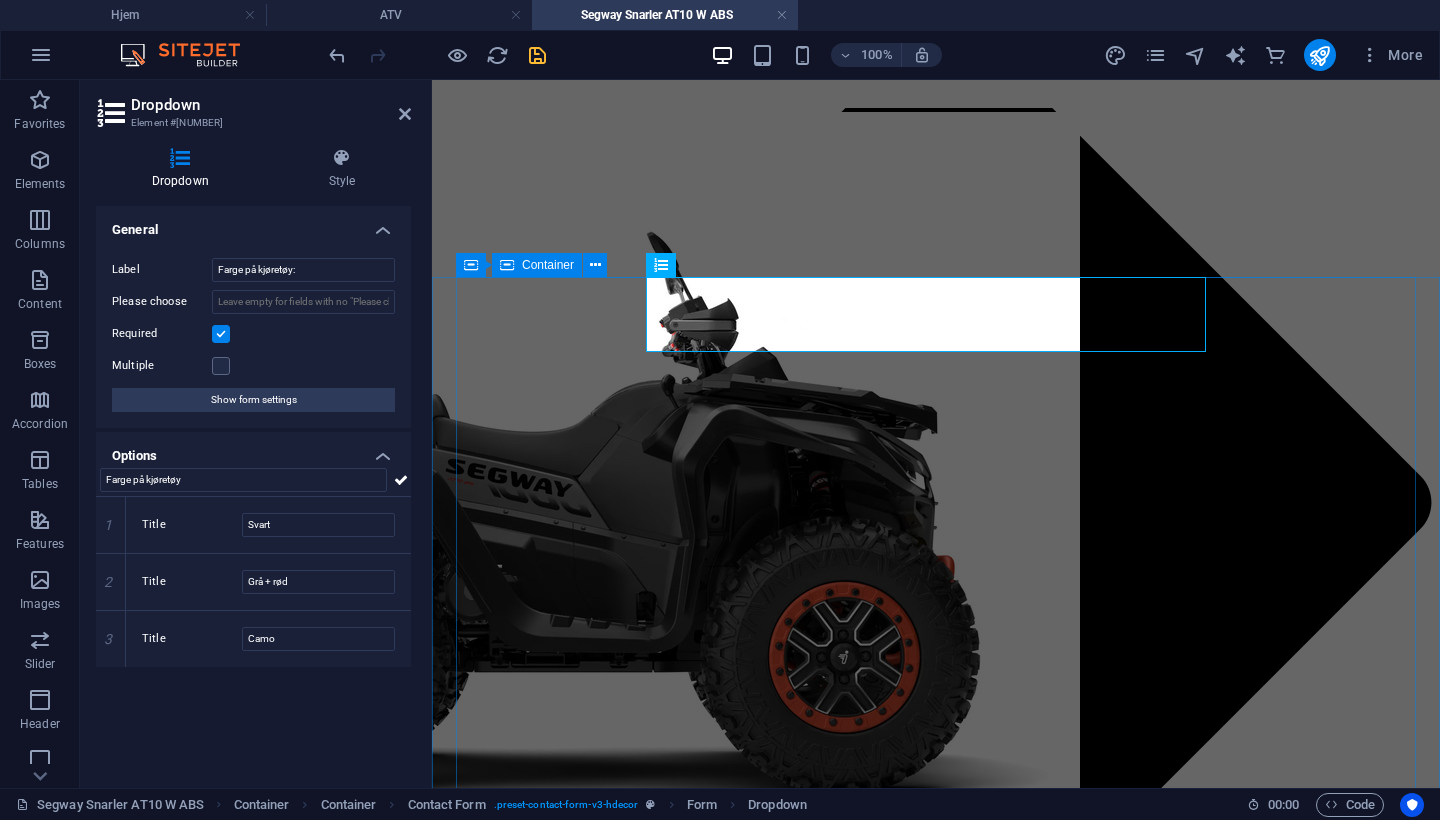 scroll, scrollTop: 2152, scrollLeft: 0, axis: vertical 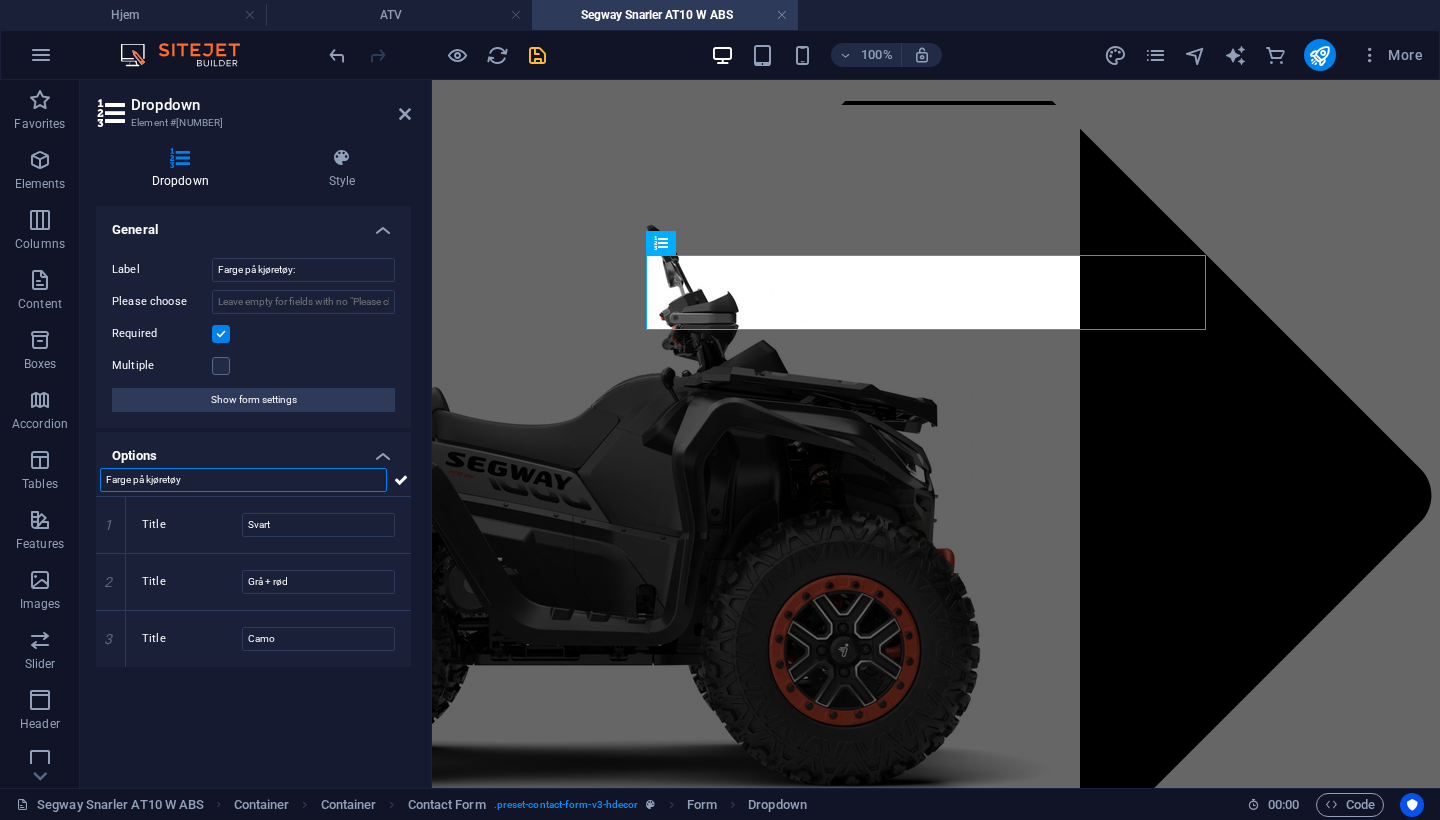 click on "Farge på kjøretøy" at bounding box center [243, 480] 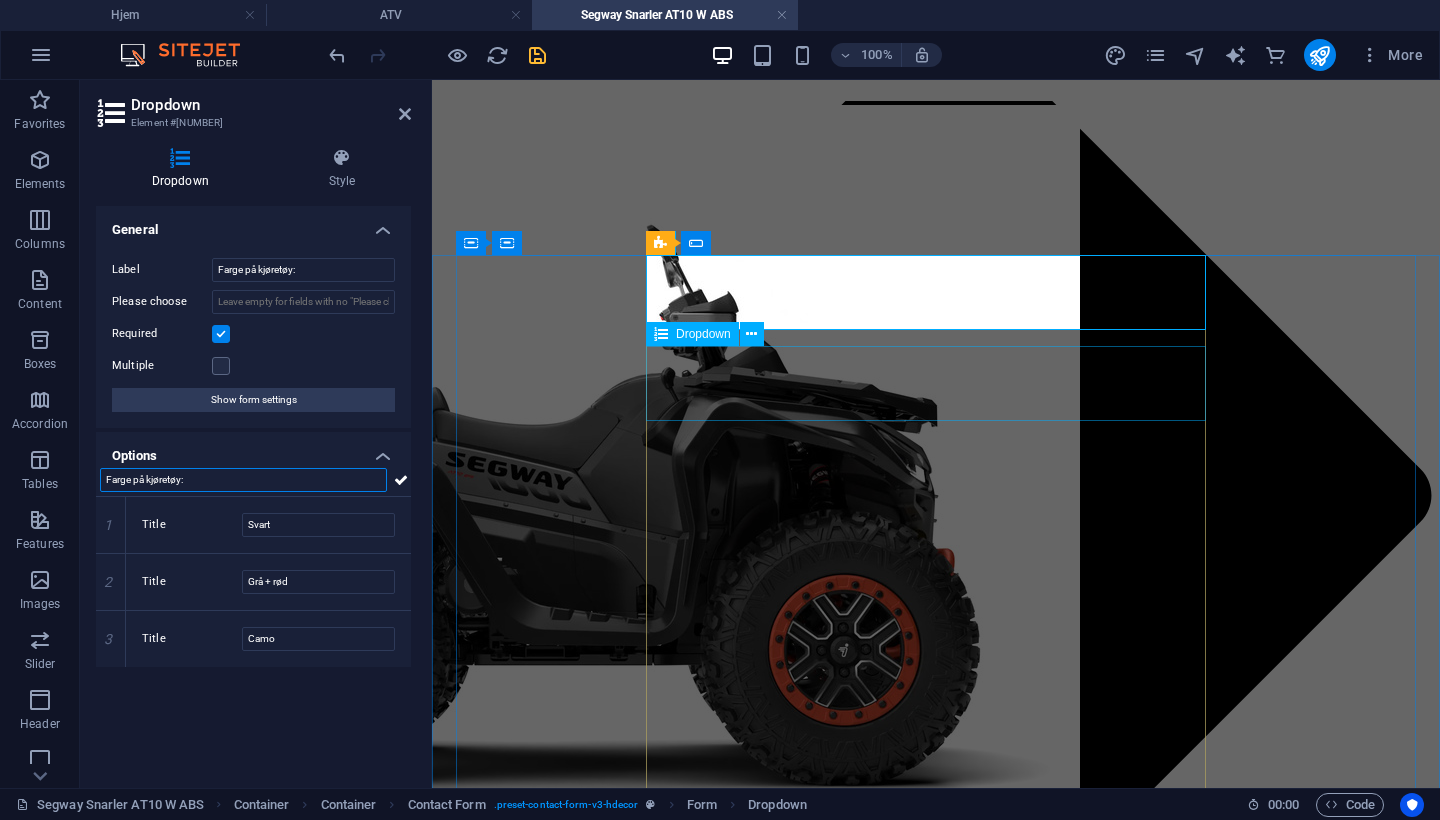 type on "Farge på kjøretøy:" 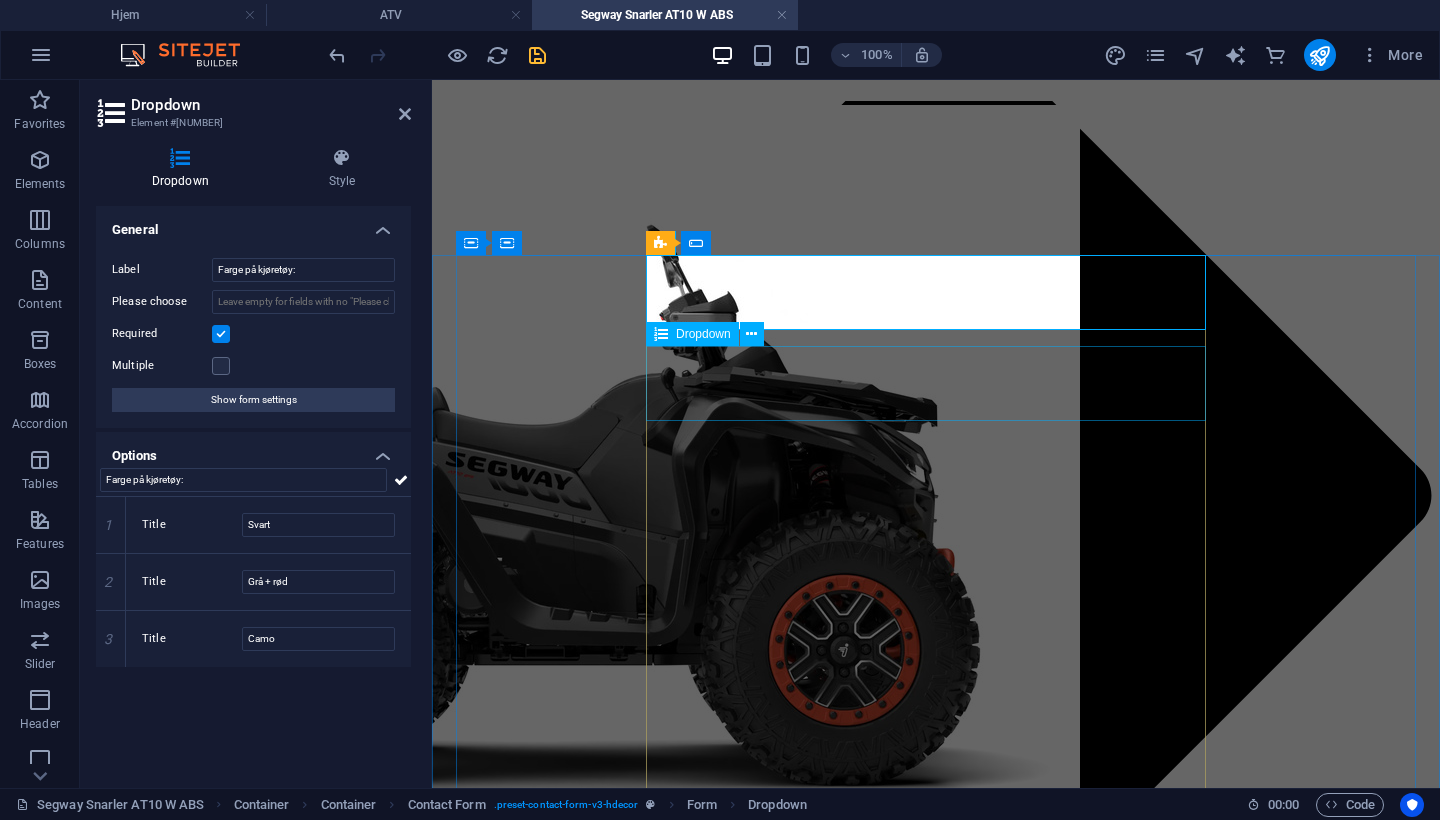 click on "Ønsket betalingsmetode: Faktura Vipps Delbetaling Svea Delbetaling Klarna" at bounding box center [740, 2640] 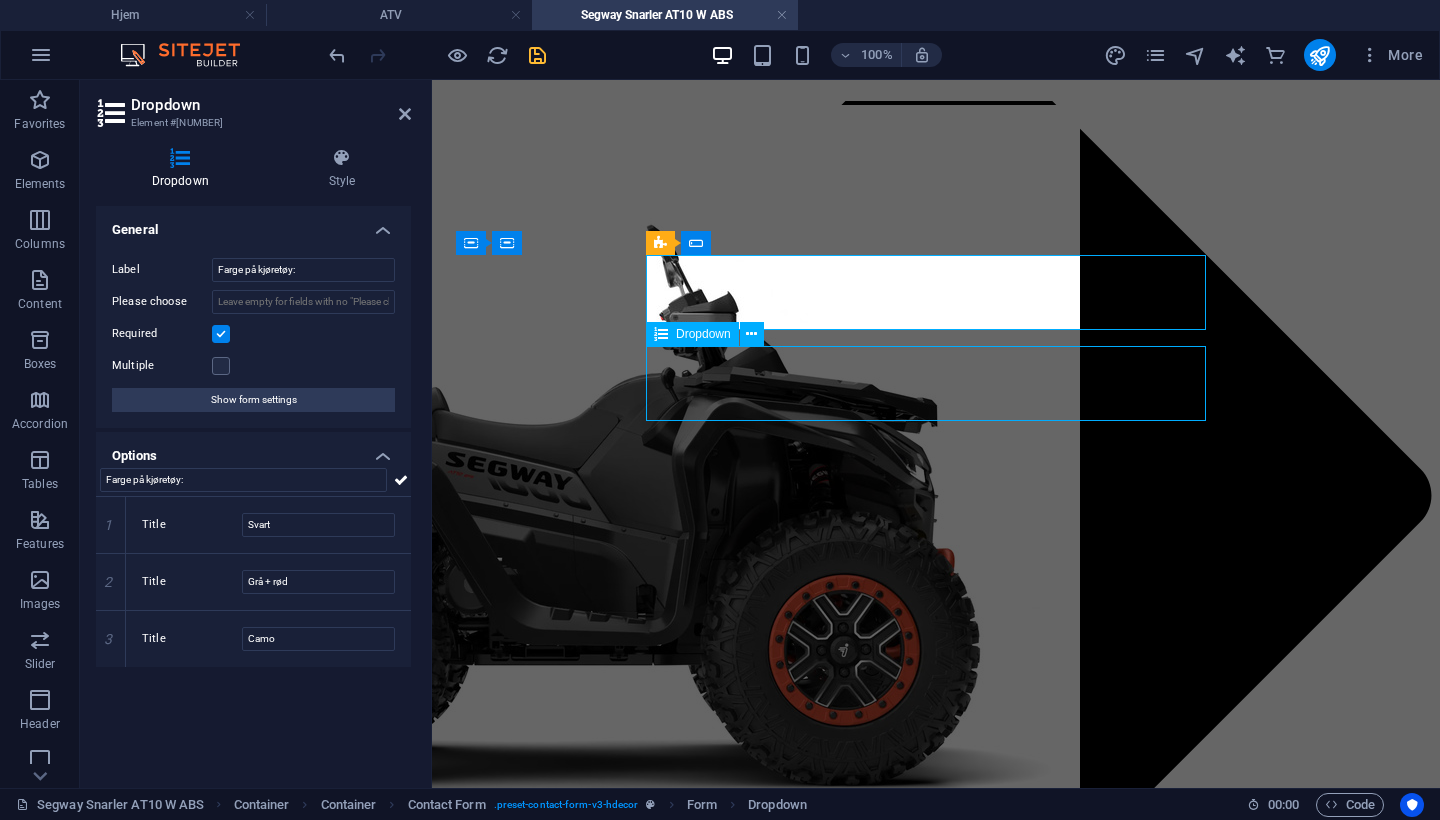 click on "Ønsket betalingsmetode: Faktura Vipps Delbetaling Svea Delbetaling Klarna" at bounding box center (740, 2640) 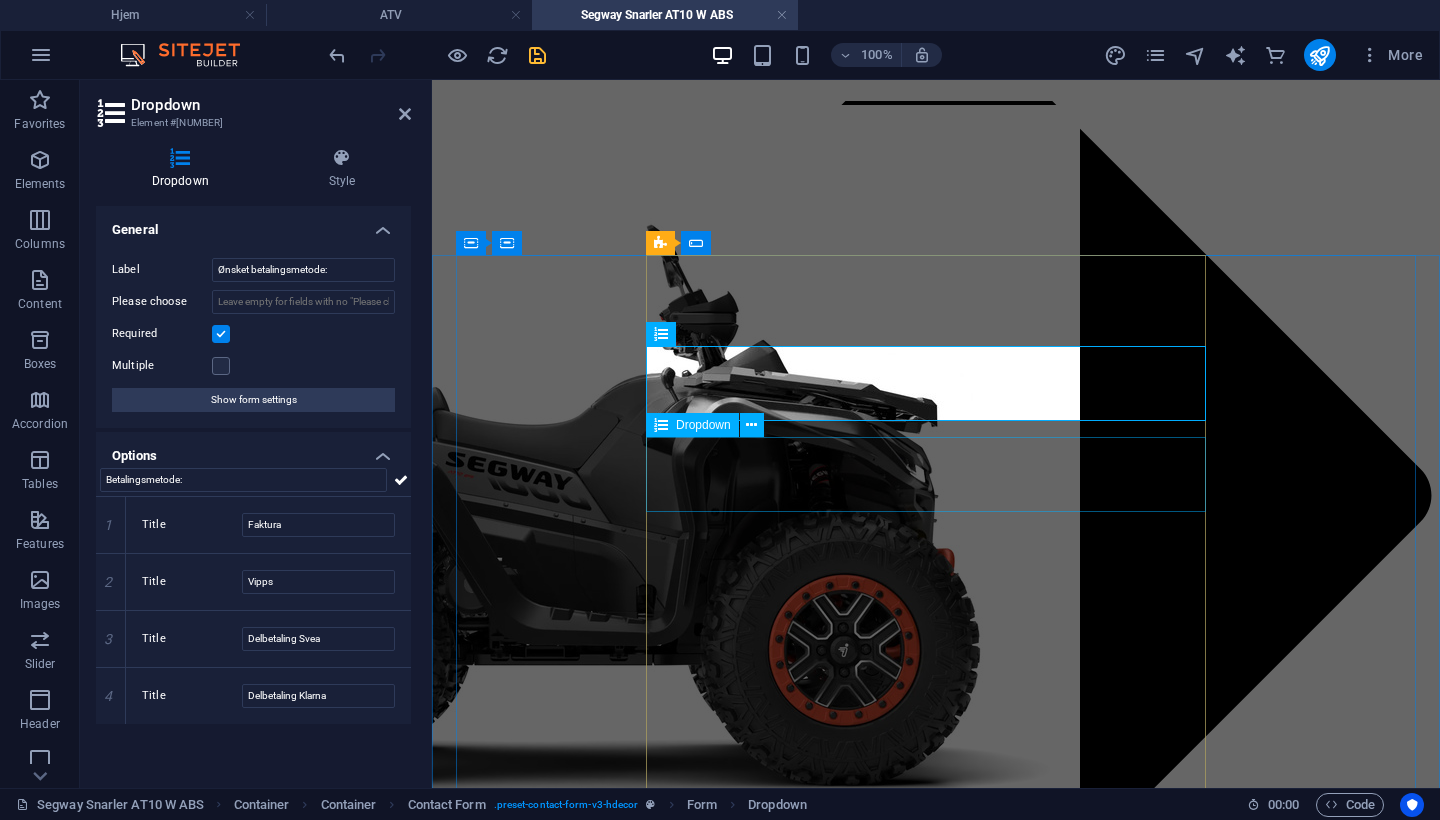 type on "Betalingsmetode:" 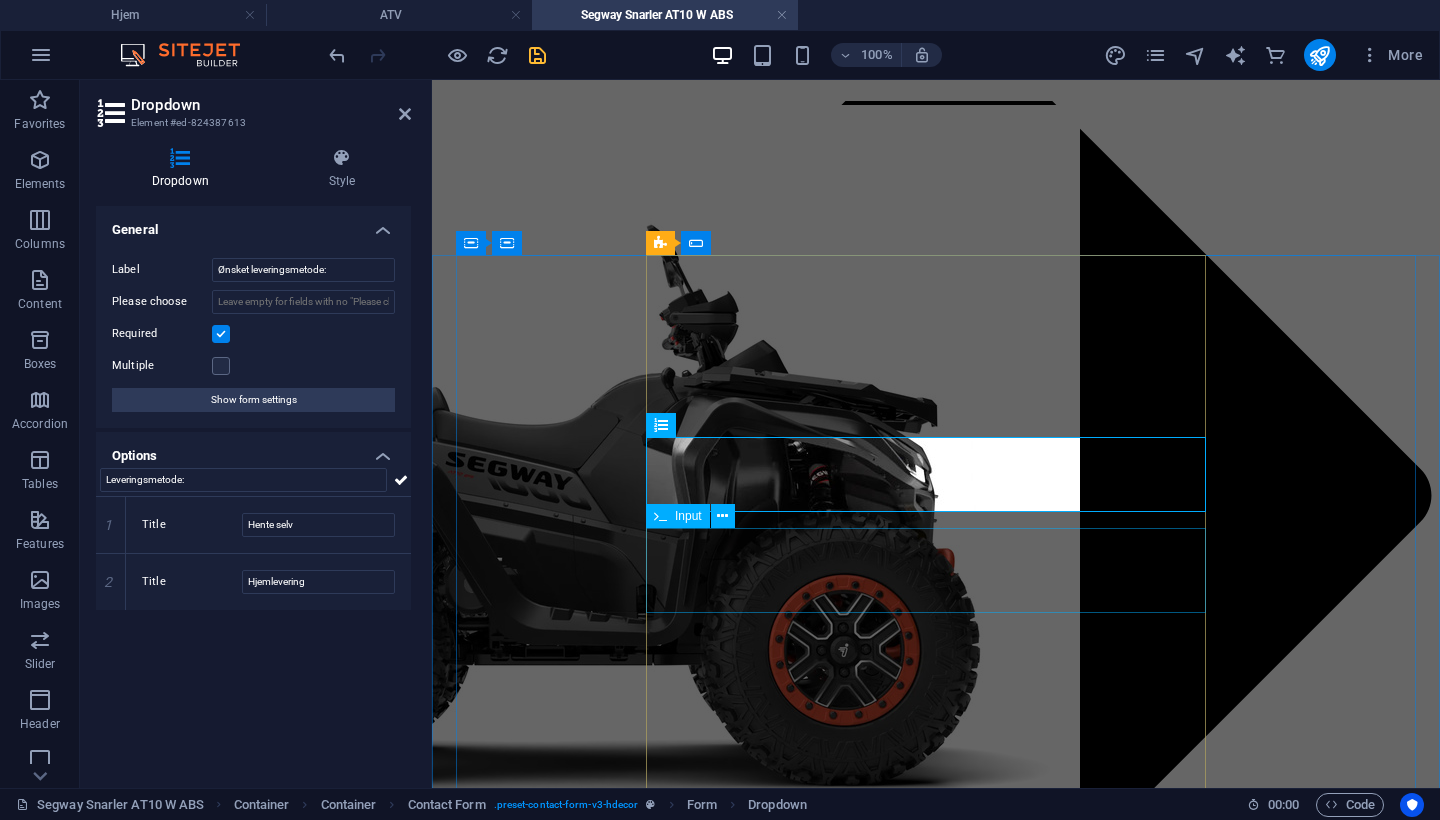type on "Leveringsmetode:" 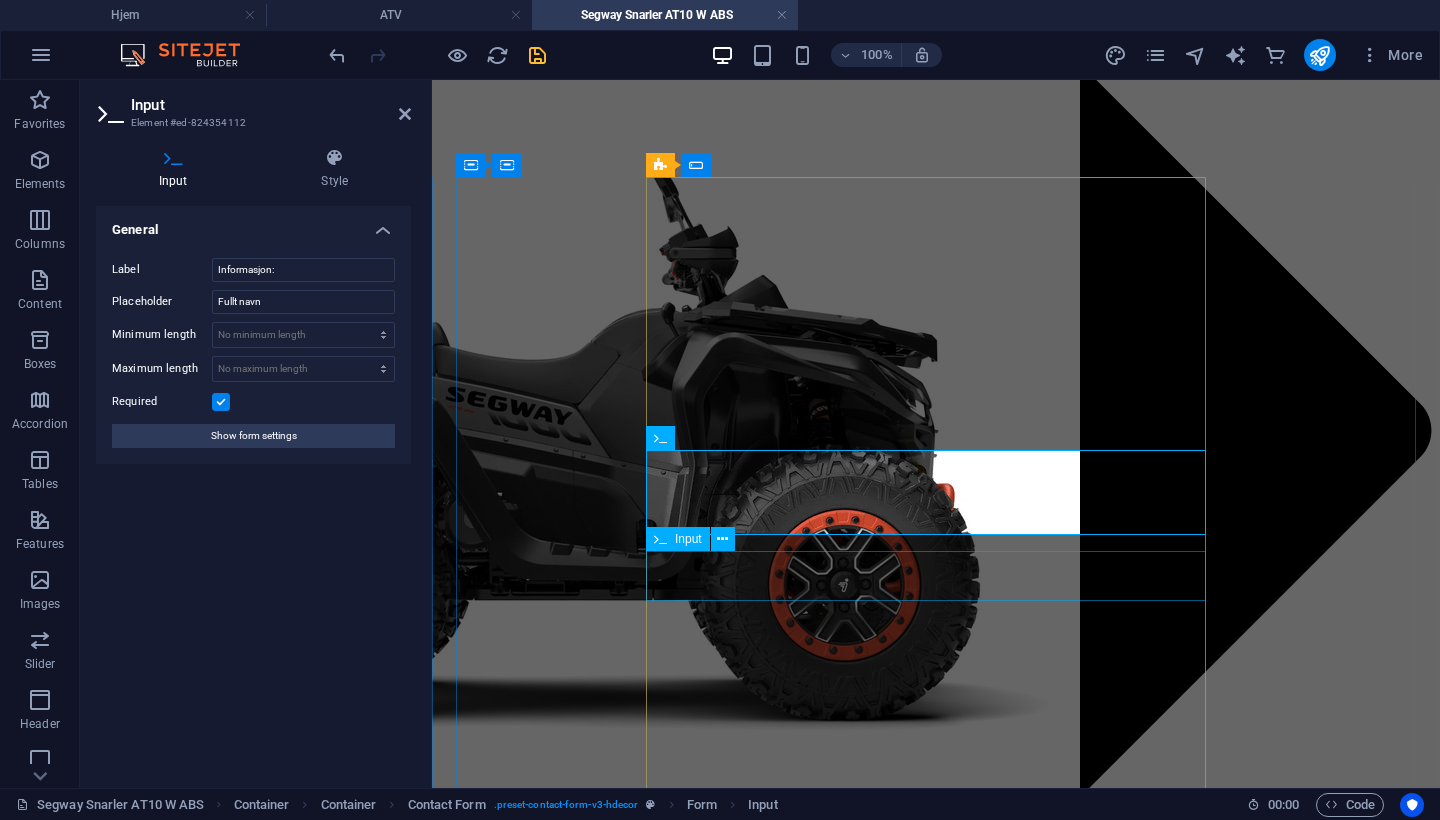scroll, scrollTop: 2203, scrollLeft: 0, axis: vertical 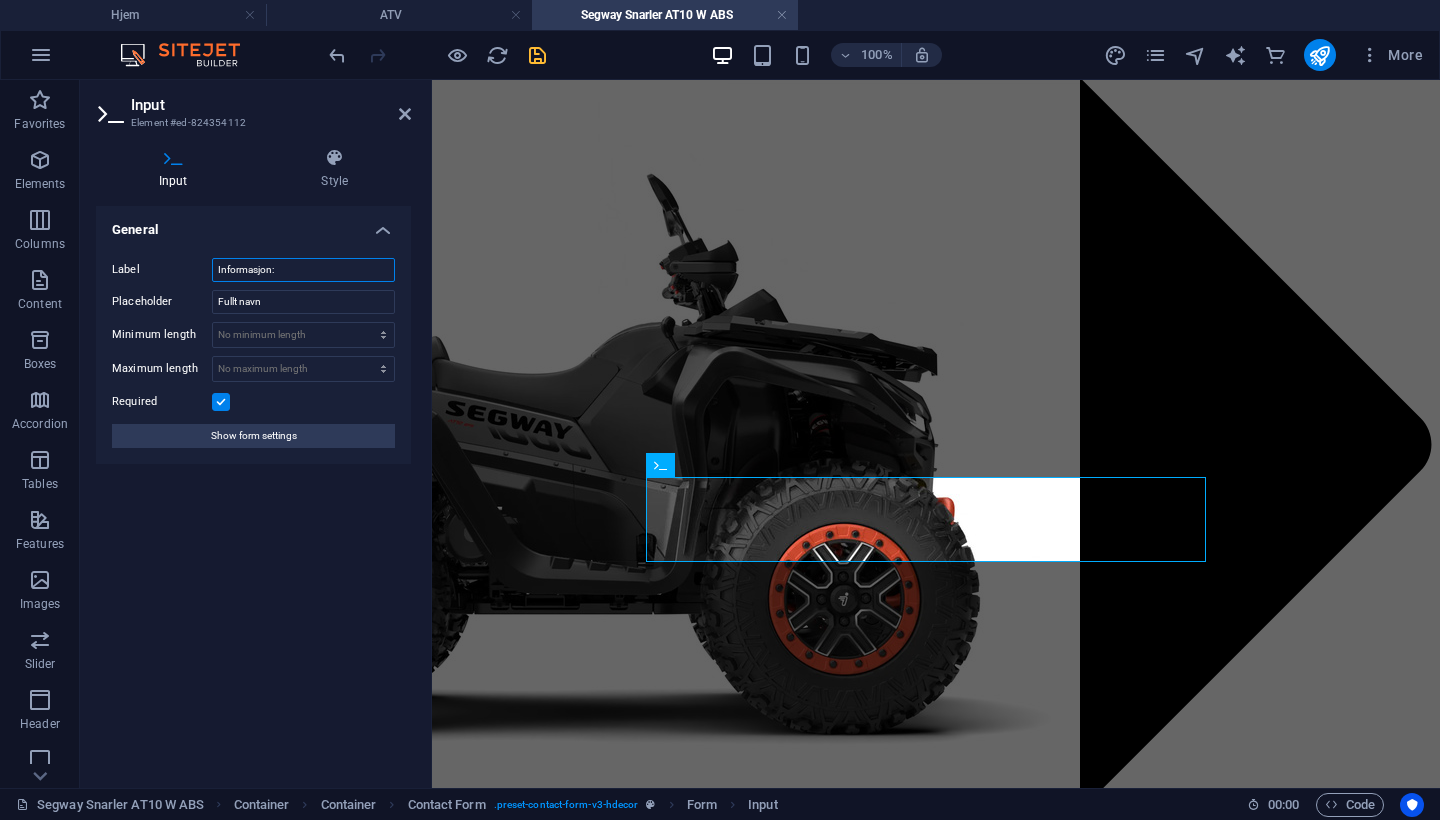 click on "Informasjon:" at bounding box center [303, 270] 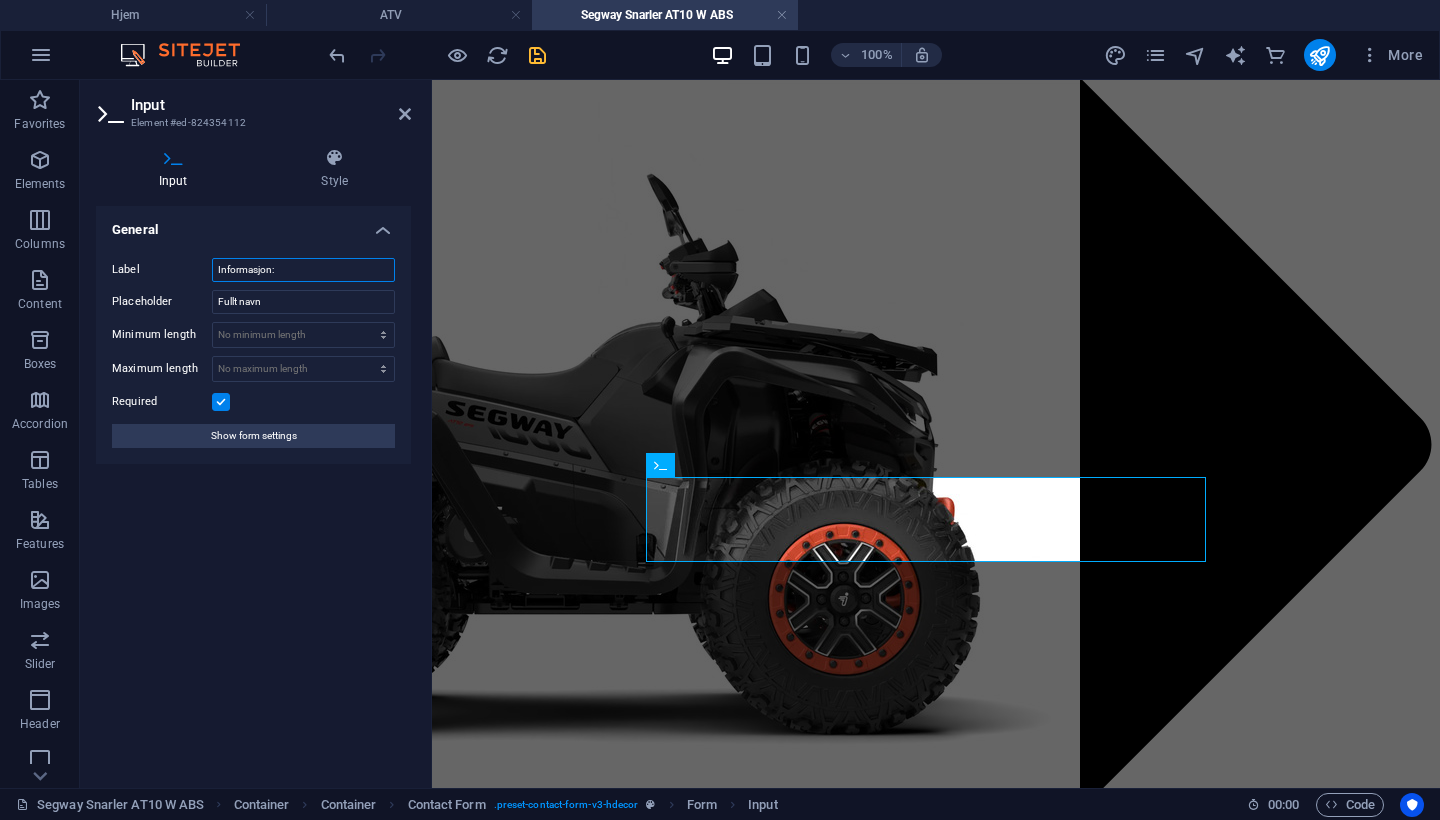 type on "Informasjon" 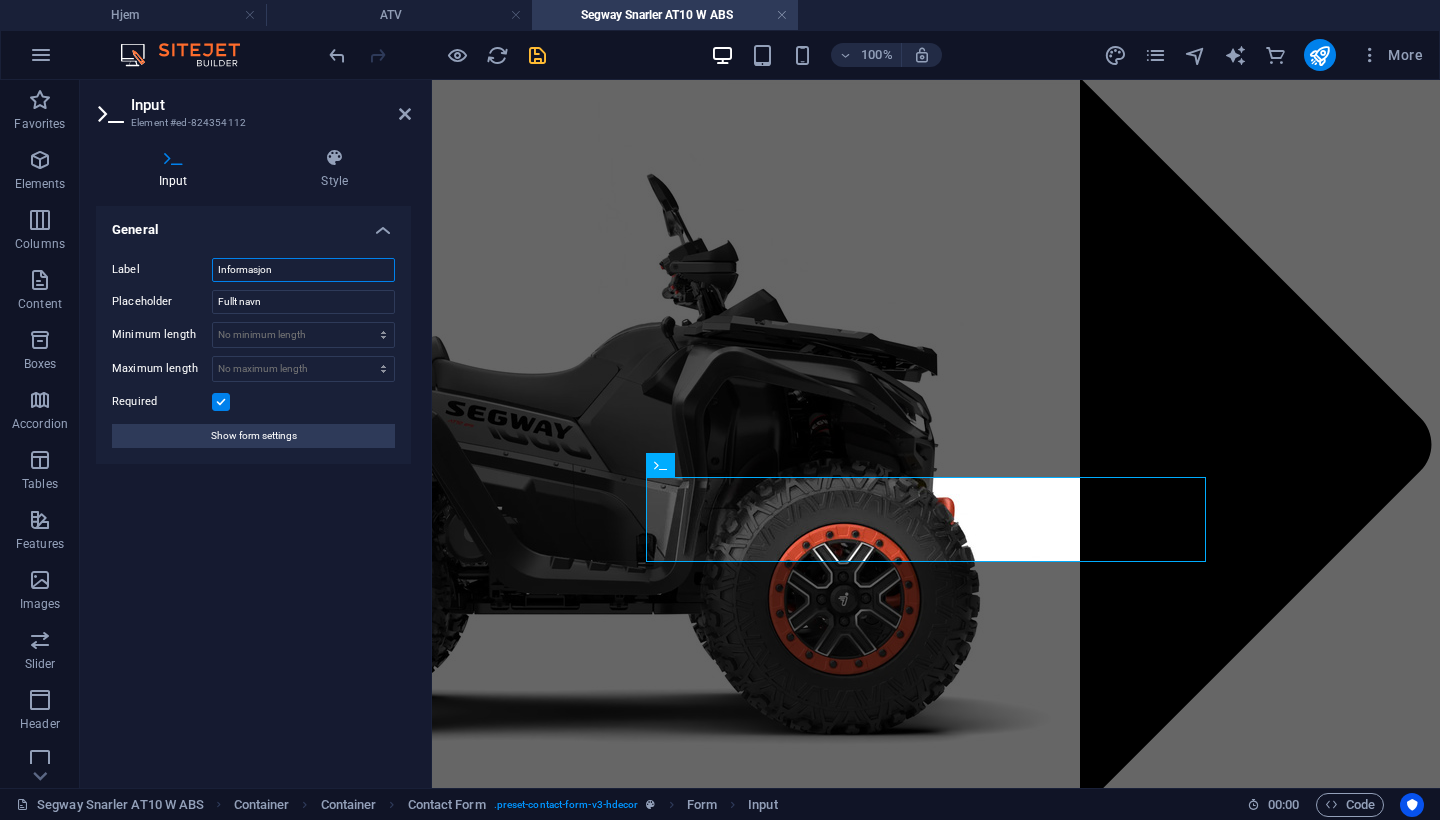 drag, startPoint x: 378, startPoint y: 266, endPoint x: 159, endPoint y: 265, distance: 219.00229 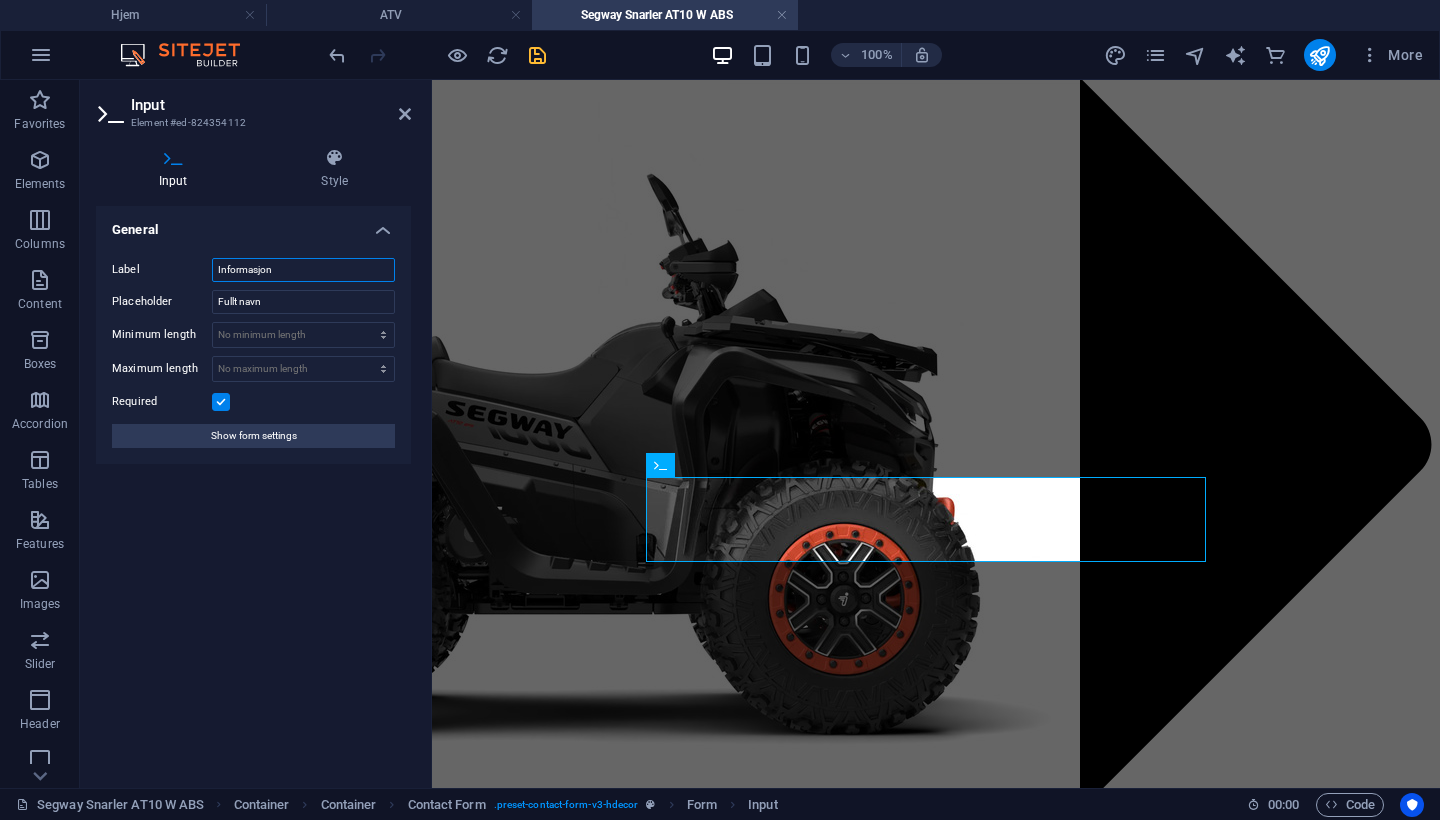 click on "Label Informasjon" at bounding box center (253, 270) 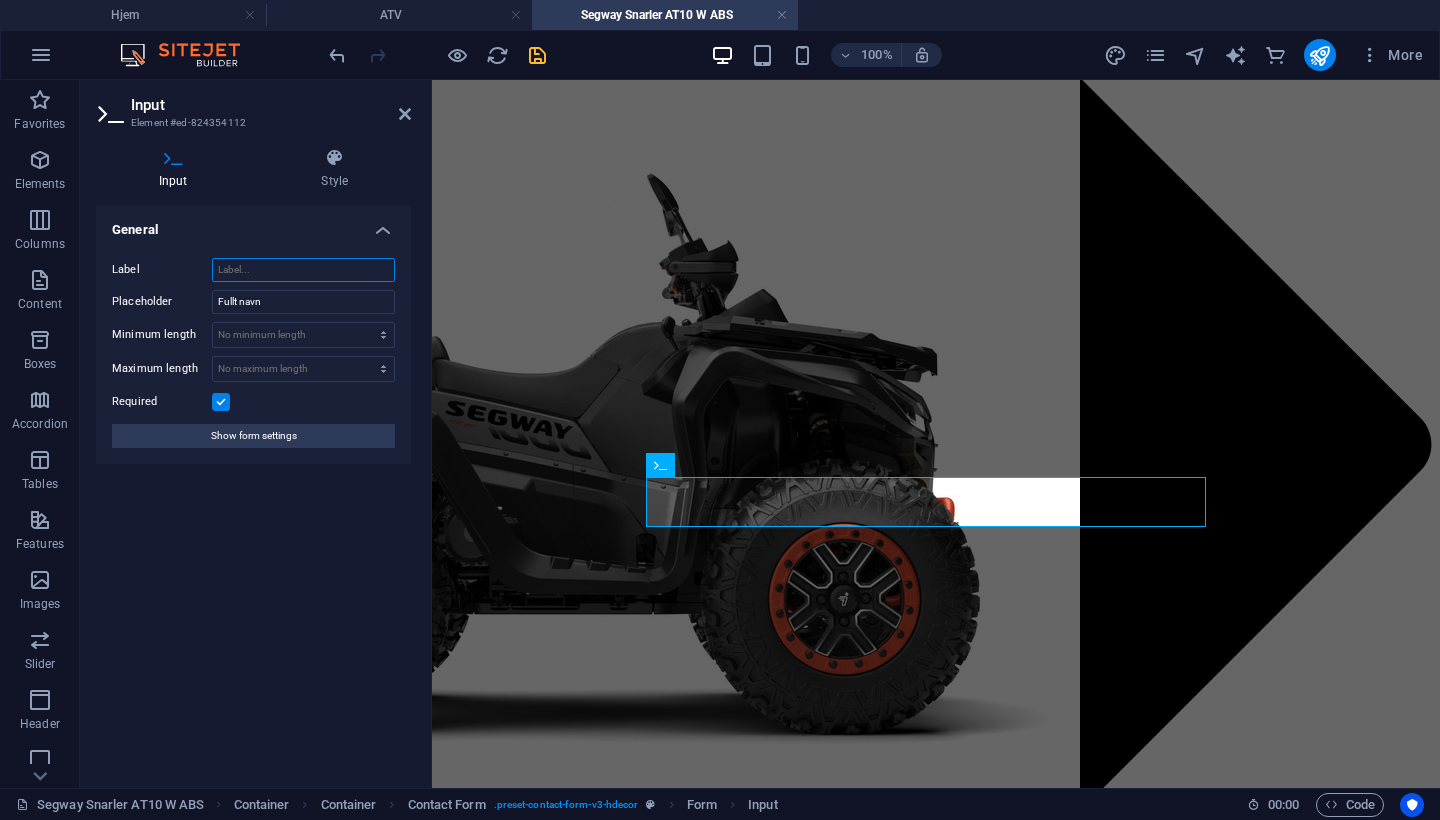 type 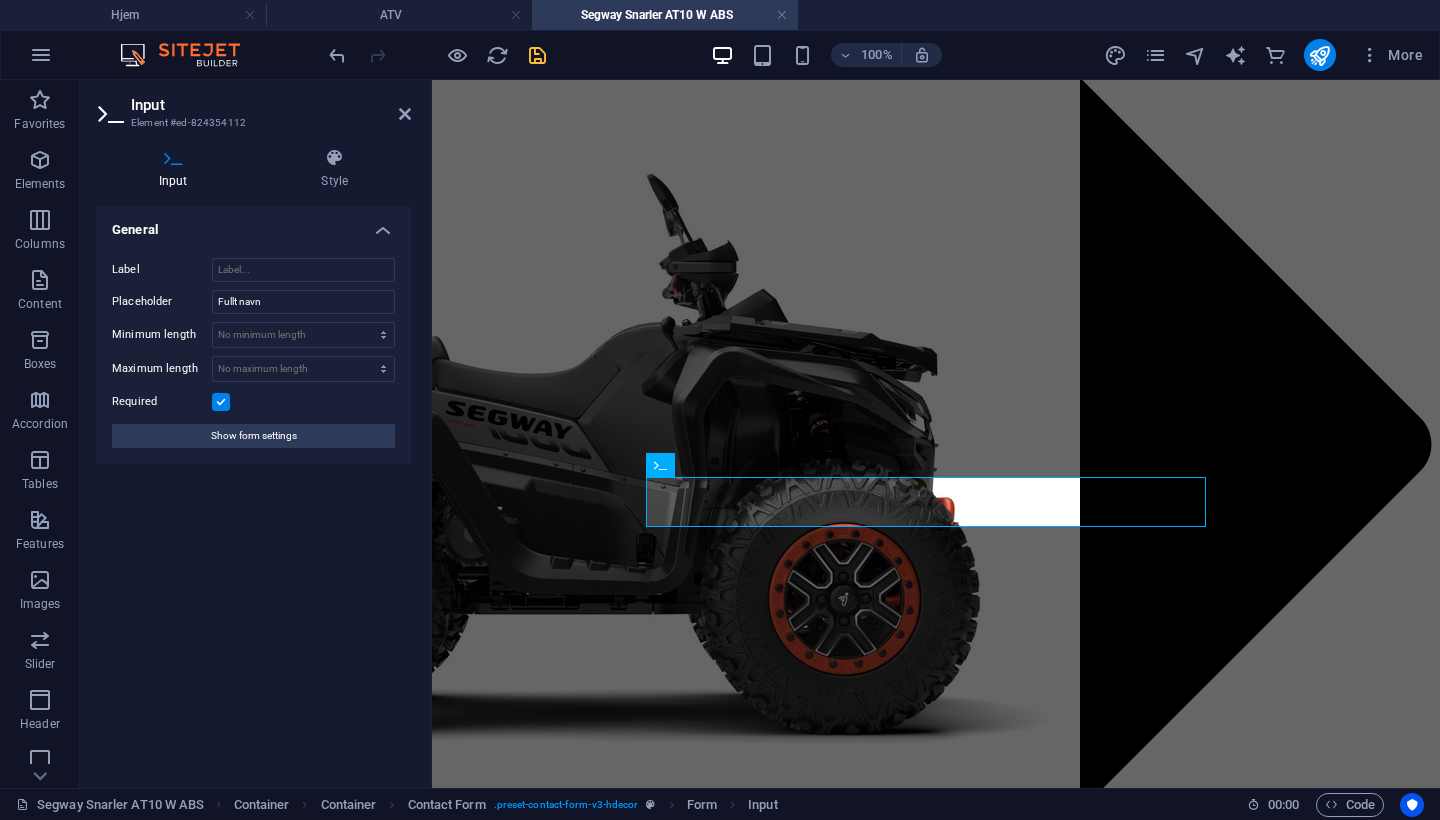 click on "Ønsket leveringsmetode: Hente selv Hjemlevering" at bounding box center [740, 2608] 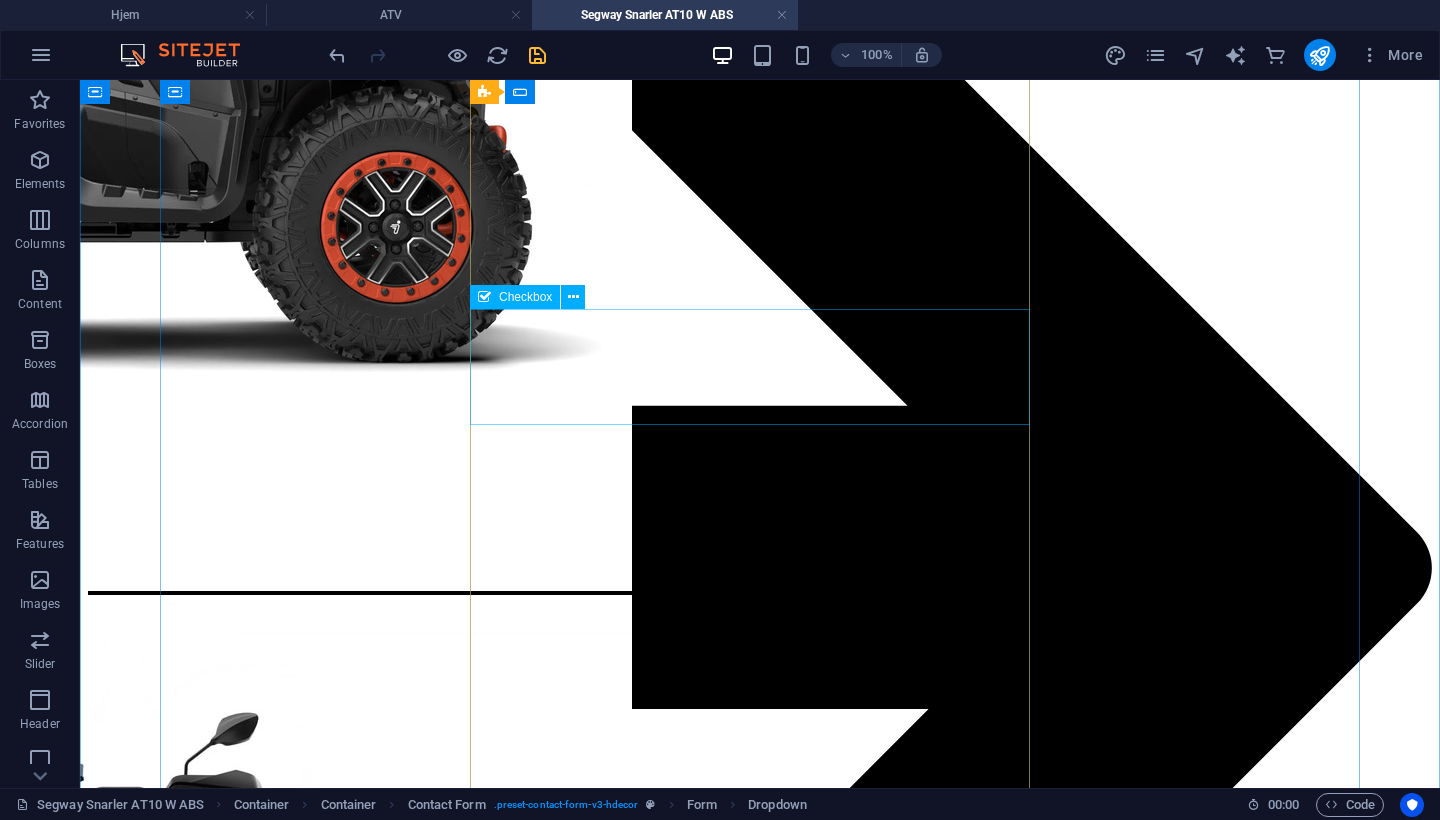 scroll, scrollTop: 2578, scrollLeft: 0, axis: vertical 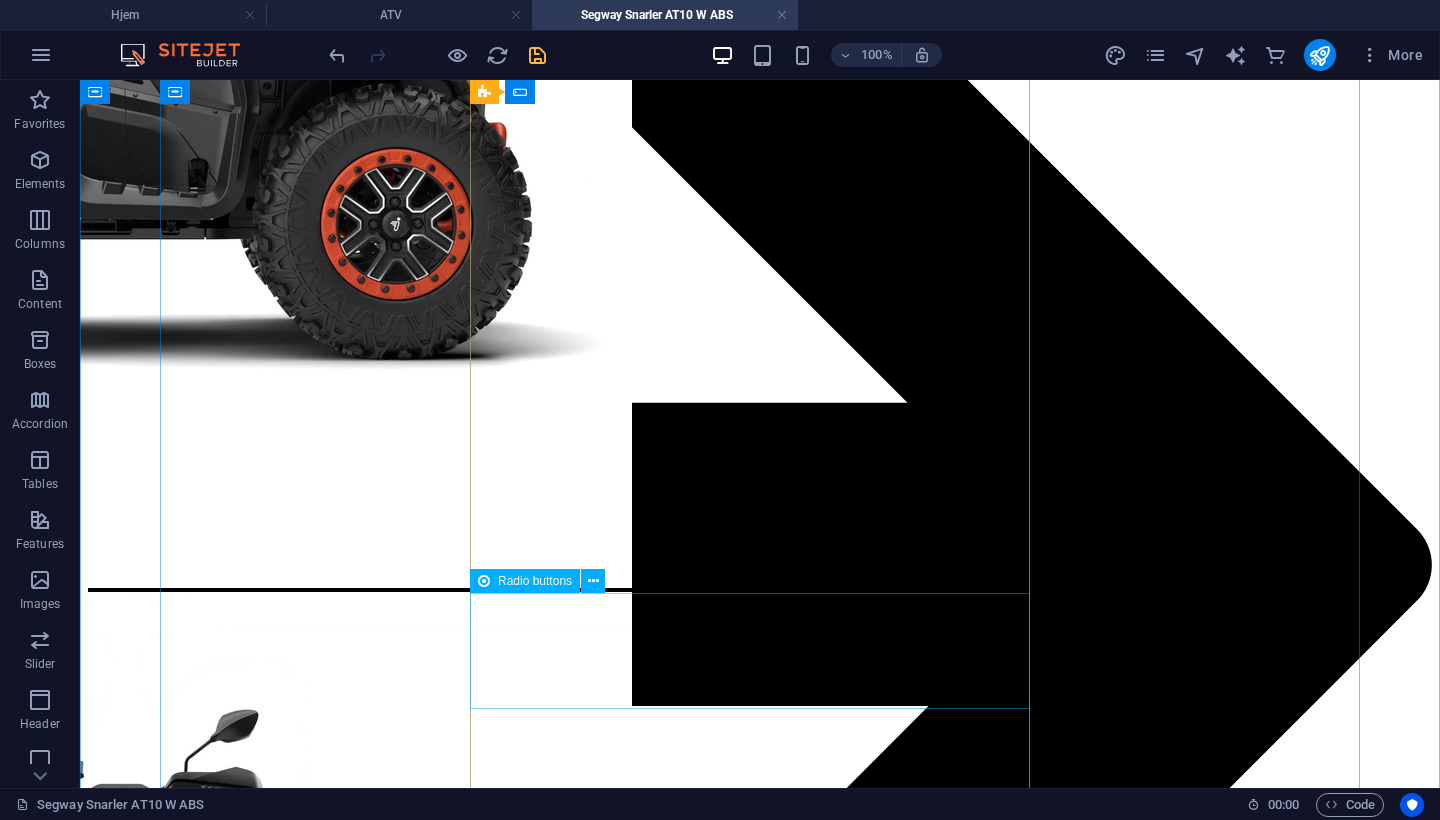 click on "Montering og registrering:   Kun montering   Kun registrering   Begge deler" at bounding box center [388, 3379] 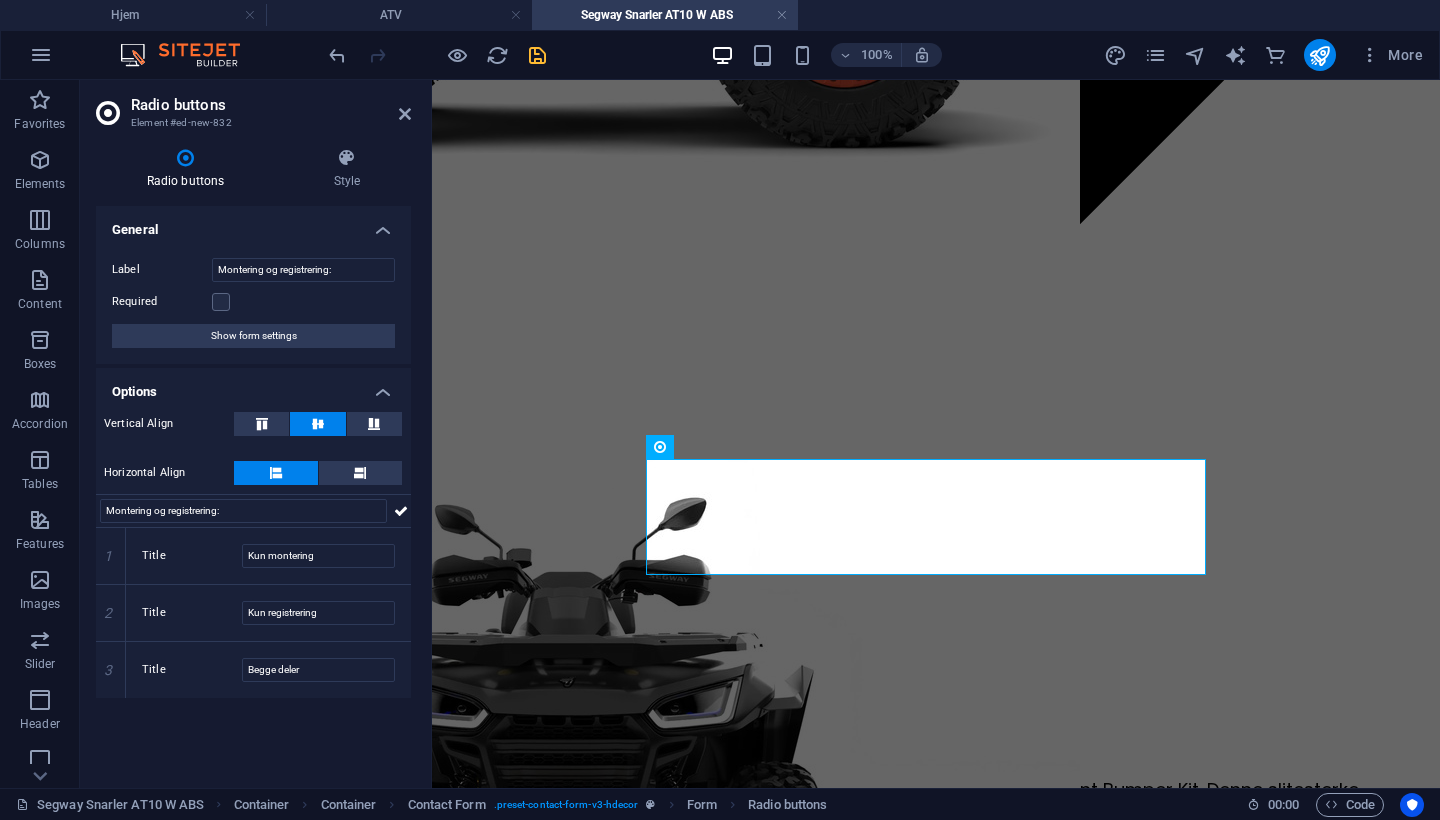 scroll, scrollTop: 2797, scrollLeft: 0, axis: vertical 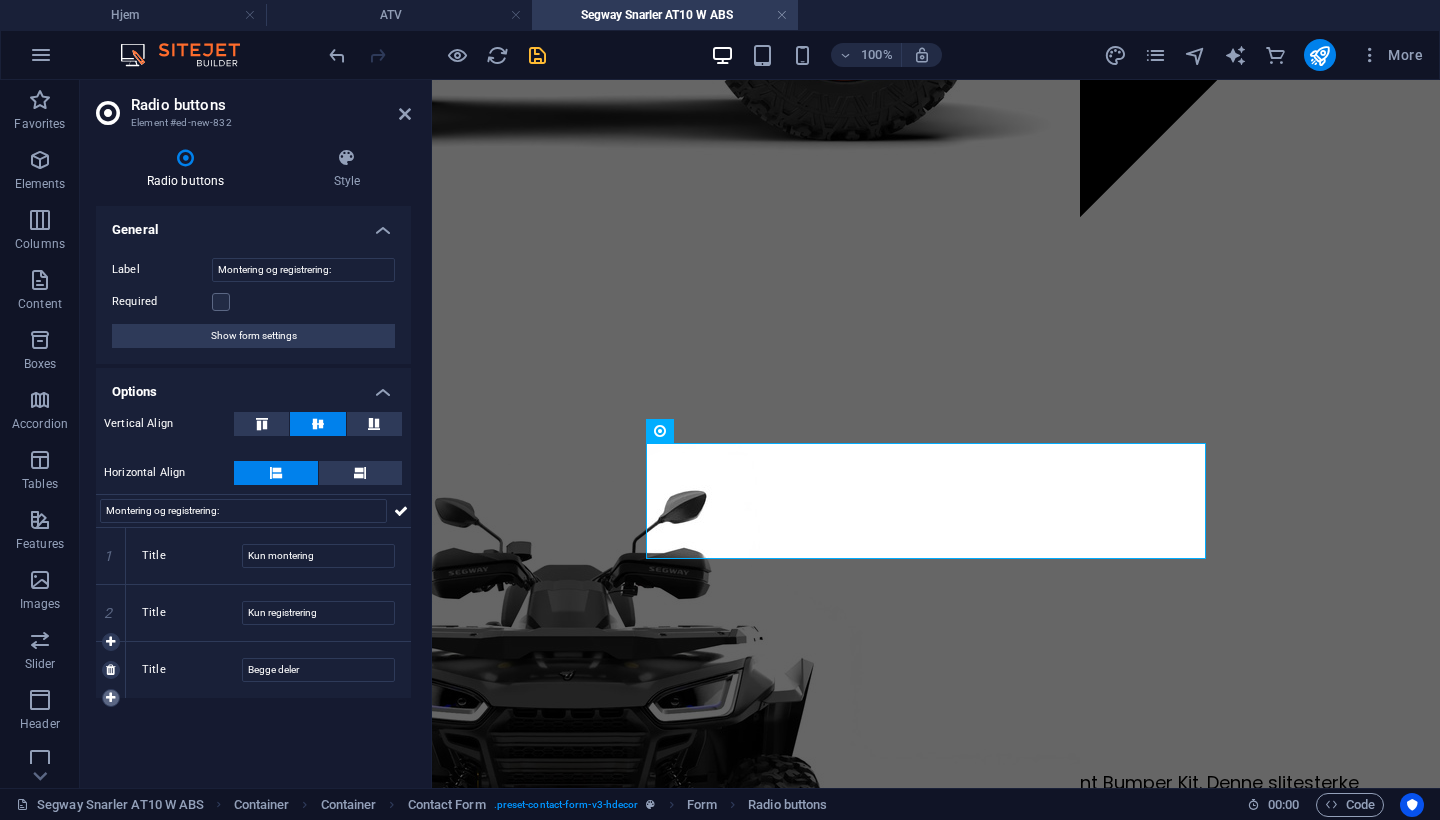 click at bounding box center [110, 698] 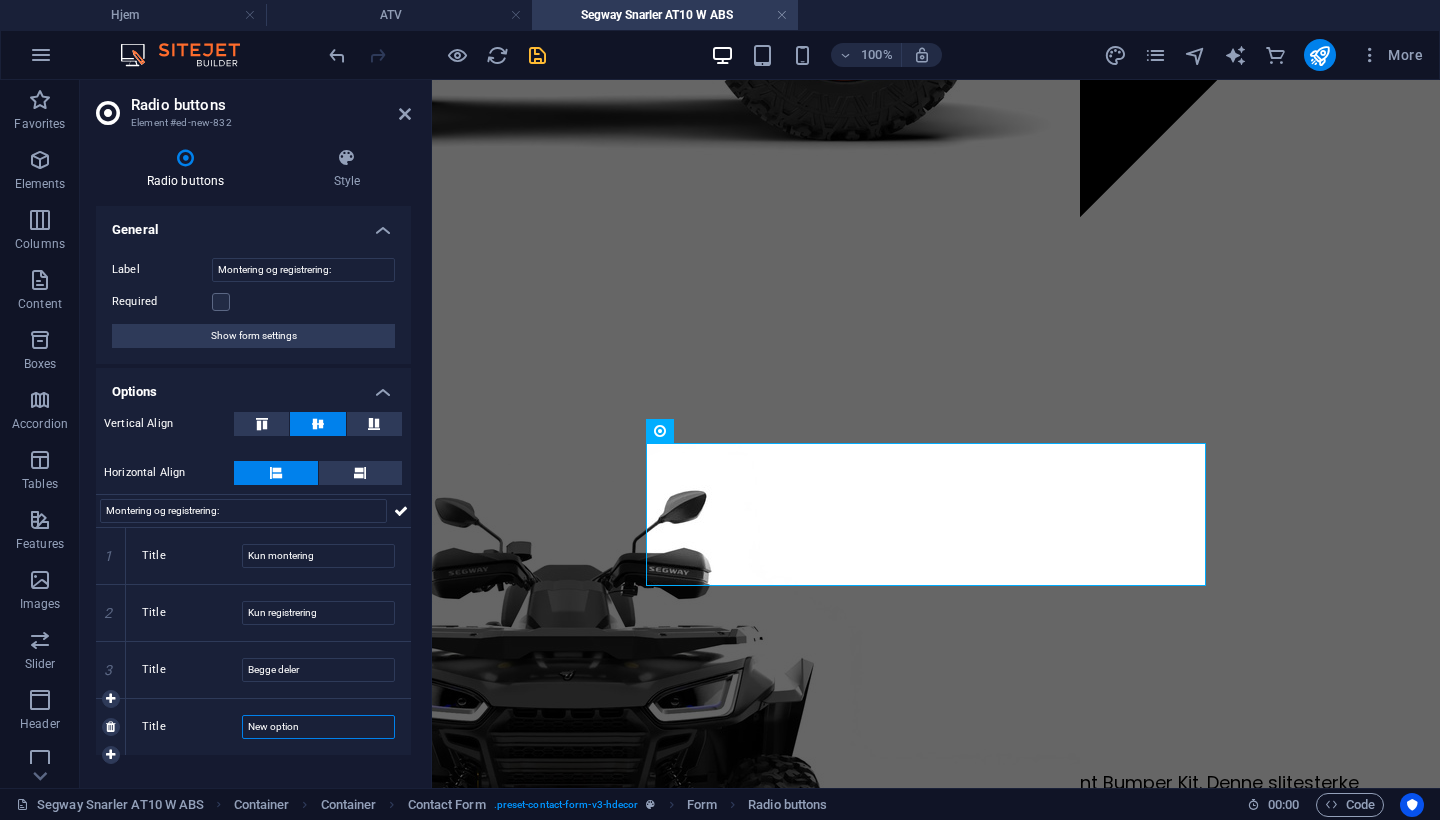 drag, startPoint x: 322, startPoint y: 728, endPoint x: 182, endPoint y: 728, distance: 140 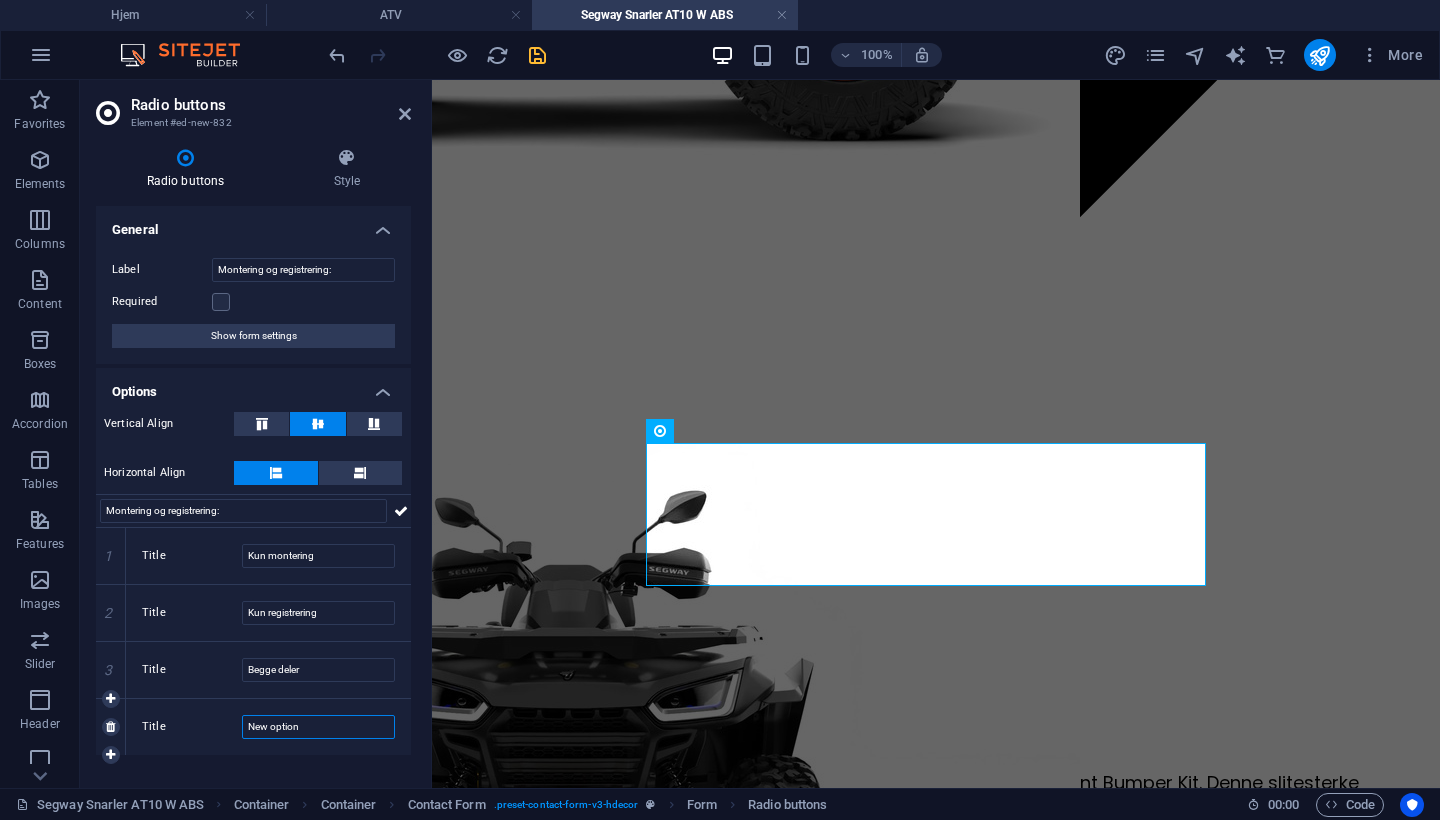 click on "Title New option" at bounding box center [268, 727] 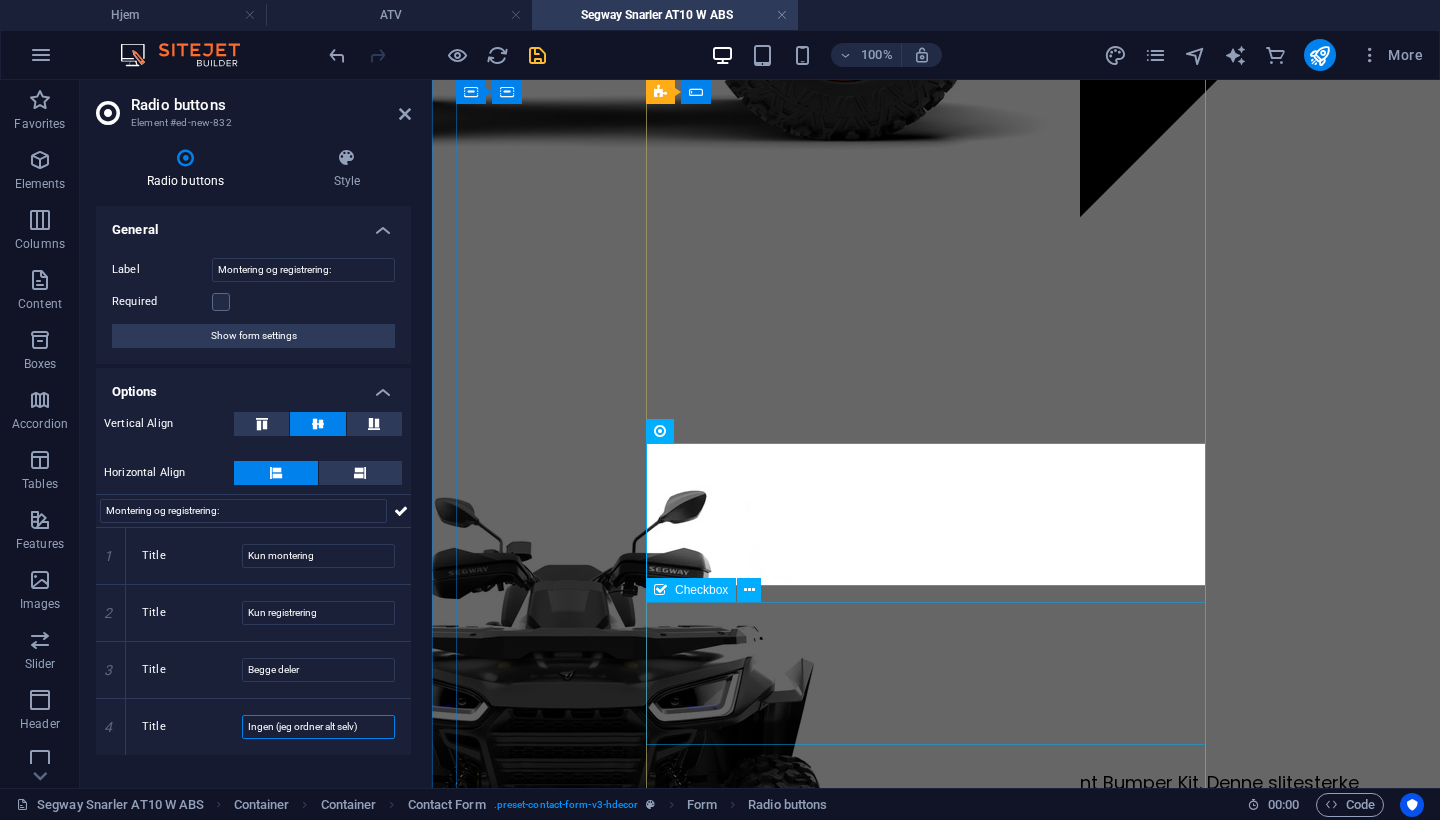 type on "Ingen (jeg ordner alt selv)" 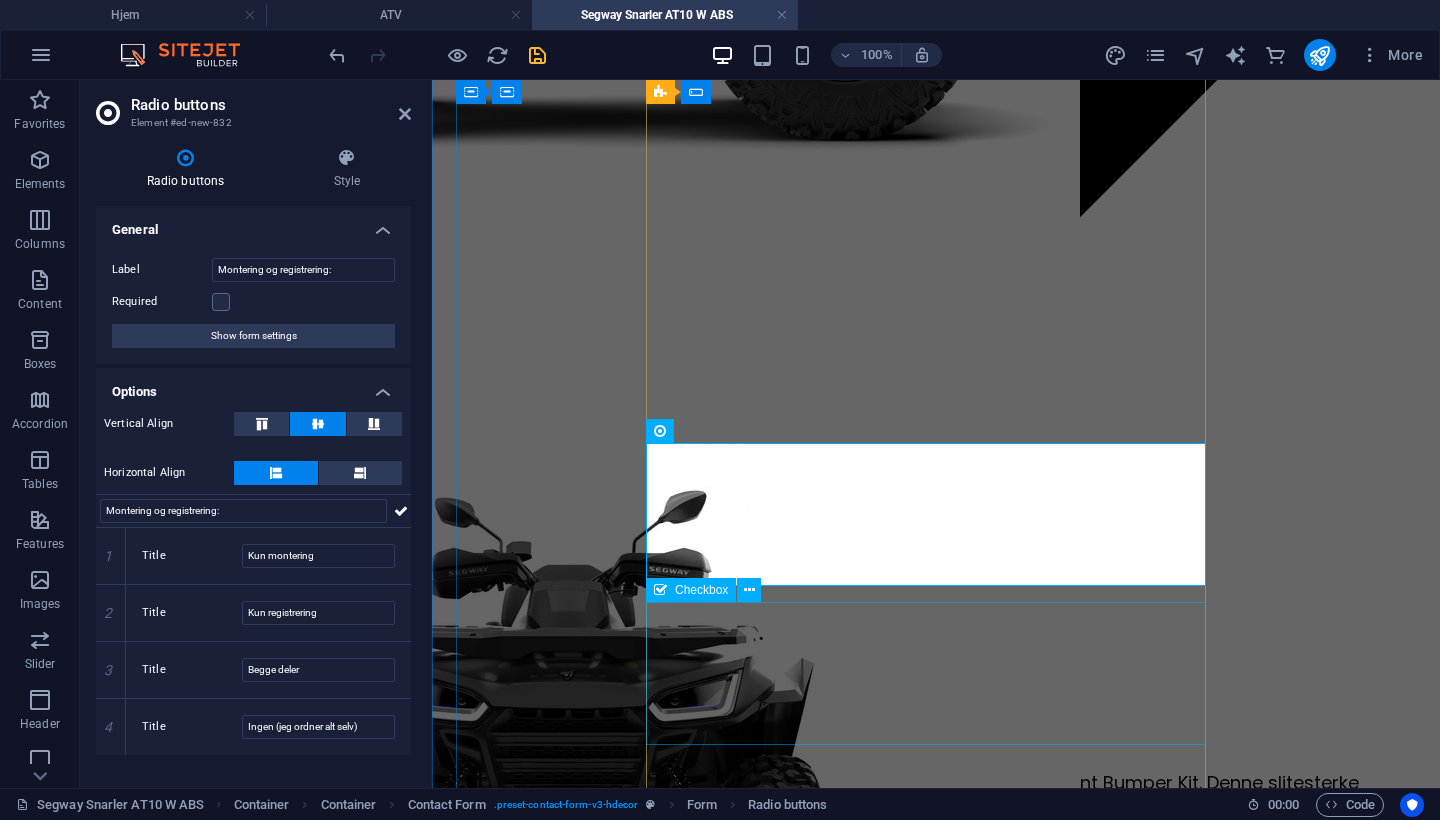 click on "Montering og registrering:   Kun montering   Kun registrering   Begge deler (vanligst)   Ingen  (jeg ordner alt selv)" at bounding box center [740, 2773] 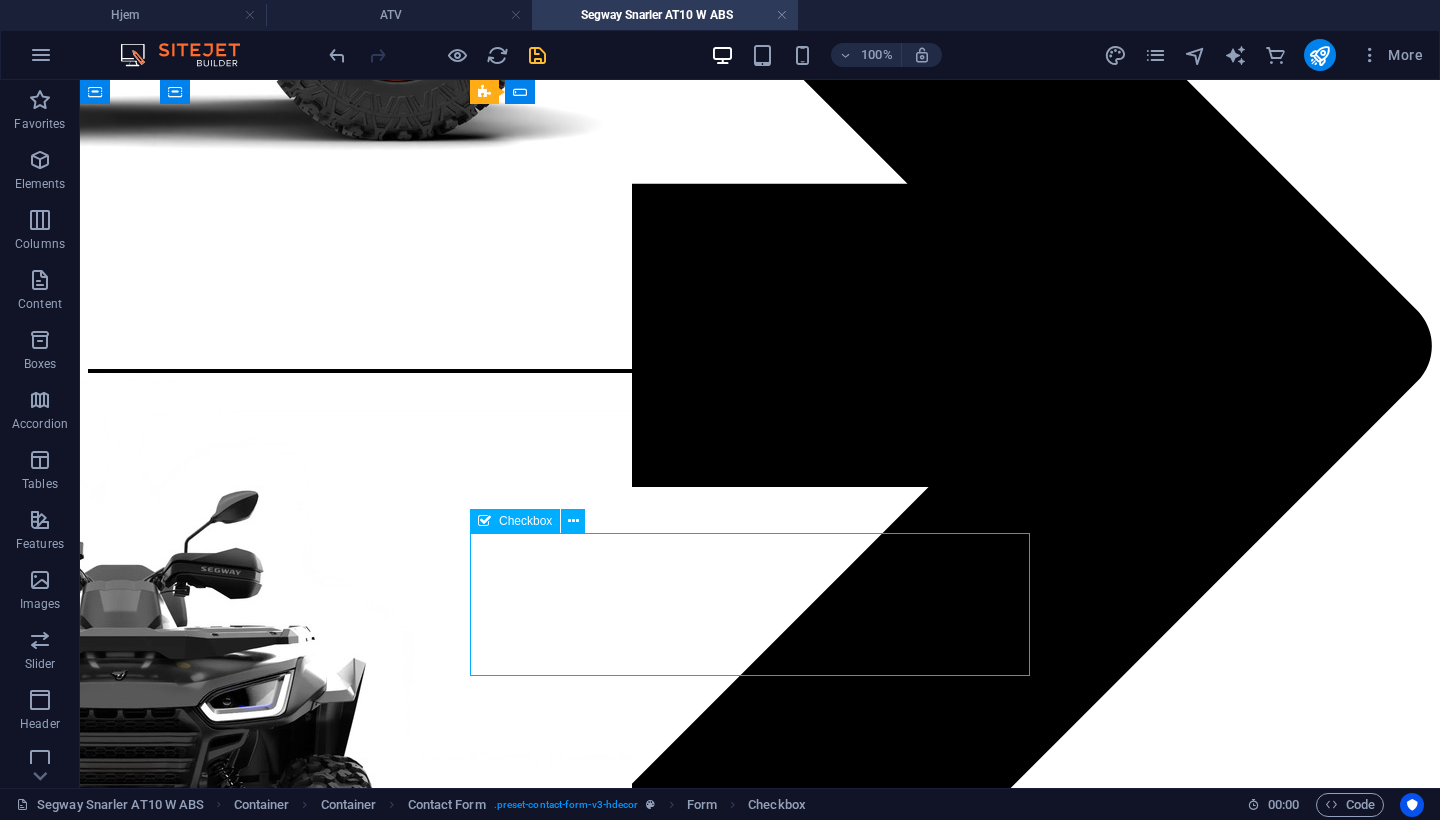 scroll, scrollTop: 2854, scrollLeft: 0, axis: vertical 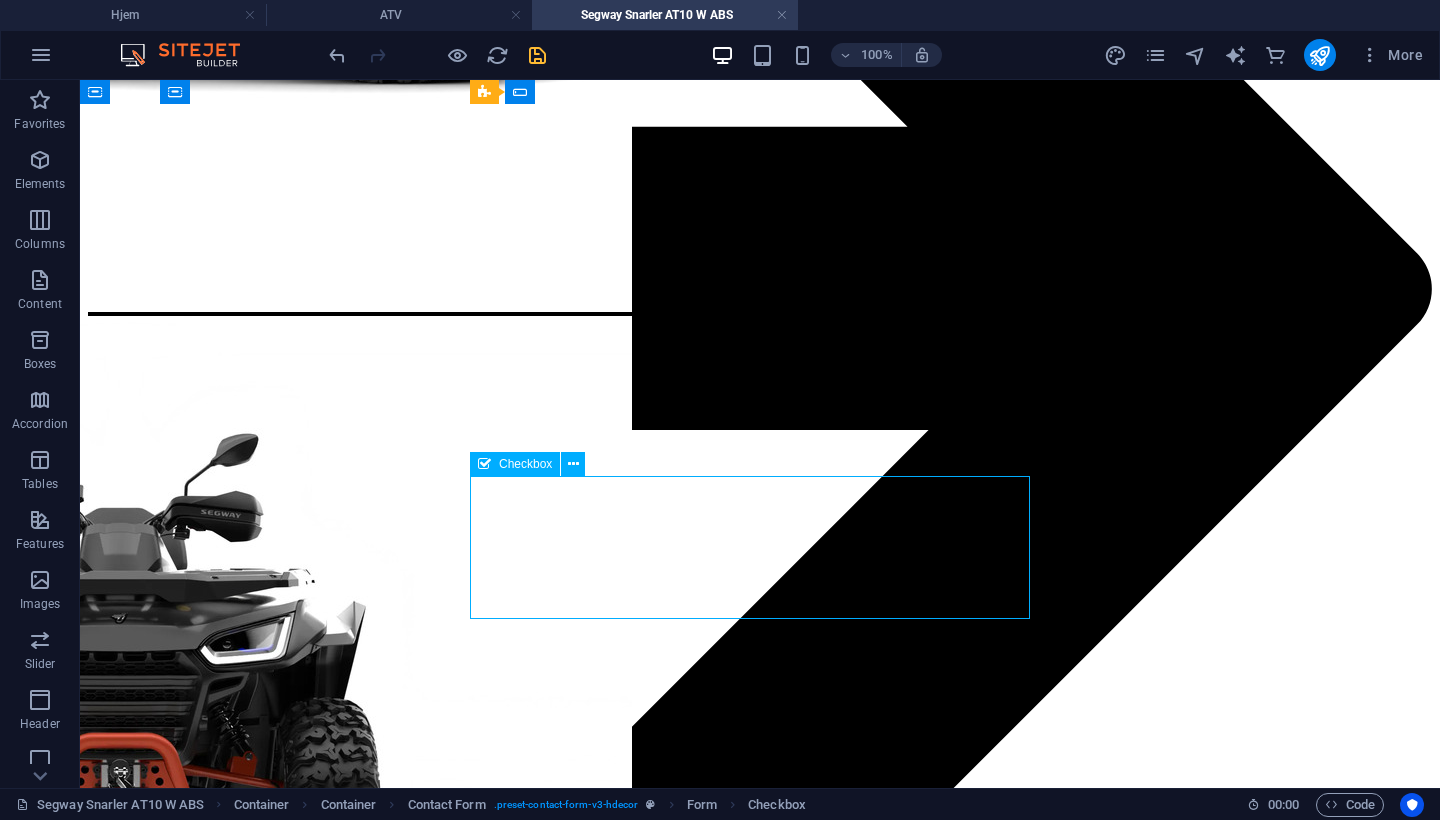 click on "Montering og registrering:   Kun montering   Kun registrering   Begge deler (vanligst)   Ingen  (jeg ordner alt selv)" at bounding box center (388, 3335) 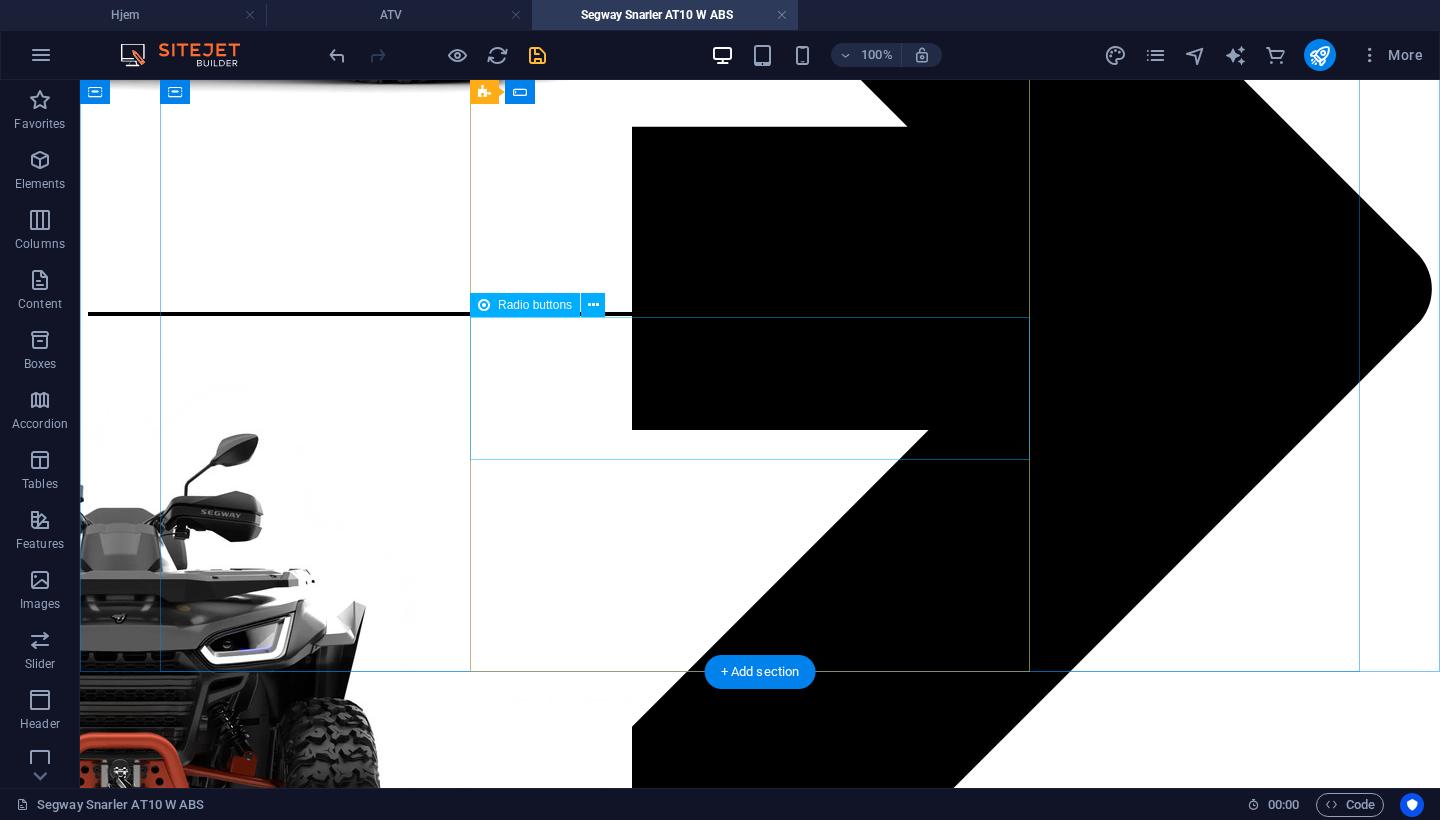 click on "Montering og registrering:   Kun montering   Kun registrering   Begge deler   Ingen (jeg ordner alt selv)" at bounding box center [388, 3113] 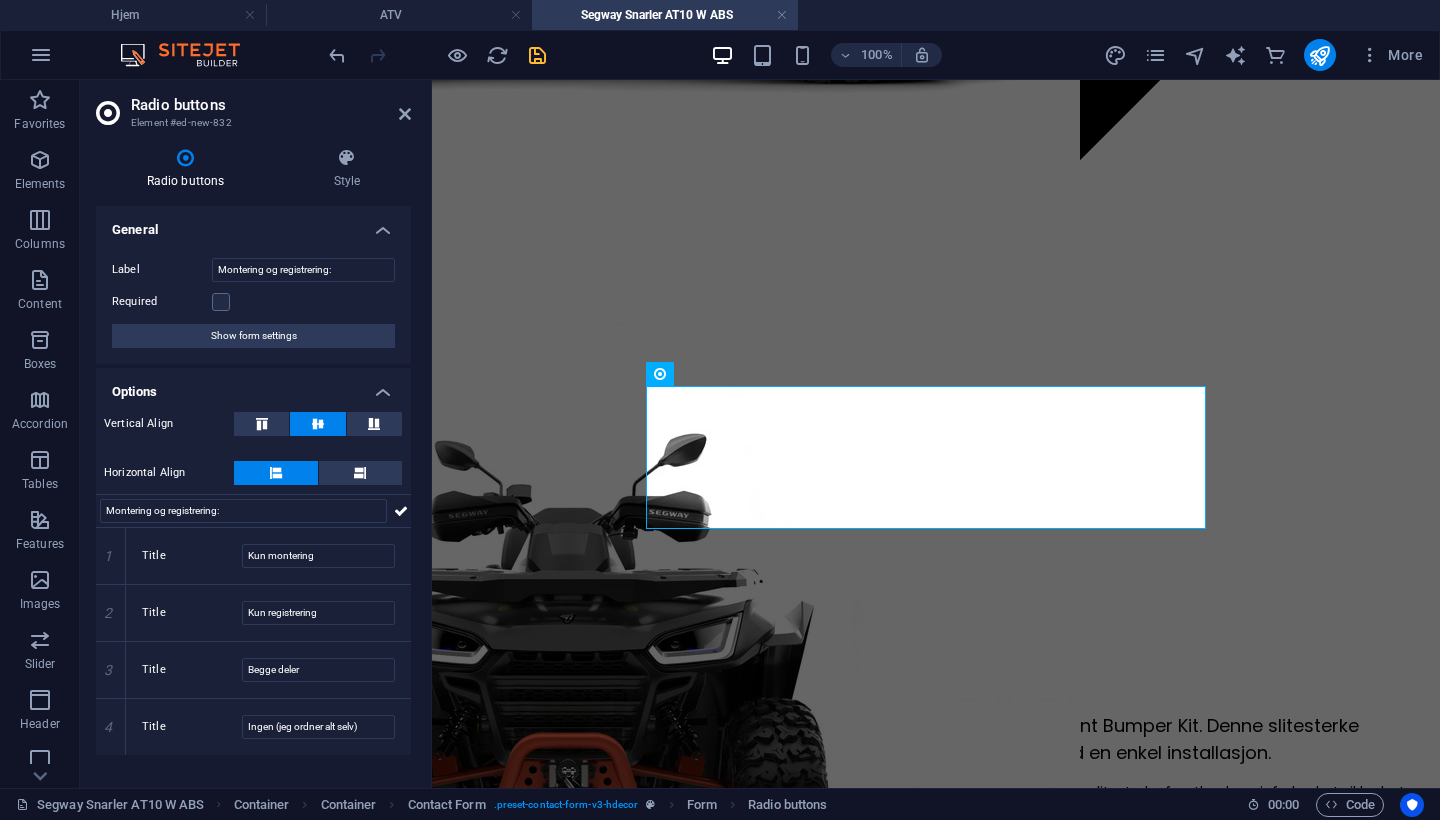 click on "Required" at bounding box center (162, 302) 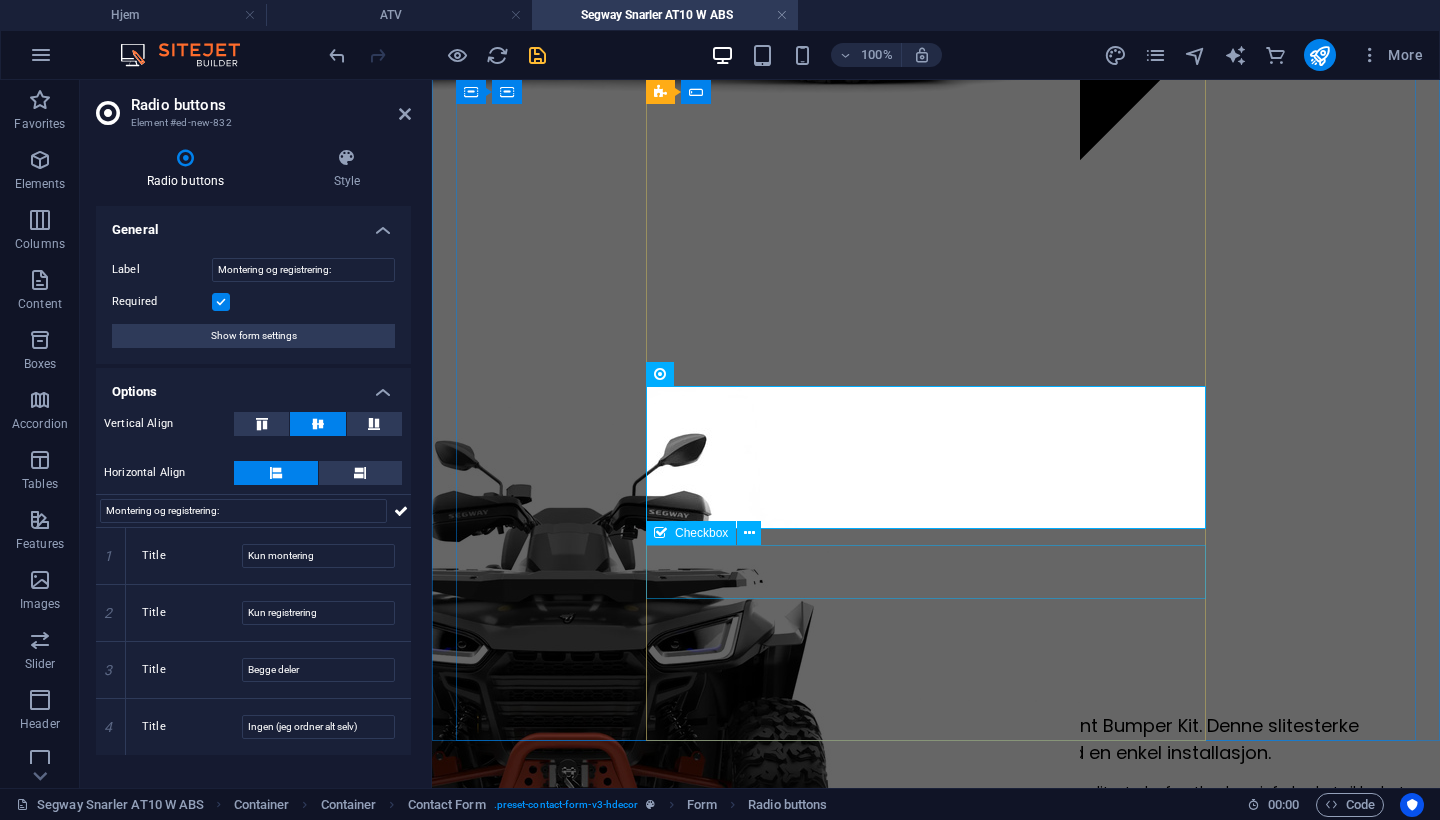 click on "Jeg er klar over at selvmontering kan påvirke garantien, da enkelte garantivilkår krever at produktet monteres av fagpersoner for at garantien skal gjelde." at bounding box center [740, 2613] 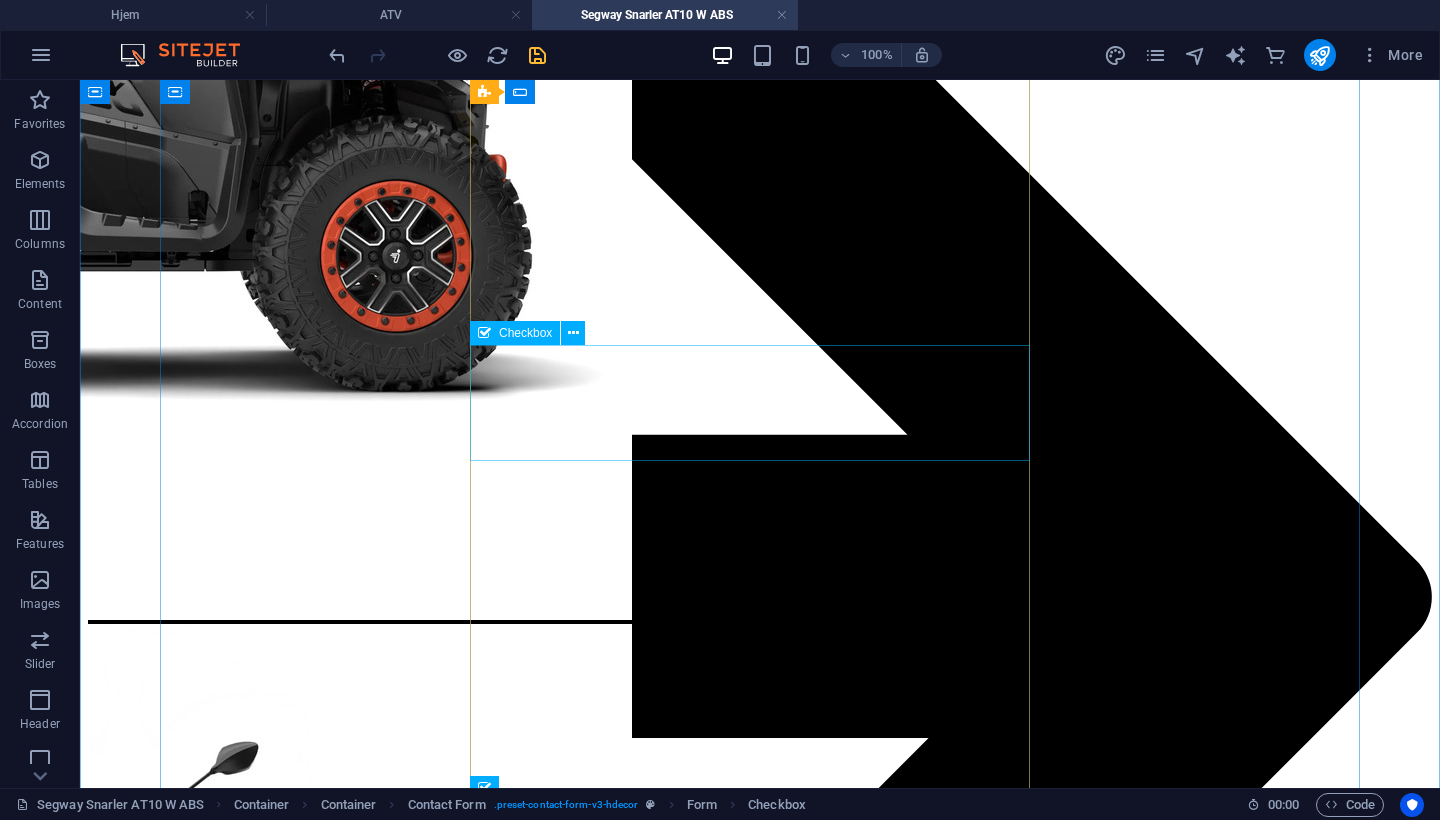 scroll, scrollTop: 2473, scrollLeft: 0, axis: vertical 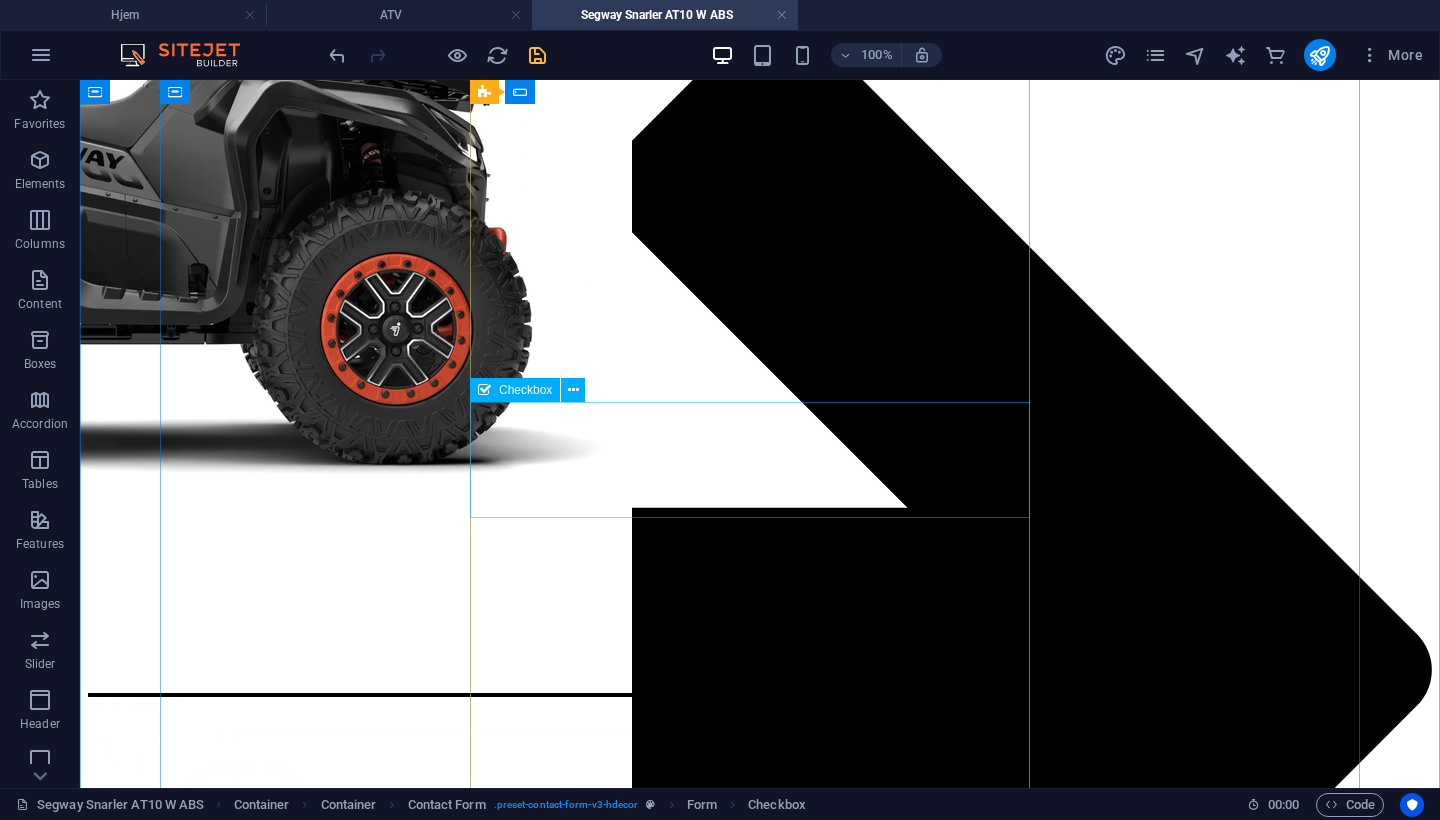 click on "Ekstrautstyr:   AT10 front fanger kit   AT10 undersbeskyttelsesplate i aluminium   ATV vindrute universal – klar 4 mm" at bounding box center (388, 3165) 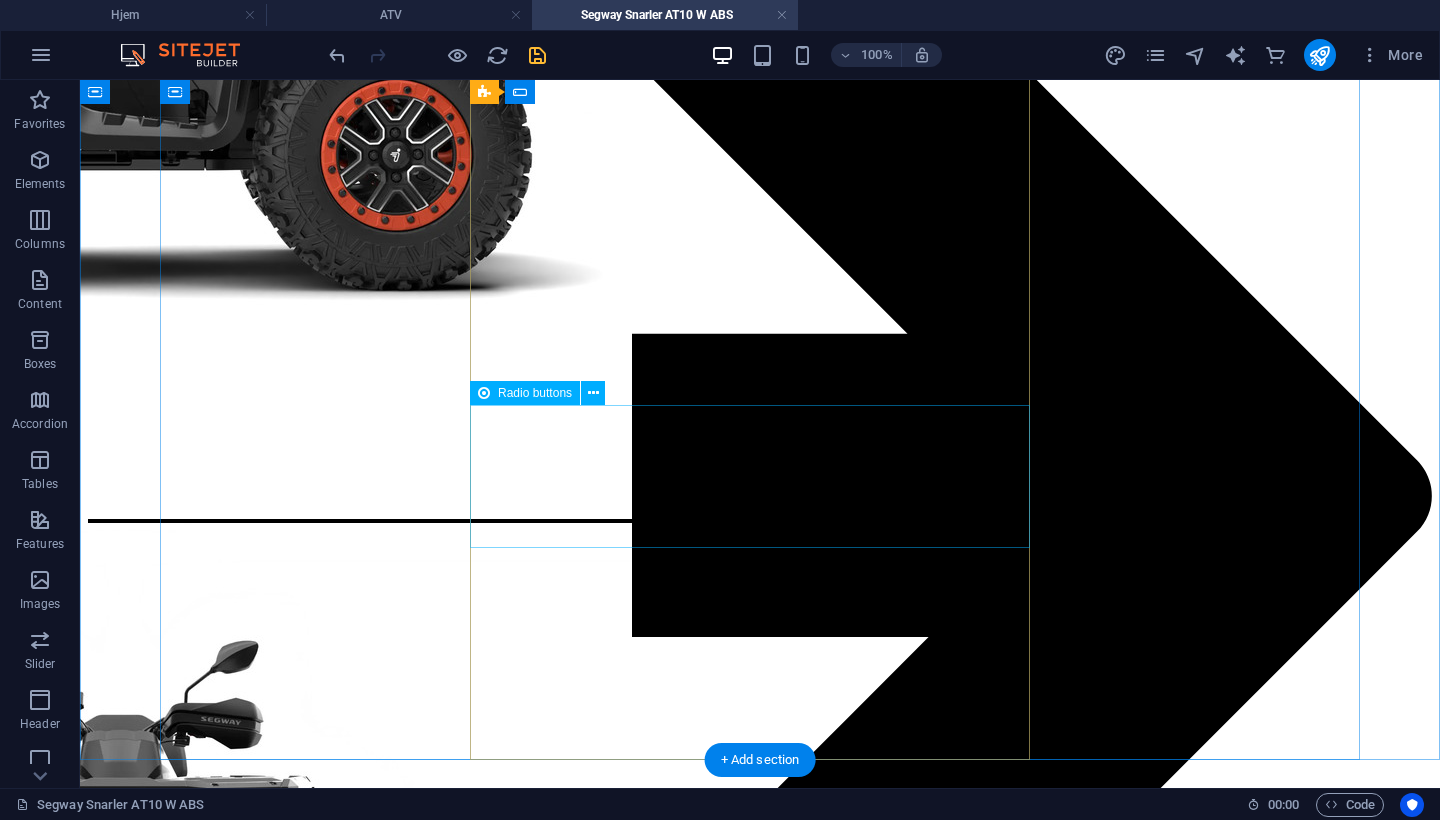 scroll, scrollTop: 2649, scrollLeft: 0, axis: vertical 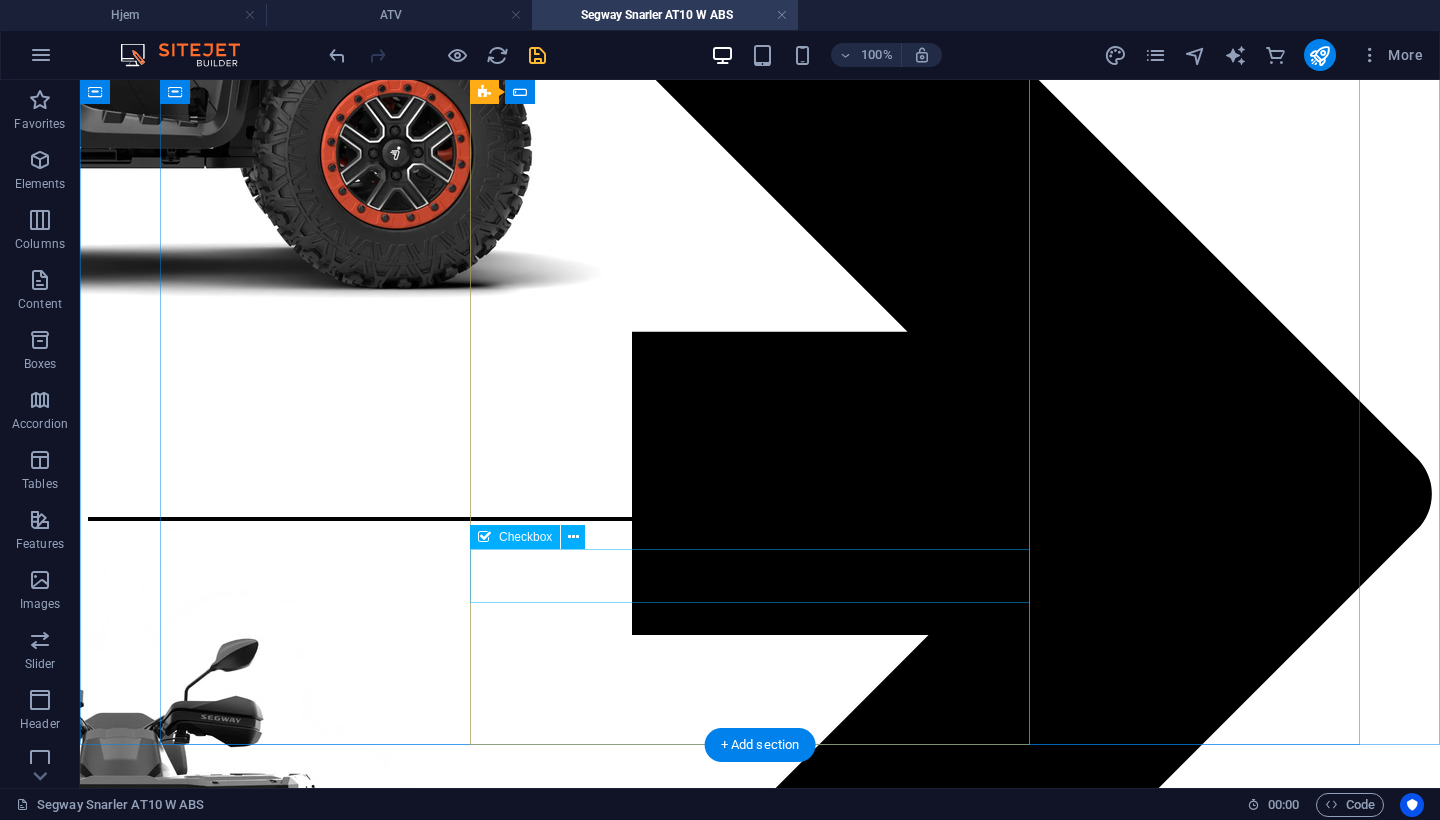 click on "Jeg er klar over at selvmontering kan påvirke garantien, da enkelte garantivilkår krever at produktet monteres av fagpersoner for at garantien skal gjelde." at bounding box center (388, 3193) 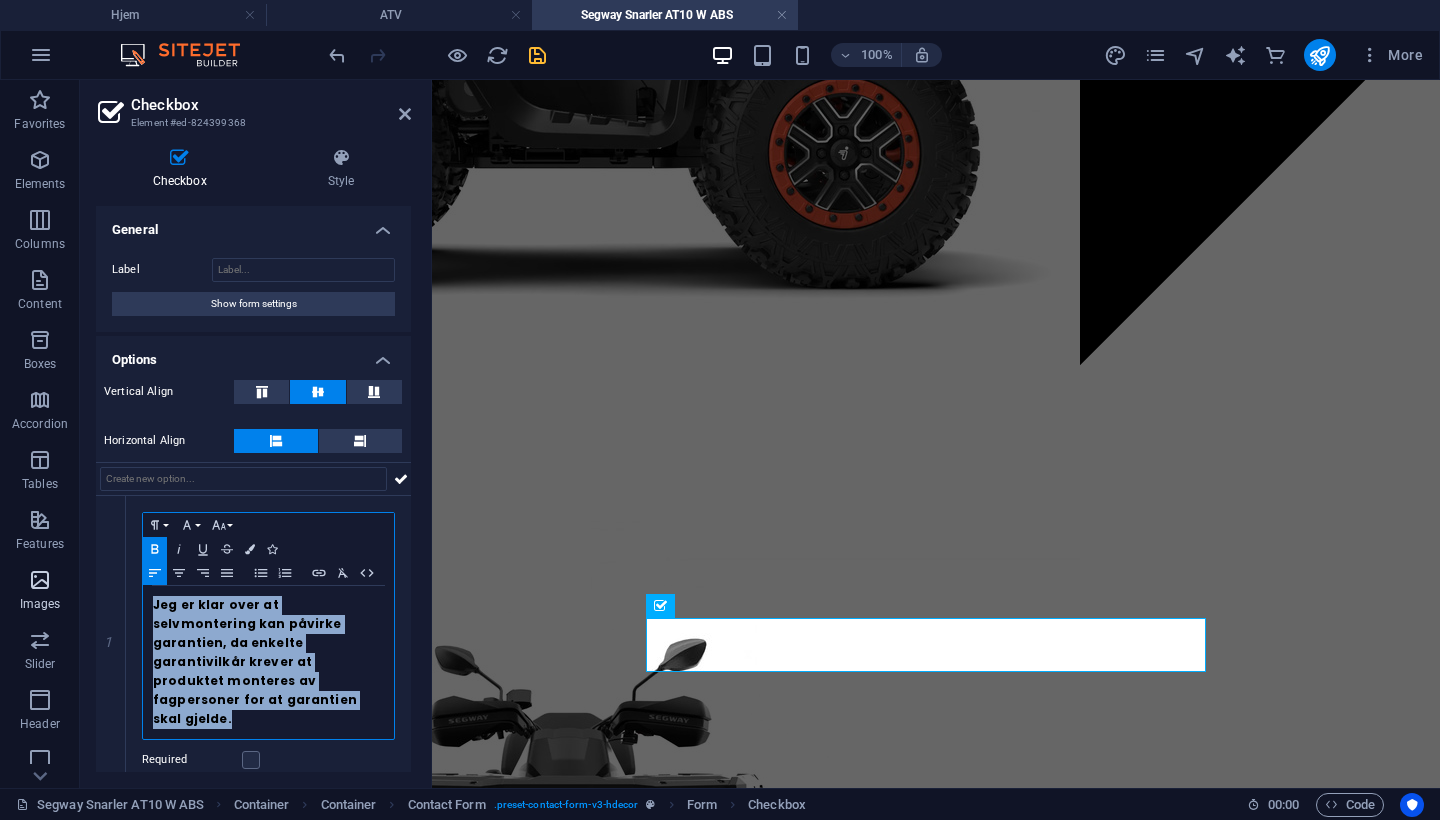 drag, startPoint x: 348, startPoint y: 674, endPoint x: 45, endPoint y: 565, distance: 322.0093 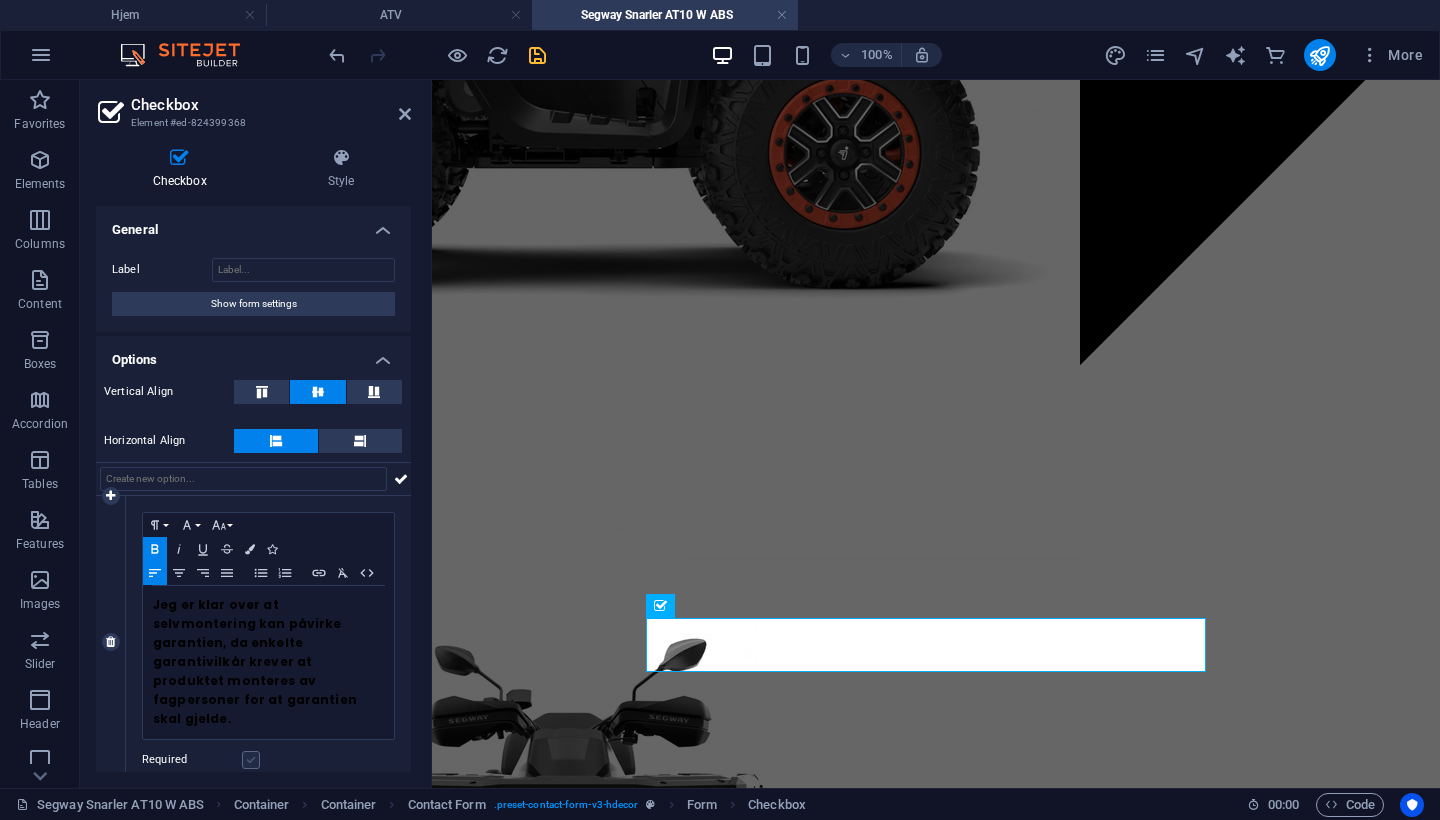 click at bounding box center [251, 760] 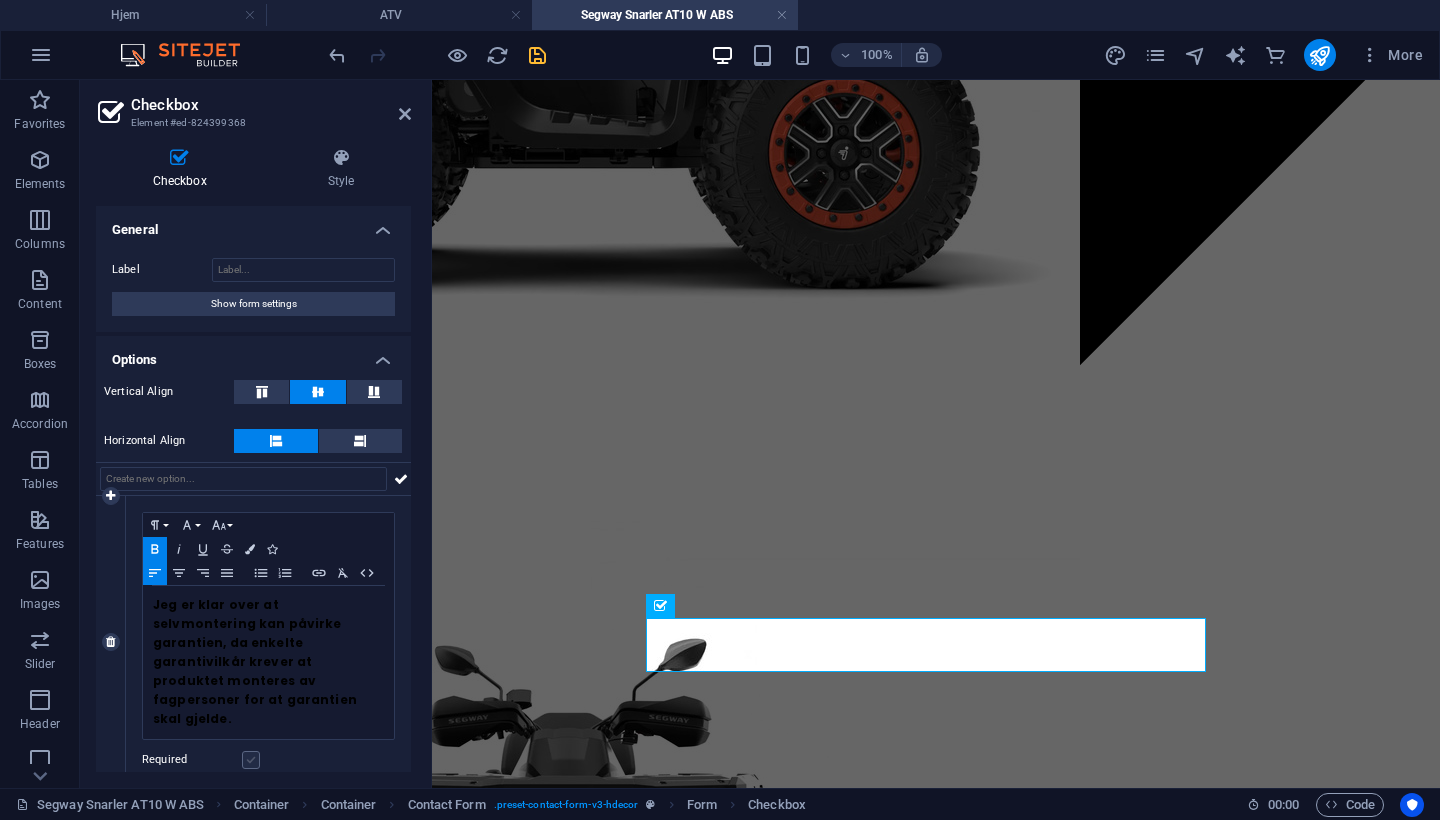 click on "Required" at bounding box center (0, 0) 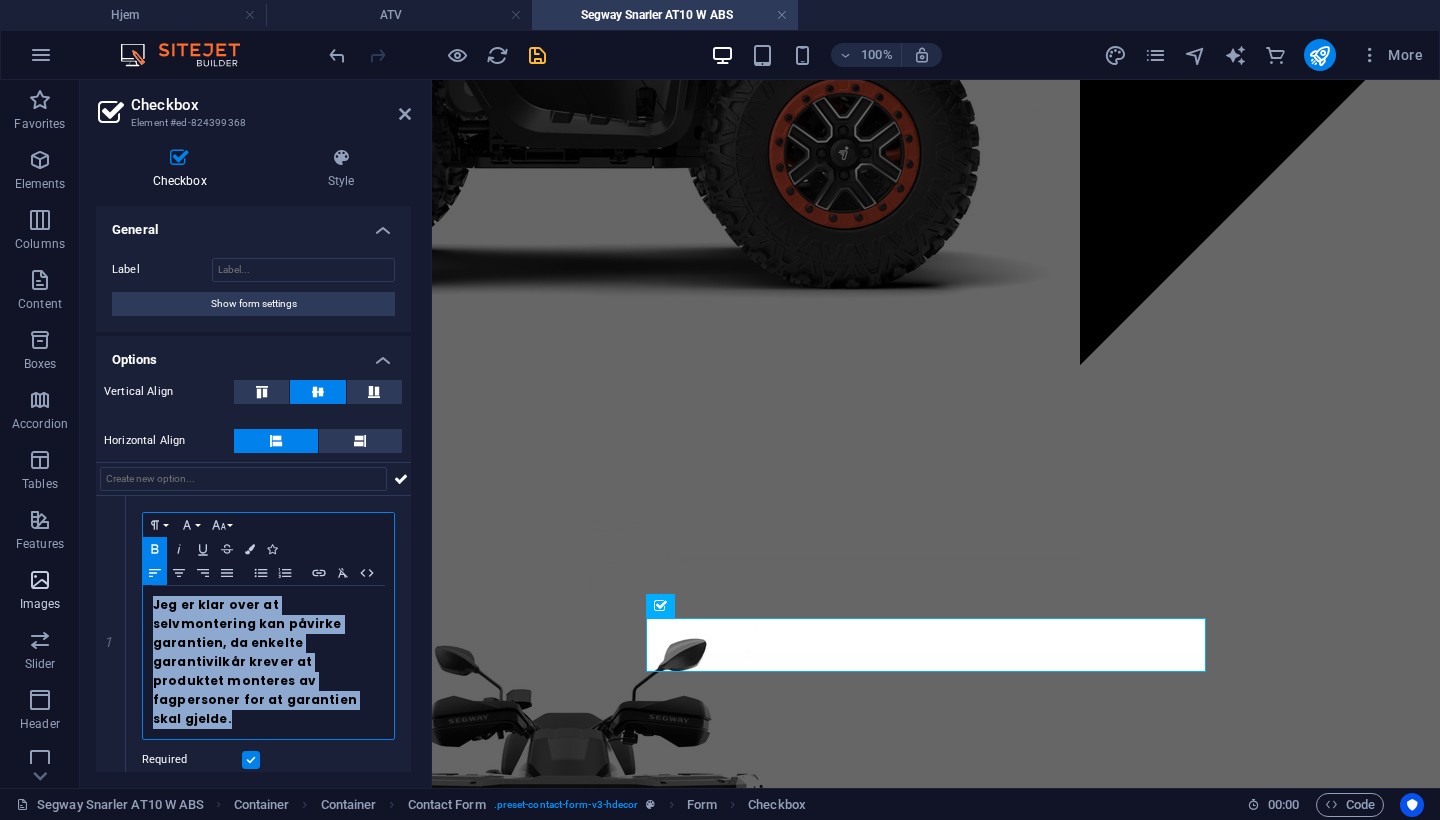 drag, startPoint x: 333, startPoint y: 670, endPoint x: 60, endPoint y: 589, distance: 284.76306 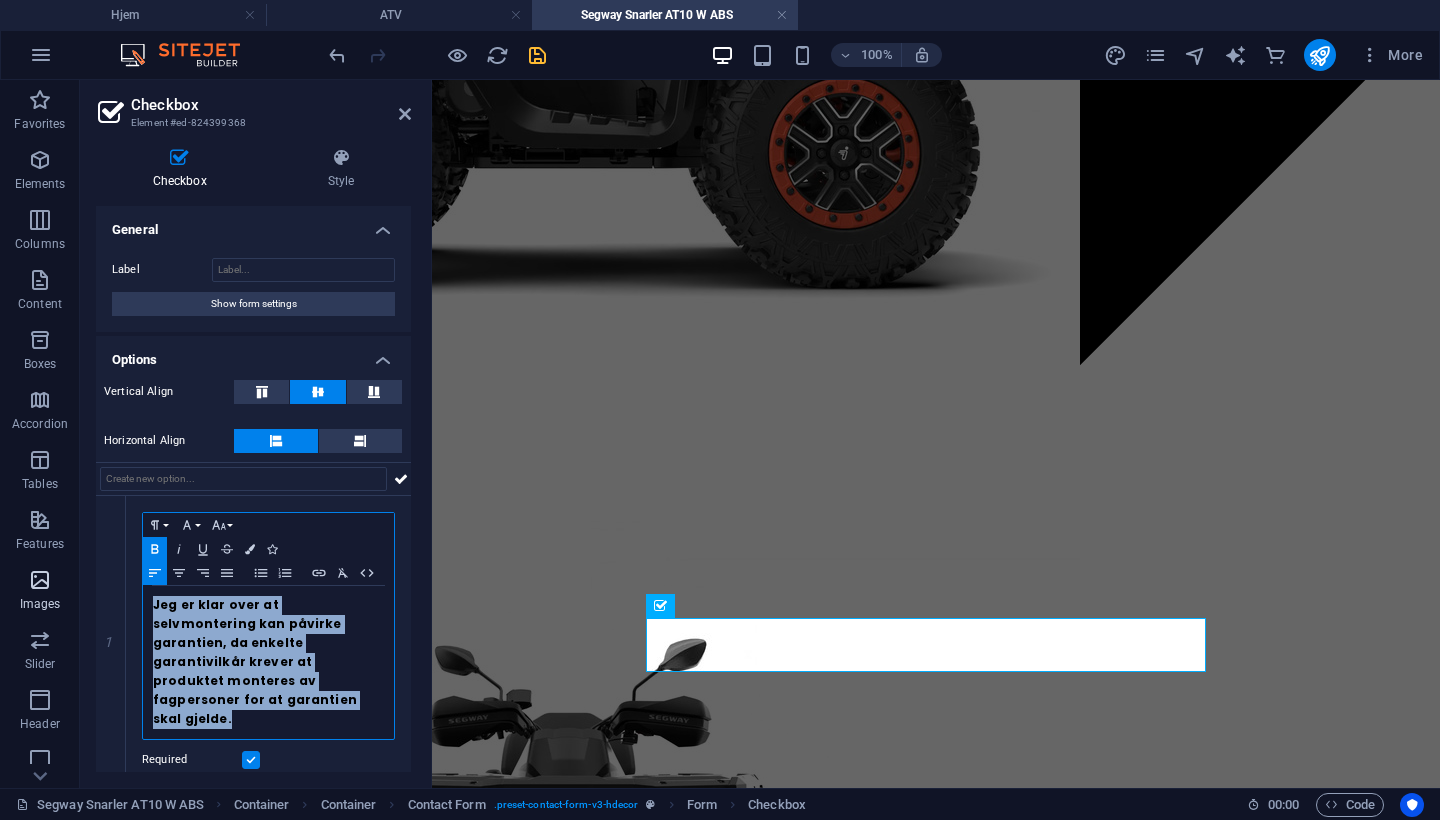 click on "Favorites Elements Columns Content Boxes Accordion Tables Features Images Slider Header Footer Forms Marketing Collections Commerce Checkbox Element #ed-824399368 Checkbox Style General Label Show form settings Options Vertical Align Horizontal Align 1 Paragraph Format Normal Heading 1 Heading 2 Heading 3 Heading 4 Heading 5 Heading 6 Code Font Family Arial Georgia Impact Tahoma Times New Roman Verdana Font Size 8 9 10 11 12 14 18 24 30 36 48 60 72 96 Bold Italic Underline Strikethrough Colors Icons Align Left Align Center Align Right Align Justify Unordered List Ordered List Insert Link Clear Formatting HTML Jeg er klar over at selvmontering kan påvirke garantien, da enkelte garantivilkår krever at produktet monteres av fagpersoner for at garantien skal gjelde. Required Contact Form Element Layout How this element expands within the layout (Flexbox). Size Default auto px % 1/1 1/2 1/3 1/4 1/5 1/6 1/7 1/8 1/9 1/10 Grow Shrink Order Container layout Visible Visible Opacity 100 % Overflow Spacing Margin auto" at bounding box center [720, 434] 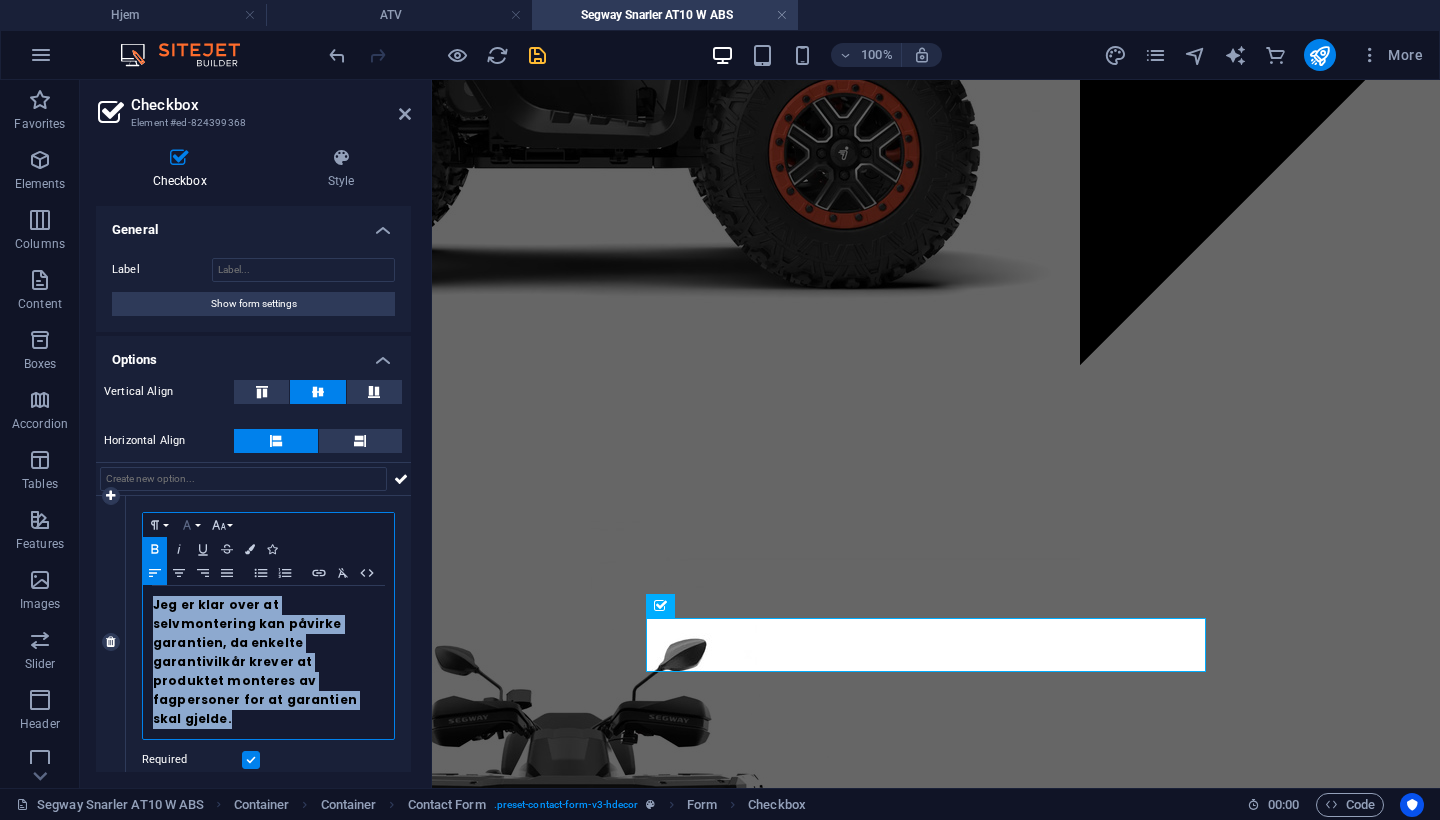 click 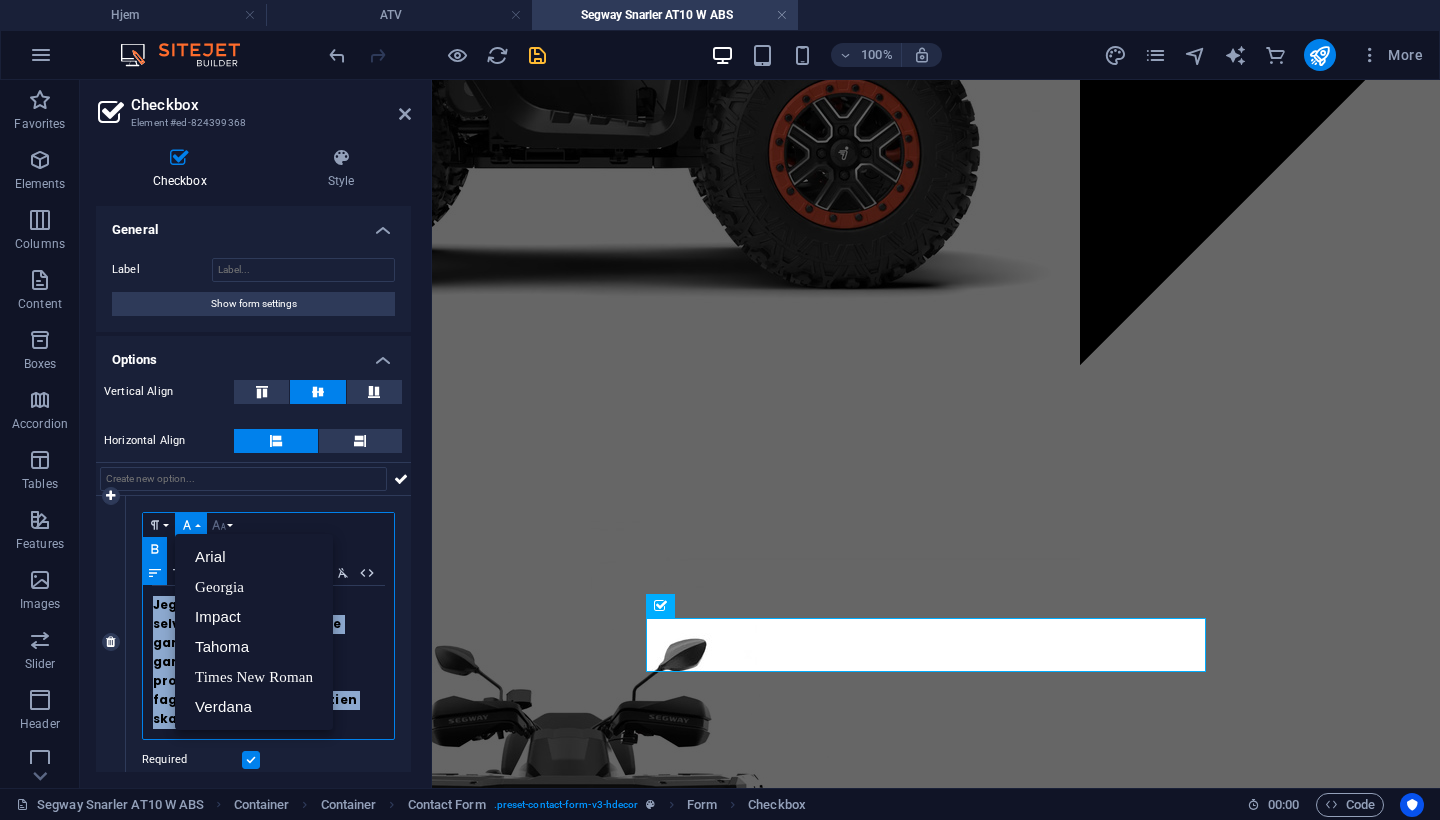 click on "Font Size" at bounding box center (223, 525) 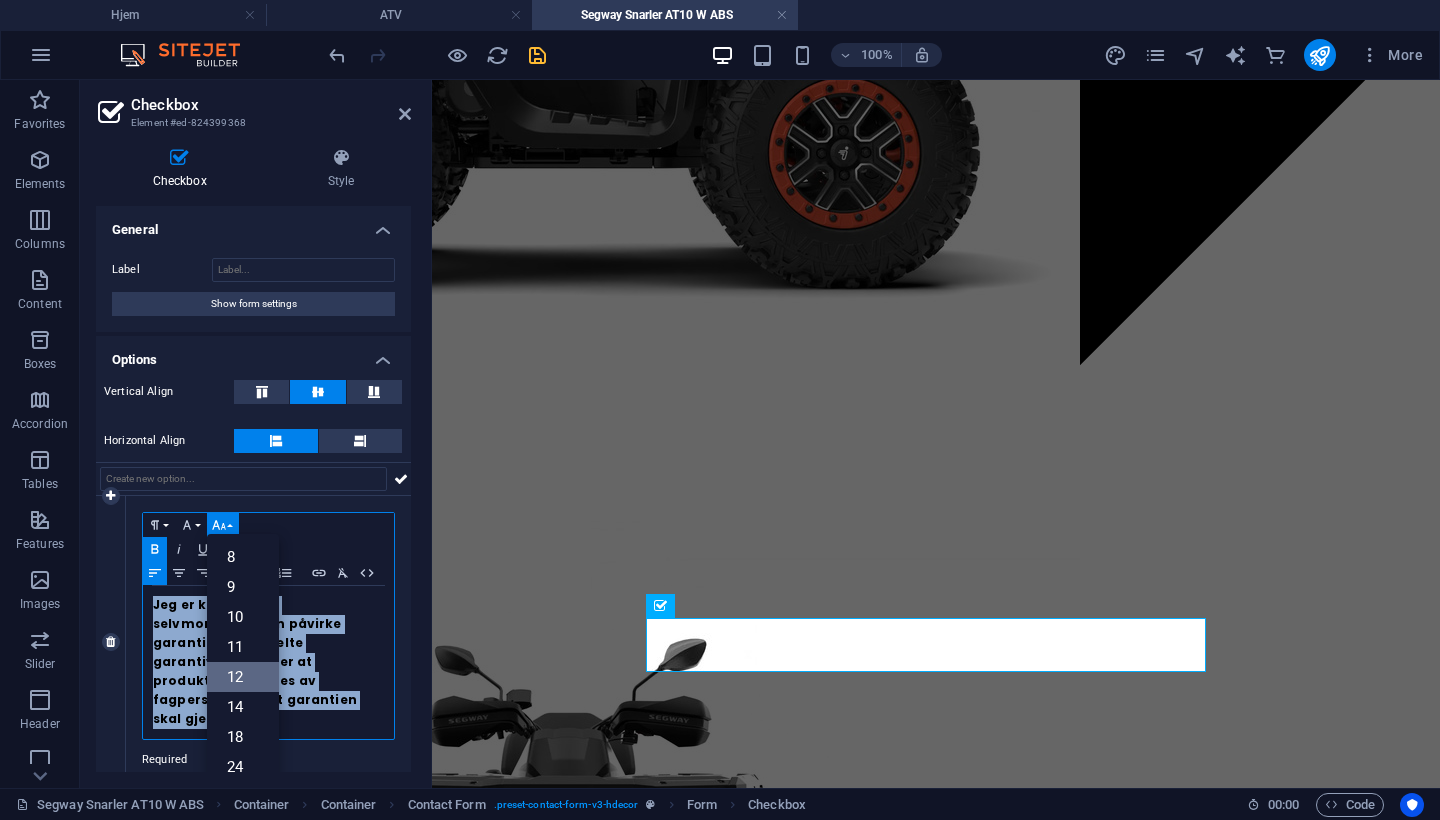 scroll, scrollTop: 143, scrollLeft: 0, axis: vertical 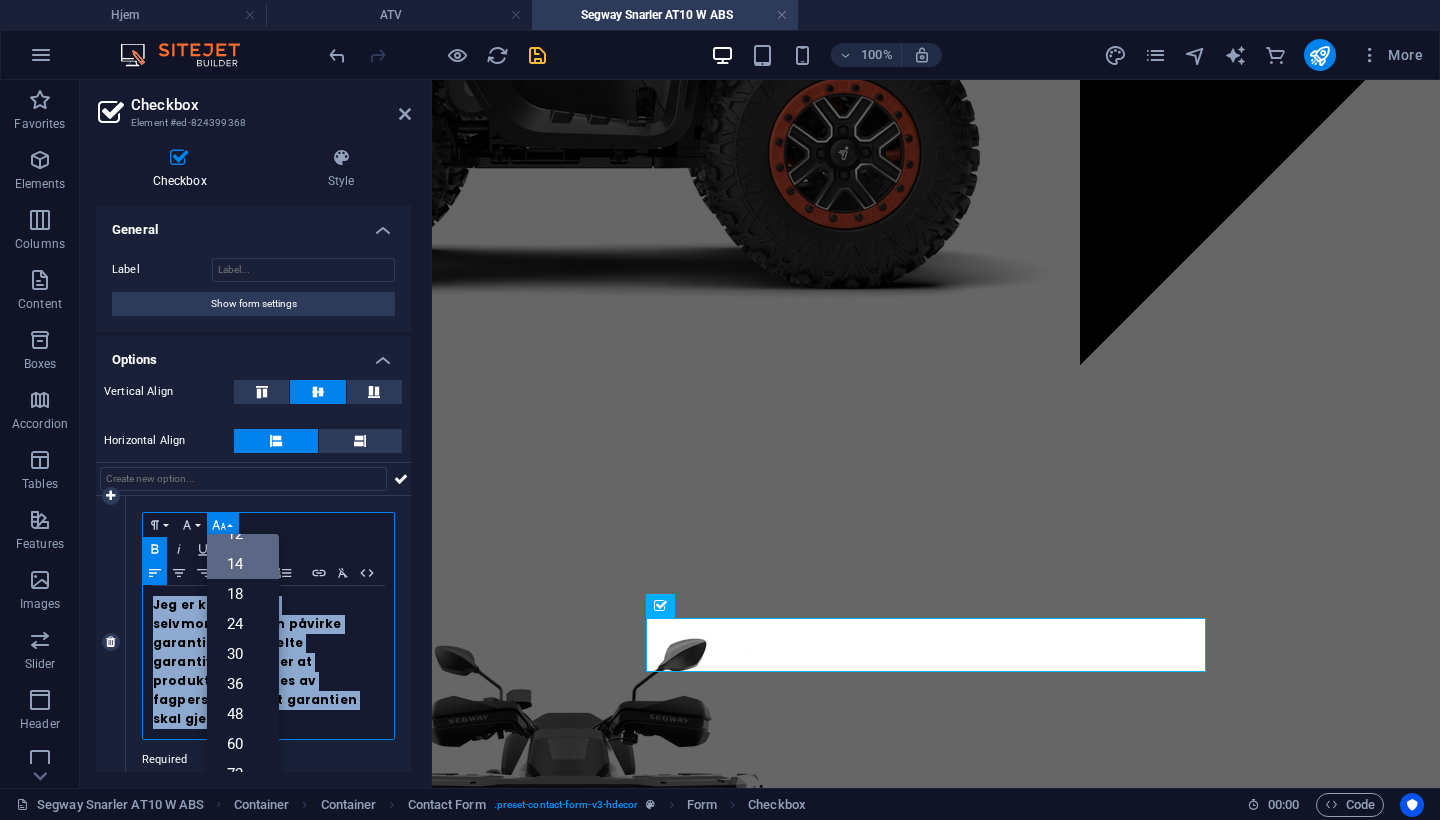 click on "14" at bounding box center (243, 564) 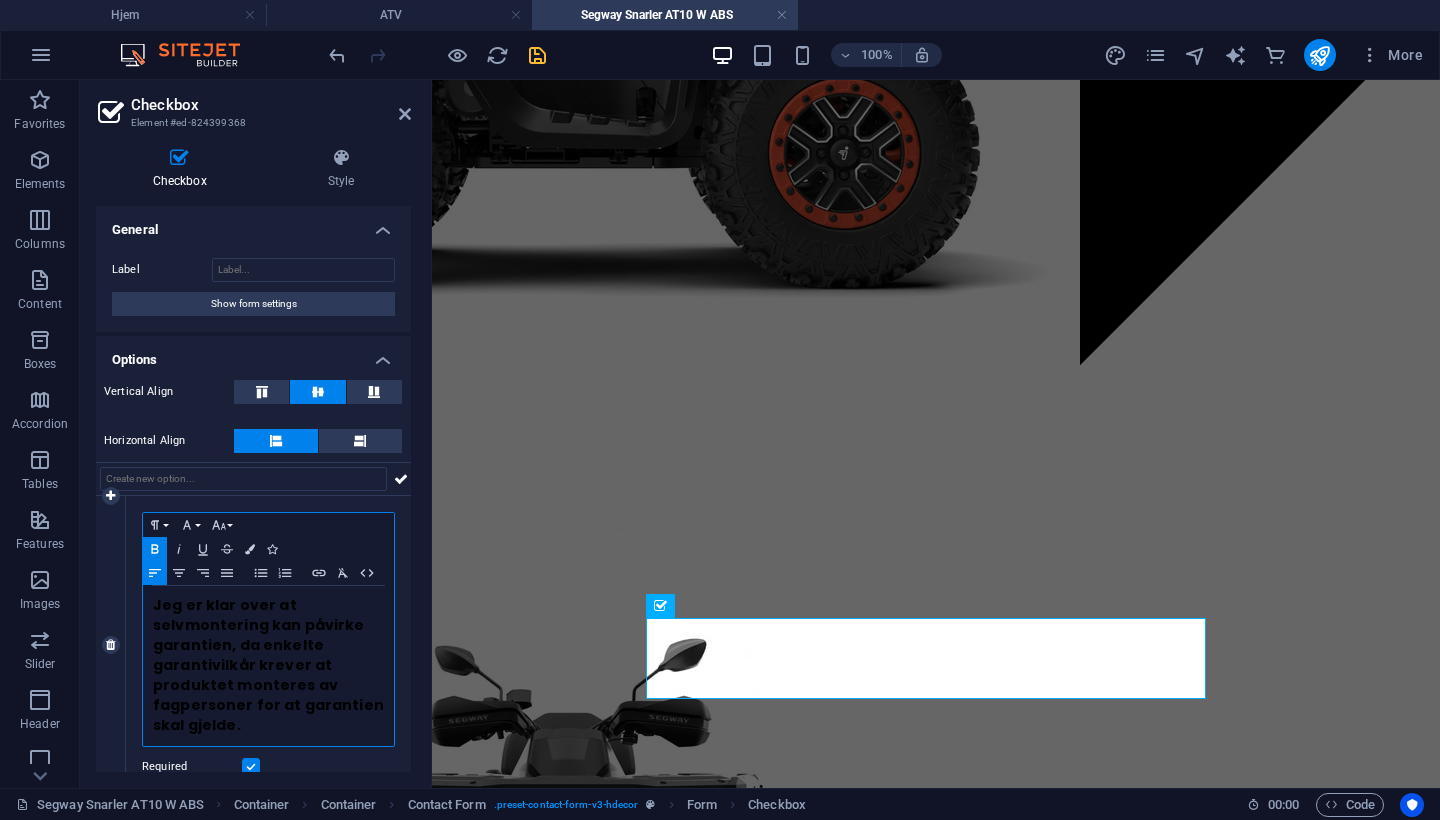click 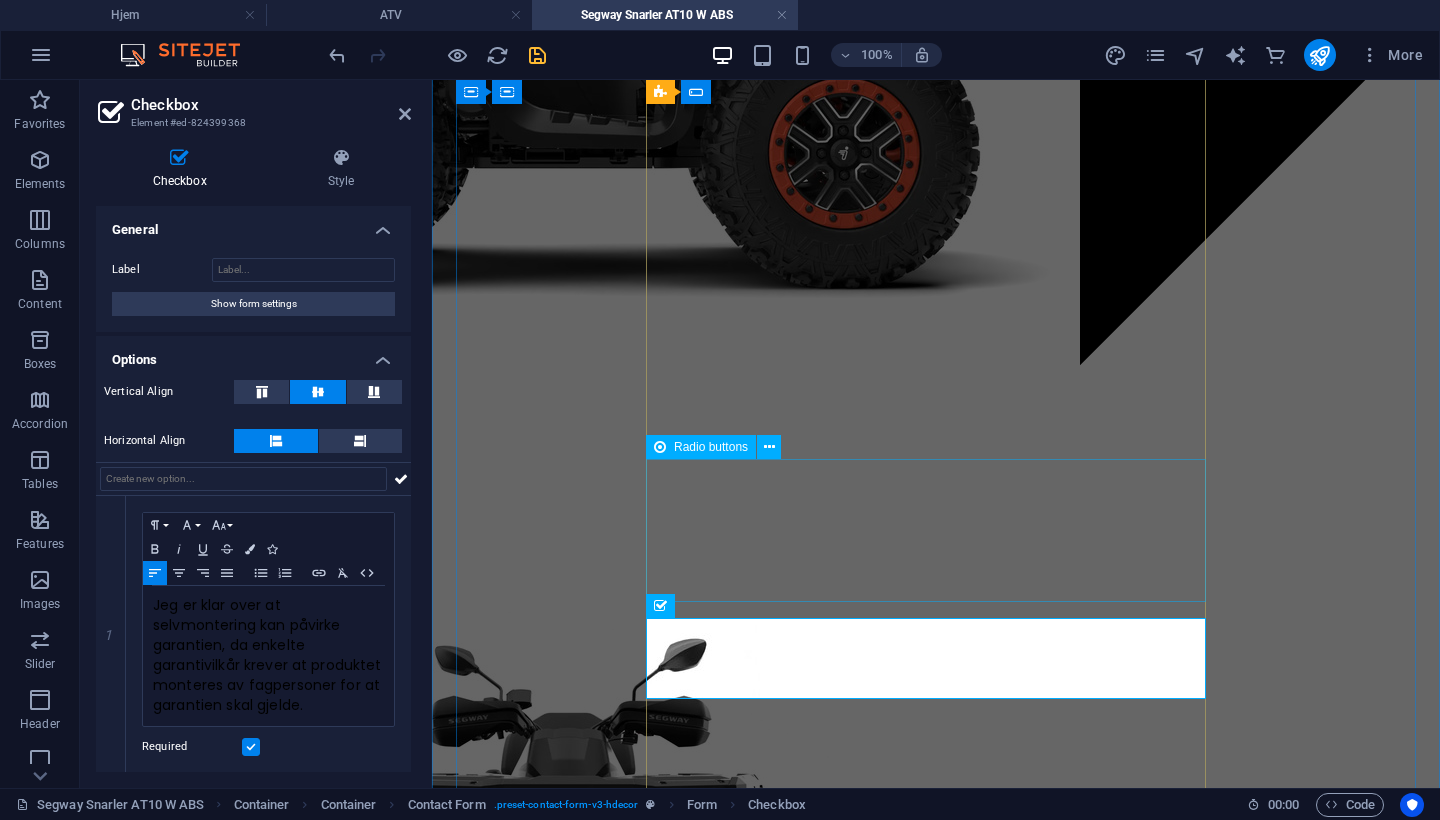 click on "Montering og registrering:   Kun montering   Kun registrering   Begge deler   Ingen (jeg ordner alt selv)" at bounding box center (740, 2455) 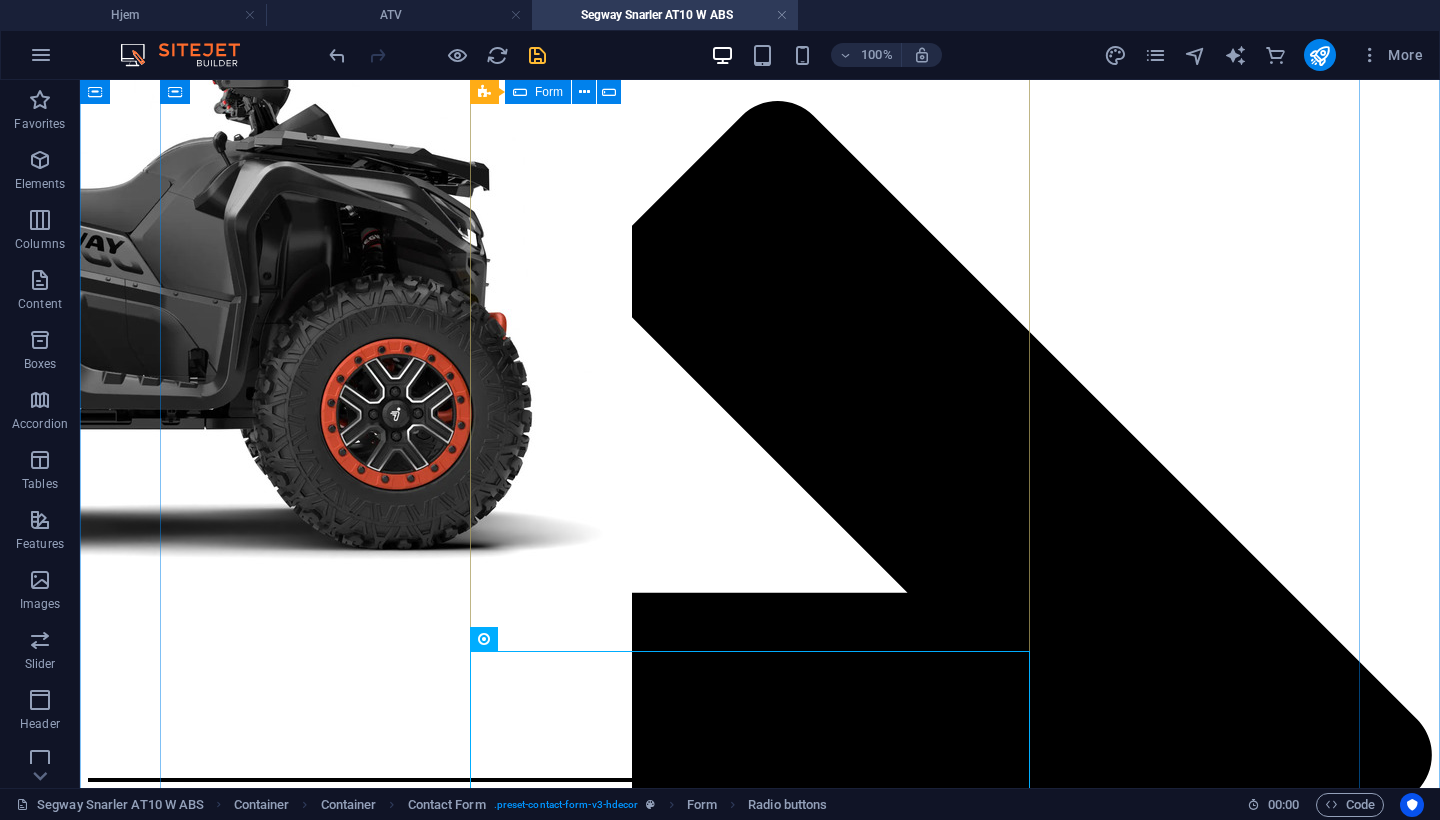 scroll, scrollTop: 2354, scrollLeft: 0, axis: vertical 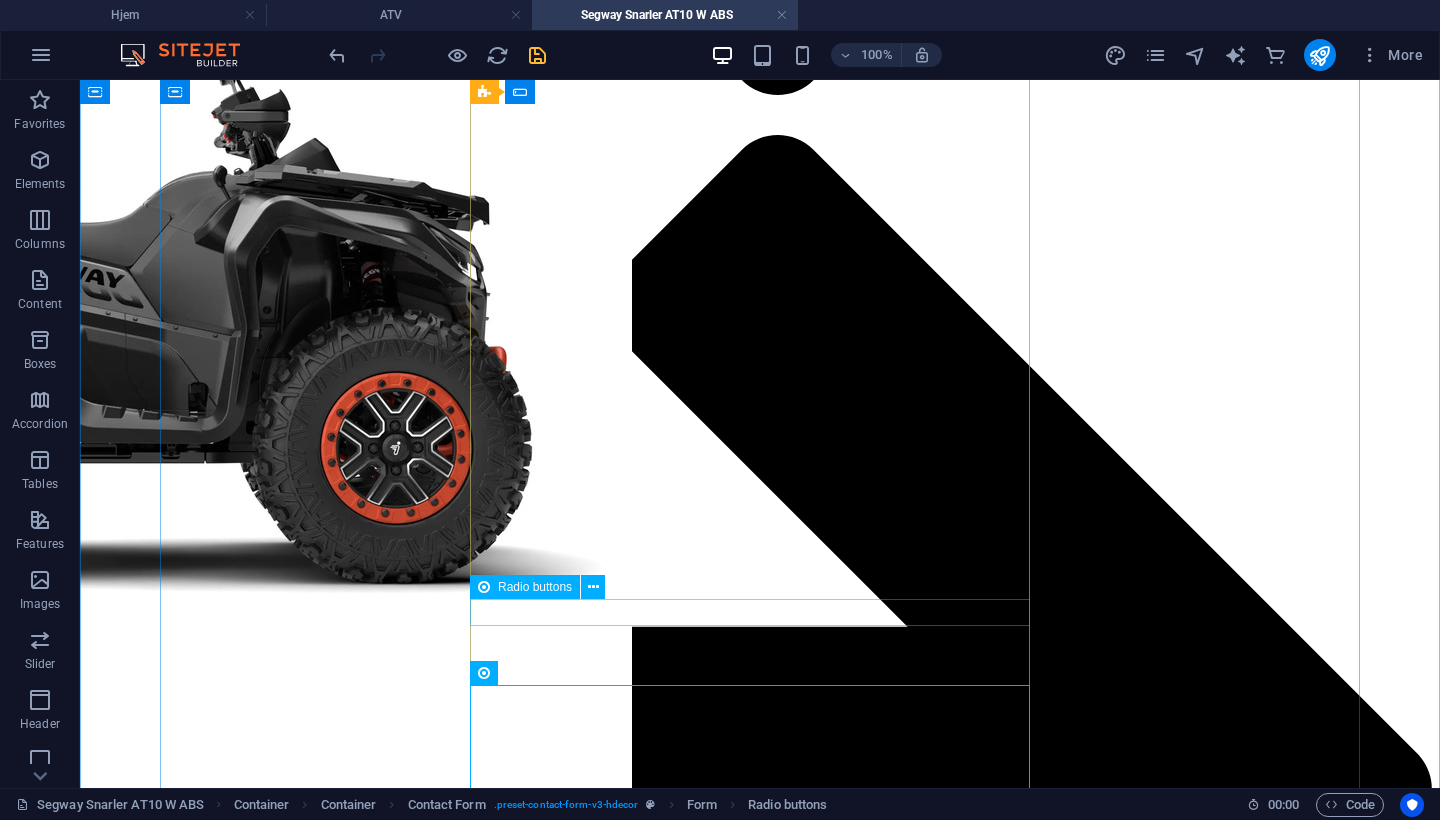 click on "AT10 undersbeskyttelsesplate i aluminium" at bounding box center (388, 3250) 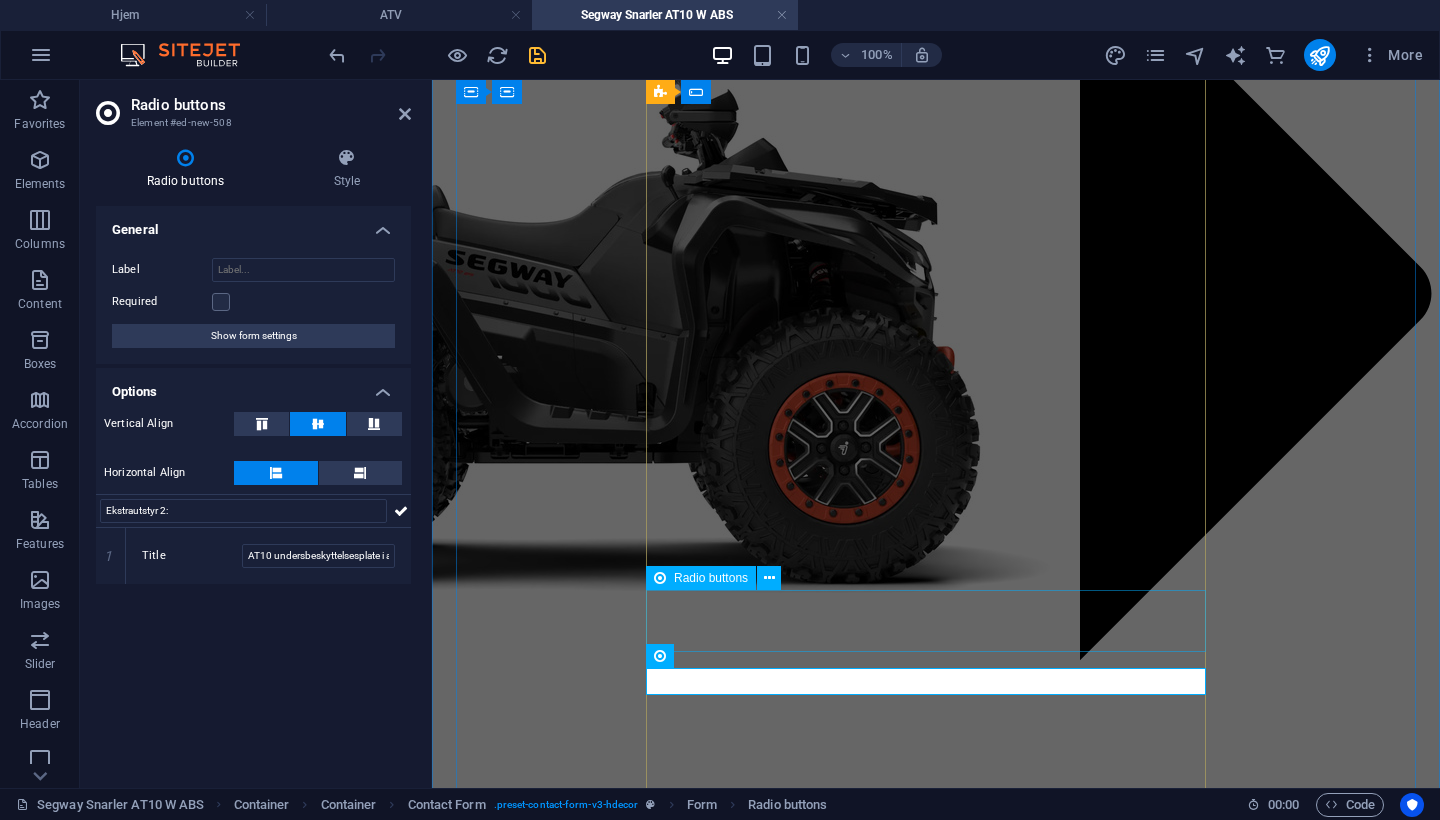 click on "Ekstrautstyr:   AT10 front fanger kit" at bounding box center (740, 2578) 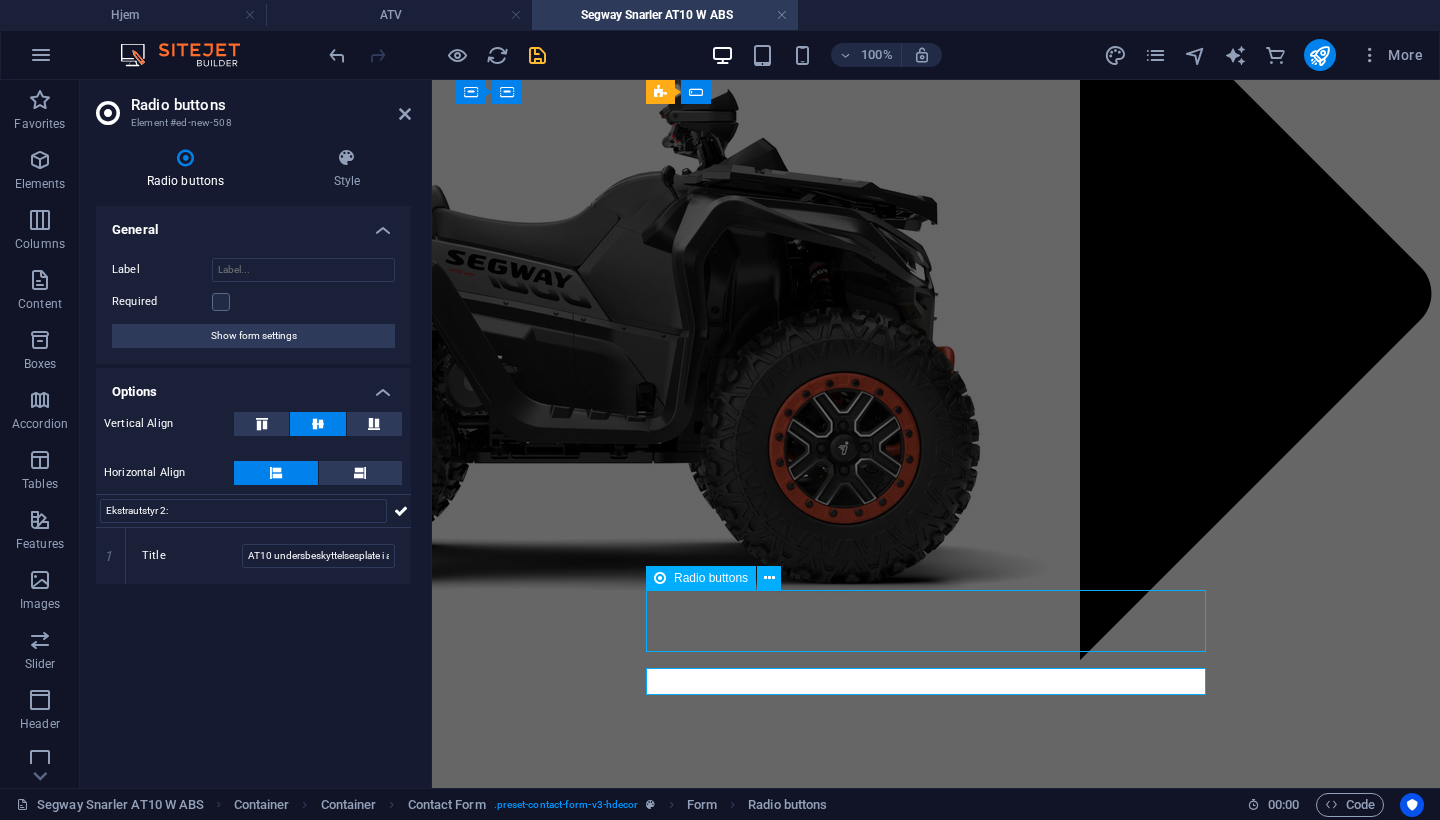 click on "Ekstrautstyr:   AT10 front fanger kit" at bounding box center [740, 2578] 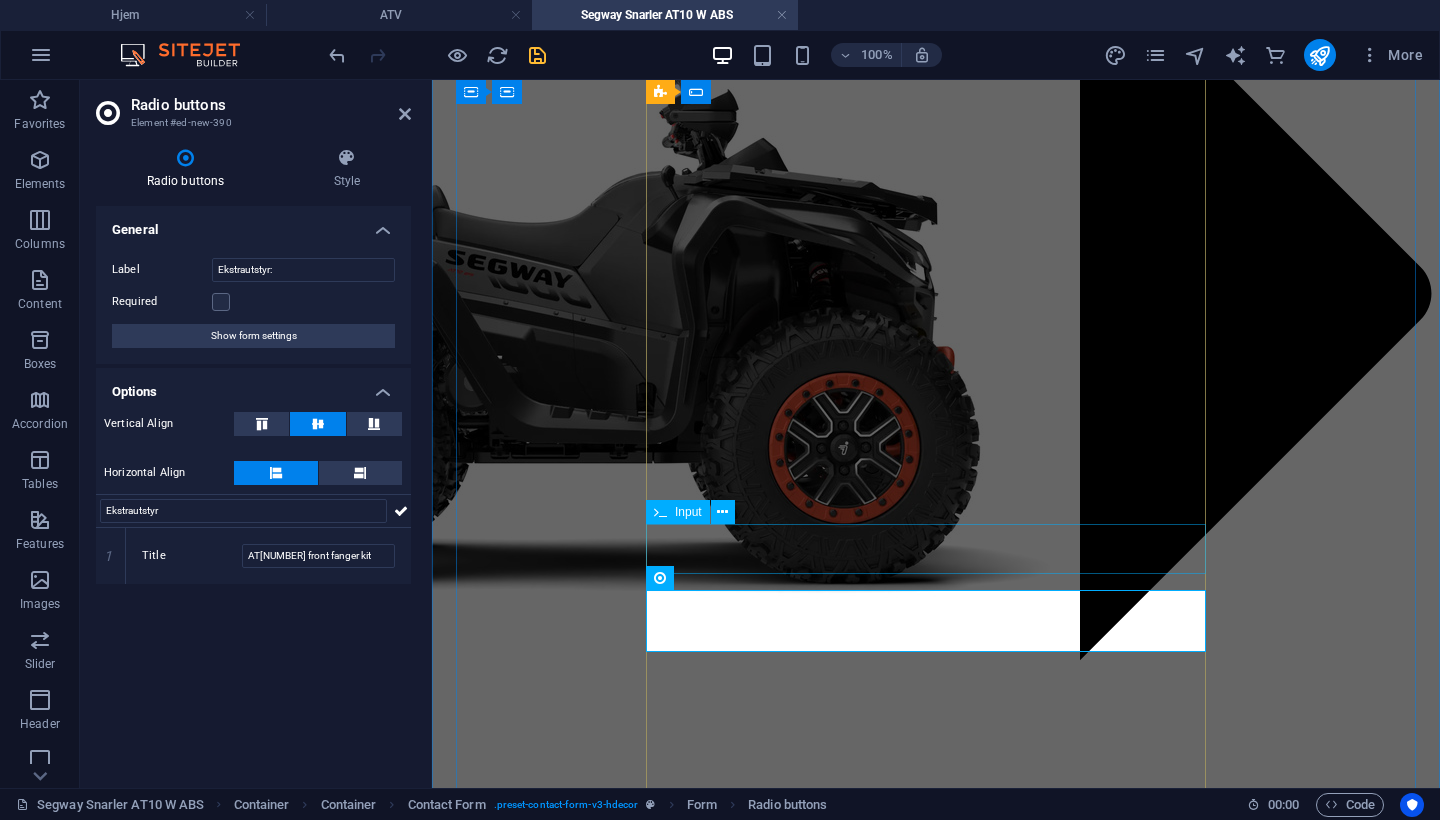 click at bounding box center [740, 2540] 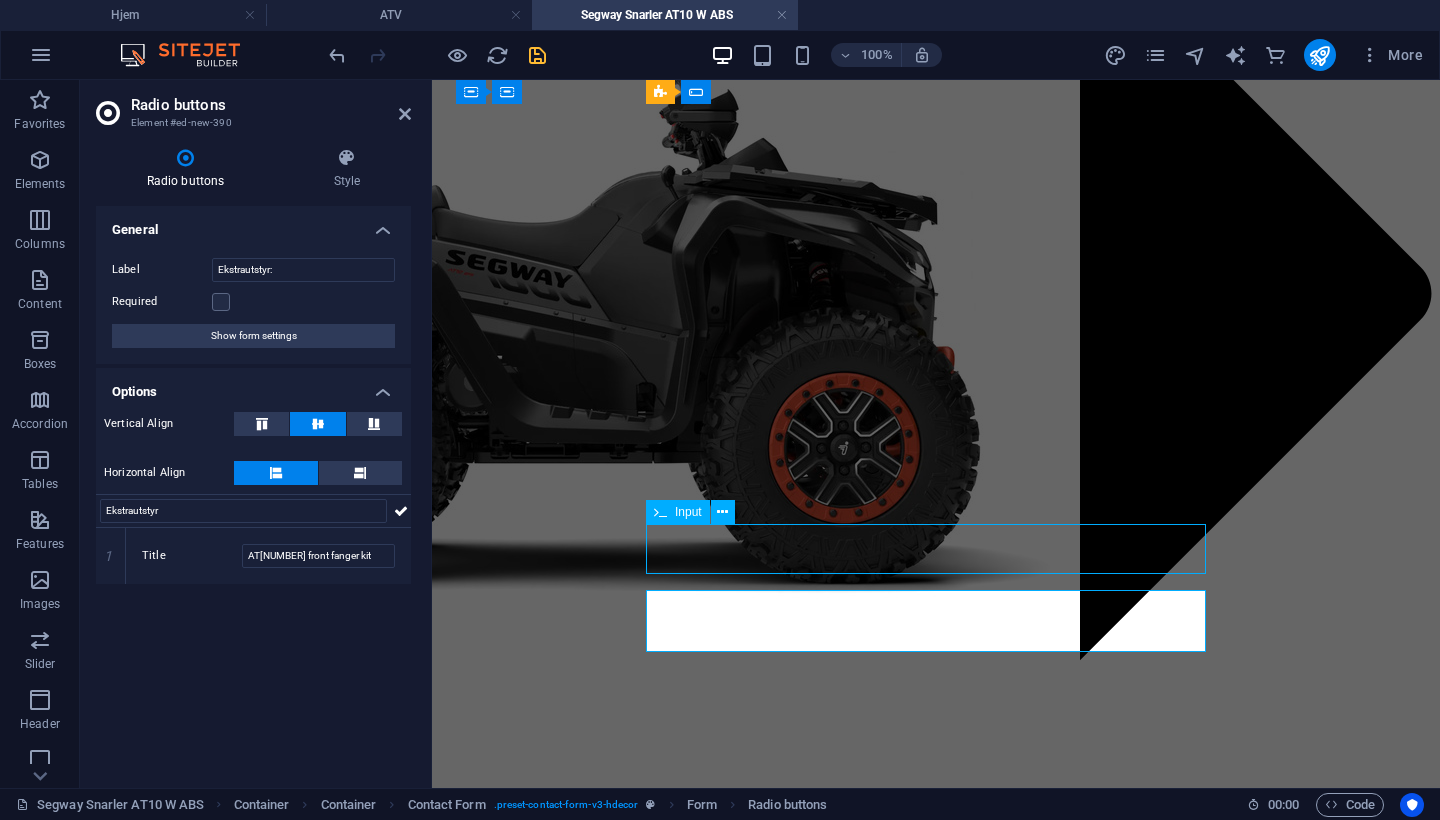 click at bounding box center [740, 2540] 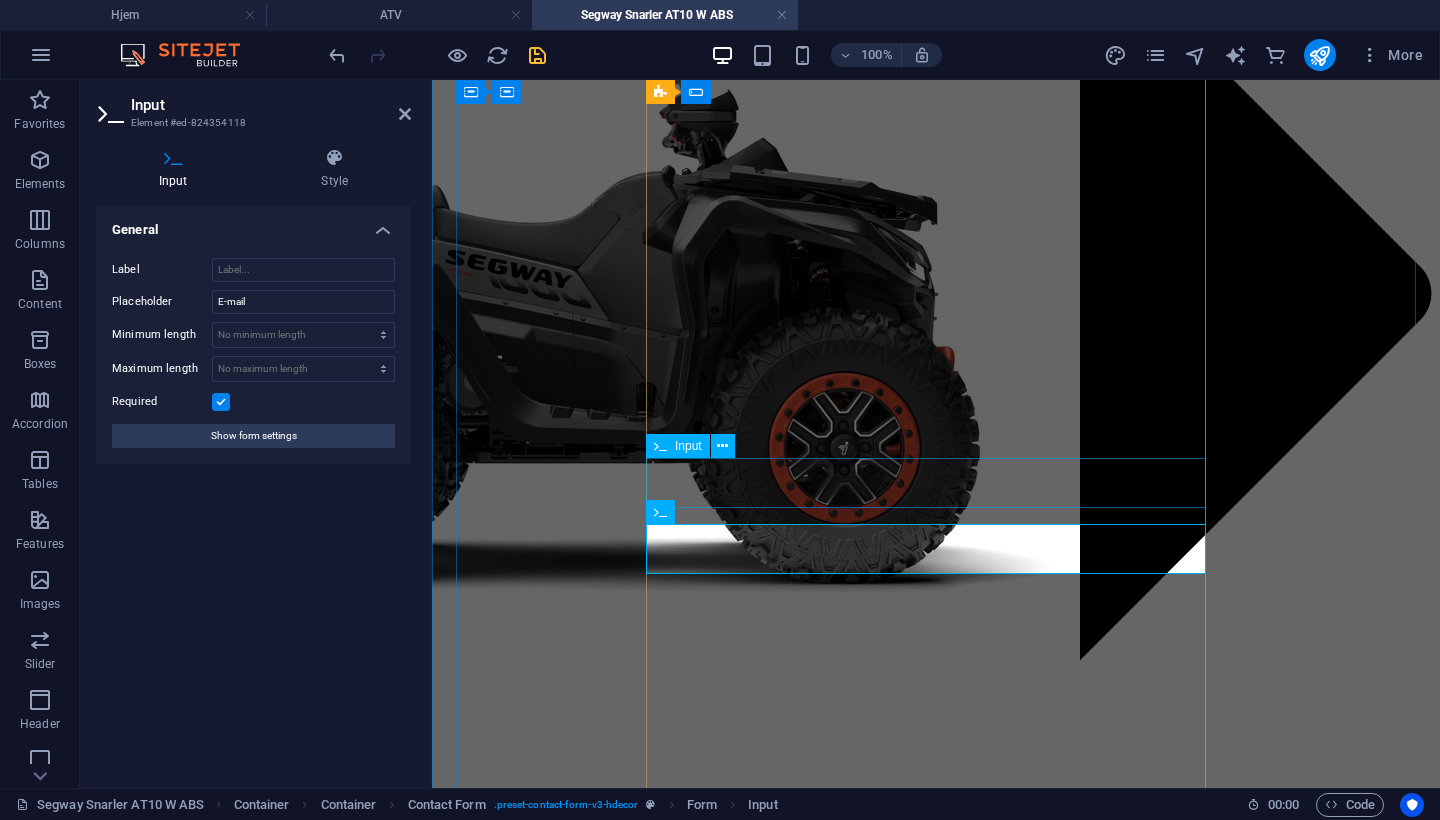 click at bounding box center (740, 2519) 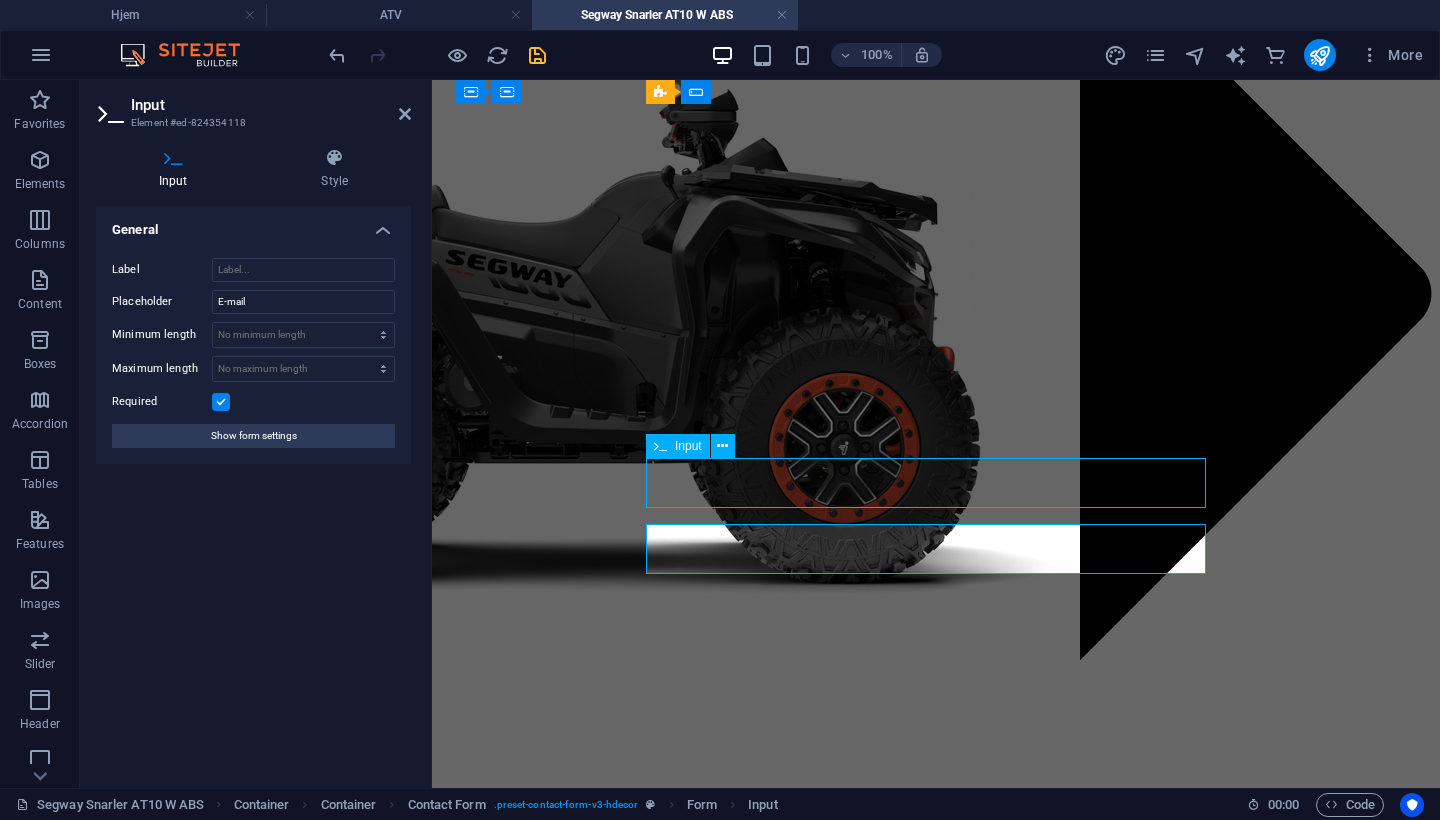 click at bounding box center (740, 2519) 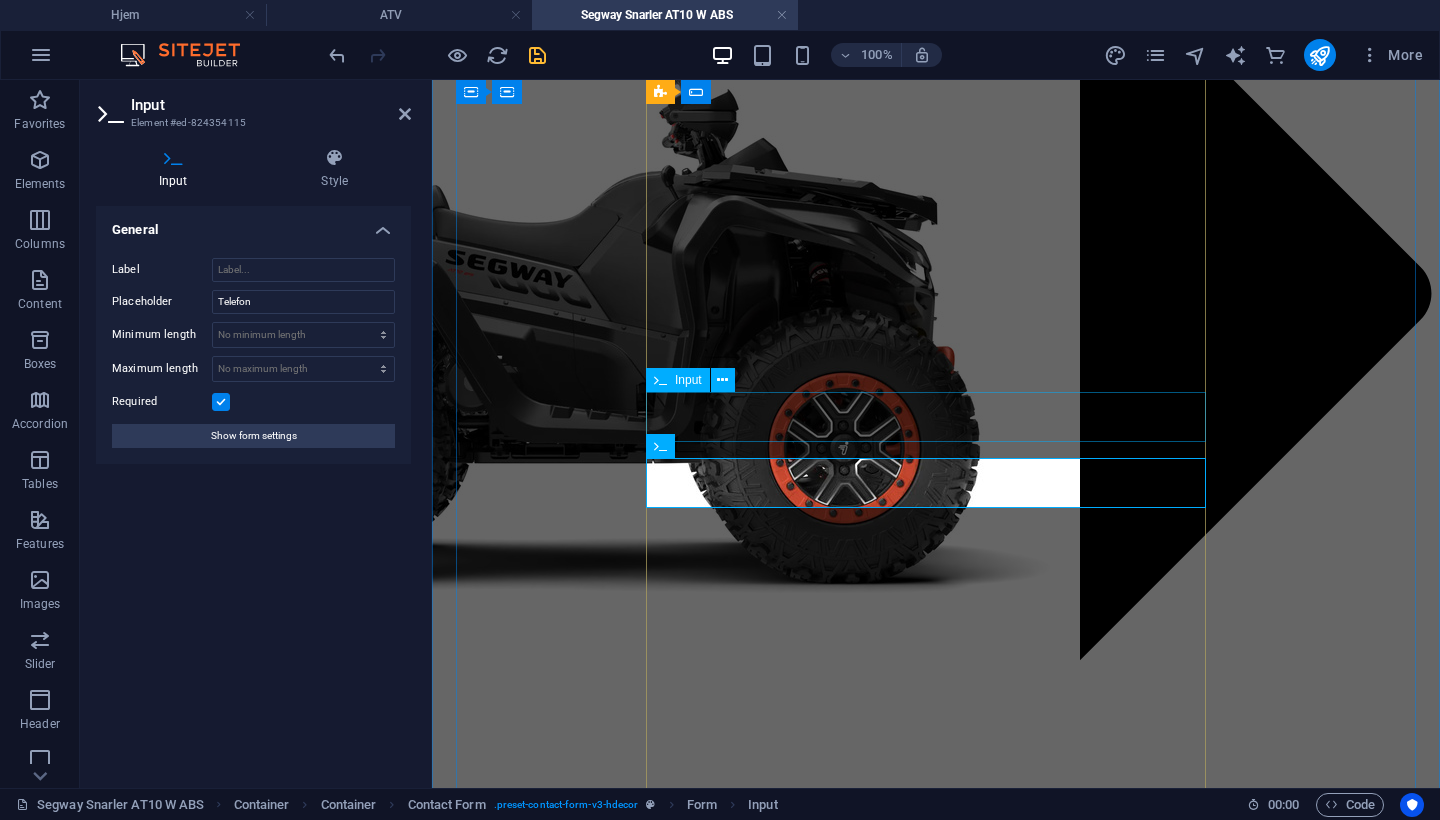 click at bounding box center (740, 2498) 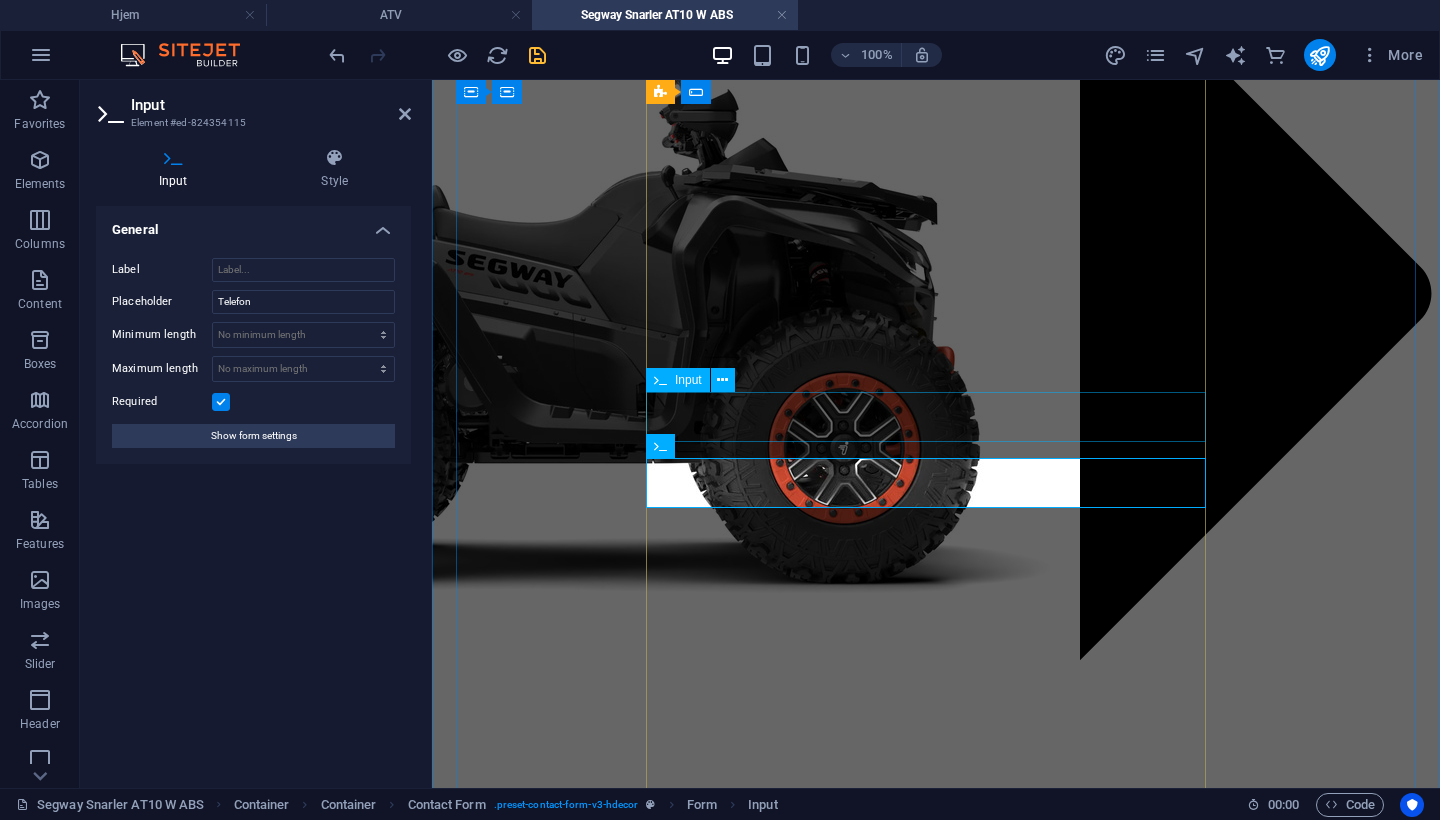 click at bounding box center [740, 2498] 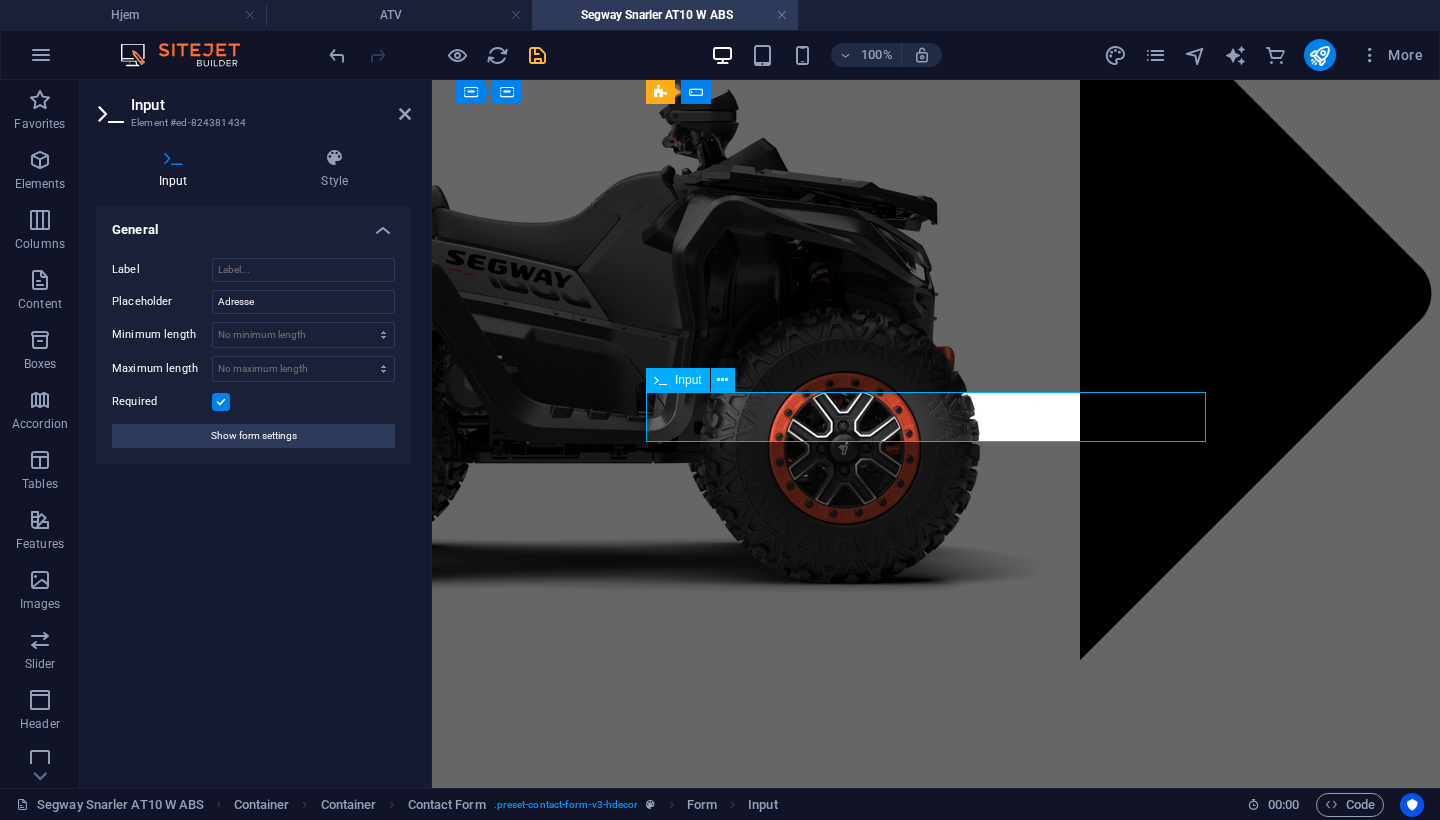 scroll, scrollTop: 2206, scrollLeft: 0, axis: vertical 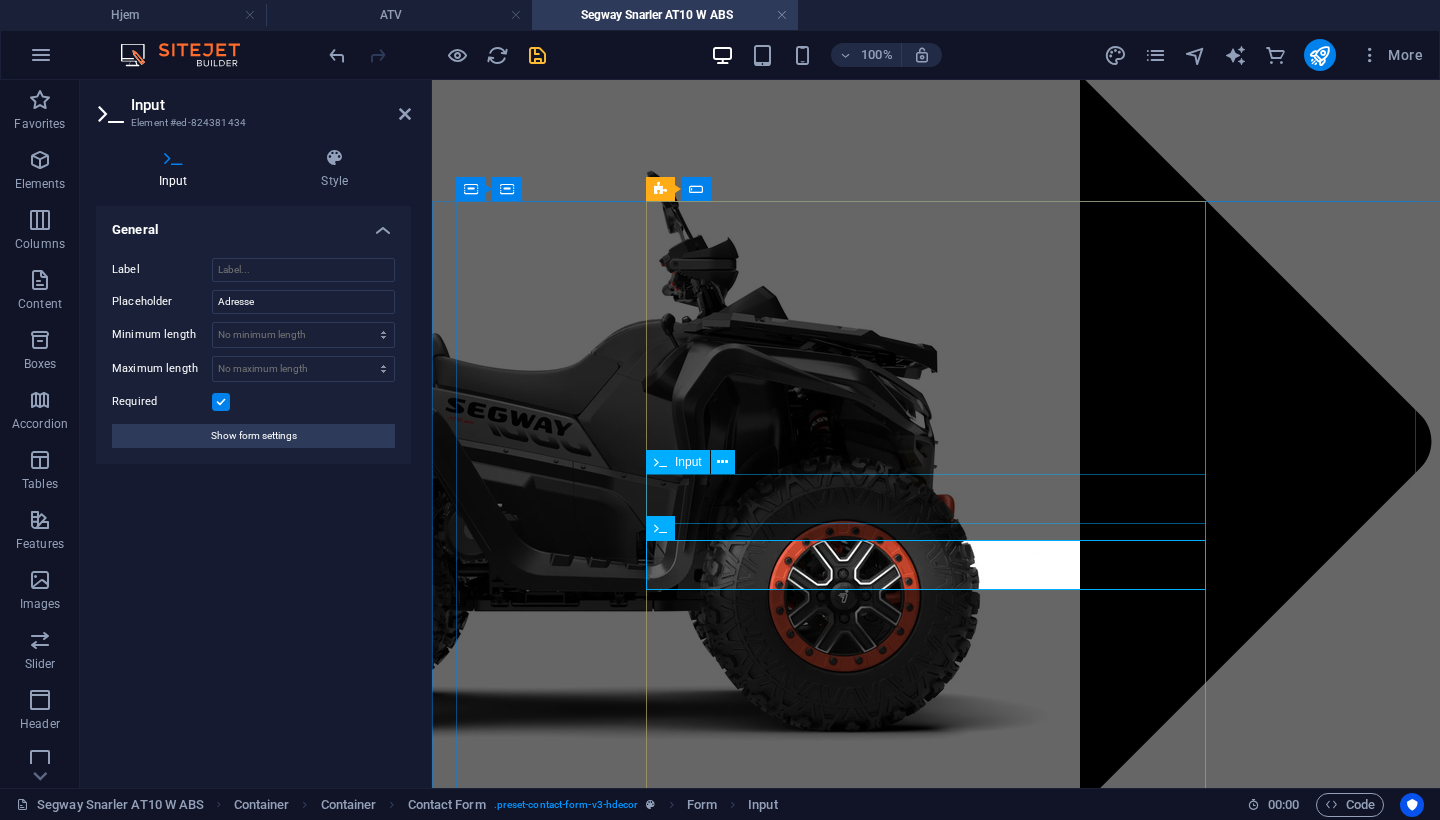 click at bounding box center [740, 2625] 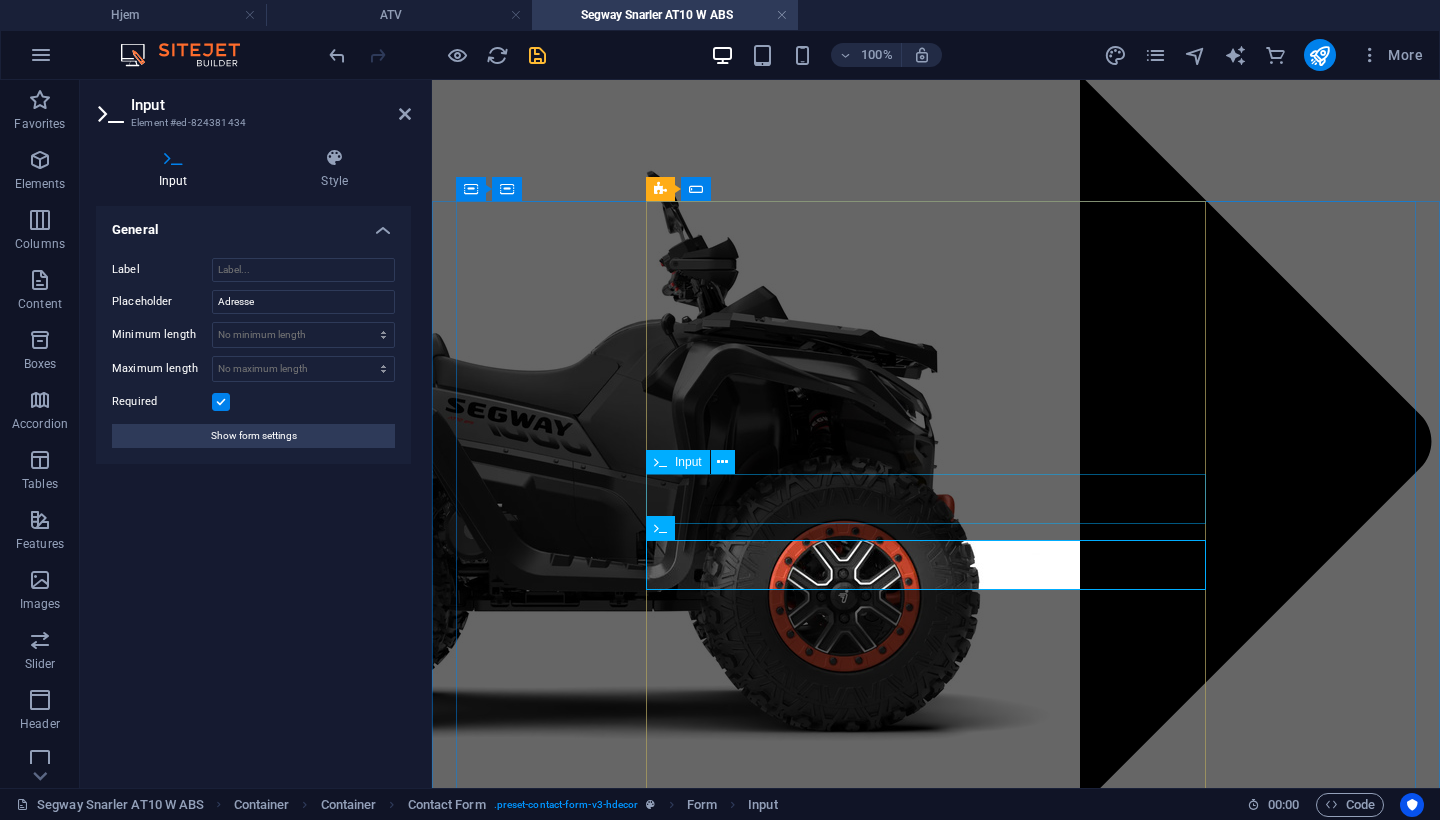 click at bounding box center (740, 2625) 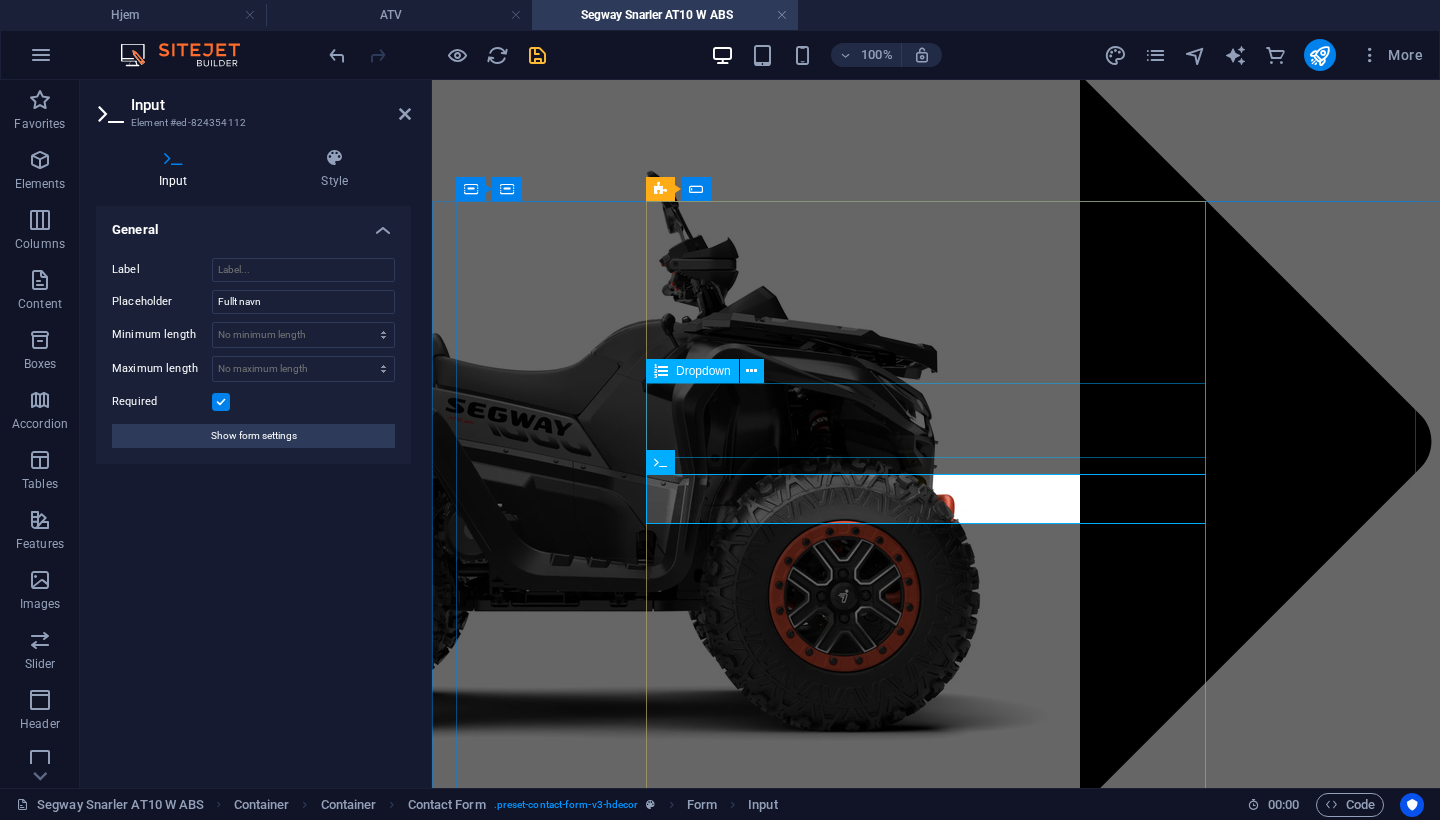 click on "Ønsket leveringsmetode: Hente selv Hjemlevering" at bounding box center (740, 2605) 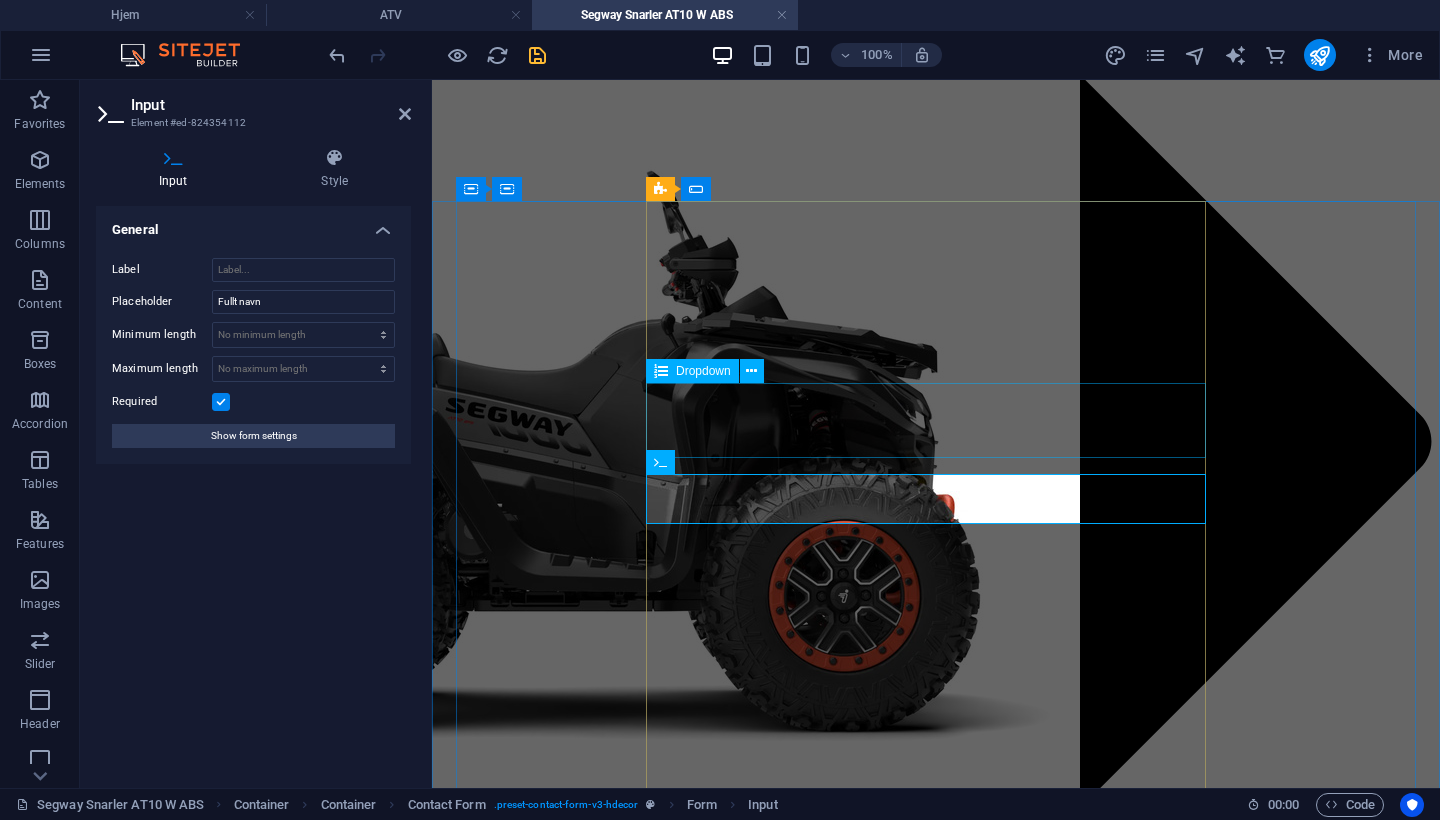 click on "Ønsket leveringsmetode: Hente selv Hjemlevering" at bounding box center (740, 2605) 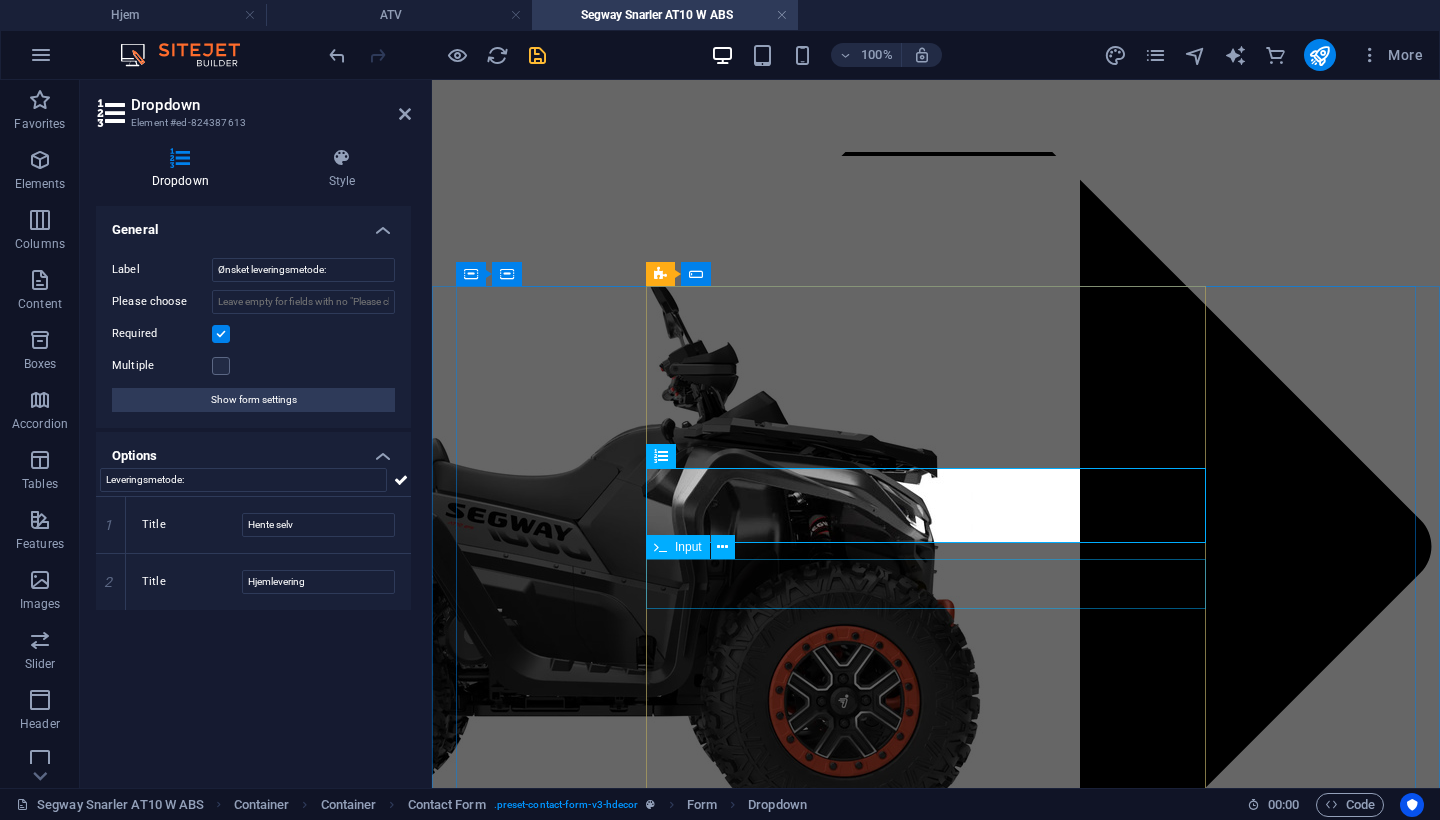 scroll, scrollTop: 2095, scrollLeft: 0, axis: vertical 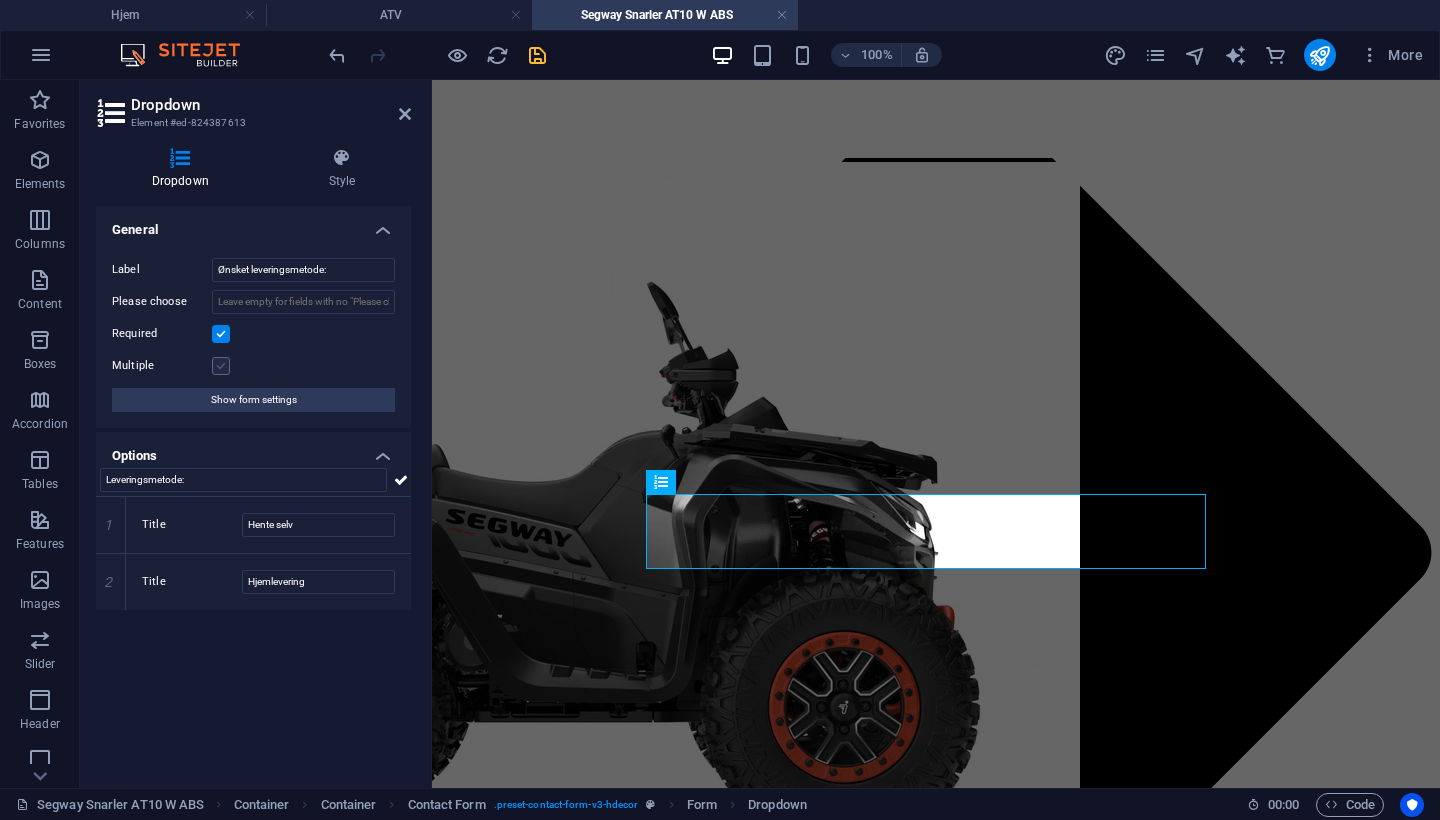 click at bounding box center (221, 366) 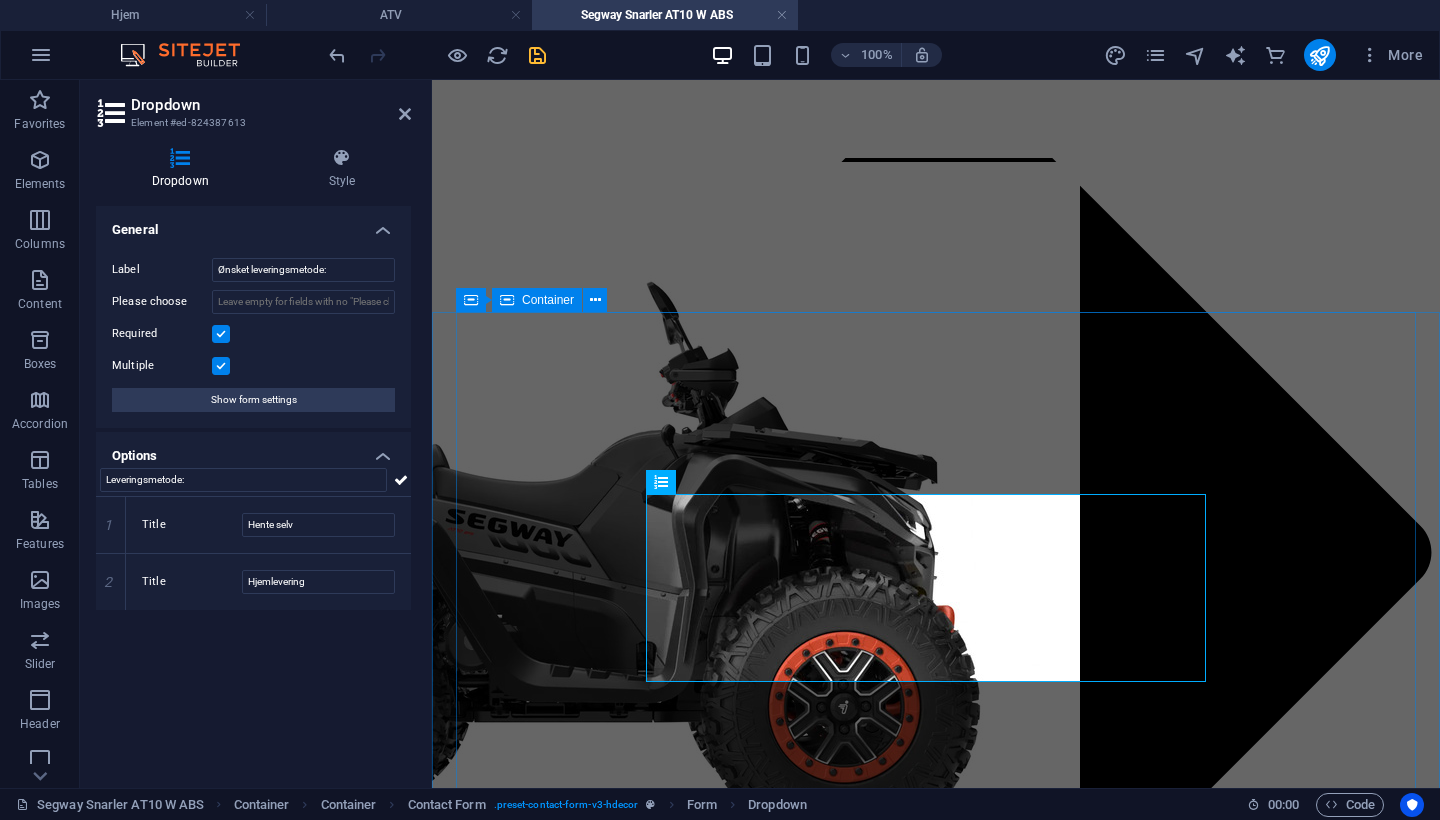 click on "Farge på kjøretøy: Svart Grå + rød Camo Ønsket betalingsmetode: Faktura Vipps Delbetaling Svea Delbetaling Klarna Ønsket leveringsmetode: Hente selv Hjemlevering Ekstrautstyr:  AT10 front fanger kit  AT10 undersbeskyttelsesplate i aluminium  ATV vindrute universal – klar 4 mm Montering og registrering:  Kun montering  Kun registrering  Begge deler  Ingen (jeg ordner alt selv)  Jeg er klar over at selvmontering kan påvirke garantien, da enkelte garantivilkår krever at produktet monteres av fagpersoner for at garantien skal gjelde. Unreadable? Load new Send forespørsel" at bounding box center (936, 3028) 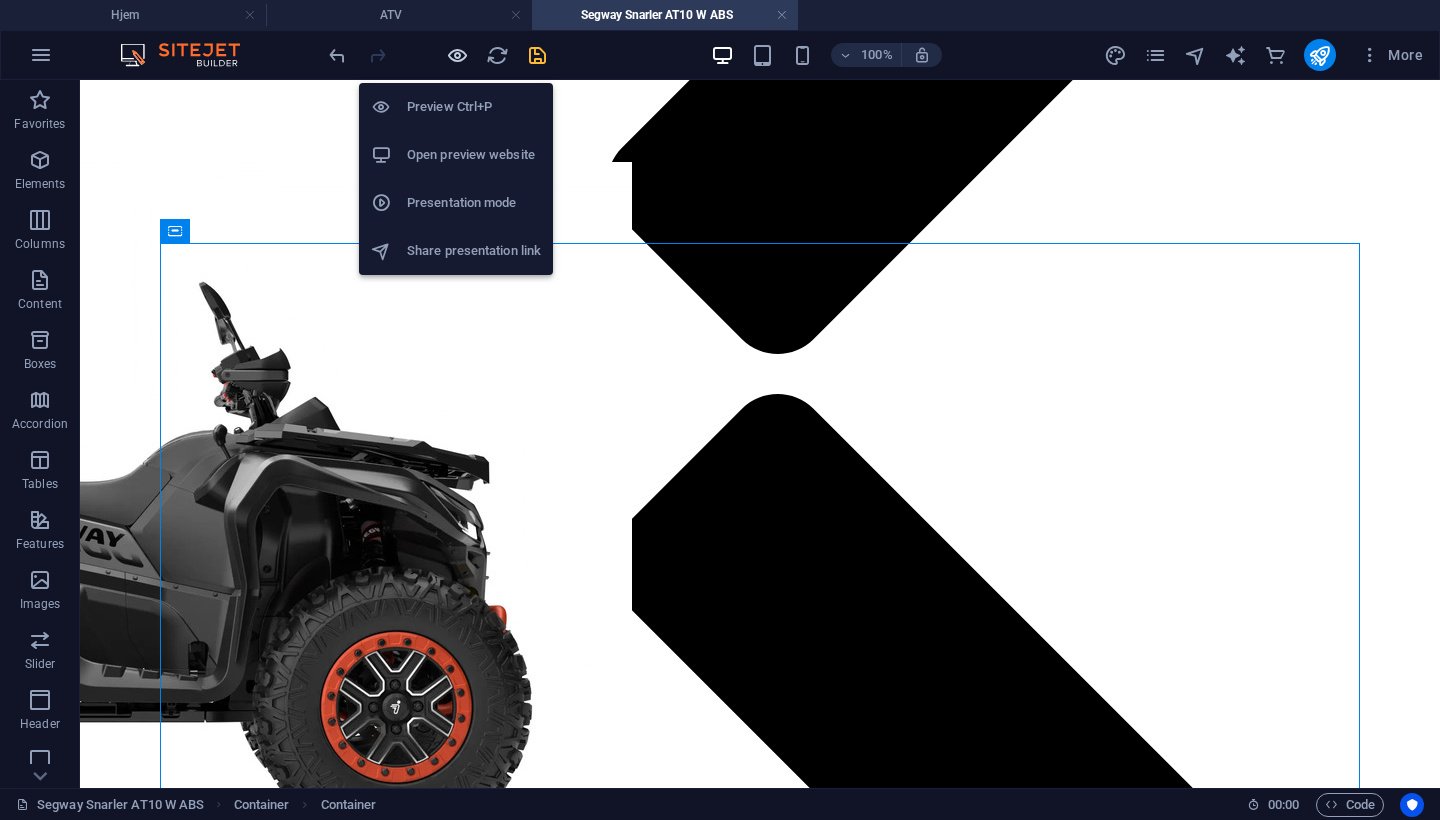 click at bounding box center (457, 55) 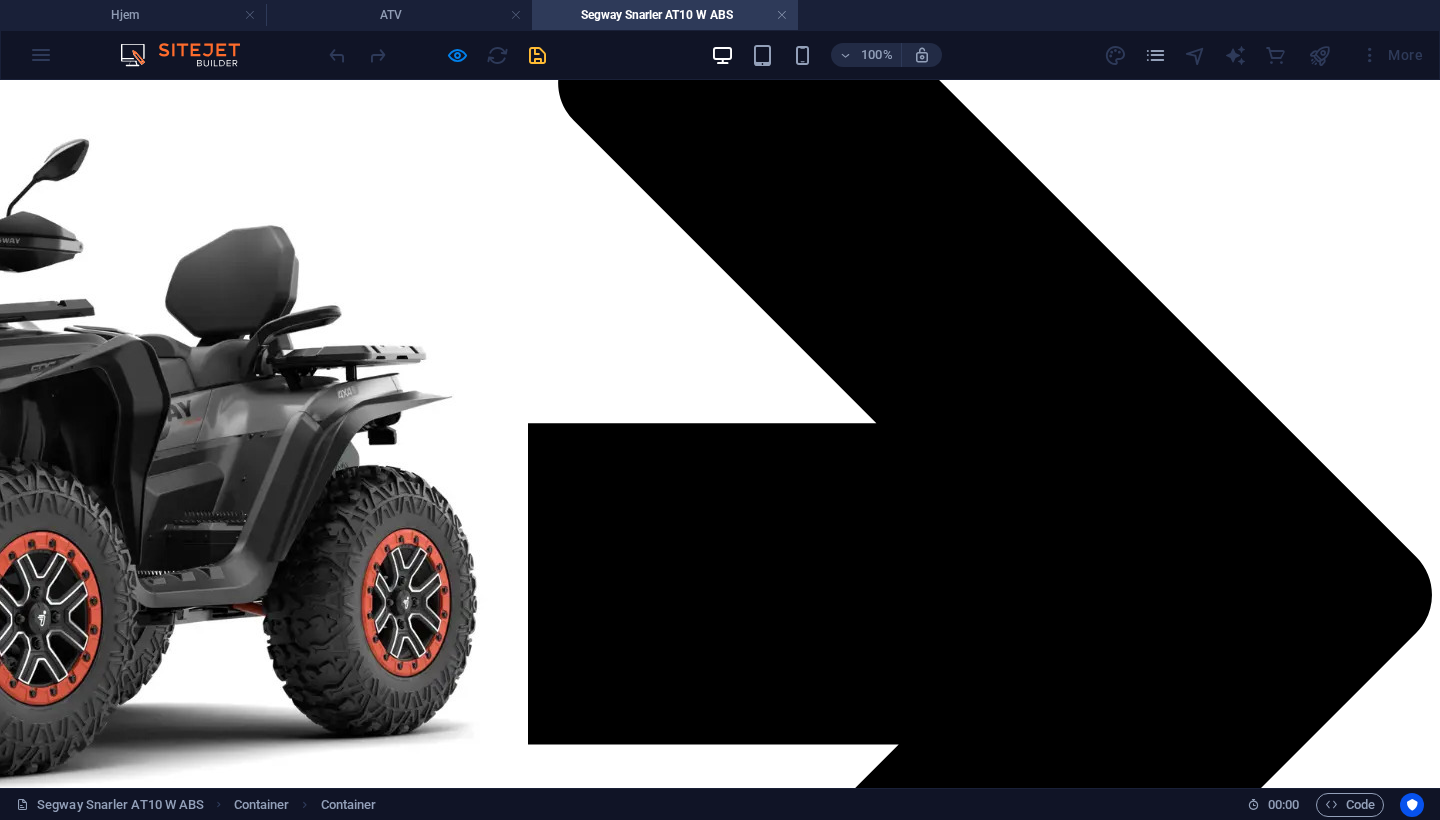 scroll, scrollTop: 1227, scrollLeft: 0, axis: vertical 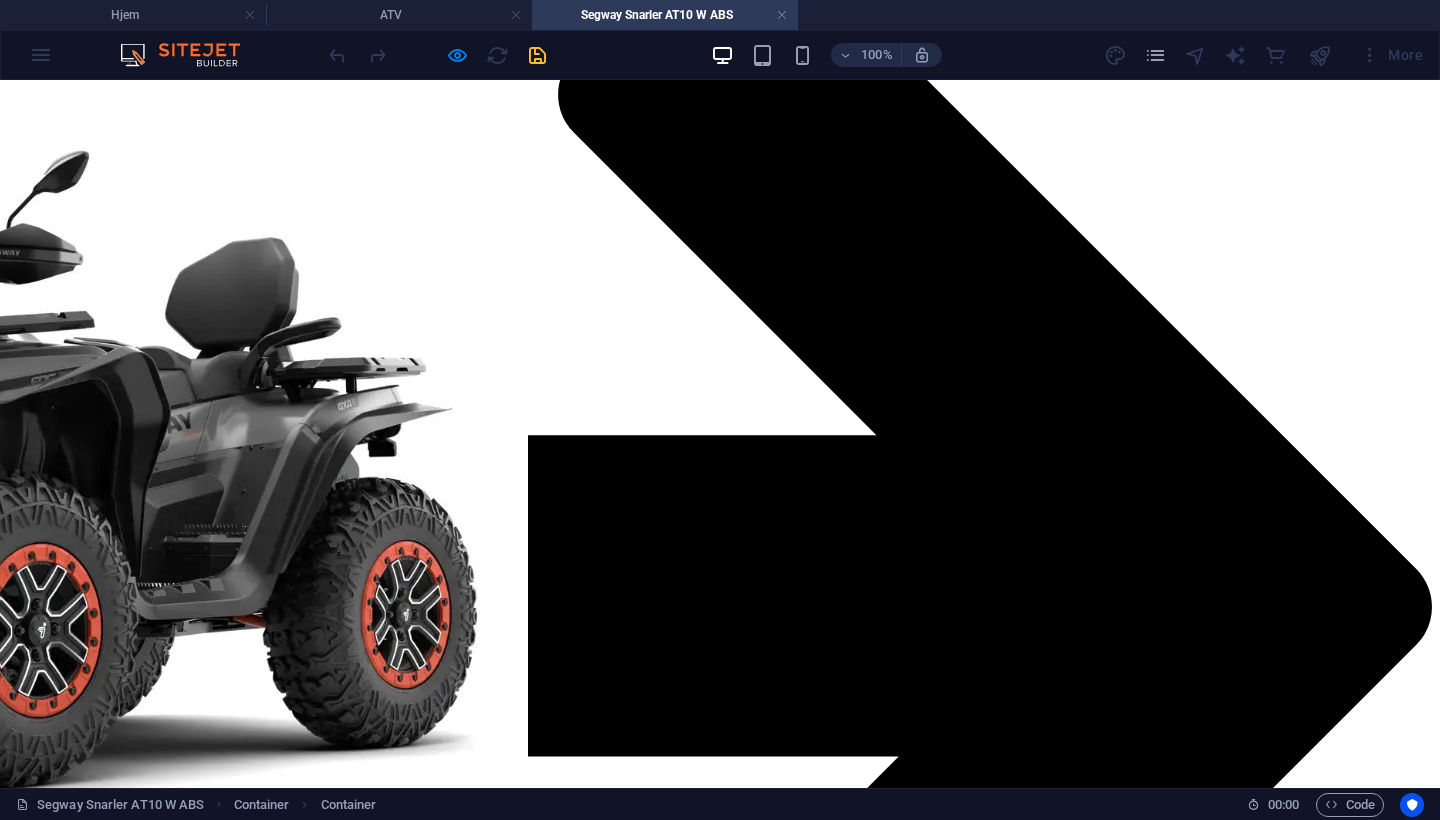 click on "Hjemlevering" at bounding box center [230, 3669] 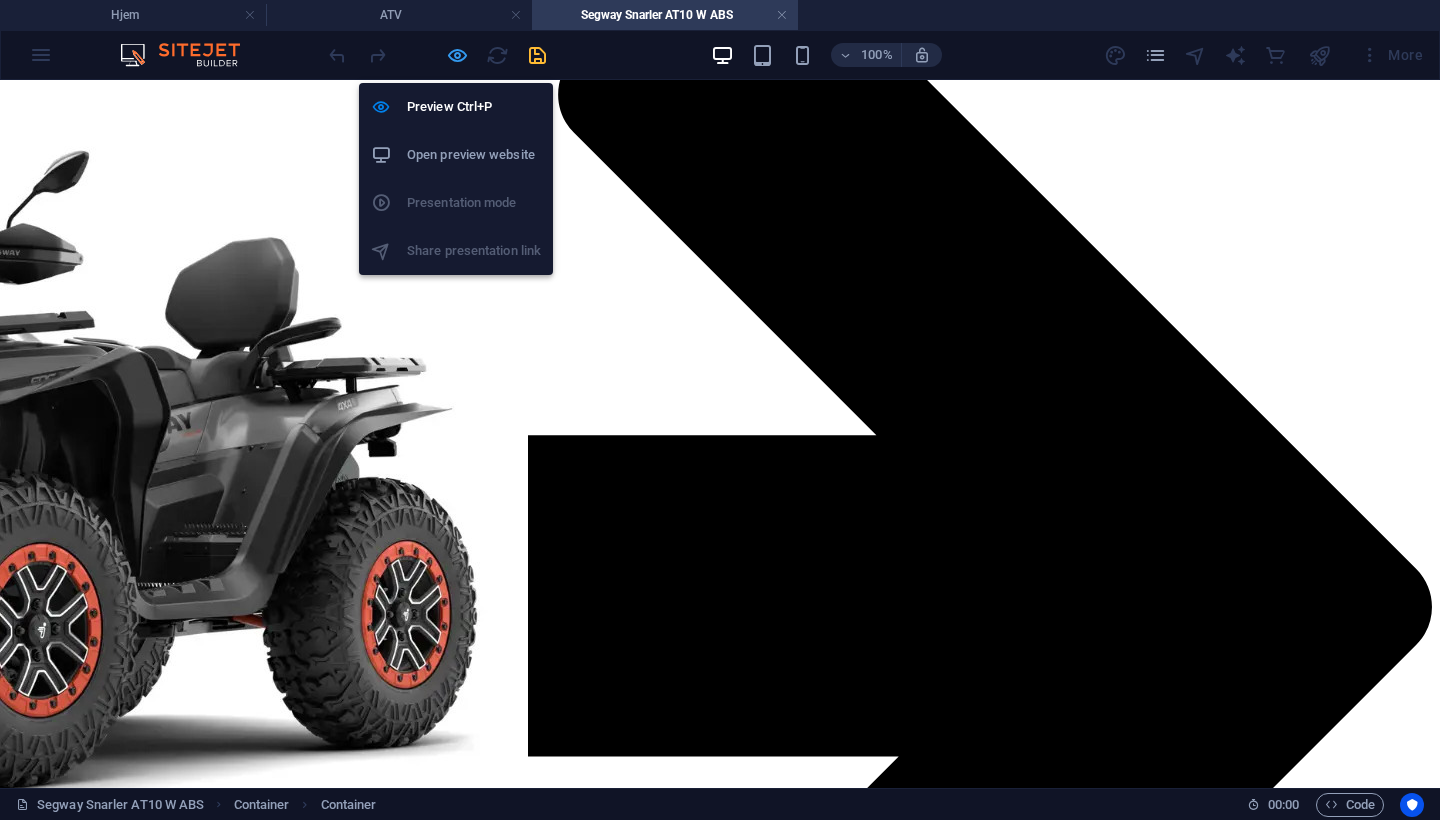 click at bounding box center [457, 55] 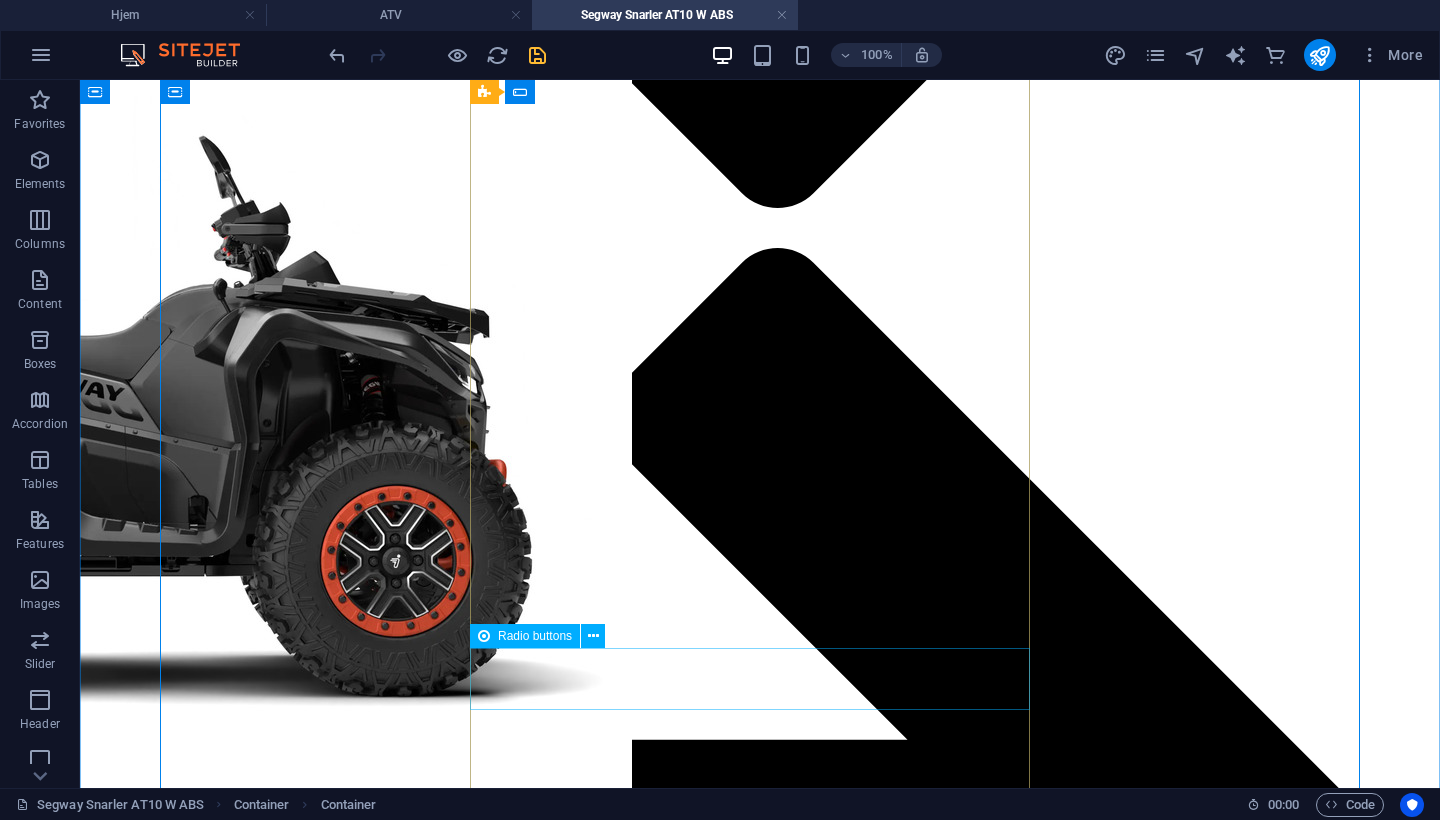 scroll, scrollTop: 2200, scrollLeft: 0, axis: vertical 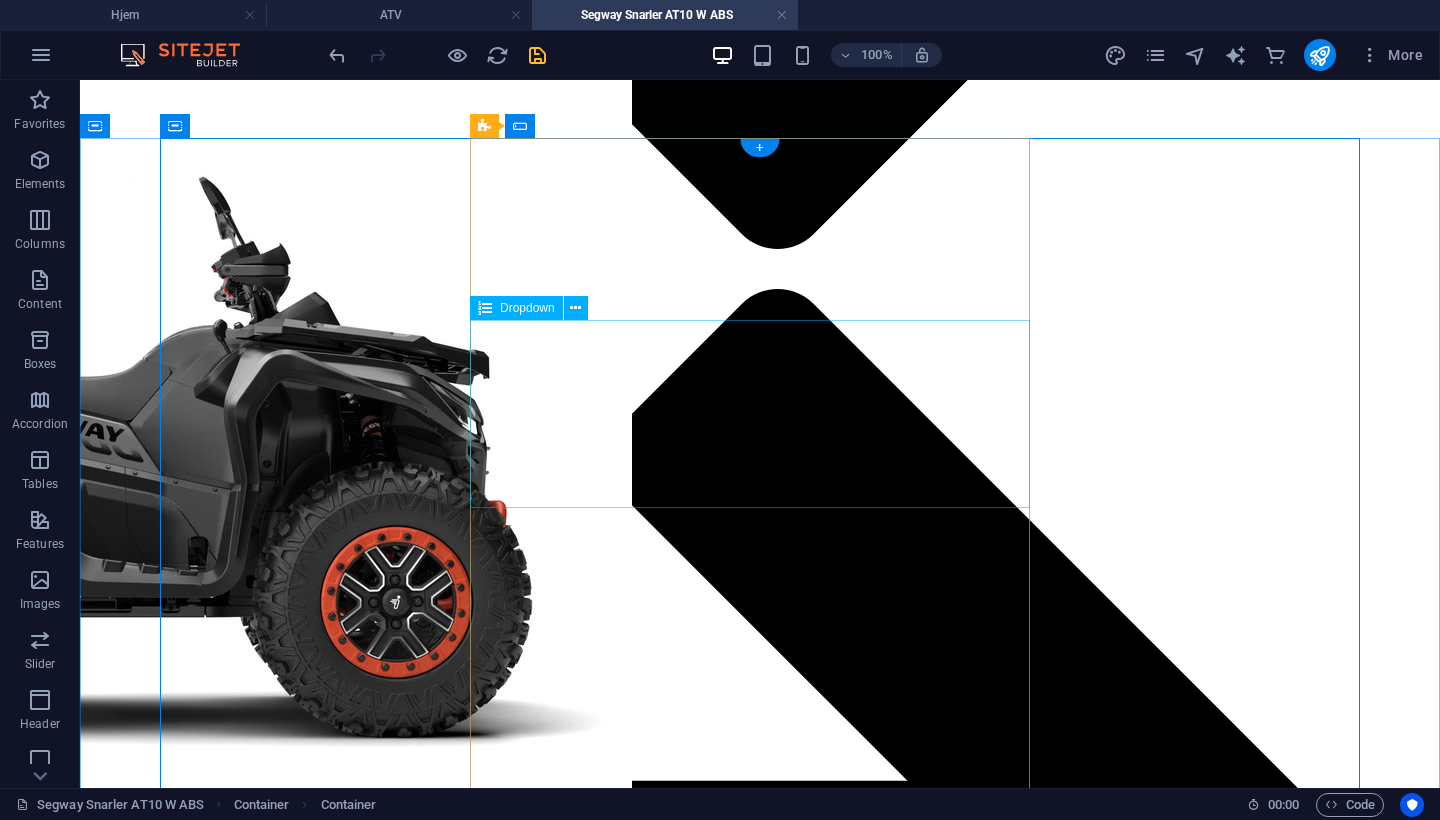 click on "Ønsket leveringsmetode: Hente selv Hjemlevering" at bounding box center [388, 3256] 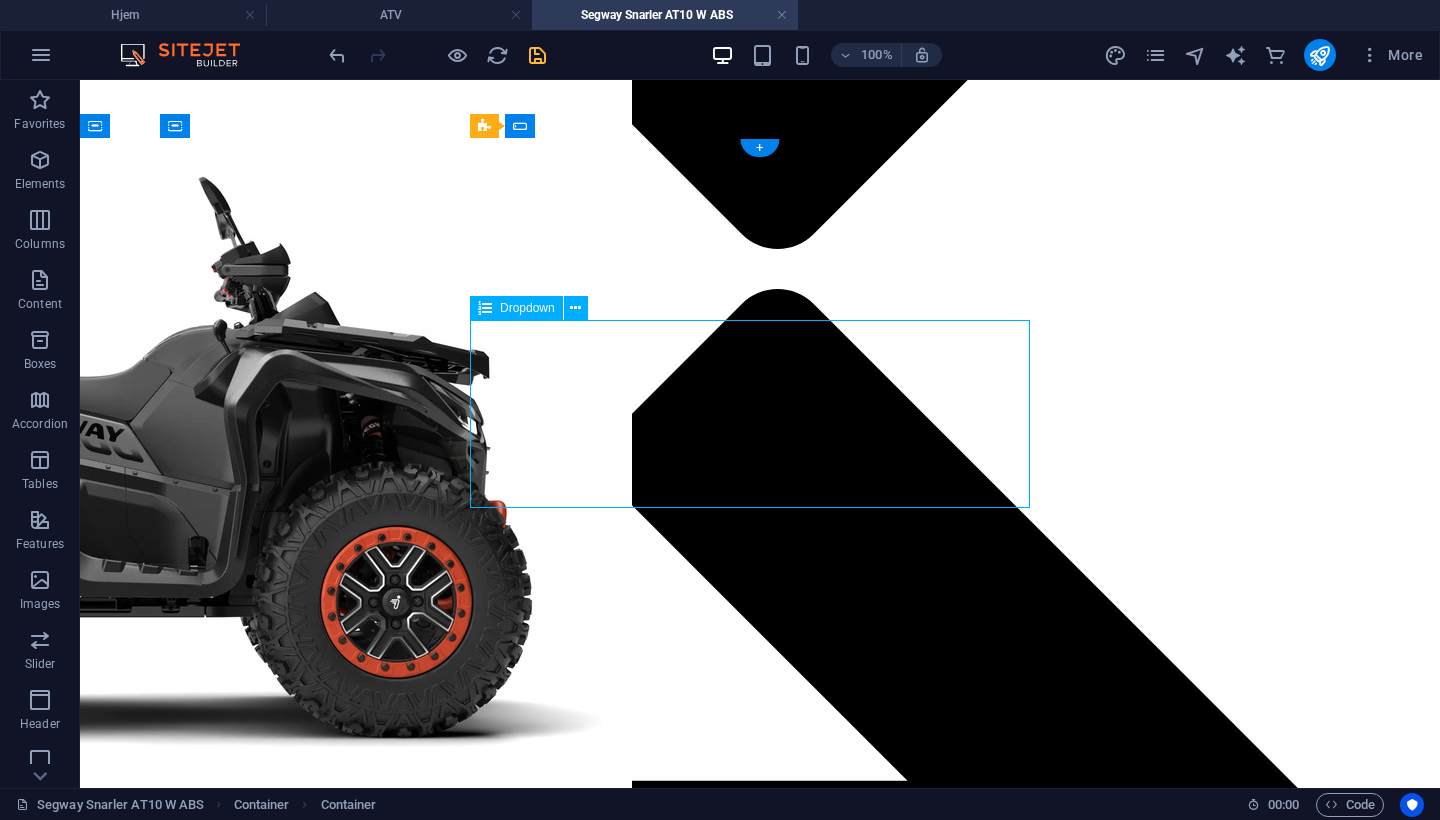 click on "Ønsket leveringsmetode: Hente selv Hjemlevering" at bounding box center (388, 3256) 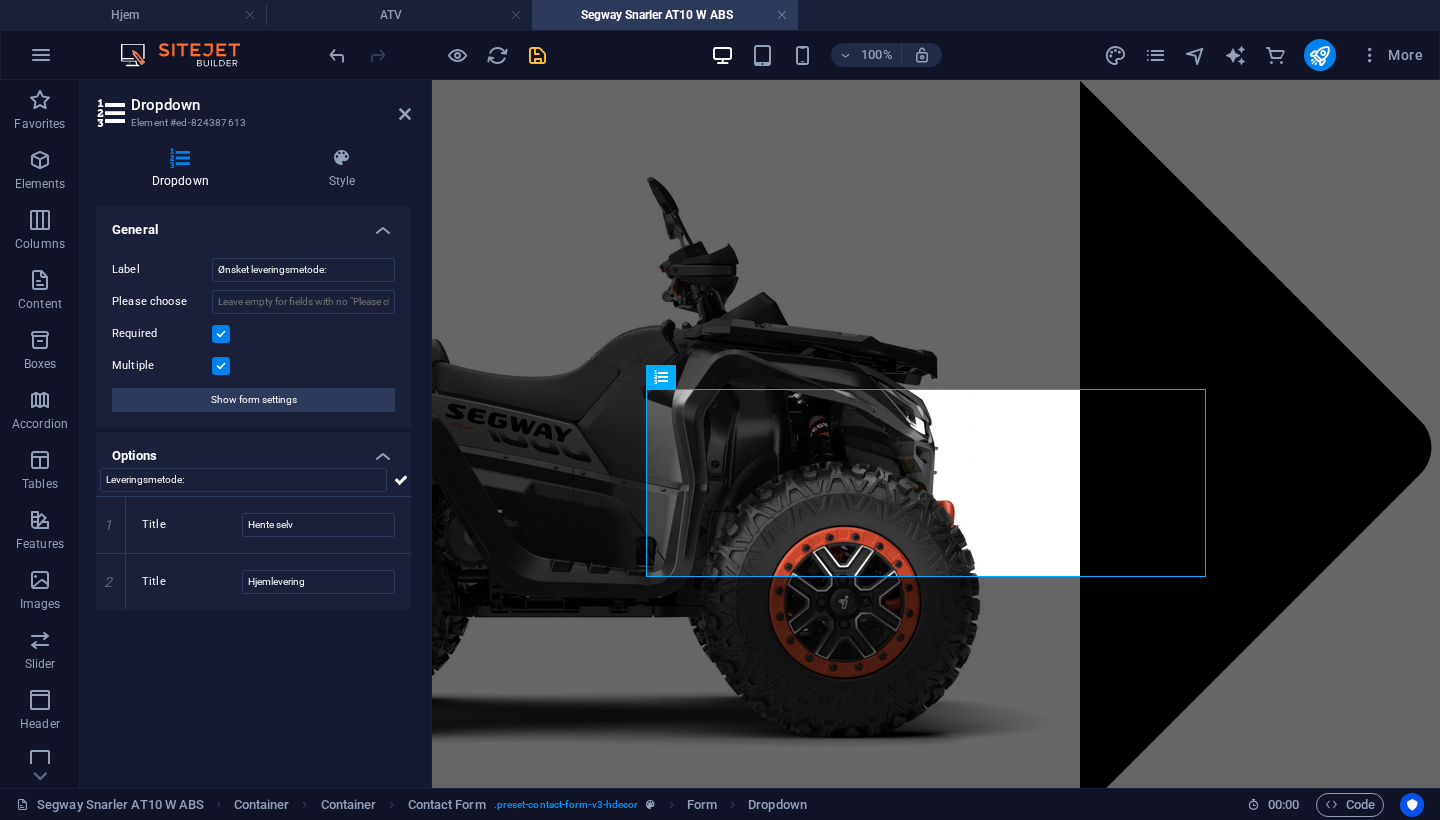 click at bounding box center [221, 366] 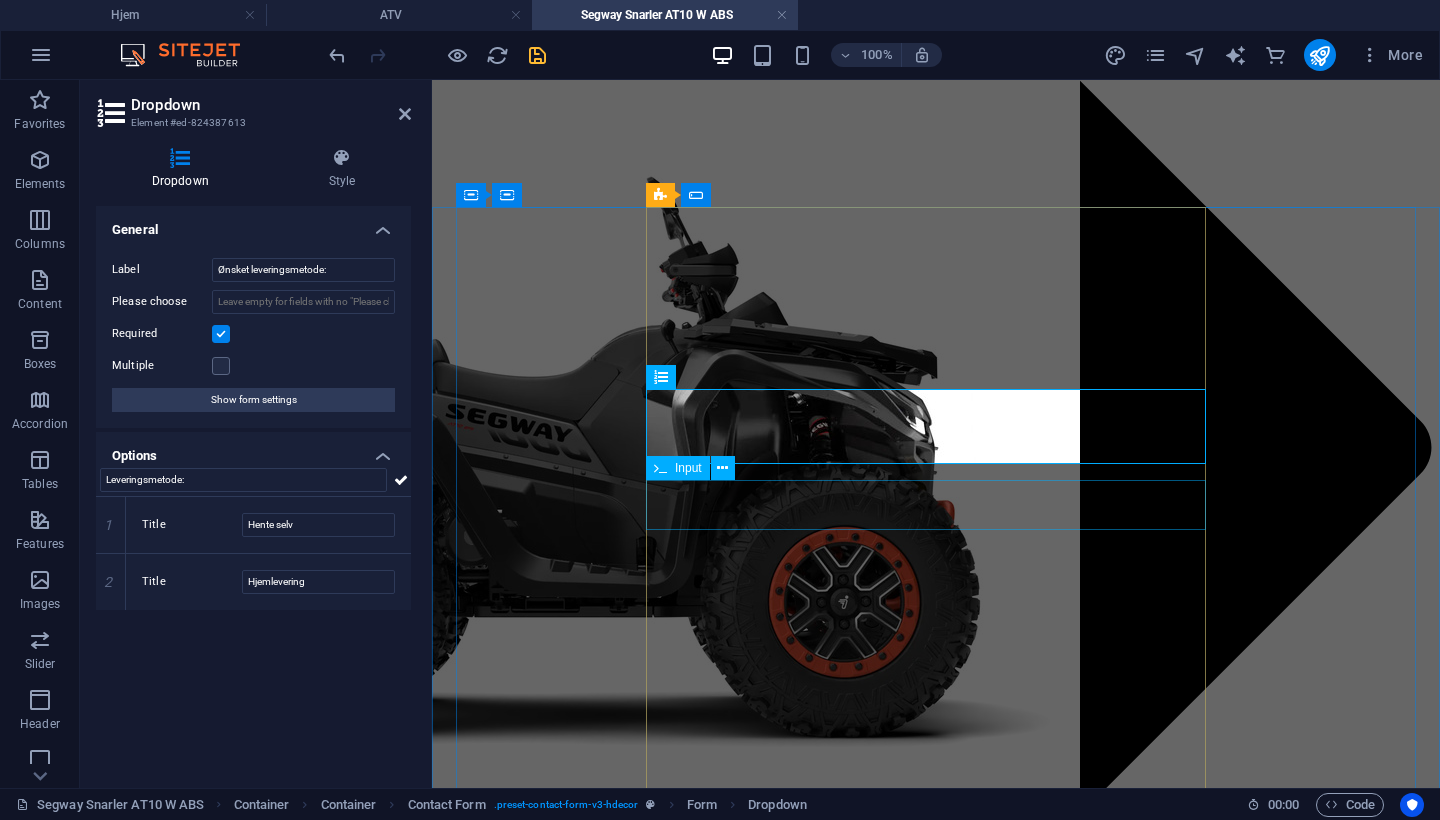 scroll, scrollTop: 2099, scrollLeft: 0, axis: vertical 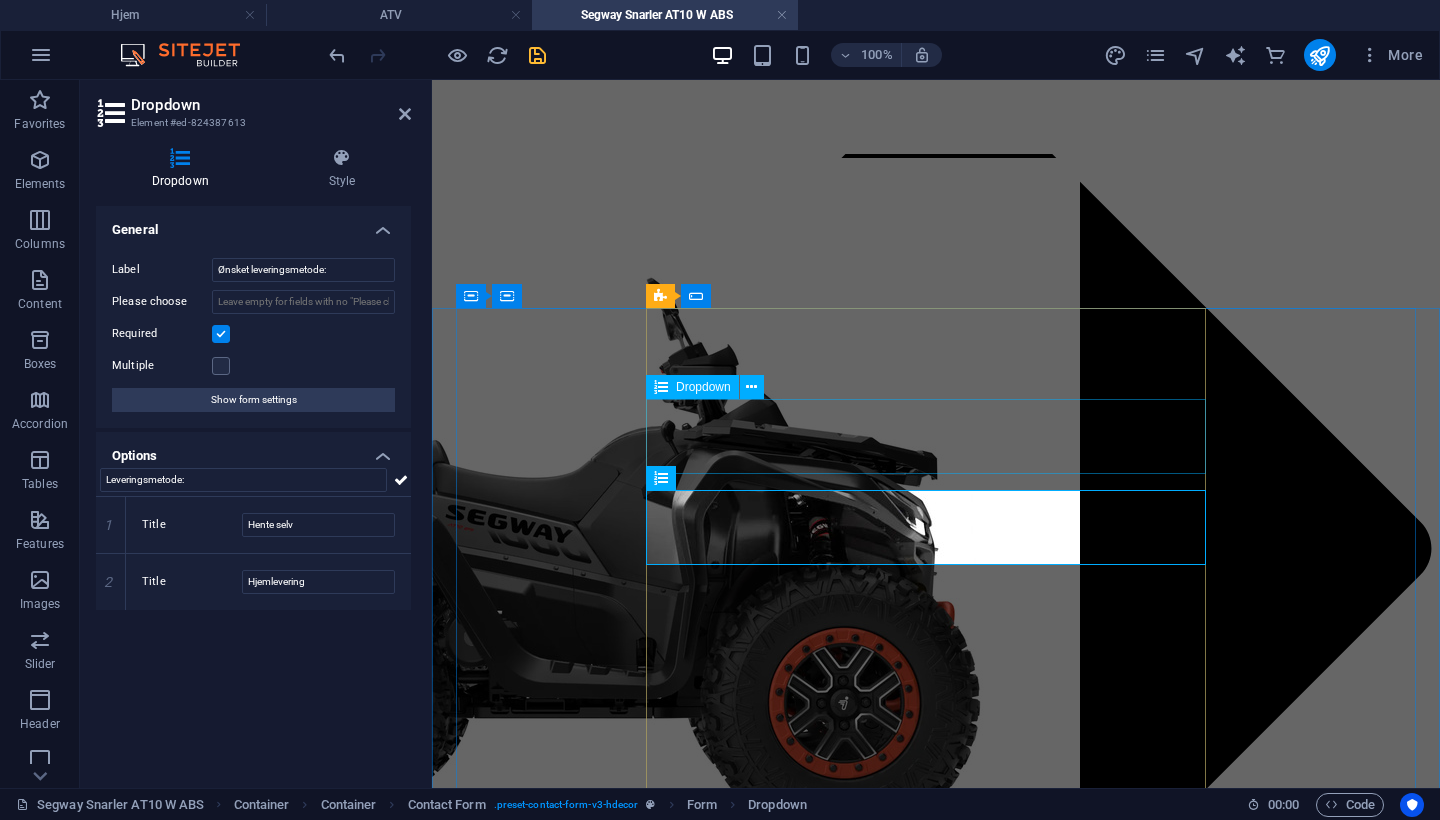 click on "Ønsket betalingsmetode: Faktura Vipps Delbetaling Svea Delbetaling Klarna" at bounding box center [740, 2693] 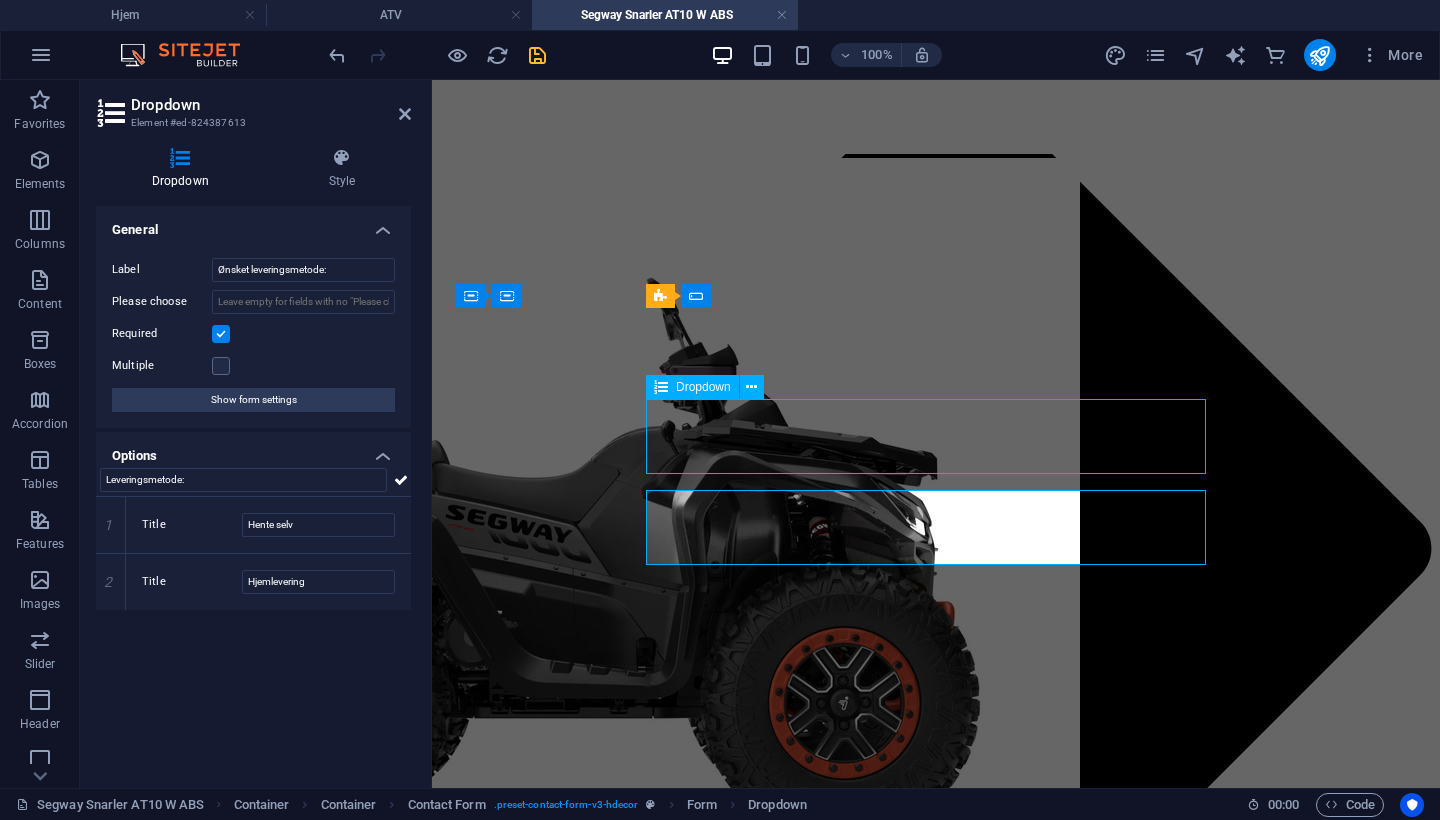 click on "Ønsket betalingsmetode: Faktura Vipps Delbetaling Svea Delbetaling Klarna" at bounding box center [740, 2693] 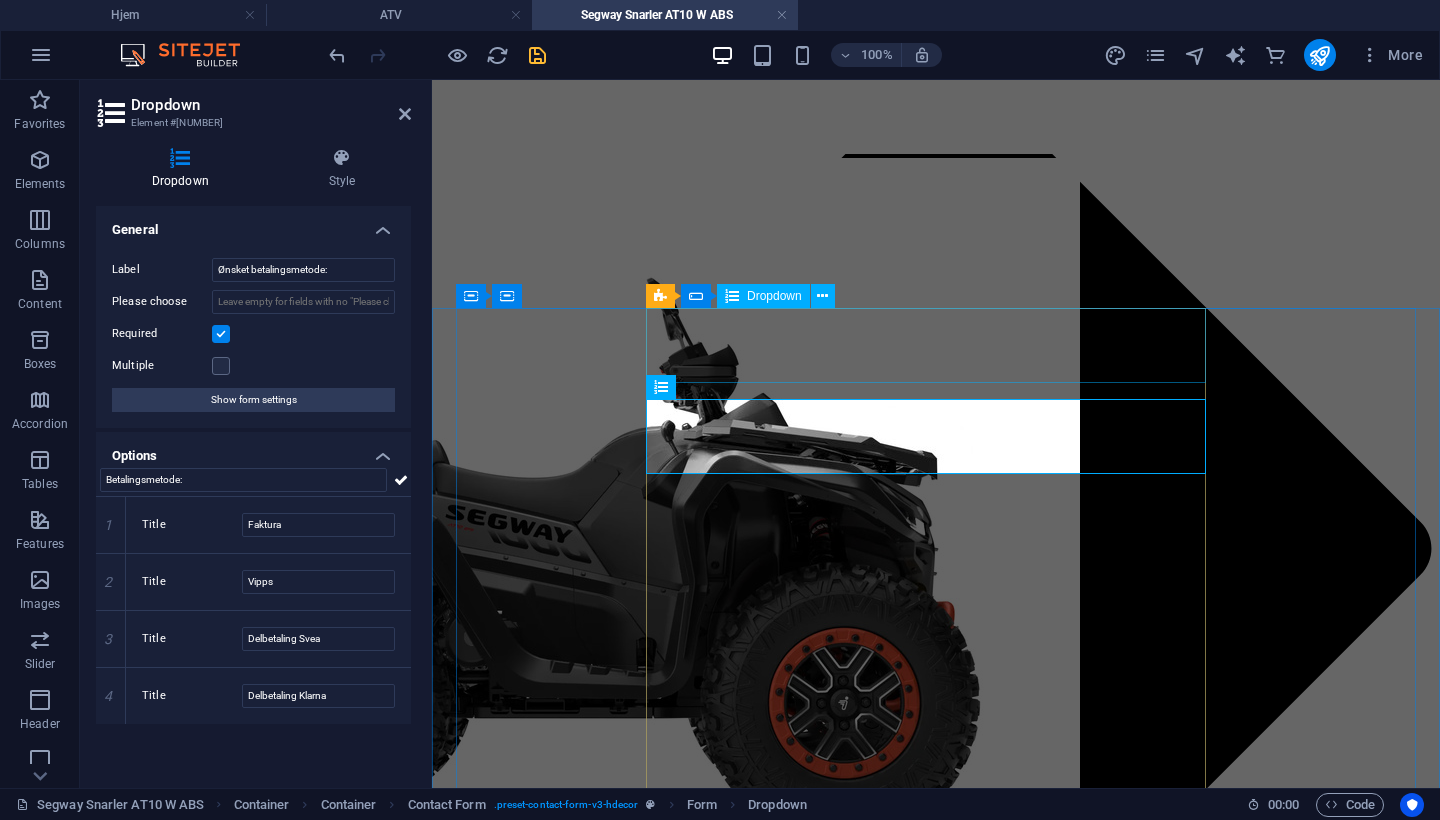 click on "Farge på kjøretøy: Svart Grå + rød Camo" at bounding box center (740, 2674) 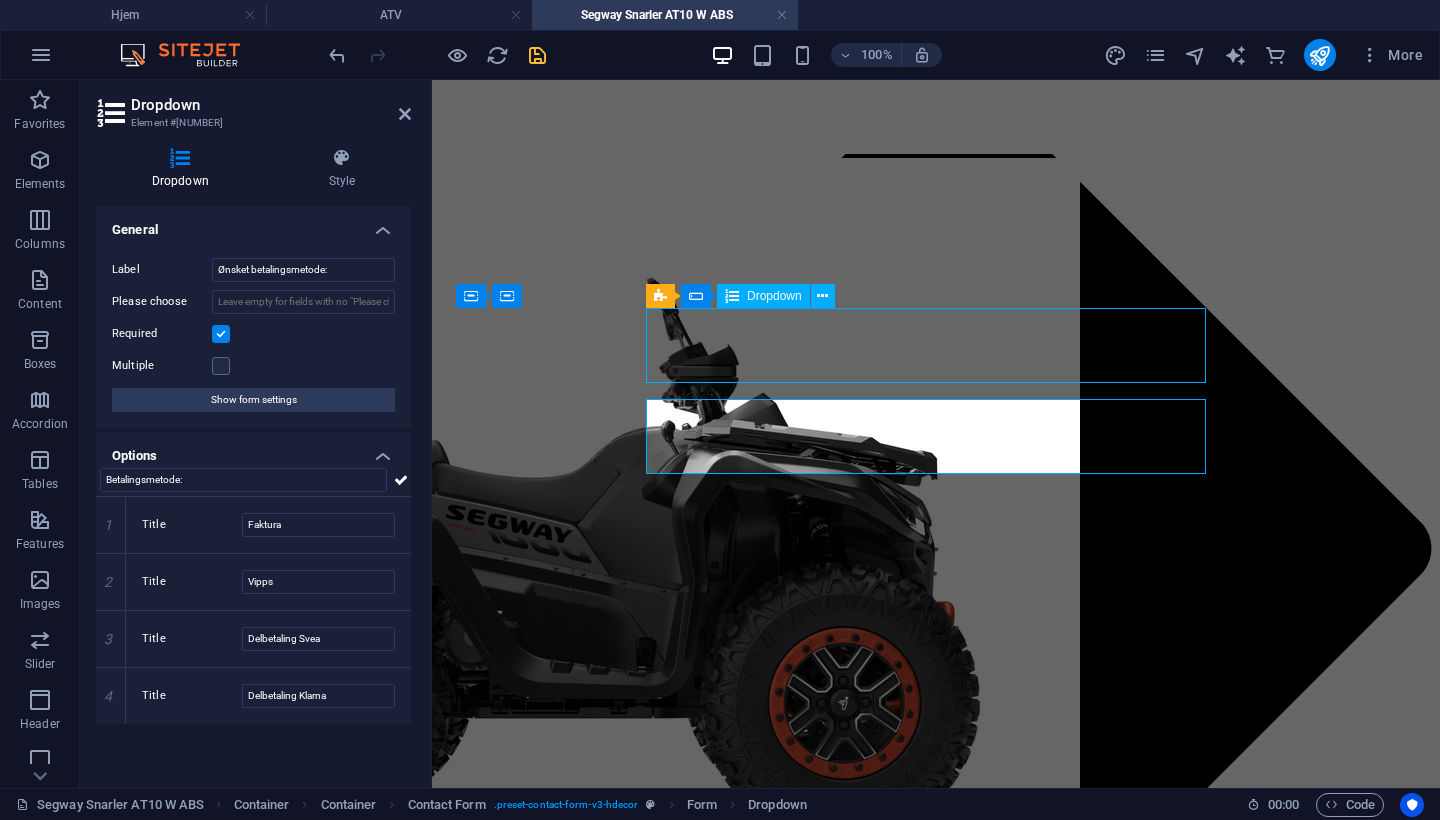 click on "Farge på kjøretøy: Svart Grå + rød Camo" at bounding box center [740, 2674] 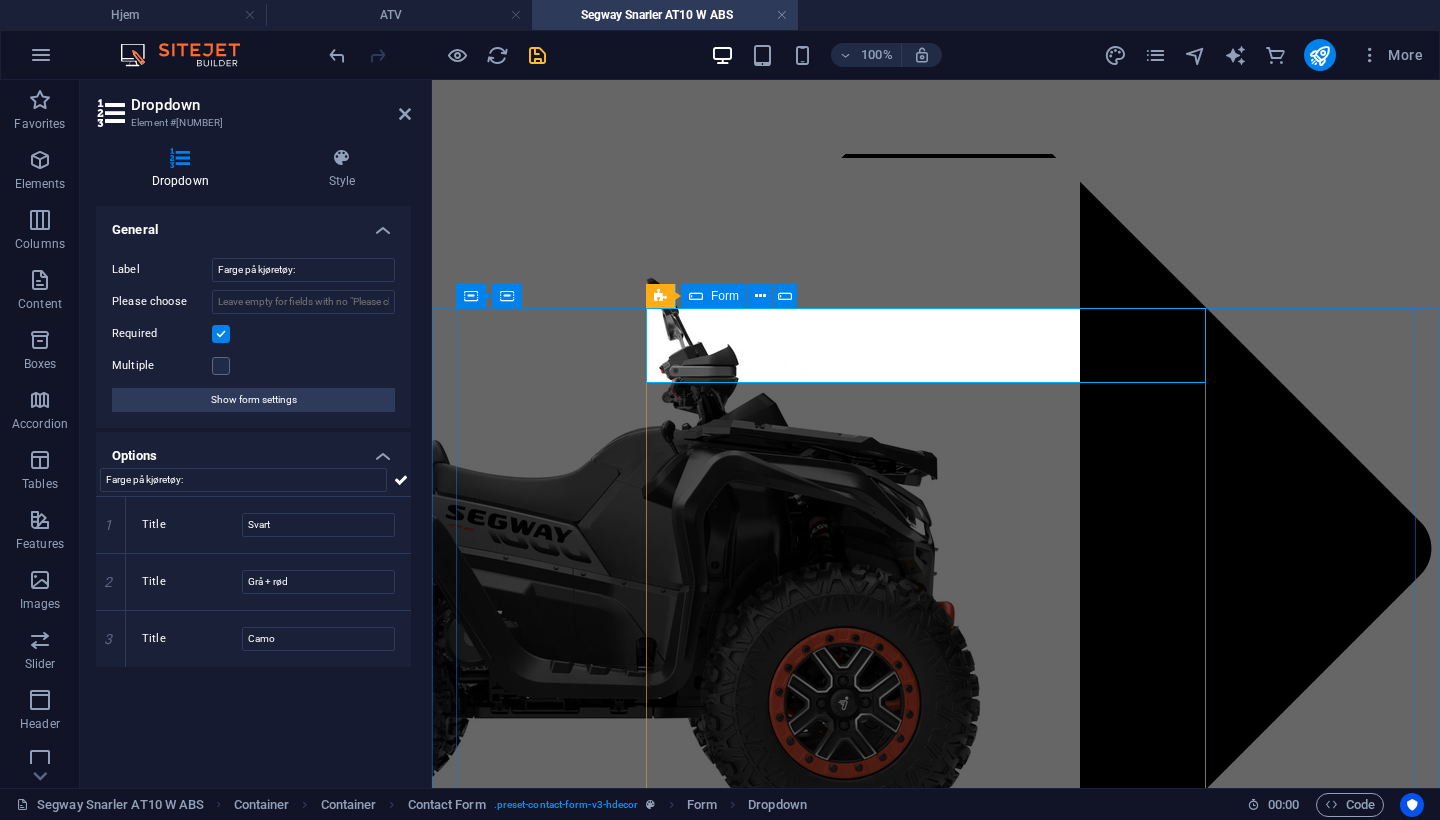 scroll, scrollTop: 1852, scrollLeft: 0, axis: vertical 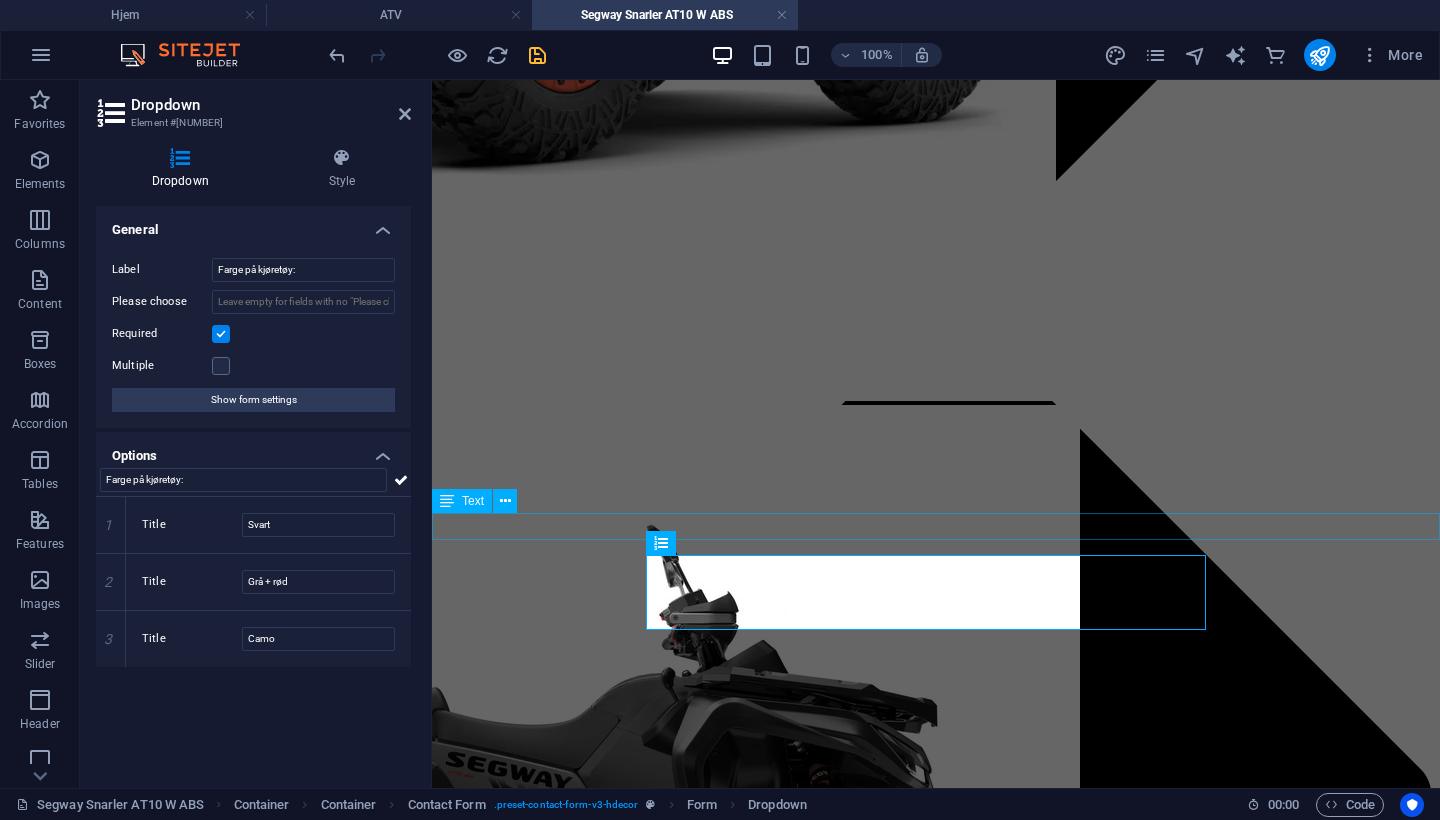 click on "Bestillingen er ikke bindende og  kan fritt kanselleres frem til du betaler." at bounding box center (936, 2872) 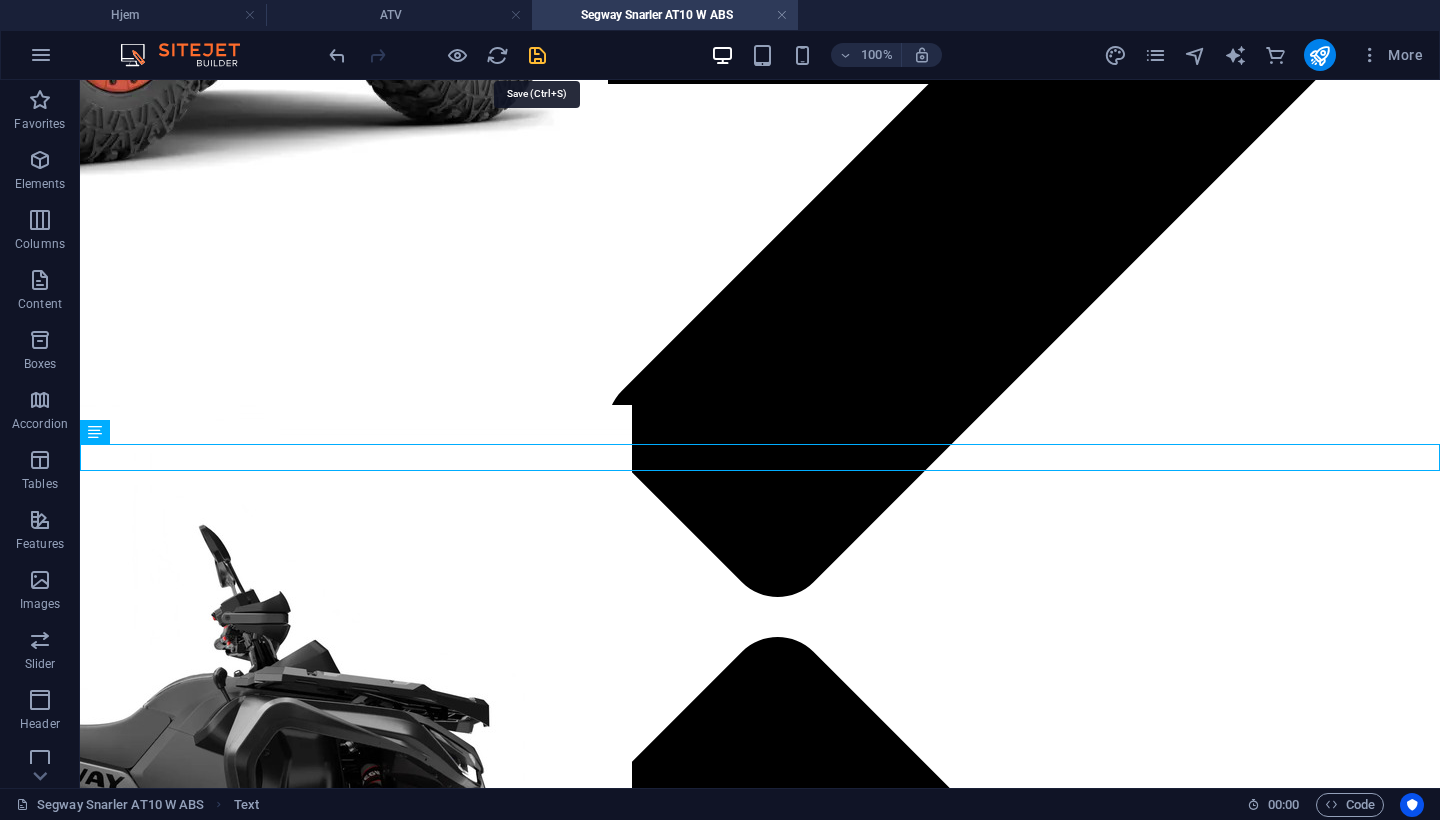 click at bounding box center [537, 55] 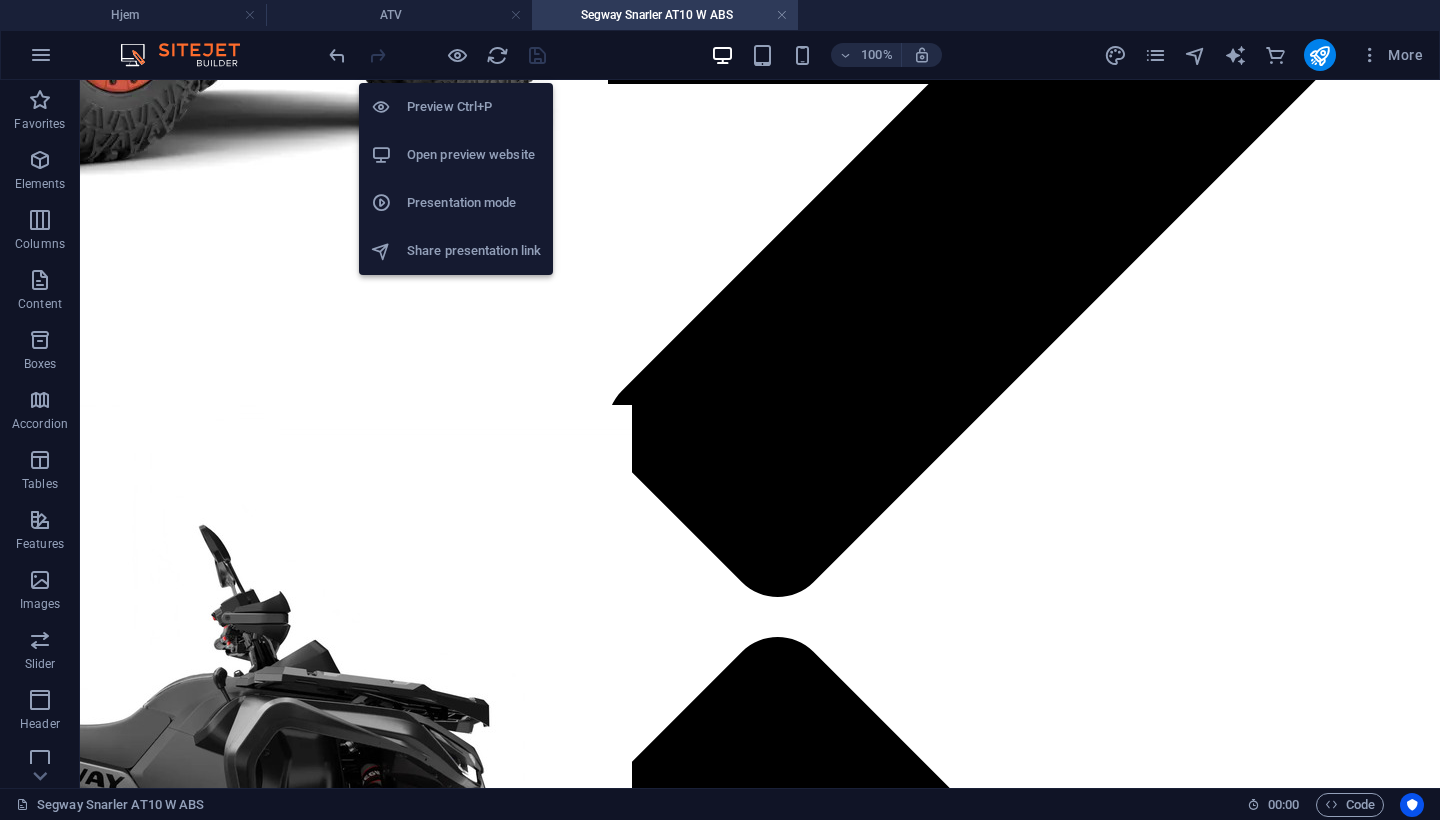 click on "Open preview website" at bounding box center [474, 155] 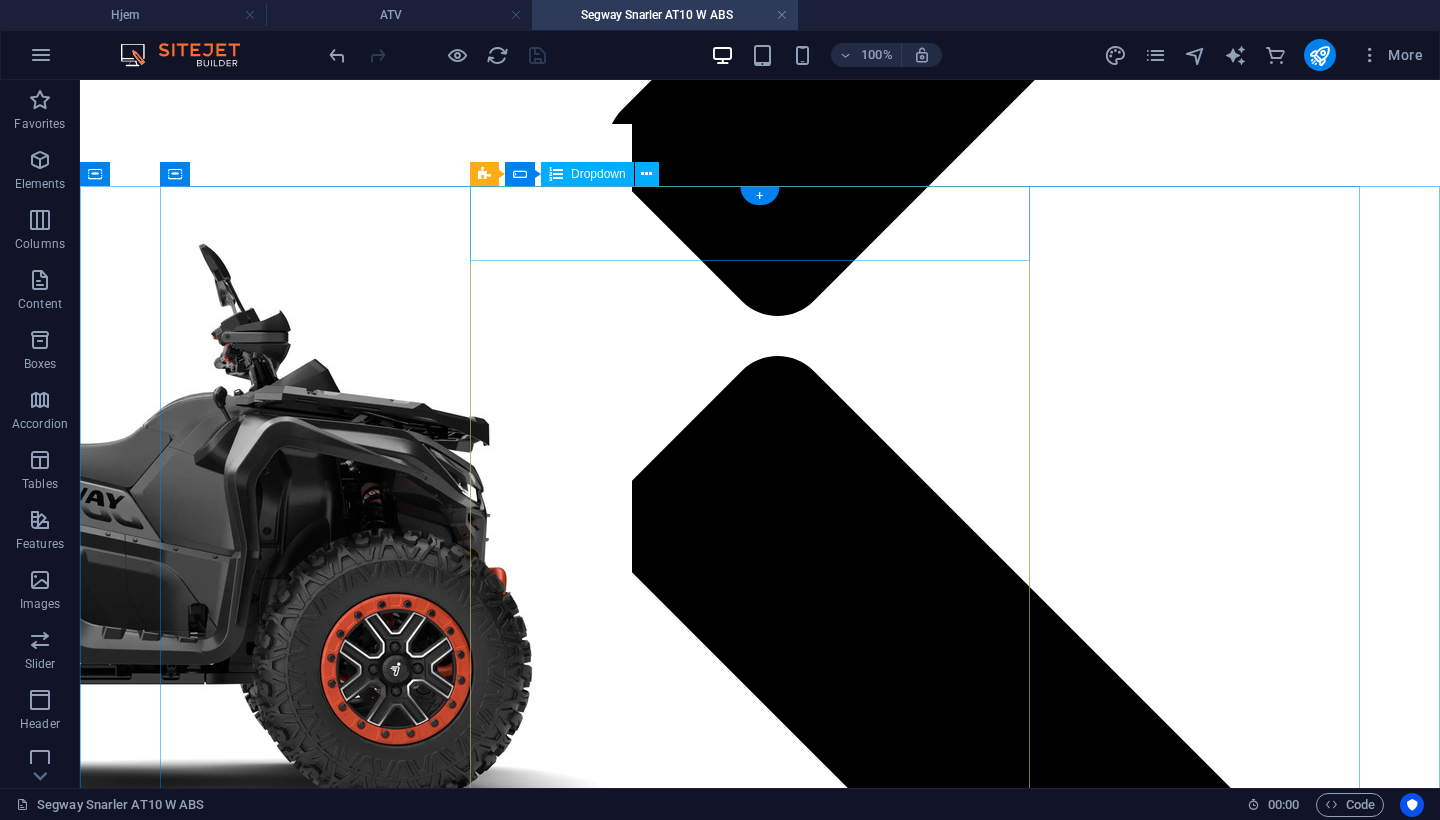 scroll, scrollTop: 2177, scrollLeft: 0, axis: vertical 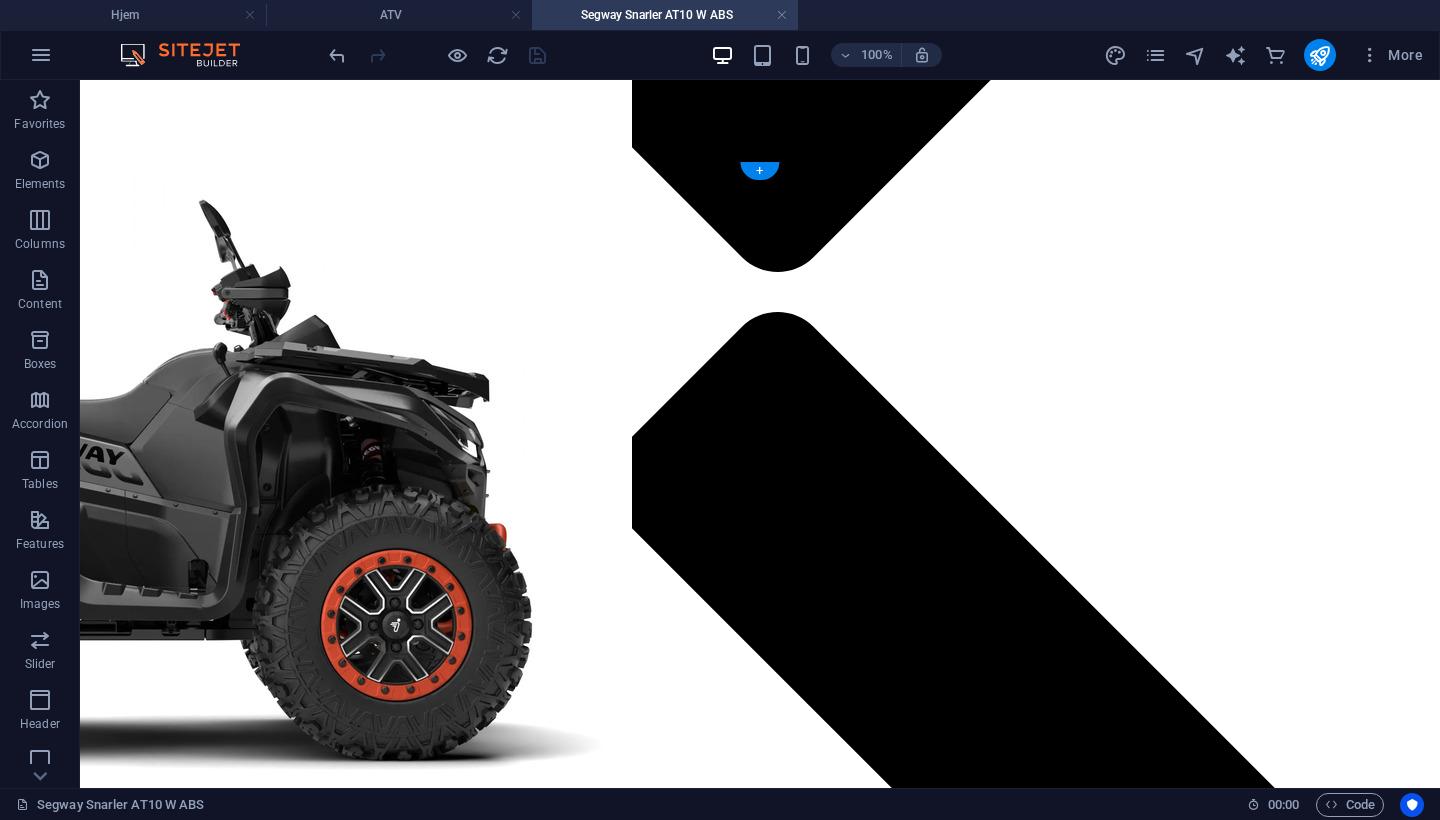 click at bounding box center (388, 3273) 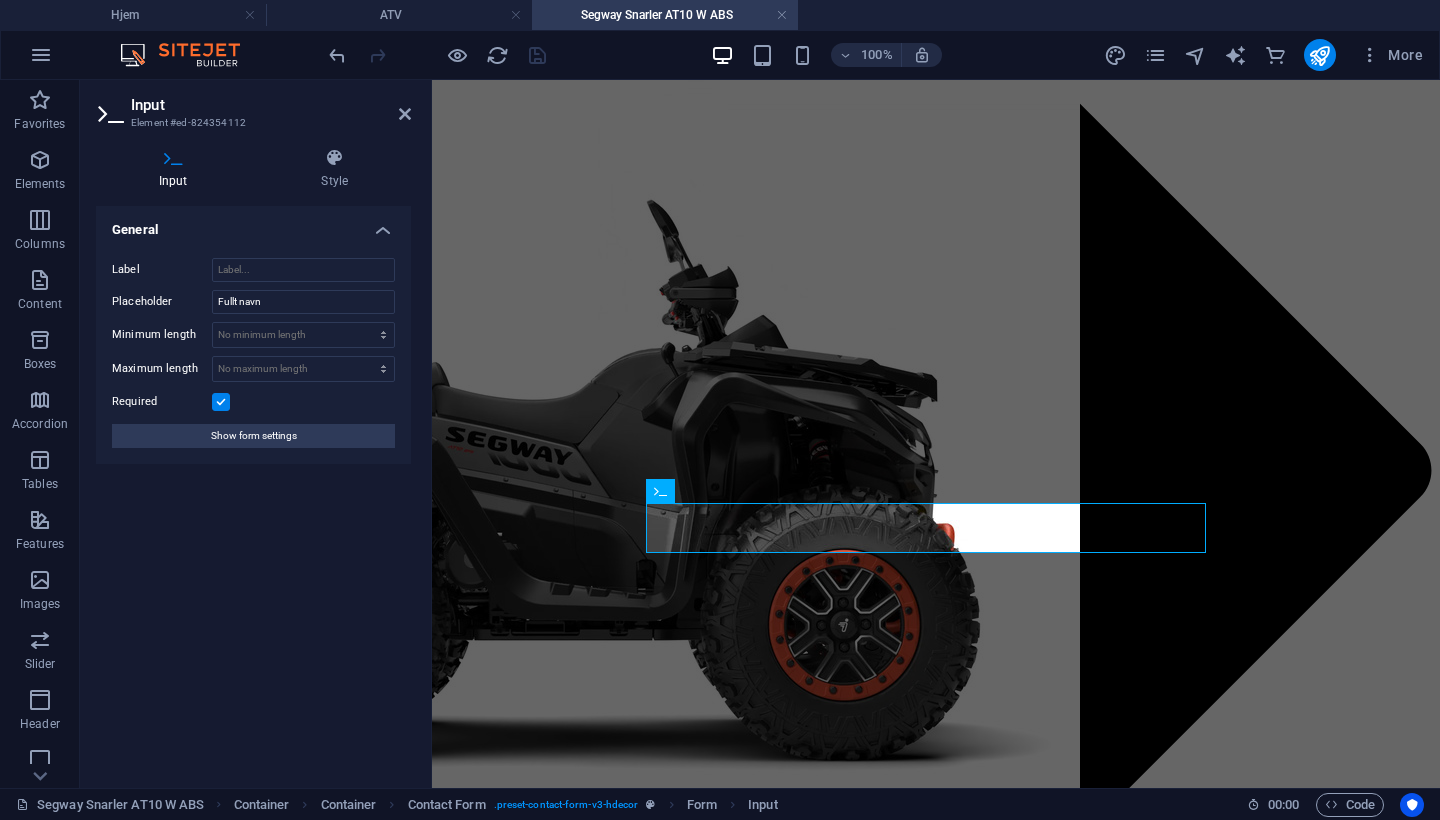 click on "Label Placeholder Fullt navn Minimum length No minimum length chars Maximum length No maximum length chars Required Show form settings" at bounding box center [253, 353] 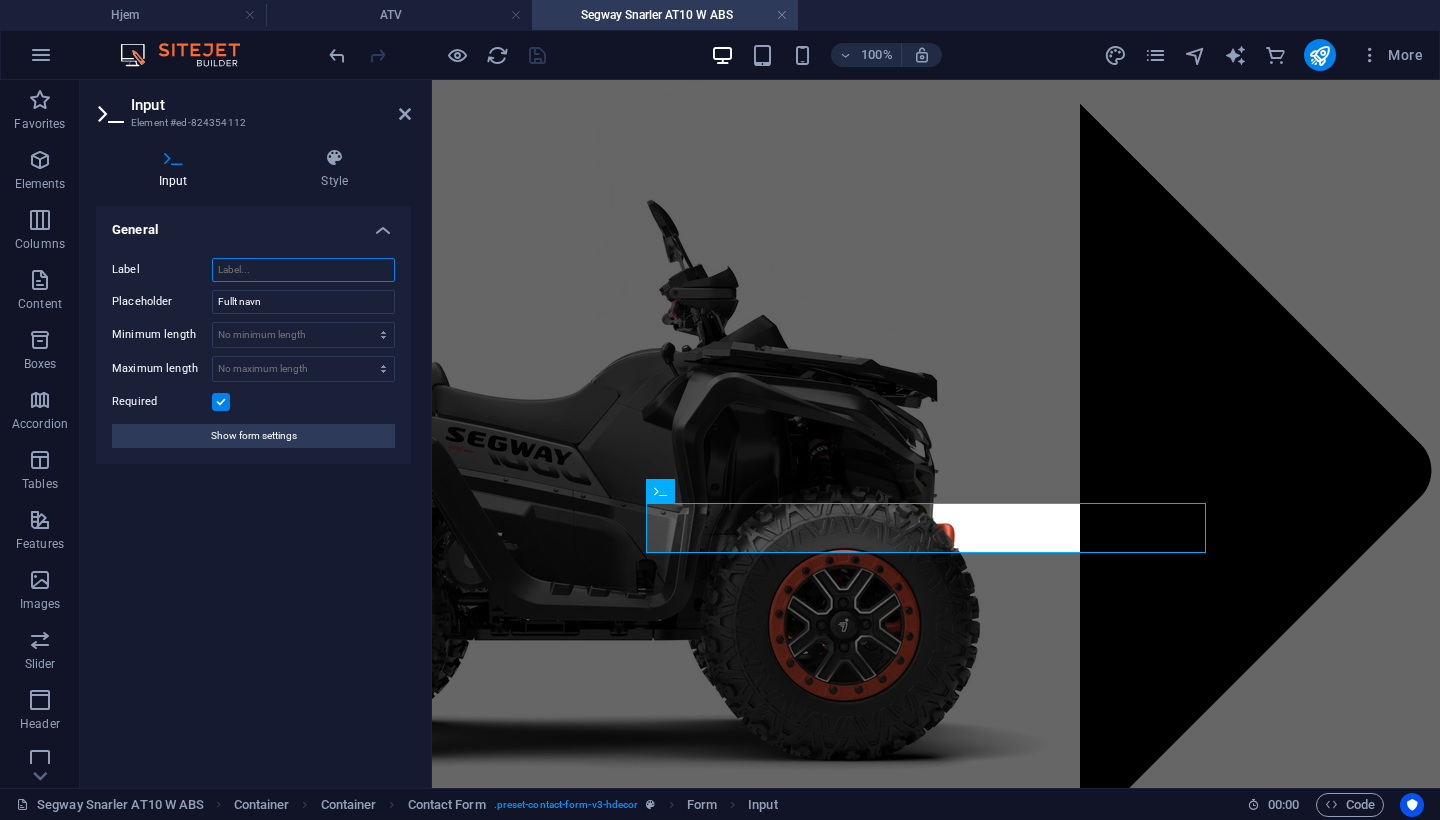 click on "Label" at bounding box center [303, 270] 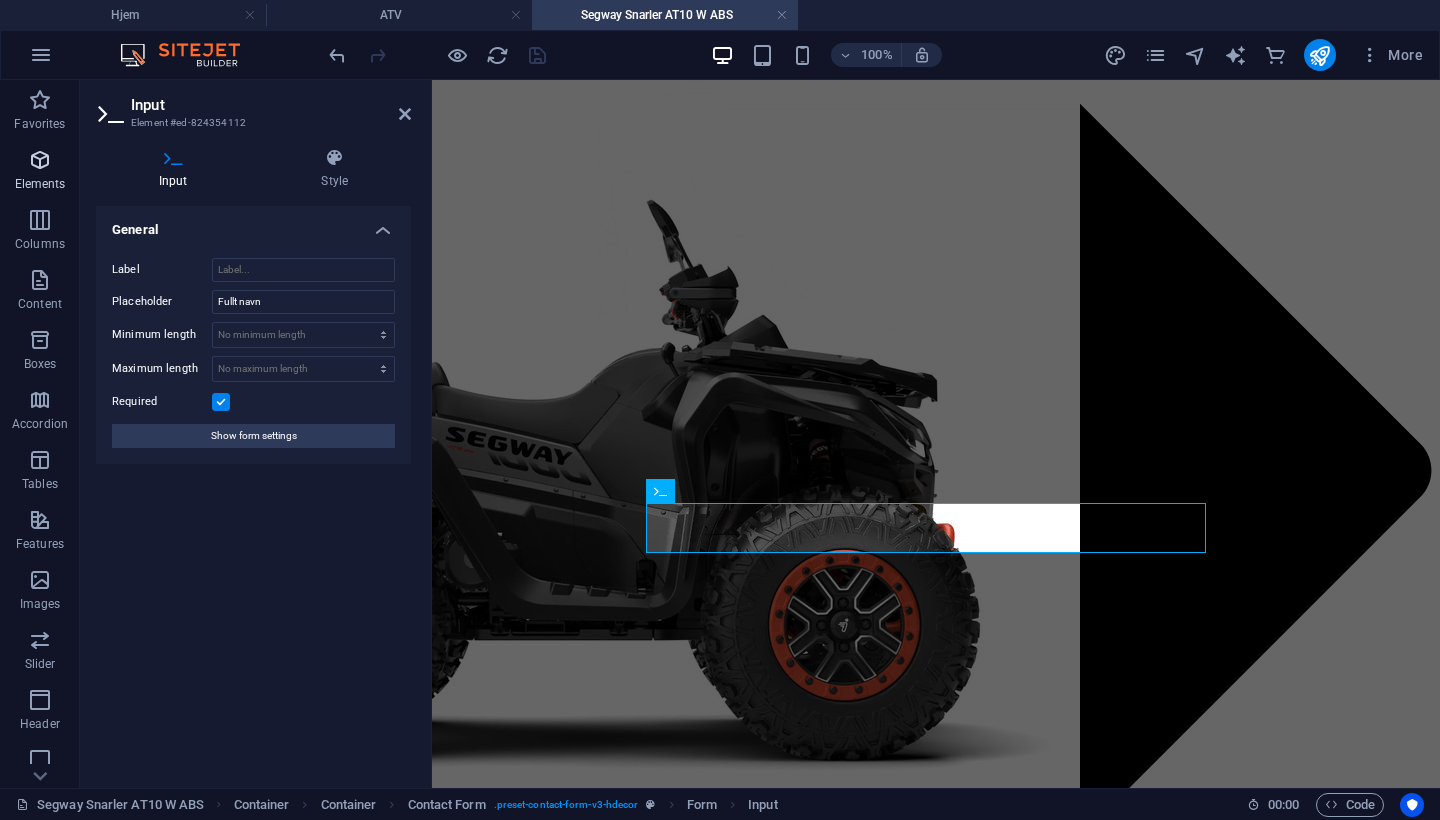click on "Elements" at bounding box center (40, 172) 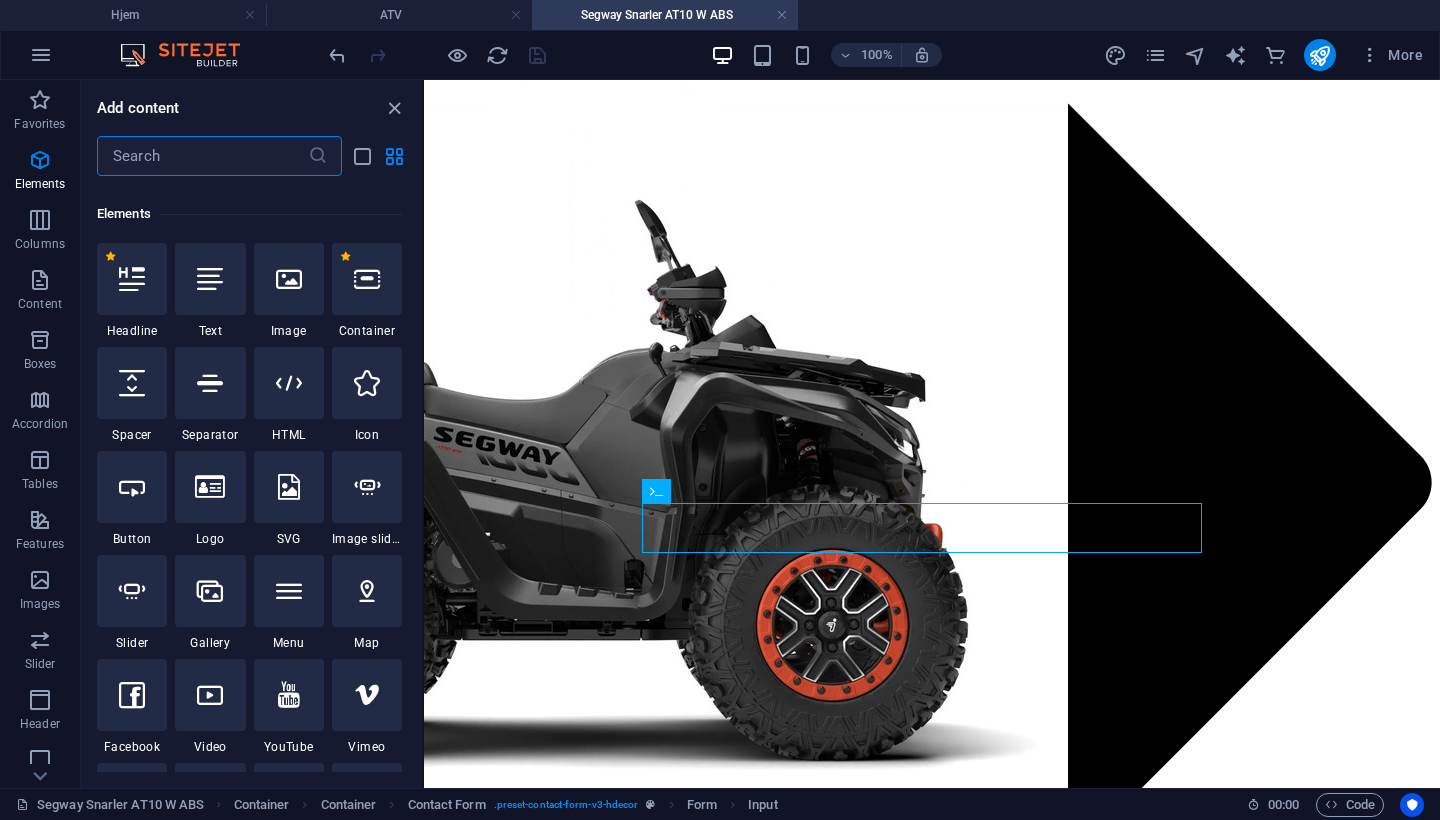 scroll, scrollTop: 213, scrollLeft: 0, axis: vertical 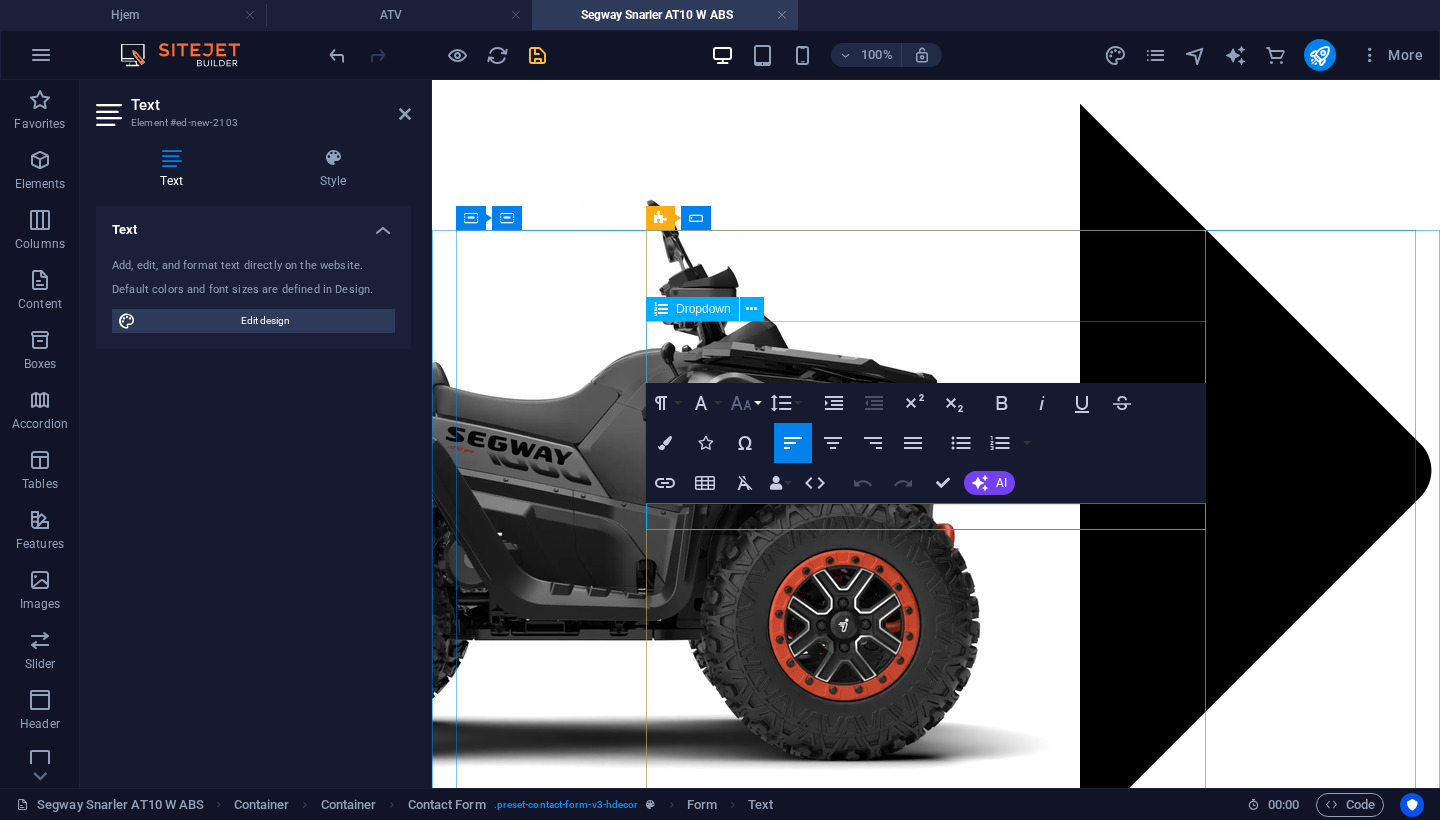 type 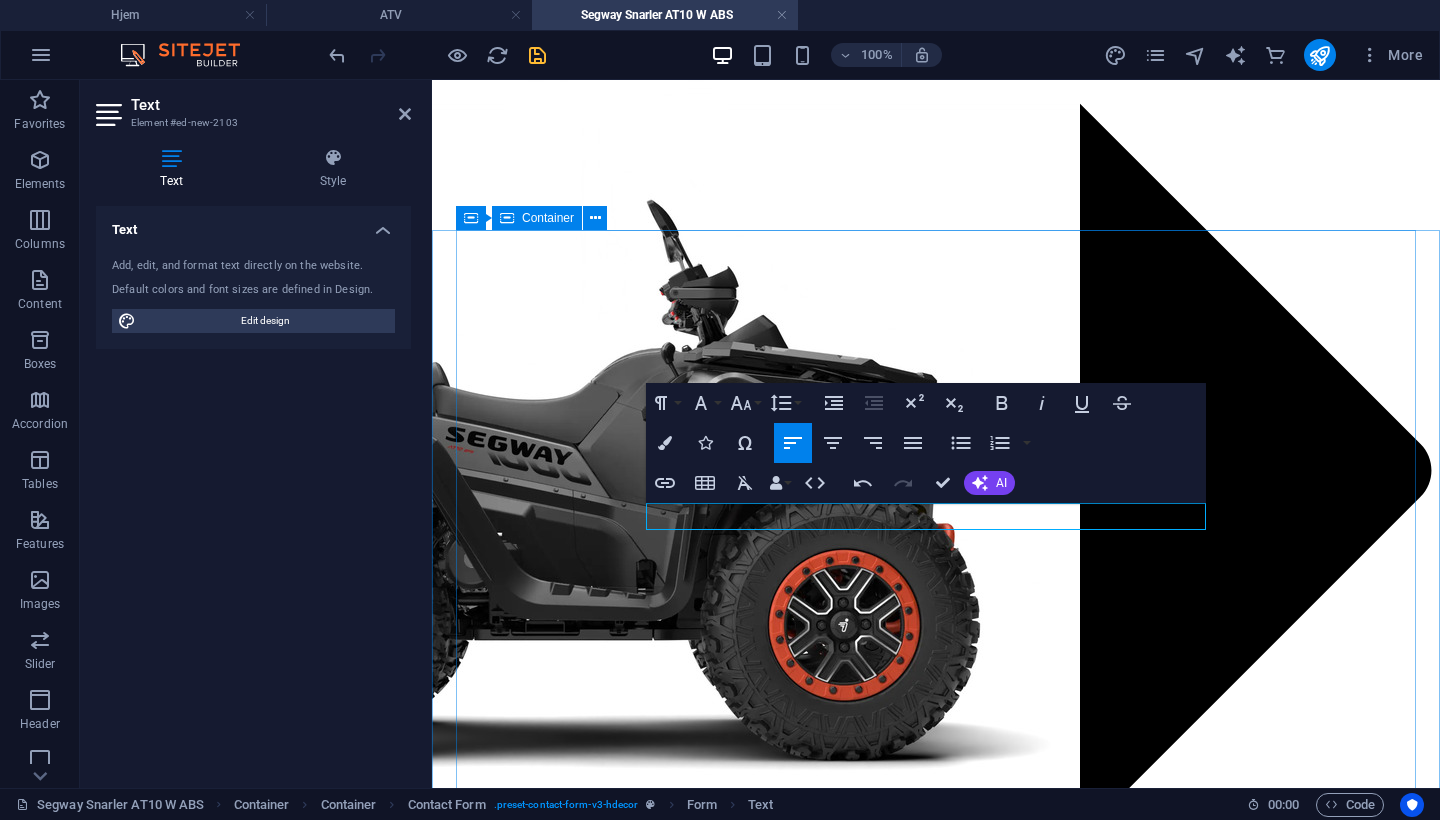 drag, startPoint x: 778, startPoint y: 519, endPoint x: 567, endPoint y: 516, distance: 211.02133 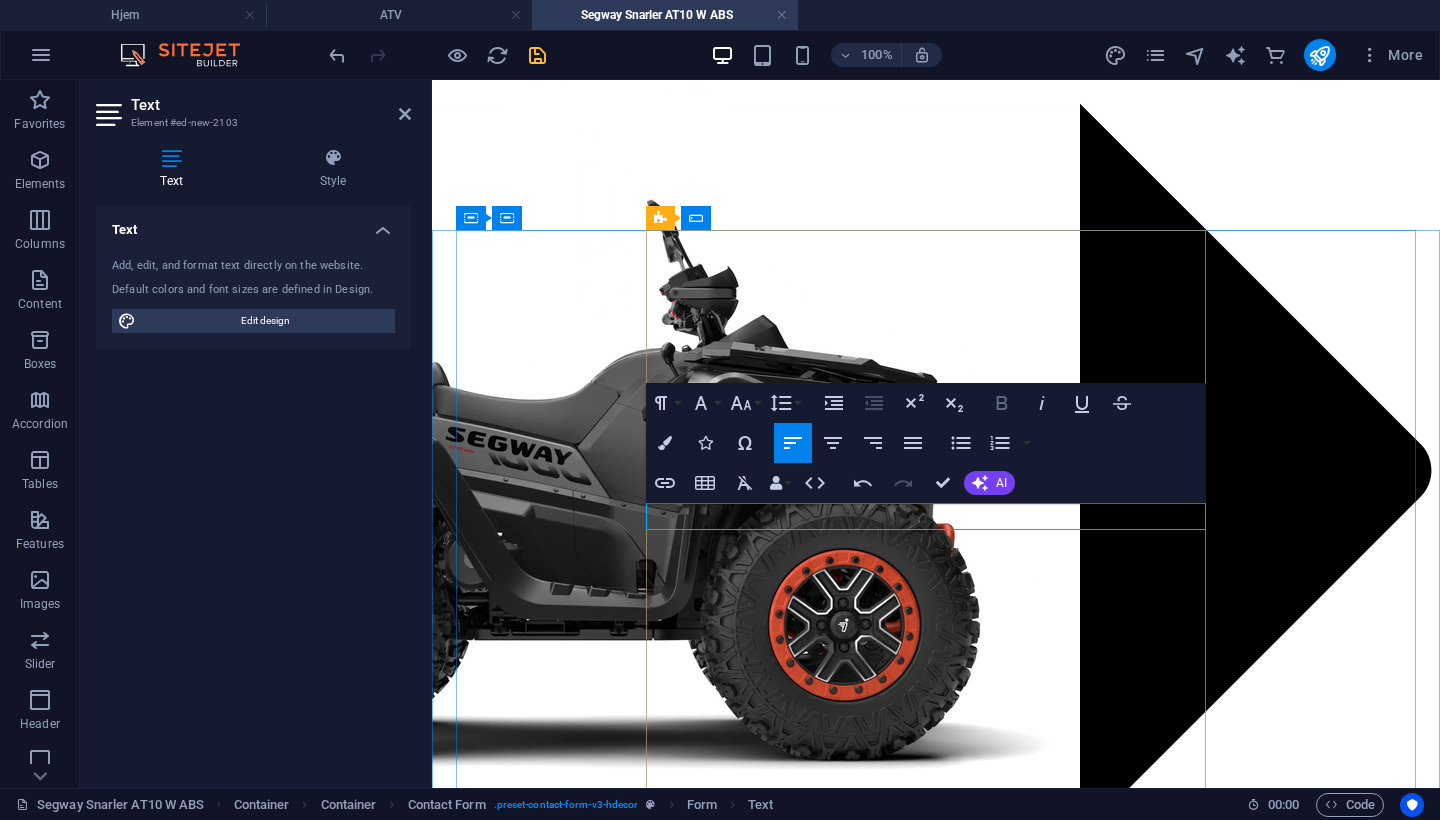 click 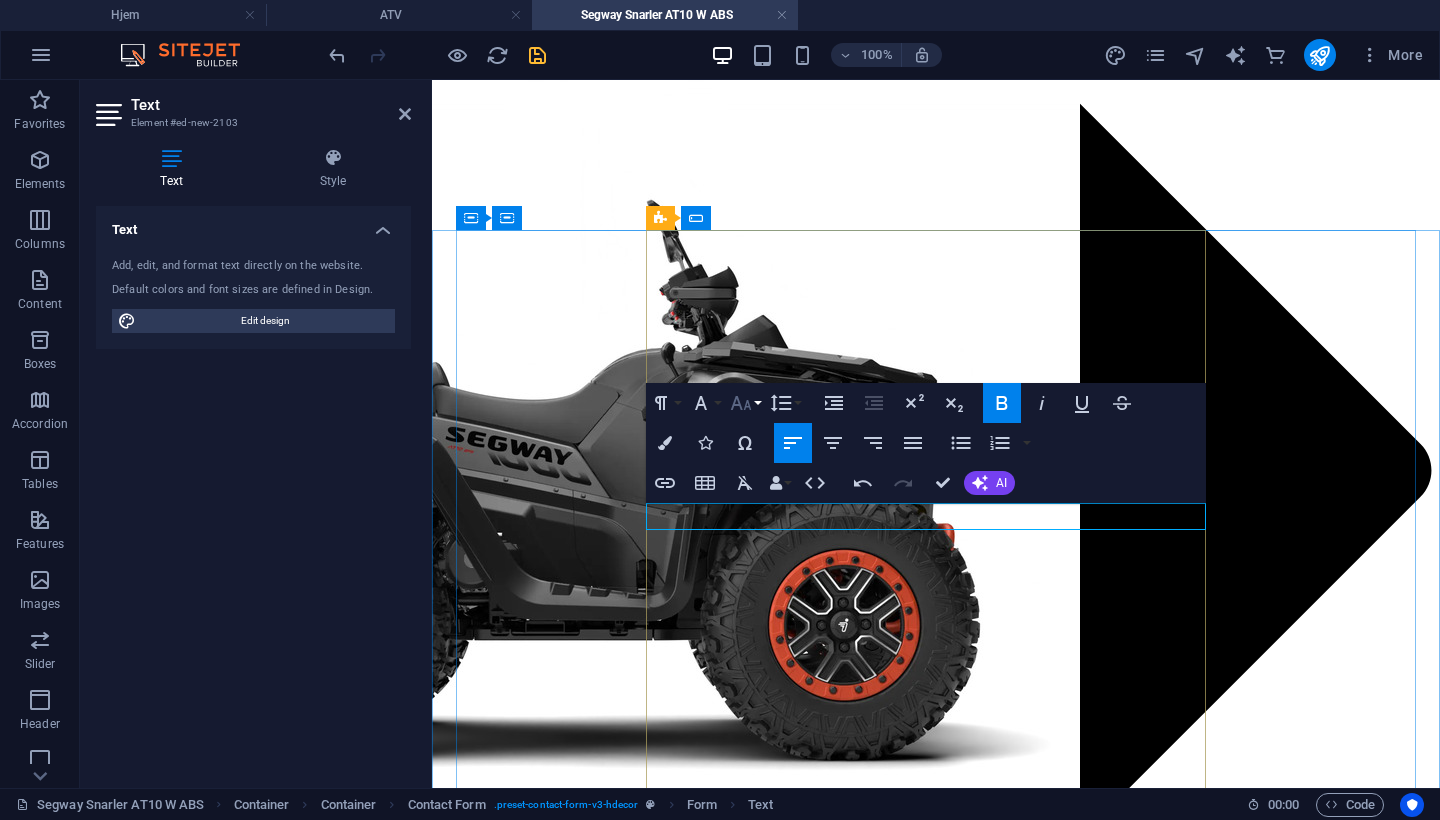 click 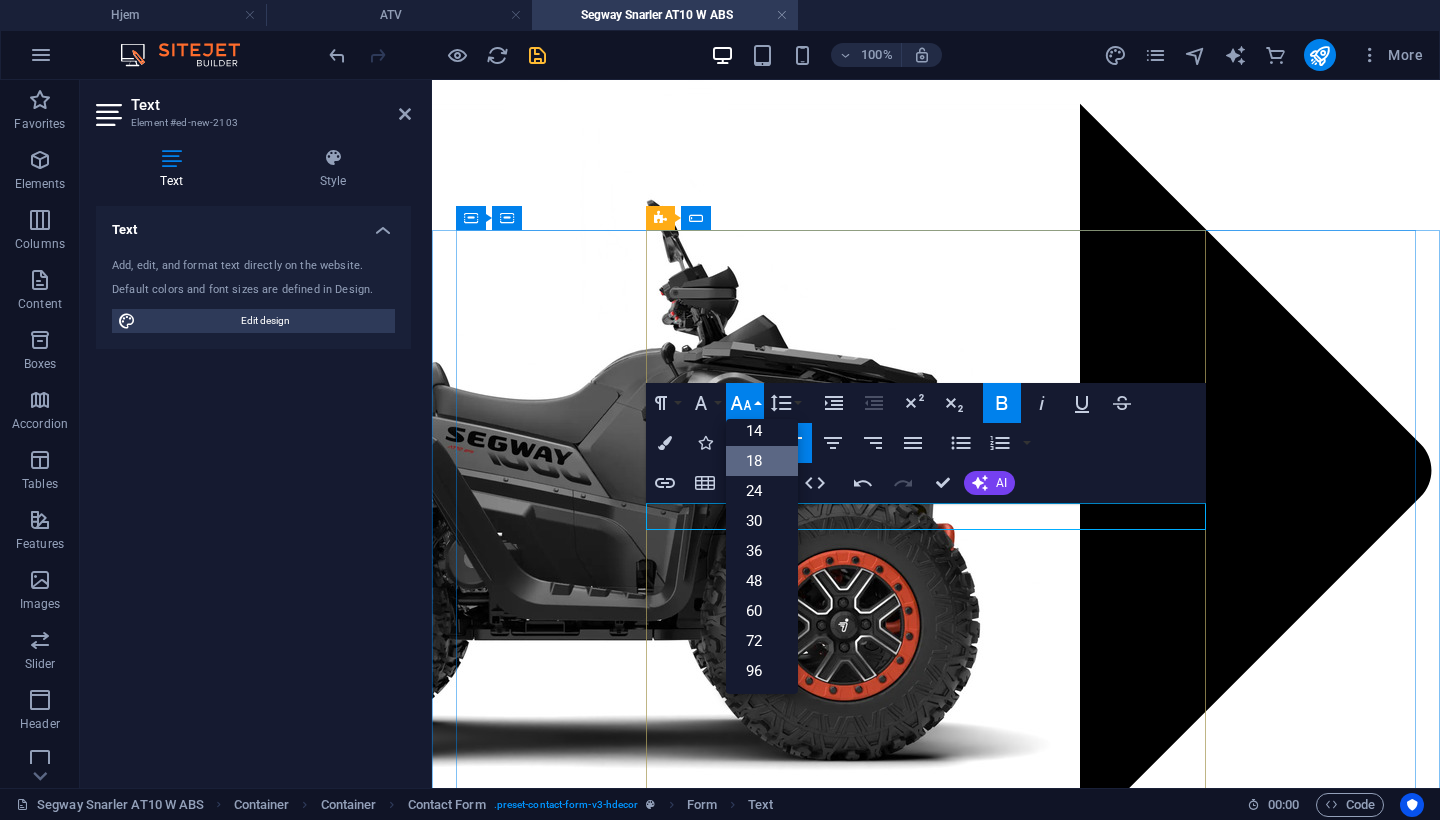 scroll, scrollTop: 161, scrollLeft: 0, axis: vertical 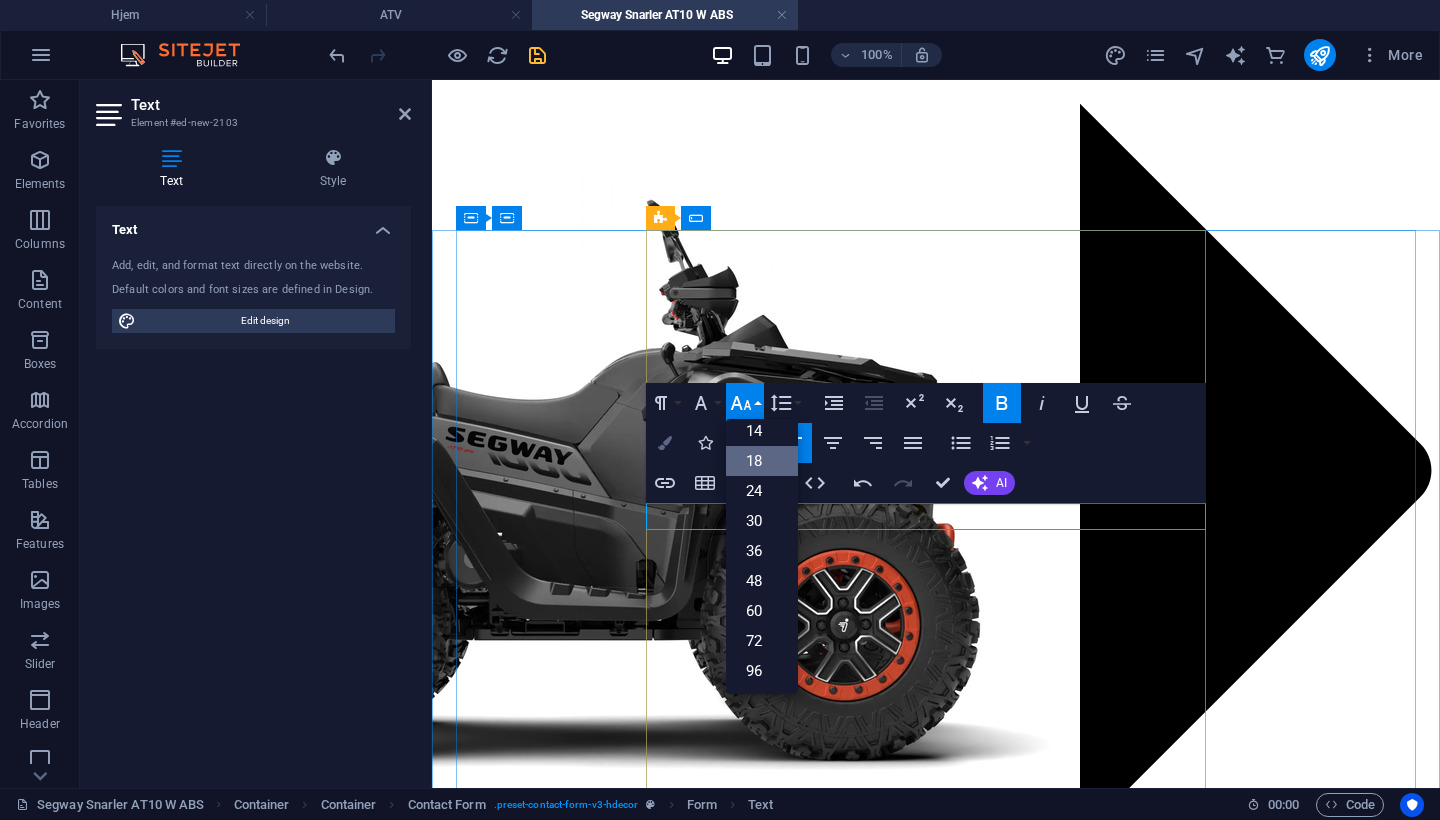 click at bounding box center [665, 443] 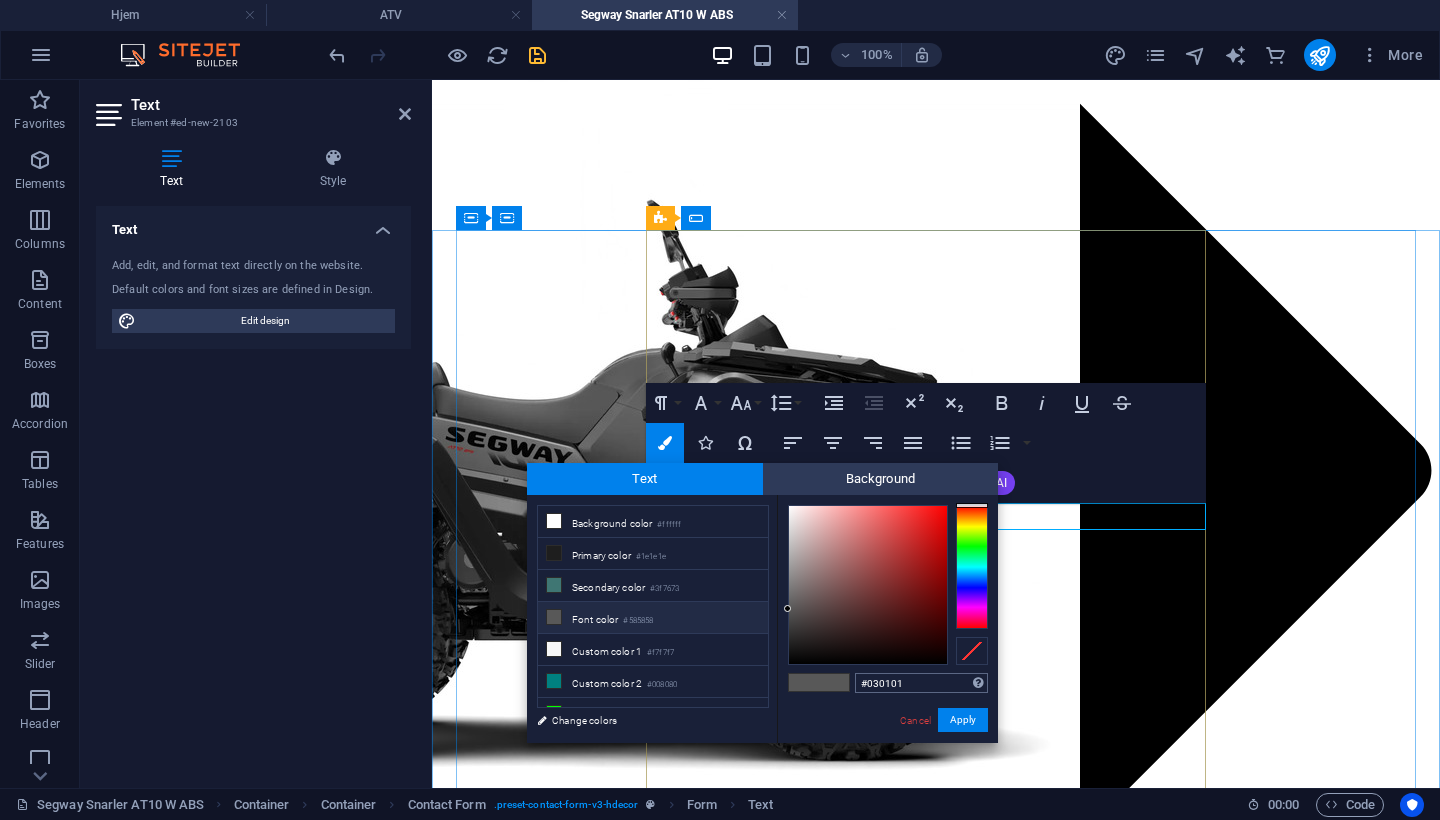 type on "#000000" 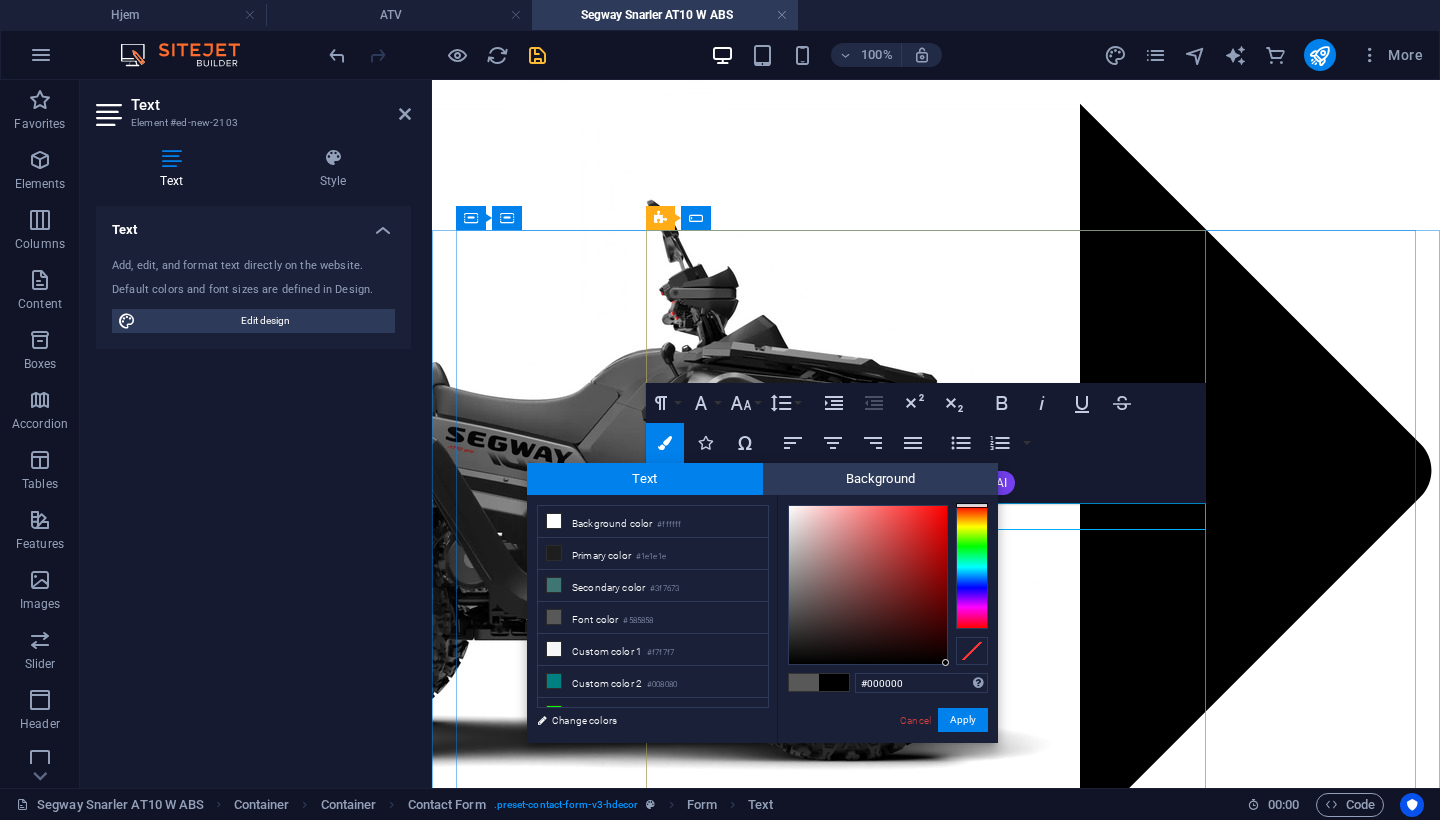 drag, startPoint x: 901, startPoint y: 649, endPoint x: 968, endPoint y: 699, distance: 83.60024 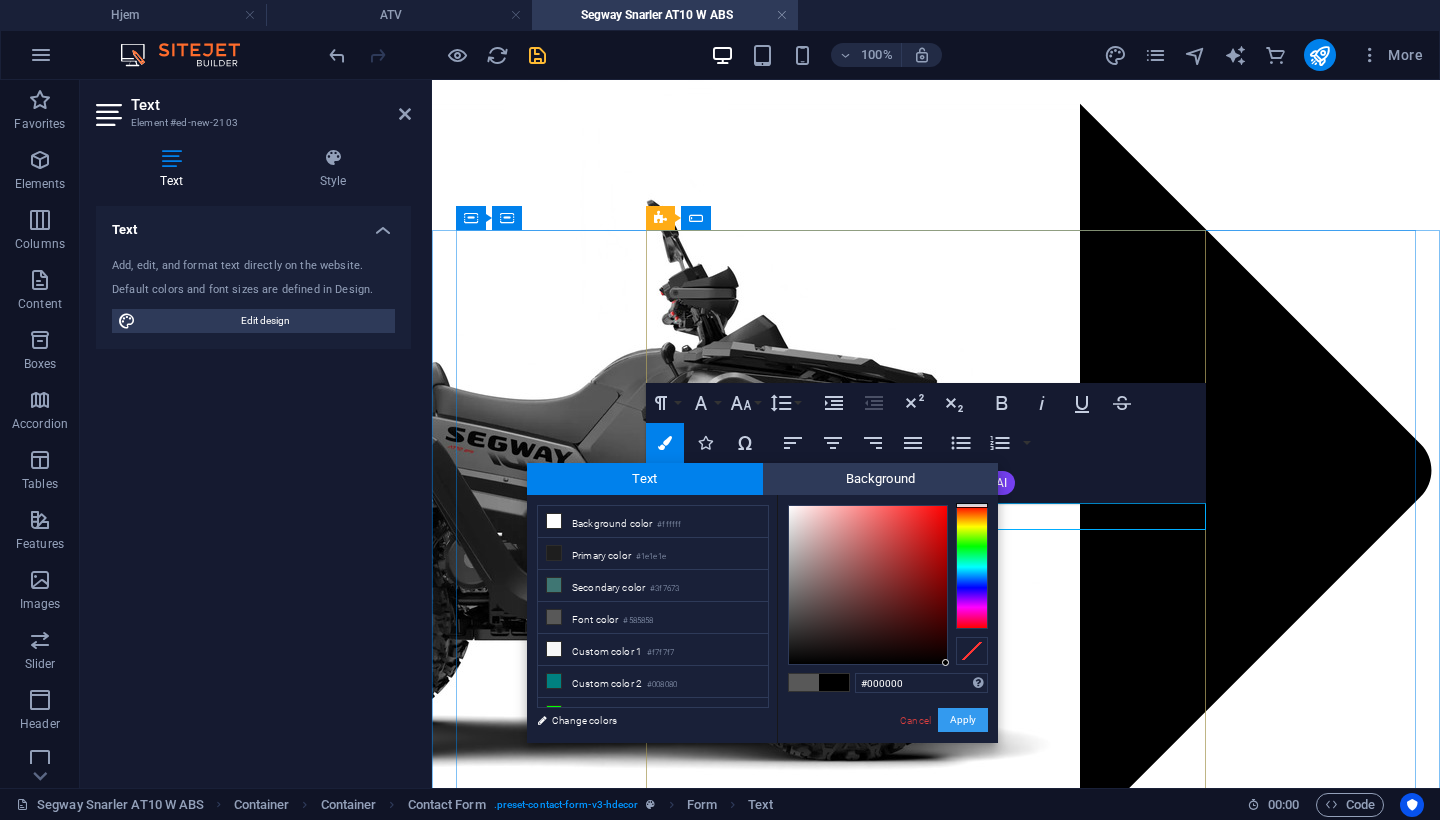 click on "Apply" at bounding box center (963, 720) 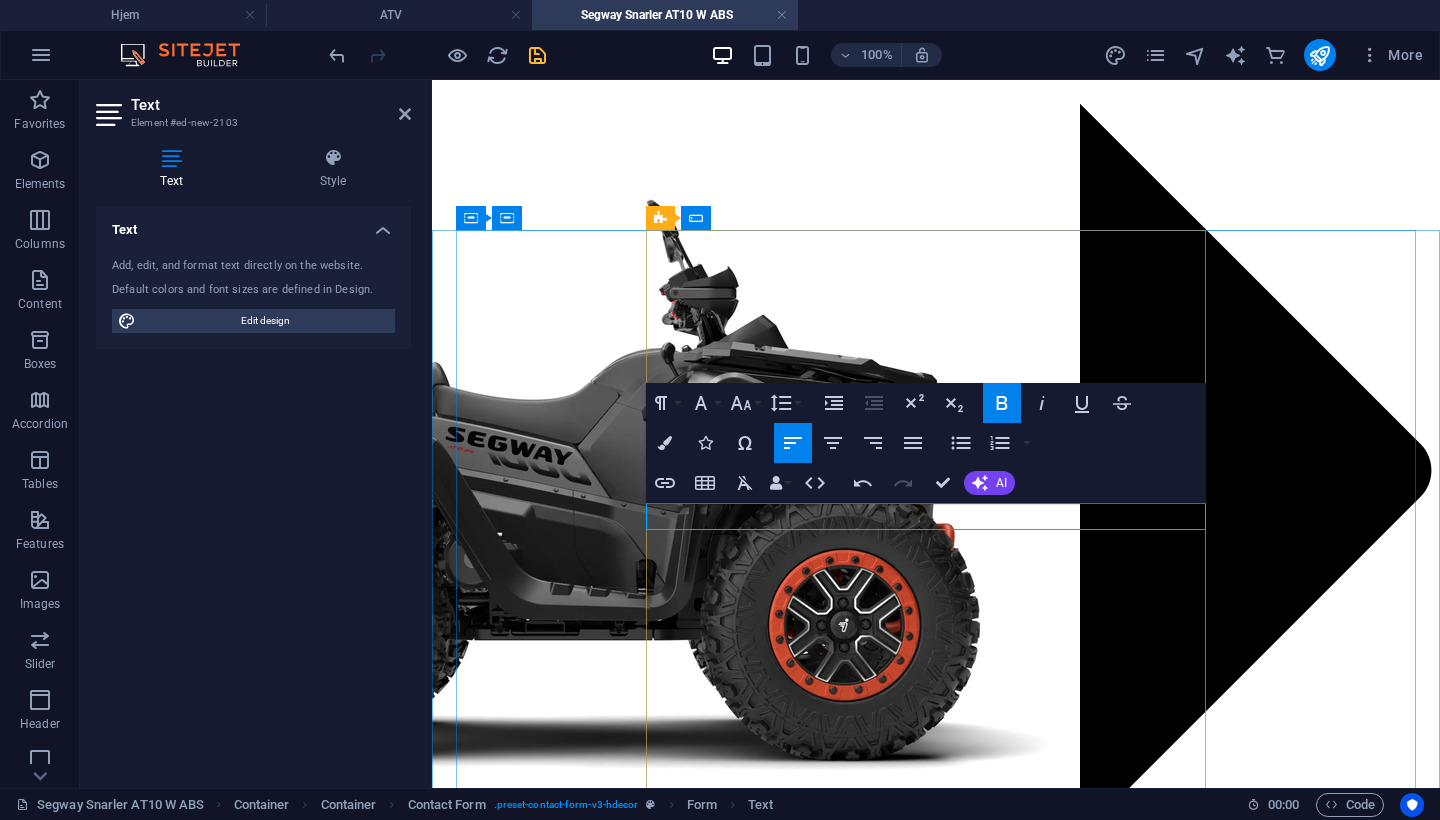 click on "H3   Accordion   Reference   Button series   Button   Button   Container   Container   Image slider   Container   Container   Container   Text   Text   Text   Spacer   Container   Container   Container   Spacer   Separator   Spacer   Form button   Contact Form   Contact Form   Form   Container   Image   Container   Text   Container   Container   Dropdown   Input   Input   Checkbox   Input   Input   Dropdown   Checkbox   Checkbox   Radio buttons   Radio buttons   Radio buttons   Radio buttons   Contact Form   Dropdown   Captcha   Text   Container   Container   Text Paragraph Format Normal Heading 1 Heading 2 Heading 3 Heading 4 Heading 5 Heading 6 Code Font Family Arial Georgia Impact Tahoma Times New Roman Verdana Montagu Slab Poppins Font Size 8 9 10 11 12 14 18 24 30 36 48 60 72 96 Line Height Default Single 1.15 1.5 Double Increase Indent Decrease Indent Superscript Subscript Bold Italic Underline Strikethrough Colors Icons Special Characters Align Left Align Center Align Right   Circle" at bounding box center [936, 434] 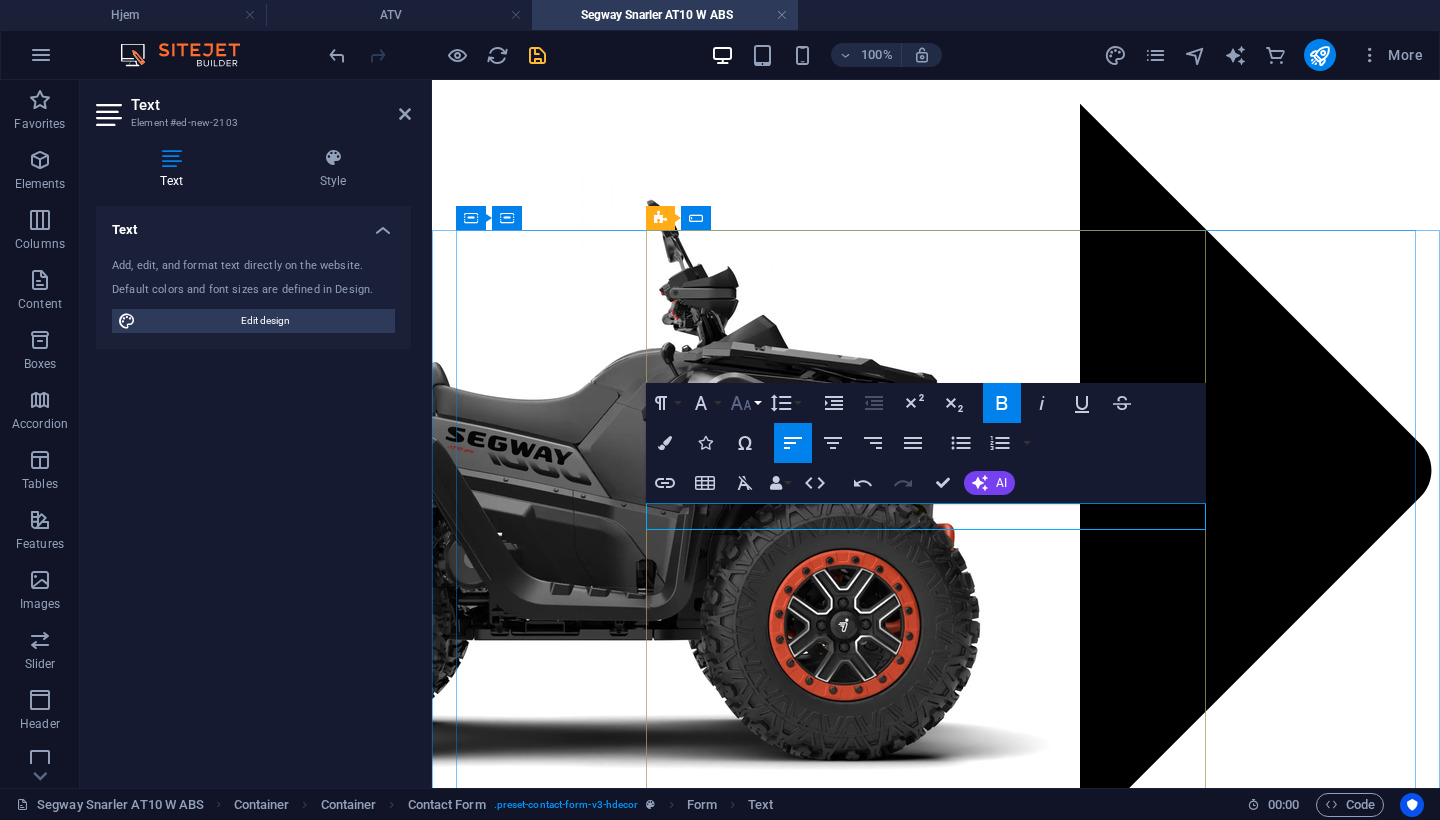 click 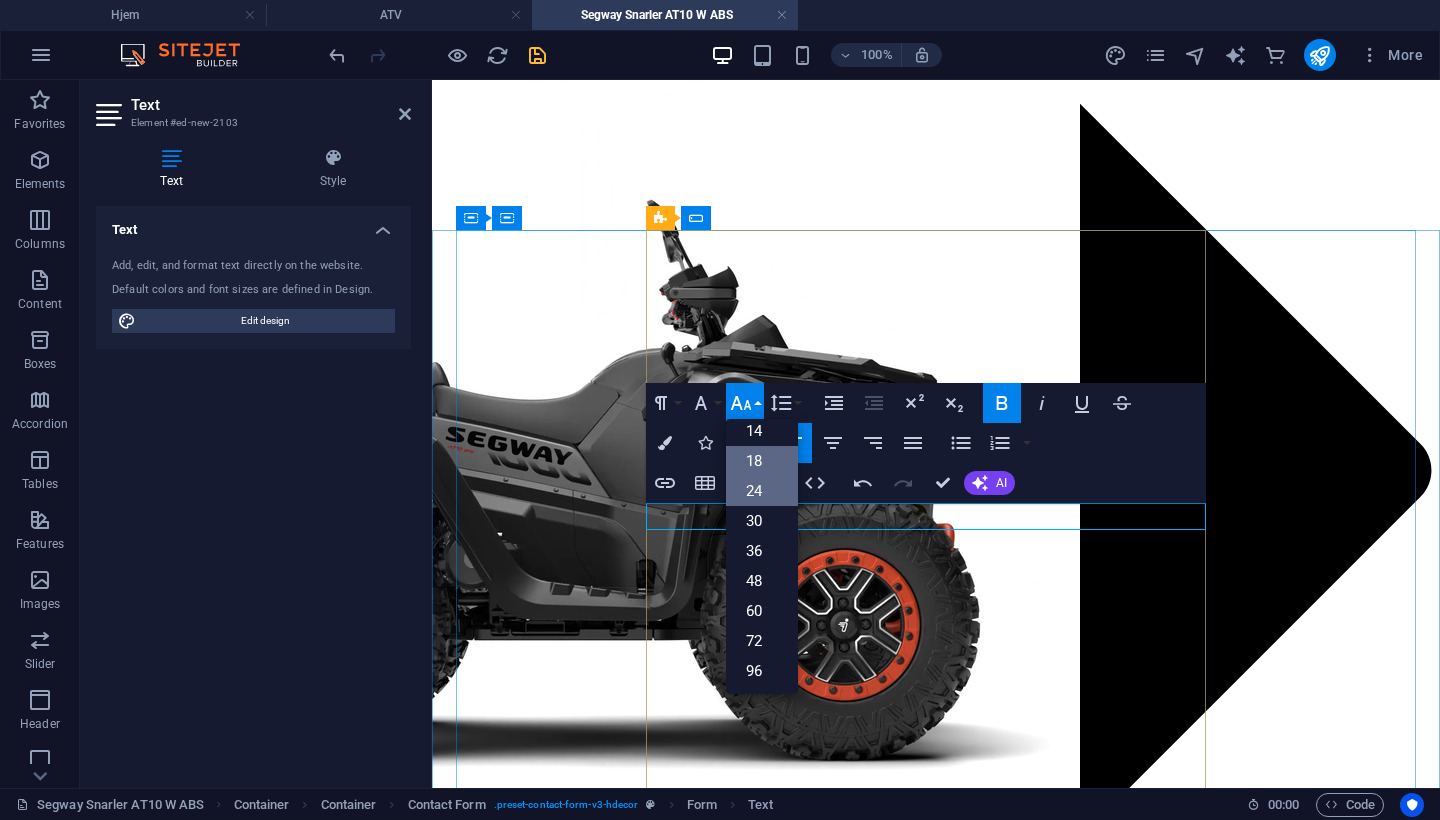 scroll, scrollTop: 161, scrollLeft: 0, axis: vertical 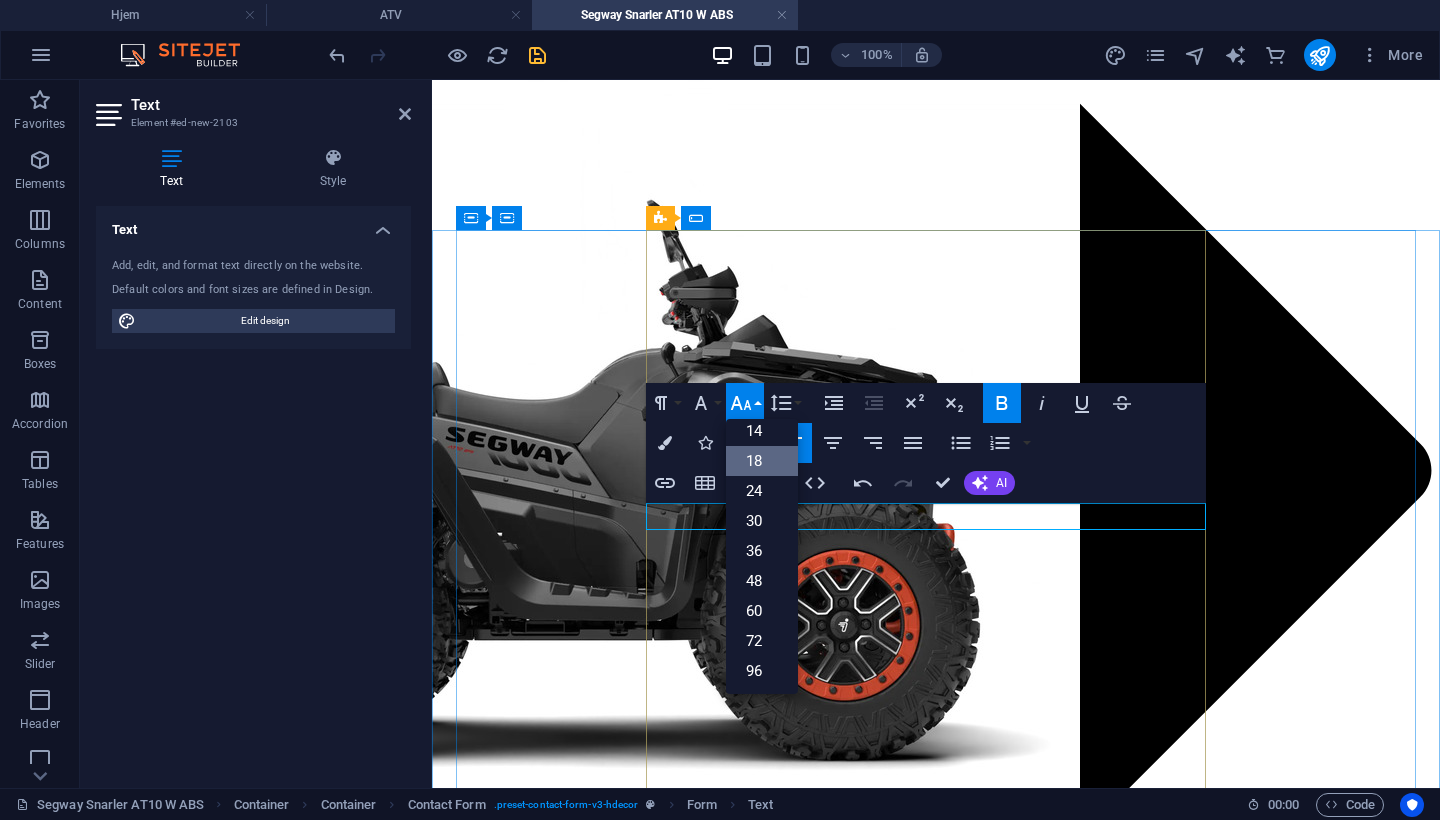 click on "18" at bounding box center (762, 461) 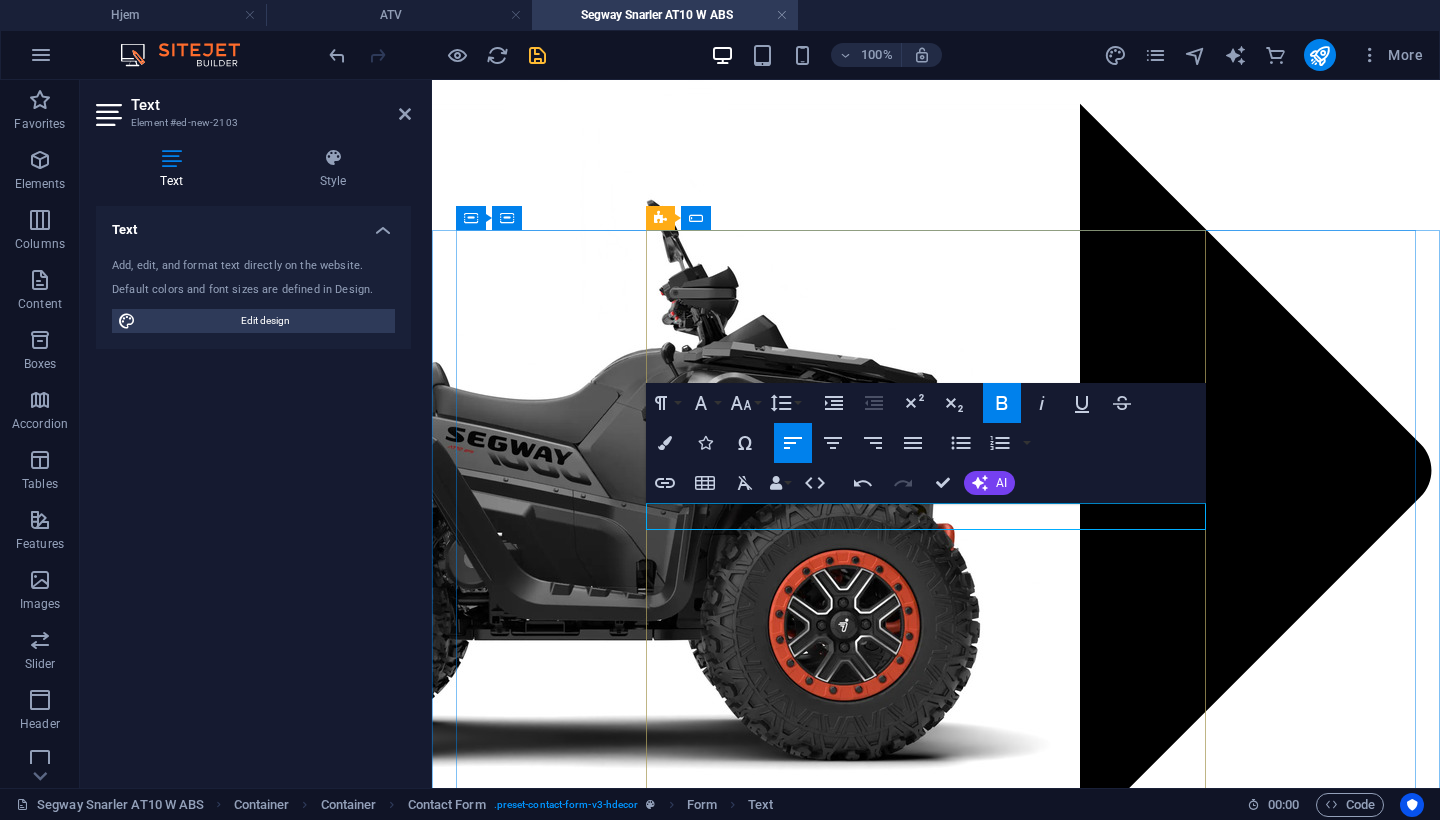 click 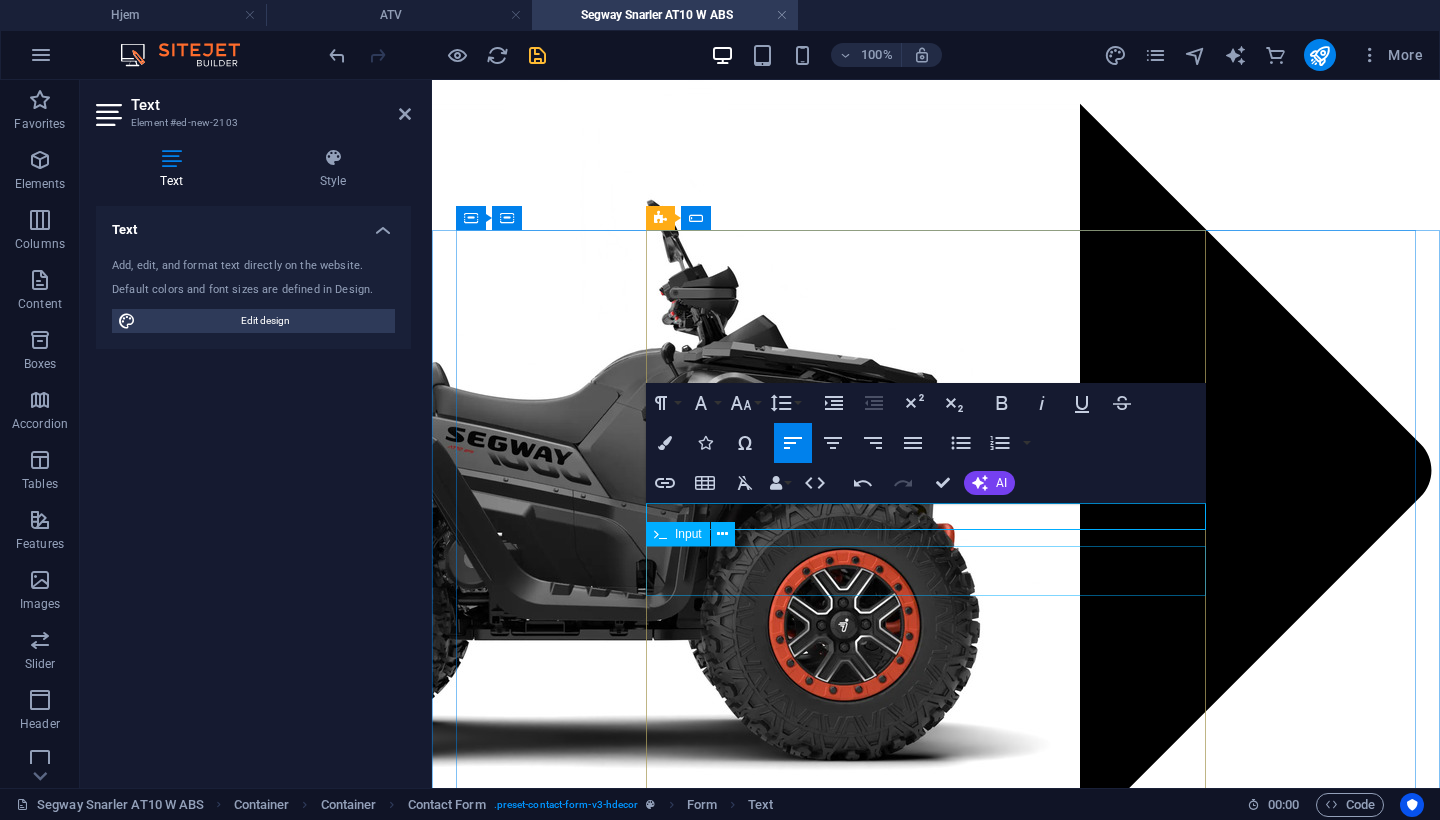 click at bounding box center [740, 2707] 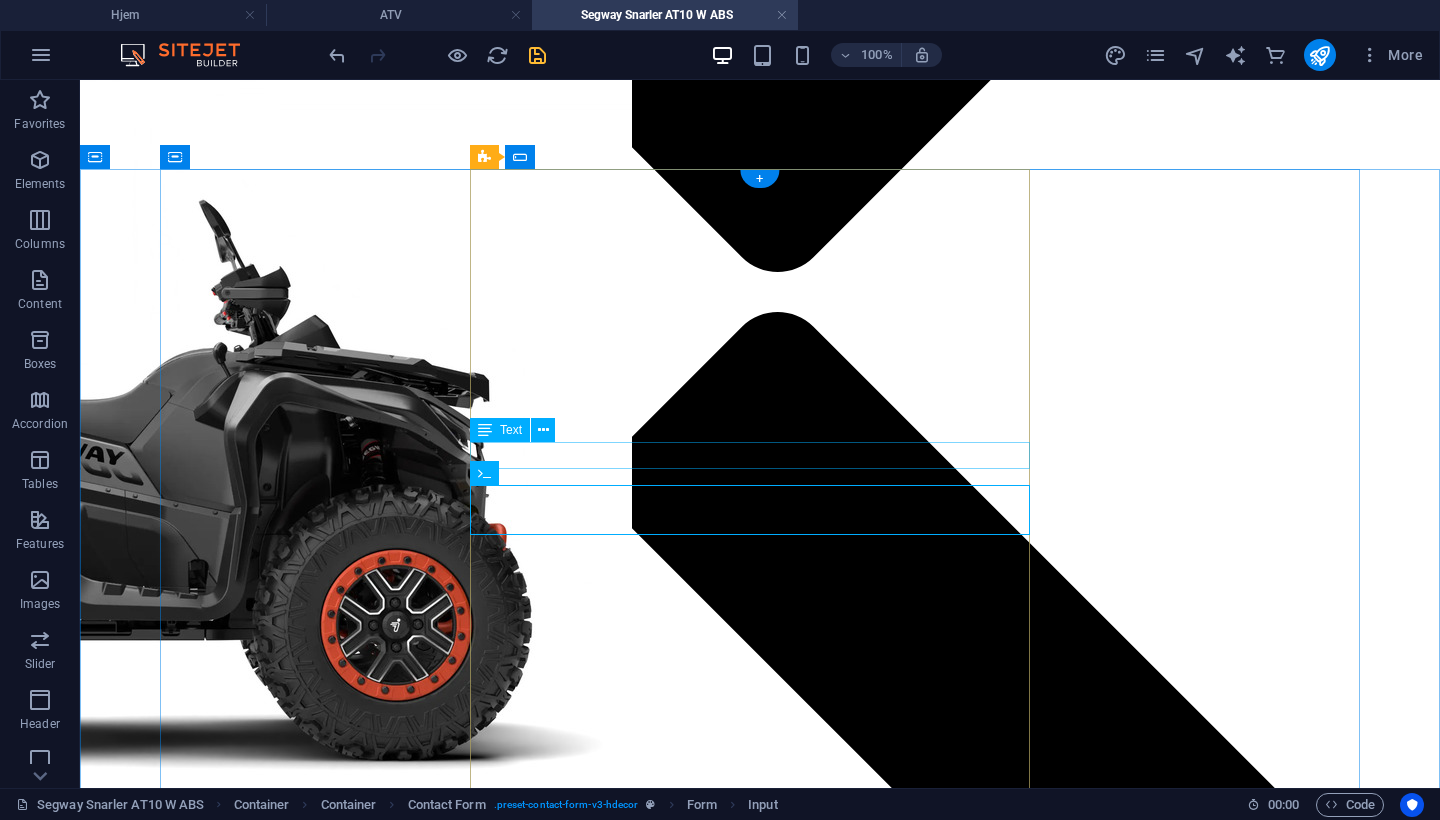scroll, scrollTop: 2117, scrollLeft: 0, axis: vertical 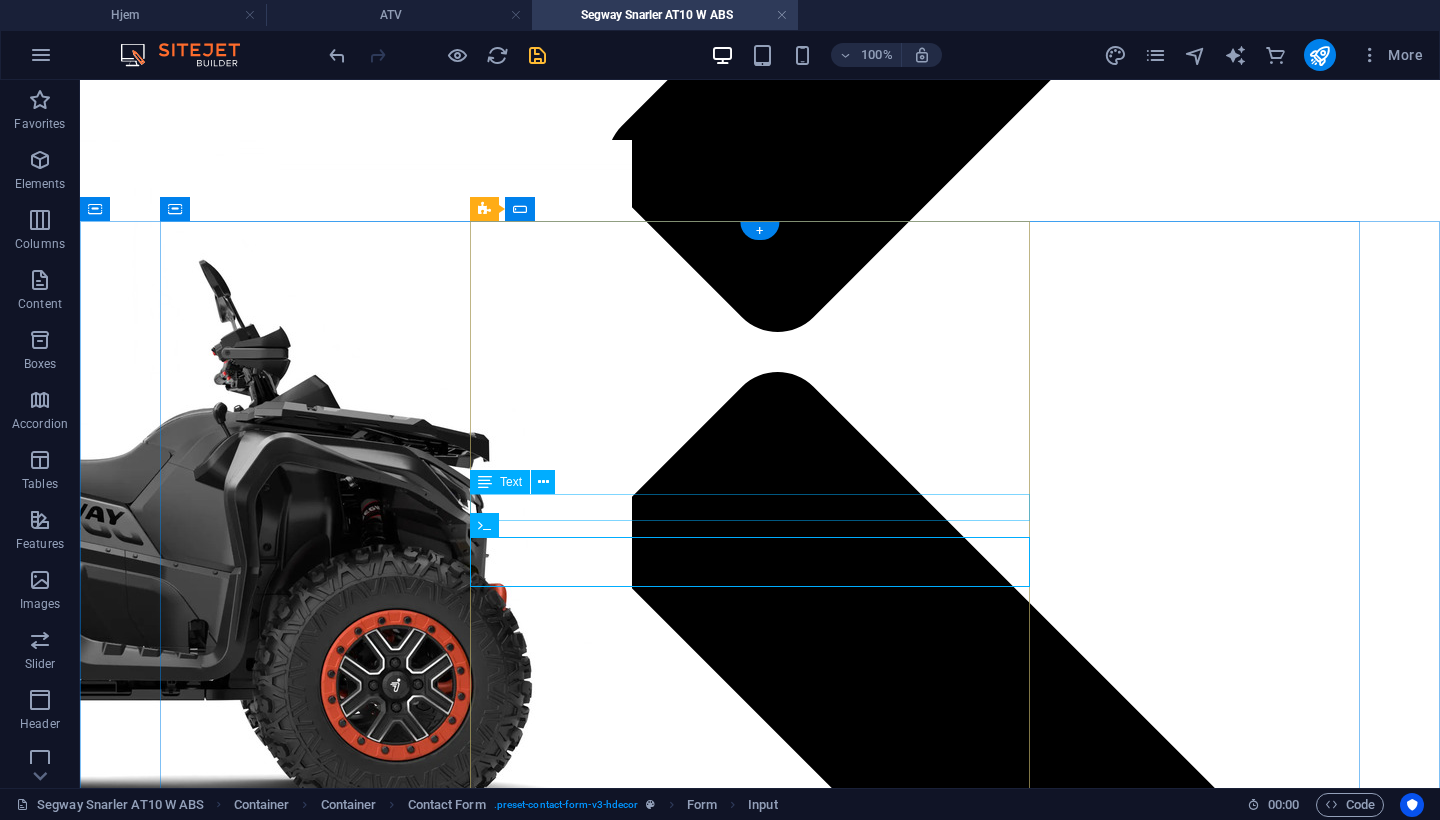 click on "Informasjon" at bounding box center [388, 3349] 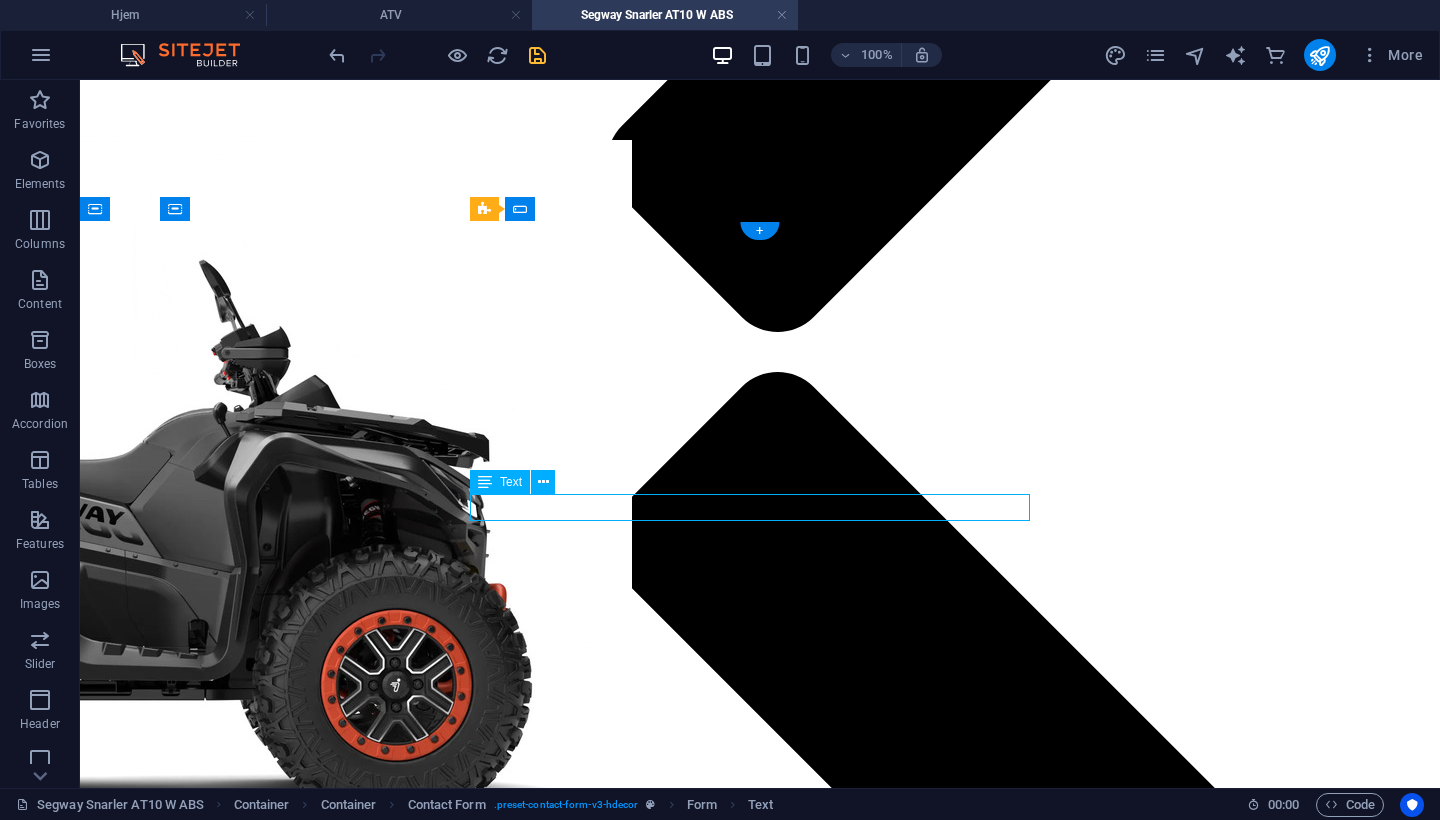 click on "Informasjon" at bounding box center (388, 3349) 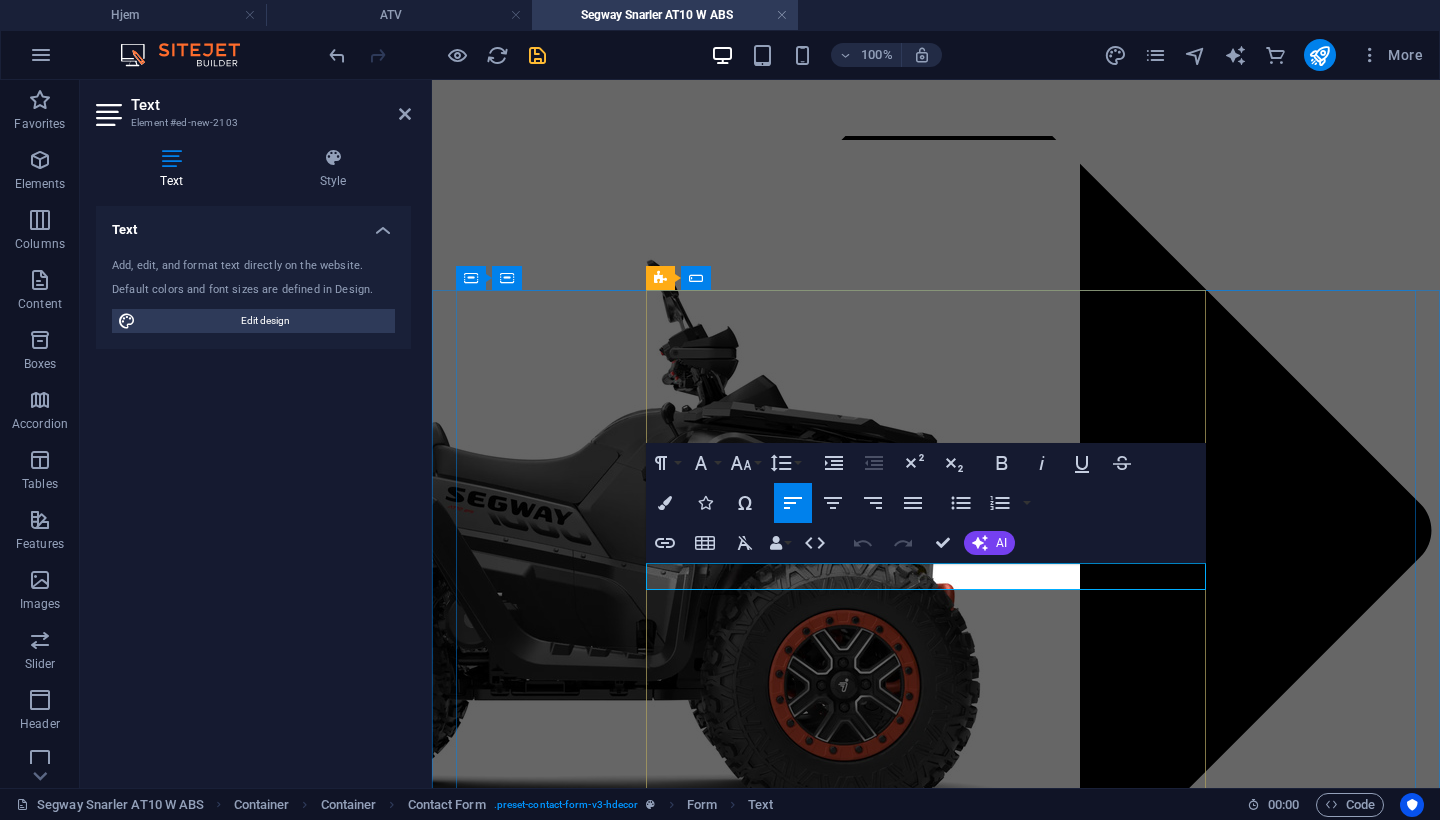 click on "Informasjon" at bounding box center [740, 2730] 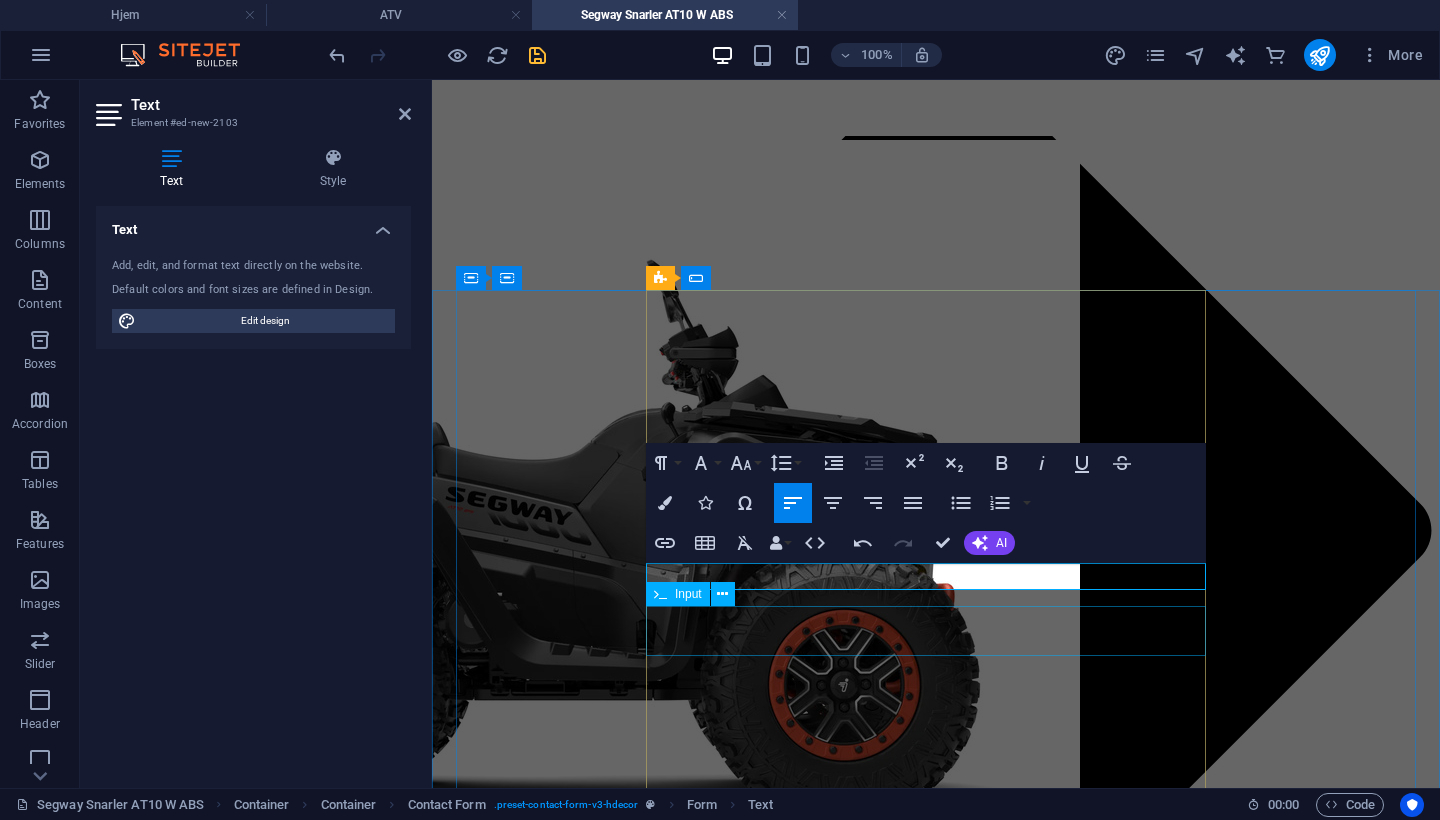 click at bounding box center (740, 2767) 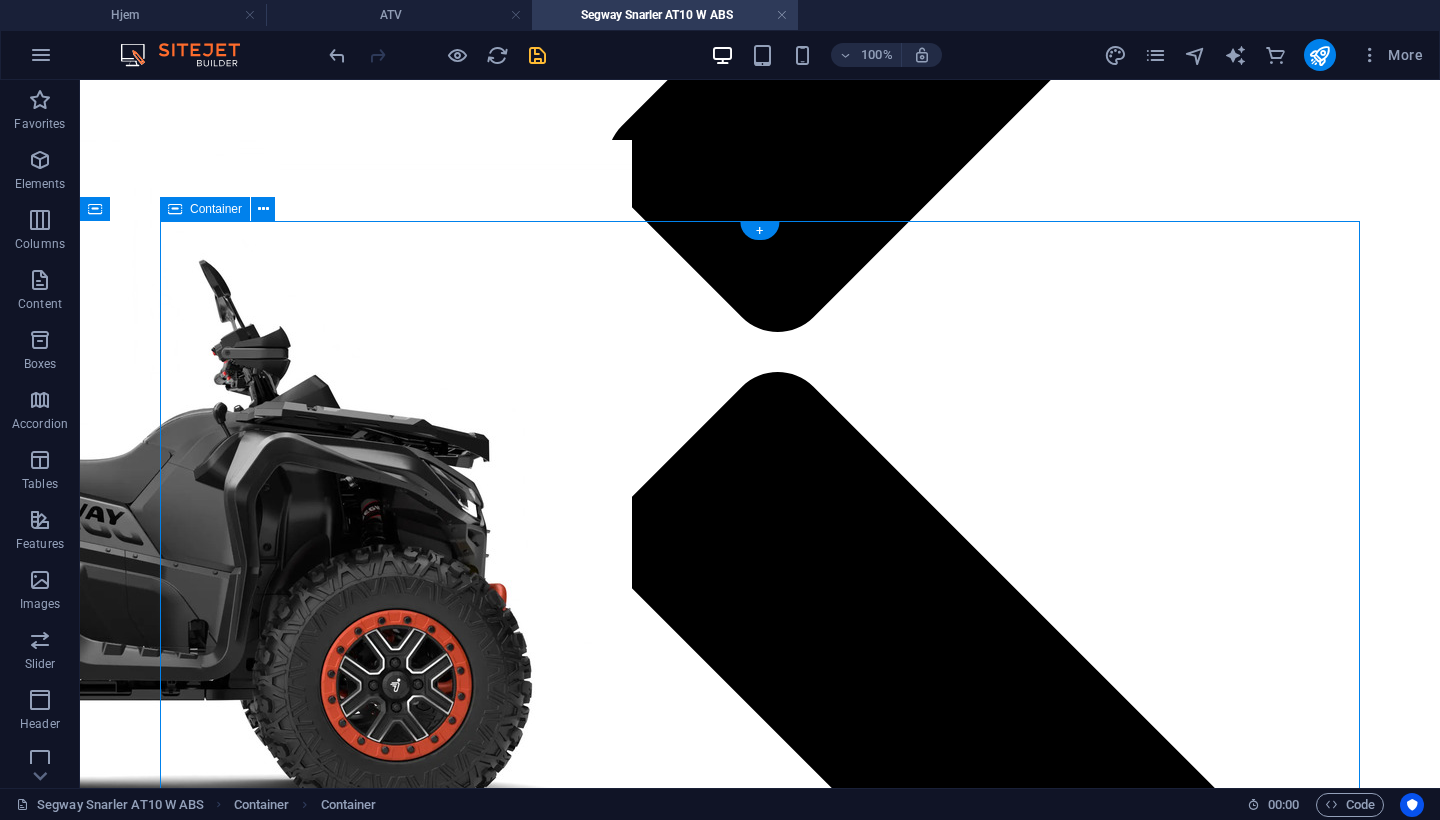 drag, startPoint x: 452, startPoint y: 420, endPoint x: 567, endPoint y: 419, distance: 115.00435 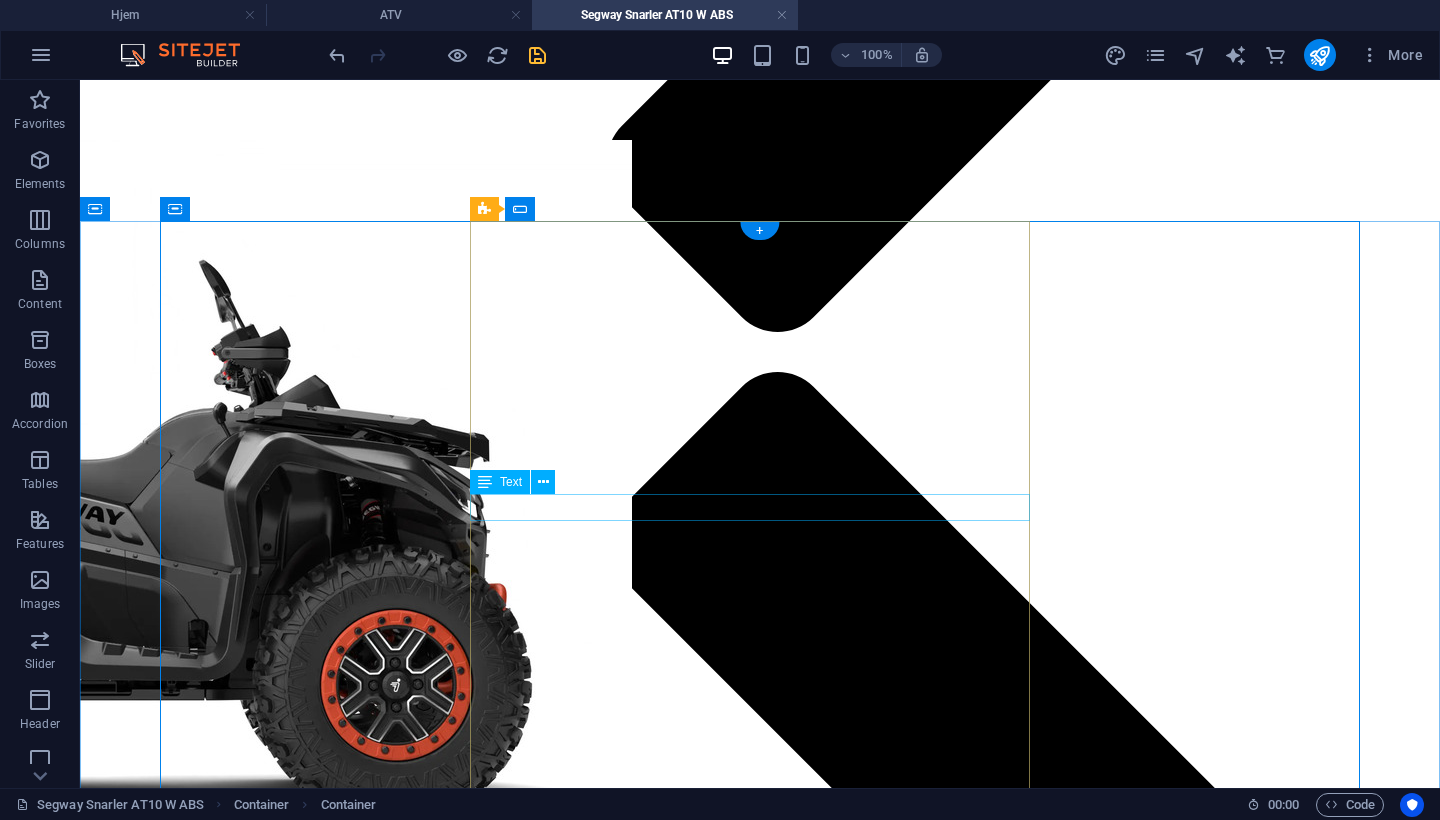 click on "Informasjon:" at bounding box center (388, 3349) 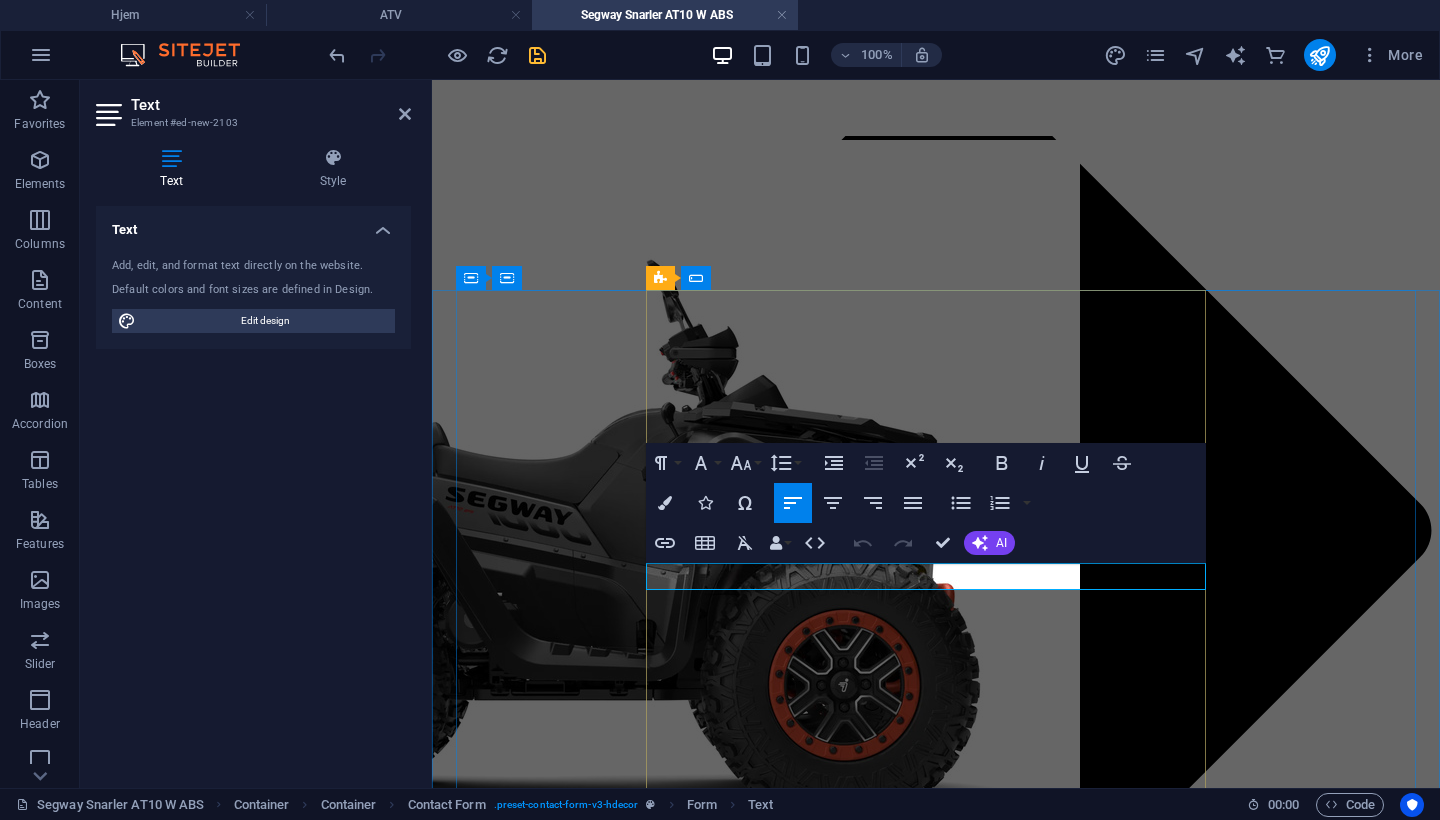 drag, startPoint x: 831, startPoint y: 576, endPoint x: 548, endPoint y: 570, distance: 283.0636 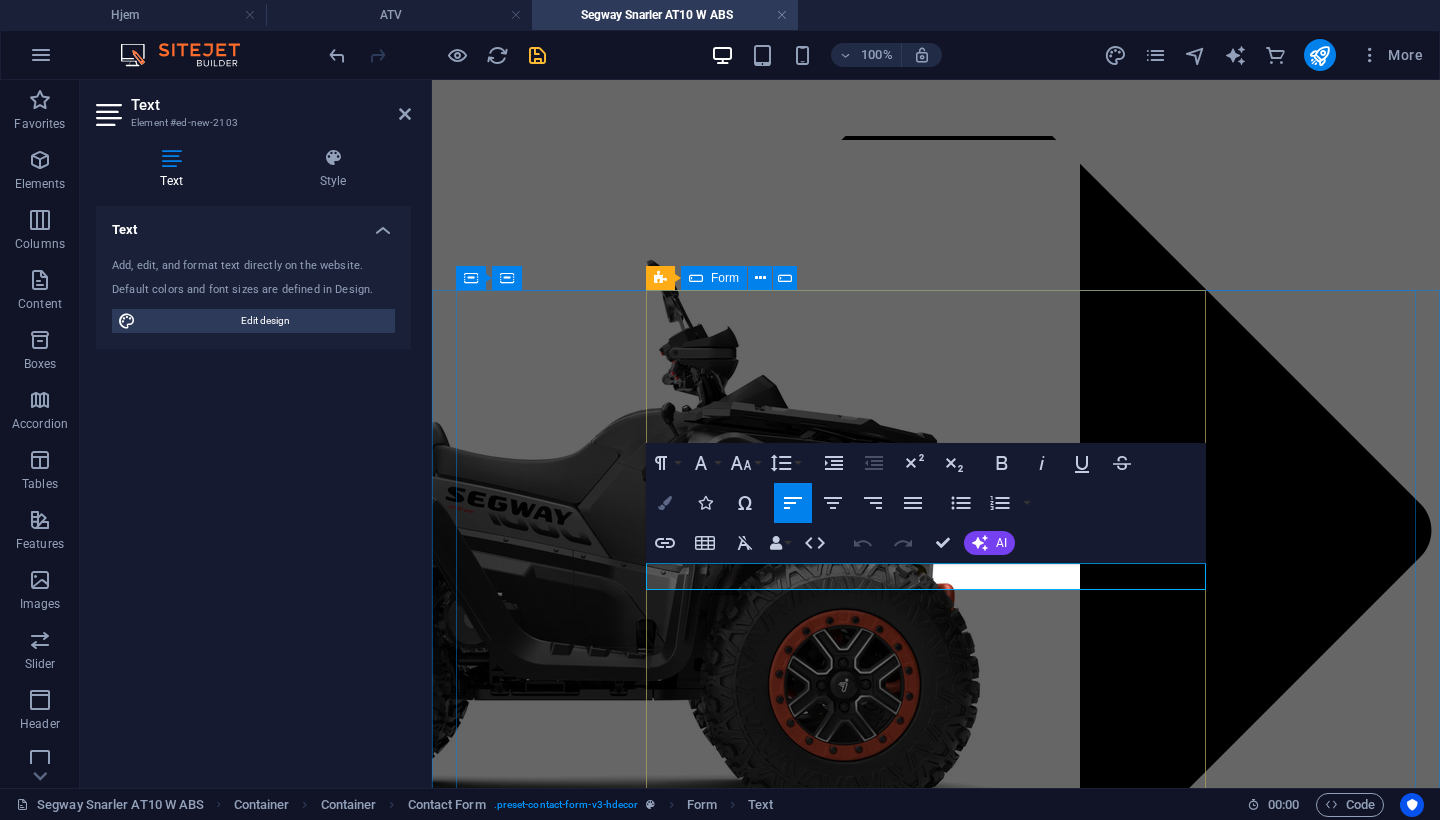 click on "Colors" at bounding box center (665, 503) 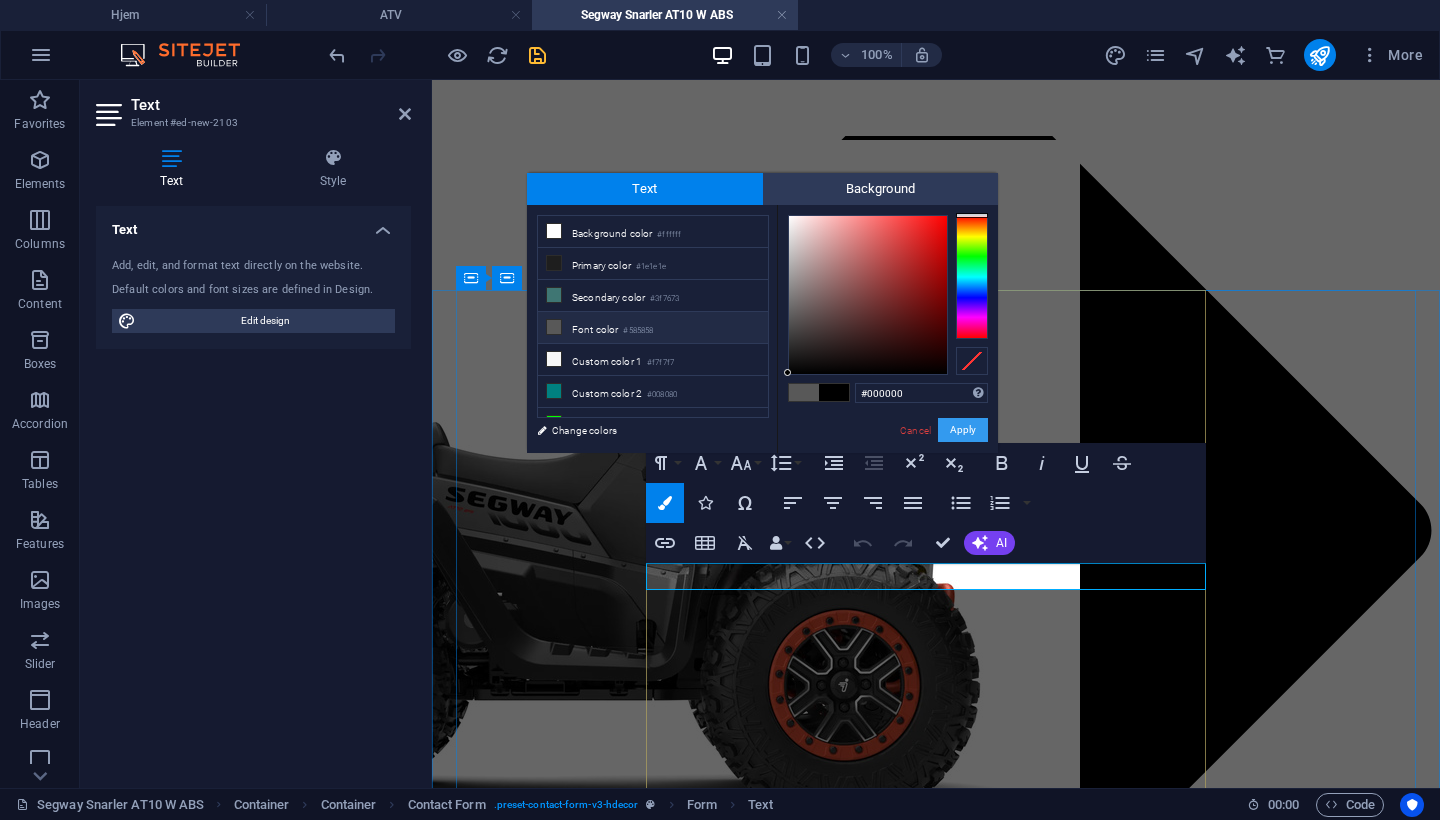 click on "Apply" at bounding box center (963, 430) 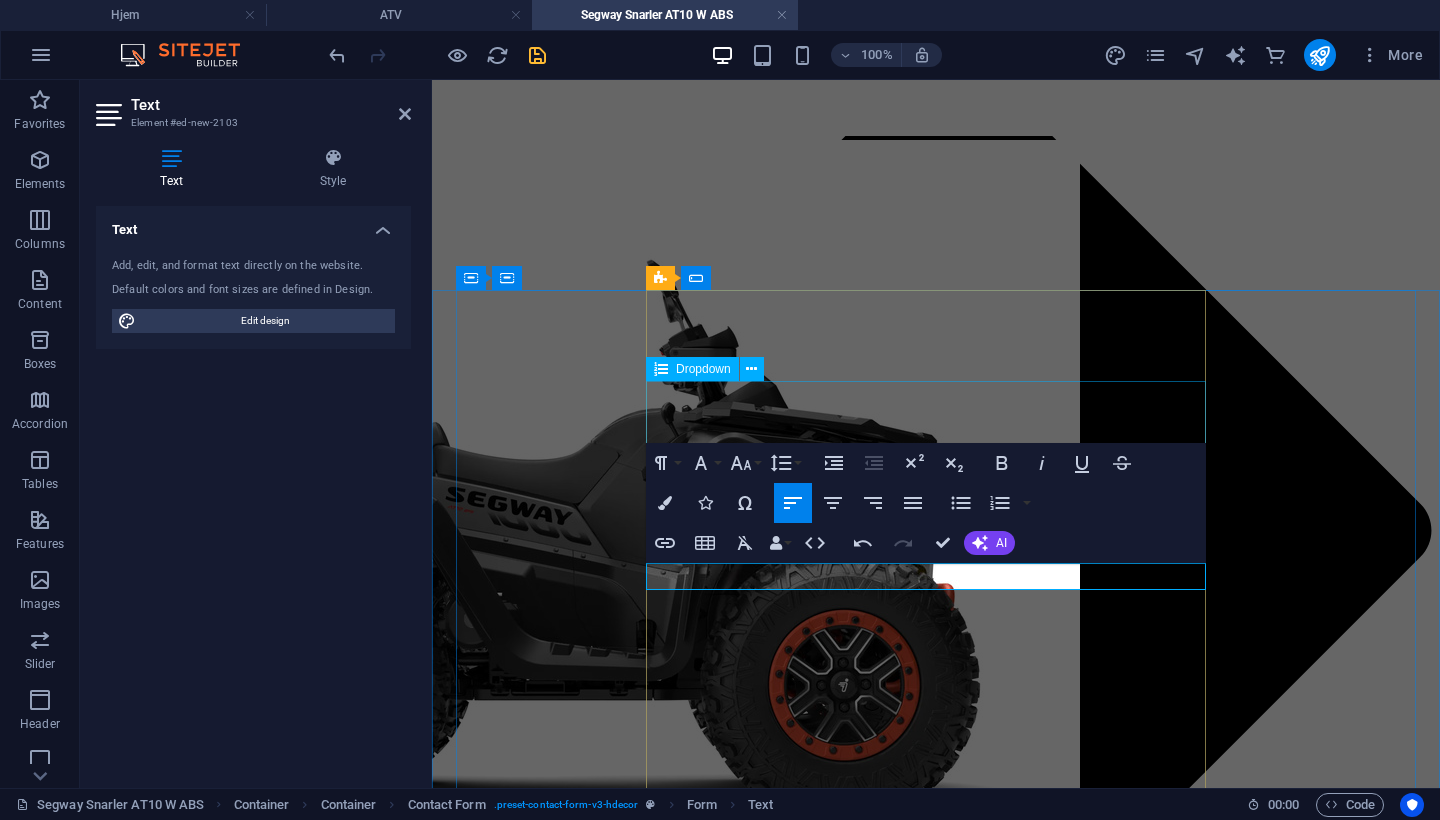 click on "Farge på kjøretøy: Svart Grå + rød Camo Ønsket betalingsmetode: Faktura Vipps Delbetaling Svea Delbetaling Klarna Ønsket leveringsmetode: Hente selv Hjemlevering Informasjon: Ekstrautstyr: AT10 front fanger kit AT10 undersbeskyttelsesplate i aluminium ATV vindrute universal – klar 4 mm Montering og registrering: Kun montering Kun registrering Begge deler Ingen (jeg ordner alt selv) Jeg er klar over at selvmontering kan påvirke garantien, da enkelte garantivilkår krever at produktet monteres av fagpersoner for at garantien skal gjelde. Unreadable? Load new Send forespørsel" at bounding box center [936, 3006] 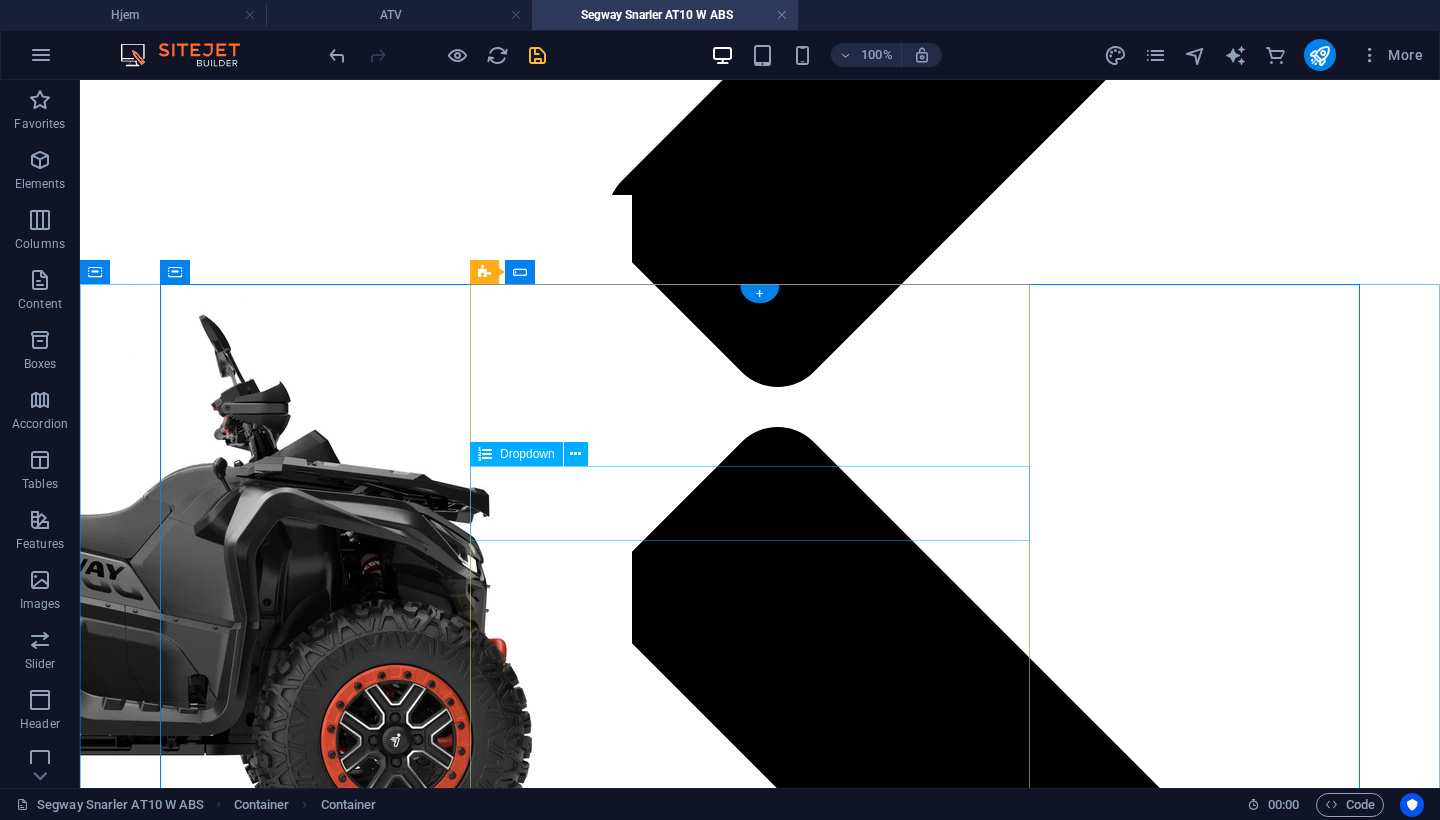 scroll, scrollTop: 2054, scrollLeft: 0, axis: vertical 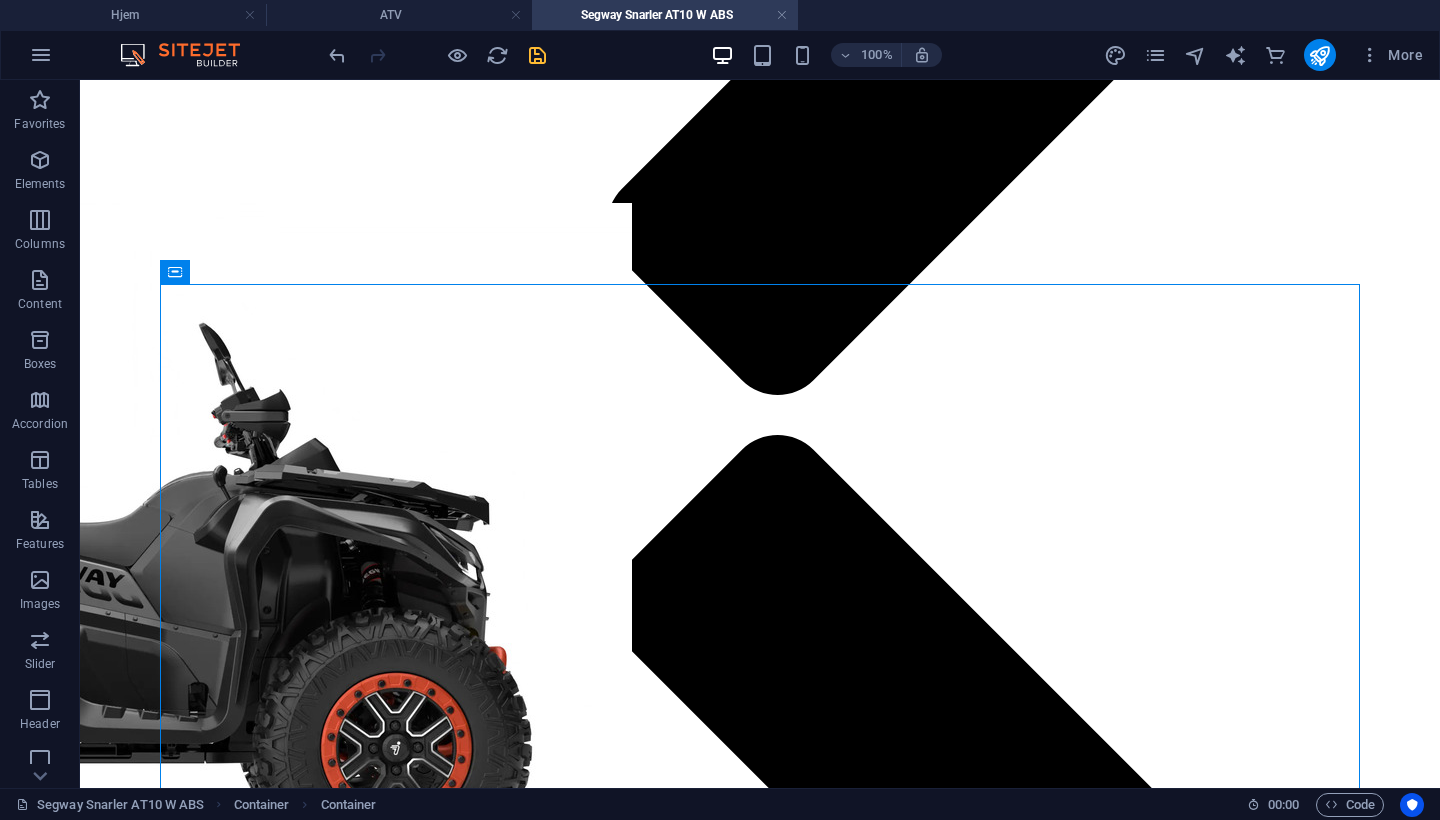 click at bounding box center (537, 55) 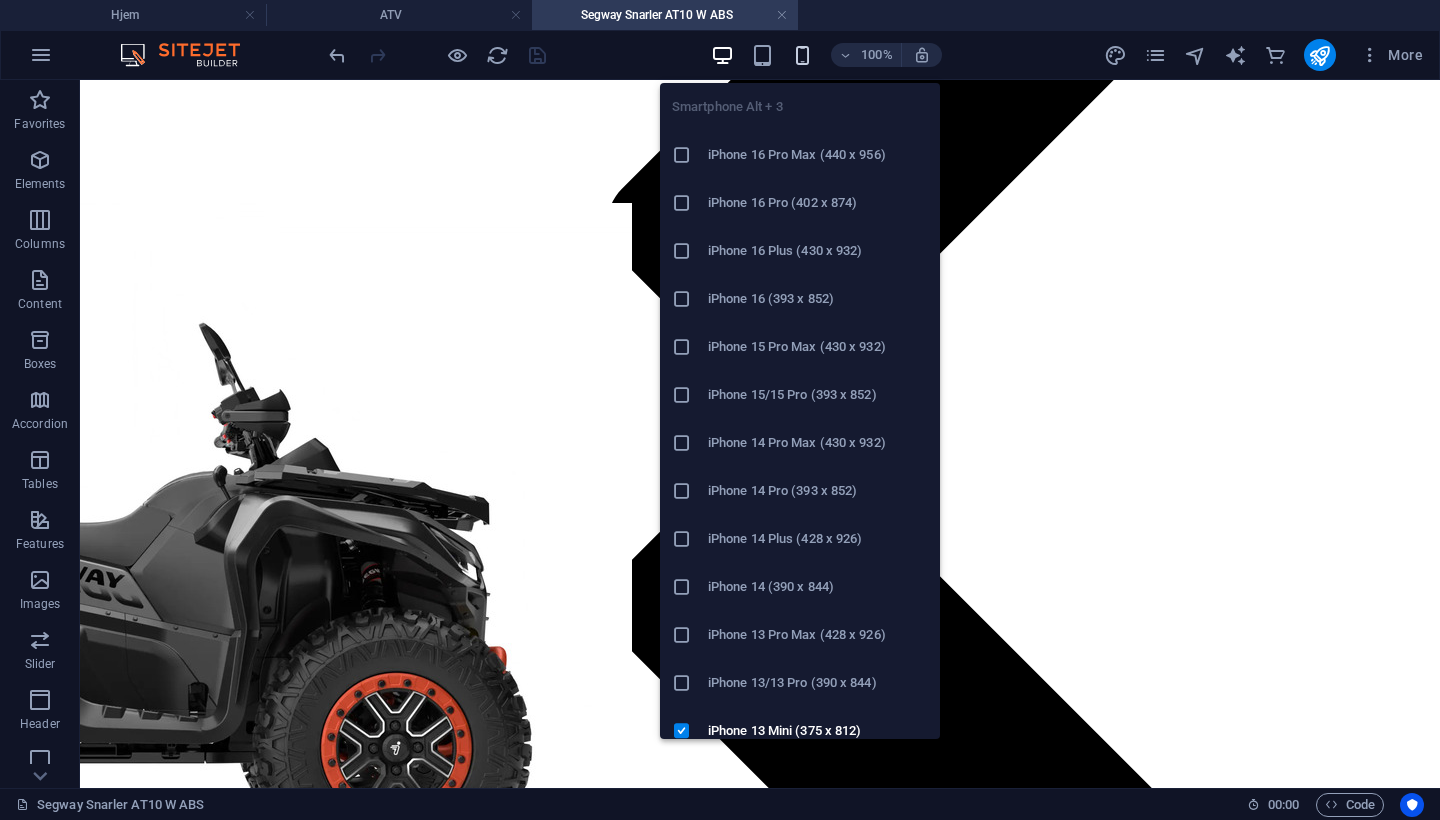 click at bounding box center [802, 55] 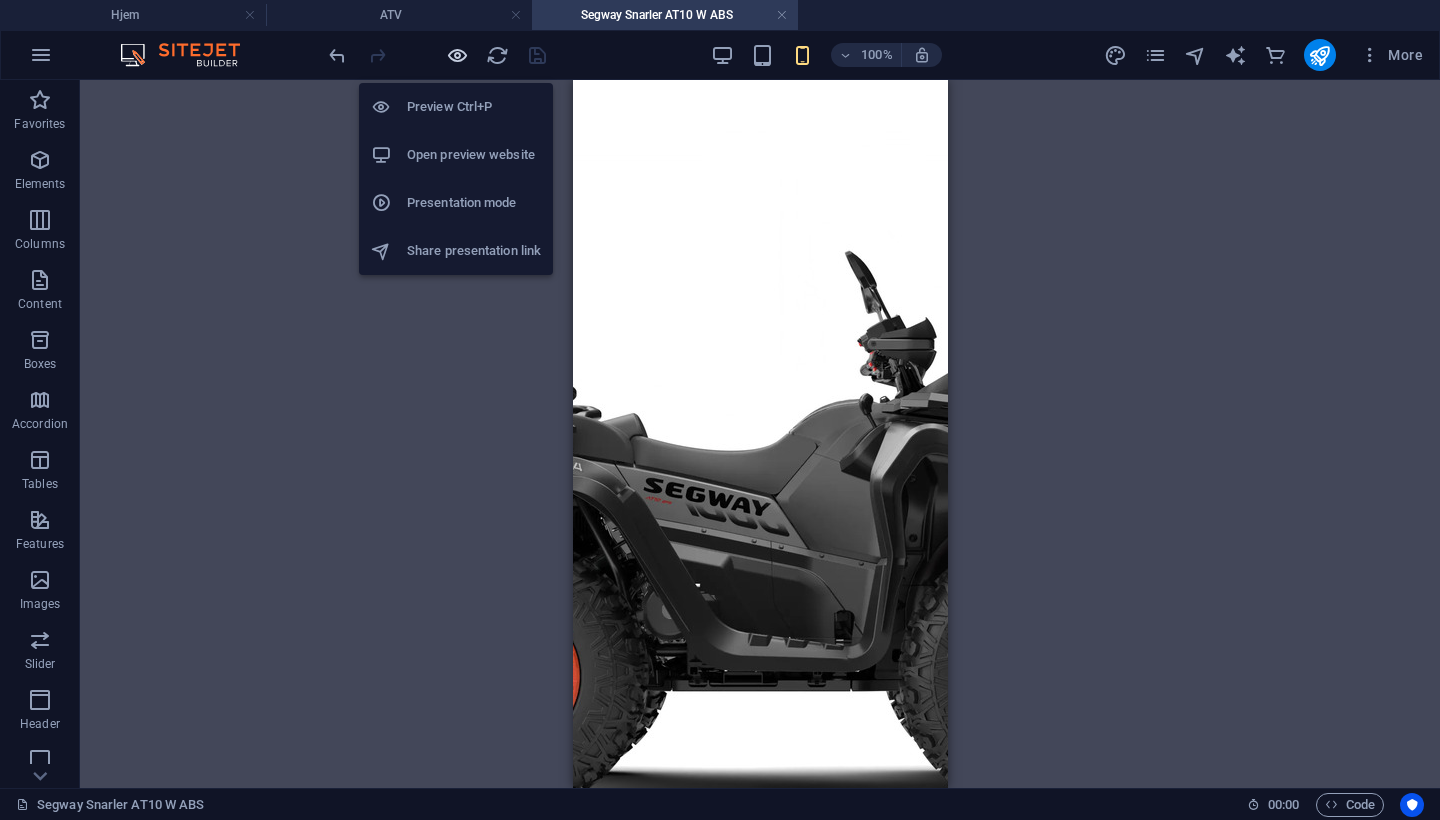 click at bounding box center (457, 55) 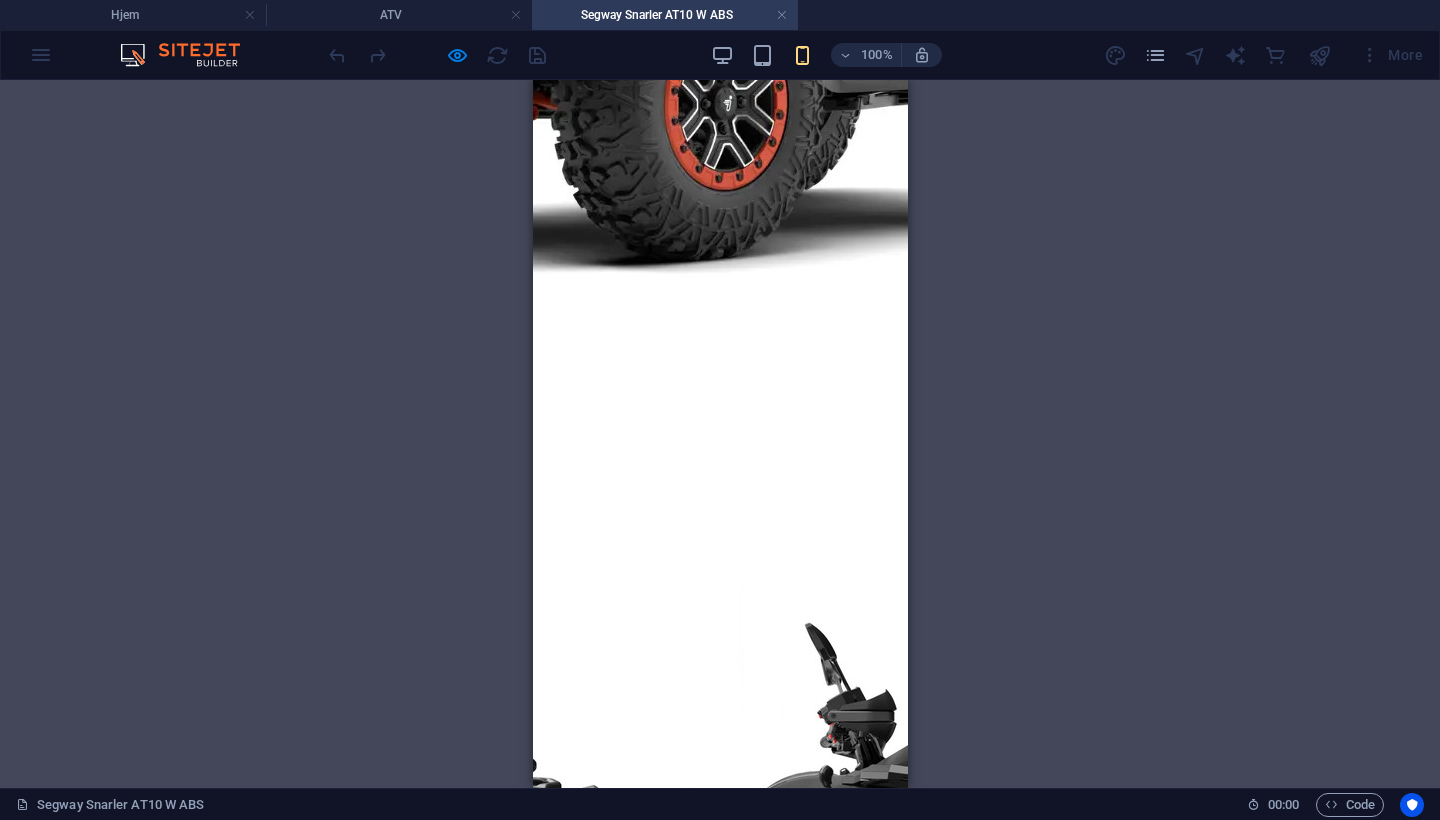scroll, scrollTop: 1696, scrollLeft: 0, axis: vertical 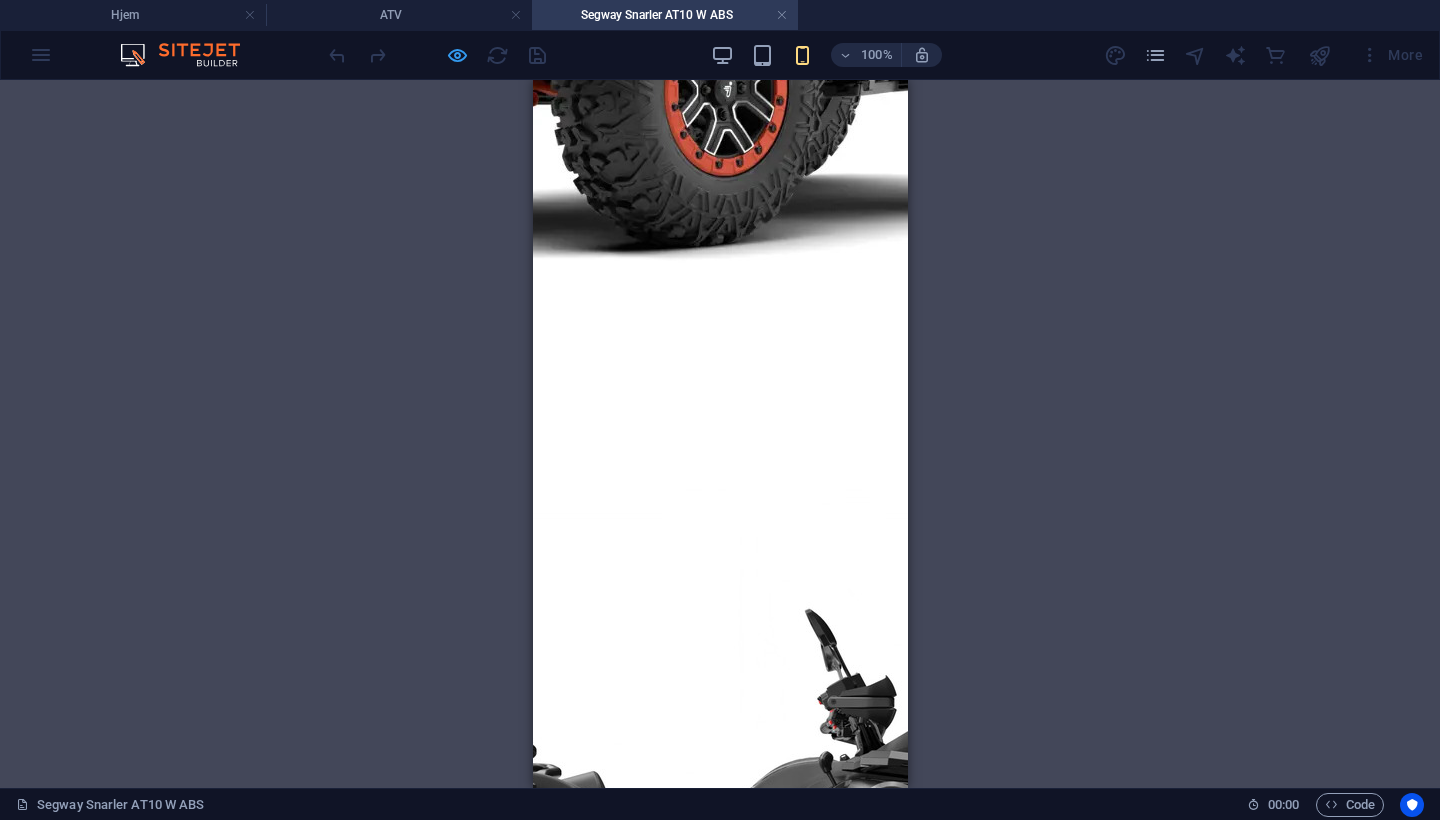 click at bounding box center [457, 55] 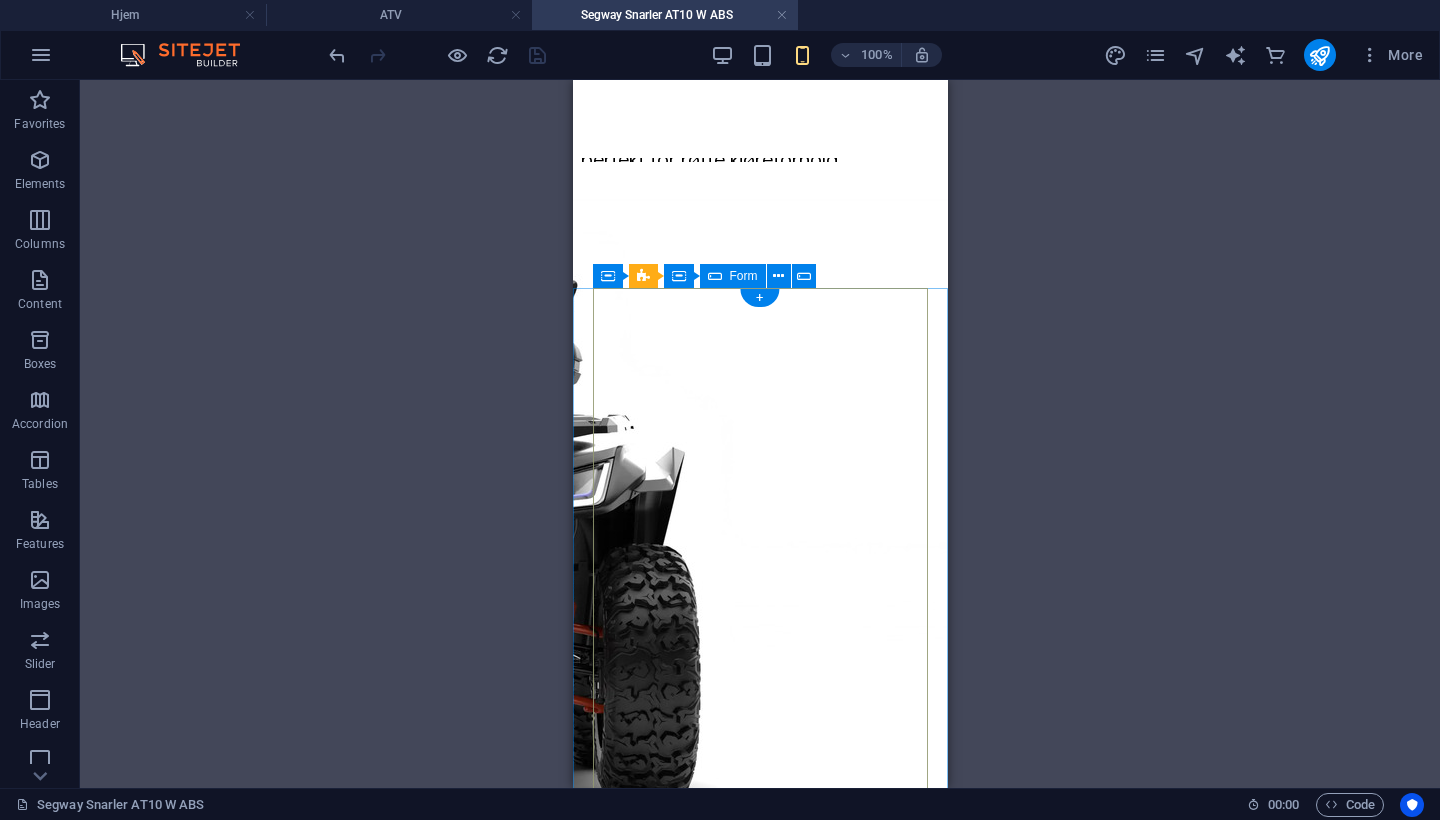 scroll, scrollTop: 2935, scrollLeft: 0, axis: vertical 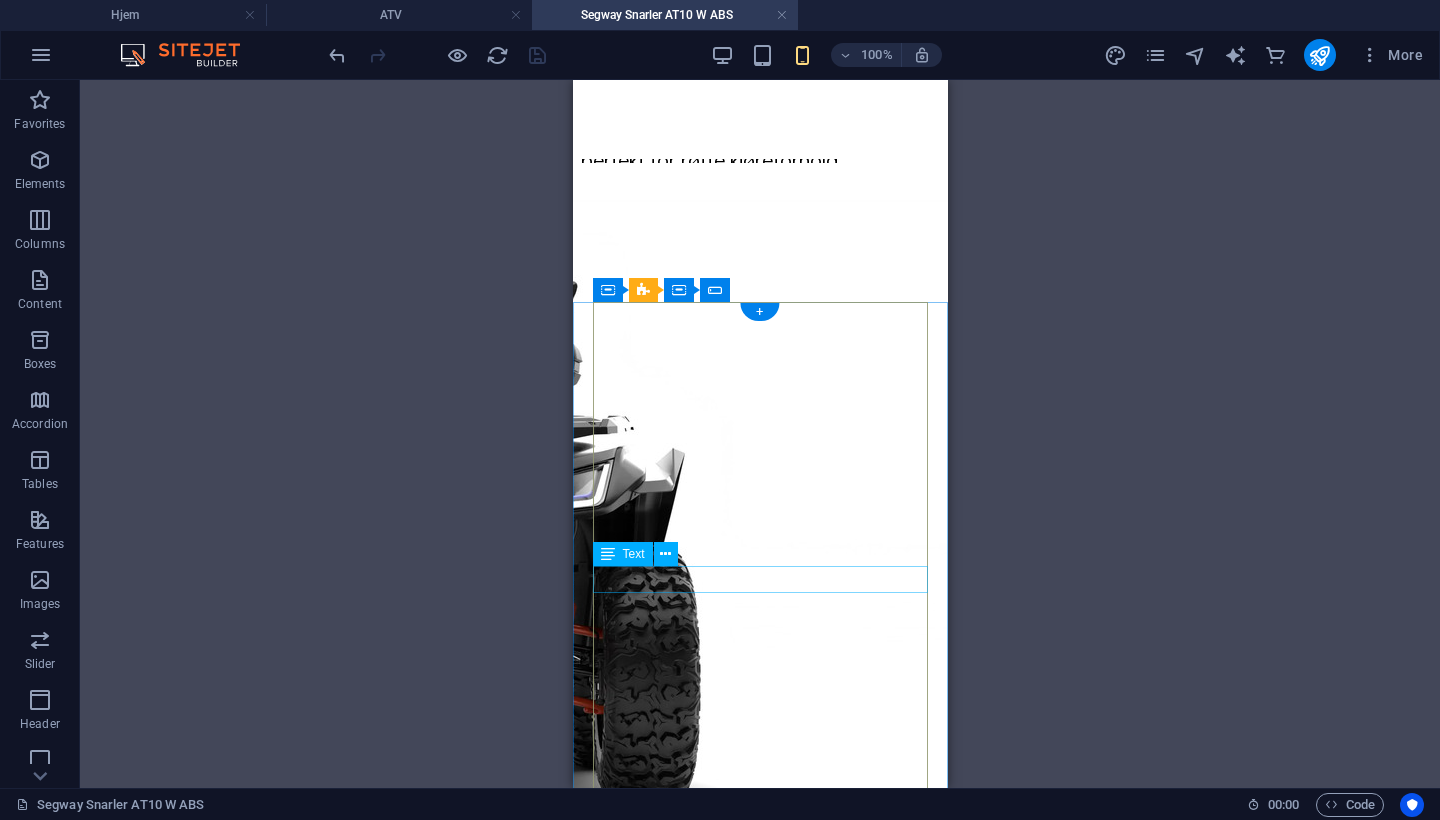 click on "Informasjon:" at bounding box center [759, 1175] 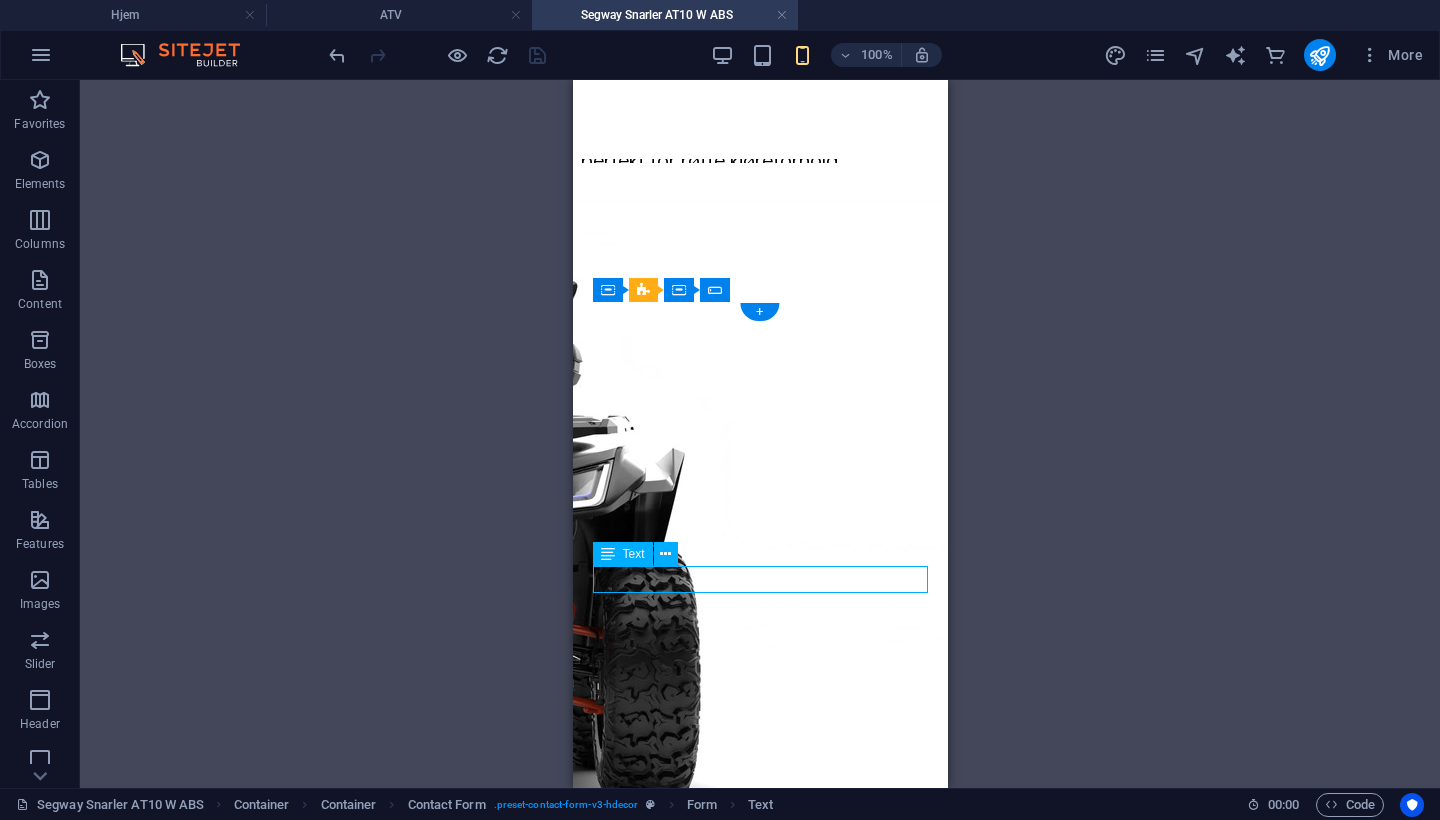 click on "Informasjon:" at bounding box center [759, 1175] 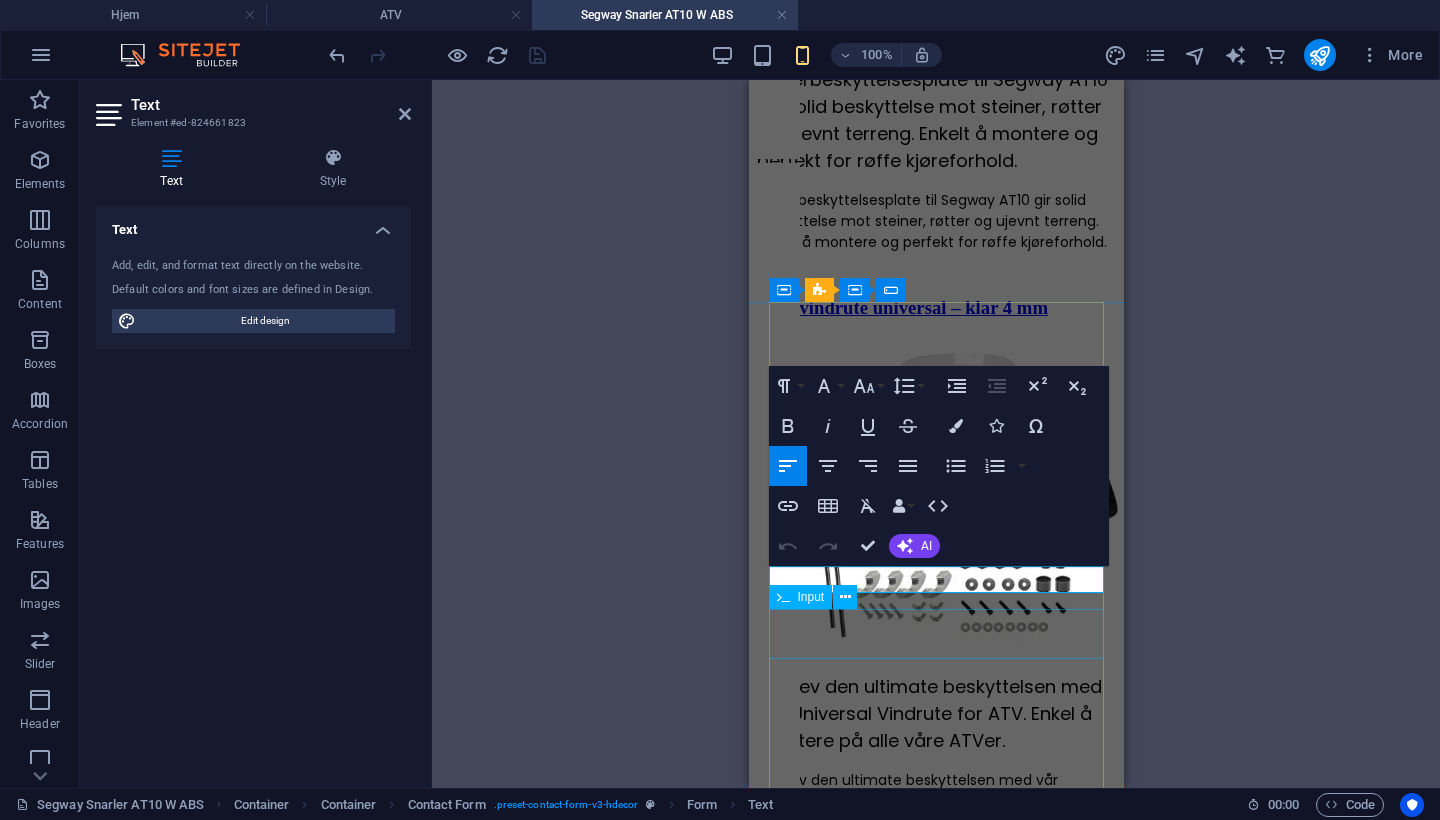 click at bounding box center [935, 1212] 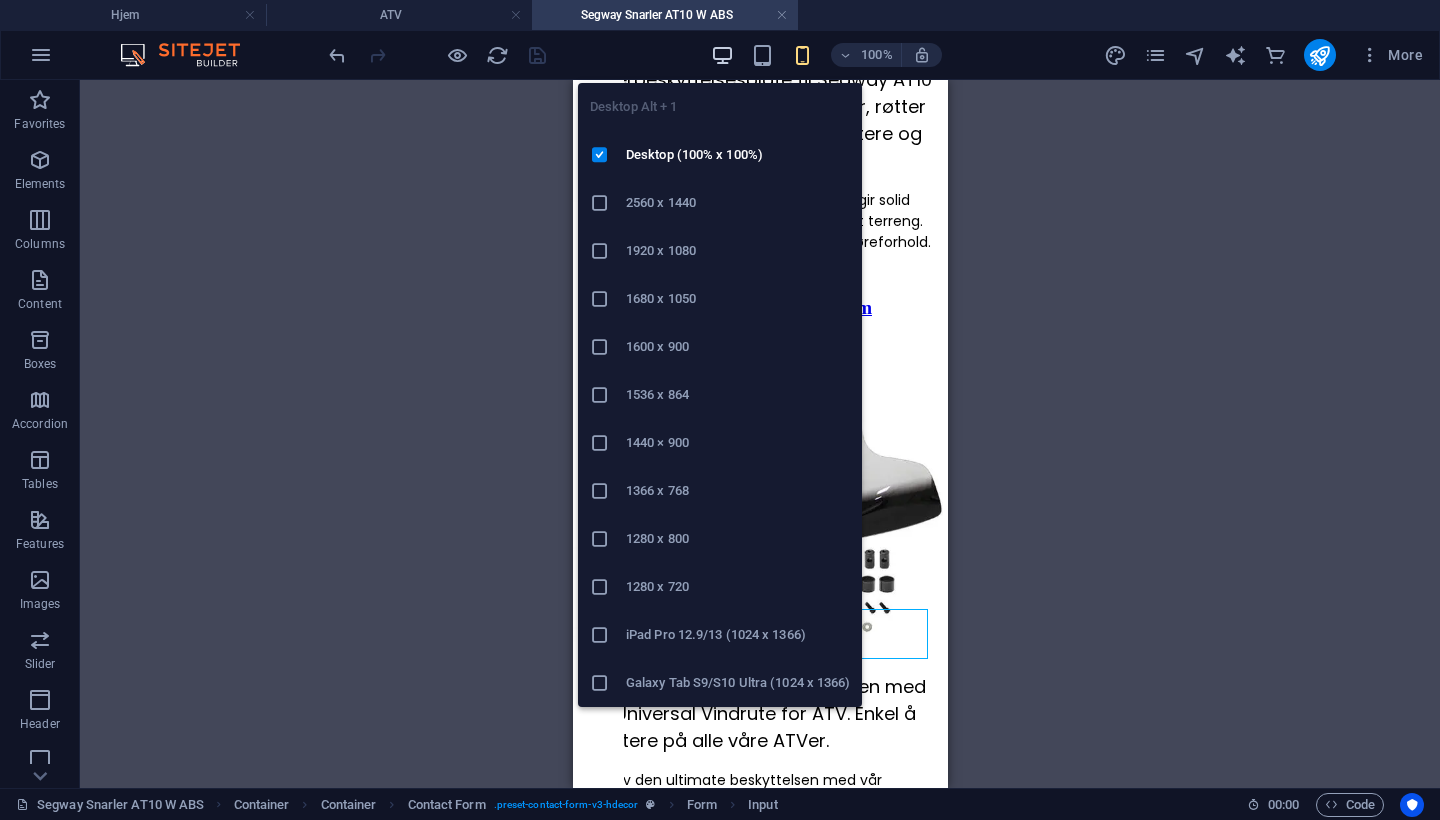 click at bounding box center [722, 55] 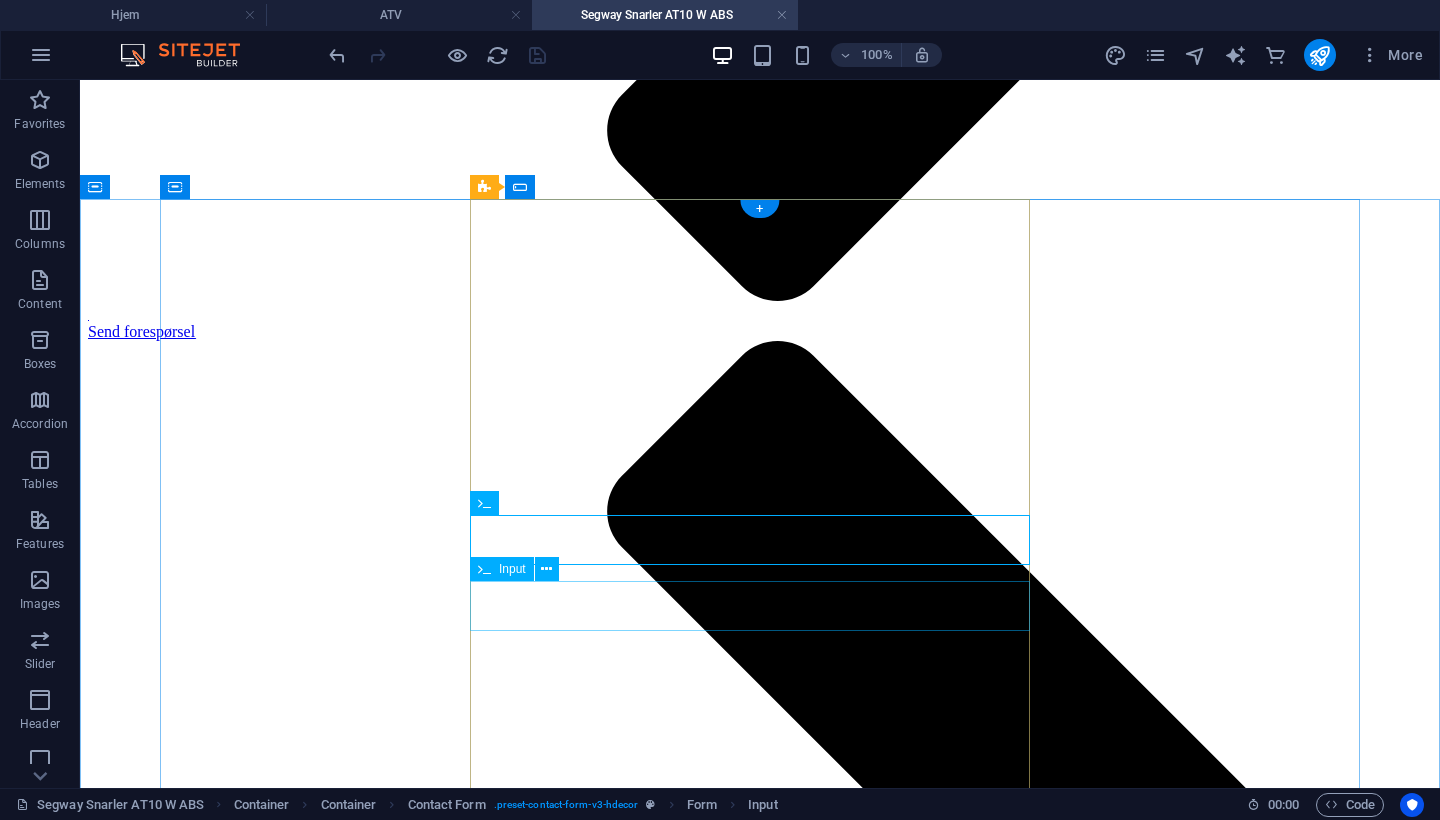scroll, scrollTop: 2139, scrollLeft: 0, axis: vertical 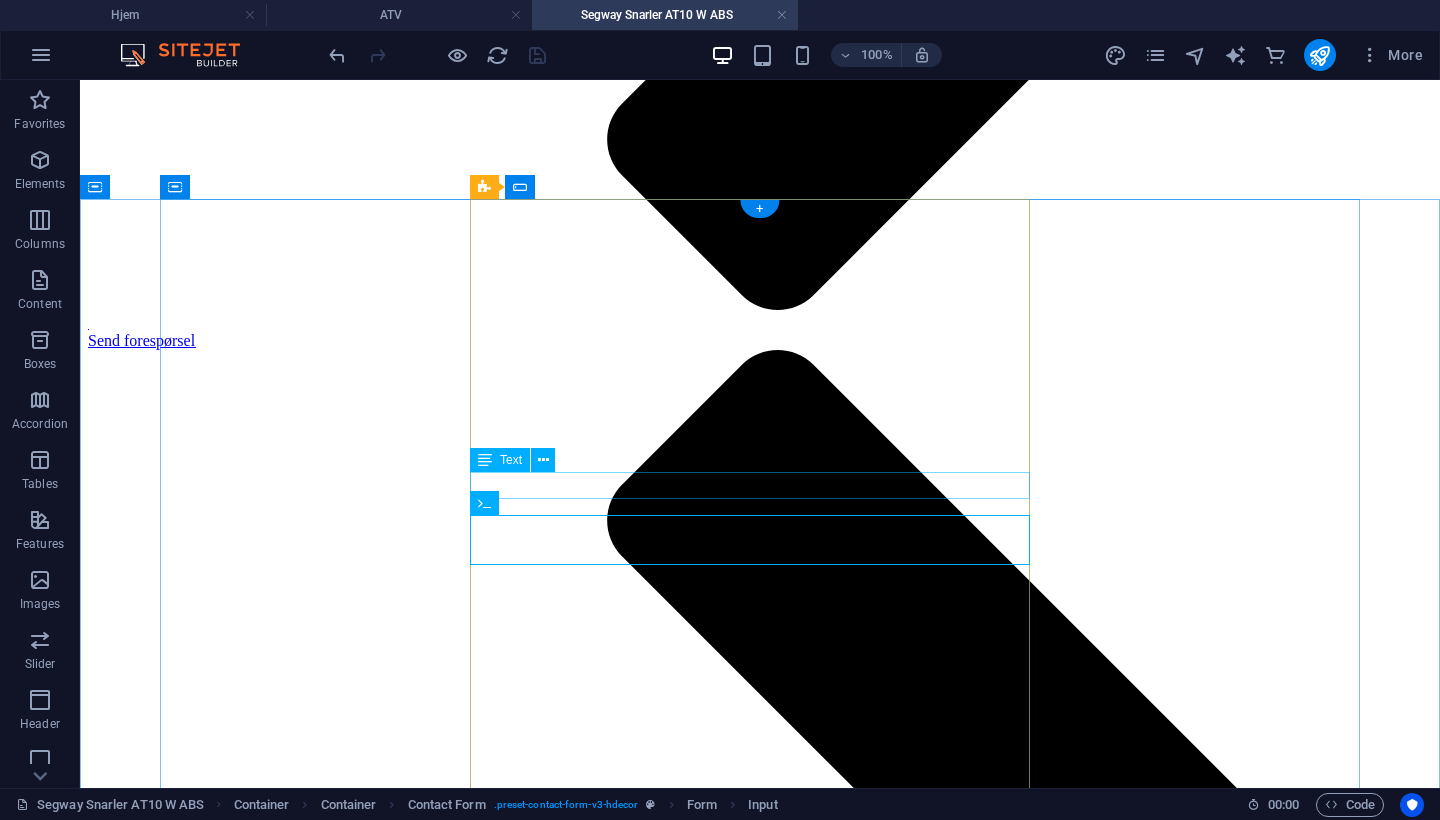 click on "Informasjon:" at bounding box center [388, 3327] 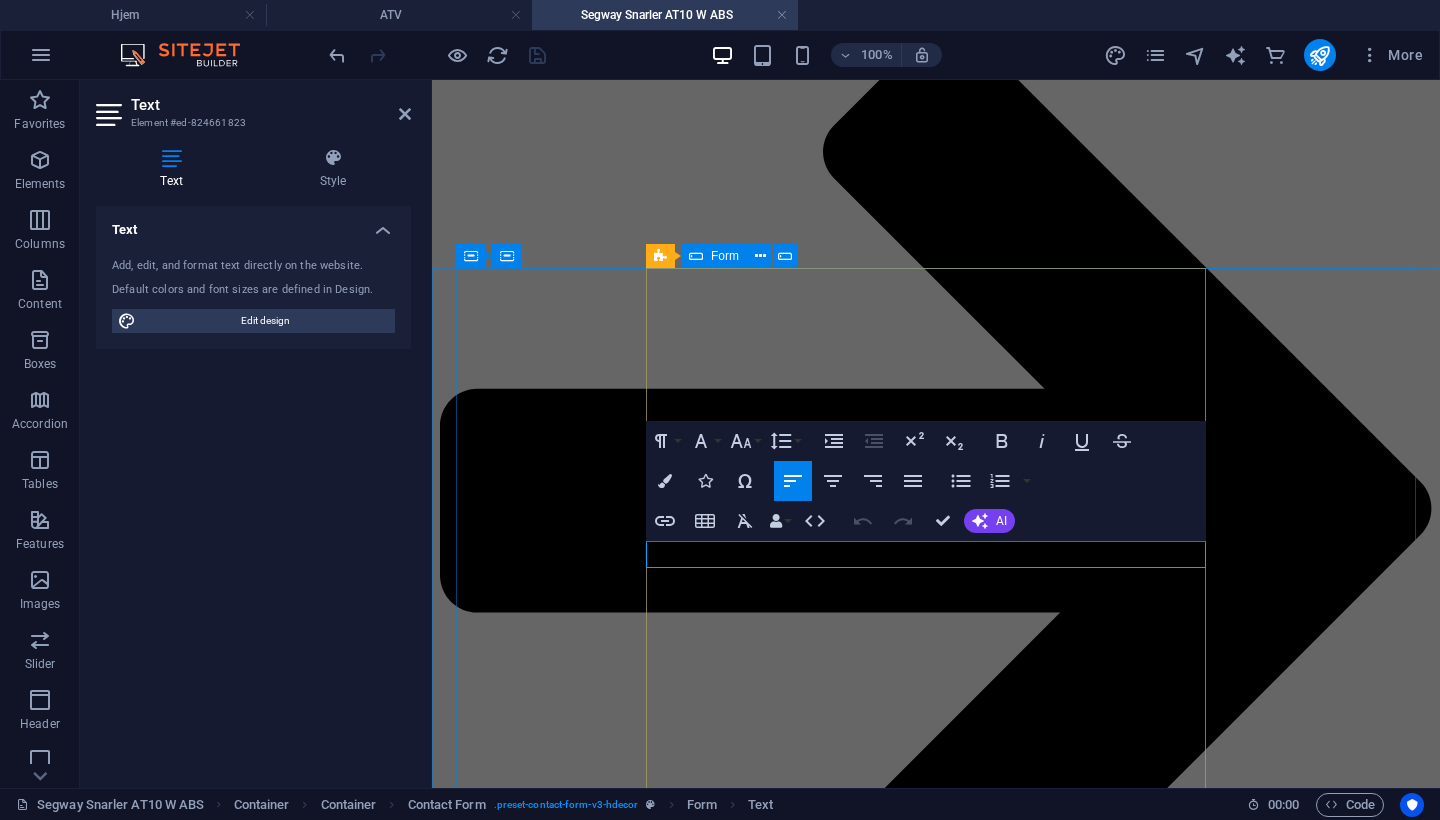 click at bounding box center (740, 2745) 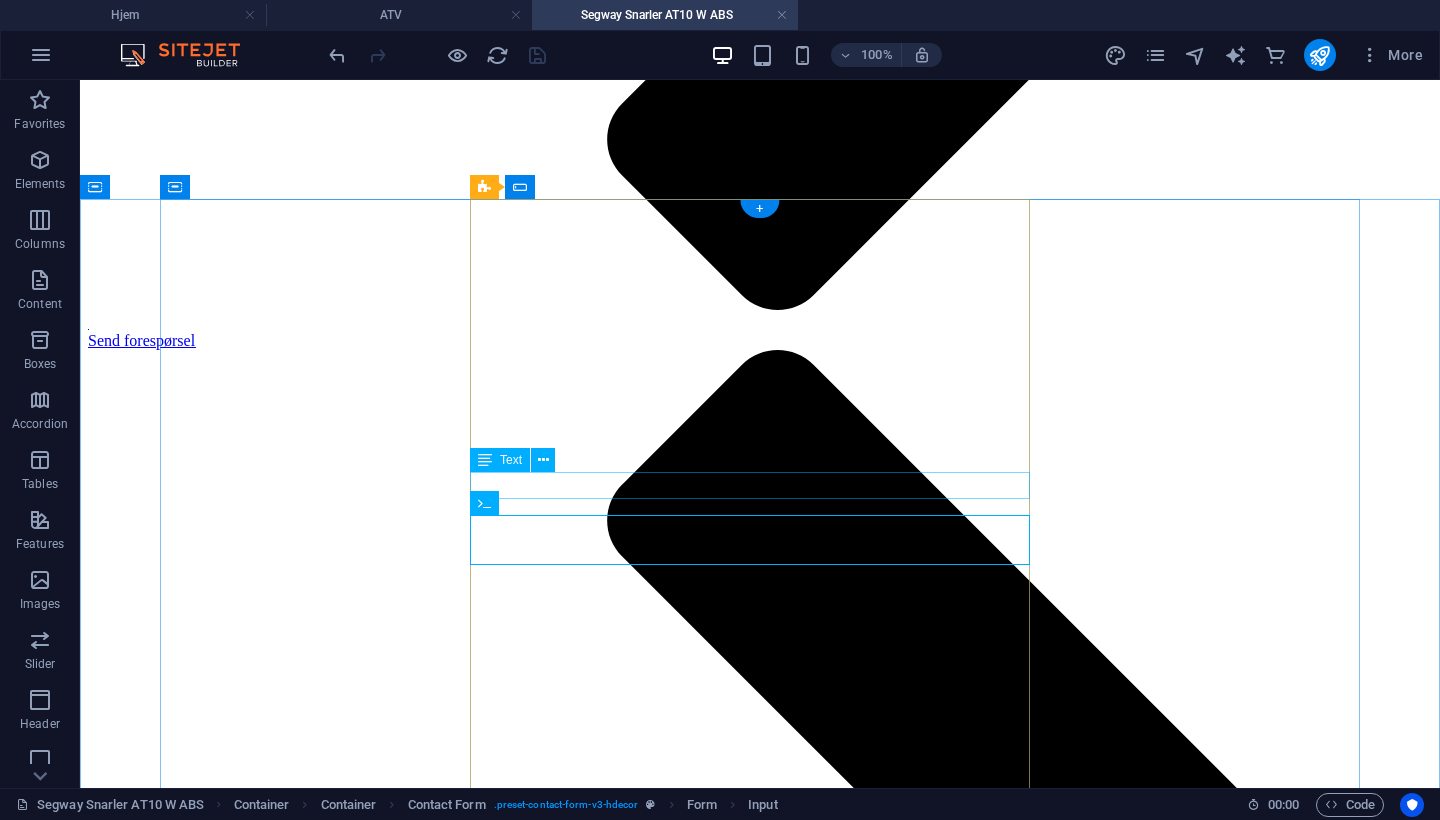 click on "Informasjon:" at bounding box center [388, 3327] 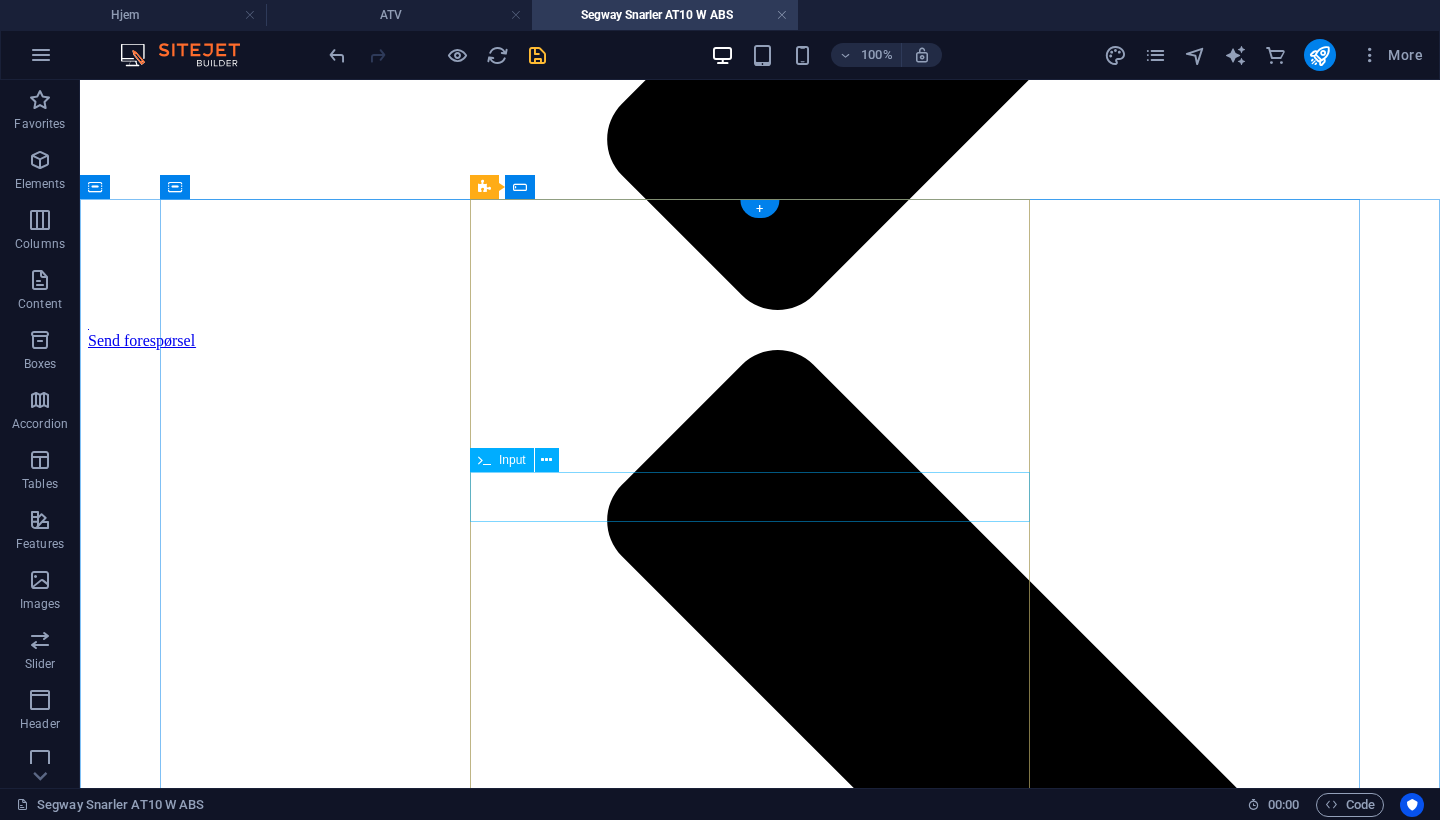 click at bounding box center [388, 3311] 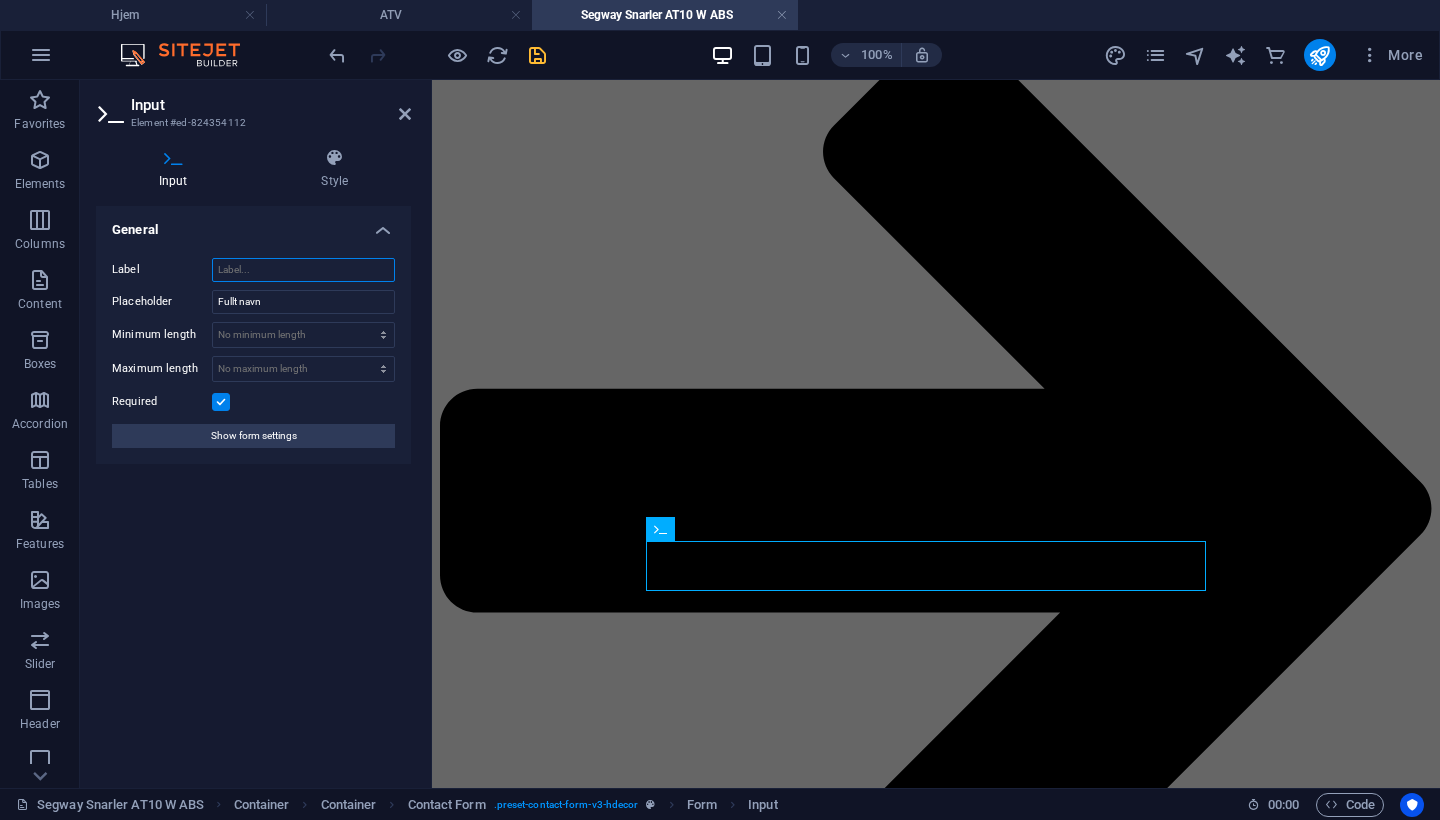 click on "Label" at bounding box center [303, 270] 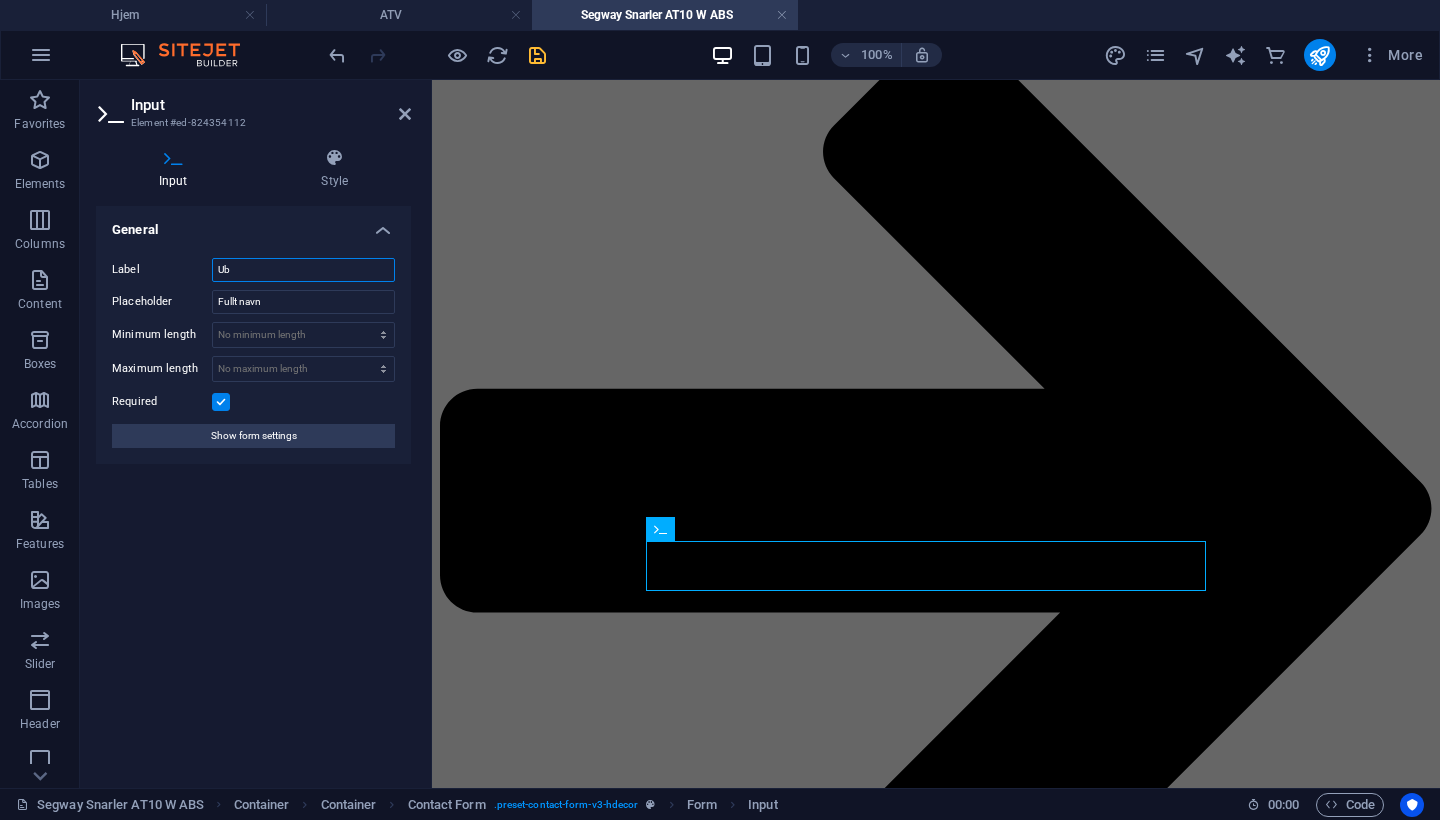 type on "U" 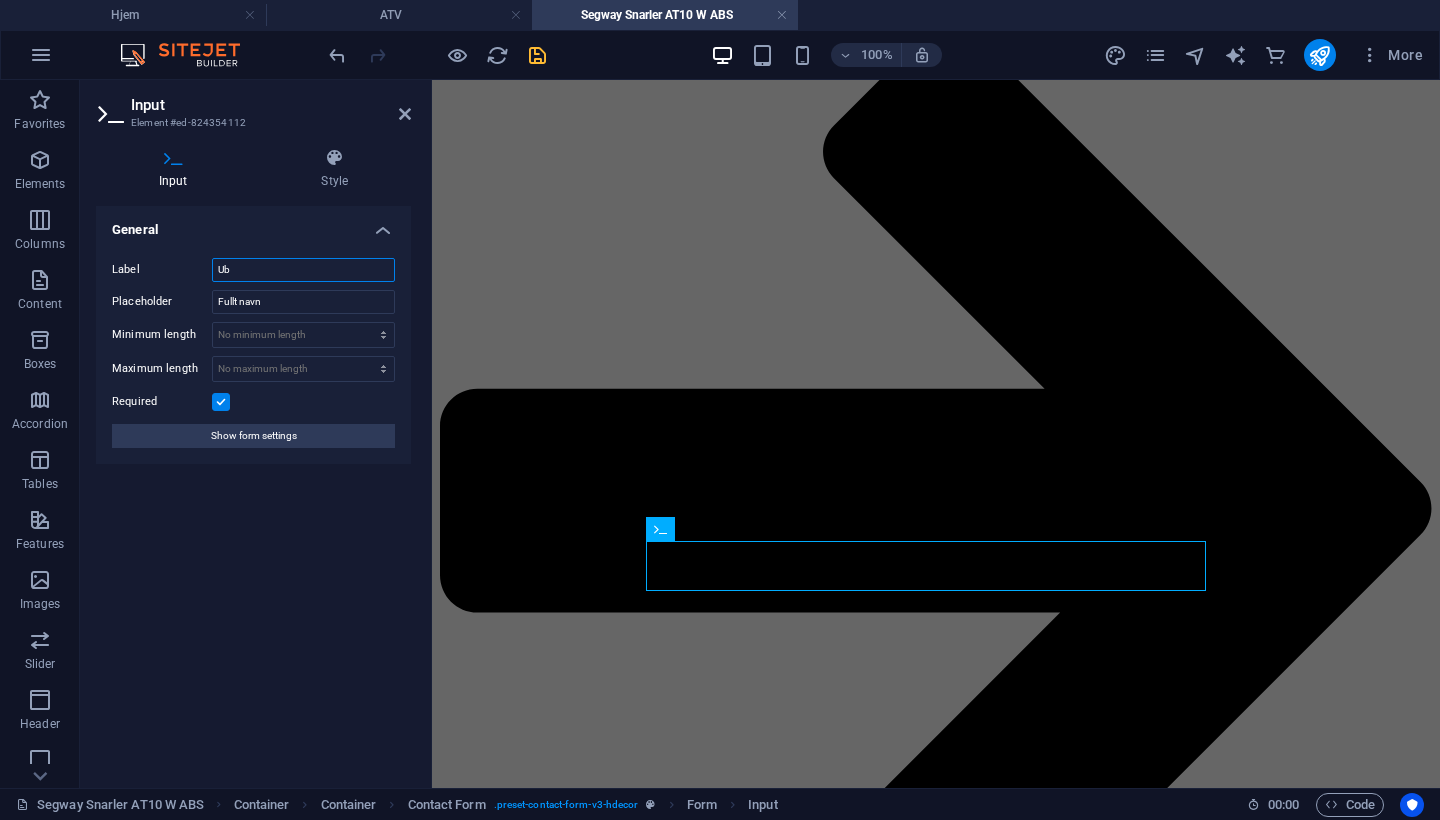 type on "U" 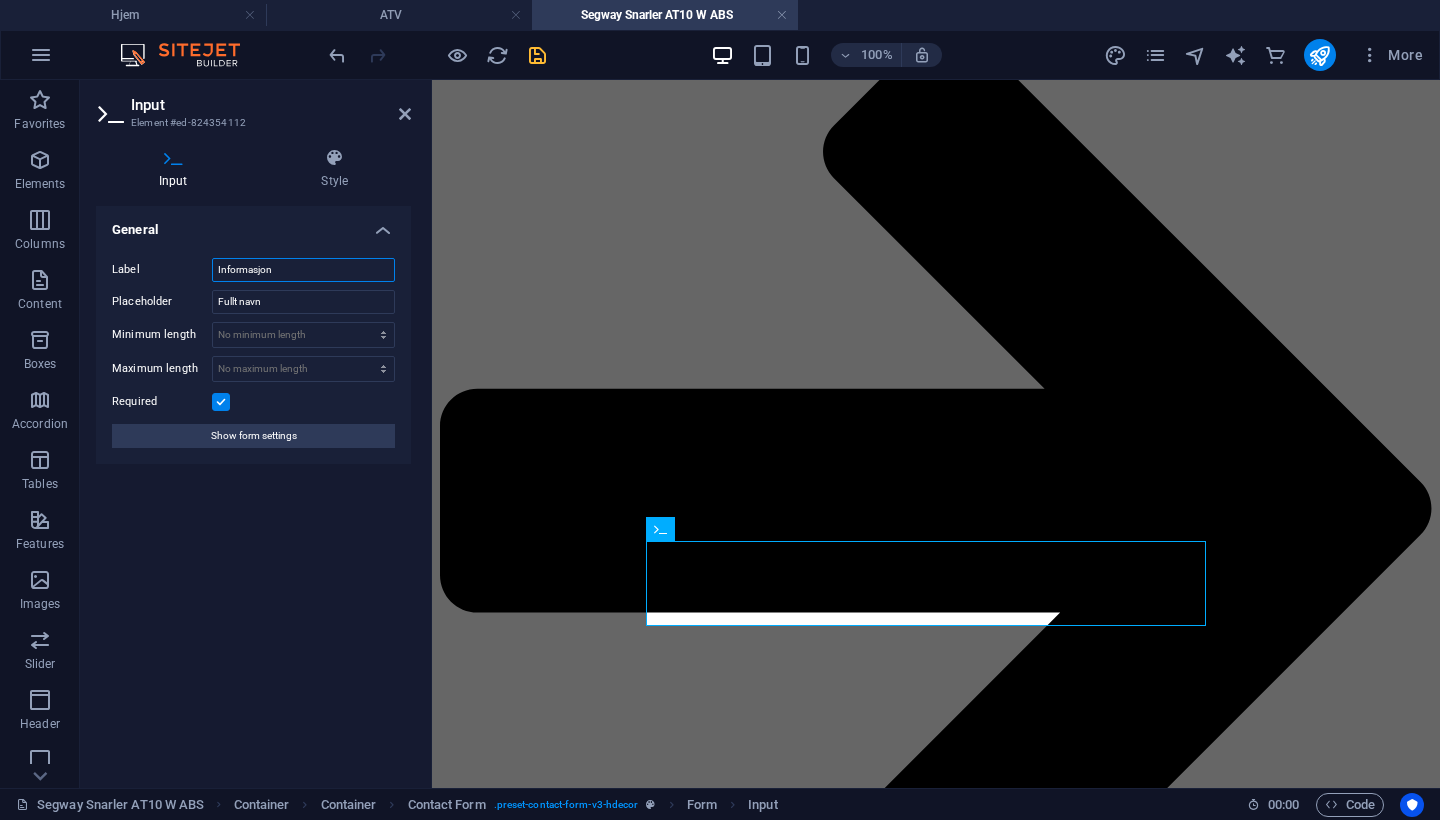 click on "Informasjon" at bounding box center [303, 270] 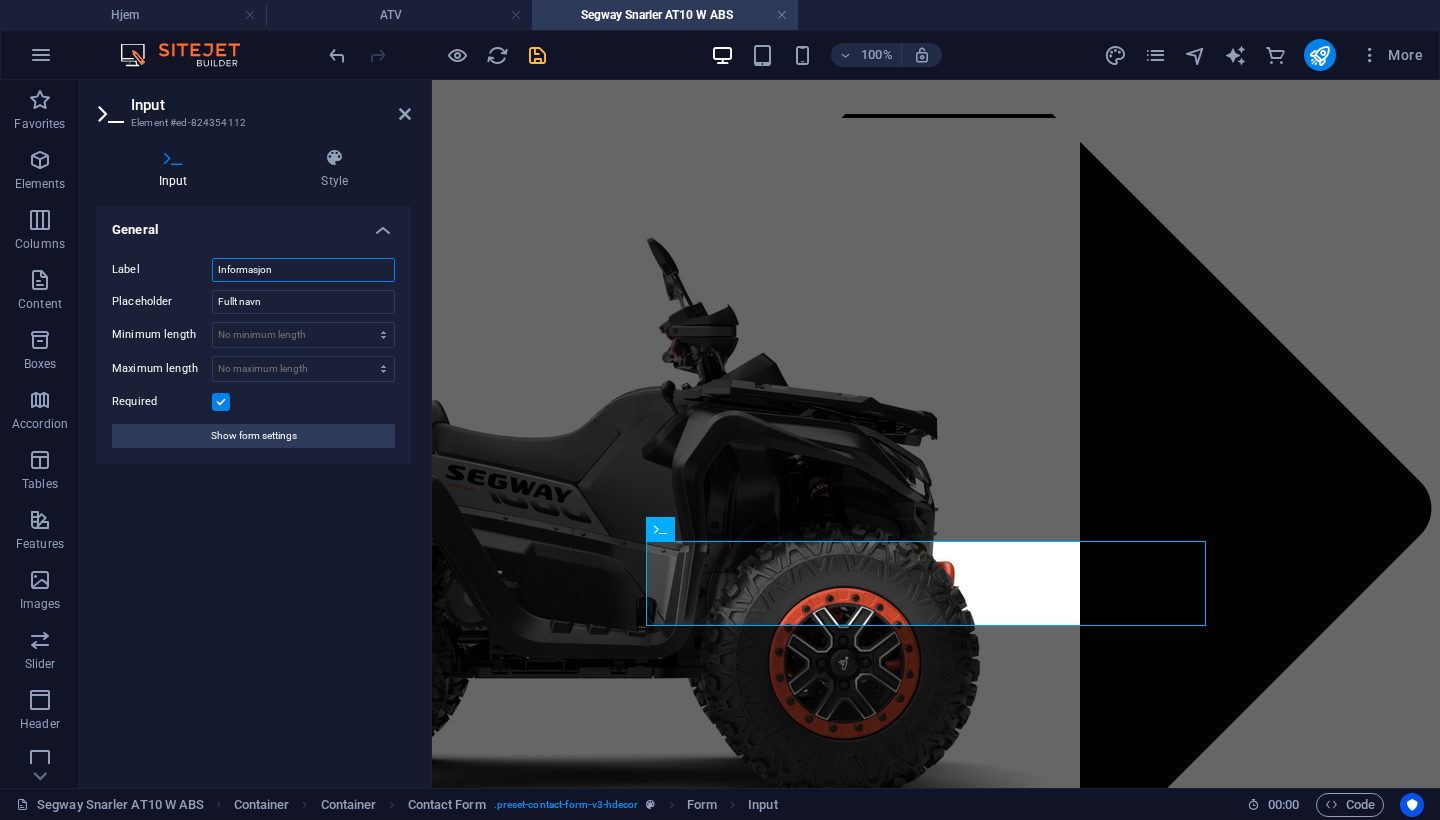 click on "Informasjon" at bounding box center (303, 270) 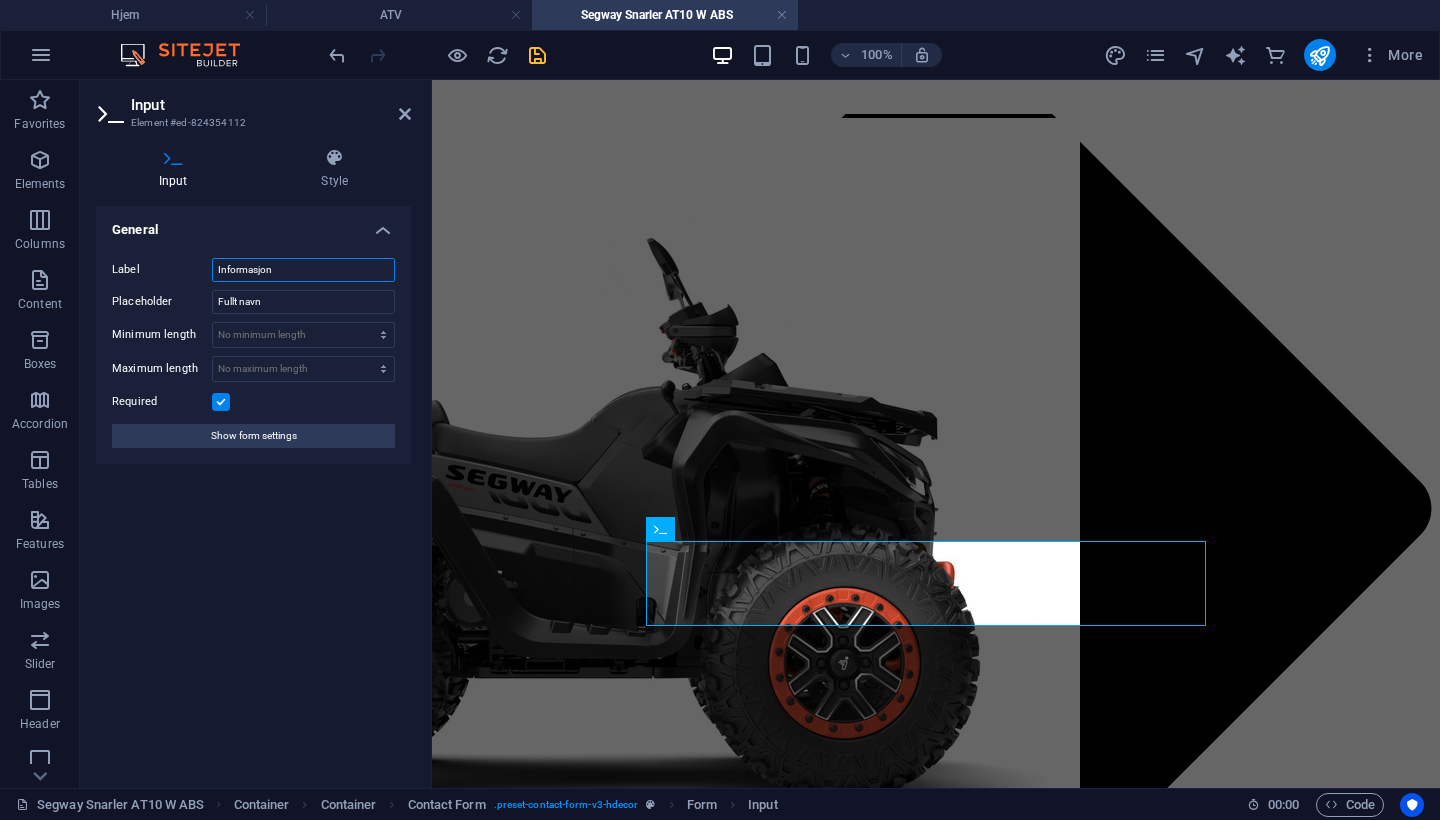 click on "Informasjon" at bounding box center [303, 270] 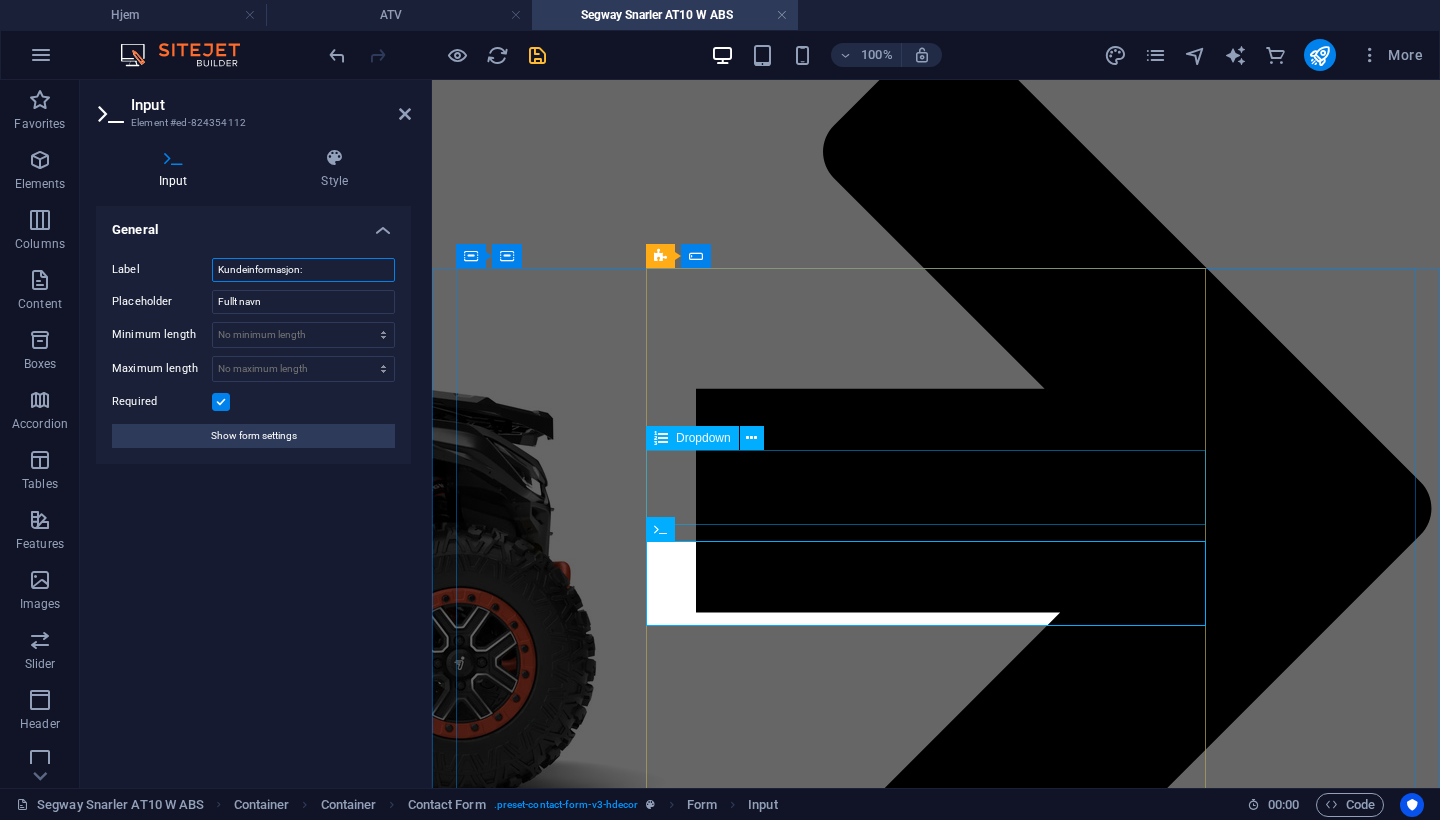 type on "Kundeinformasjon:" 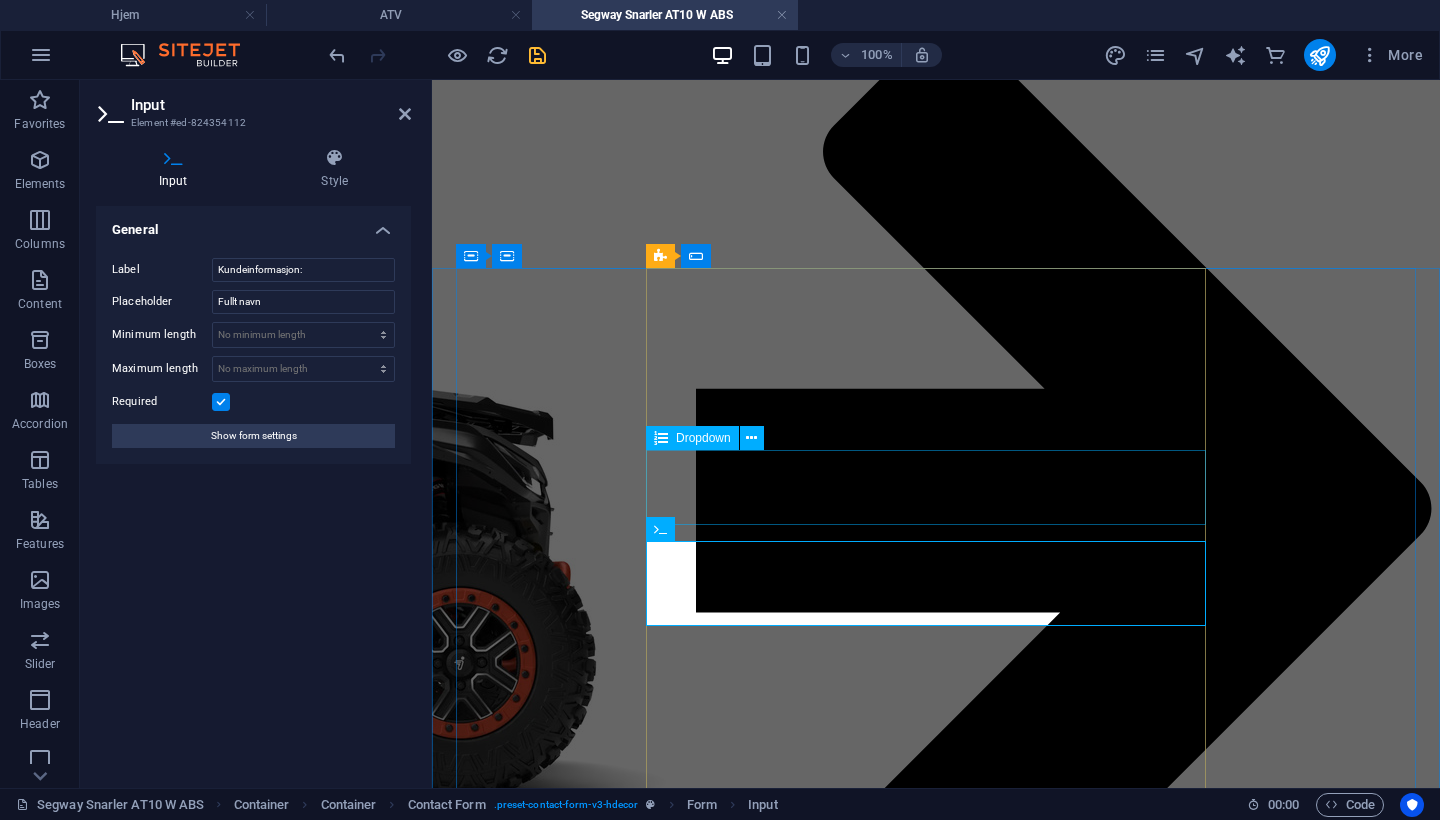 click on "Ønsket leveringsmetode: Hente selv Hjemlevering" at bounding box center (740, 2672) 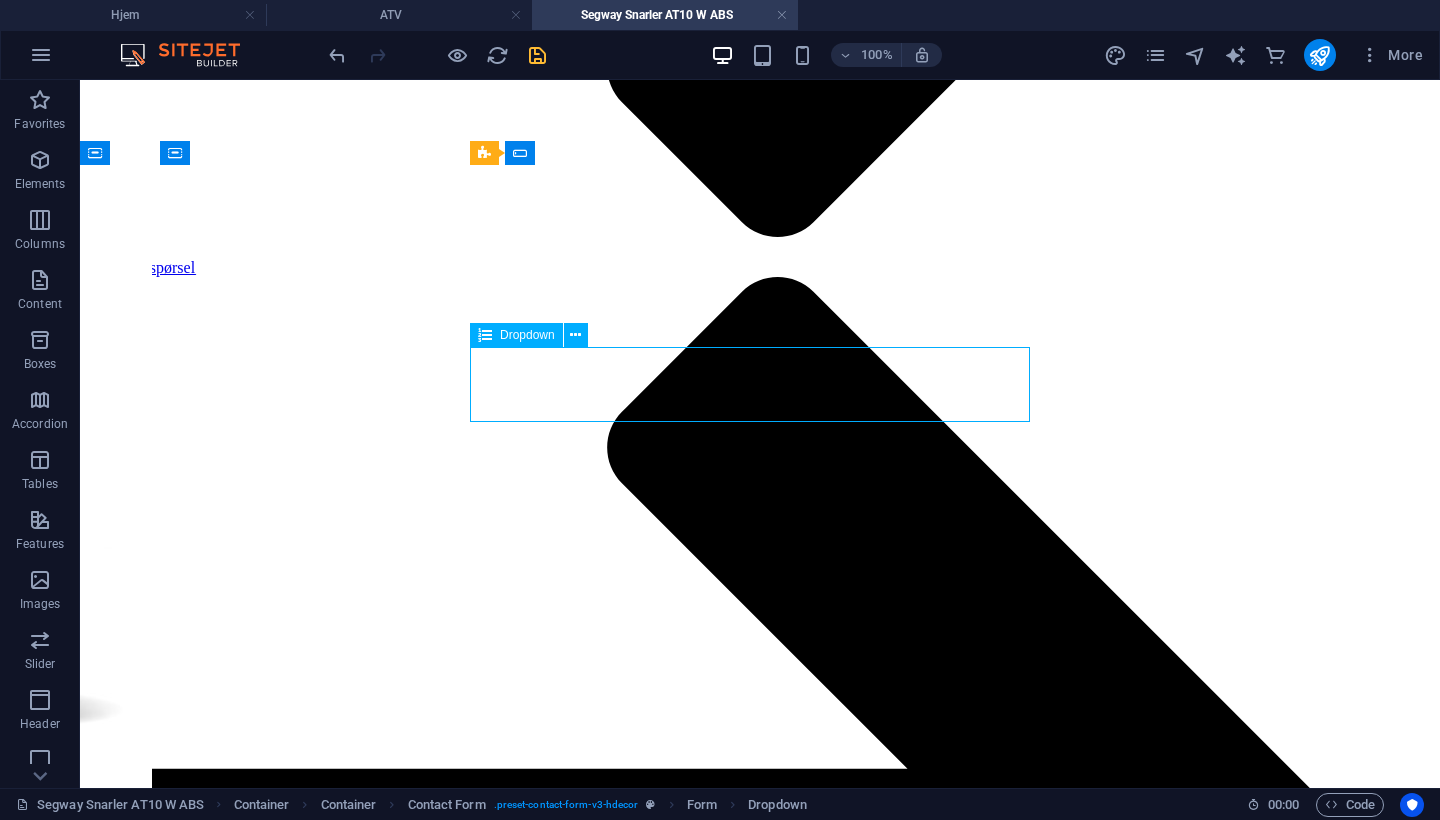 scroll, scrollTop: 2219, scrollLeft: 0, axis: vertical 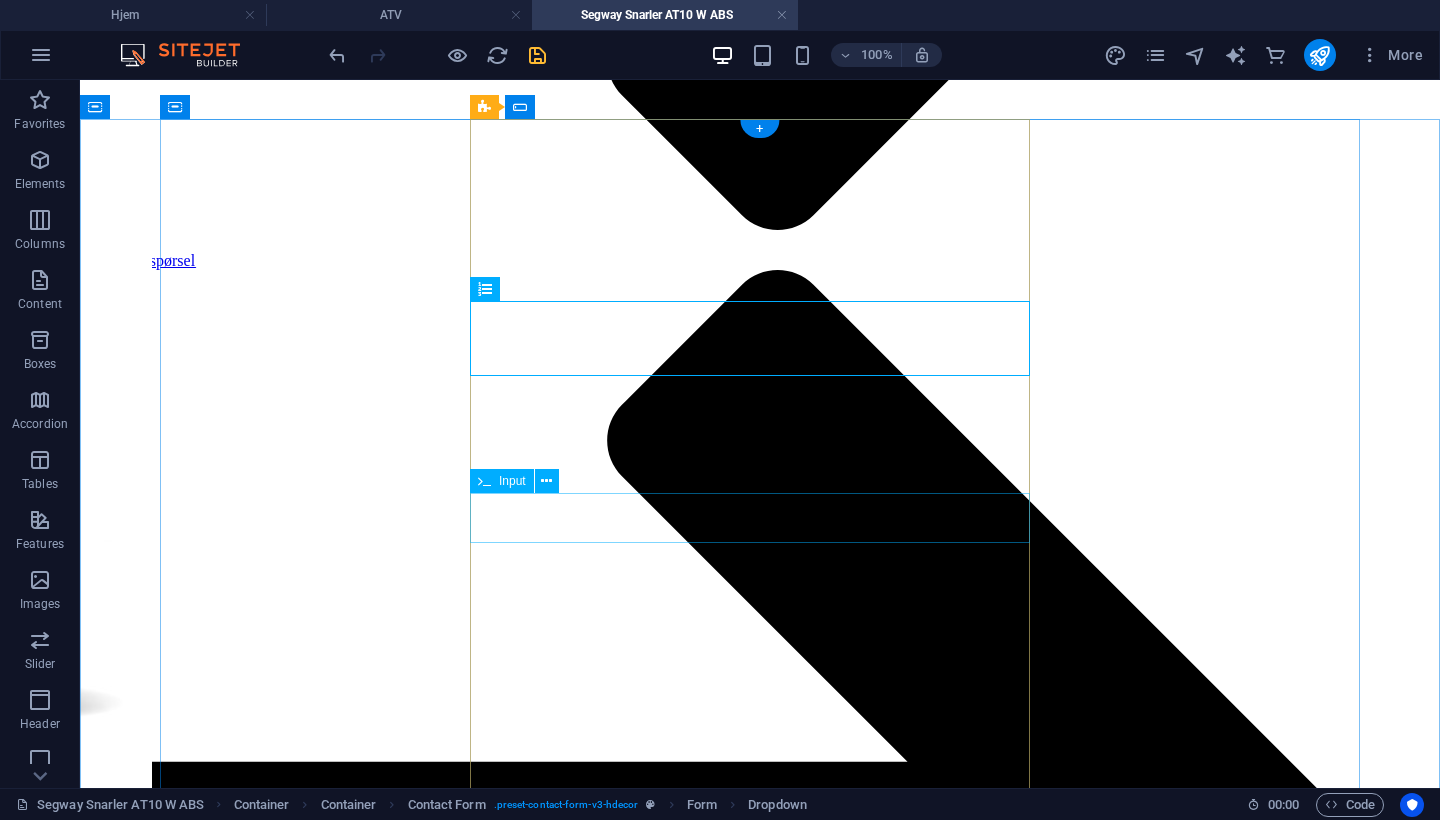 click at bounding box center [388, 3252] 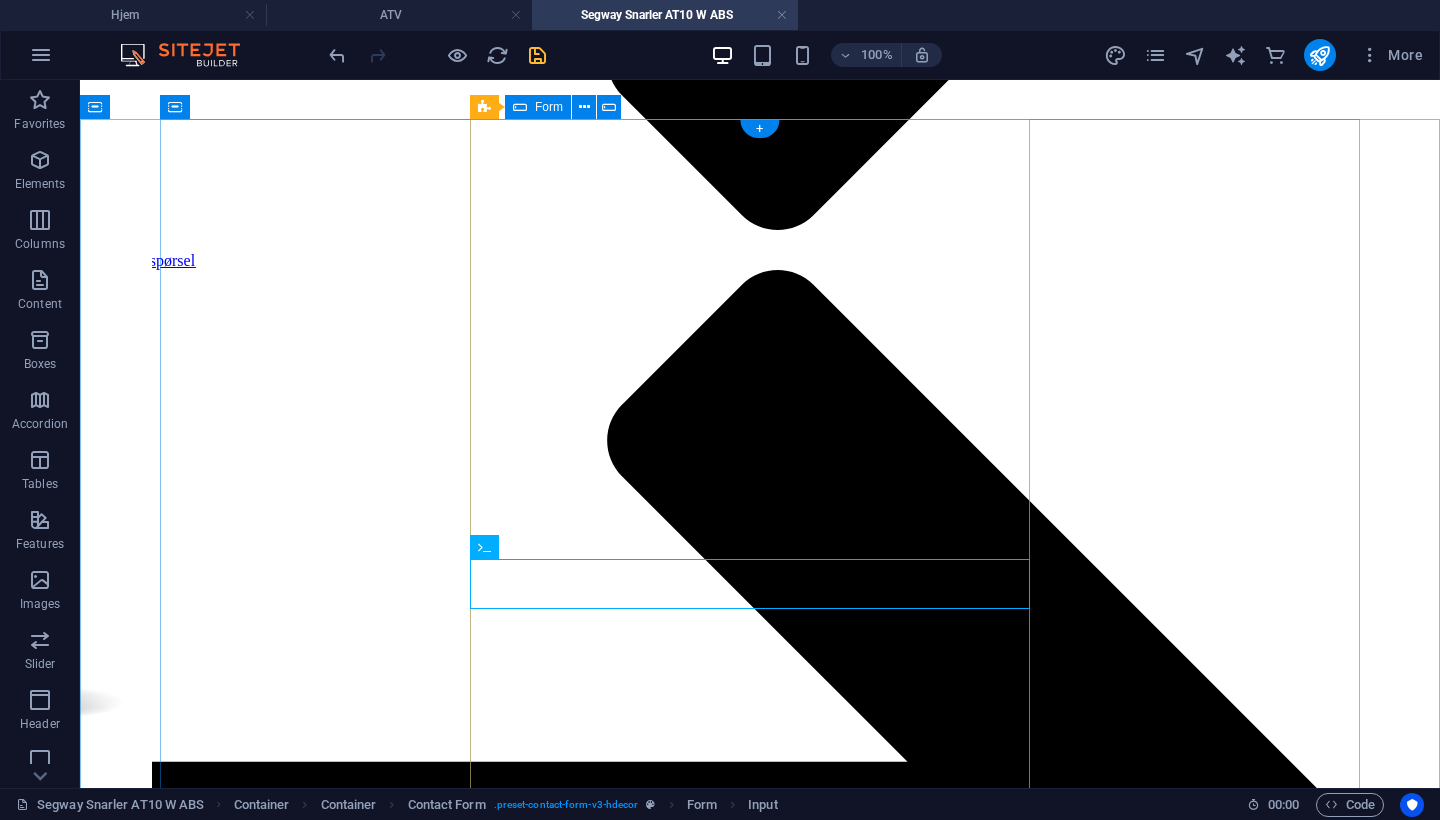 click at bounding box center (388, 3273) 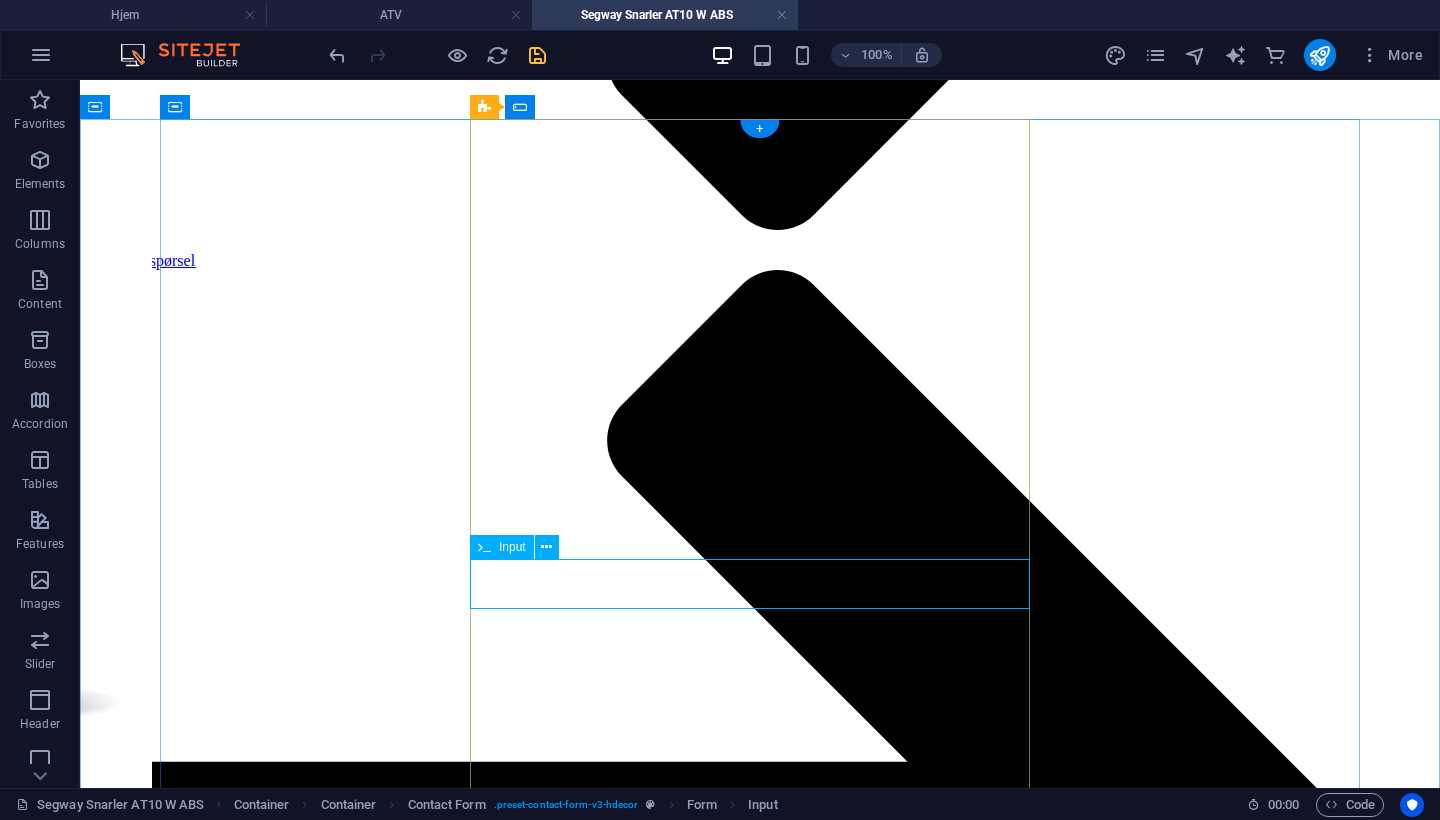 click at bounding box center (388, 3273) 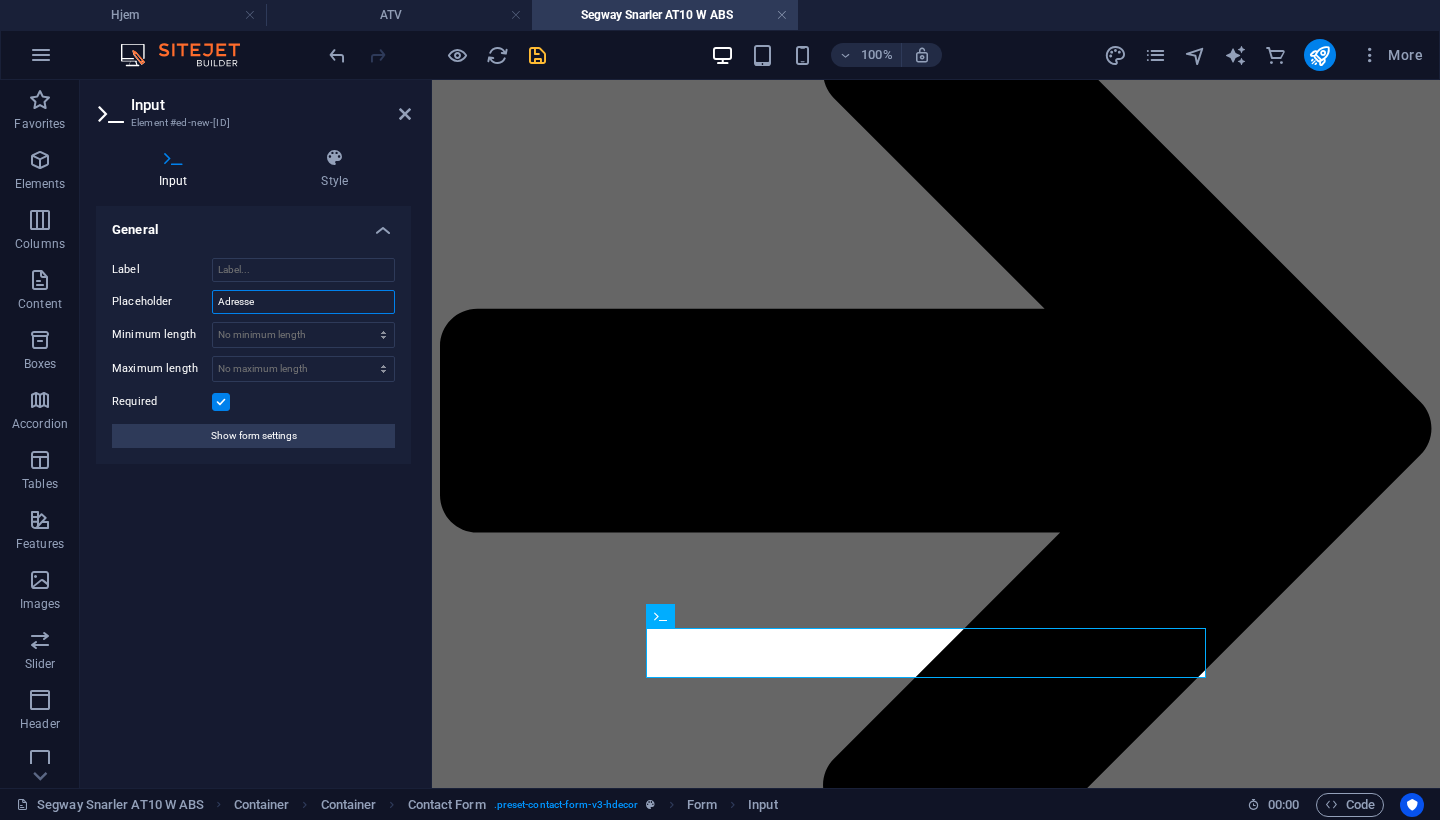 drag, startPoint x: 293, startPoint y: 304, endPoint x: 179, endPoint y: 304, distance: 114 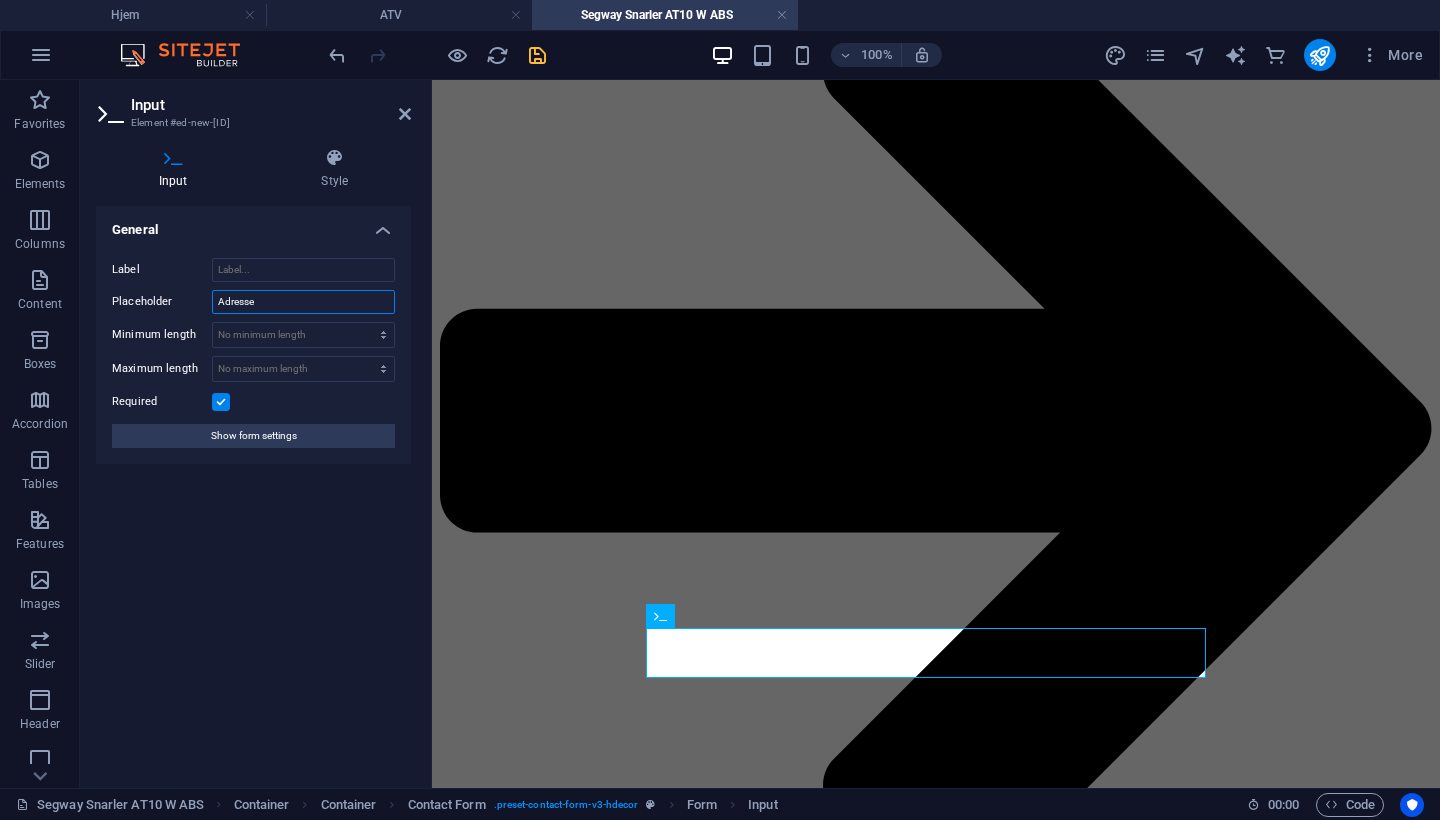 click on "Placeholder Adresse" at bounding box center (253, 302) 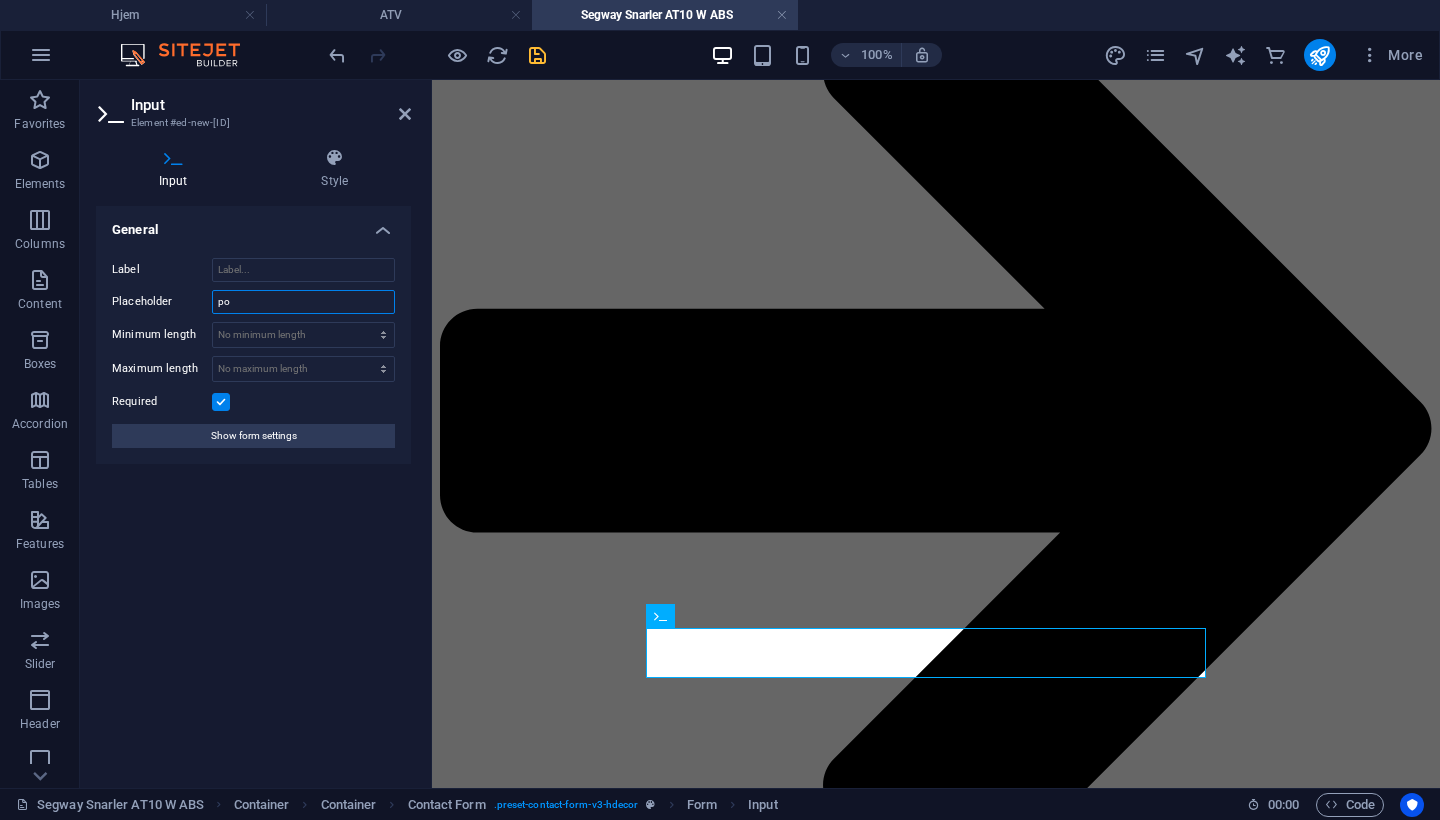 type on "p" 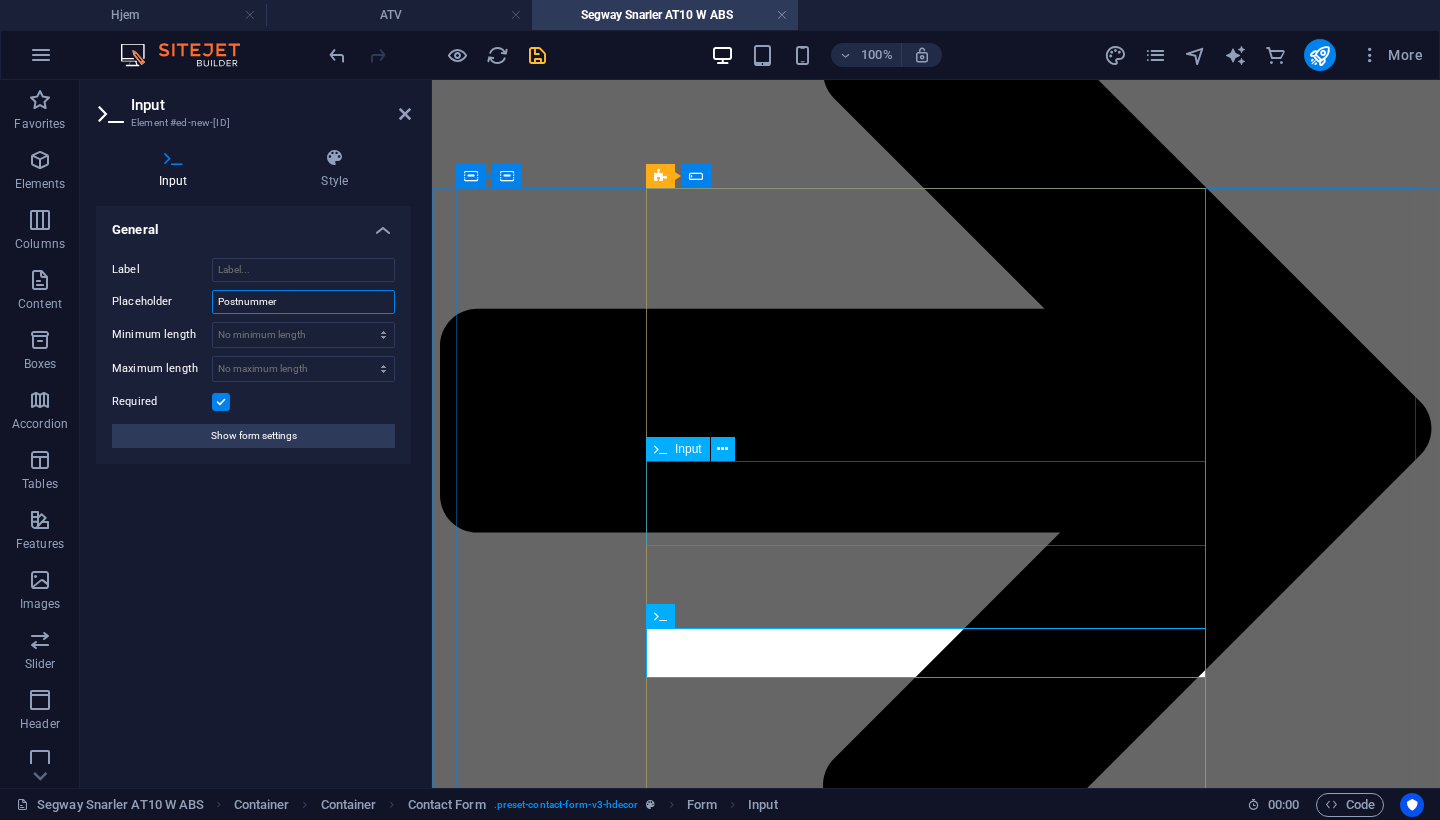 type on "Postnummer" 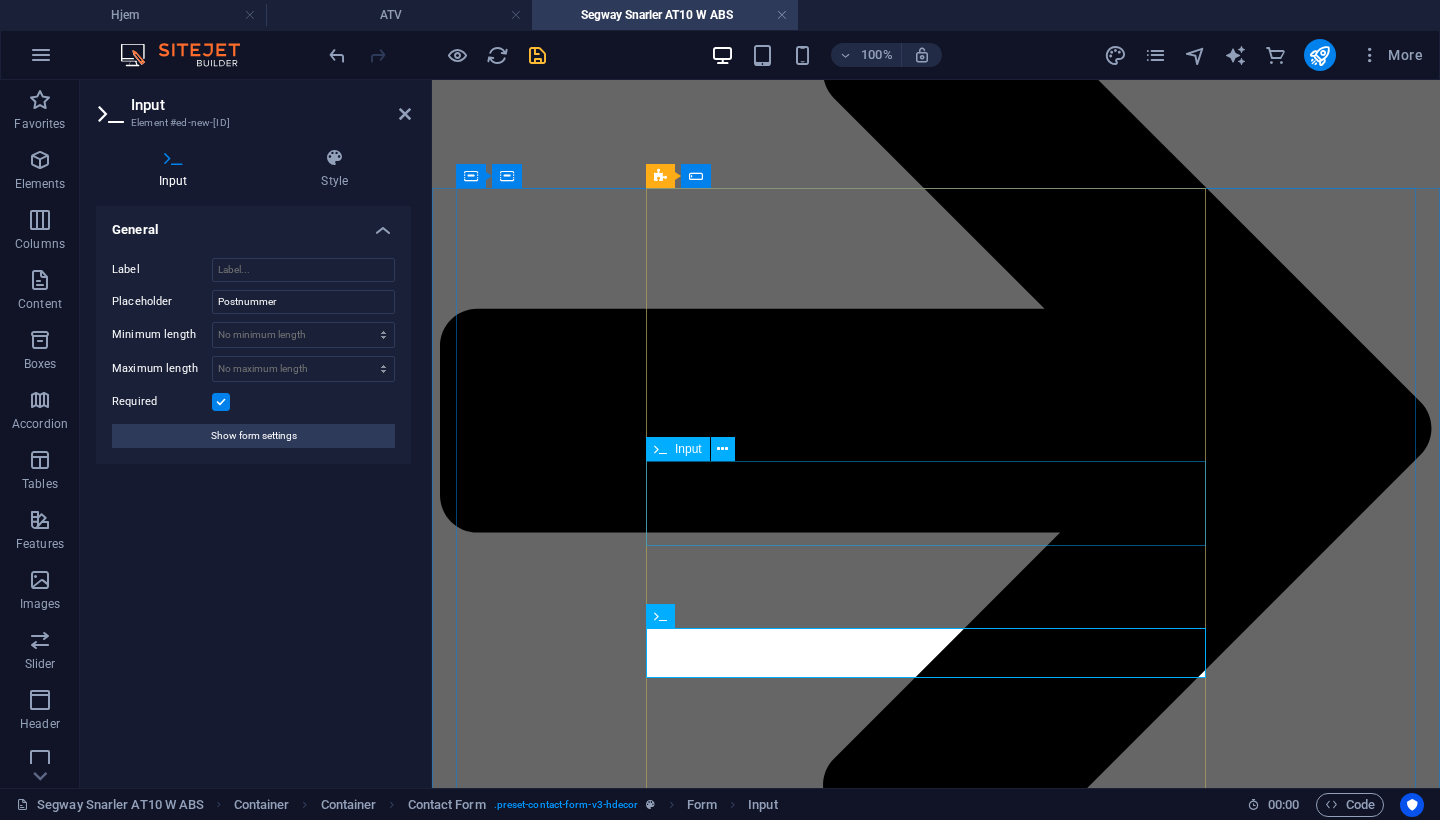 click on "Kundeinformasjon:" at bounding box center (740, 2612) 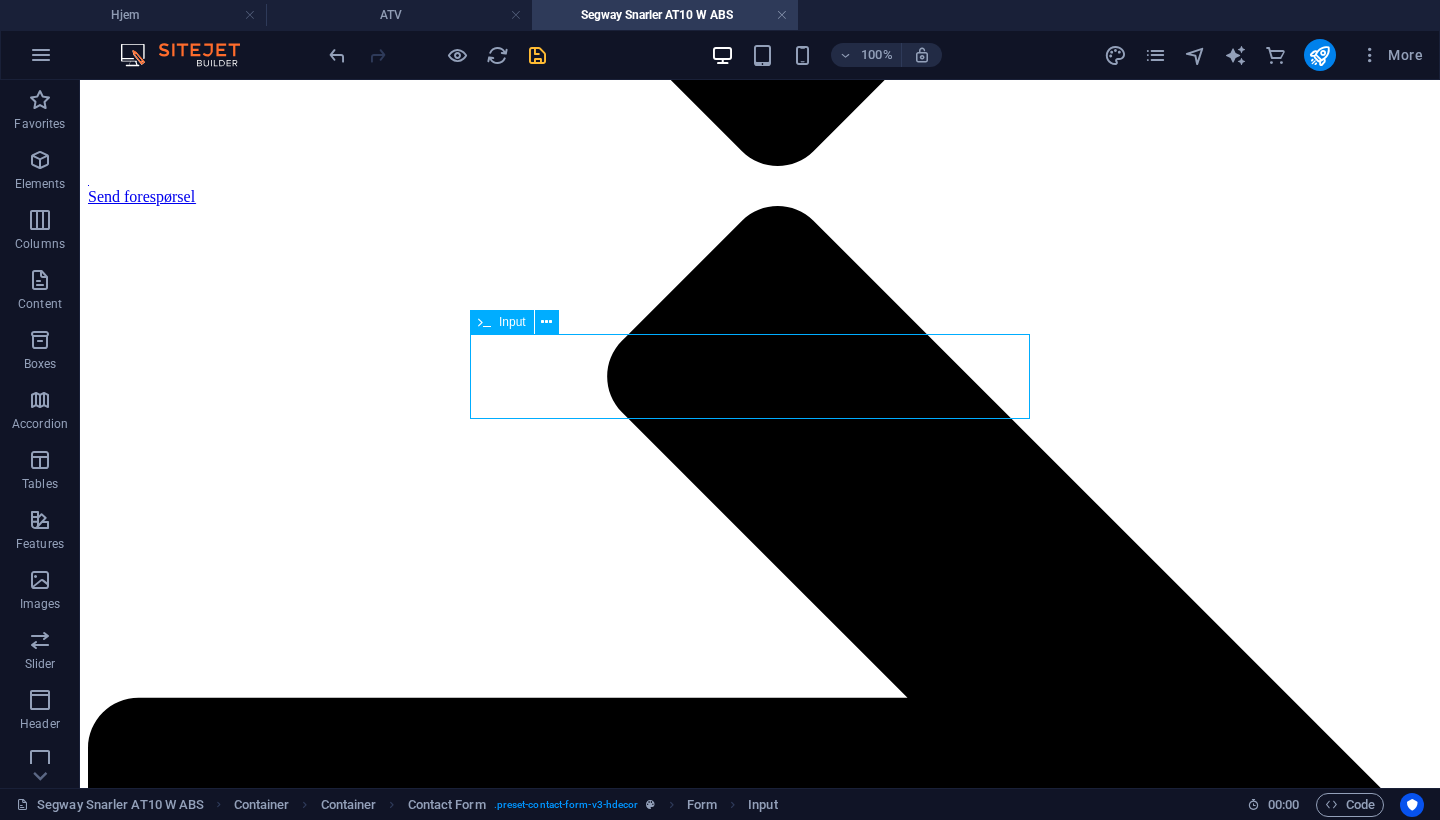 scroll, scrollTop: 2287, scrollLeft: 0, axis: vertical 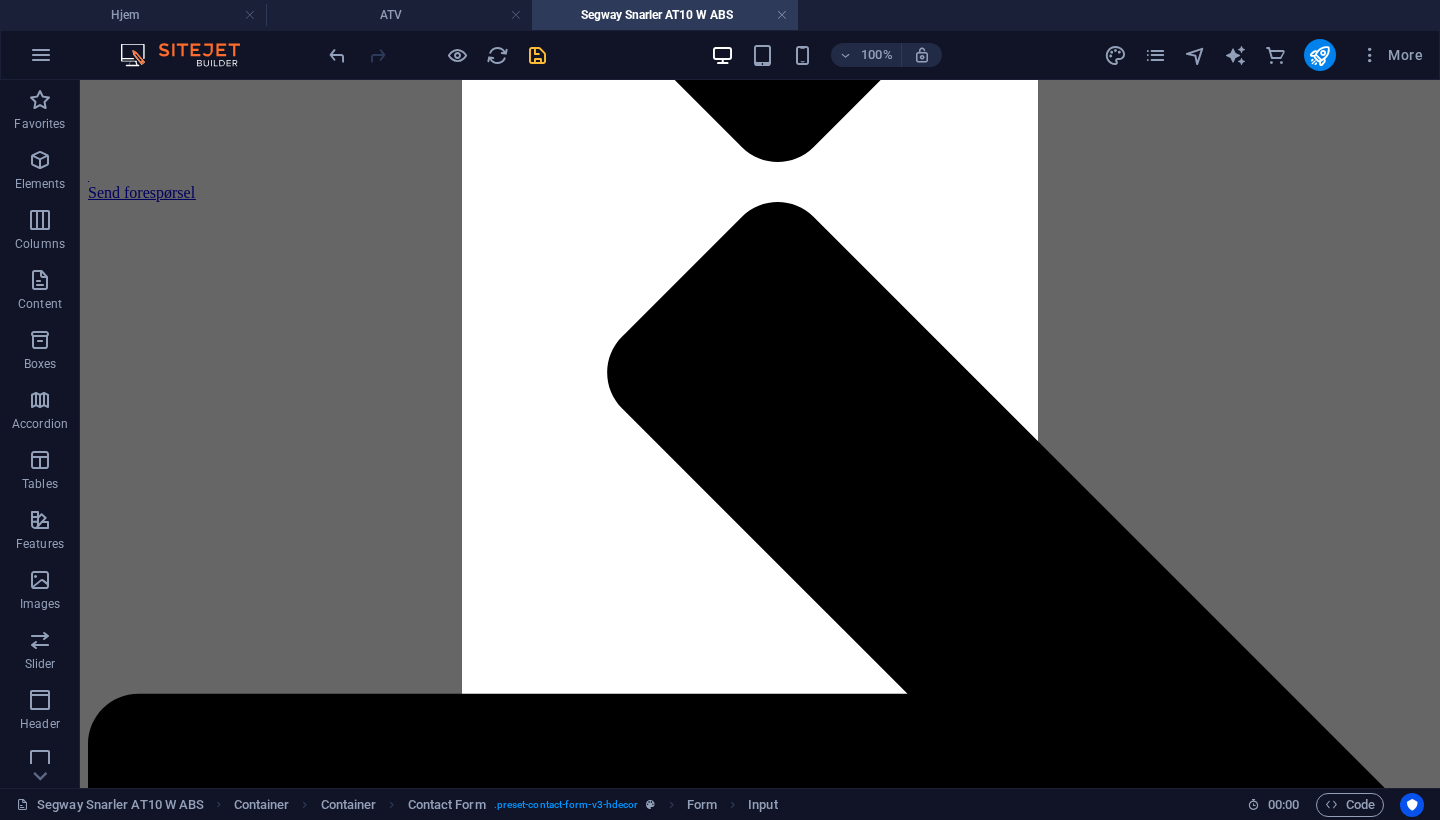 drag, startPoint x: 565, startPoint y: 517, endPoint x: 560, endPoint y: 451, distance: 66.189125 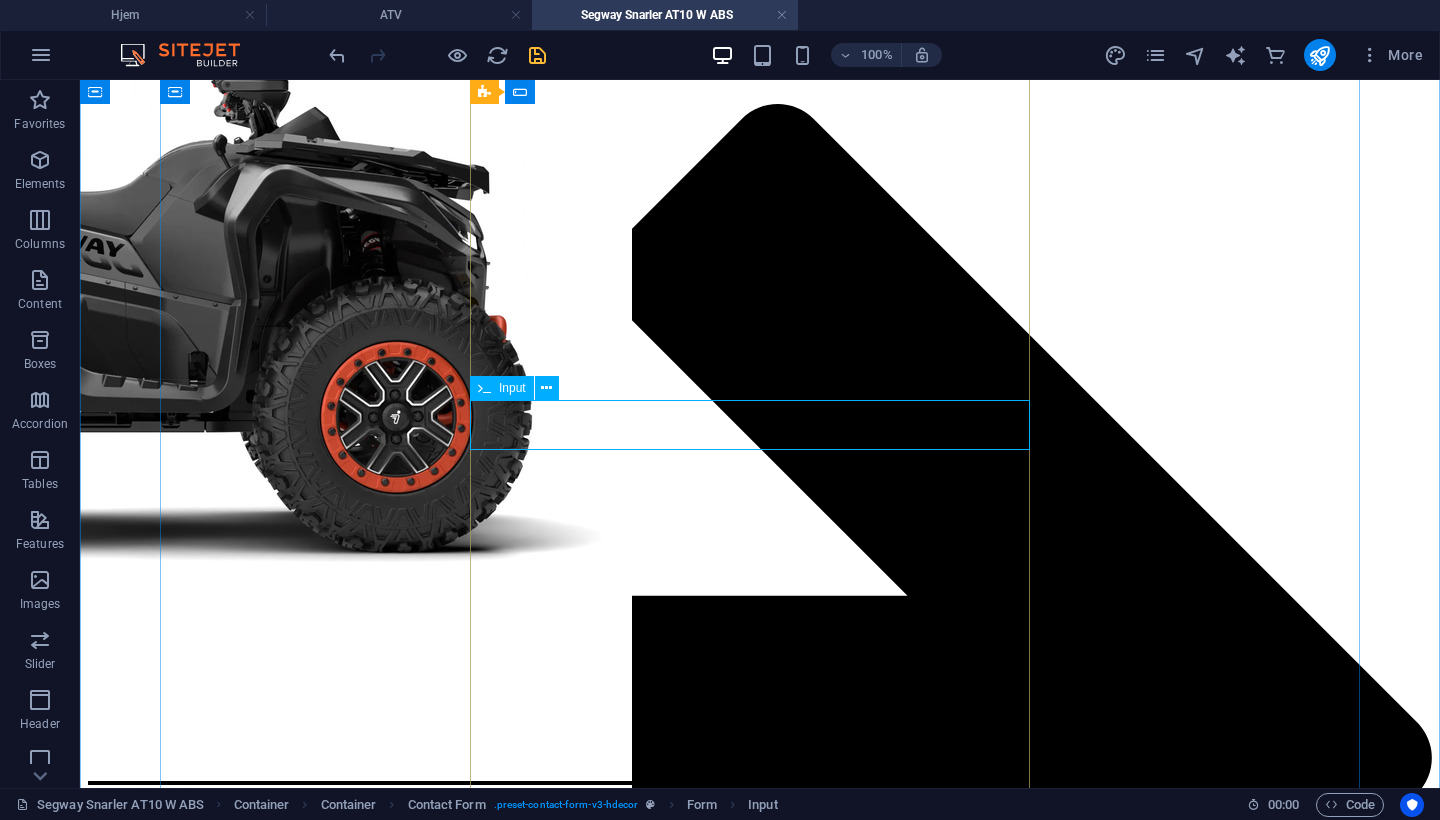 scroll, scrollTop: 2390, scrollLeft: 0, axis: vertical 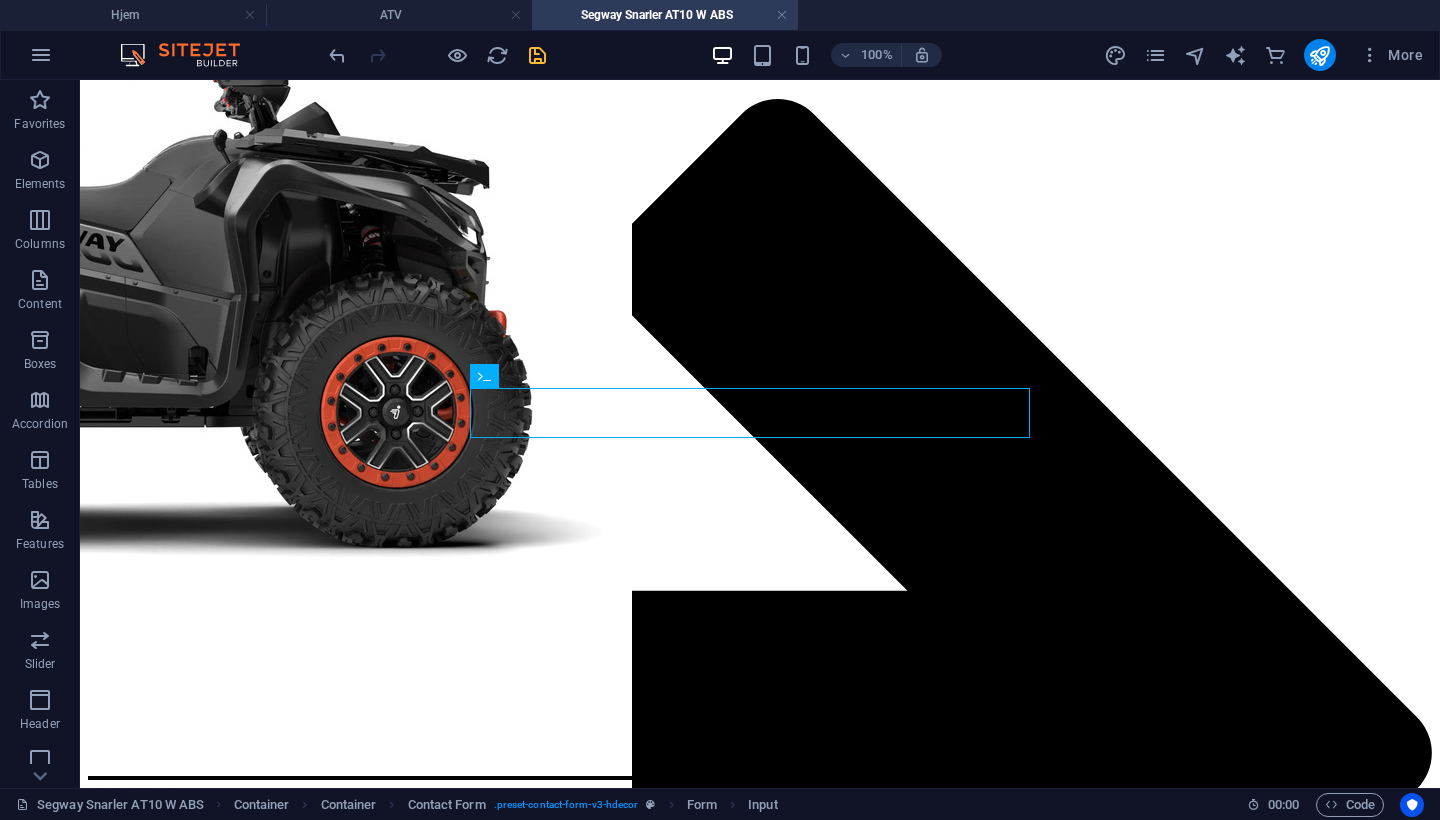 click at bounding box center [537, 55] 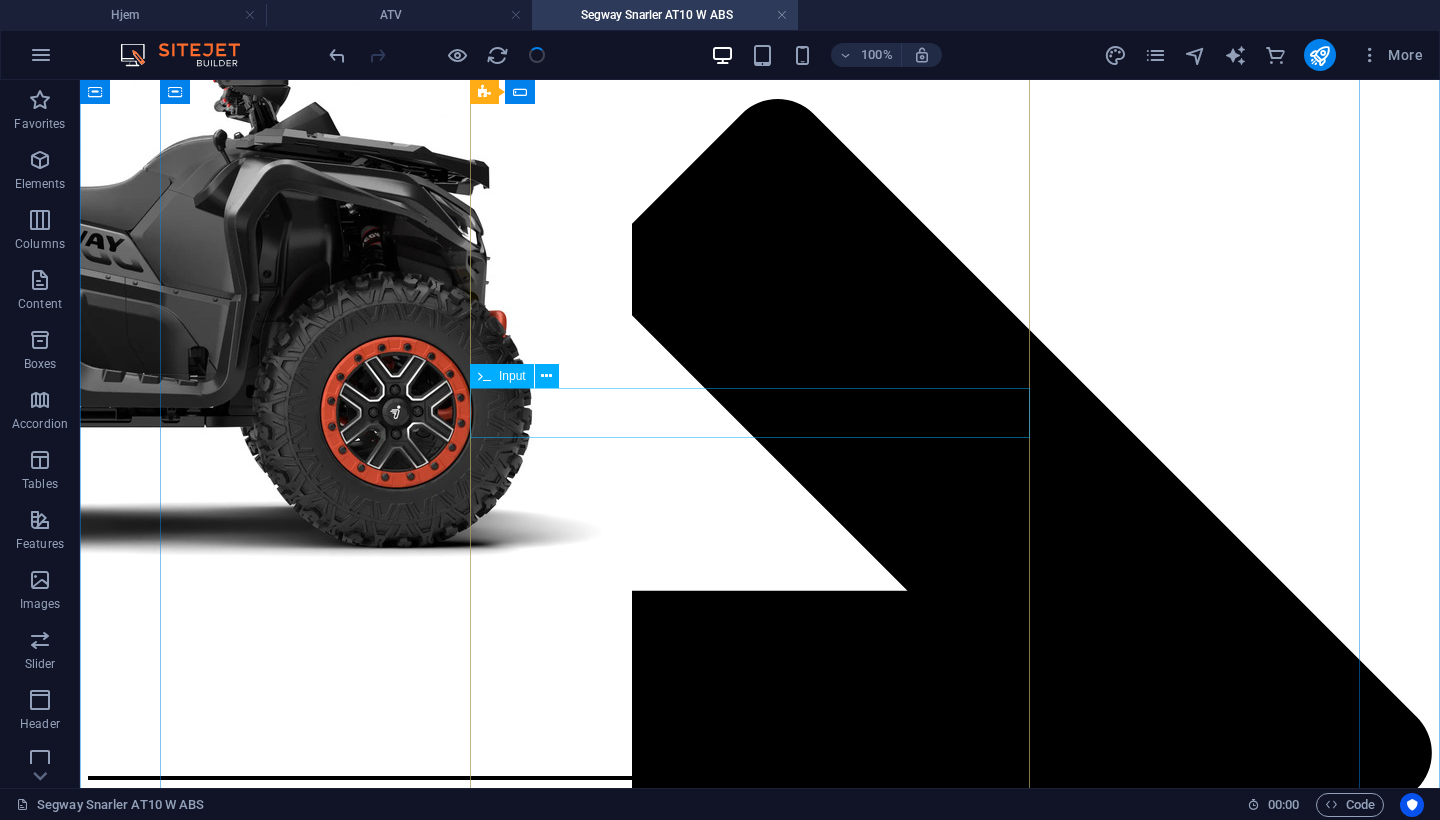 click at bounding box center [388, 3102] 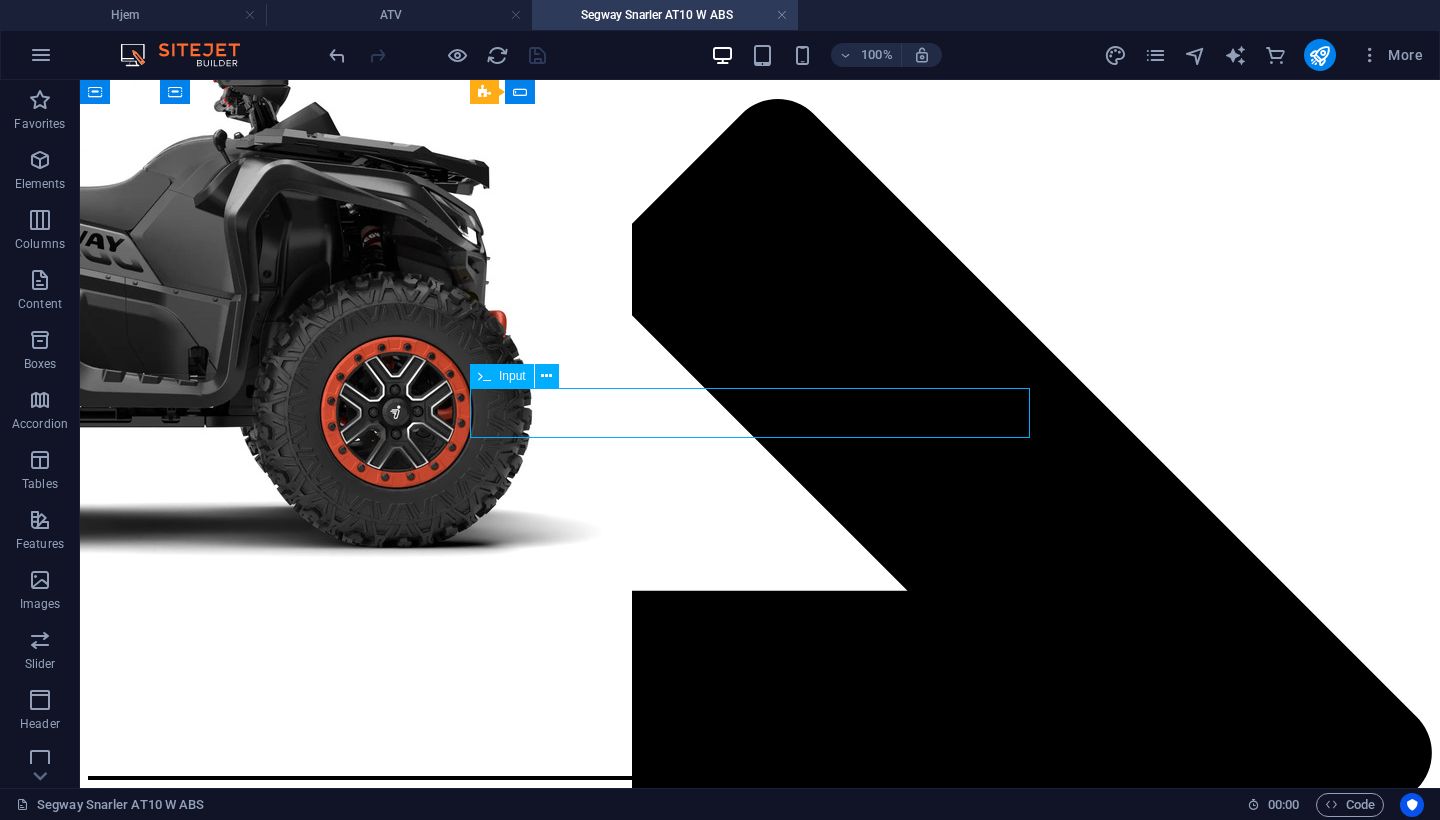 click at bounding box center (388, 3102) 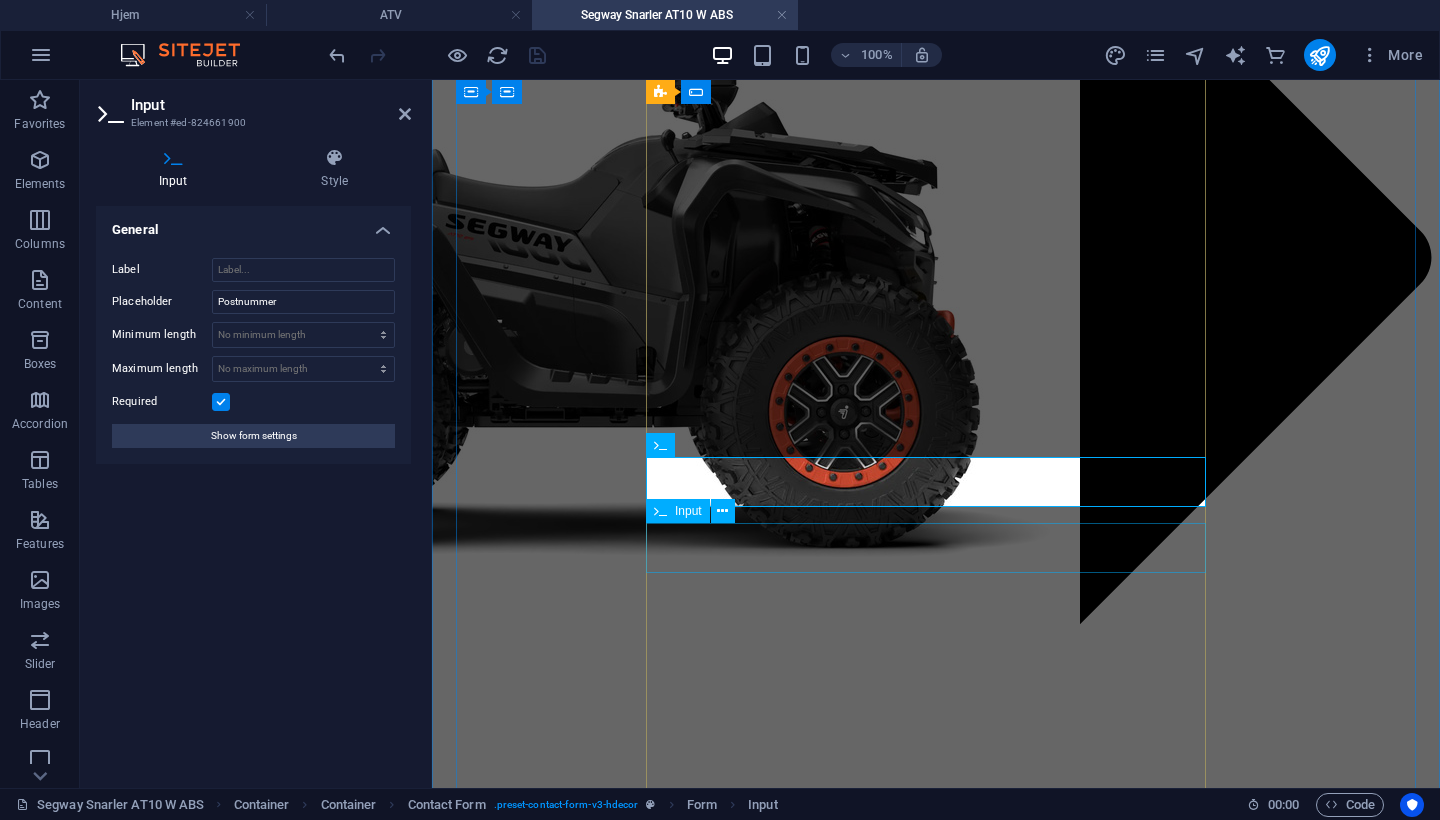 click at bounding box center (740, 2504) 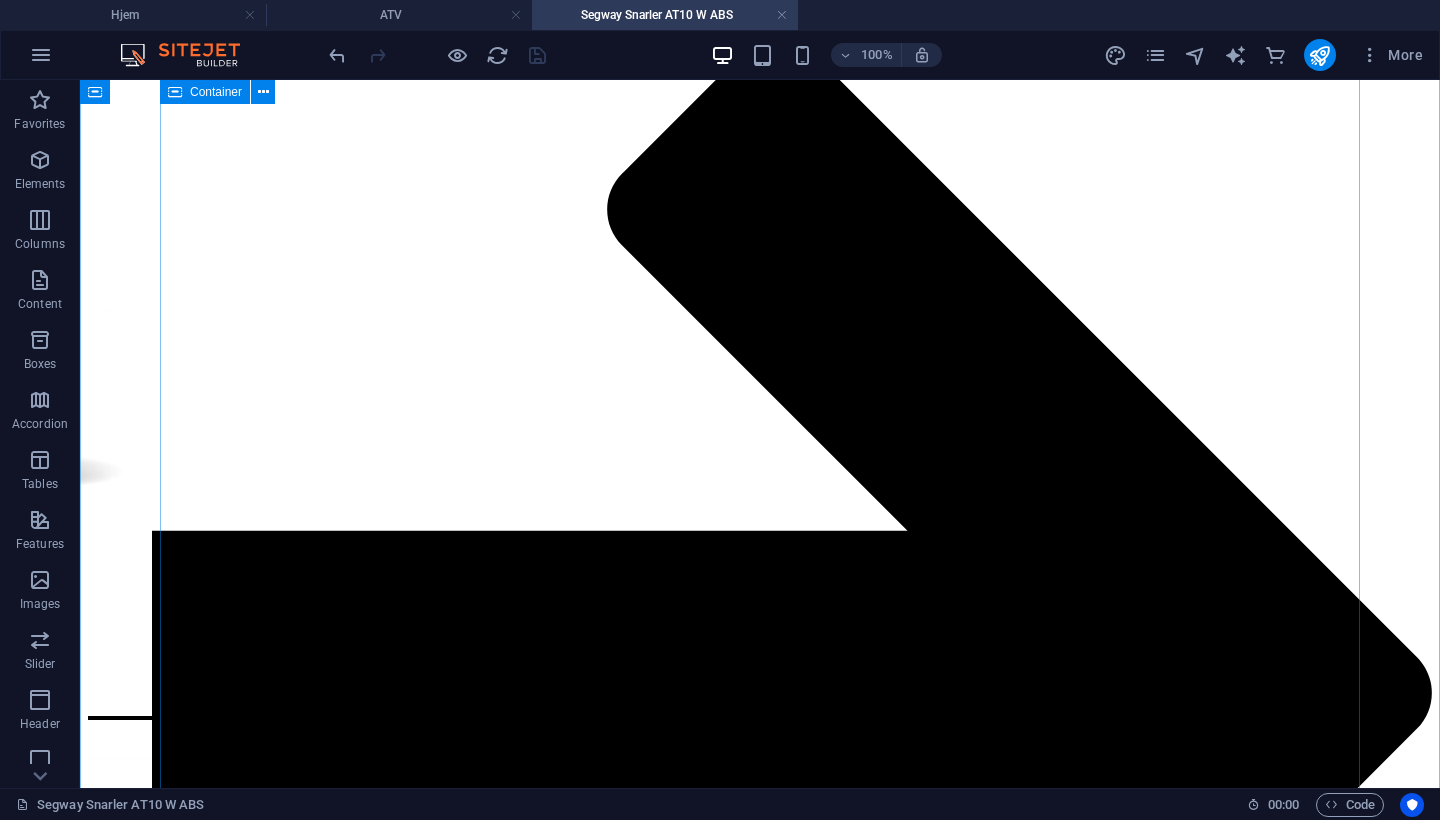 scroll, scrollTop: 2465, scrollLeft: 0, axis: vertical 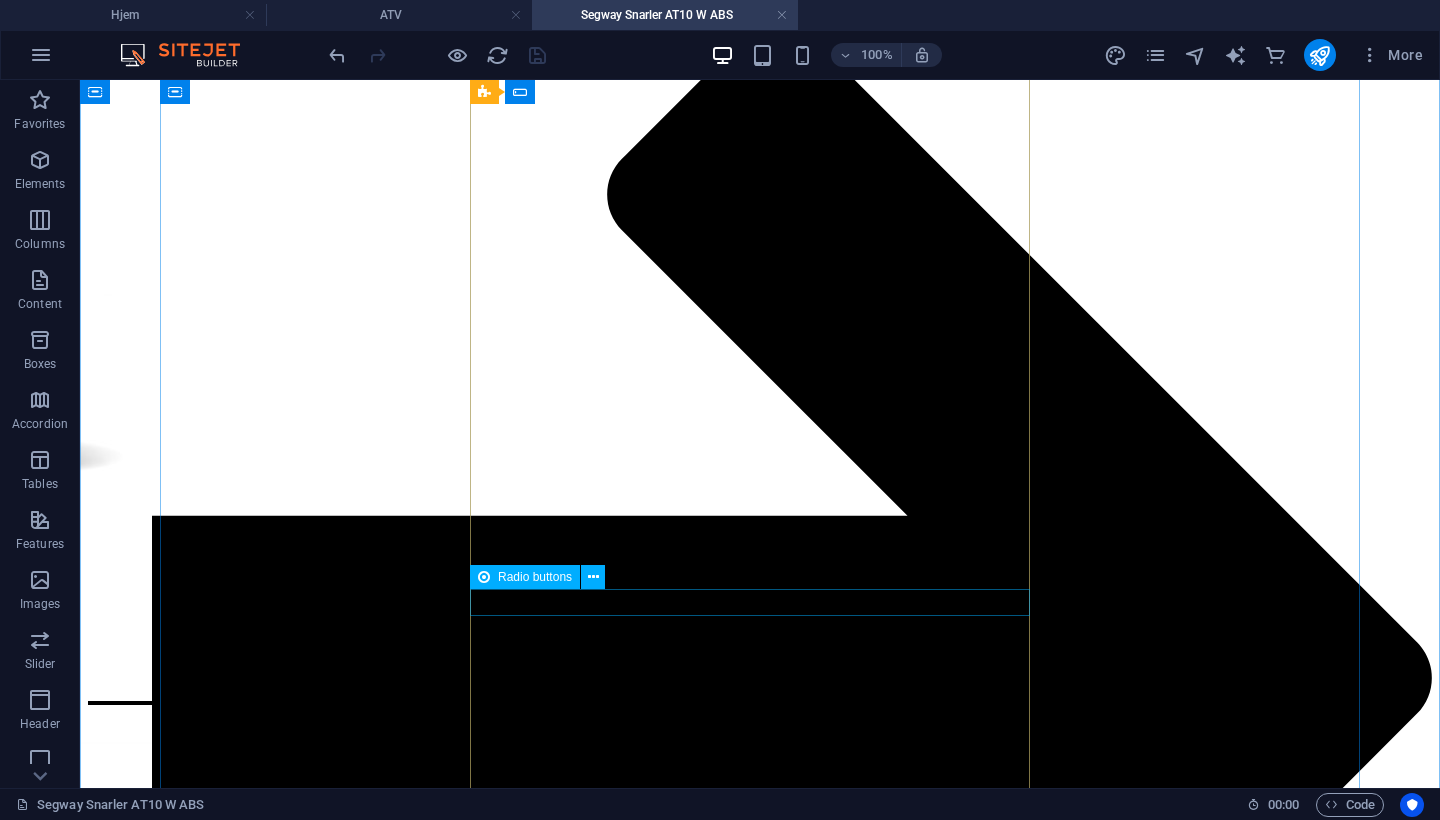 click on "AT10 undersbeskyttelsesplate i aluminium" at bounding box center (388, 3160) 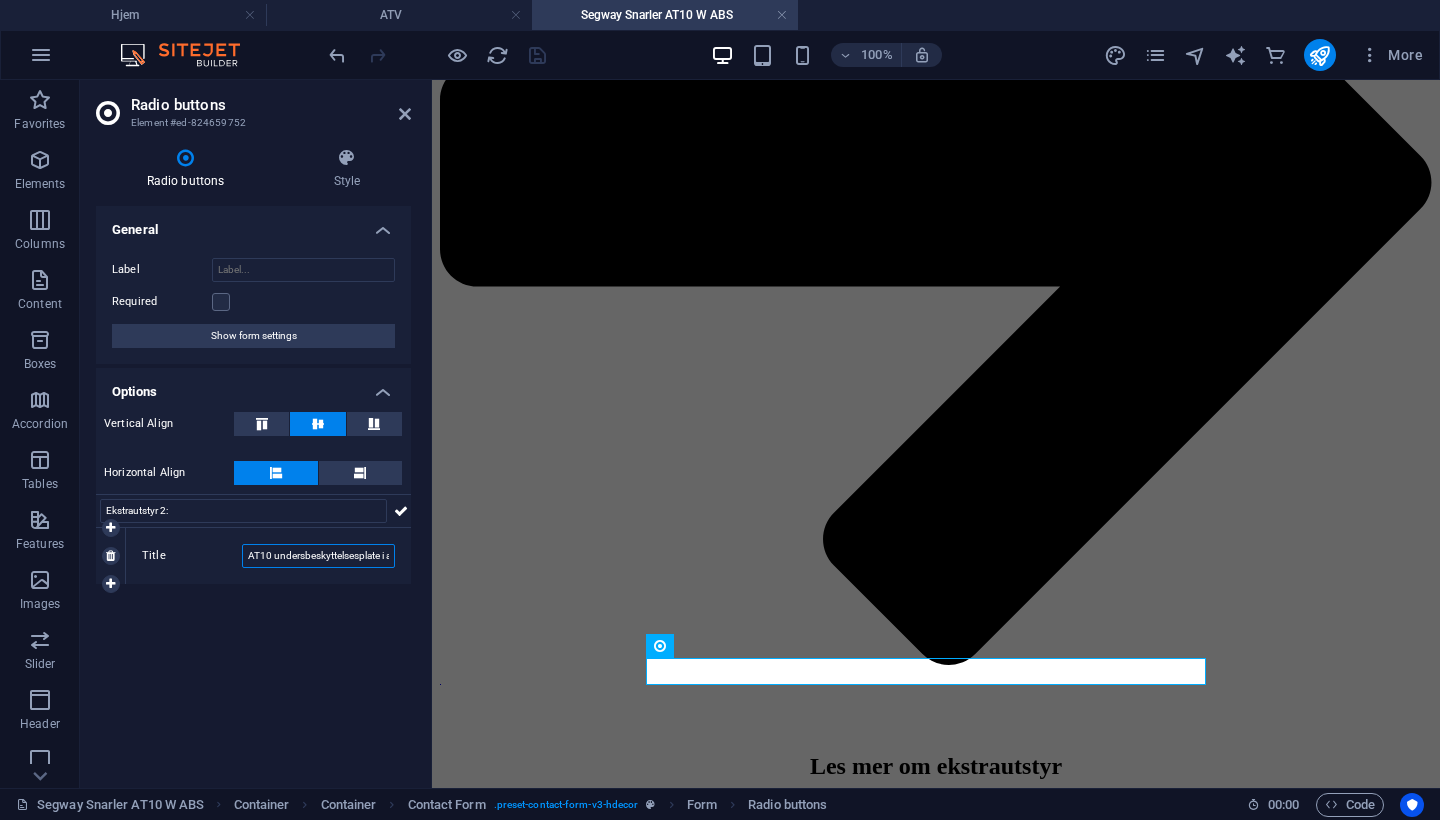 click on "AT10 undersbeskyttelsesplate i aluminium" at bounding box center (318, 556) 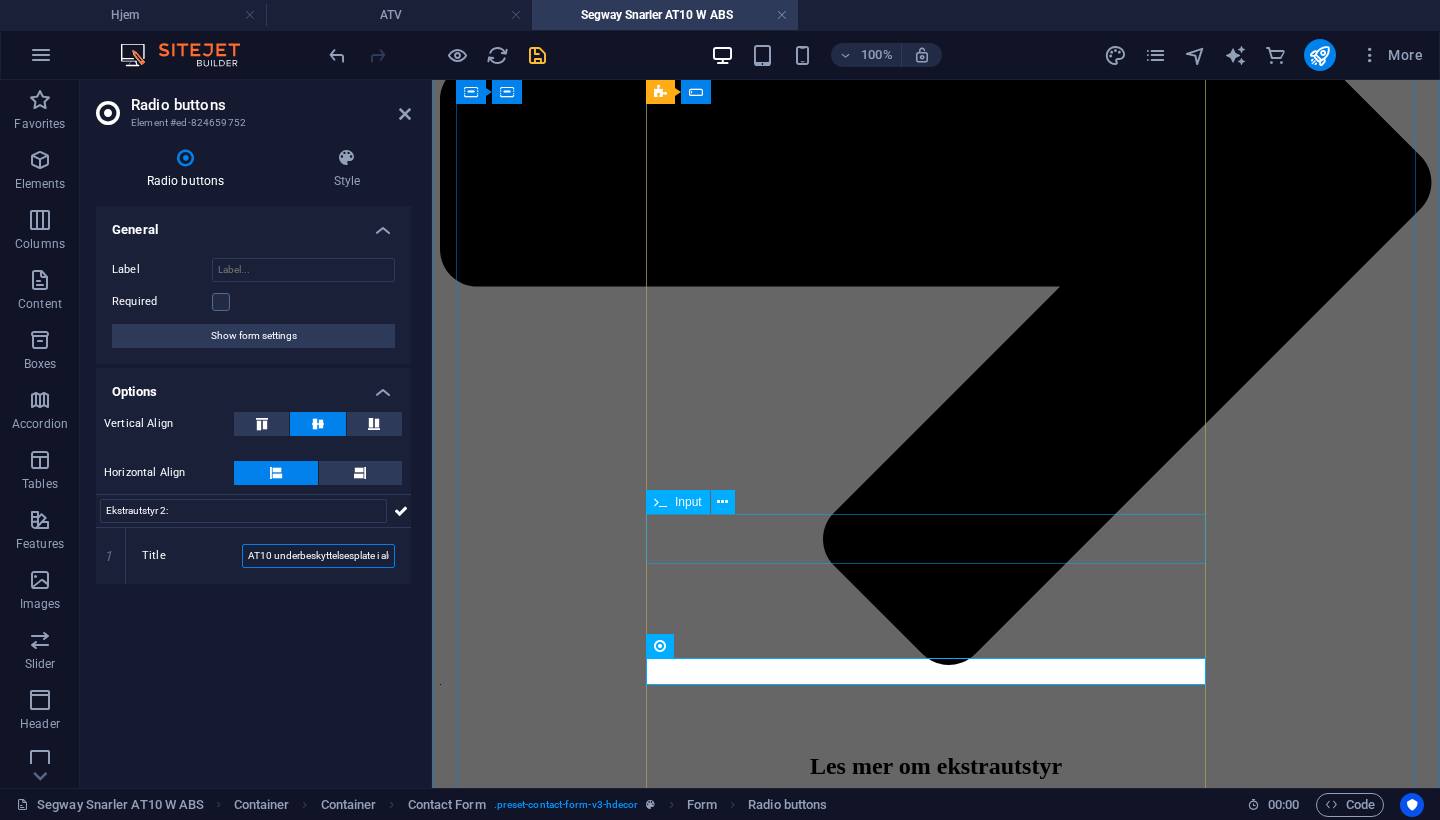 type on "AT10 underbeskyttelsesplate i aluminium" 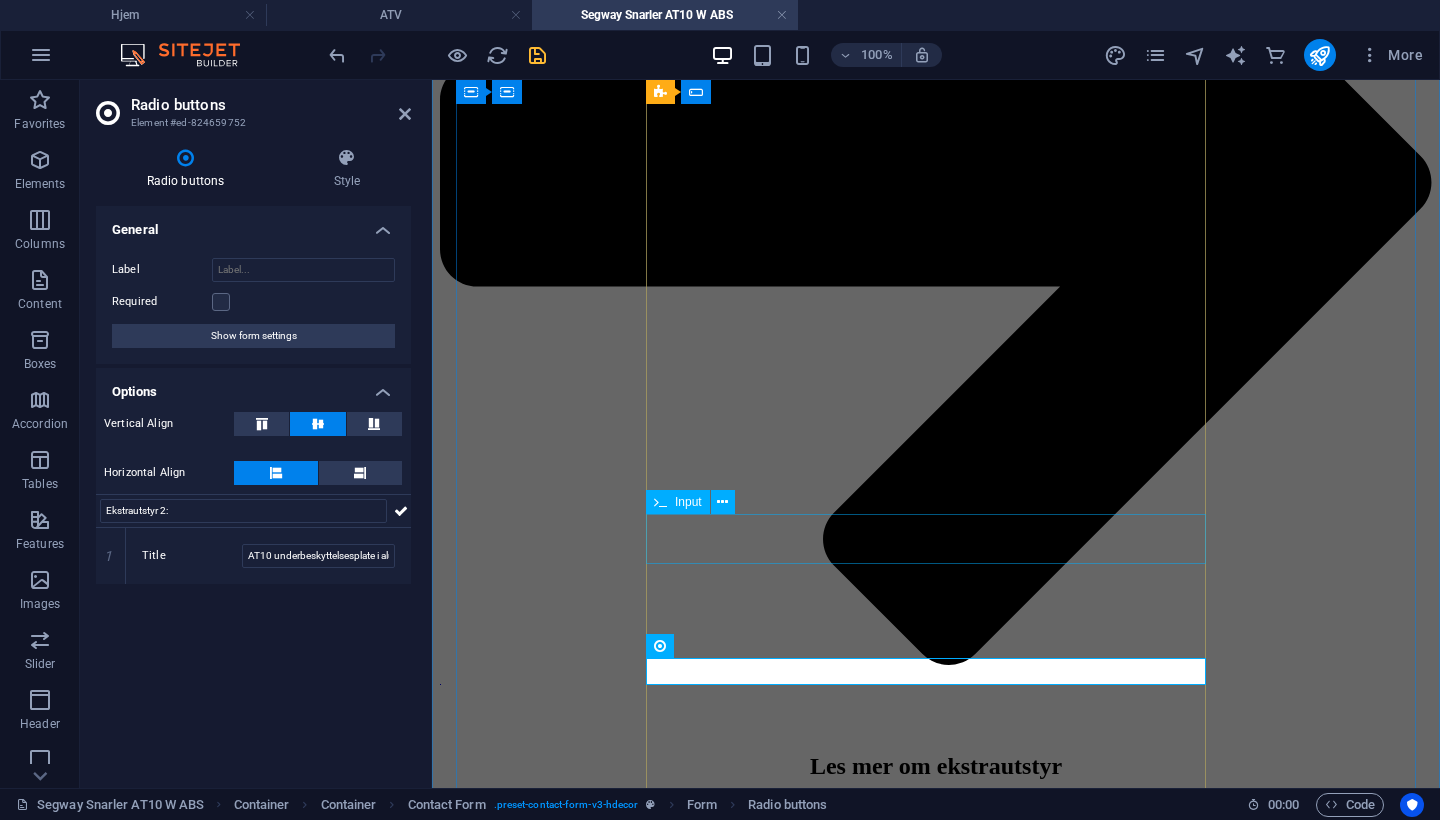 click at bounding box center [740, 2450] 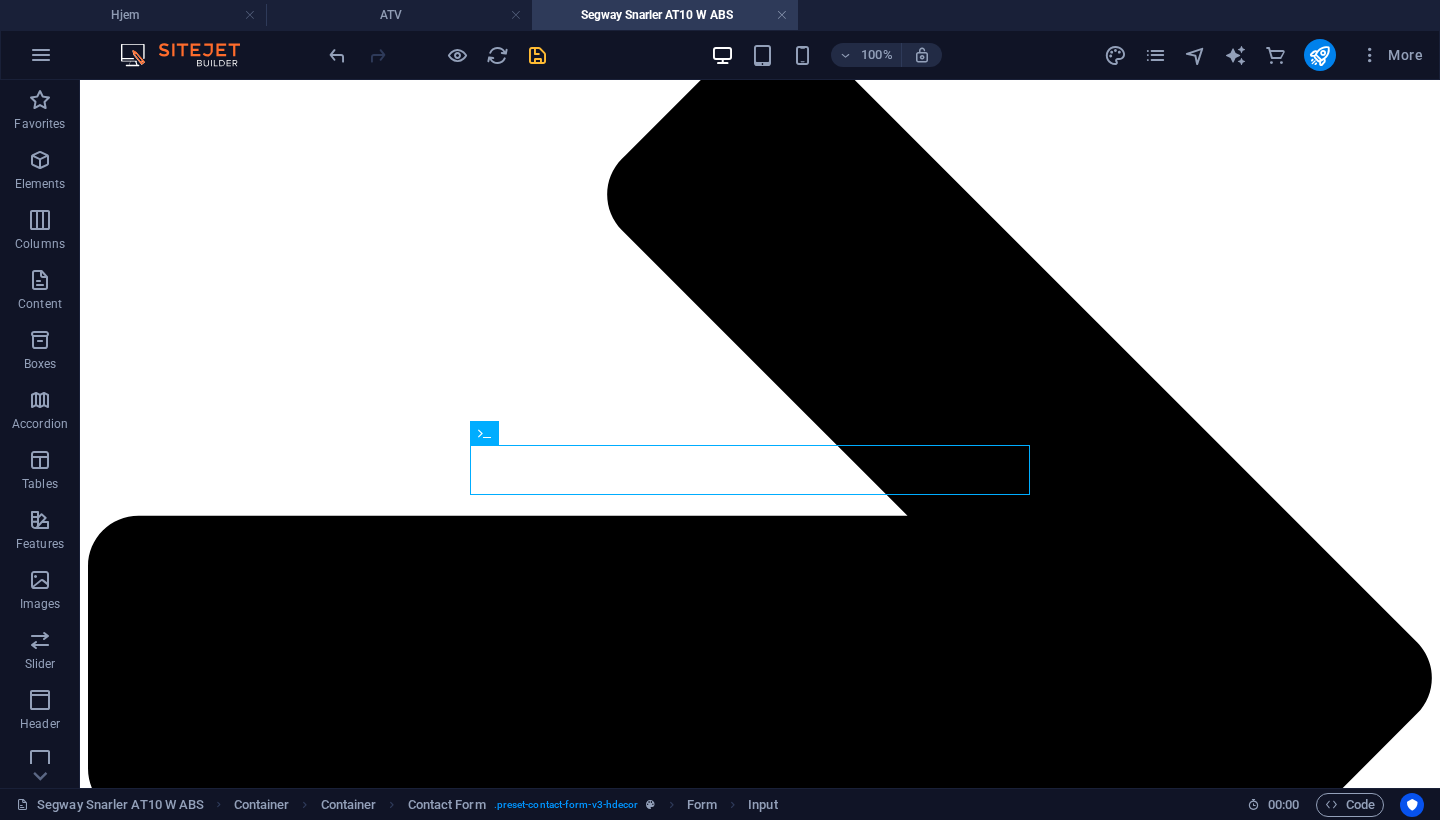 click at bounding box center (537, 55) 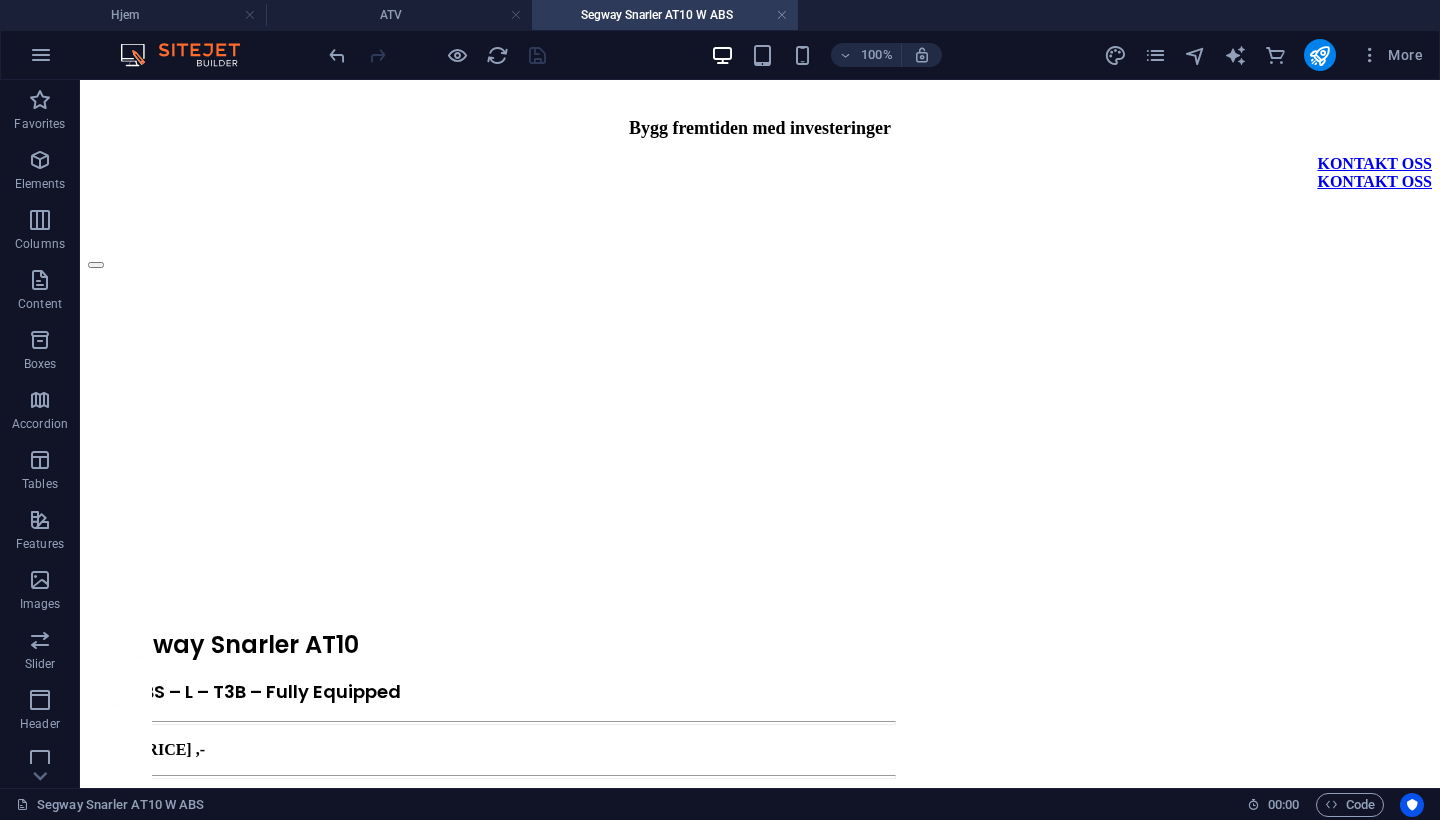 scroll, scrollTop: 126, scrollLeft: 0, axis: vertical 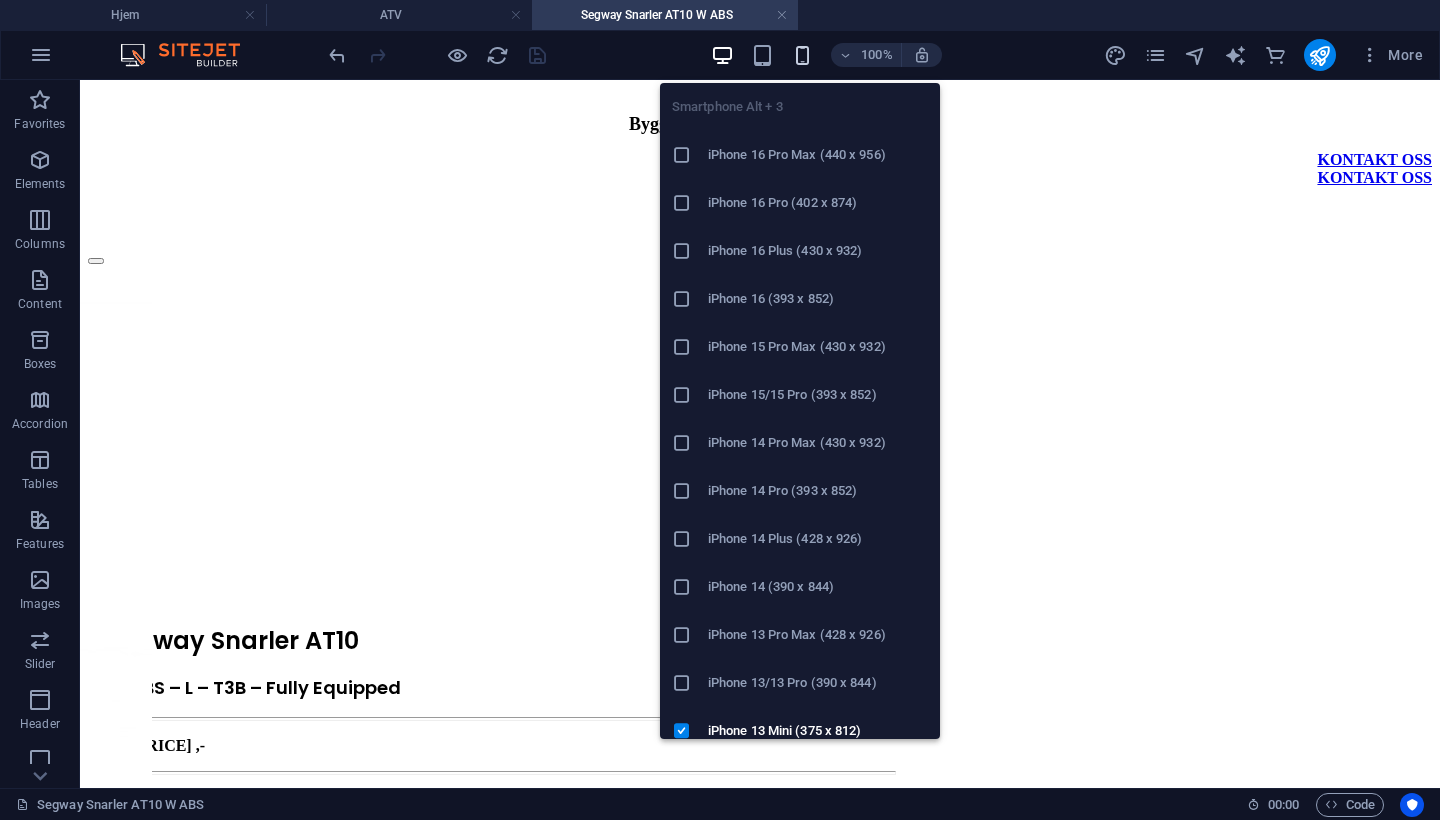 click at bounding box center [802, 55] 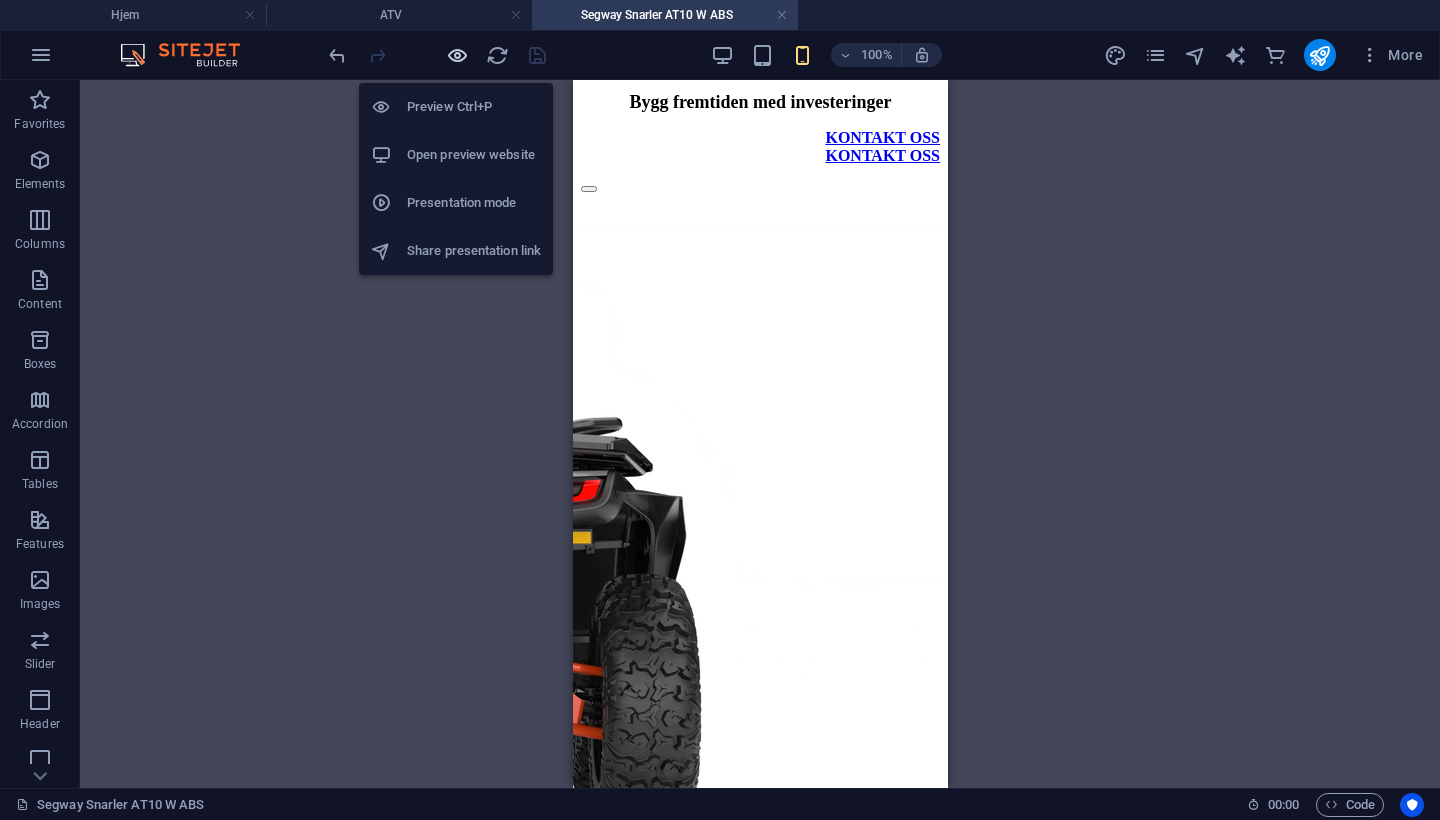 click at bounding box center [457, 55] 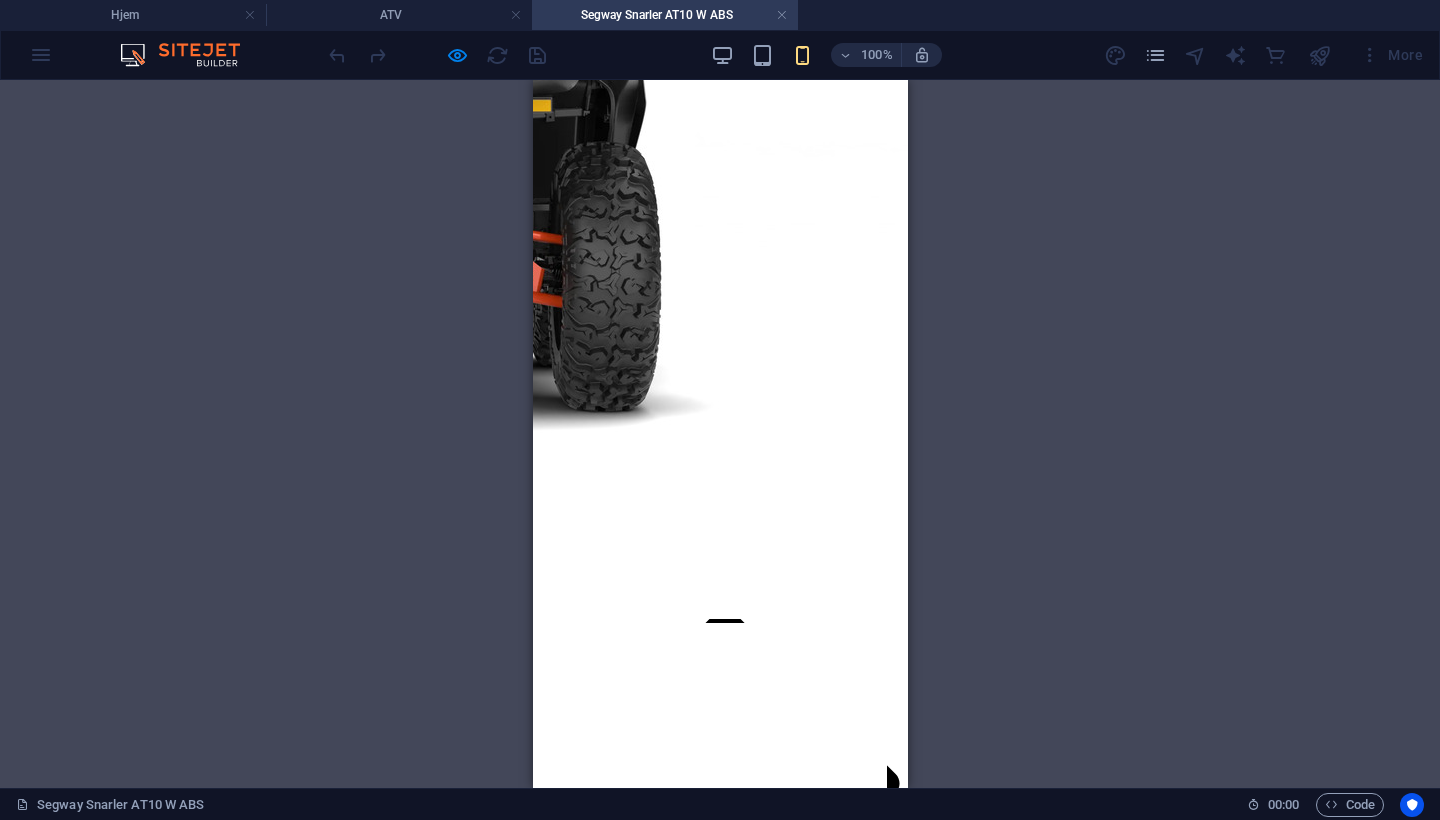scroll, scrollTop: 592, scrollLeft: 0, axis: vertical 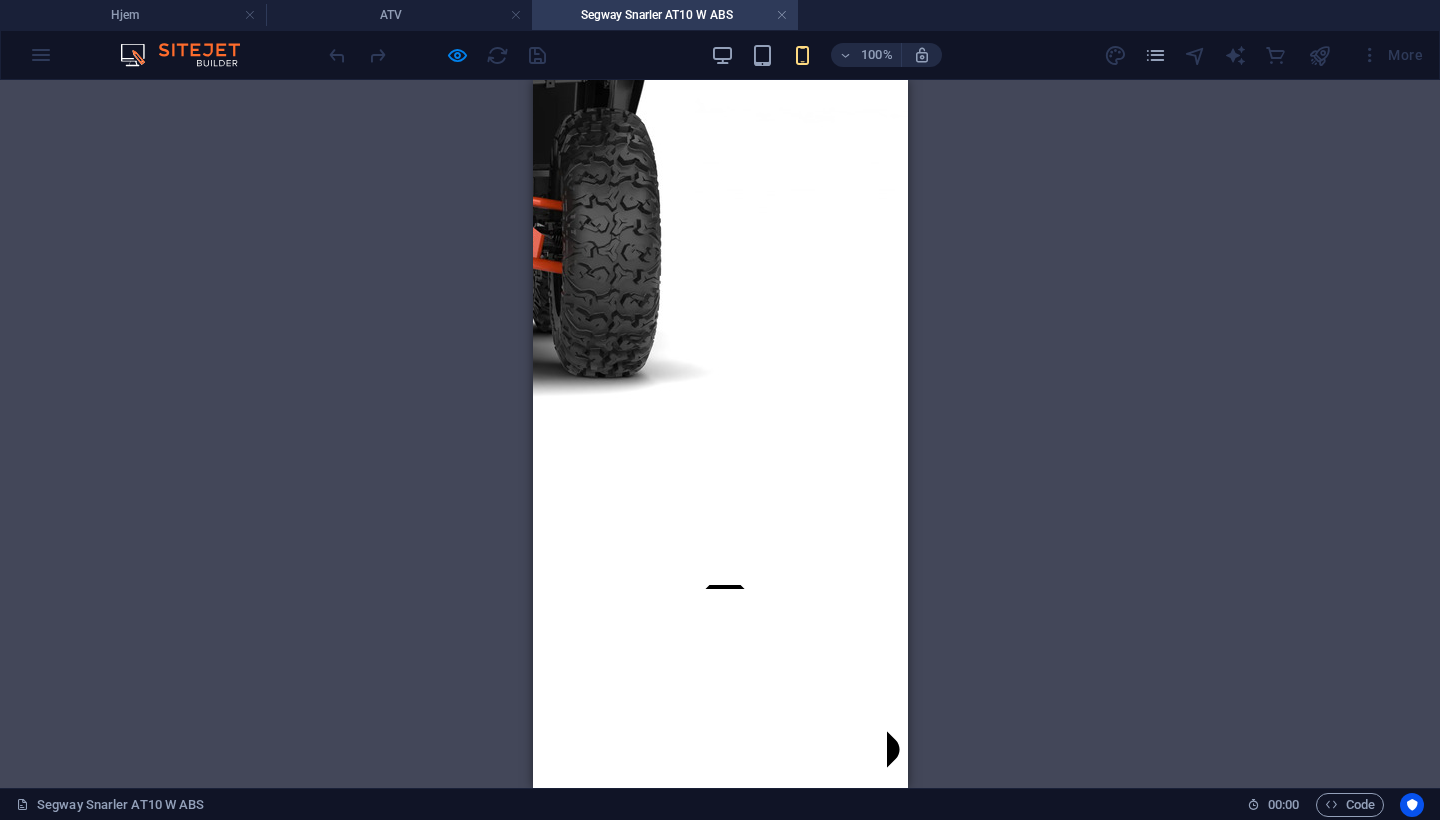 click on "Send forespørsel" at bounding box center [719, 1140] 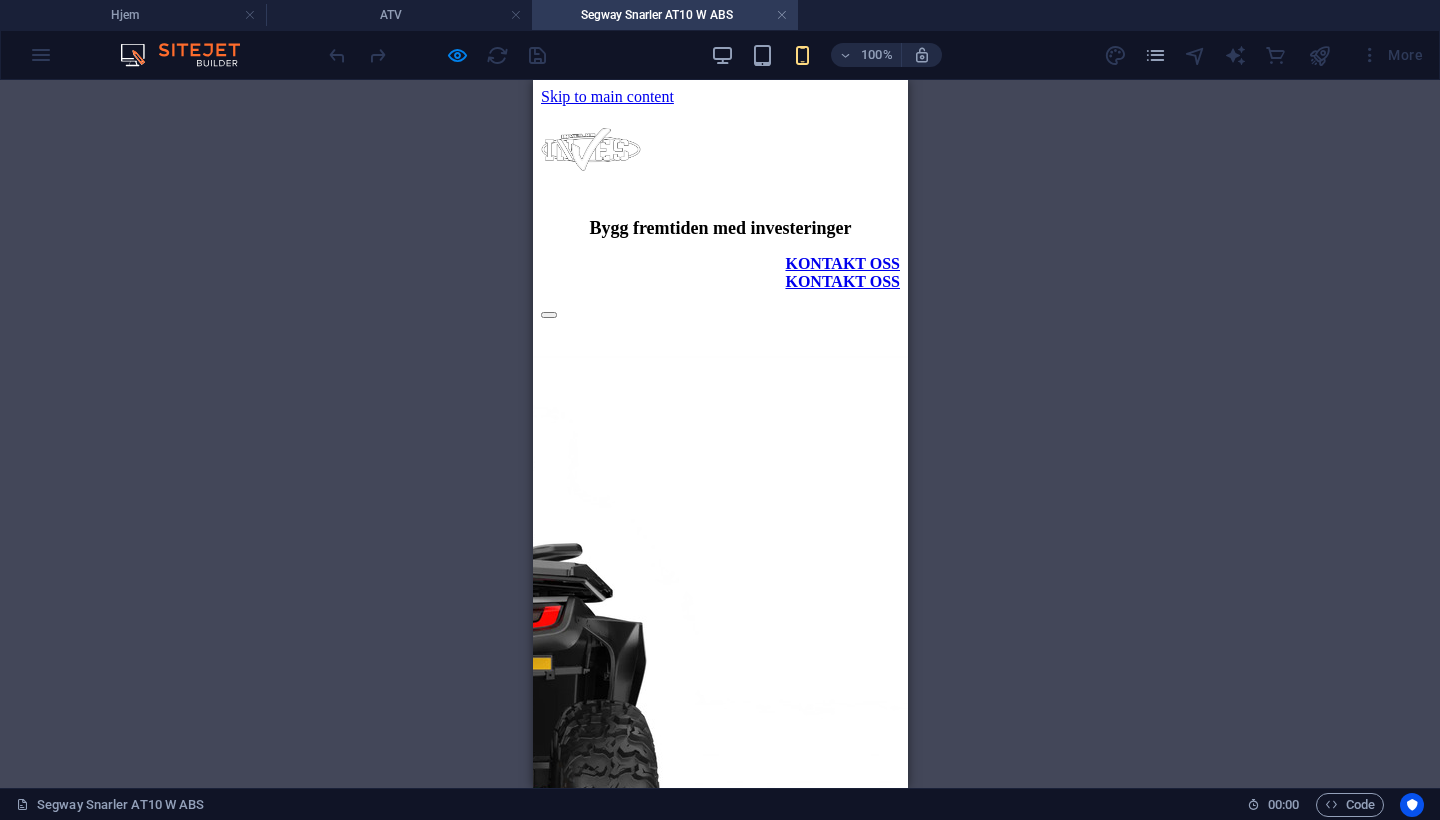 scroll, scrollTop: 0, scrollLeft: 0, axis: both 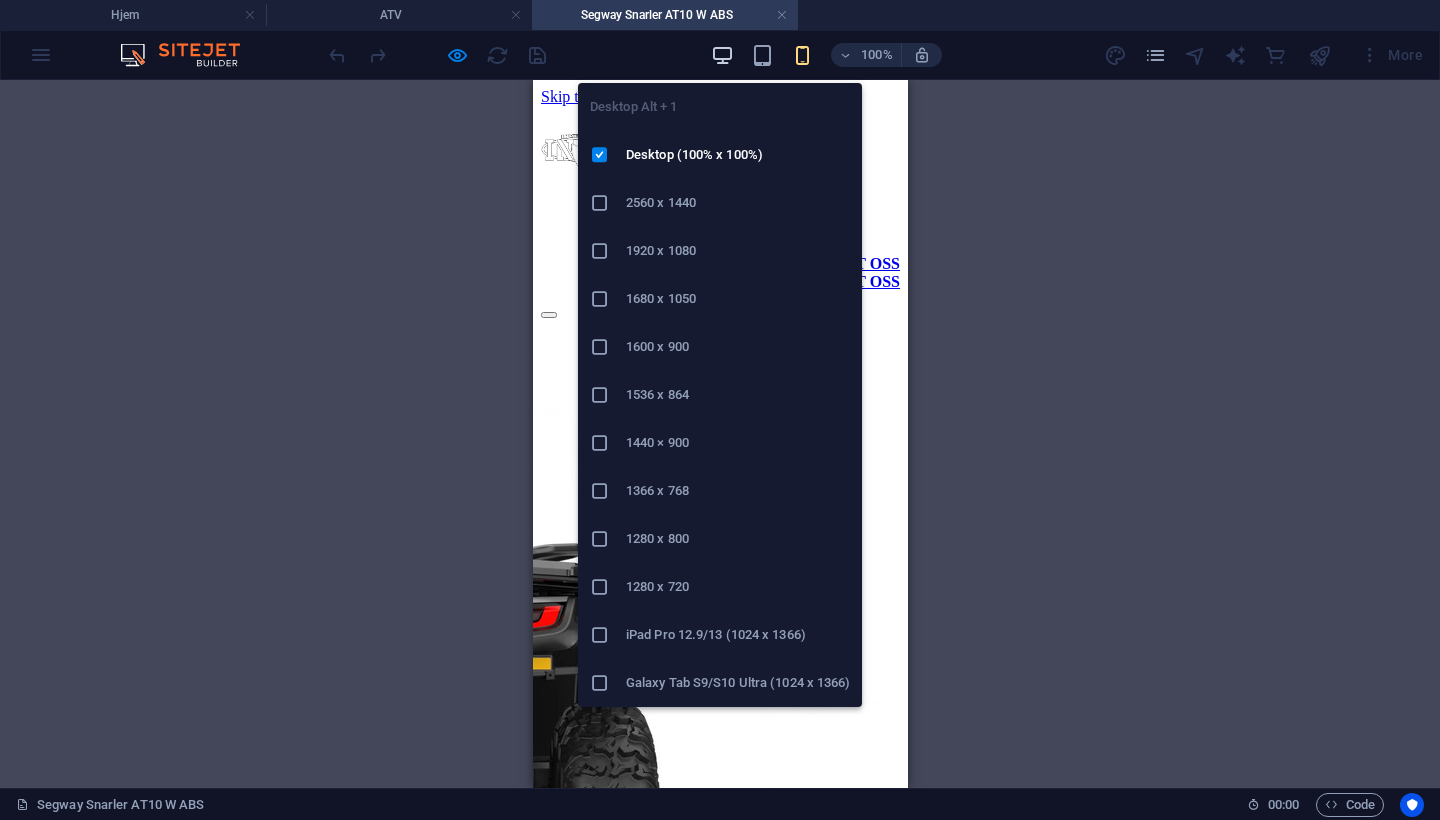 click at bounding box center [722, 55] 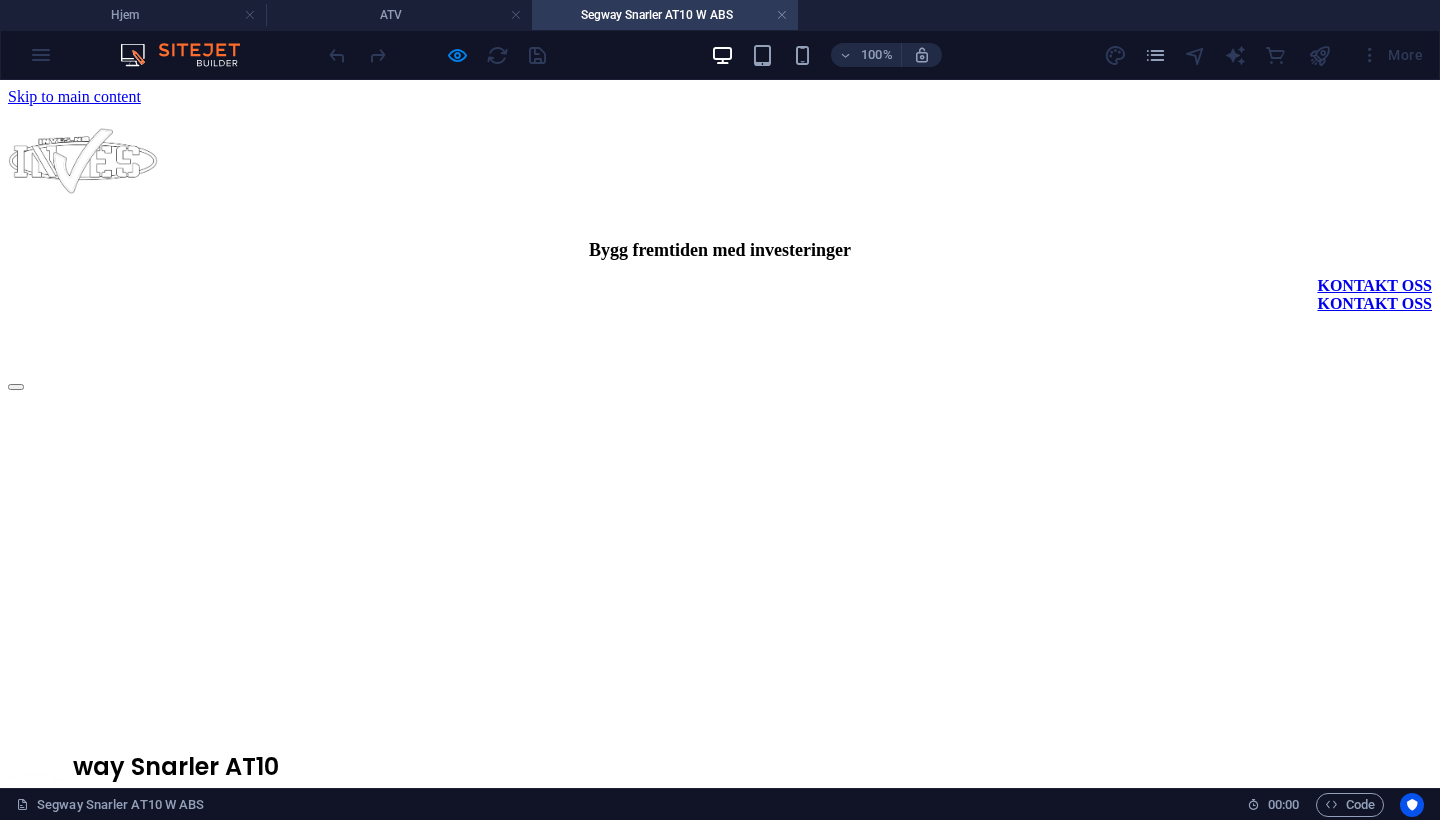 scroll, scrollTop: 0, scrollLeft: 0, axis: both 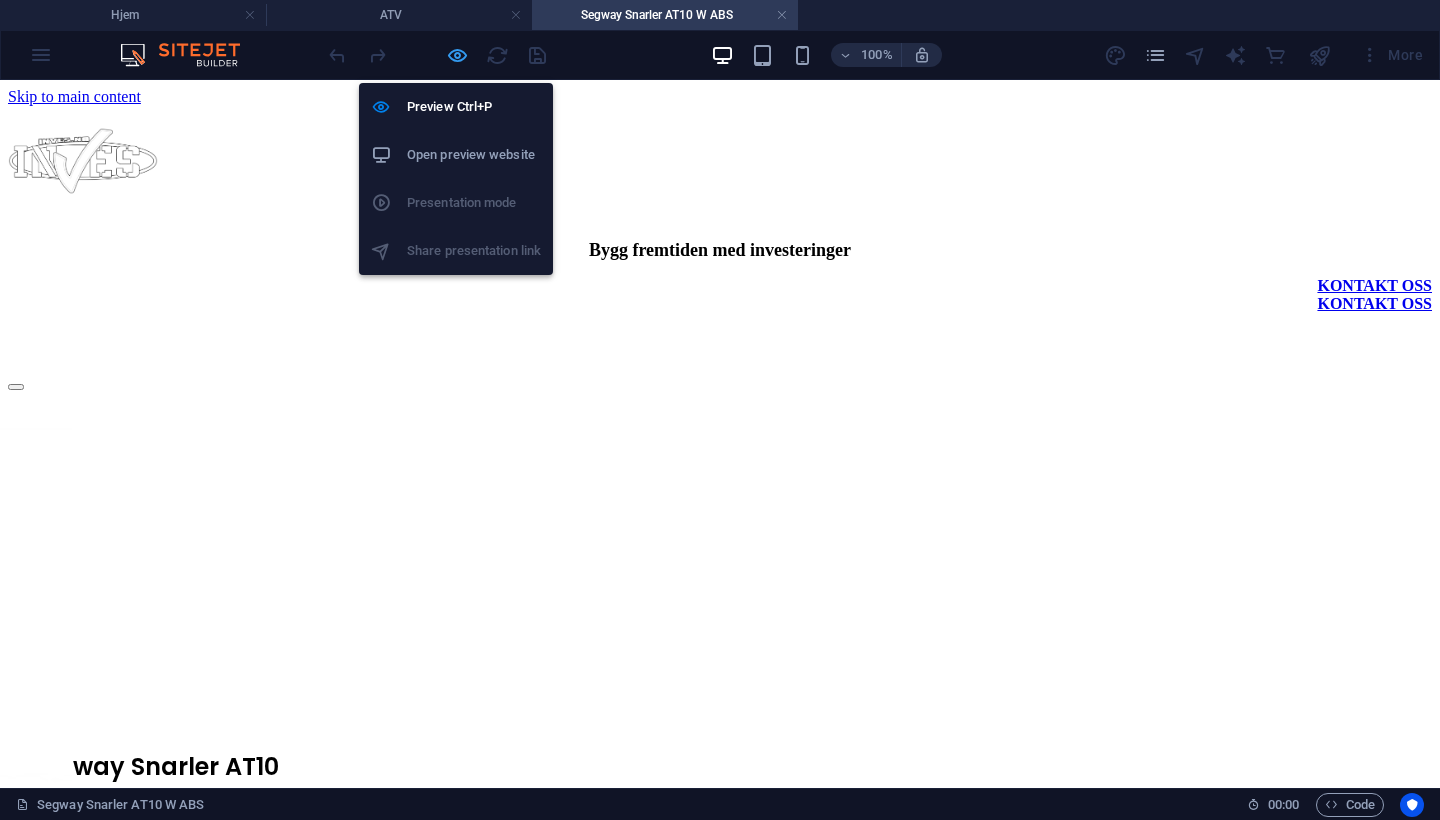 click at bounding box center [457, 55] 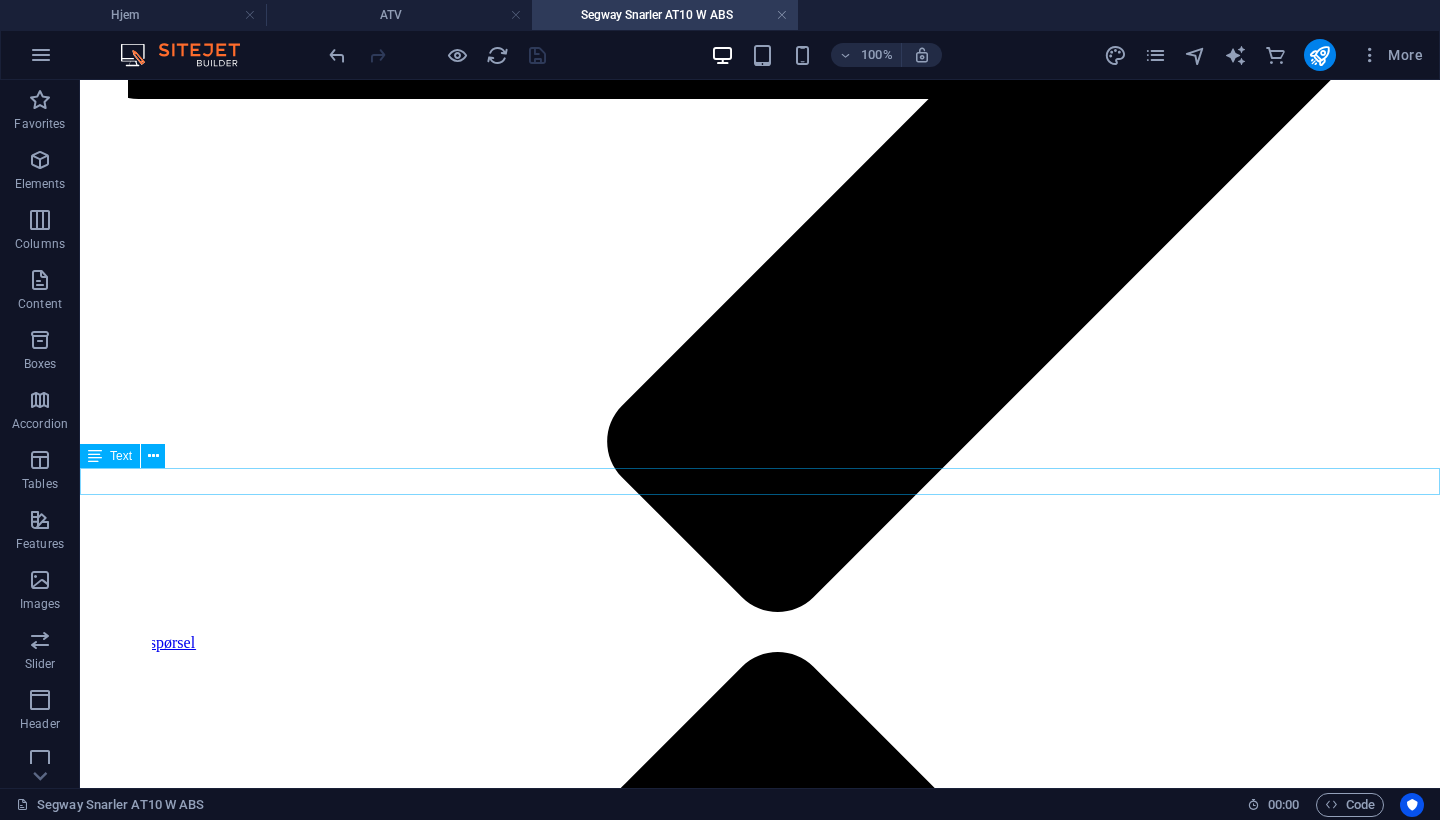 scroll, scrollTop: 1841, scrollLeft: 0, axis: vertical 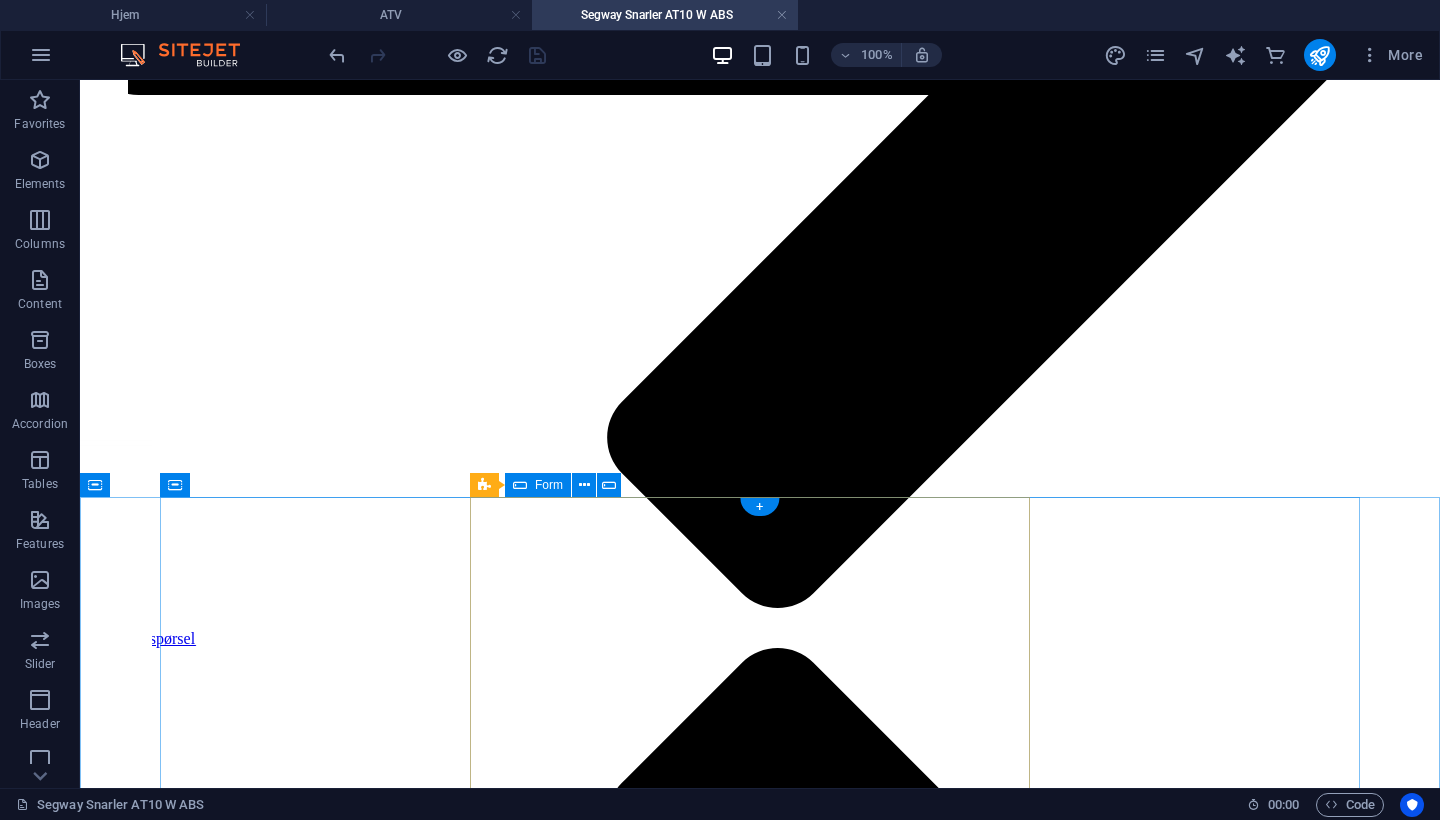 click on "Form" at bounding box center [538, 485] 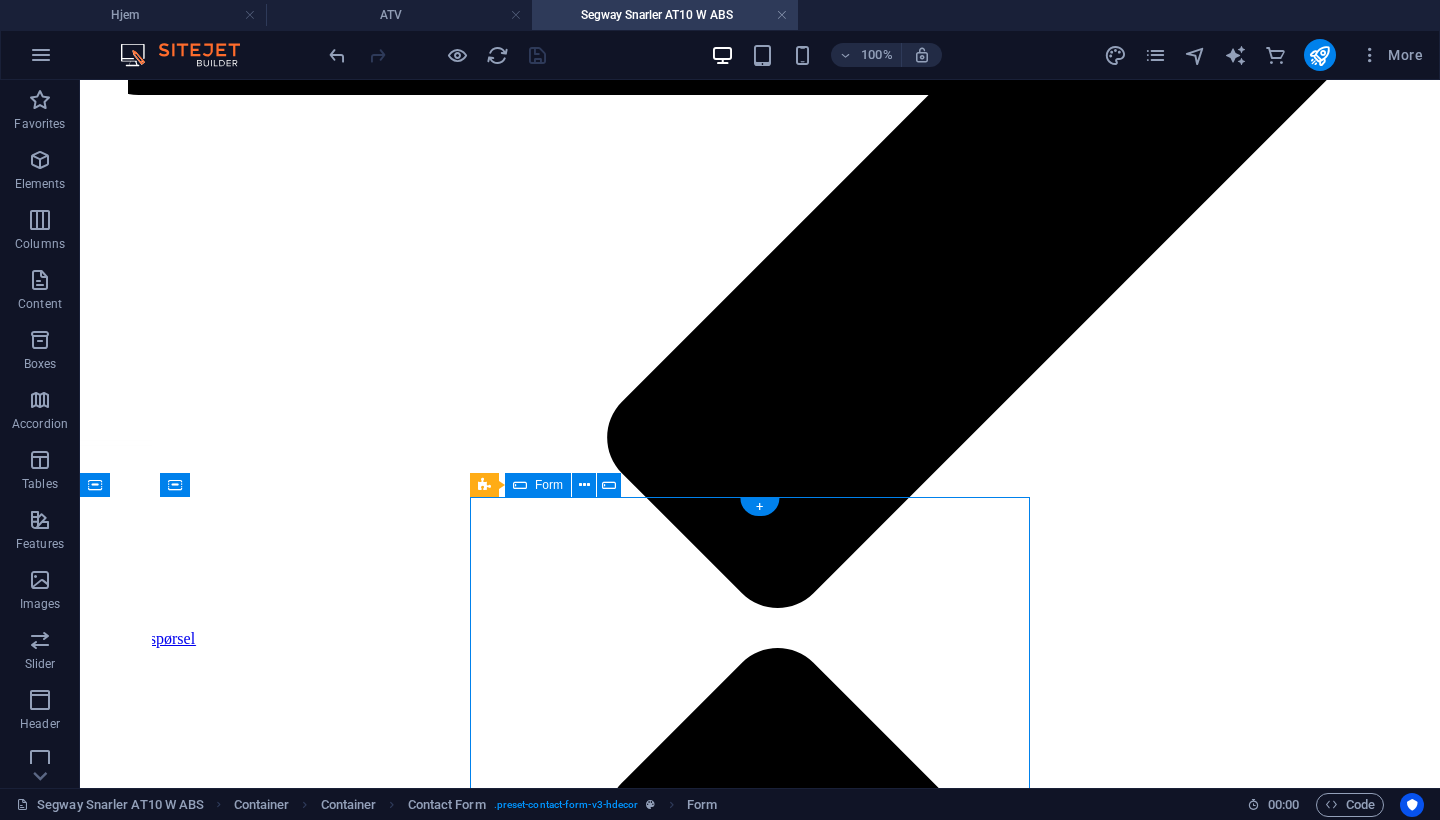 click on "Form" at bounding box center [538, 485] 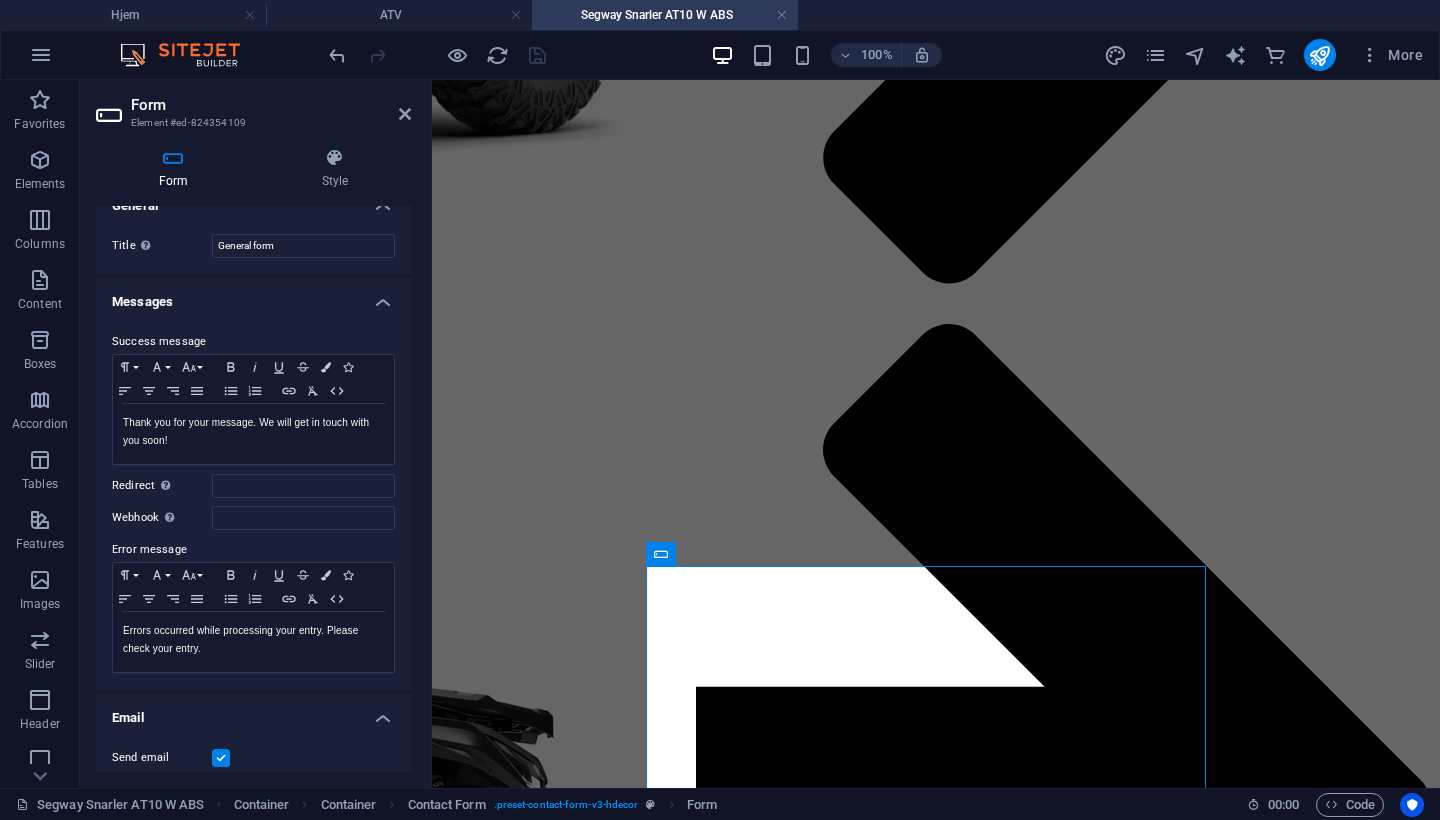 scroll, scrollTop: 7, scrollLeft: 0, axis: vertical 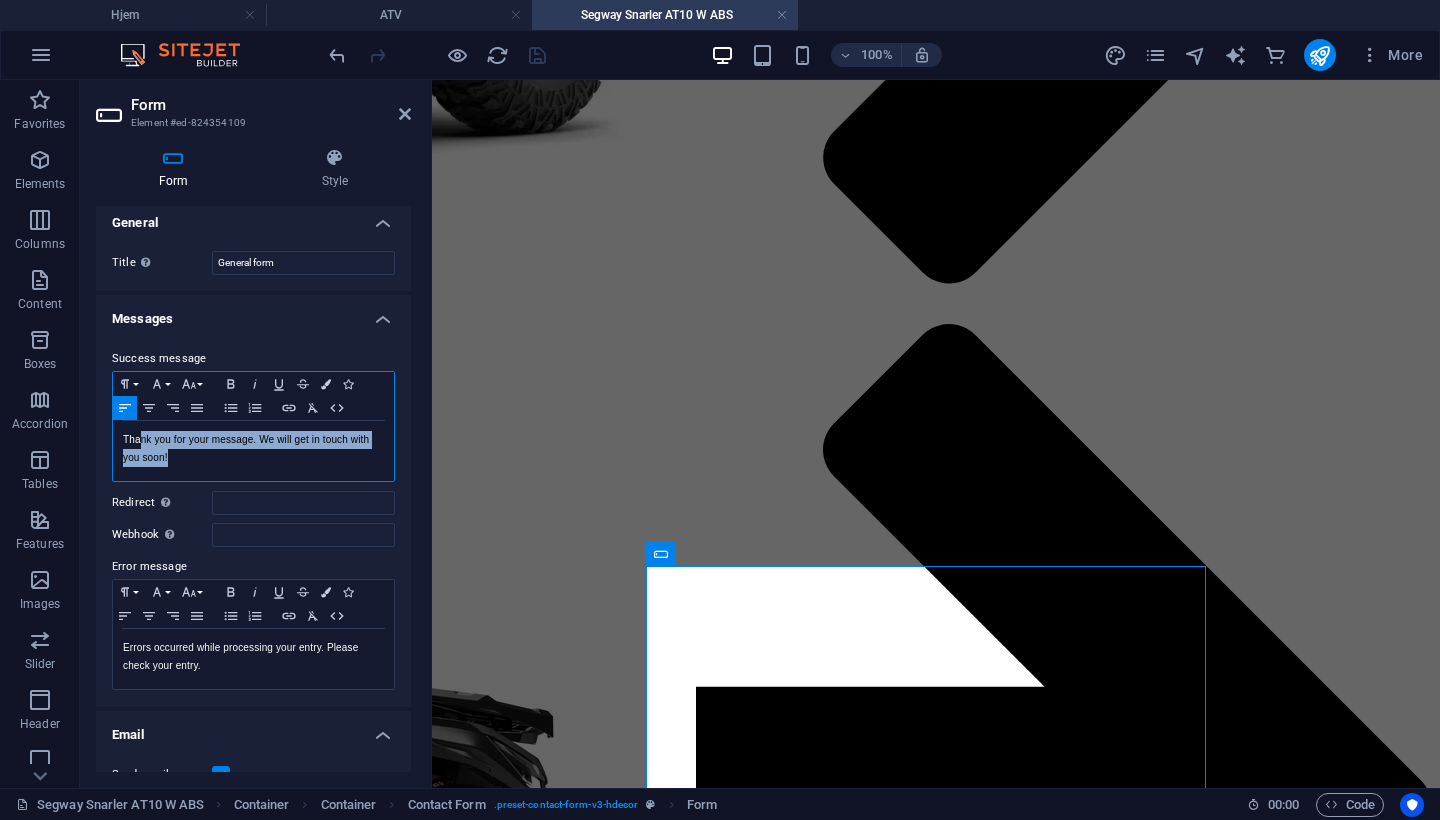 drag, startPoint x: 223, startPoint y: 469, endPoint x: 139, endPoint y: 435, distance: 90.62009 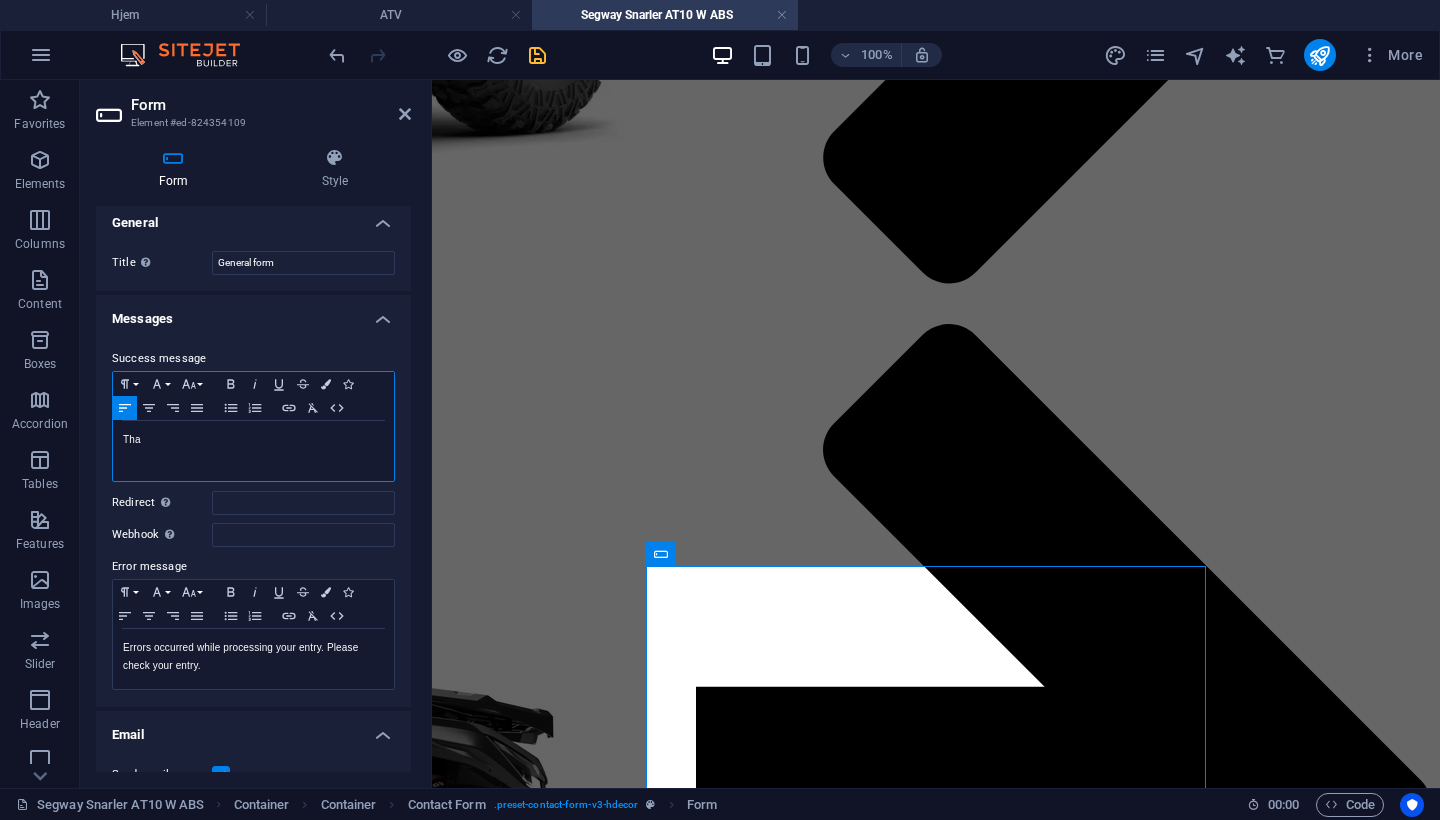 type 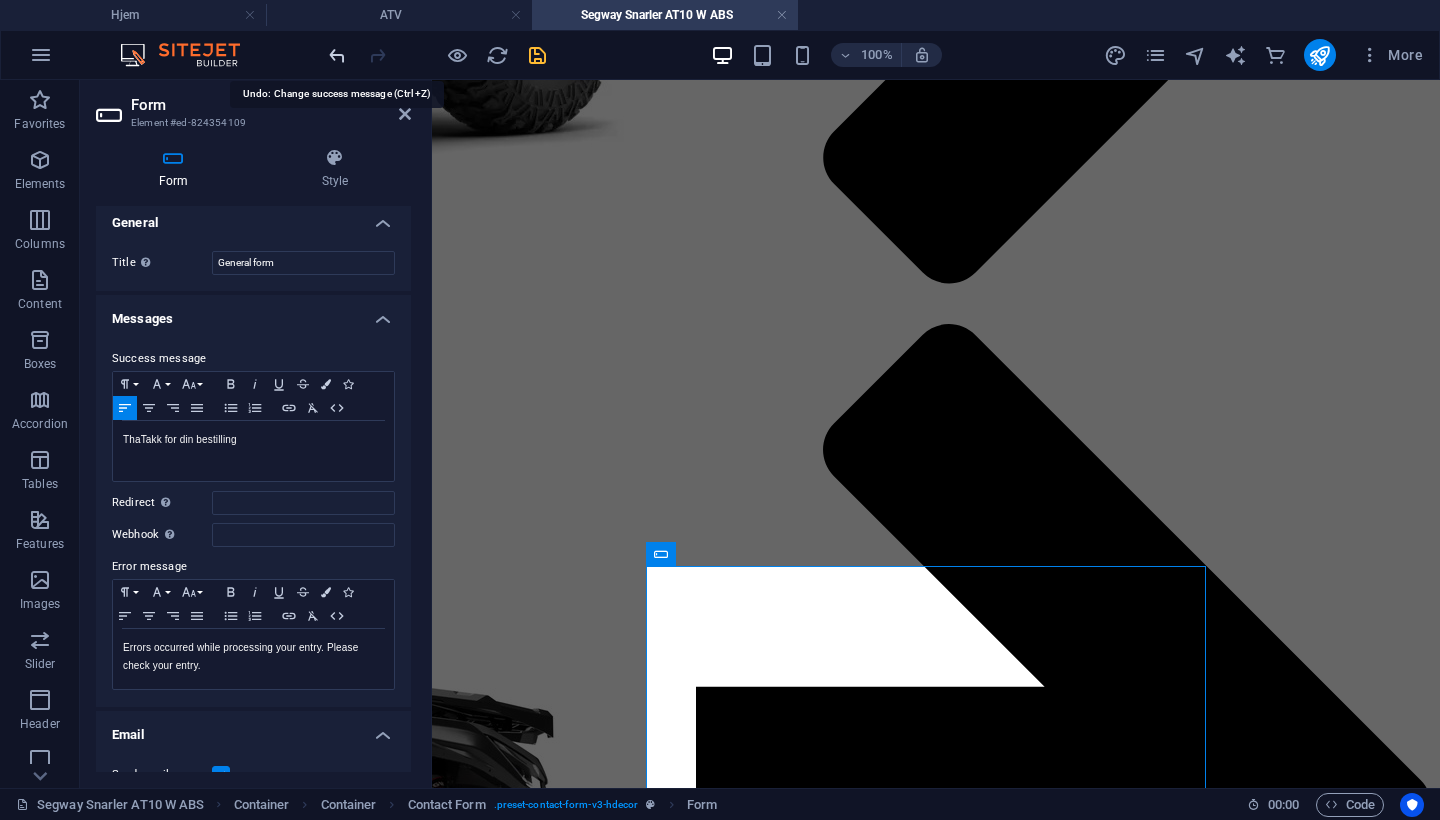 click at bounding box center [337, 55] 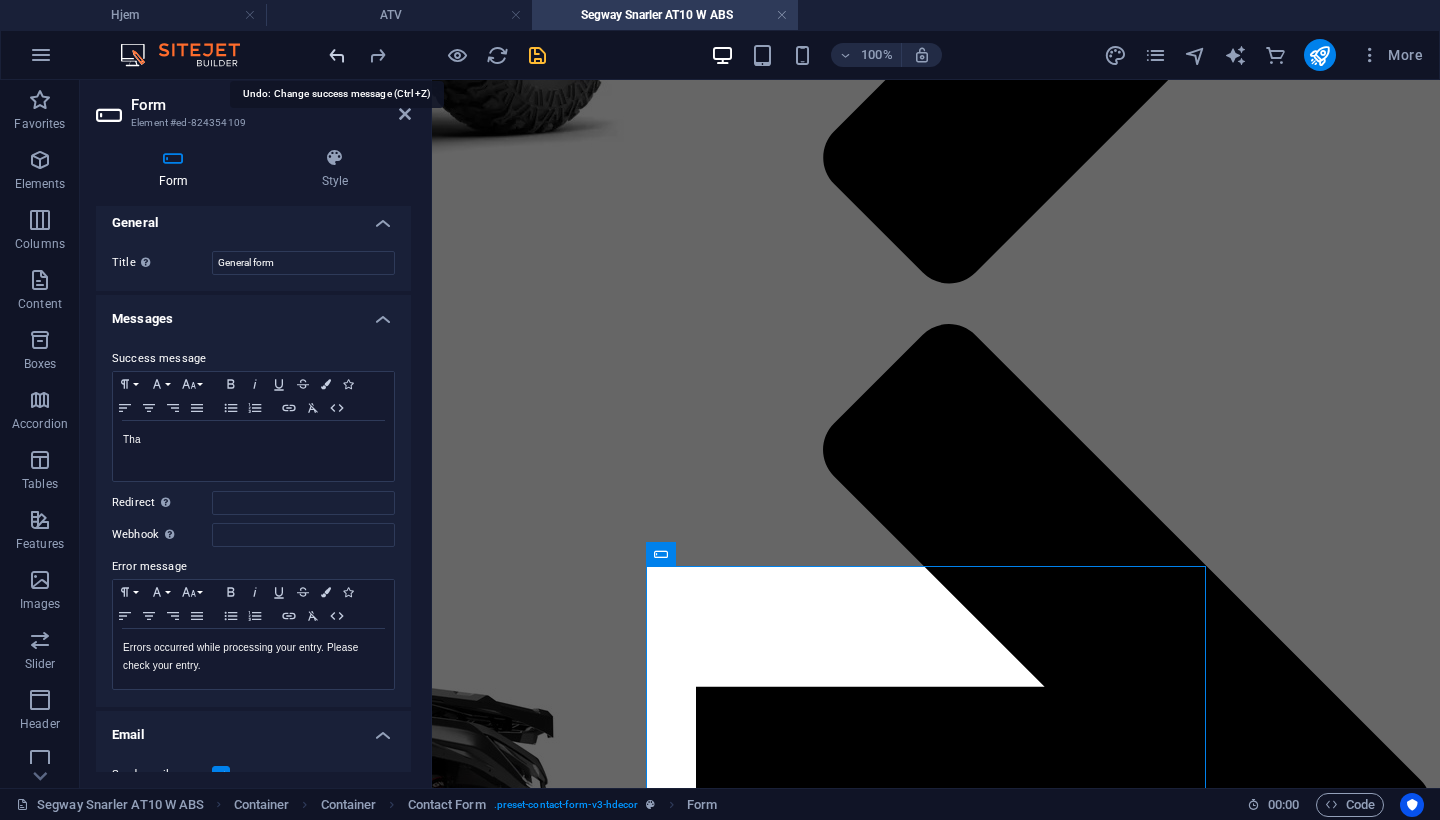 click at bounding box center (337, 55) 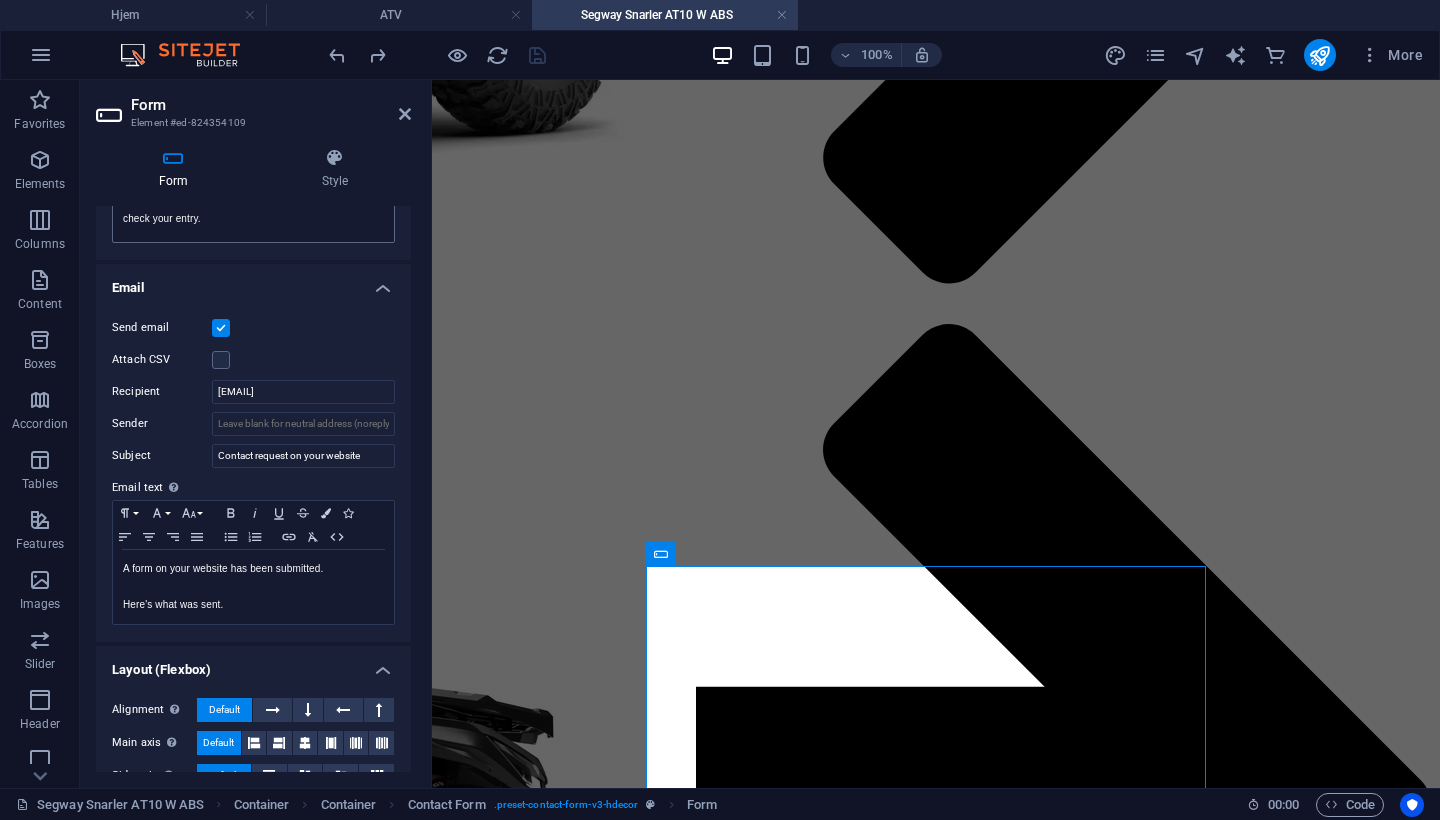 scroll, scrollTop: 492, scrollLeft: 0, axis: vertical 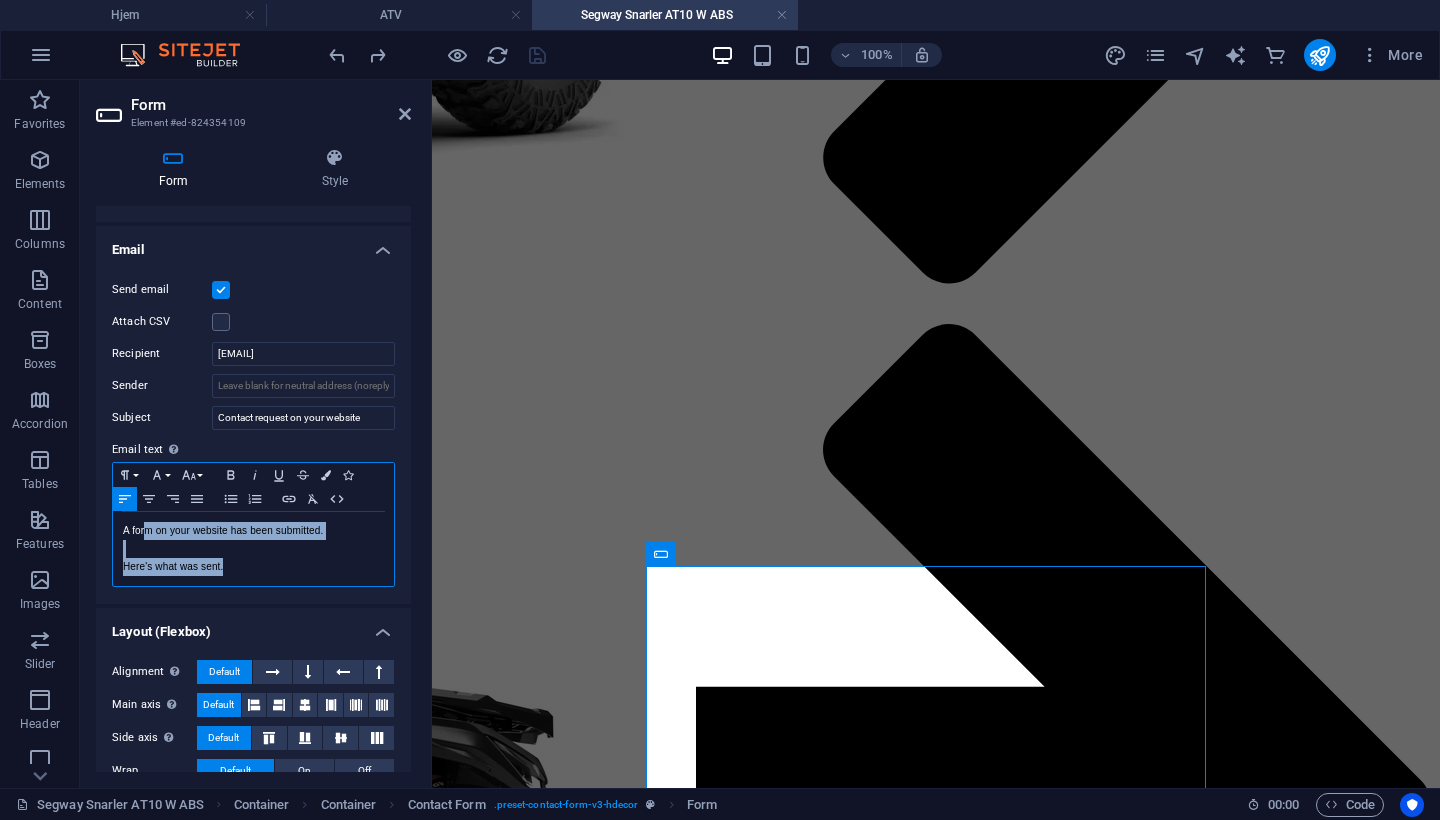 drag, startPoint x: 277, startPoint y: 561, endPoint x: 148, endPoint y: 529, distance: 132.90974 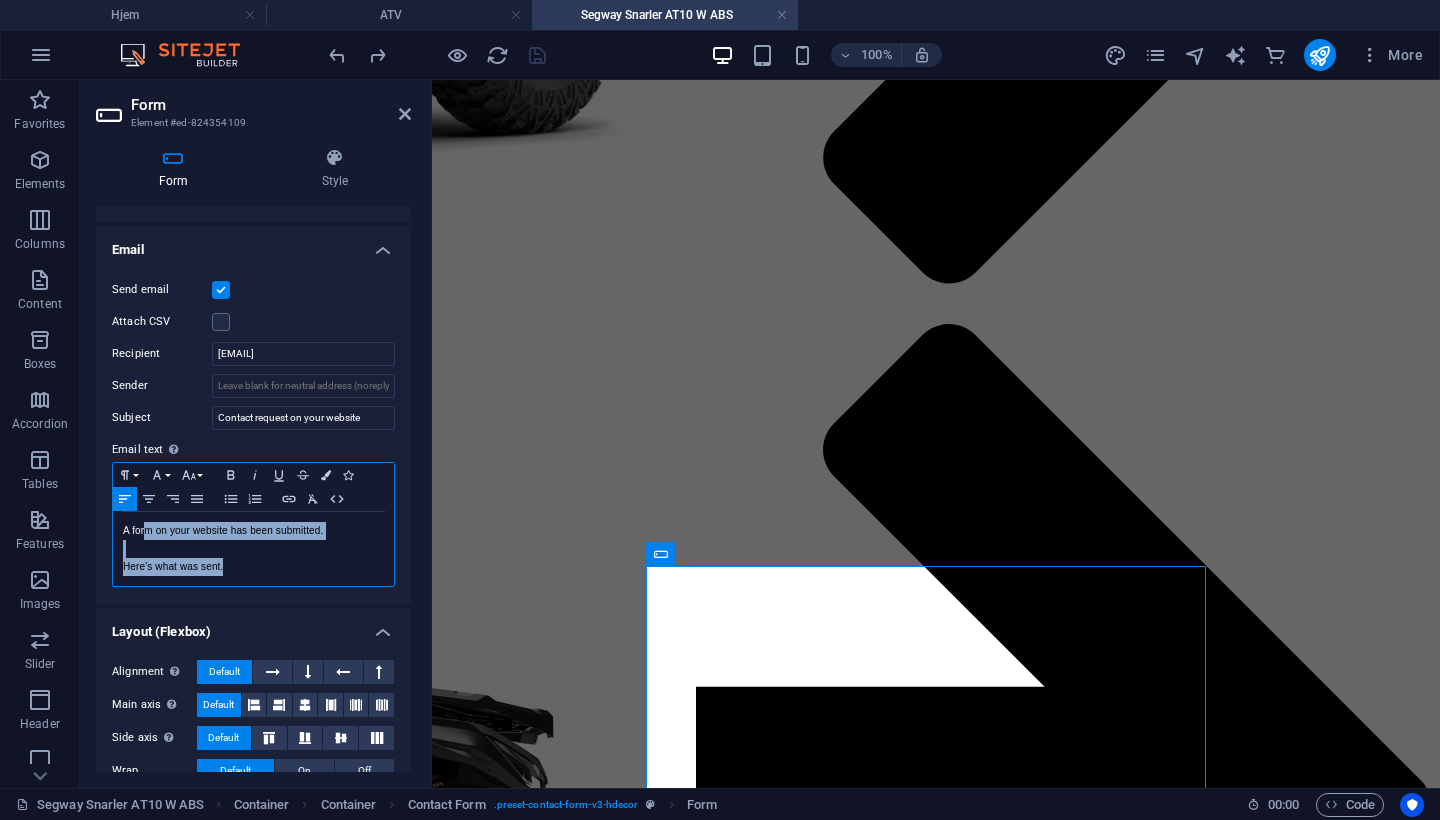 click on "A form on your website has been submitted. Here's what was sent." at bounding box center (253, 549) 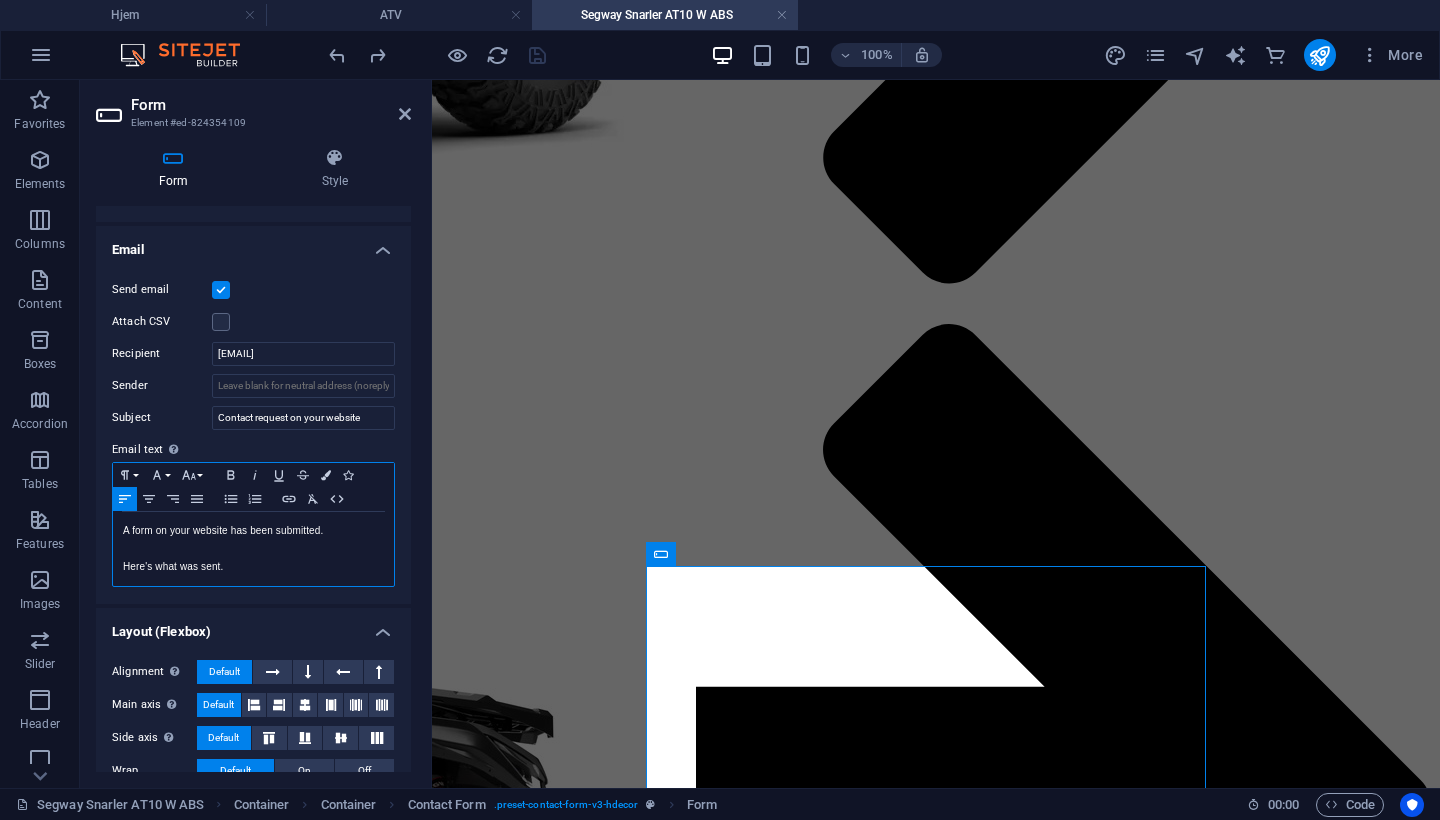 click on "A form on your website has been submitted." at bounding box center (253, 531) 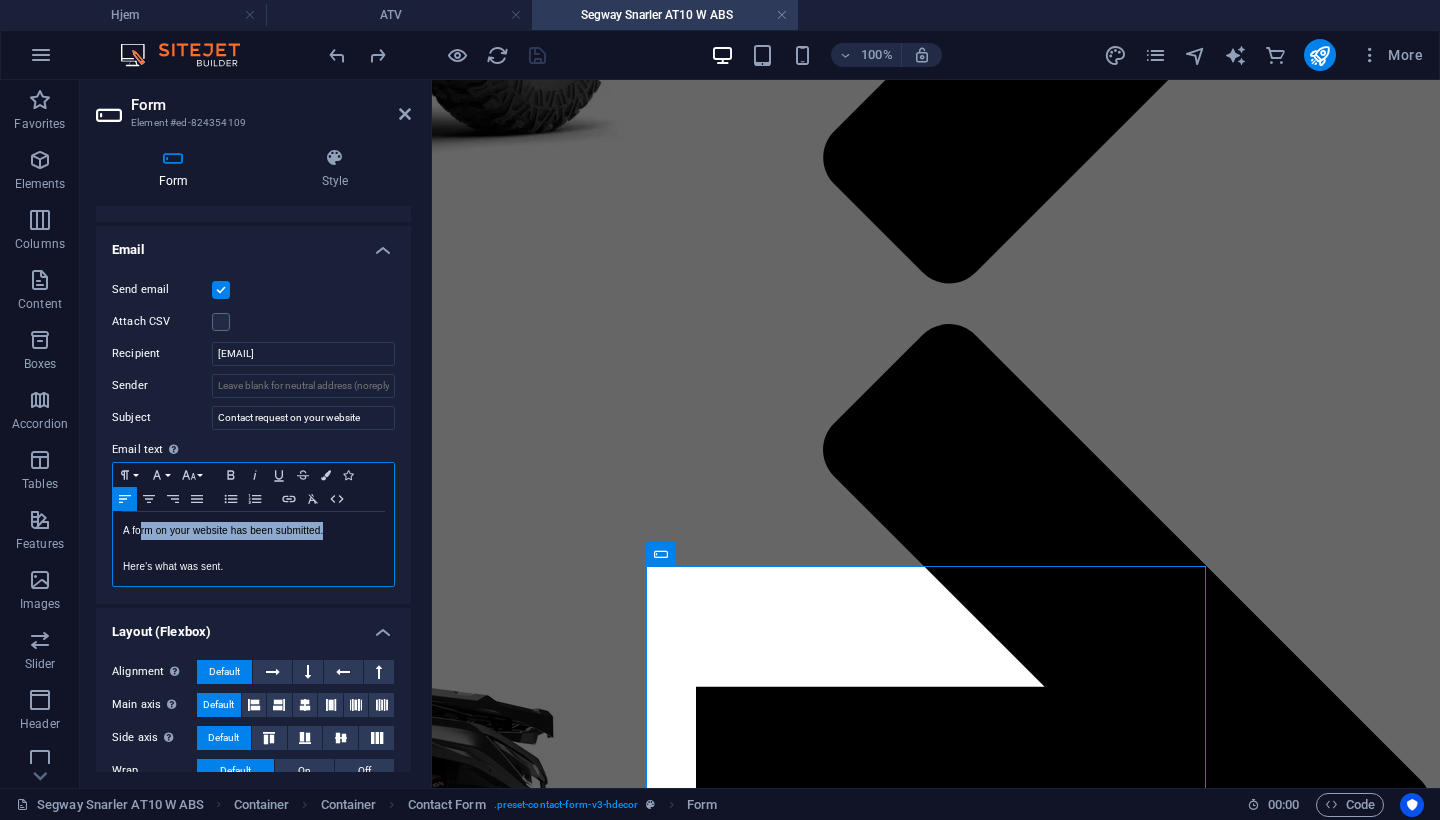 drag, startPoint x: 323, startPoint y: 529, endPoint x: 141, endPoint y: 525, distance: 182.04395 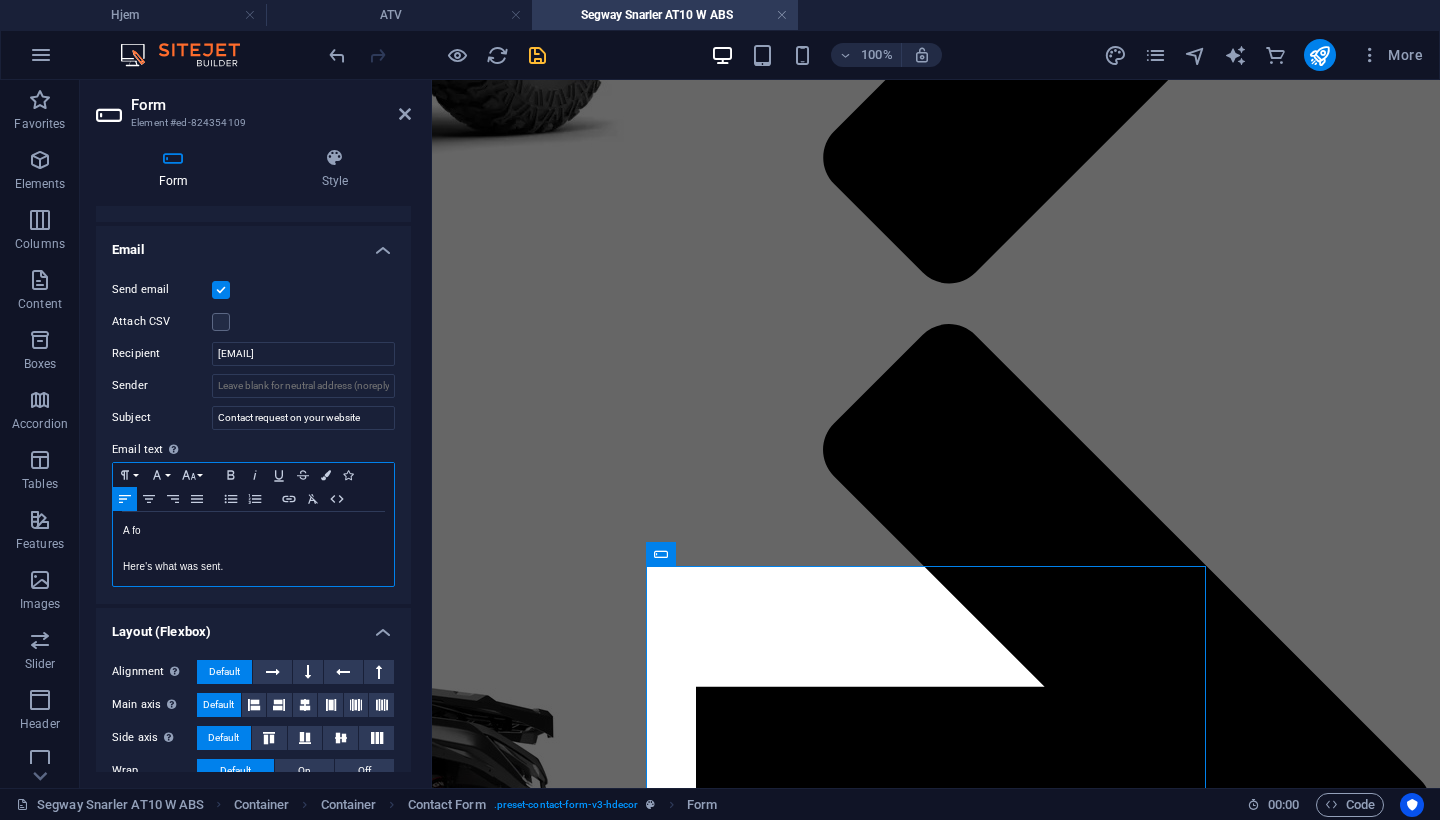 click on "A fo Here's what was sent." at bounding box center [253, 549] 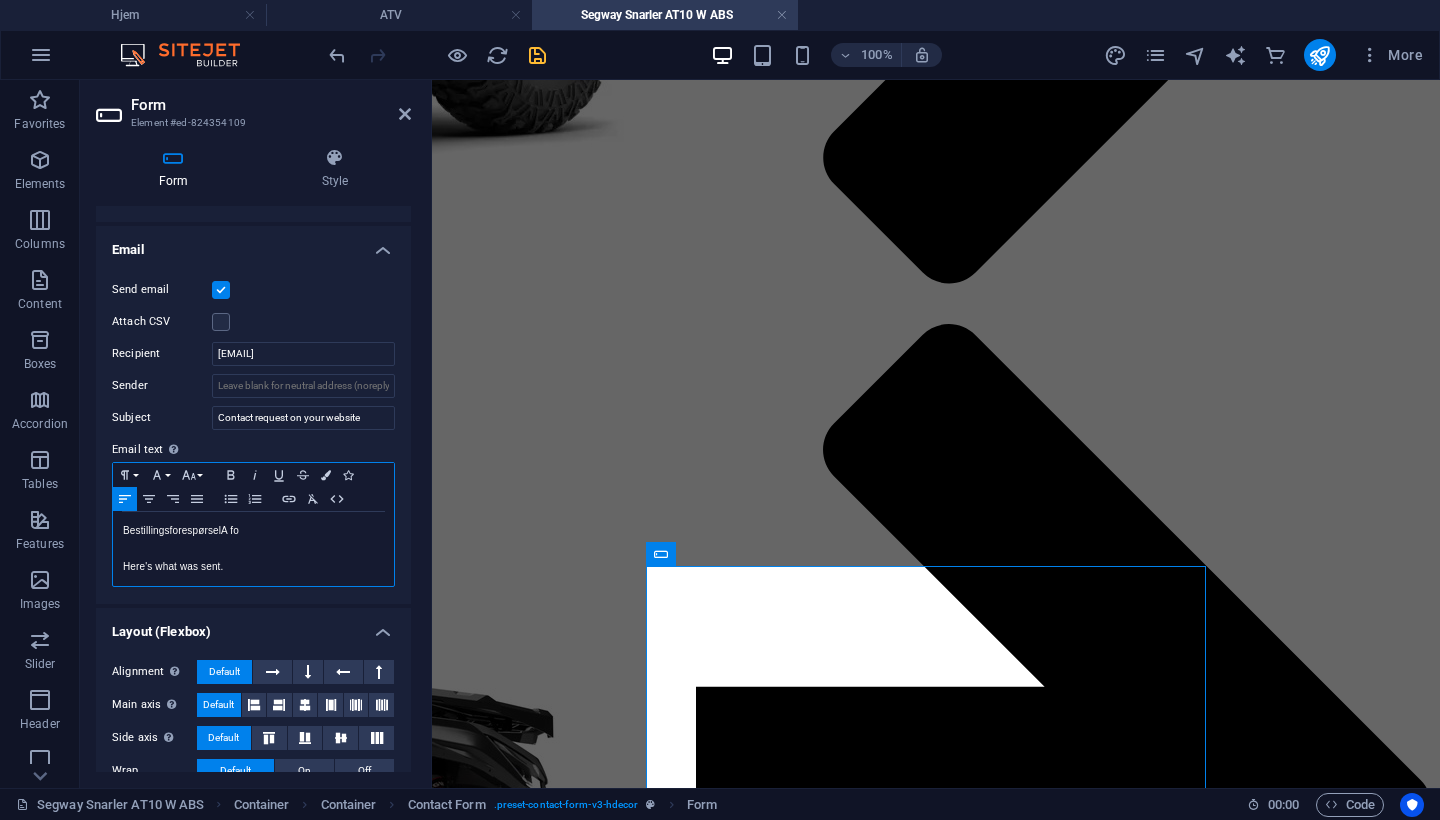 click on "BestillingsforespørselA fo" at bounding box center [253, 531] 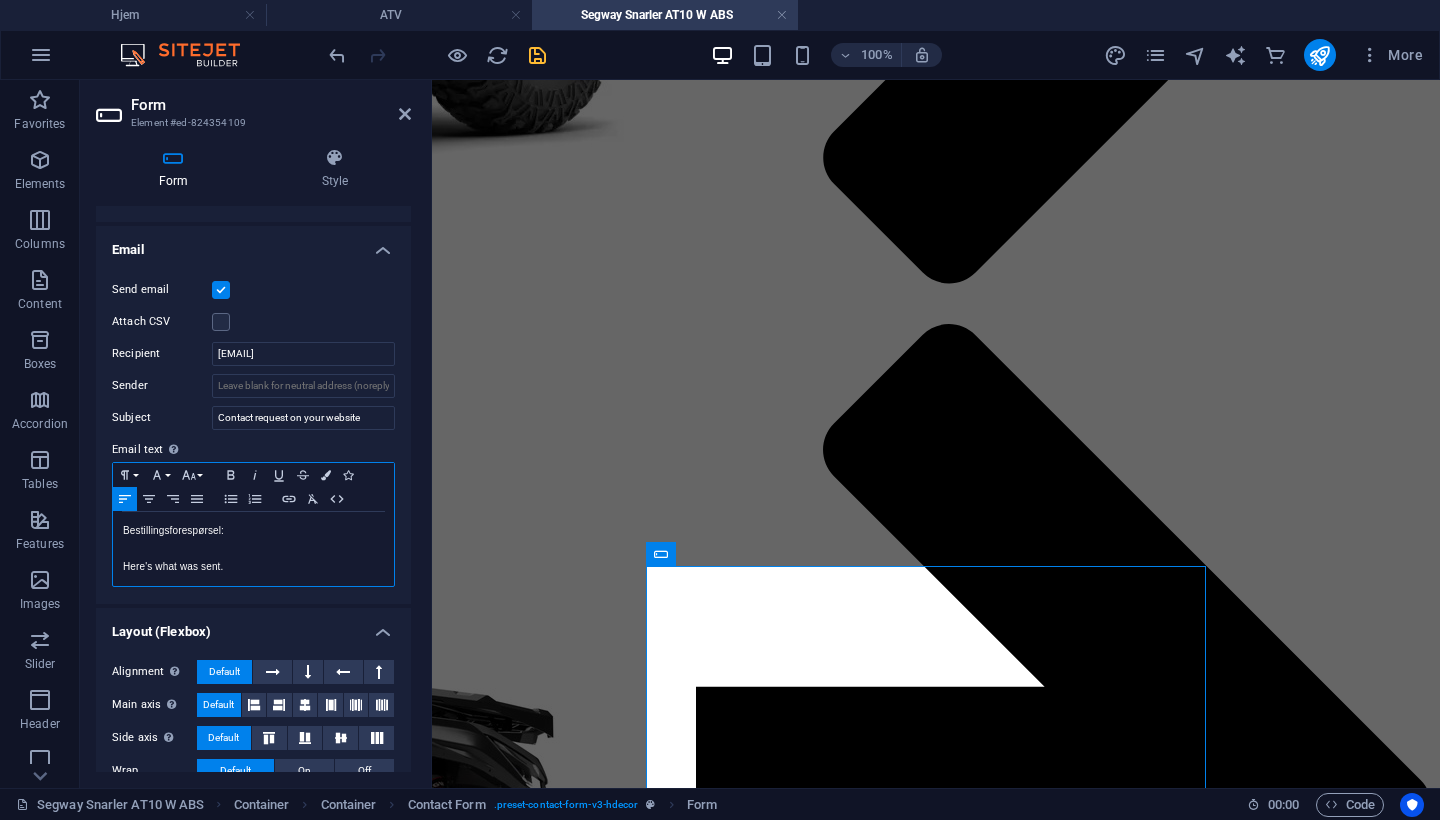 click on "Bestillingsforespørsel: Here's what was sent." at bounding box center [253, 549] 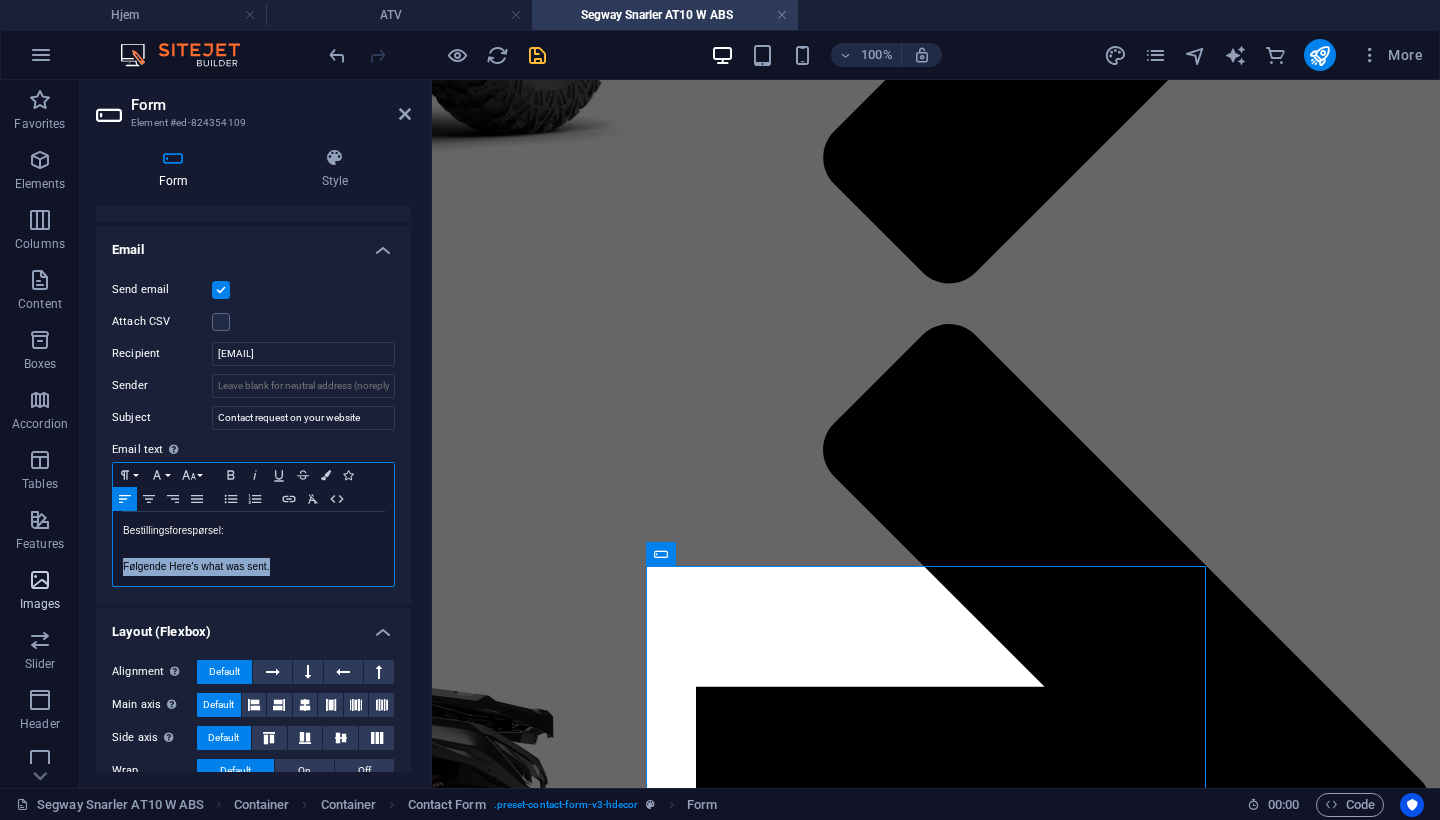 drag, startPoint x: 312, startPoint y: 568, endPoint x: 63, endPoint y: 564, distance: 249.03212 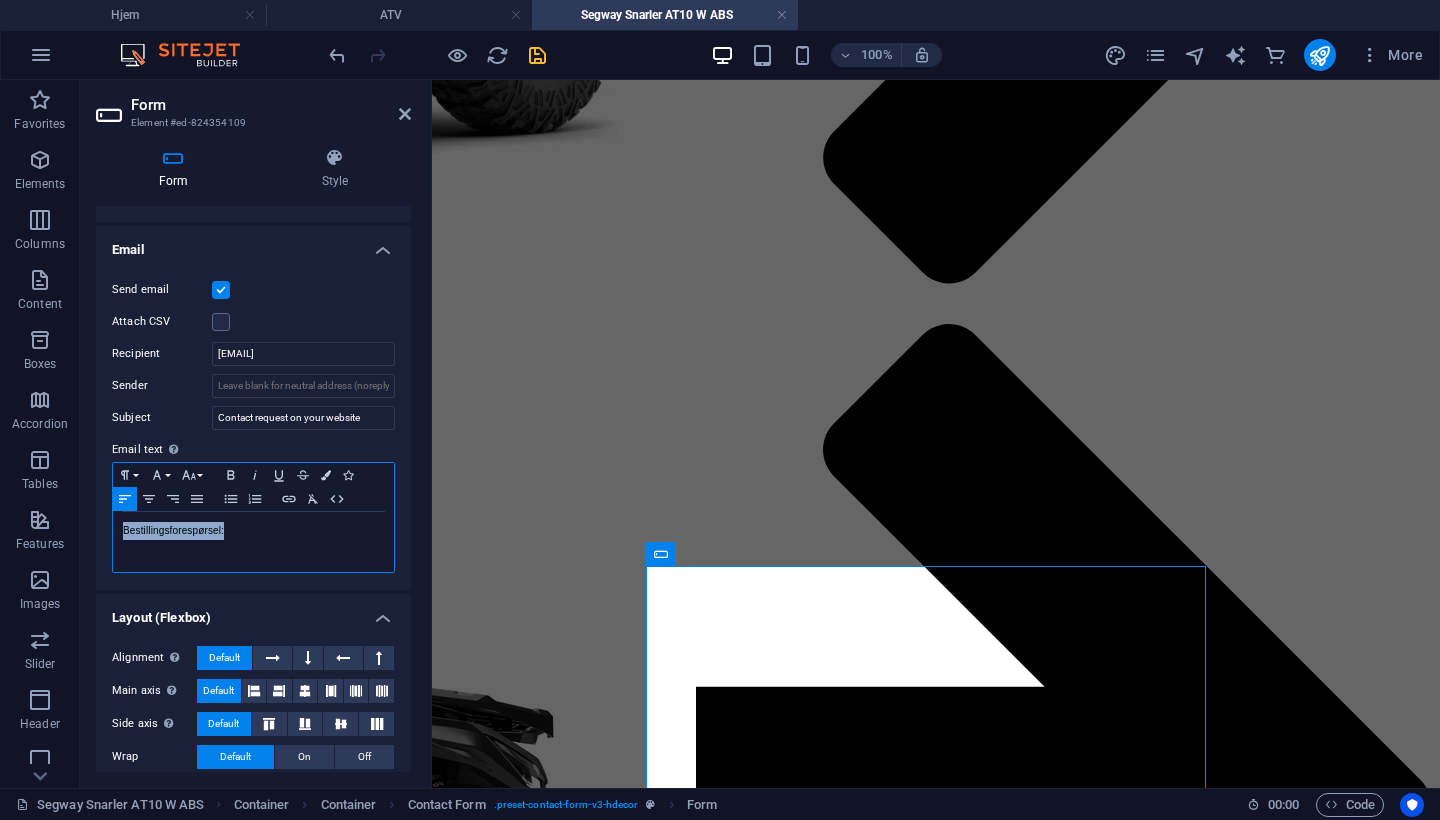 drag, startPoint x: 292, startPoint y: 532, endPoint x: 105, endPoint y: 527, distance: 187.06683 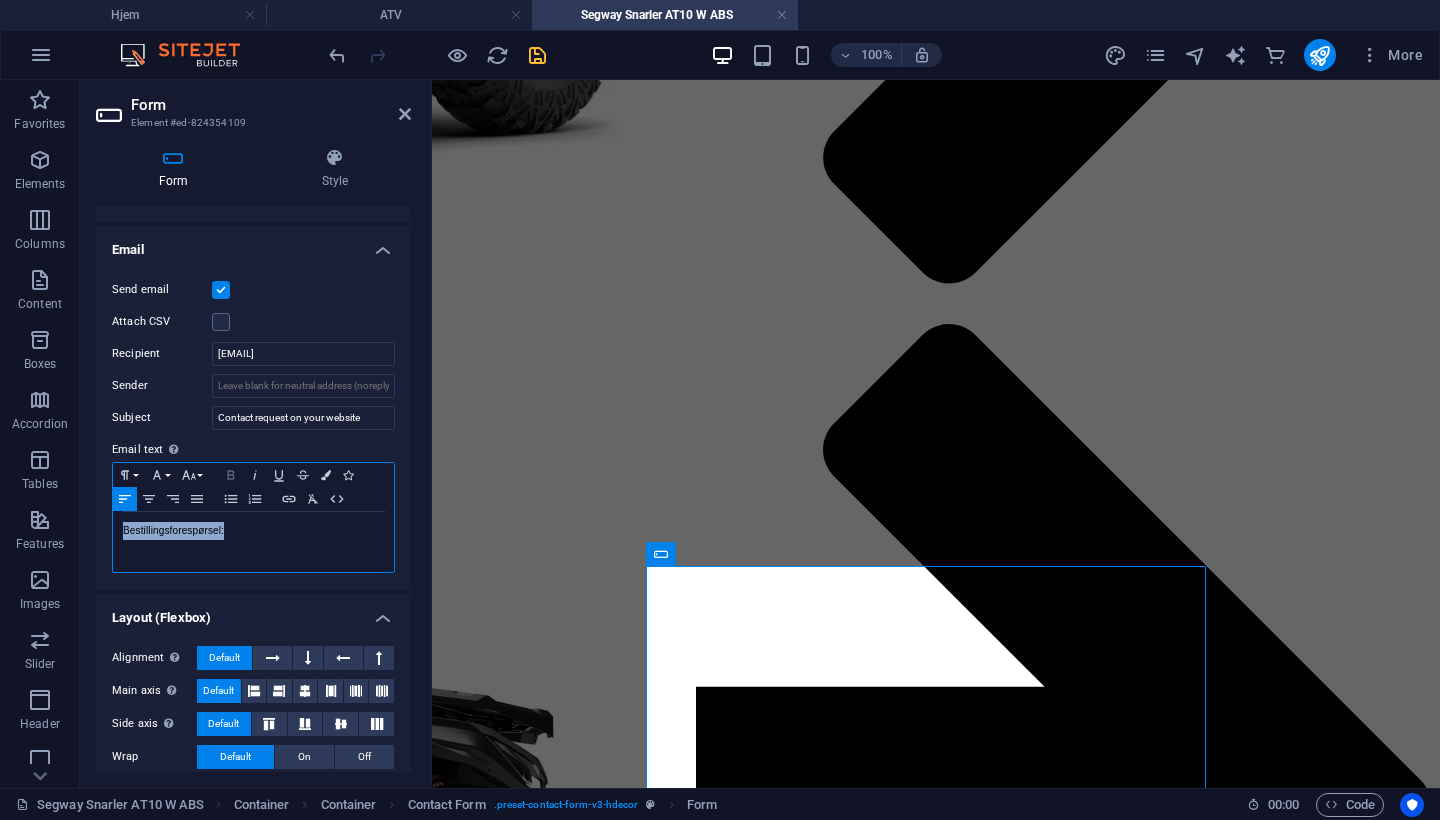 click on "Bold" at bounding box center [231, 475] 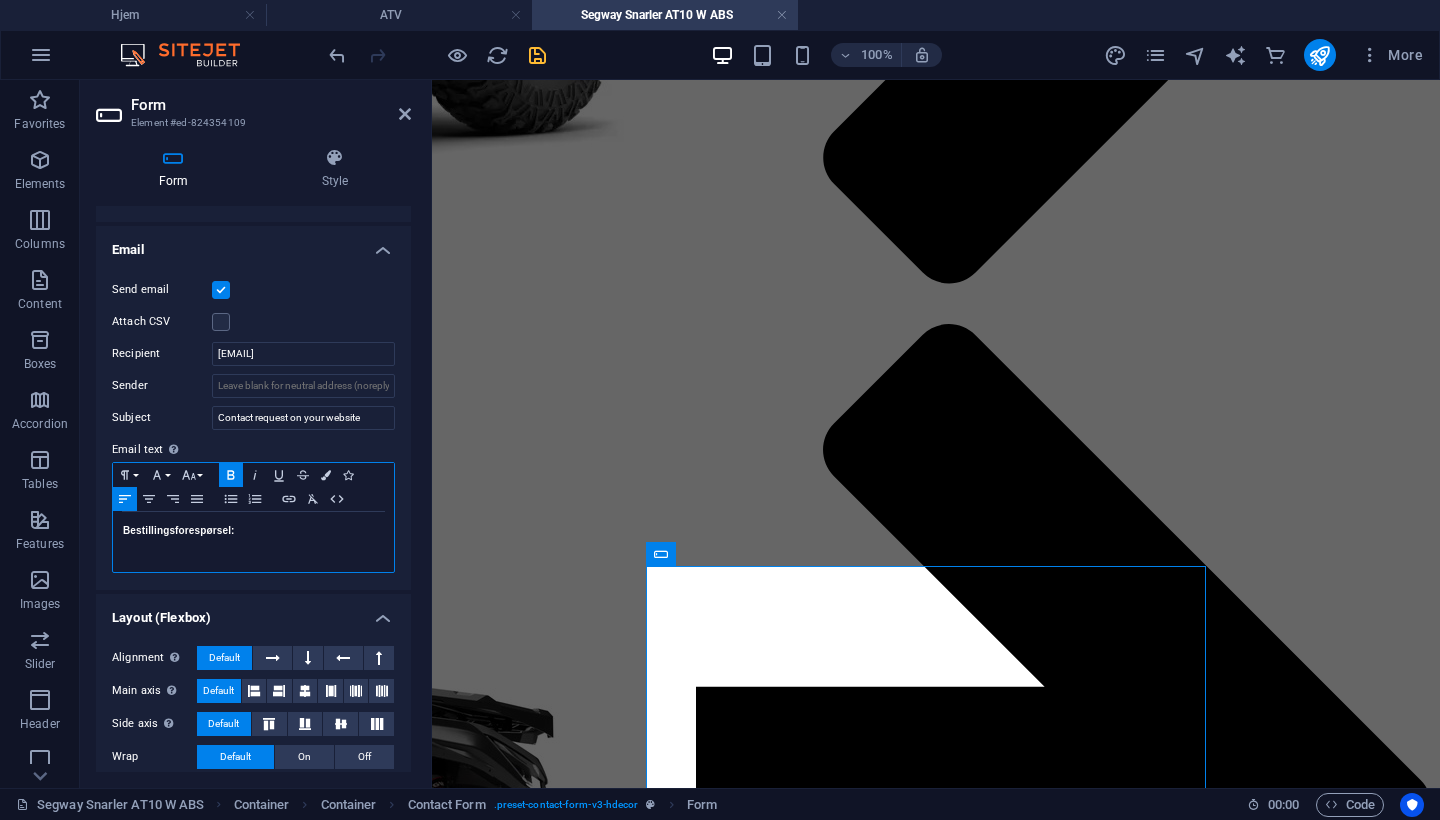 click on "Bestillingsforespørsel:" at bounding box center (253, 542) 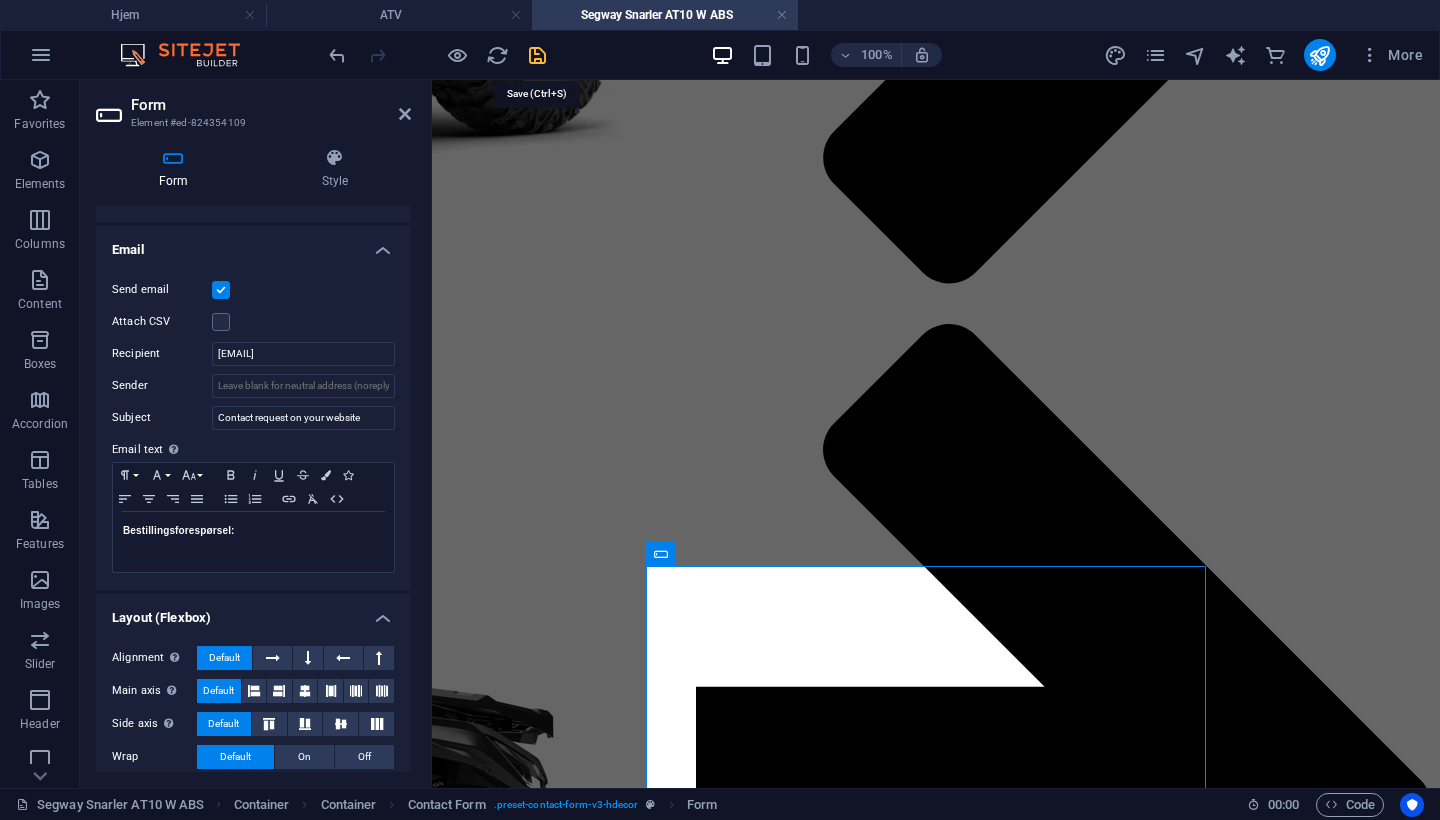 click at bounding box center [537, 55] 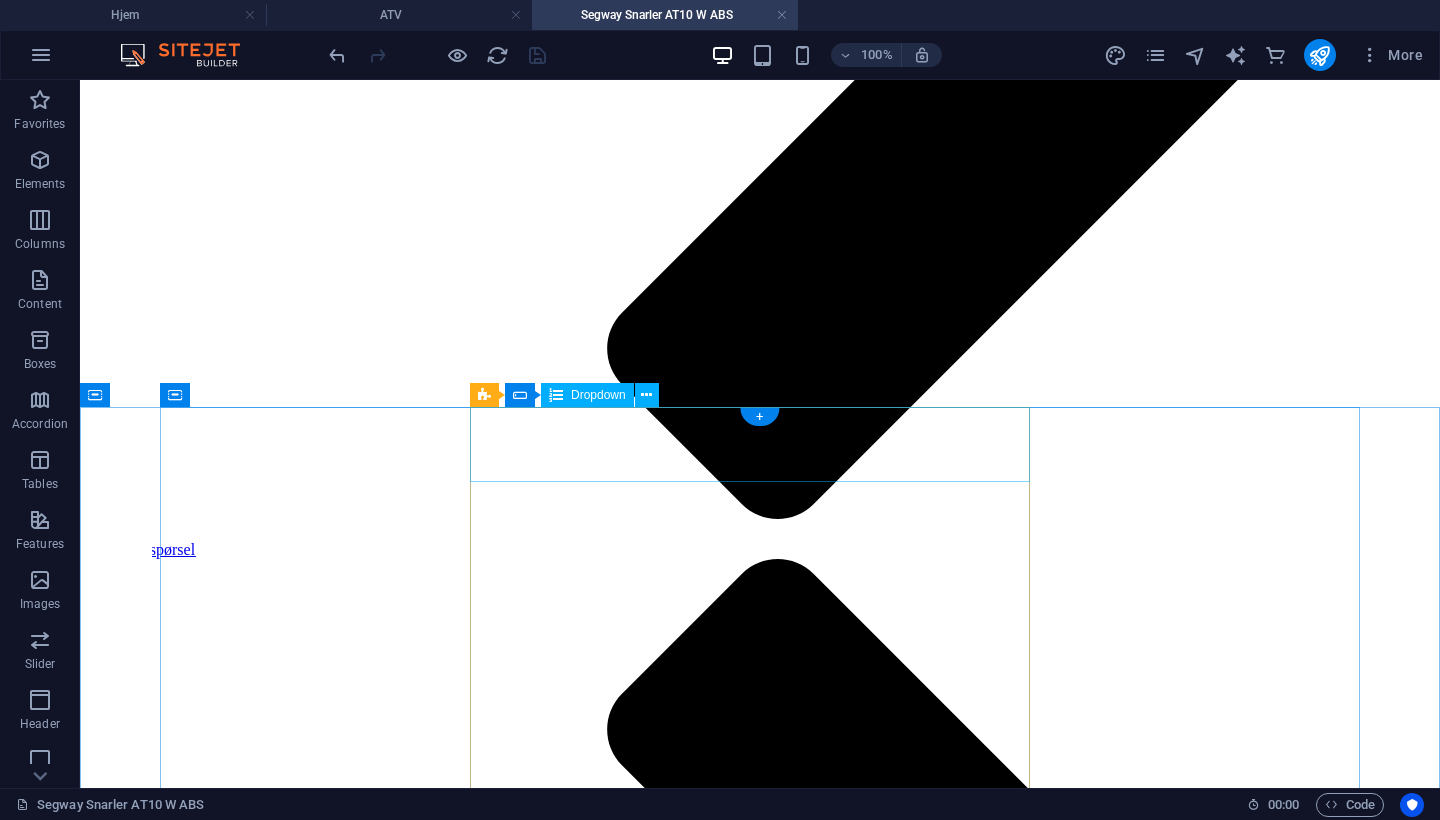 scroll, scrollTop: 1931, scrollLeft: 0, axis: vertical 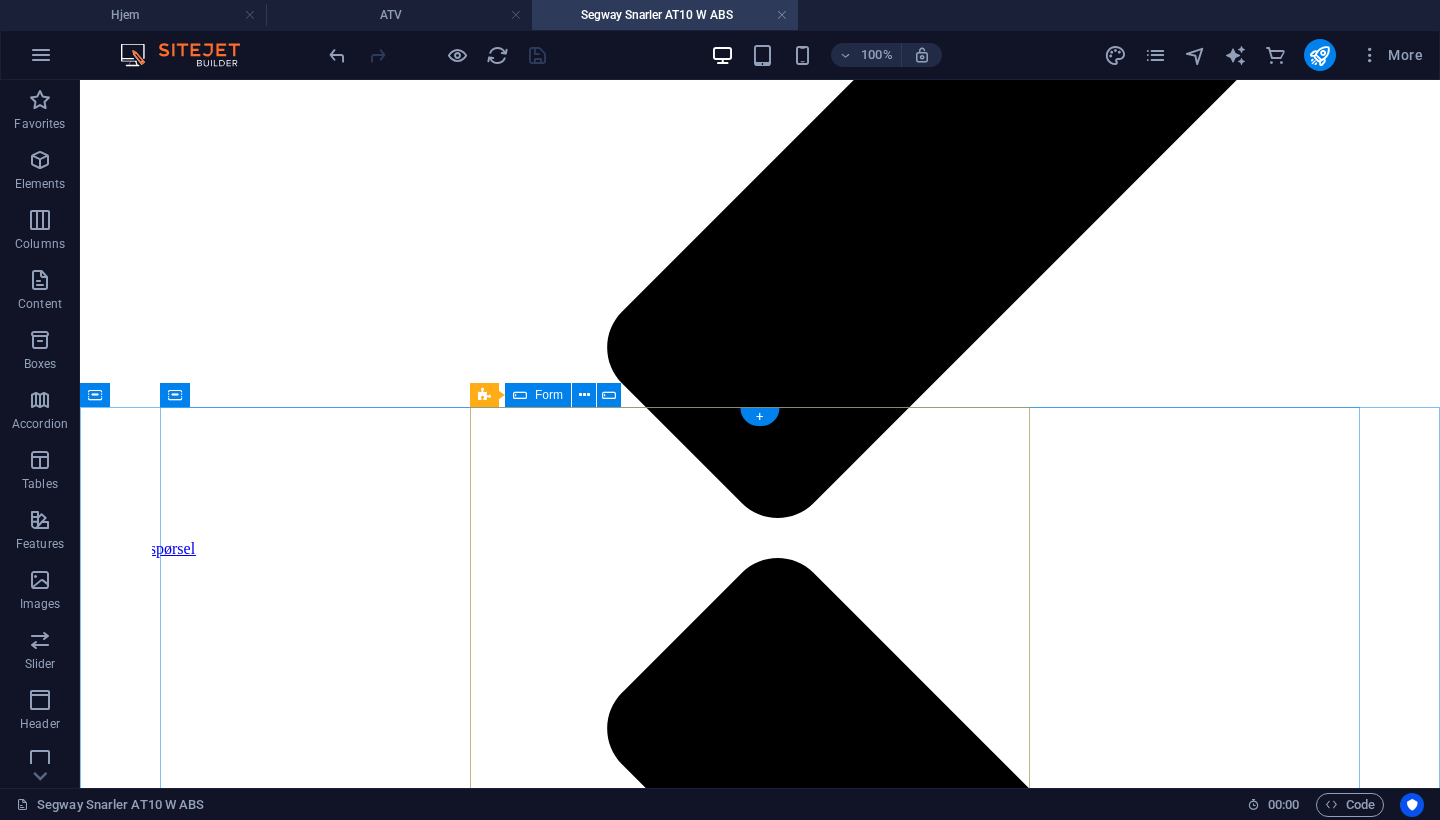 click on "Form" at bounding box center (549, 395) 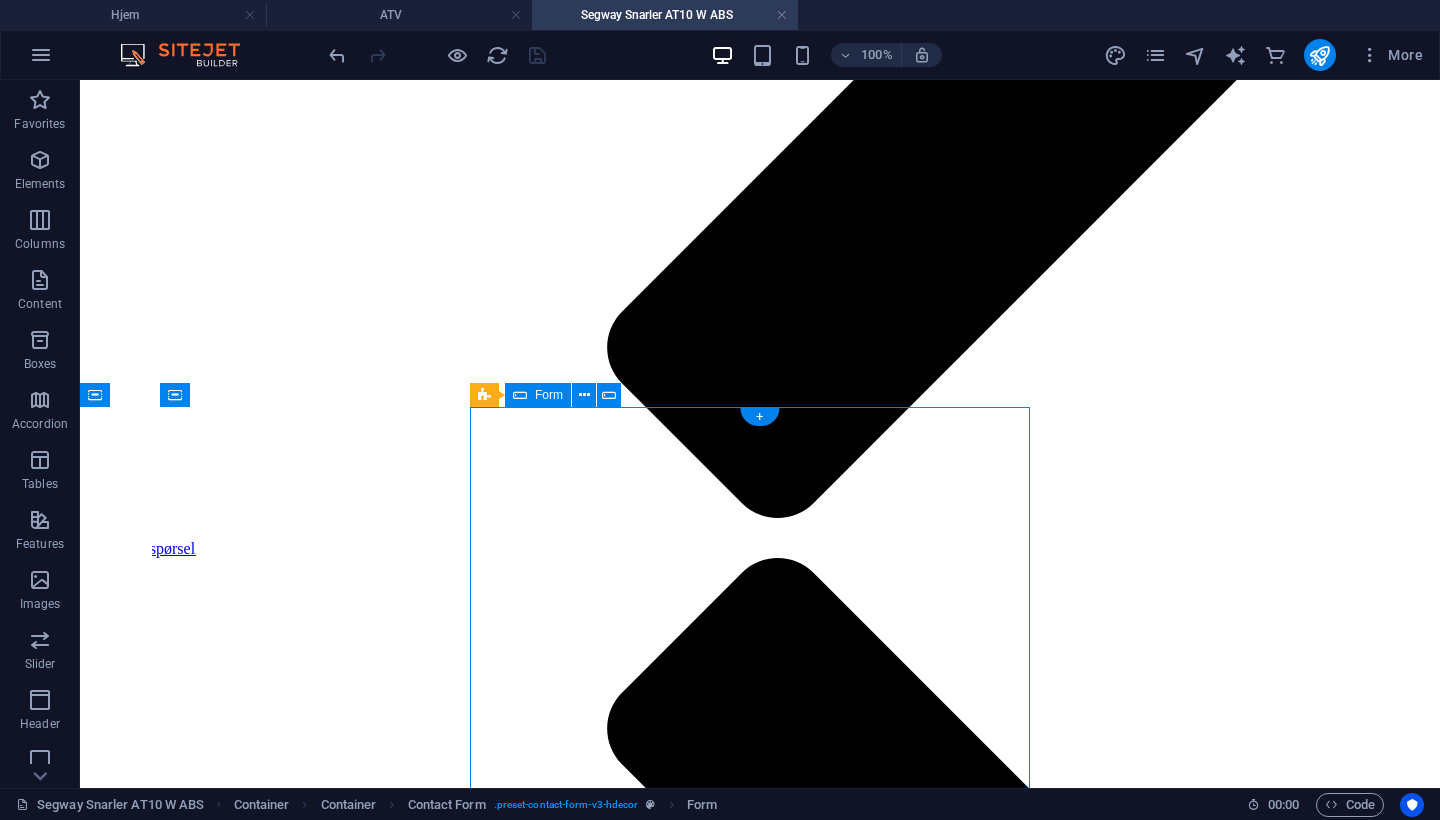 click on "Form" at bounding box center (549, 395) 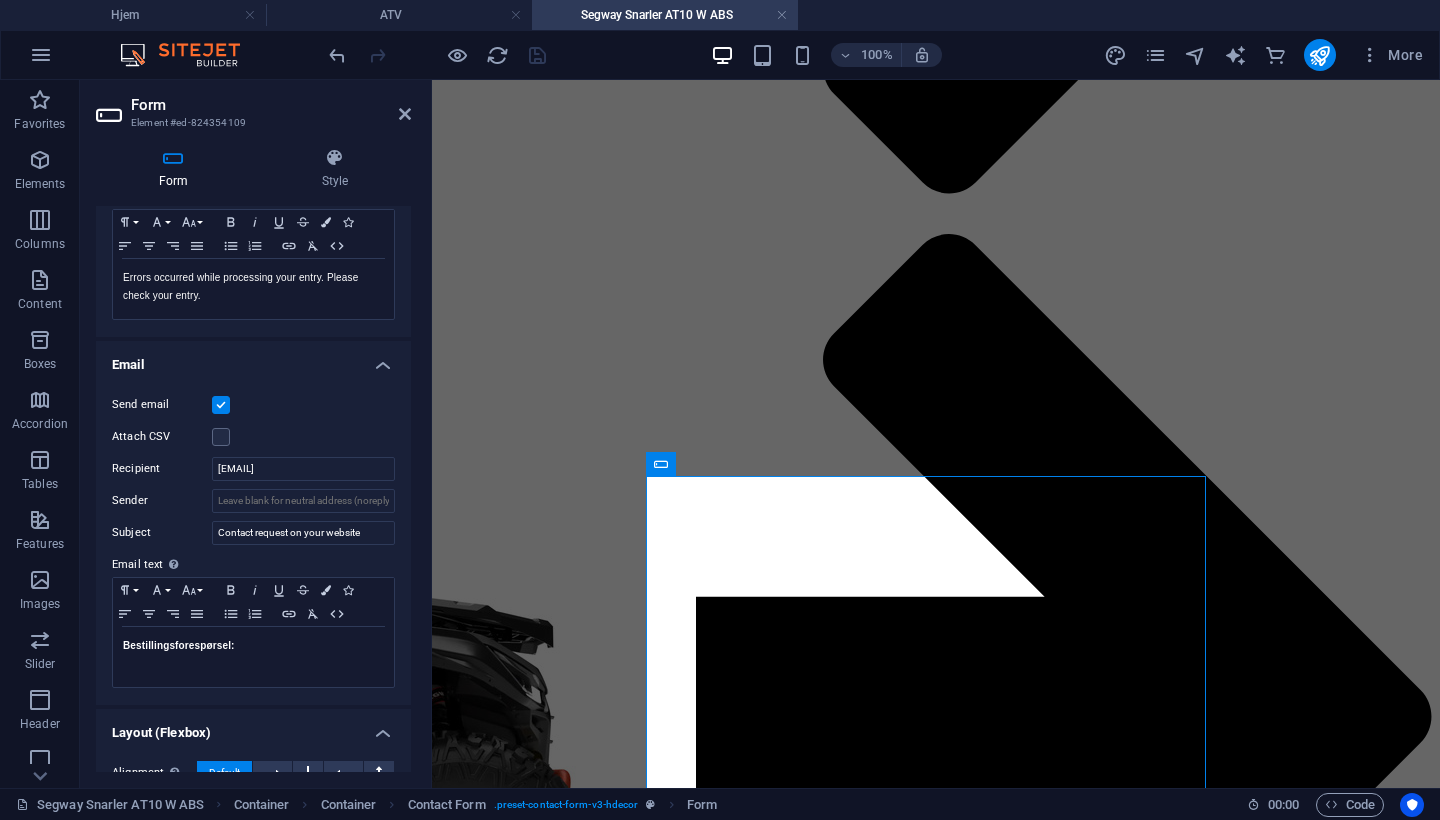scroll, scrollTop: 376, scrollLeft: 0, axis: vertical 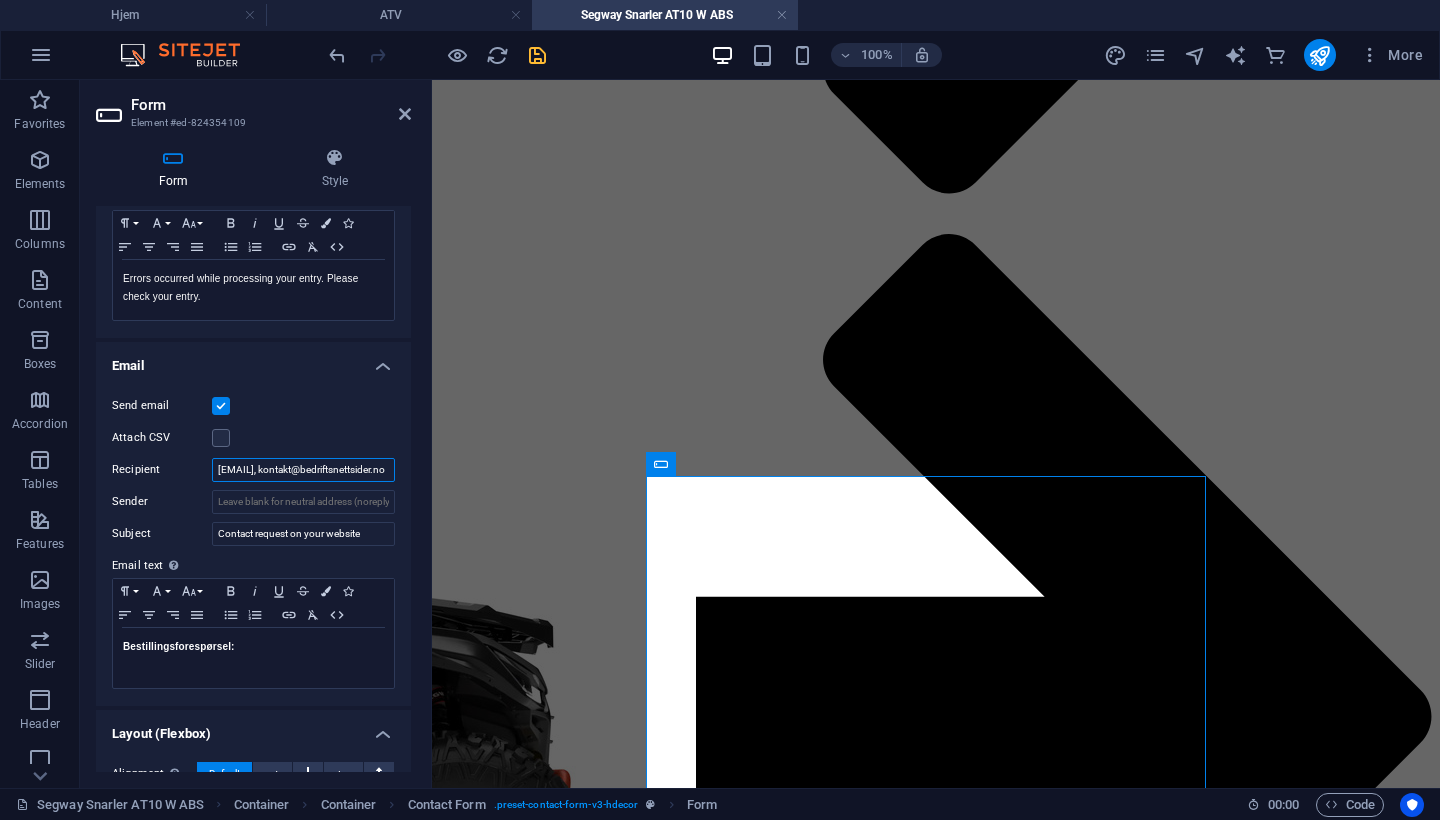 type on "[EMAIL], kontakt@bedriftsnettsider.no" 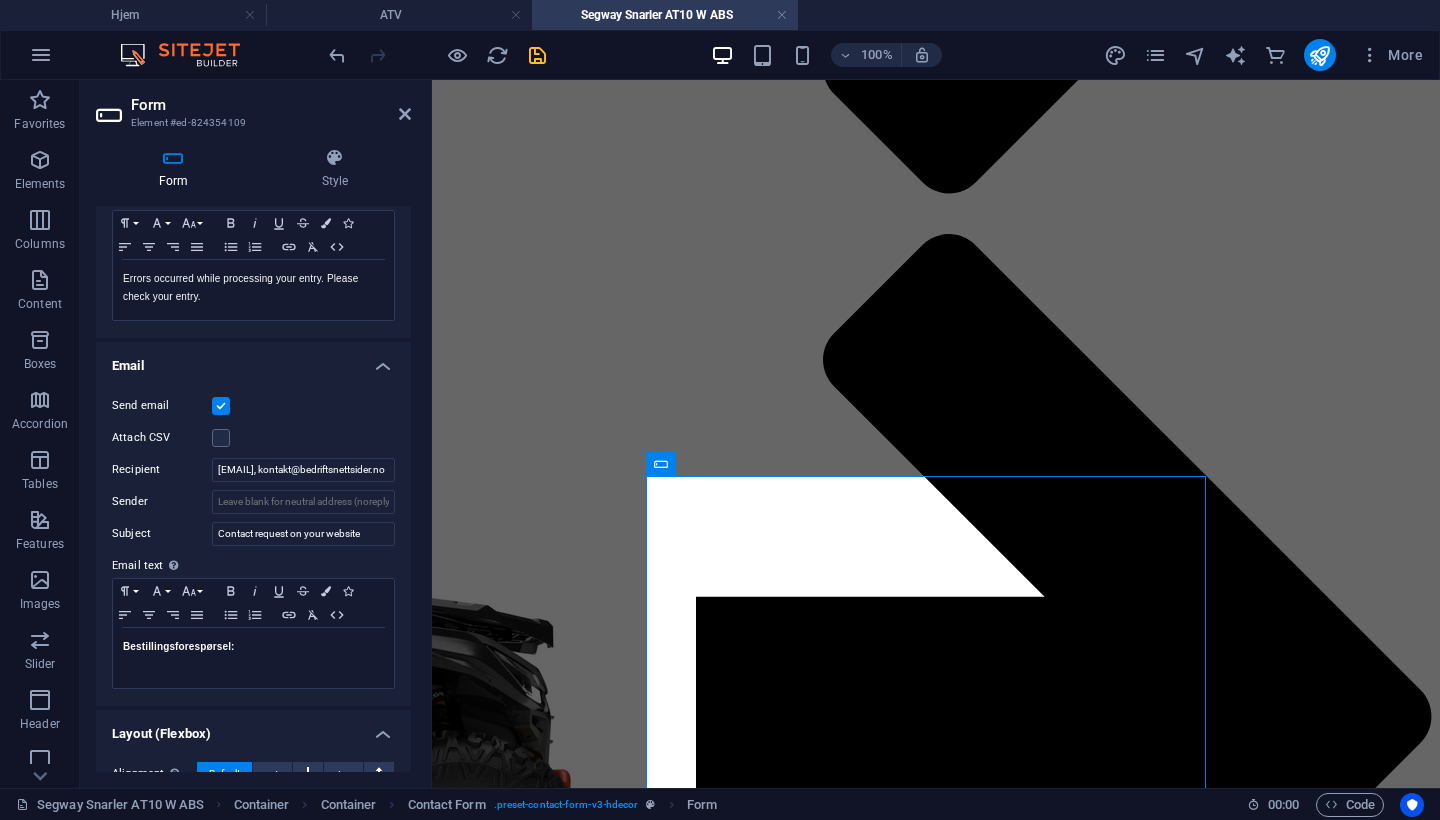 click on "Send email Attach CSV Recipient [EMAIL], [EMAIL] Sender Subject Contact request on your website Email text Define text to be sent if form inputs should be sent by email. Paragraph Format Normal Heading 1 Heading 2 Heading 3 Heading 4 Heading 5 Heading 6 Code Font Family Arial Georgia Impact Tahoma Times New Roman Verdana Montagu Slab Poppins Font Size 8 9 10 11 12 14 18 24 30 36 48 60 72 96 Bold Italic Underline Strikethrough Colors Icons Align Left Align Center Align Right Align Justify Unordered List Ordered List Insert Link Clear Formatting HTML Bestillingsforespørsel: Text of the email..." at bounding box center (253, 542) 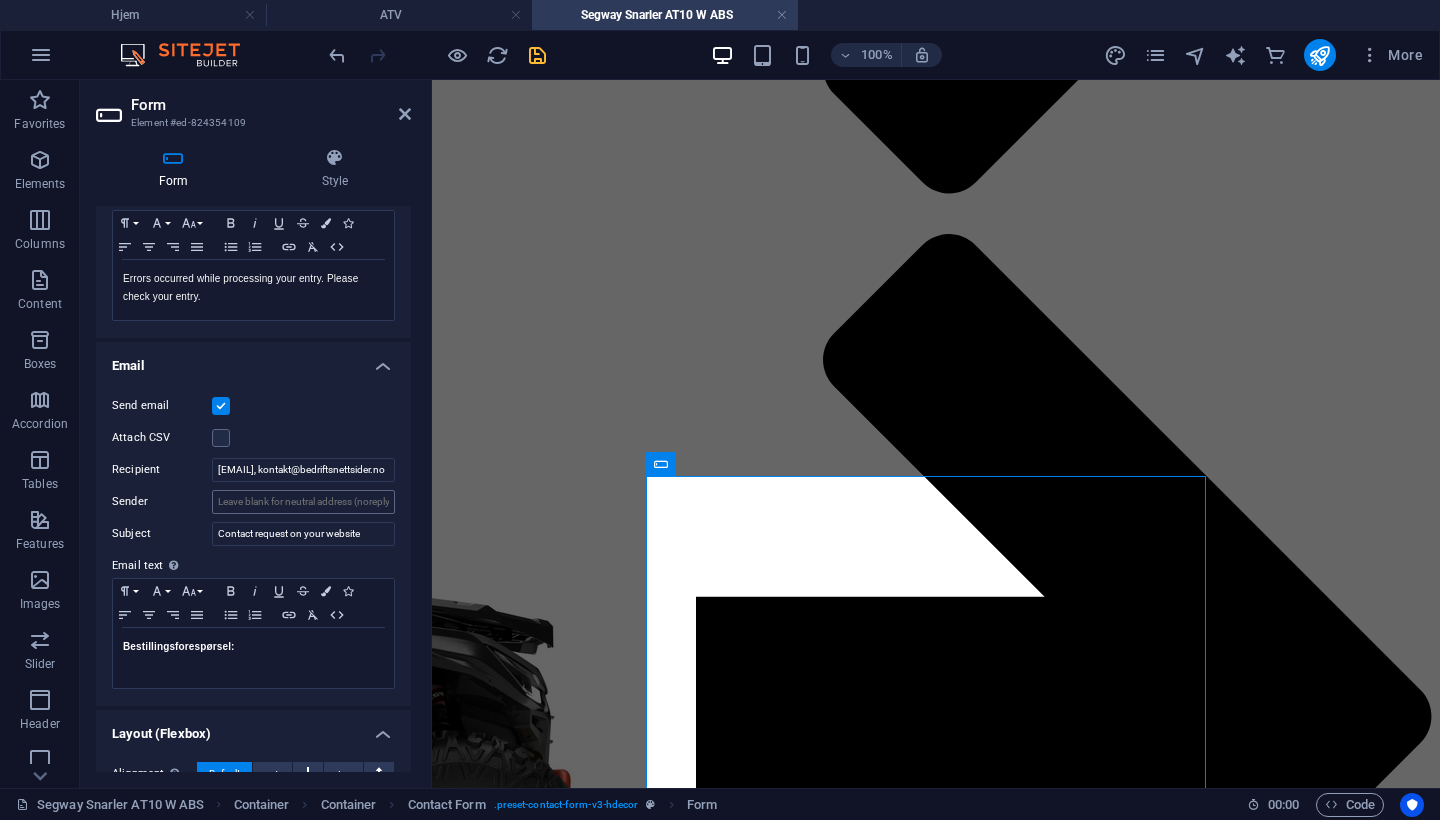 scroll, scrollTop: 396, scrollLeft: 0, axis: vertical 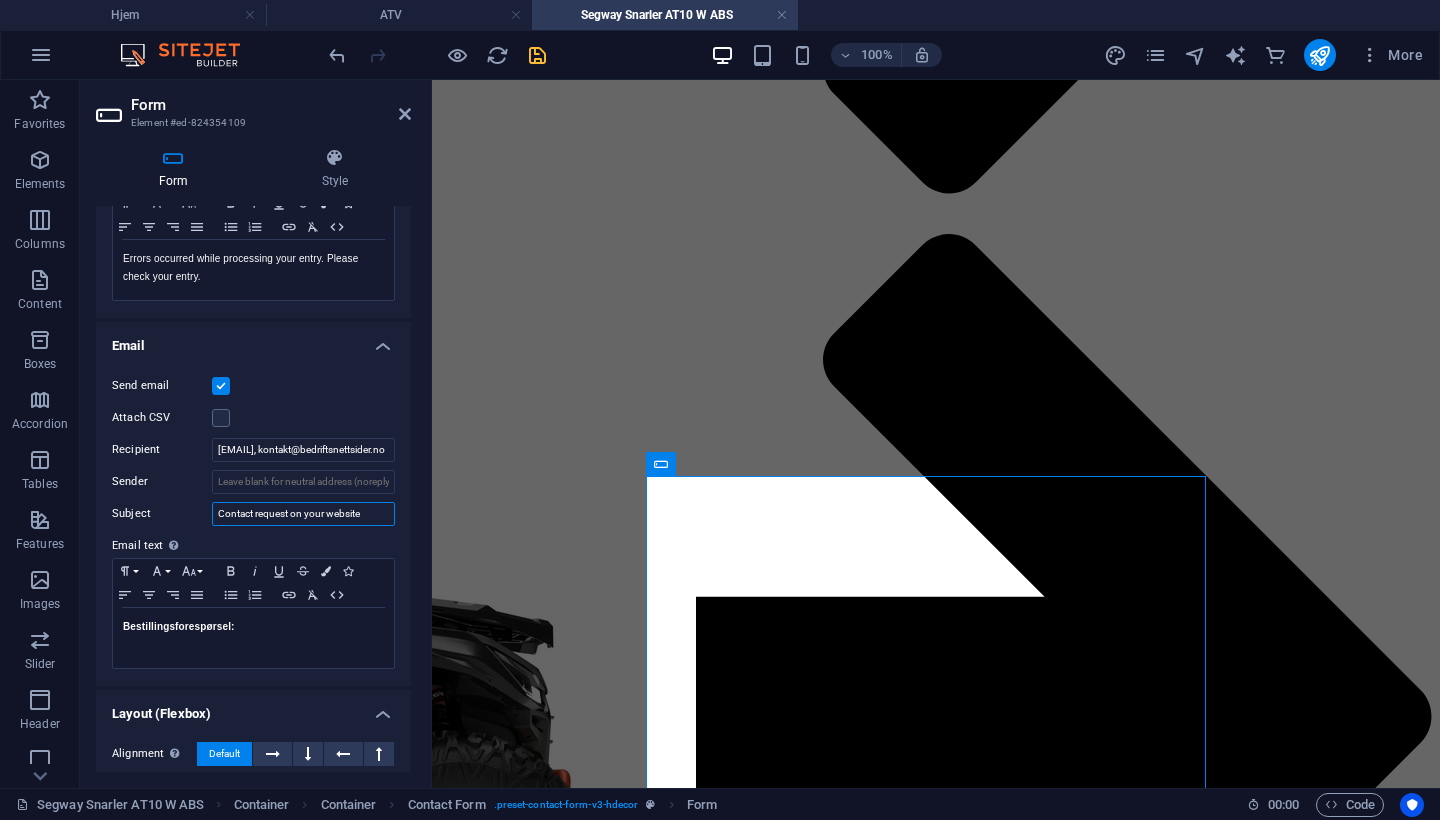 drag, startPoint x: 374, startPoint y: 512, endPoint x: 196, endPoint y: 503, distance: 178.22739 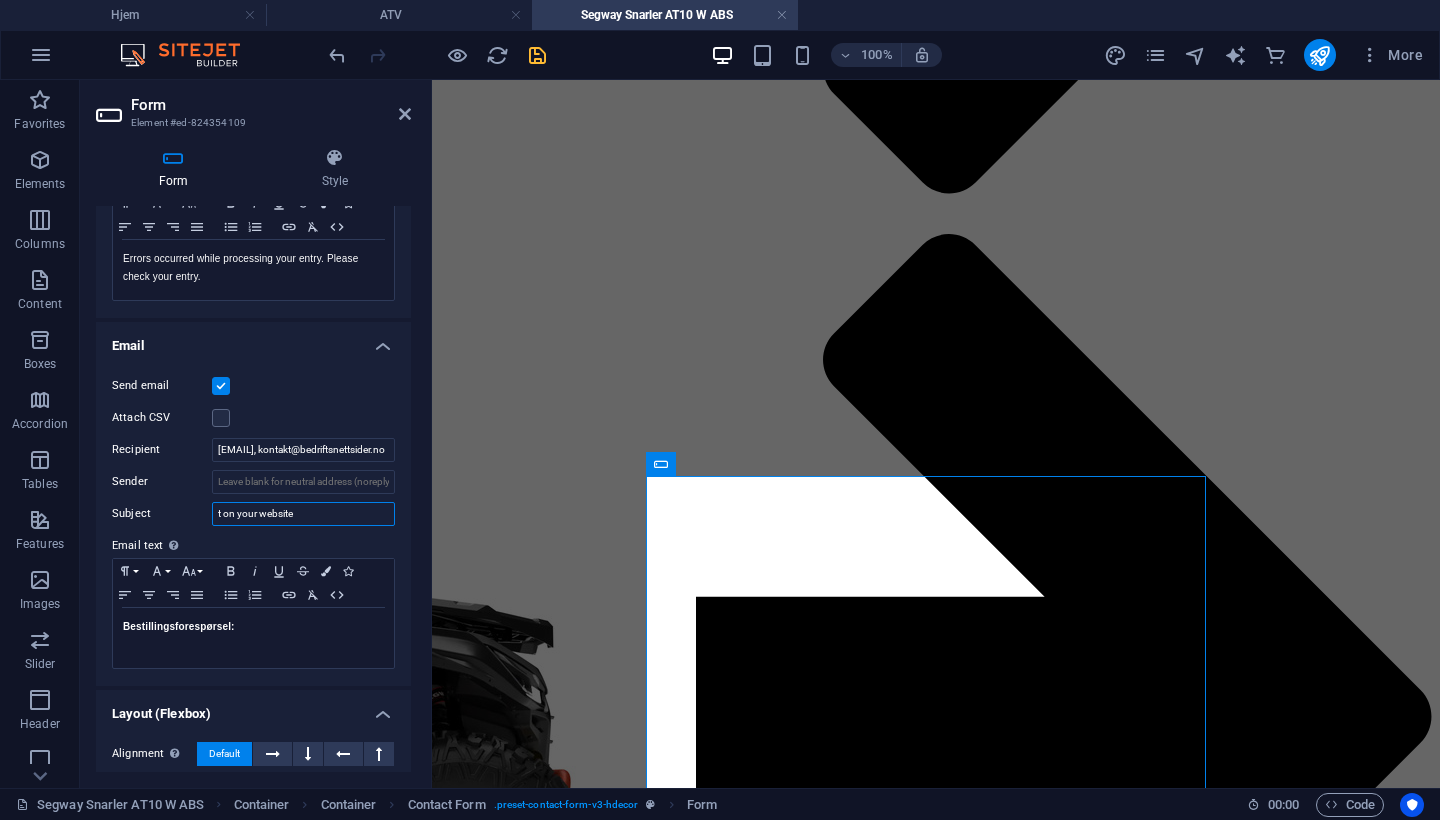 drag, startPoint x: 338, startPoint y: 509, endPoint x: 189, endPoint y: 498, distance: 149.40549 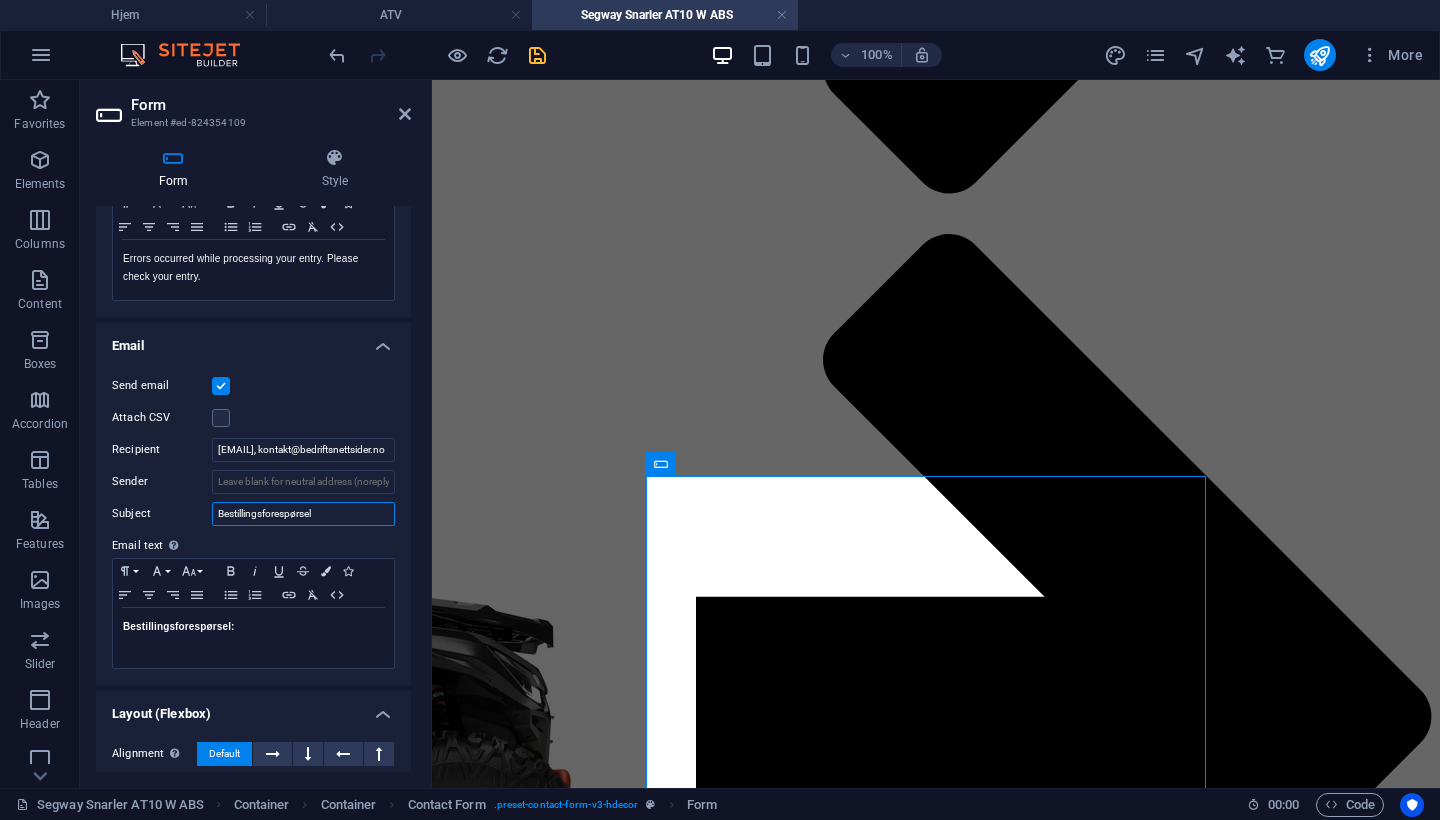 type on "Bestillingsforespørsel" 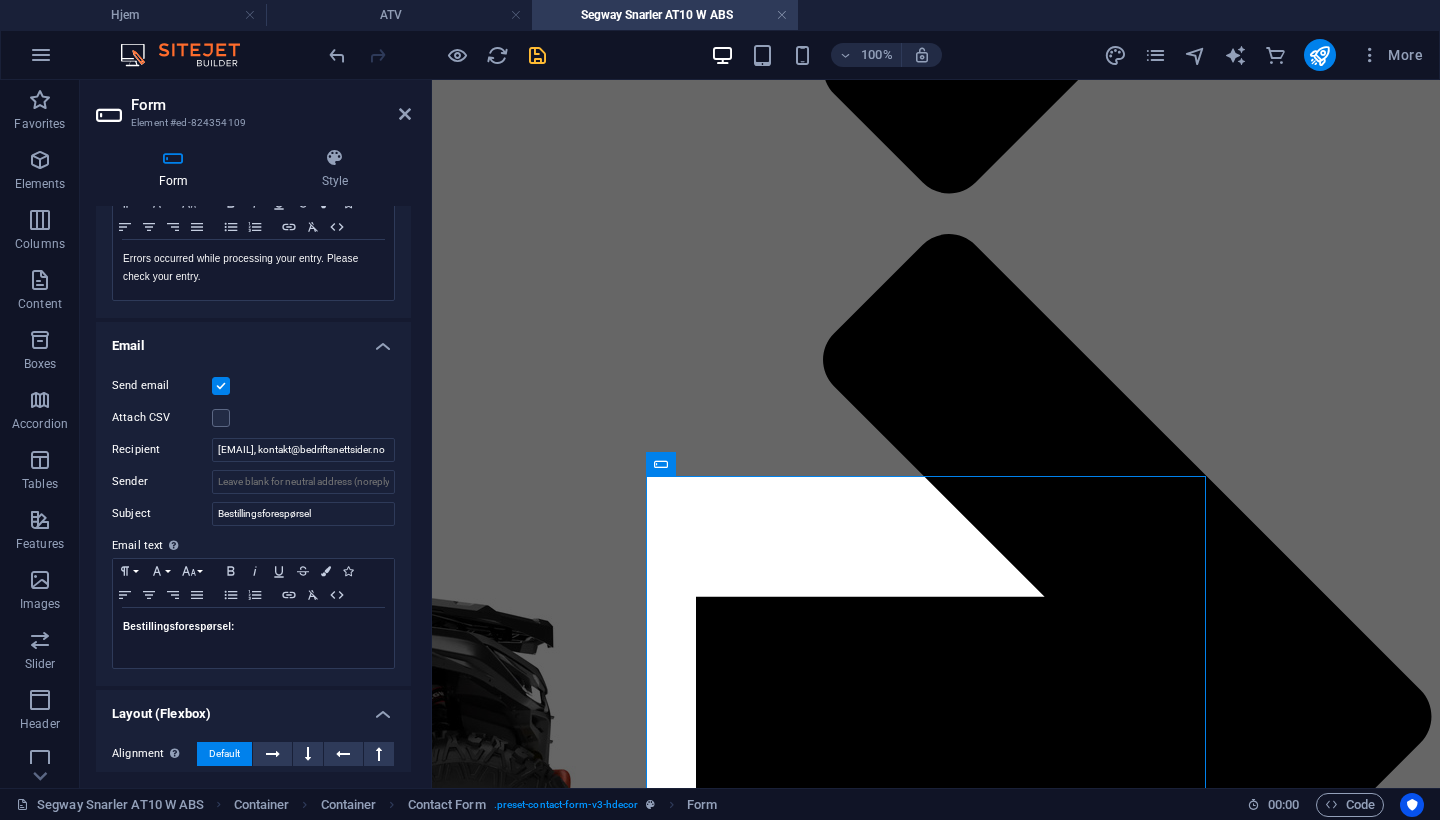 click on "Send email Attach CSV Recipient [EMAIL], [EMAIL] Sender Subject Bestillingsforespørsel Email text Define text to be sent if form inputs should be sent by email. Paragraph Format Normal Heading 1 Heading 2 Heading 3 Heading 4 Heading 5 Heading 6 Code Font Family Arial Georgia Impact Tahoma Times New Roman Verdana Montagu Slab Poppins Font Size 8 9 10 11 12 14 18 24 30 36 48 60 72 96 Bold Italic Underline Strikethrough Colors Icons Align Left Align Center Align Right Align Justify Unordered List Ordered List Insert Link Clear Formatting HTML Bestillingsforespørsel: Text of the email..." at bounding box center [253, 522] 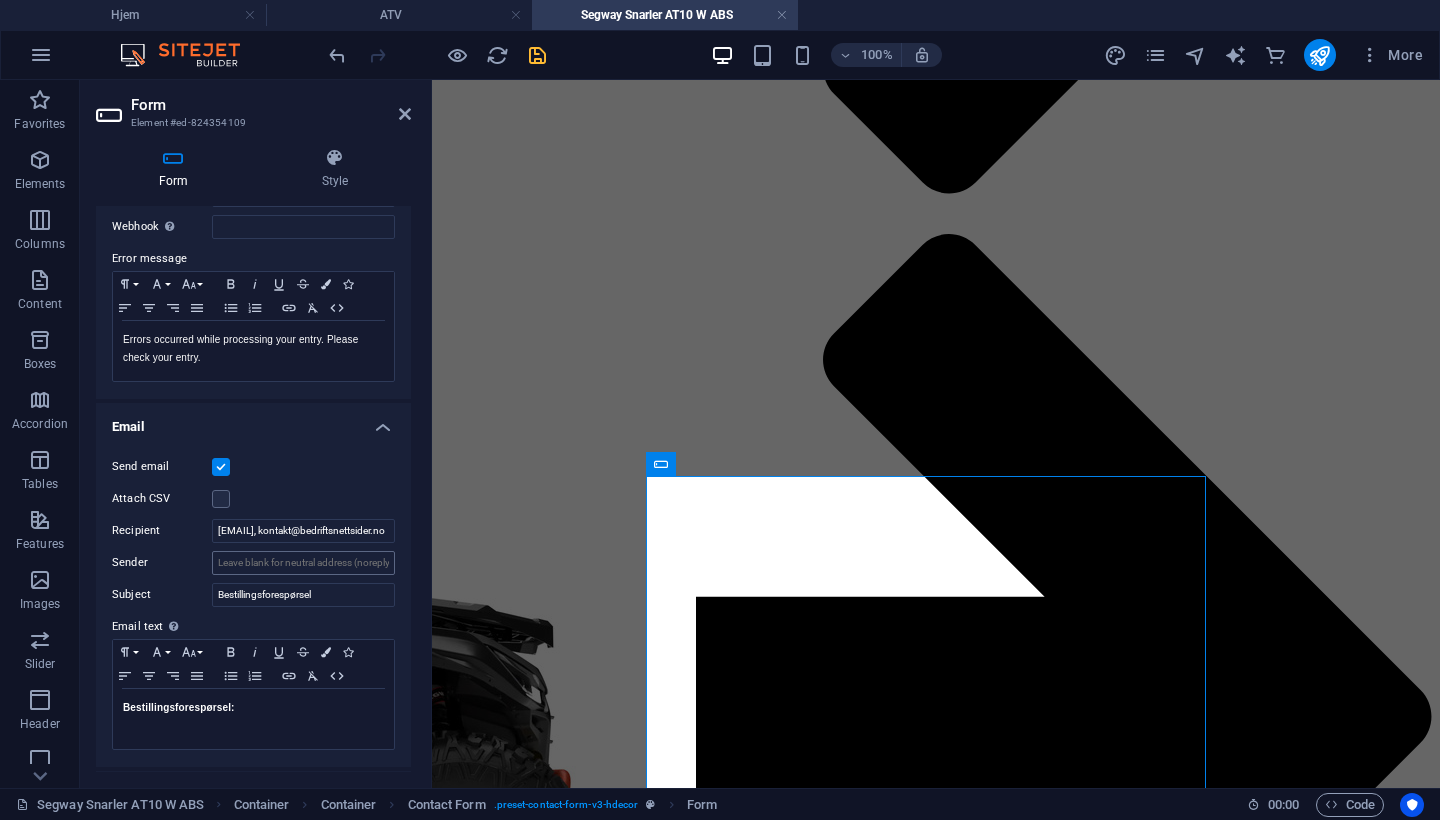 scroll, scrollTop: 314, scrollLeft: 0, axis: vertical 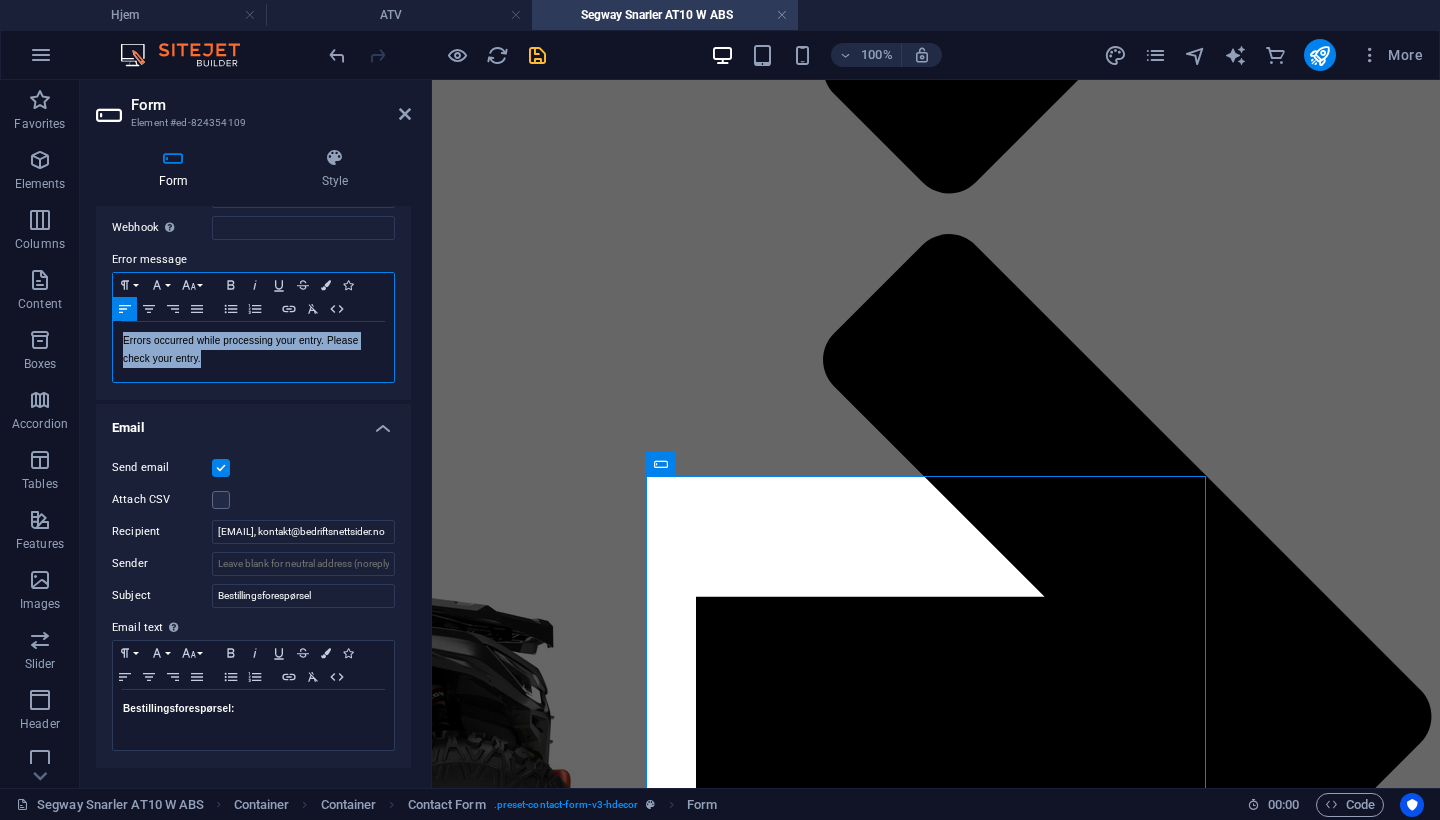 drag, startPoint x: 246, startPoint y: 368, endPoint x: 125, endPoint y: 336, distance: 125.1599 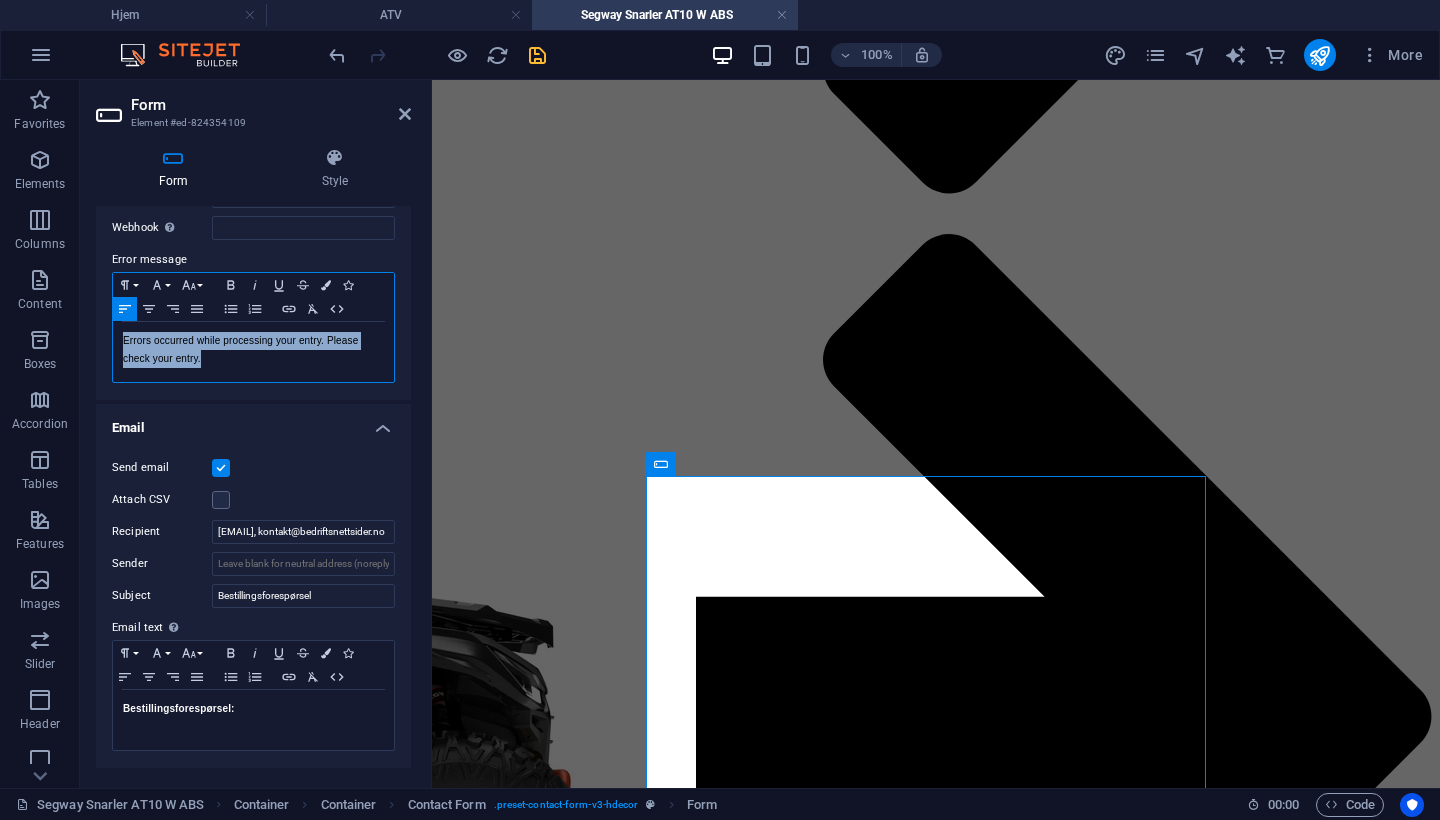 click on "Errors occurred while processing your entry. Please check your entry." at bounding box center [253, 352] 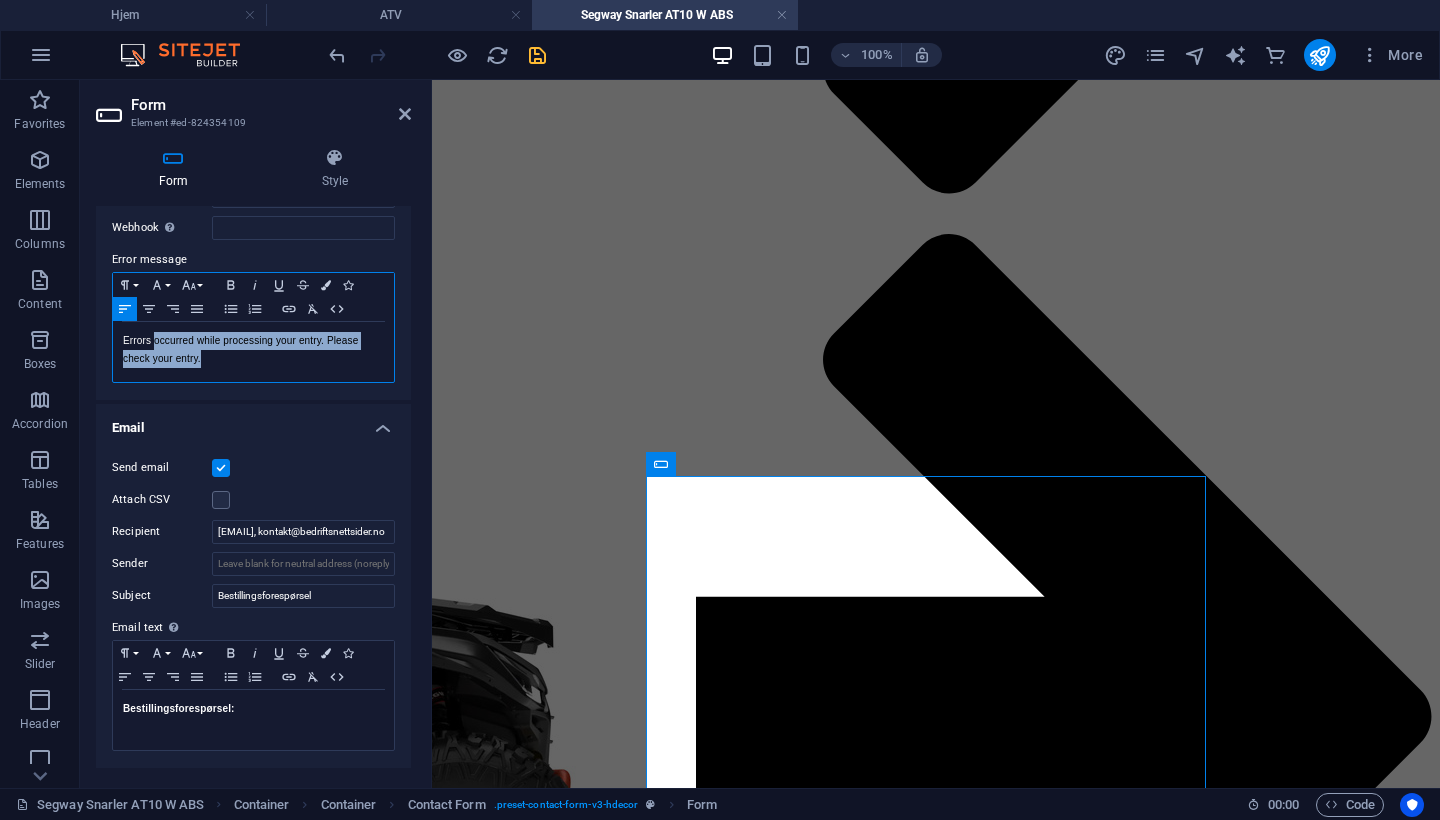 drag, startPoint x: 237, startPoint y: 359, endPoint x: 153, endPoint y: 340, distance: 86.12201 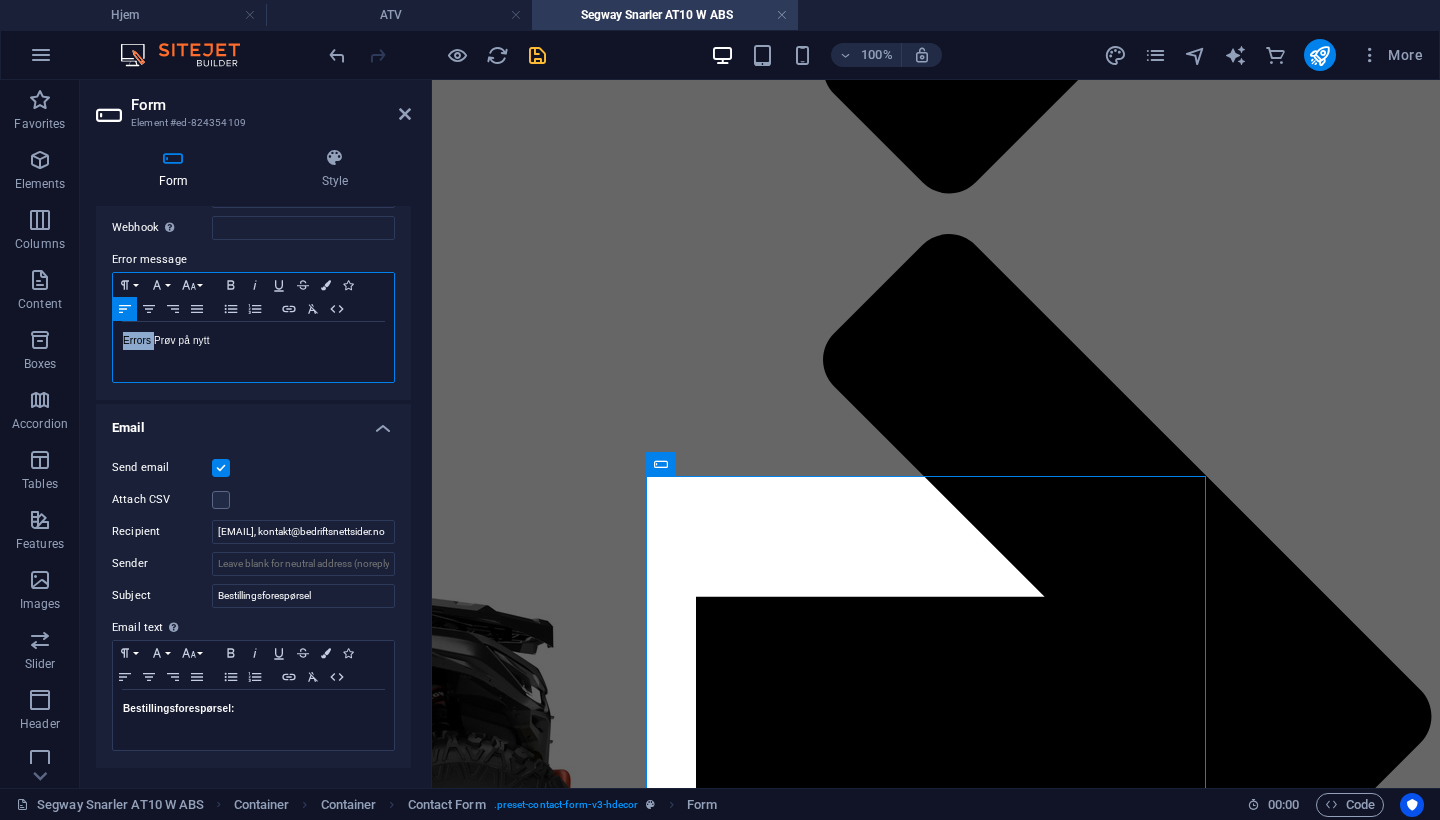 drag, startPoint x: 153, startPoint y: 341, endPoint x: 108, endPoint y: 336, distance: 45.276924 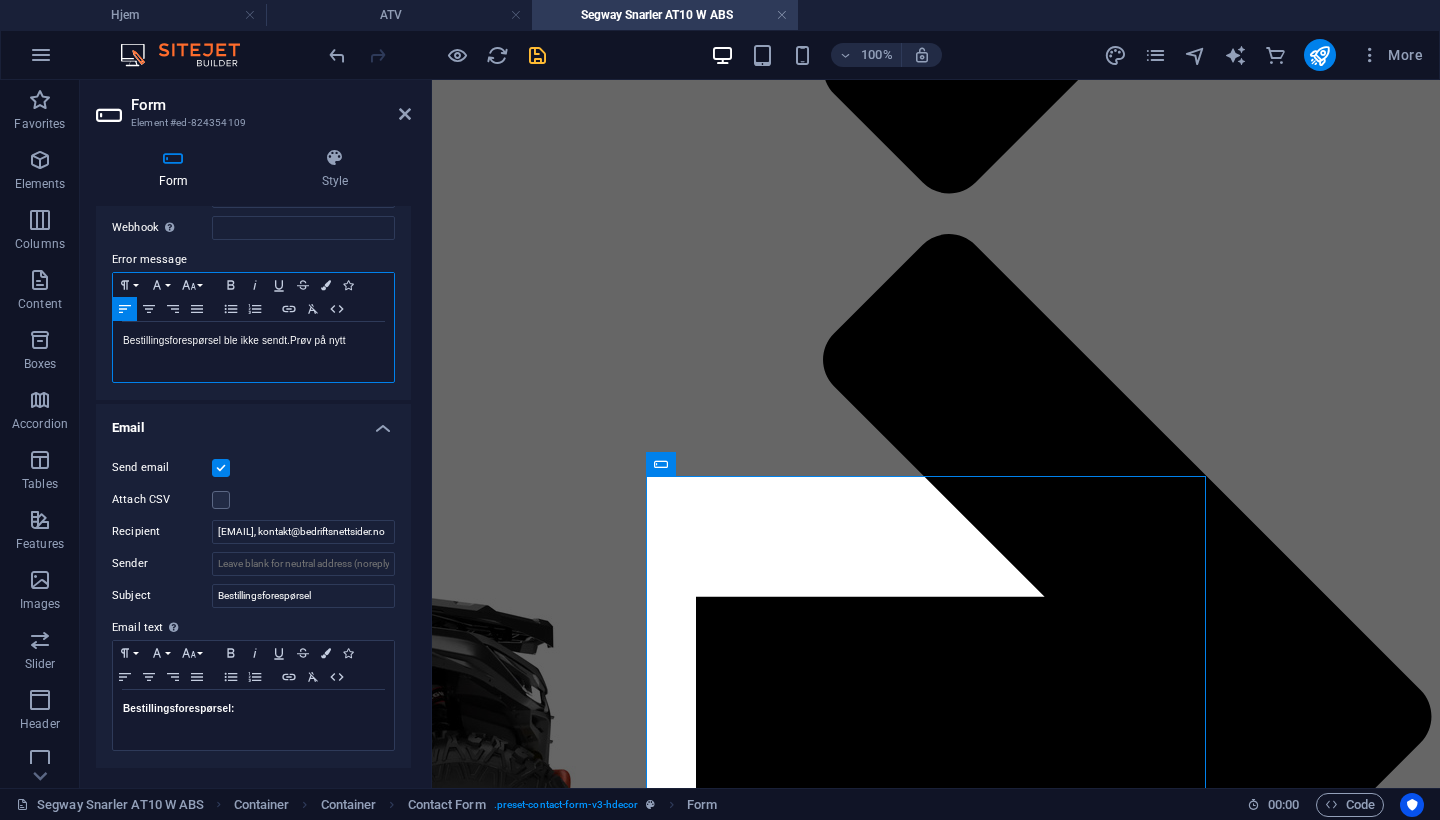 click on "Bestillingsforespørsel ble ikke sendt.  Prøv på nytt" at bounding box center [253, 341] 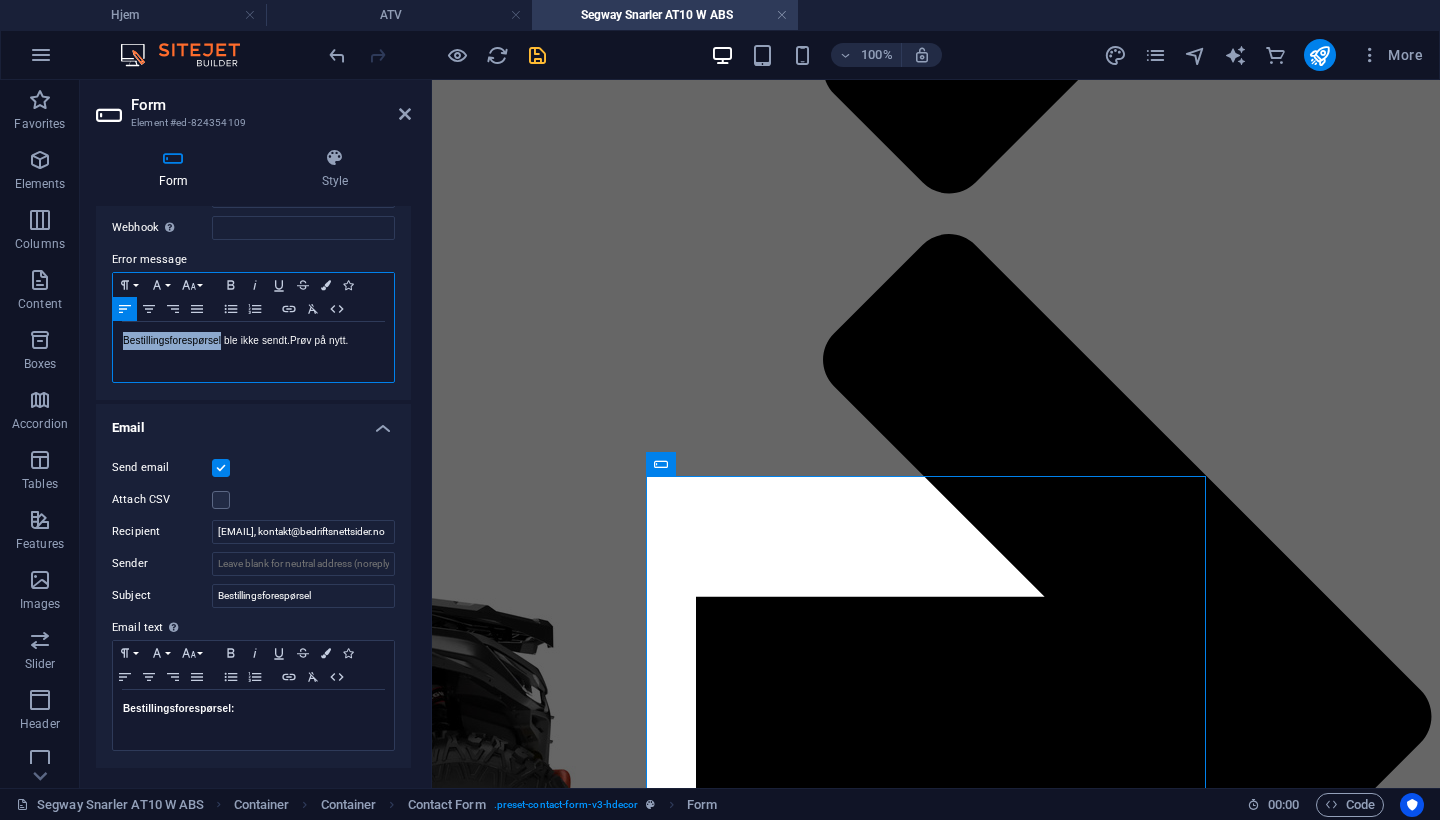 click on "Bestillingsforespørsel ble ikke sendt.  Prøv på nytt." at bounding box center [253, 341] 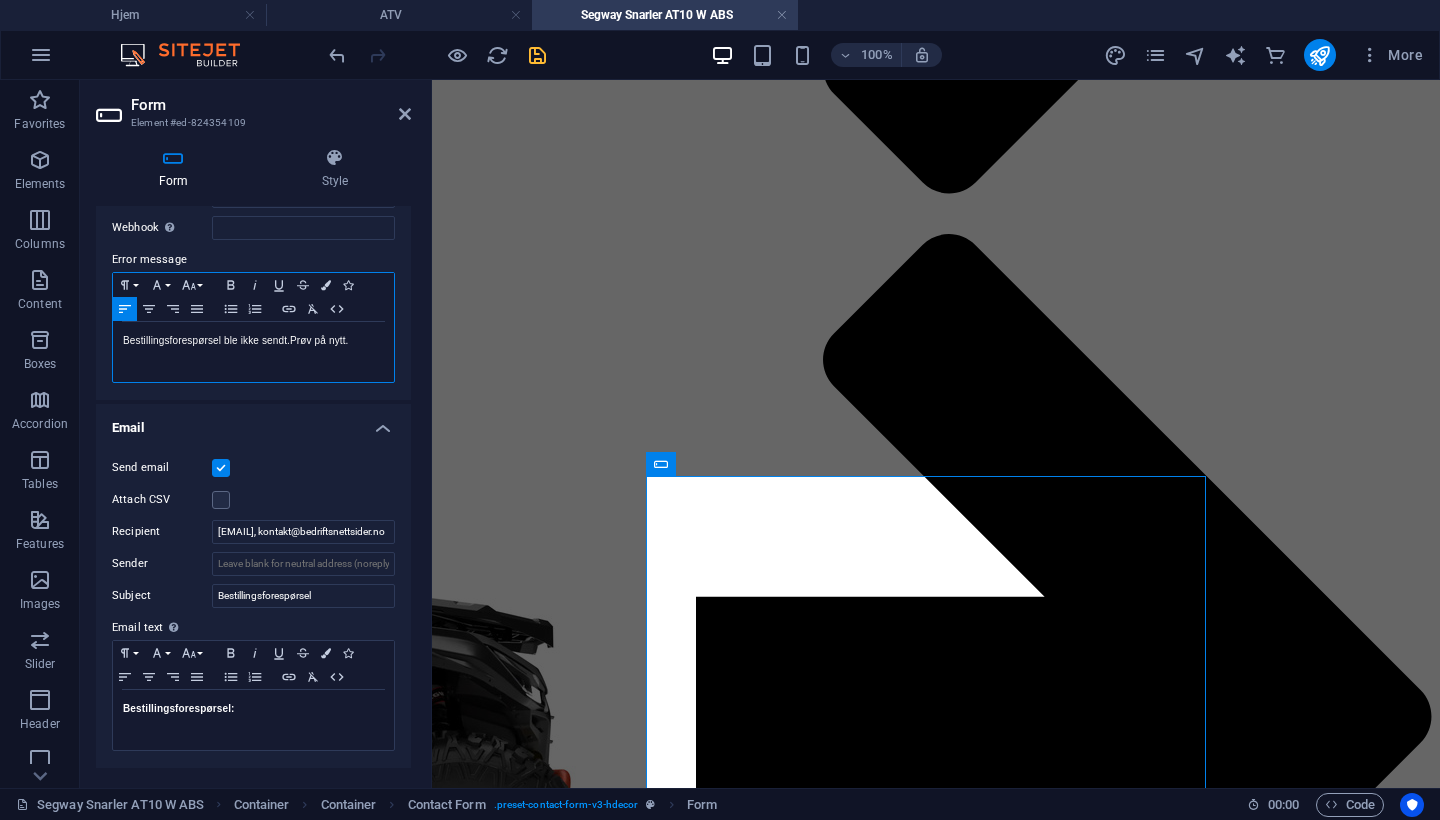 click on "Bestillingsforespørsel ble ikke sendt.  Prøv på nytt." at bounding box center (253, 341) 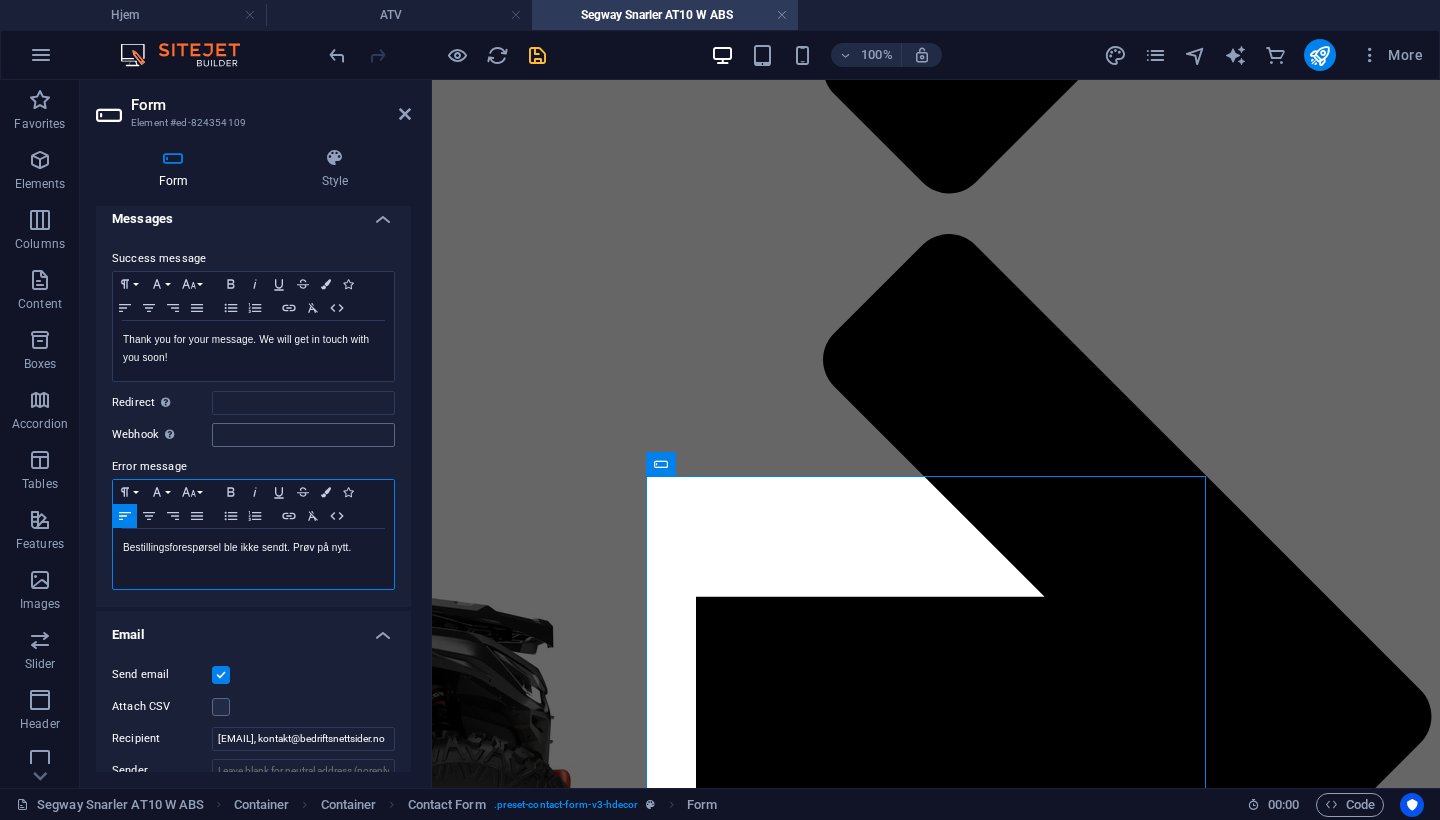 scroll, scrollTop: 108, scrollLeft: 0, axis: vertical 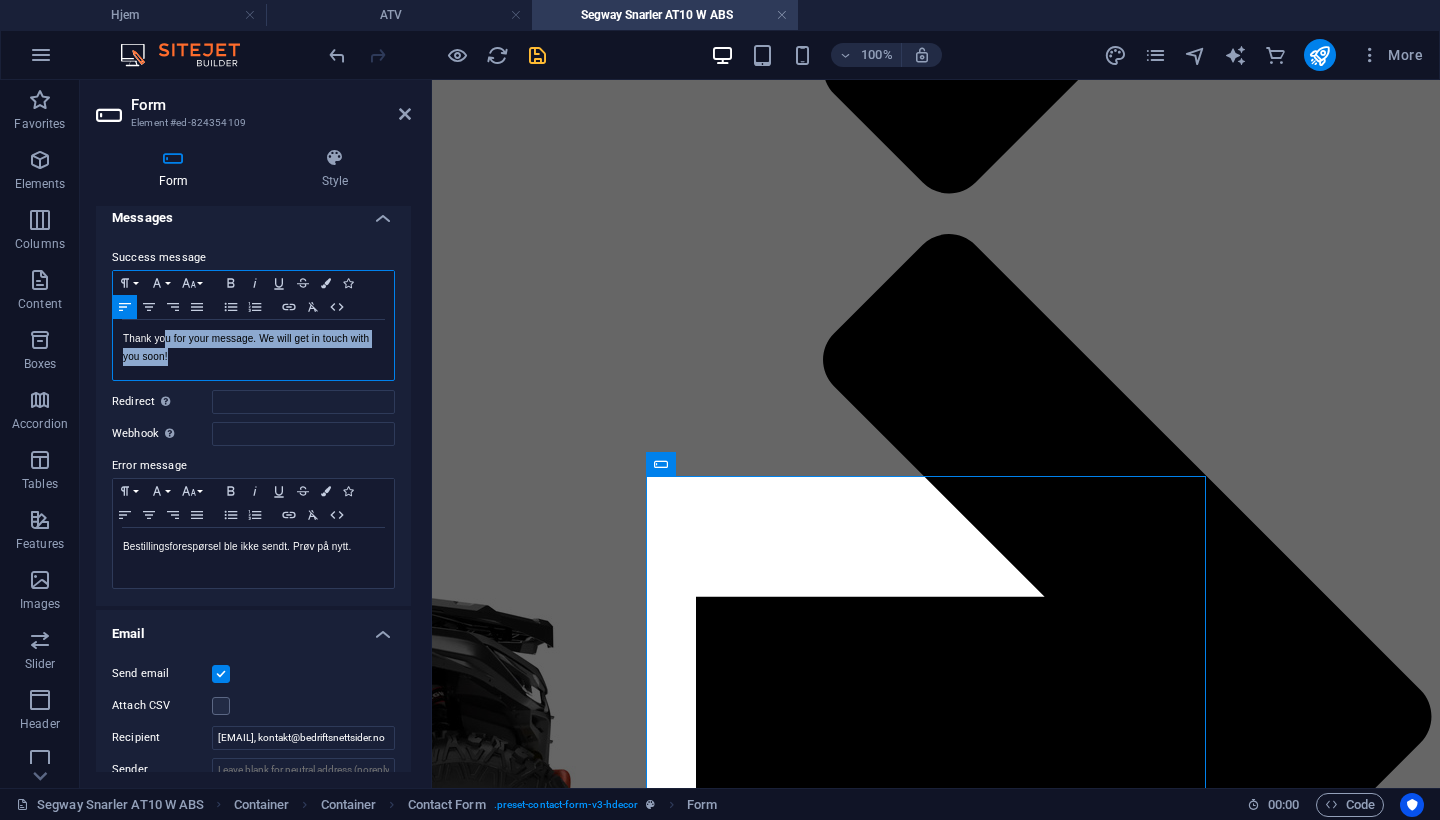 drag, startPoint x: 265, startPoint y: 360, endPoint x: 164, endPoint y: 329, distance: 105.65037 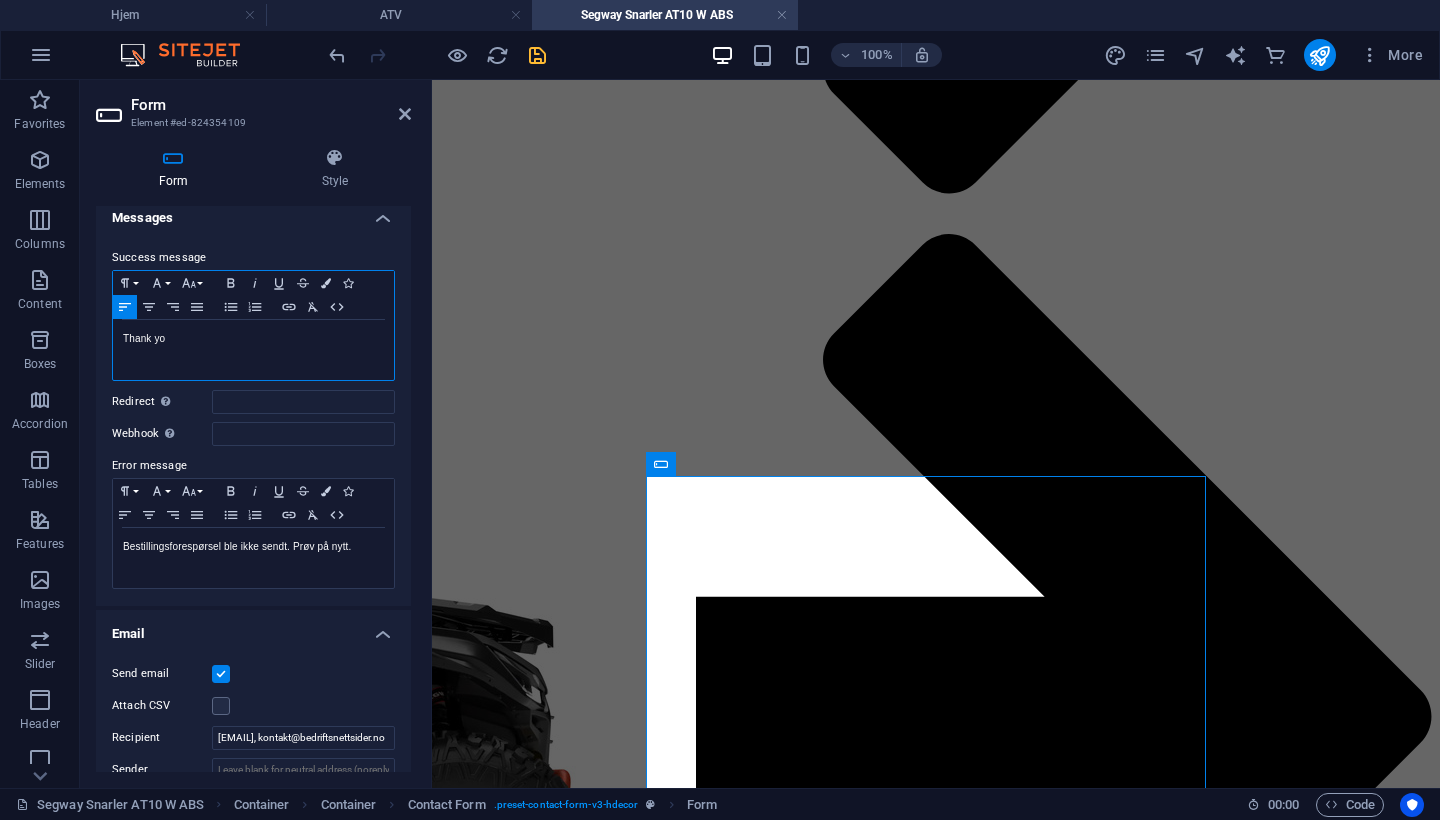 type 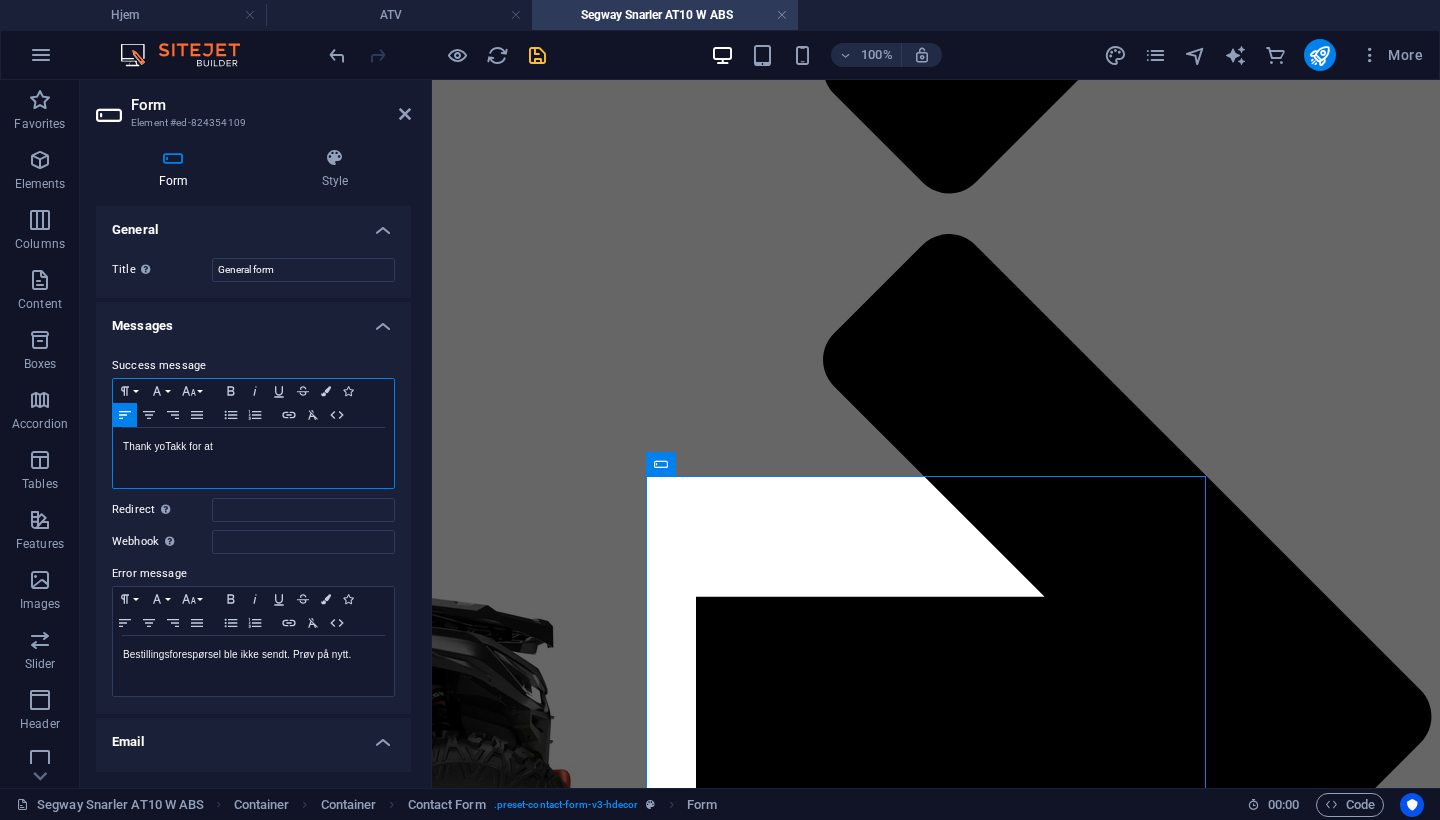 scroll, scrollTop: 0, scrollLeft: 0, axis: both 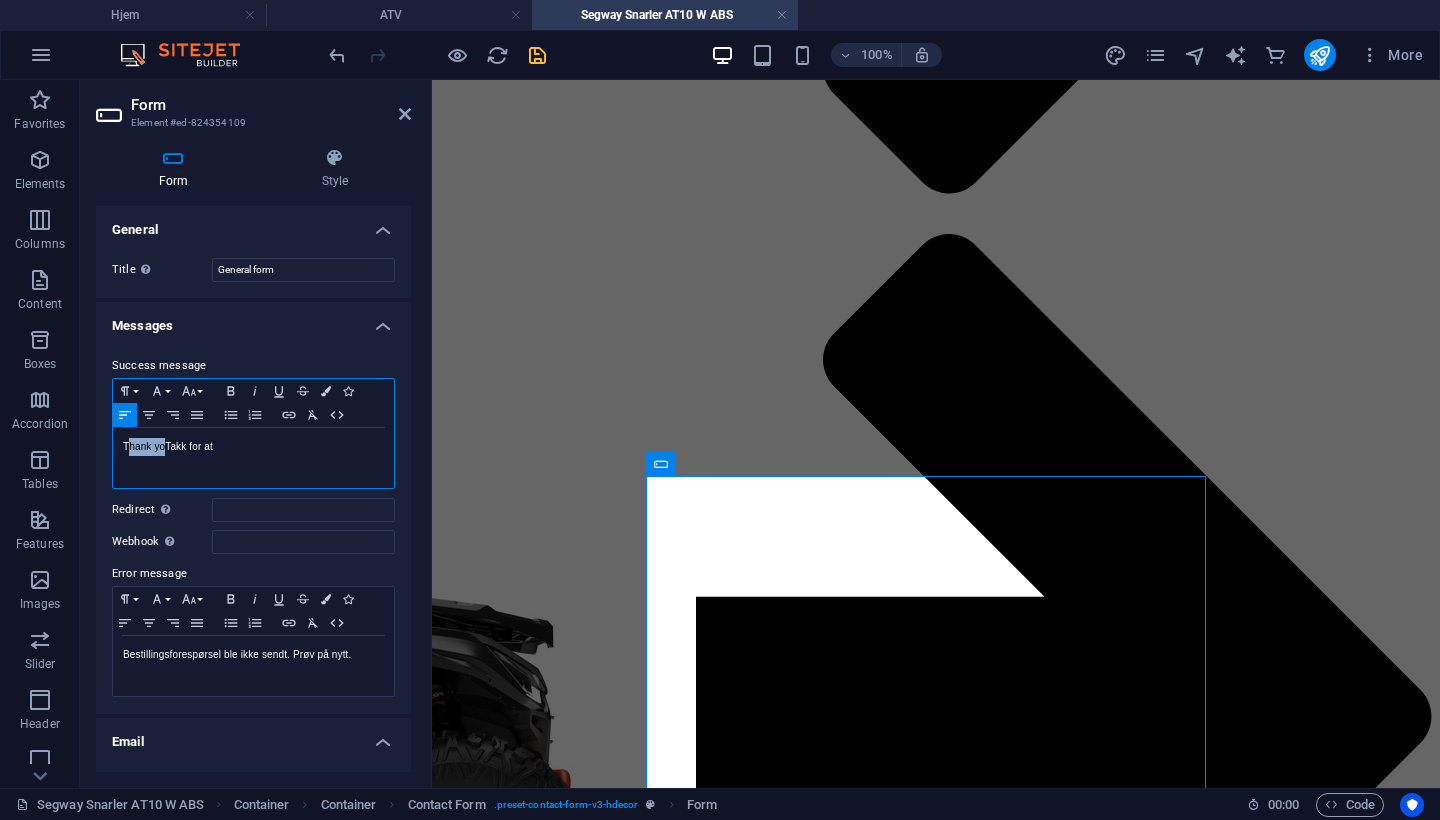 drag, startPoint x: 164, startPoint y: 449, endPoint x: 122, endPoint y: 444, distance: 42.296574 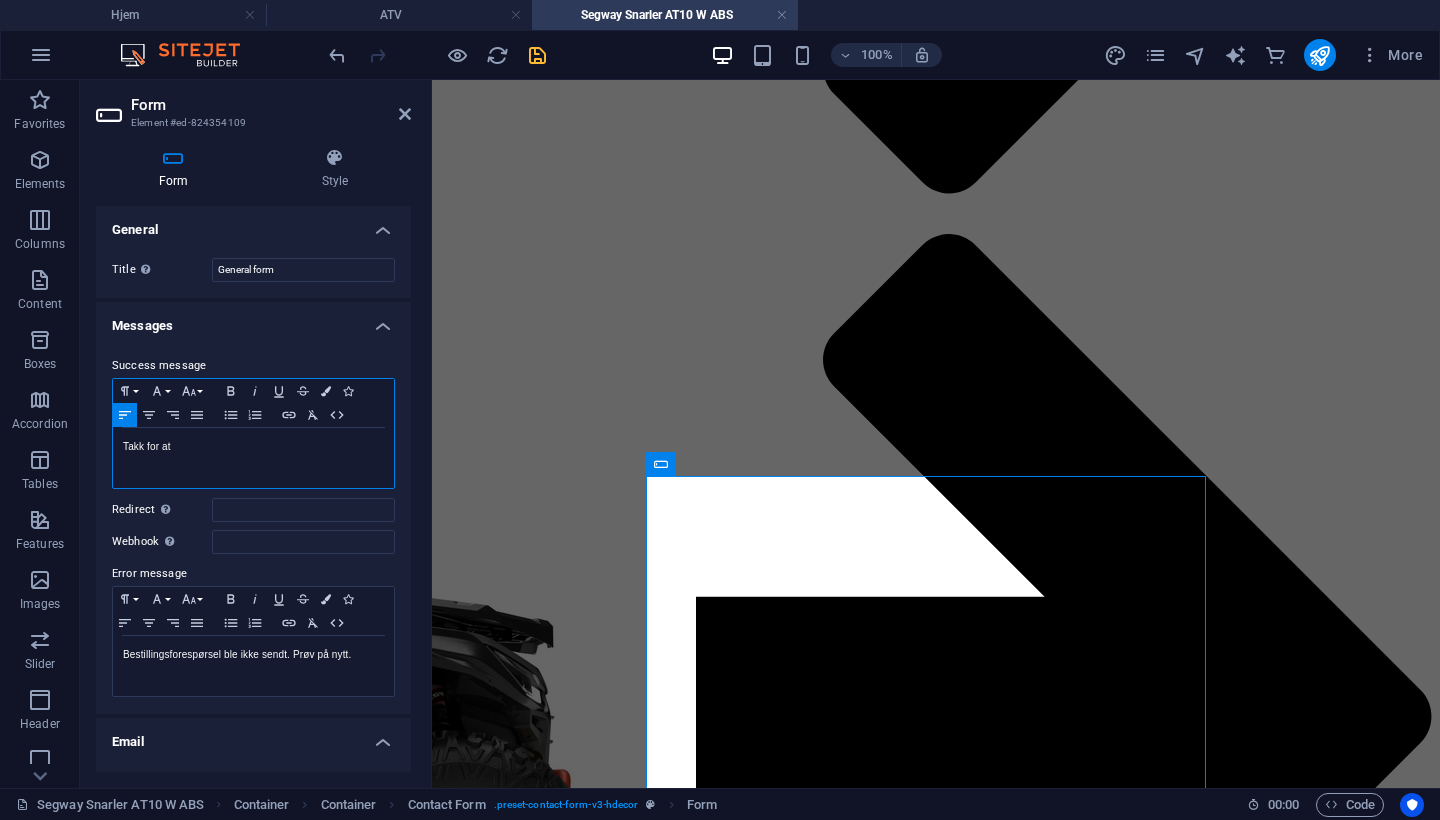click on "Takk for at" at bounding box center (253, 447) 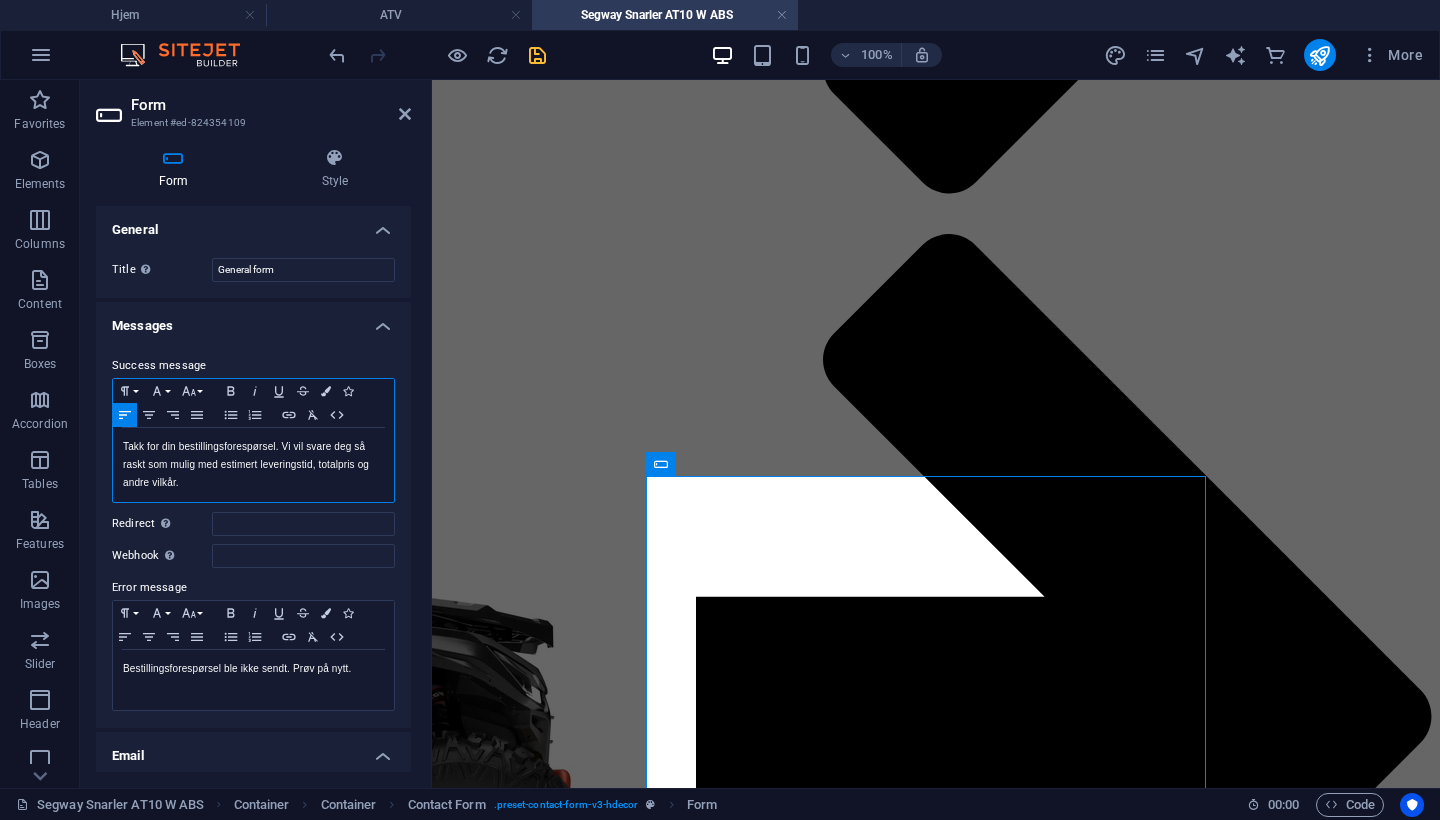 click on "Takk for din bestillingsforespørsel. Vi vil svare deg så raskt som mulig med estimert leveringstid, totalpris og andre vilkår." at bounding box center [253, 465] 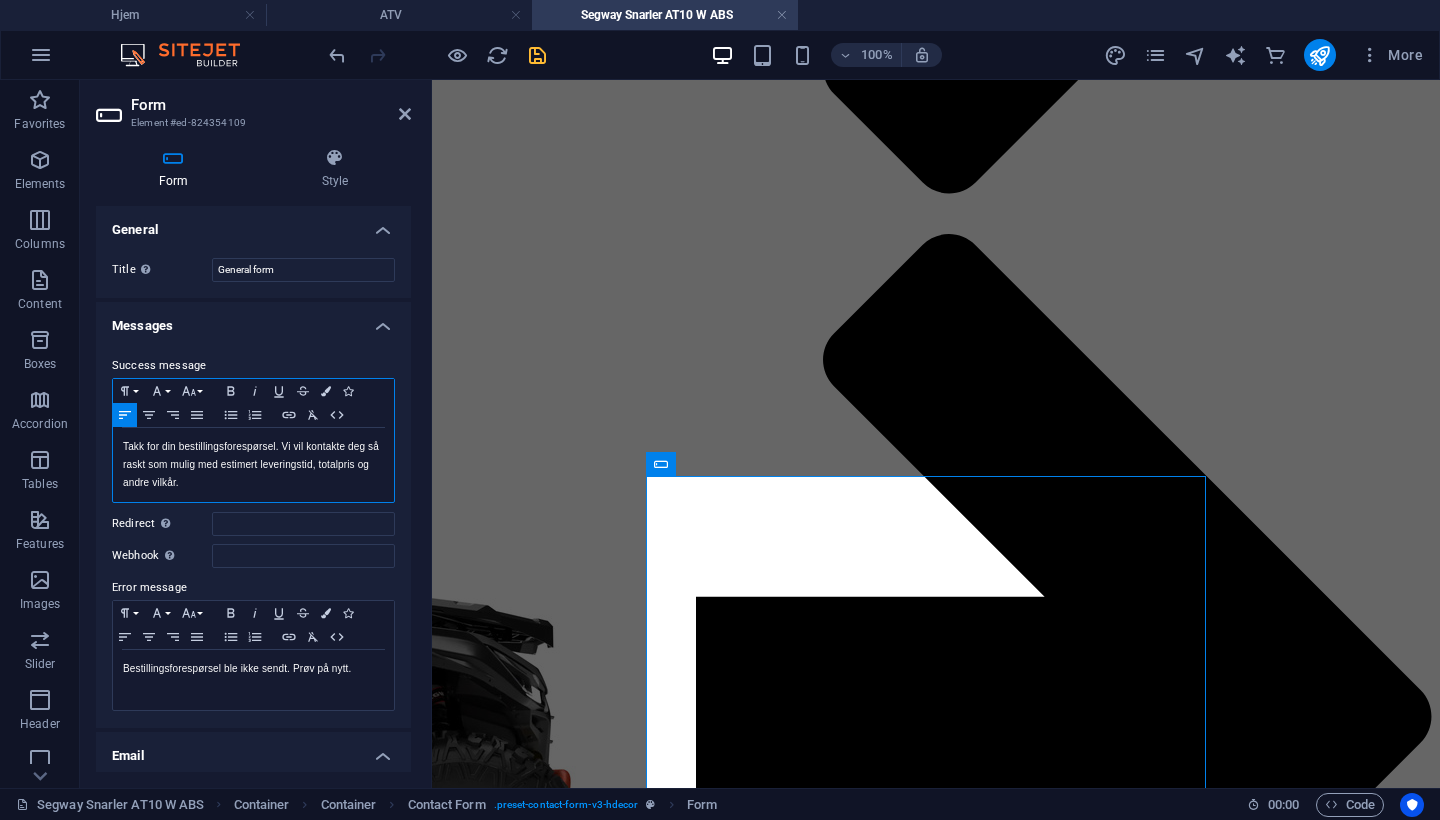 click on "Takk for din bestillingsforespørsel. Vi vil kontakte deg så raskt som mulig med estimert leveringstid, totalpris og andre vilkår." at bounding box center [253, 465] 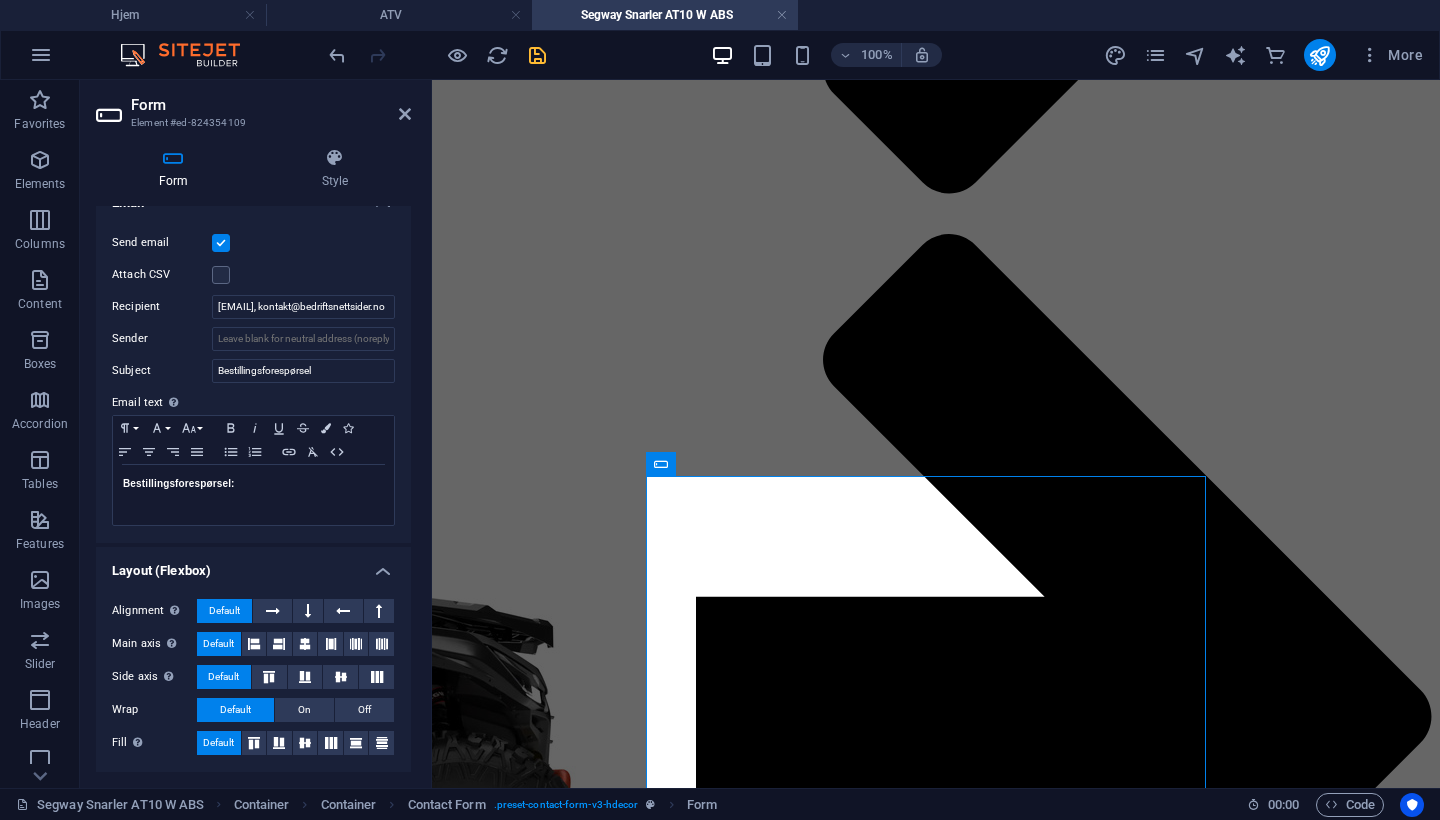 scroll, scrollTop: 552, scrollLeft: 0, axis: vertical 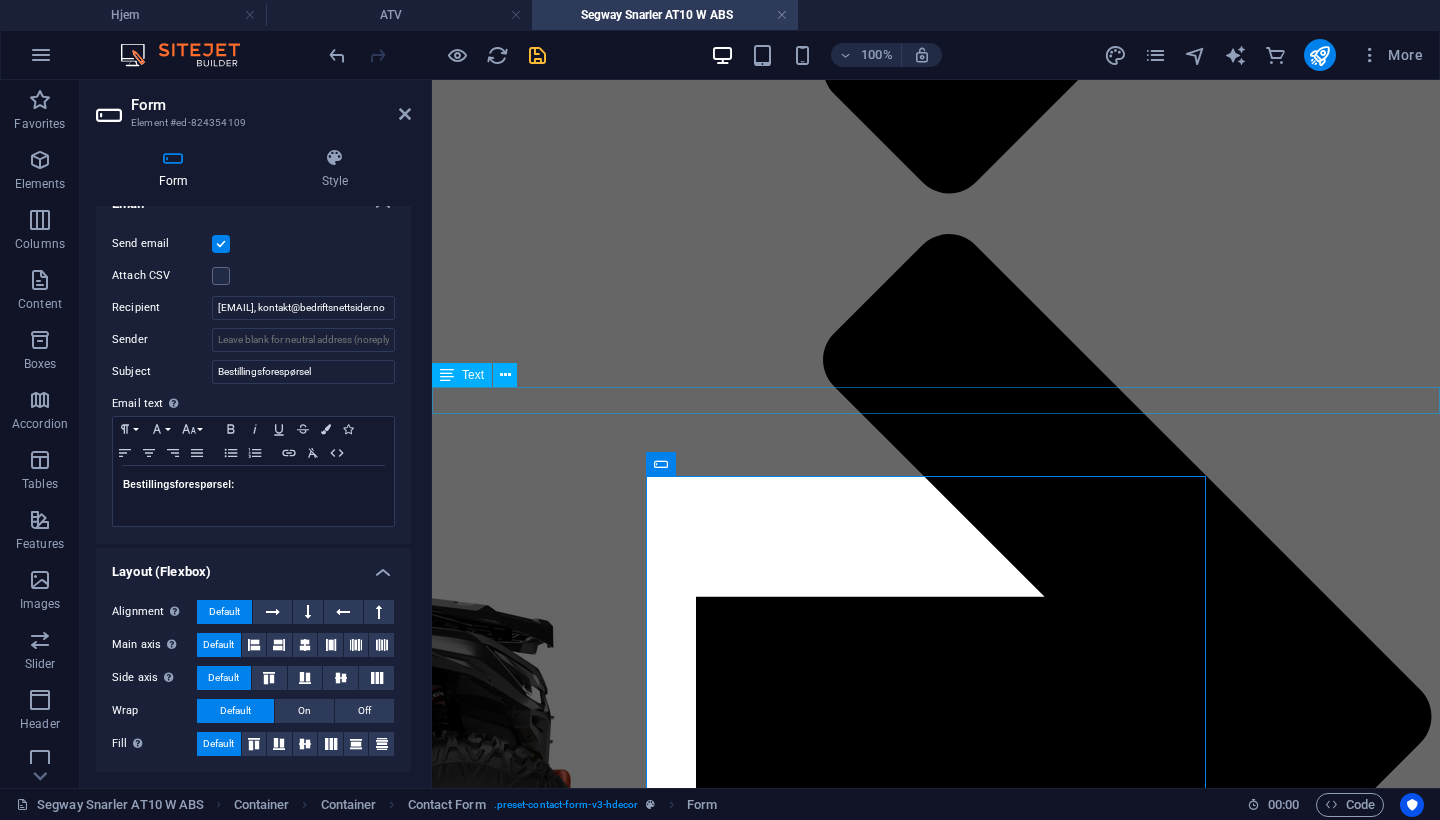 click on "Send bestillingsforespørsel" at bounding box center (936, 2737) 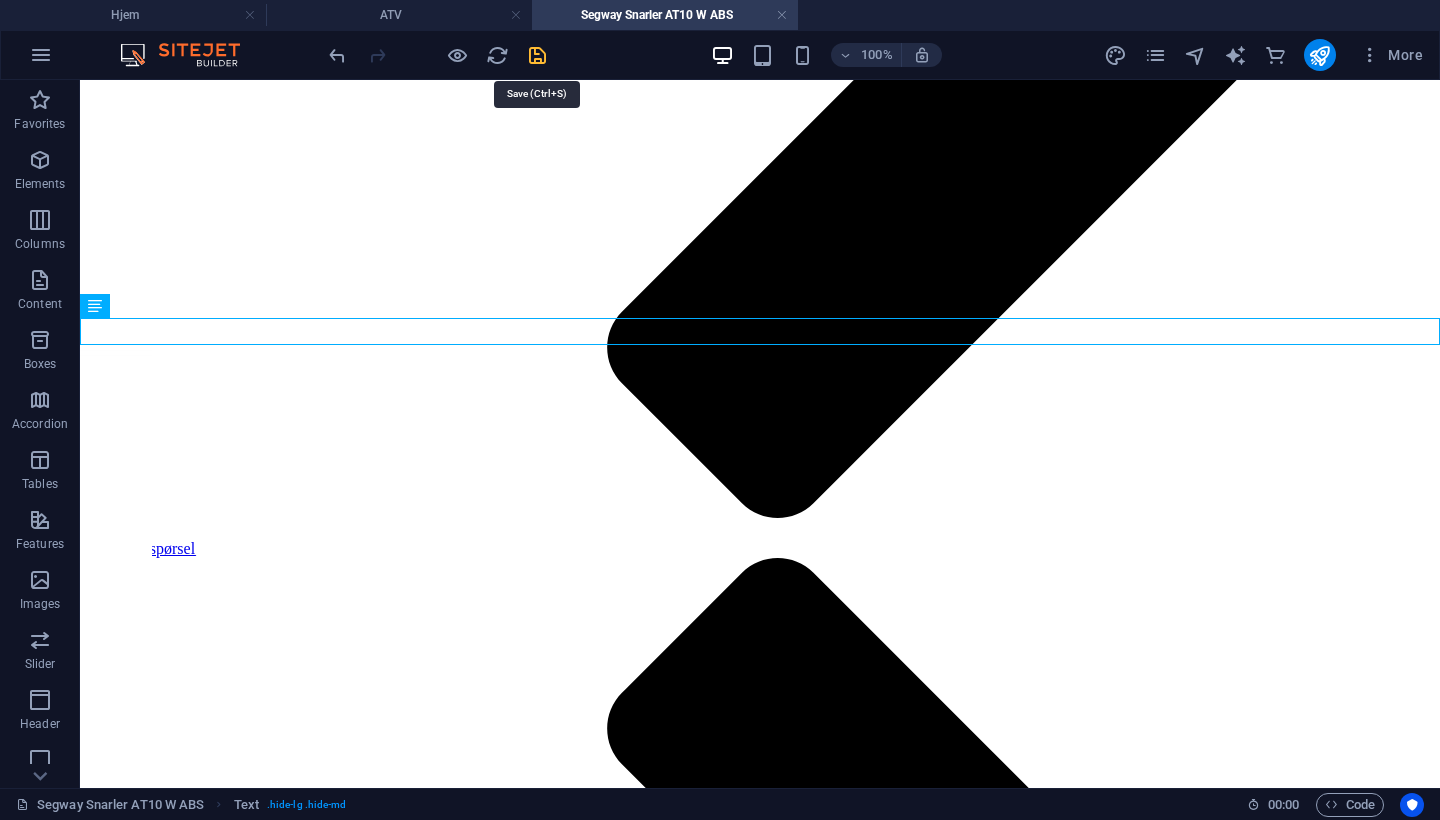 click at bounding box center (537, 55) 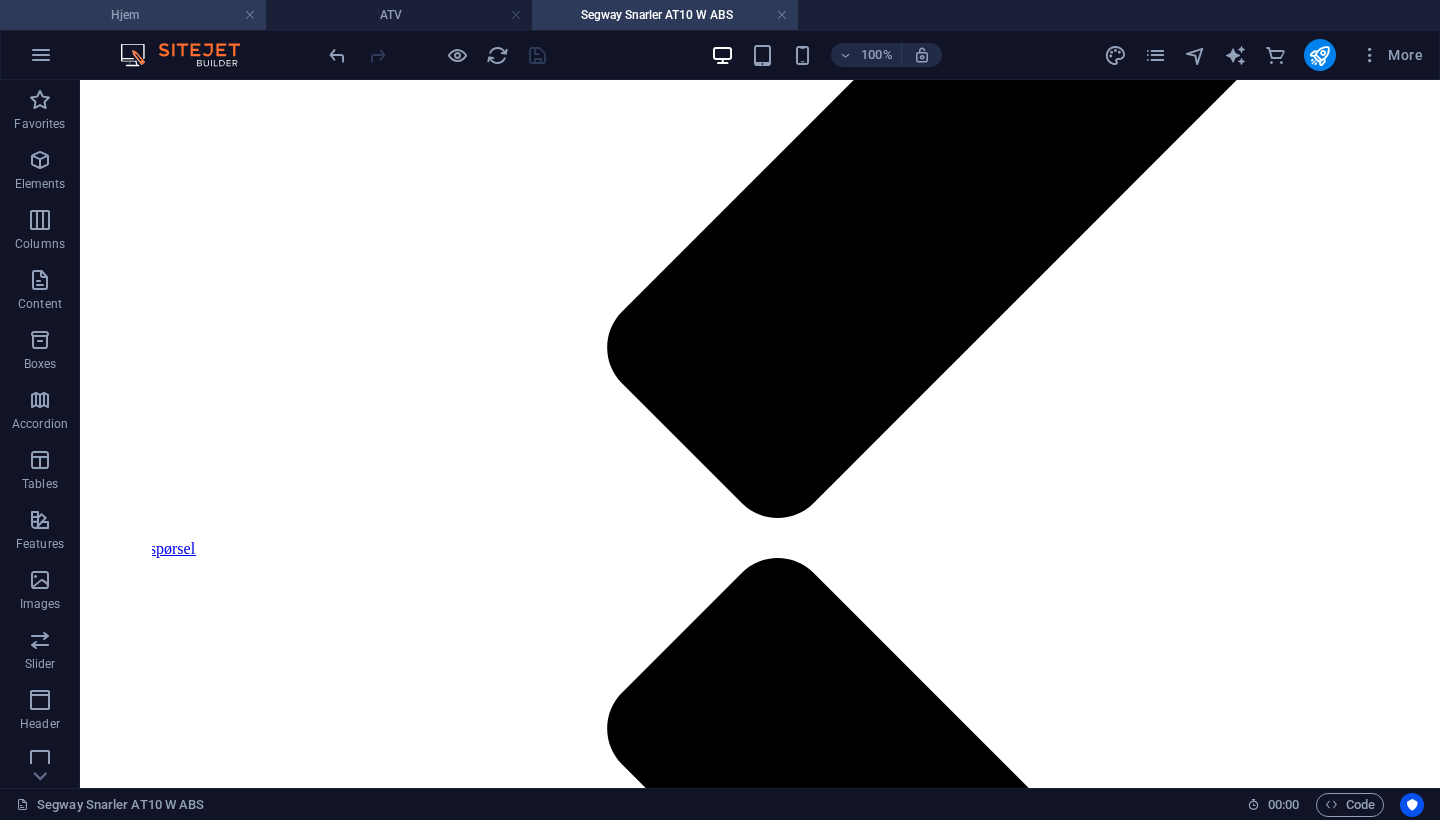 click on "Hjem" at bounding box center (133, 15) 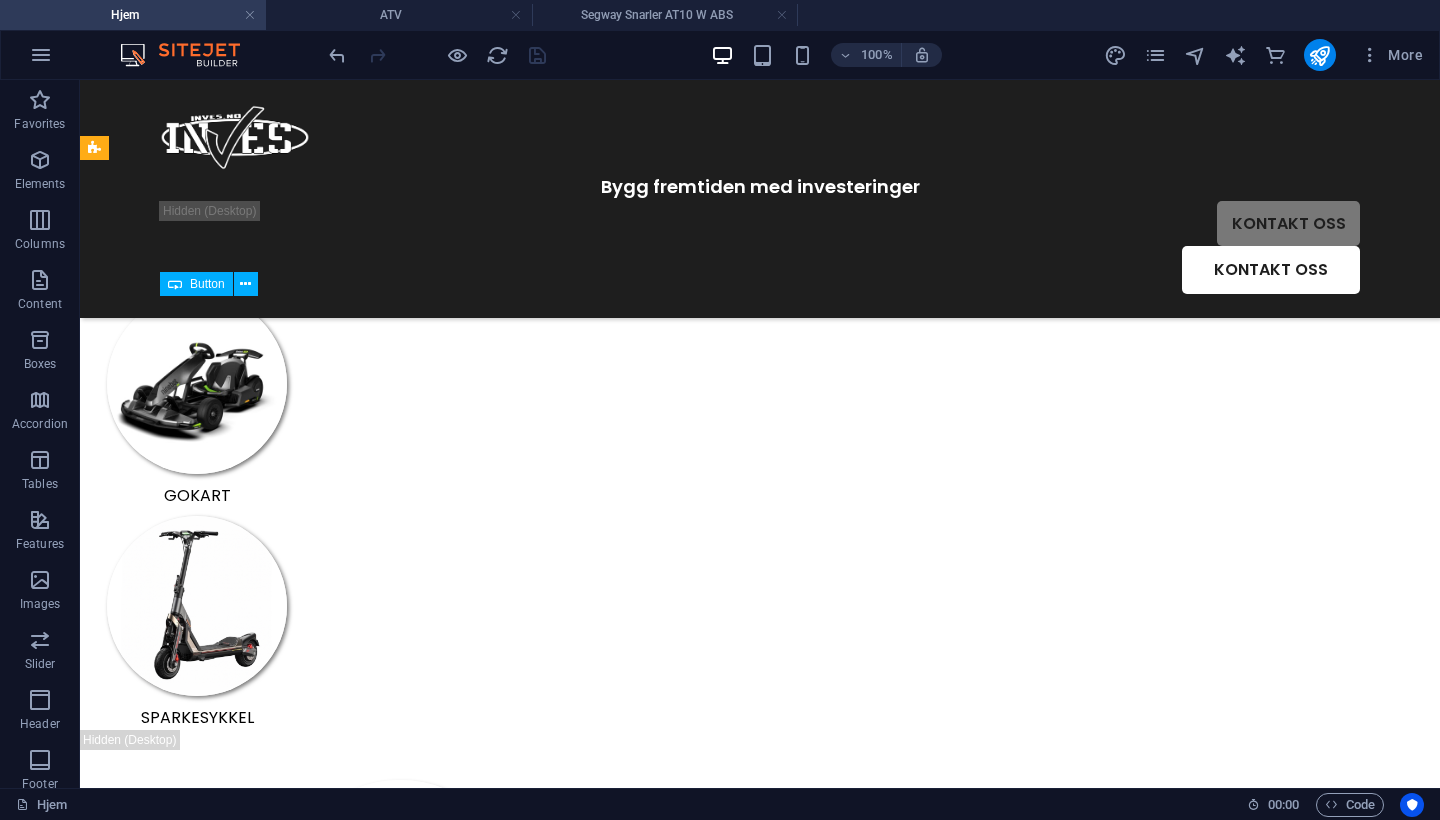 scroll, scrollTop: 2738, scrollLeft: 0, axis: vertical 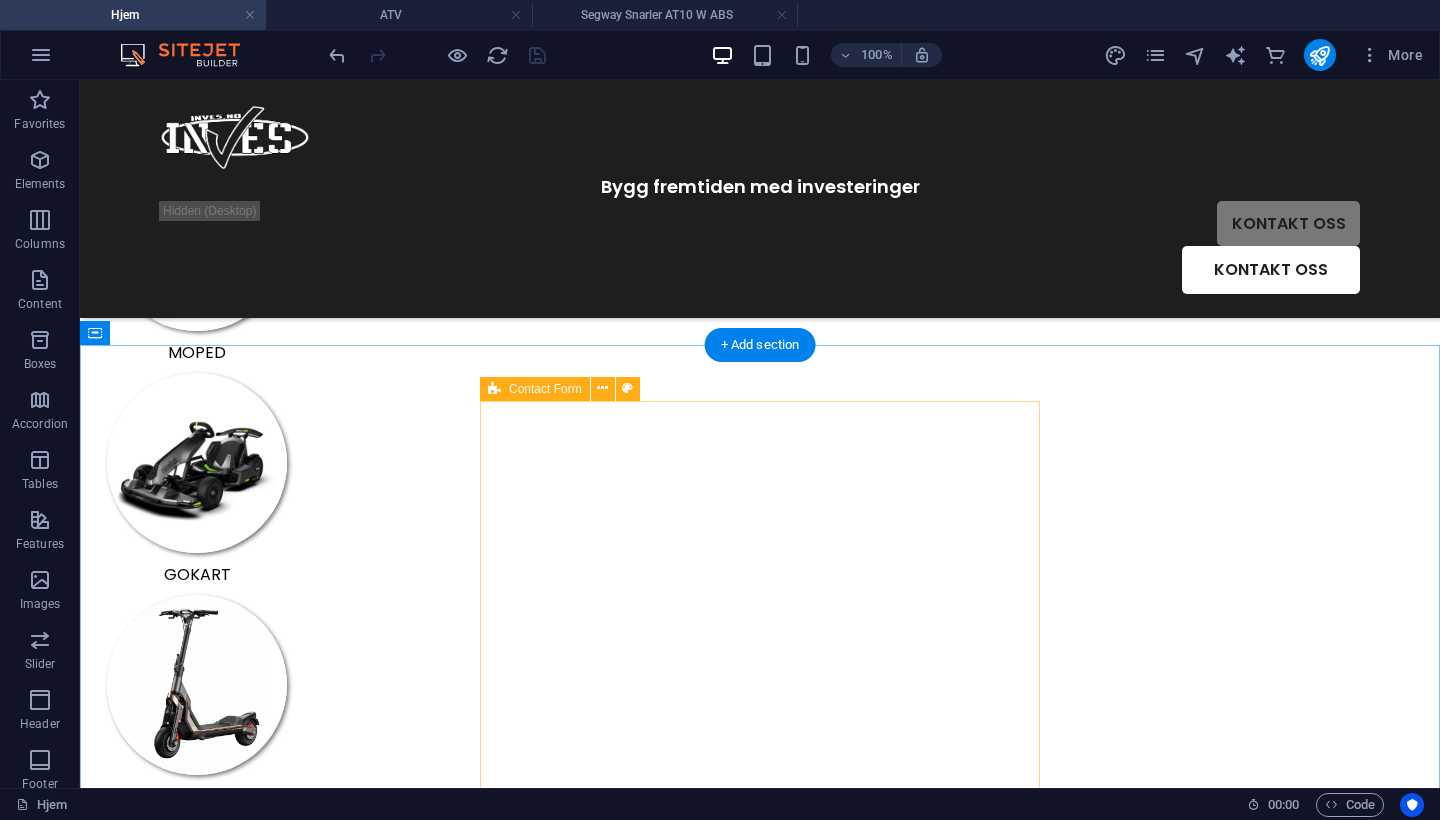 click on "Contact Form" at bounding box center (535, 389) 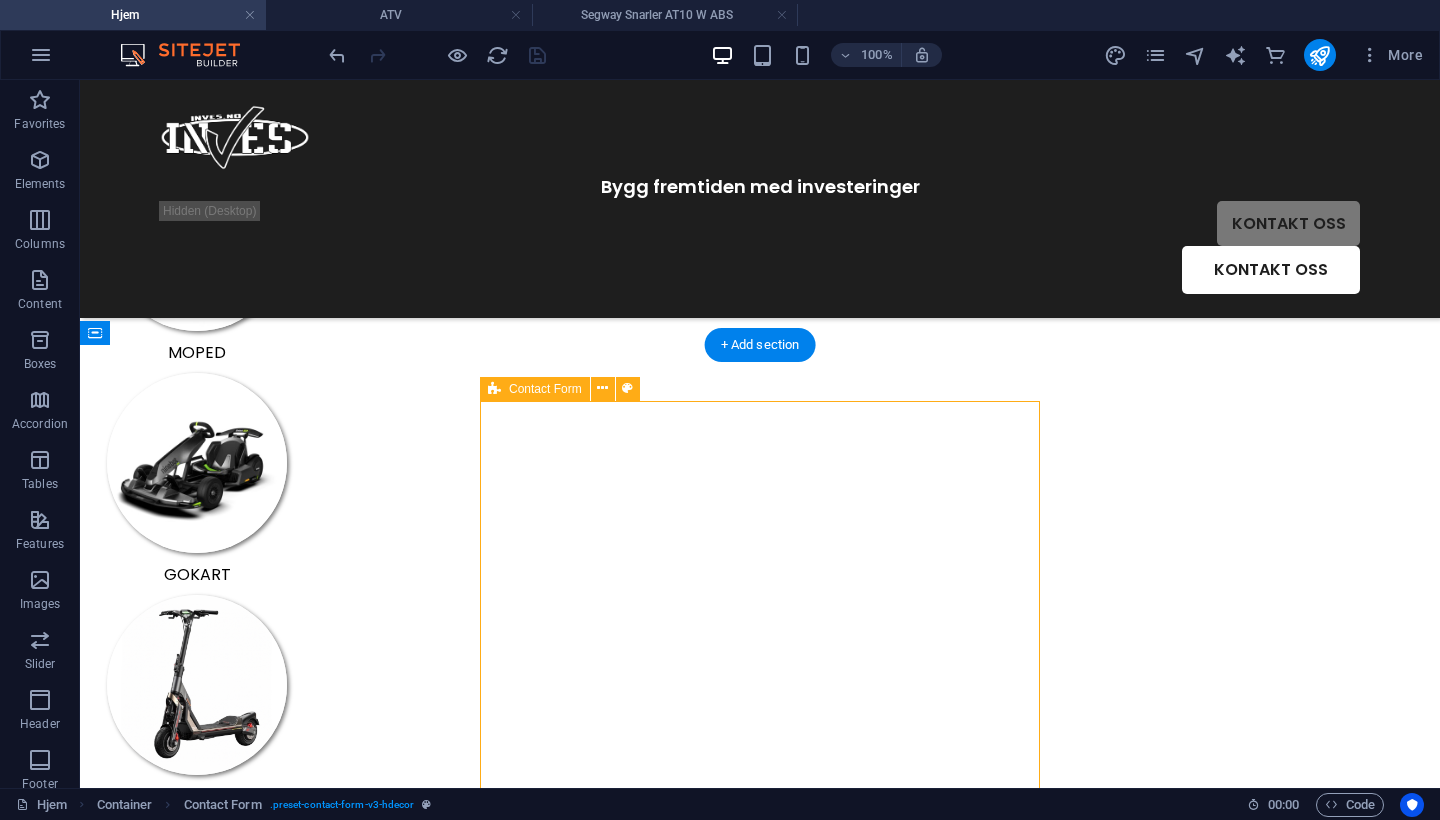 drag, startPoint x: 504, startPoint y: 389, endPoint x: 71, endPoint y: 309, distance: 440.32828 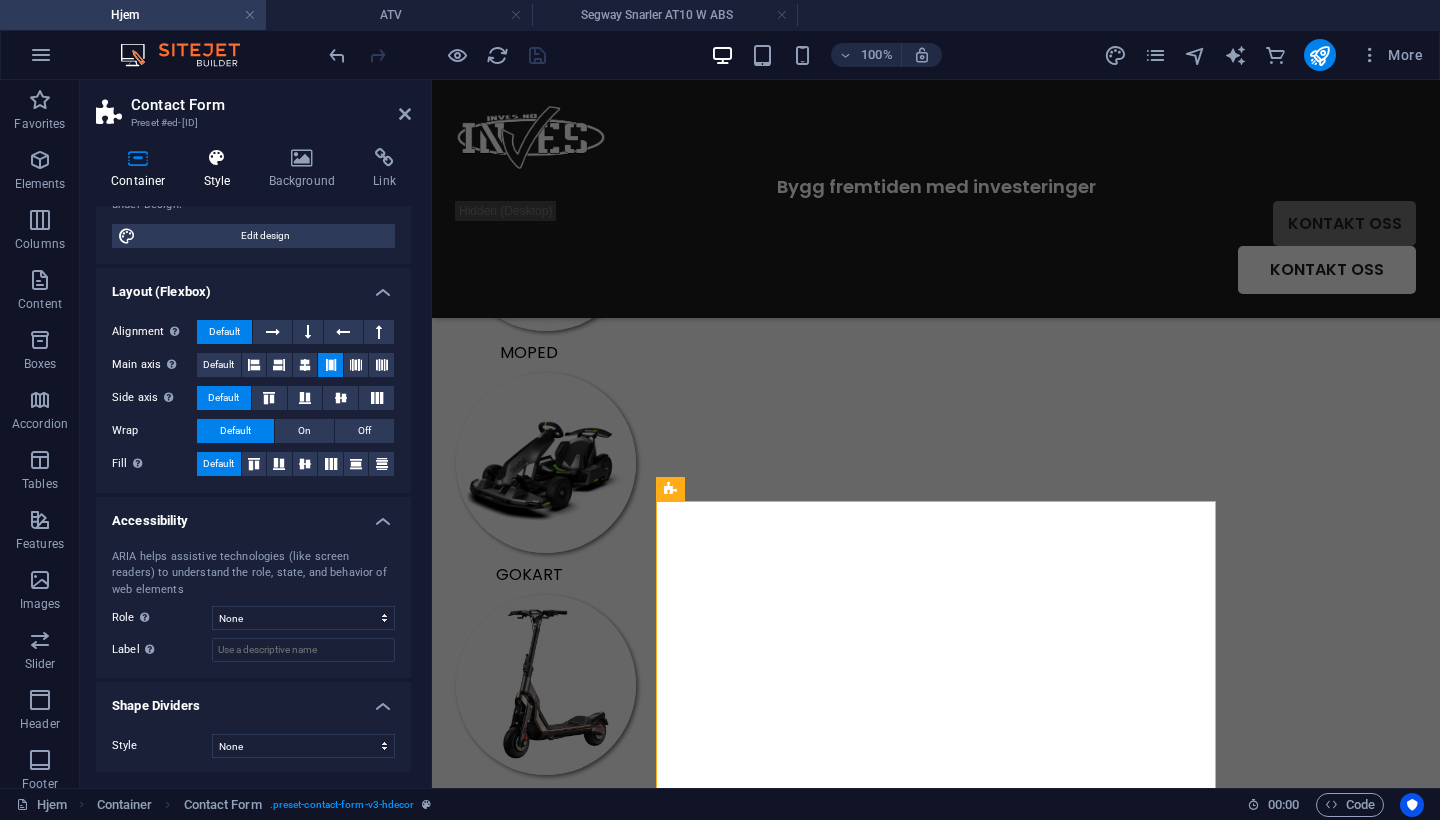 scroll, scrollTop: 206, scrollLeft: 0, axis: vertical 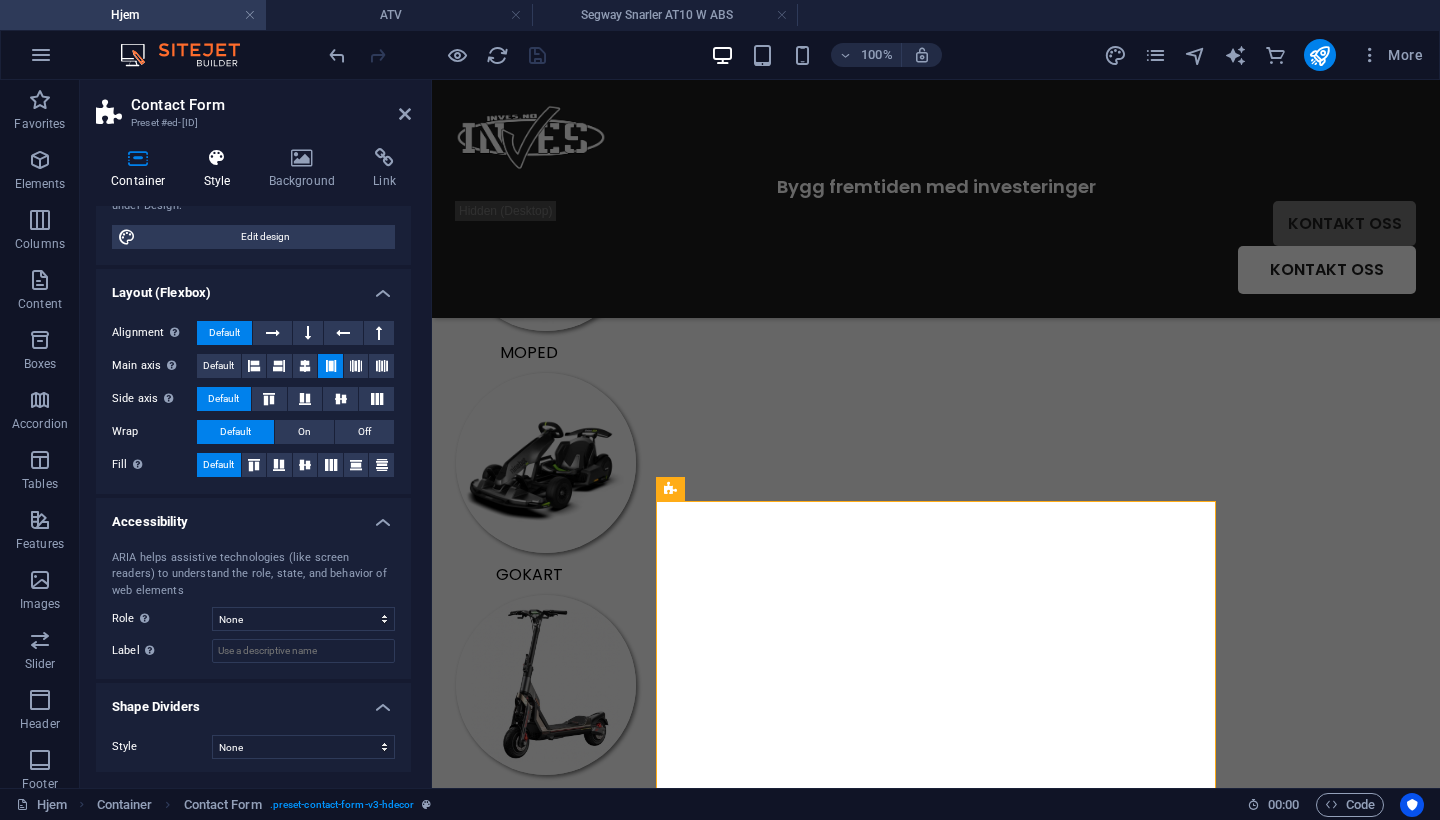 click on "Style" at bounding box center (221, 169) 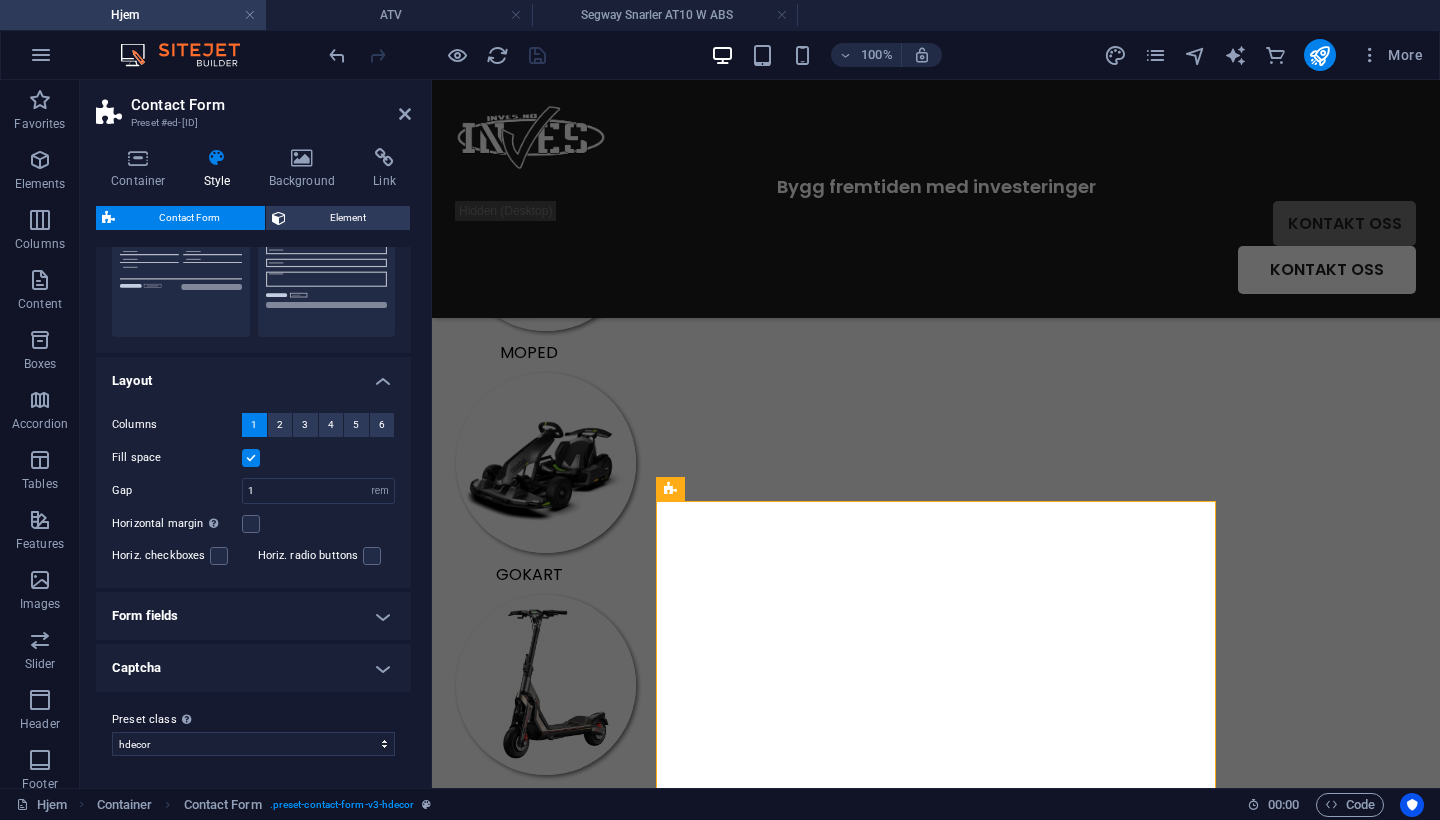 scroll, scrollTop: 233, scrollLeft: 0, axis: vertical 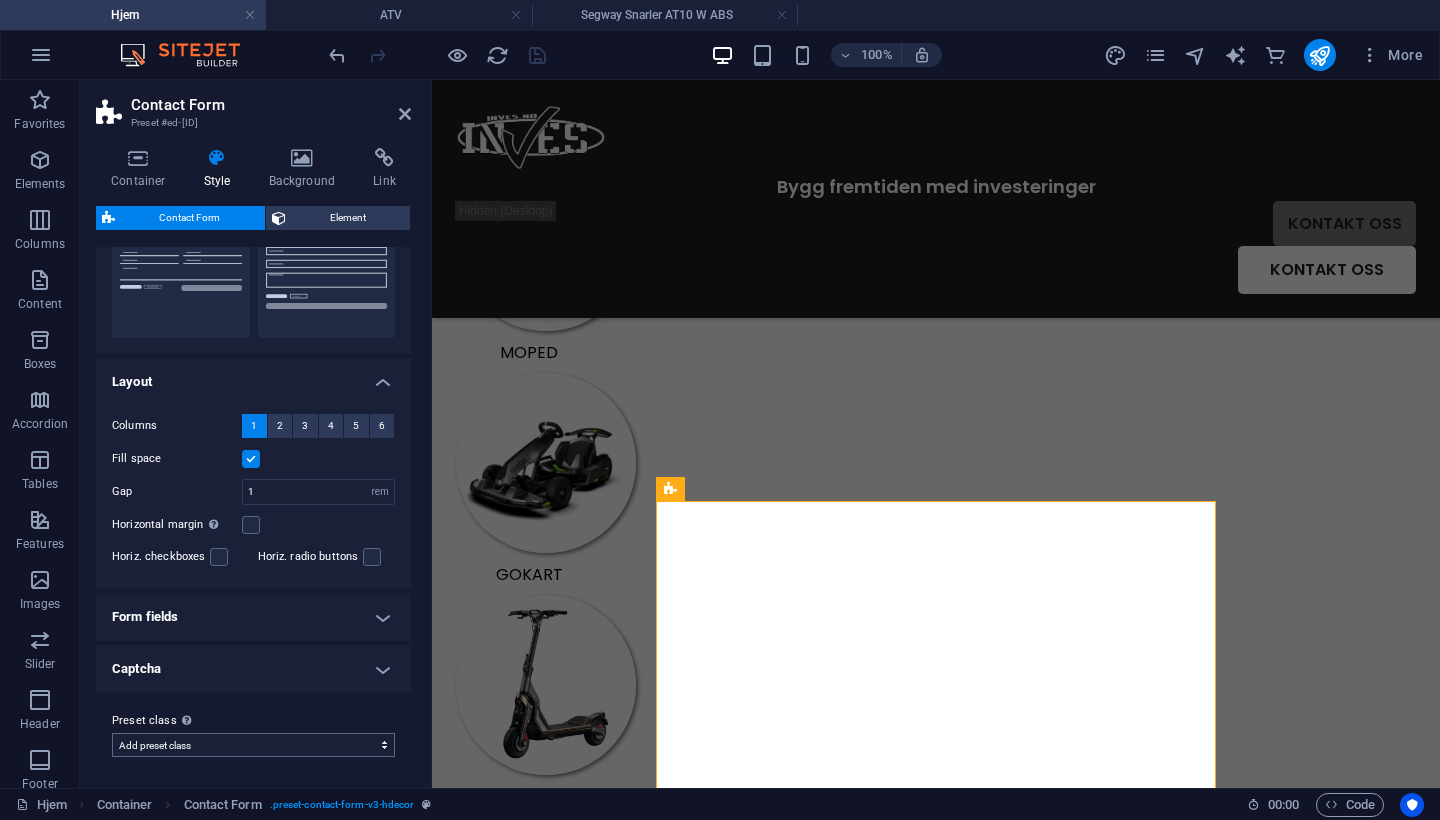 select on "preset-contact-form-v3-hdecor" 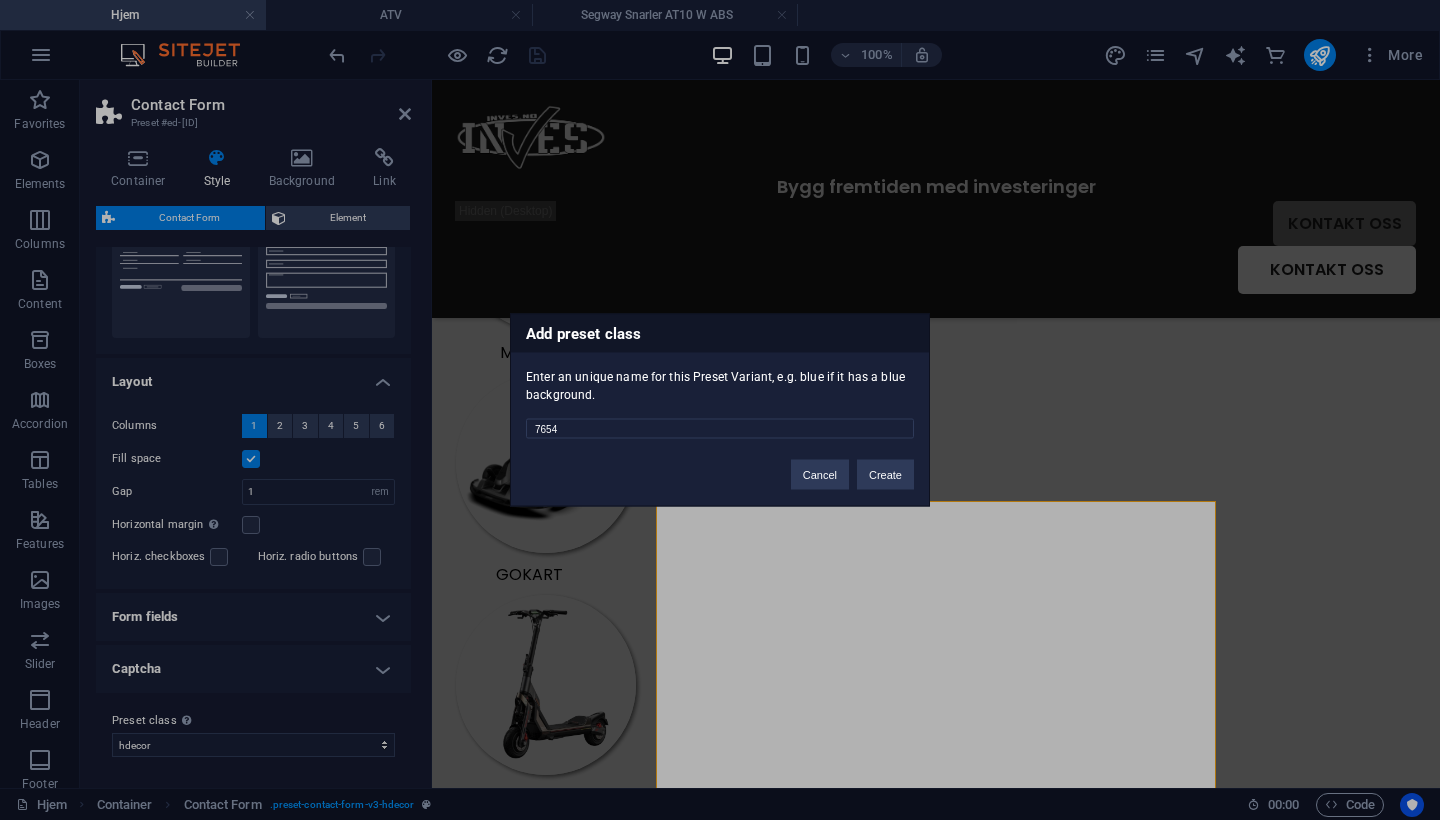 type on "76545" 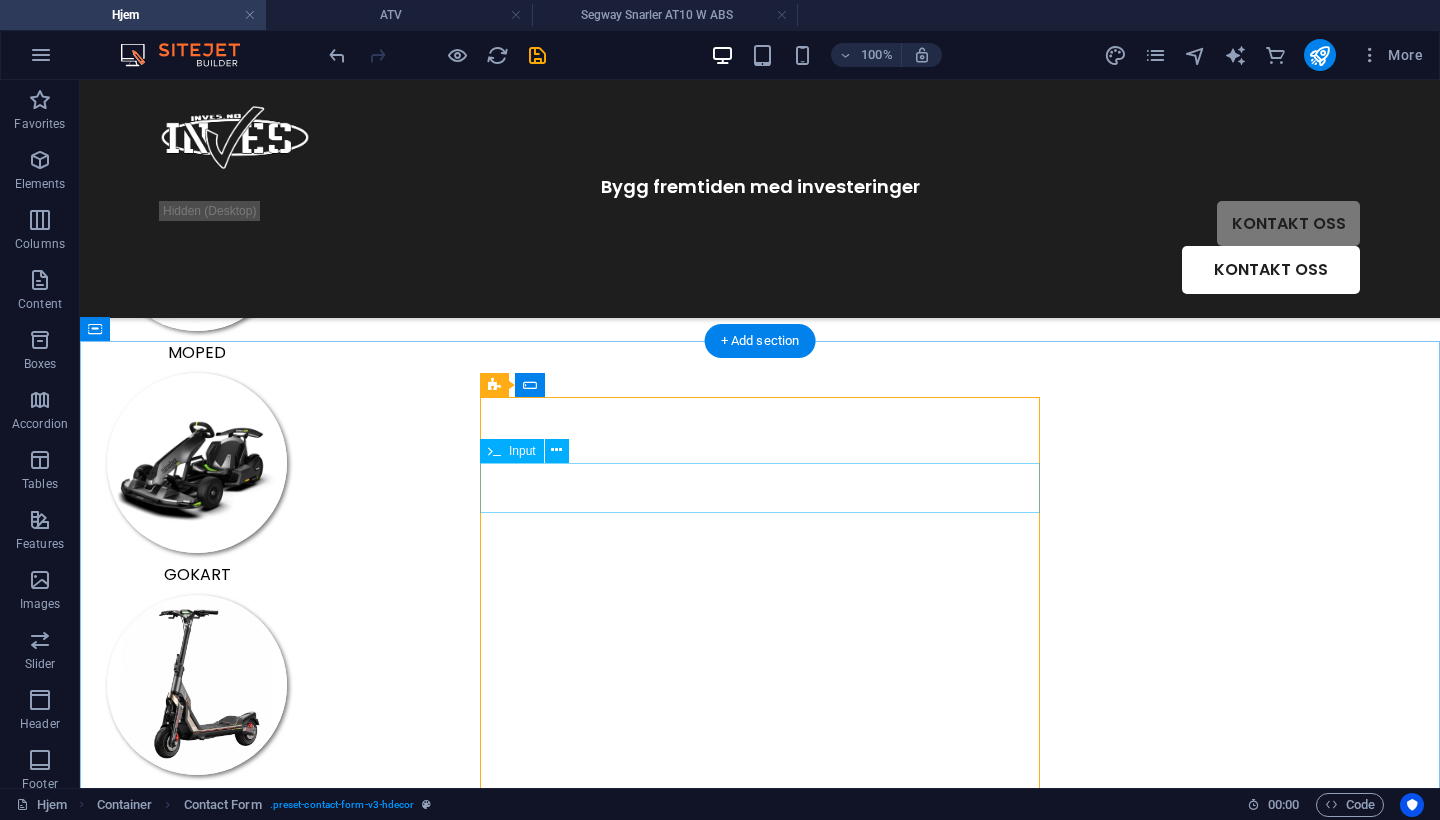 scroll, scrollTop: 2780, scrollLeft: 0, axis: vertical 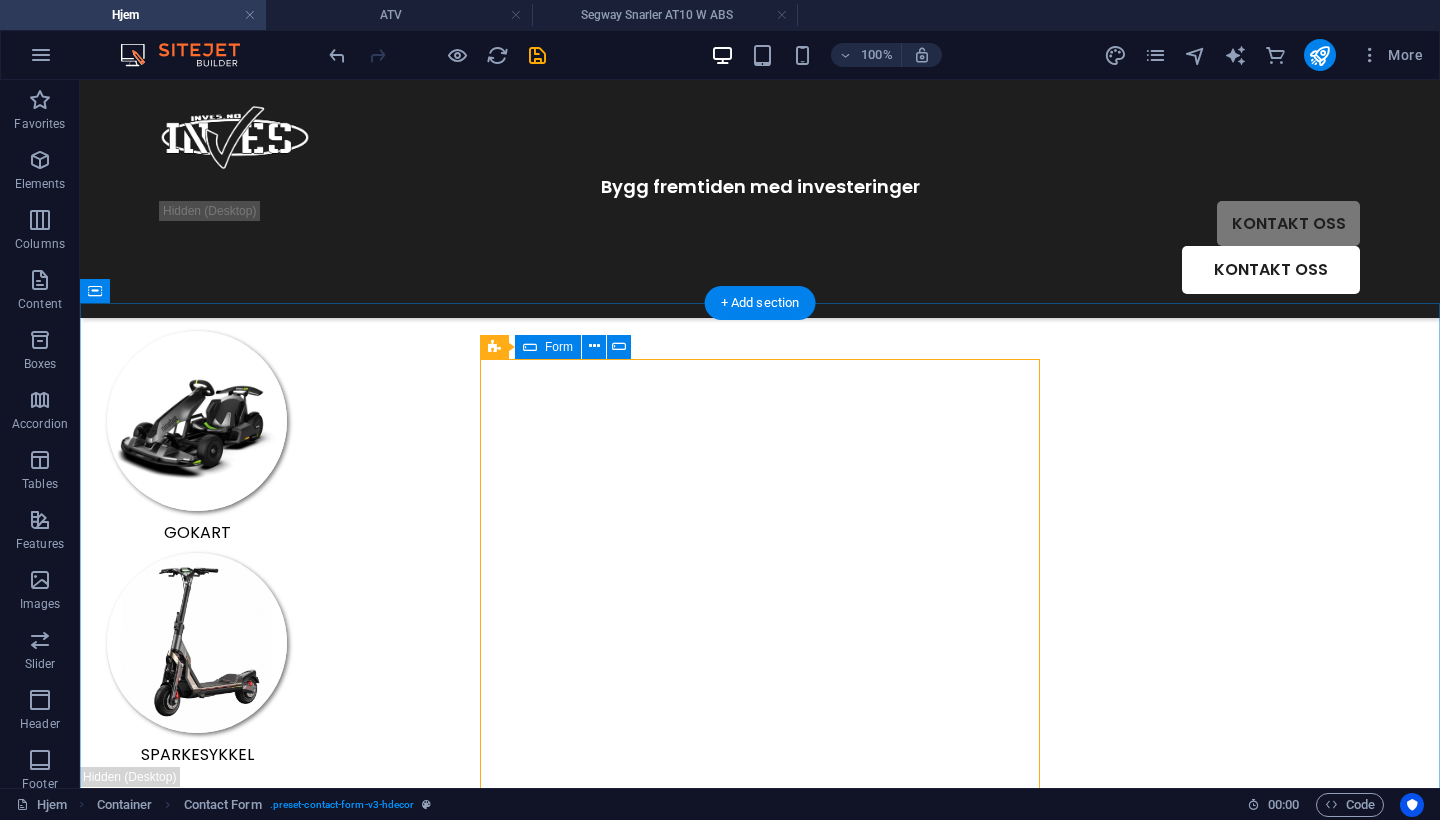 click at bounding box center (530, 347) 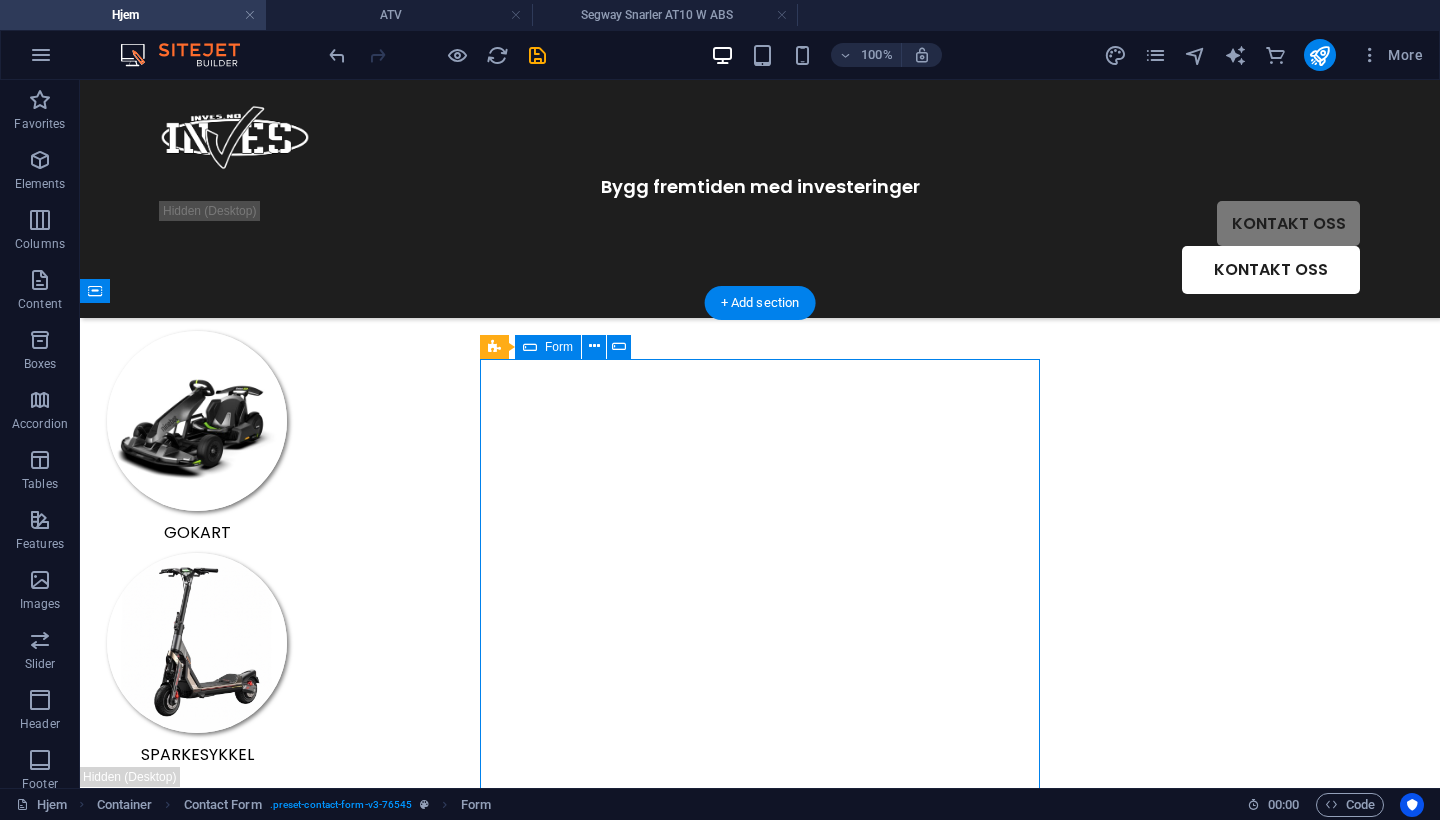 click at bounding box center (530, 347) 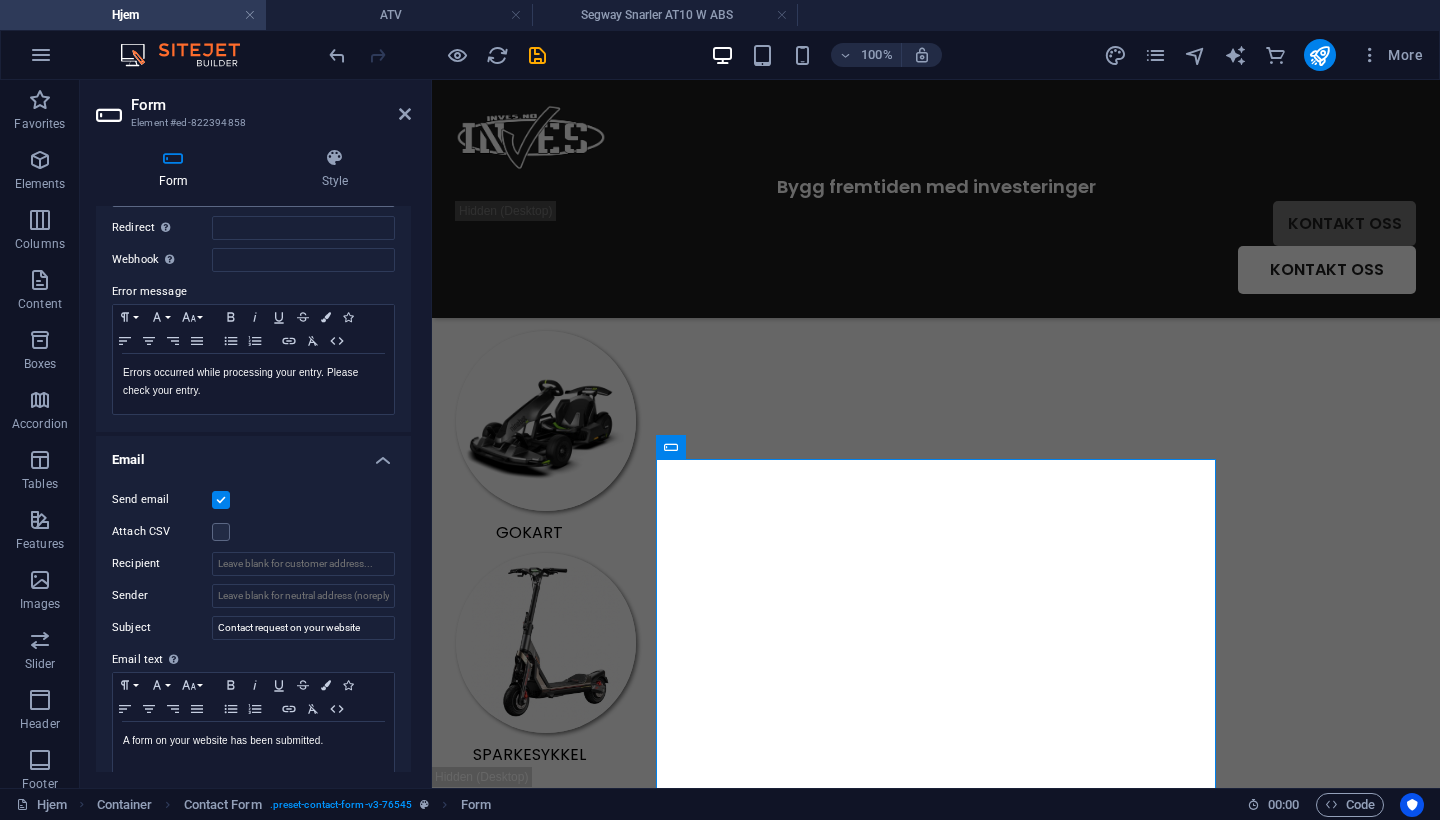 scroll, scrollTop: 348, scrollLeft: 0, axis: vertical 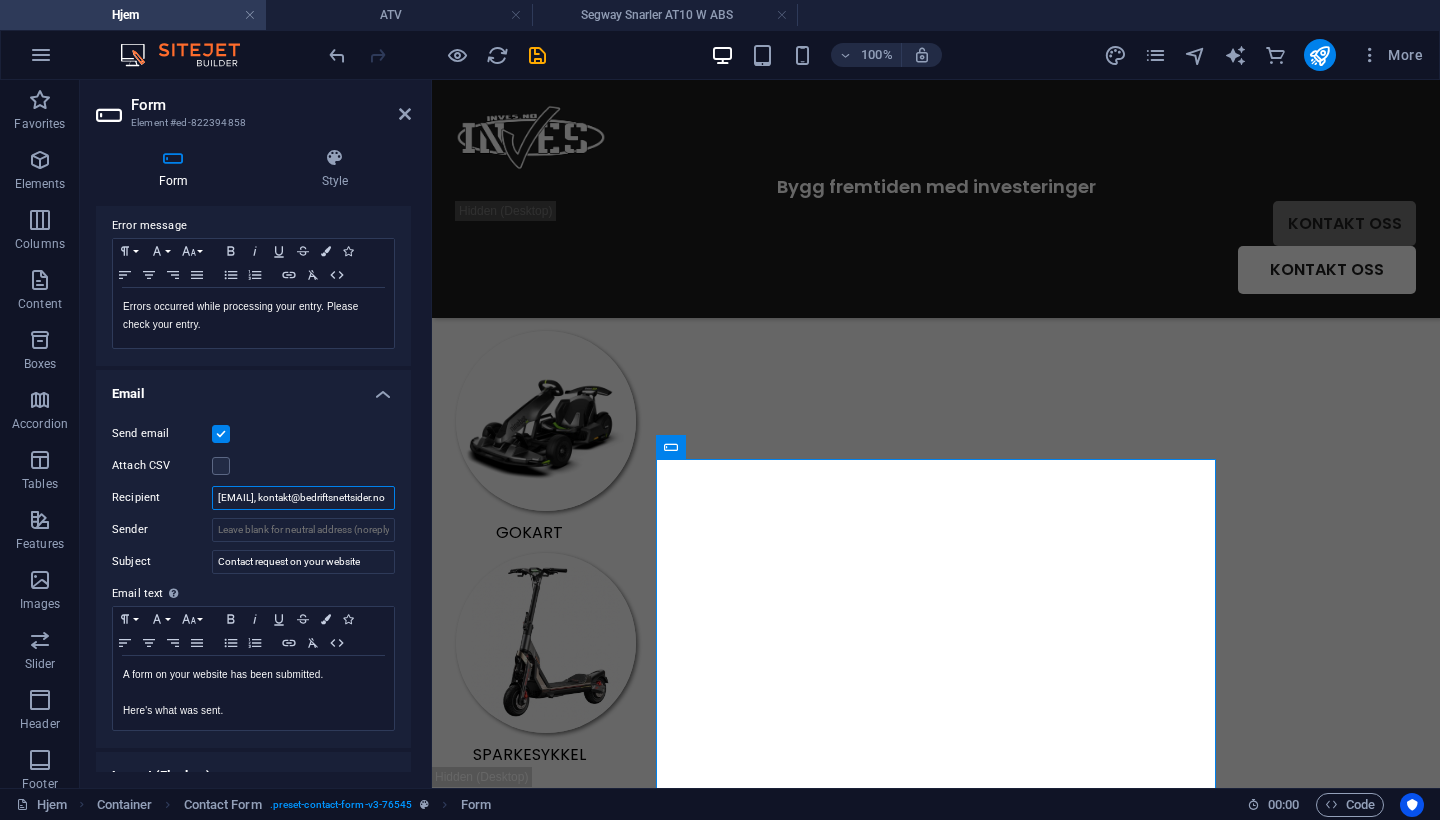 type on "[EMAIL], kontakt@bedriftsnettsider.no" 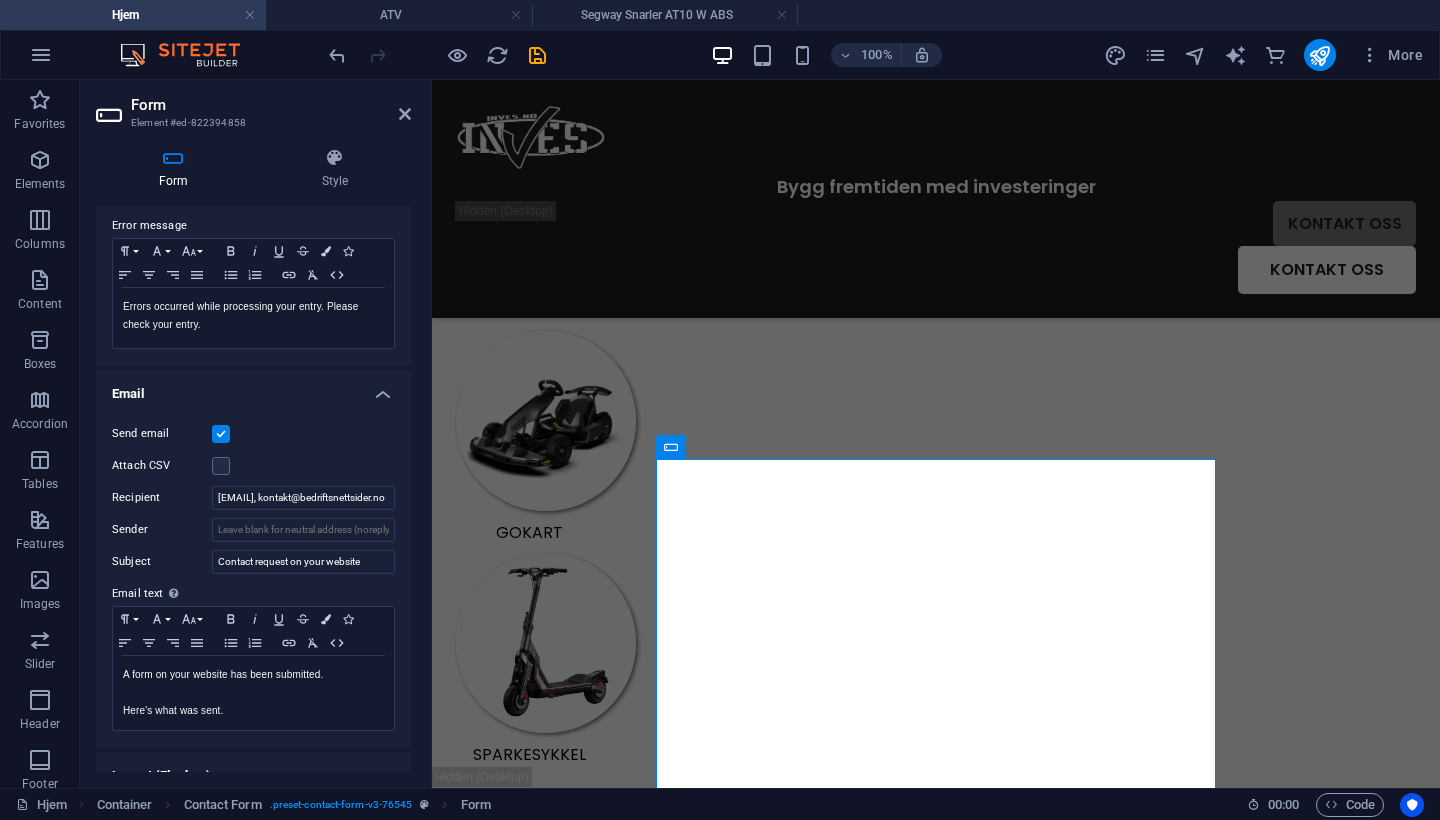 click on "Attach CSV" at bounding box center [253, 466] 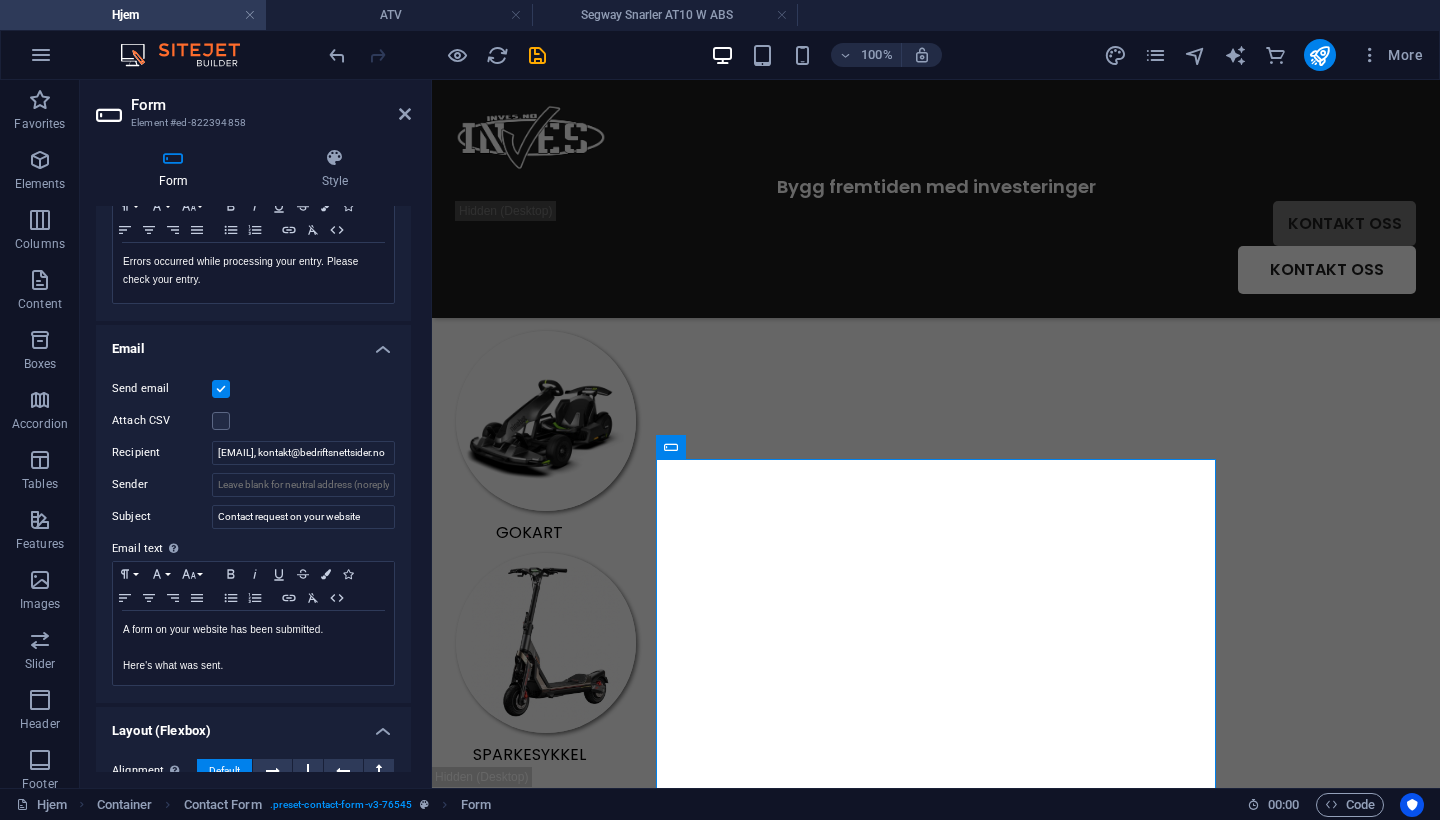 scroll, scrollTop: 397, scrollLeft: 0, axis: vertical 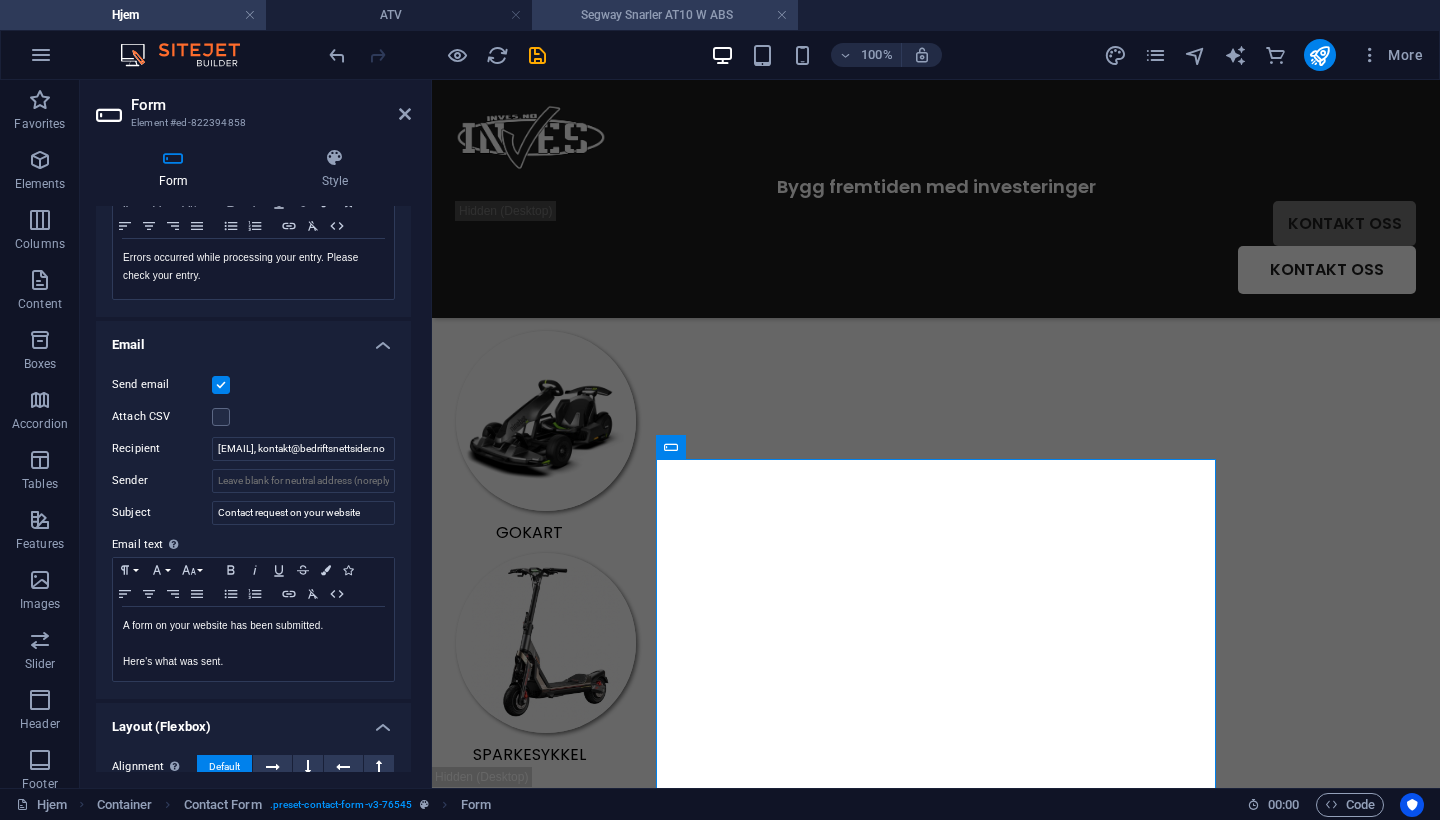 click on "Segway Snarler AT10 W ABS" at bounding box center (665, 15) 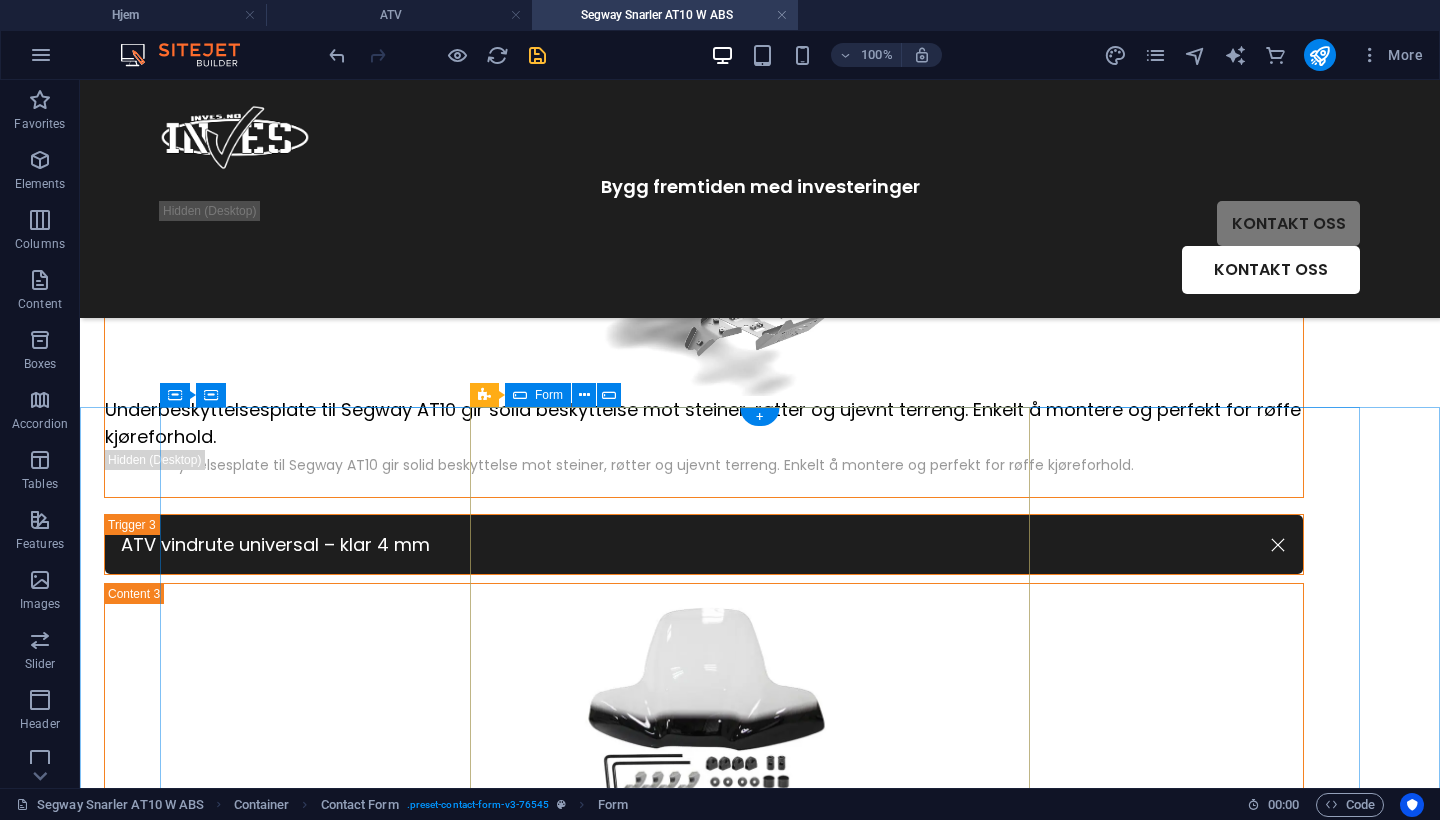 click on "Form" at bounding box center [538, 395] 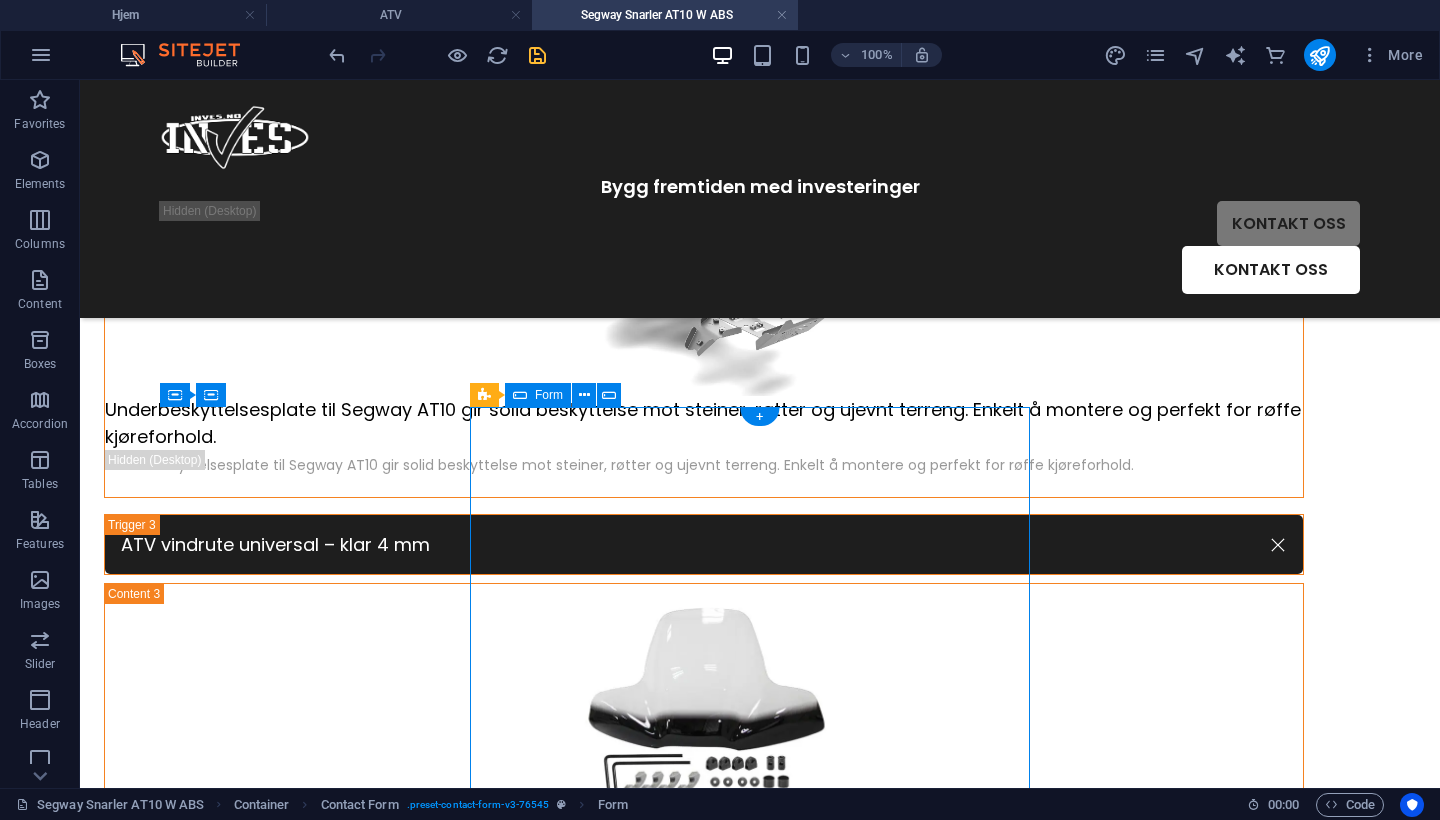 click on "Form" at bounding box center [538, 395] 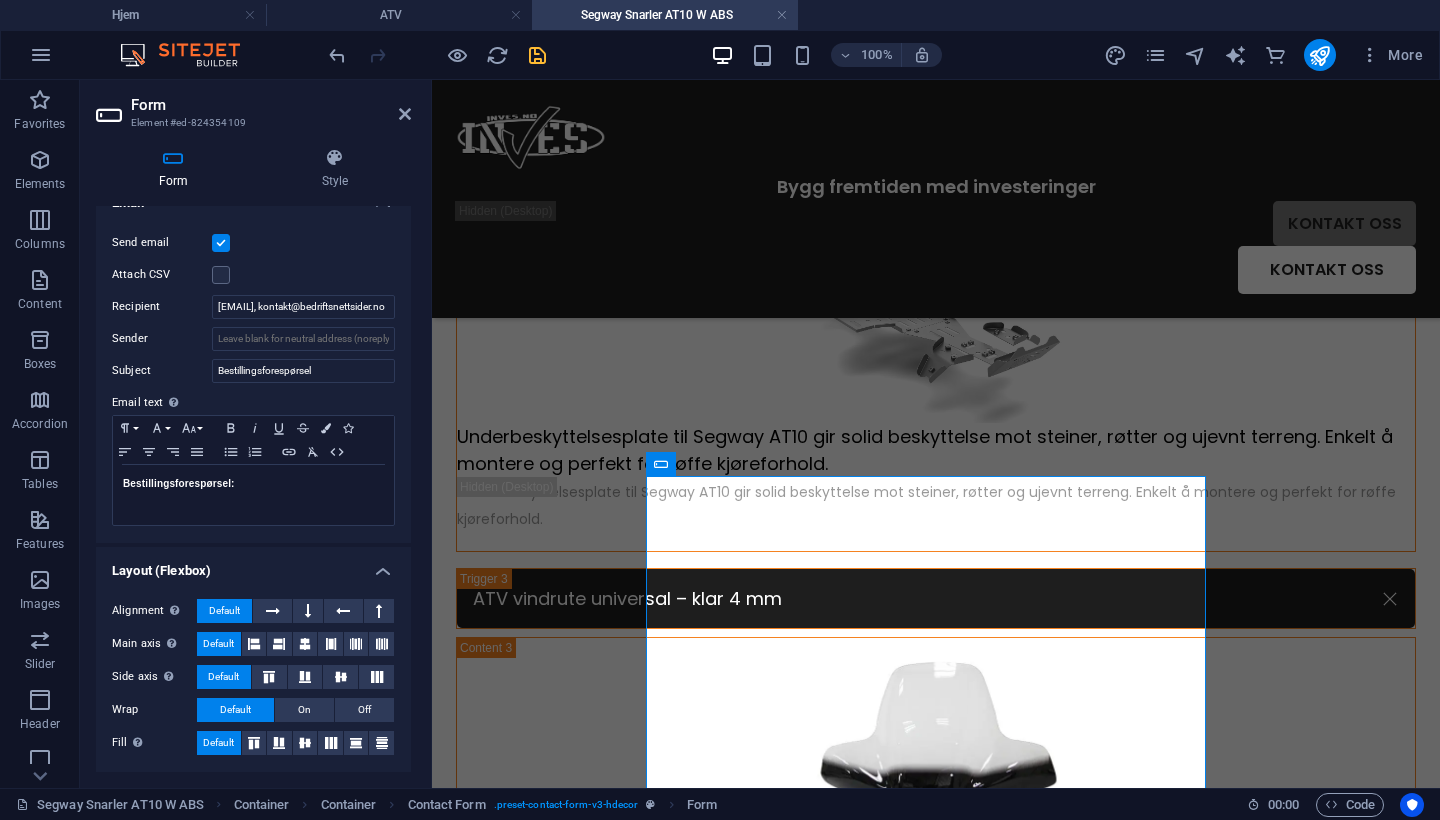 scroll, scrollTop: 552, scrollLeft: 0, axis: vertical 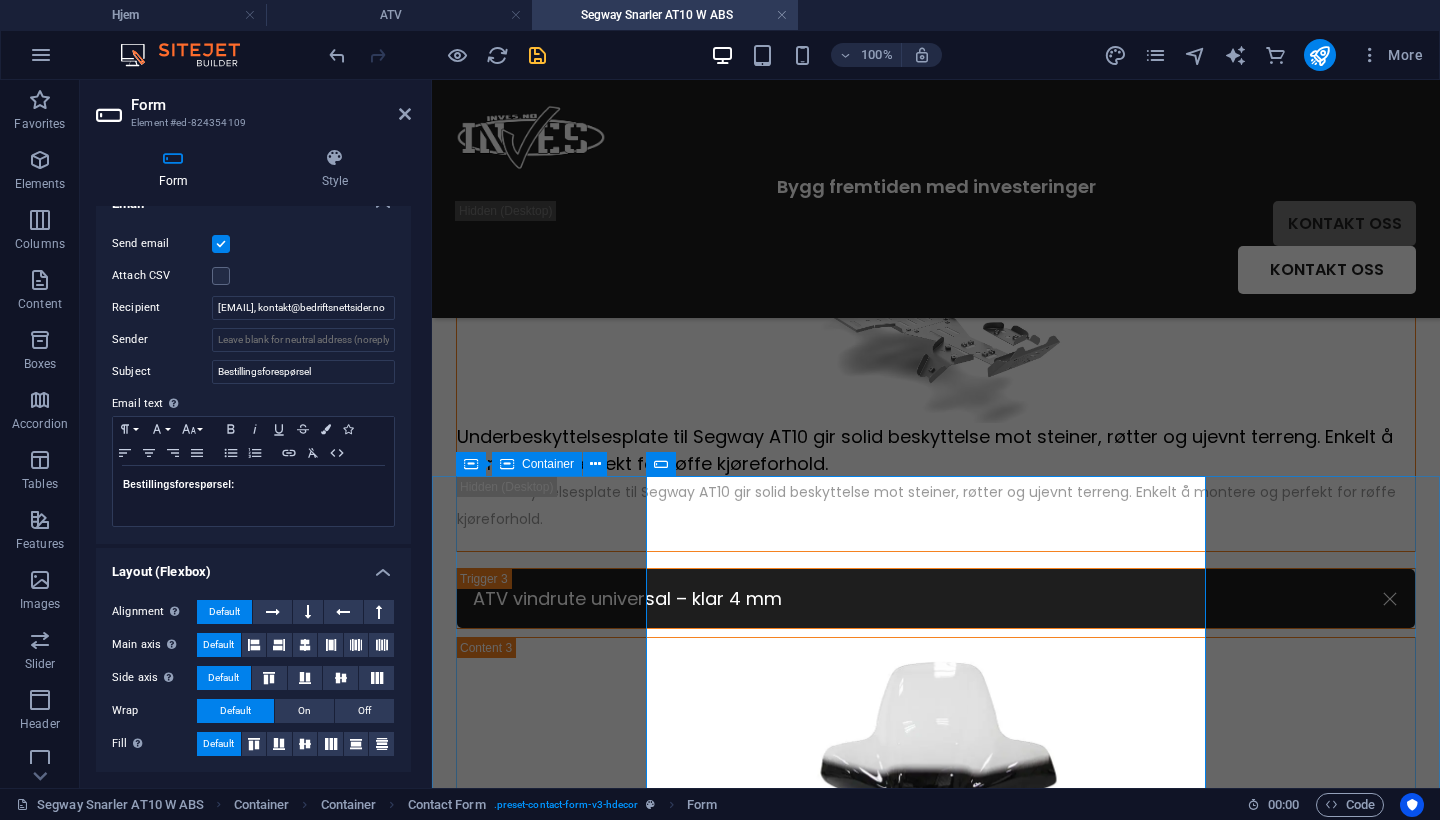 click on "Farge på kjøretøy: Svart Grå + rød Camo Ønsket betalingsmetode: Faktura Vipps Delbetaling Svea Delbetaling Klarna Ønsket leveringsmetode: Hente selv Hjemlevering Kundeinformasjon: Ekstrautstyr:   AT10 front fanger kit   AT10 underbeskyttelsesplate i aluminium   ATV vindrute universal – klar 4 mm Montering og registrering:   Kun montering   Kun registrering   Begge deler   Ingen (jeg ordner alt selv)   Jeg er klar over at selvmontering kan påvirke garantien, da enkelte garantivilkår krever at produktet monteres av fagpersoner for at garantien skal gjelde. Unreadable? Load new Send forespørsel" at bounding box center [936, 1808] 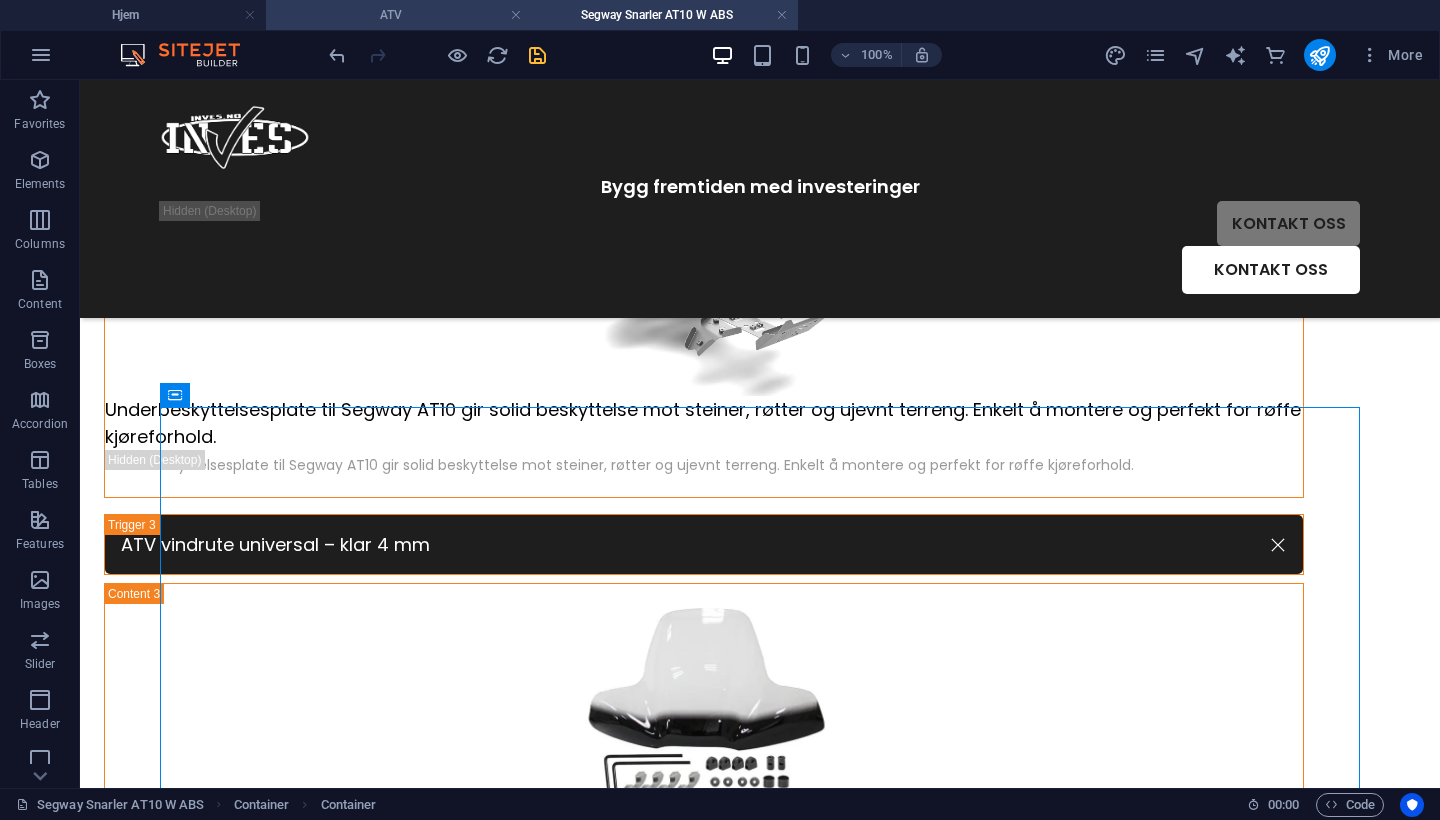 click on "ATV" at bounding box center (399, 15) 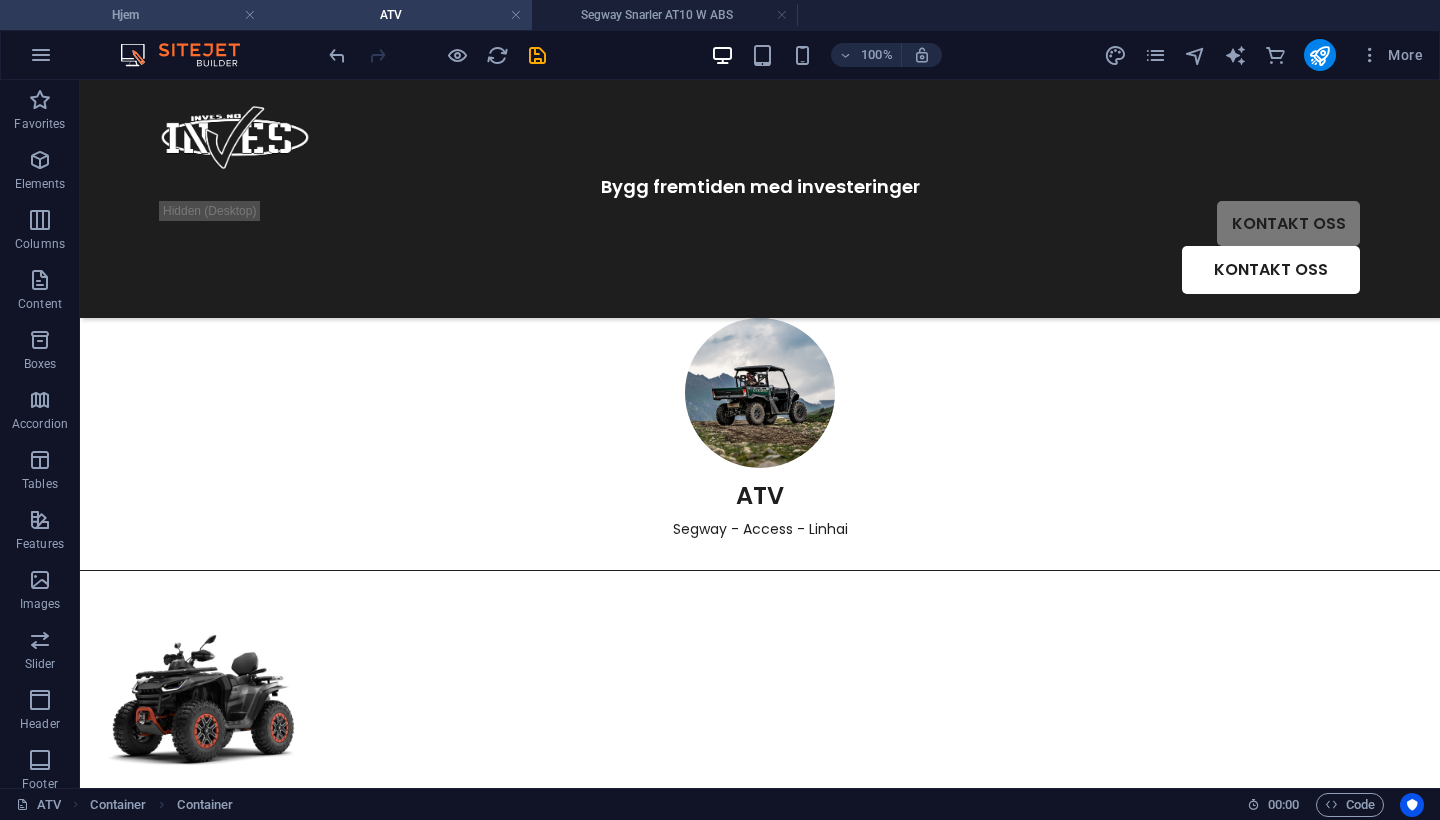 click on "Hjem" at bounding box center [133, 15] 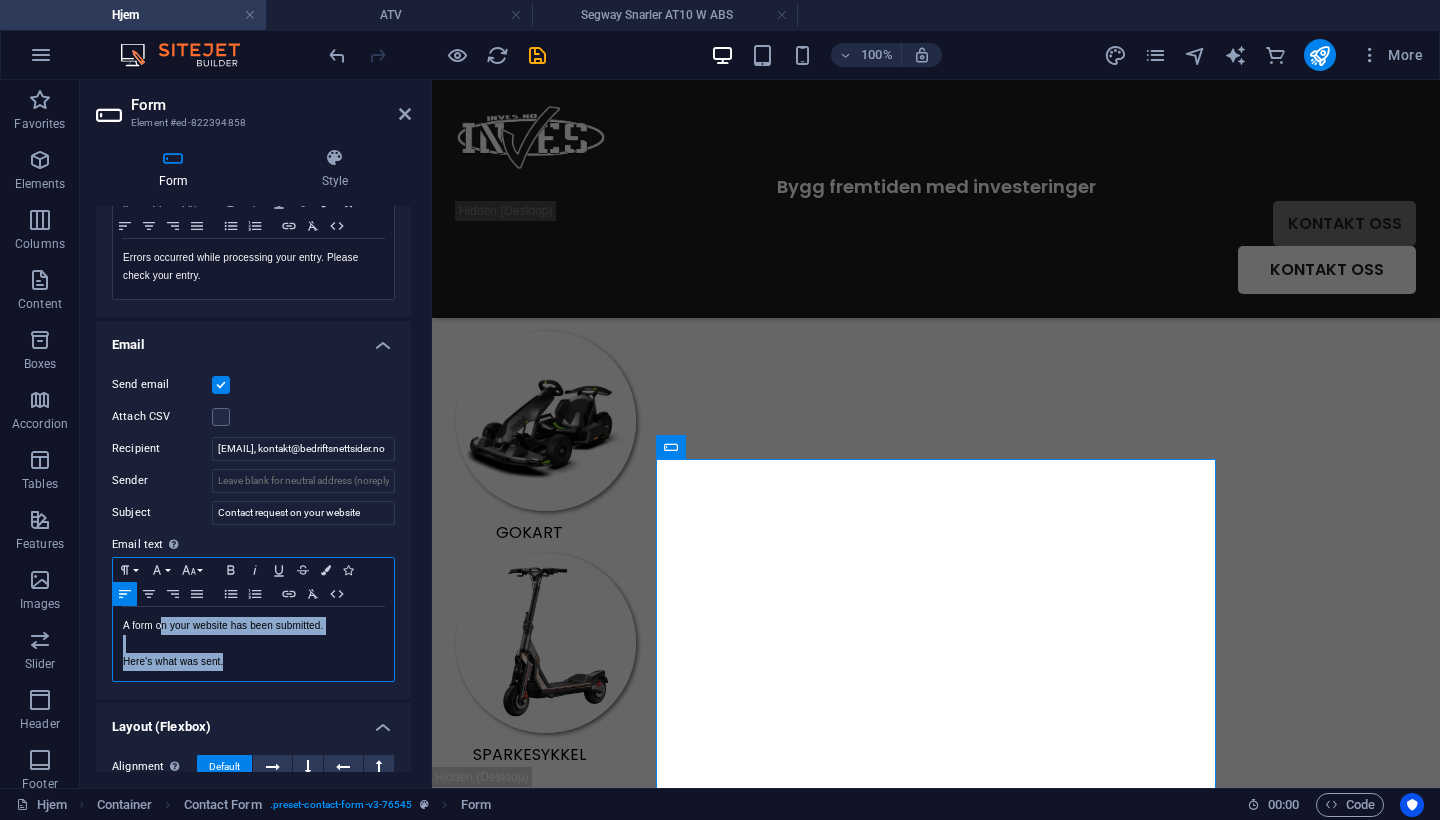 drag, startPoint x: 268, startPoint y: 657, endPoint x: 164, endPoint y: 617, distance: 111.42711 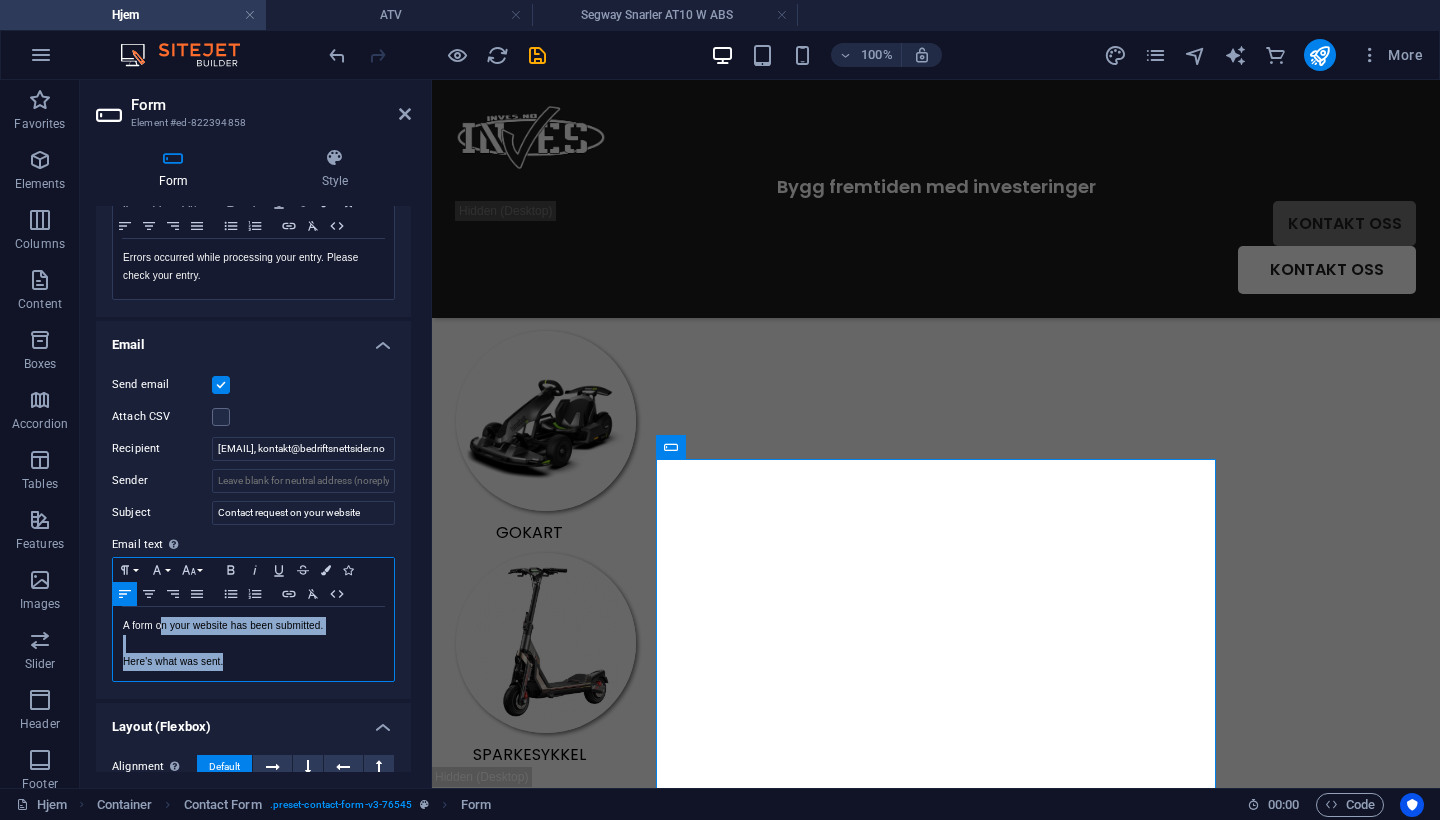 click on "A form on your website has been submitted. Here's what was sent." at bounding box center (253, 644) 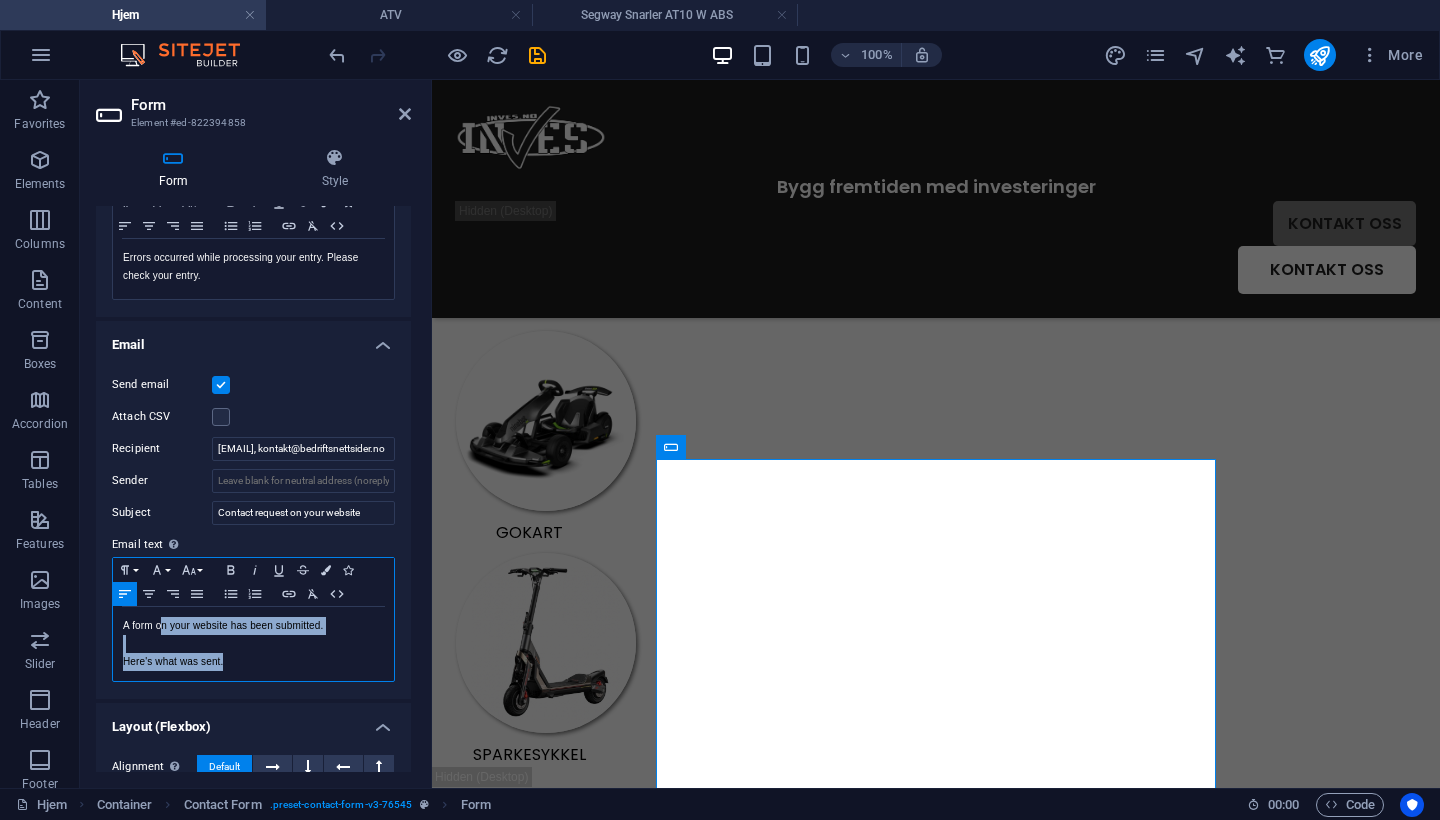 type 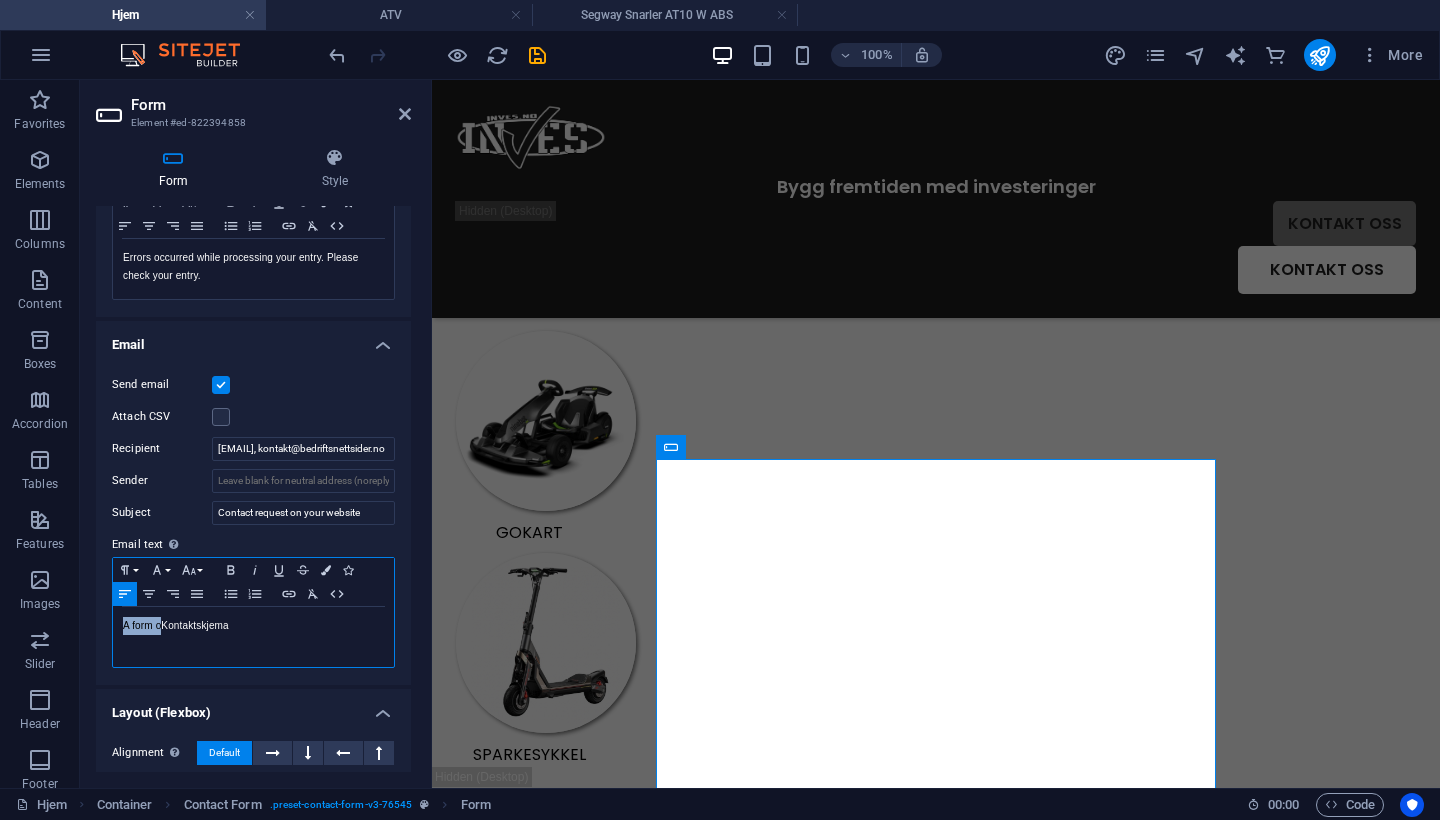 drag, startPoint x: 160, startPoint y: 626, endPoint x: 93, endPoint y: 618, distance: 67.47592 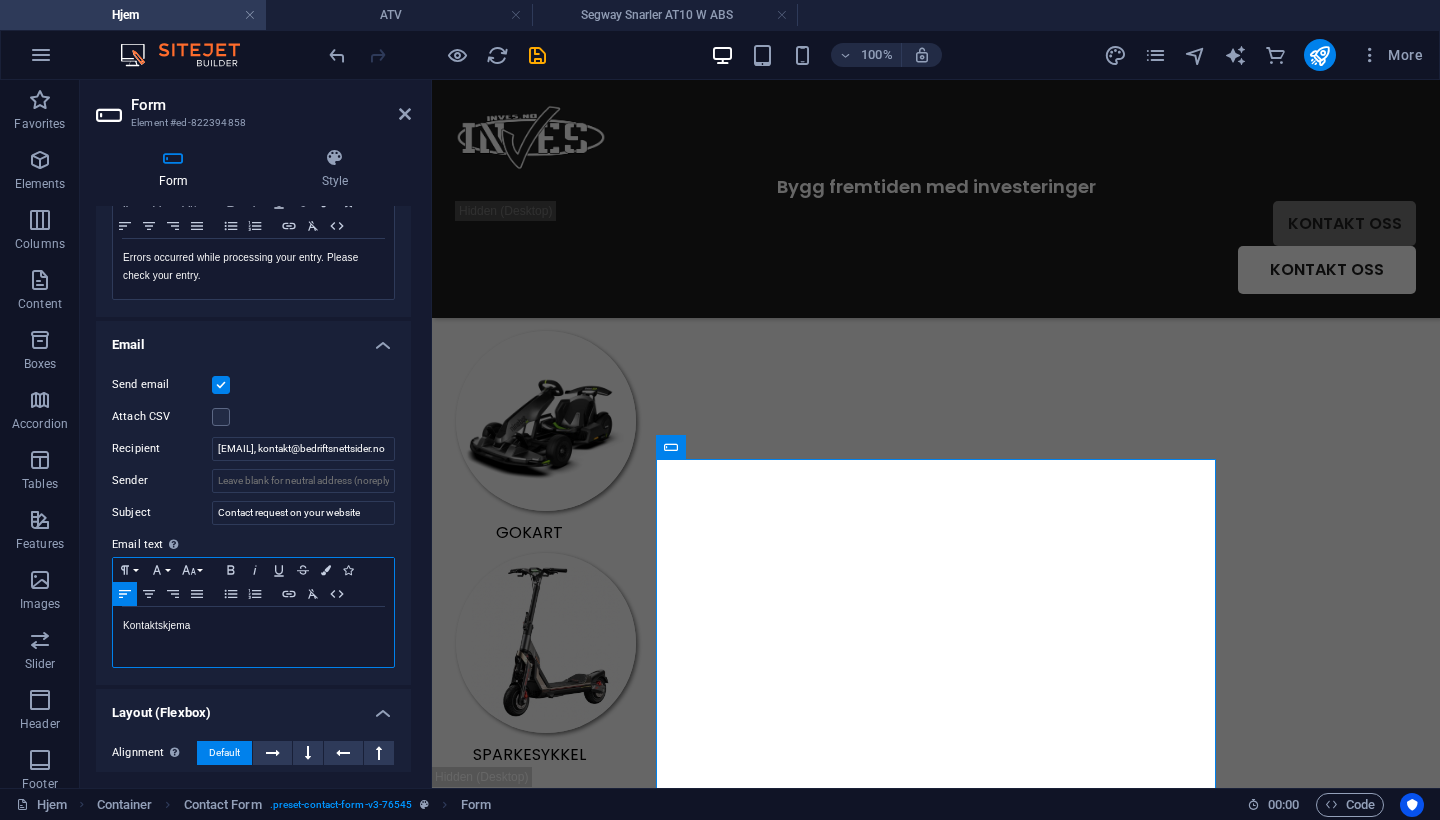 click on "Kontaktskjema" at bounding box center (253, 626) 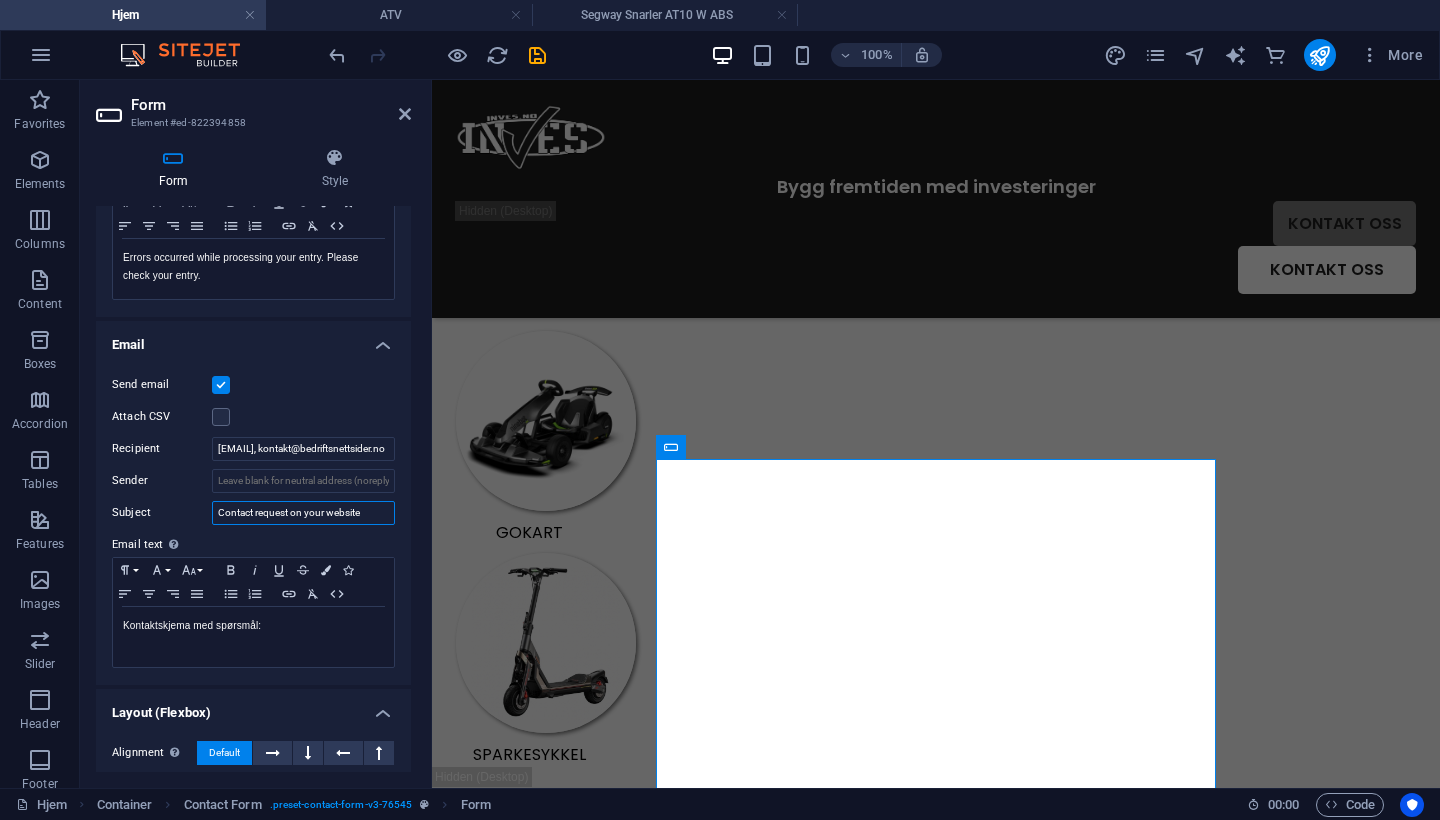 drag, startPoint x: 362, startPoint y: 512, endPoint x: 211, endPoint y: 510, distance: 151.01324 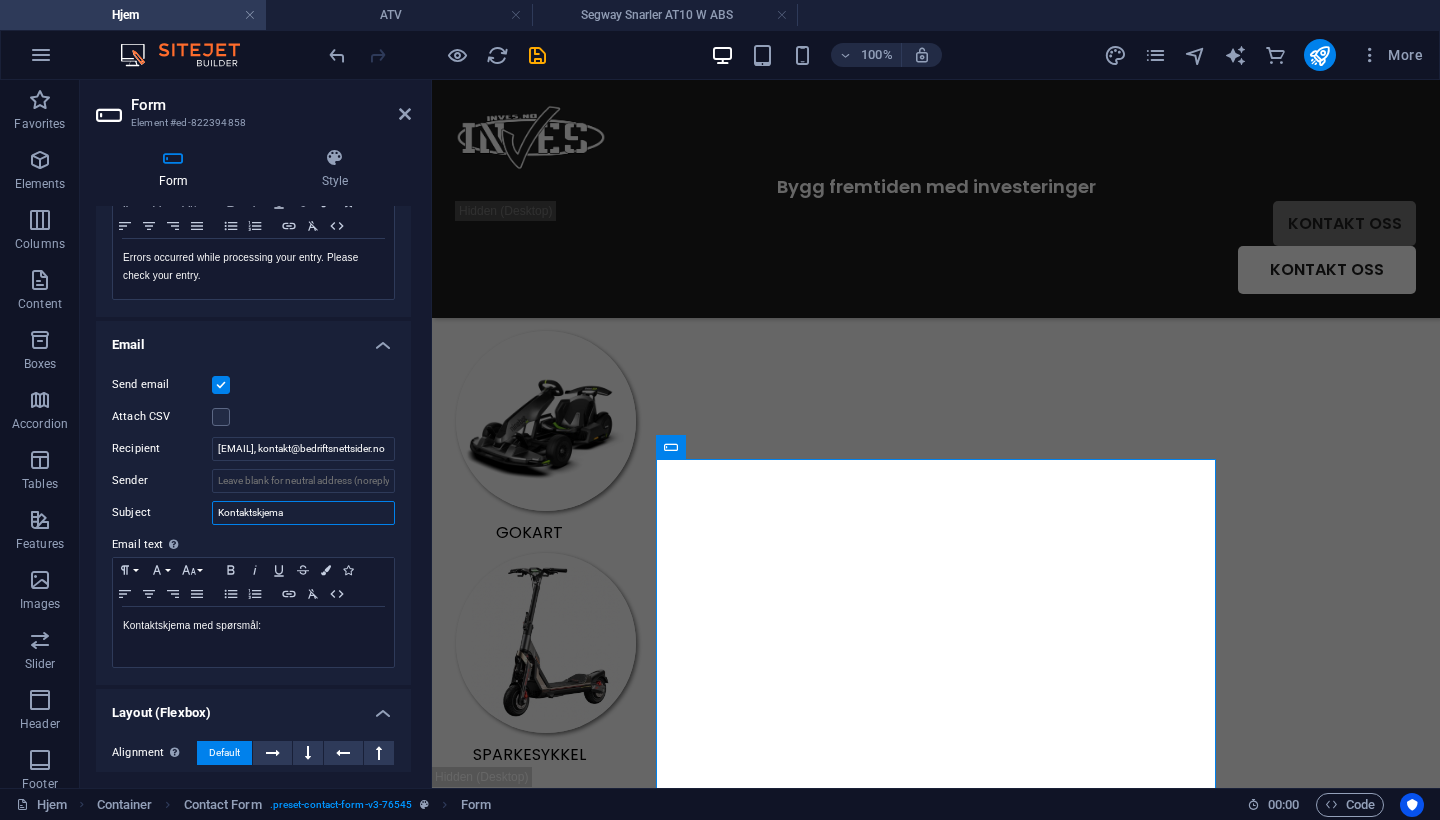 type on "Kontaktskjema" 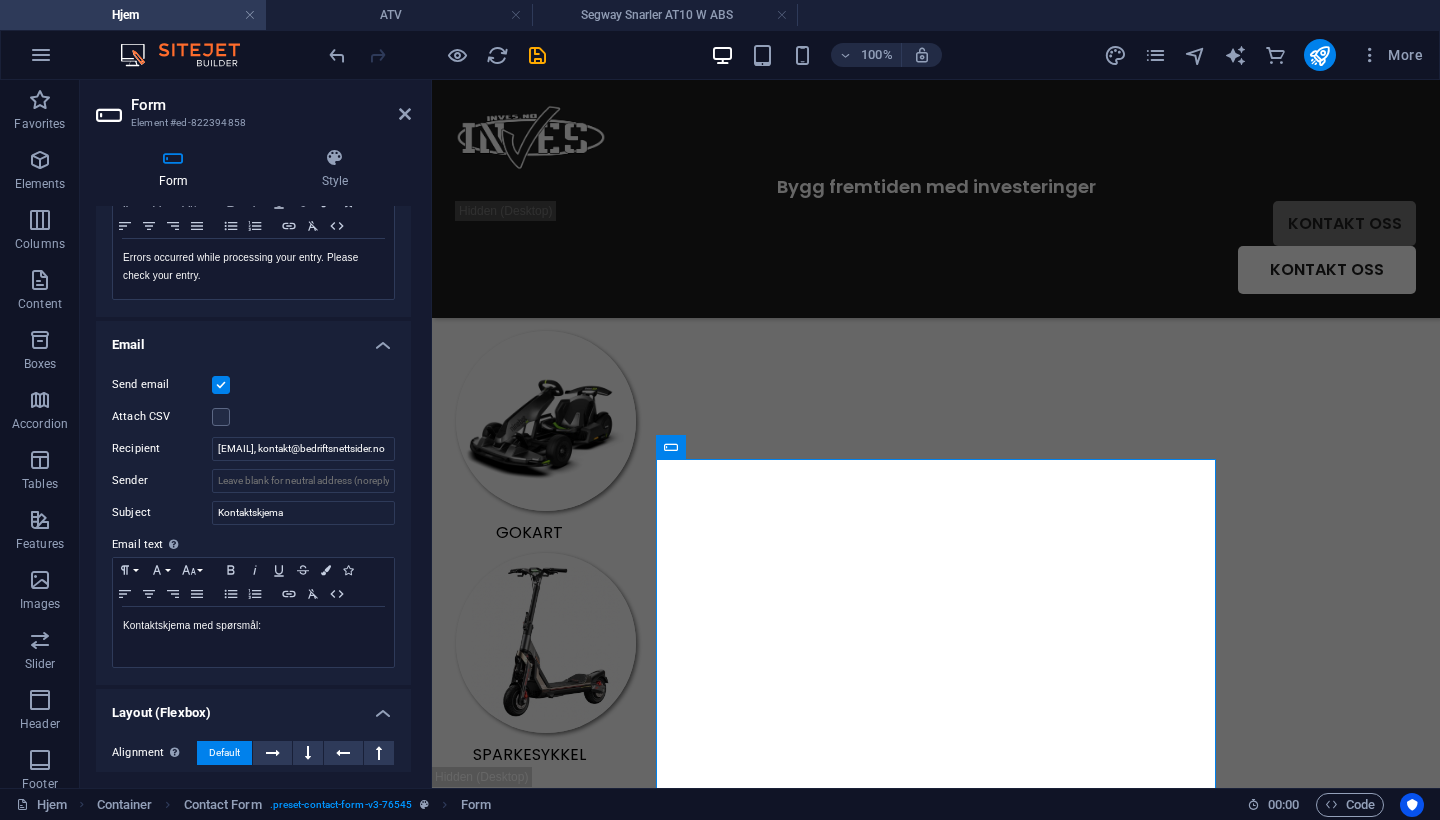 click on "Subject" at bounding box center [162, 513] 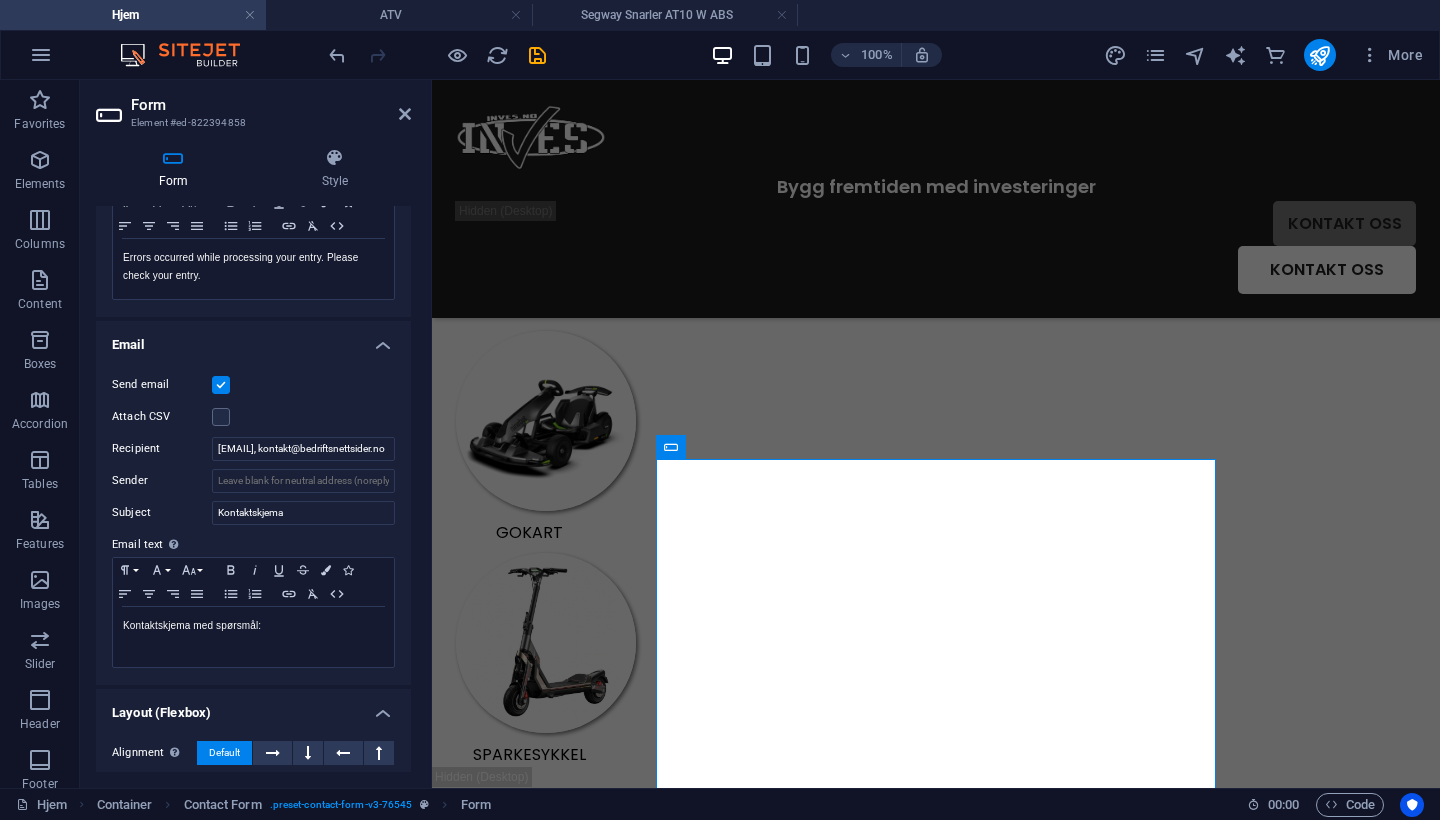 click on "Kontaktskjema" at bounding box center (303, 513) 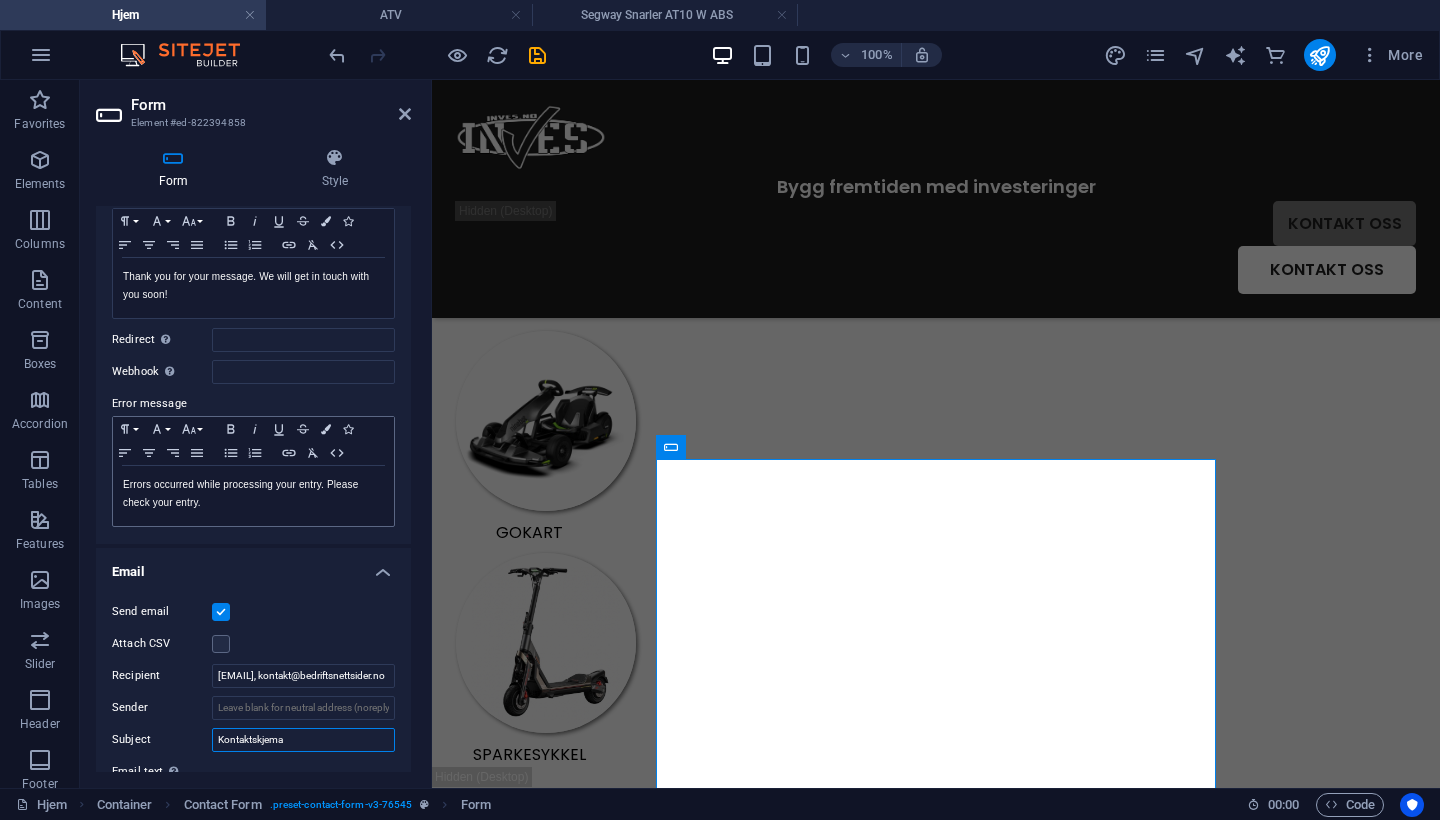 scroll, scrollTop: 166, scrollLeft: 0, axis: vertical 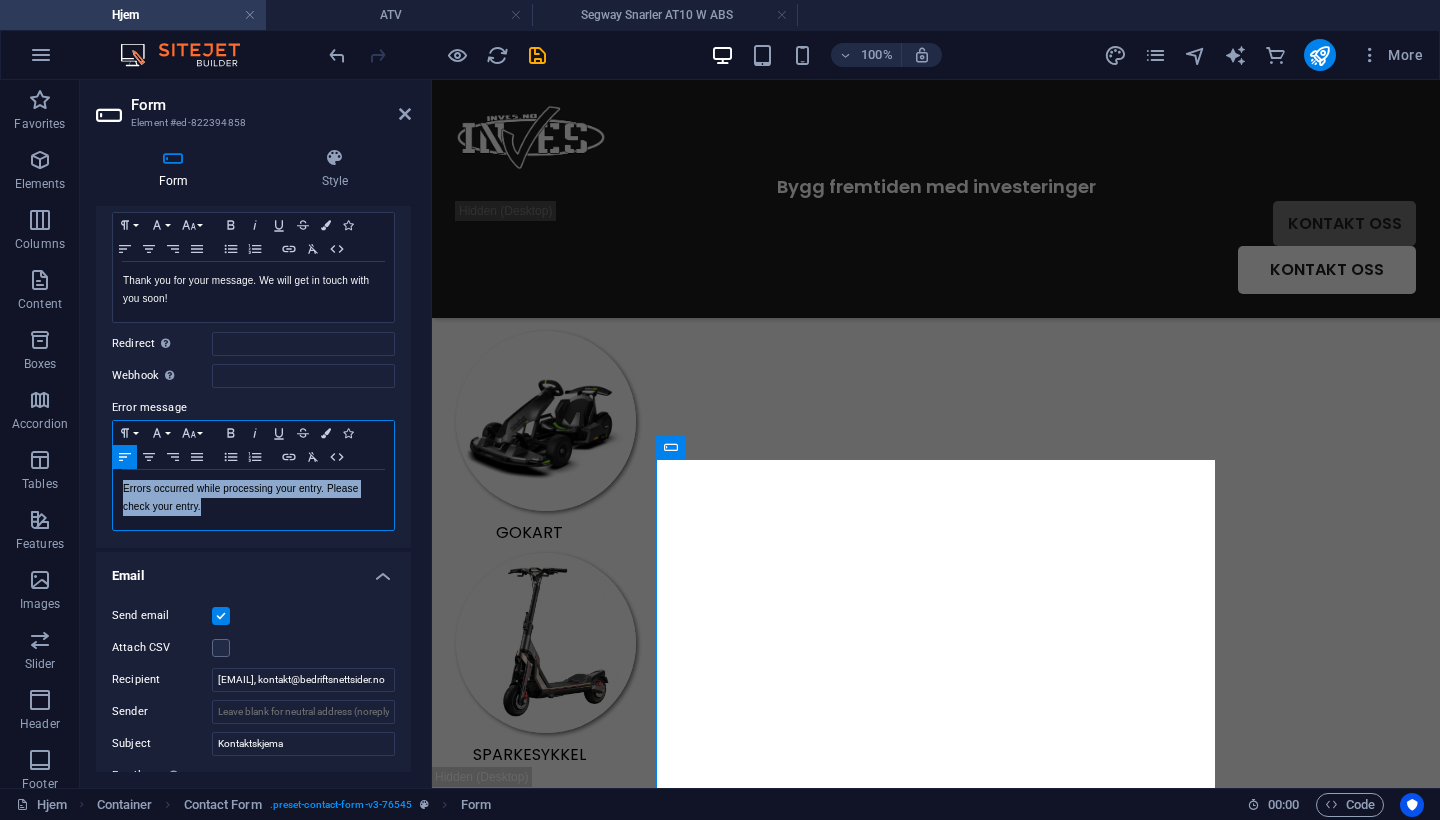 drag, startPoint x: 244, startPoint y: 509, endPoint x: 113, endPoint y: 490, distance: 132.3707 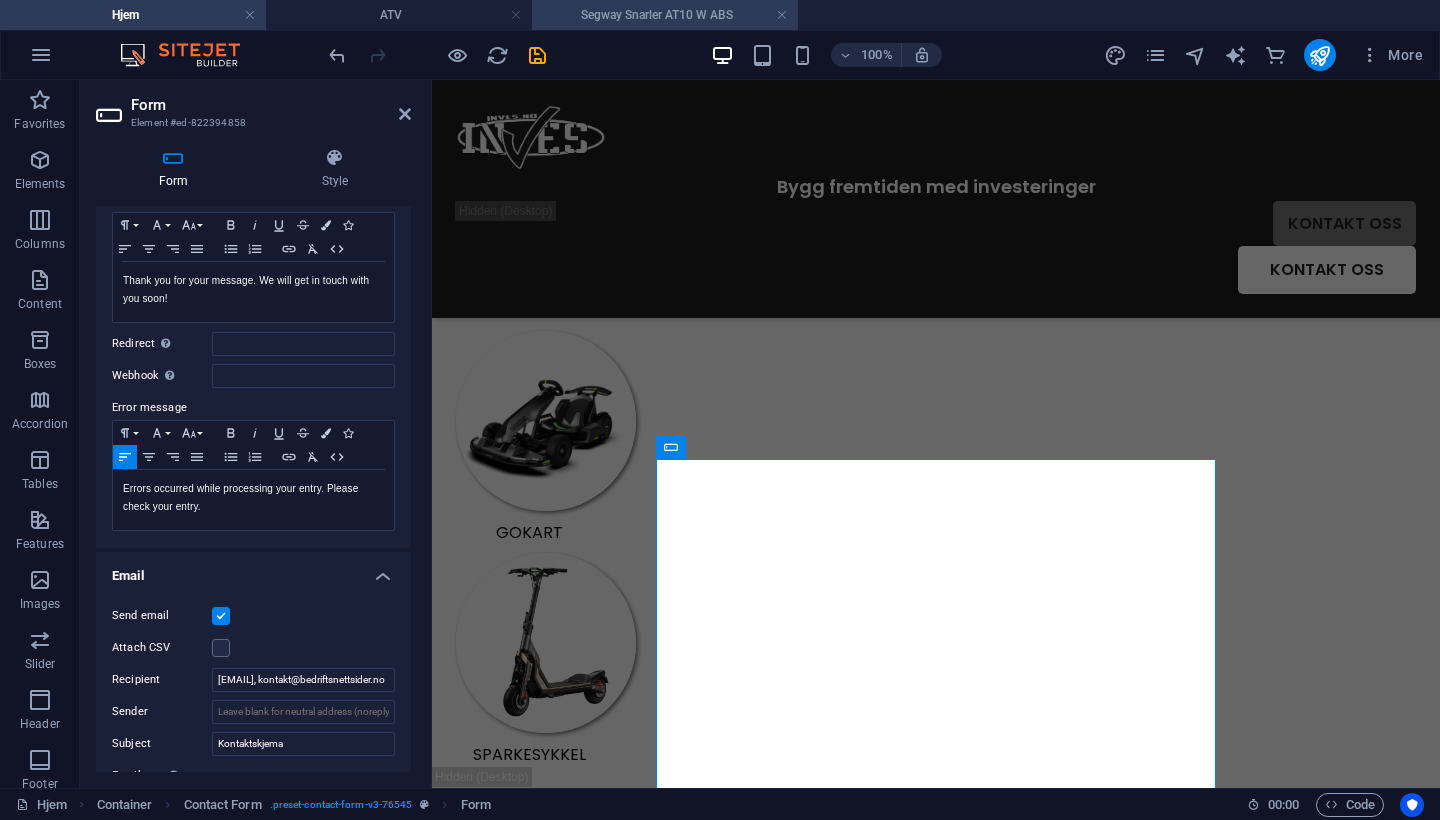 click on "Segway Snarler AT10 W ABS" at bounding box center (665, 15) 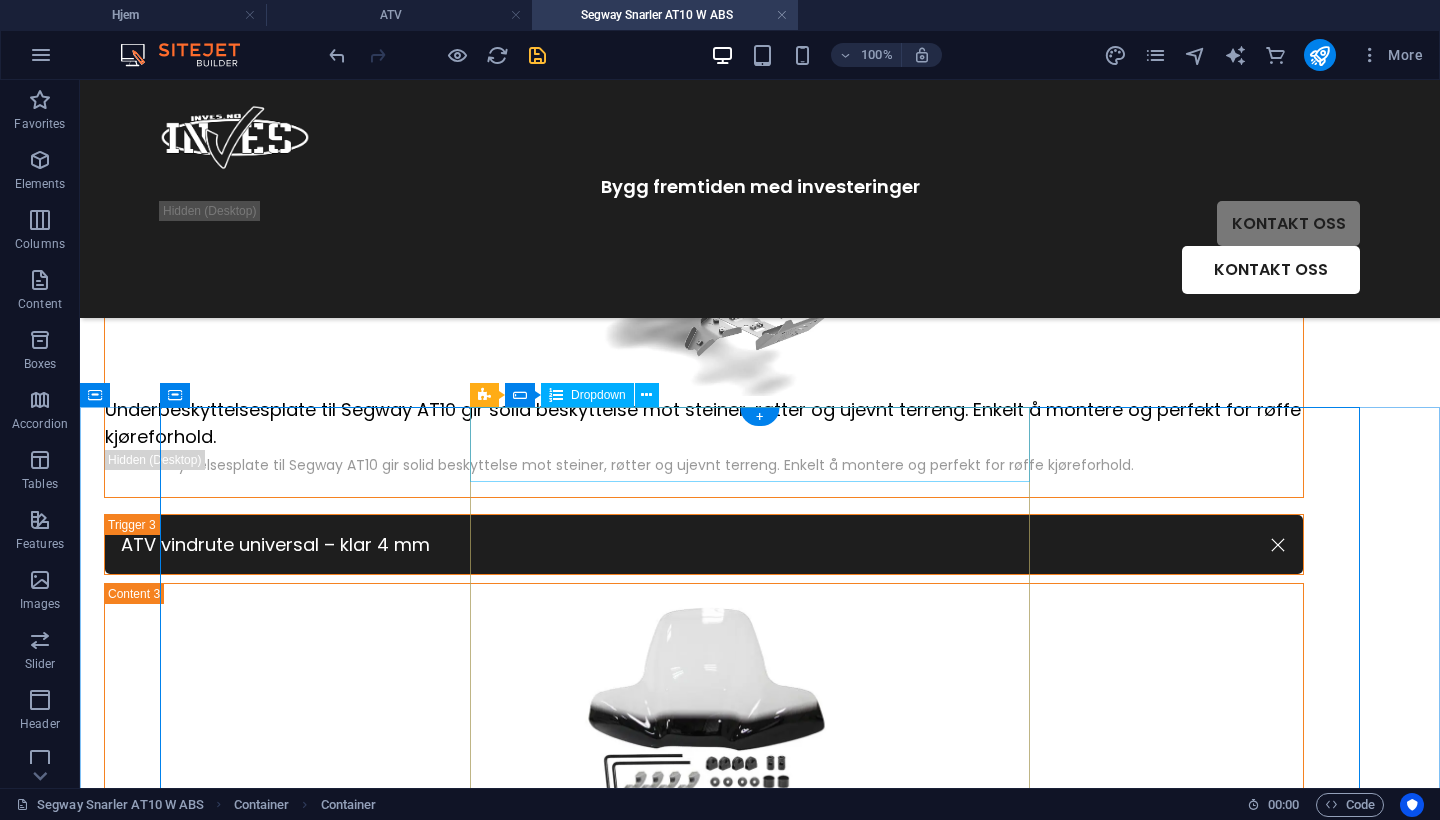 click on "Farge på kjøretøy: Svart Grå + rød Camo" at bounding box center [460, 1134] 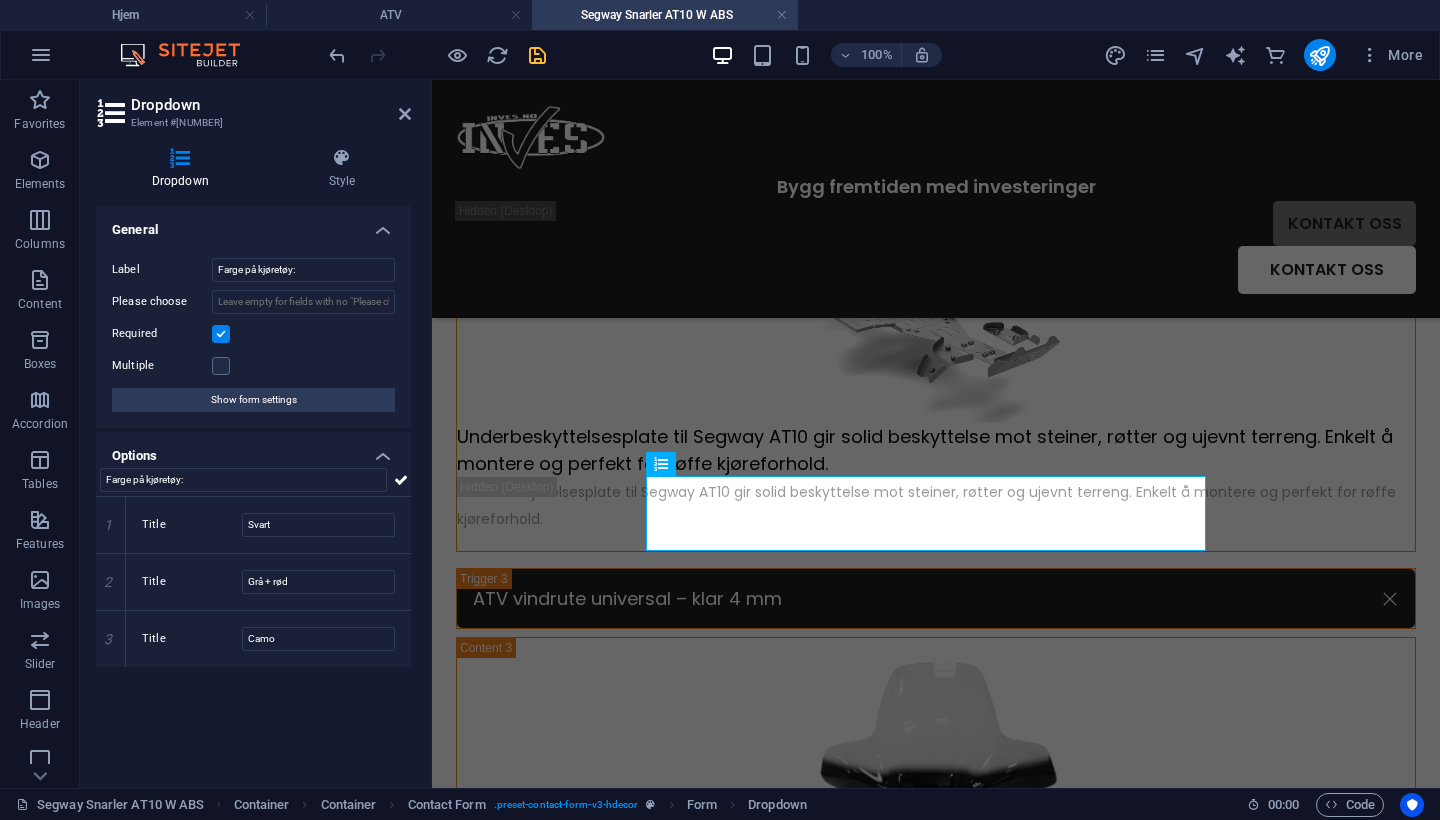 click on "Dropdown Style General Label Farge på kjøretøy: Please choose Required Multiple Show form settings Options Farge på kjøretøy: 1 Title Svart 2 Title Grå + rød 3 Title Camo Contact Form Element Layout How this element expands within the layout (Flexbox). Size Default auto px % 1/1 1/2 1/3 1/4 1/5 1/6 1/7 1/8 1/9 1/10 Grow Shrink Order Container layout Visible Visible Opacity 100 % Overflow Spacing Margin Default auto px % rem vw vh Custom Custom auto px % rem vw vh auto px % rem vw vh auto px % rem vw vh auto px % rem vw vh Padding Default px rem % vh vw Custom Custom px rem % vh vw px rem % vh vw px rem % vh vw px rem % vh vw Border Style              - Width 1 auto px rem % vh vw Custom Custom 1 auto px rem % vh vw 1 auto px rem % vh vw 1 auto px rem % vh vw 1 auto px rem % vh vw  - Color Round corners Default px rem % vh vw Custom Custom px rem % vh vw px rem % vh vw px rem % vh vw px rem % vh vw Shadow Default None Outside Inside Color X offset 0 px rem vh vw Y offset 0 px rem vh vw Blur 0" at bounding box center (253, 460) 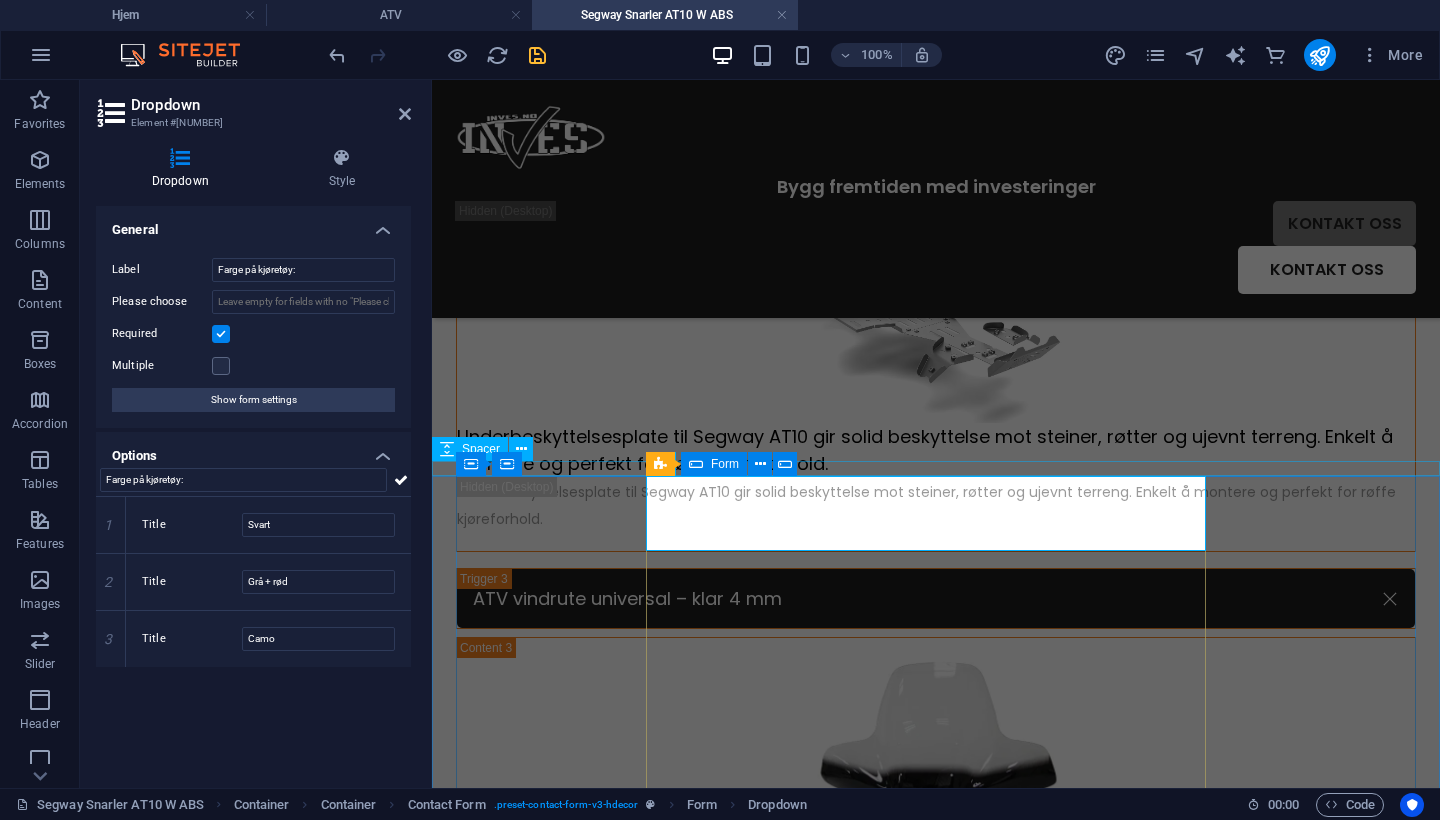 click at bounding box center [696, 464] 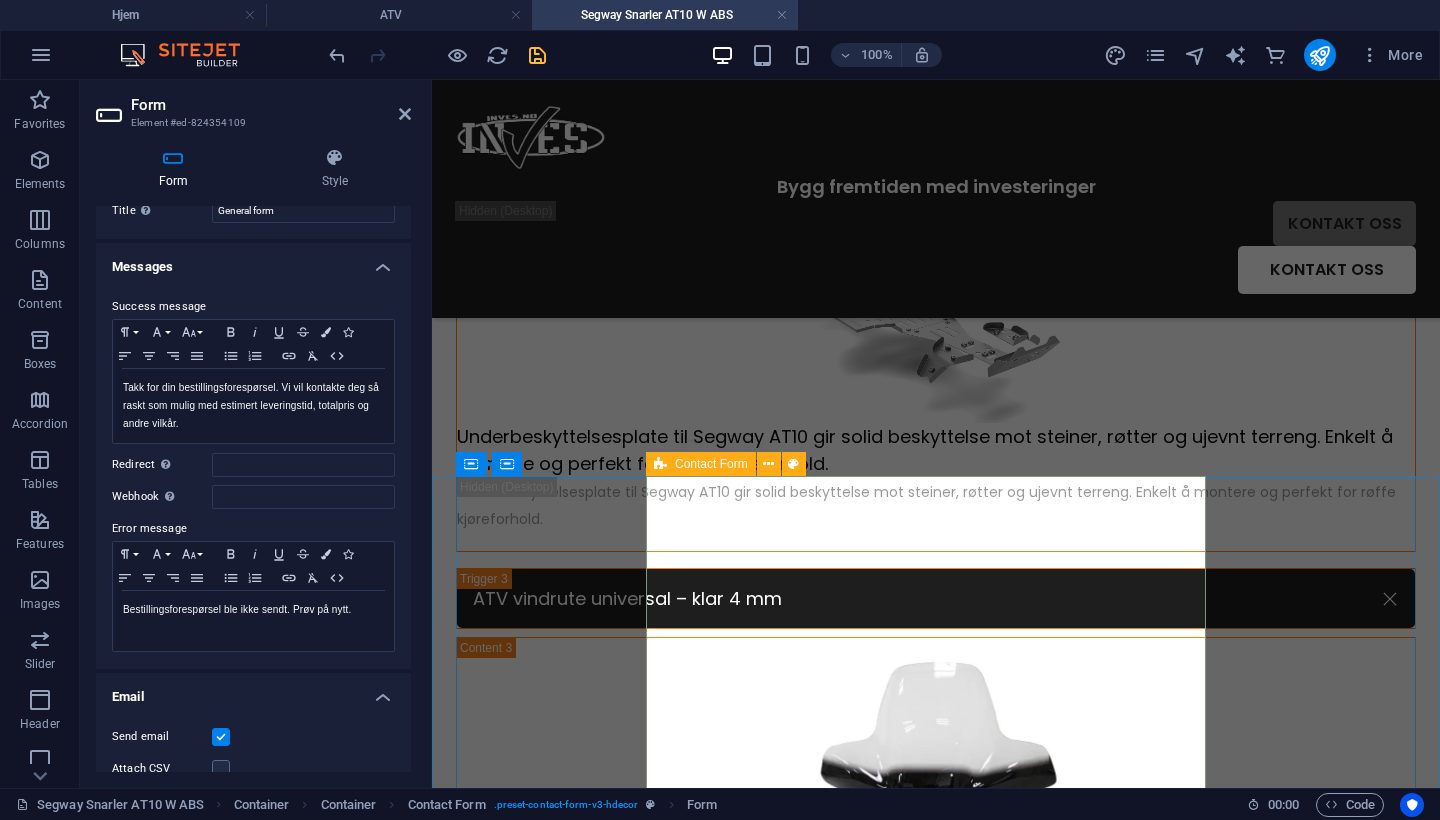 scroll, scrollTop: 60, scrollLeft: 0, axis: vertical 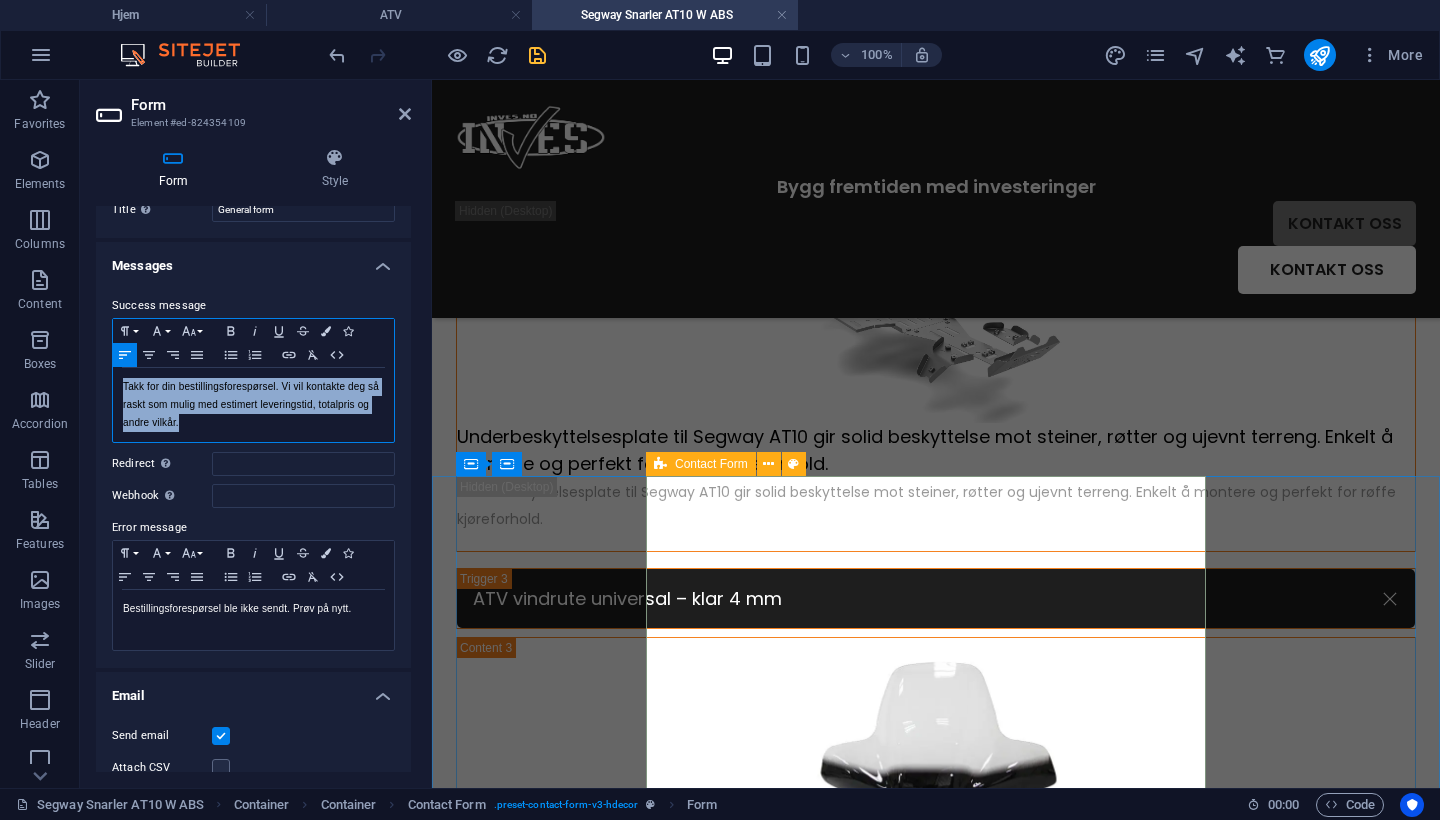 drag, startPoint x: 246, startPoint y: 419, endPoint x: 116, endPoint y: 383, distance: 134.89255 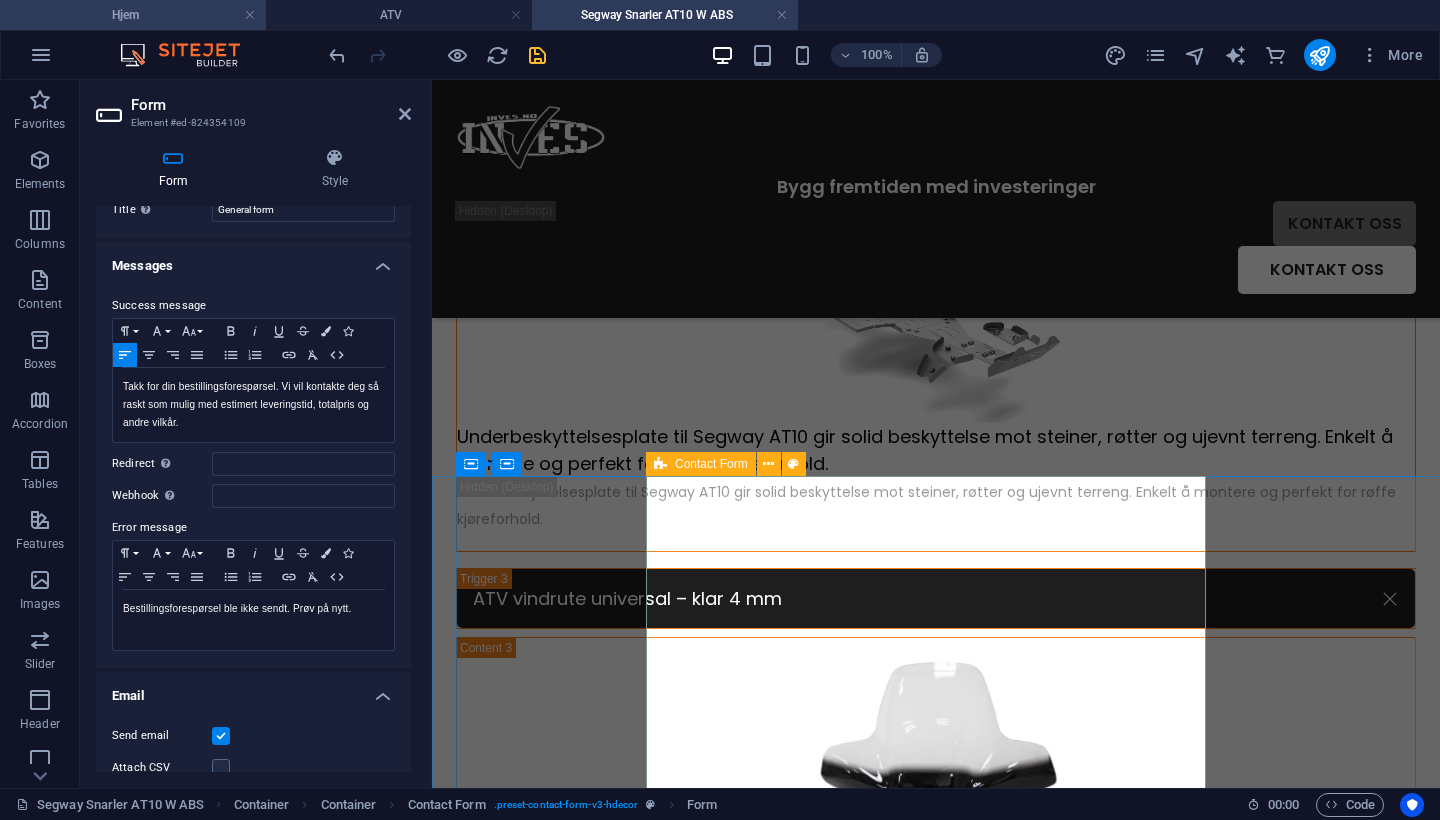 click on "Hjem" at bounding box center (133, 15) 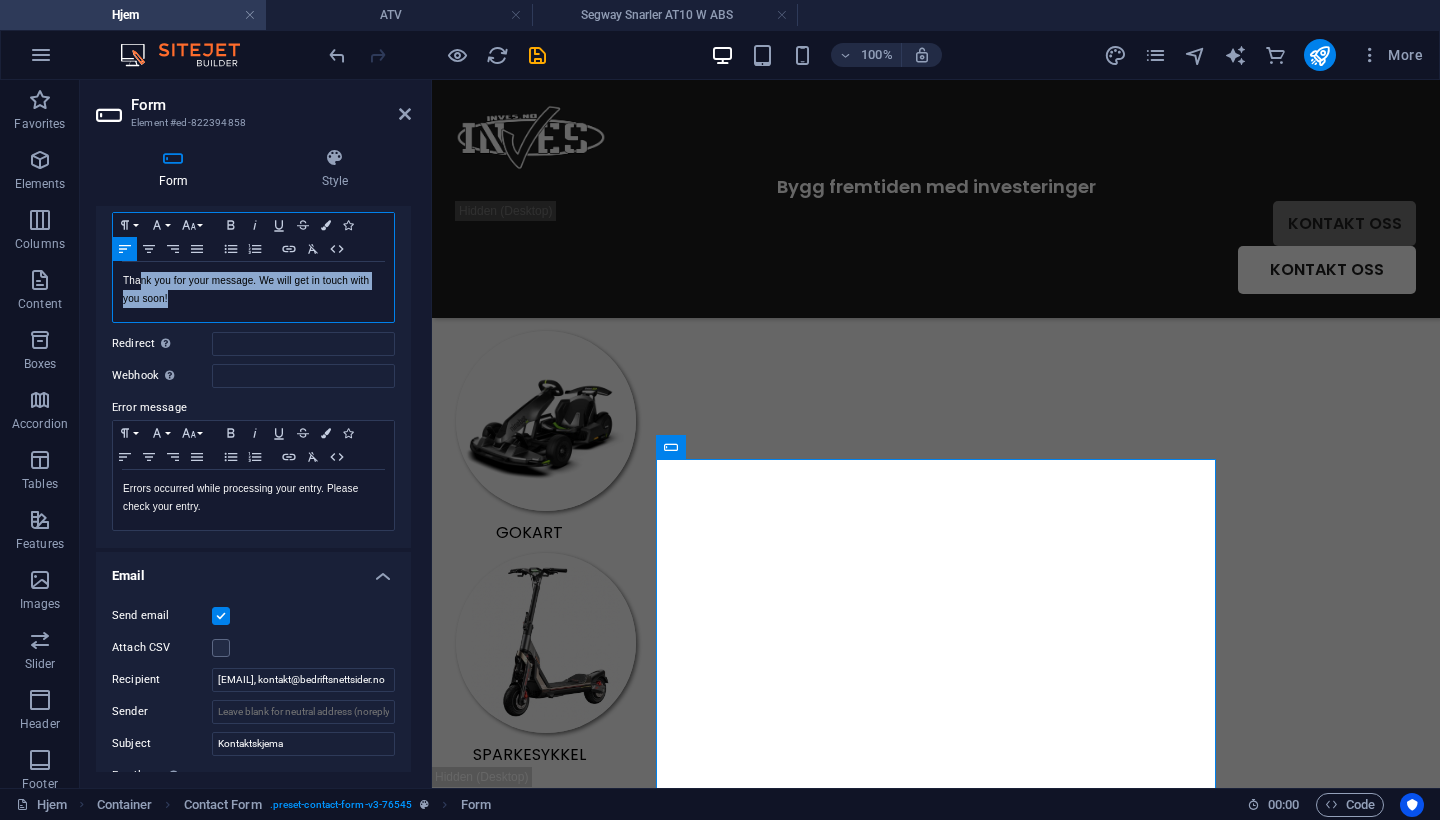 drag, startPoint x: 256, startPoint y: 295, endPoint x: 142, endPoint y: 280, distance: 114.982605 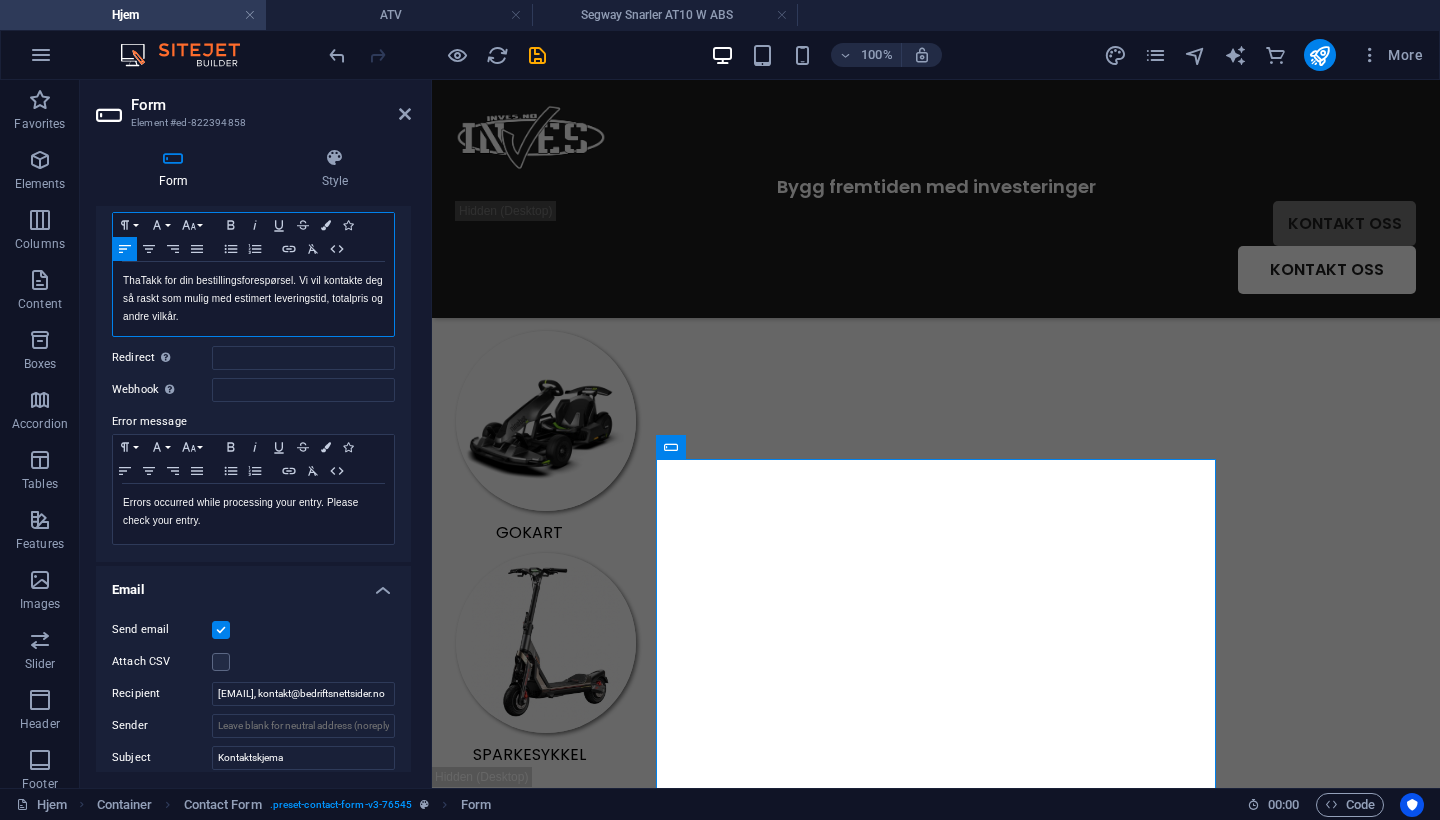 click on "ThaTakk for din bestillingsforespørsel. Vi vil kontakte deg så raskt som mulig med estimert leveringstid, totalpris og andre vilkår." at bounding box center (253, 299) 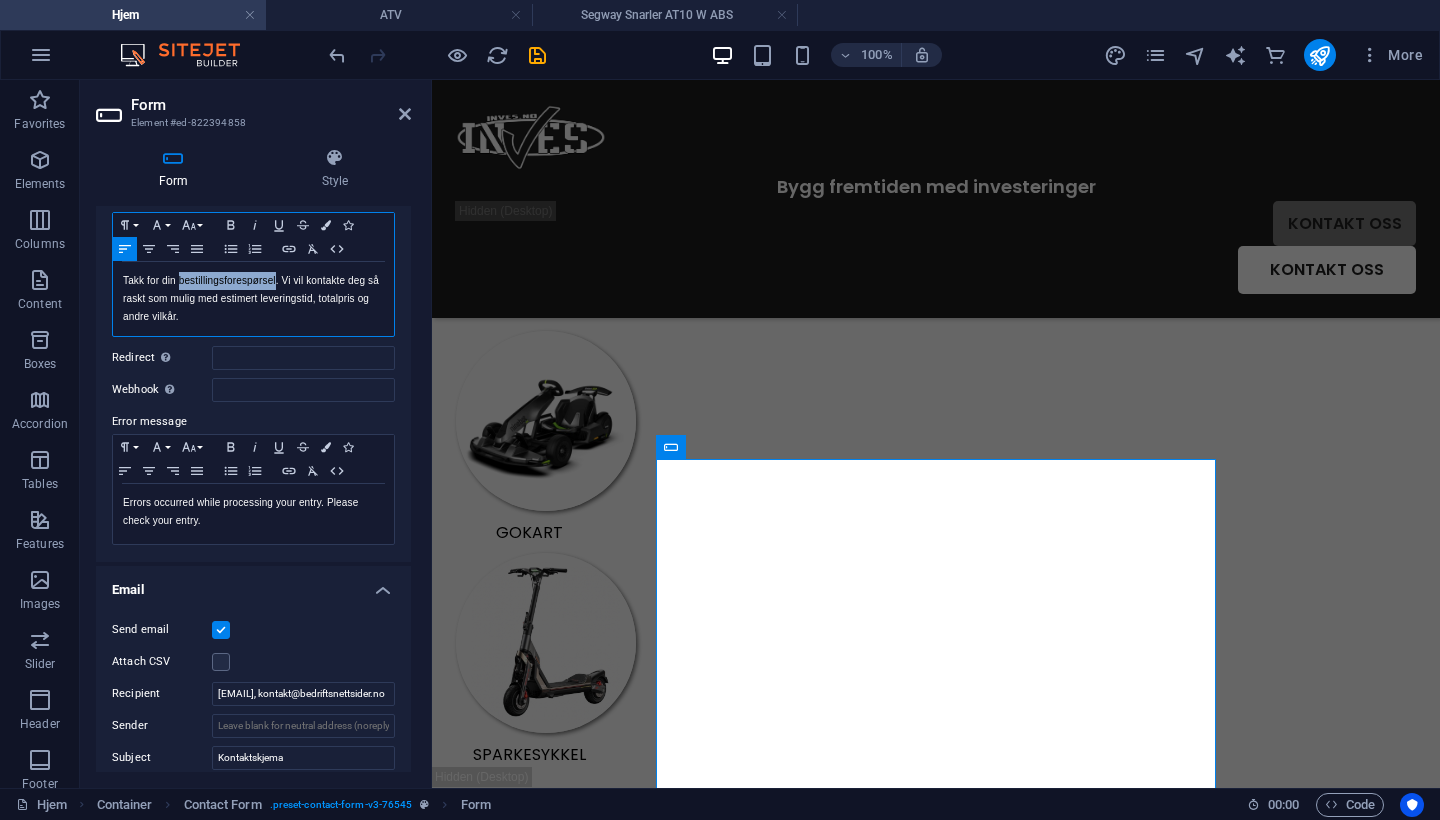 drag, startPoint x: 275, startPoint y: 277, endPoint x: 180, endPoint y: 275, distance: 95.02105 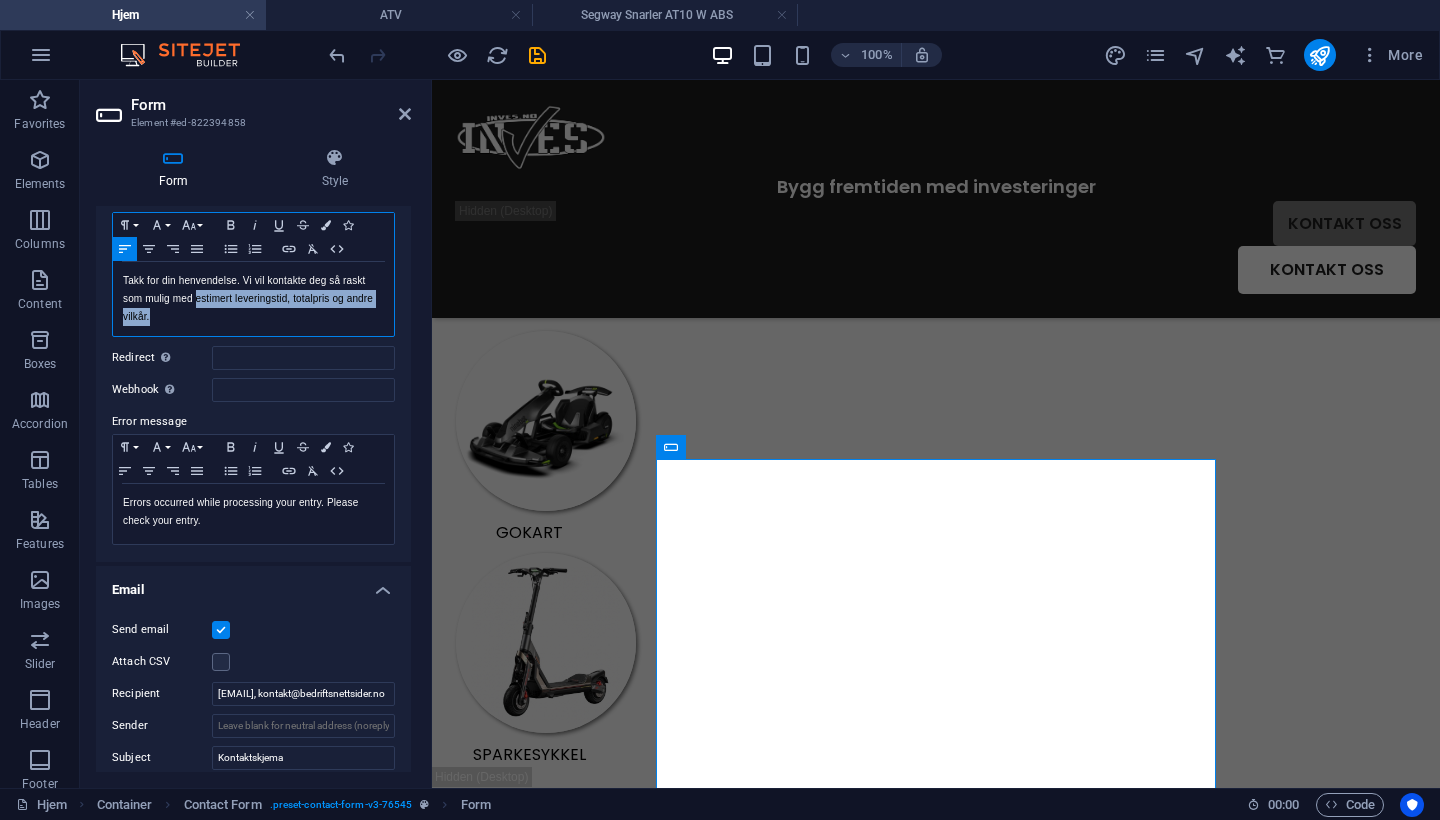 drag, startPoint x: 282, startPoint y: 320, endPoint x: 195, endPoint y: 298, distance: 89.73851 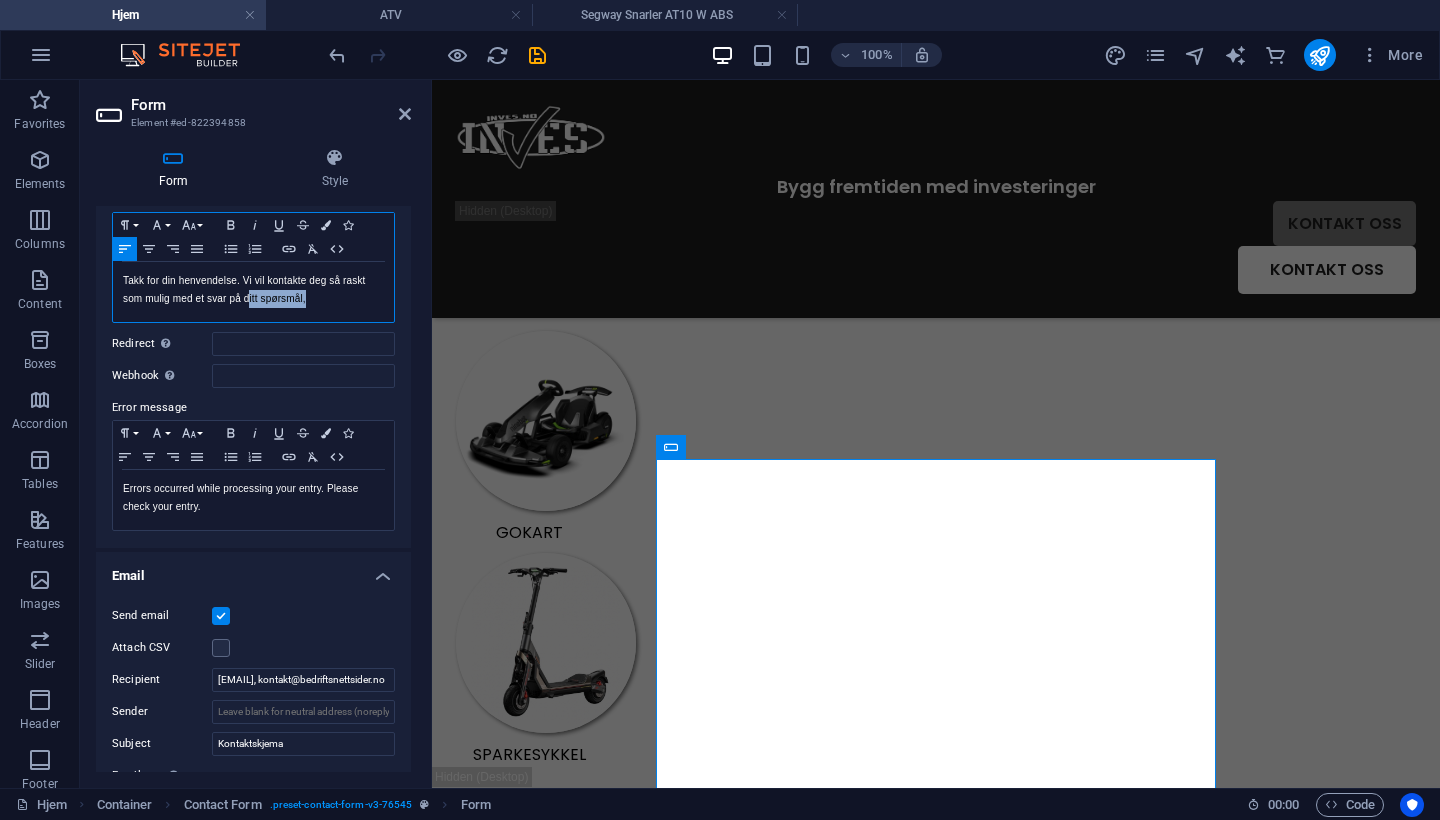 drag, startPoint x: 328, startPoint y: 299, endPoint x: 248, endPoint y: 295, distance: 80.09994 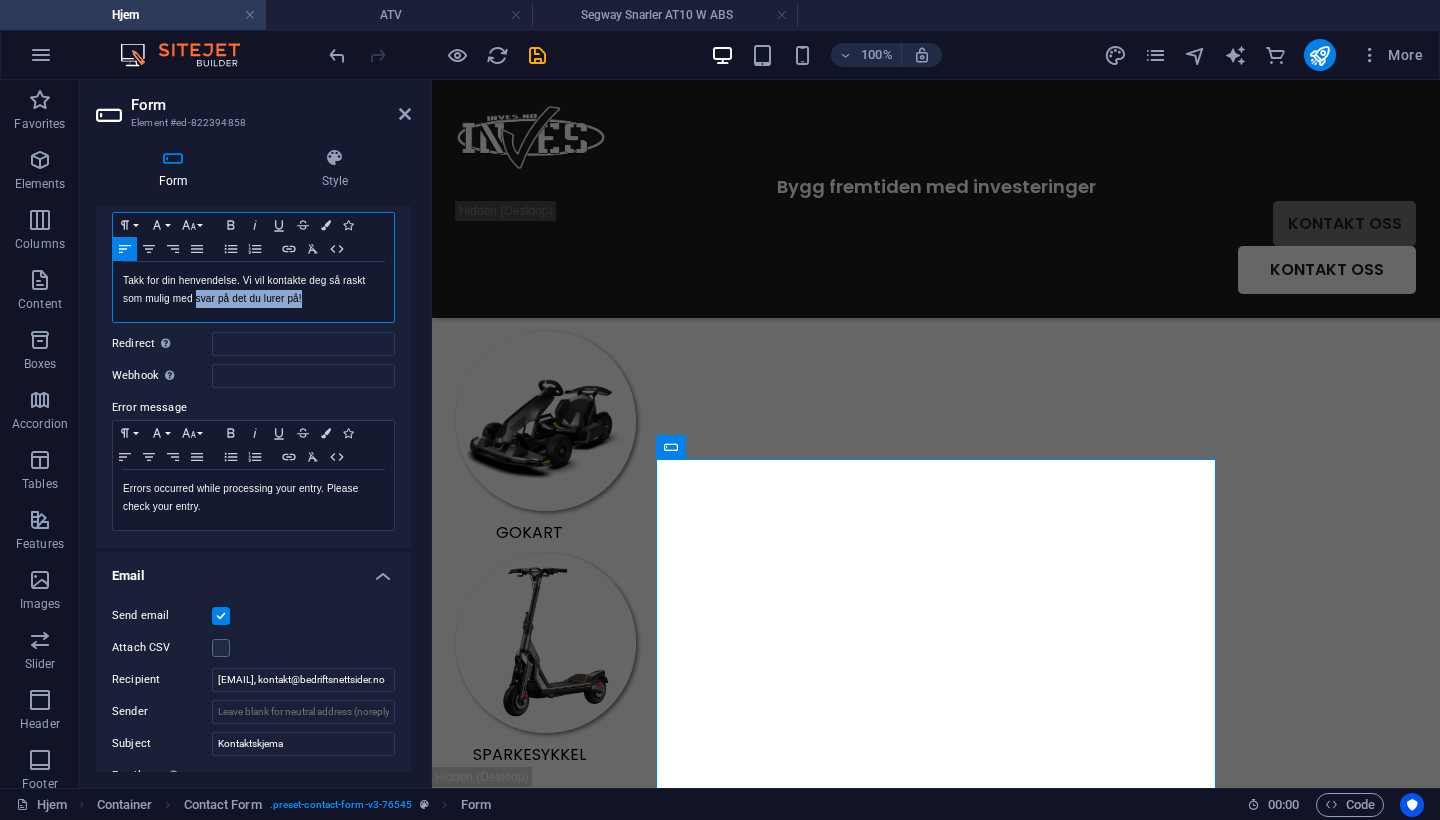 drag, startPoint x: 336, startPoint y: 302, endPoint x: 198, endPoint y: 301, distance: 138.00362 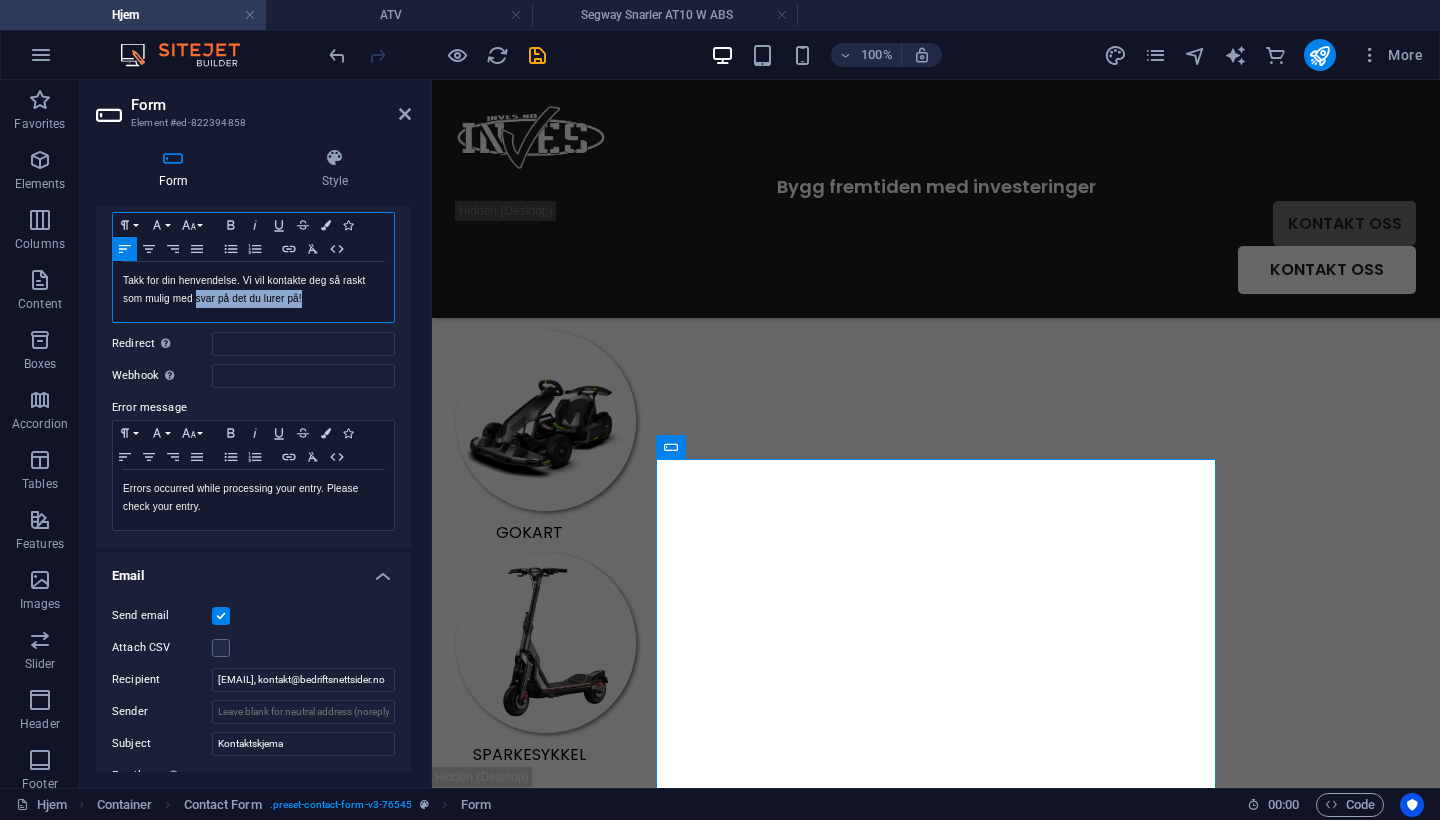 click on "Takk for din henvendelse. Vi vil kontakte deg så raskt som mulig med svar på det du lurer på!" at bounding box center (253, 290) 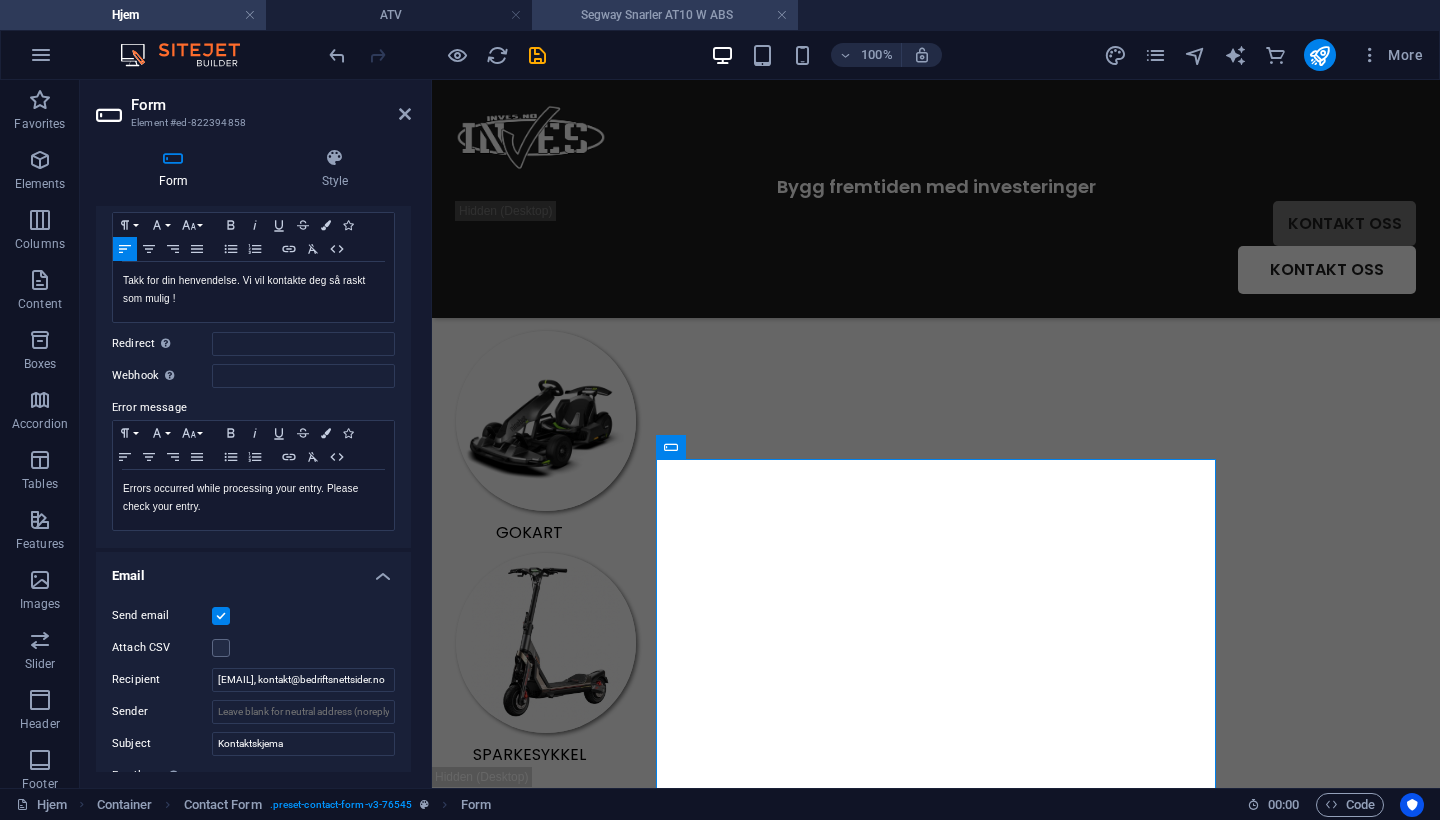 click on "Segway Snarler AT10 W ABS" at bounding box center [665, 15] 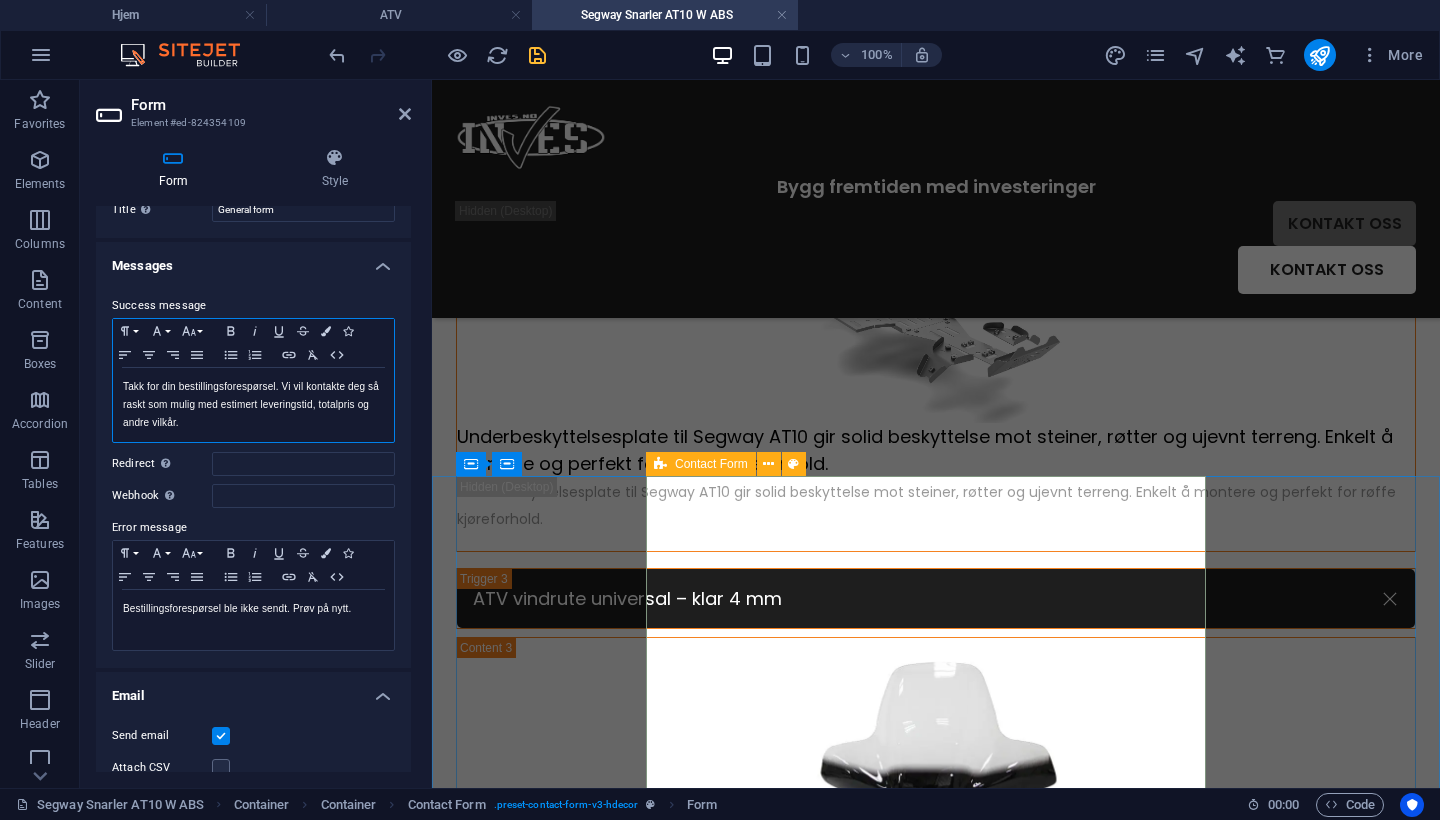 click on "Takk for din bestillingsforespørsel. Vi vil kontakte deg så raskt som mulig med estimert leveringstid, totalpris og andre vilkår." at bounding box center [253, 405] 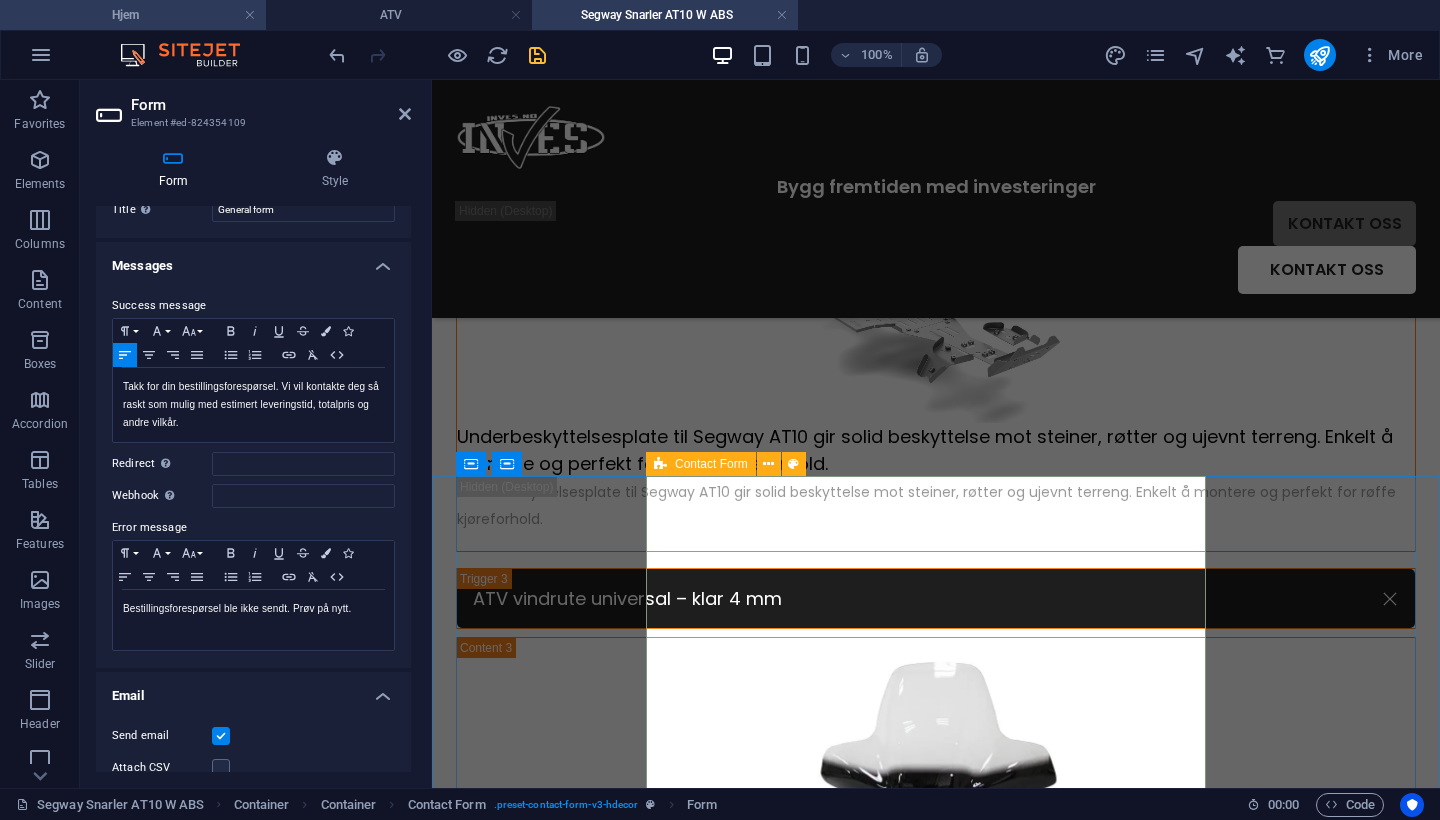 click on "Hjem" at bounding box center (133, 15) 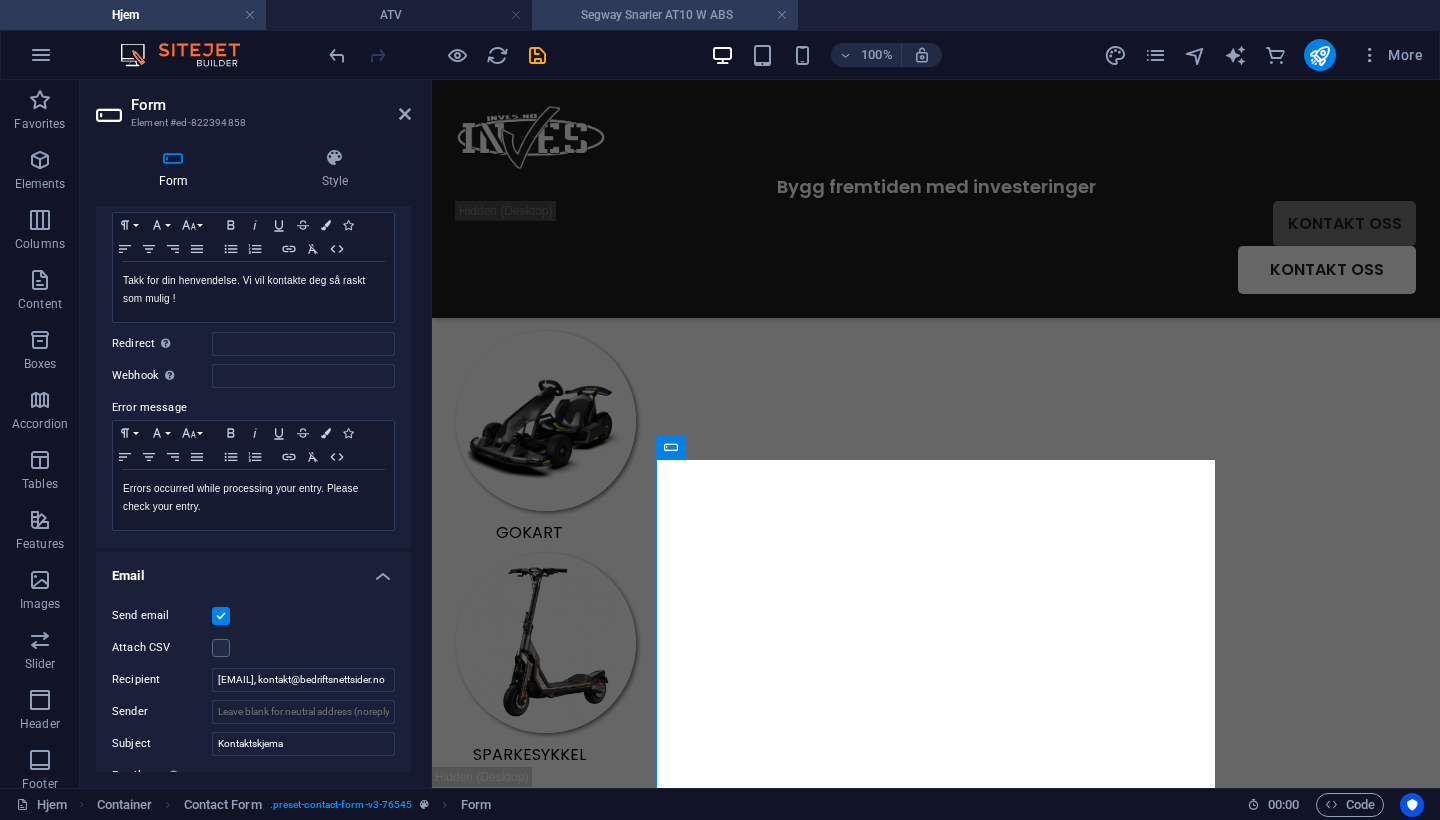 click on "Segway Snarler AT10 W ABS" at bounding box center [665, 15] 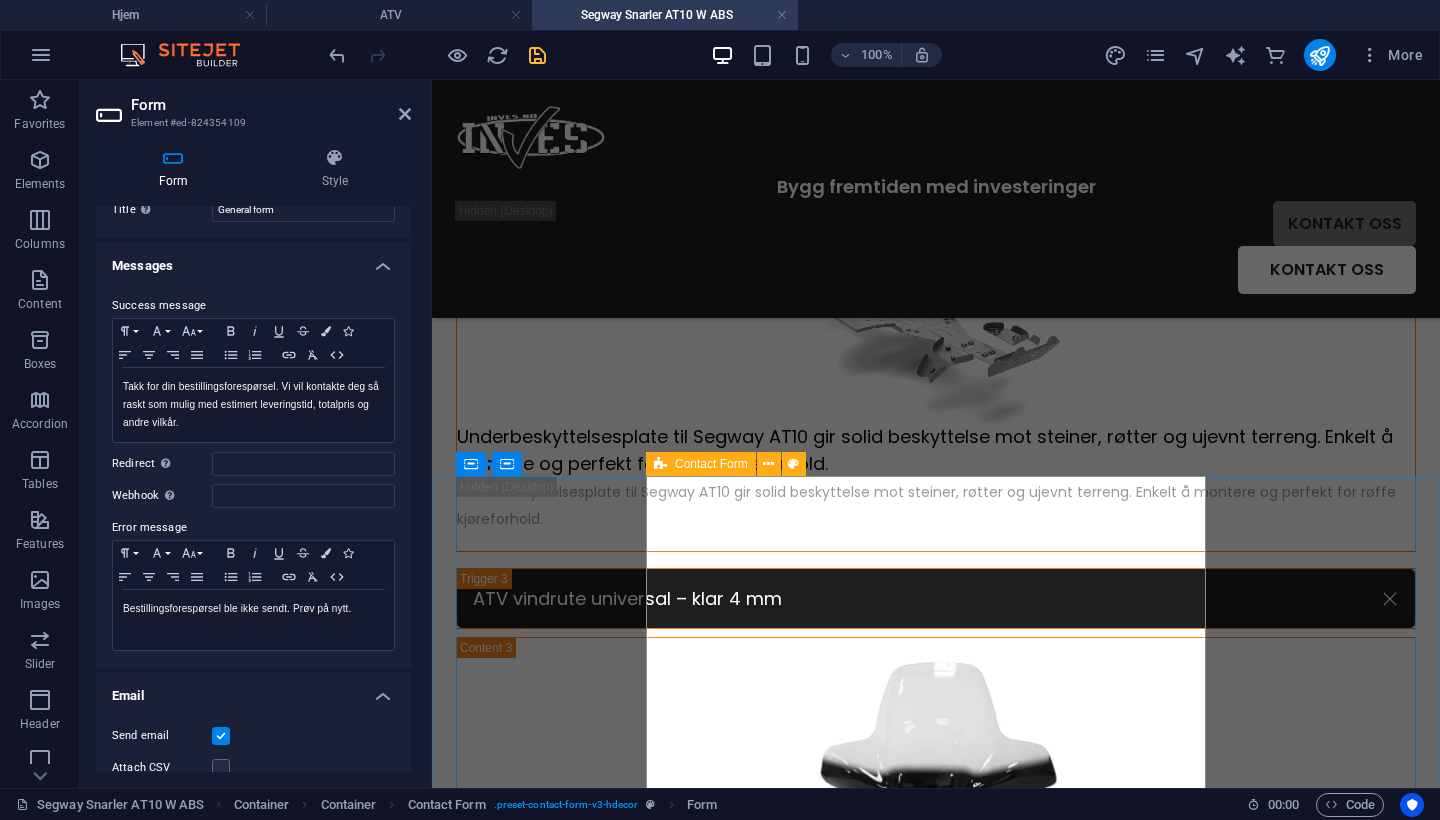 click on "Success message Paragraph Format Normal Heading 1 Heading 2 Heading 3 Heading 4 Heading 5 Heading 6 Code Font Family Arial Georgia Impact Tahoma Times New Roman Verdana Montagu Slab Poppins Font Size 8 9 10 11 12 14 18 24 30 36 48 60 72 96 Bold Italic Underline Strikethrough Colors Icons Align Left Align Center Align Right Align Justify Unordered List Ordered List Insert Link Clear Formatting HTML Takk for din bestillingsforespørsel. Vi vil kontakte deg så raskt som mulig med estimert leveringstid, totalpris og andre vilkår. Shown after form was submitted successfully... Redirect Define a redirect target upon successful form submission; for example, a success page. Webhook A webhook is a push notification from this form to another server. Every time someone submits this form, the data will be pushed to your server.  Error message Paragraph Format Normal Heading 1 Heading 2 Heading 3 Heading 4 Heading 5 Heading 6 Code Font Family Arial Georgia Impact Tahoma Times New Roman Verdana Montagu Slab Poppins 8 9" at bounding box center (253, 473) 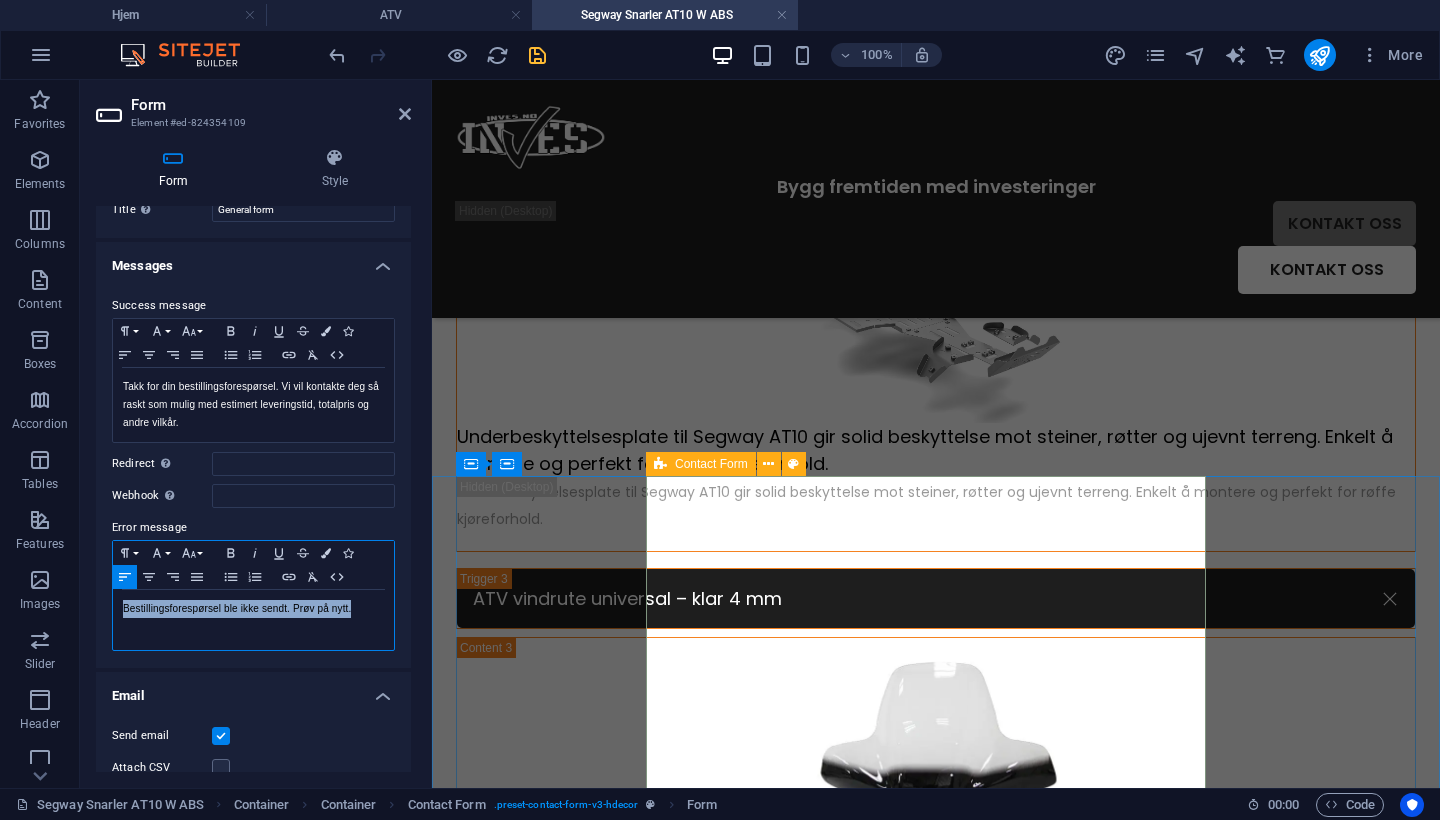drag, startPoint x: 370, startPoint y: 604, endPoint x: 121, endPoint y: 603, distance: 249.00201 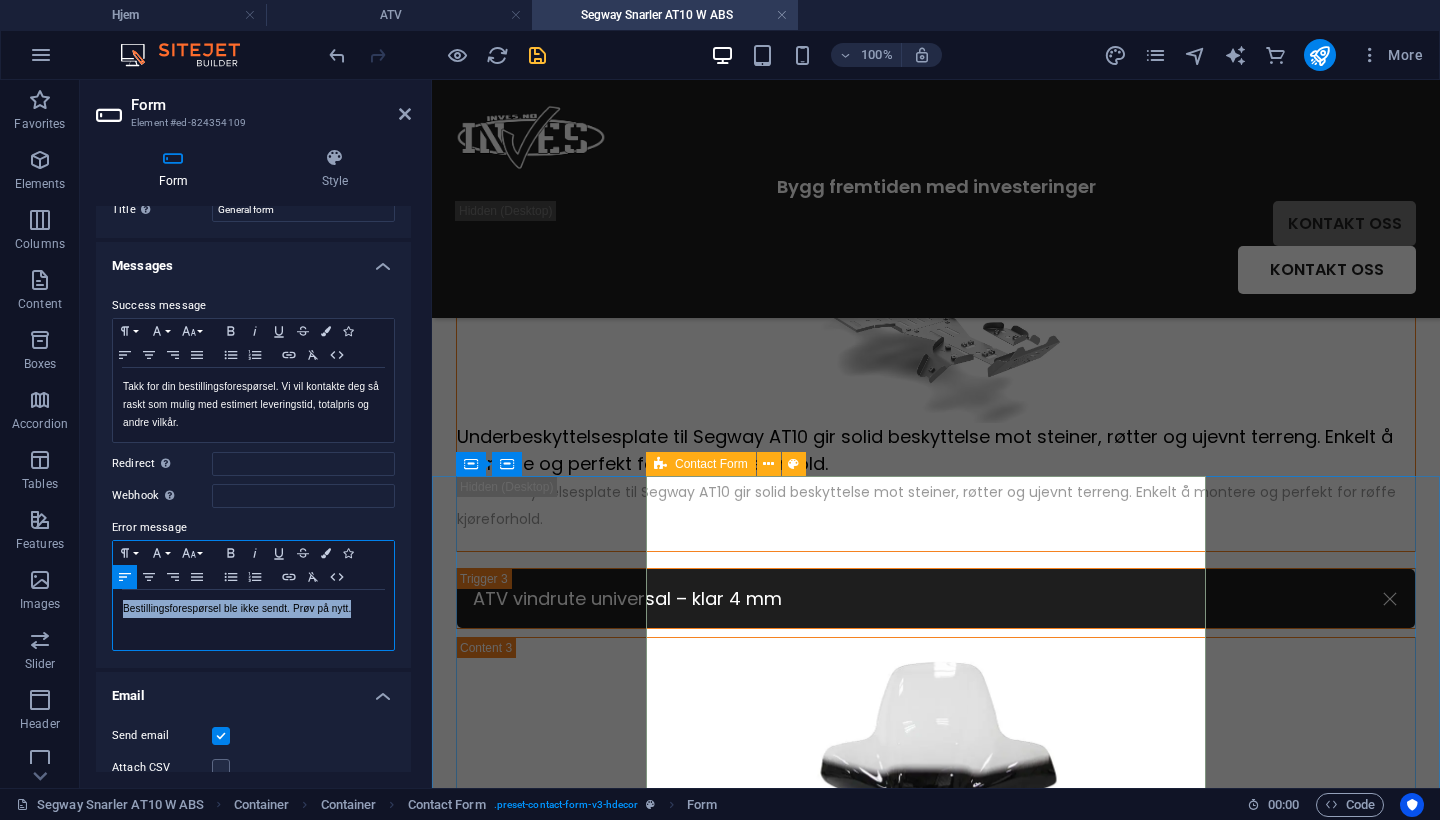 click on "Bestillingsforespørsel ble ikke sendt. Prøv på nytt." at bounding box center (253, 620) 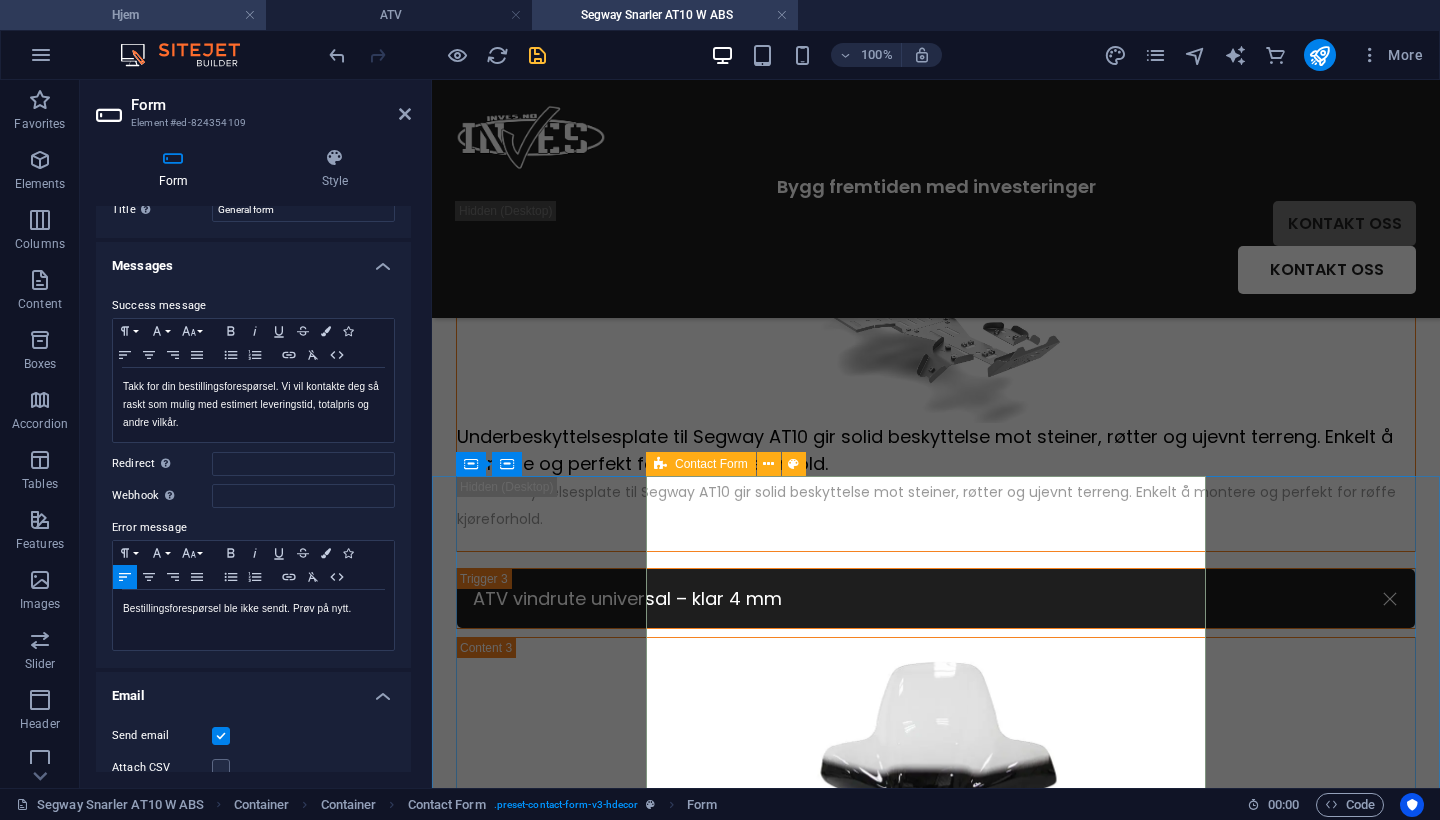 click on "Hjem" at bounding box center (133, 15) 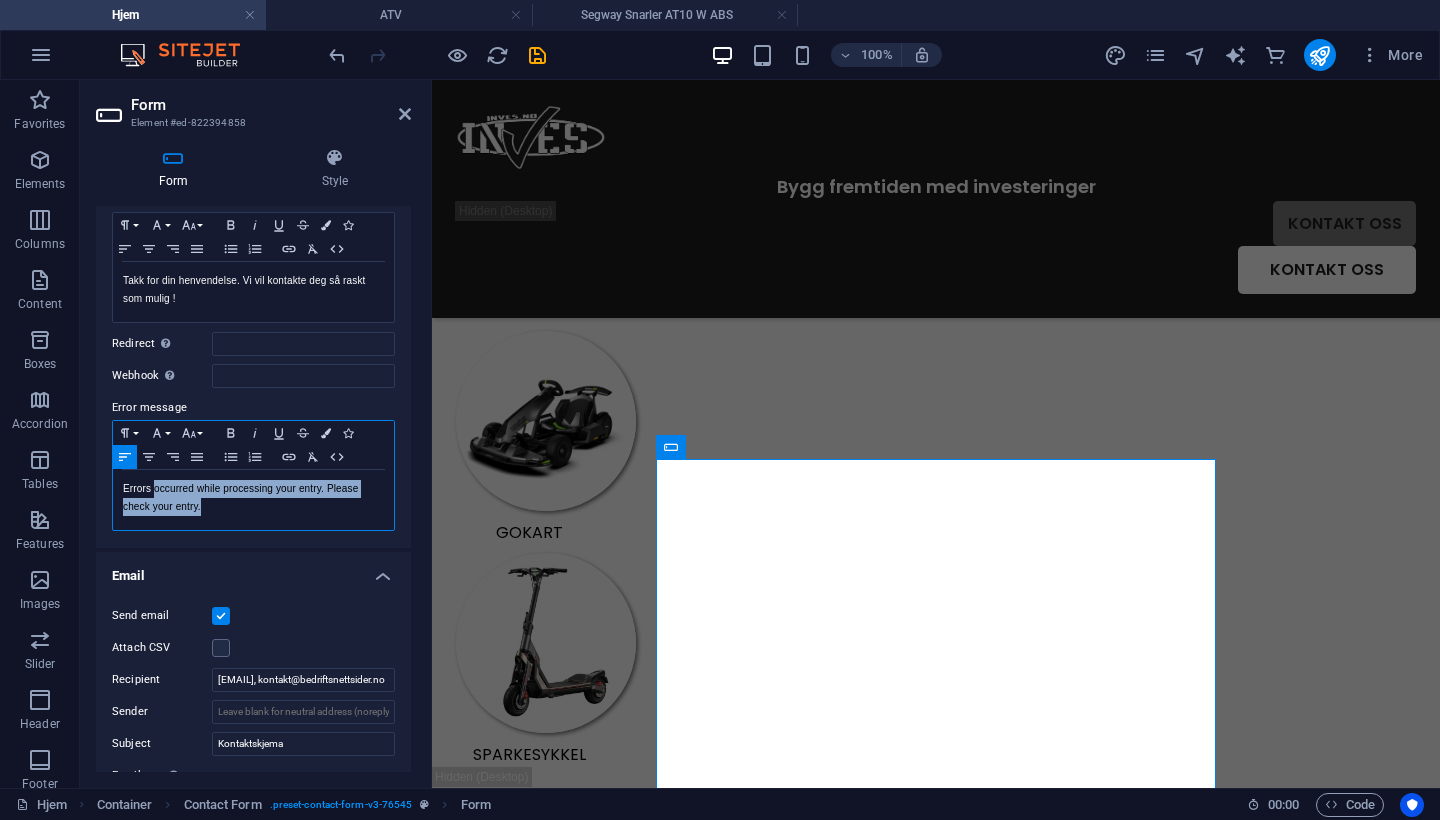 drag, startPoint x: 247, startPoint y: 503, endPoint x: 155, endPoint y: 489, distance: 93.05912 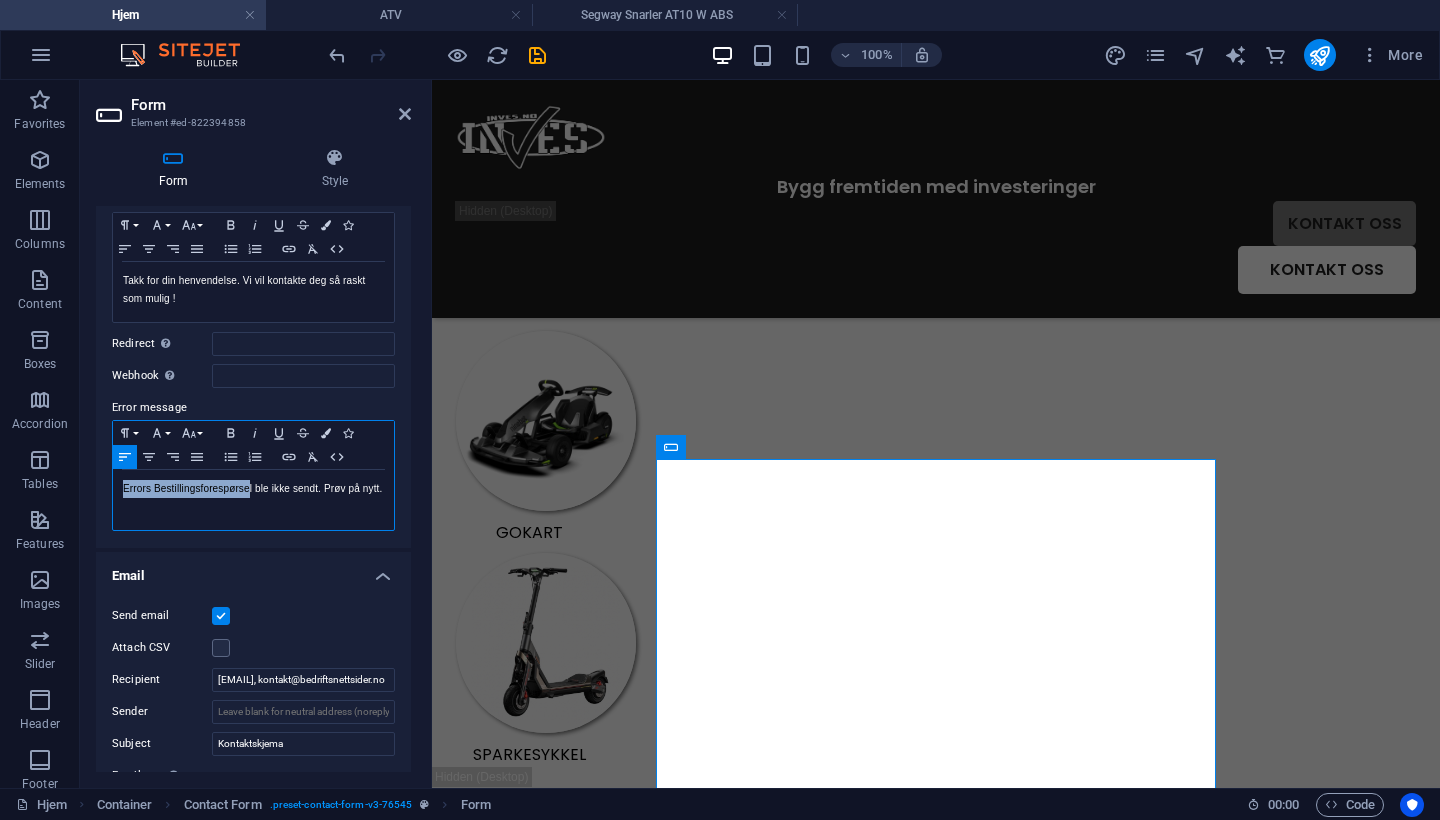 drag, startPoint x: 249, startPoint y: 488, endPoint x: 118, endPoint y: 488, distance: 131 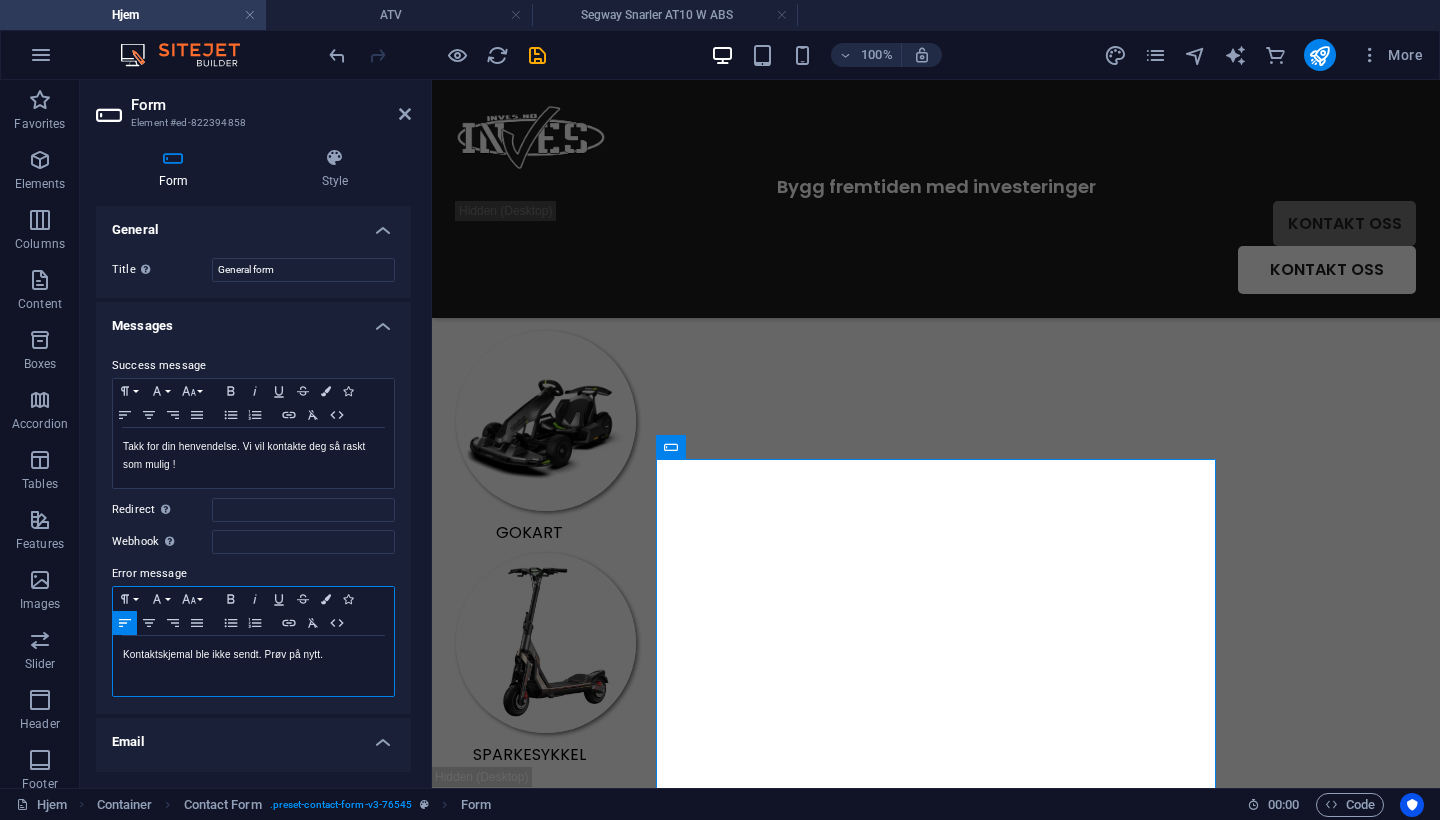 scroll, scrollTop: 0, scrollLeft: 0, axis: both 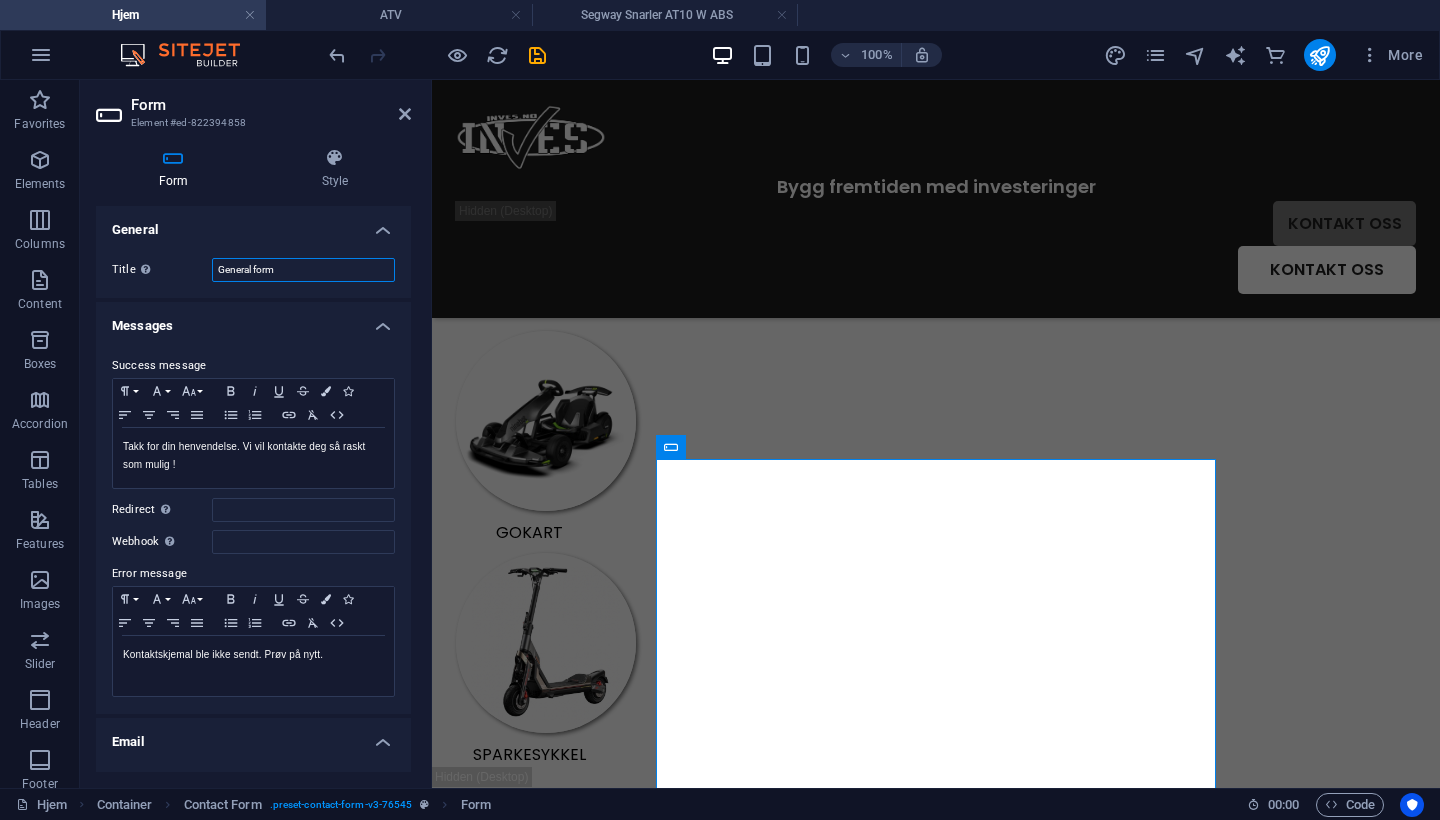 drag, startPoint x: 301, startPoint y: 267, endPoint x: 176, endPoint y: 267, distance: 125 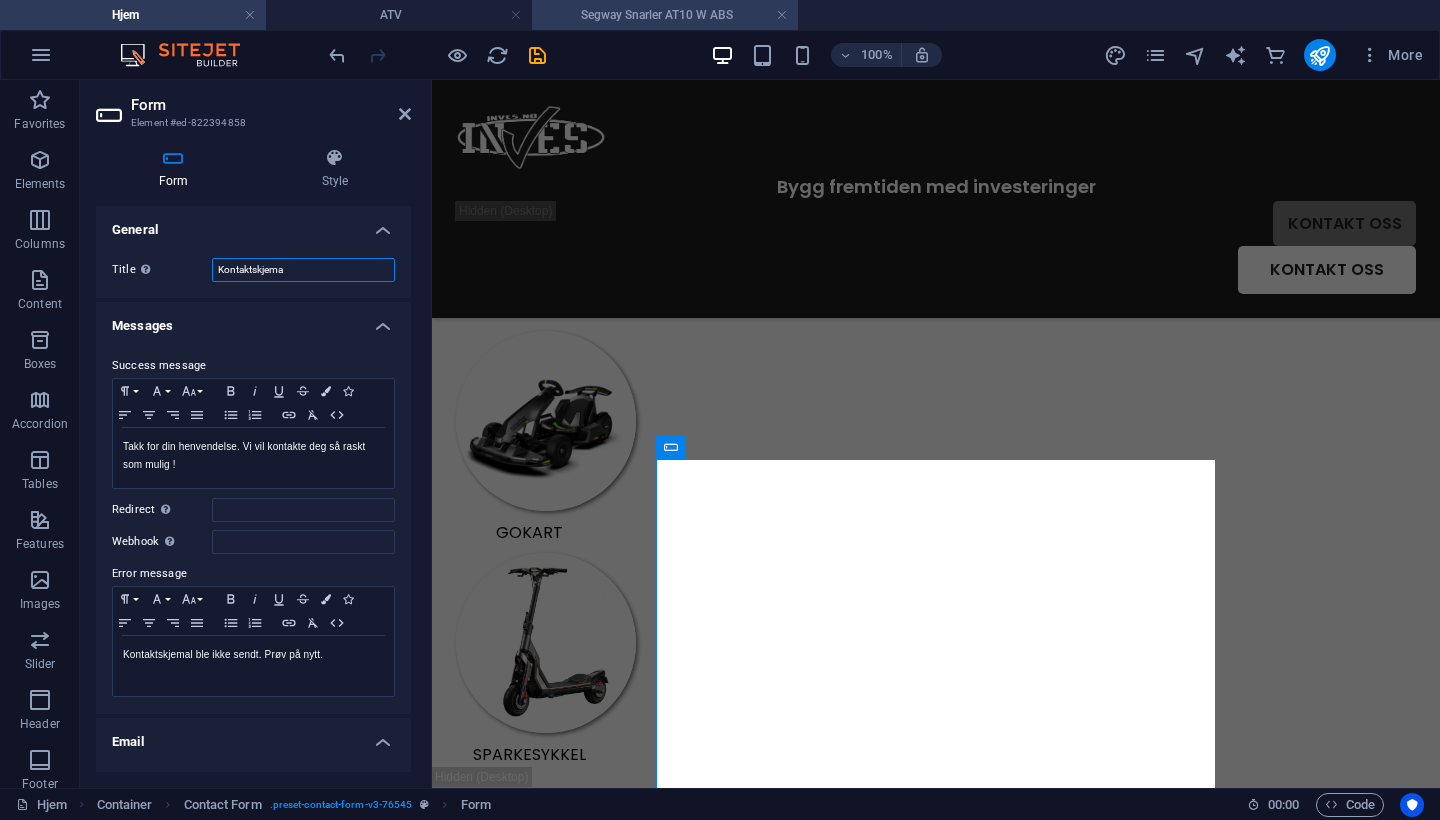 type on "Kontaktskjema" 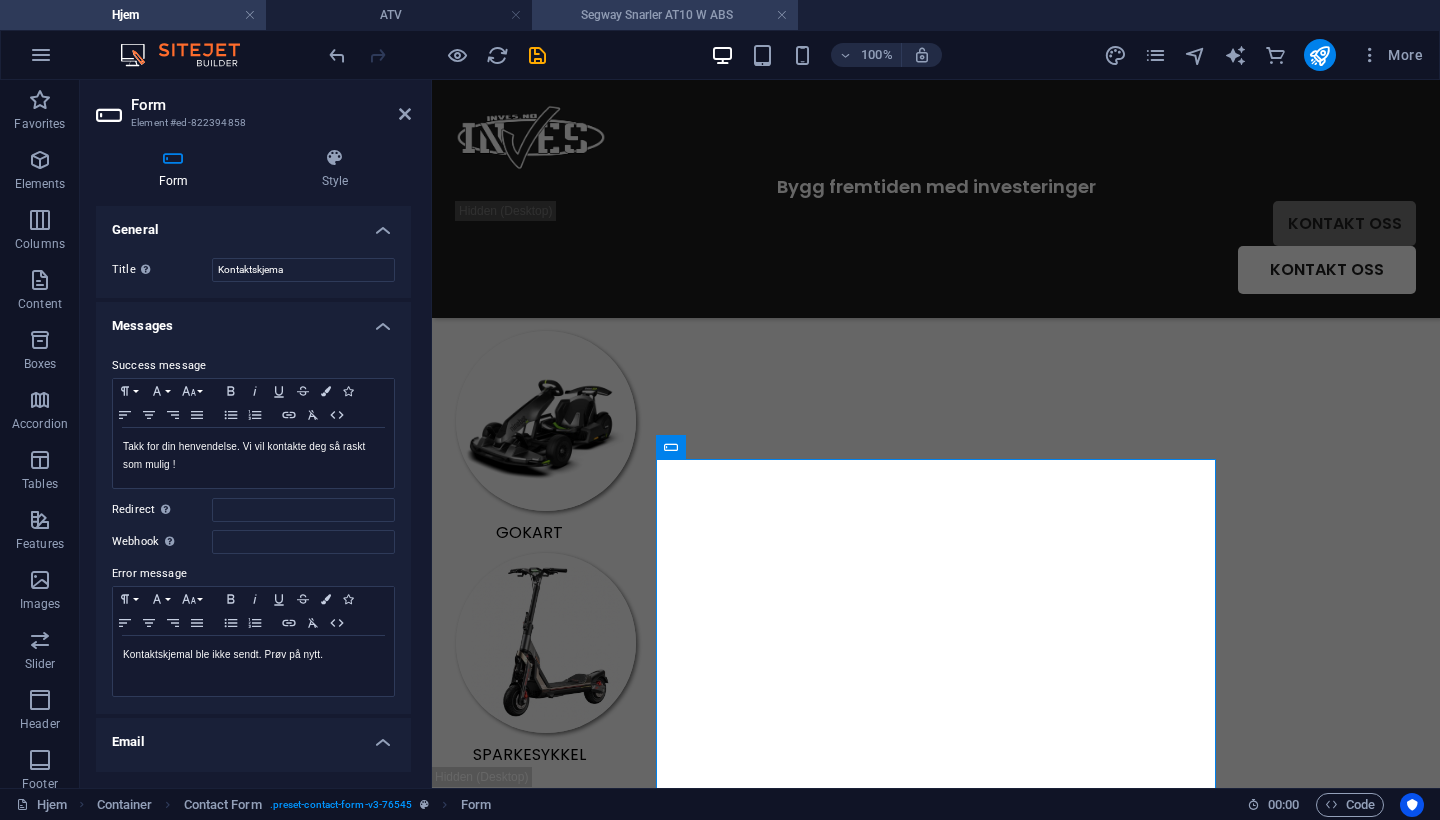 click on "Segway Snarler AT10 W ABS" at bounding box center (665, 15) 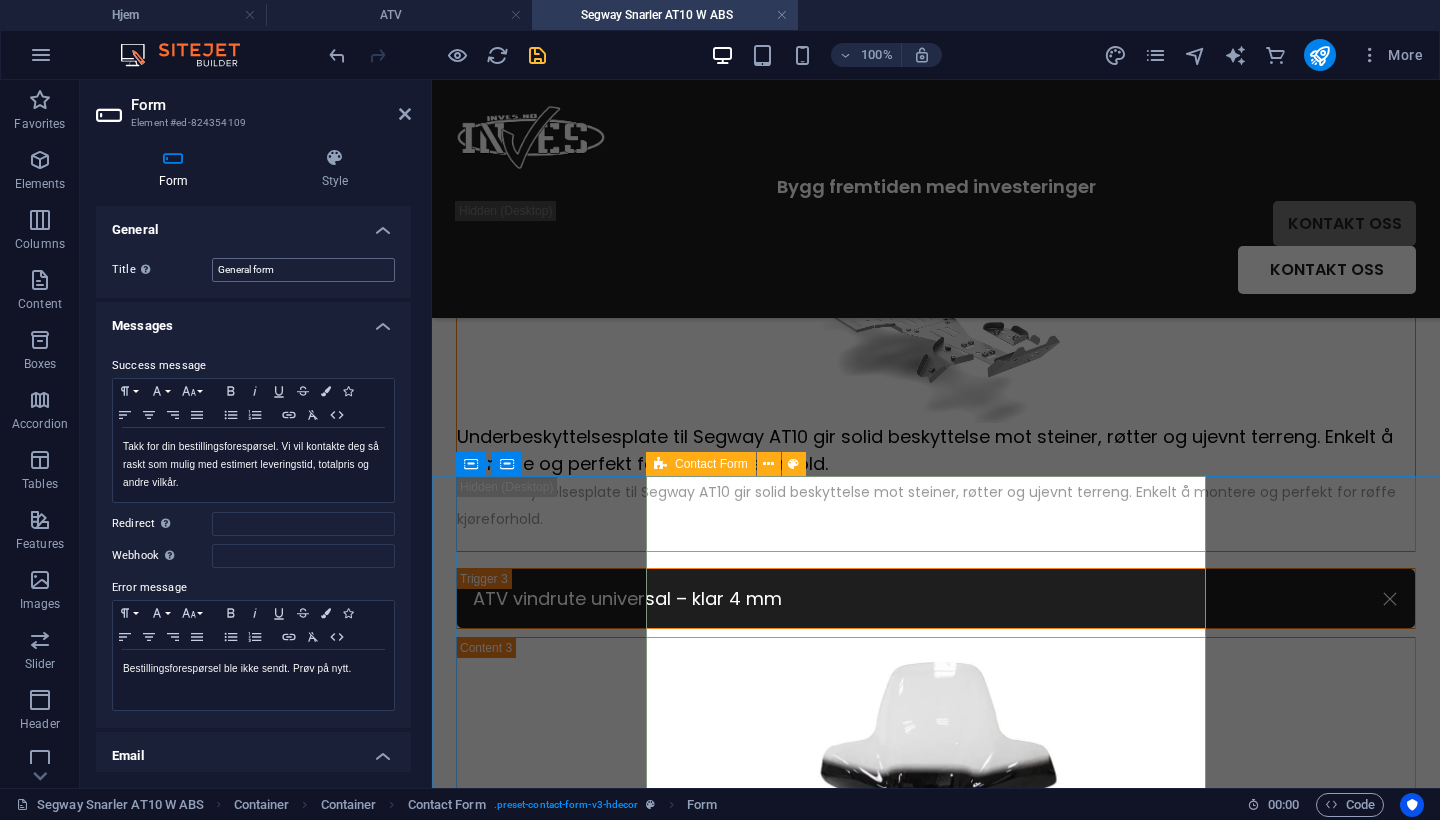 scroll, scrollTop: 0, scrollLeft: 0, axis: both 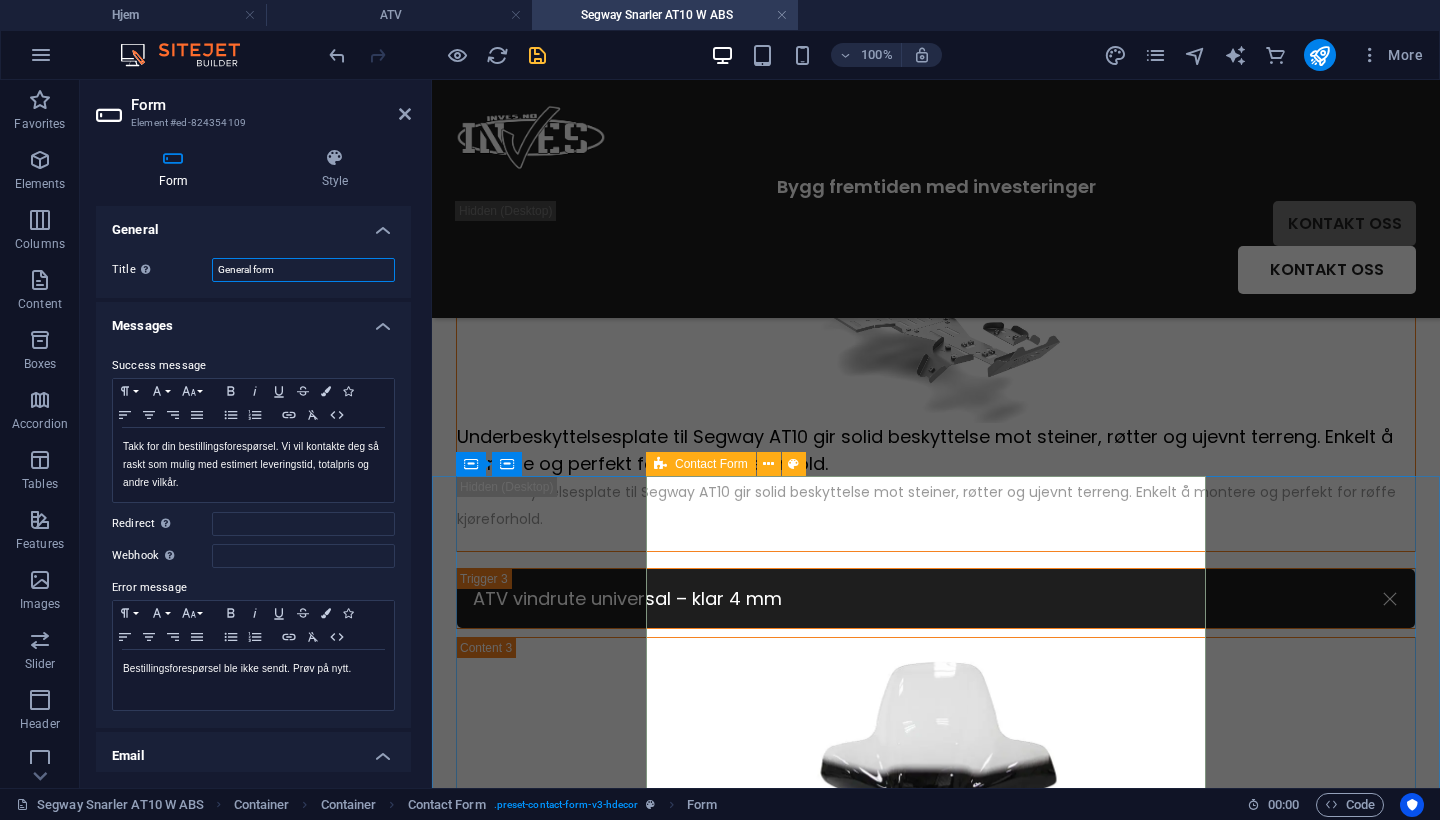 drag, startPoint x: 295, startPoint y: 272, endPoint x: 207, endPoint y: 266, distance: 88.20431 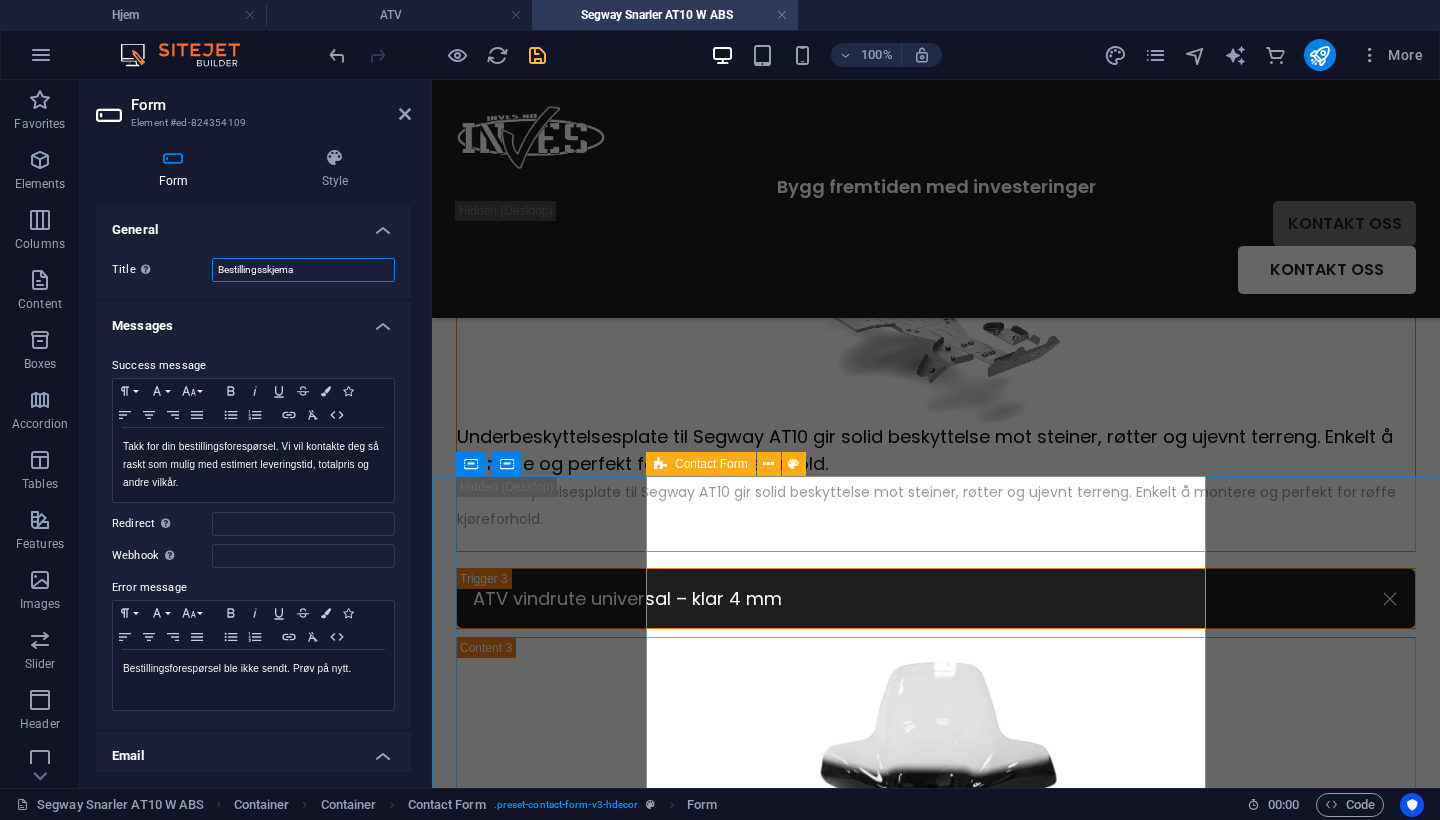 type on "Bestillingsskjema" 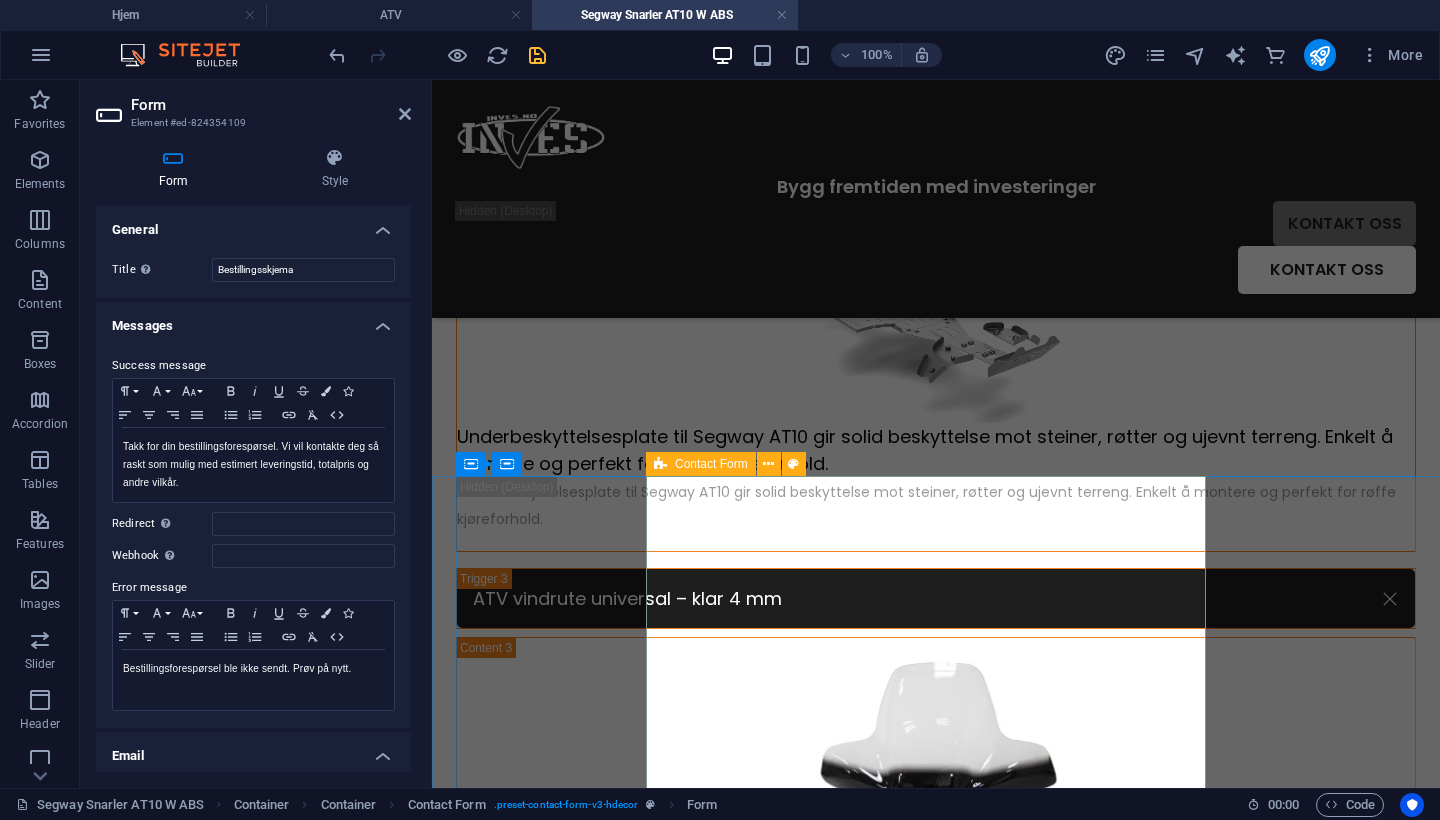 click on "General Title Define a name for the form. Bestillingsskjema Messages Success message Paragraph Format Normal Heading 1 Heading 2 Heading 3 Heading 4 Heading 5 Heading 6 Code Font Family Arial 8 9" at bounding box center (253, 765) 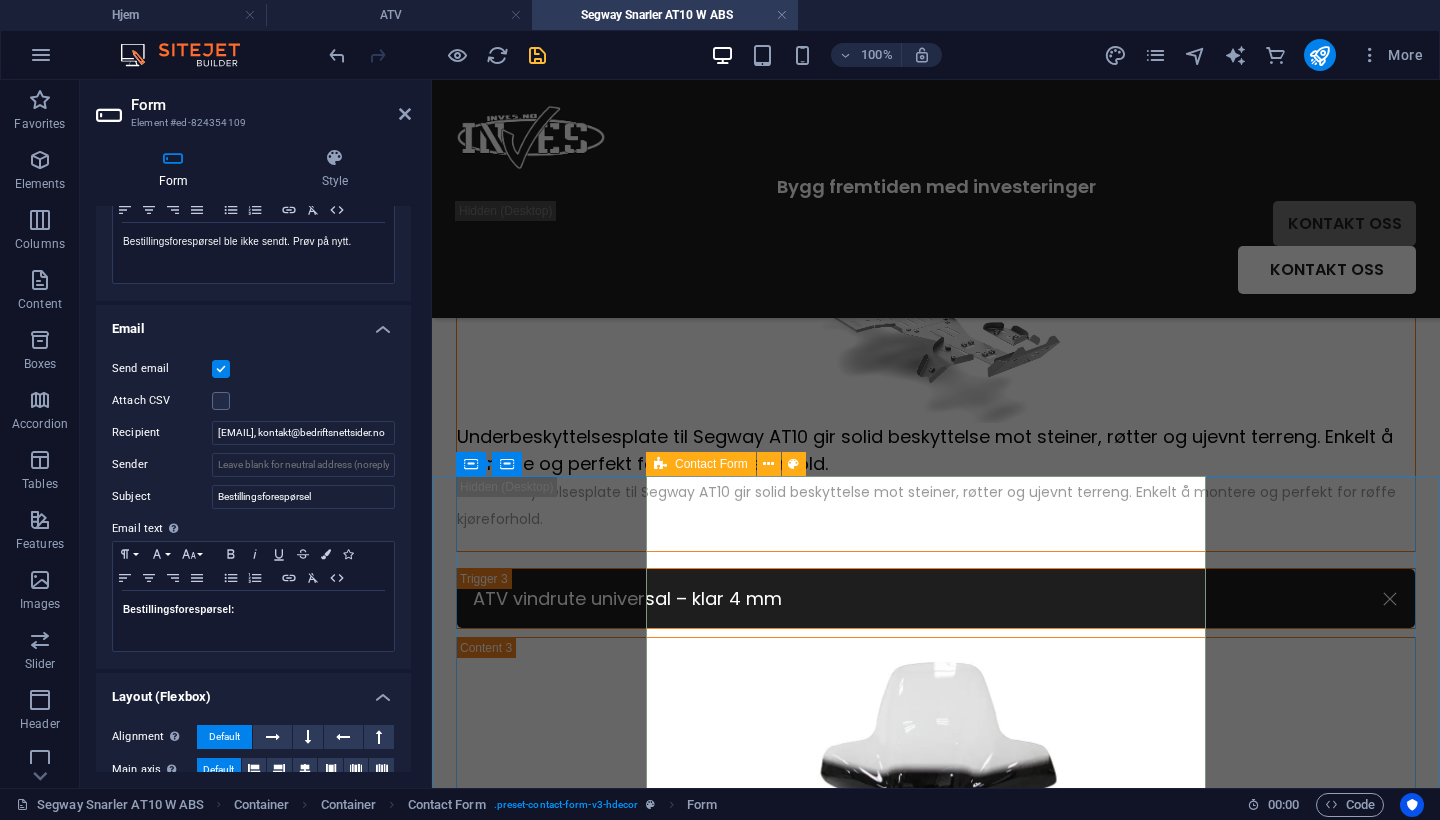scroll, scrollTop: 524, scrollLeft: 0, axis: vertical 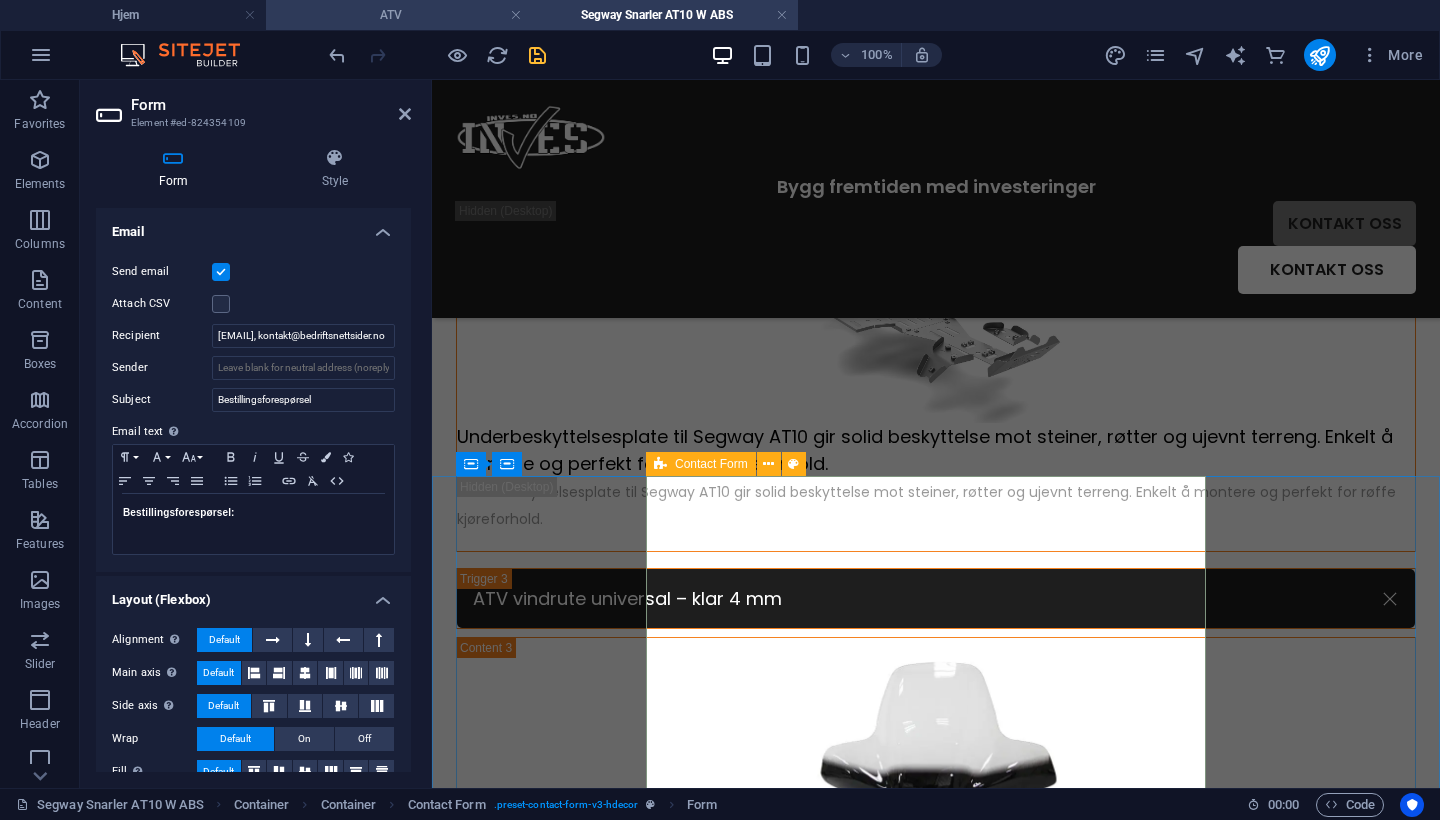 click on "ATV" at bounding box center [399, 15] 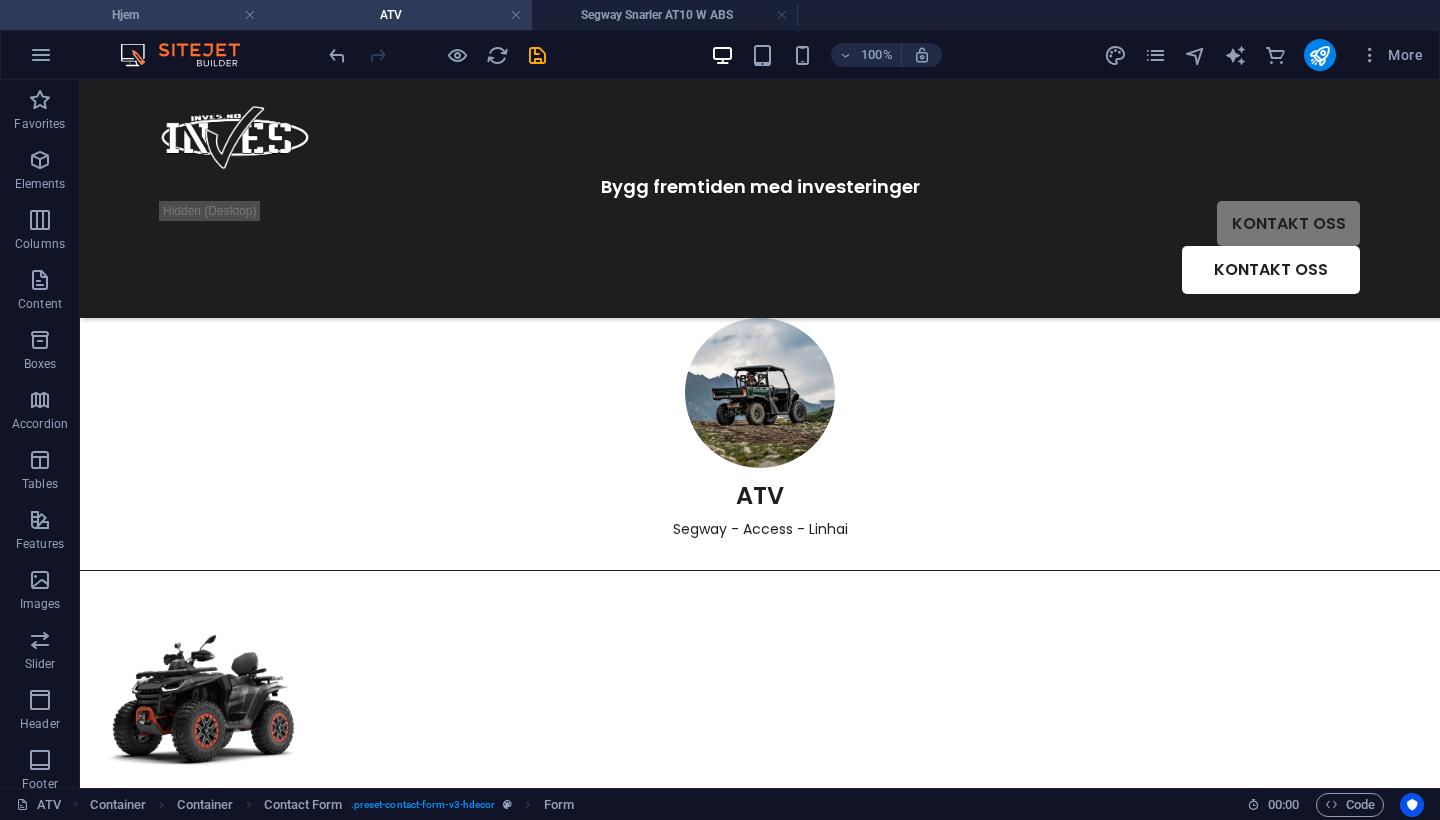 click on "Hjem" at bounding box center [133, 15] 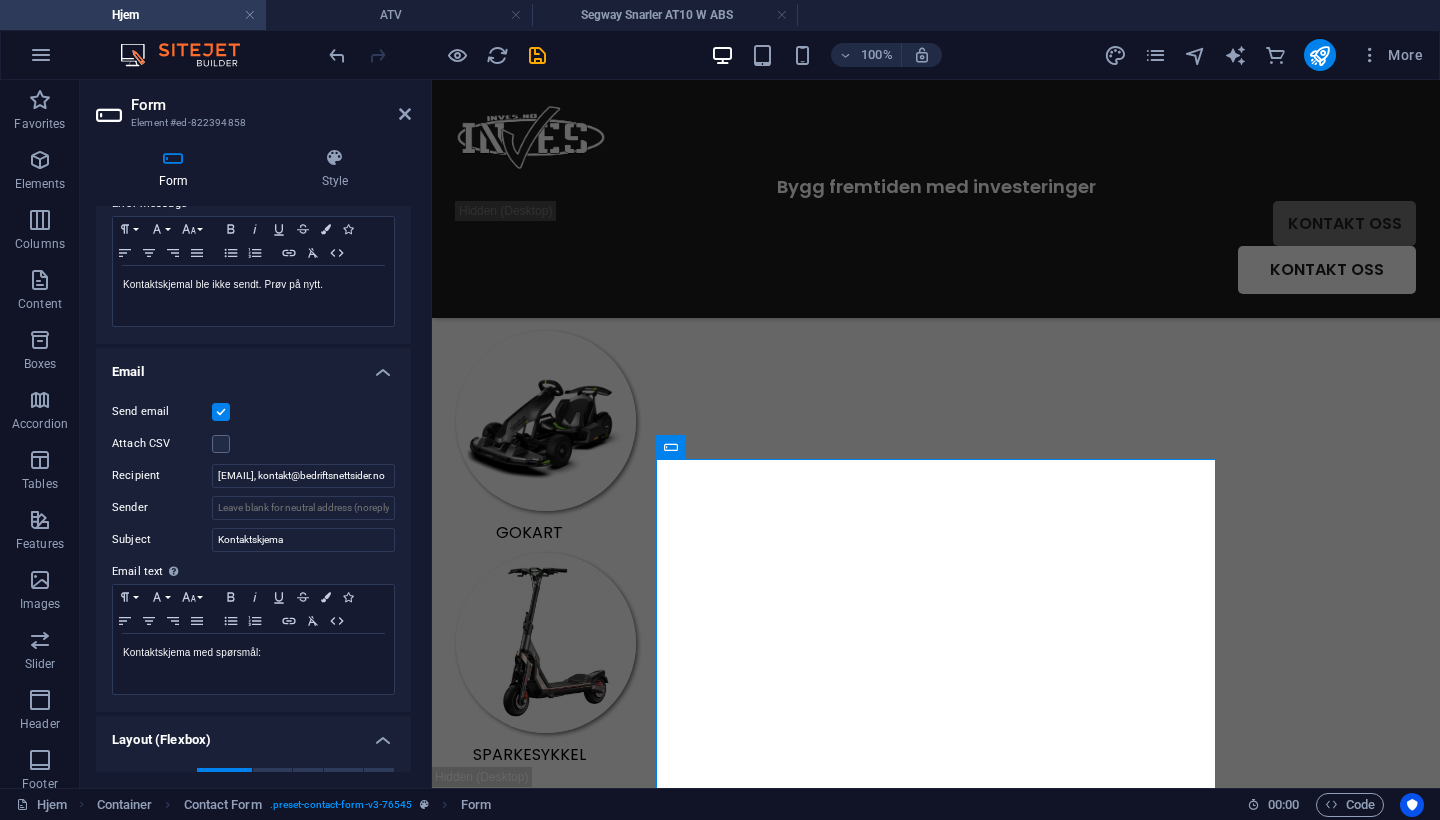 scroll, scrollTop: 377, scrollLeft: 0, axis: vertical 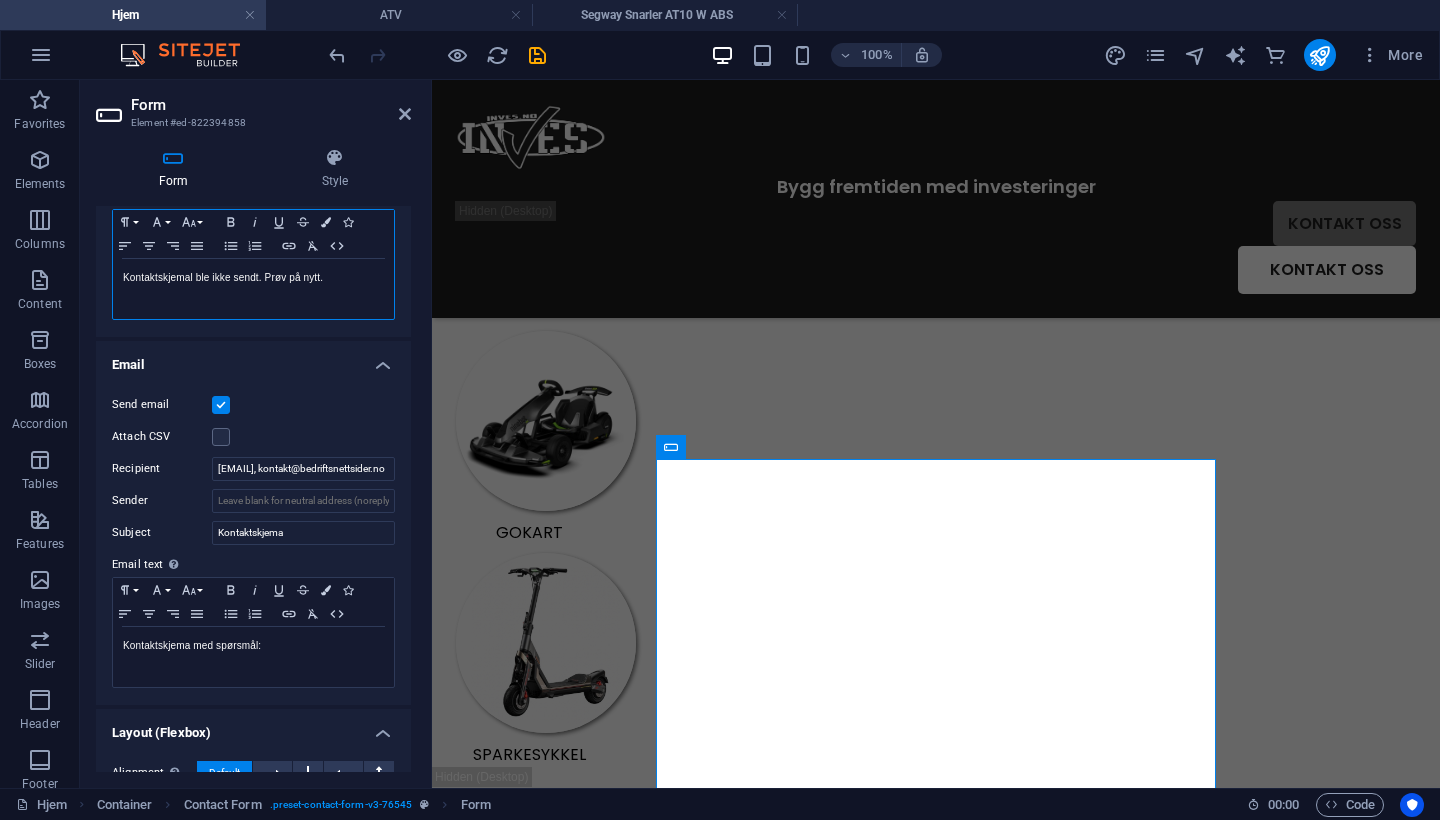 click on "Kontaktskjemal ble ikke sendt. Prøv på nytt." at bounding box center (253, 278) 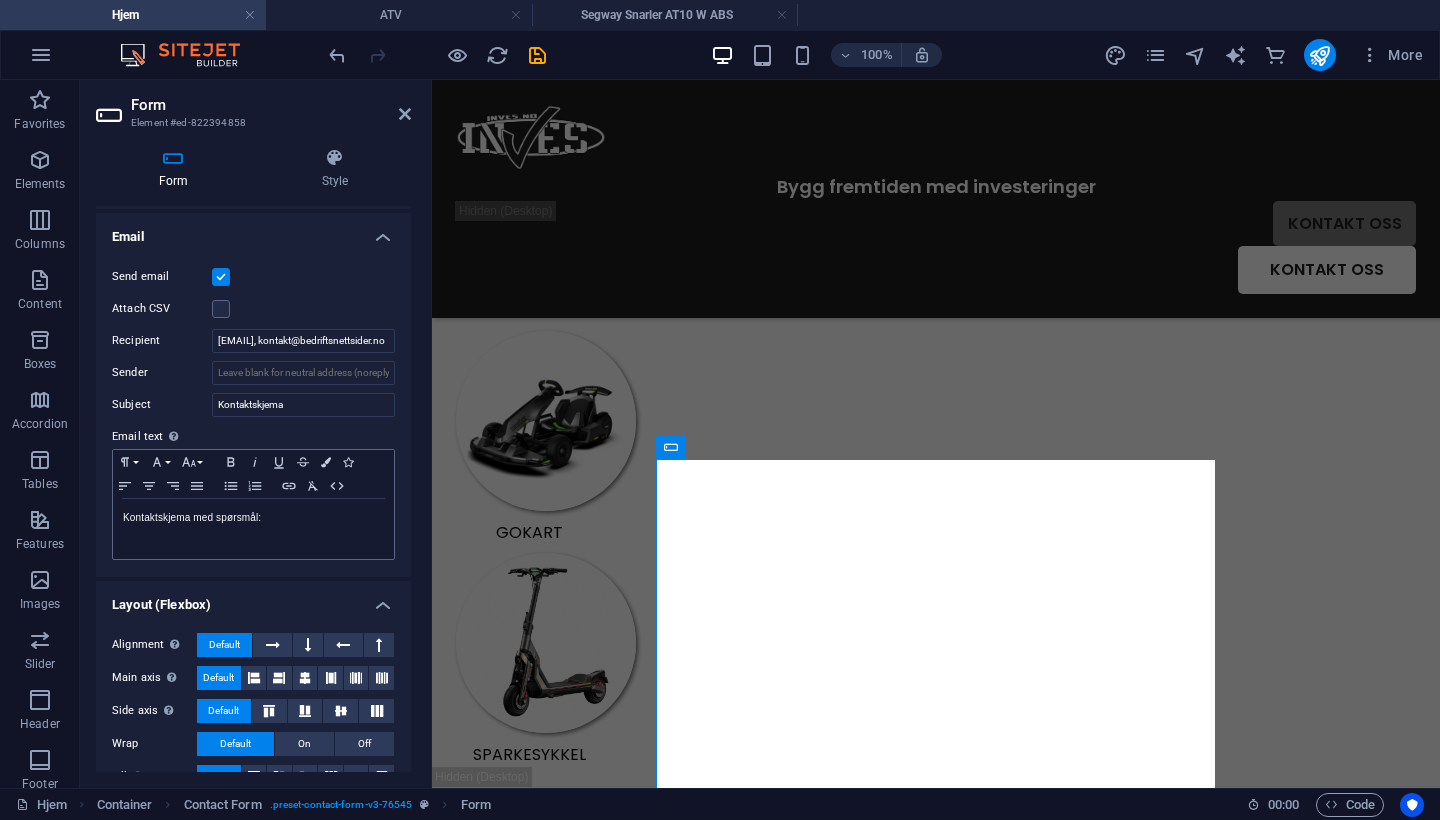 scroll, scrollTop: 510, scrollLeft: 0, axis: vertical 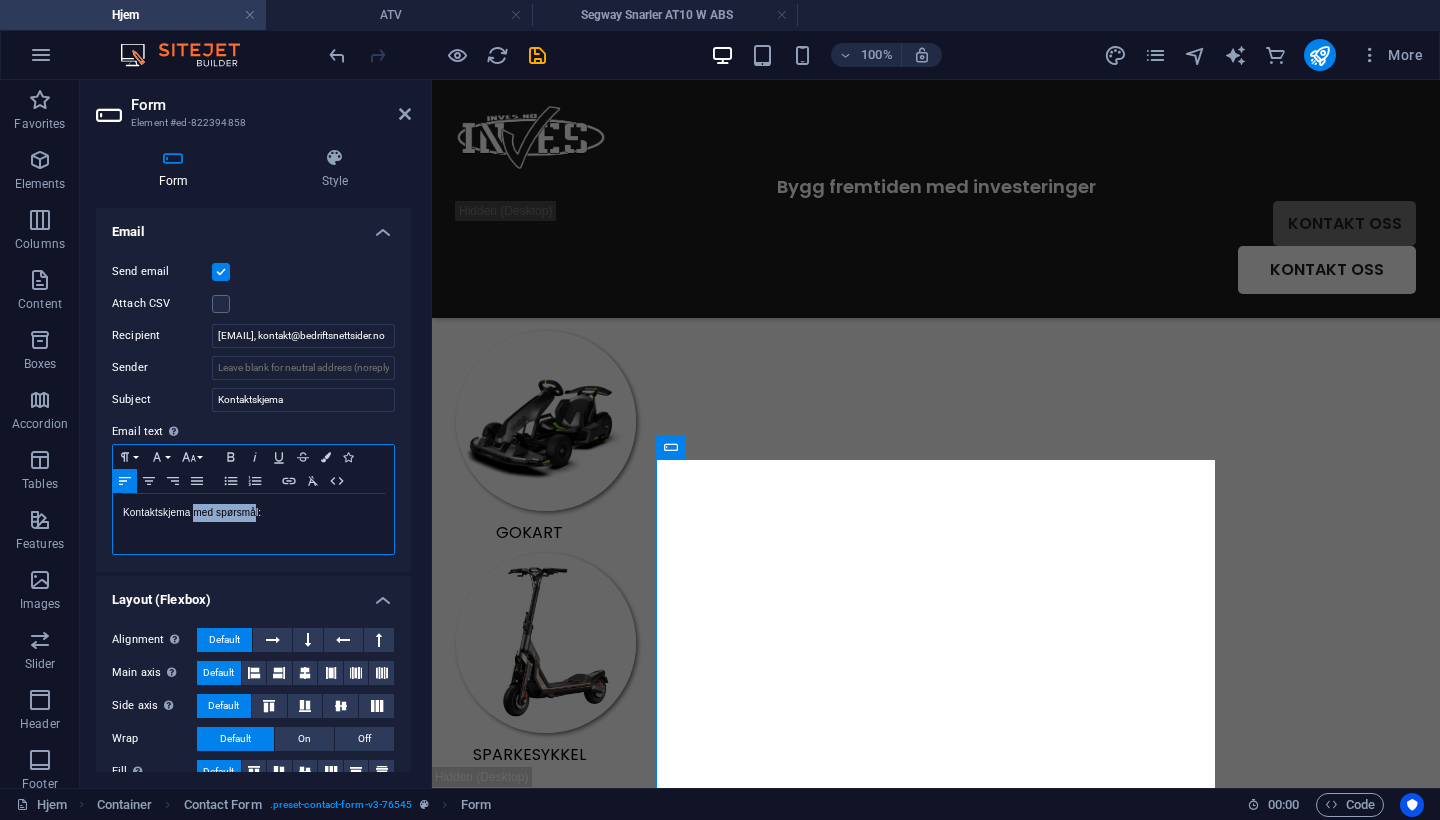 drag, startPoint x: 256, startPoint y: 515, endPoint x: 194, endPoint y: 510, distance: 62.201286 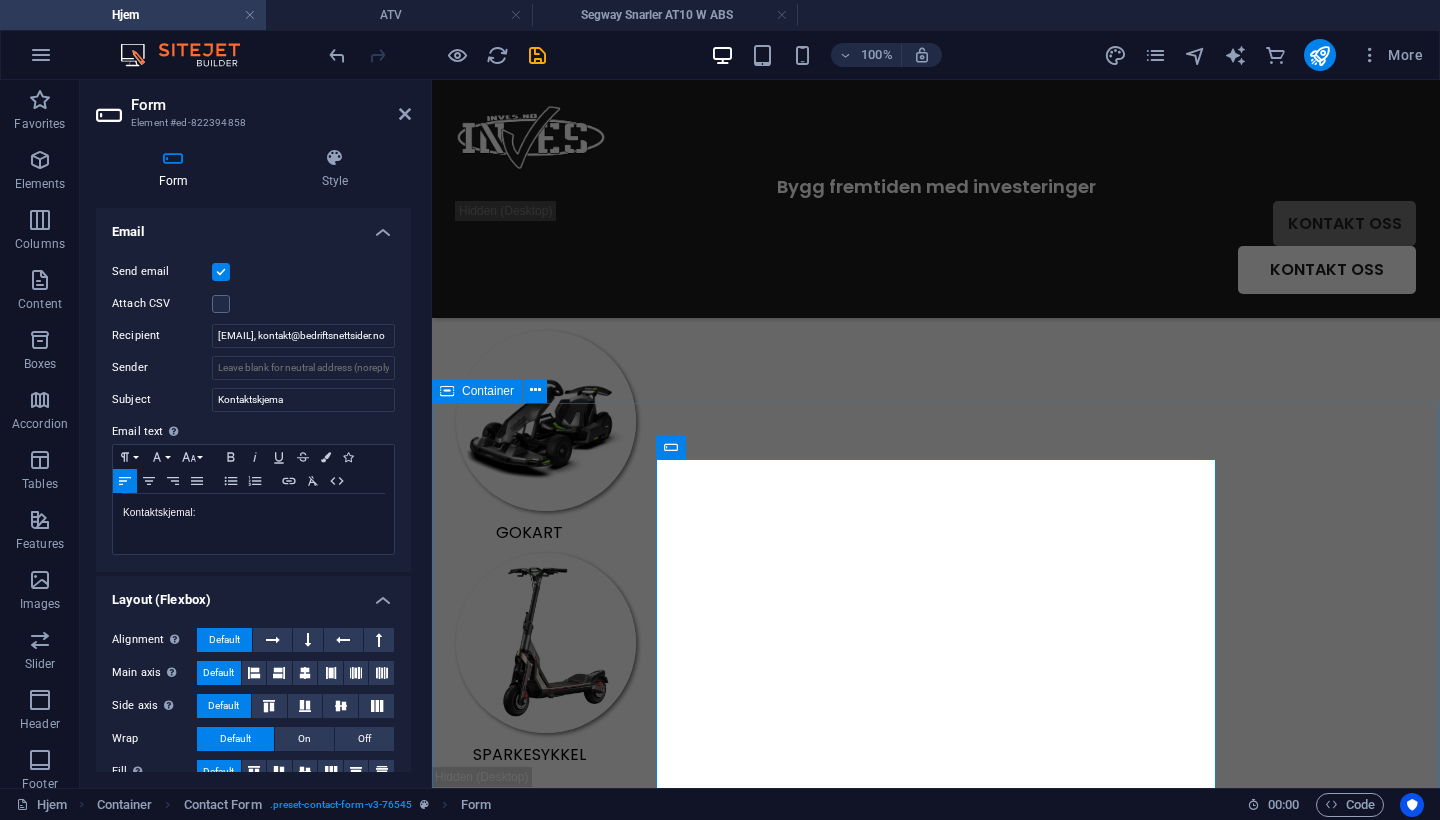 click on "Kontakt oss Unreadable? Load new Kontakt oss" at bounding box center [936, 5836] 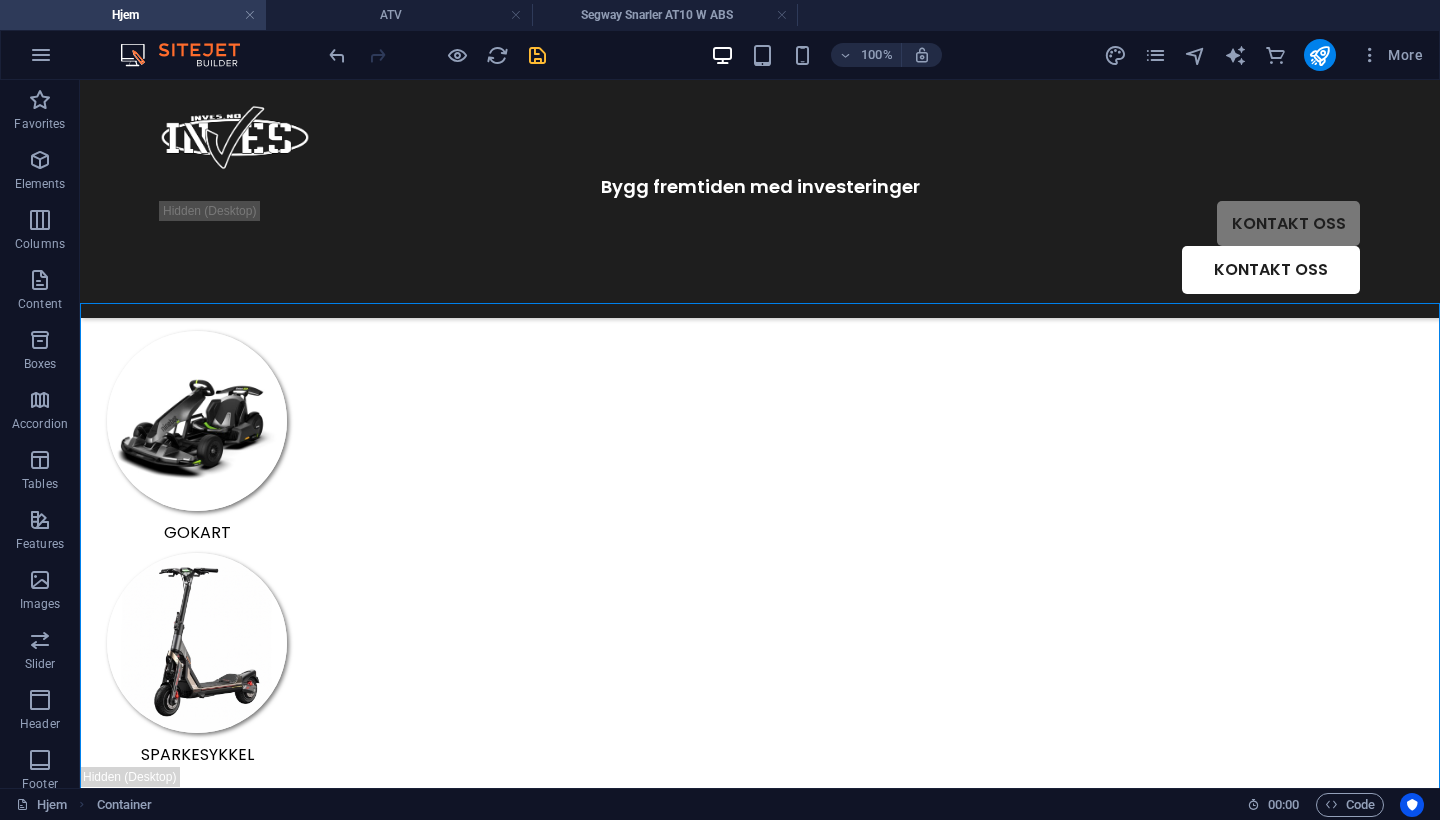 click at bounding box center [537, 55] 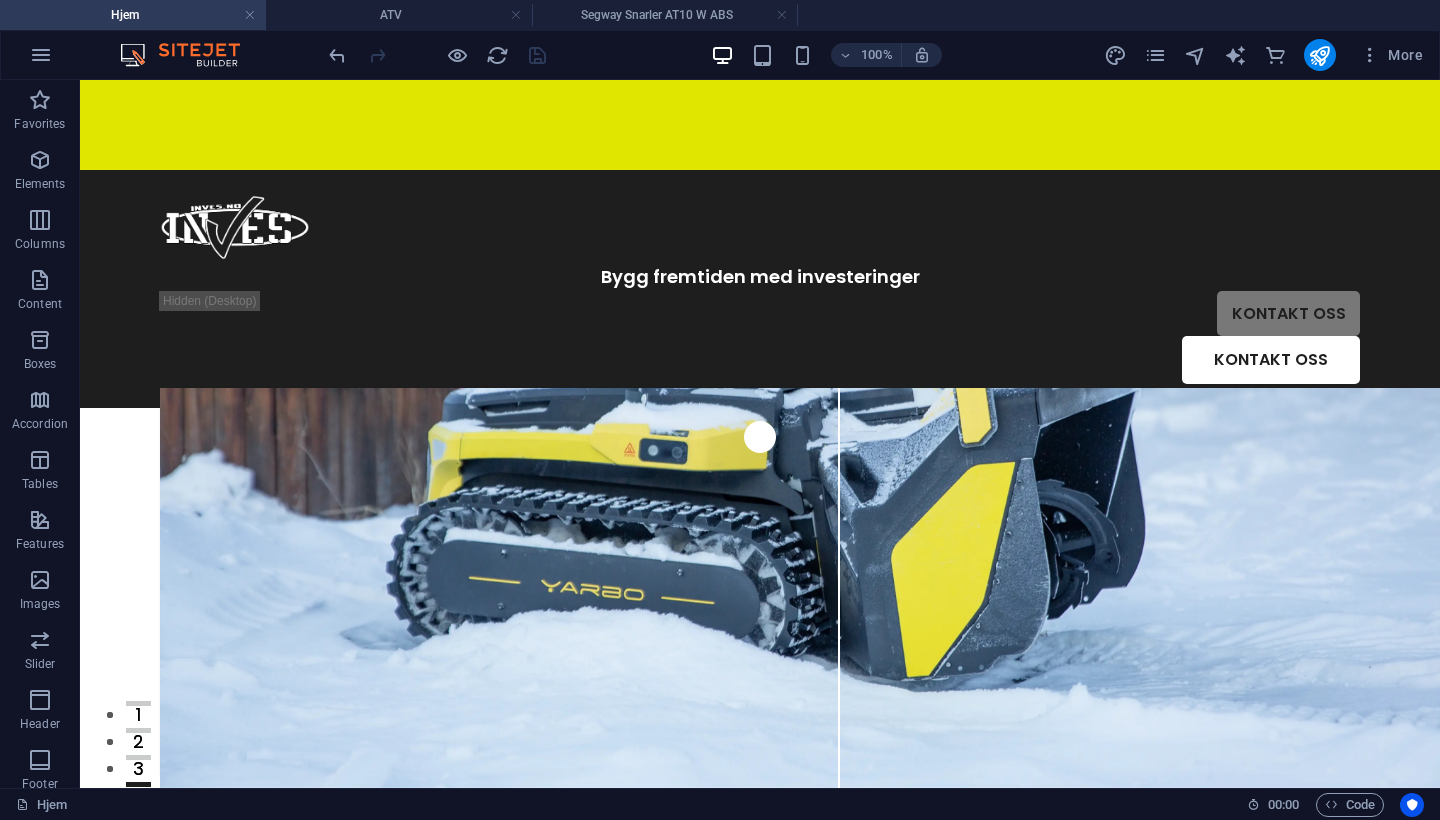 scroll, scrollTop: 0, scrollLeft: 0, axis: both 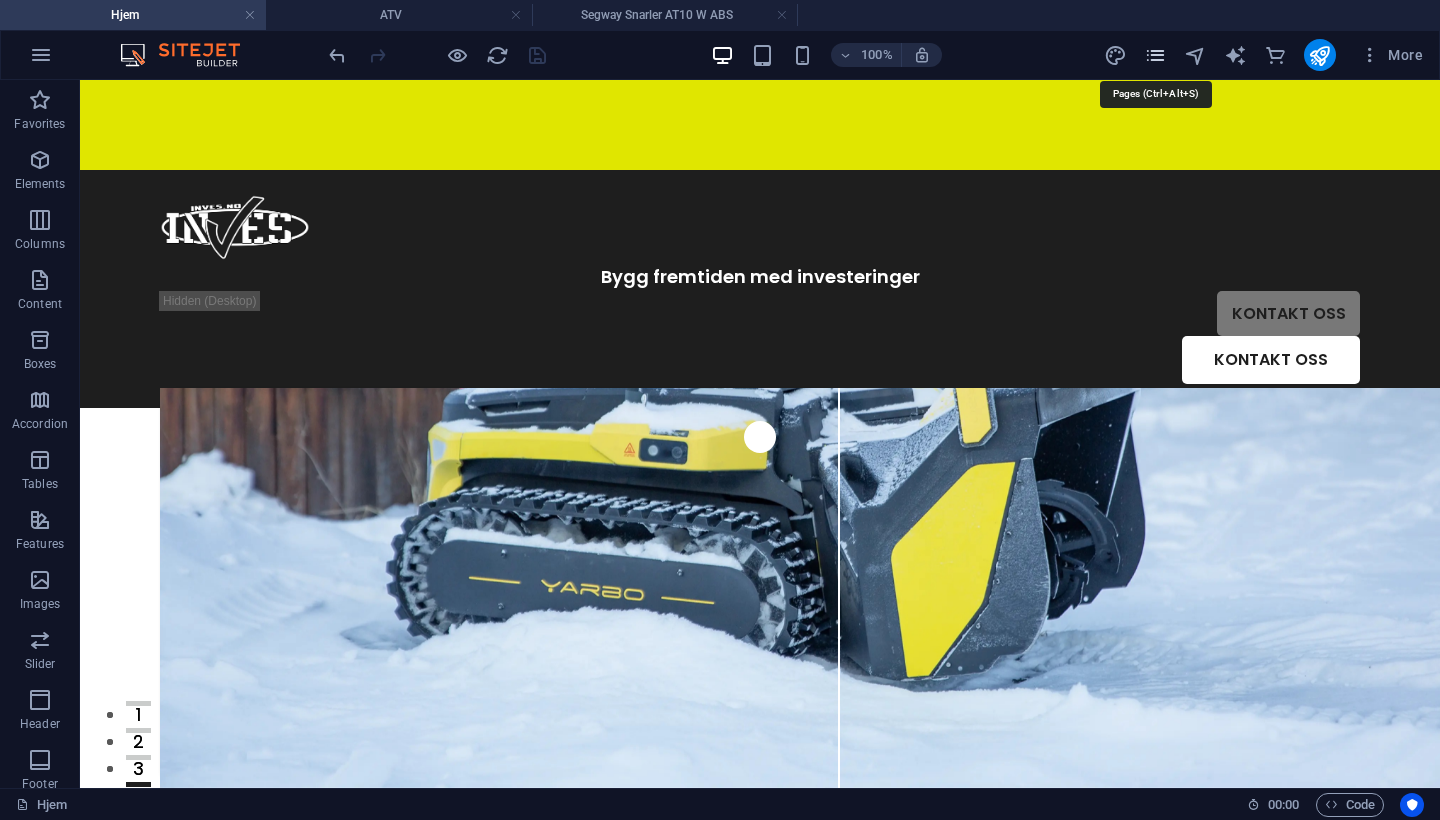 click at bounding box center (1155, 55) 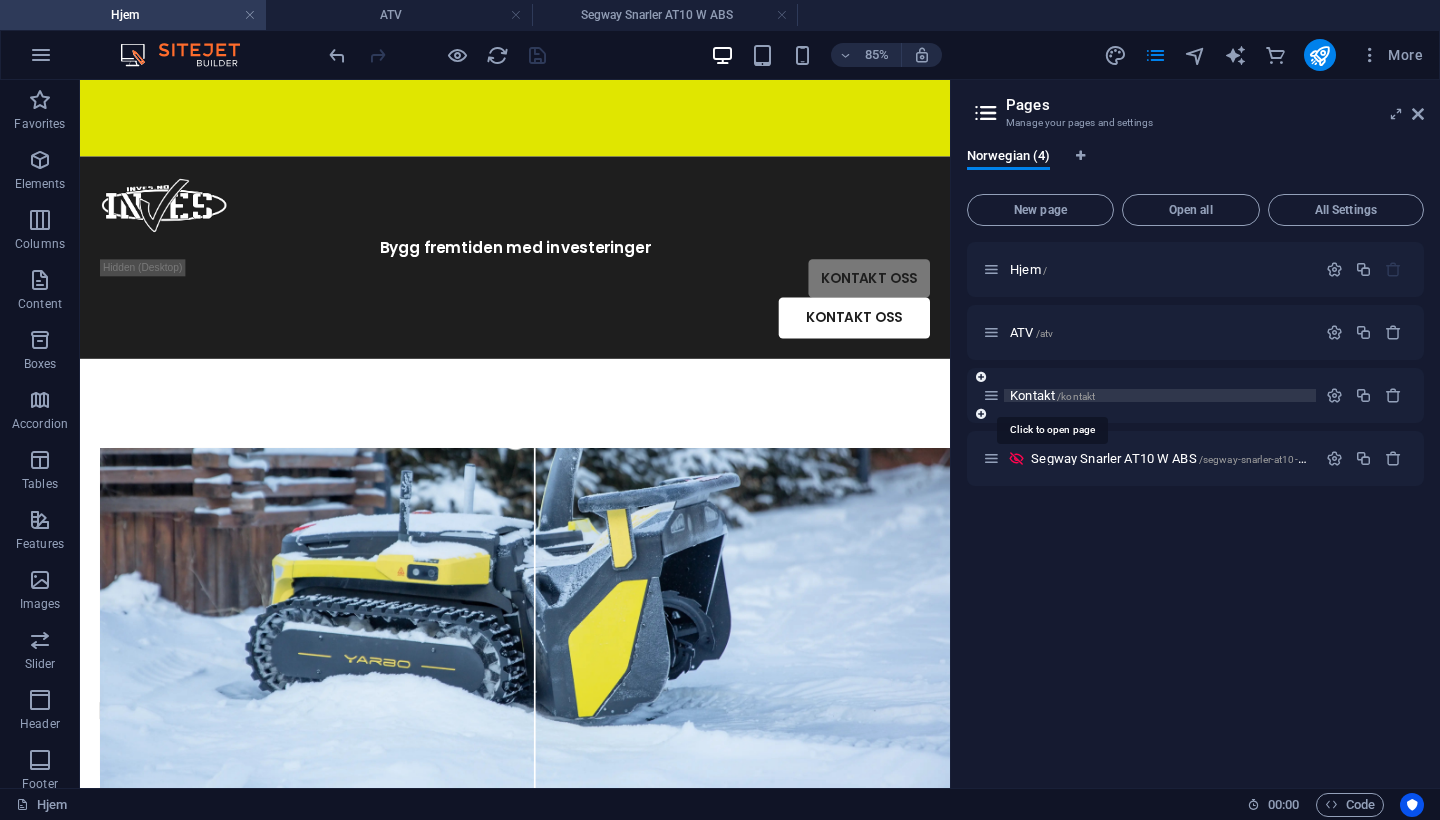 click on "Kontakt /kontakt" at bounding box center (1052, 395) 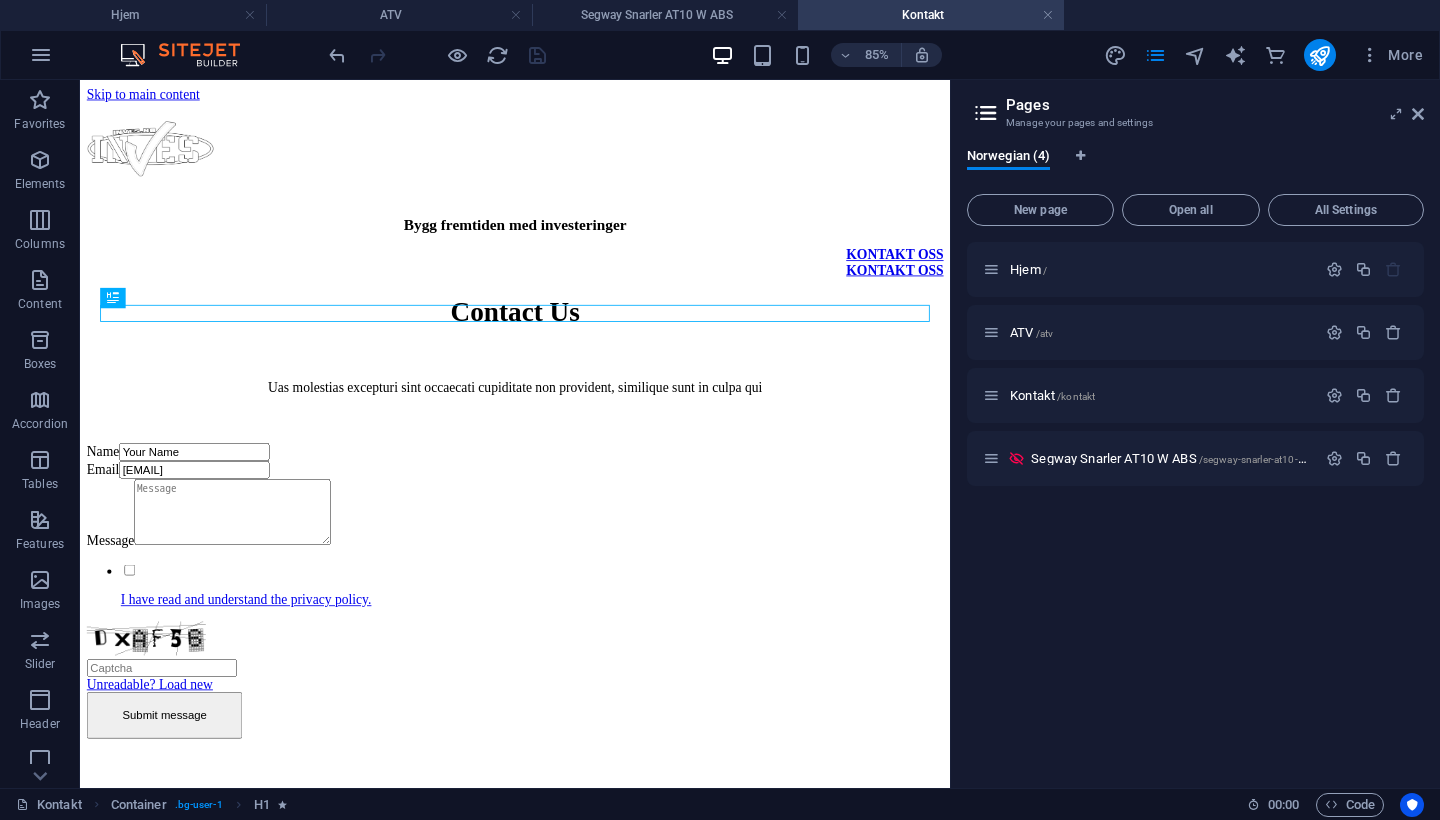 scroll, scrollTop: 0, scrollLeft: 0, axis: both 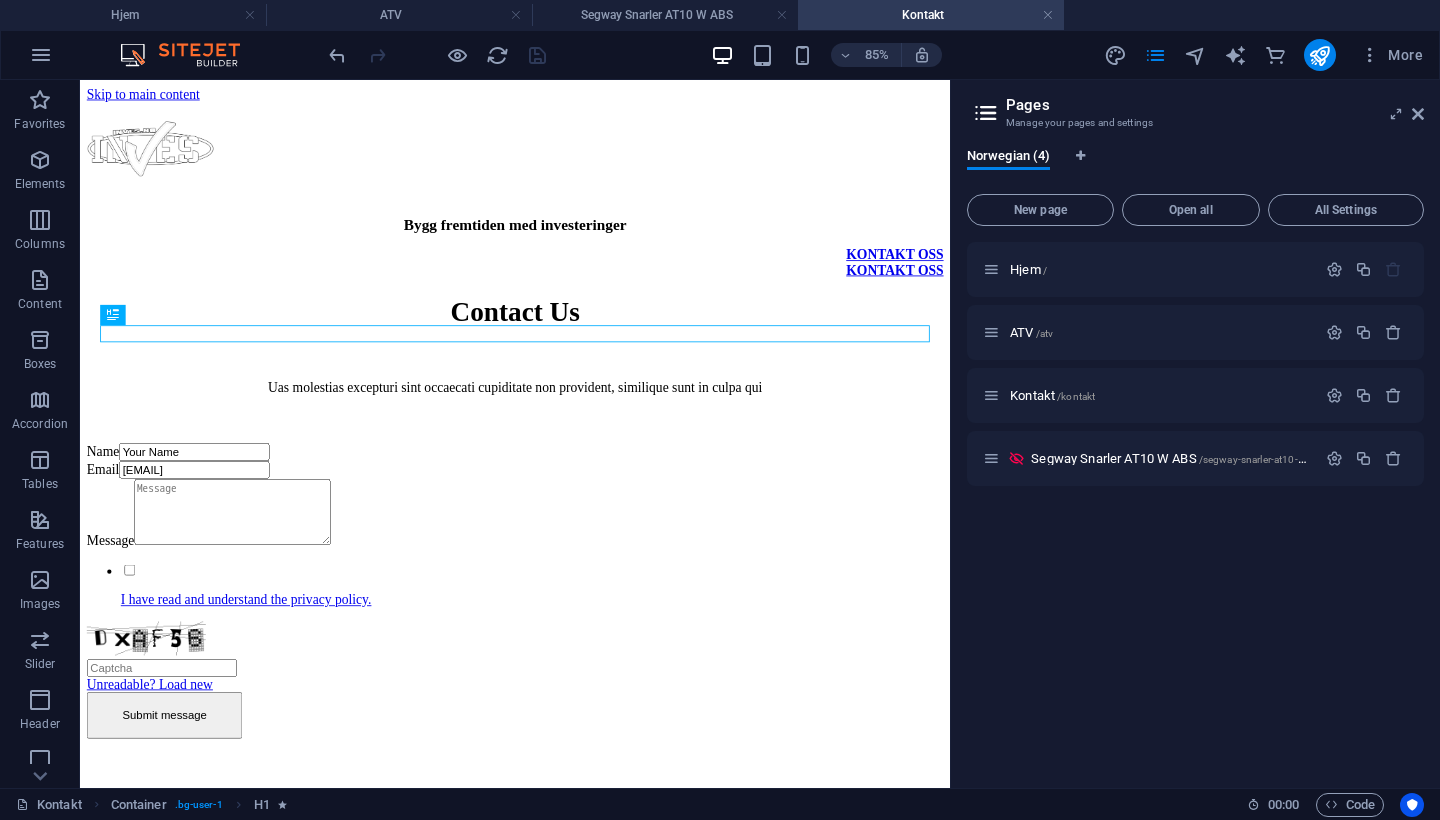 click on "Pages Manage your pages and settings" at bounding box center [1197, 106] 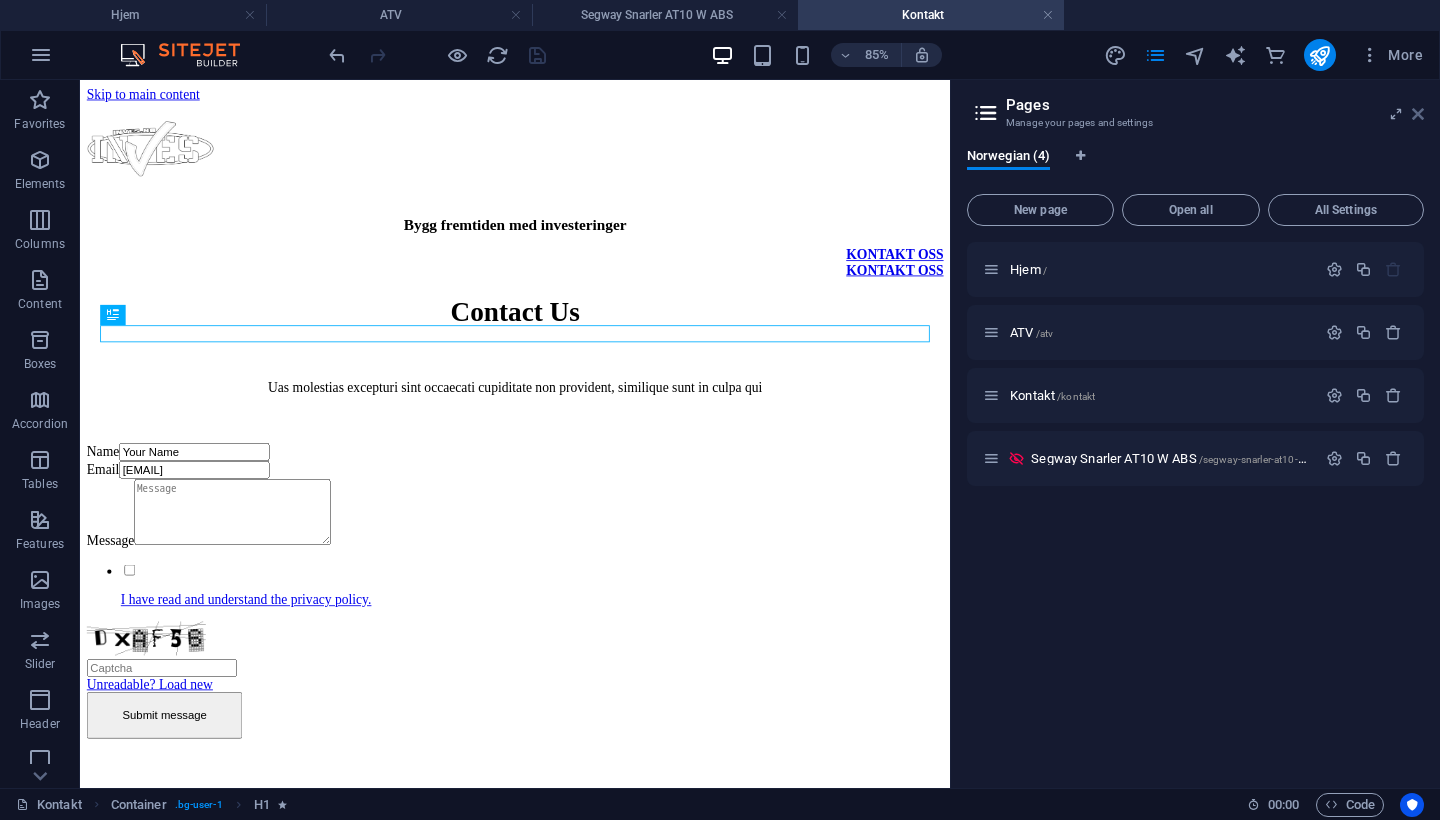 click at bounding box center (1418, 114) 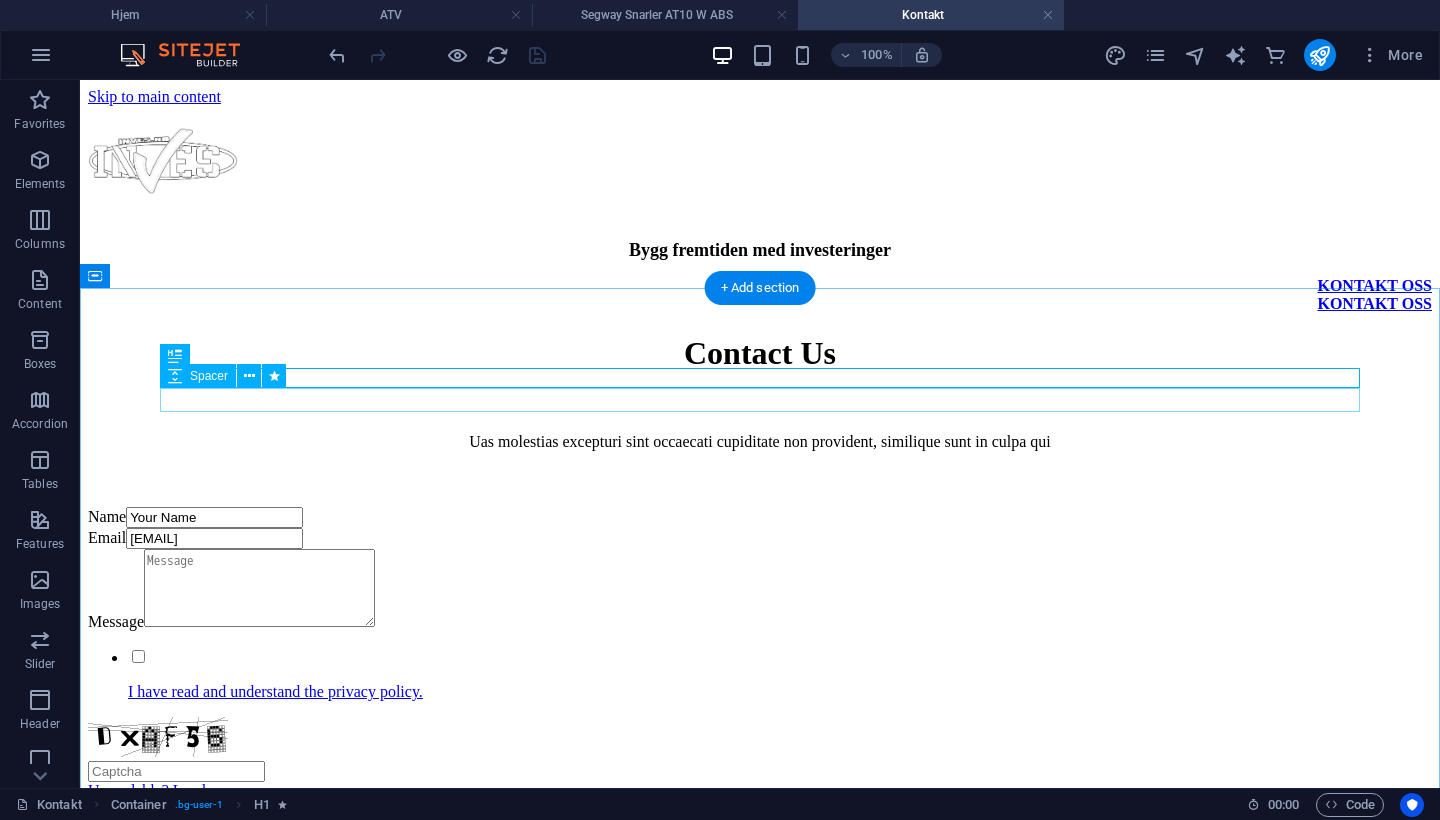 scroll, scrollTop: 0, scrollLeft: 0, axis: both 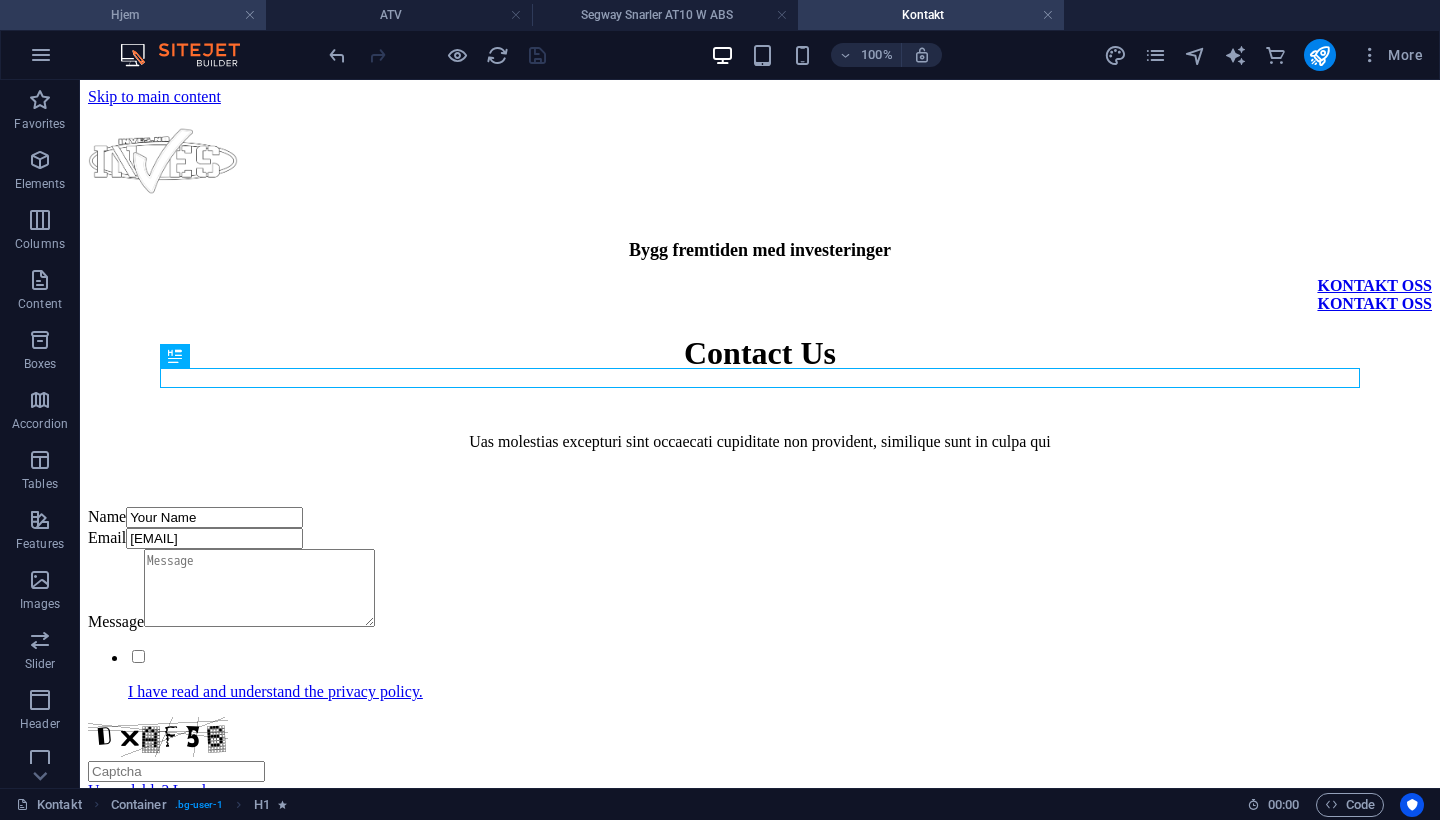 click on "Hjem" at bounding box center [133, 15] 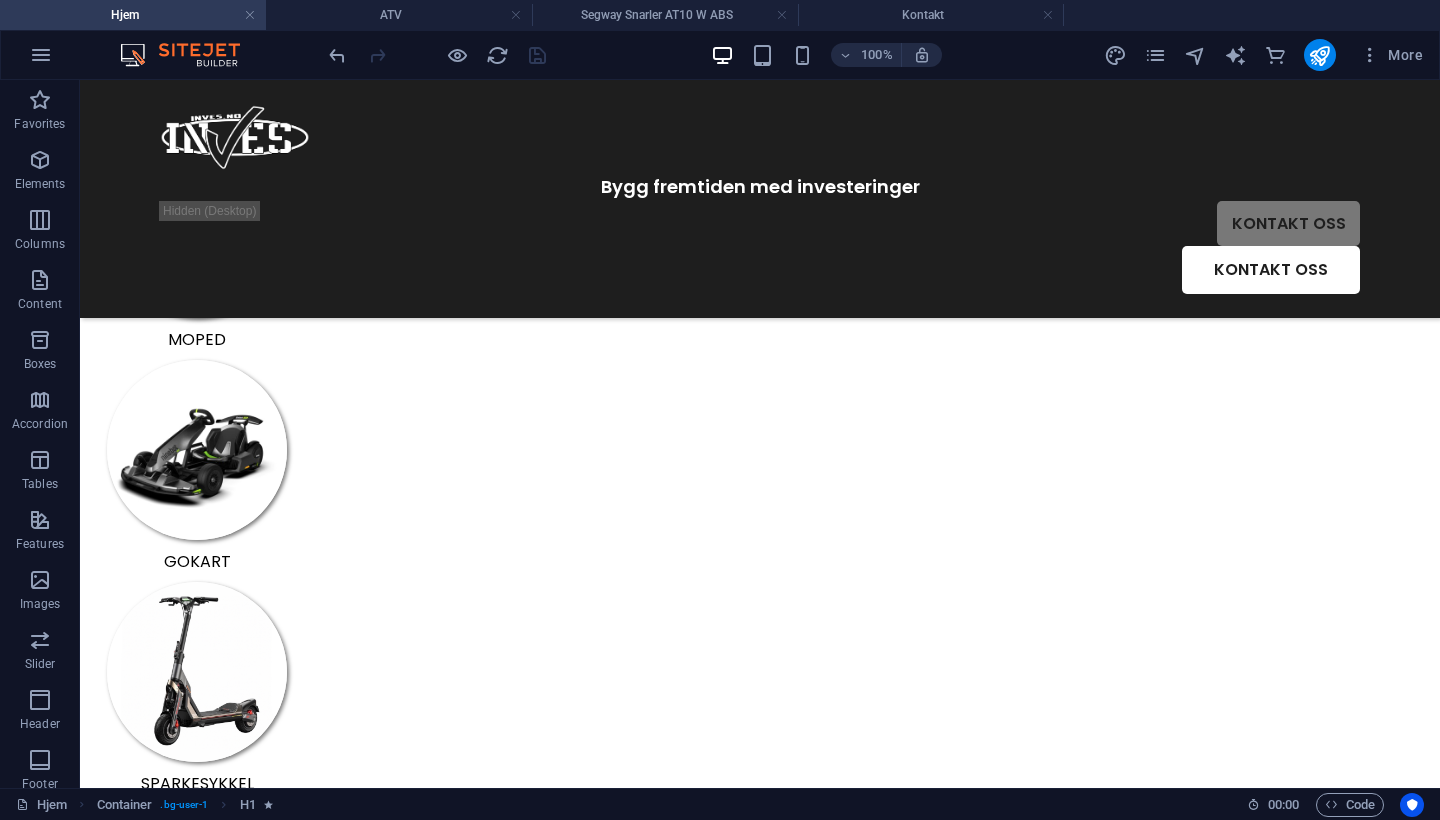 scroll, scrollTop: 2899, scrollLeft: 0, axis: vertical 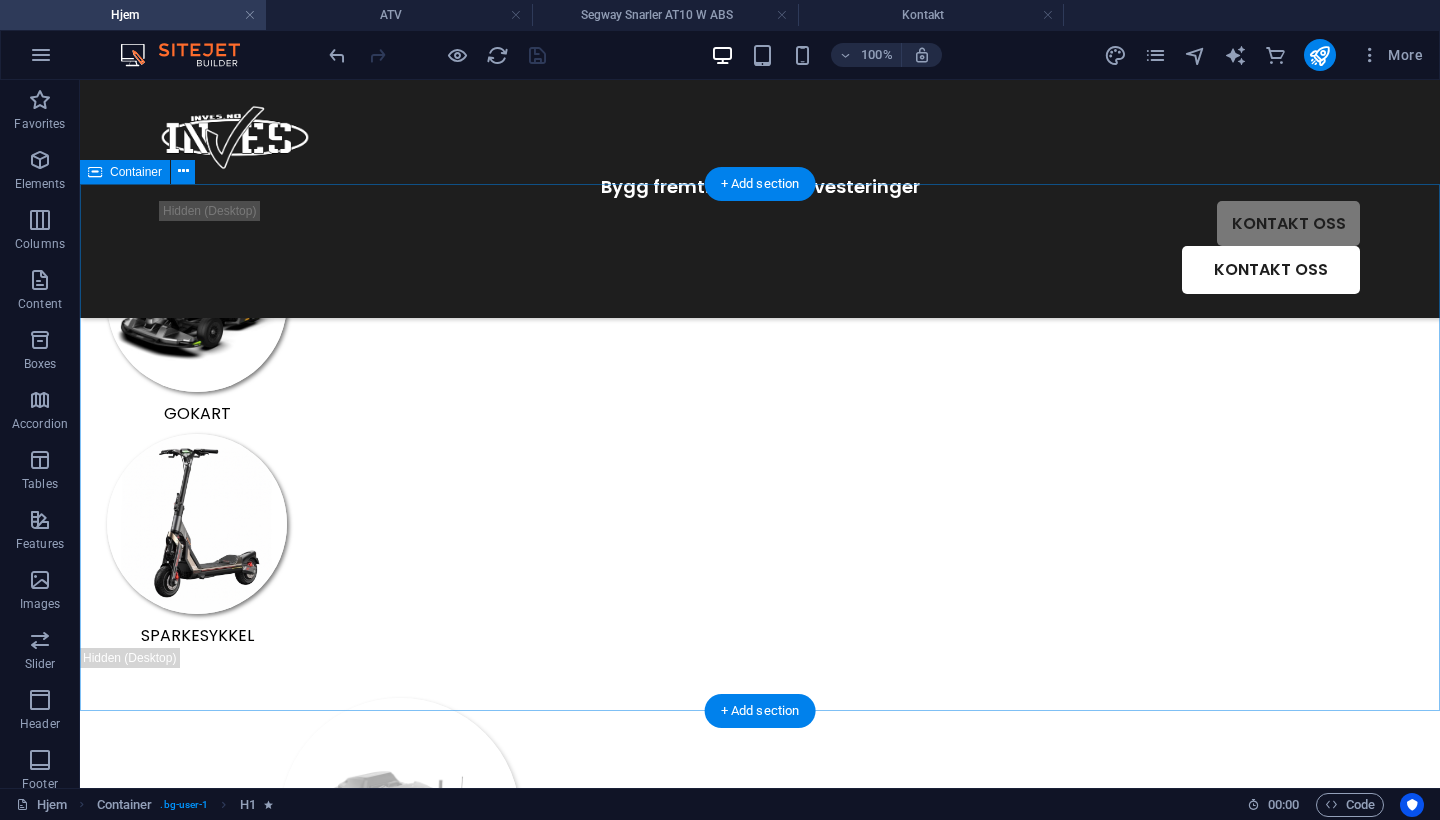 click on "Kontakt oss Unreadable? Load new Kontakt oss" at bounding box center (760, 5429) 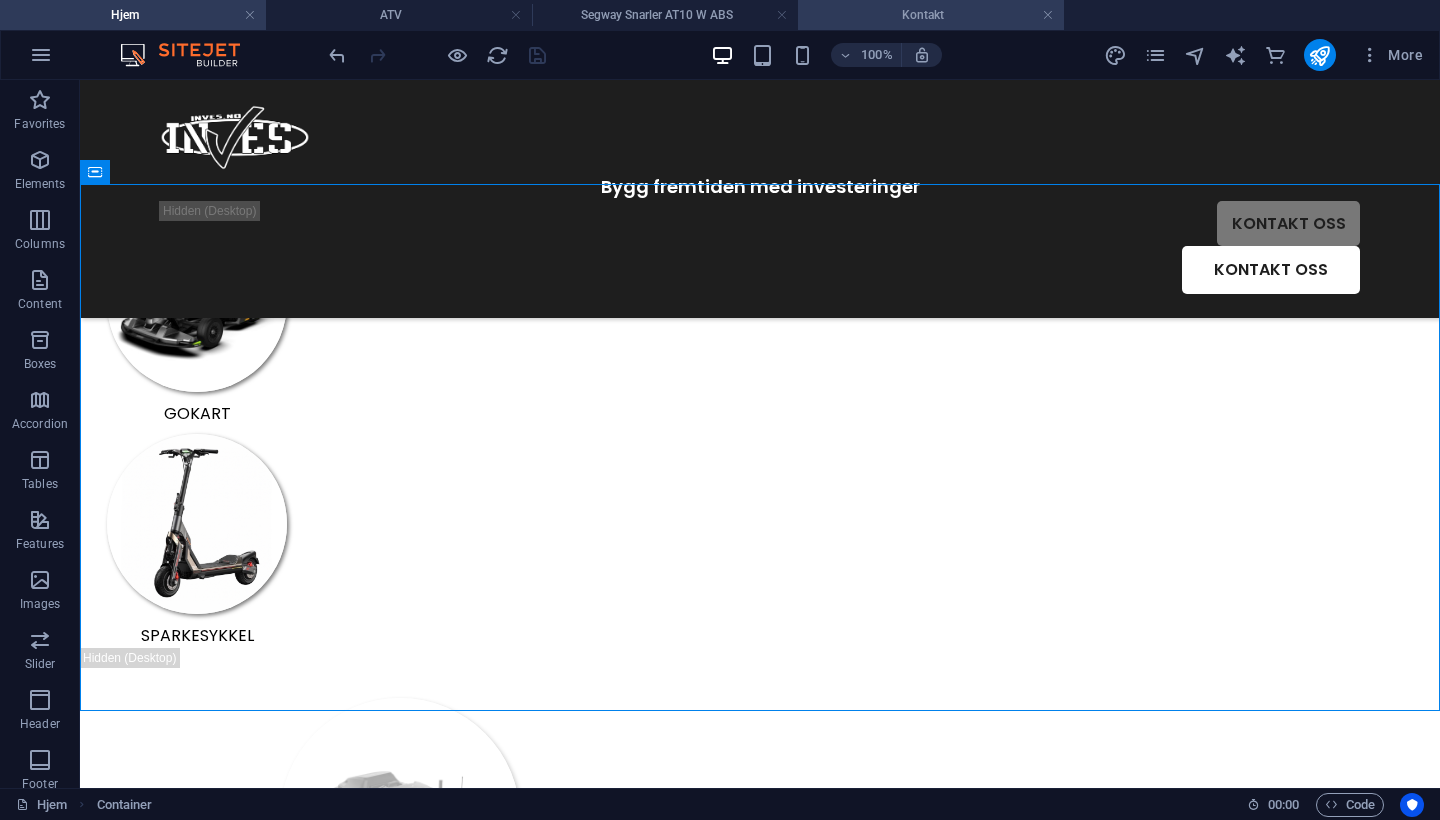 click on "Kontakt" at bounding box center (931, 15) 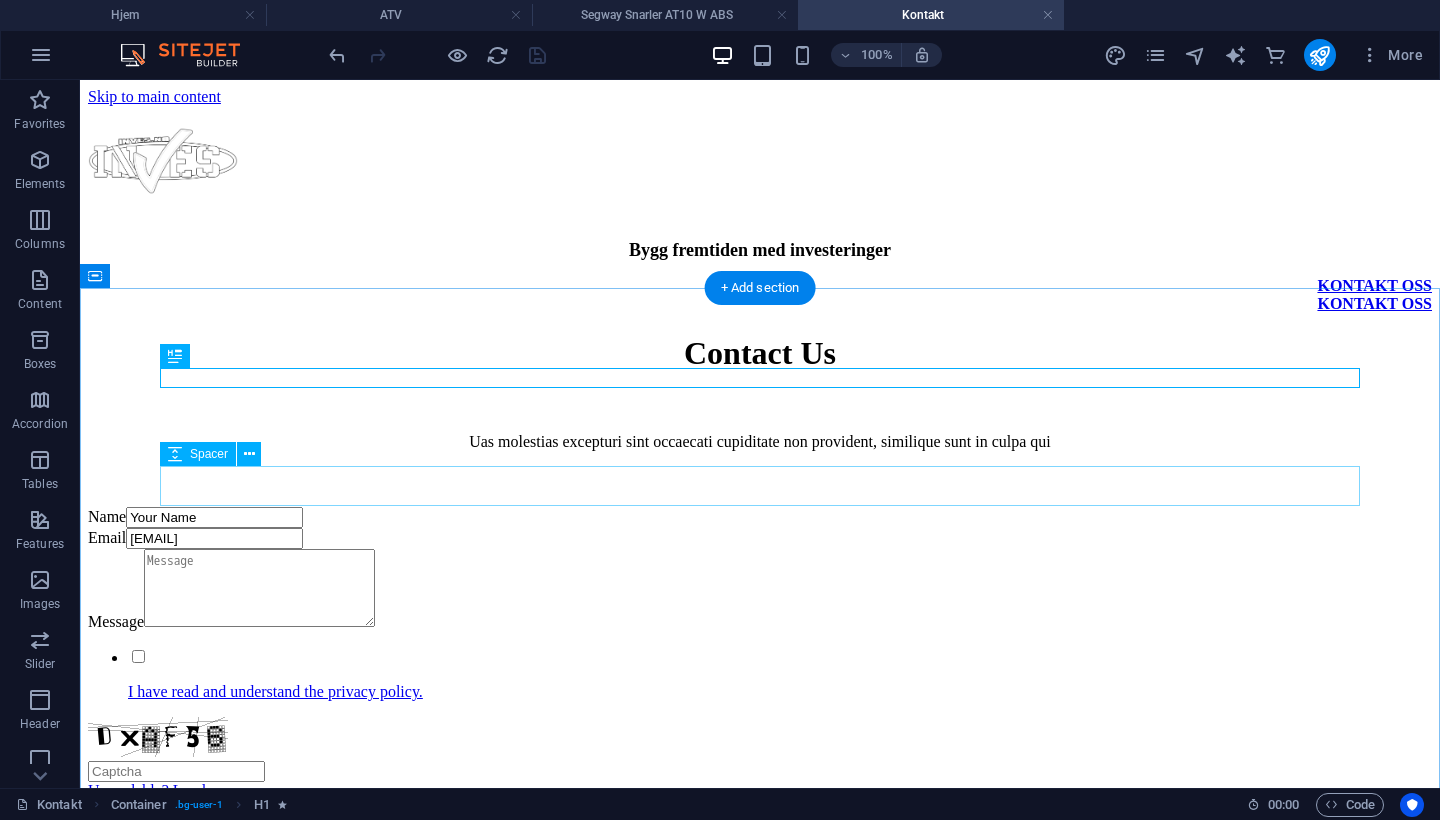 click on "Spacer" at bounding box center [217, 454] 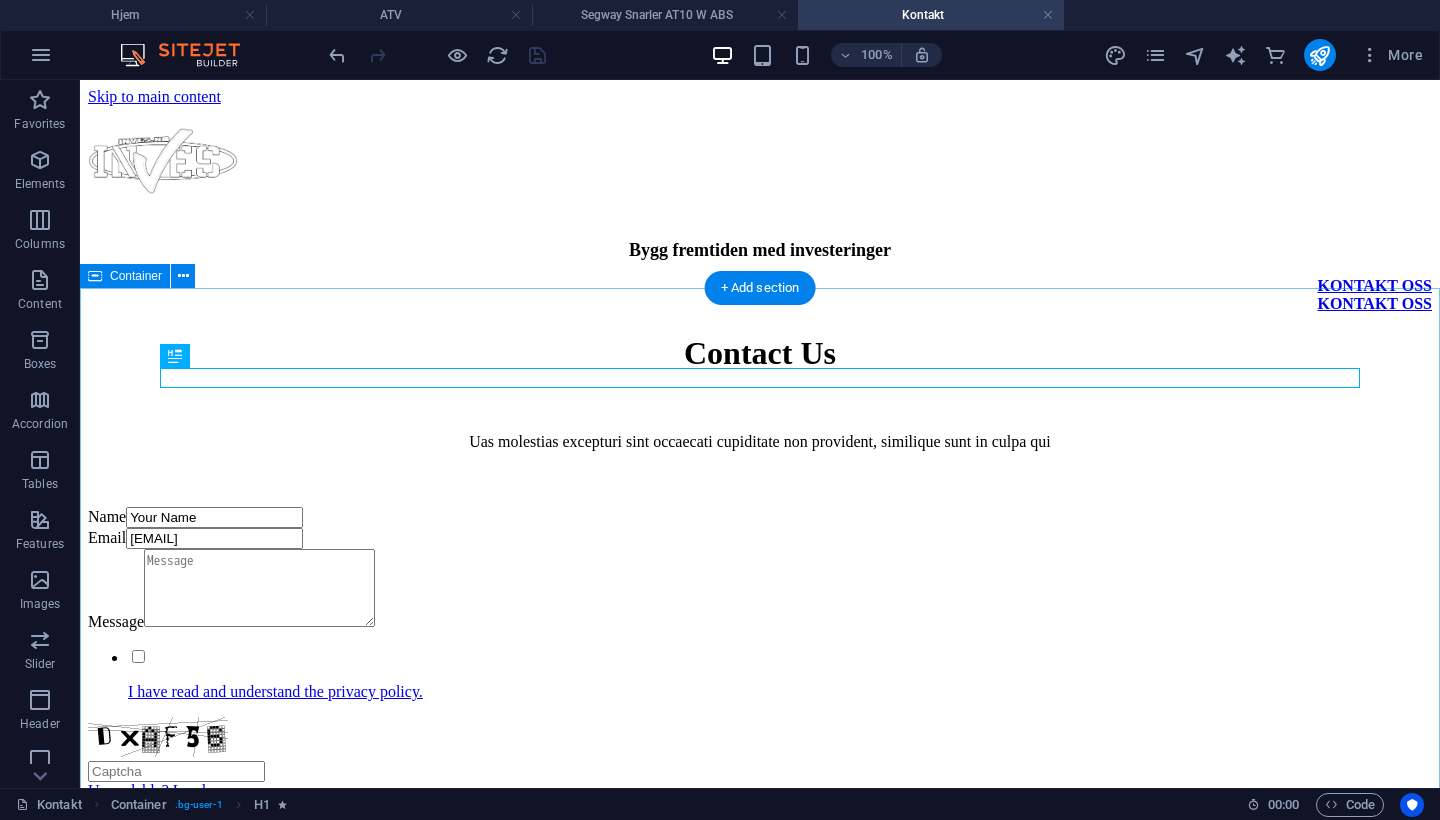 click on "Contact Us Uas molestias excepturi sint occaecati cupiditate non provident, similique sunt in culpa qui Name Your Name Email example@email.com Message   I have read and understand the privacy policy. Unreadable? Load new Submit message" at bounding box center (760, 595) 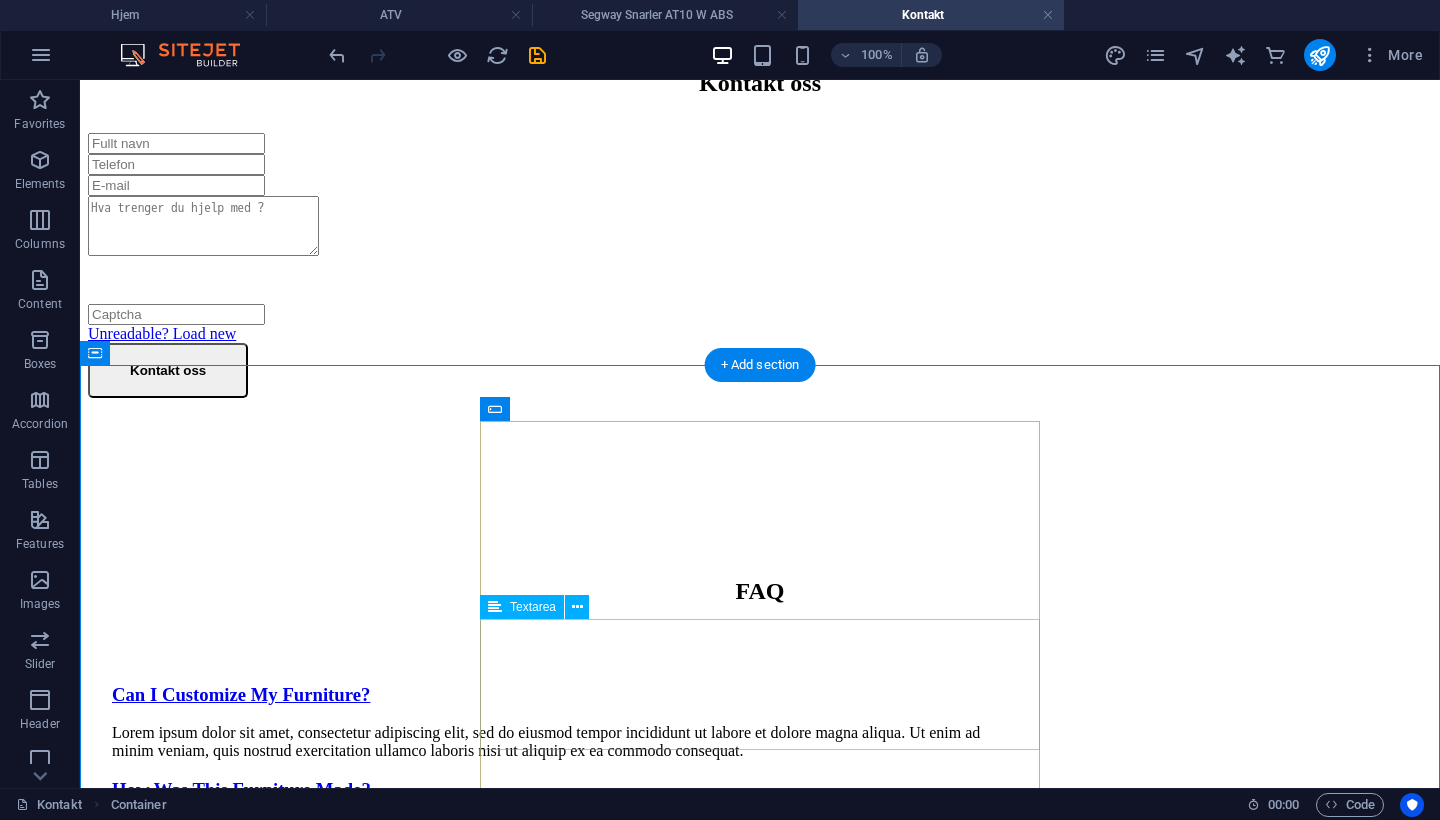 scroll, scrollTop: 635, scrollLeft: 0, axis: vertical 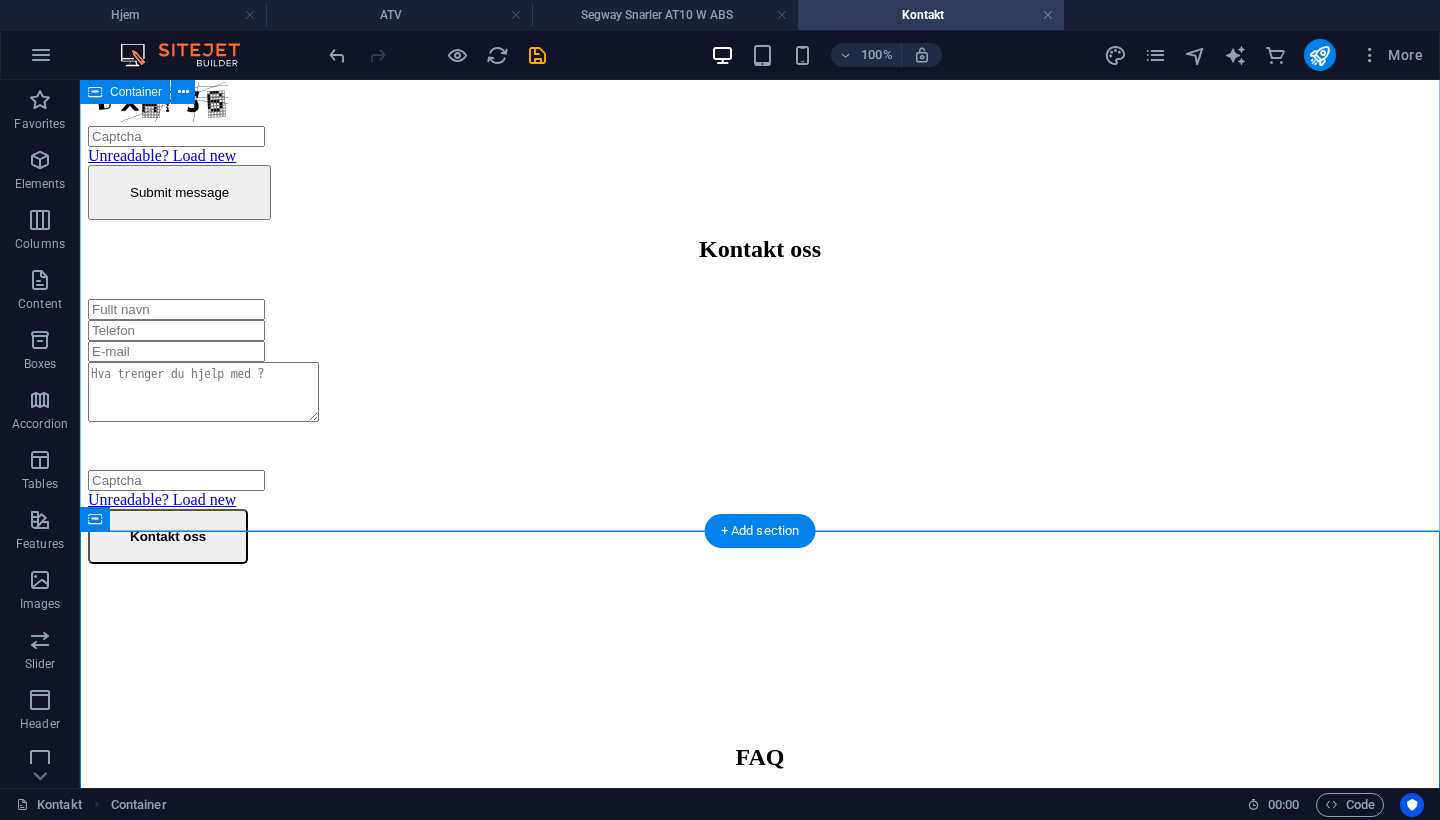 click on "Contact Us Uas molestias excepturi sint occaecati cupiditate non provident, similique sunt in culpa qui Name Your Name Email example@email.com Message   I have read and understand the privacy policy. Unreadable? Load new Submit message" at bounding box center (760, -40) 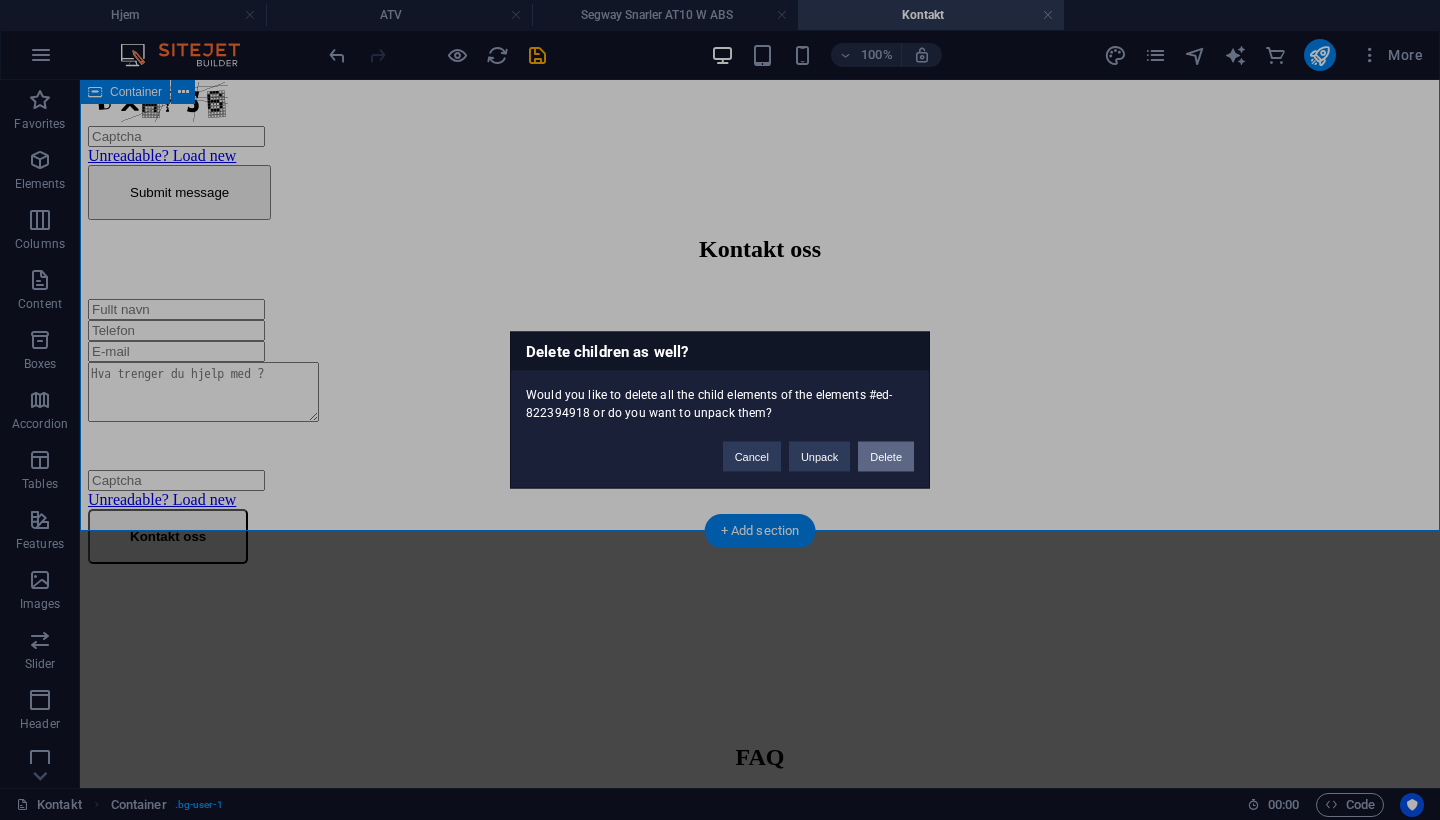 type 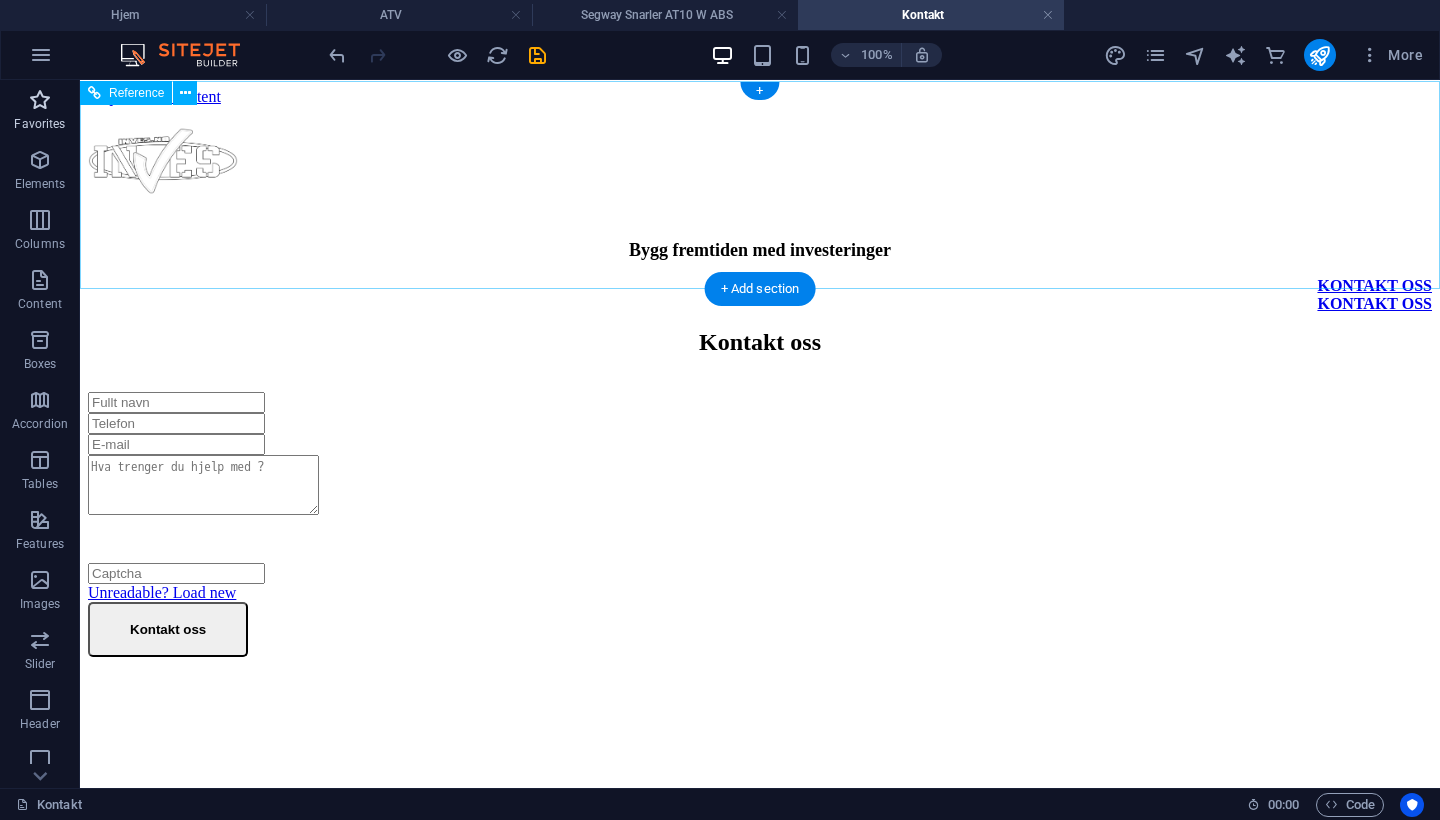 scroll, scrollTop: 0, scrollLeft: 0, axis: both 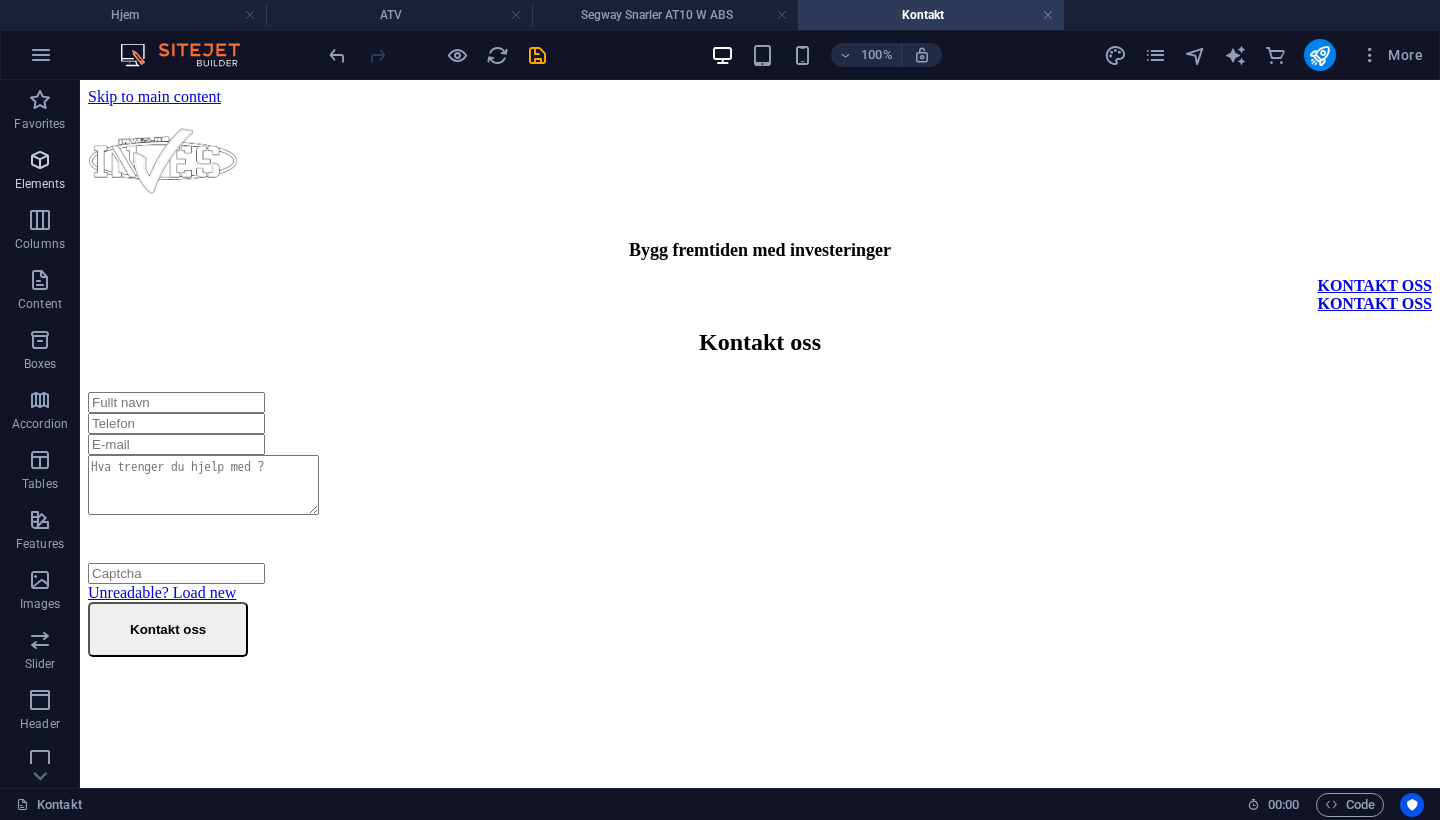 click at bounding box center [40, 160] 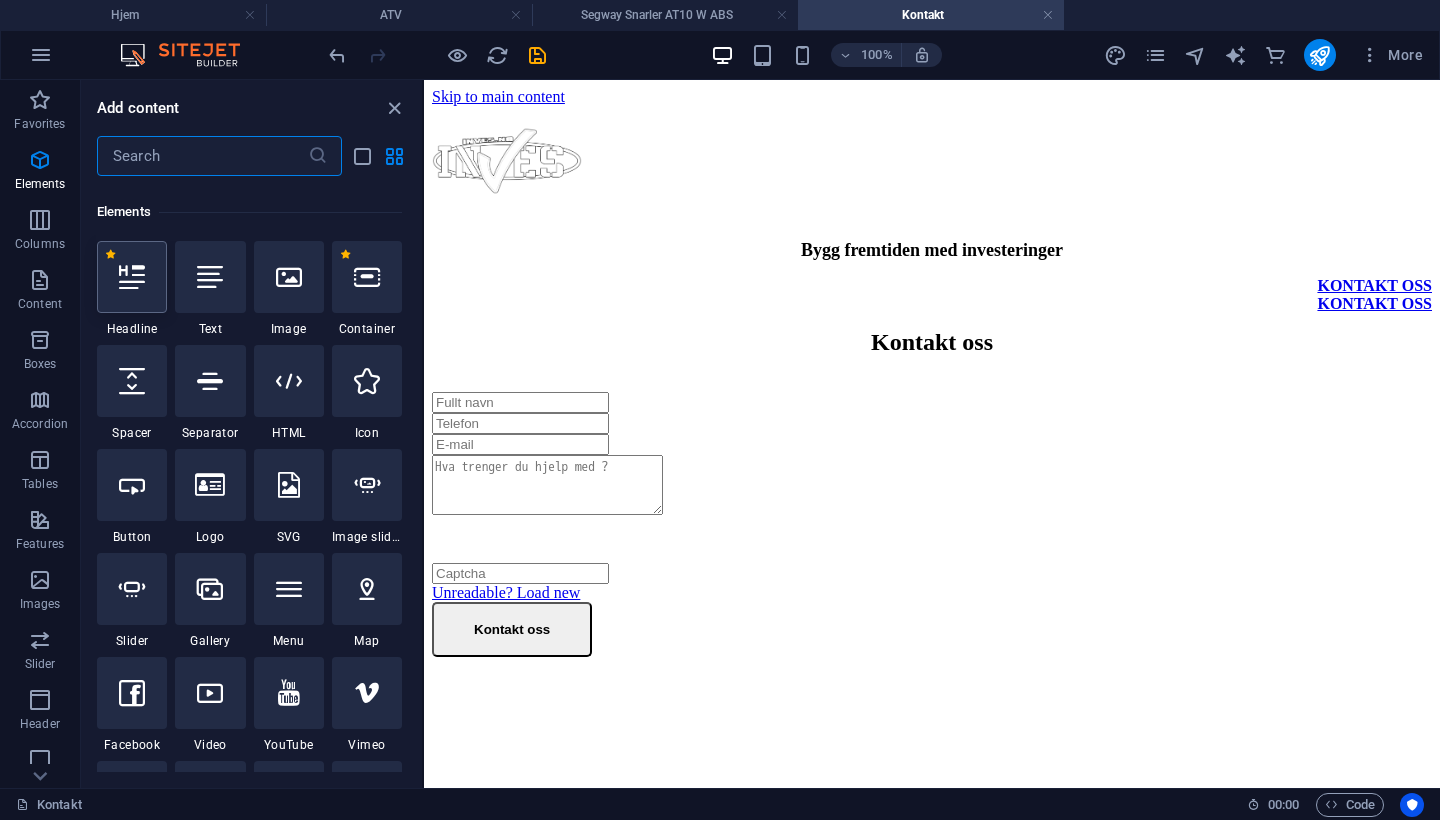 scroll, scrollTop: 213, scrollLeft: 0, axis: vertical 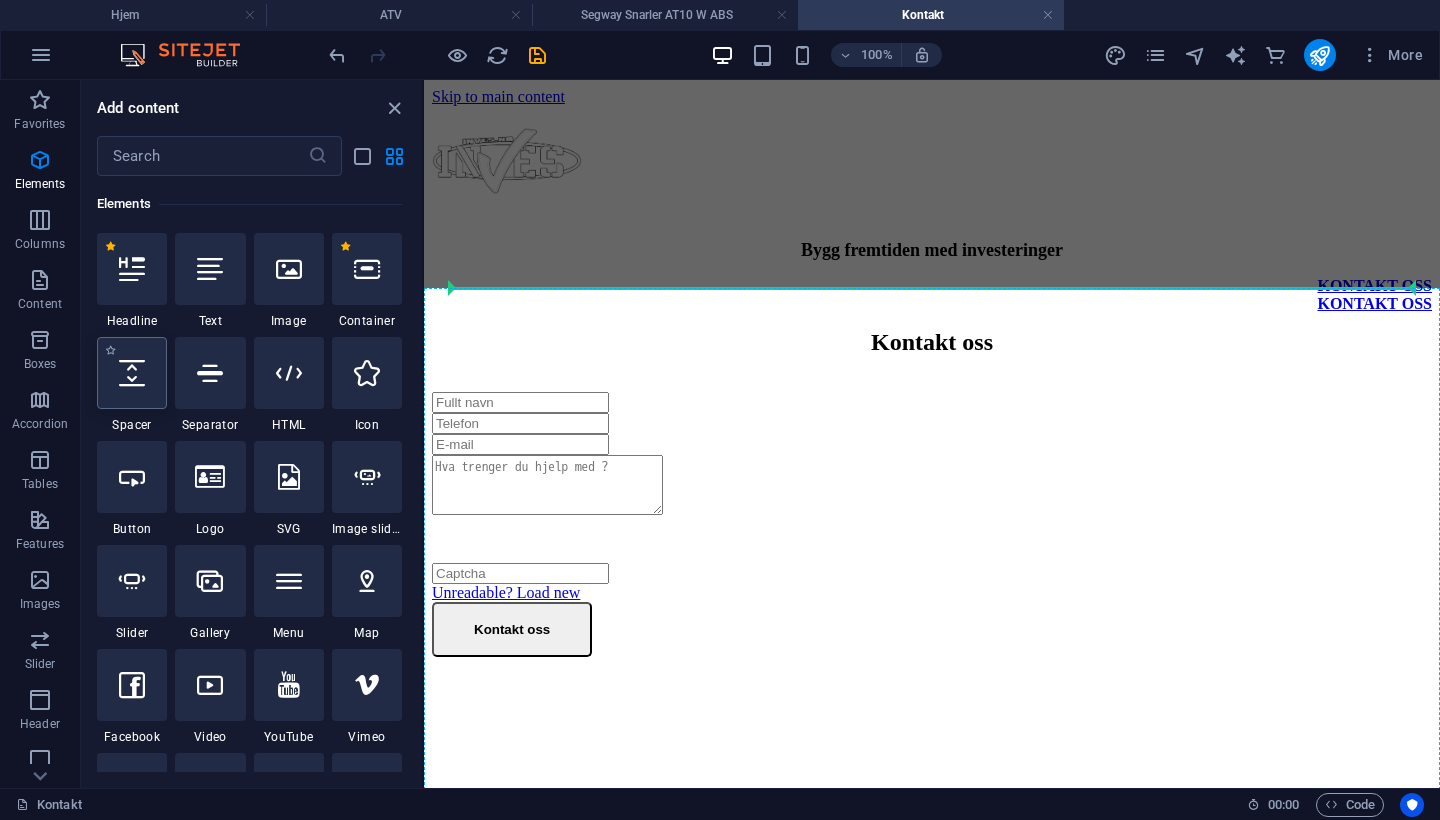 select on "px" 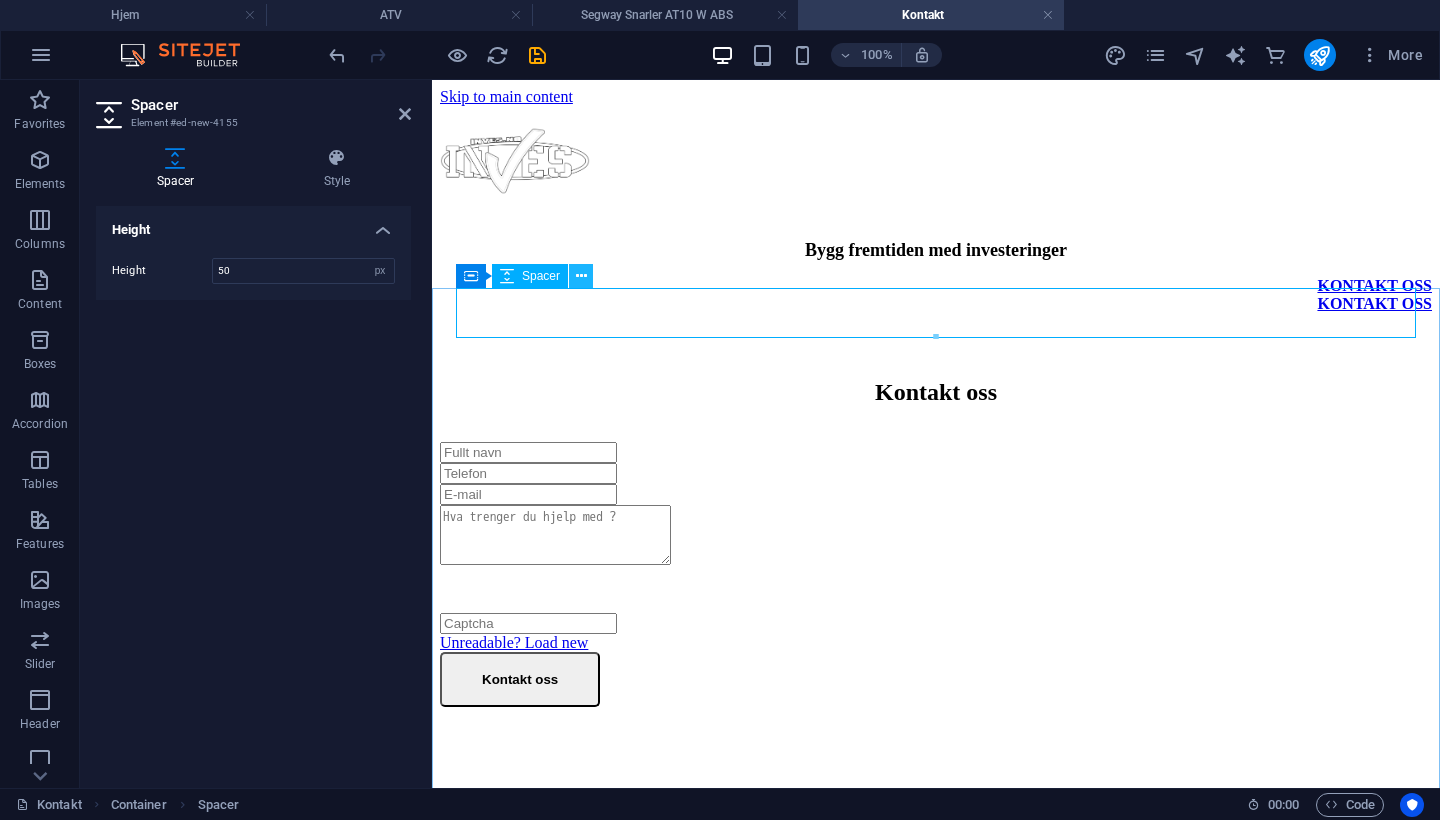 click at bounding box center (581, 276) 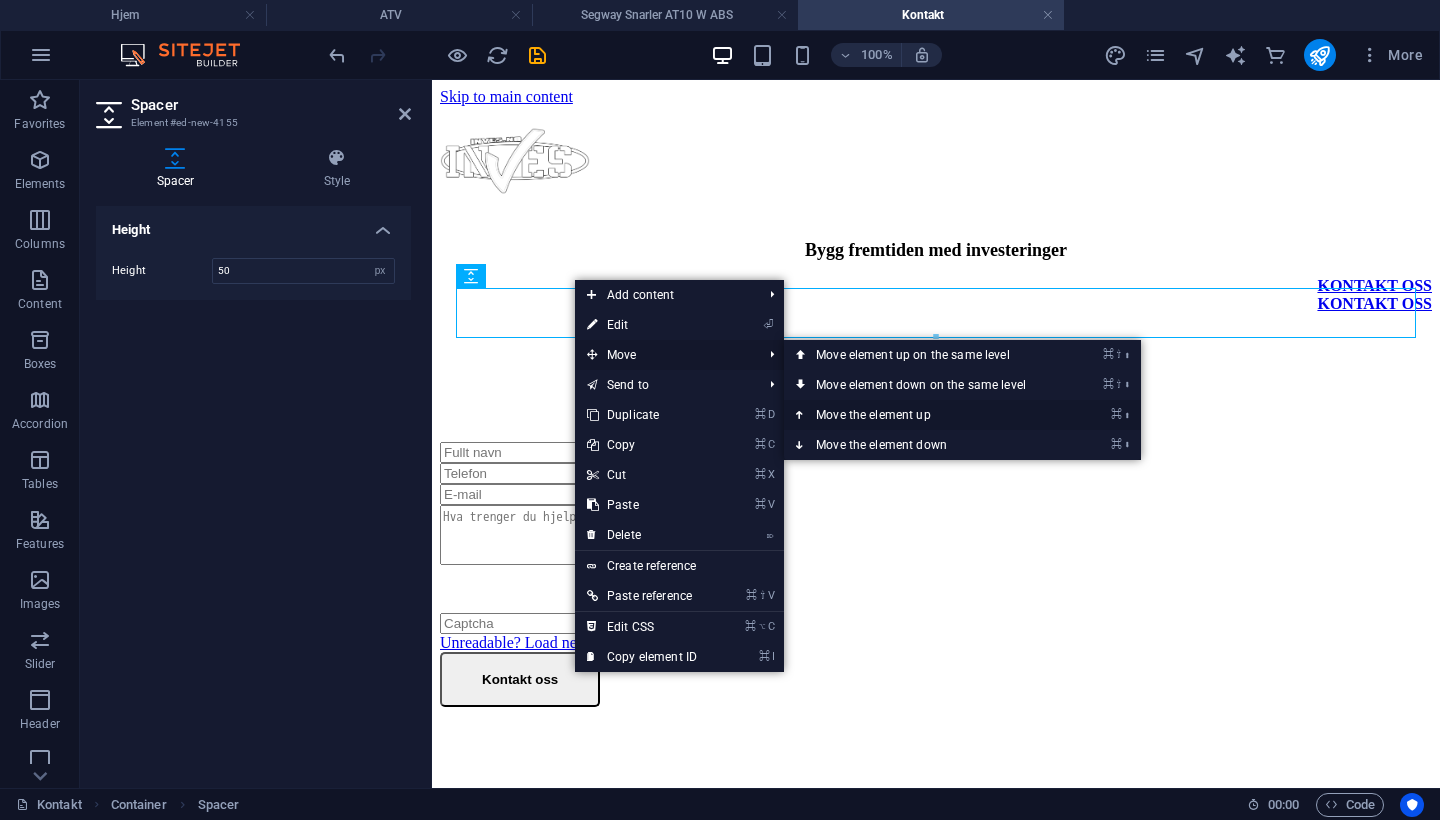 click on "⌘ ⬆  Move the element up" at bounding box center (925, 415) 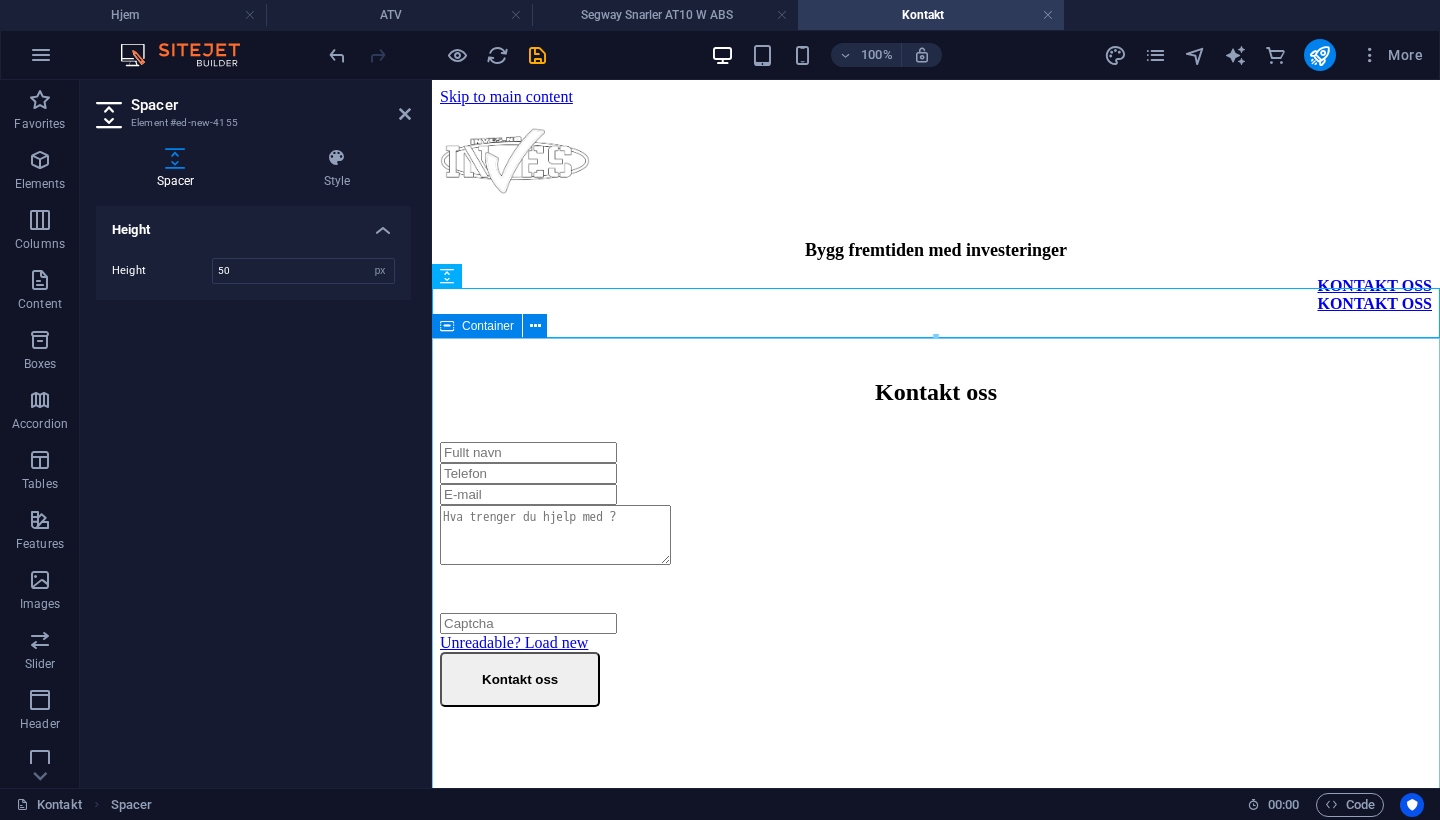 click on "Kontakt oss Unreadable? Load new Kontakt oss" at bounding box center (936, 543) 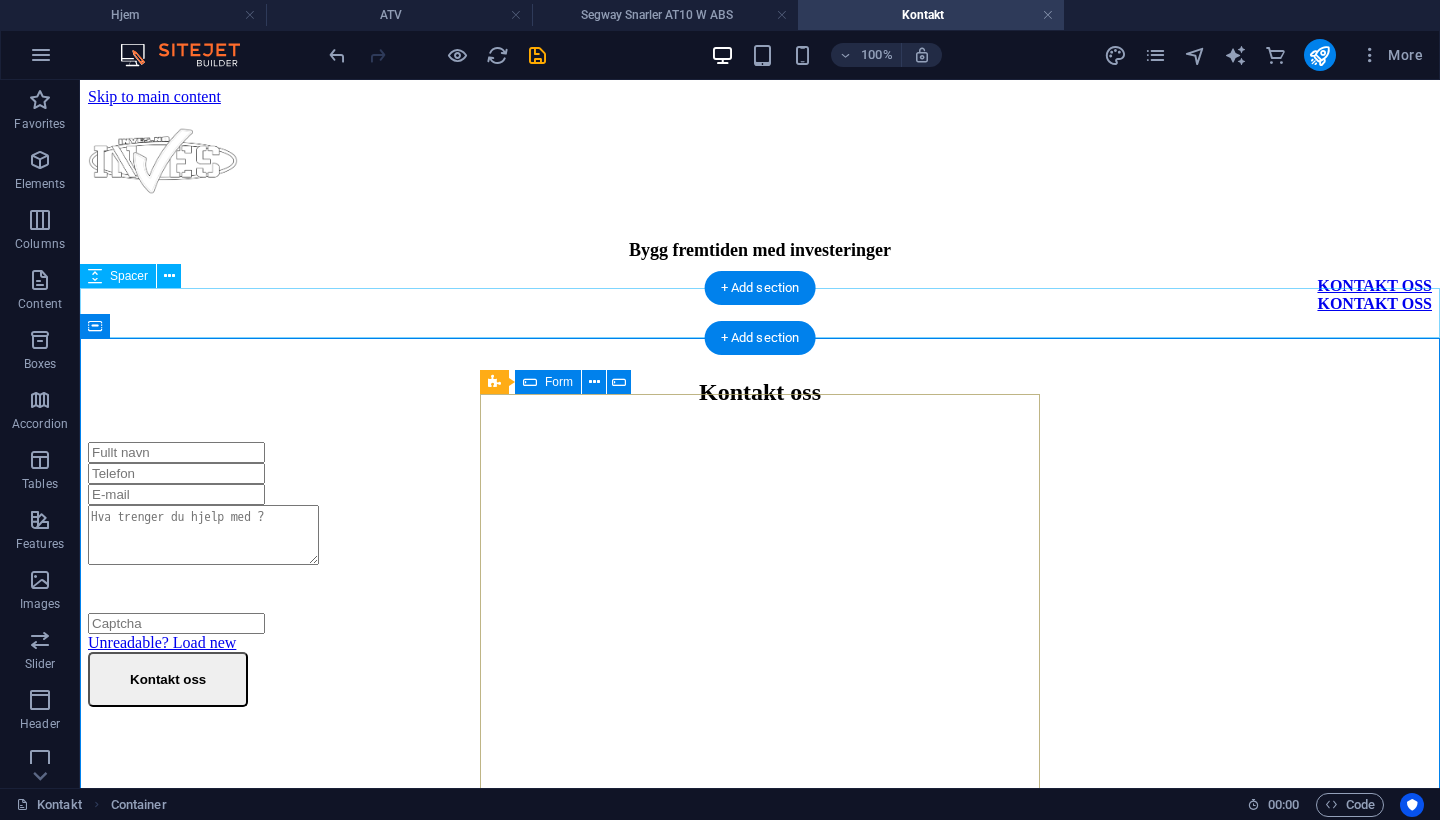 click at bounding box center (760, 338) 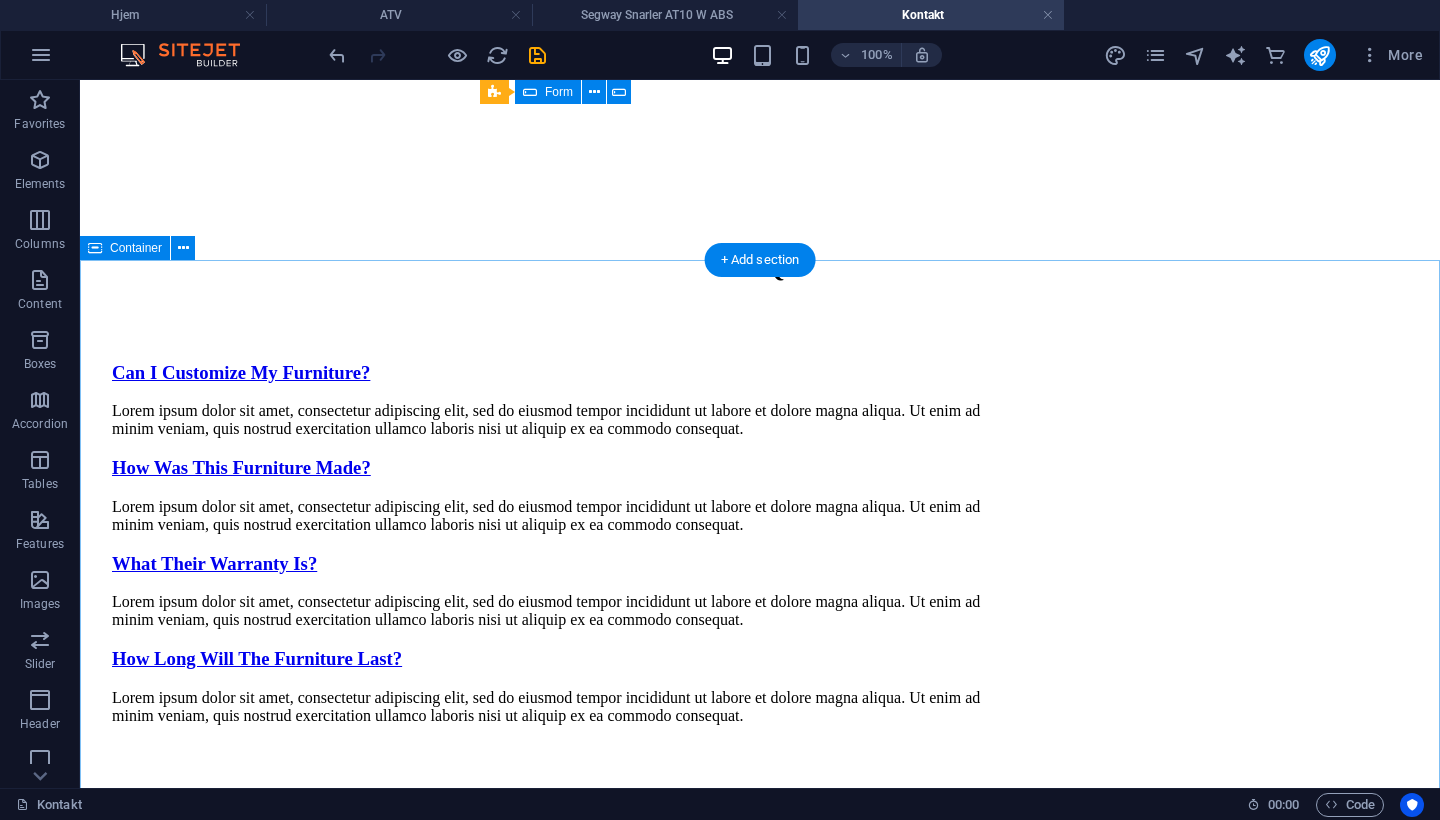 scroll, scrollTop: 414, scrollLeft: 0, axis: vertical 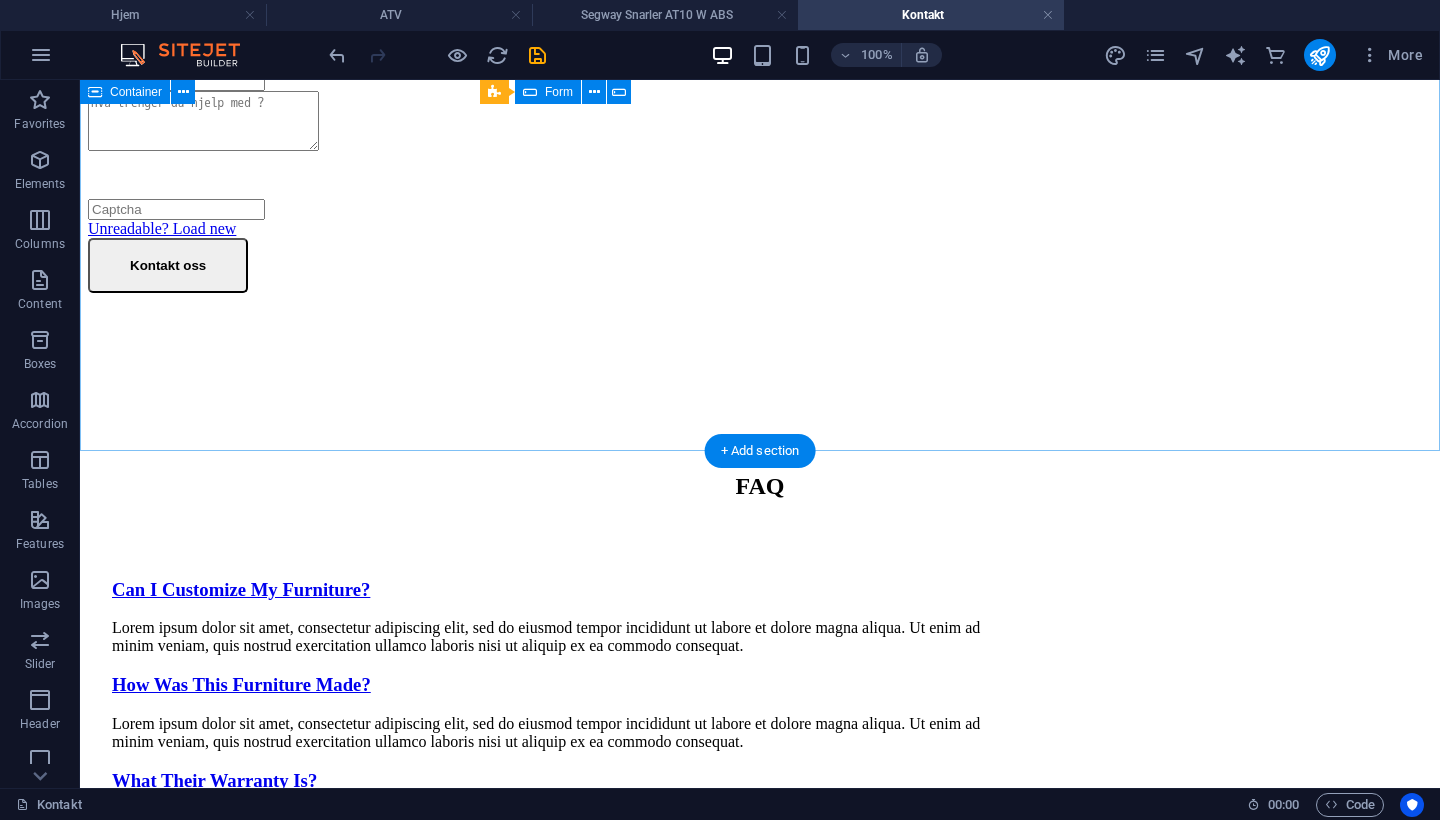 click on "Kontakt oss Unreadable? Load new Kontakt oss" at bounding box center [760, 129] 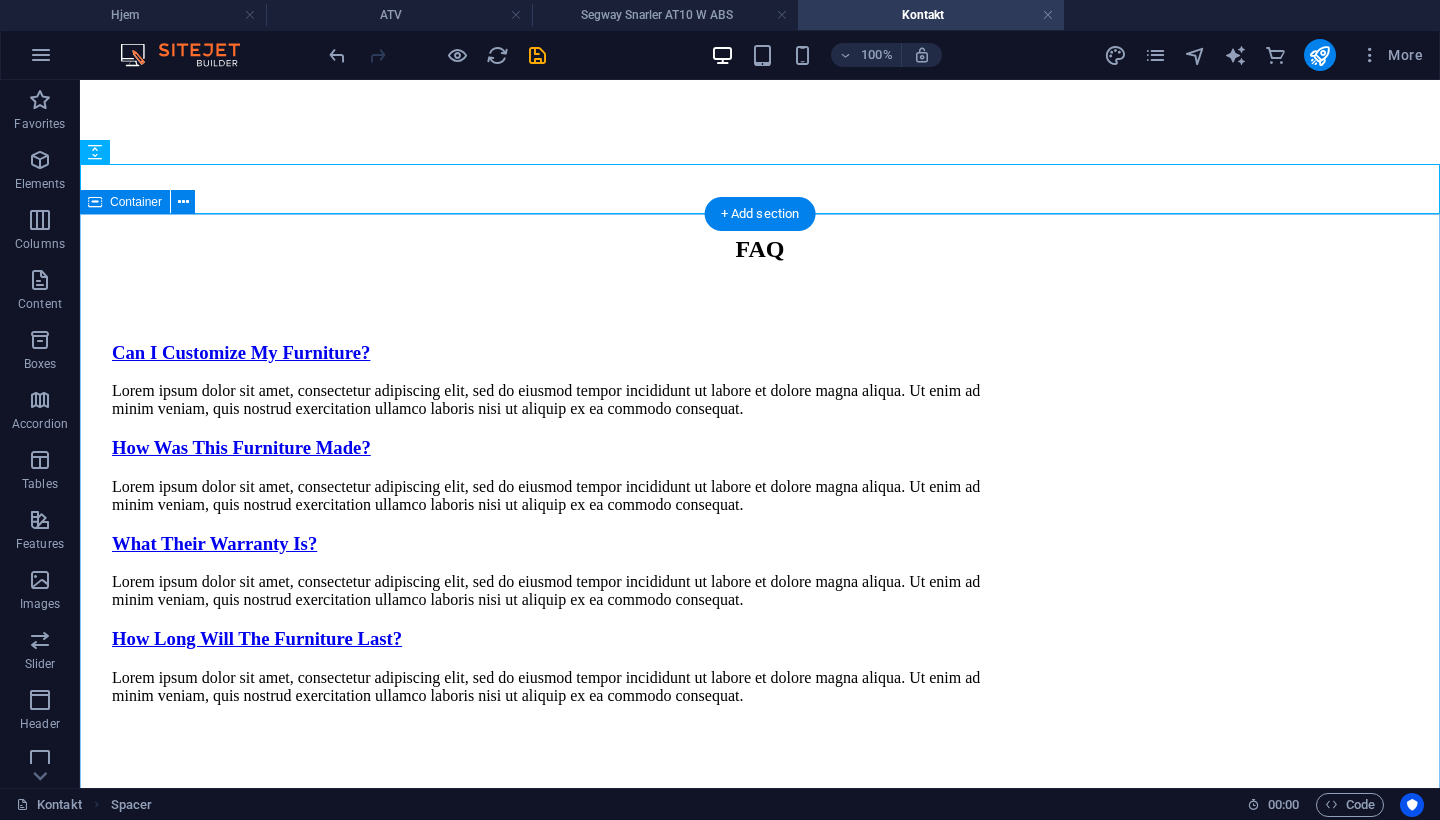 scroll, scrollTop: 703, scrollLeft: 0, axis: vertical 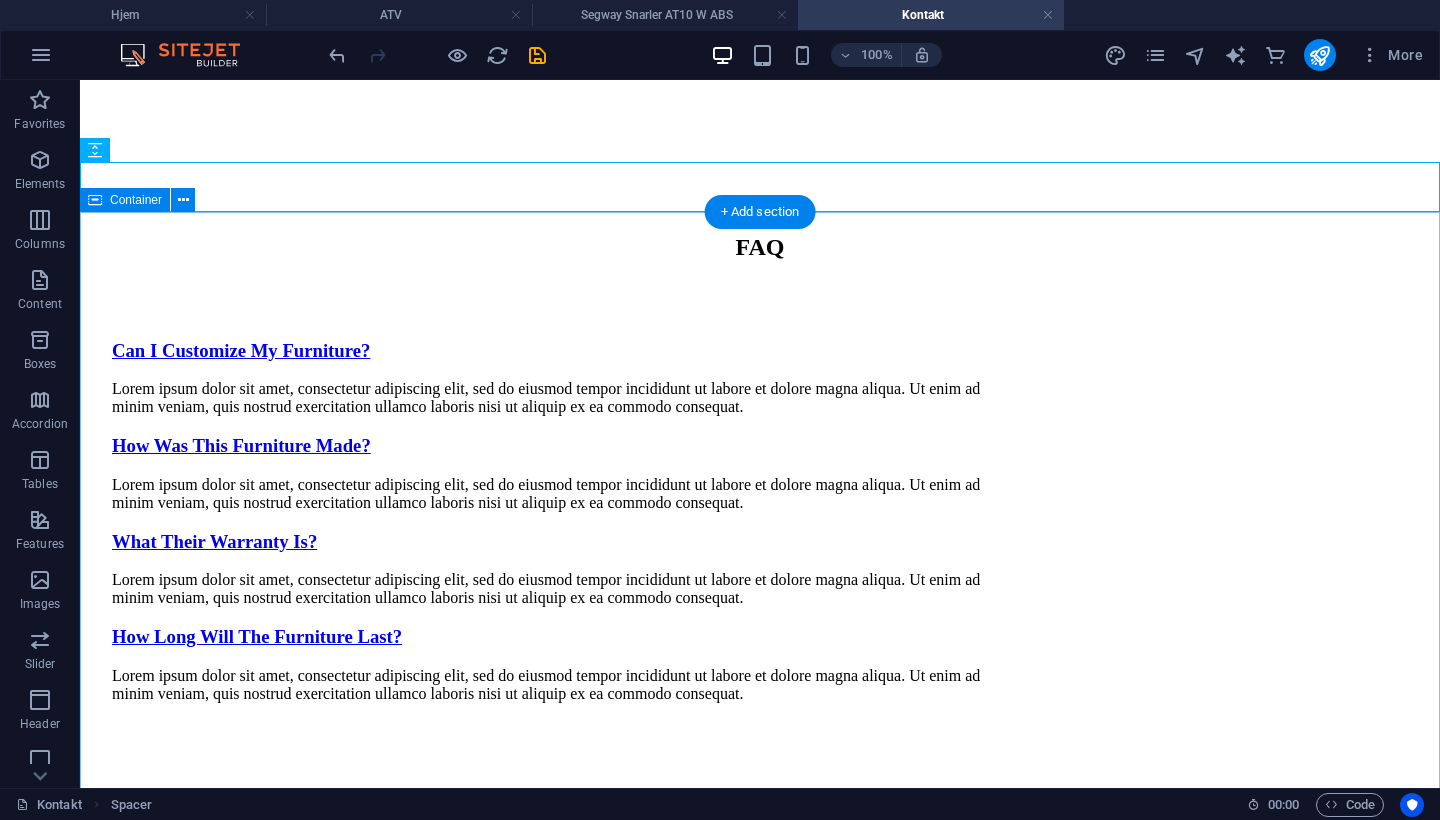 click on "FAQ Can I Customize My Furniture? Lorem ipsum dolor sit amet, consectetur adipiscing elit, sed do eiusmod tempor incididunt ut labore et dolore magna aliqua. Ut enim ad minim veniam, quis nostrud exercitation ullamco laboris nisi ut aliquip ex ea commodo consequat. How Was This Furniture Made? Lorem ipsum dolor sit amet, consectetur adipiscing elit, sed do eiusmod tempor incididunt ut labore et dolore magna aliqua. Ut enim ad minim veniam, quis nostrud exercitation ullamco laboris nisi ut aliquip ex ea commodo consequat. What Their Warranty Is? Lorem ipsum dolor sit amet, consectetur adipiscing elit, sed do eiusmod tempor incididunt ut labore et dolore magna aliqua. Ut enim ad minim veniam, quis nostrud exercitation ullamco laboris nisi ut aliquip ex ea commodo consequat. How Long Will The Furniture Last?" at bounding box center [760, 466] 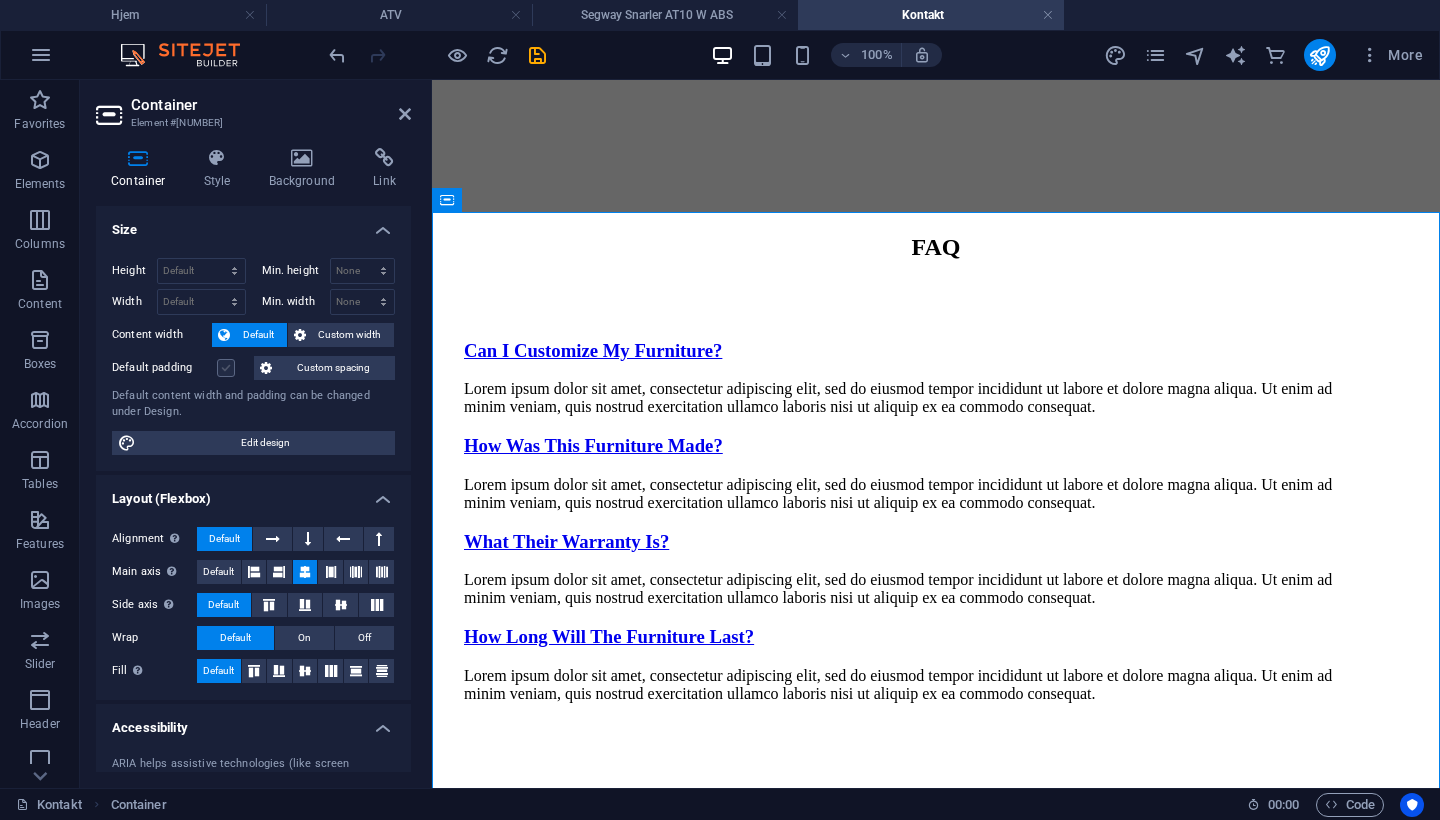 click at bounding box center [226, 368] 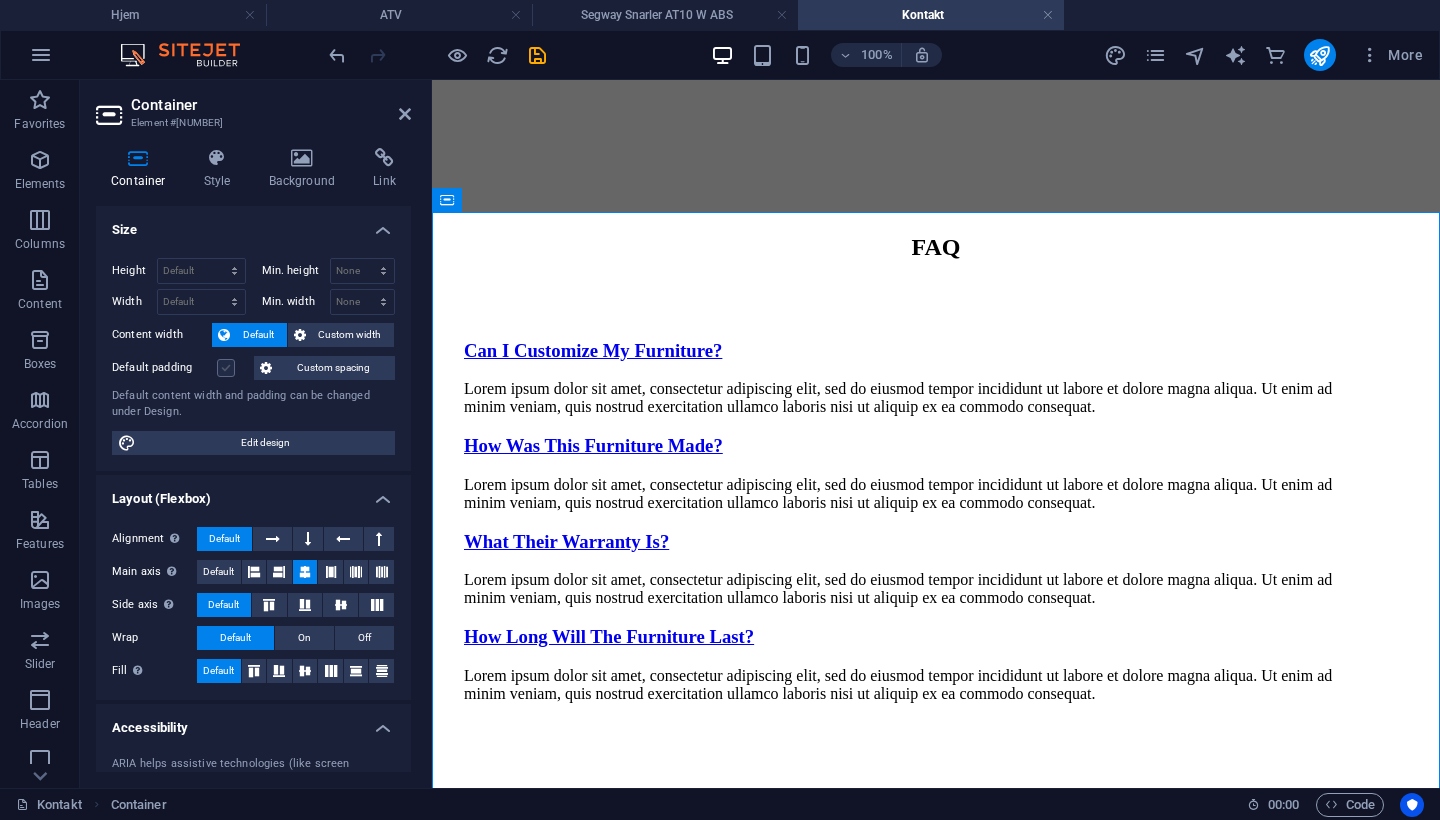 click on "Default padding" at bounding box center [0, 0] 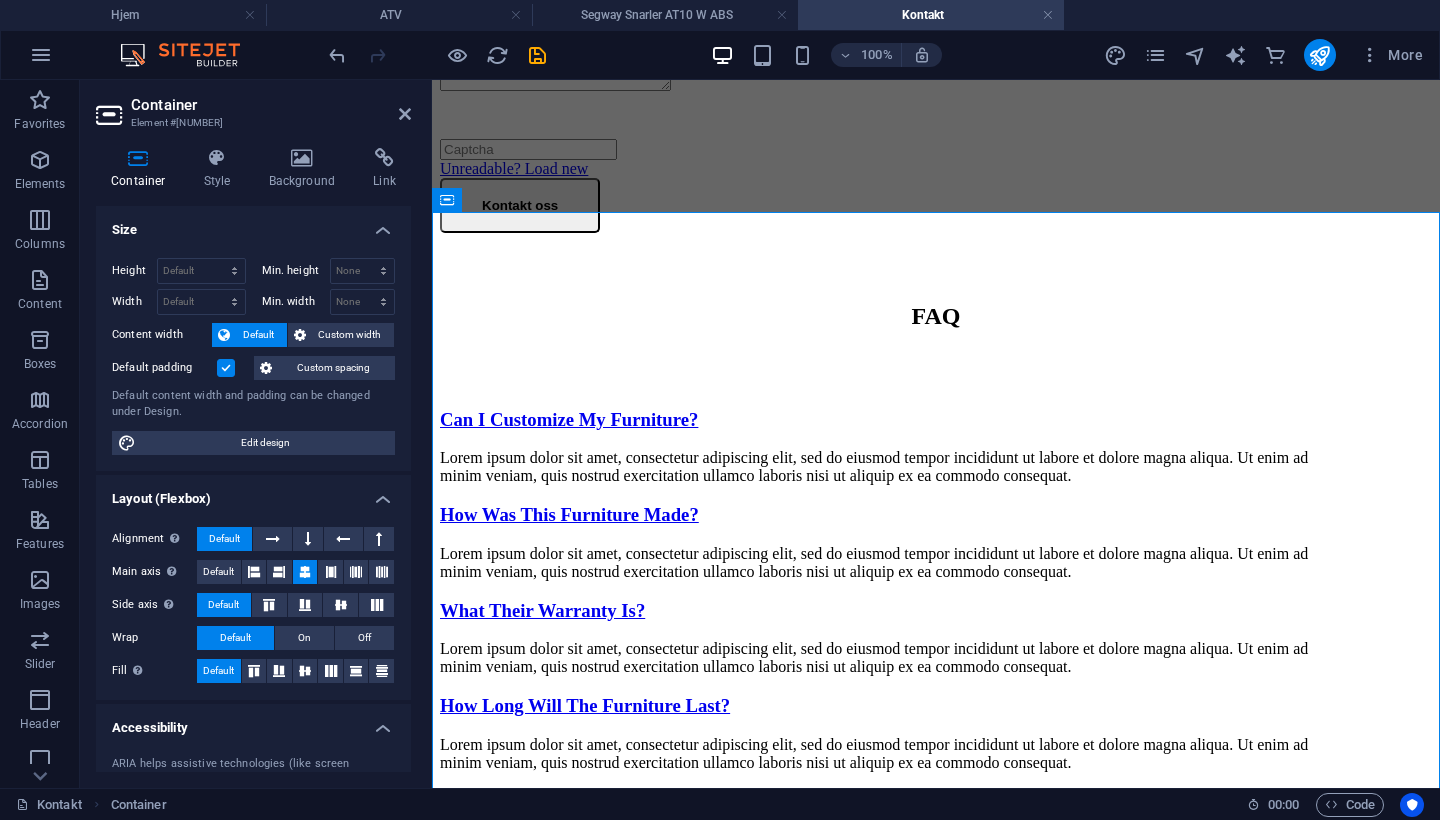 click at bounding box center (226, 368) 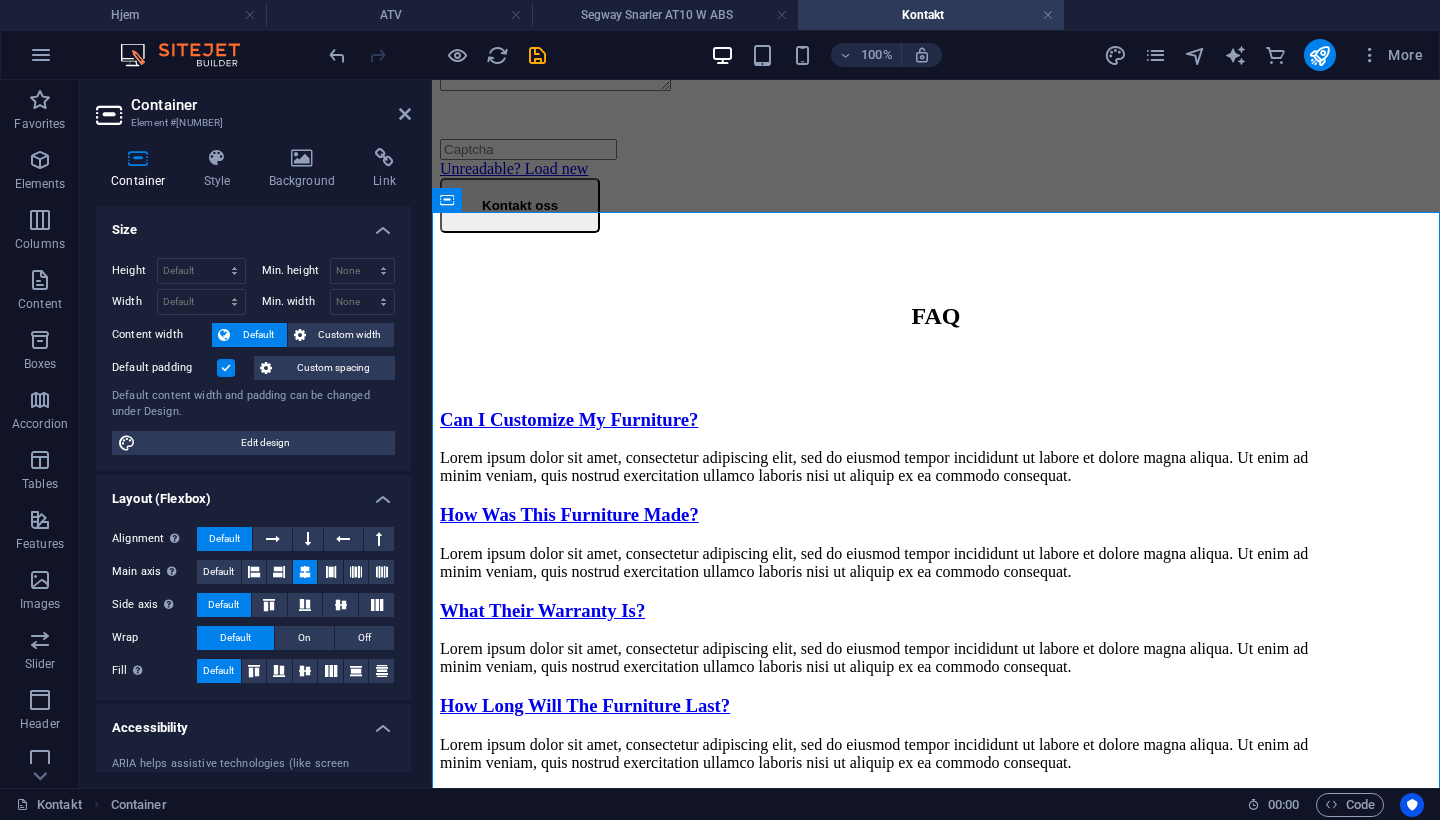 click on "Default padding" at bounding box center [0, 0] 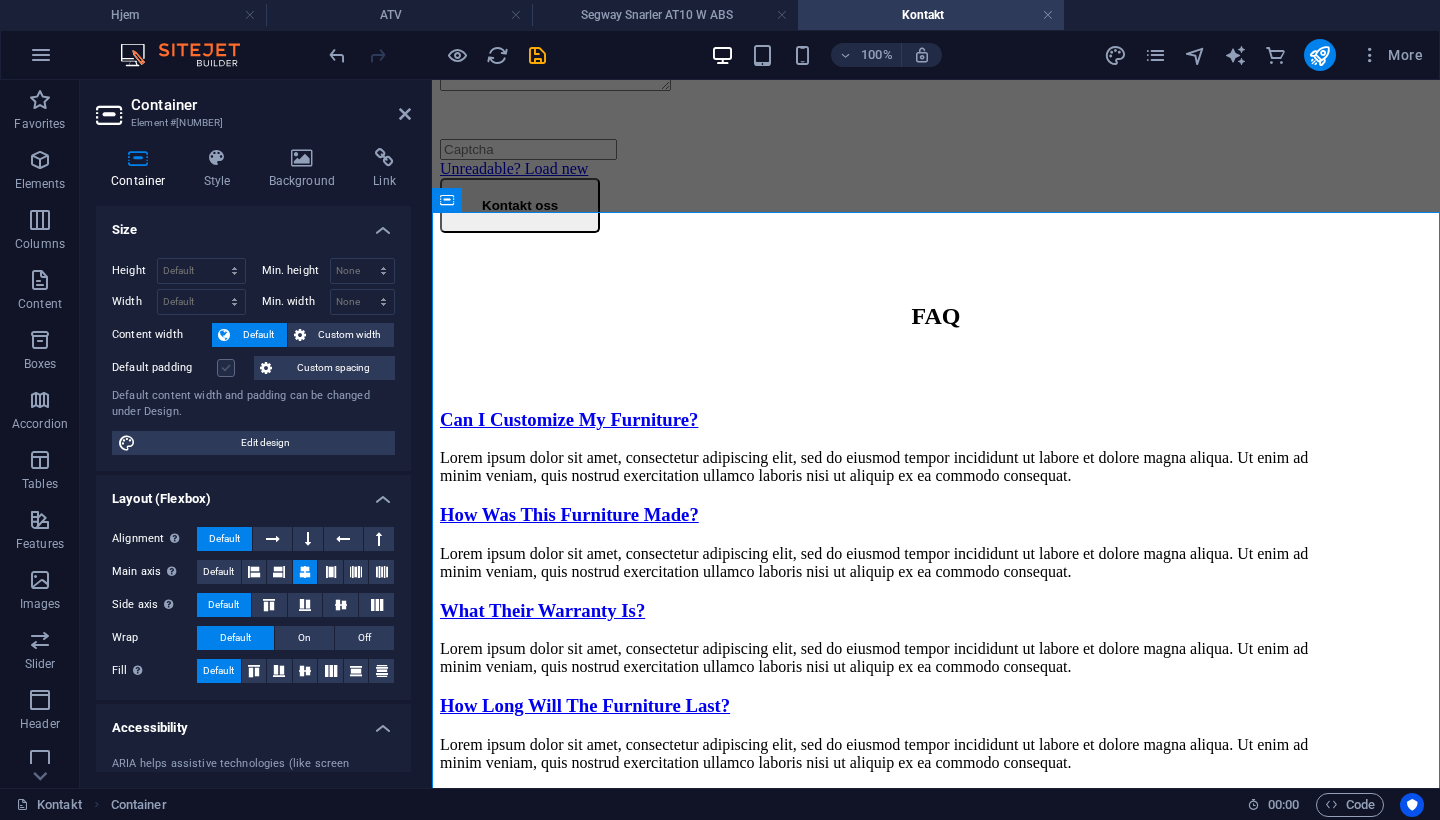 click at bounding box center [226, 368] 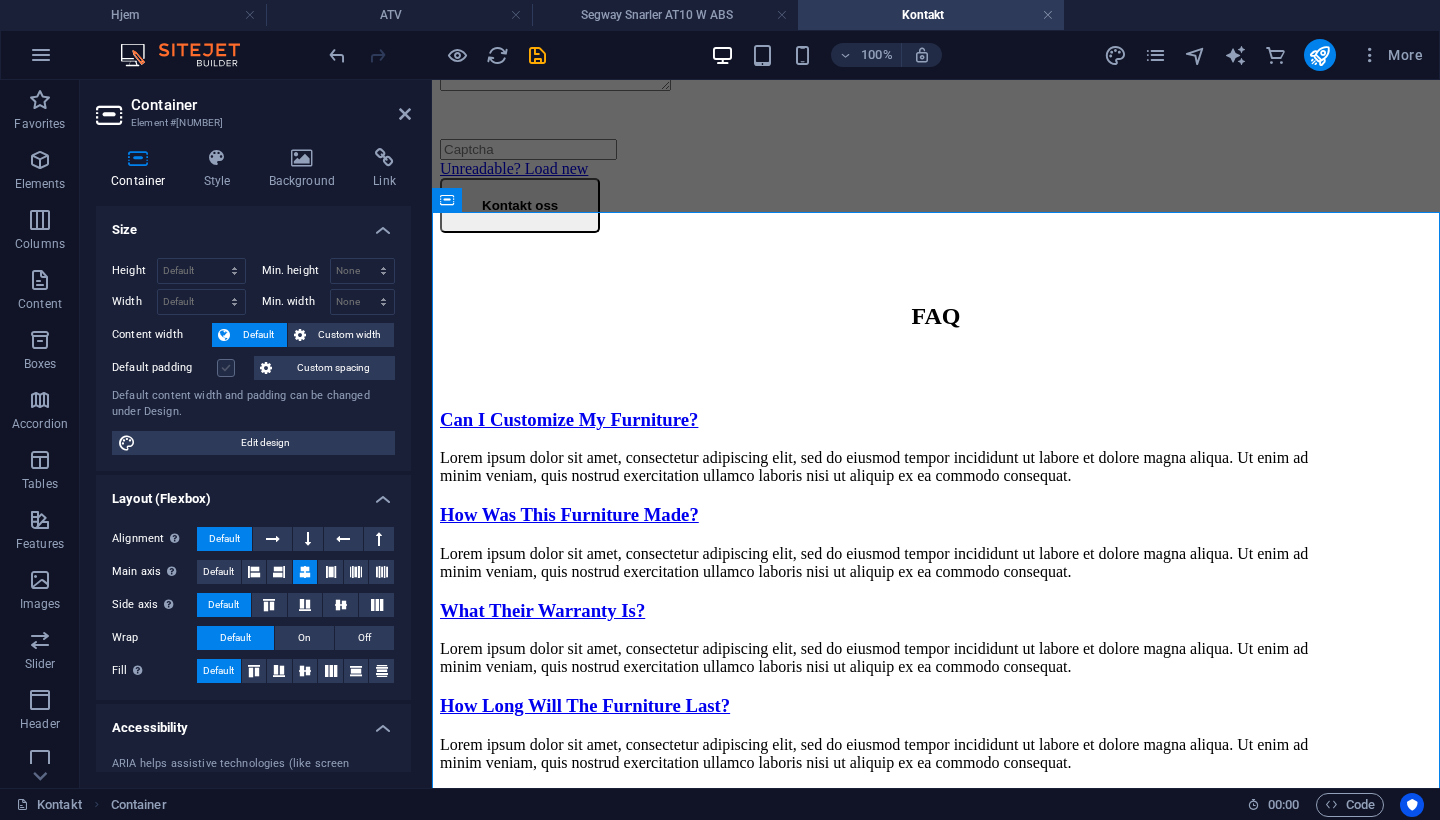 click on "Default padding" at bounding box center (0, 0) 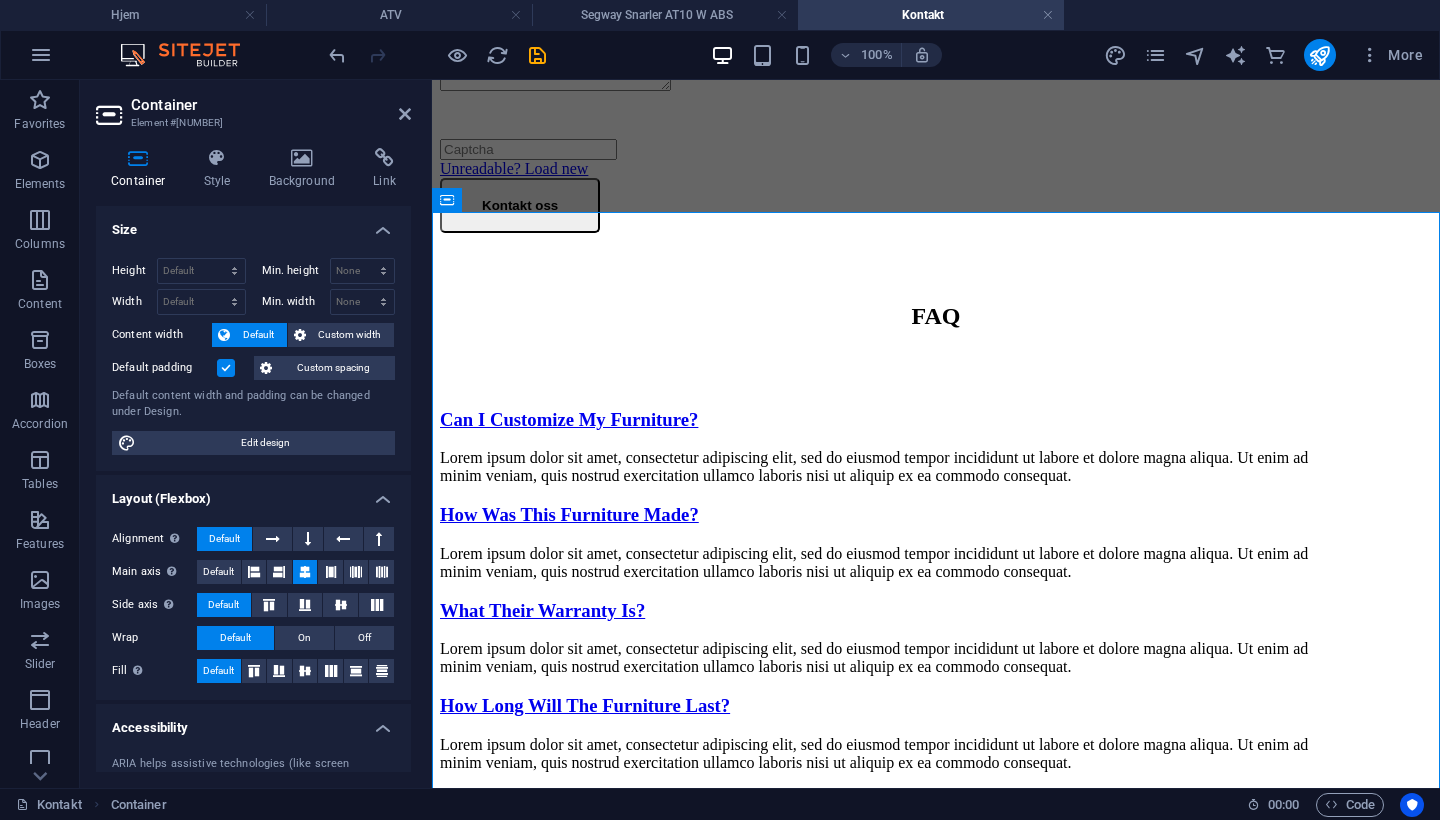 click at bounding box center [226, 368] 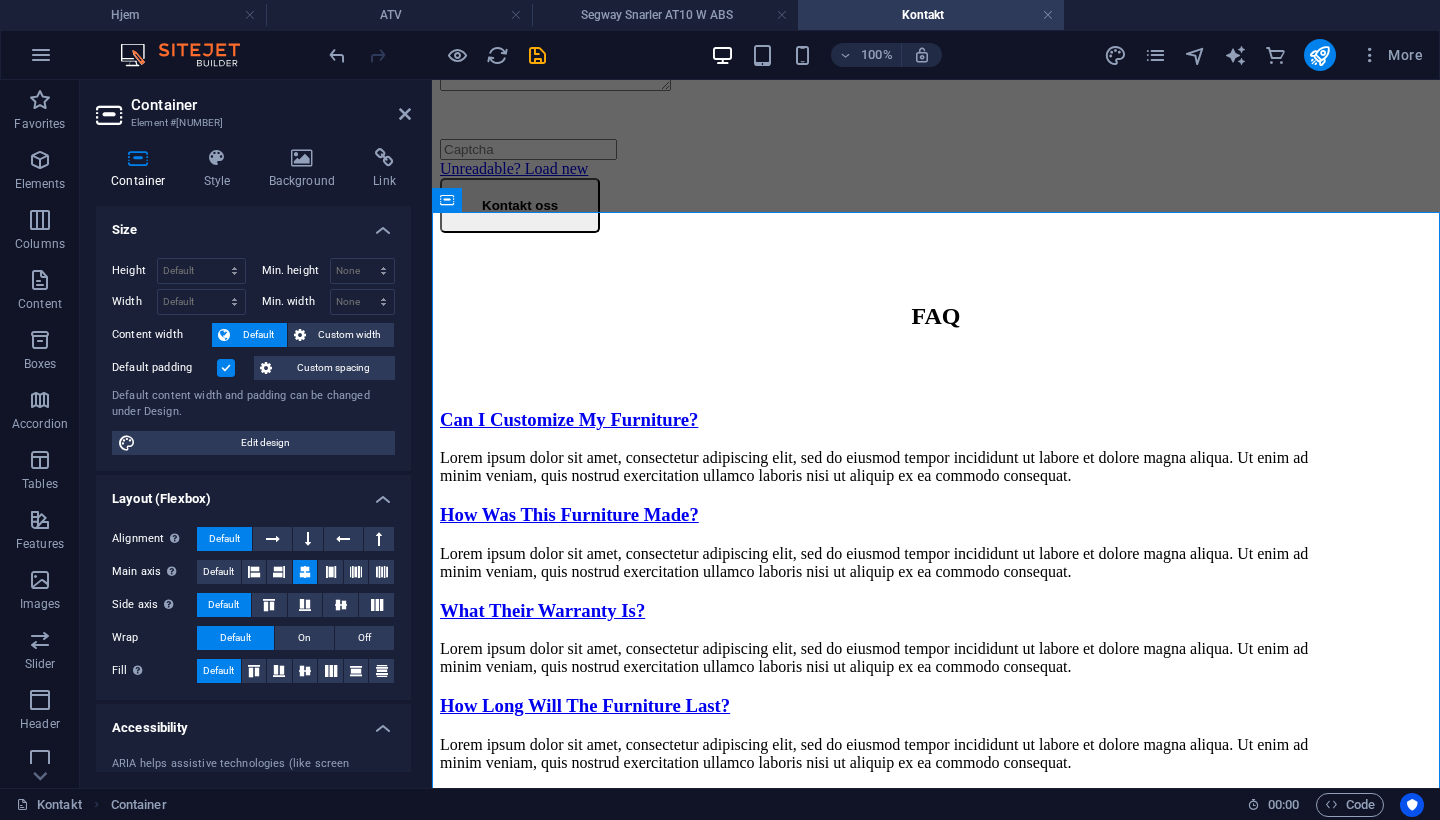 click on "Default padding" at bounding box center [0, 0] 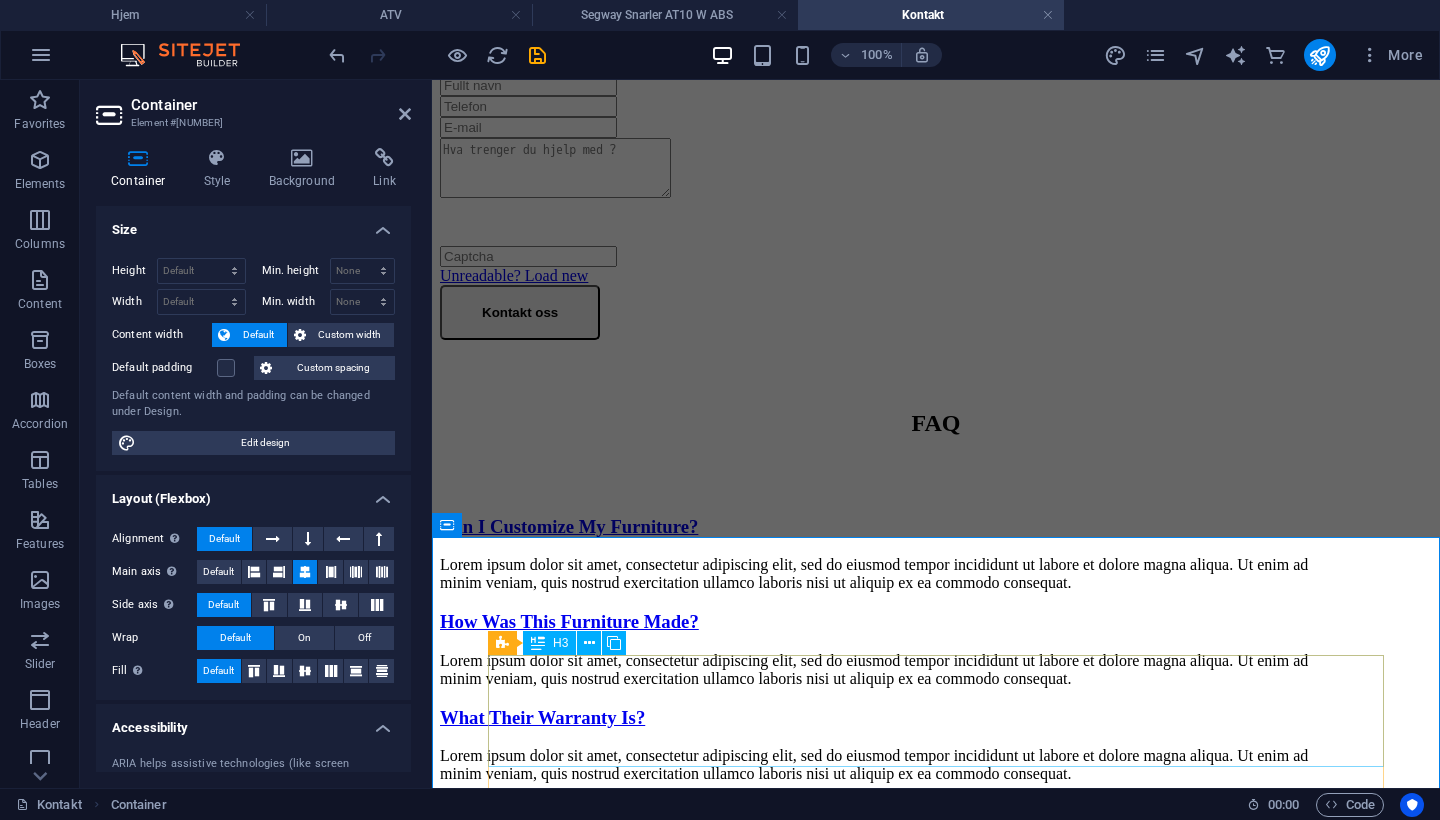 scroll, scrollTop: 356, scrollLeft: 0, axis: vertical 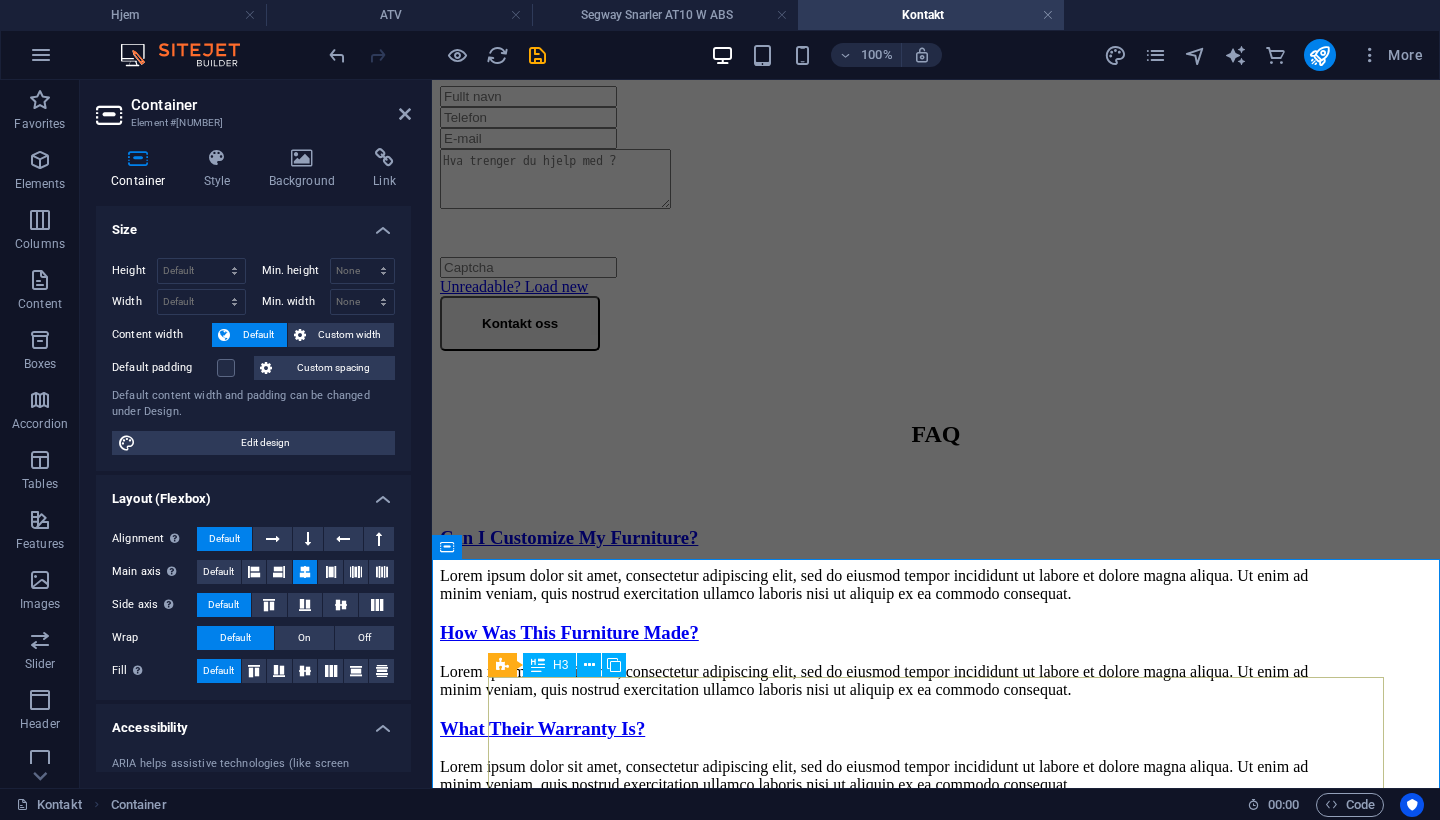 click on "Kontakt oss Unreadable? Load new Kontakt oss" at bounding box center (936, 187) 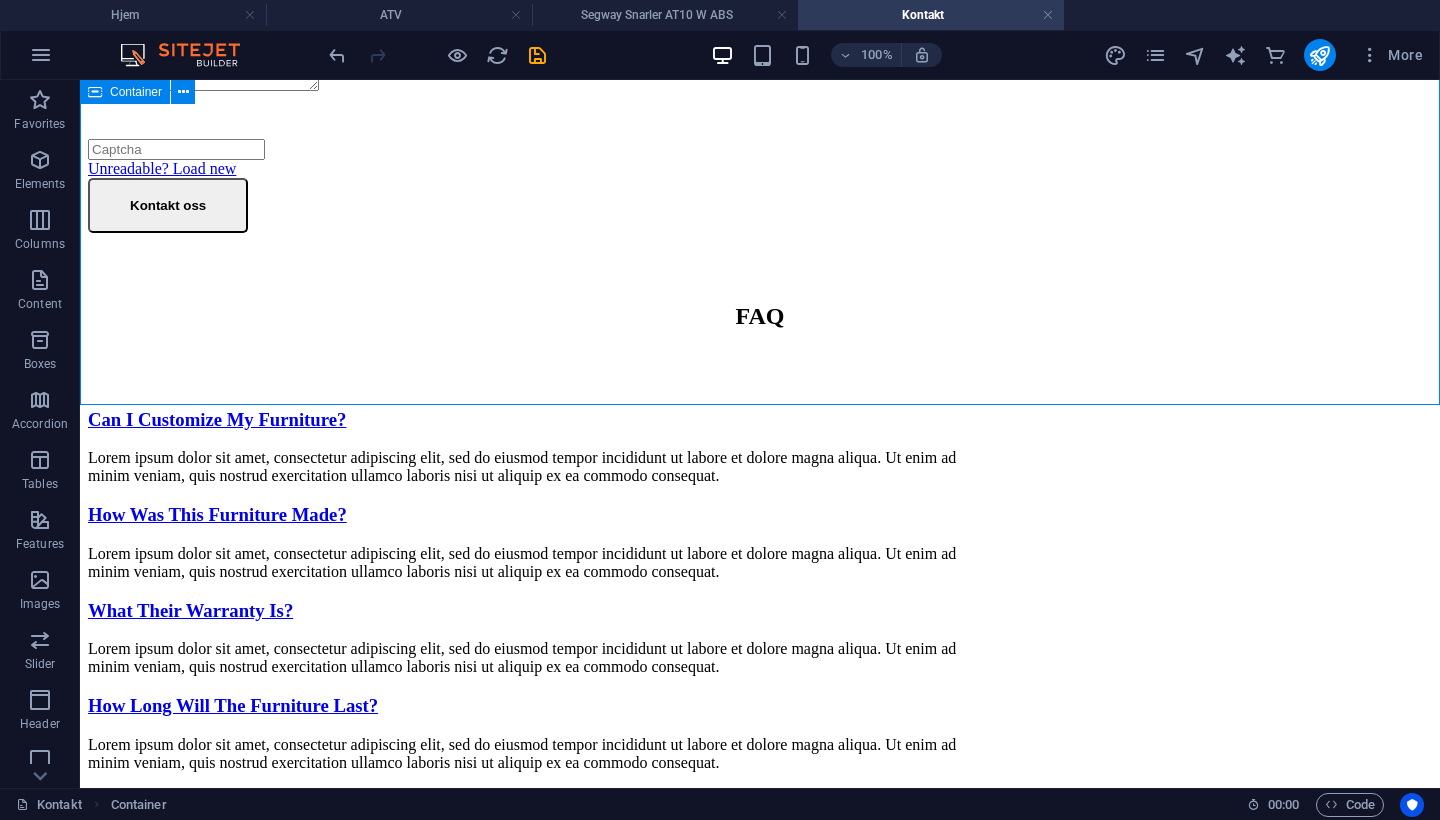 scroll, scrollTop: 493, scrollLeft: 0, axis: vertical 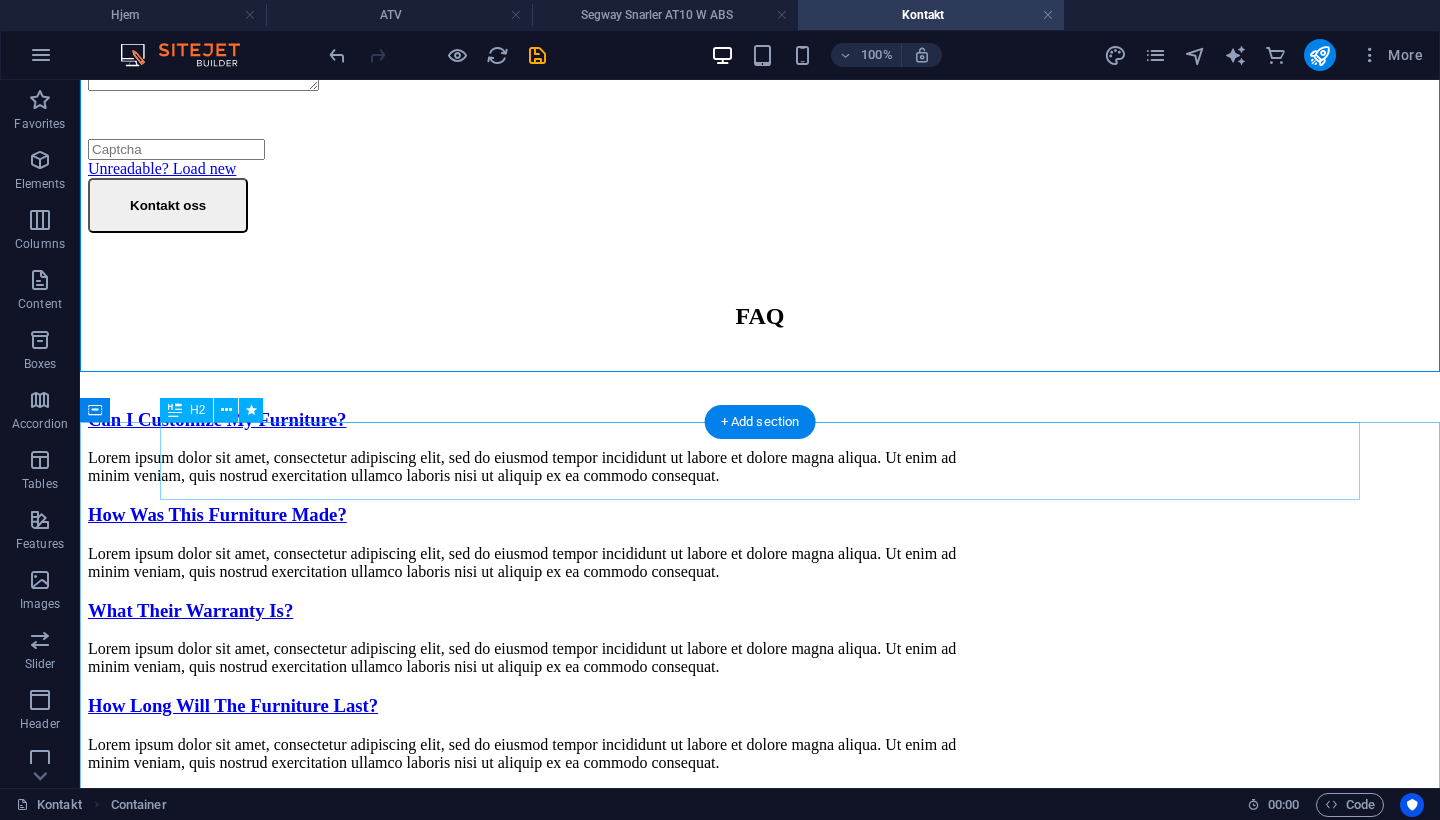 click on "FAQ" at bounding box center (760, 316) 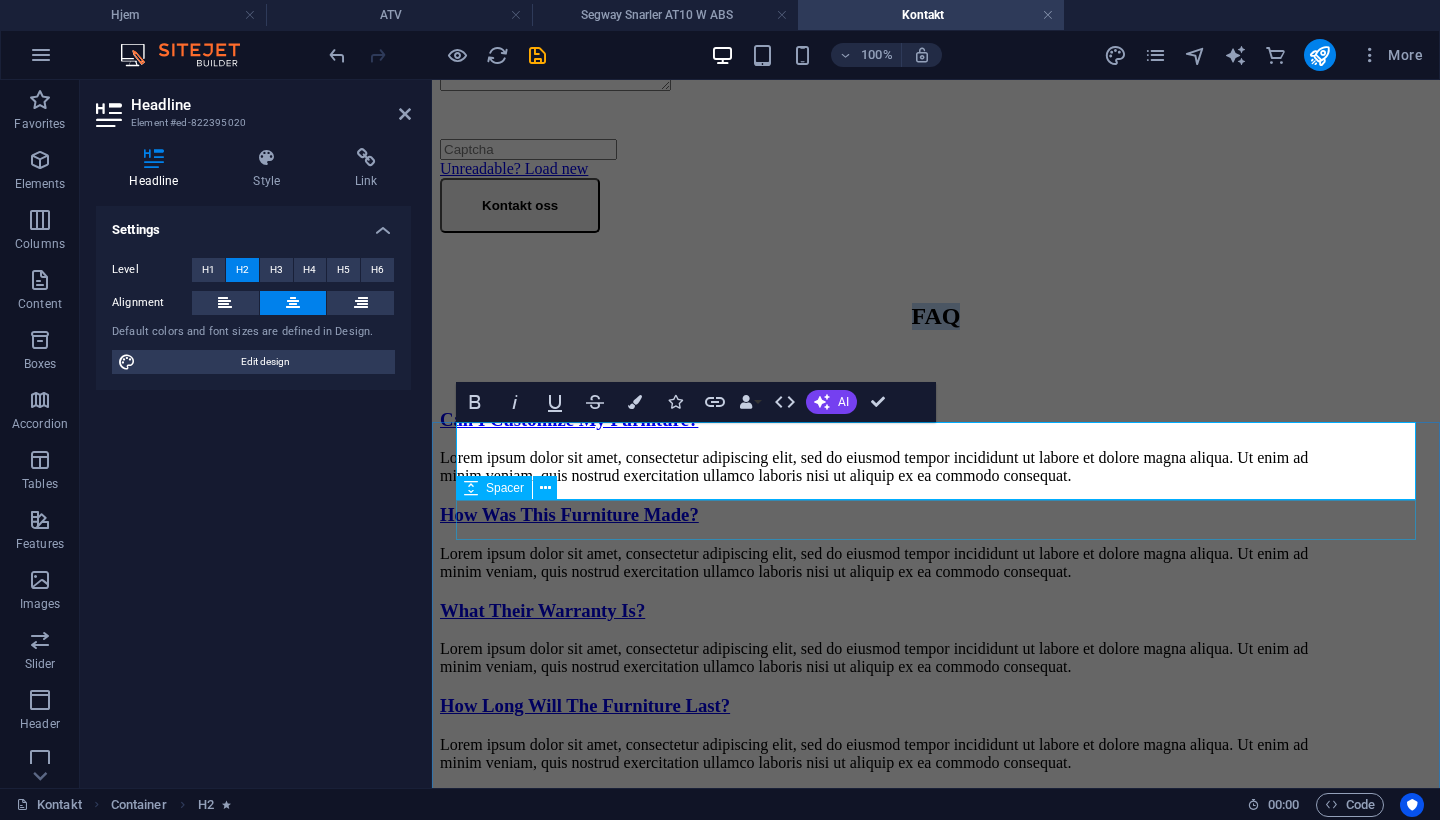 click at bounding box center (936, 370) 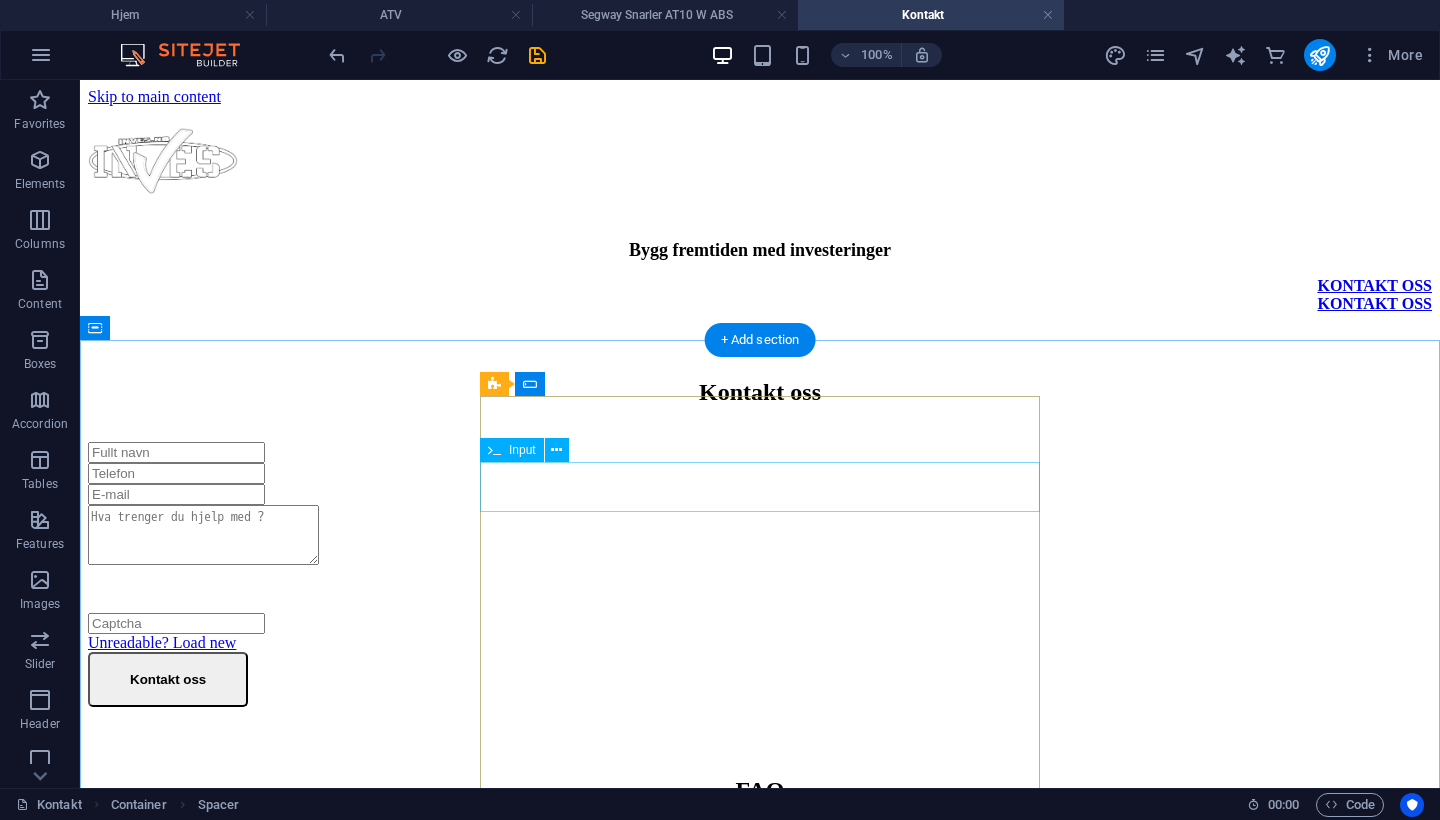scroll, scrollTop: 0, scrollLeft: 0, axis: both 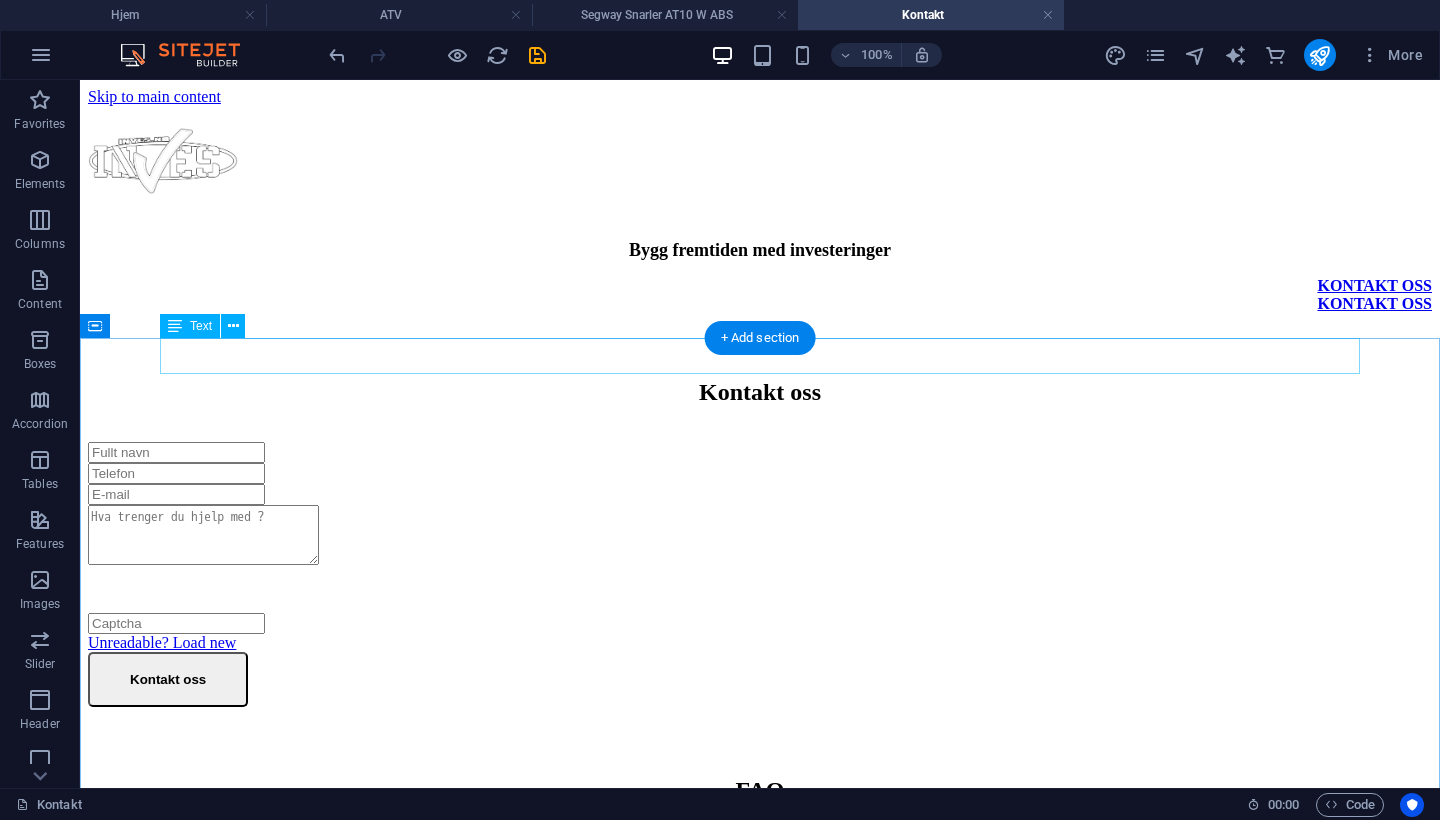 click on "Kontakt oss" at bounding box center [760, 392] 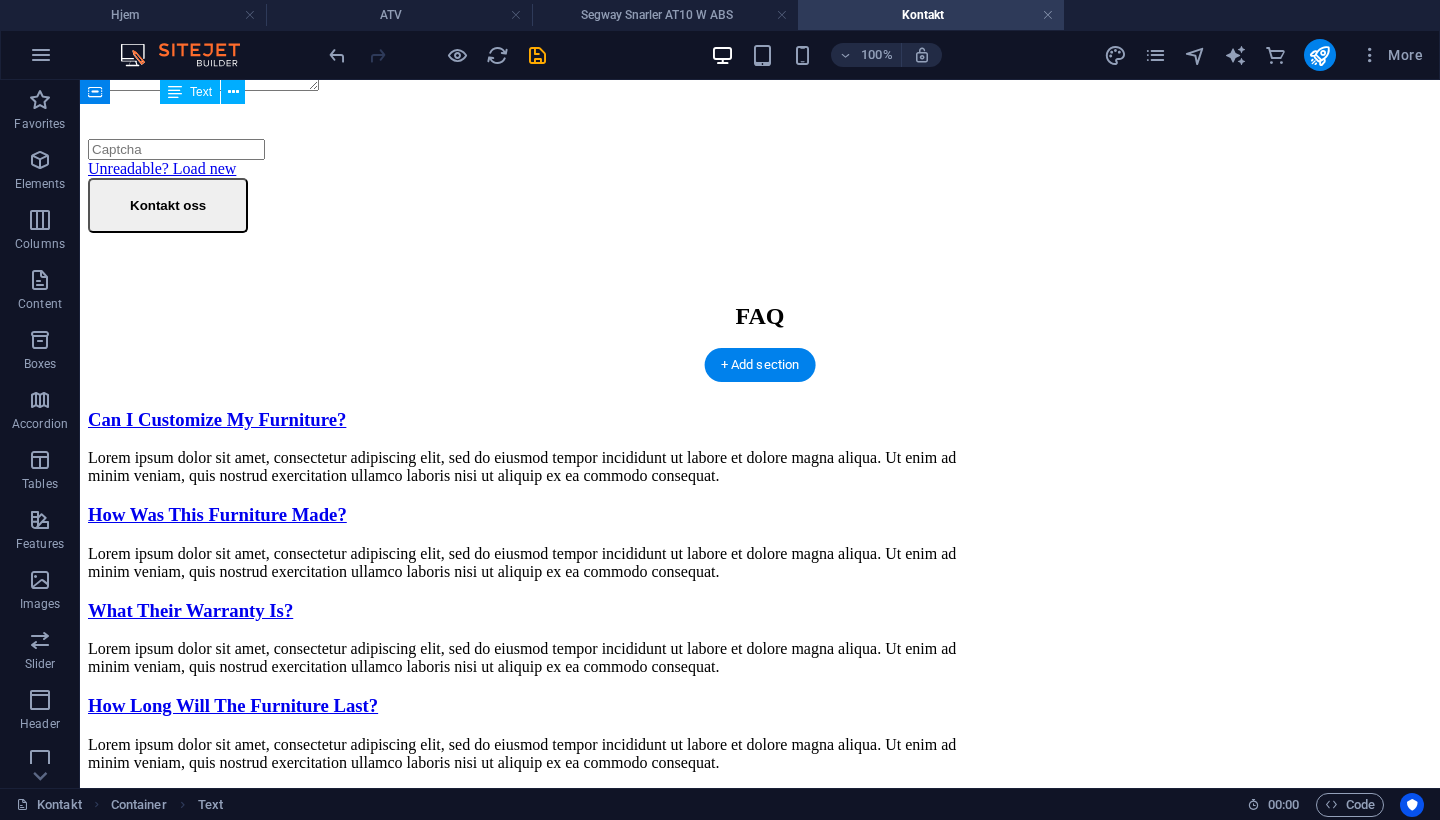 scroll, scrollTop: 516, scrollLeft: 0, axis: vertical 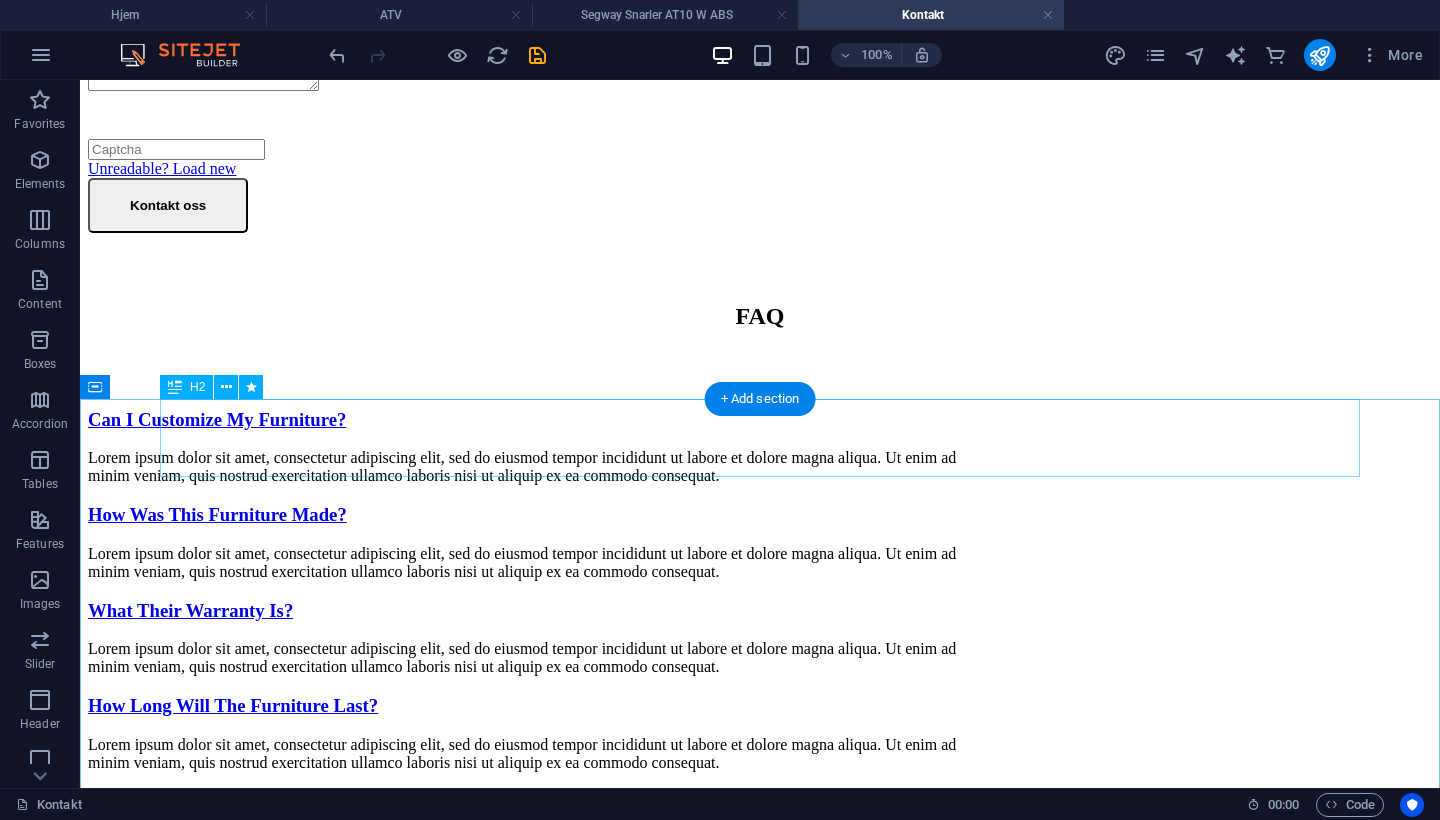 click on "FAQ" at bounding box center [760, 316] 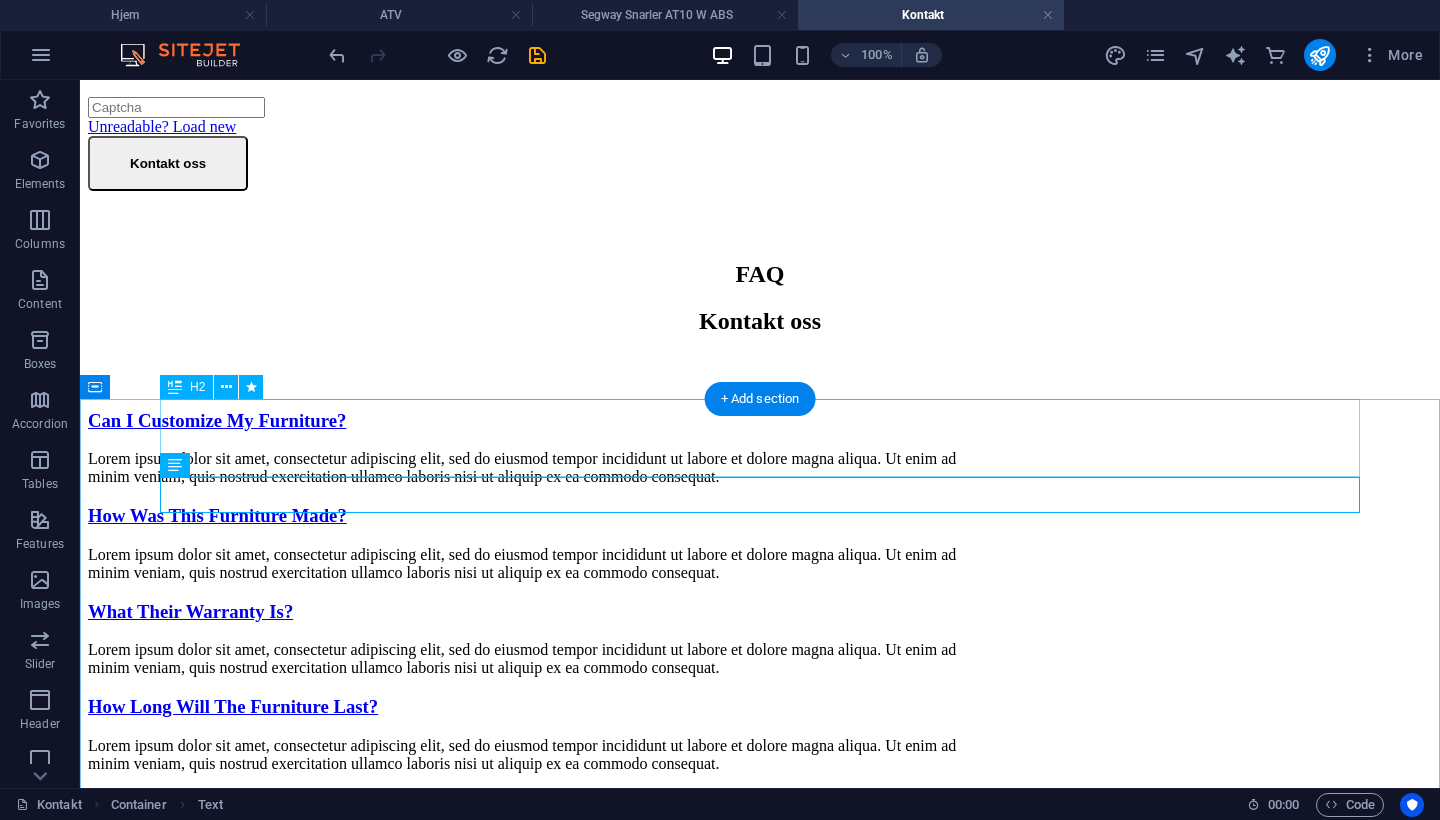 click on "FAQ" at bounding box center (760, 274) 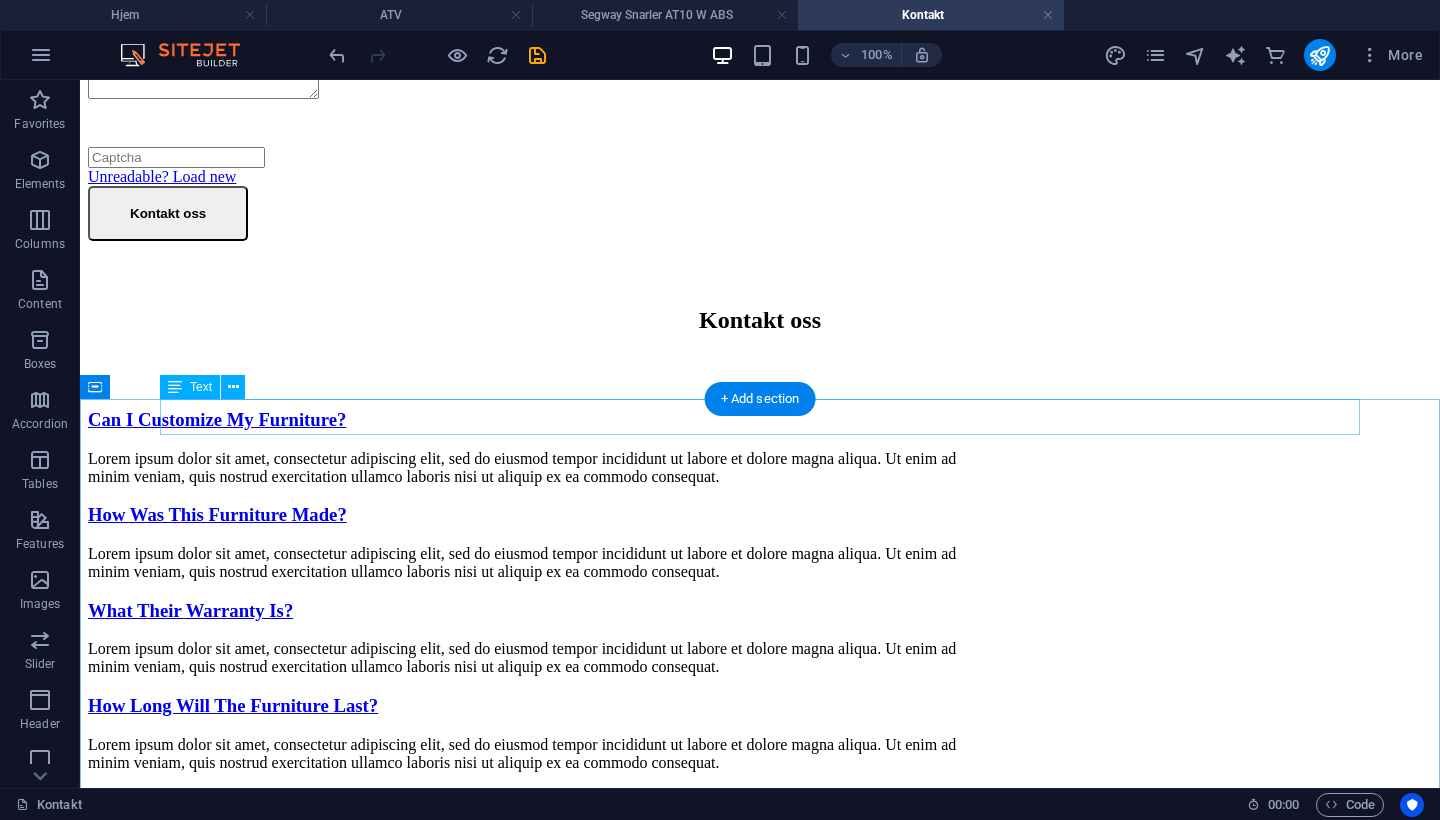 click on "Kontakt oss" at bounding box center [760, 320] 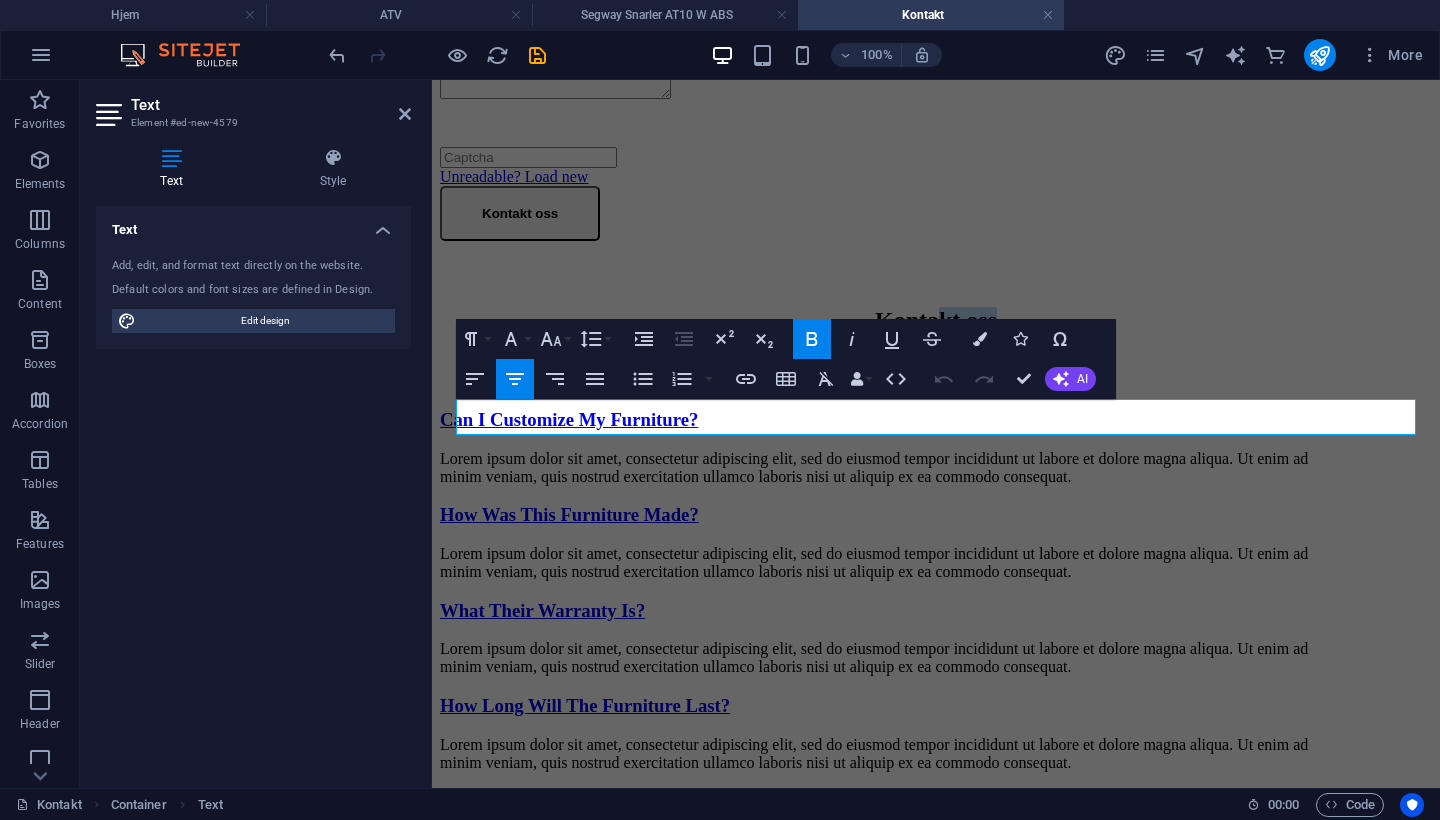 drag, startPoint x: 1033, startPoint y: 407, endPoint x: 935, endPoint y: 404, distance: 98.045906 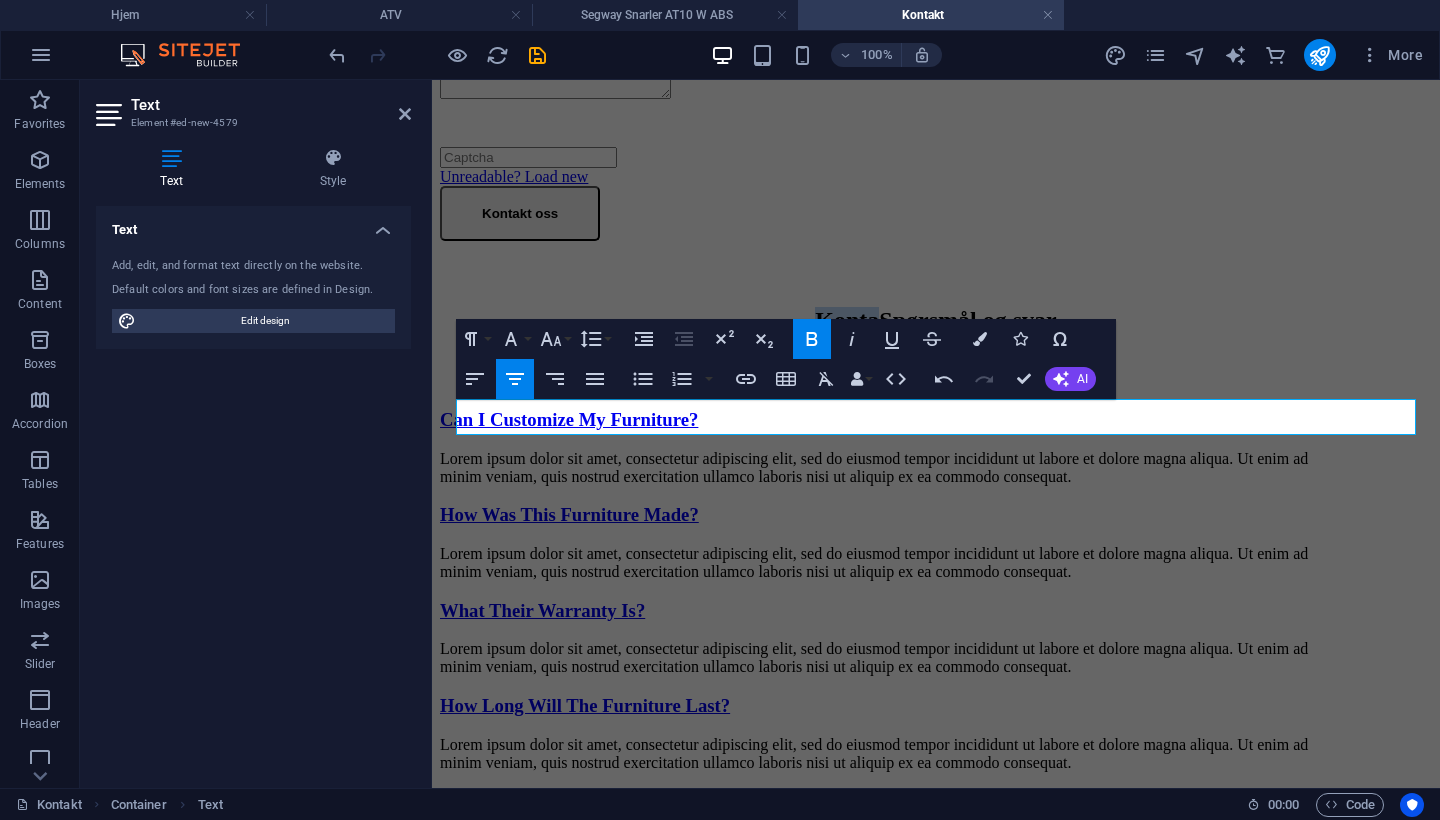 drag, startPoint x: 864, startPoint y: 426, endPoint x: 769, endPoint y: 408, distance: 96.69022 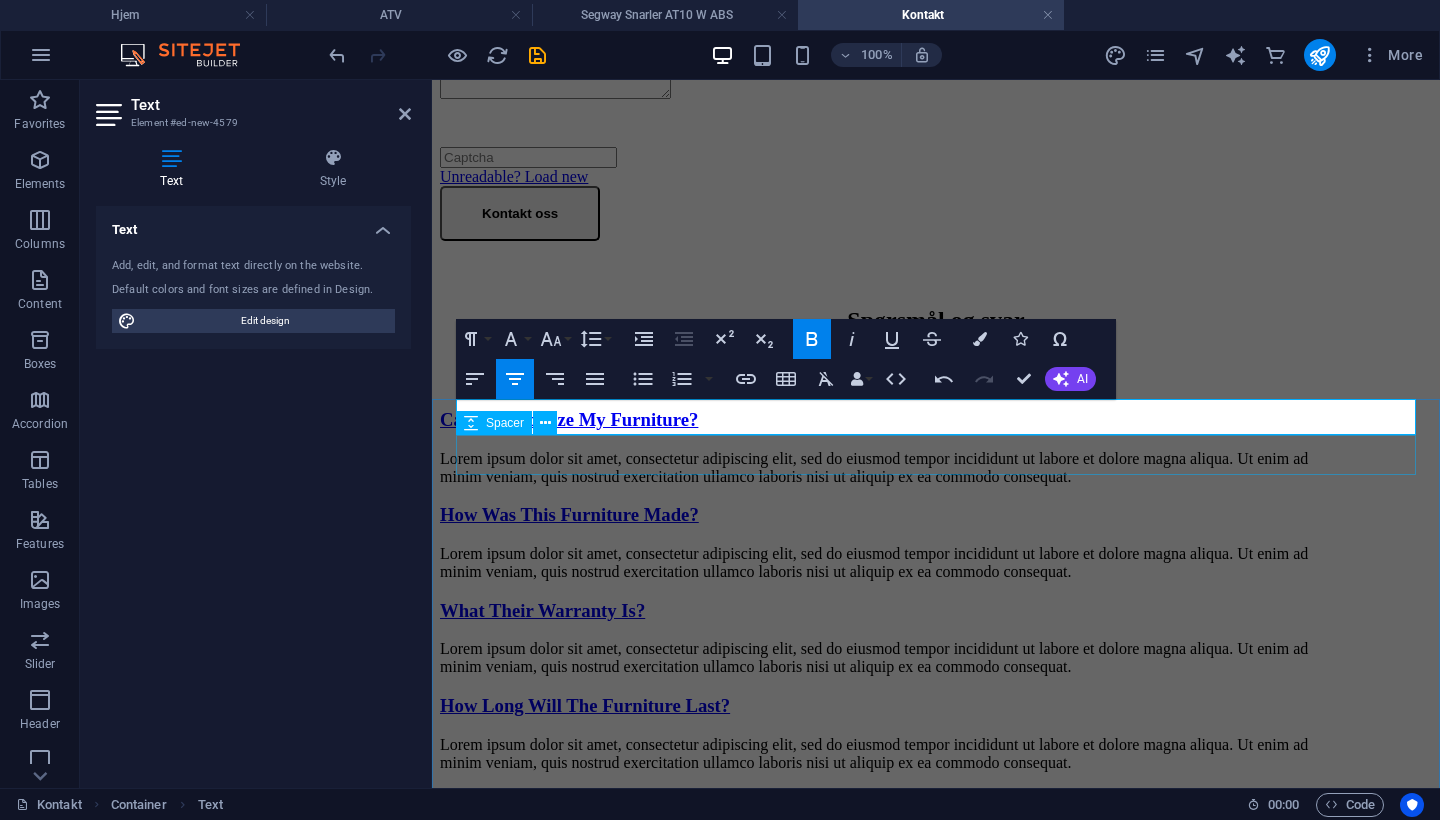 click at bounding box center (936, 370) 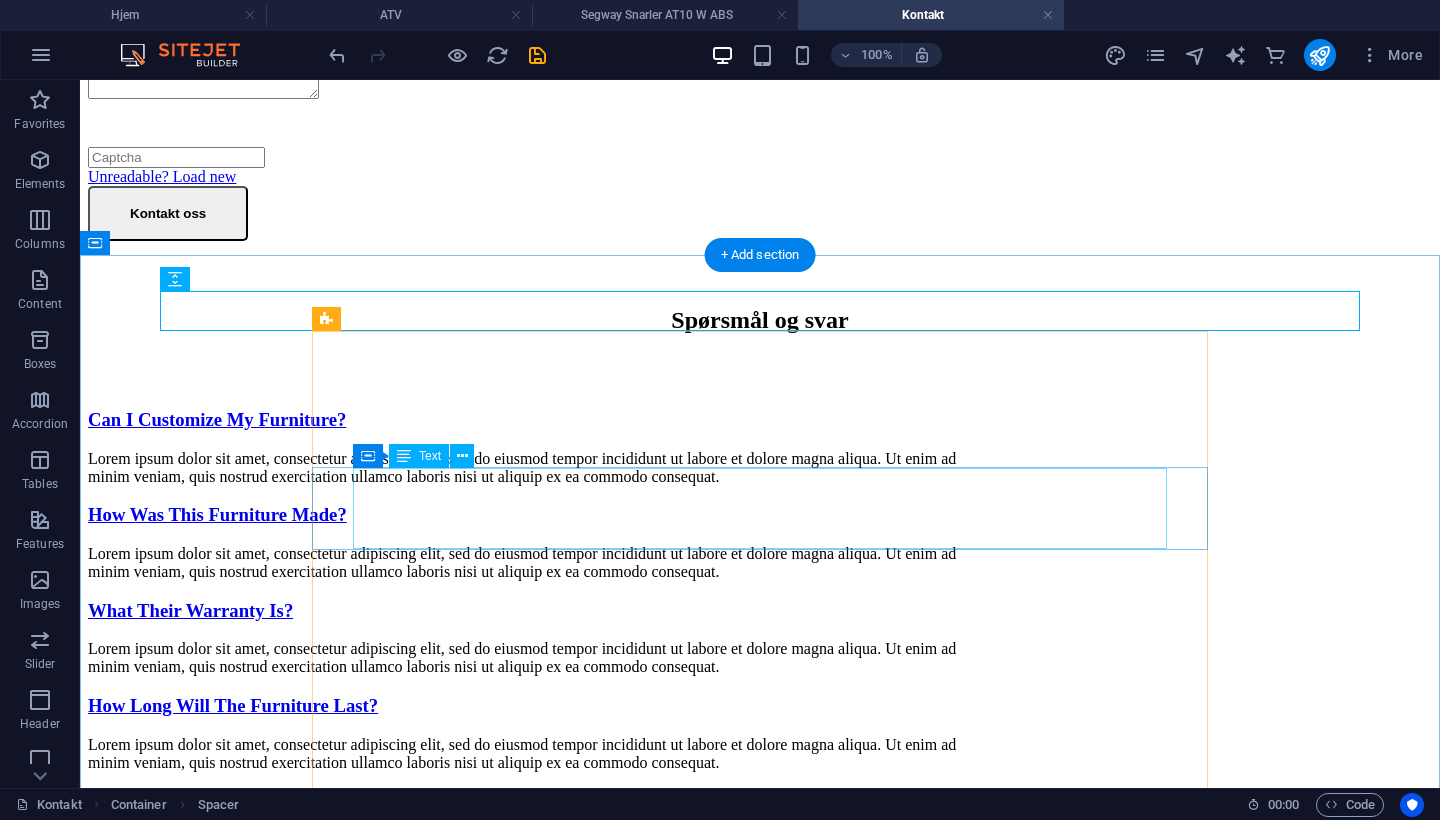 scroll, scrollTop: 648, scrollLeft: 0, axis: vertical 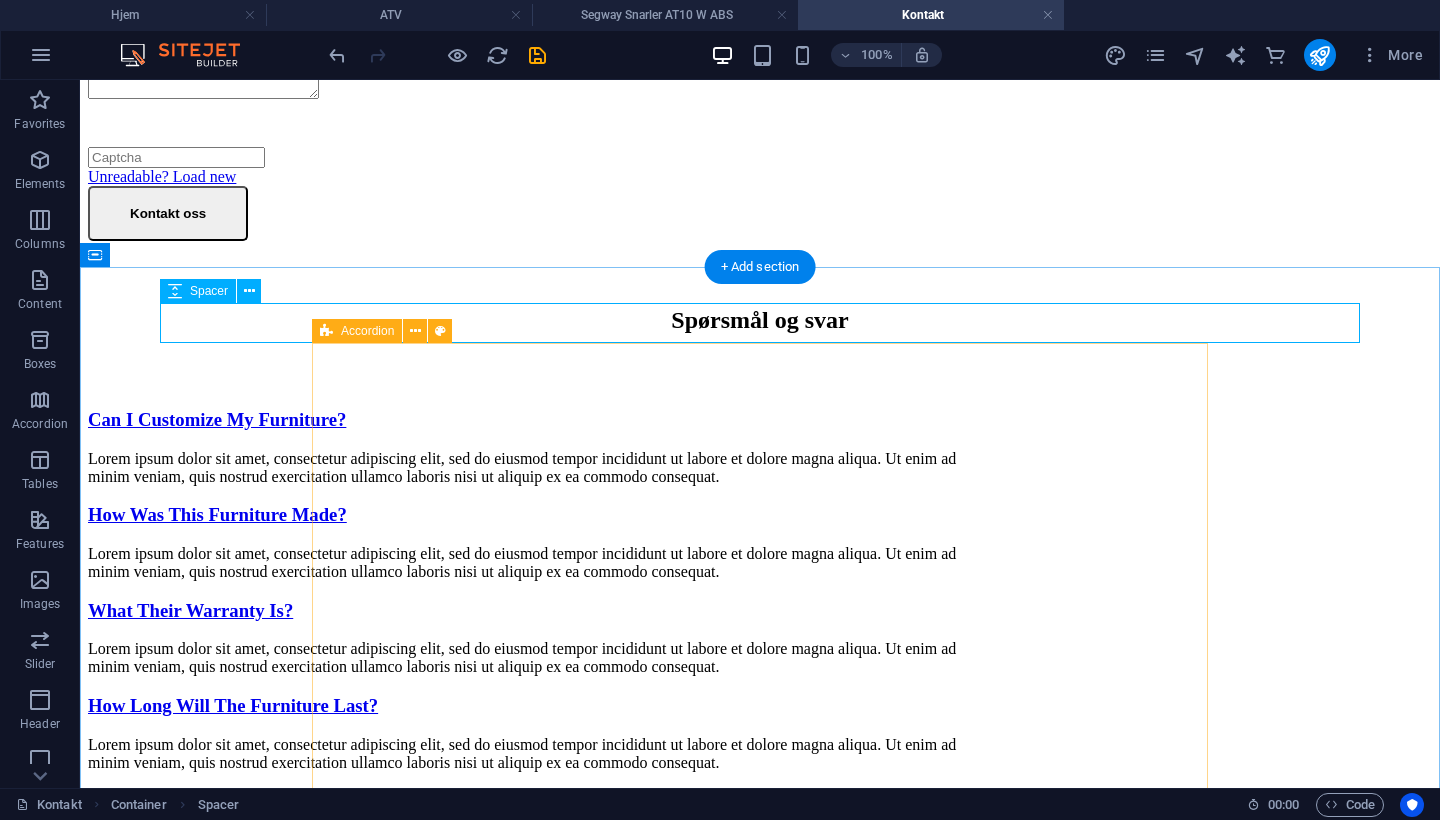 click on "Accordion" at bounding box center [357, 331] 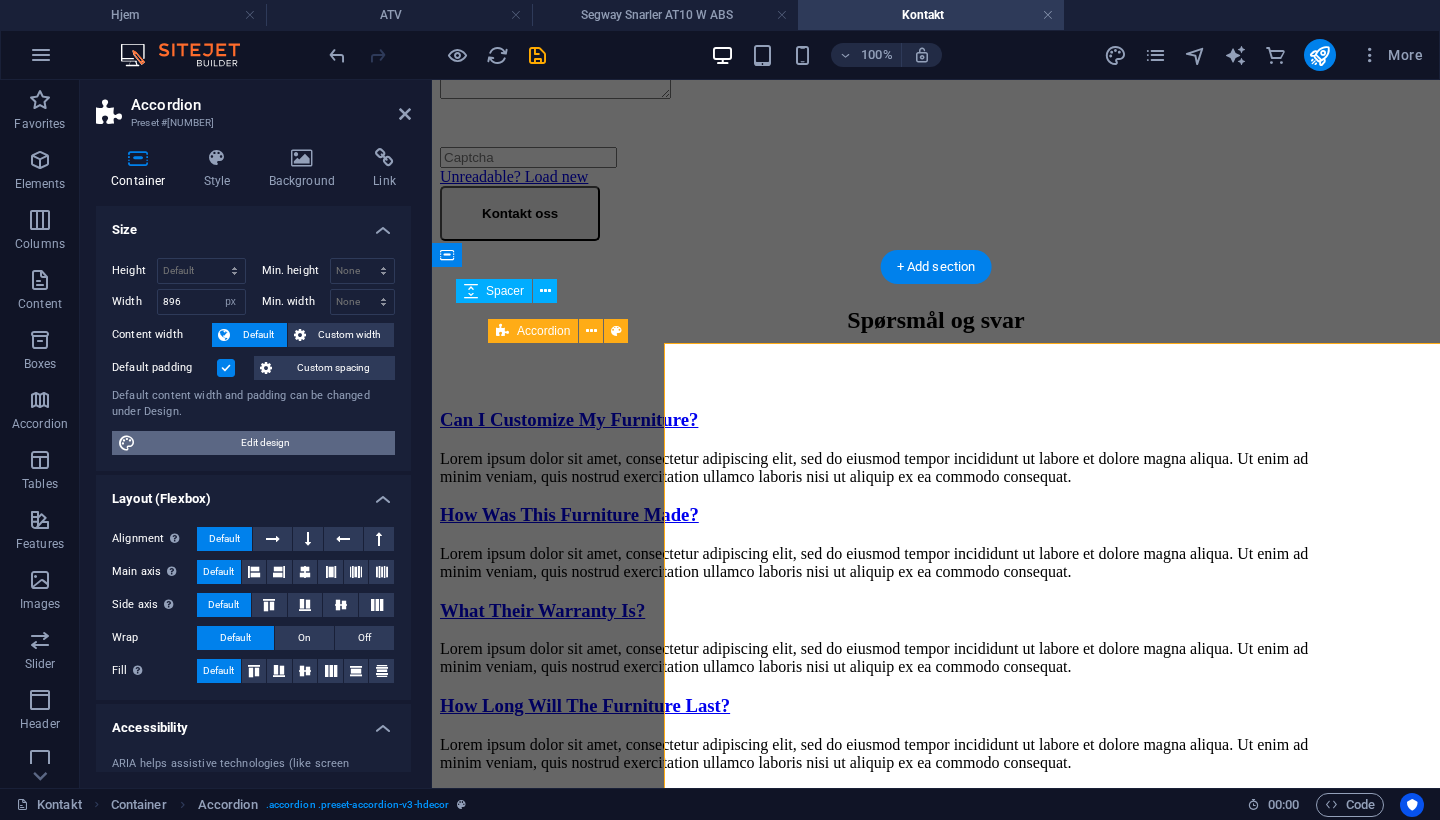 select on "rem" 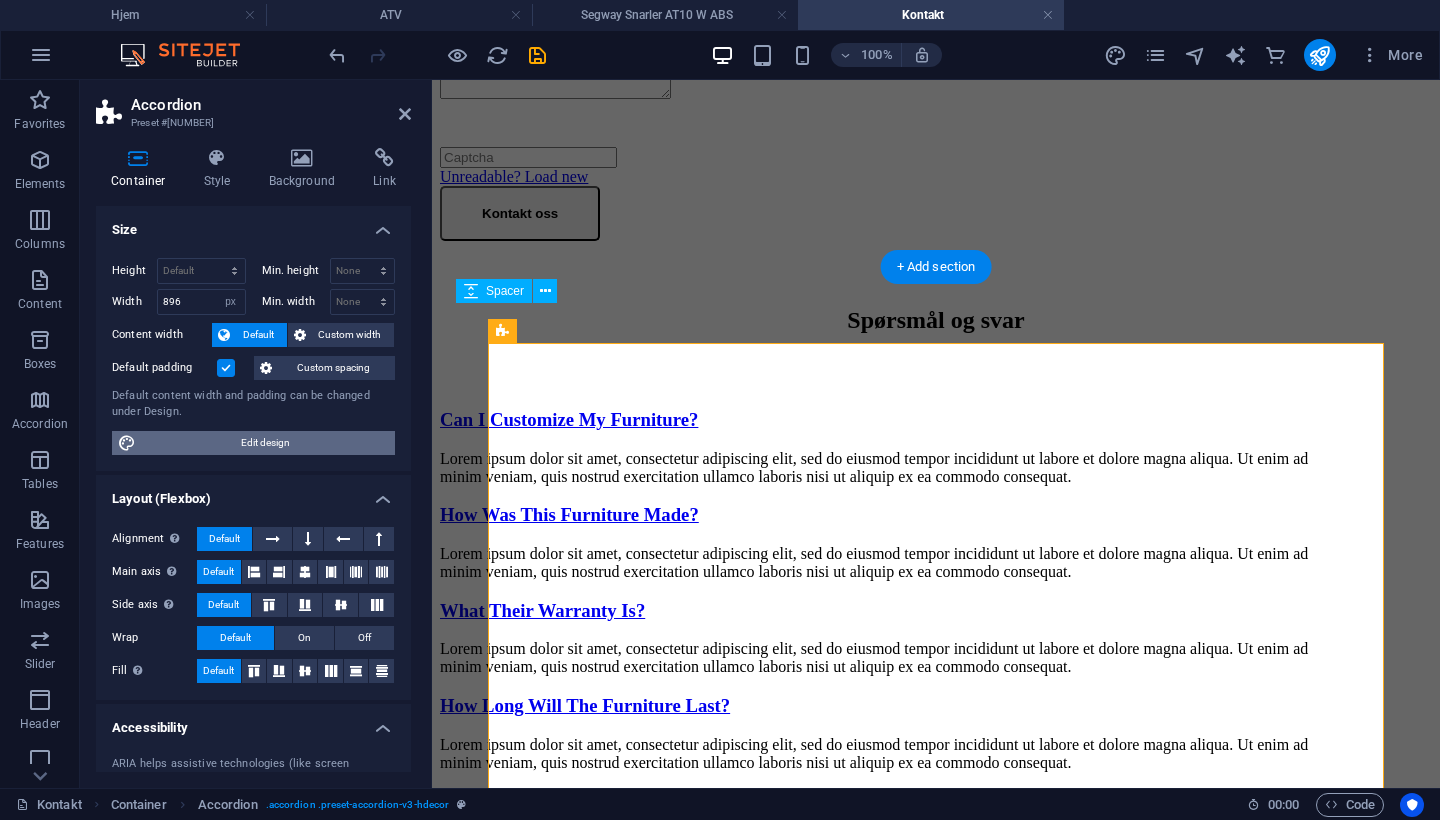 scroll, scrollTop: 134, scrollLeft: 0, axis: vertical 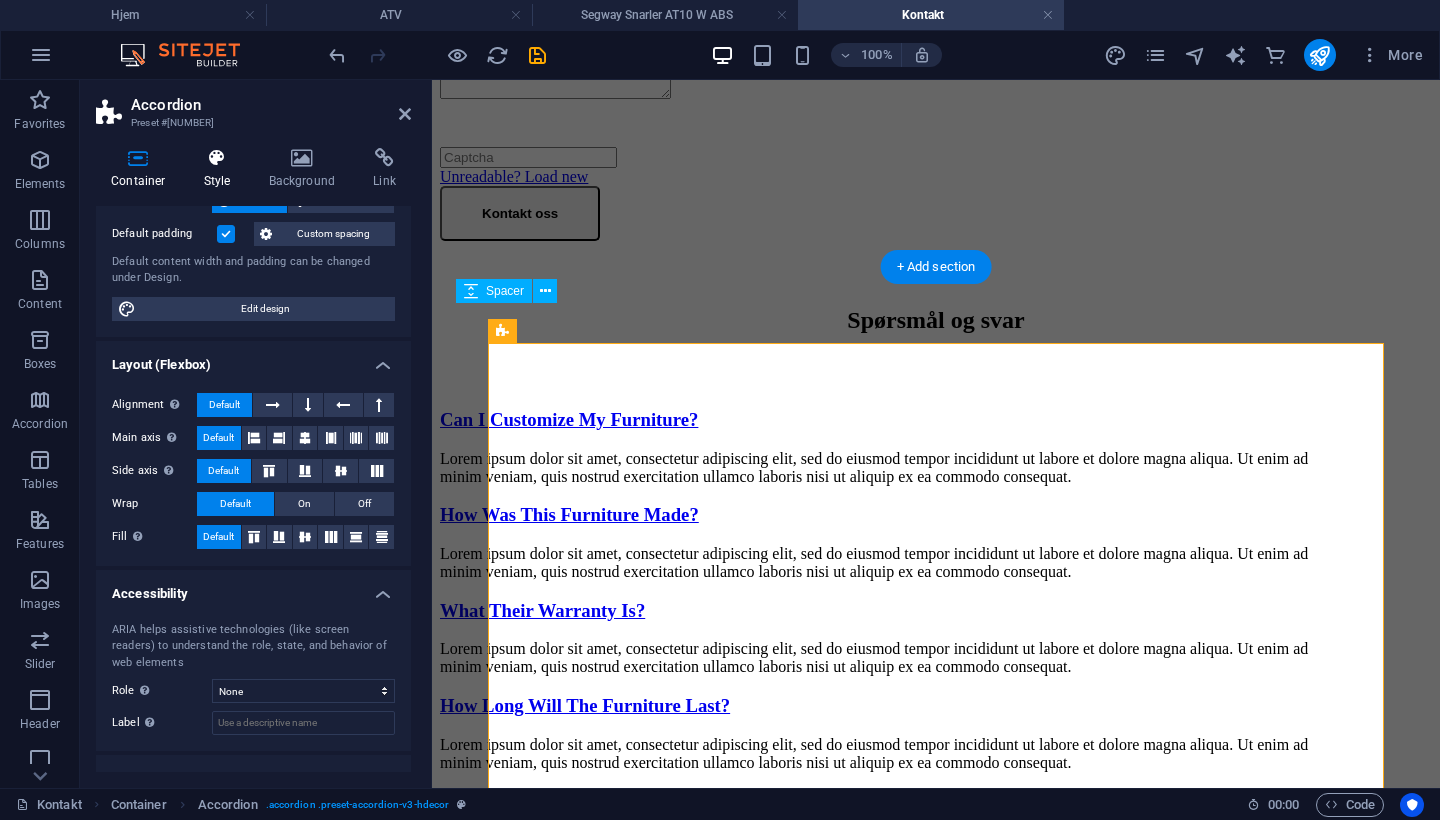 click at bounding box center [217, 158] 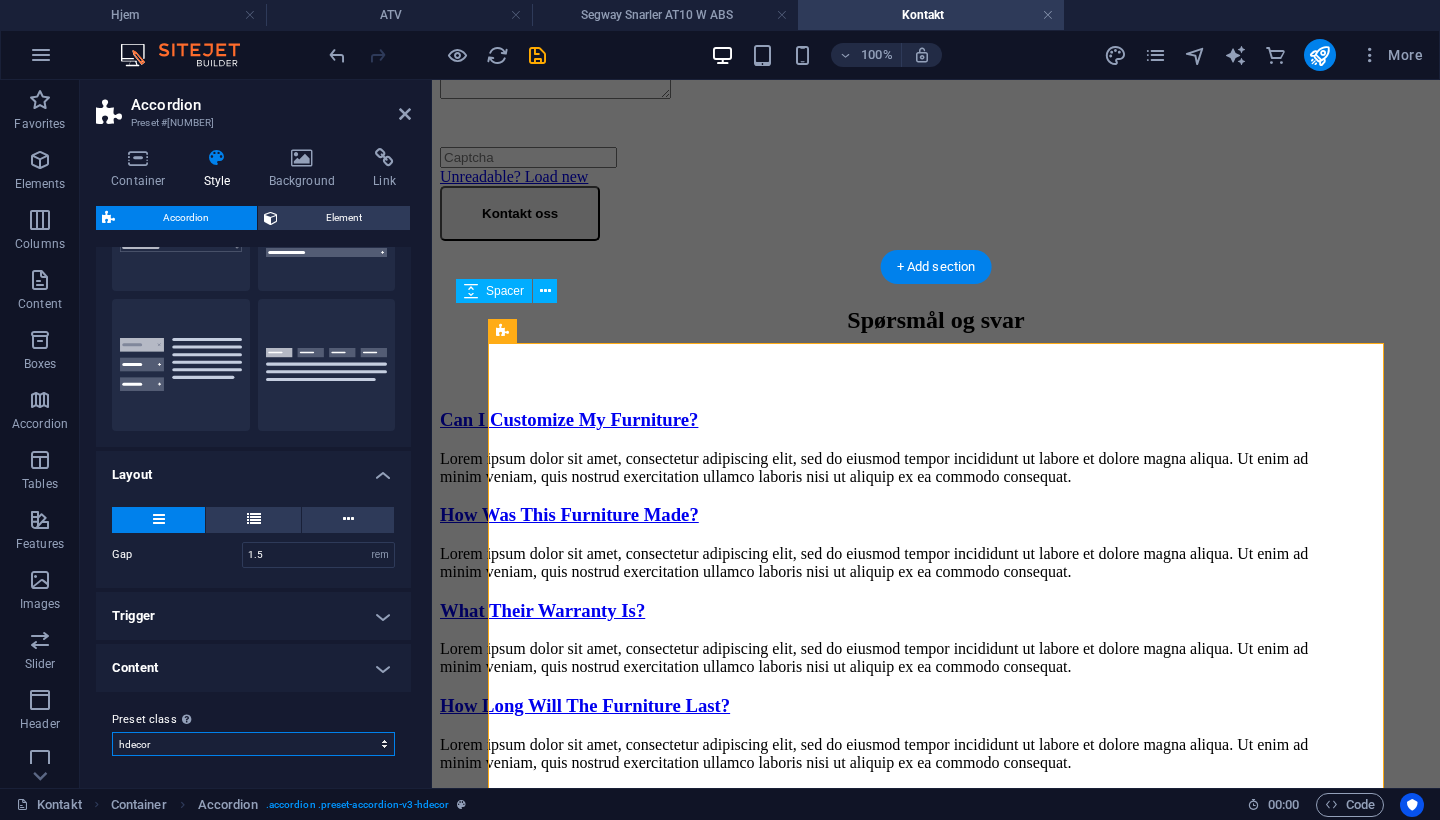 scroll, scrollTop: 139, scrollLeft: 0, axis: vertical 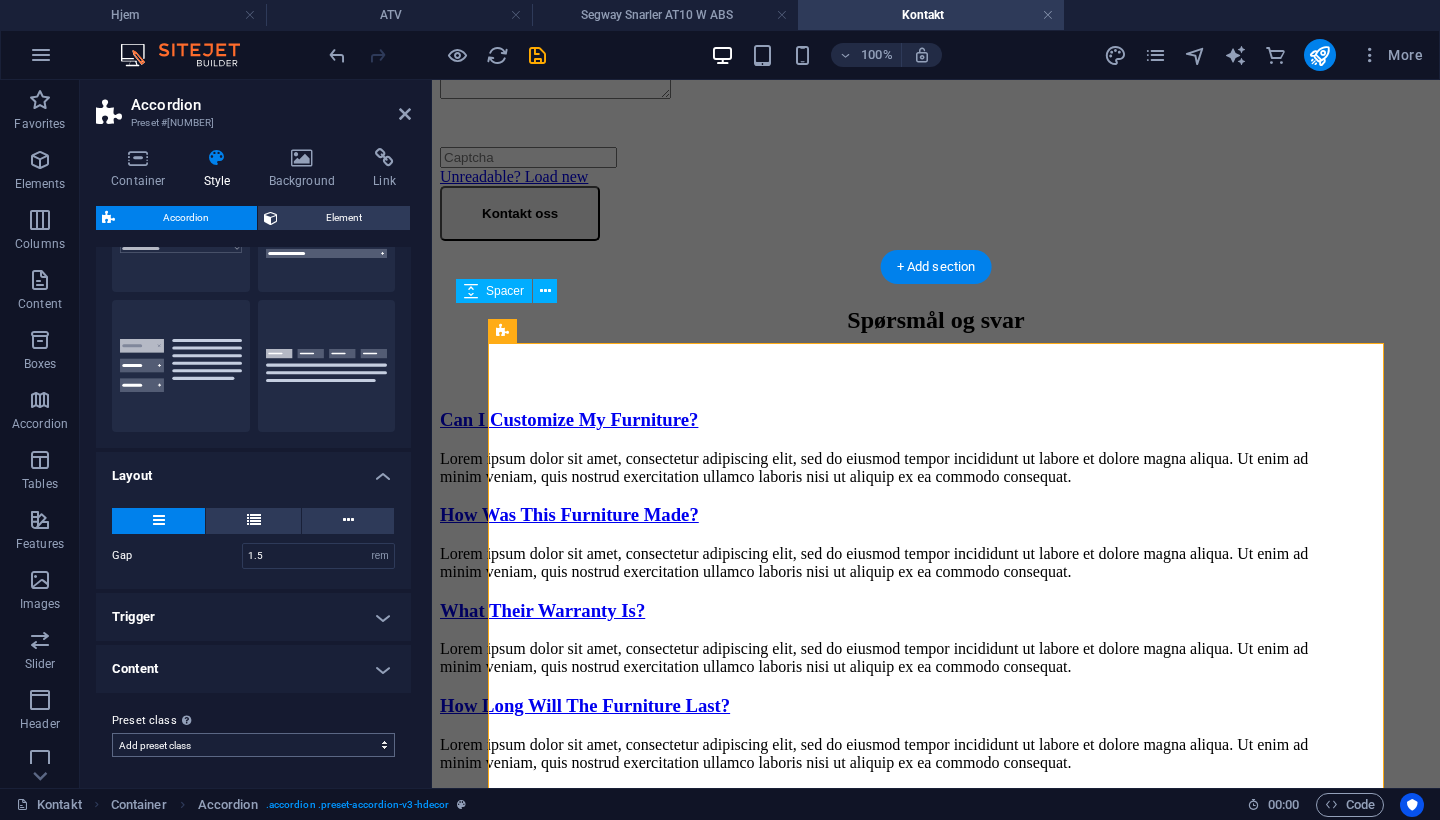 select on "preset-accordion-v3-hdecor" 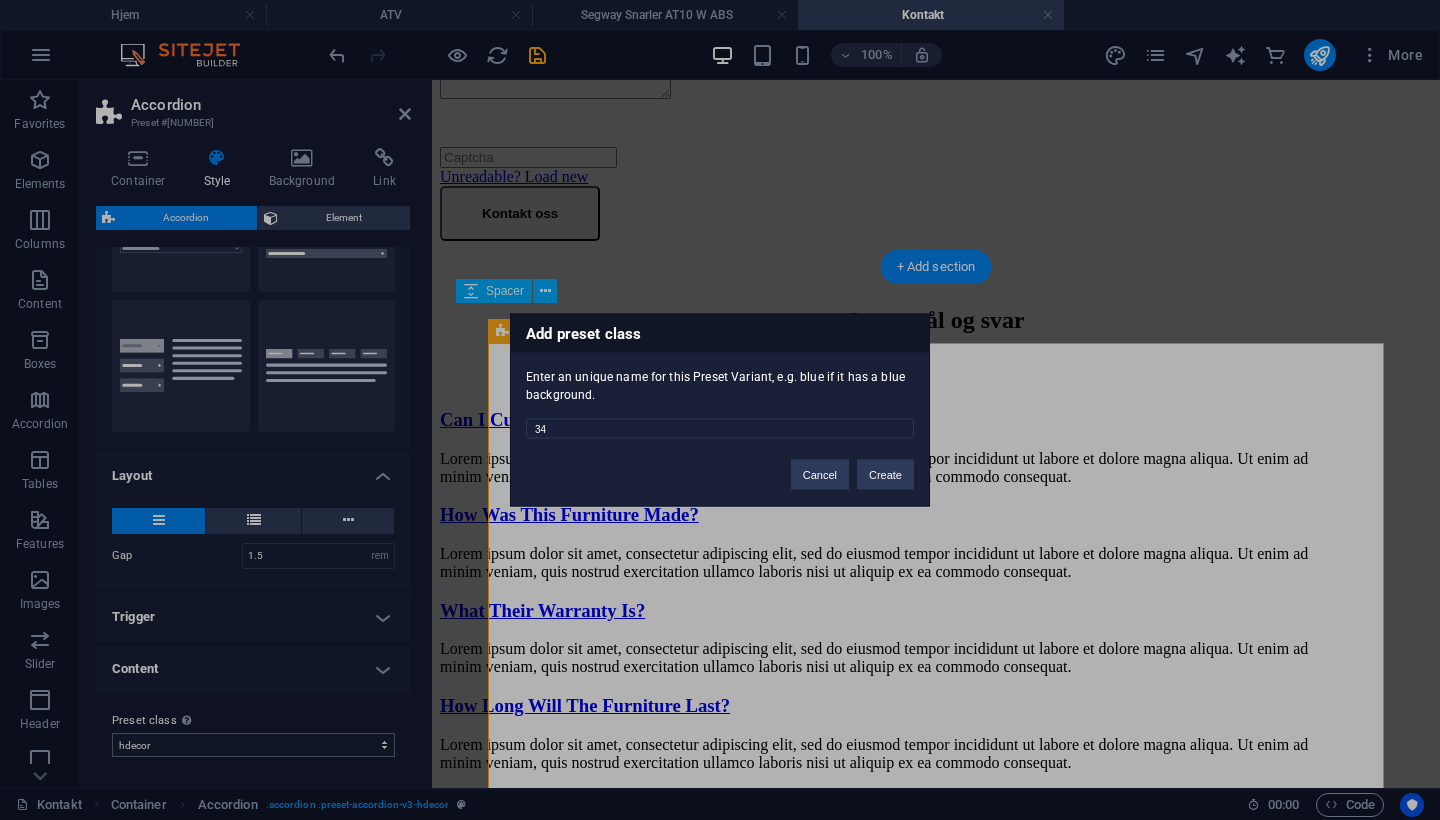type on "343" 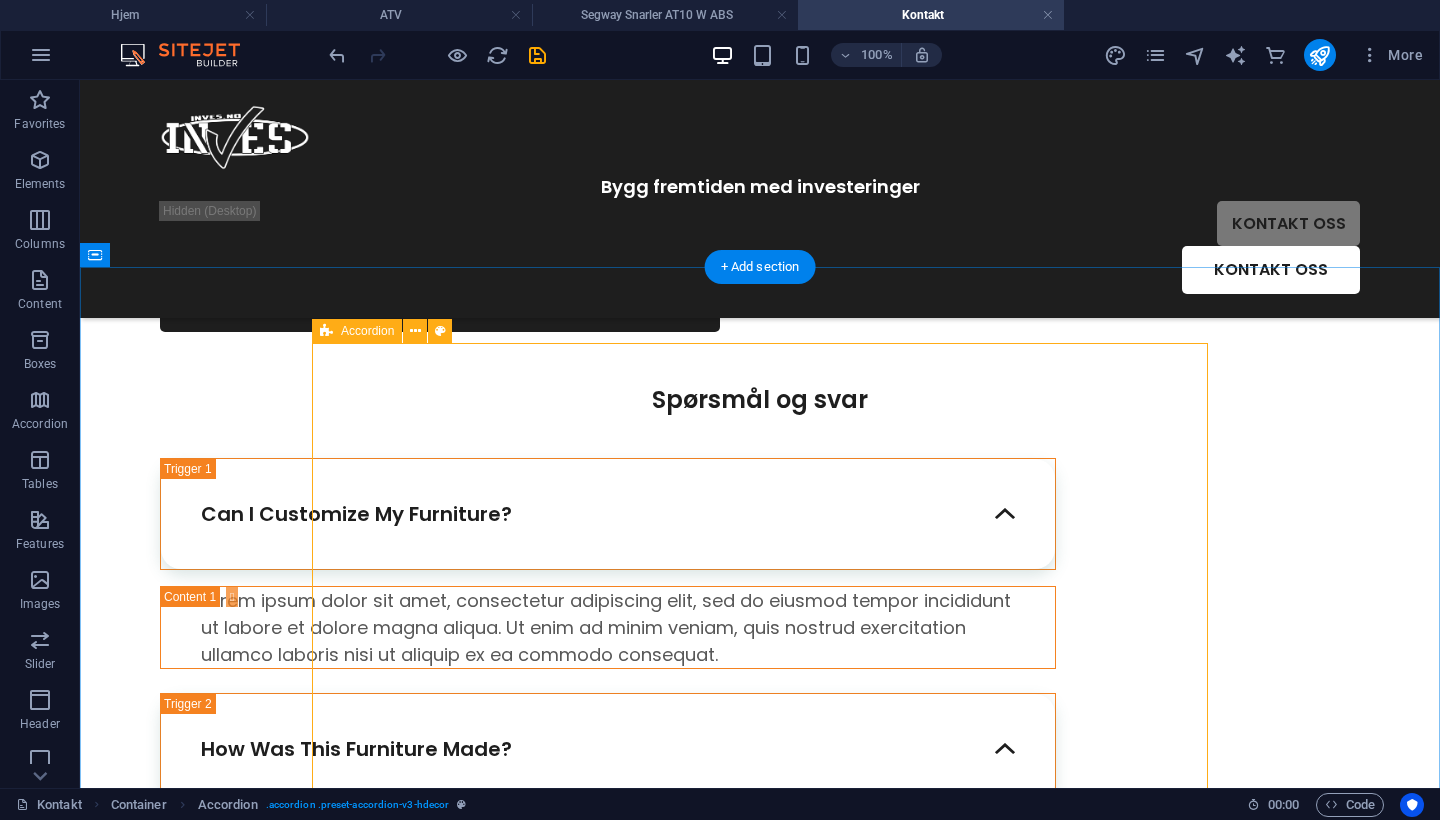 click on "Accordion" at bounding box center [357, 331] 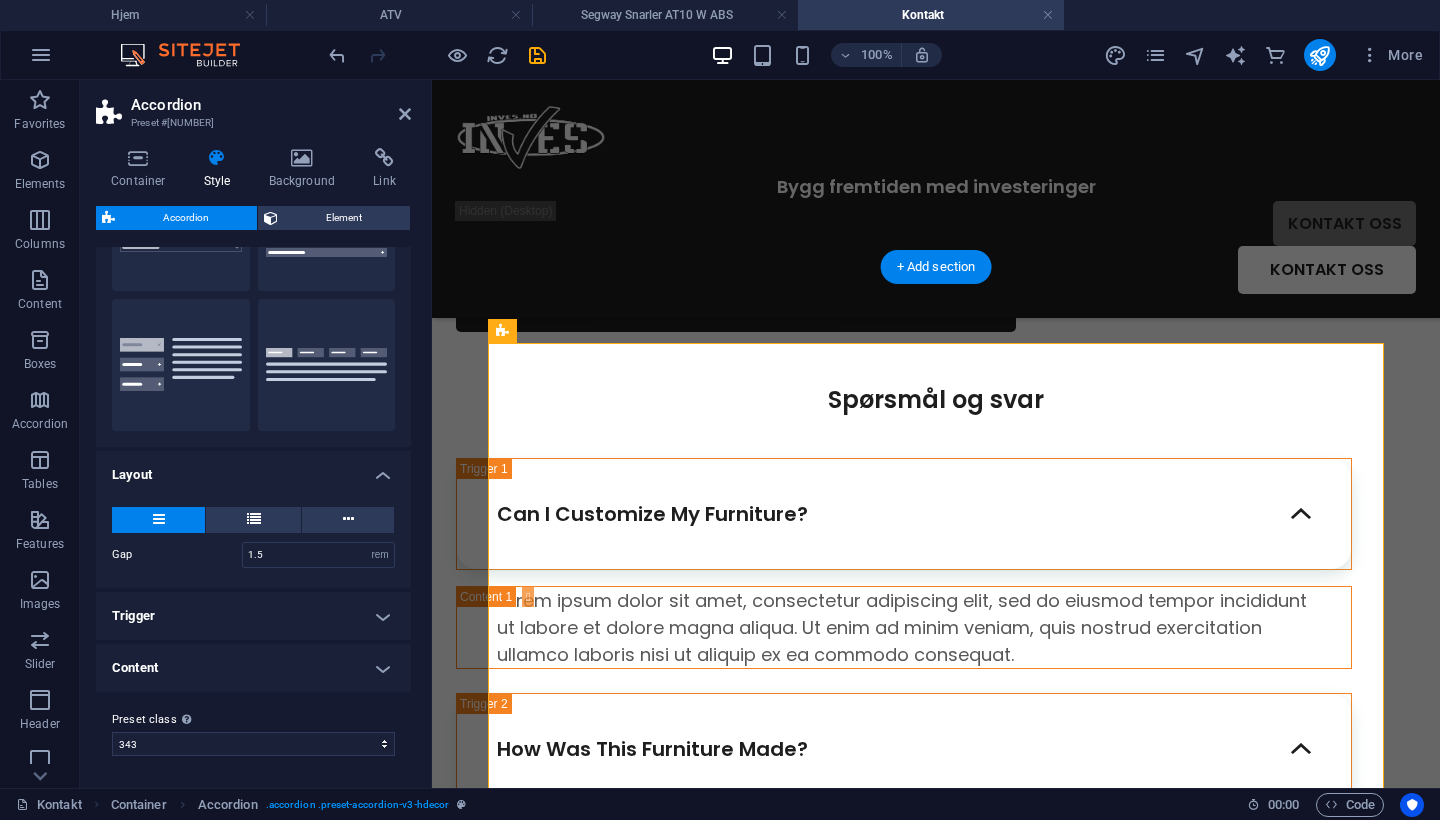 scroll, scrollTop: 139, scrollLeft: 0, axis: vertical 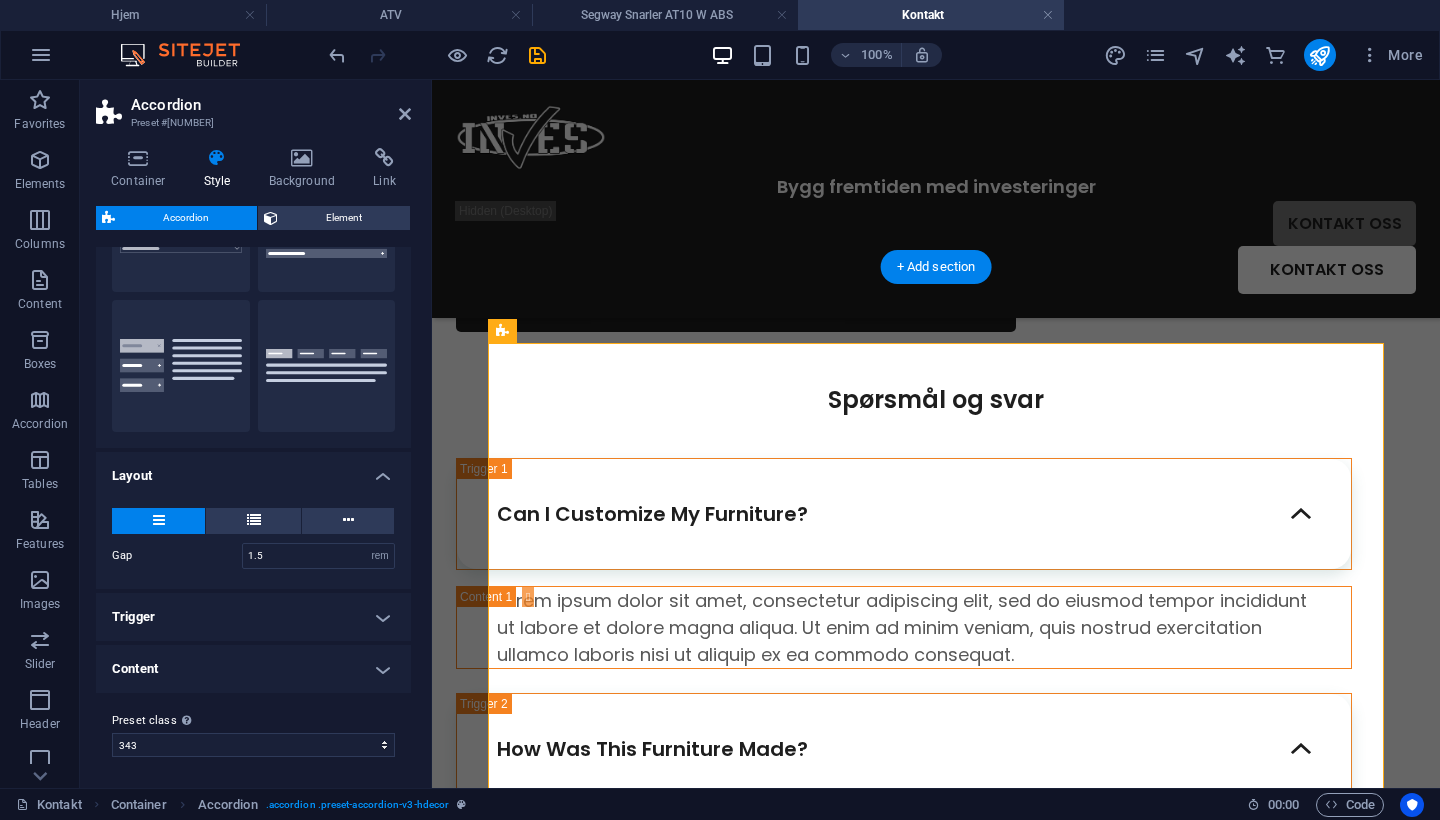 click on "Trigger" at bounding box center [253, 617] 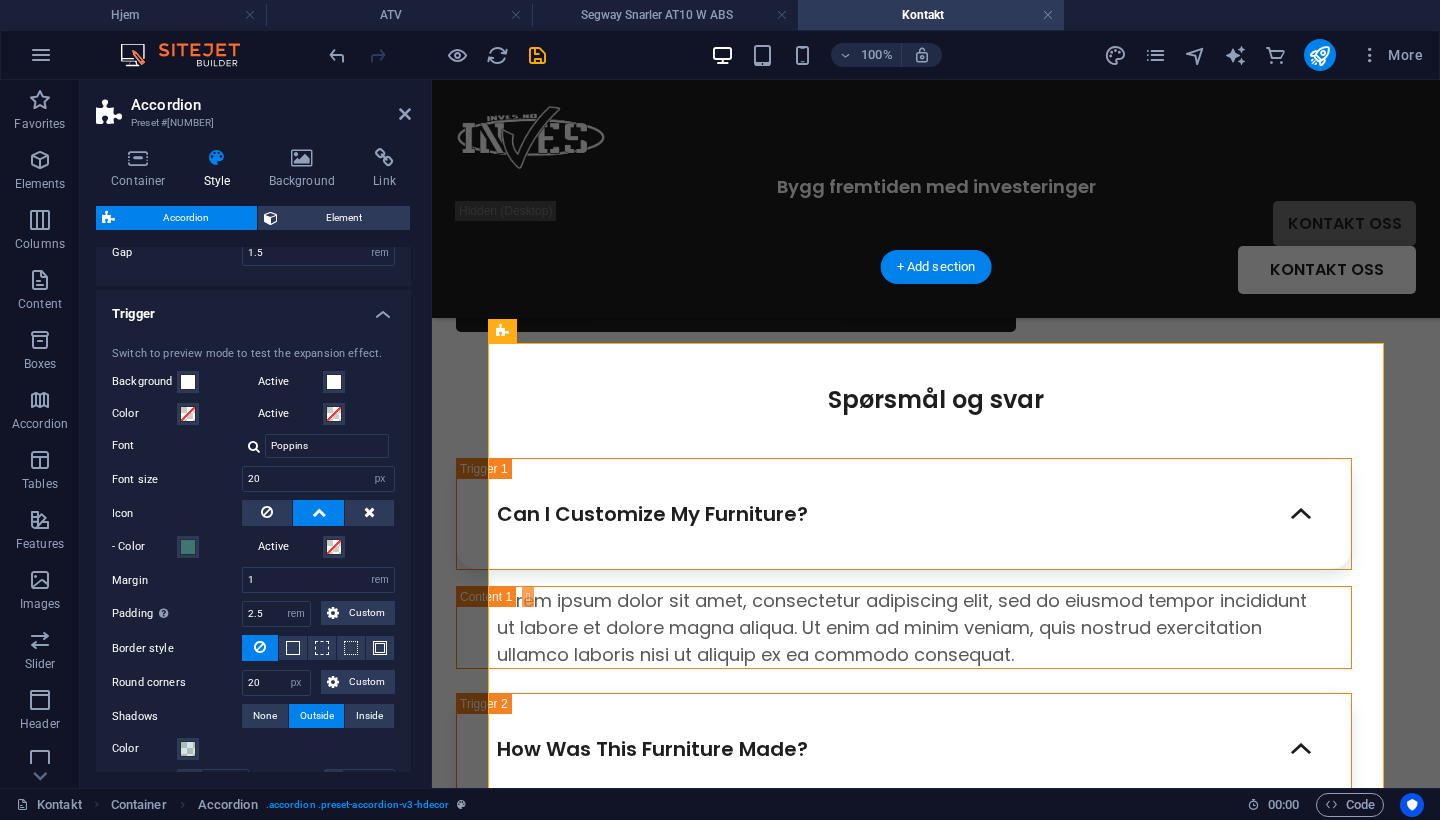 scroll, scrollTop: 447, scrollLeft: 0, axis: vertical 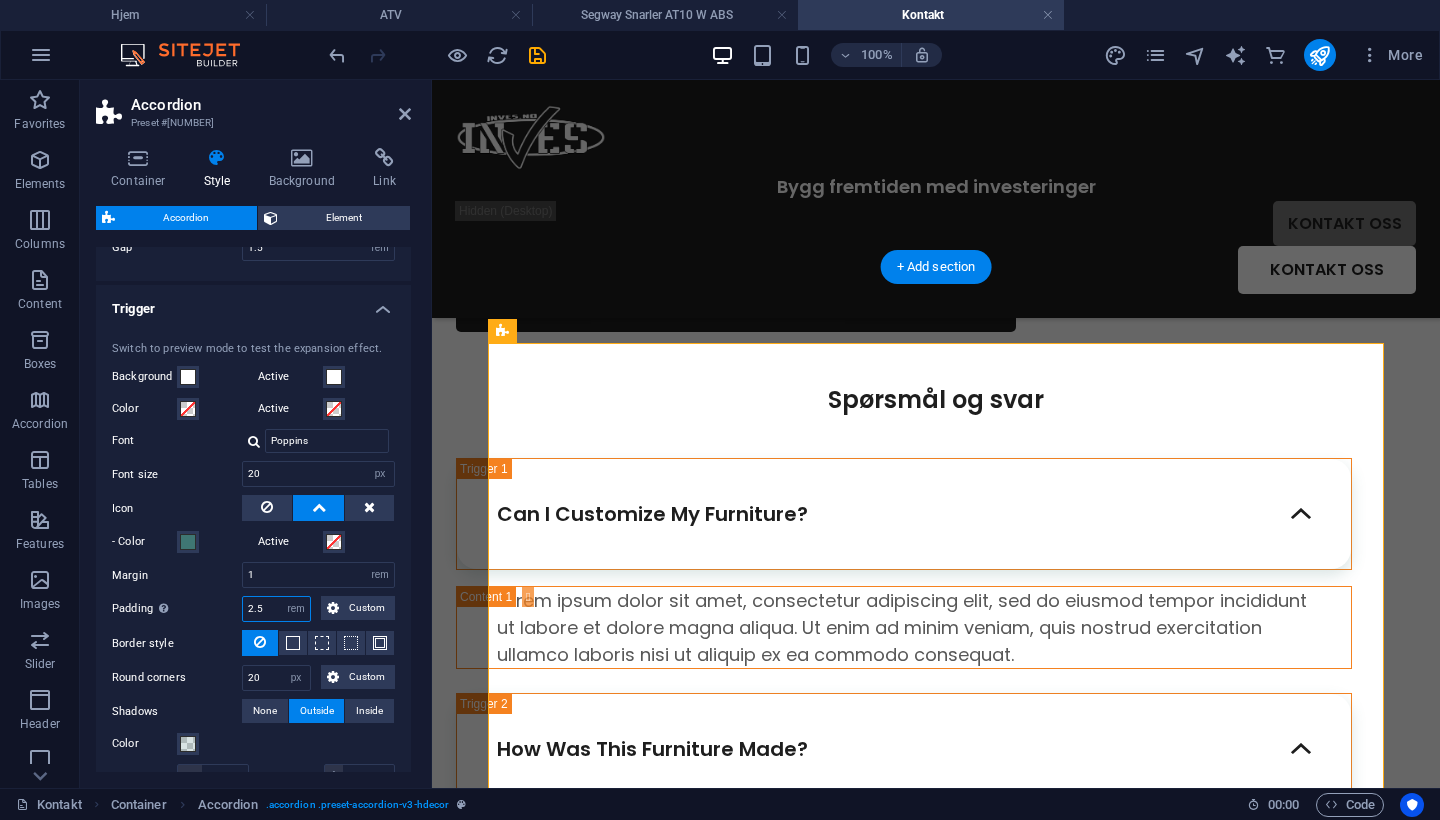 drag, startPoint x: 273, startPoint y: 607, endPoint x: 179, endPoint y: 607, distance: 94 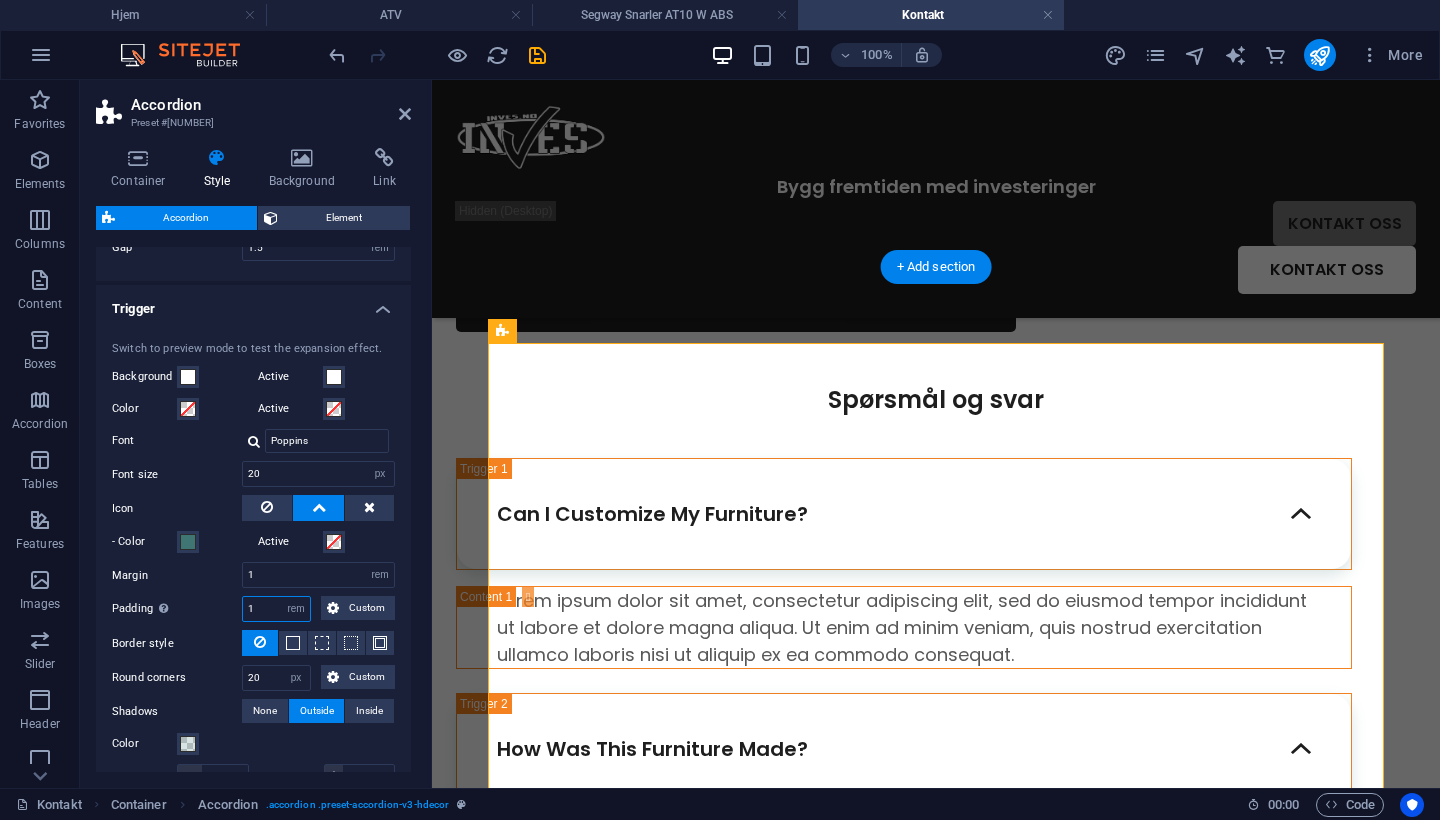 type on "1" 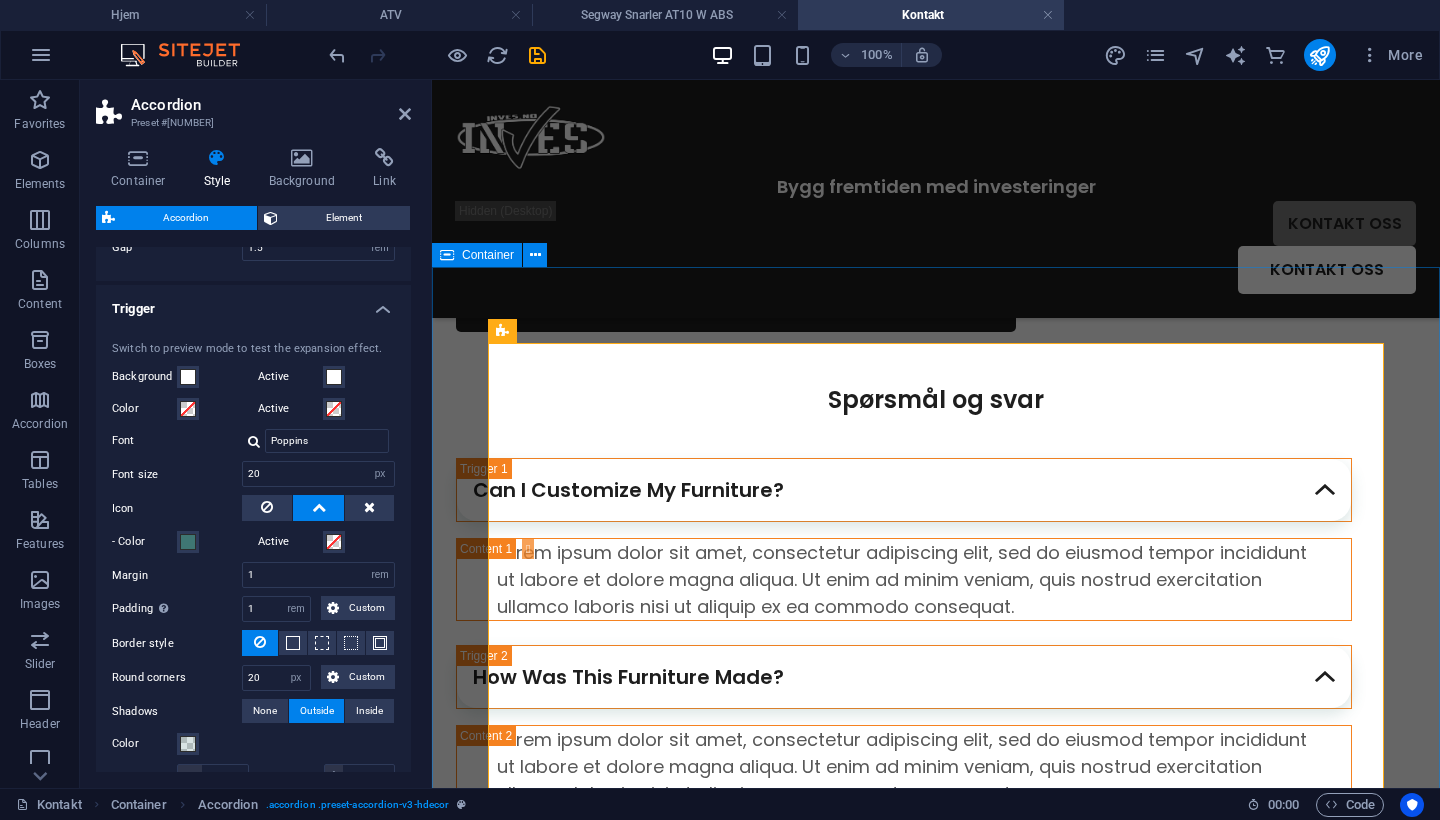 click on "Spørsmål og svar Can I Customize My Furniture? Lorem ipsum dolor sit amet, consectetur adipiscing elit, sed do eiusmod tempor incididunt ut labore et dolore magna aliqua. Ut enim ad minim veniam, quis nostrud exercitation ullamco laboris nisi ut aliquip ex ea commodo consequat. How Was This Furniture Made? Lorem ipsum dolor sit amet, consectetur adipiscing elit, sed do eiusmod tempor incididunt ut labore et dolore magna aliqua. Ut enim ad minim veniam, quis nostrud exercitation ullamco laboris nisi ut aliquip ex ea commodo consequat. What Their Warranty Is? Lorem ipsum dolor sit amet, consectetur adipiscing elit, sed do eiusmod tempor incididunt ut labore et dolore magna aliqua. Ut enim ad minim veniam, quis nostrud exercitation ullamco laboris nisi ut aliquip ex ea commodo consequat. How Long Will The Furniture Last?" at bounding box center [936, 782] 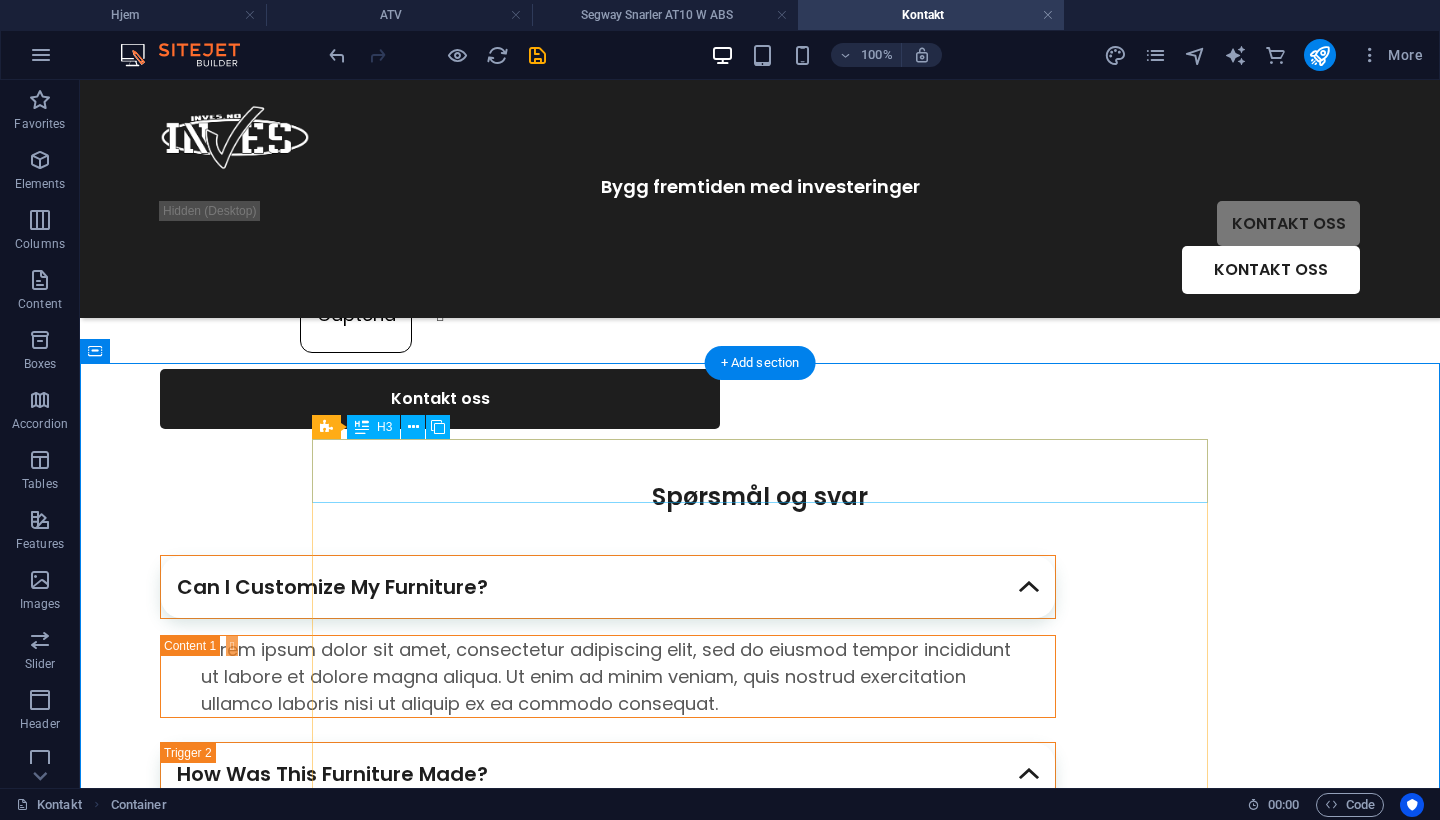 scroll, scrollTop: 552, scrollLeft: 0, axis: vertical 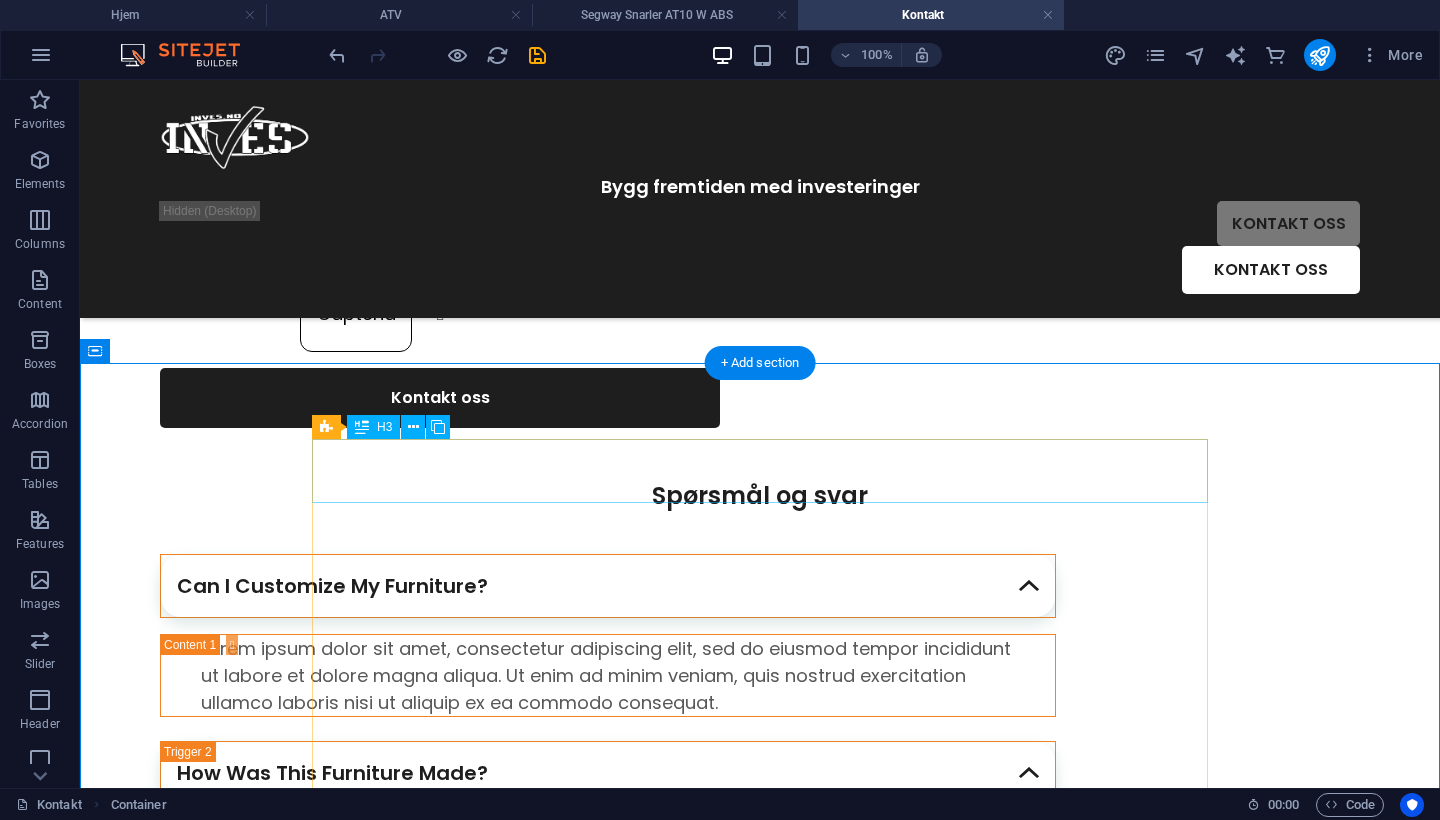 click on "Can I Customize My Furniture?" at bounding box center [608, 586] 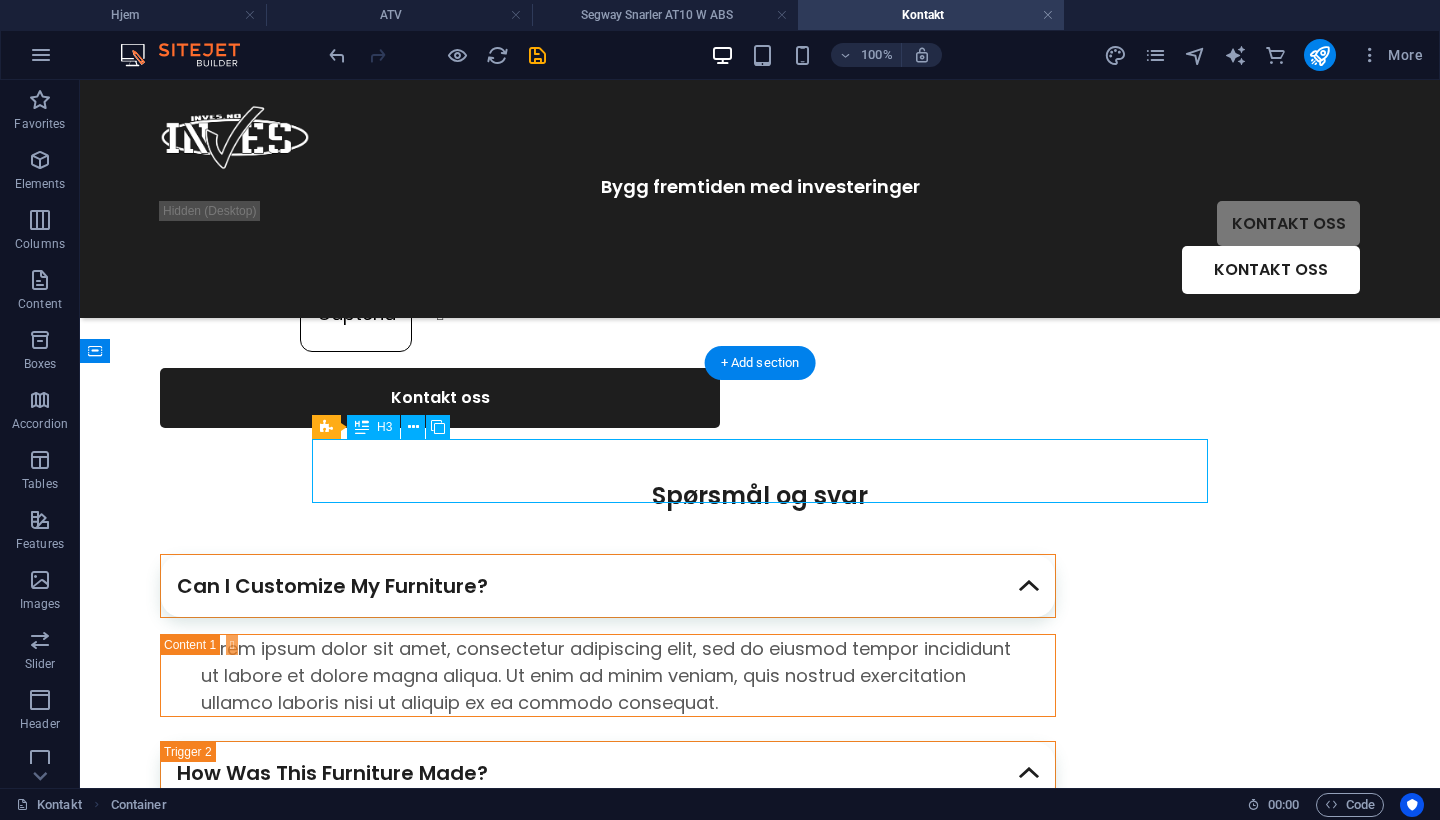 click on "Can I Customize My Furniture?" at bounding box center (608, 586) 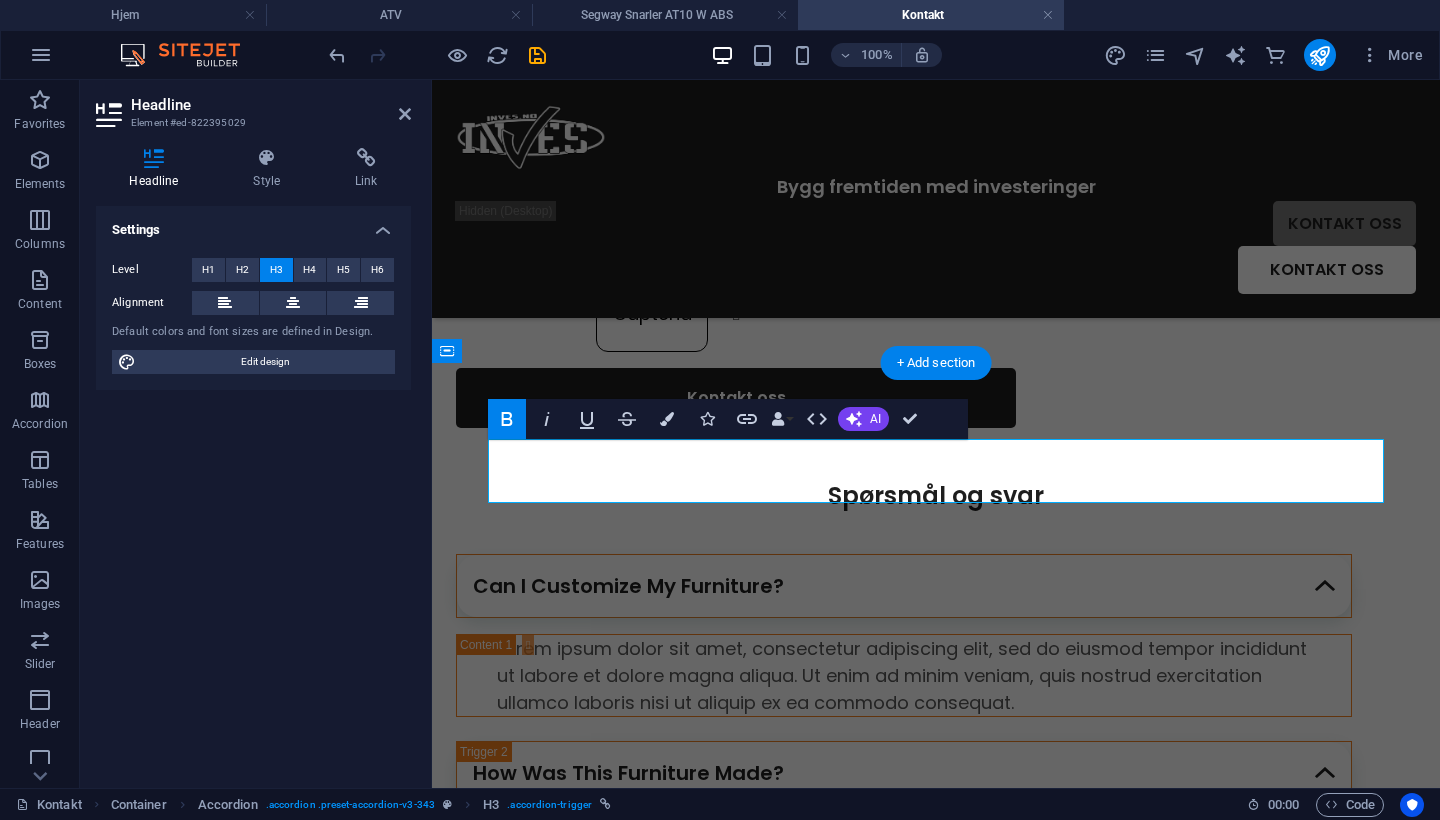 click on "Can I Customize My Furniture?" at bounding box center [904, 586] 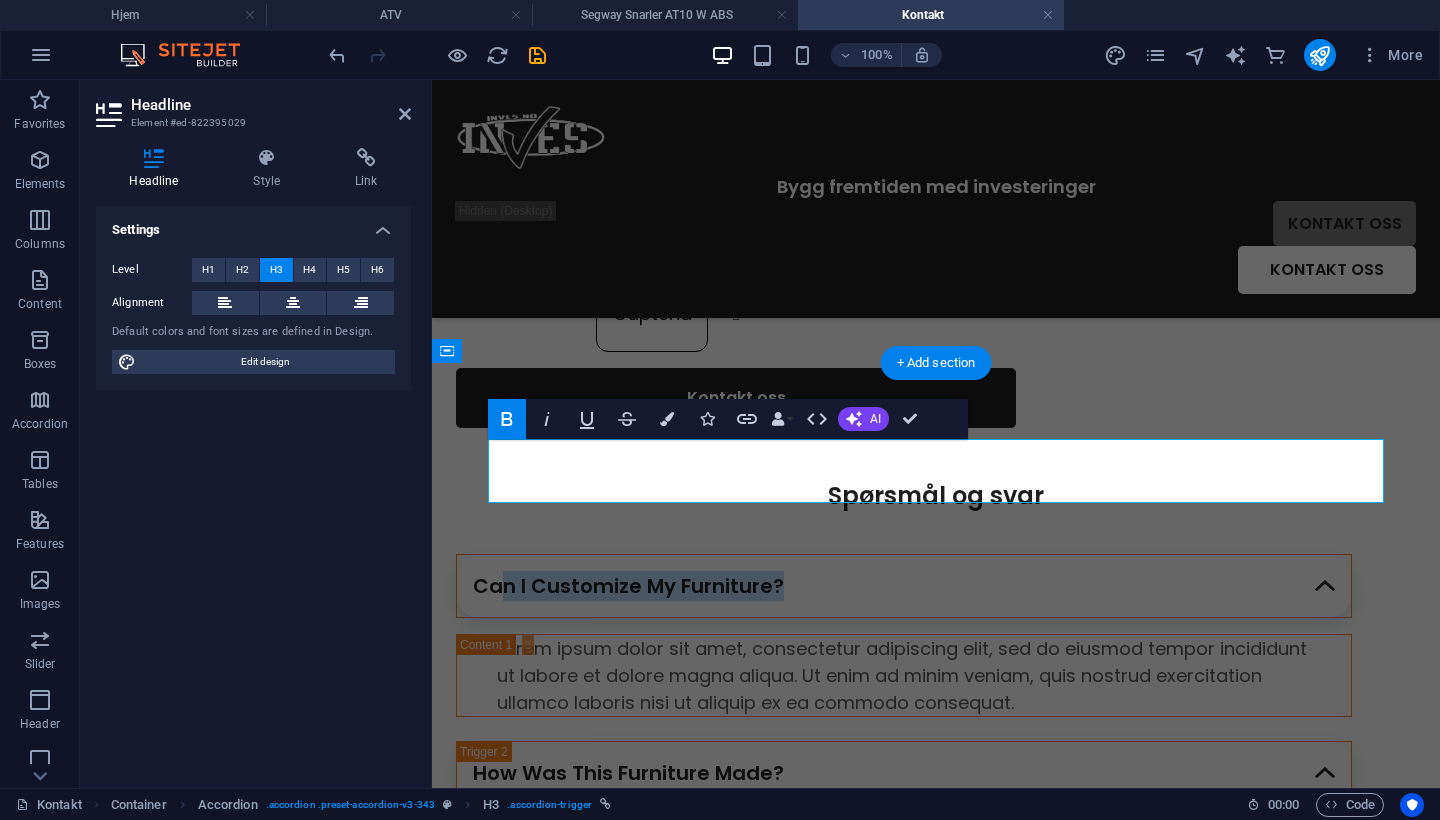 drag, startPoint x: 843, startPoint y: 472, endPoint x: 538, endPoint y: 469, distance: 305.01474 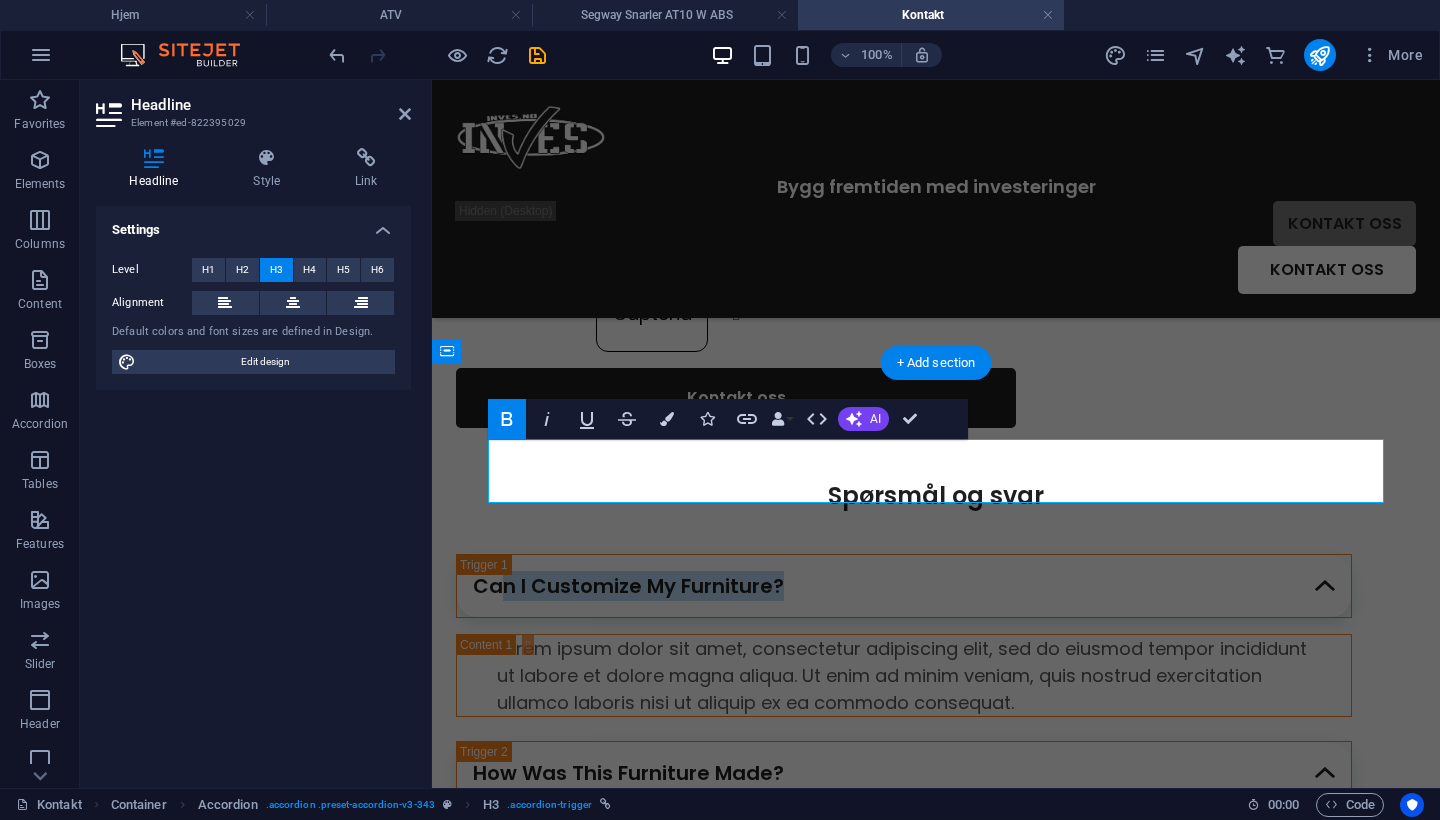 click 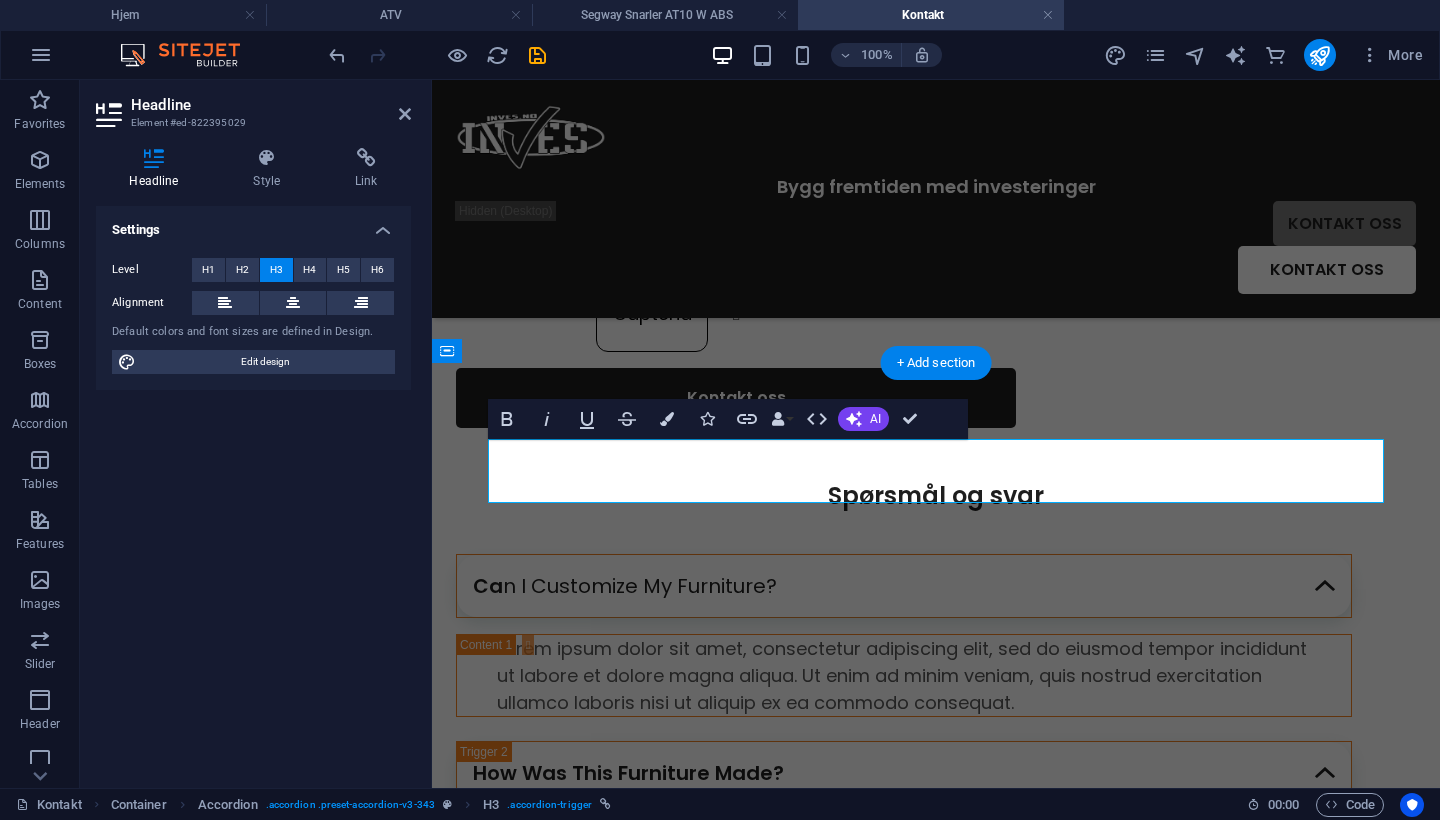 click on "Ca n I Customize My Furniture?" at bounding box center [904, 586] 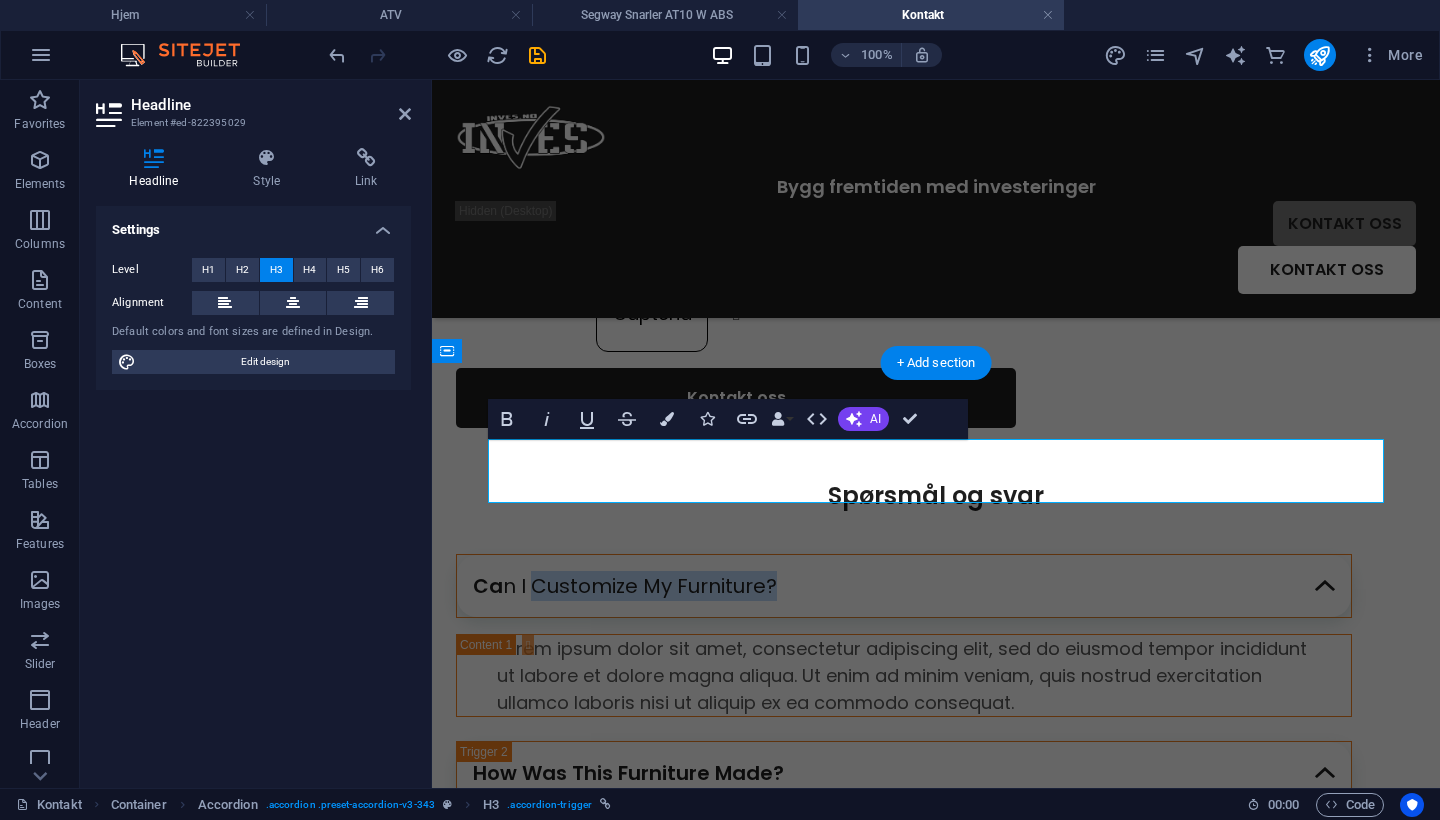 drag, startPoint x: 816, startPoint y: 474, endPoint x: 562, endPoint y: 473, distance: 254.00197 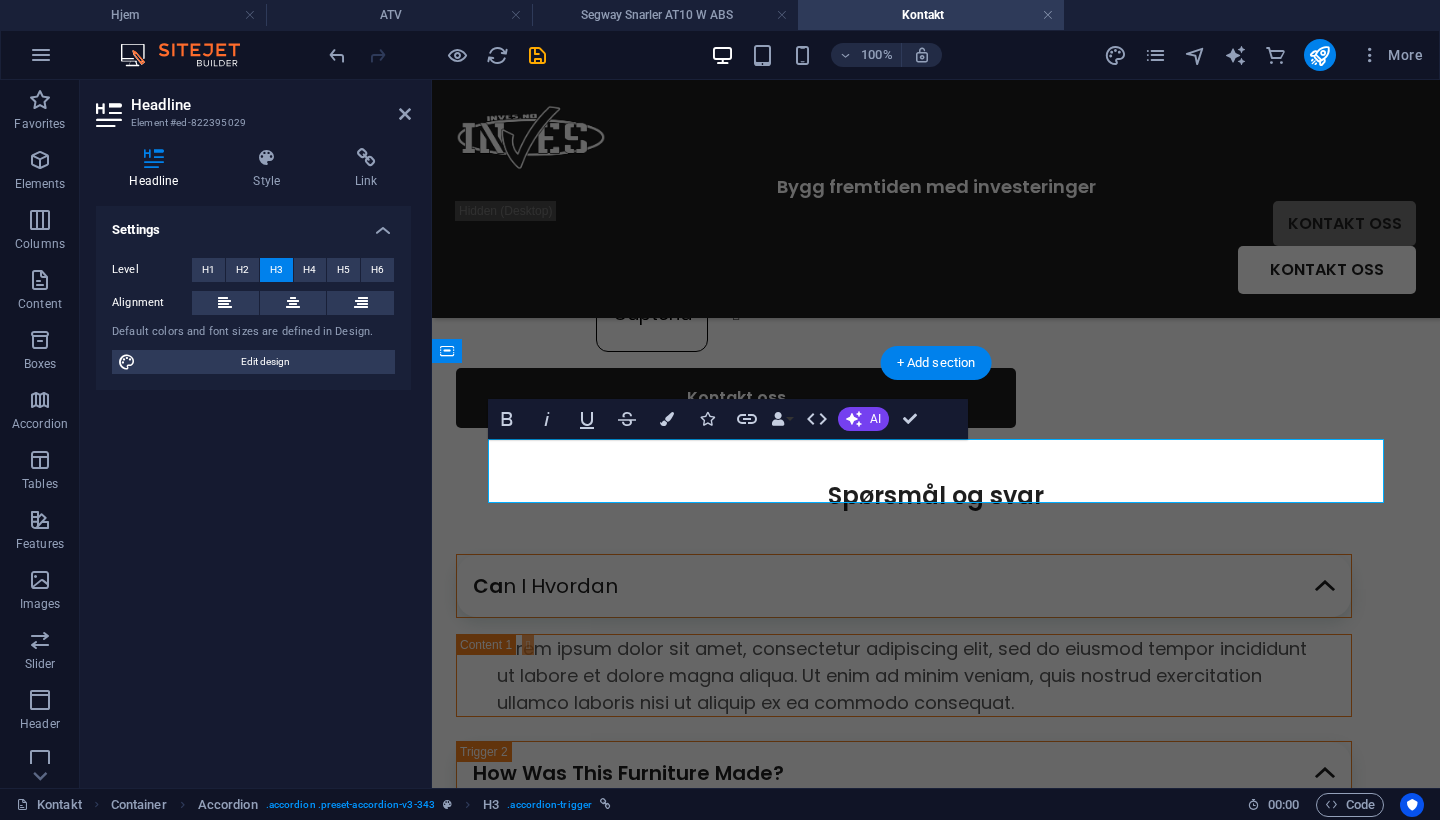 click on "Ca n I Hvordan" at bounding box center [904, 586] 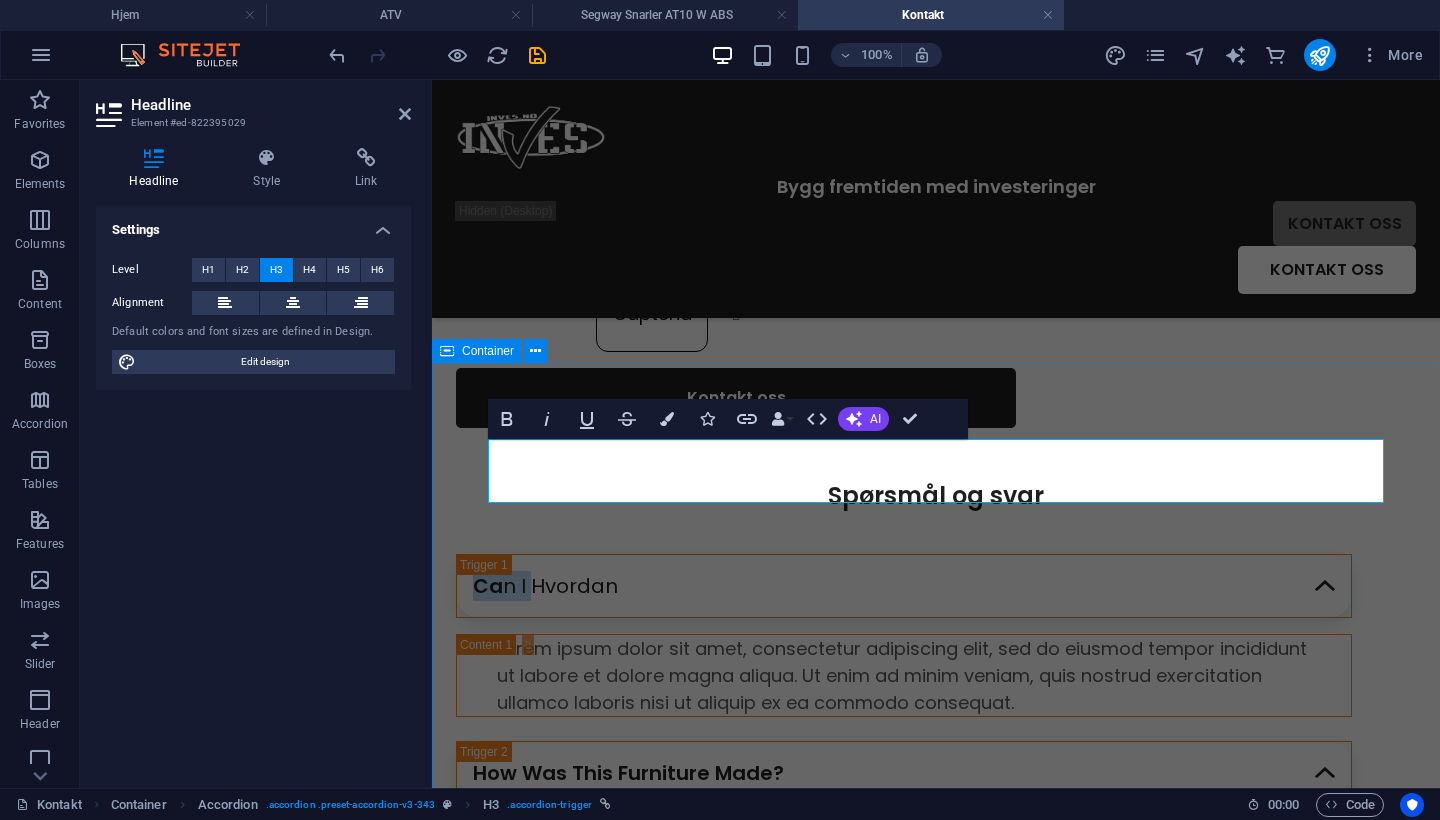 drag, startPoint x: 568, startPoint y: 466, endPoint x: 483, endPoint y: 471, distance: 85.146935 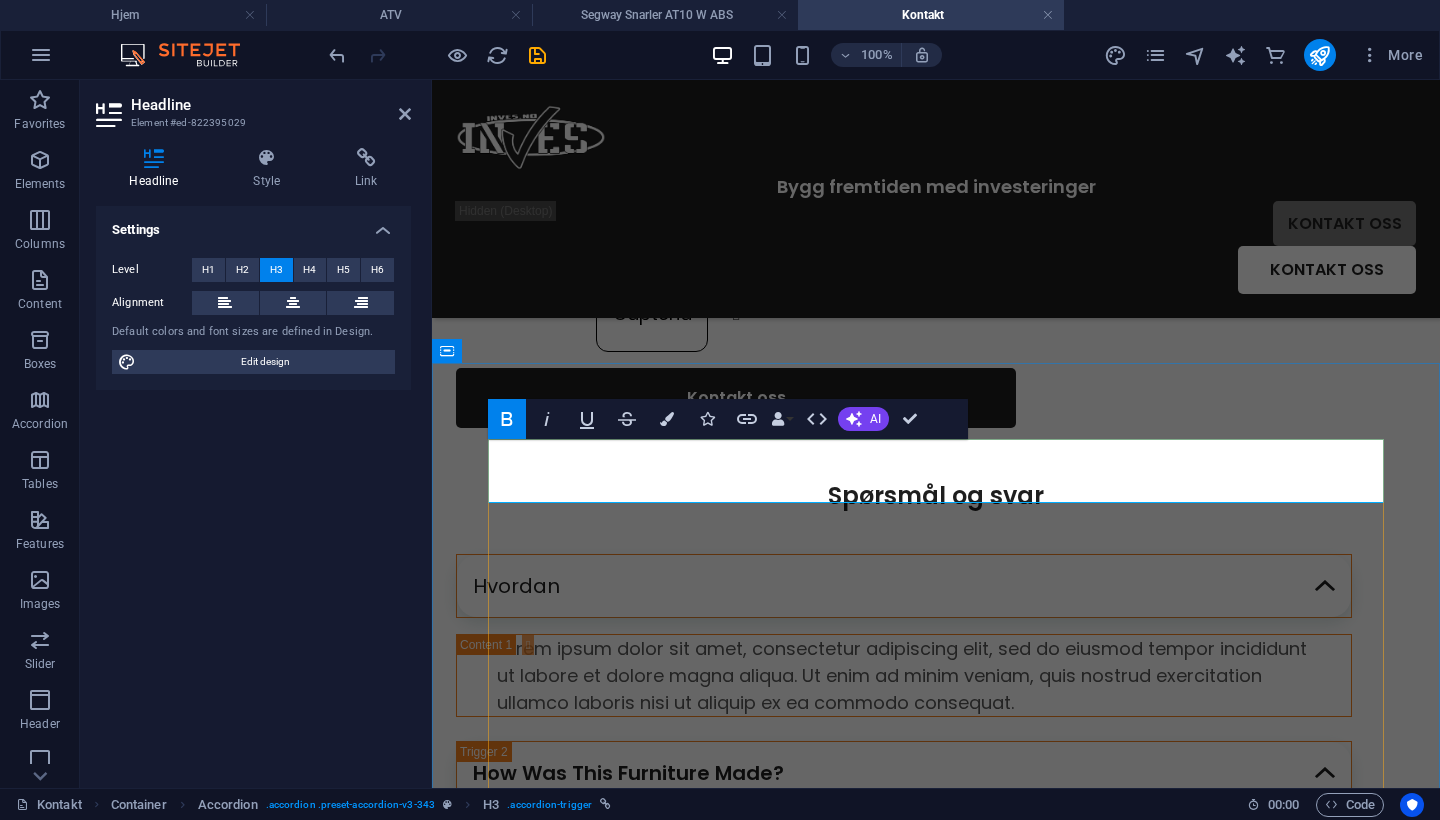 click on "​ Hvordan" at bounding box center [904, 586] 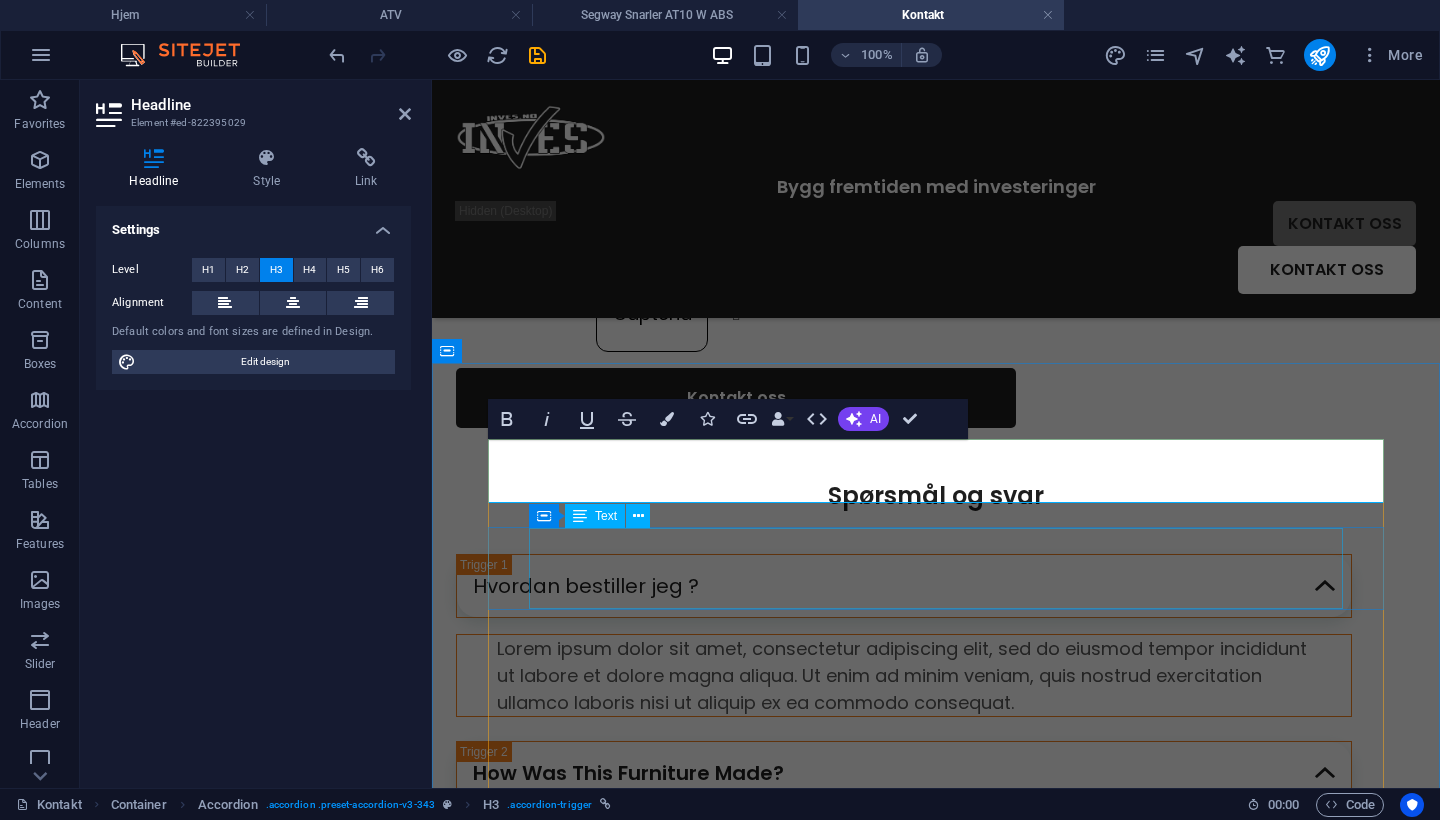 click on "Lorem ipsum dolor sit amet, consectetur adipiscing elit, sed do eiusmod tempor incididunt ut labore et dolore magna aliqua. Ut enim ad minim veniam, quis nostrud exercitation ullamco laboris nisi ut aliquip ex ea commodo consequat." at bounding box center [904, 675] 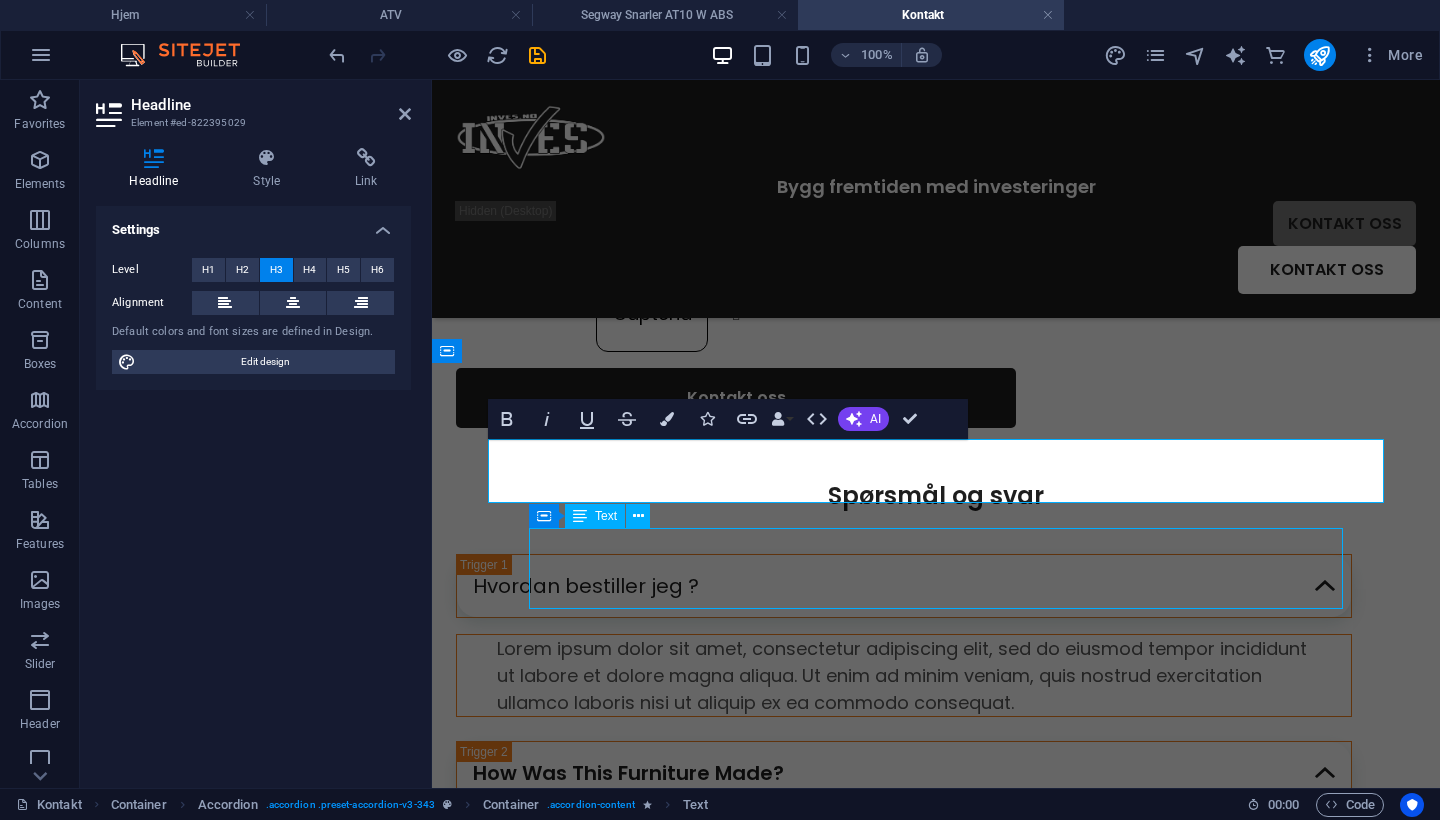click on "Lorem ipsum dolor sit amet, consectetur adipiscing elit, sed do eiusmod tempor incididunt ut labore et dolore magna aliqua. Ut enim ad minim veniam, quis nostrud exercitation ullamco laboris nisi ut aliquip ex ea commodo consequat." at bounding box center [904, 675] 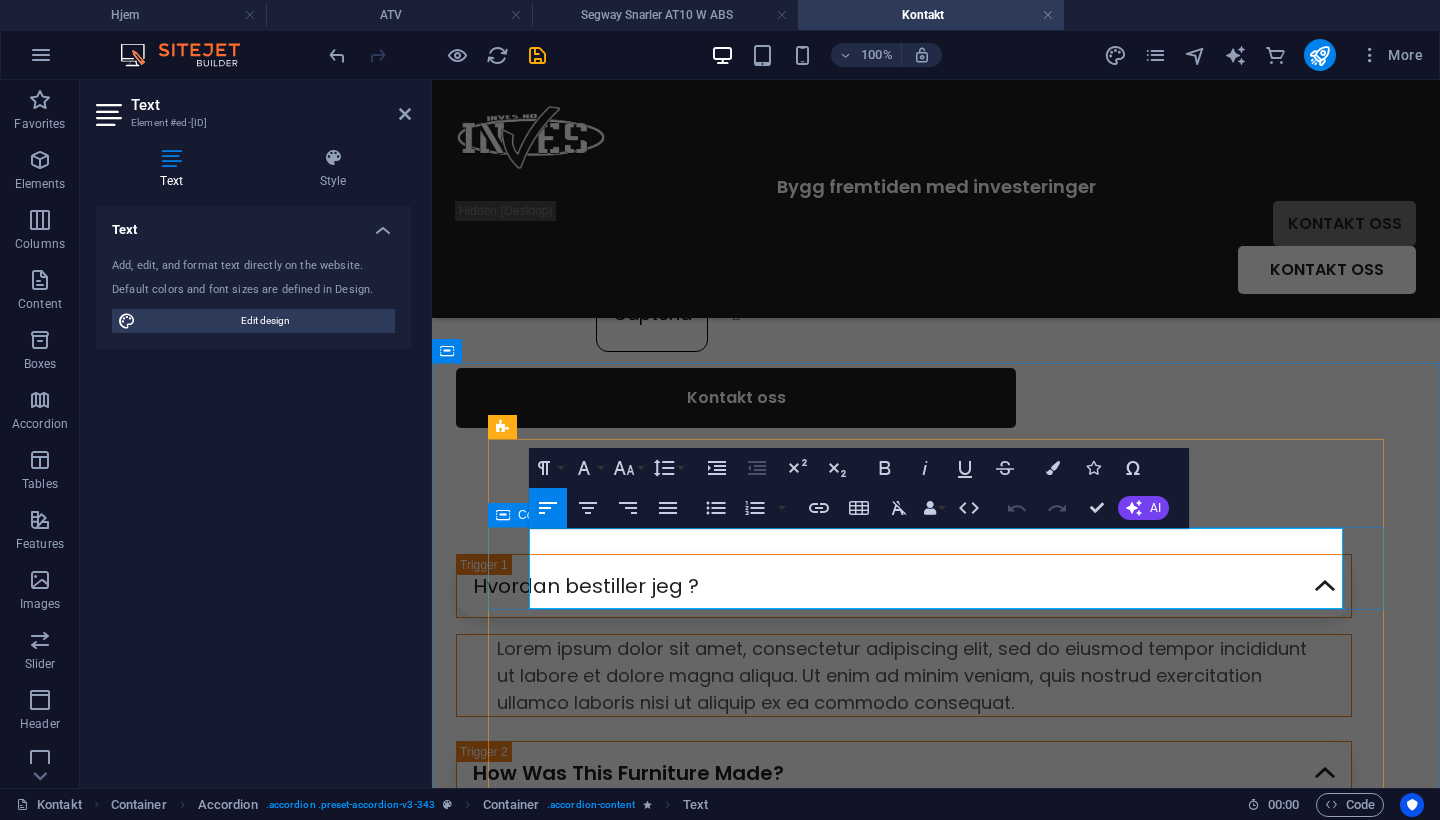 click on "Lorem ipsum dolor sit amet, consectetur adipiscing elit, sed do eiusmod tempor incididunt ut labore et dolore magna aliqua. Ut enim ad minim veniam, quis nostrud exercitation ullamco laboris nisi ut aliquip ex ea commodo consequat." at bounding box center [904, 675] 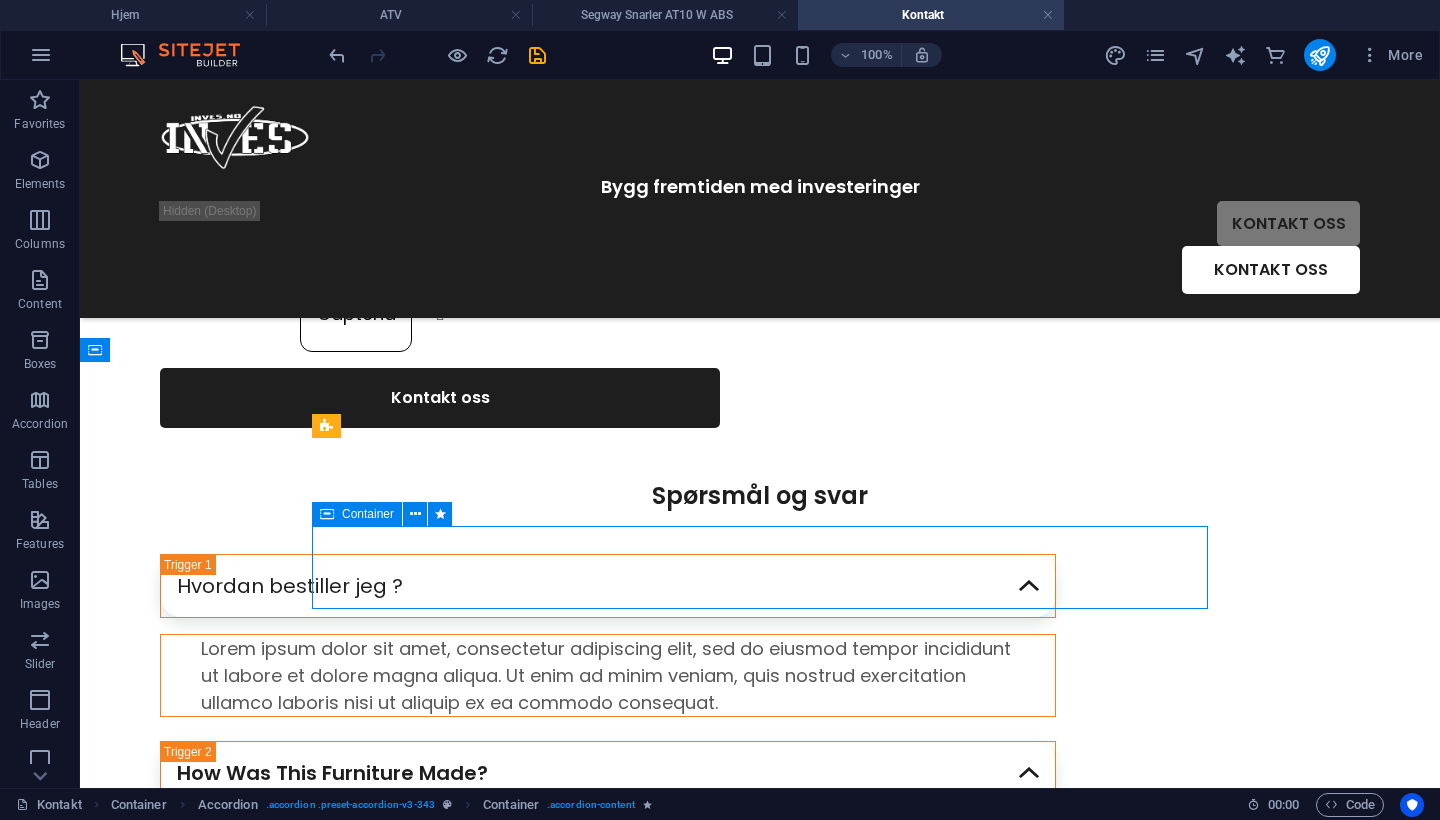 scroll, scrollTop: 610, scrollLeft: 0, axis: vertical 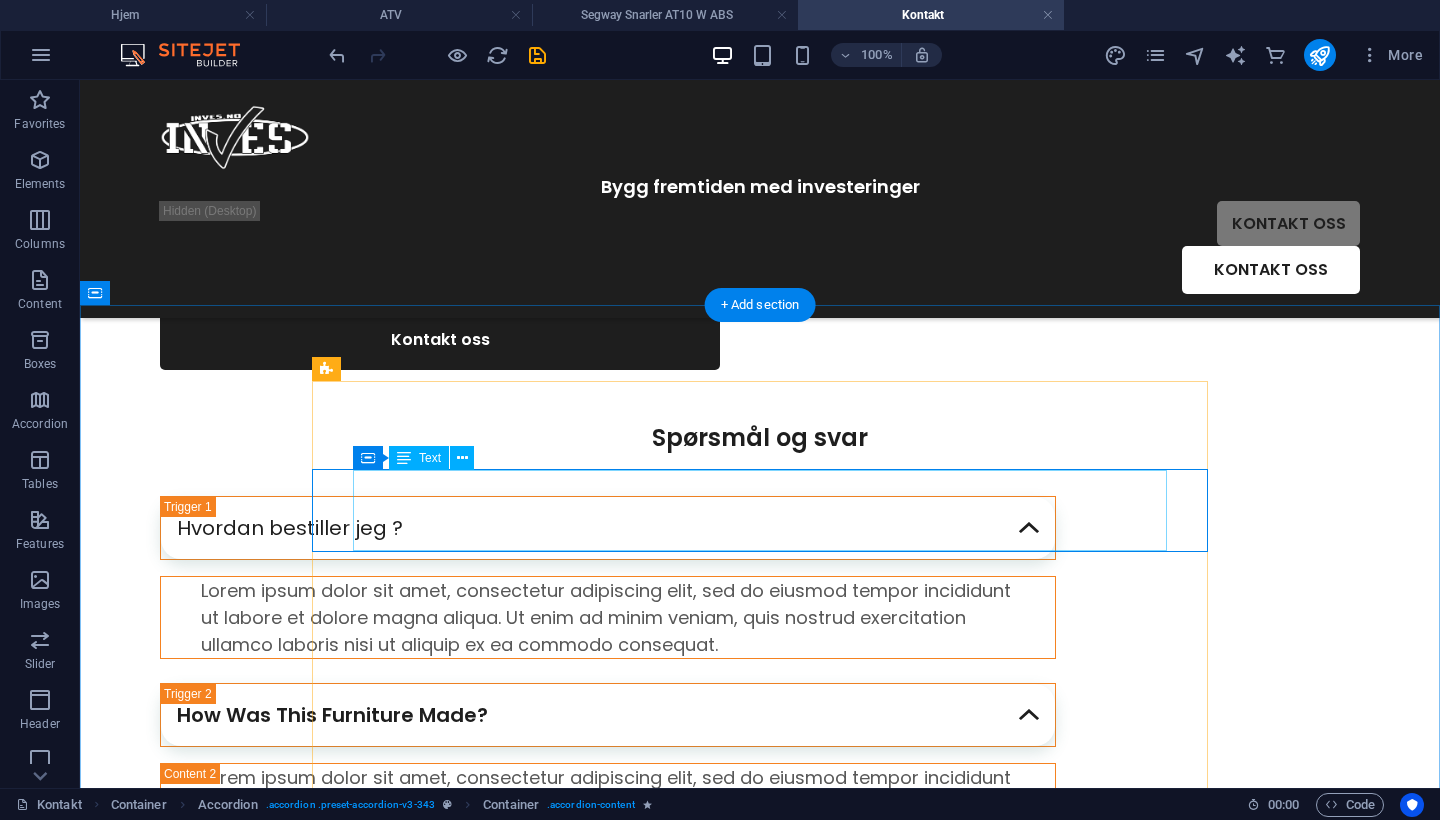 click on "Lorem ipsum dolor sit amet, consectetur adipiscing elit, sed do eiusmod tempor incididunt ut labore et dolore magna aliqua. Ut enim ad minim veniam, quis nostrud exercitation ullamco laboris nisi ut aliquip ex ea commodo consequat." at bounding box center (608, 617) 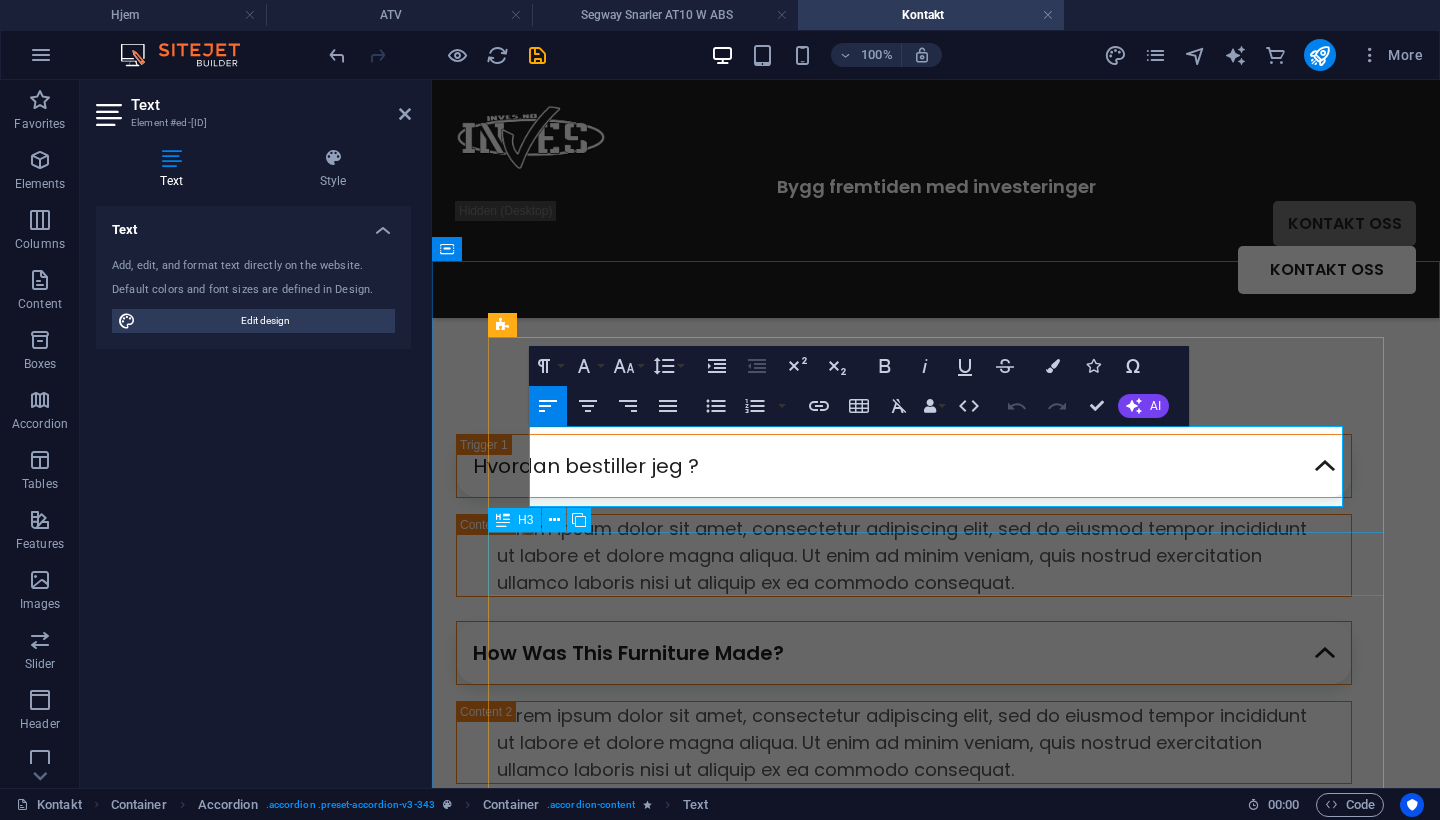 scroll, scrollTop: 673, scrollLeft: 0, axis: vertical 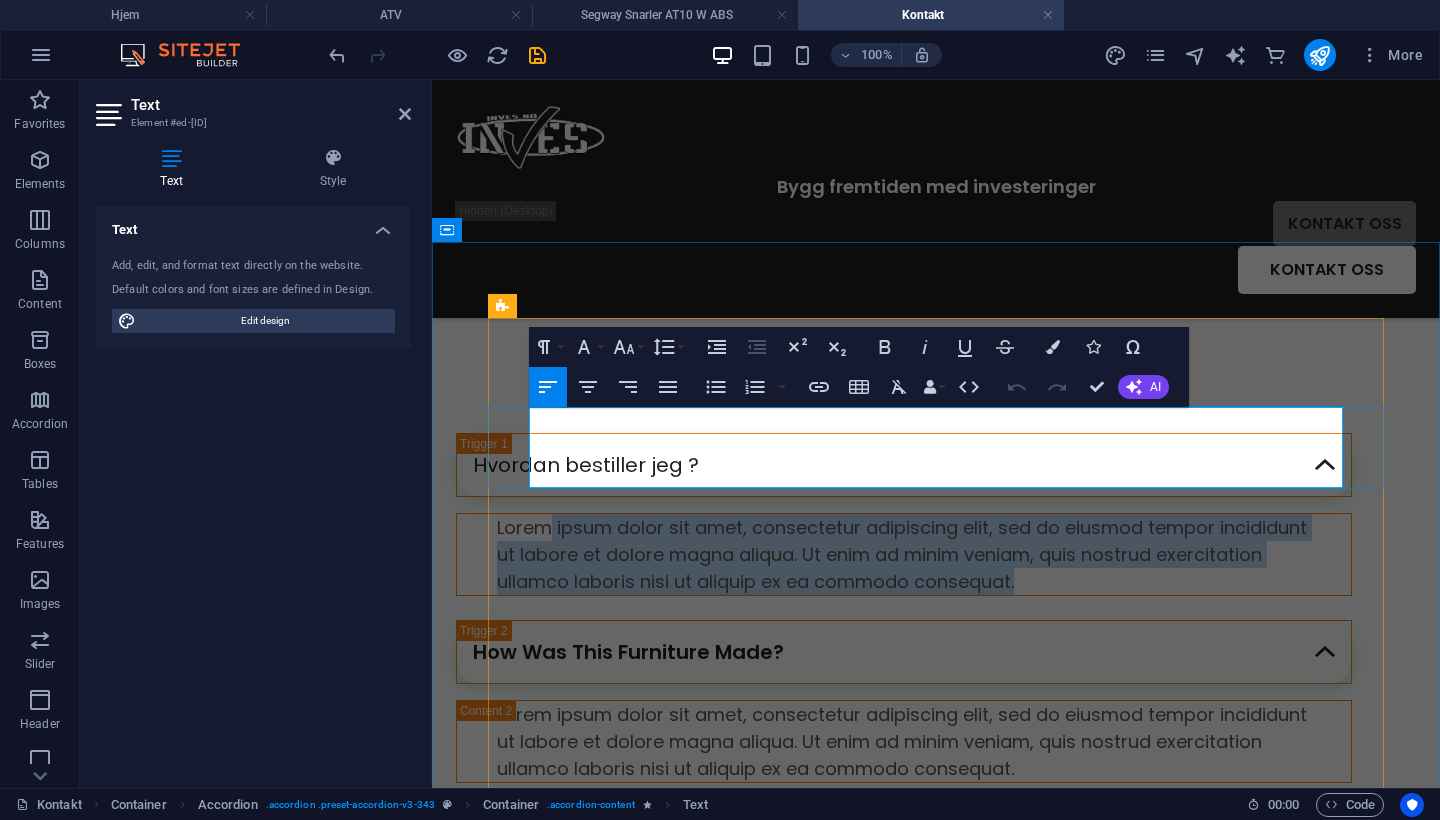 drag, startPoint x: 1092, startPoint y: 471, endPoint x: 585, endPoint y: 417, distance: 509.8676 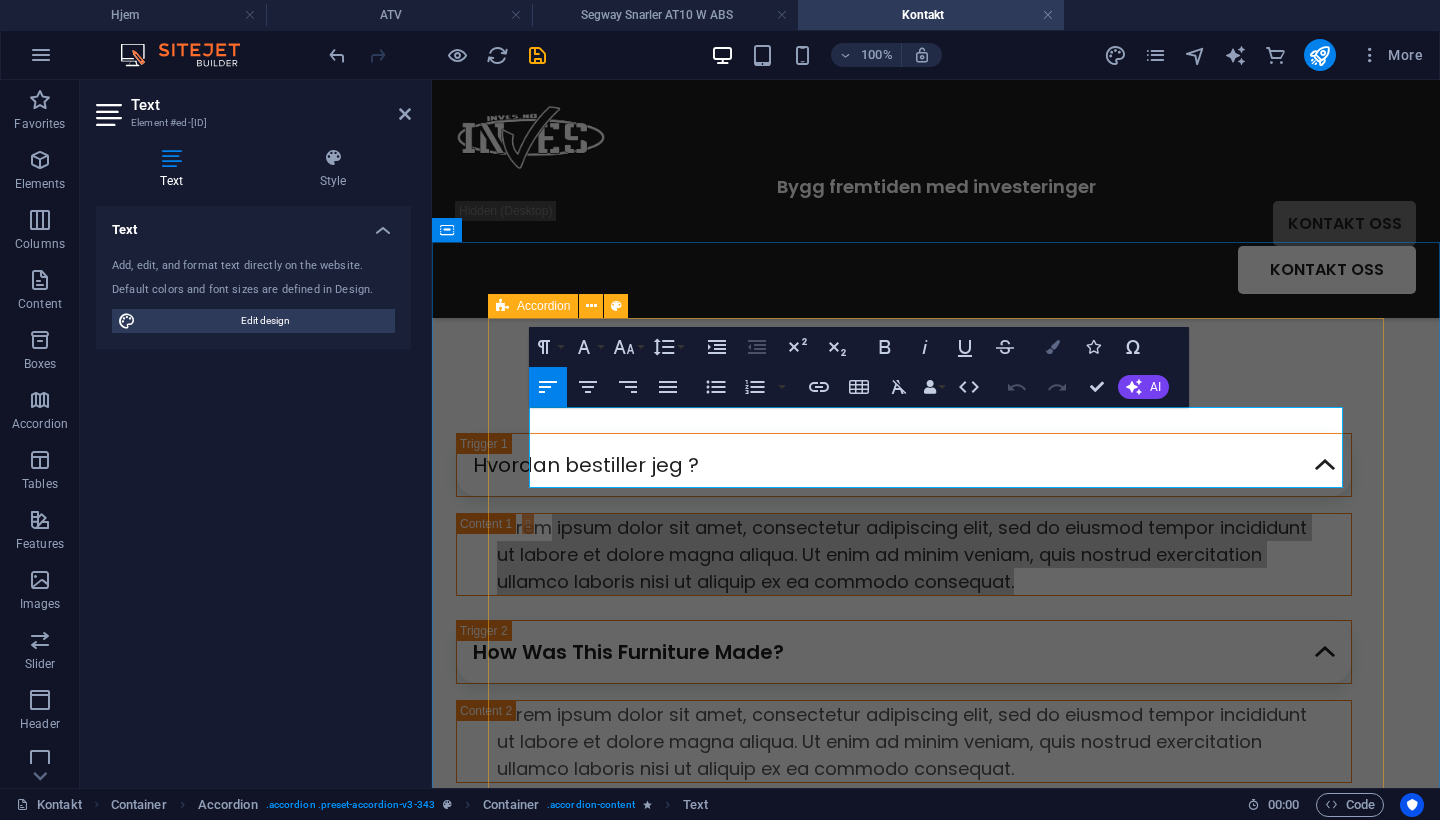 click on "Colors" at bounding box center (1053, 347) 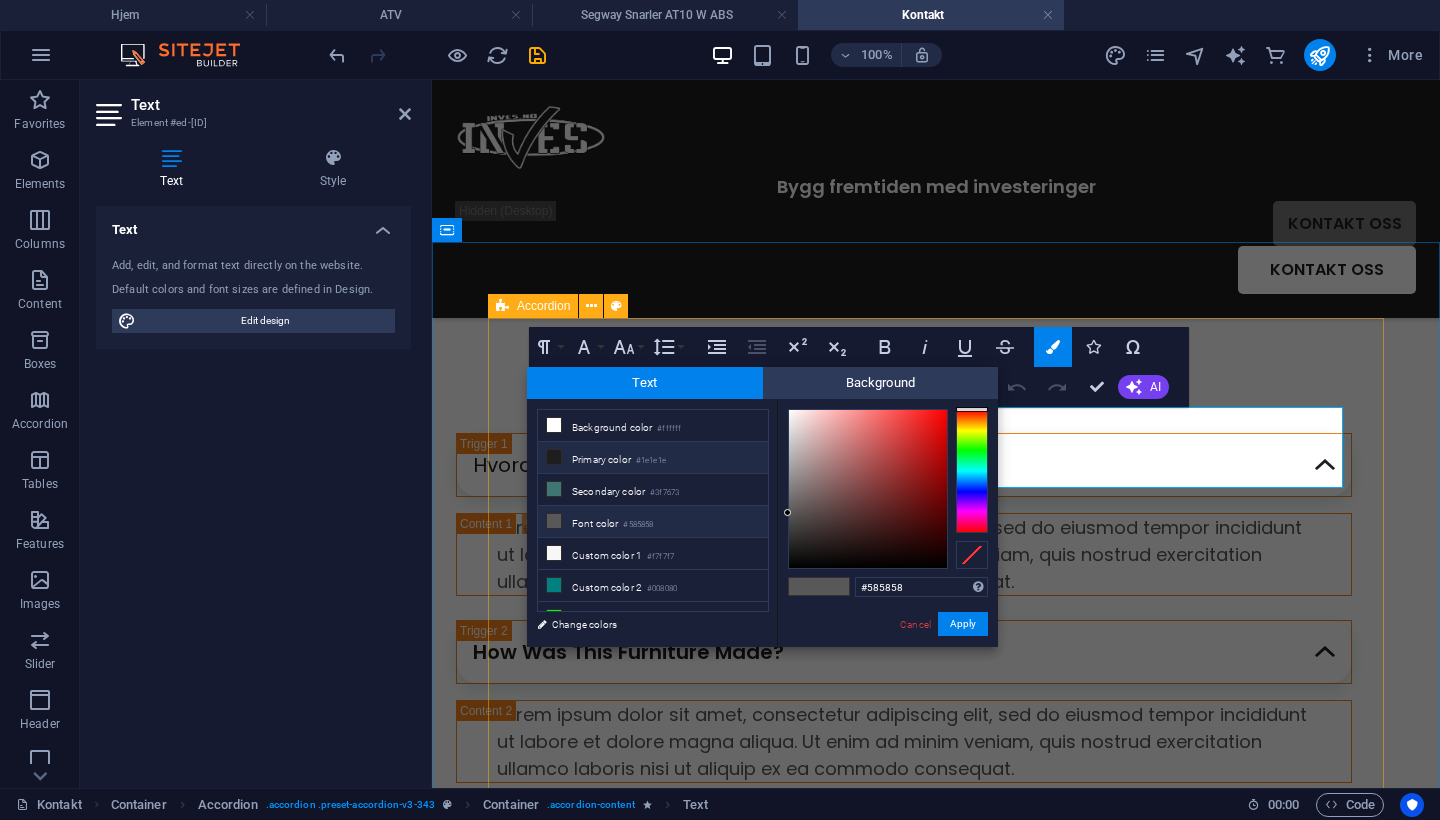 click on "Primary color
#1e1e1e" at bounding box center [653, 458] 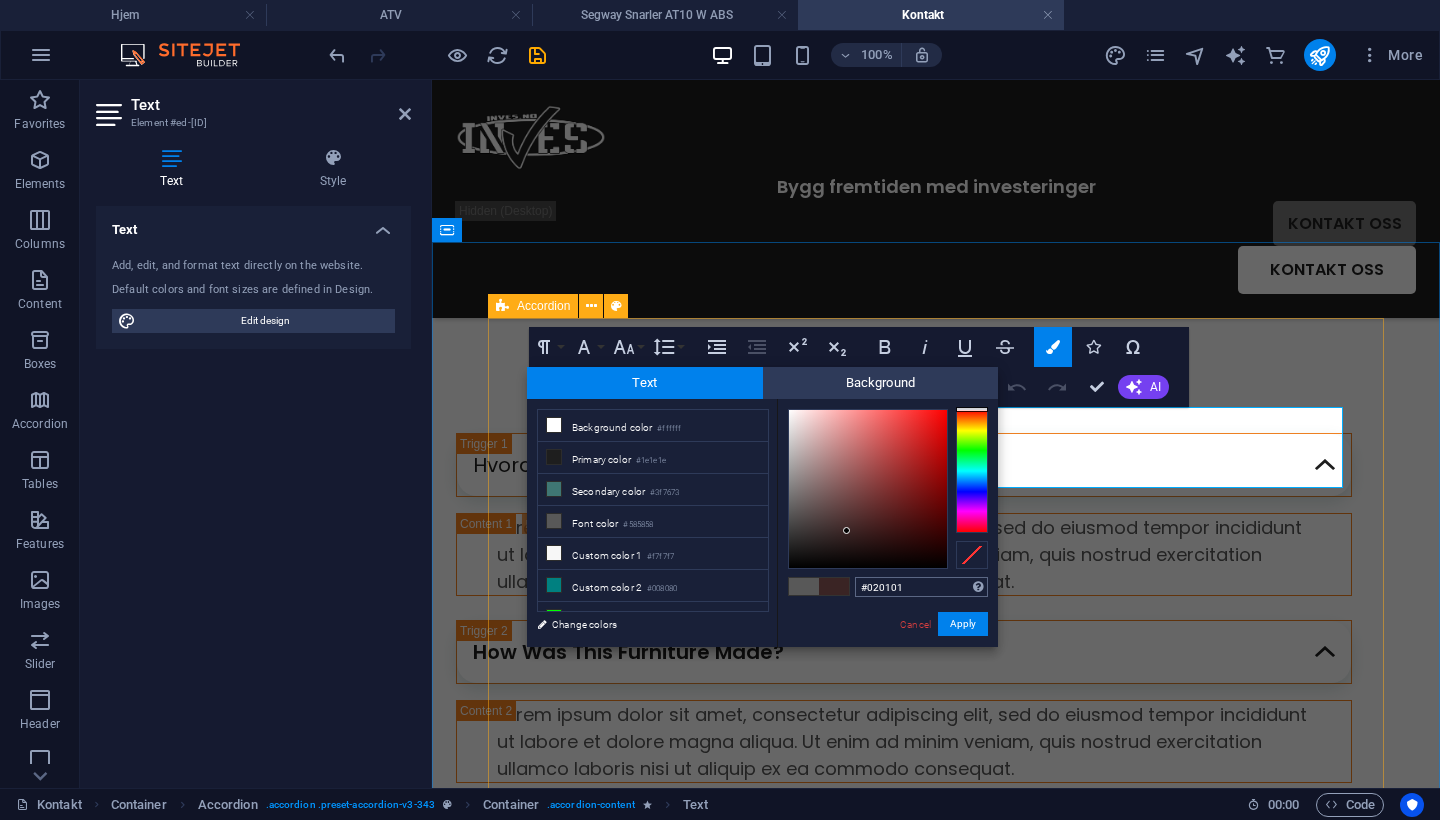 type on "#000000" 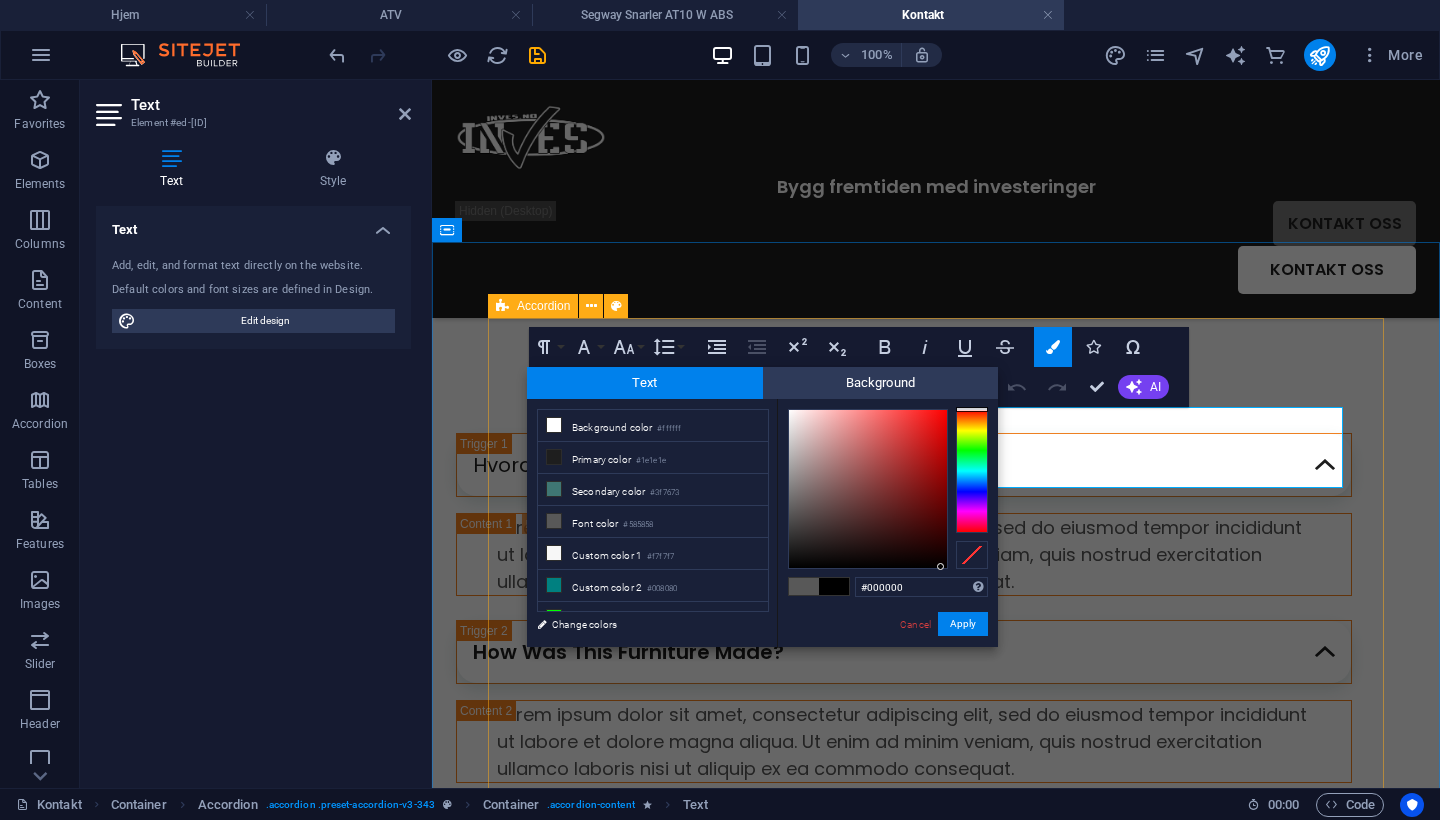drag, startPoint x: 847, startPoint y: 531, endPoint x: 959, endPoint y: 610, distance: 137.05838 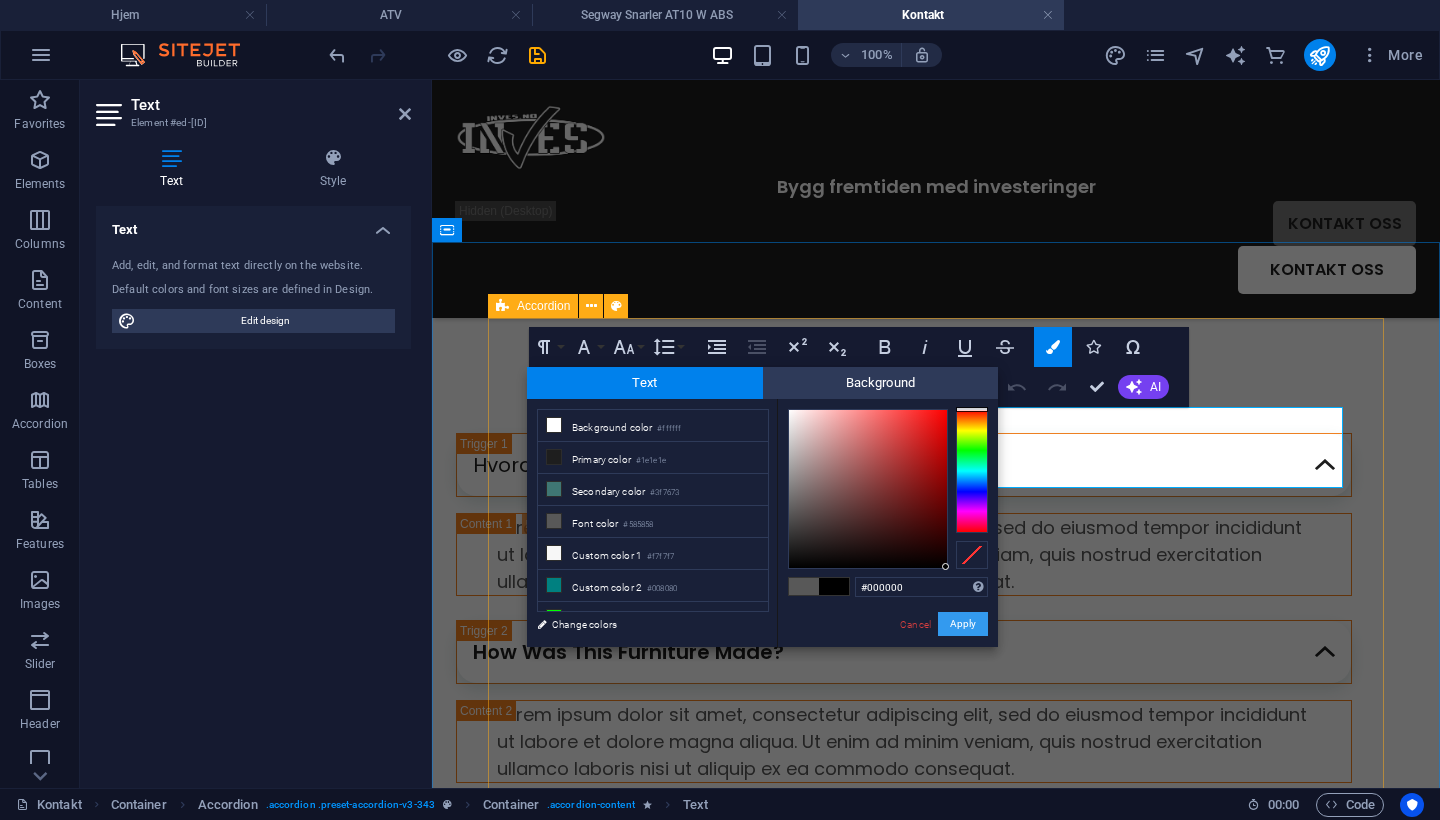 click on "Apply" at bounding box center (963, 624) 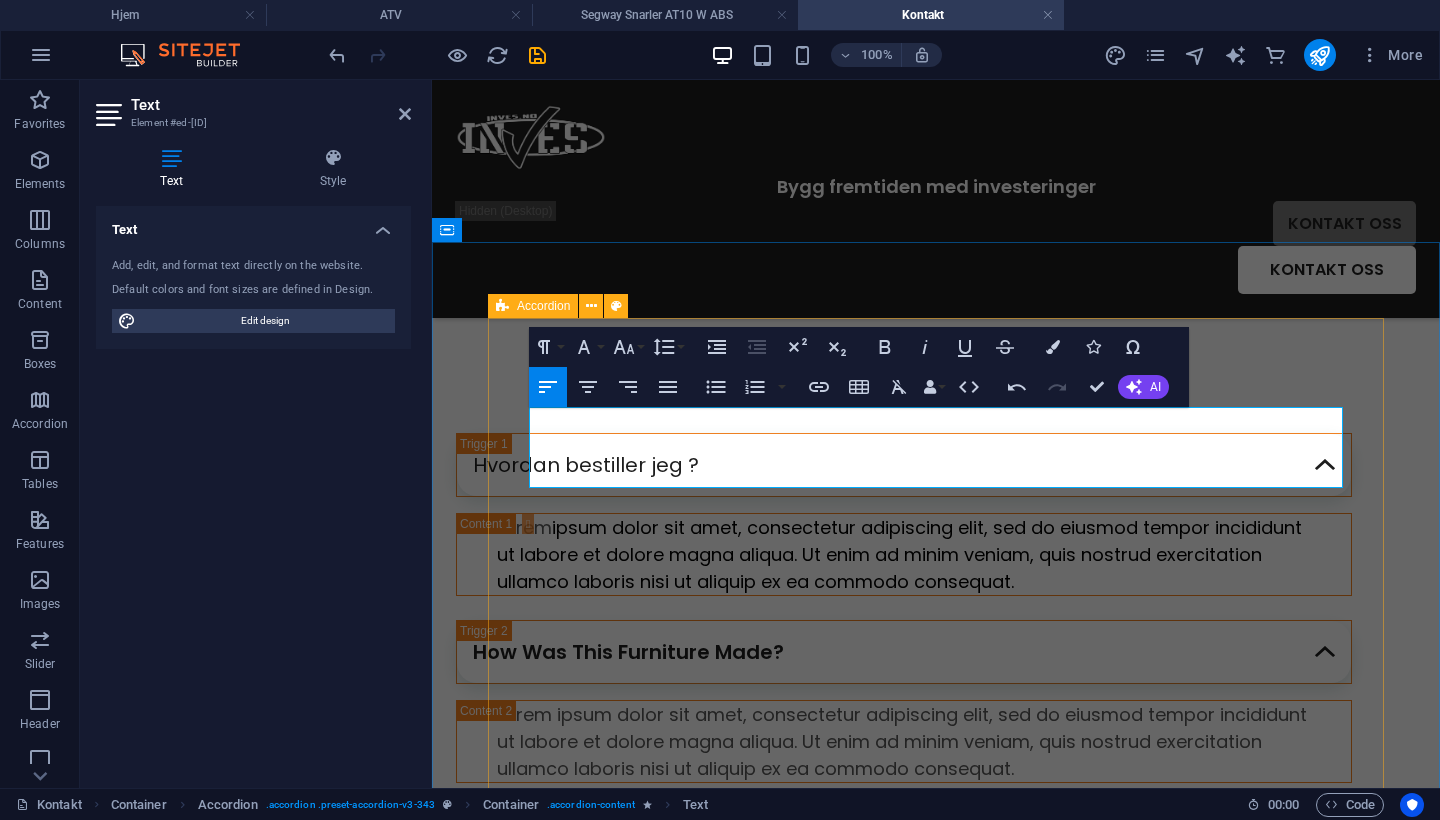 click on "H1 Container Reference Text Spacer Contact Form Form Input Contact Form Form Spacer Container Textarea Checkbox Captcha Textarea Contact Form Contact Form Form Form button H3 Container Accordion Spacer Input Spacer Contact Form Form Input Spacer Text Spacer Form button H2 Input Text Container Text Container H3 Container Text Container H3 Paragraph Format Normal Heading 1 Heading 2 Heading 3 Heading 4 Heading 5 Heading 6 Code Font Family Arial Georgia Impact Tahoma Times New Roman Verdana Montagu Slab Poppins Font Size 8 9 10 11 12 14 18 24 30 36 48 60 72 96 Line Height Default Single 1.15 1.5 Double Increase Indent Decrease Indent Superscript Subscript Bold Italic Underline Strikethrough Colors Icons Special Characters Align Left Align Center Align Right Align Justify Unordered List Default Circle Disc Square Ordered List Default Lower Alpha Lower Greek Lower Roman Upper Alpha Upper Roman Street" at bounding box center [936, 434] 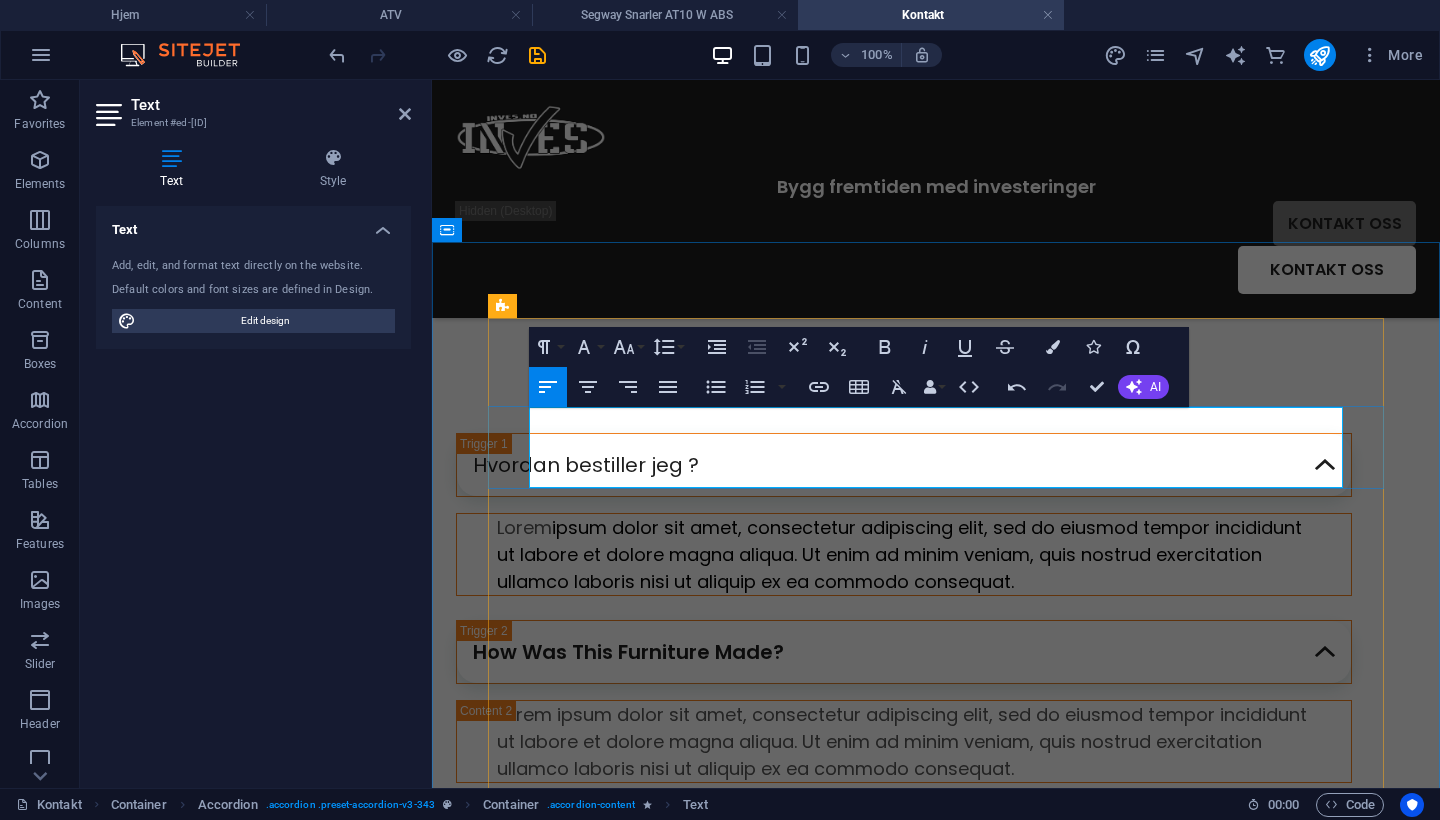 click on "Lorem  ipsum dolor sit amet, consectetur adipiscing elit, sed do eiusmod tempor incididunt ut labore et dolore magna aliqua. Ut enim ad minim veniam, quis nostrud exercitation ullamco laboris nisi ut aliquip ex ea commodo consequat." at bounding box center [904, 554] 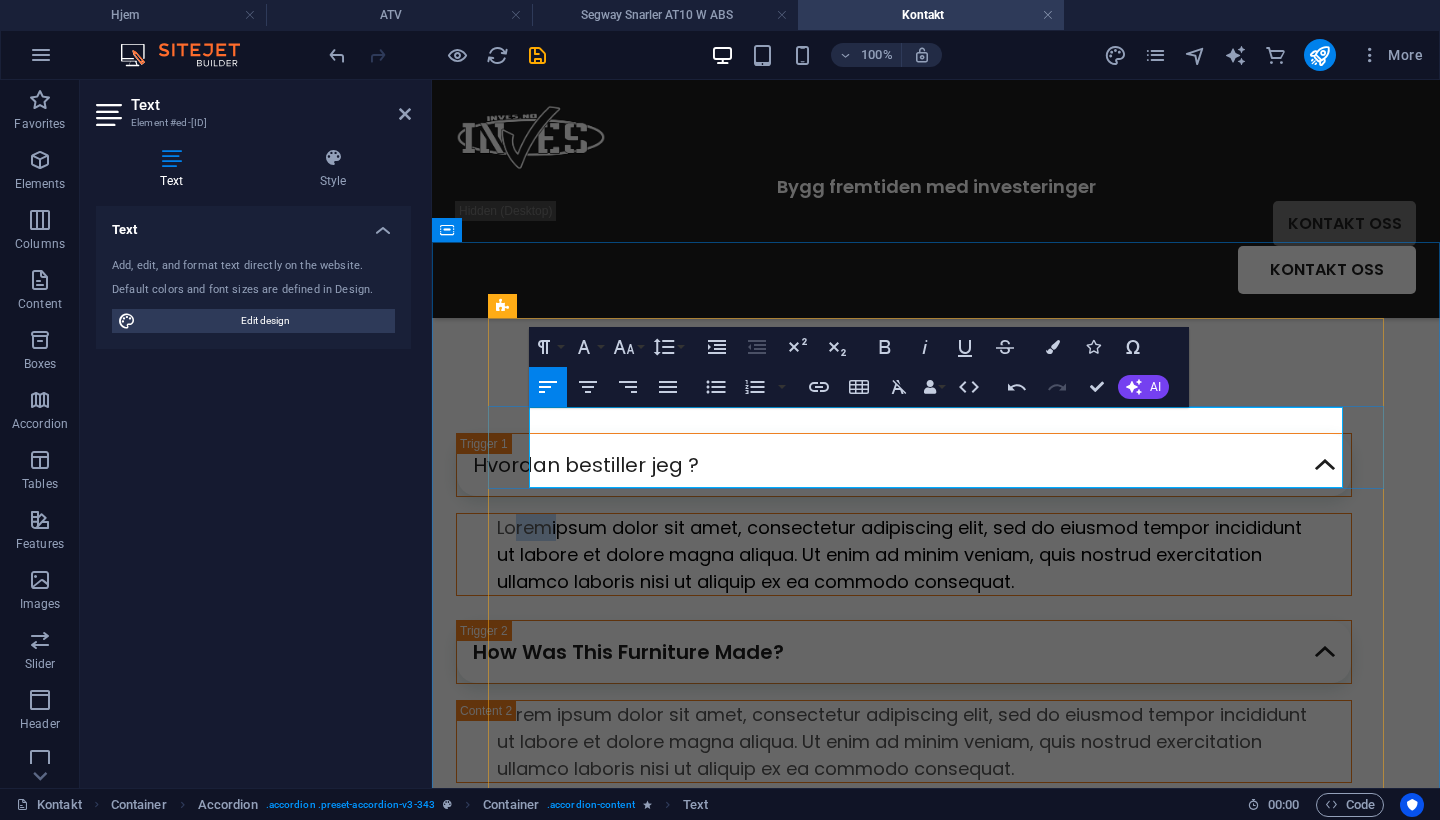 drag, startPoint x: 588, startPoint y: 422, endPoint x: 543, endPoint y: 421, distance: 45.01111 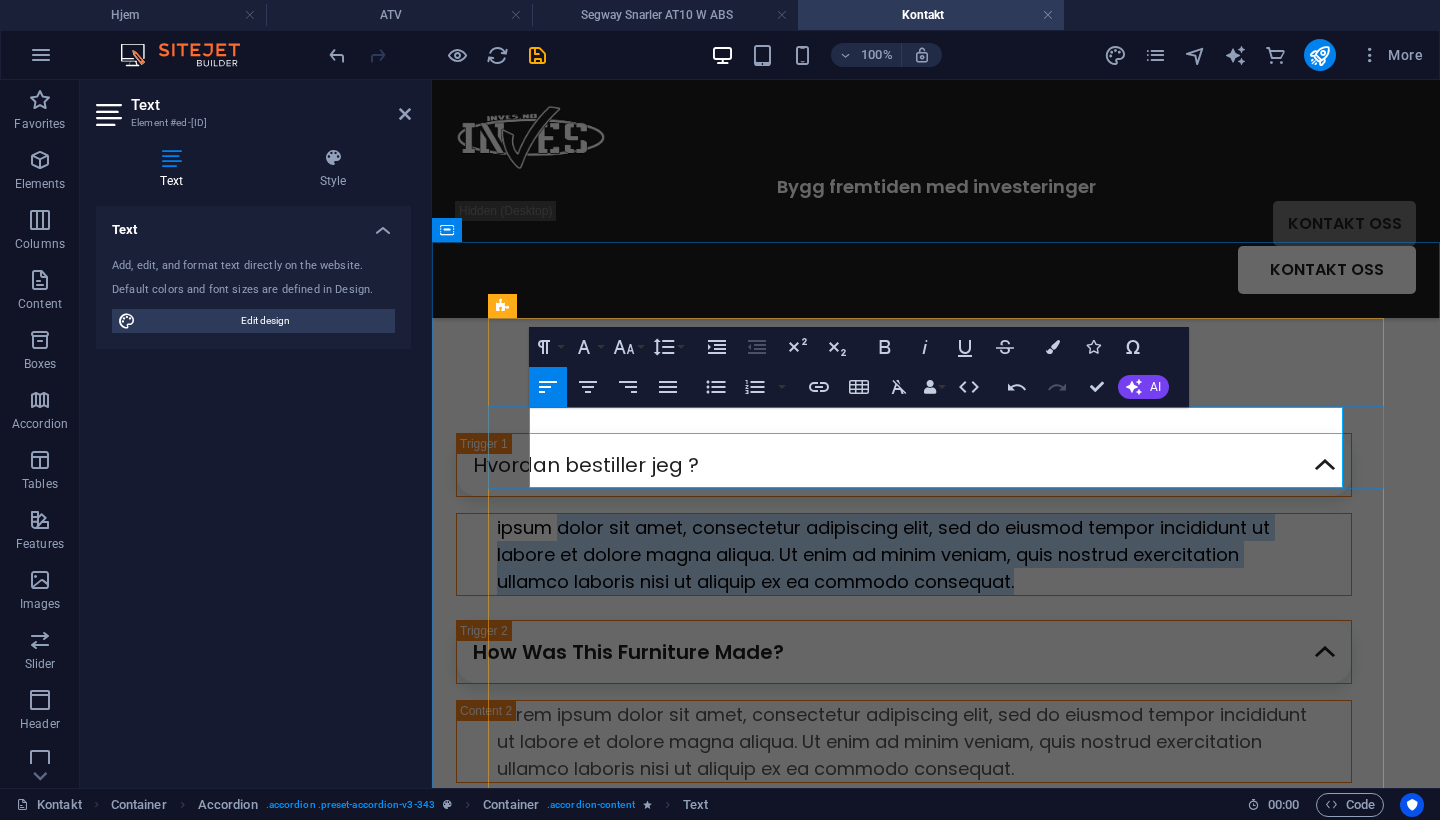 drag, startPoint x: 1121, startPoint y: 476, endPoint x: 591, endPoint y: 413, distance: 533.7312 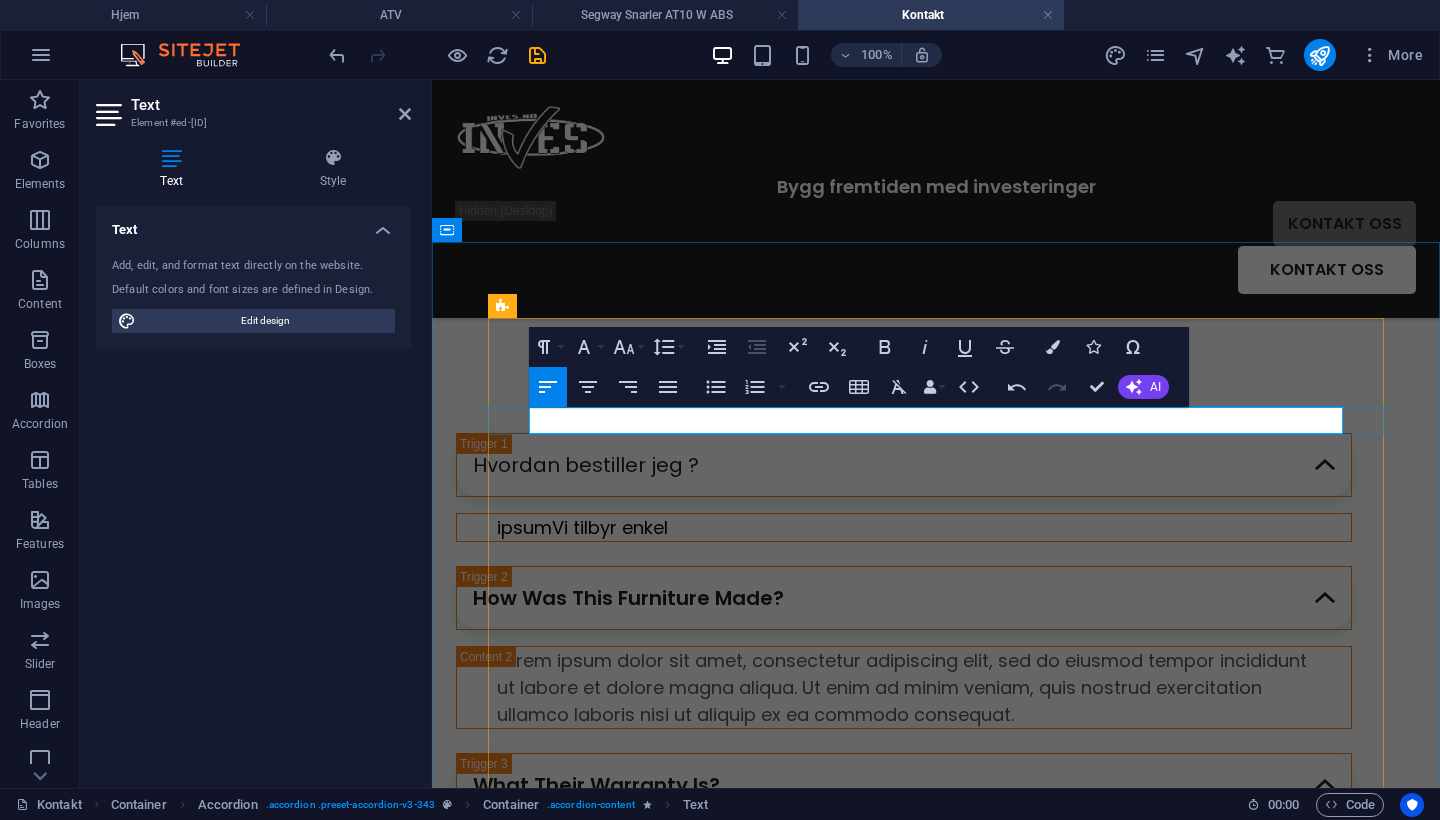 click on "ipsumVi tilbyr enkel" at bounding box center [582, 527] 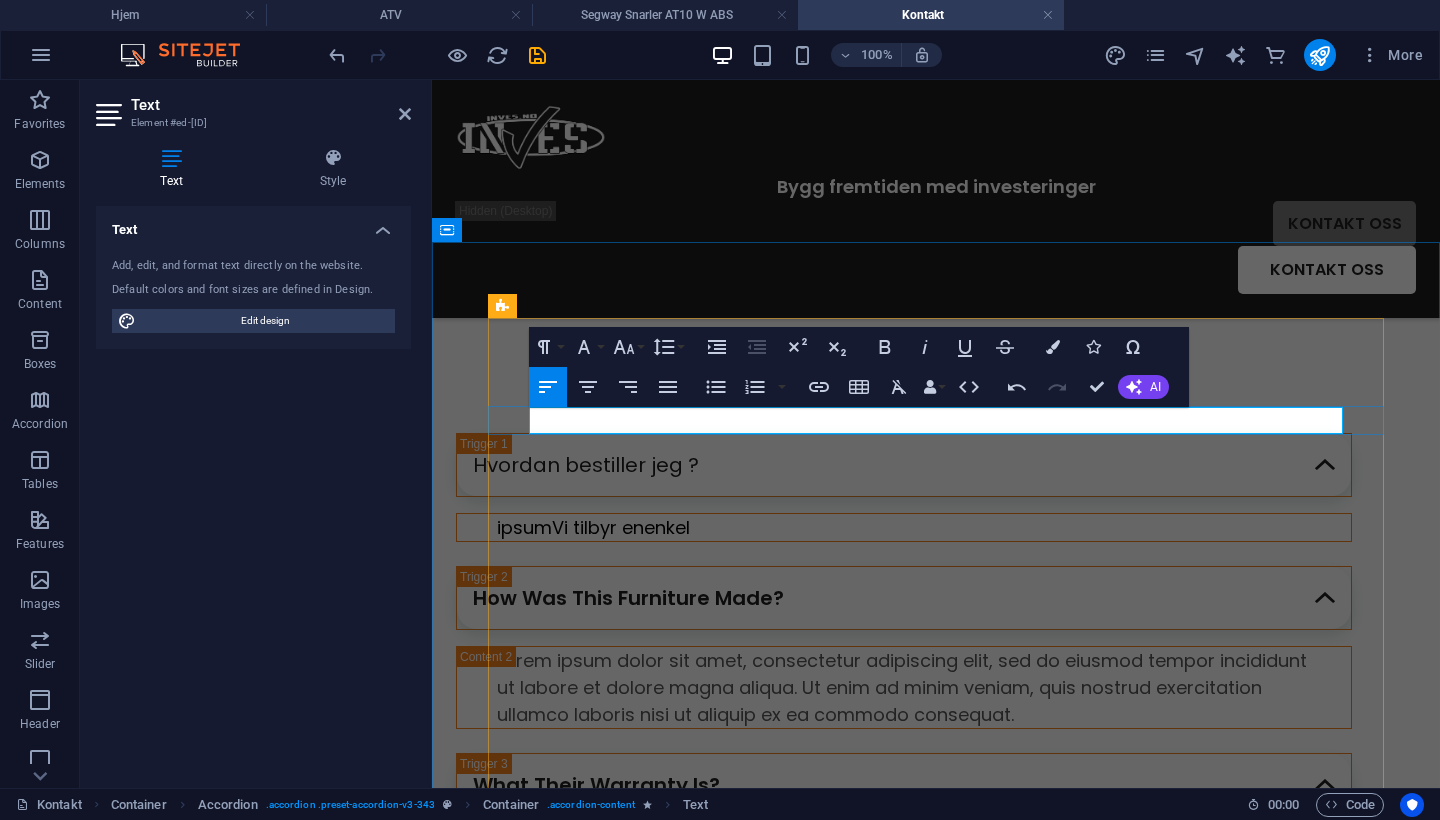 click on "ipsumVi tilbyr en  enkel" at bounding box center (904, 527) 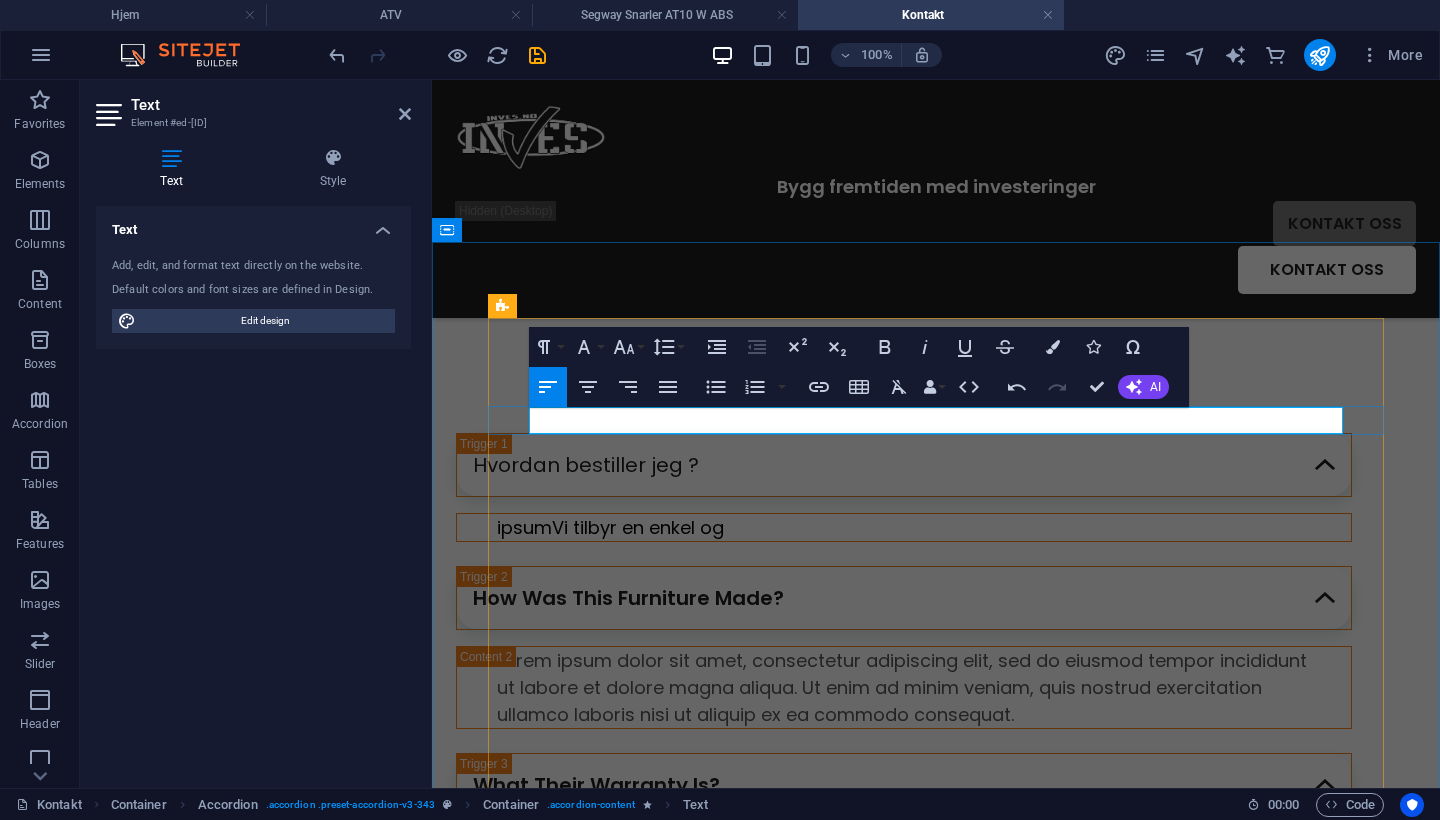 drag, startPoint x: 587, startPoint y: 421, endPoint x: 548, endPoint y: 411, distance: 40.261642 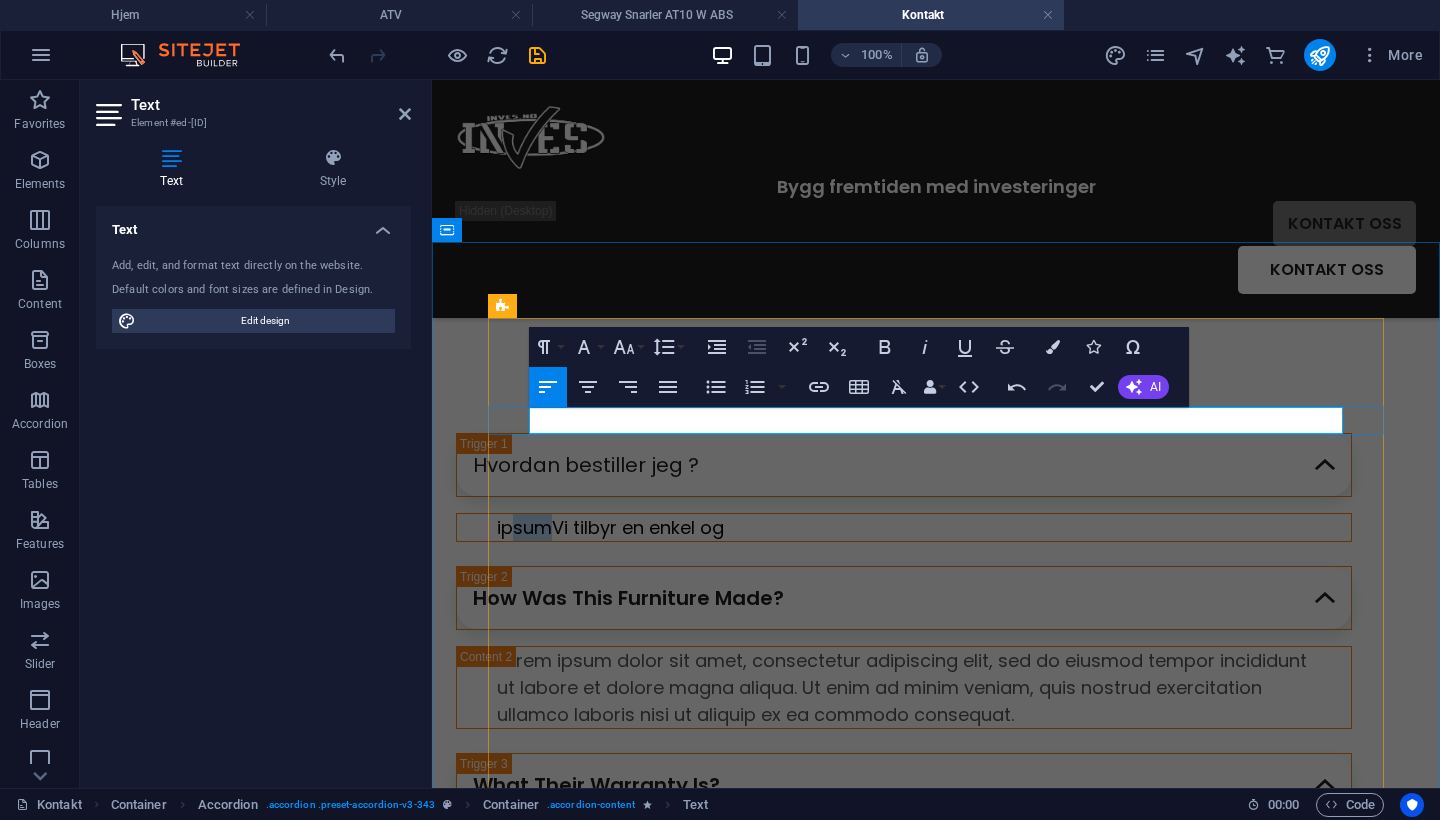 click on "ipsumVi tilbyr en enkel og" at bounding box center [610, 527] 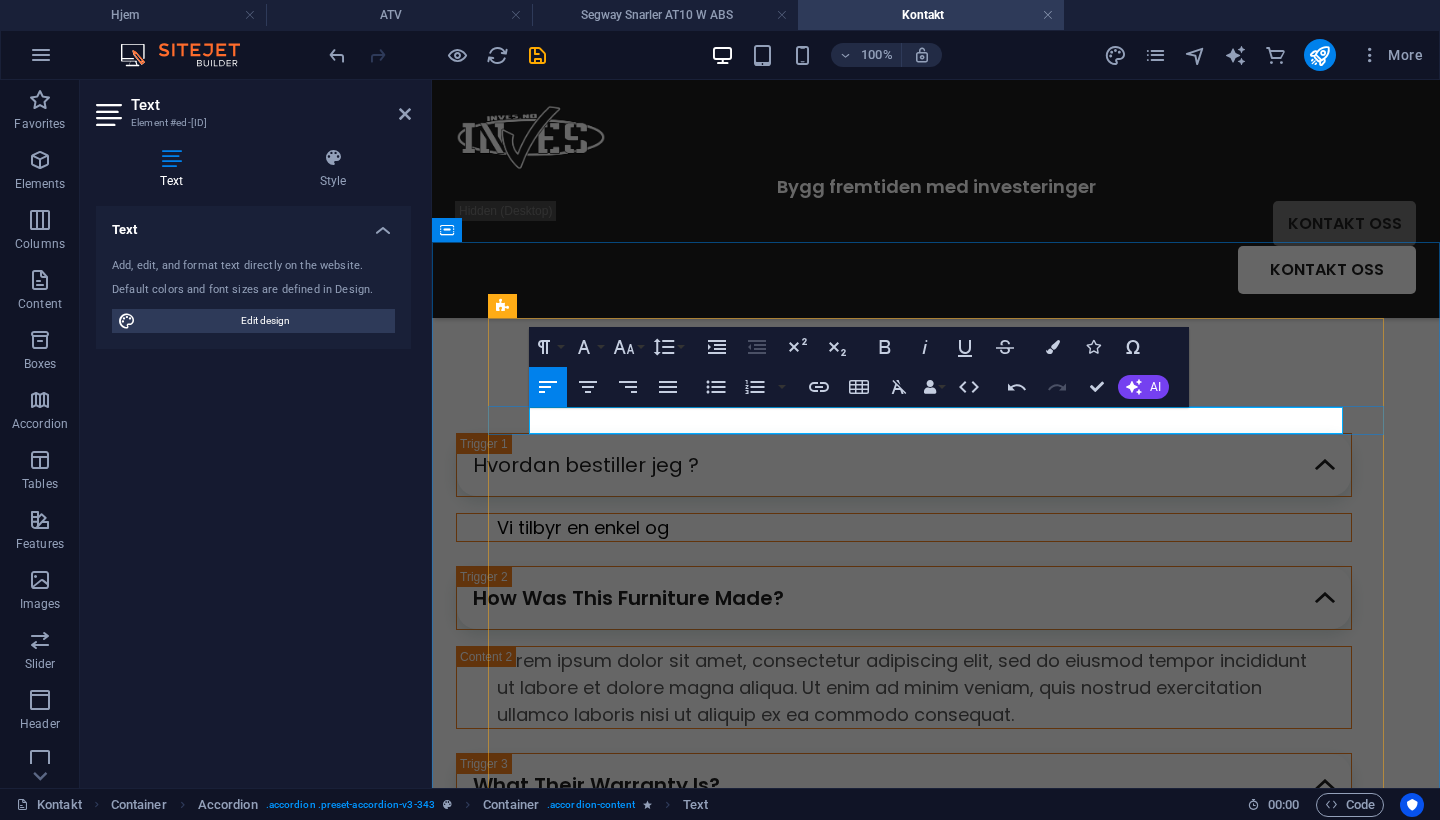 click on "Vi tilbyr en enkel og" at bounding box center (904, 527) 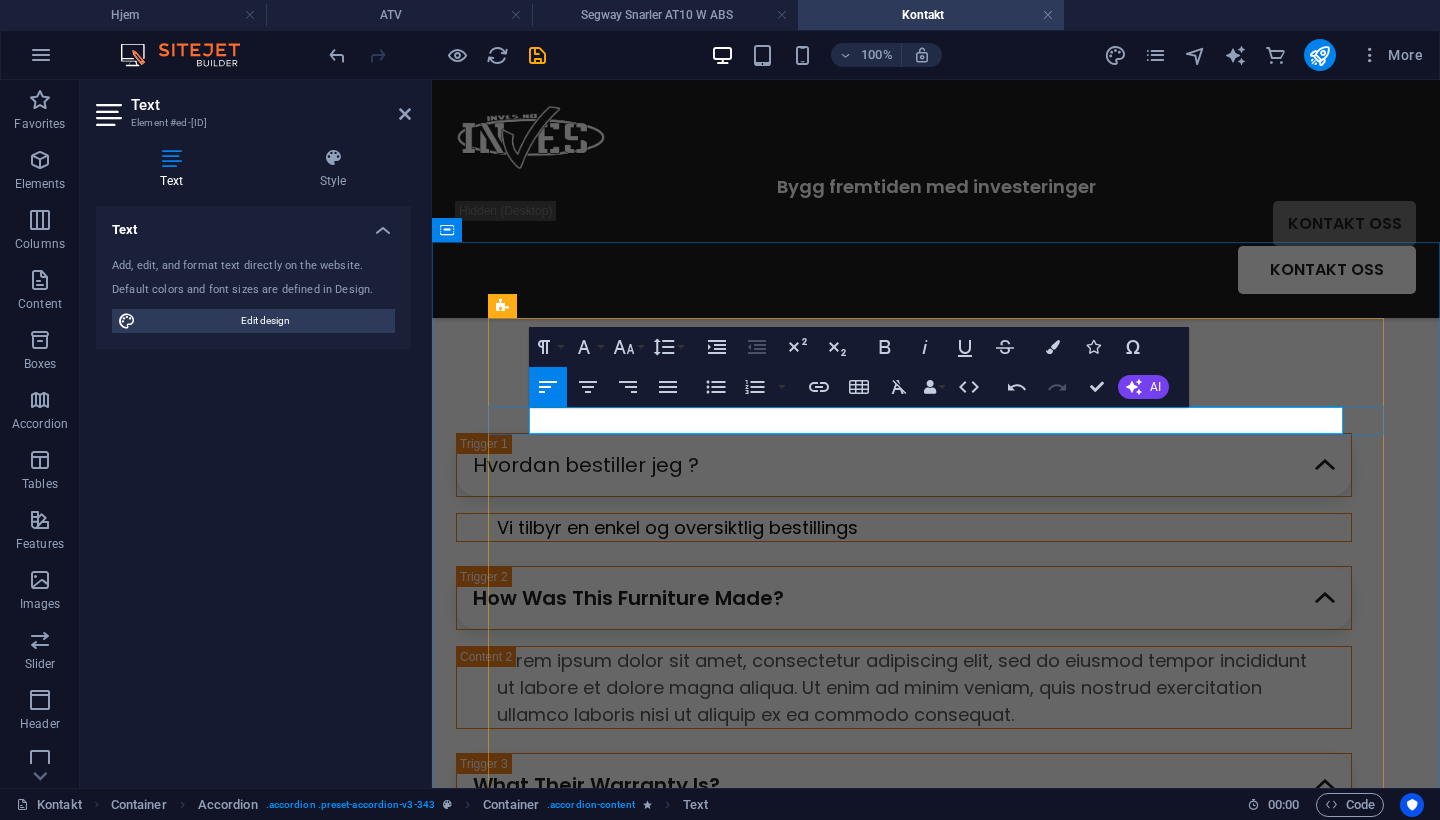 click on "Vi tilbyr en enkel og oversiktlig bestillings" at bounding box center (677, 527) 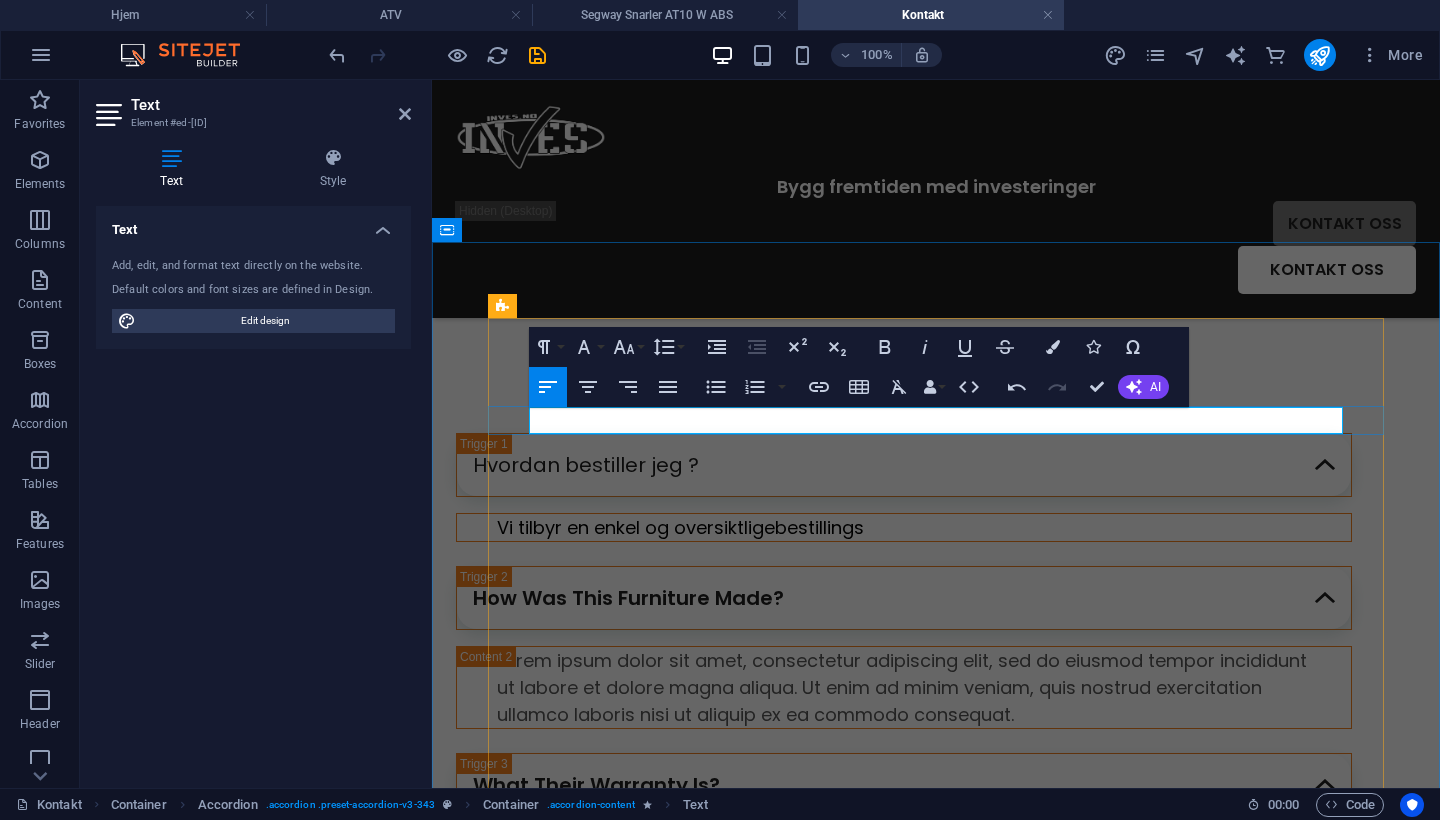 click on "Vi tilbyr en enkel og oversiktlige  bestillings" at bounding box center (904, 527) 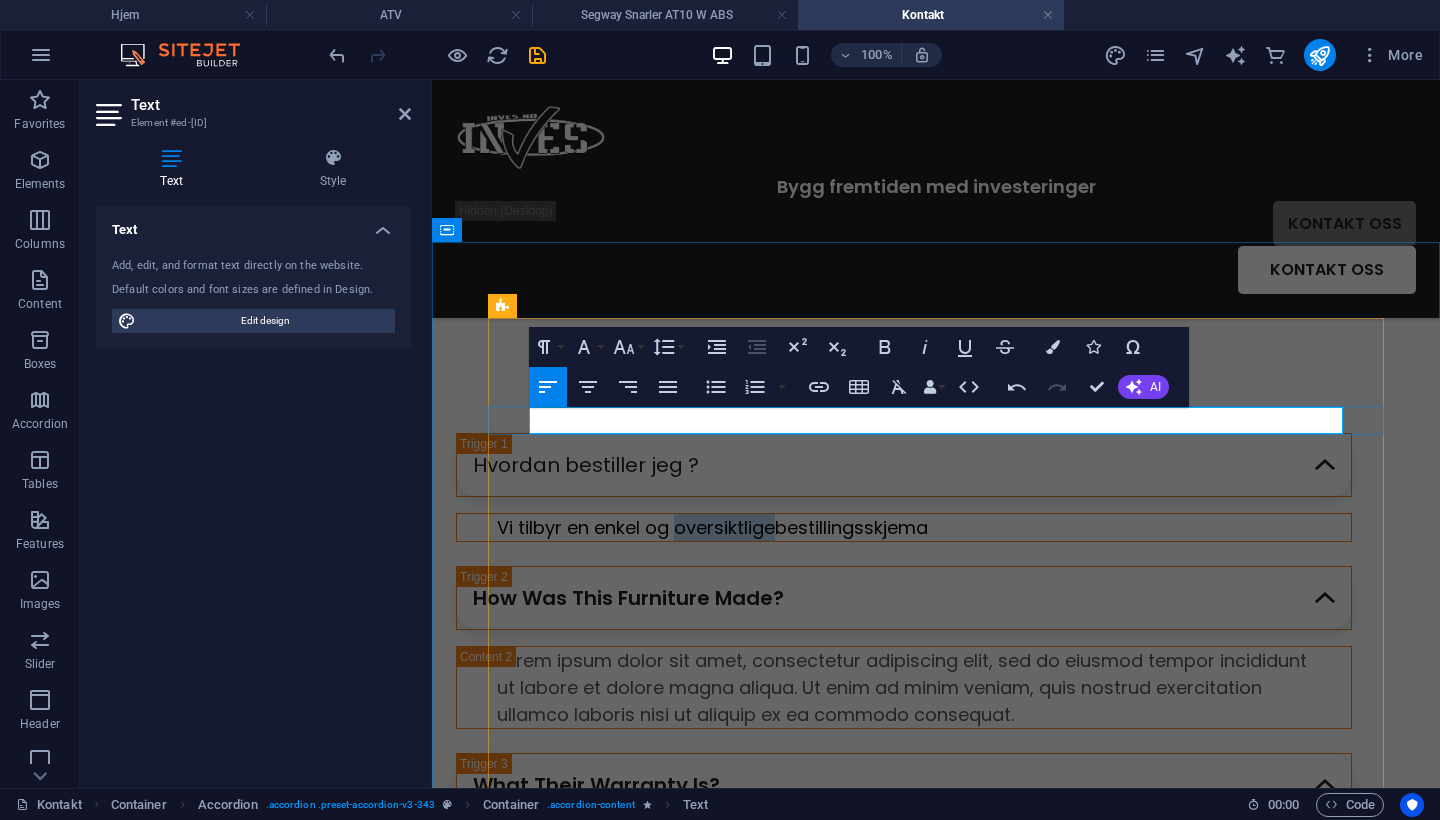 drag, startPoint x: 811, startPoint y: 419, endPoint x: 708, endPoint y: 417, distance: 103.01942 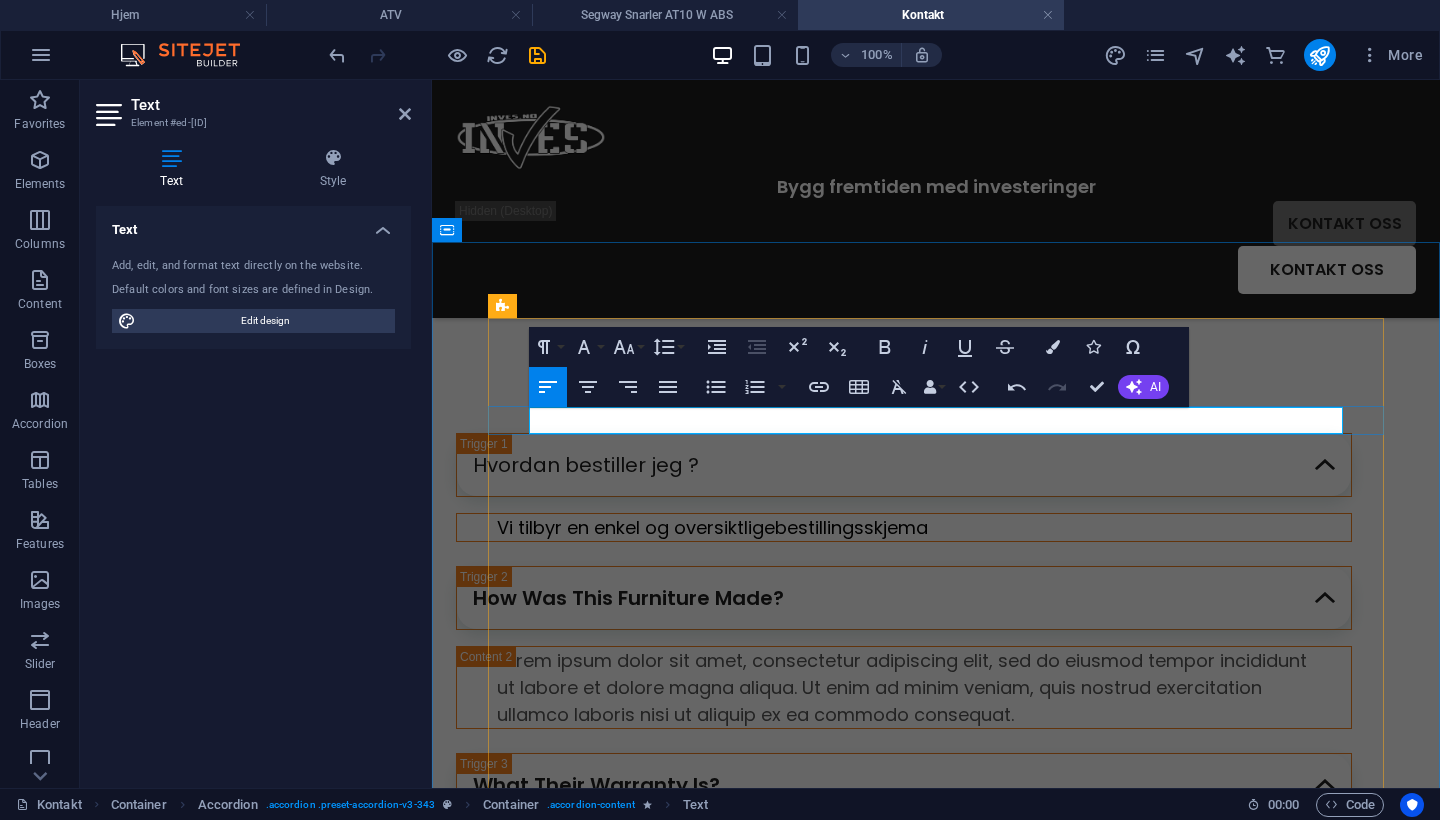 click on "Vi tilbyr en enkel og oversiktlige  bestillingsskjema" at bounding box center (712, 527) 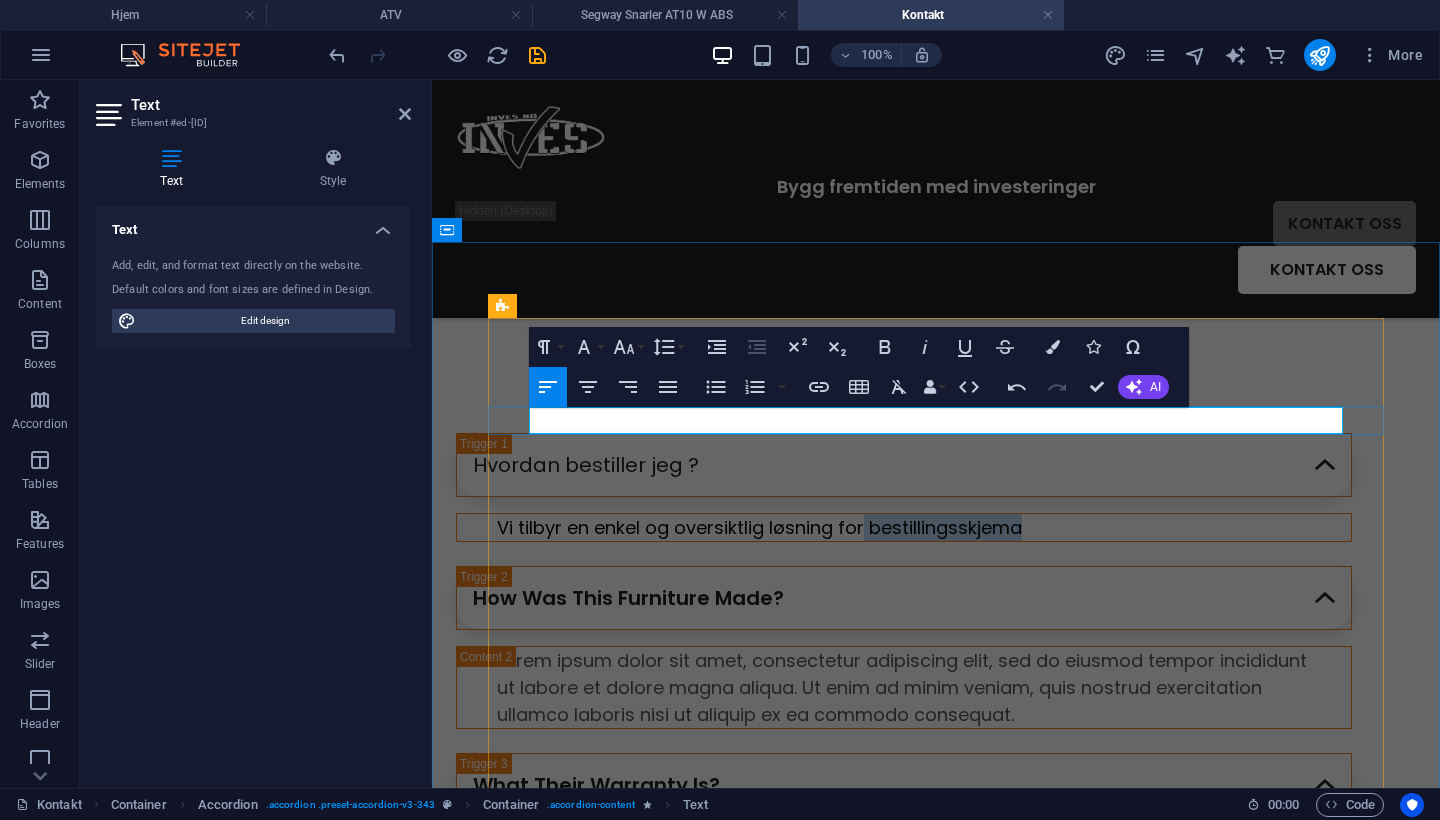 drag, startPoint x: 1088, startPoint y: 423, endPoint x: 895, endPoint y: 420, distance: 193.02332 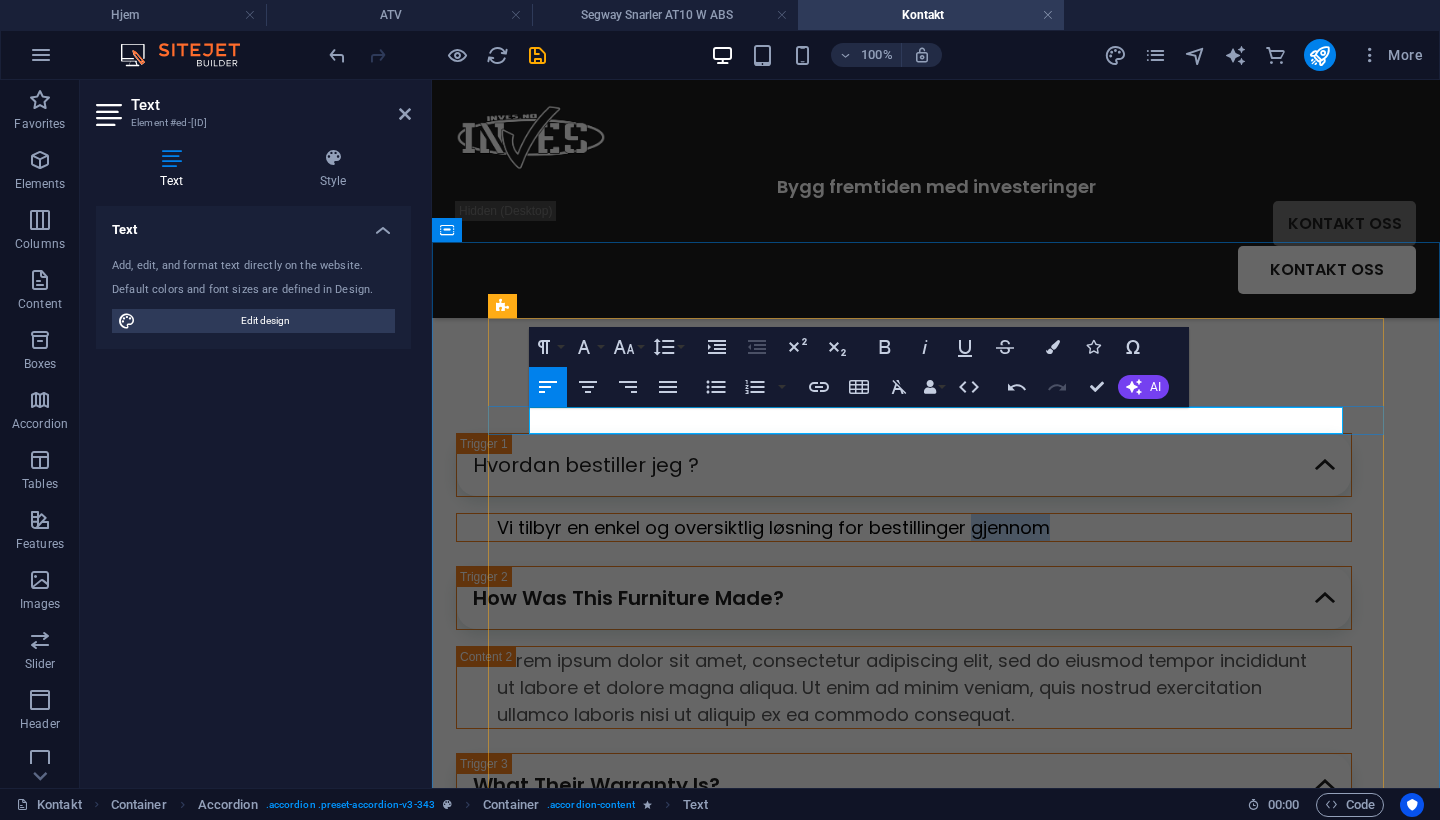 drag, startPoint x: 1104, startPoint y: 421, endPoint x: 1006, endPoint y: 414, distance: 98.24968 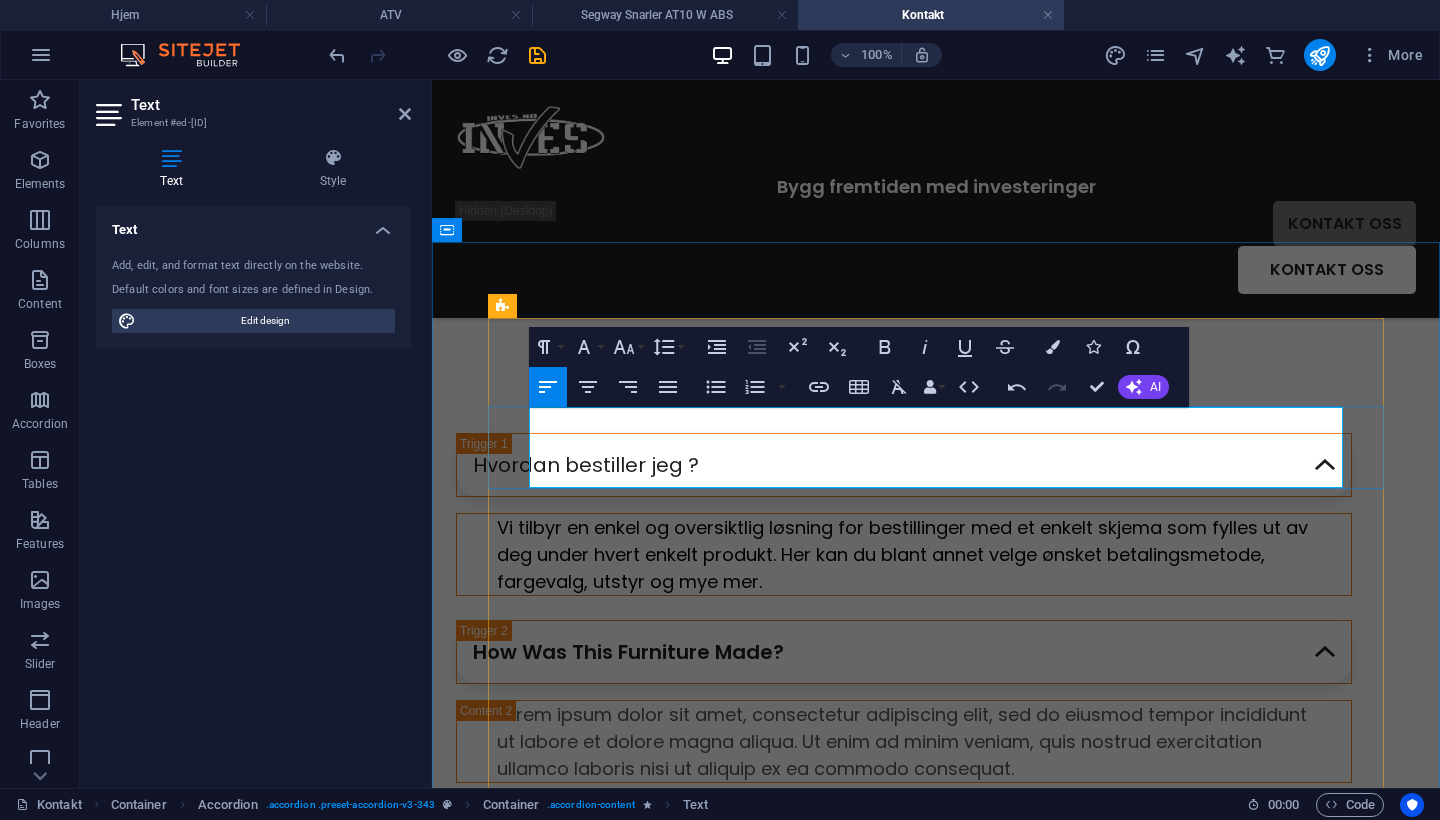 click on "Vi tilbyr en enkel og oversiktlig løsning for bestillinger med et enkelt skjema som fylles ut av deg under hvert enkelt produkt. Her kan du blant annet velge ønsket betalingsmetode, fargevalg, utstyr og mye mer." at bounding box center [902, 554] 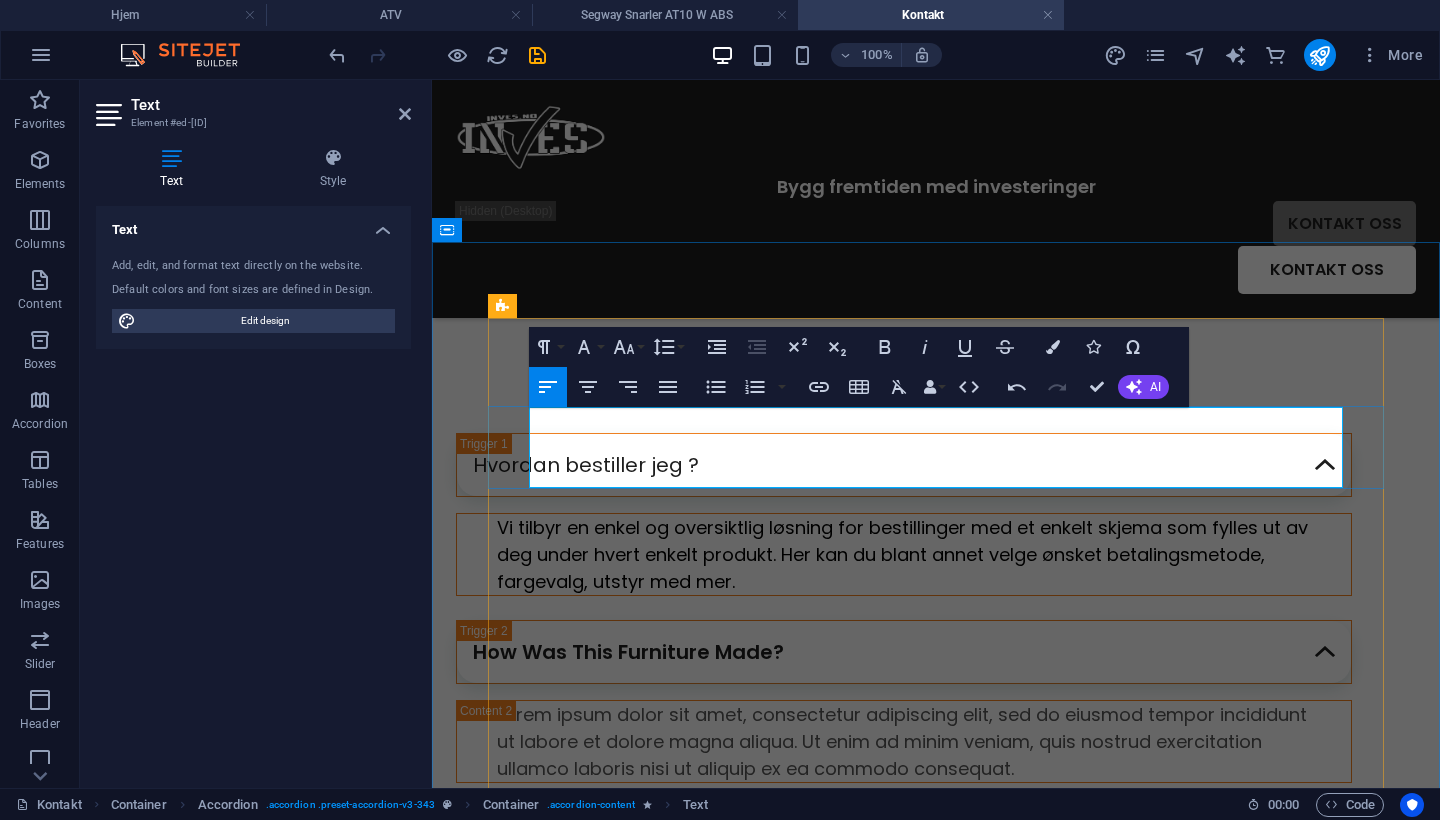 click on "Vi tilbyr en enkel og oversiktlig løsning for bestillinger med et enkelt skjema som fylles ut av deg under hvert enkelt produkt. Her kan du blant annet velge ønsket betalingsmetode, fargevalg, utstyr med mer." at bounding box center (904, 554) 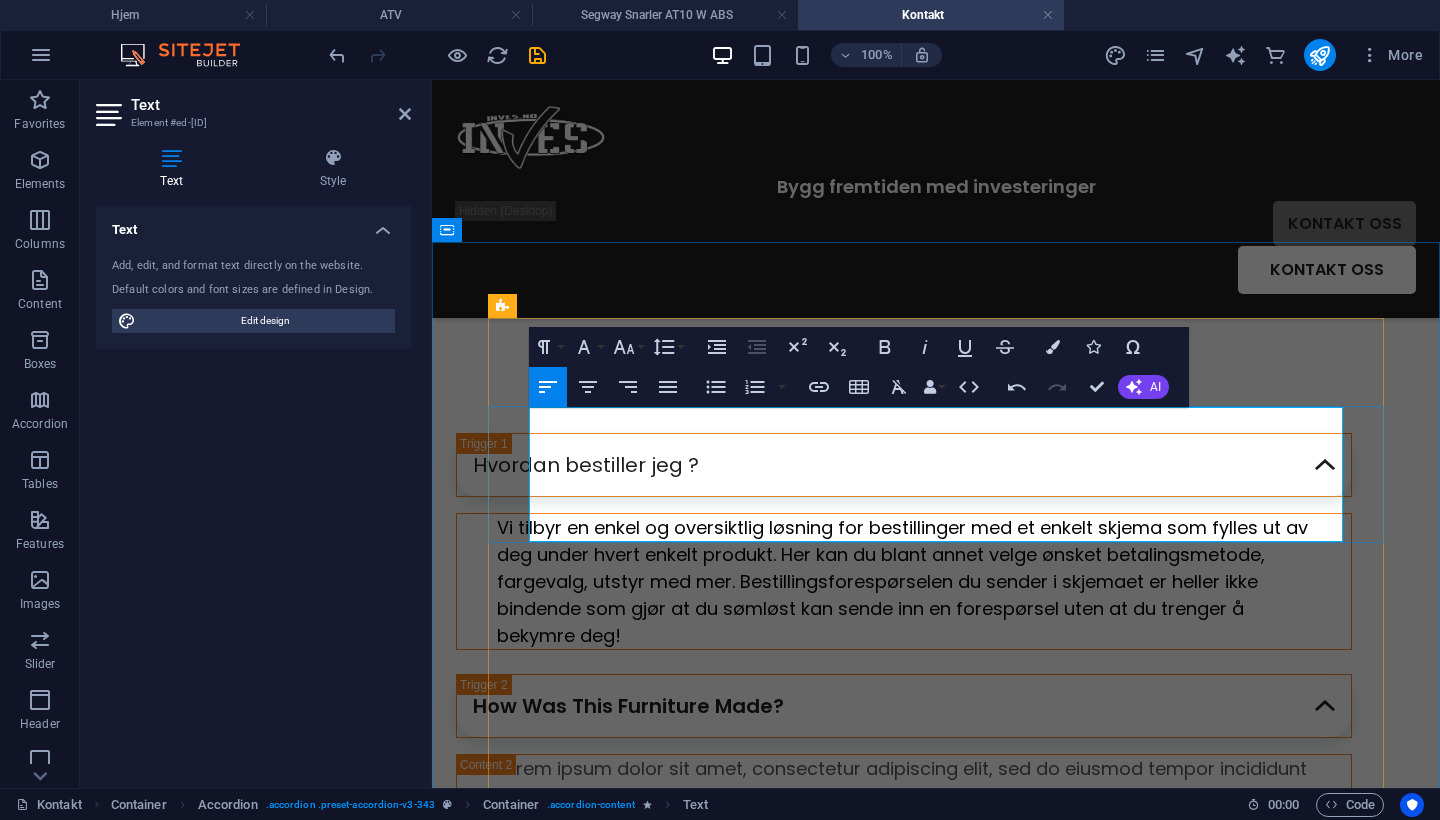 click on "Vi tilbyr en enkel og oversiktlig løsning for bestillinger med et enkelt skjema som fylles ut av deg under hvert enkelt produkt. Her kan du blant annet velge ønsket betalingsmetode, fargevalg, utstyr med mer. Bestillingsforespørselen du sender i skjemaet er heller ikke bindende som gjør at du sømløst kan sende inn en forespørsel uten at du trenger å bekymre deg!" at bounding box center (902, 581) 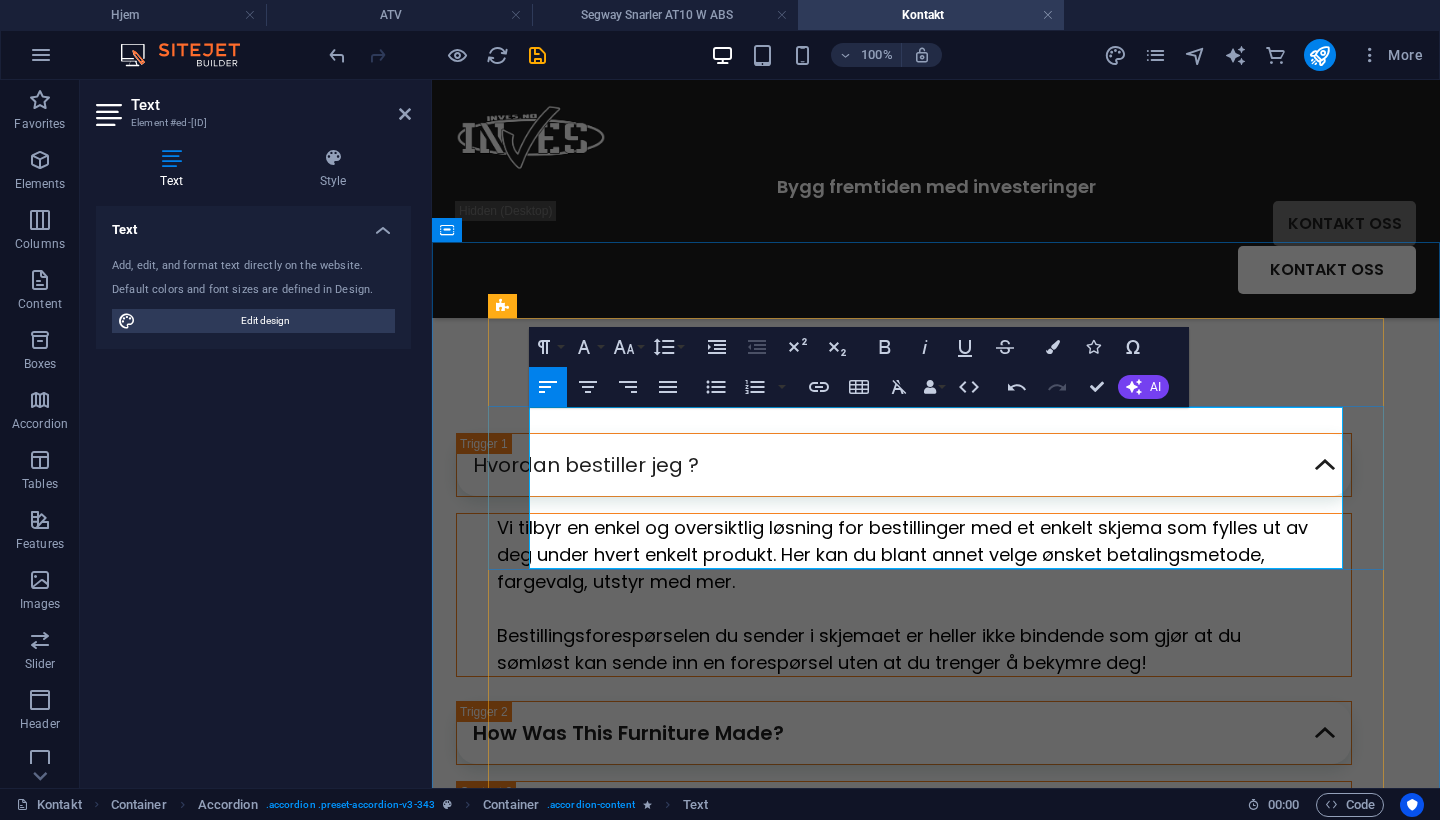 click on "Bestillingsforespørselen du sender i skjemaet er heller ikke bindende som gjør at du sømløst kan sende inn en forespørsel uten at du trenger å bekymre deg!" at bounding box center (904, 649) 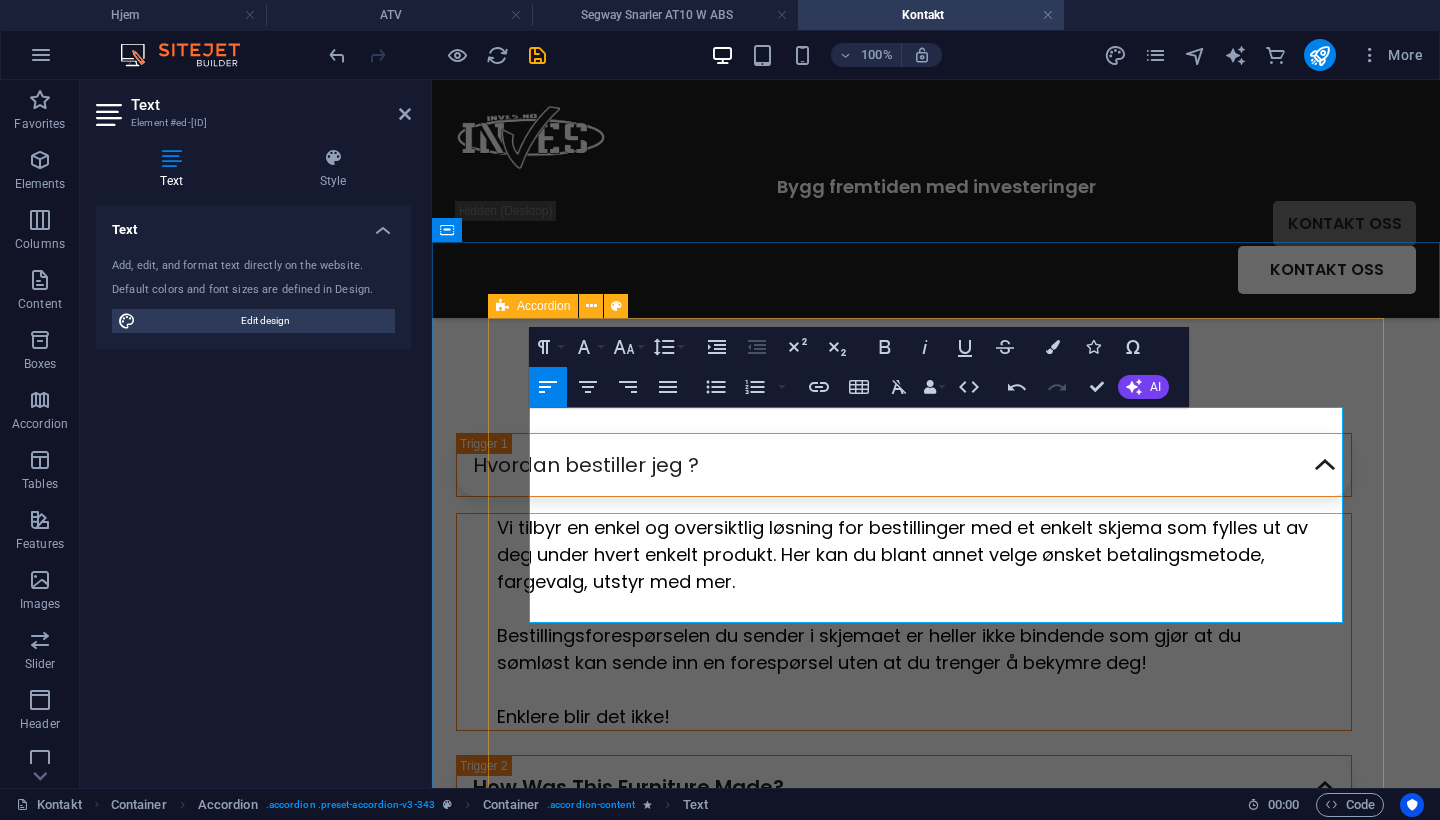 click on "Hvordan bestiller jeg ? Vi tilbyr en enkel og oversiktlig løsning for bestillinger med et enkelt skjema som fylles ut av deg under hvert enkelt produkt. Her kan du blant annet velge ønsket betalingsmetode, fargevalg, utstyr med mer.  Bestillingsforespørselen du sender i skjemaet er heller ikke bindende som gjør at du sømløst kan sende inn en forespørsel uten at du trenger å bekymre deg! Enklere blir det ikke! How Was This Furniture Made? Lorem ipsum dolor sit amet, consectetur adipiscing elit, sed do eiusmod tempor incididunt ut labore et dolore magna aliqua. Ut enim ad minim veniam, quis nostrud exercitation ullamco laboris nisi ut aliquip ex ea commodo consequat. What Their Warranty Is? Lorem ipsum dolor sit amet, consectetur adipiscing elit, sed do eiusmod tempor incididunt ut labore et dolore magna aliqua. Ut enim ad minim veniam, quis nostrud exercitation ullamco laboris nisi ut aliquip ex ea commodo consequat. How Long Will The Furniture Last?" at bounding box center (904, 862) 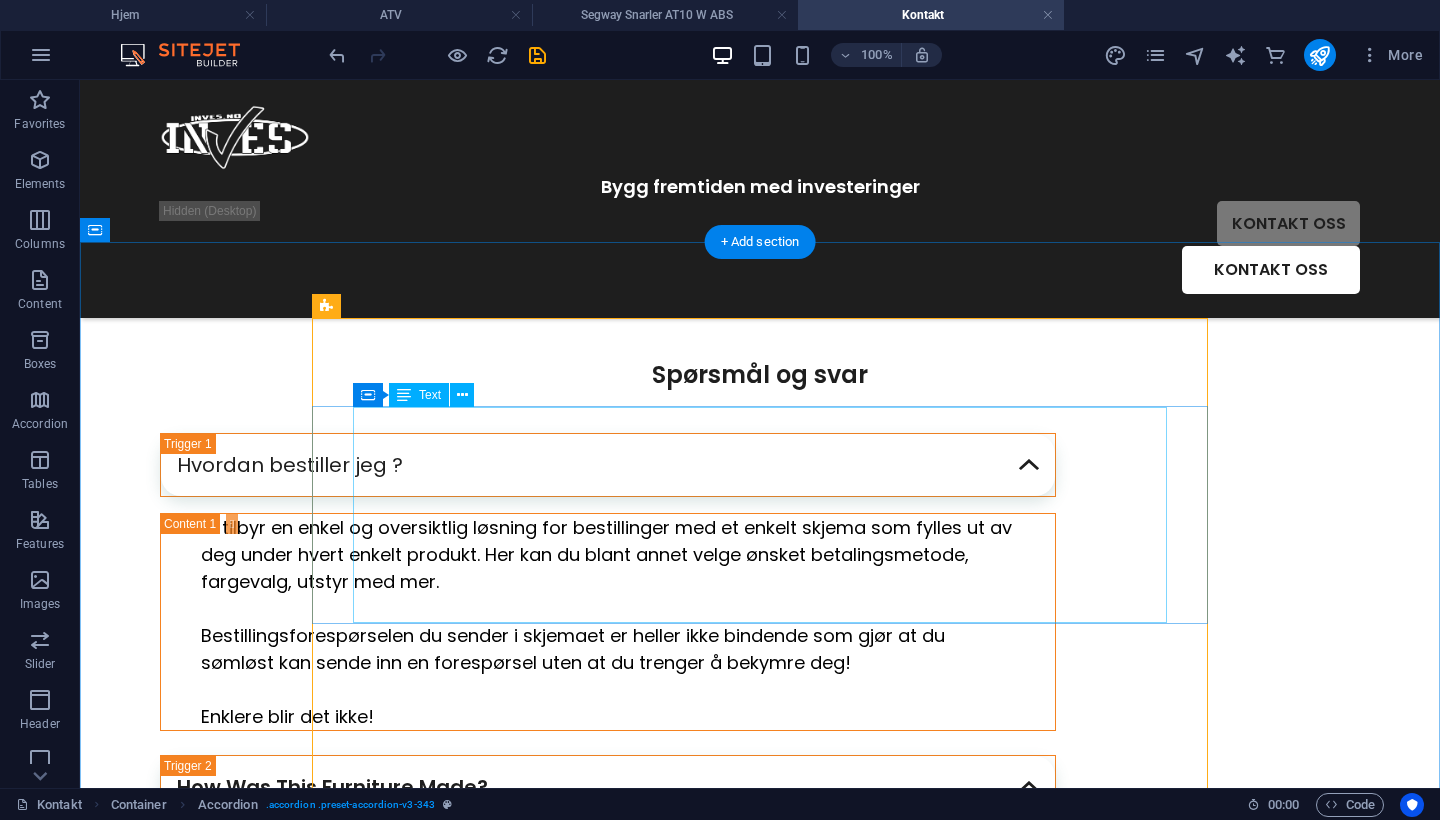 click on "Vi tilbyr en enkel og oversiktlig løsning for bestillinger med et enkelt skjema som fylles ut av deg under hvert enkelt produkt. Her kan du blant annet velge ønsket betalingsmetode, fargevalg, utstyr med mer.  Bestillingsforespørselen du sender i skjemaet er heller ikke bindende som gjør at du sømløst kan sende inn en forespørsel uten at du trenger å bekymre deg! Enklere blir det ikke!" at bounding box center (608, 622) 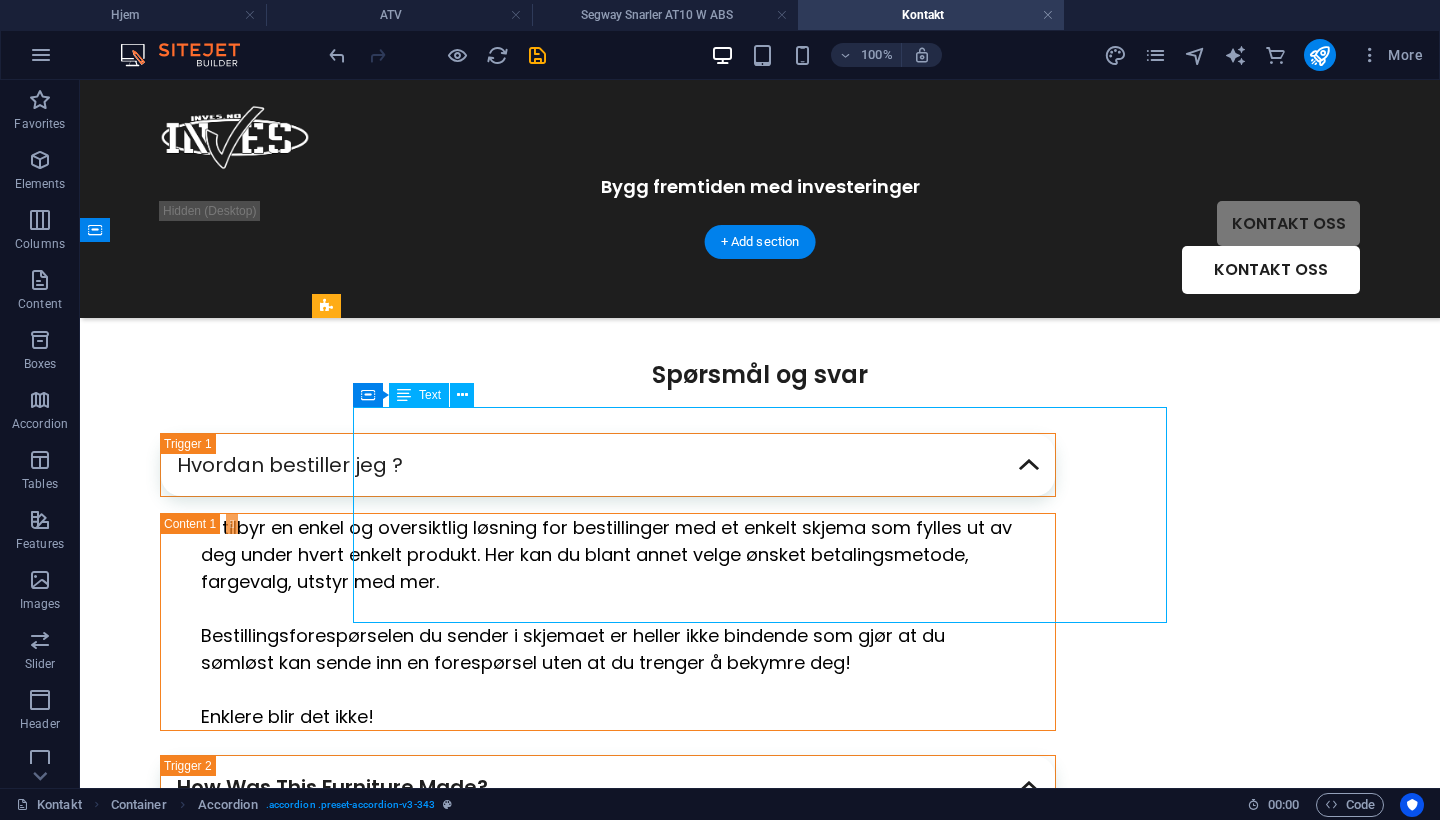 click on "Vi tilbyr en enkel og oversiktlig løsning for bestillinger med et enkelt skjema som fylles ut av deg under hvert enkelt produkt. Her kan du blant annet velge ønsket betalingsmetode, fargevalg, utstyr med mer.  Bestillingsforespørselen du sender i skjemaet er heller ikke bindende som gjør at du sømløst kan sende inn en forespørsel uten at du trenger å bekymre deg! Enklere blir det ikke!" at bounding box center [608, 622] 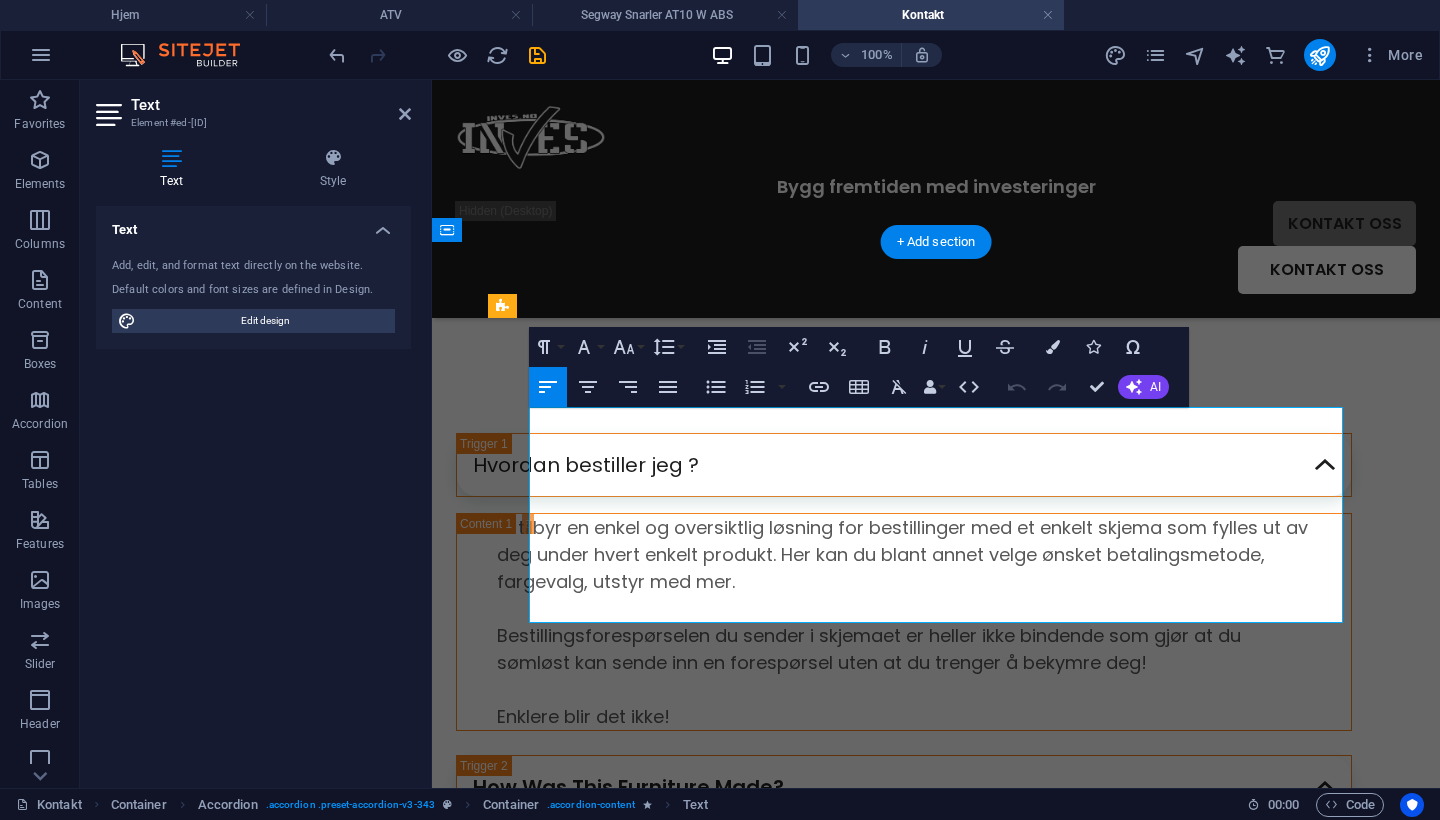 click on "Enklere blir det ikke!" at bounding box center [904, 716] 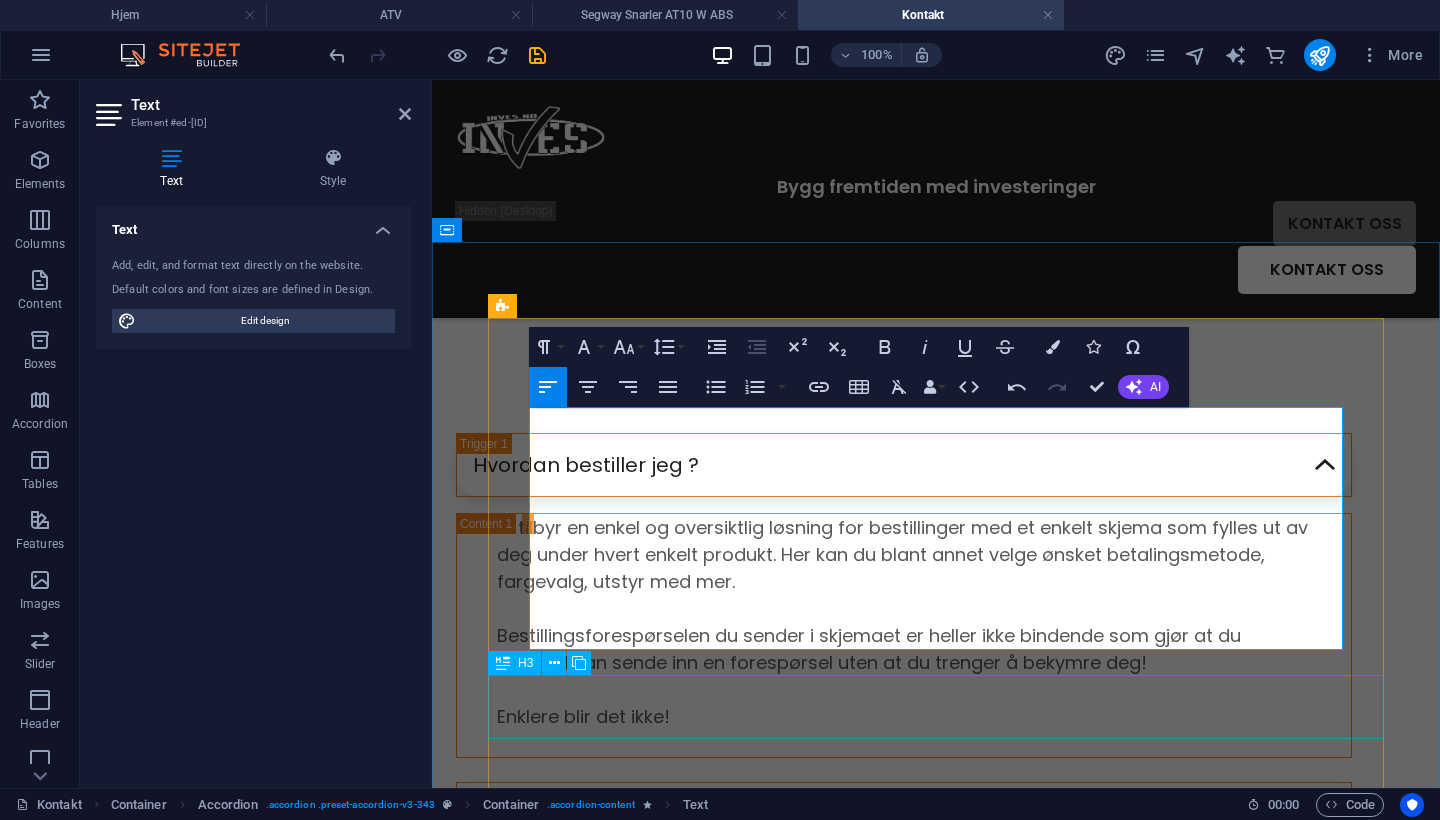 click on "How Was This Furniture Made?" at bounding box center [904, 814] 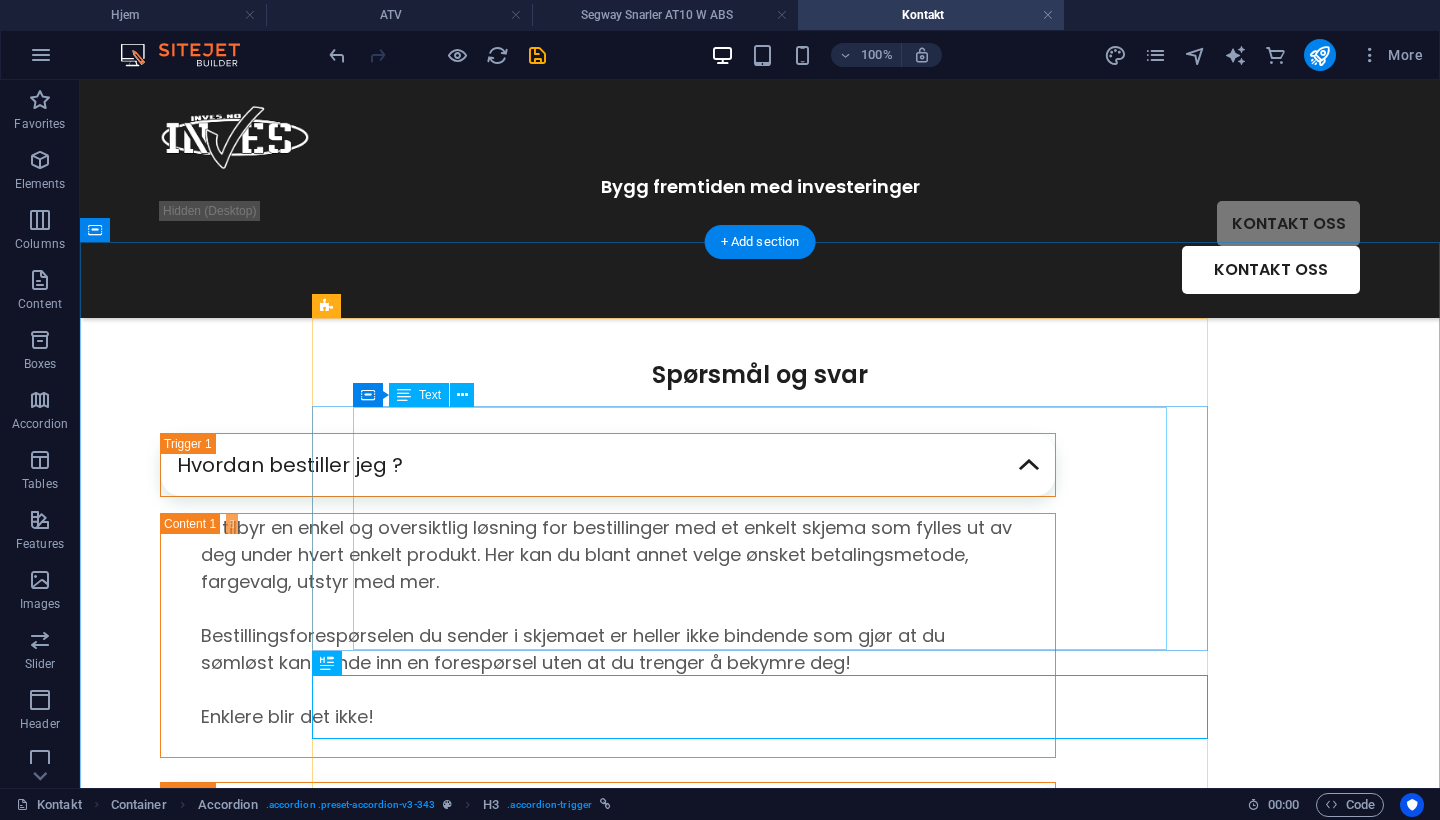 click on "Vi tilbyr en enkel og oversiktlig løsning for bestillinger med et enkelt skjema som fylles ut av deg under hvert enkelt produkt. Her kan du blant annet velge ønsket betalingsmetode, fargevalg, utstyr med mer.  Bestillingsforespørselen du sender i skjemaet er heller ikke bindende som gjør at du sømløst kan sende inn en forespørsel uten at du trenger å bekymre deg! Enklere blir det ikke!" at bounding box center (608, 635) 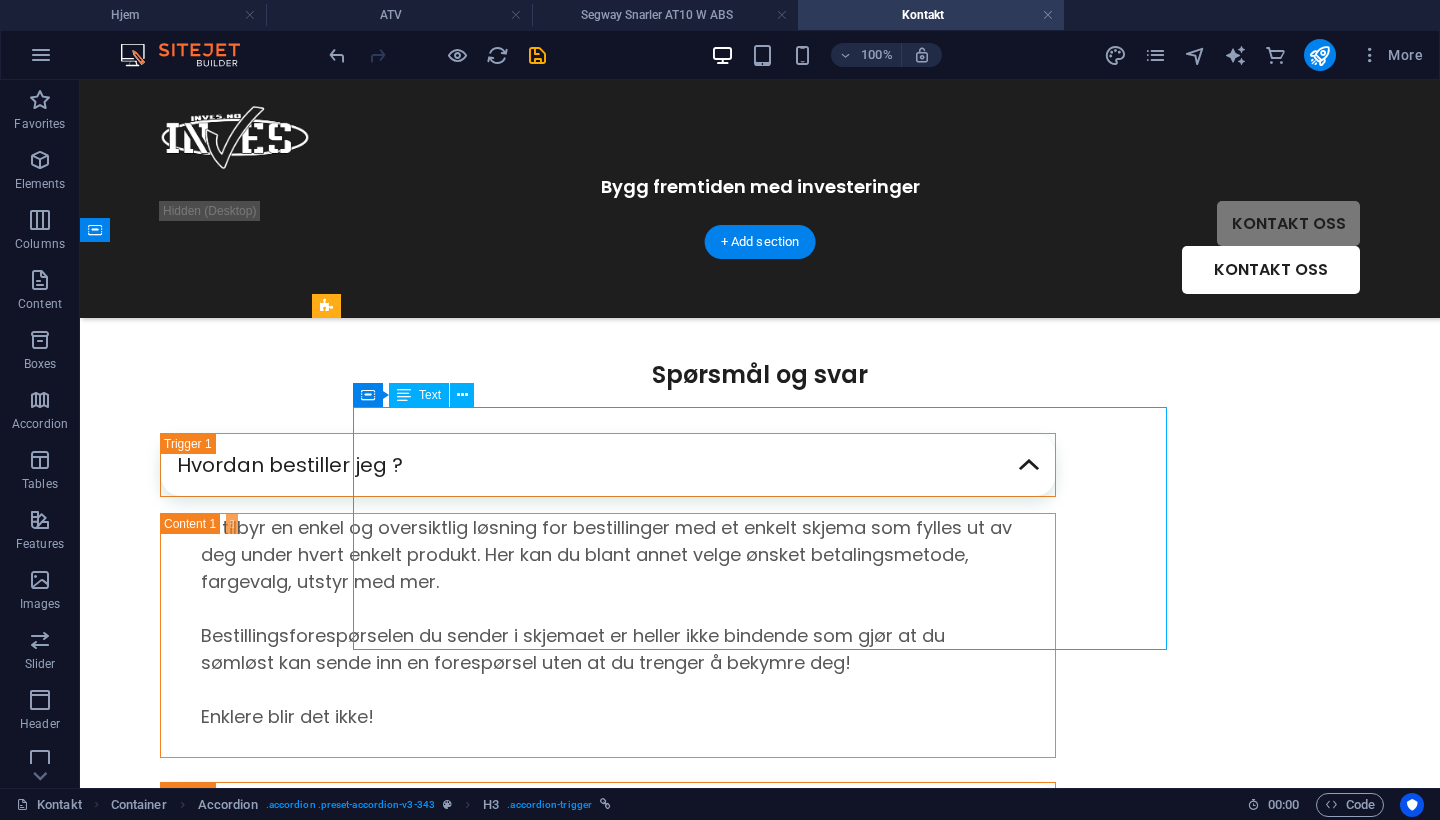 click on "Vi tilbyr en enkel og oversiktlig løsning for bestillinger med et enkelt skjema som fylles ut av deg under hvert enkelt produkt. Her kan du blant annet velge ønsket betalingsmetode, fargevalg, utstyr med mer.  Bestillingsforespørselen du sender i skjemaet er heller ikke bindende som gjør at du sømløst kan sende inn en forespørsel uten at du trenger å bekymre deg! Enklere blir det ikke!" at bounding box center [608, 635] 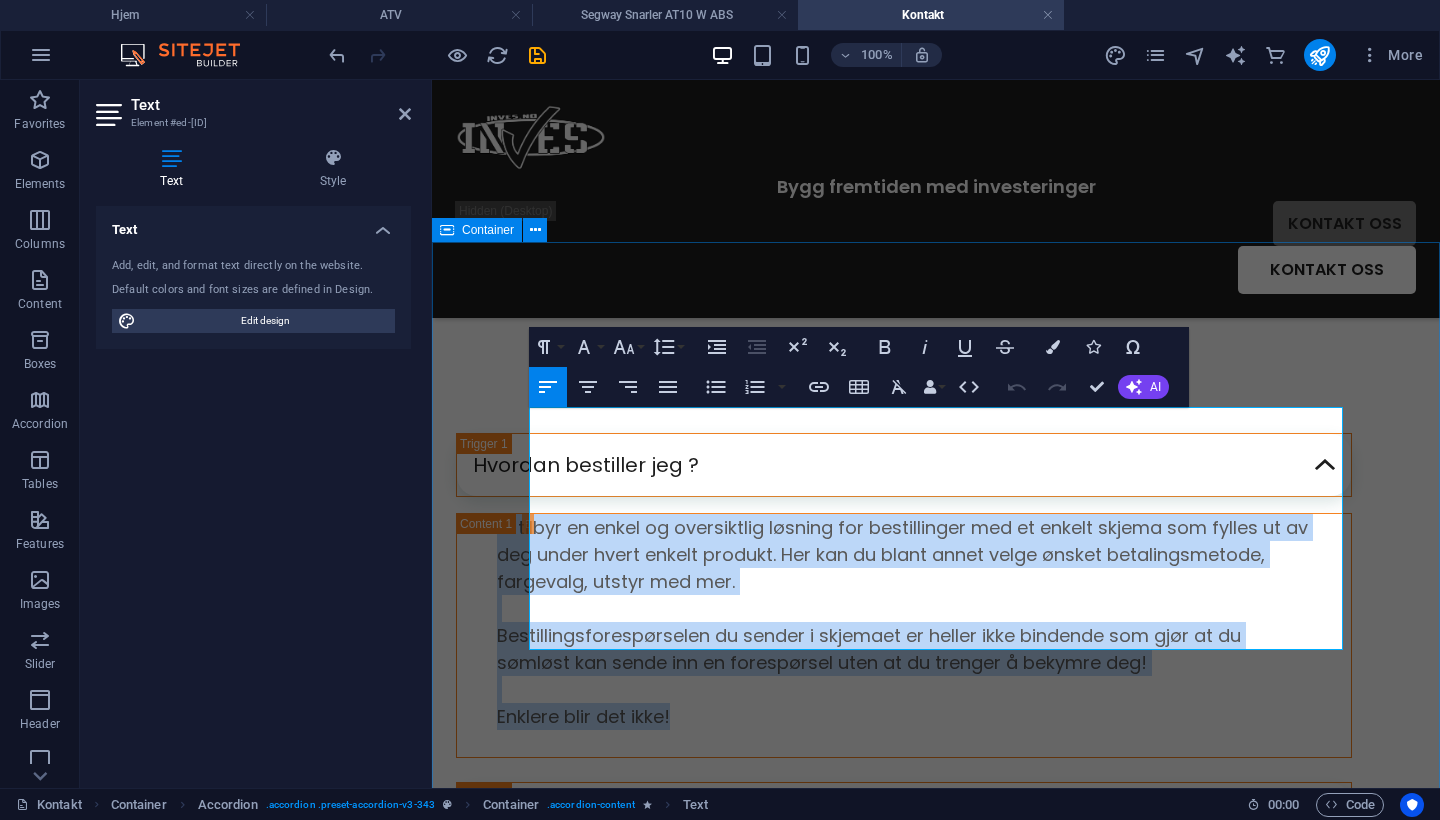 drag, startPoint x: 847, startPoint y: 611, endPoint x: 377, endPoint y: 290, distance: 569.15814 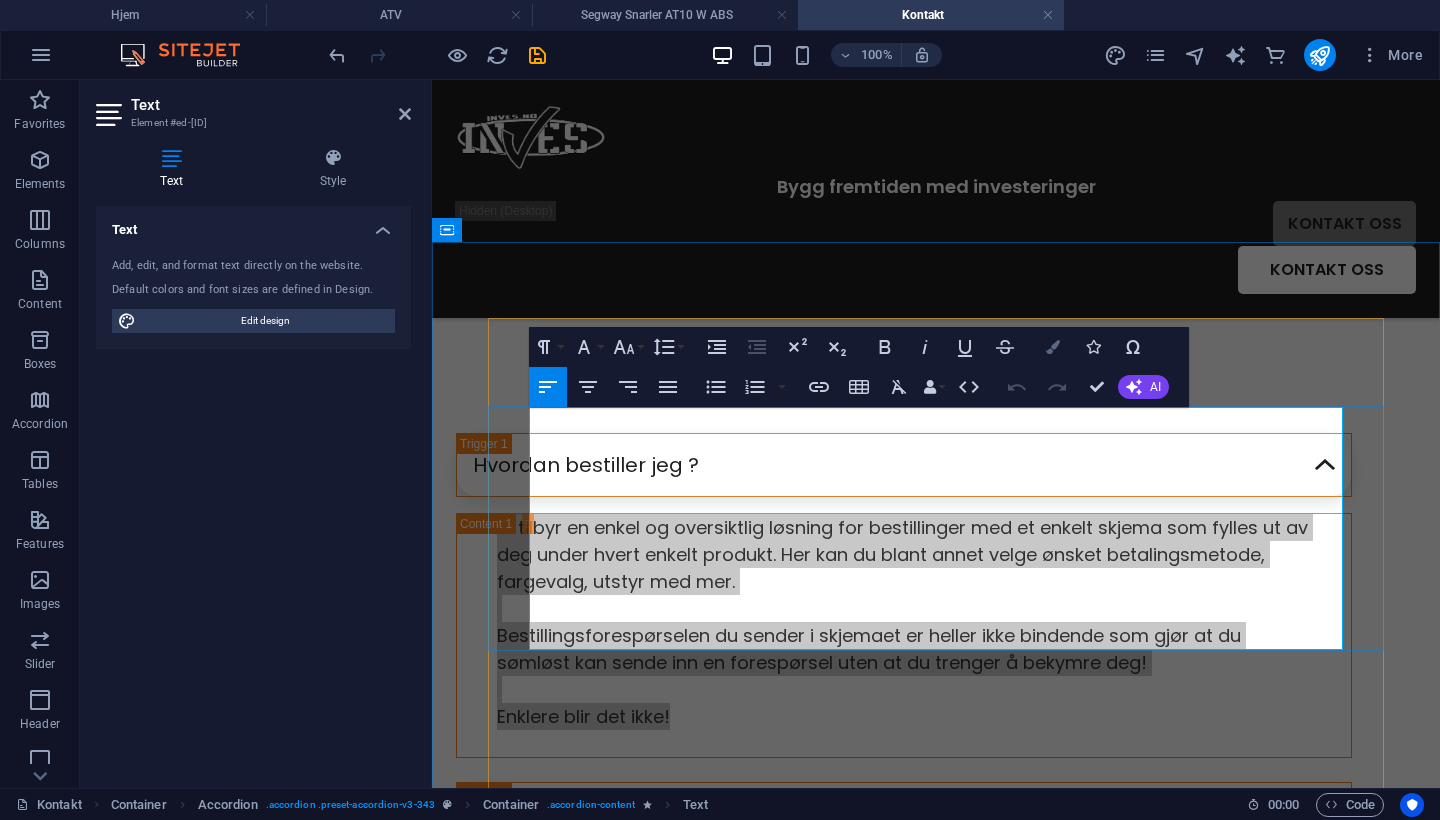 click on "Colors" at bounding box center (1053, 347) 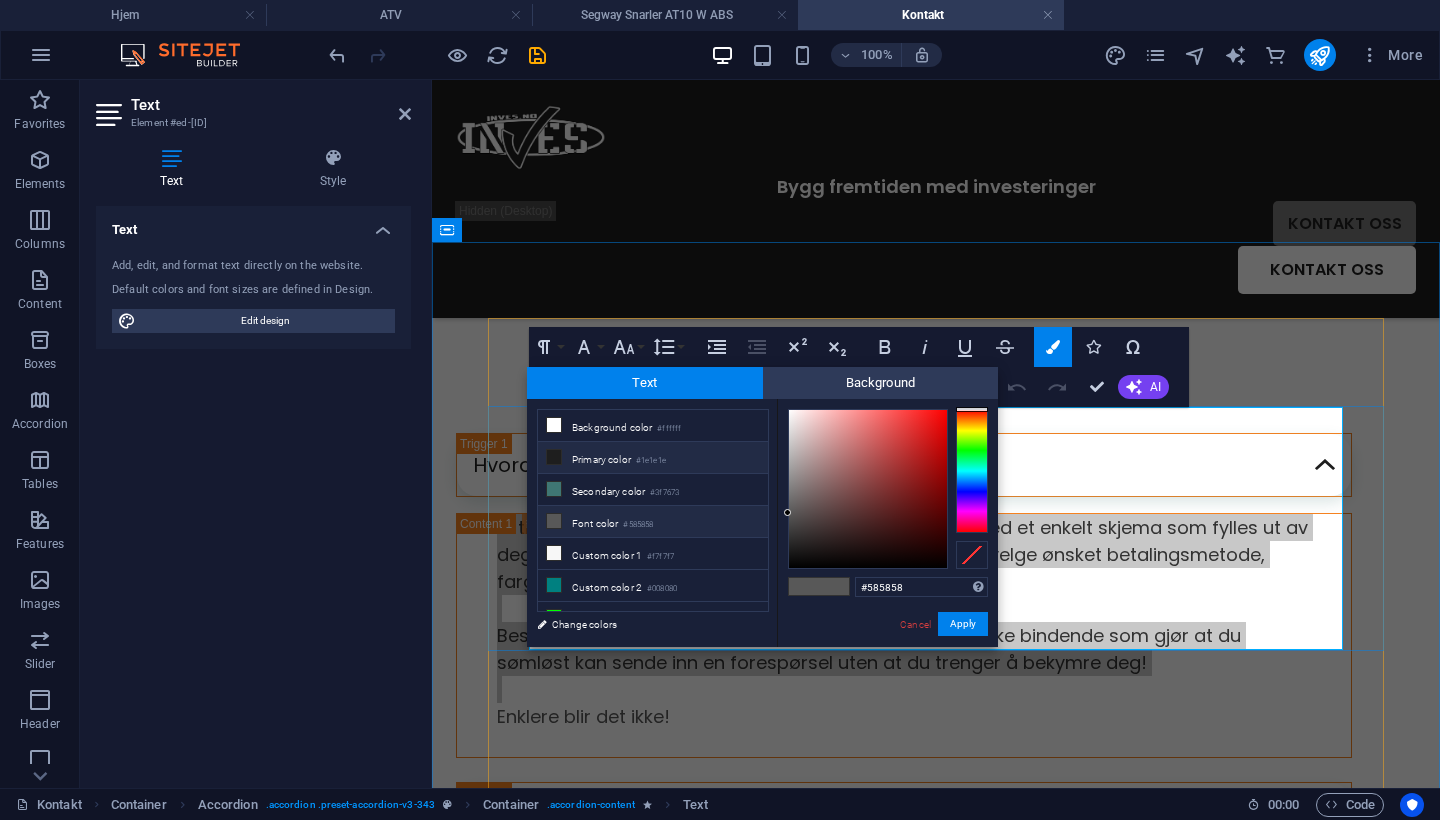 click on "Primary color
#1e1e1e" at bounding box center [653, 458] 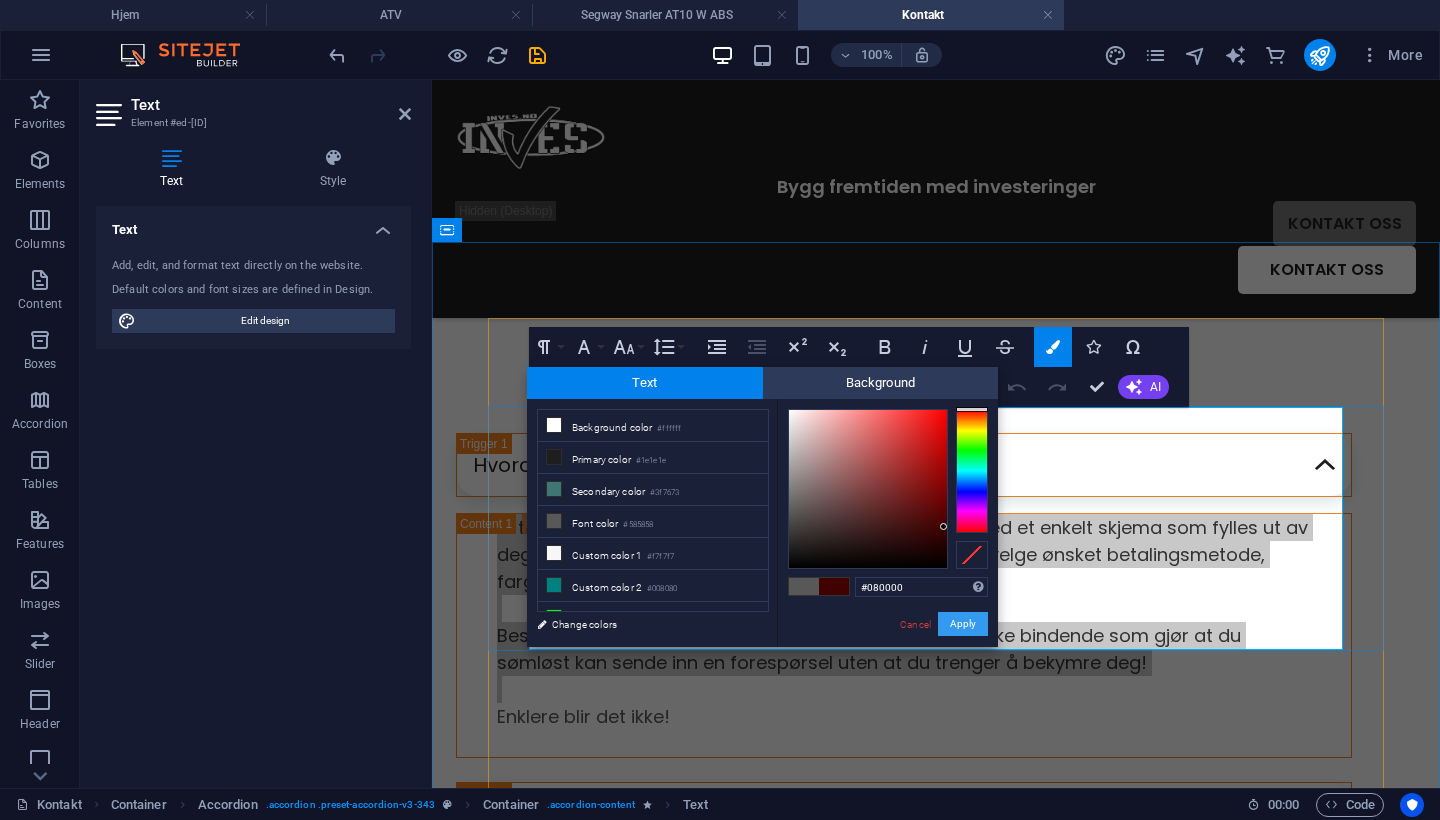 type on "#000000" 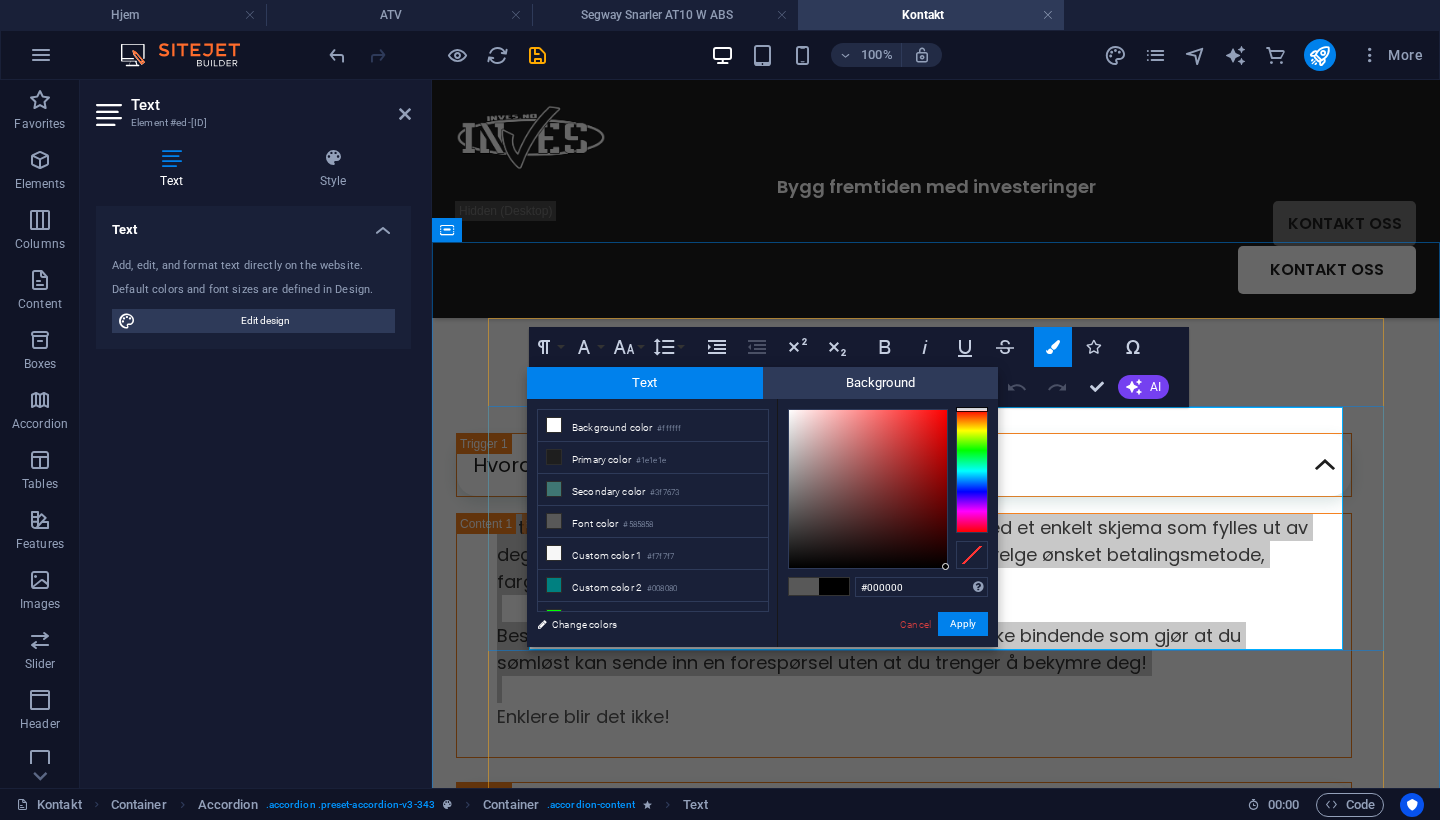 drag, startPoint x: 944, startPoint y: 527, endPoint x: 976, endPoint y: 652, distance: 129.031 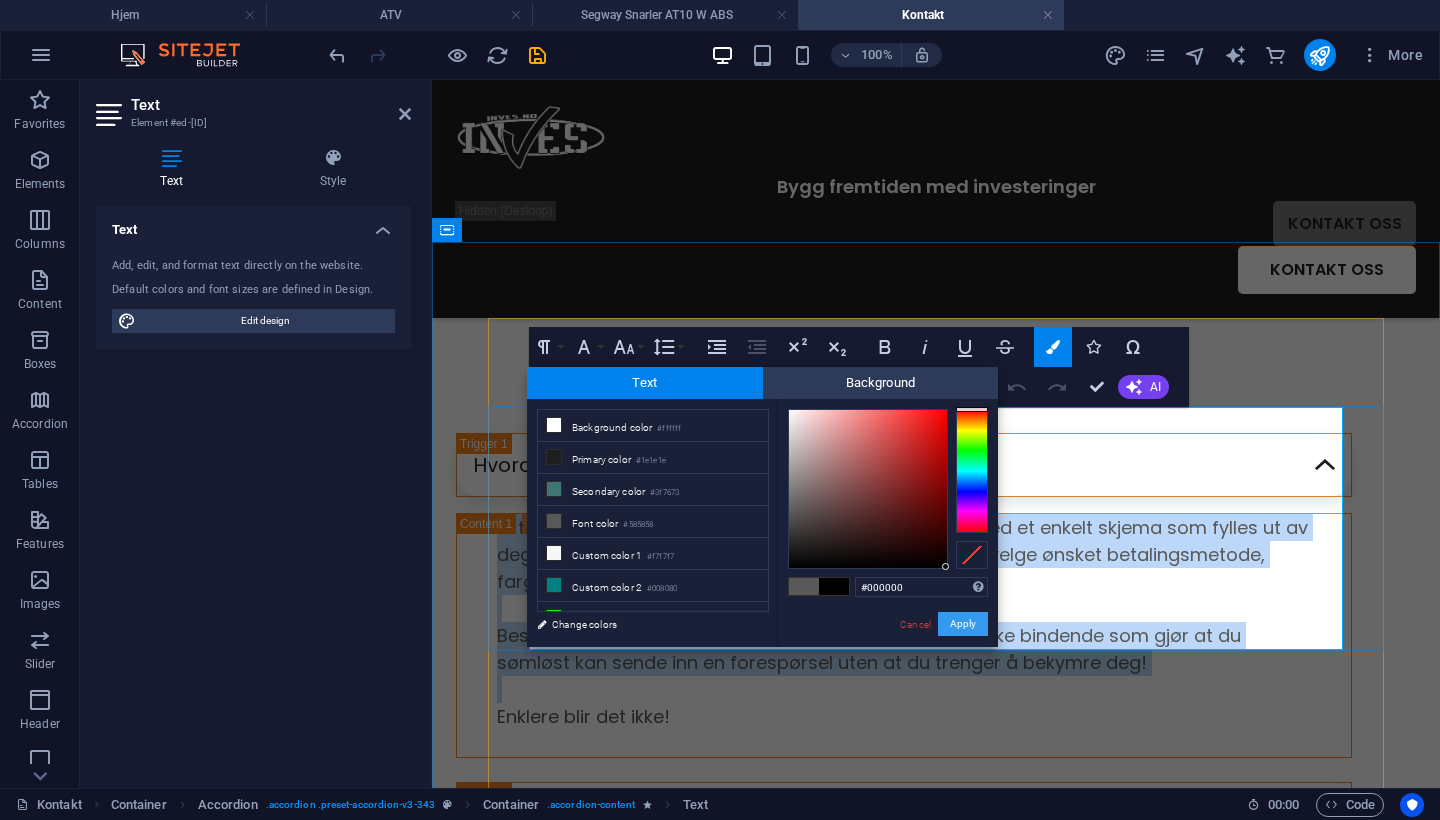 click on "Apply" at bounding box center (963, 624) 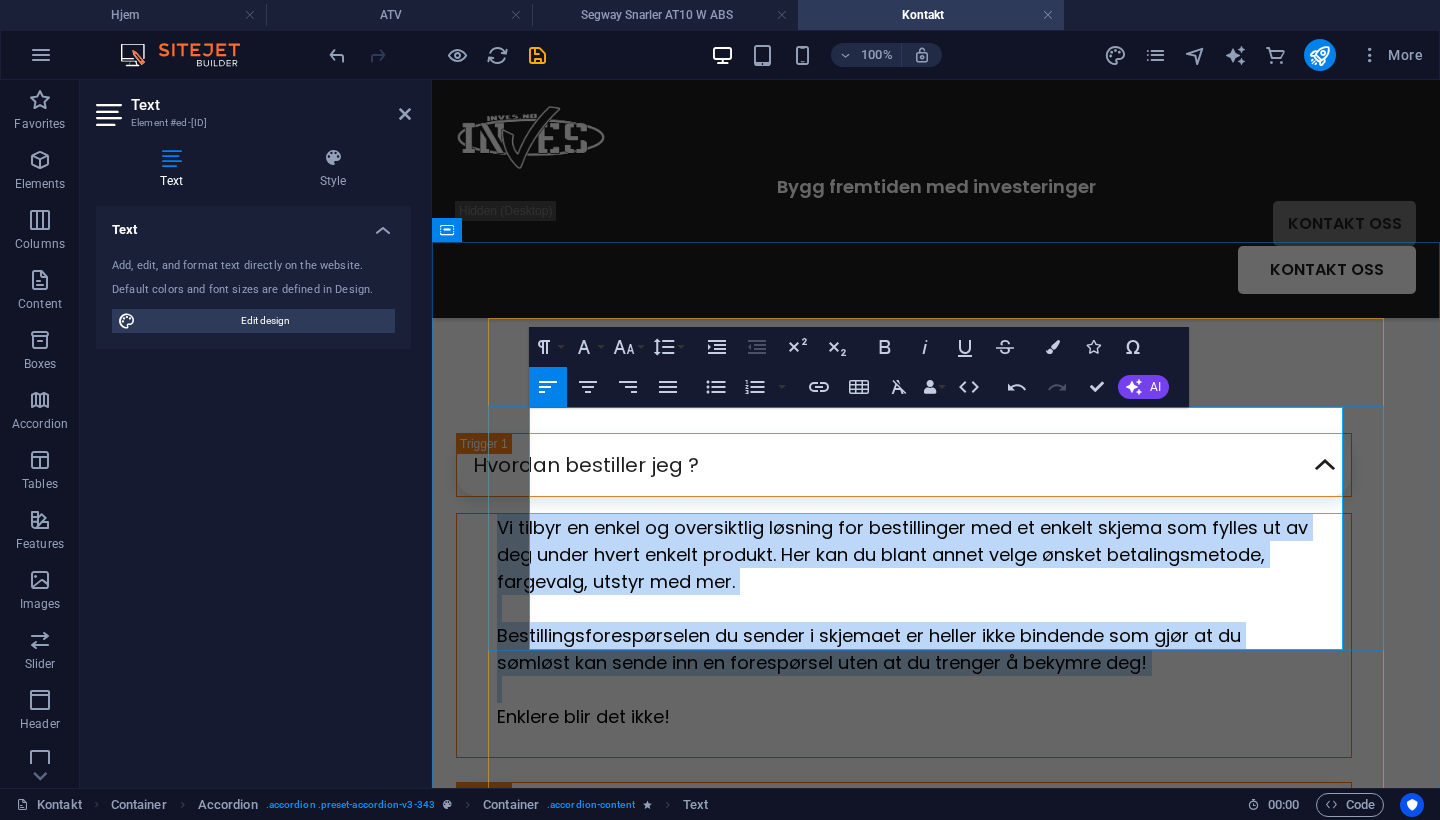 click on "Vi tilbyr en enkel og oversiktlig løsning for bestillinger med et enkelt skjema som fylles ut av deg under hvert enkelt produkt. Her kan du blant annet velge ønsket betalingsmetode, fargevalg, utstyr med mer.  Bestillingsforespørselen du sender i skjemaet er heller ikke bindende som gjør at du sømløst kan sende inn en forespørsel uten at du trenger å bekymre deg! Enklere blir det ikke!" at bounding box center (904, 635) 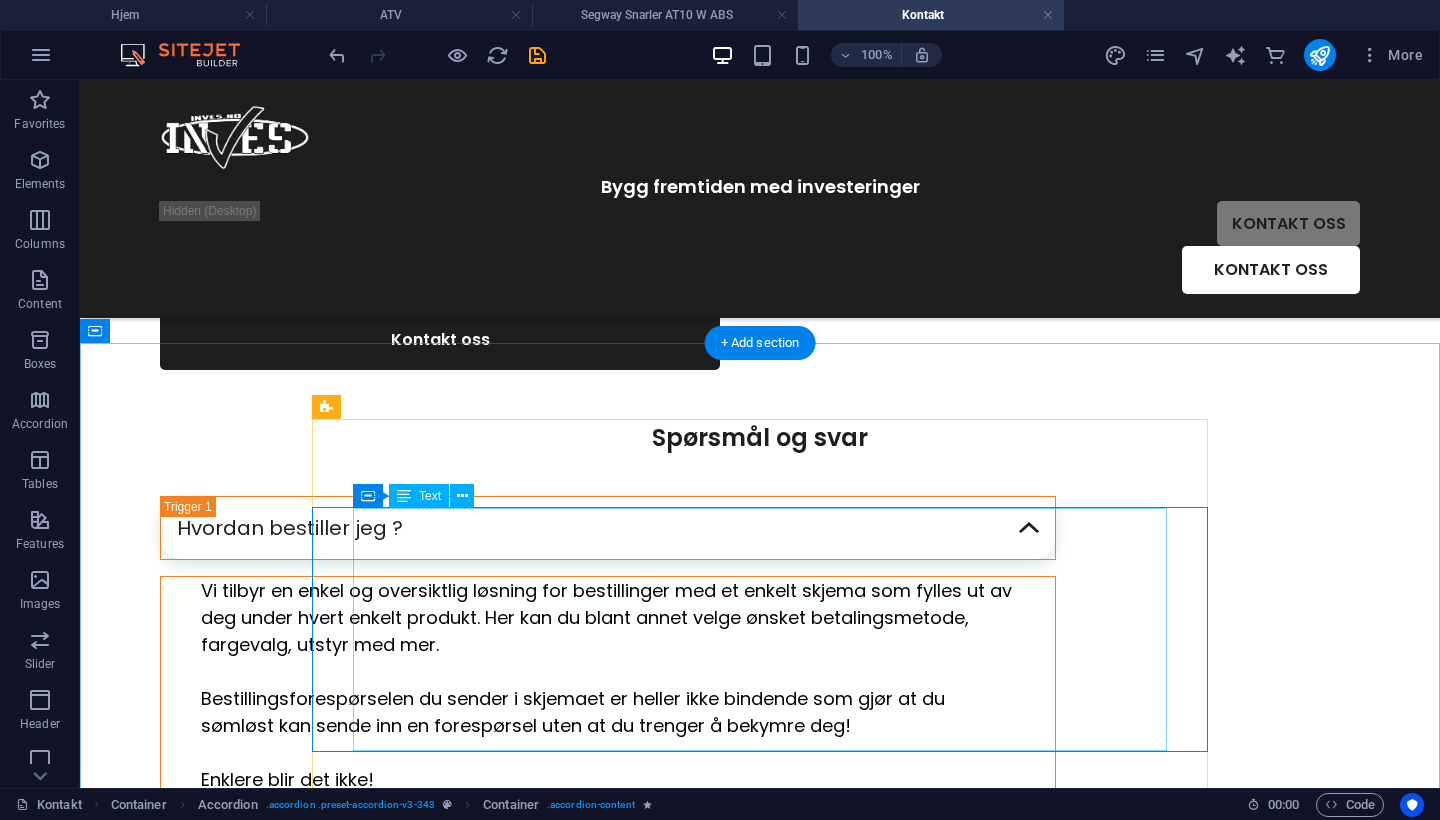 scroll, scrollTop: 572, scrollLeft: 0, axis: vertical 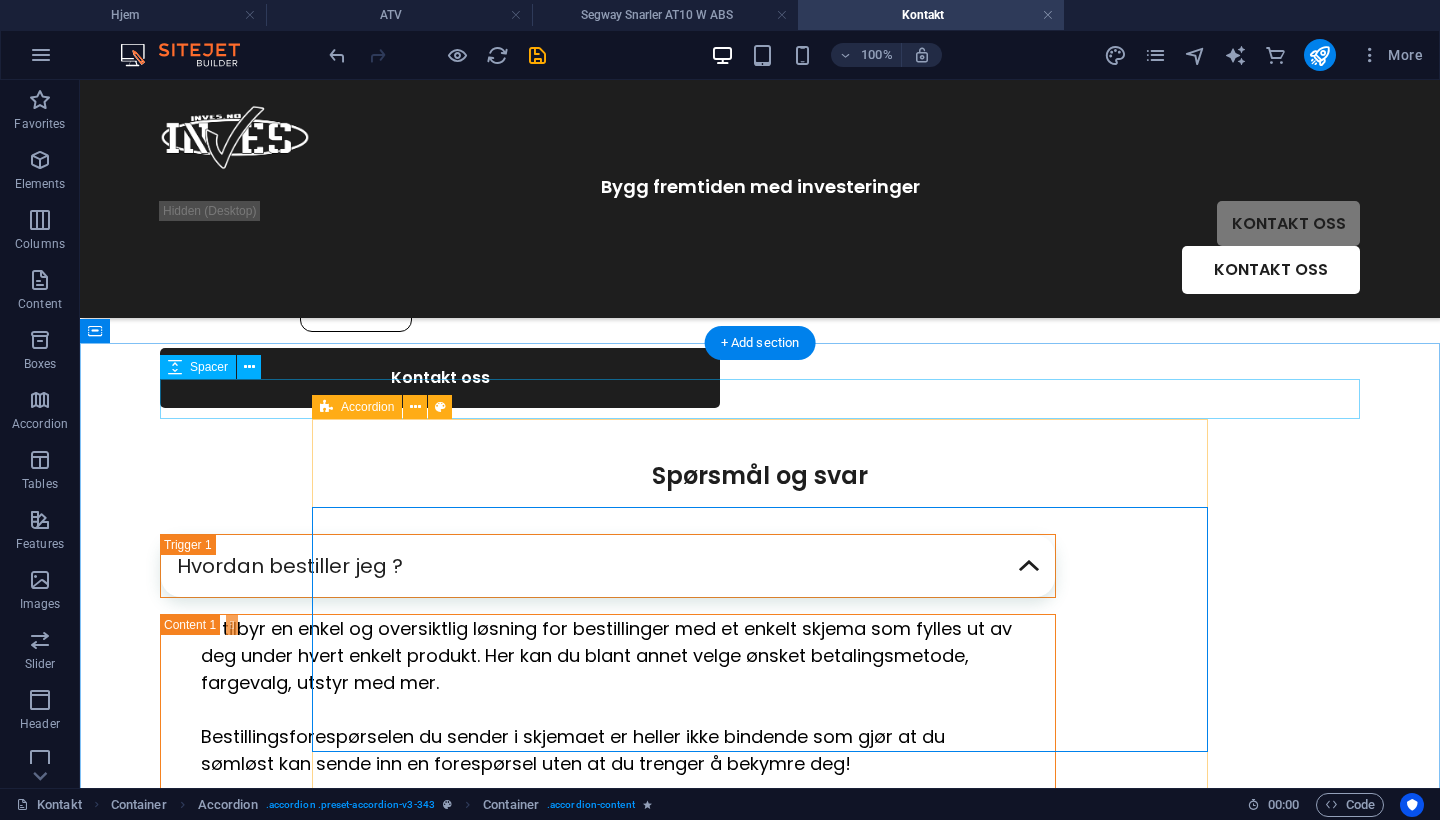 click on "Accordion" at bounding box center [357, 407] 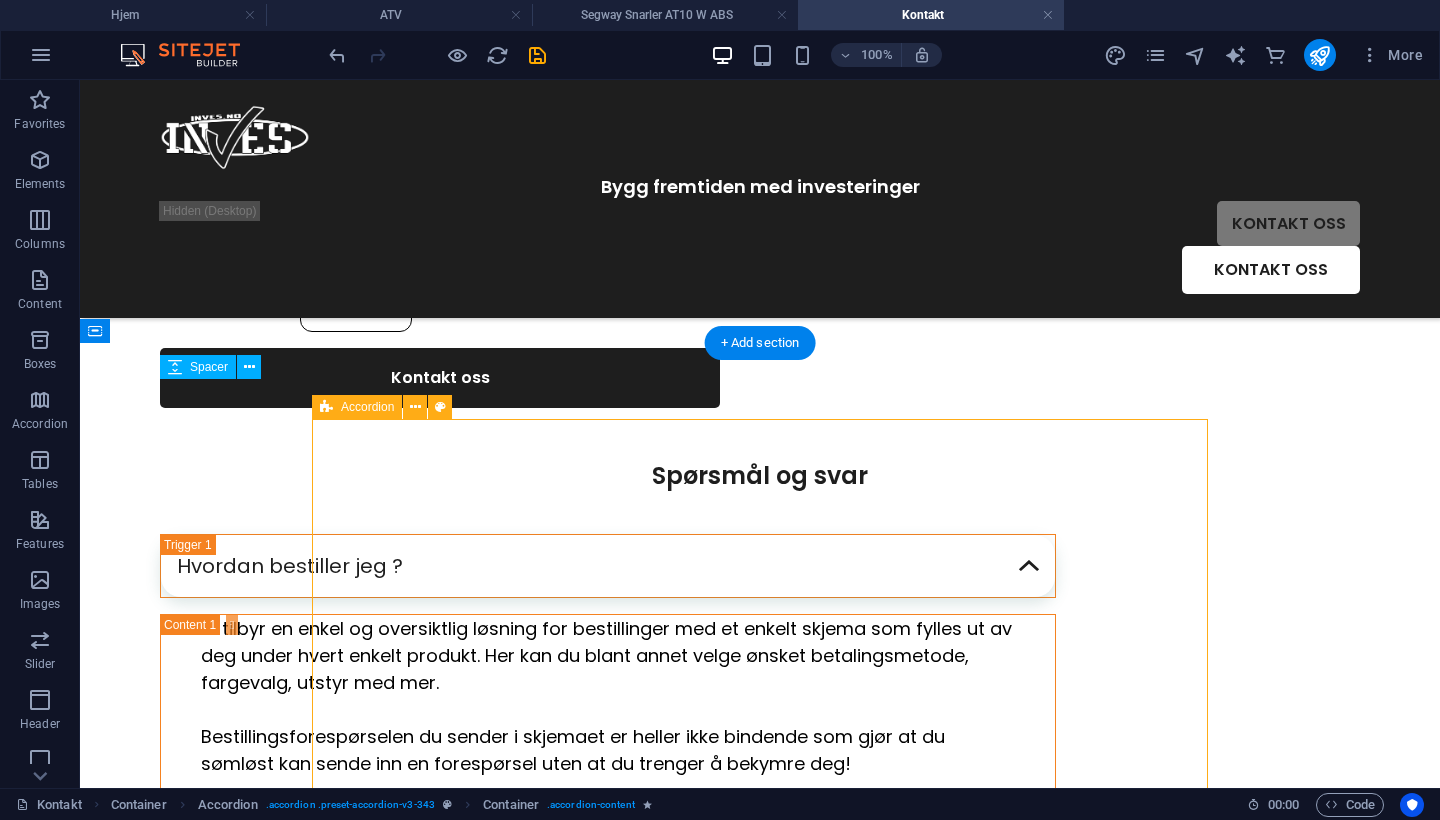 click on "Accordion" at bounding box center (357, 407) 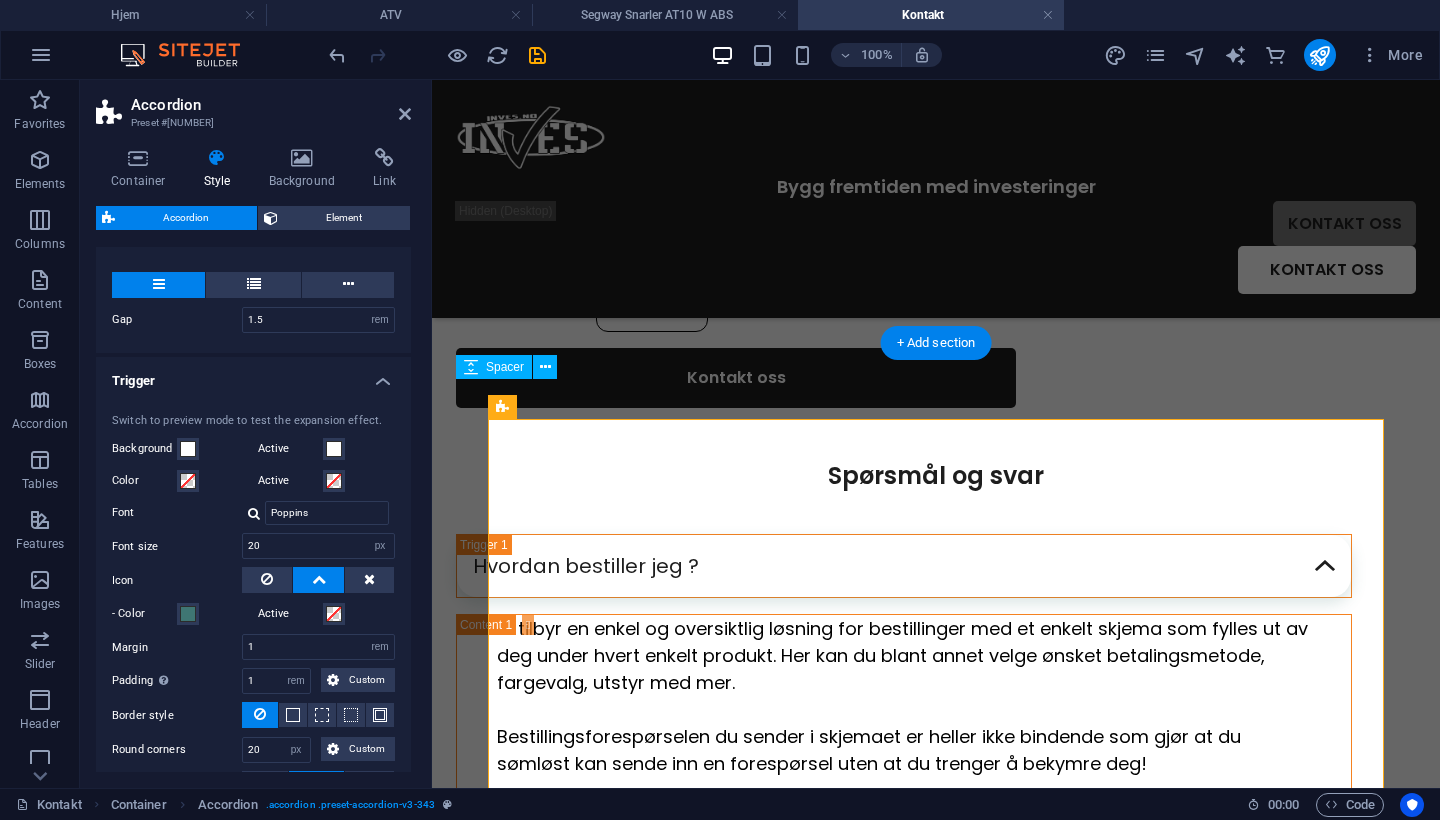 scroll, scrollTop: 387, scrollLeft: 0, axis: vertical 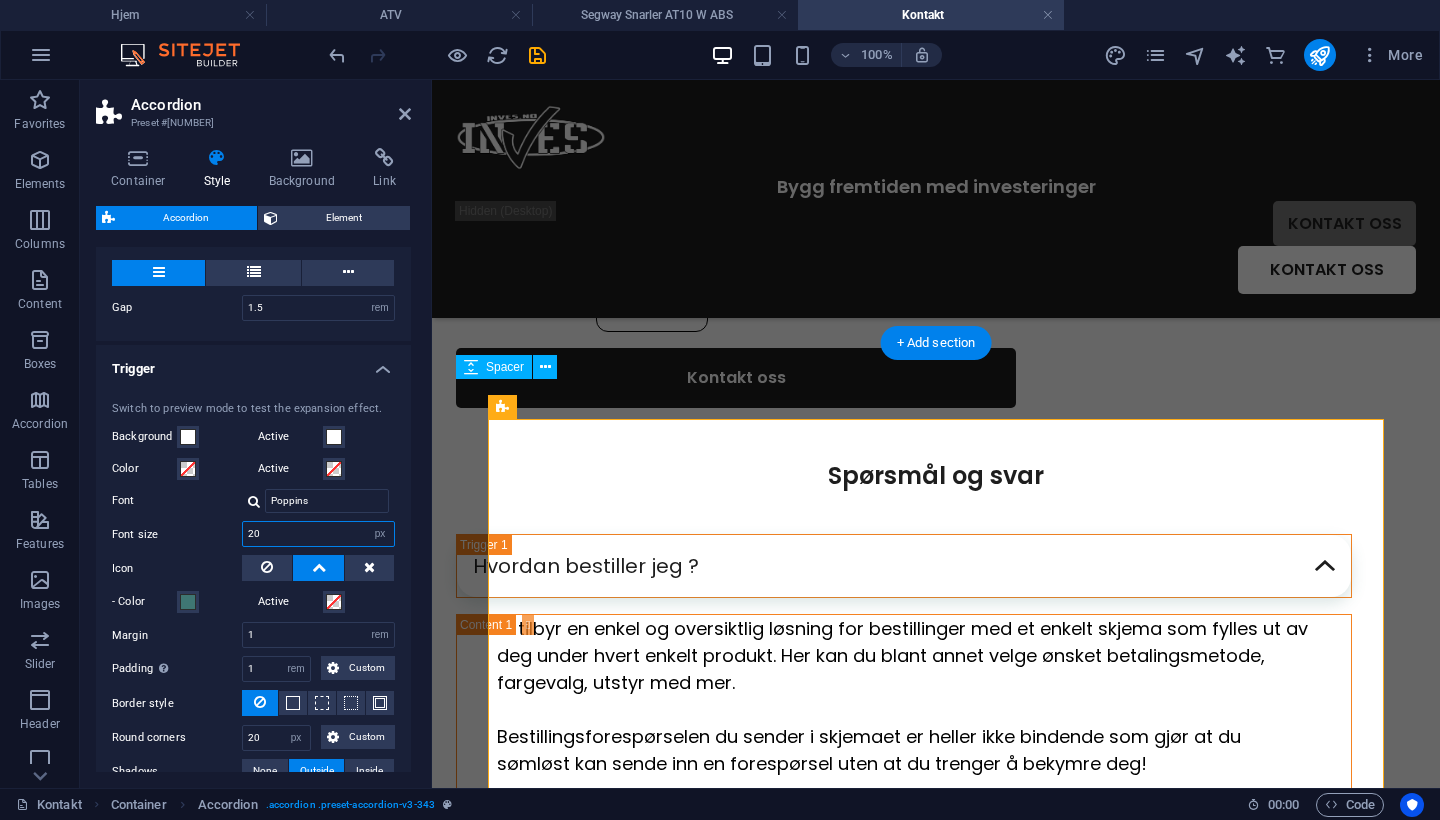 drag, startPoint x: 292, startPoint y: 534, endPoint x: 174, endPoint y: 534, distance: 118 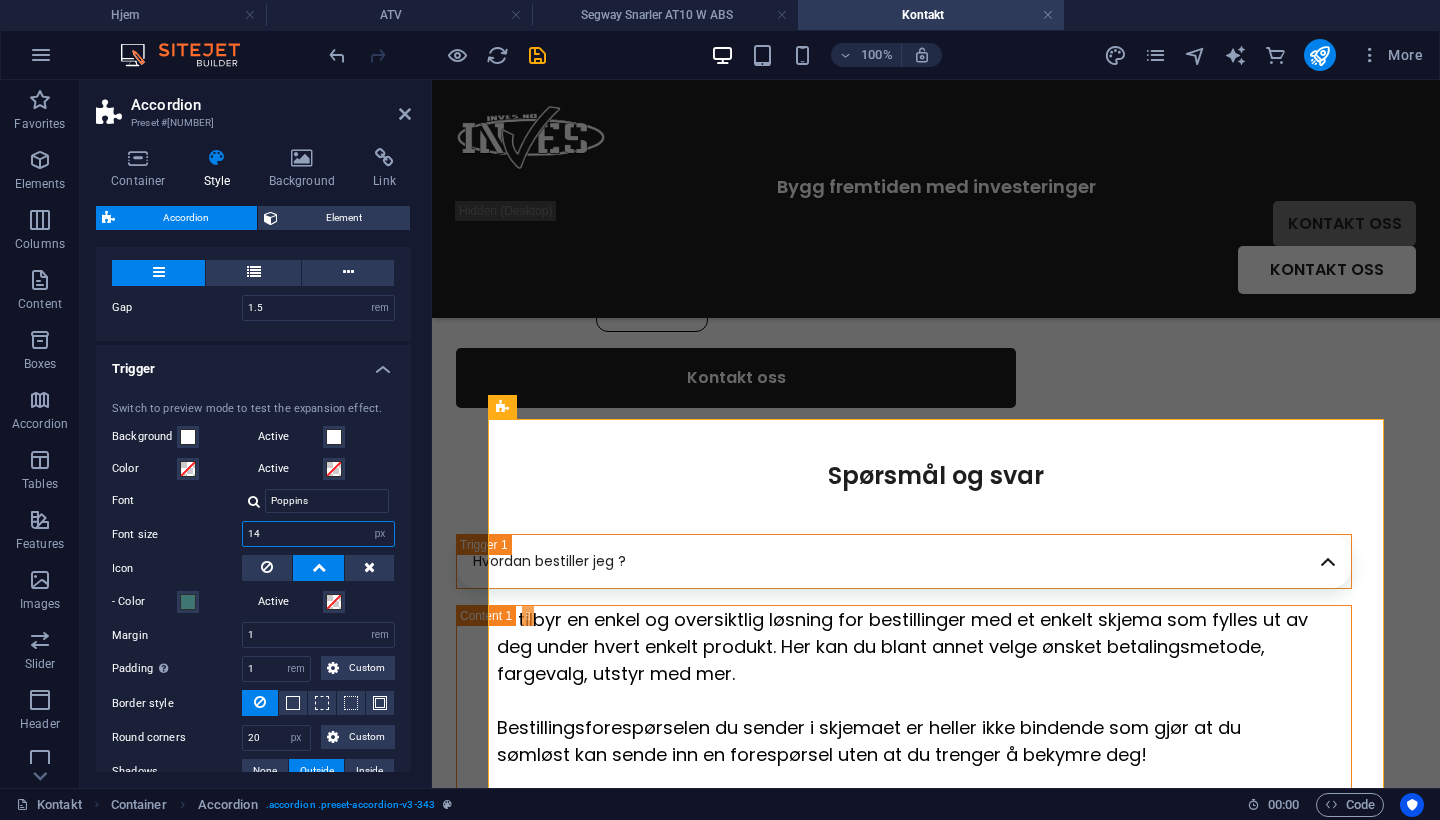 drag, startPoint x: 314, startPoint y: 527, endPoint x: 206, endPoint y: 532, distance: 108.11568 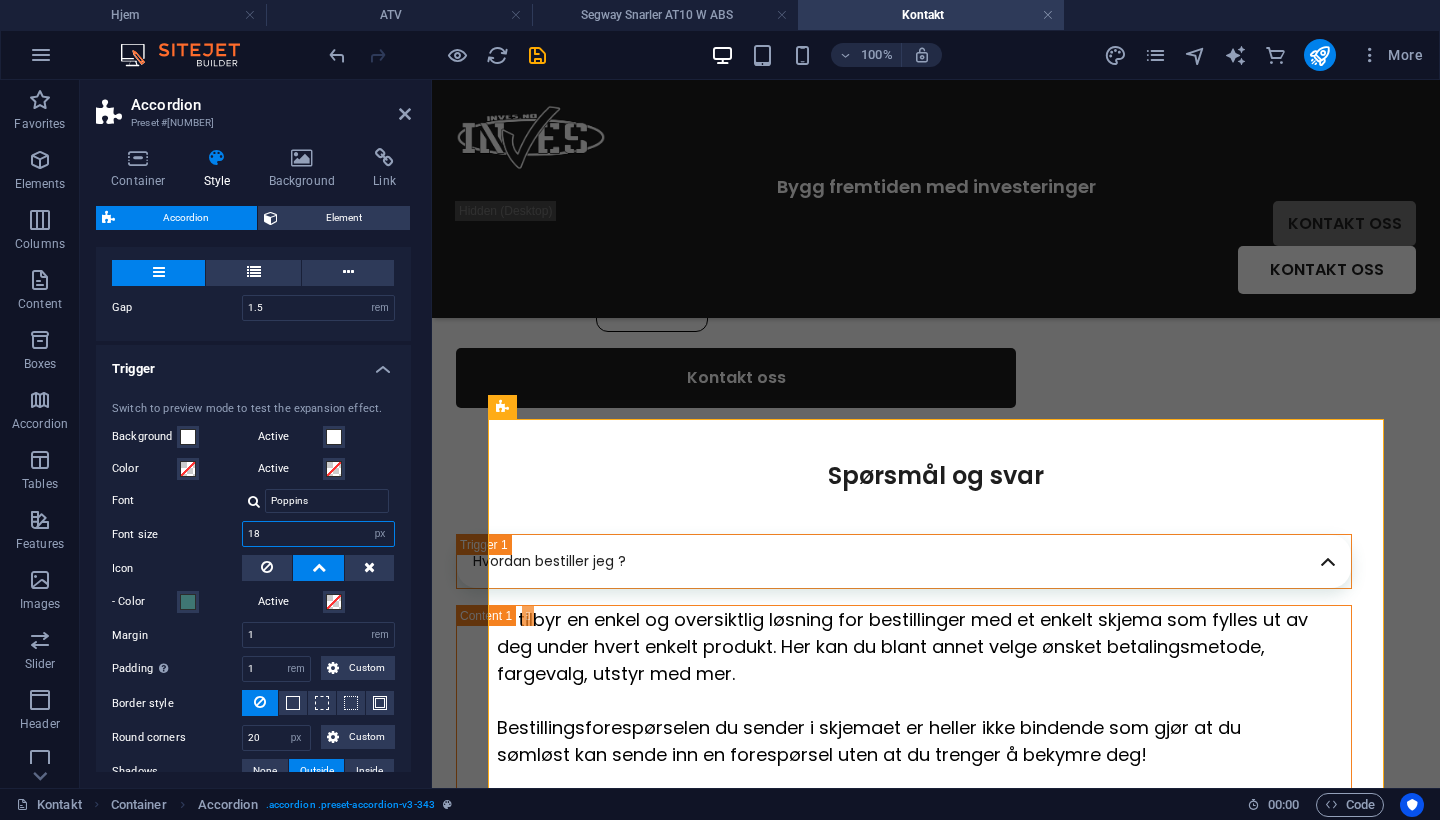 type on "18" 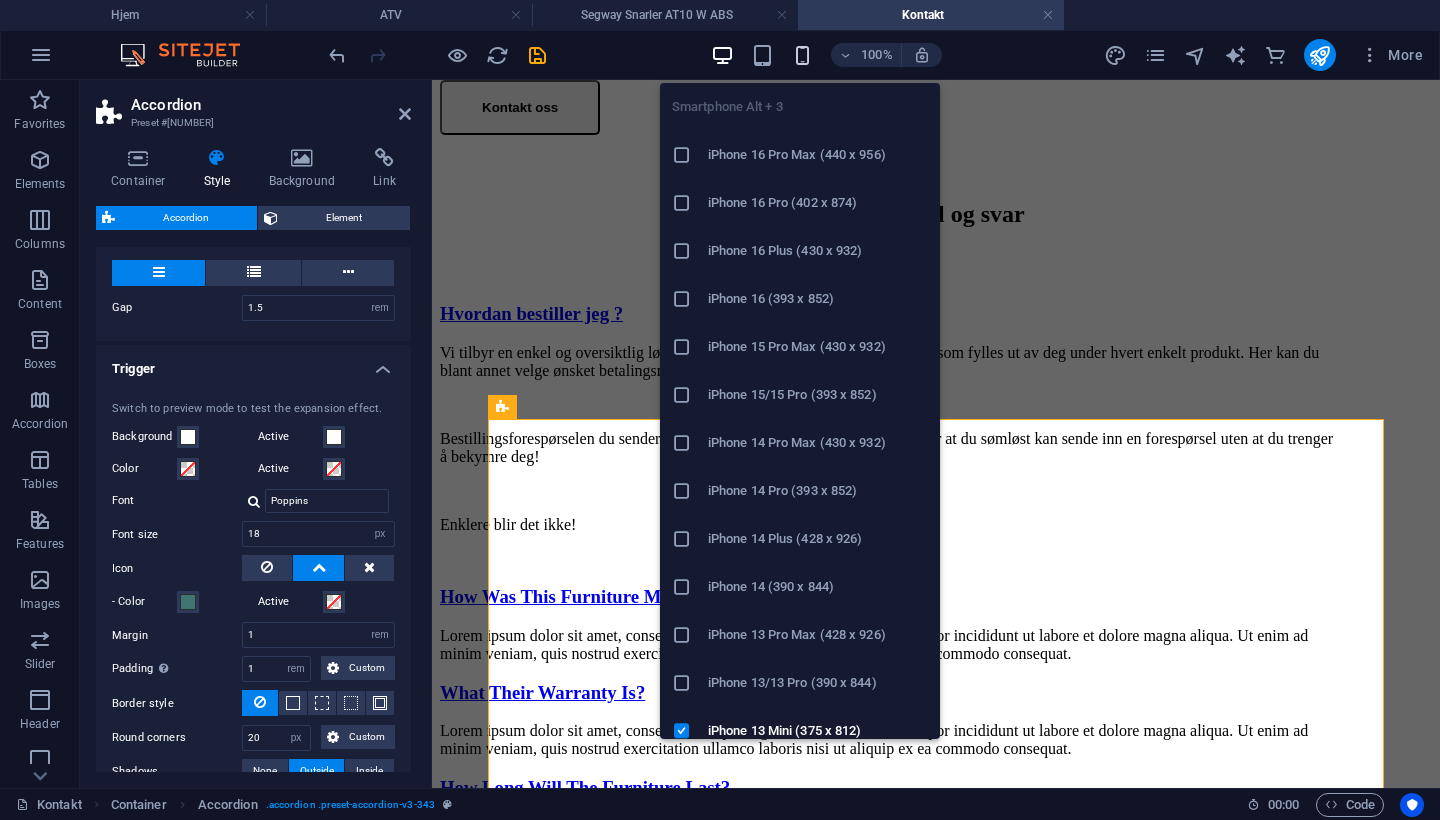 click at bounding box center [802, 55] 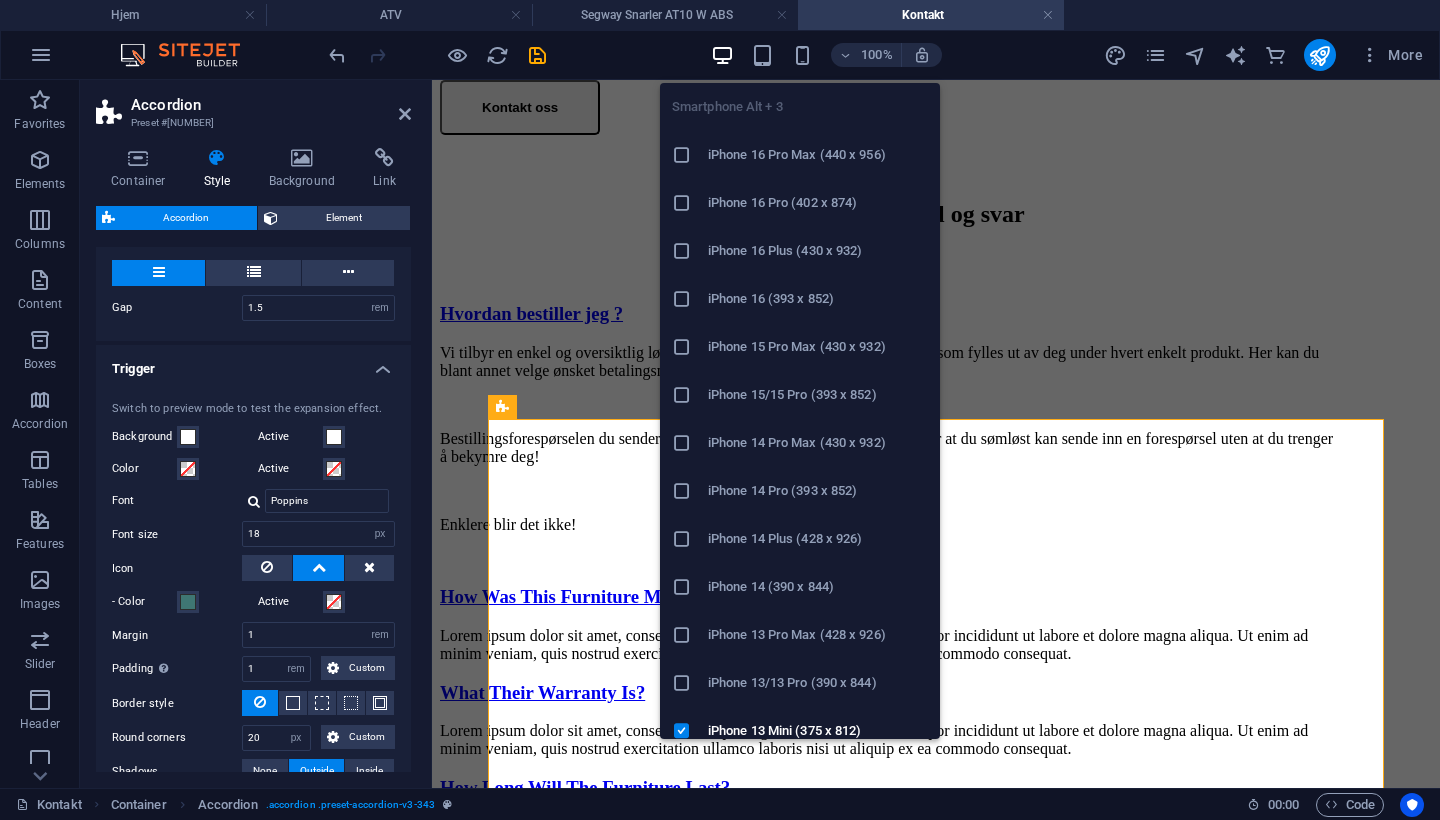 type 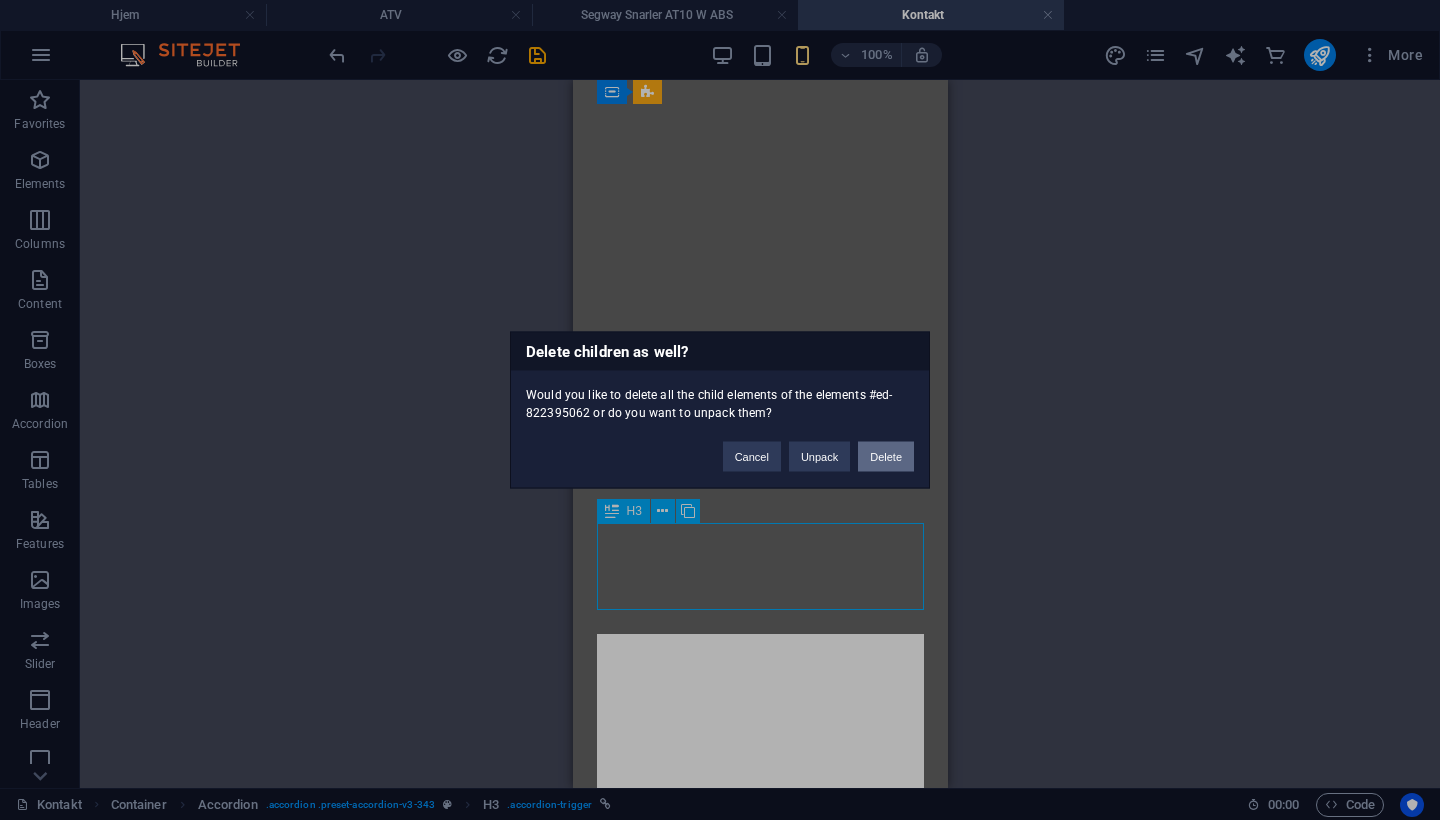 scroll, scrollTop: 0, scrollLeft: 0, axis: both 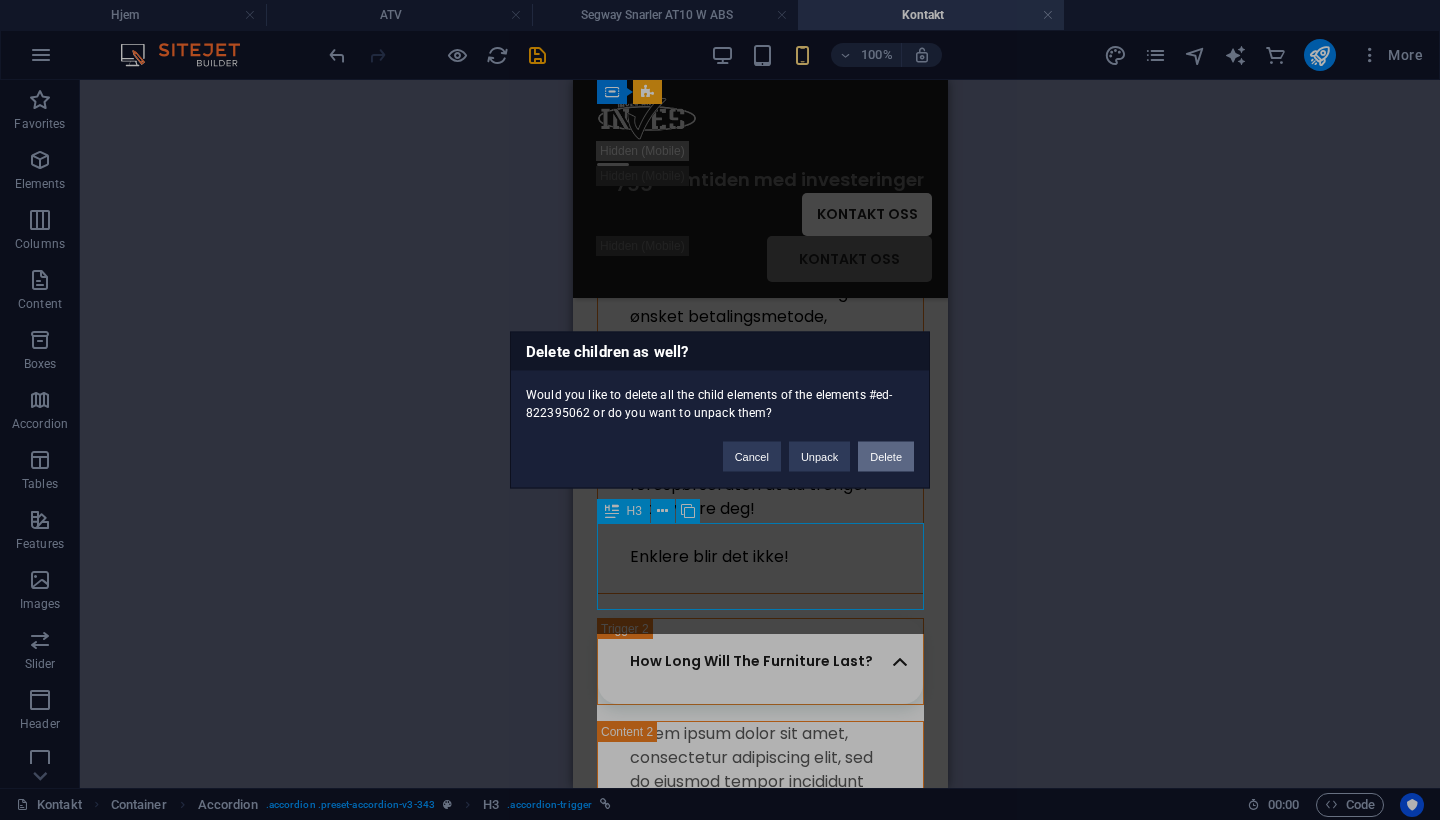 click on "Delete" at bounding box center [886, 457] 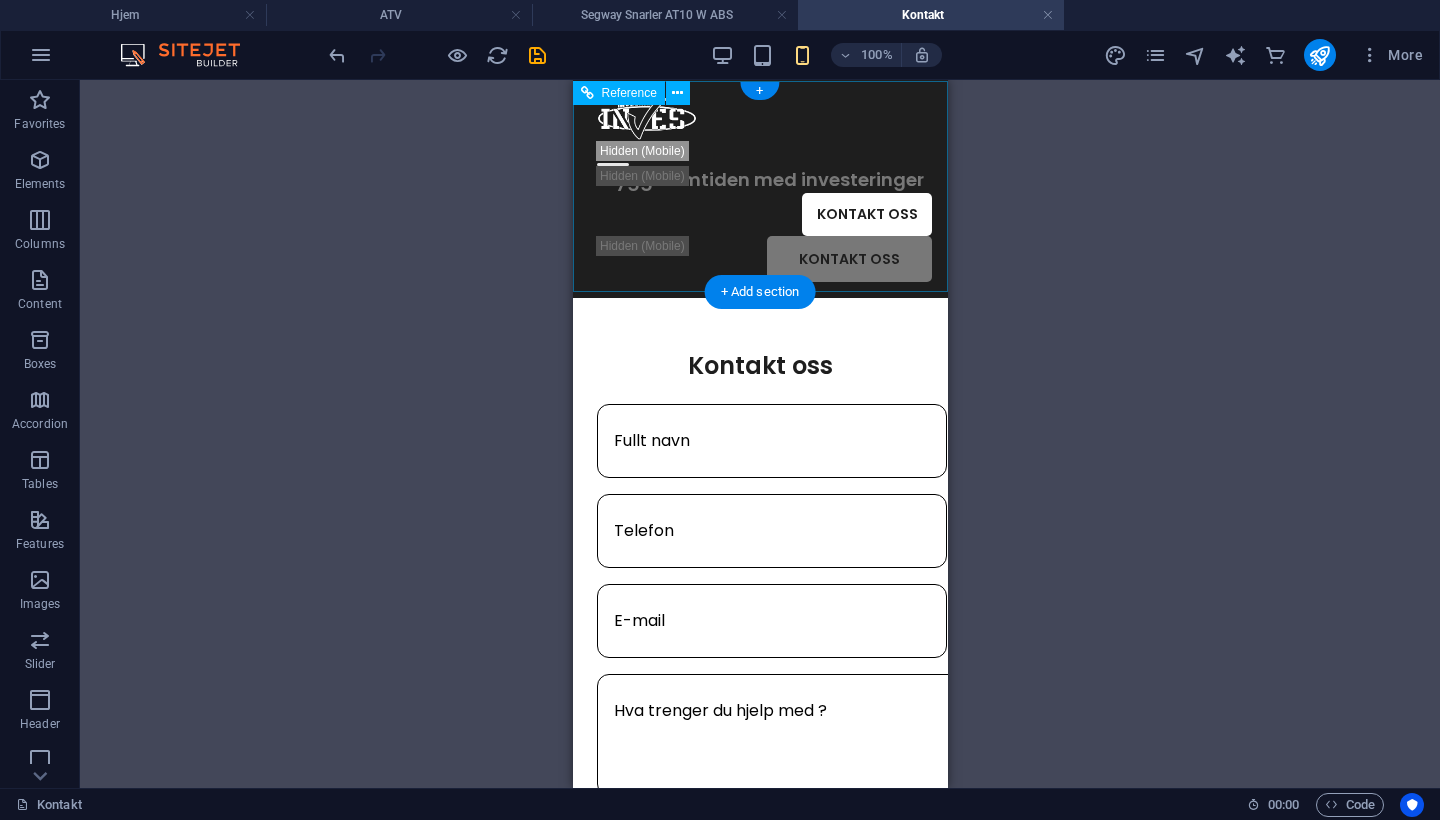 scroll, scrollTop: 0, scrollLeft: 0, axis: both 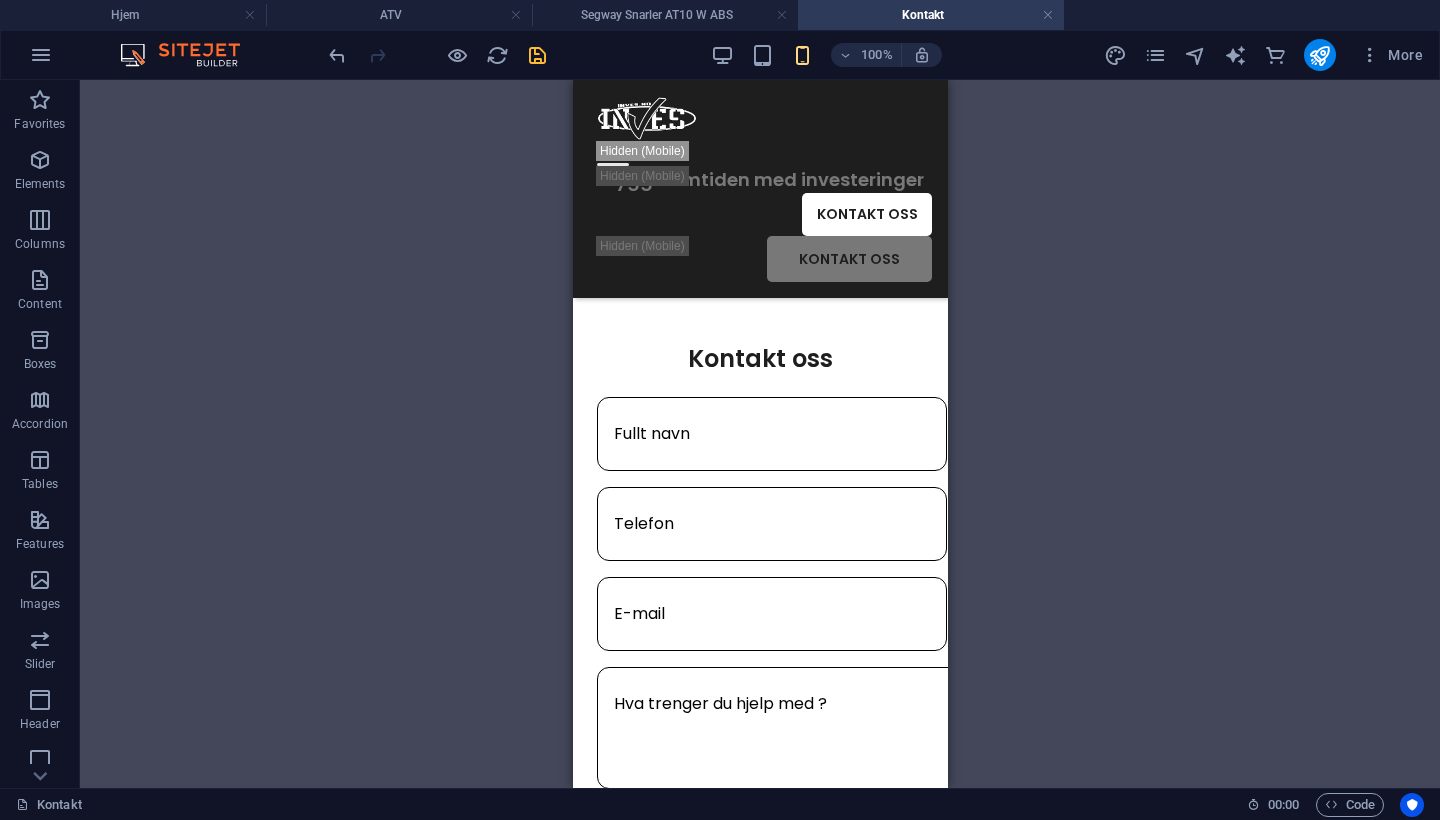 click at bounding box center (537, 55) 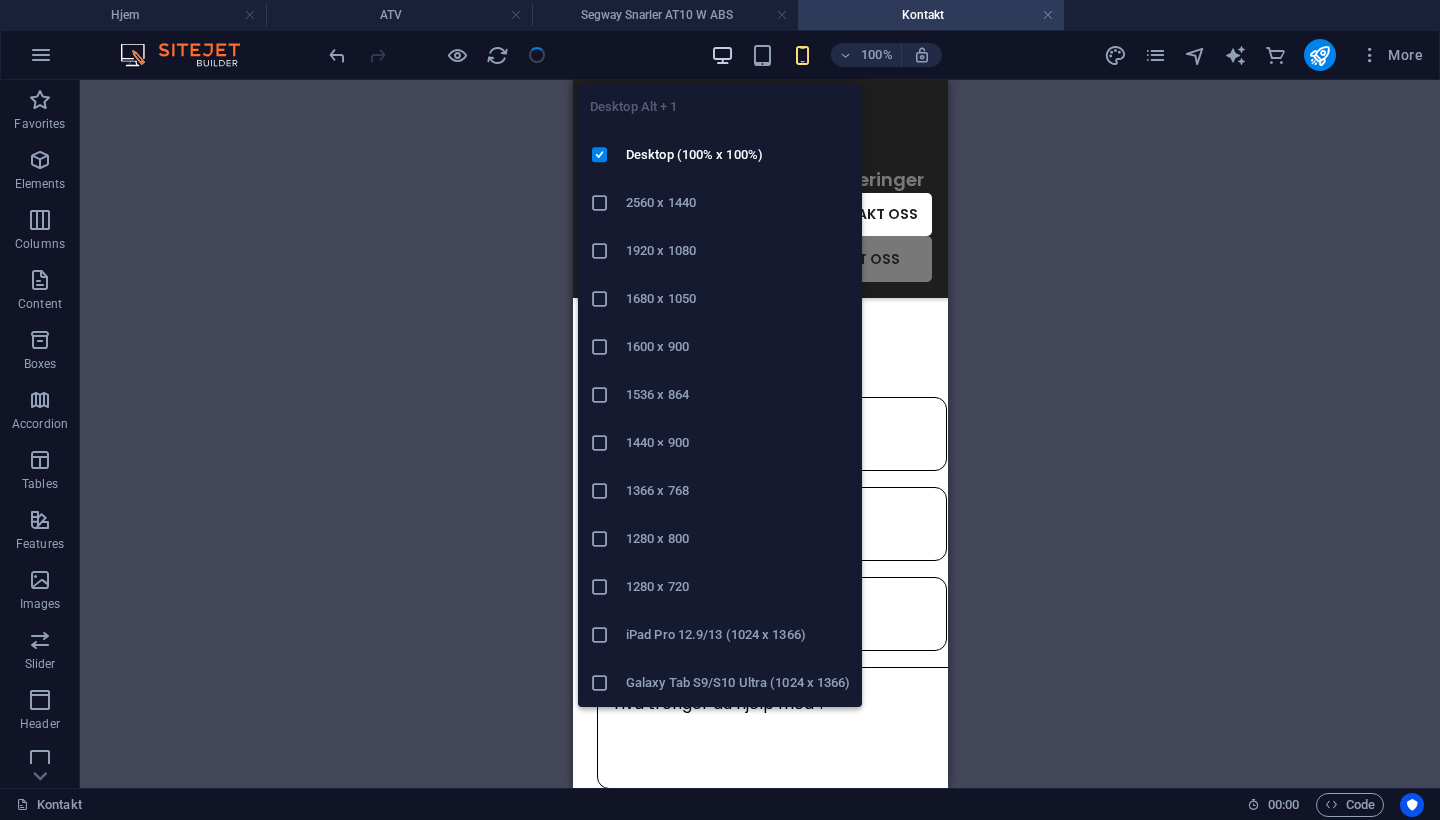 click at bounding box center [722, 55] 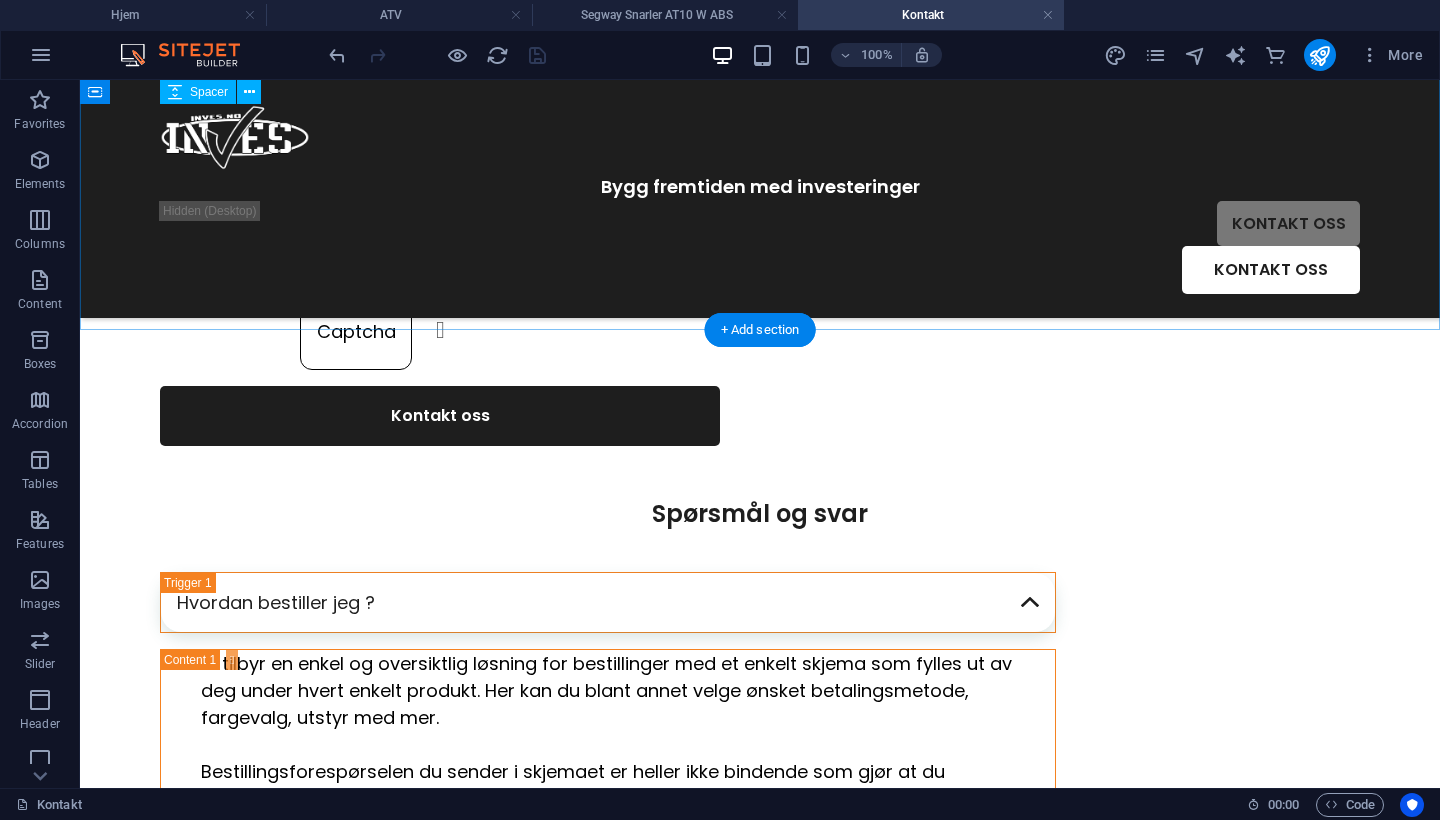 scroll, scrollTop: 533, scrollLeft: 0, axis: vertical 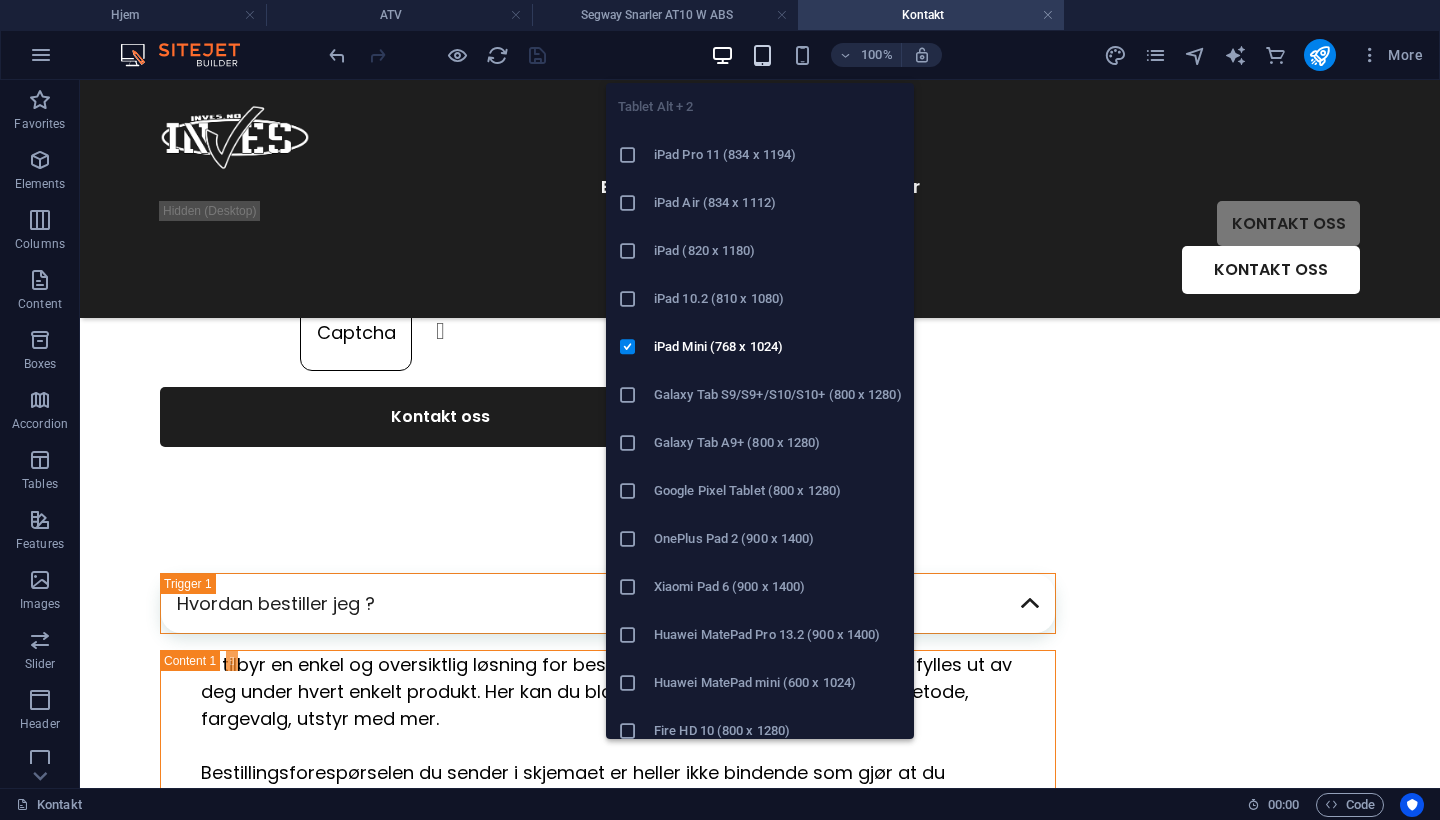 click at bounding box center [762, 55] 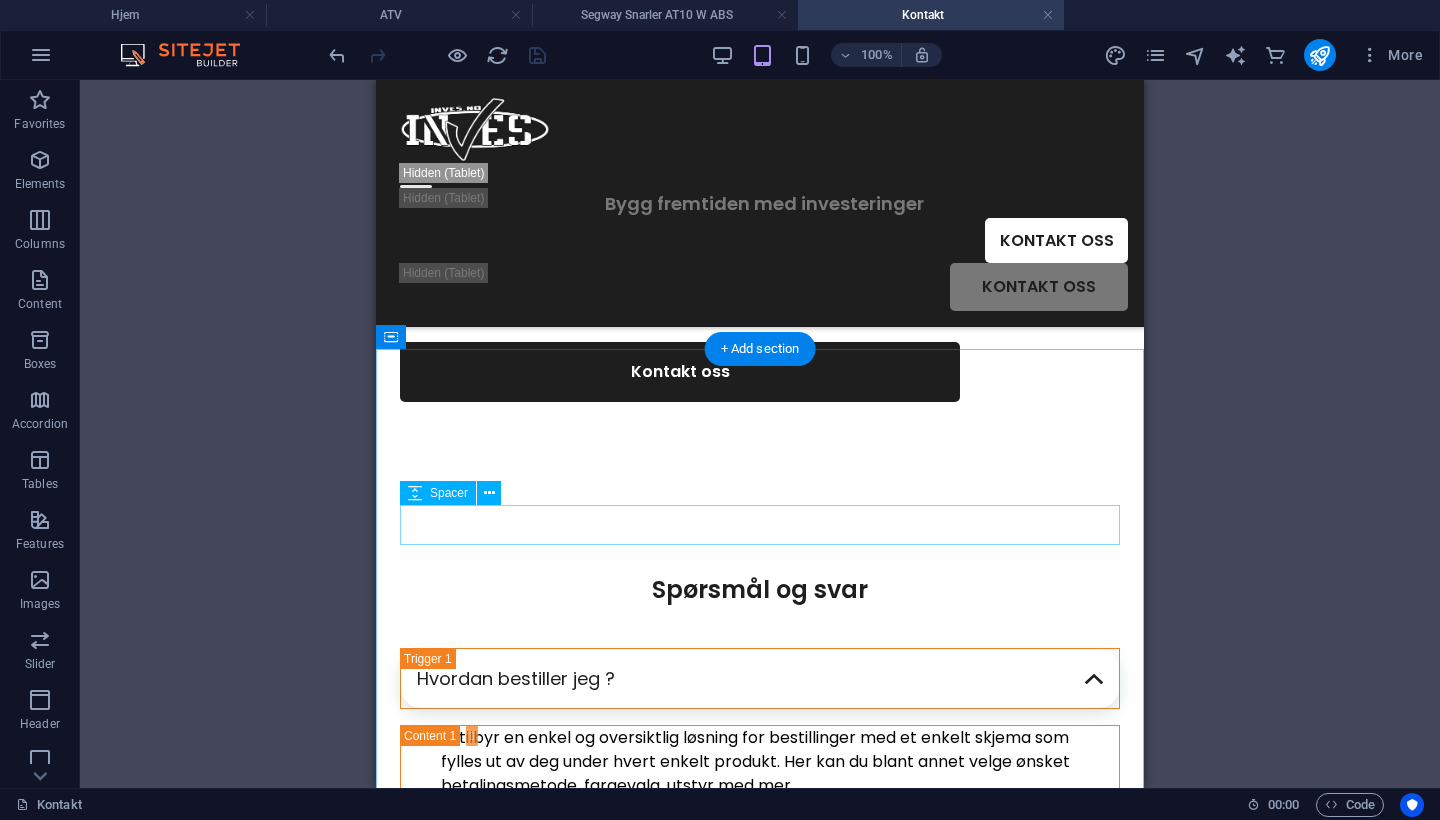 click at bounding box center [760, 628] 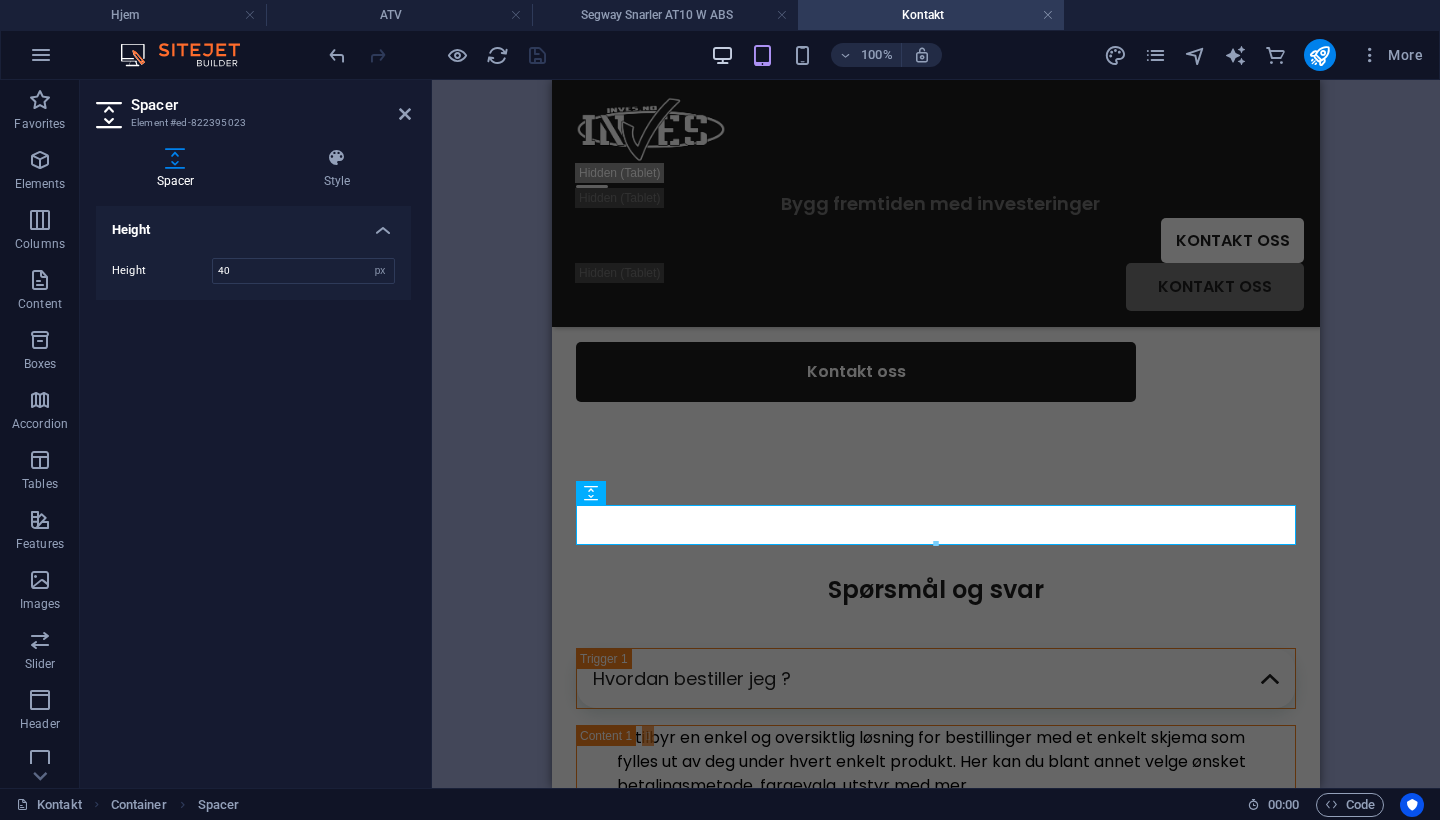 click at bounding box center [722, 55] 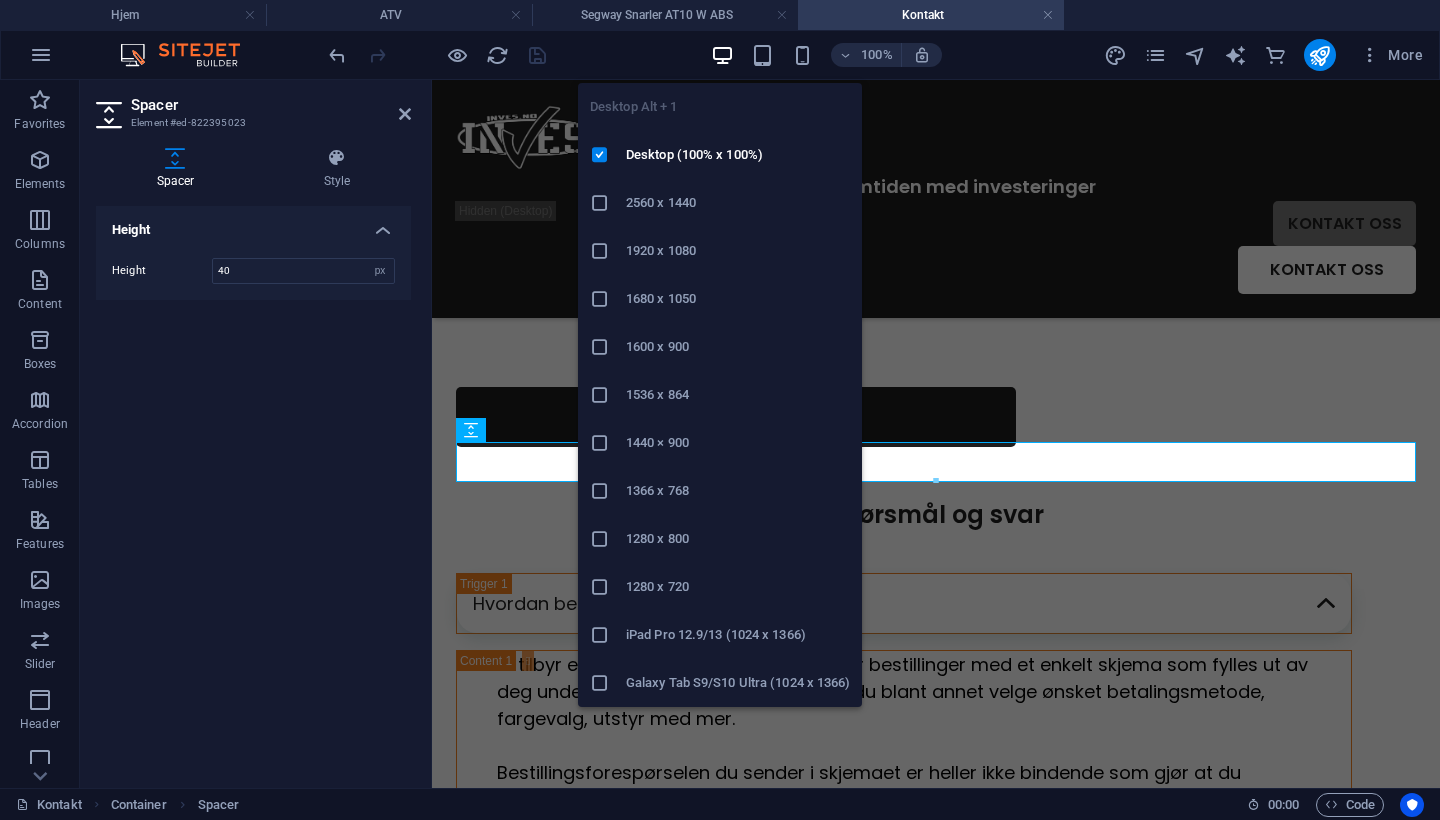scroll, scrollTop: 500, scrollLeft: 0, axis: vertical 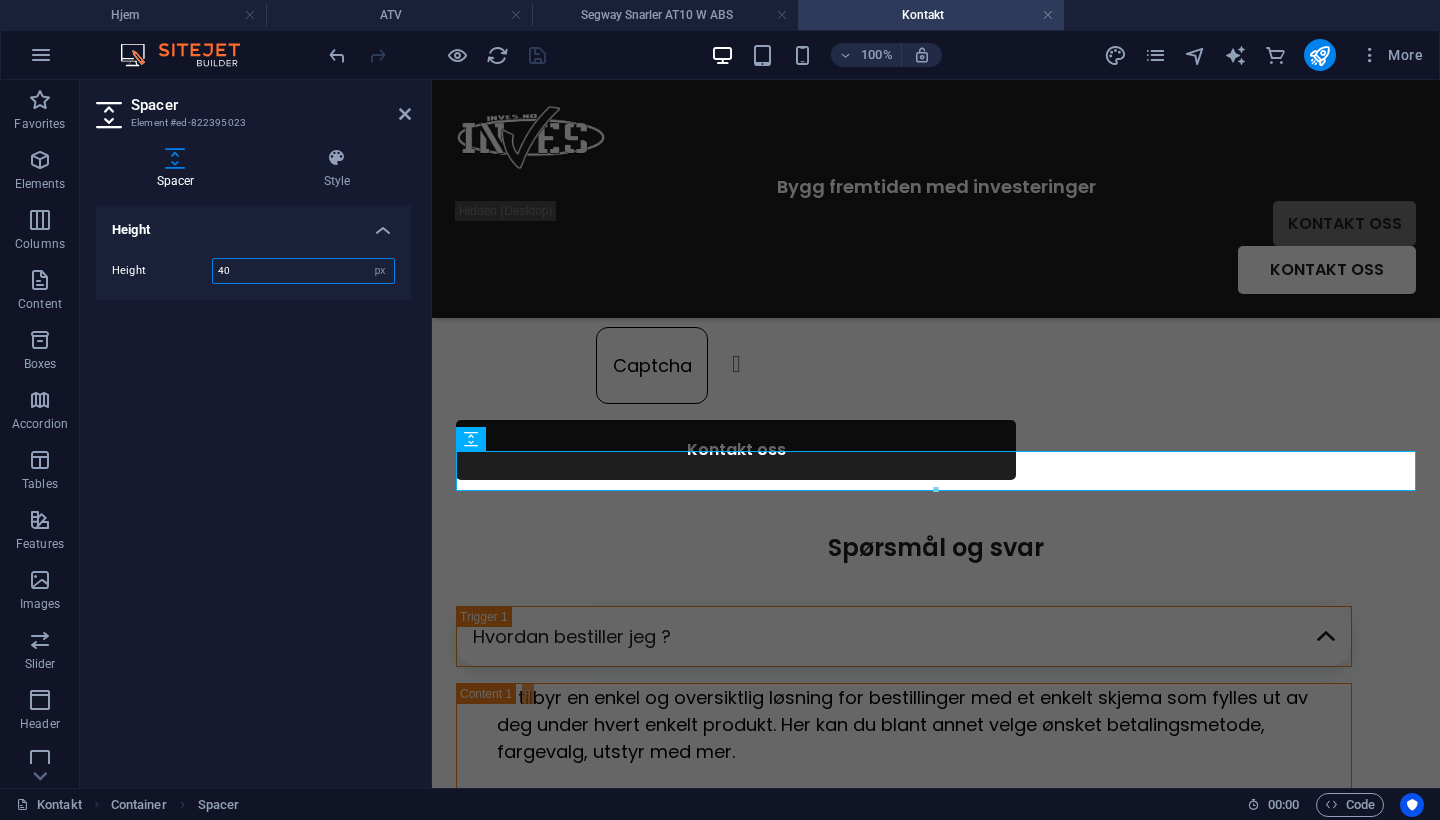 drag, startPoint x: 265, startPoint y: 265, endPoint x: 178, endPoint y: 264, distance: 87.005745 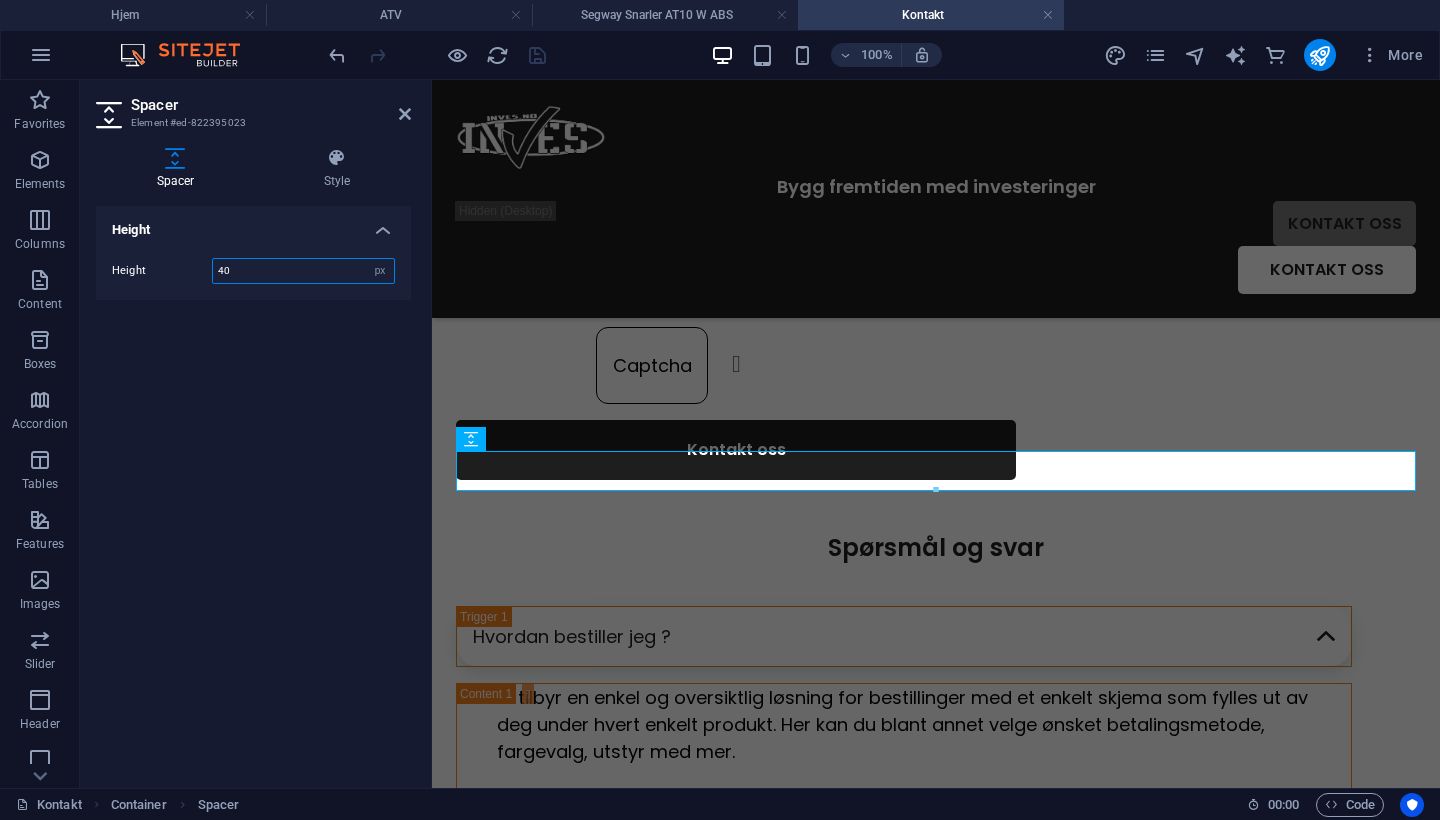 click on "Height 40 px rem vh vw" at bounding box center (253, 271) 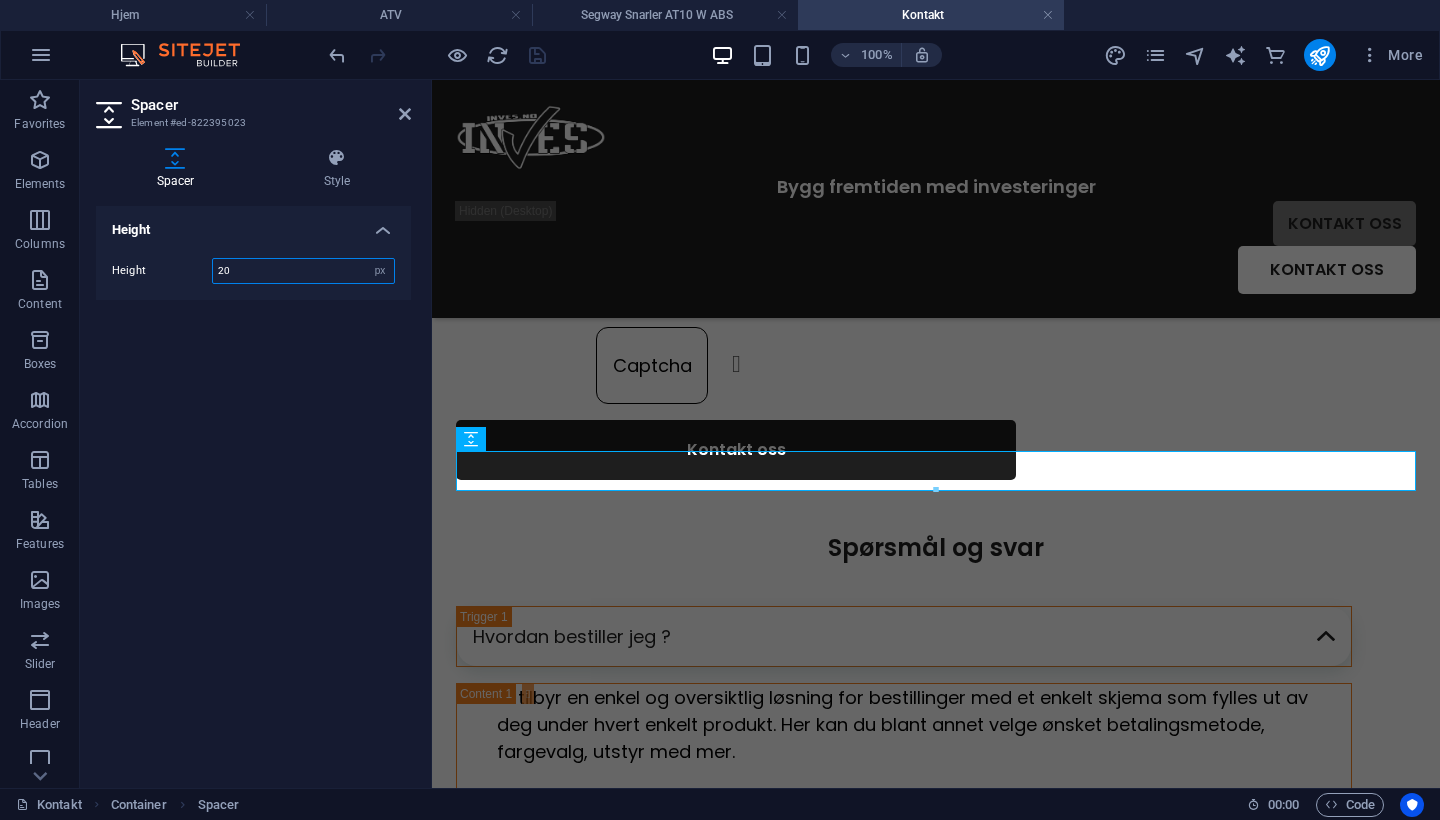 type on "20" 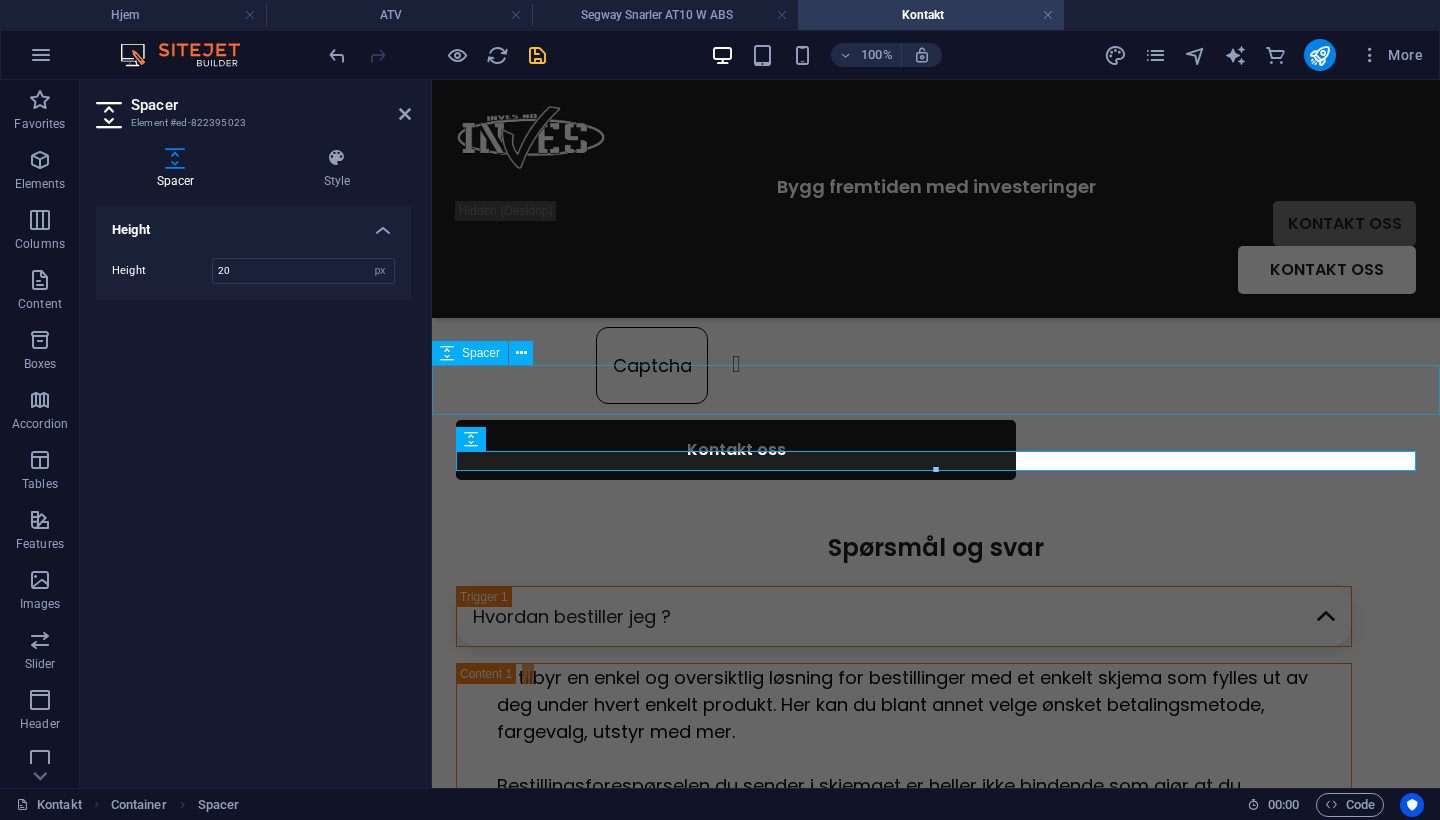click at bounding box center (936, 505) 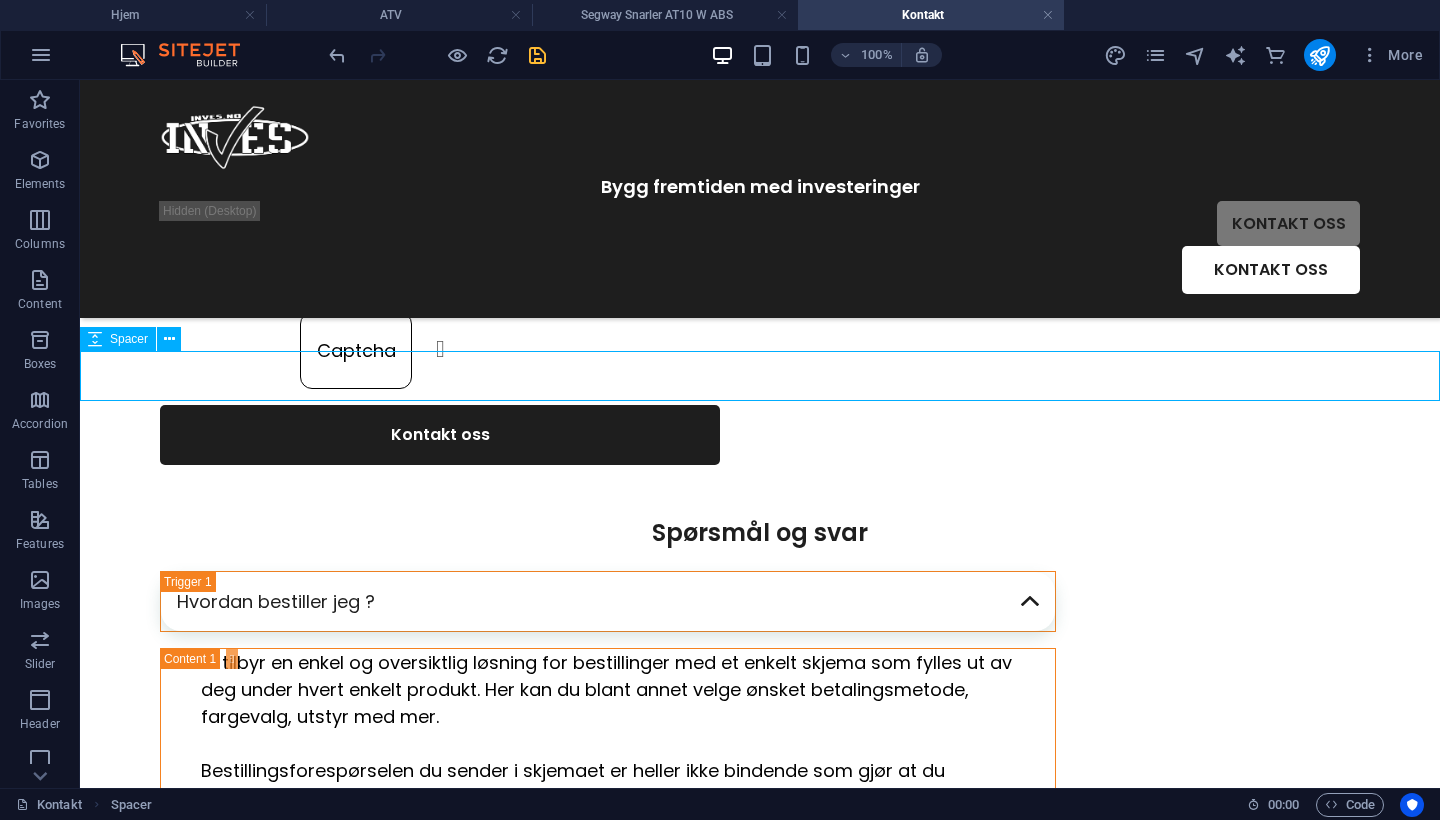 scroll, scrollTop: 513, scrollLeft: 0, axis: vertical 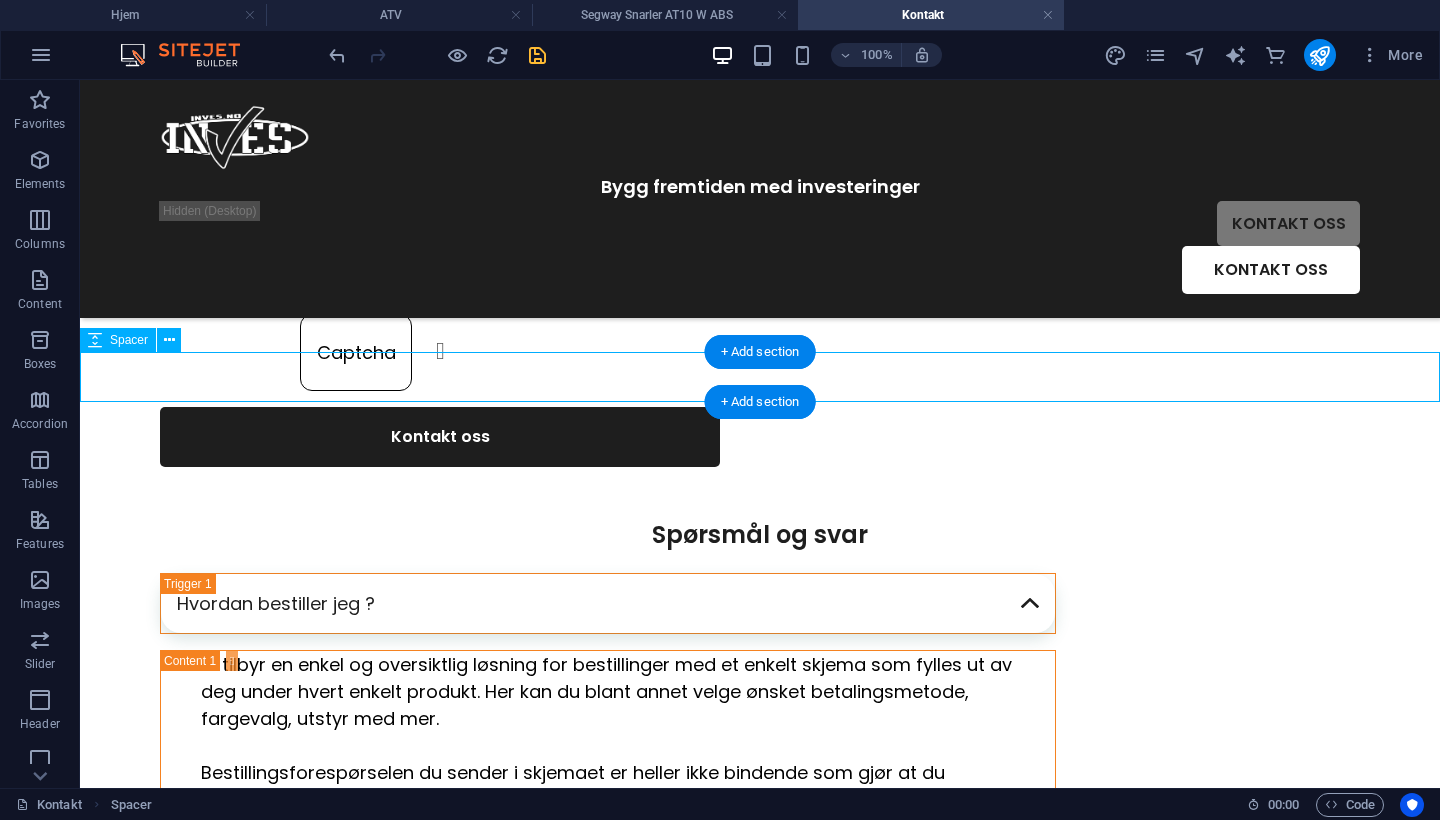 click at bounding box center [760, 492] 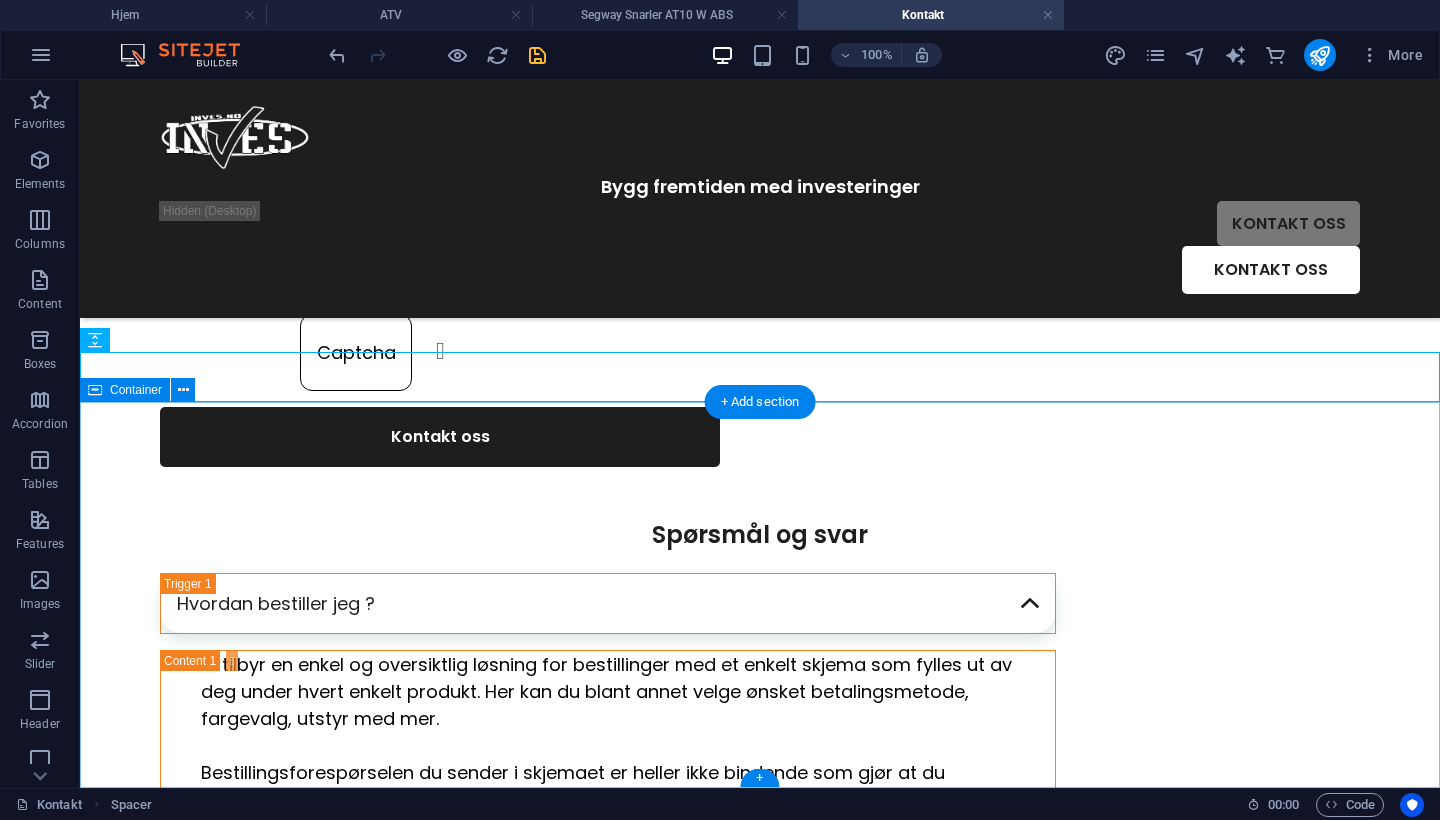 click on "Spørsmål og svar Hvordan bestiller jeg ? Vi tilbyr en enkel og oversiktlig løsning for bestillinger med et enkelt skjema som fylles ut av deg under hvert enkelt produkt. Her kan du blant annet velge ønsket betalingsmetode, fargevalg, utstyr med mer.  Bestillingsforespørselen du sender i skjemaet er heller ikke bindende som gjør at du sømløst kan sende inn en forespørsel uten at du trenger å bekymre deg! Enklere blir det ikke!" at bounding box center [760, 706] 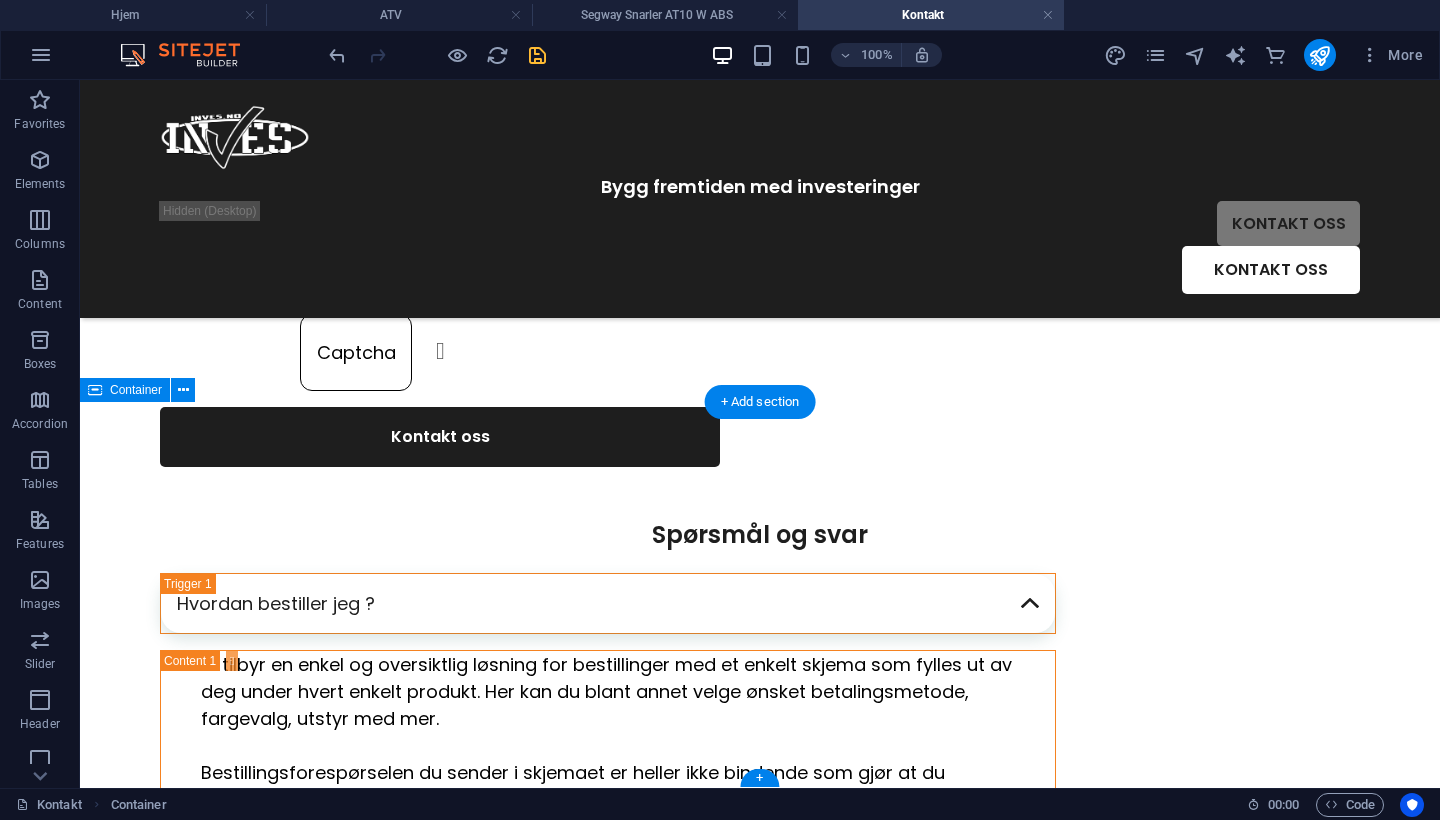scroll, scrollTop: 563, scrollLeft: 0, axis: vertical 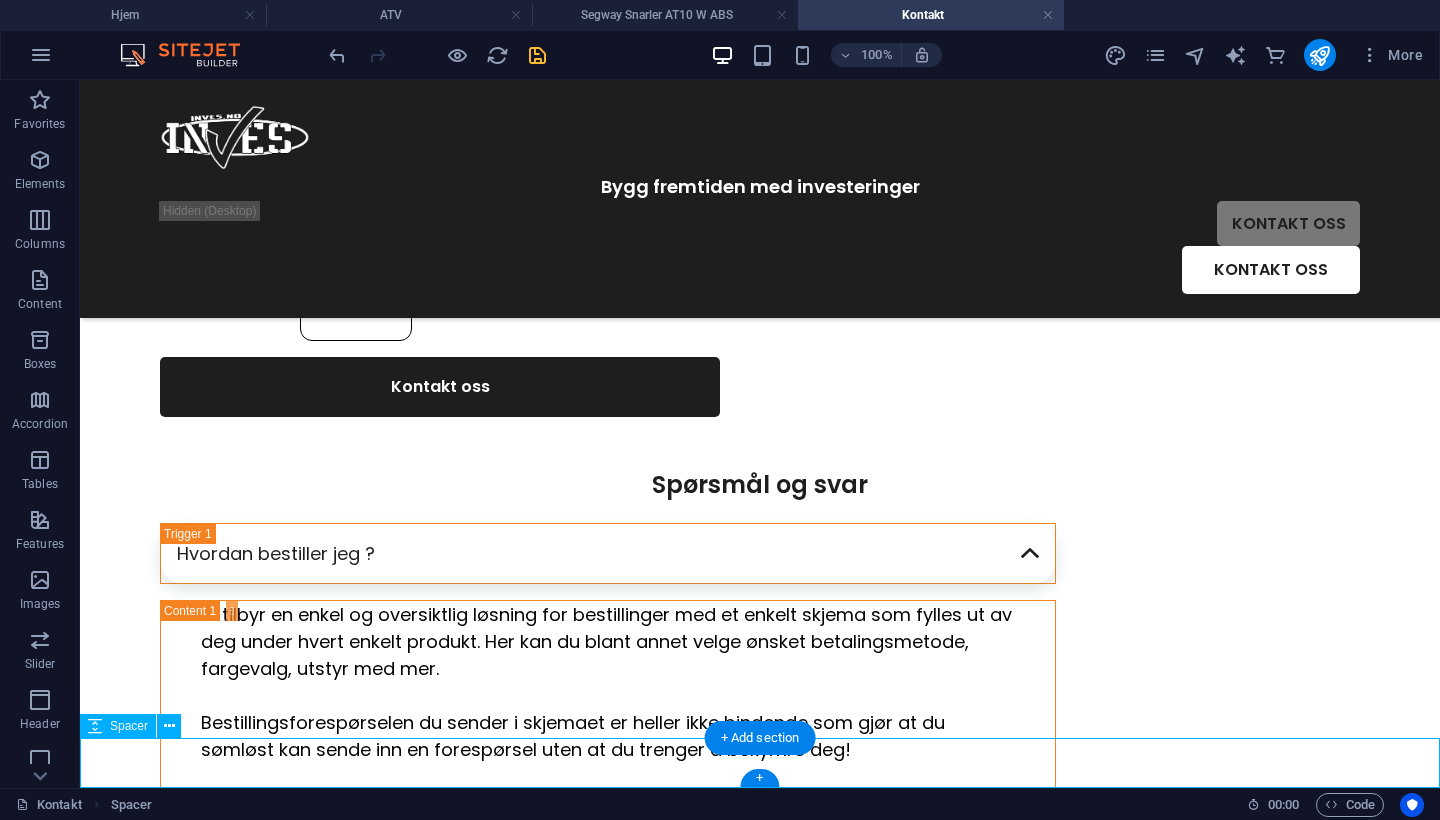 click at bounding box center [760, 870] 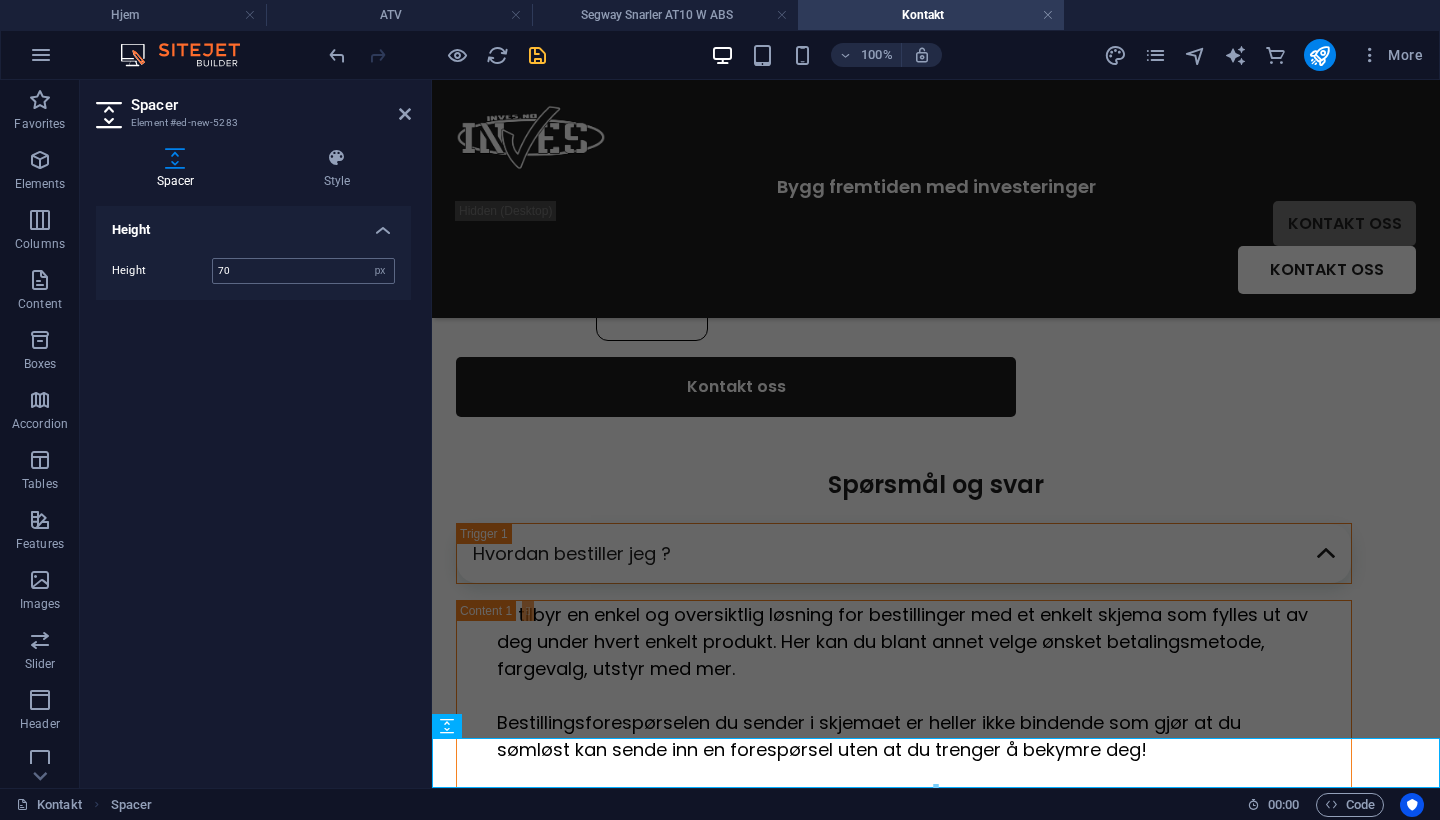 type on "70" 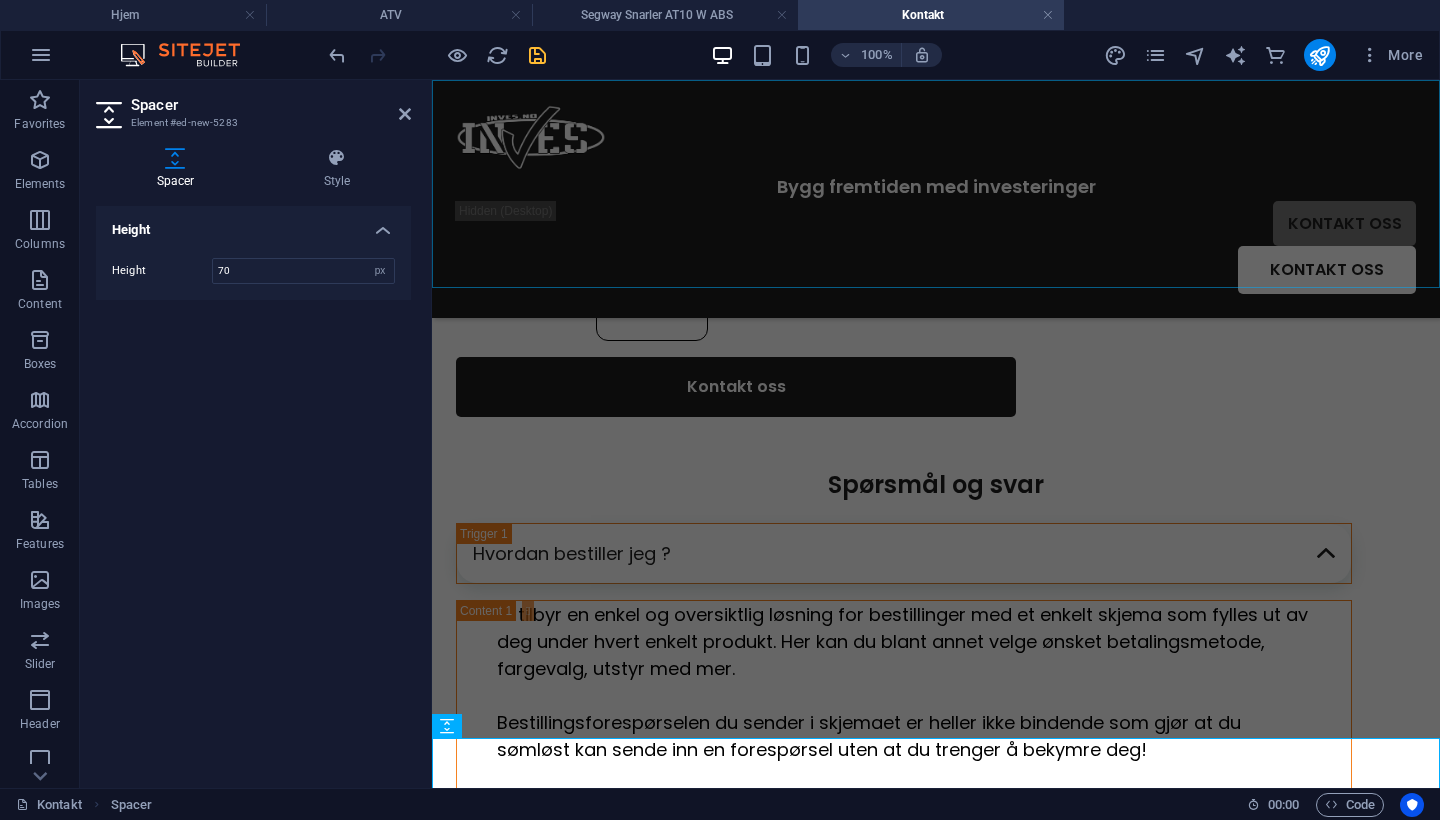 click at bounding box center [936, 442] 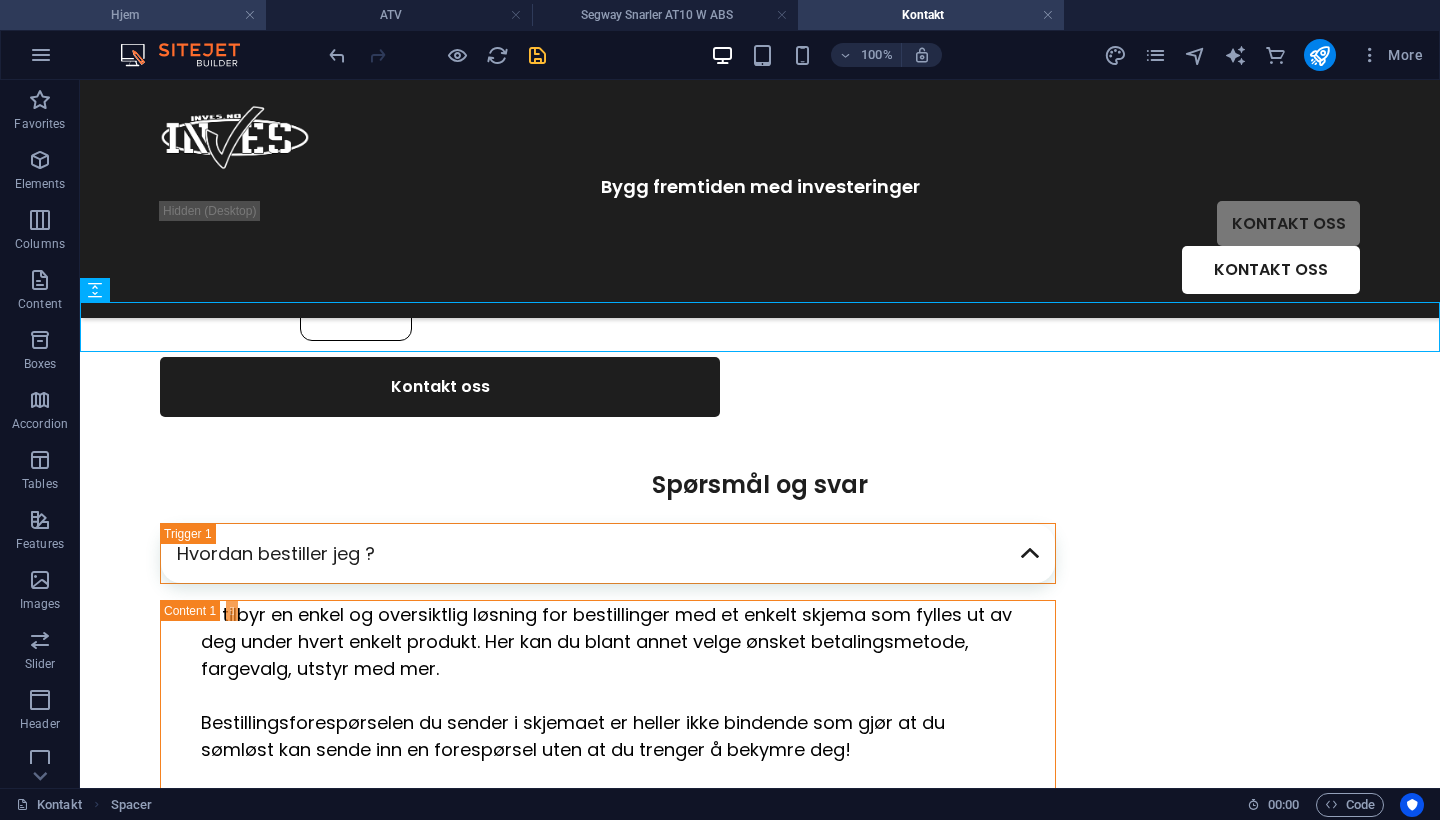 click on "Hjem" at bounding box center [133, 15] 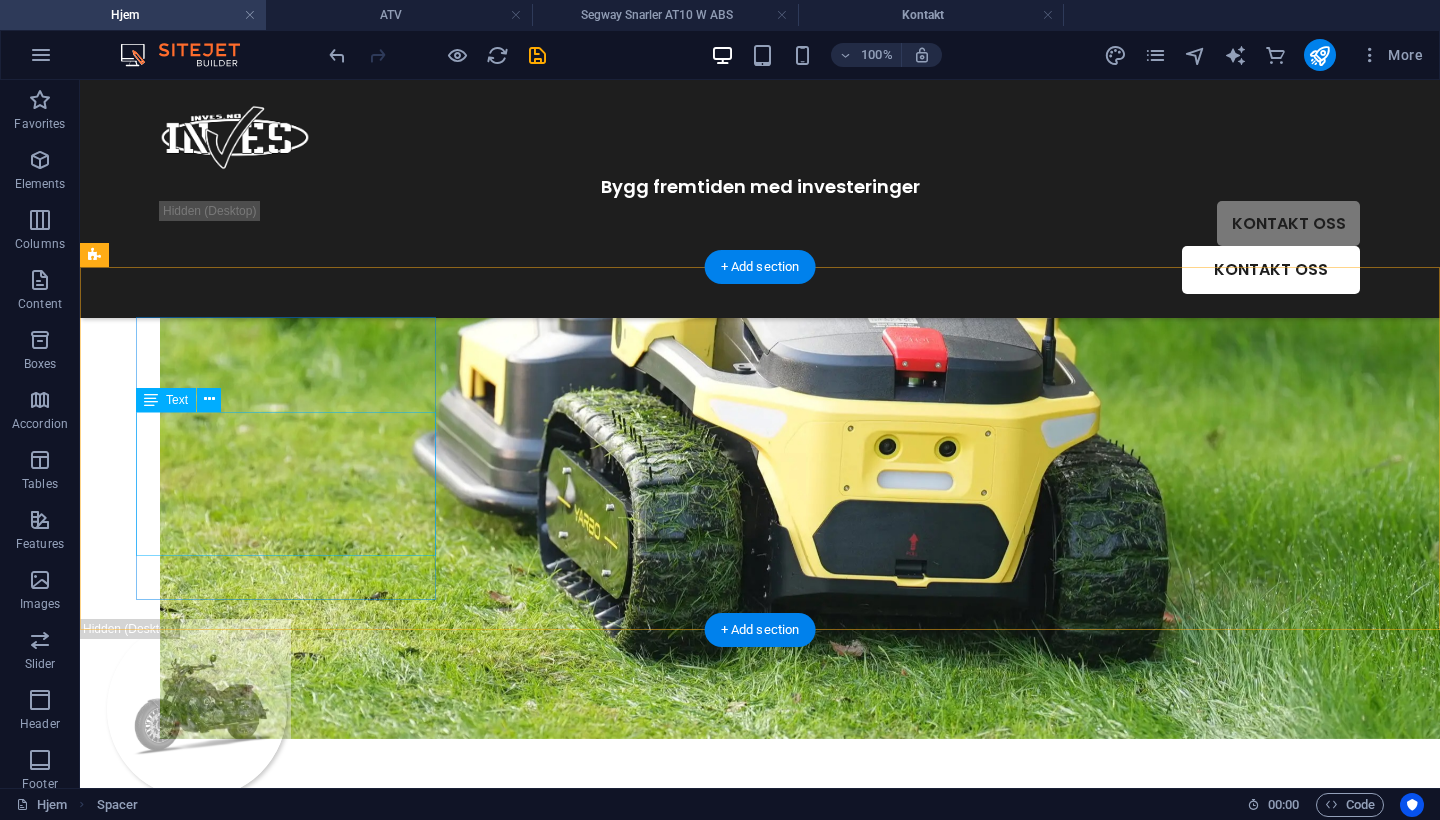 scroll, scrollTop: 4684, scrollLeft: 0, axis: vertical 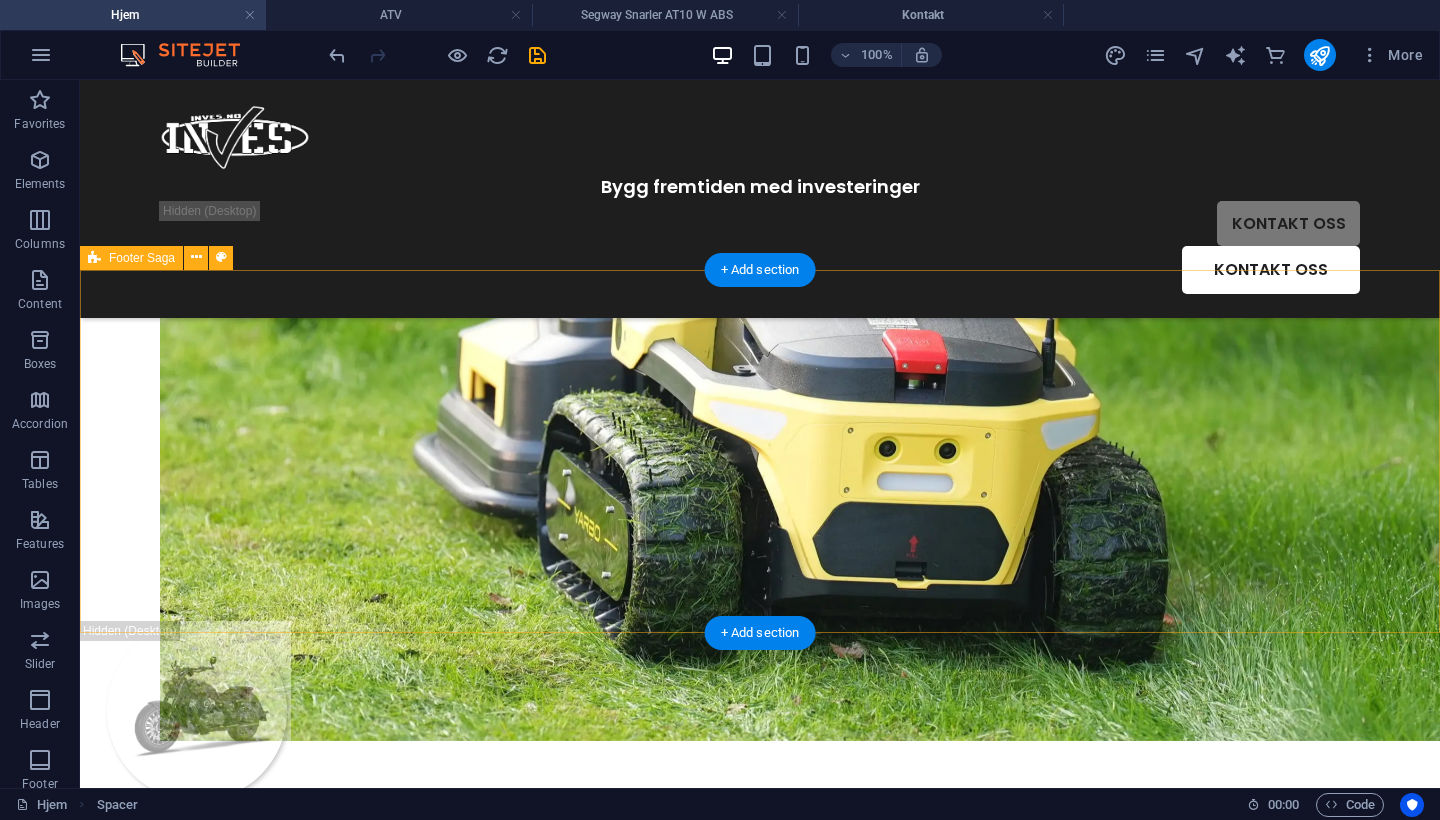 click on "(+47) 911 67 310       kontakt@inves.no      org.nr. 000 000 000      Isebakkeveien 79B, Halden Få veibeskrivelse      Informasjon Helse Garanti Prosjekter Kjøpsvilkår Kontakt oss Utleie/booking Betalingsløsninger Personvernserklæring Kategorier ATV UTV SSV Yarbo Moped Gokart Sparkesykkel Sosiale medier Facebook Instagram Linkedin Youtube" at bounding box center (760, 7668) 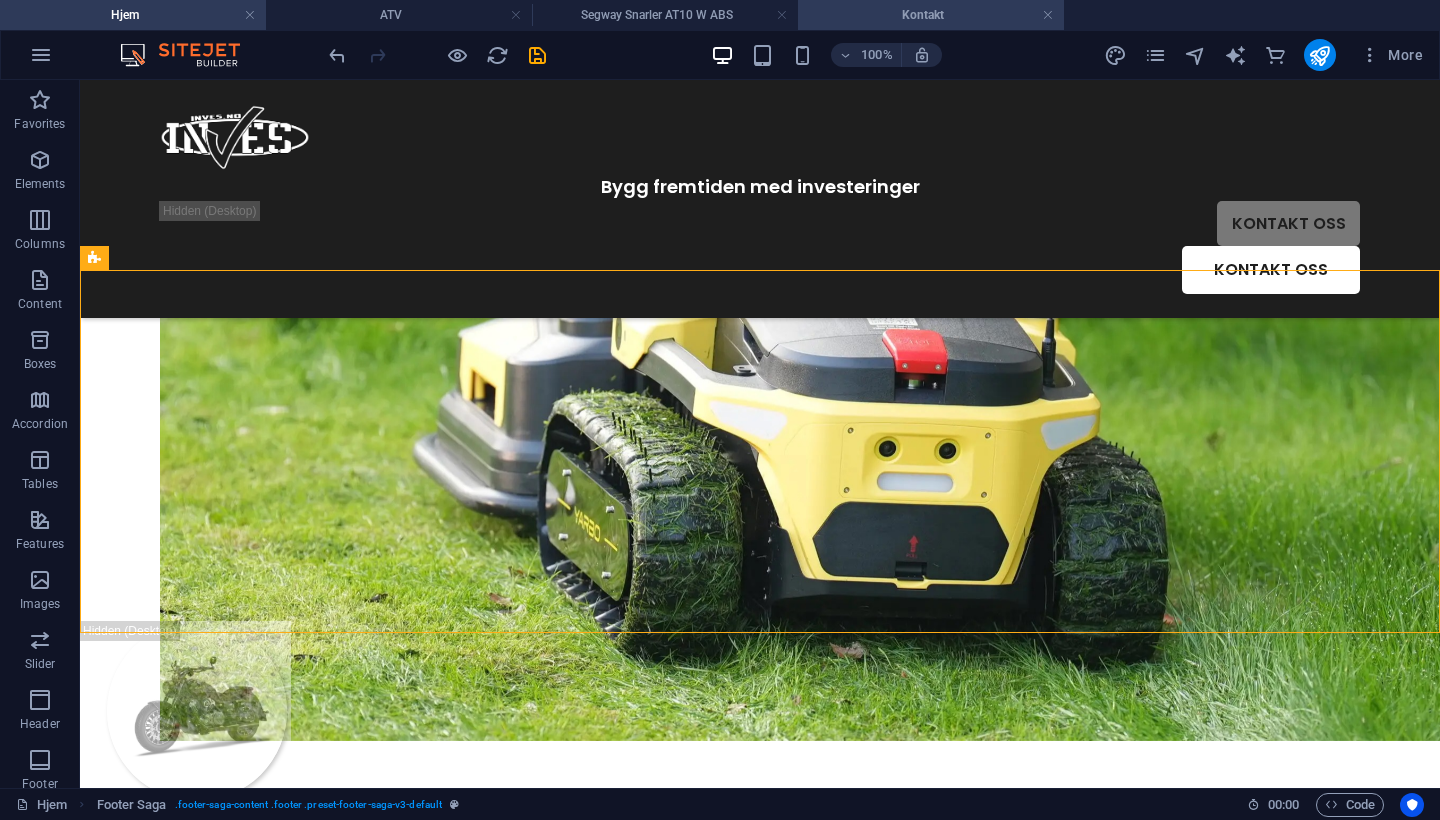 click on "Kontakt" at bounding box center [931, 15] 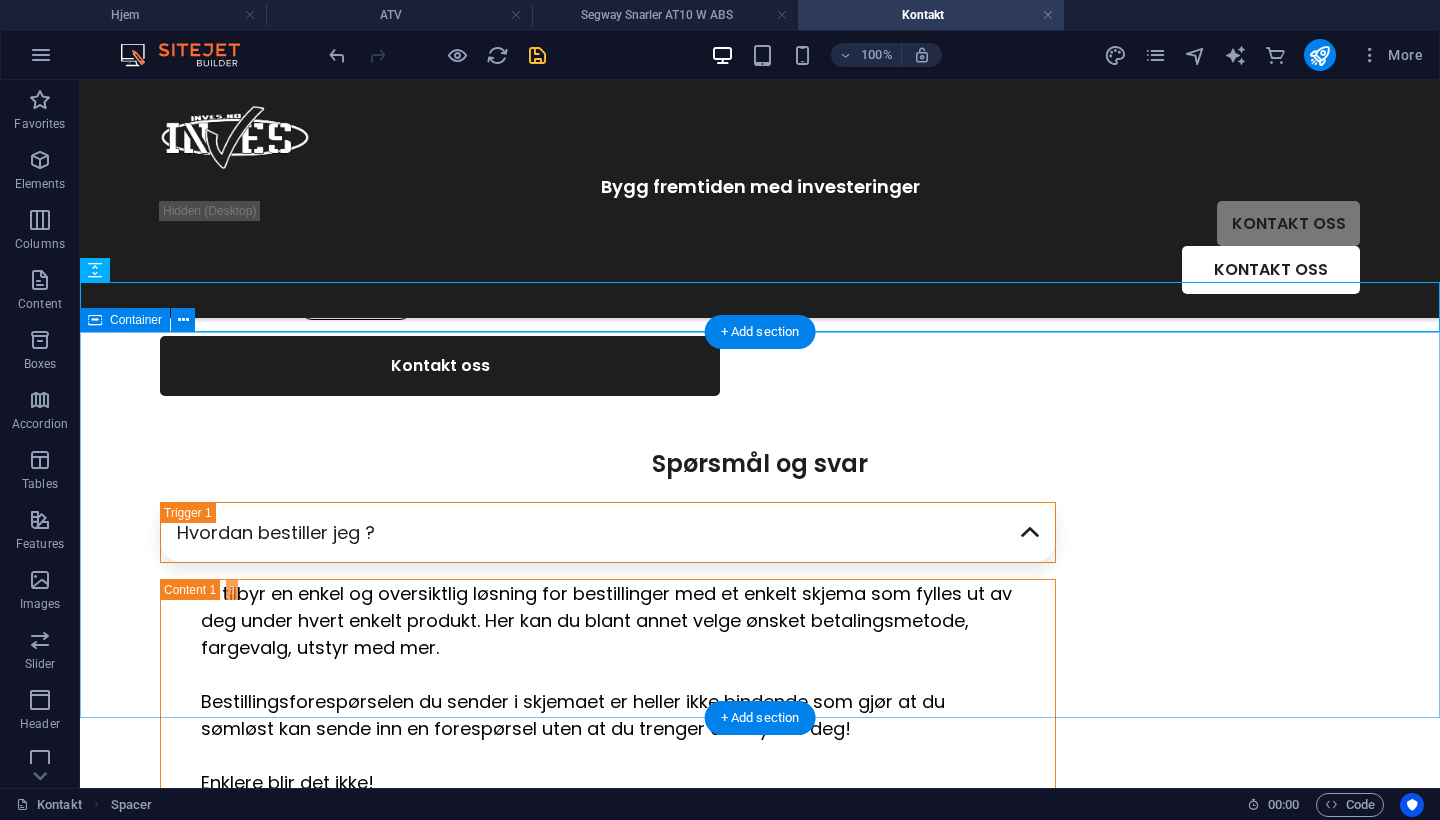 scroll, scrollTop: 583, scrollLeft: 0, axis: vertical 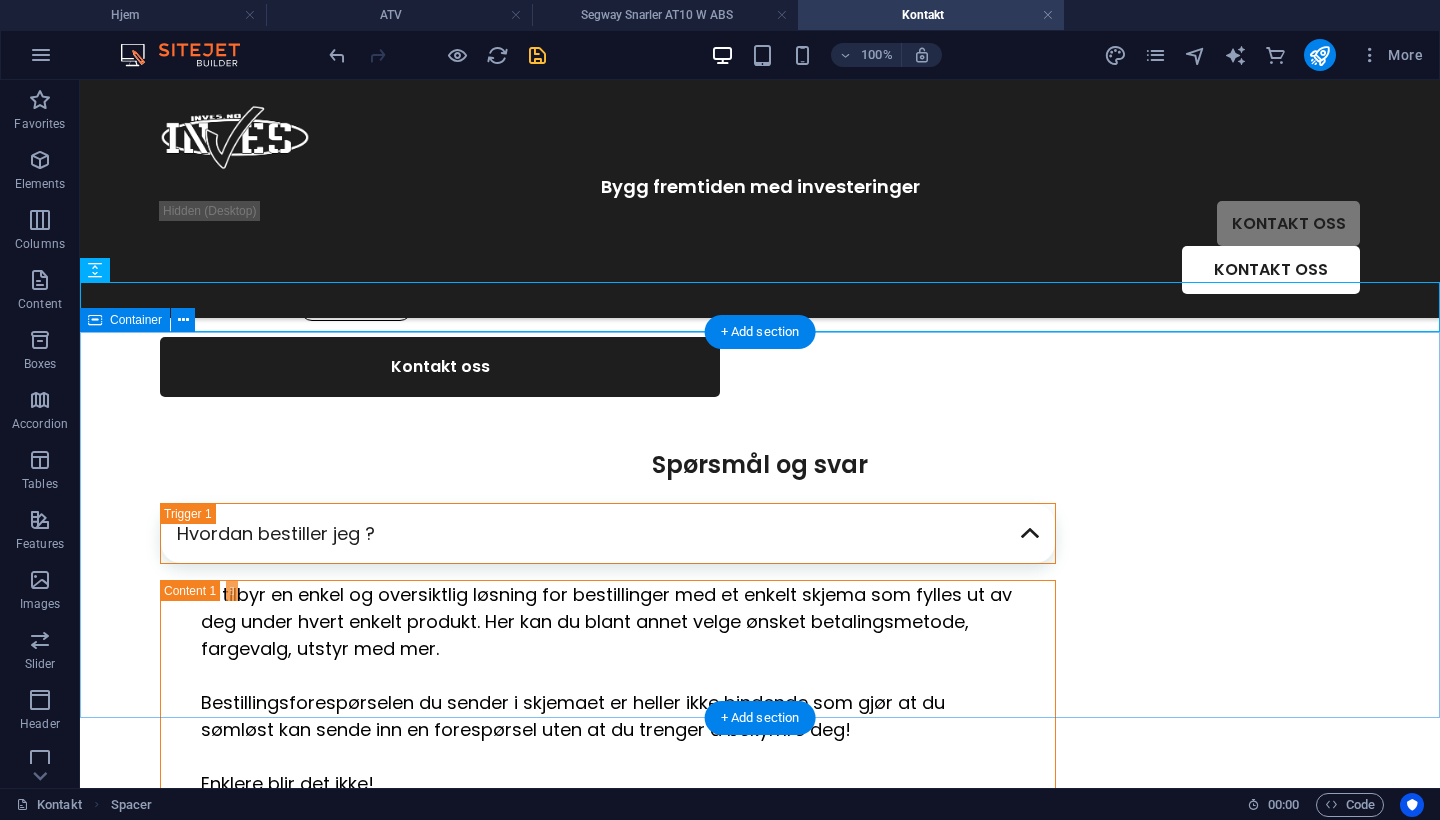click on "Spørsmål og svar Hvordan bestiller jeg ? Vi tilbyr en enkel og oversiktlig løsning for bestillinger med et enkelt skjema som fylles ut av deg under hvert enkelt produkt. Her kan du blant annet velge ønsket betalingsmetode, fargevalg, utstyr med mer.  Bestillingsforespørselen du sender i skjemaet er heller ikke bindende som gjør at du sømløst kan sende inn en forespørsel uten at du trenger å bekymre deg! Enklere blir det ikke!" at bounding box center (760, 636) 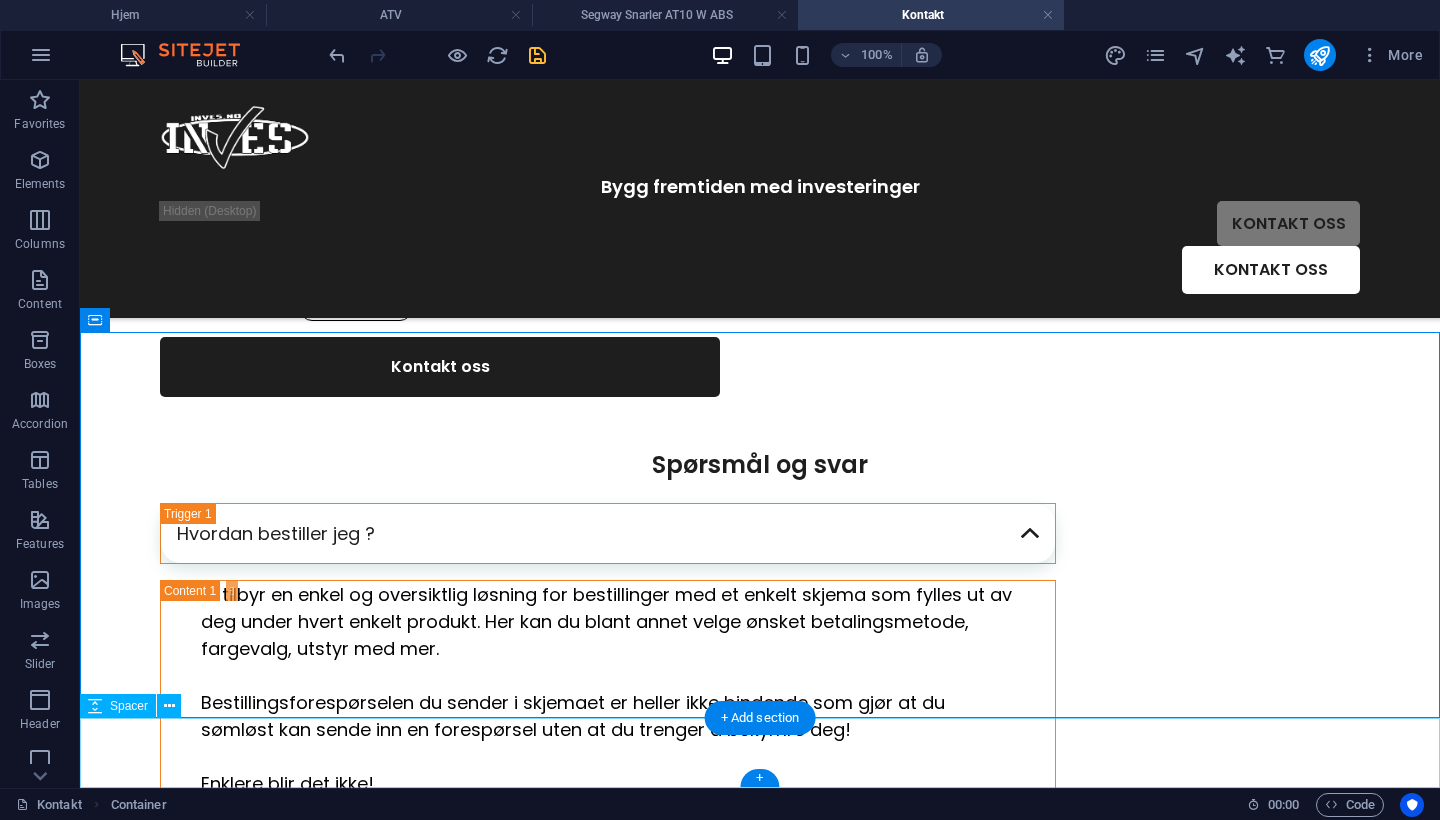 click at bounding box center (760, 860) 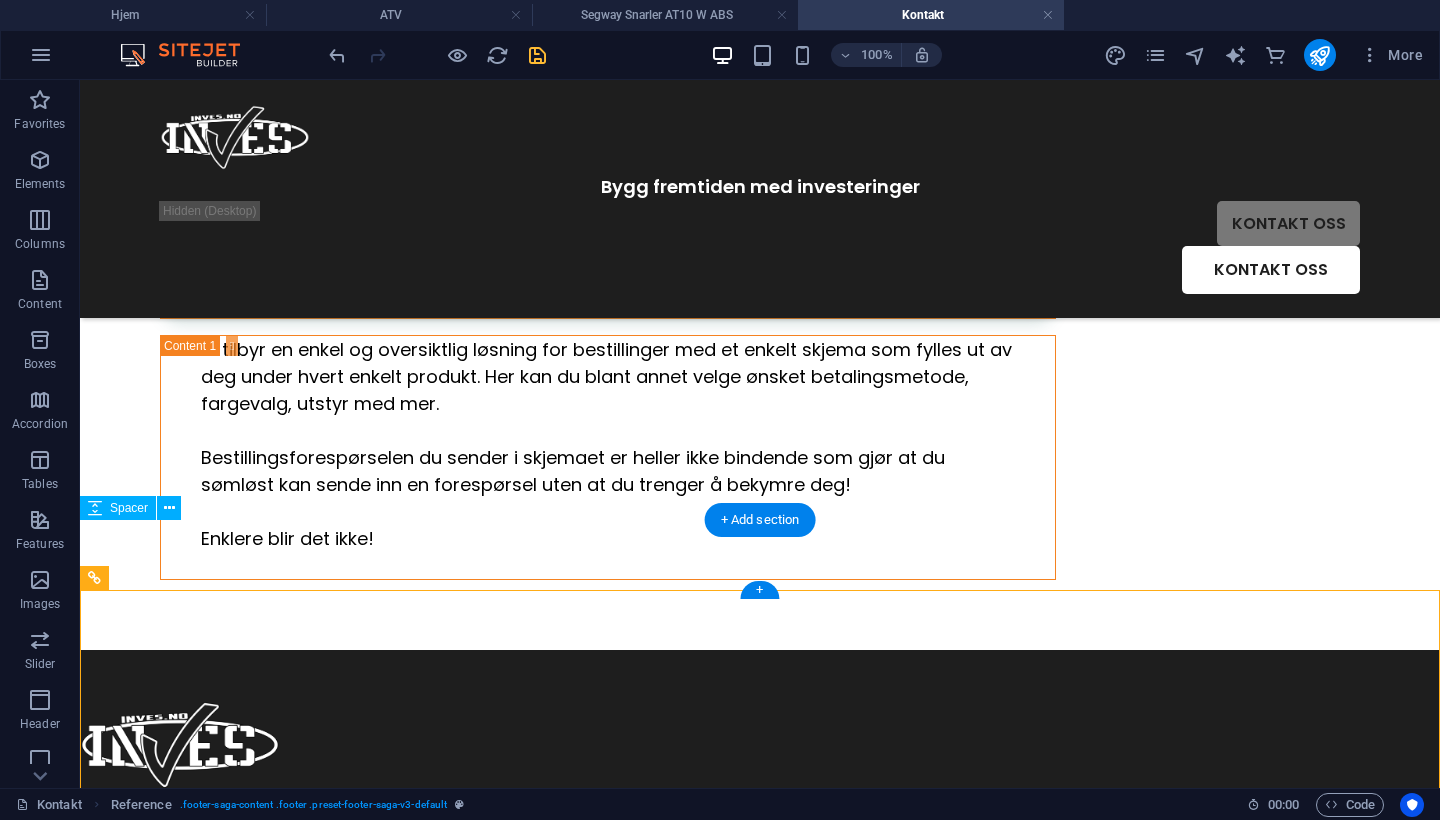 scroll, scrollTop: 946, scrollLeft: 0, axis: vertical 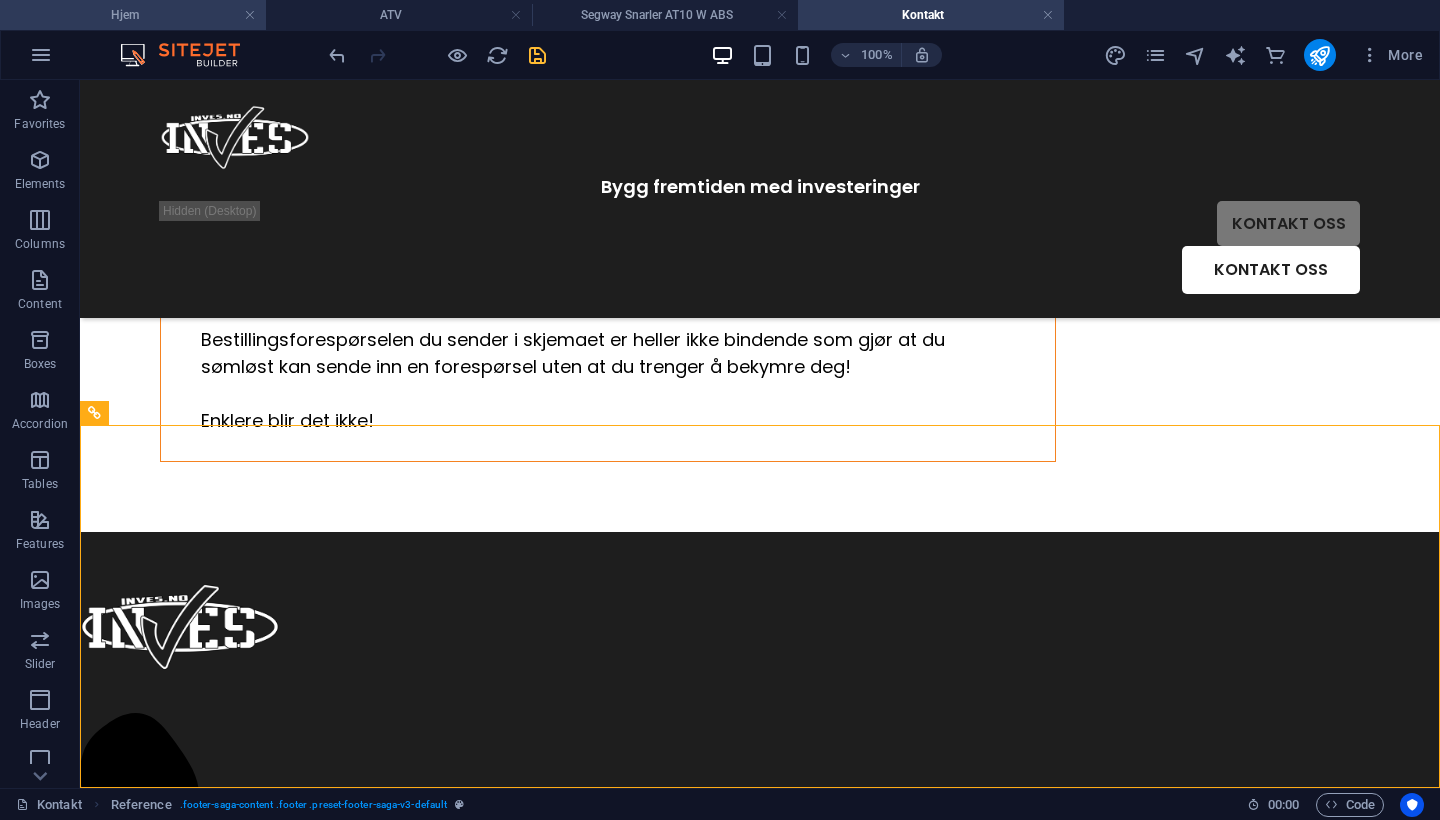 click on "Hjem" at bounding box center [133, 15] 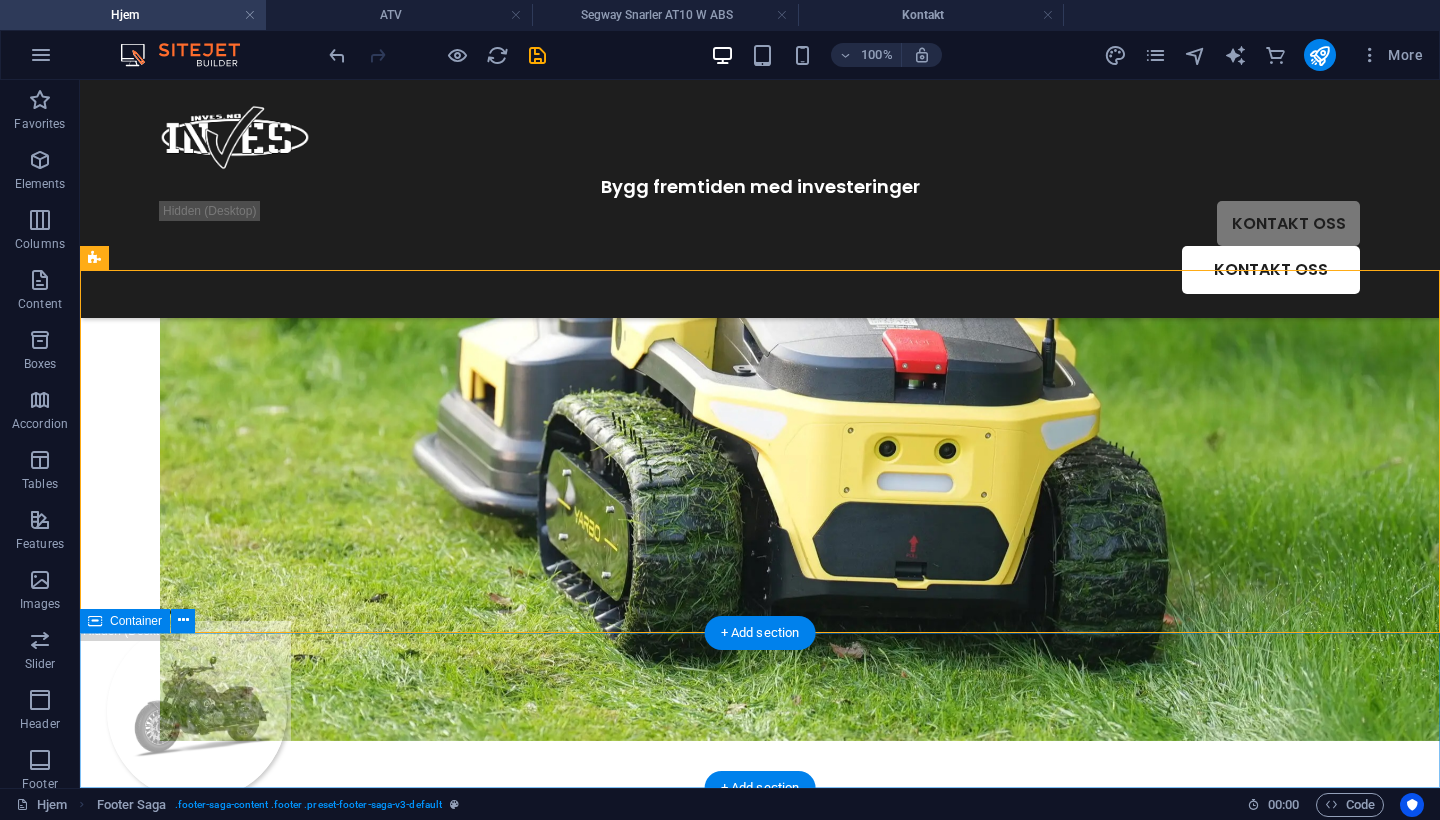 click on "© Design av  Urke Bedriftsnettsider © Design av  Urke Bedriftsnettsider      © Design av  Urke Bedriftsnettsider" at bounding box center [760, 9096] 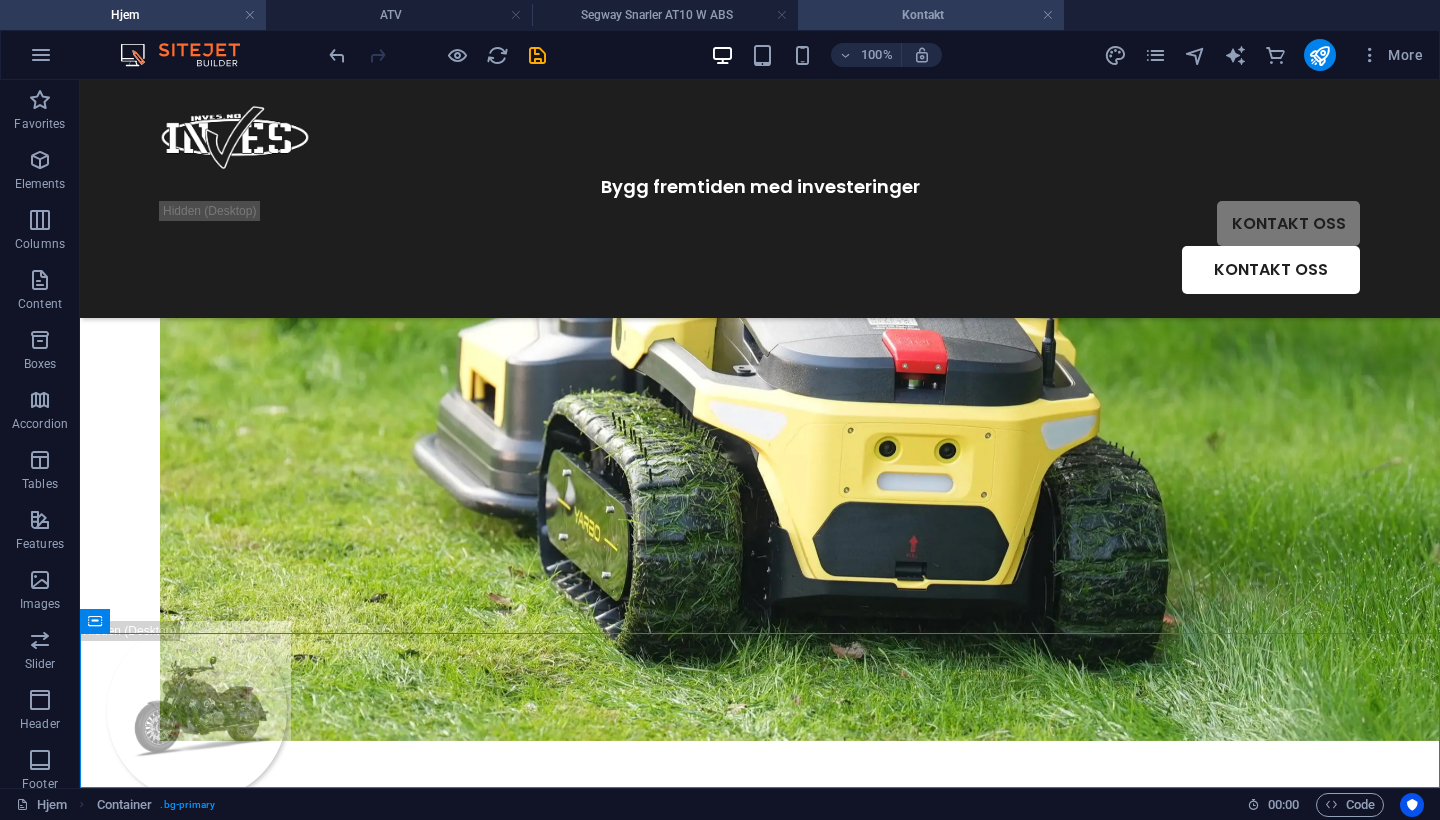 click on "Kontakt" at bounding box center [931, 15] 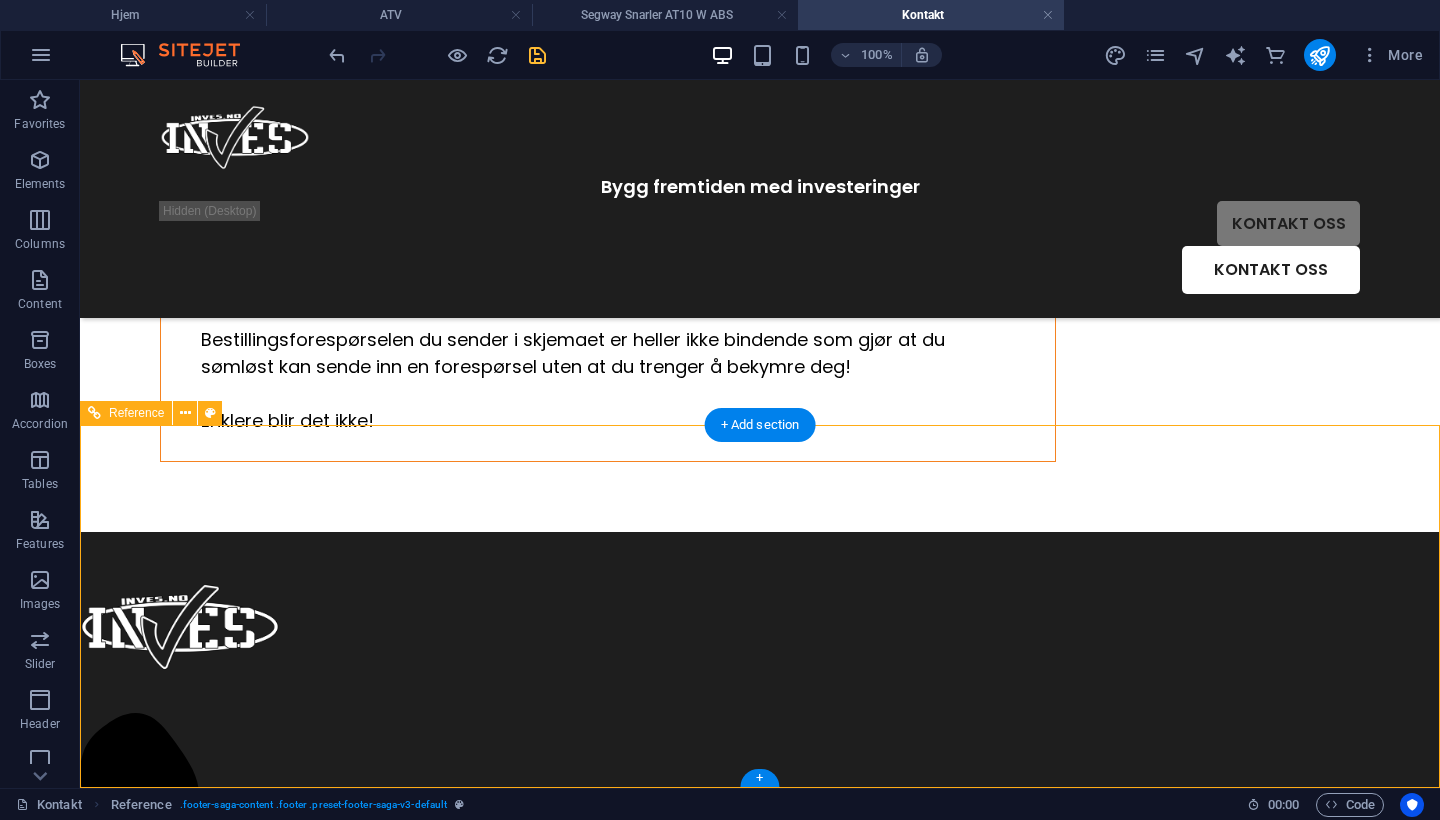 click on "(+47) 911 67 310       kontakt@inves.no      org.nr. 000 000 000      Isebakkeveien 79B, Halden Få veibeskrivelse      Informasjon Helse Garanti Prosjekter Kjøpsvilkår Kontakt oss Utleie/booking Betalingsløsninger Personvernserklæring Kategorier ATV UTV SSV Yarbo Moped Gokart Sparkesykkel Sosiale medier Facebook Instagram Linkedin Youtube" at bounding box center (760, 1878) 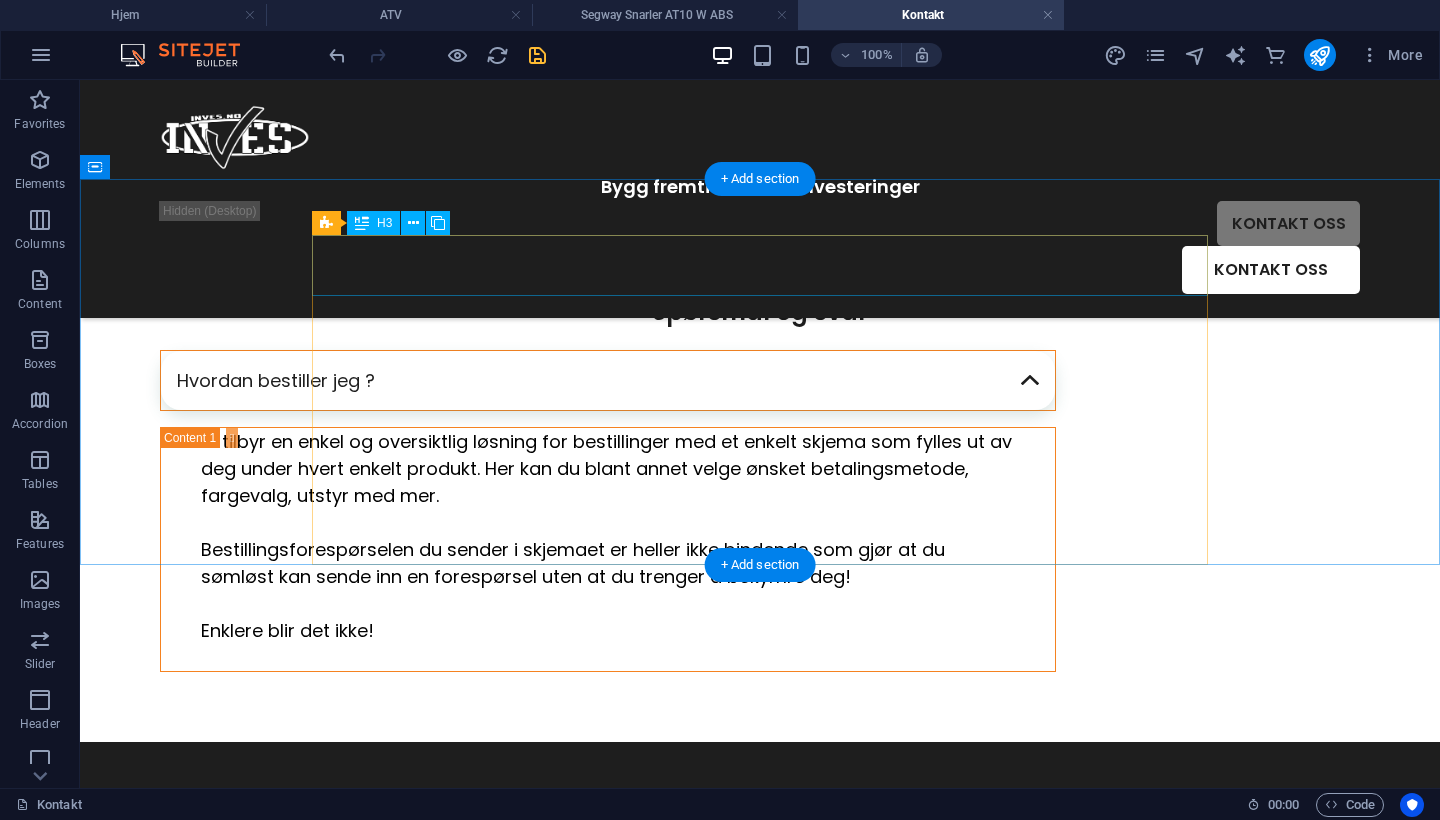 scroll, scrollTop: 750, scrollLeft: 0, axis: vertical 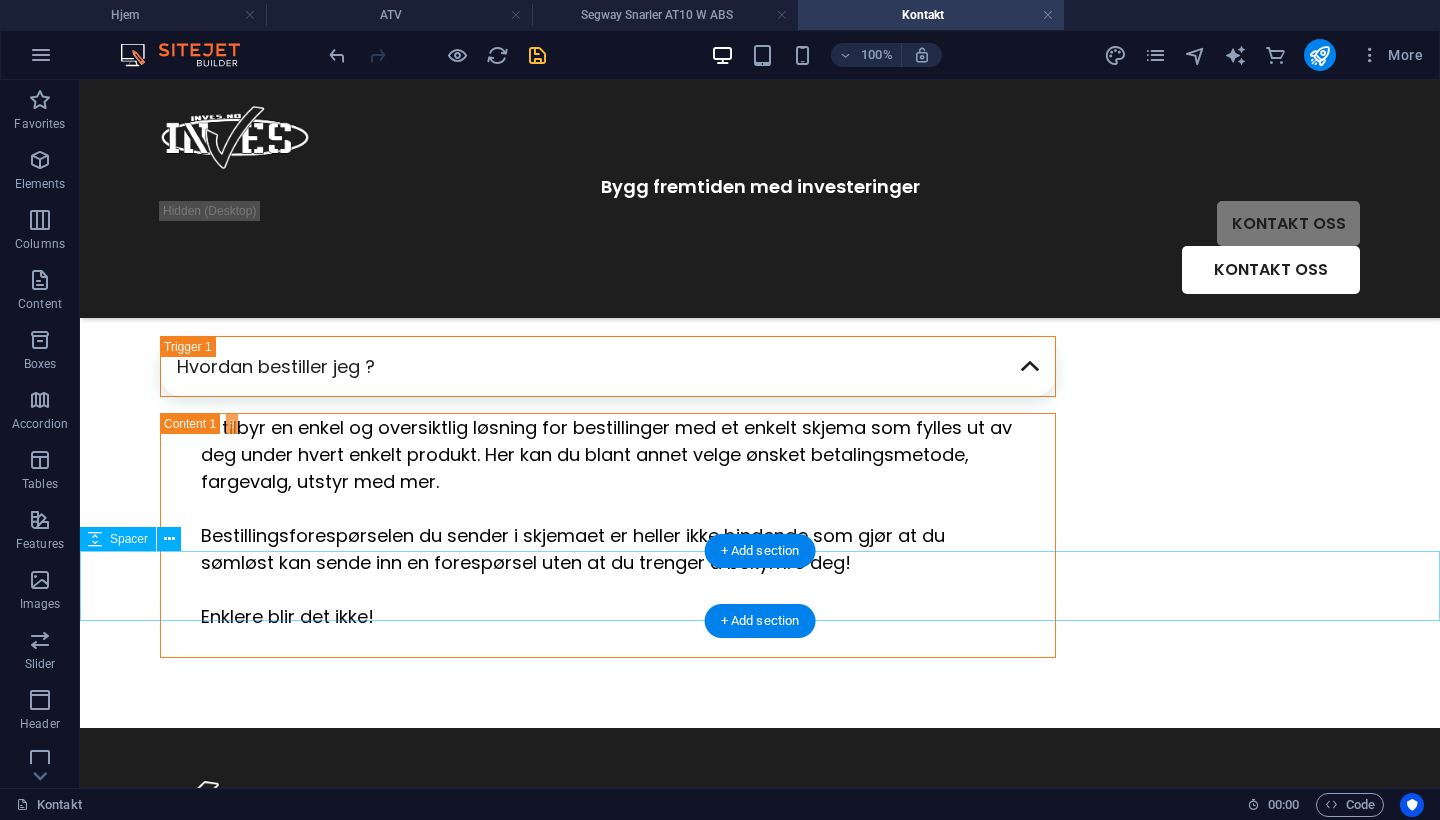 click at bounding box center [760, 693] 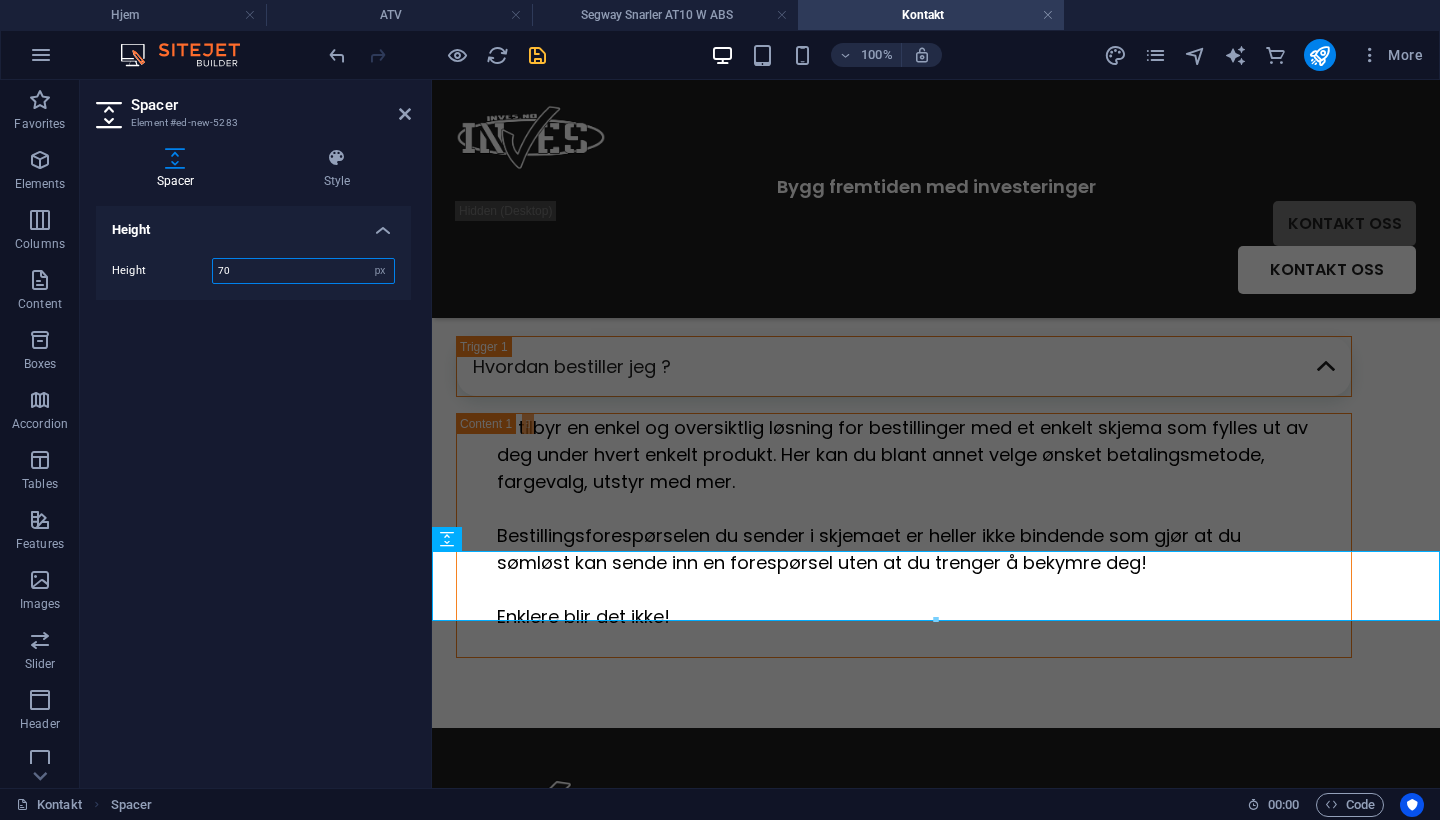 drag, startPoint x: 307, startPoint y: 280, endPoint x: 210, endPoint y: 262, distance: 98.65597 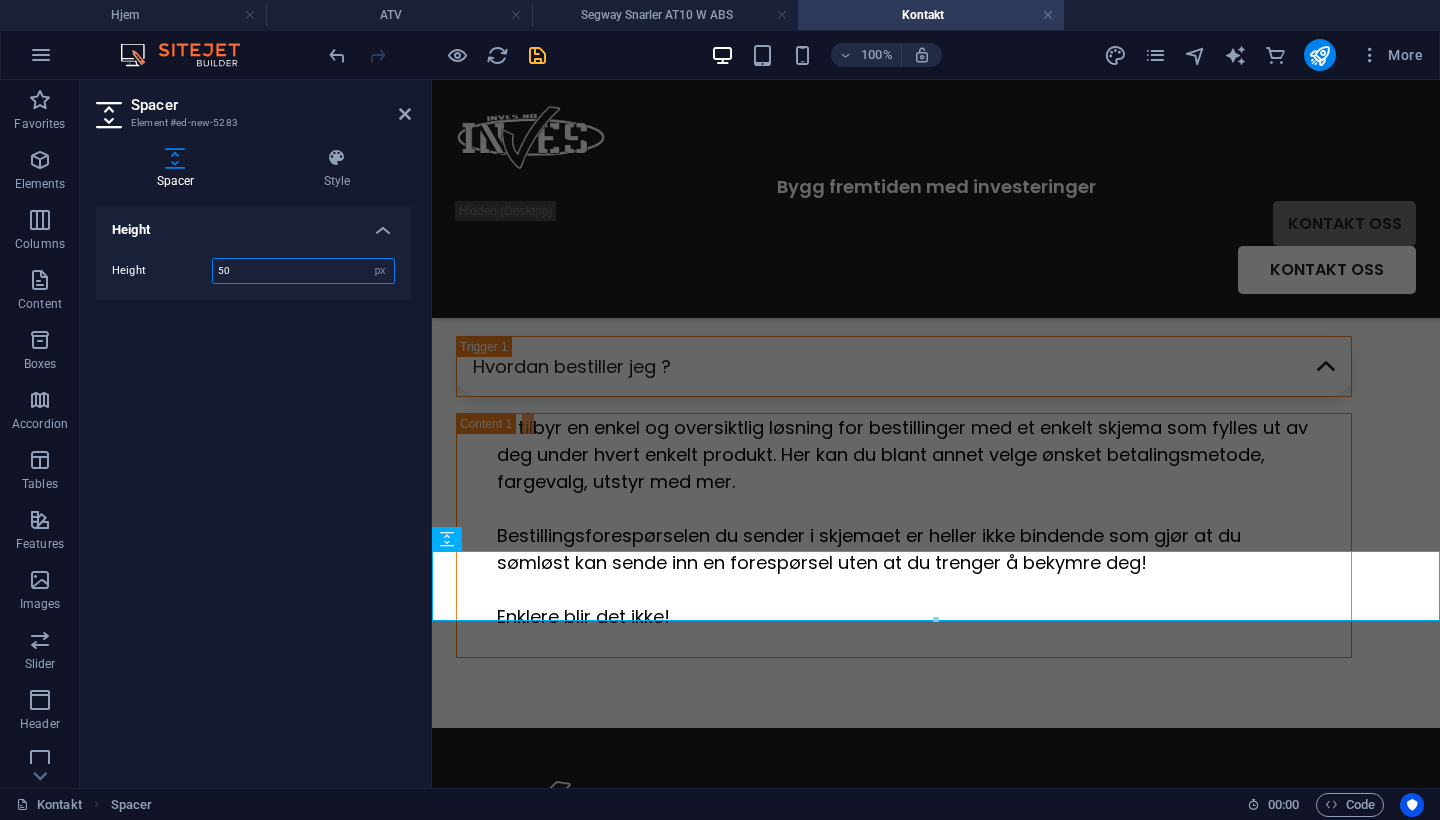type on "50" 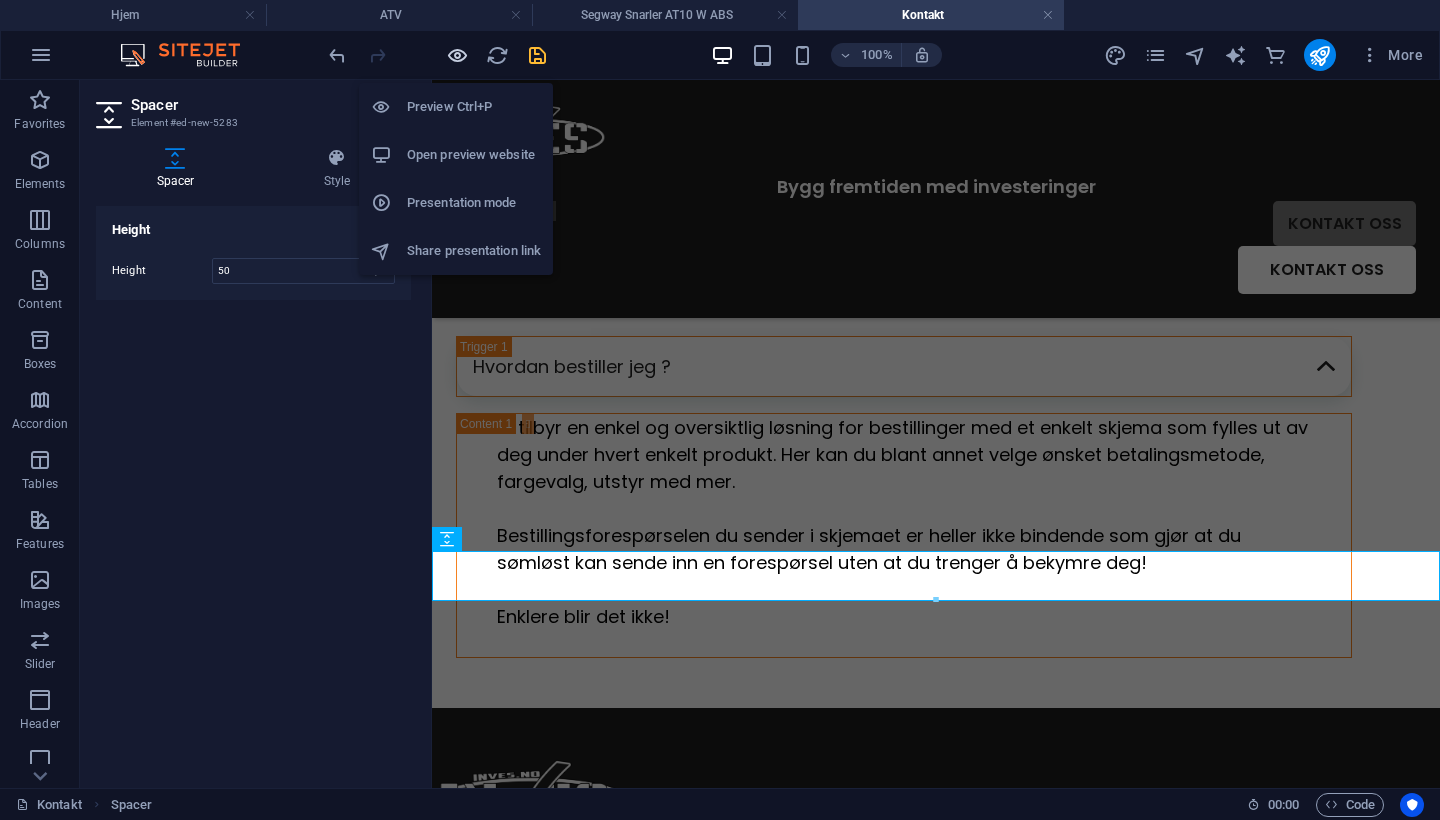 click at bounding box center [457, 55] 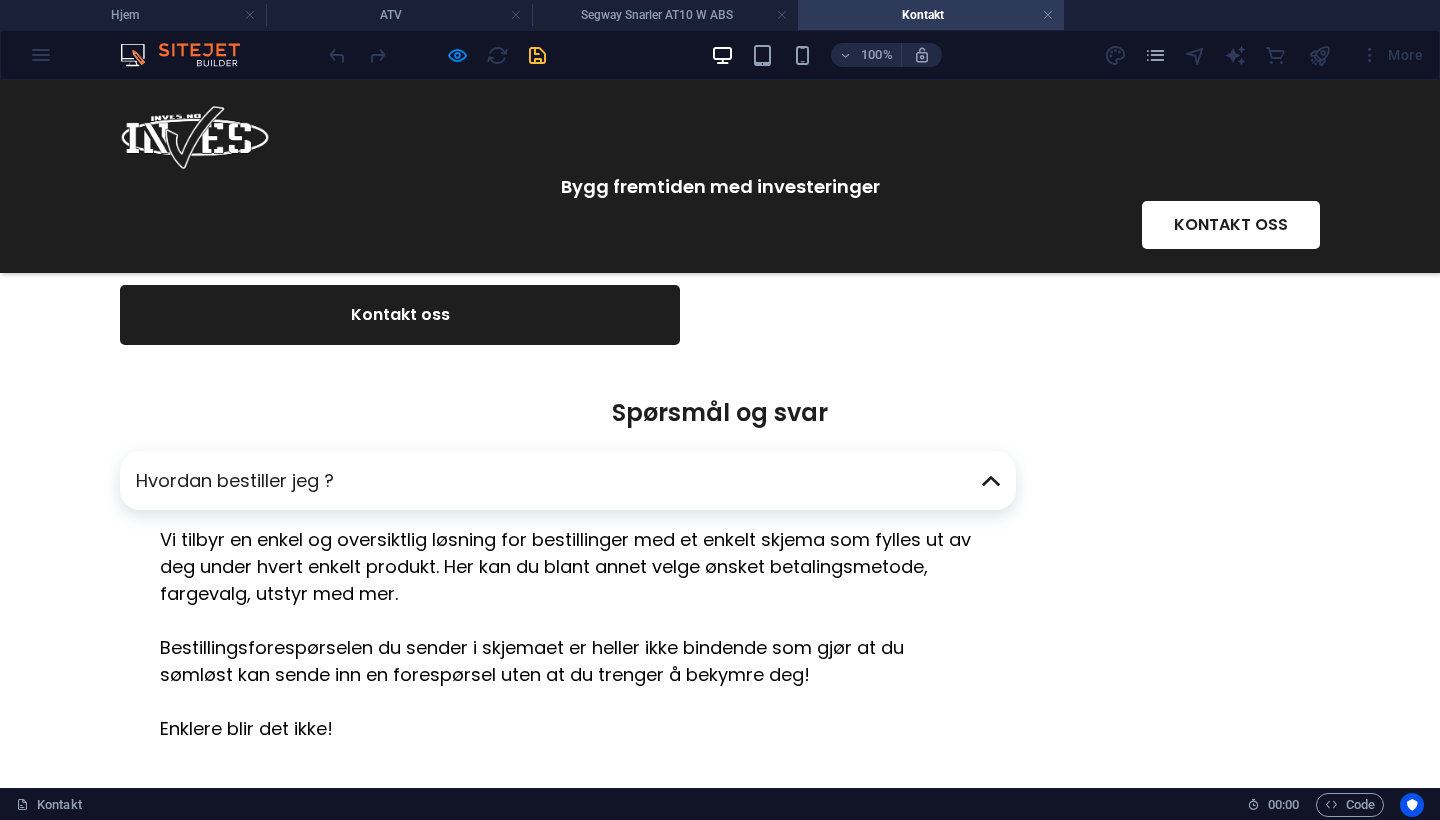 scroll, scrollTop: 543, scrollLeft: 0, axis: vertical 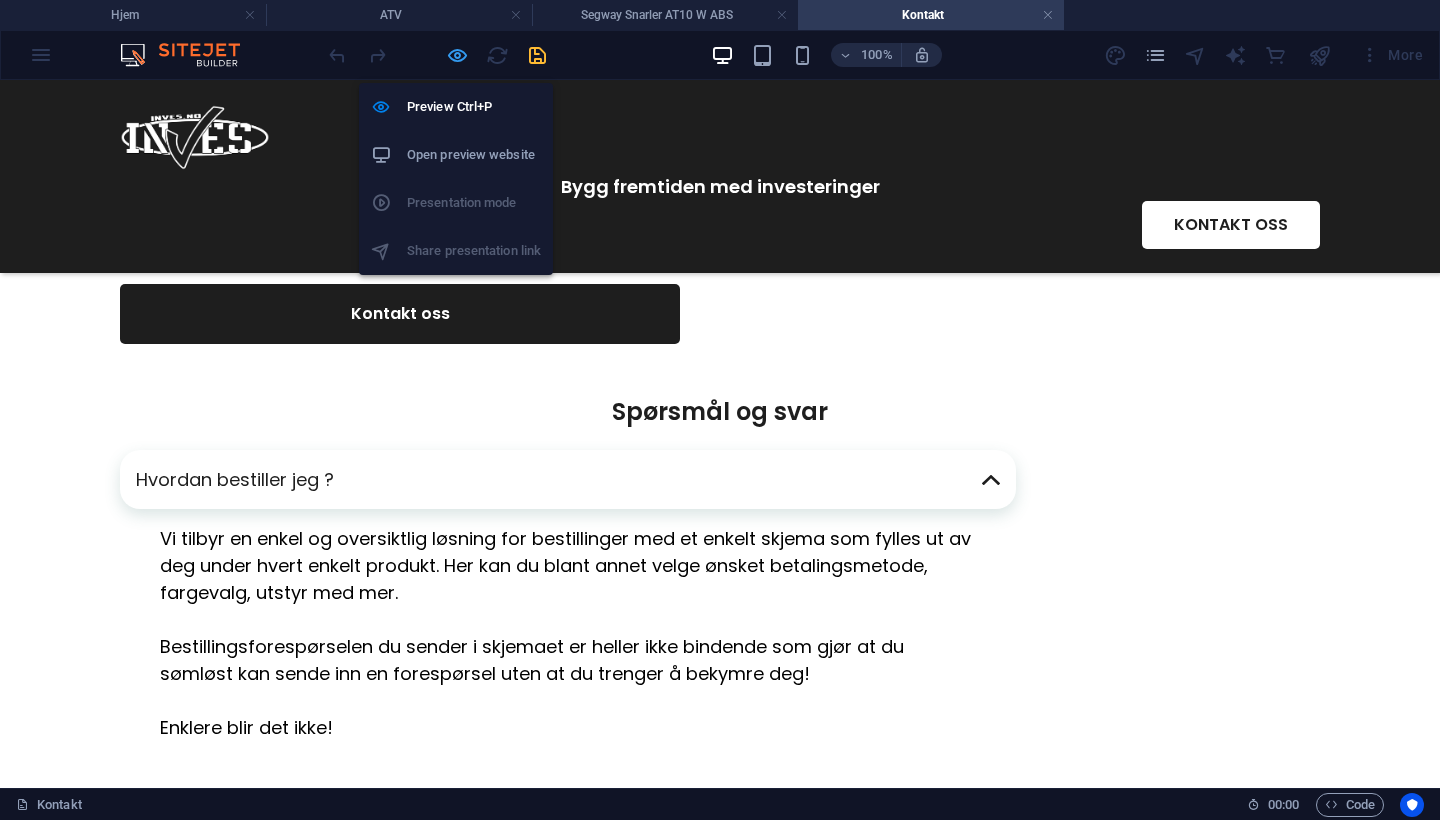click at bounding box center [457, 55] 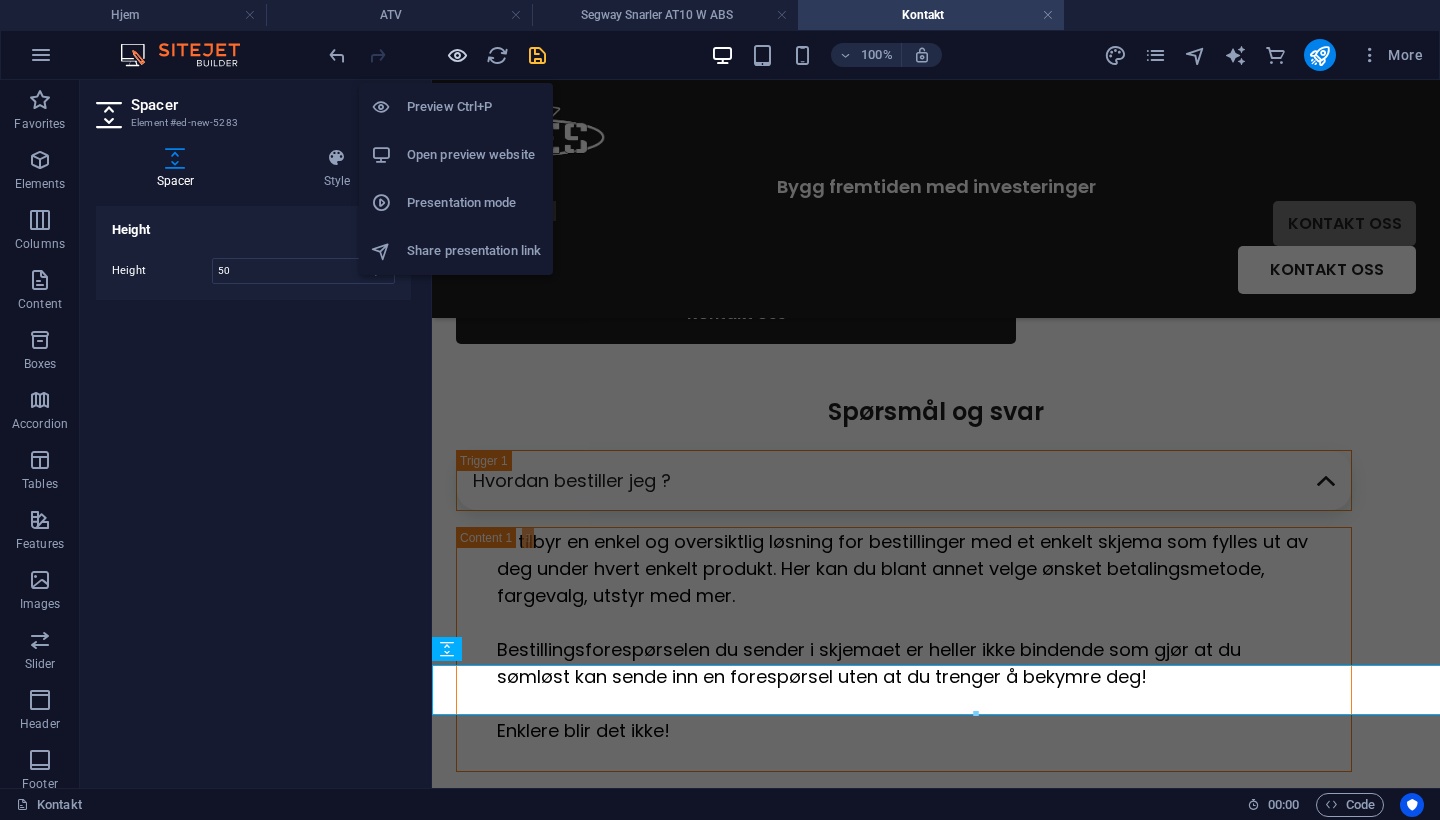 scroll, scrollTop: 4566, scrollLeft: 0, axis: vertical 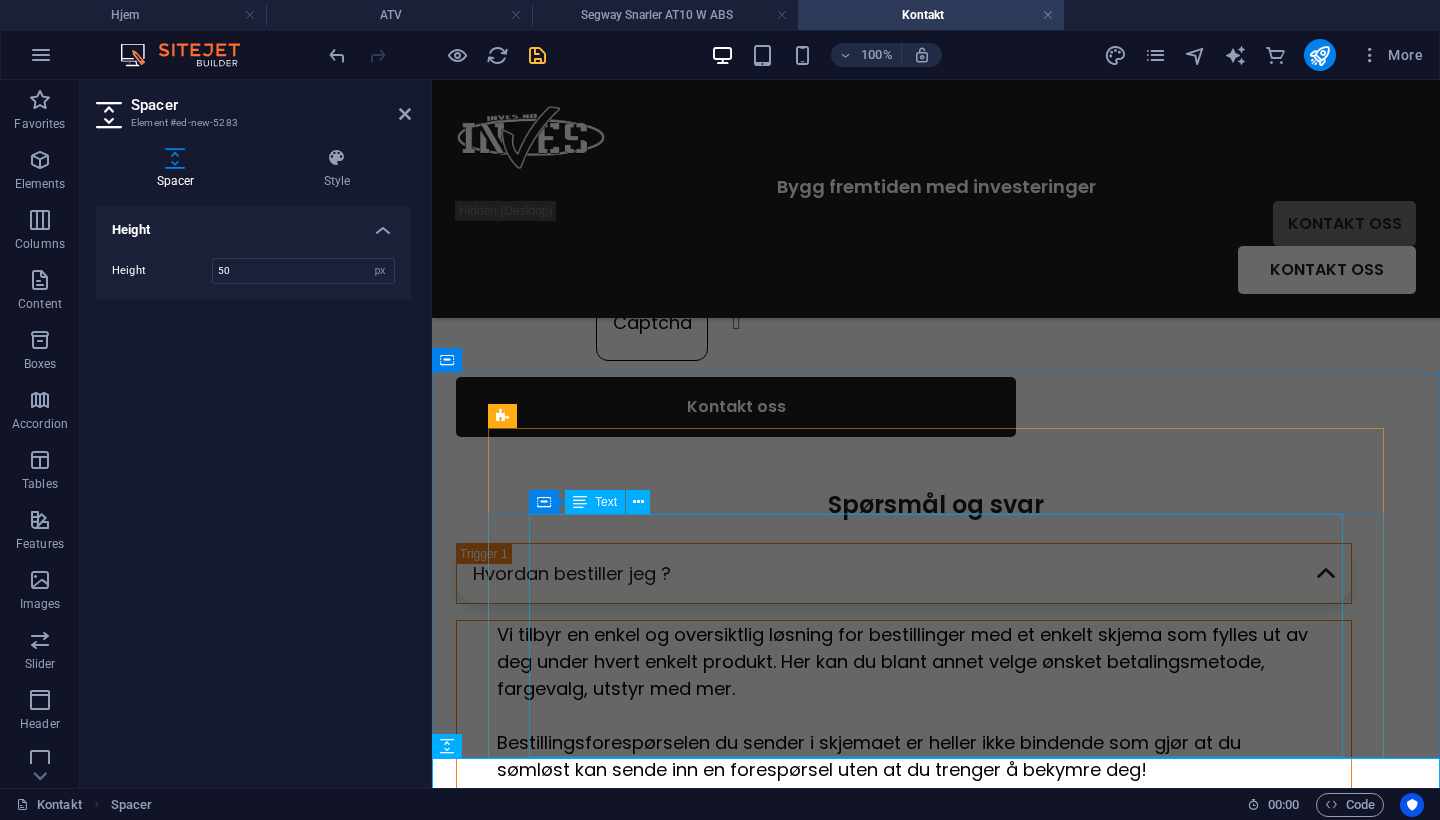 click on "Vi tilbyr en enkel og oversiktlig løsning for bestillinger med et enkelt skjema som fylles ut av deg under hvert enkelt produkt. Her kan du blant annet velge ønsket betalingsmetode, fargevalg, utstyr med mer.  Bestillingsforespørselen du sender i skjemaet er heller ikke bindende som gjør at du sømløst kan sende inn en forespørsel uten at du trenger å bekymre deg! Enklere blir det ikke!" at bounding box center [904, 742] 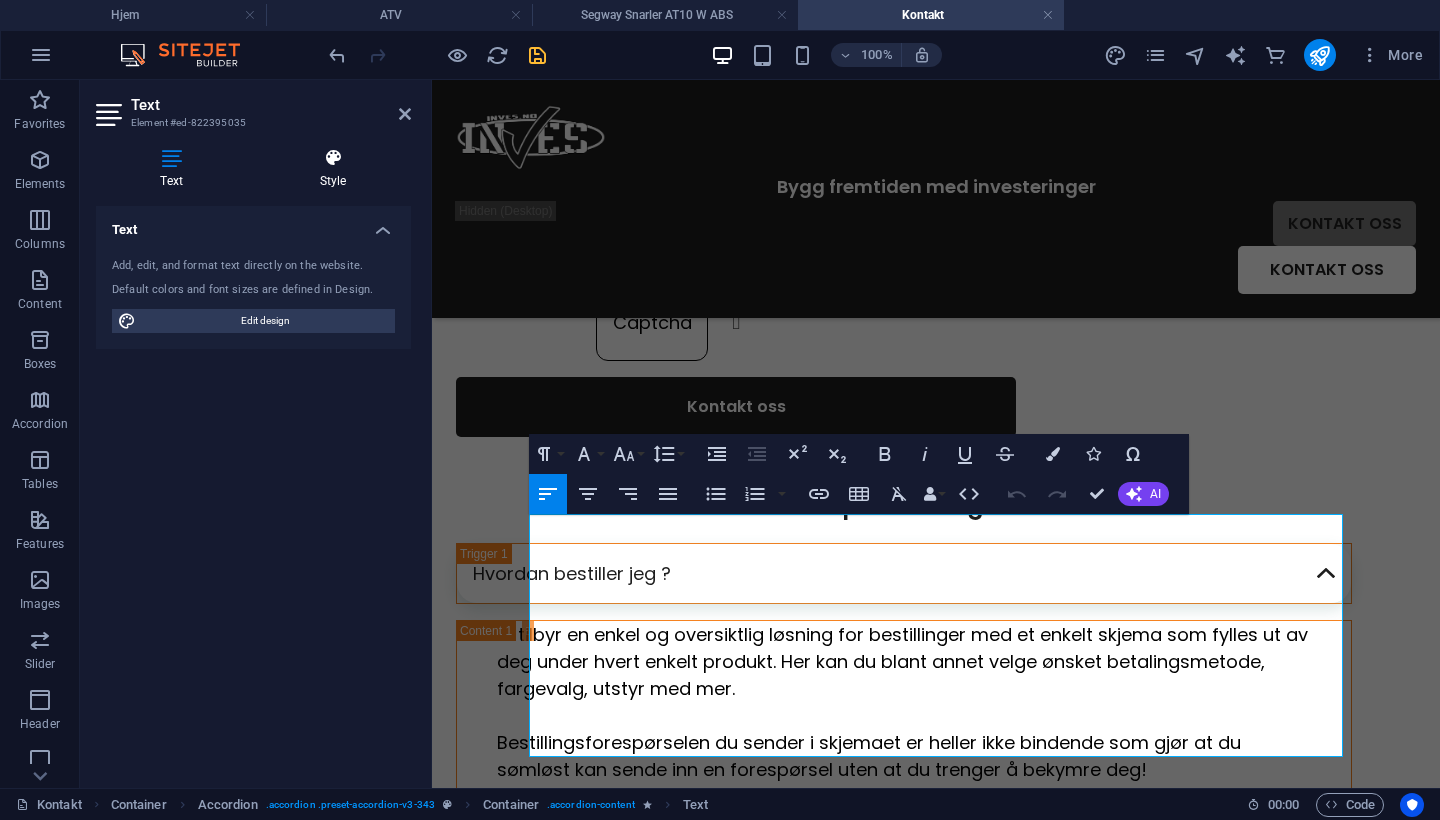 click at bounding box center (333, 158) 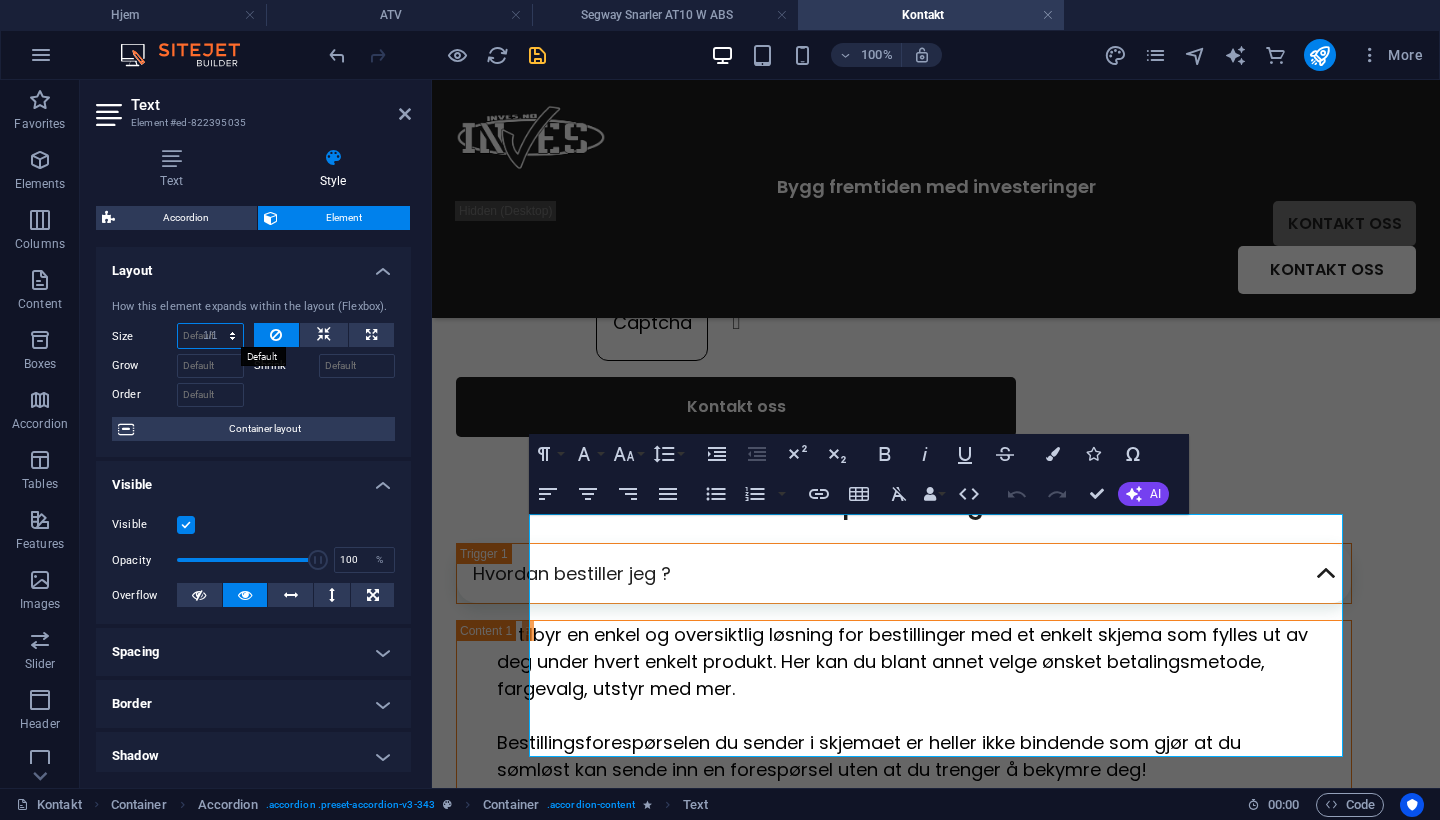 select on "%" 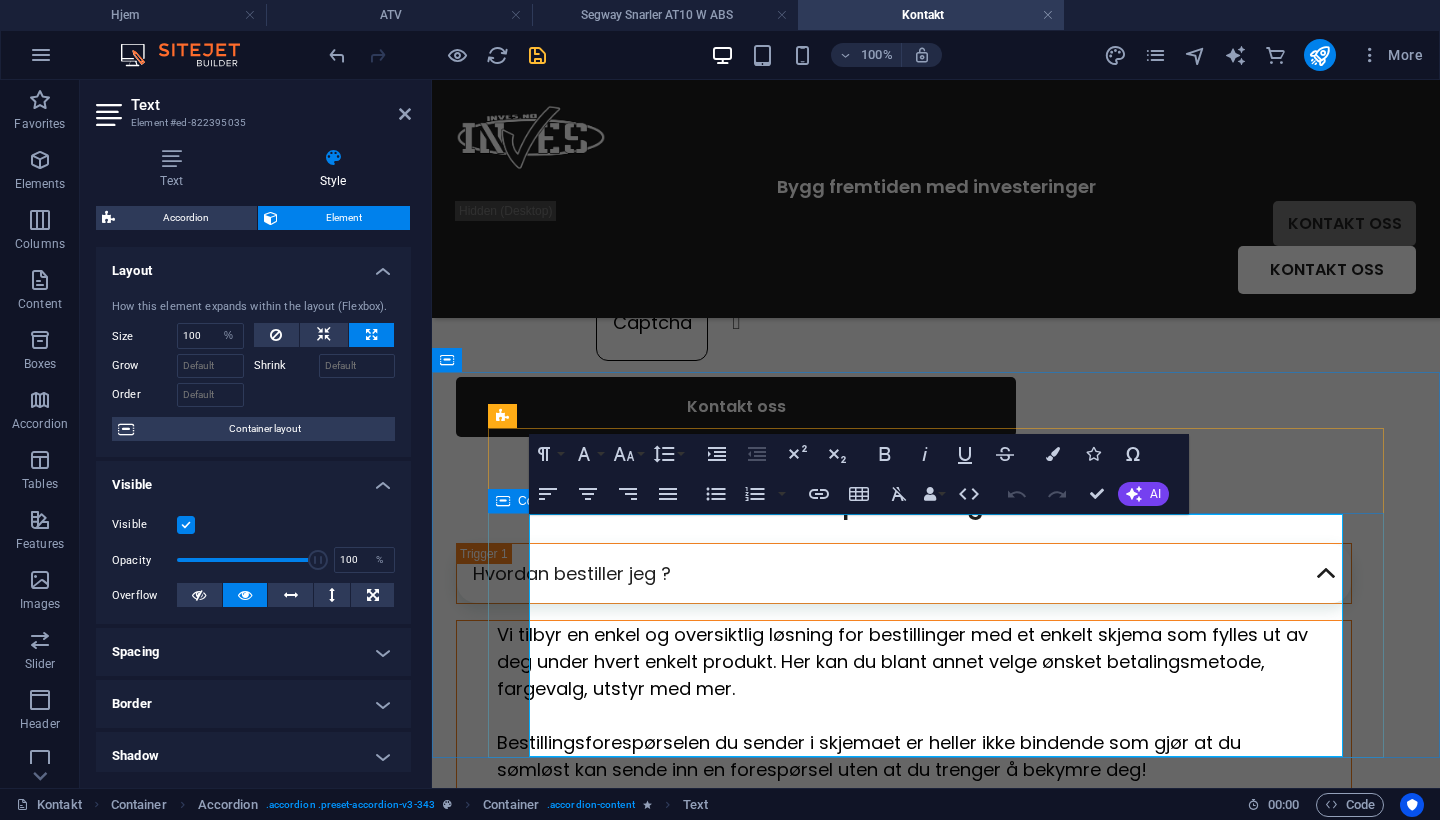 click on "Vi tilbyr en enkel og oversiktlig løsning for bestillinger med et enkelt skjema som fylles ut av deg under hvert enkelt produkt. Her kan du blant annet velge ønsket betalingsmetode, fargevalg, utstyr med mer.  Bestillingsforespørselen du sender i skjemaet er heller ikke bindende som gjør at du sømløst kan sende inn en forespørsel uten at du trenger å bekymre deg! Enklere blir det ikke!" at bounding box center [904, 742] 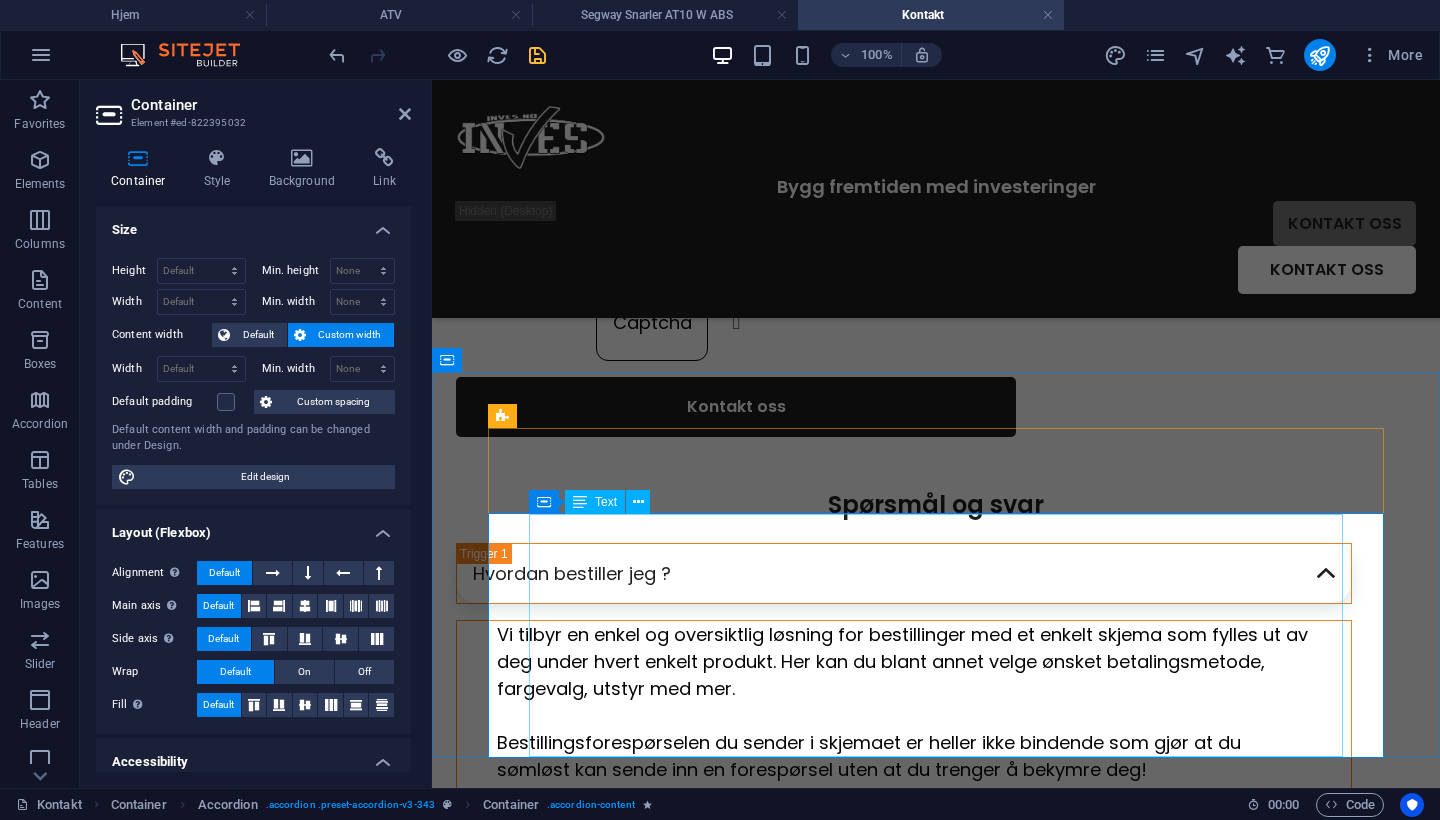 click on "Vi tilbyr en enkel og oversiktlig løsning for bestillinger med et enkelt skjema som fylles ut av deg under hvert enkelt produkt. Her kan du blant annet velge ønsket betalingsmetode, fargevalg, utstyr med mer.  Bestillingsforespørselen du sender i skjemaet er heller ikke bindende som gjør at du sømløst kan sende inn en forespørsel uten at du trenger å bekymre deg! Enklere blir det ikke!" at bounding box center [904, 742] 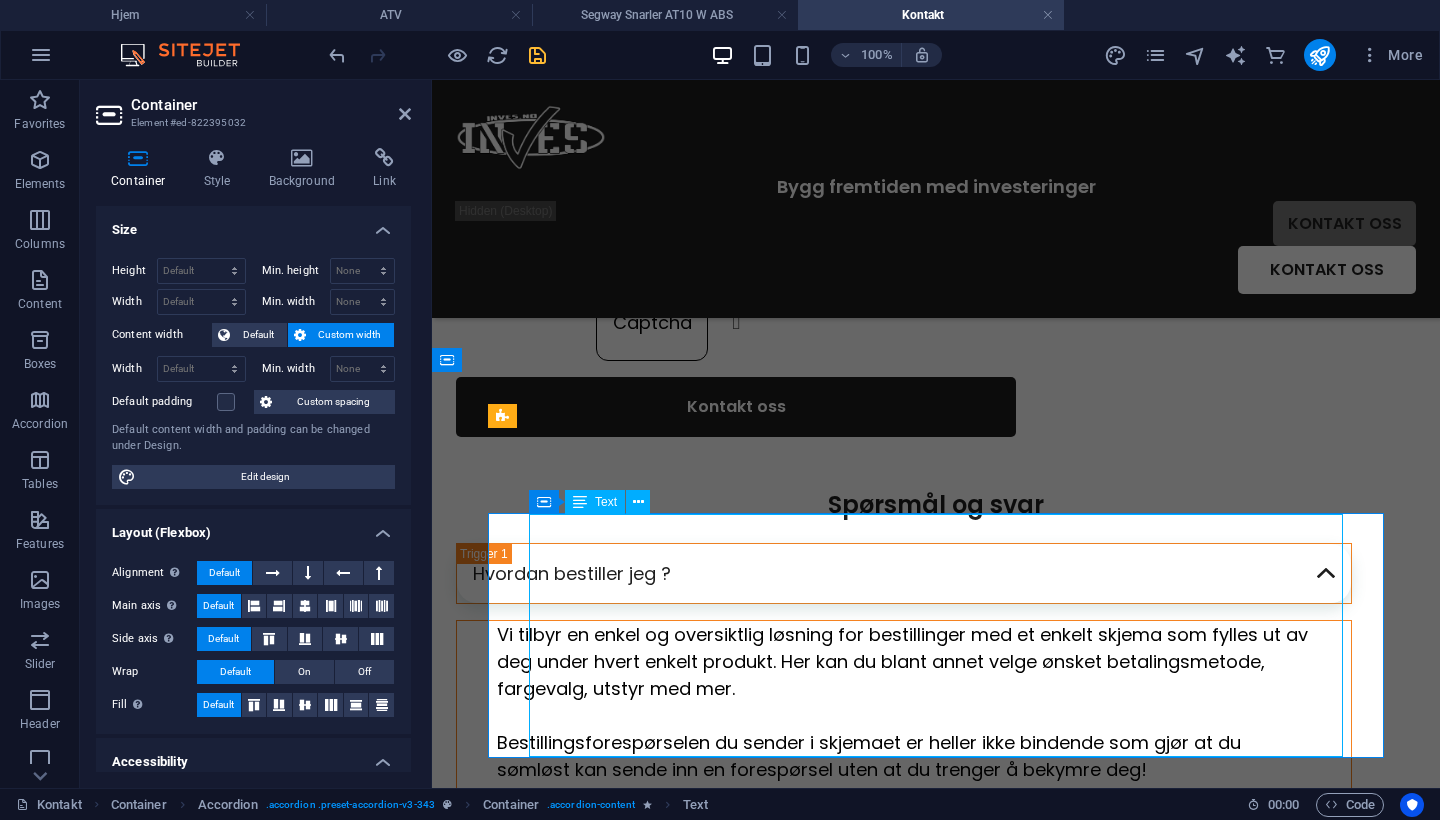 click on "Vi tilbyr en enkel og oversiktlig løsning for bestillinger med et enkelt skjema som fylles ut av deg under hvert enkelt produkt. Her kan du blant annet velge ønsket betalingsmetode, fargevalg, utstyr med mer.  Bestillingsforespørselen du sender i skjemaet er heller ikke bindende som gjør at du sømløst kan sende inn en forespørsel uten at du trenger å bekymre deg! Enklere blir det ikke!" at bounding box center [904, 742] 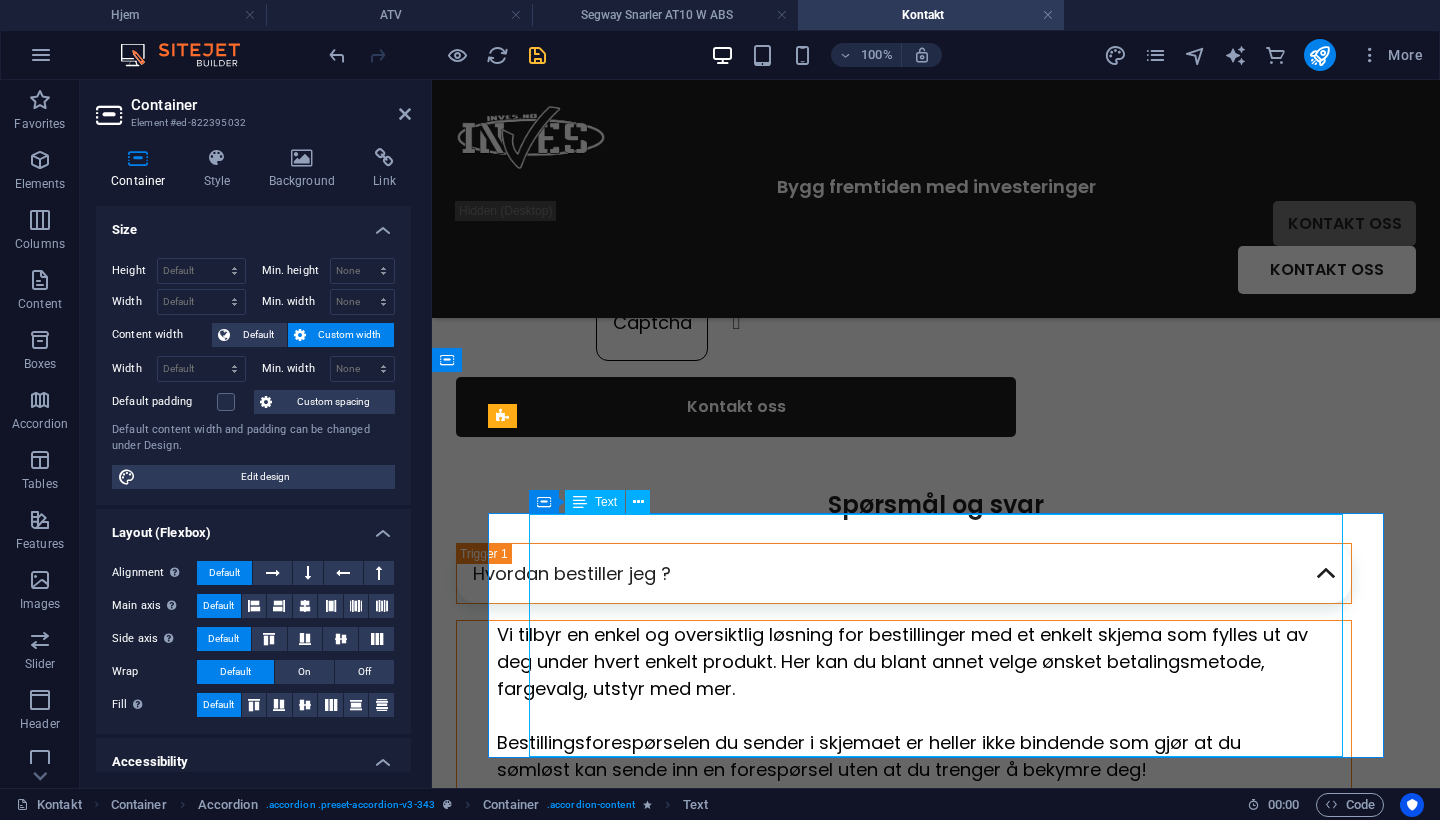select on "%" 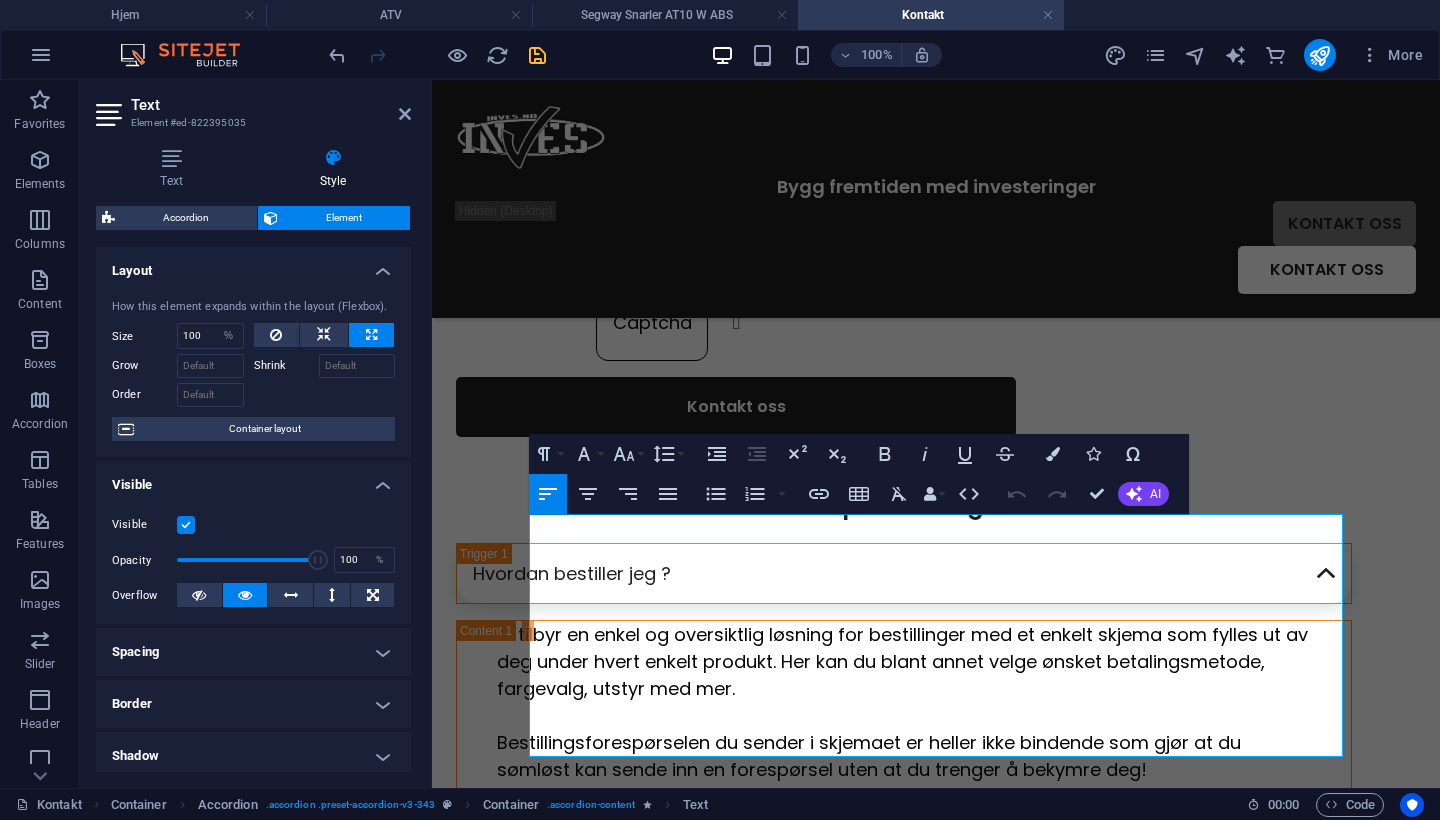 scroll, scrollTop: 115, scrollLeft: 0, axis: vertical 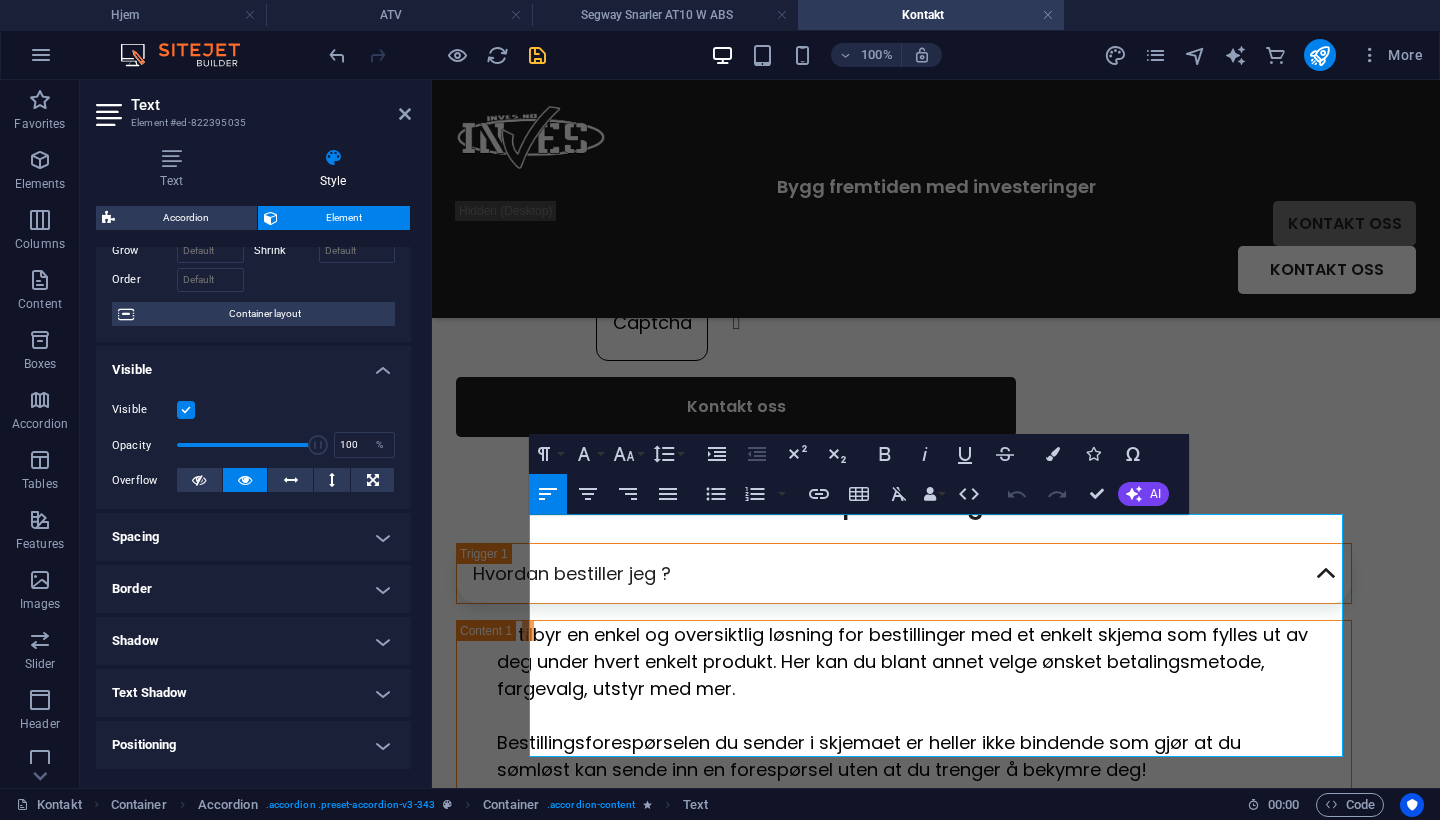 click on "Spacing" at bounding box center (253, 537) 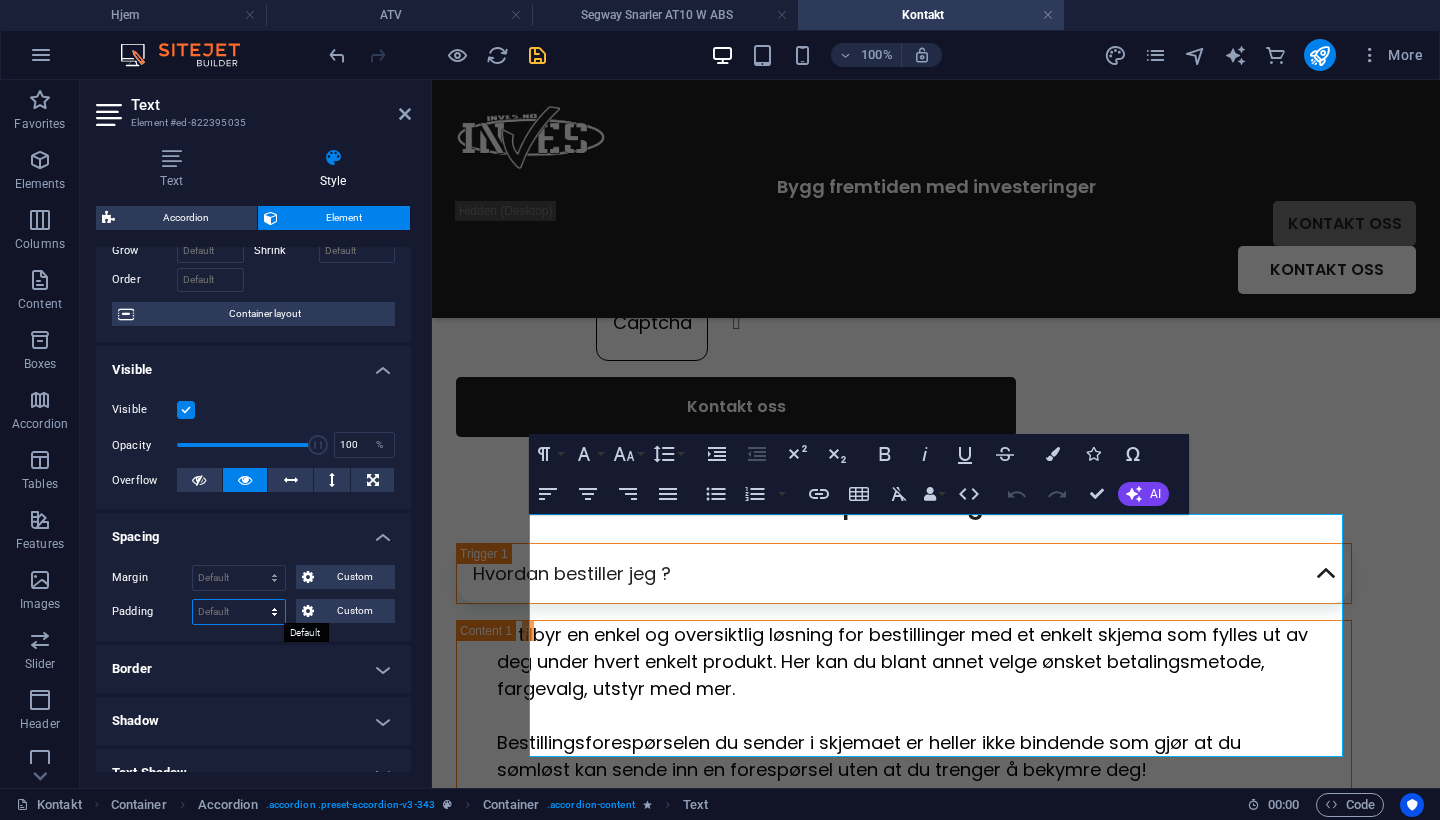select on "px" 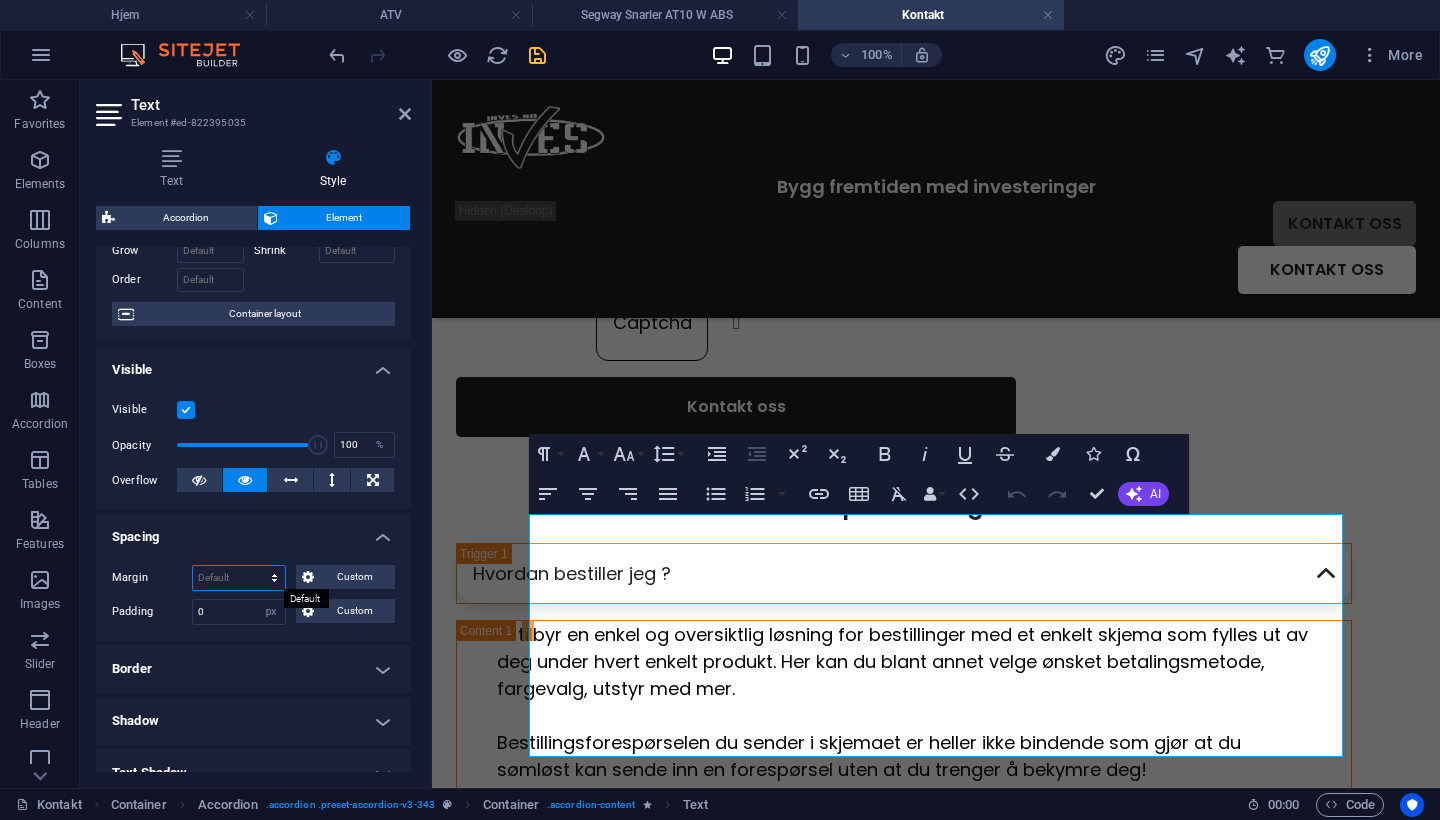 select on "px" 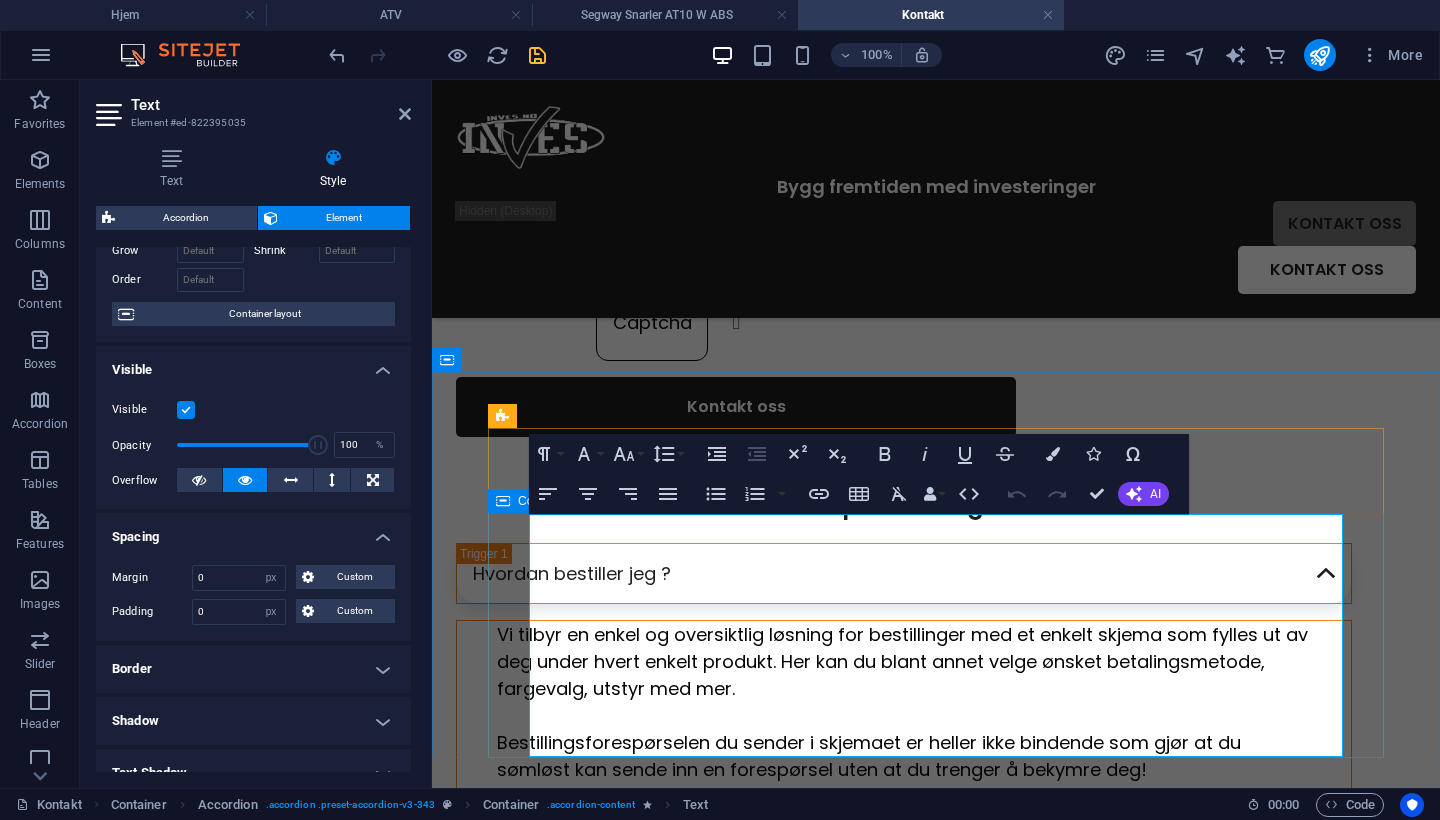 click on "Vi tilbyr en enkel og oversiktlig løsning for bestillinger med et enkelt skjema som fylles ut av deg under hvert enkelt produkt. Her kan du blant annet velge ønsket betalingsmetode, fargevalg, utstyr med mer.  Bestillingsforespørselen du sender i skjemaet er heller ikke bindende som gjør at du sømløst kan sende inn en forespørsel uten at du trenger å bekymre deg! Enklere blir det ikke!" at bounding box center (904, 742) 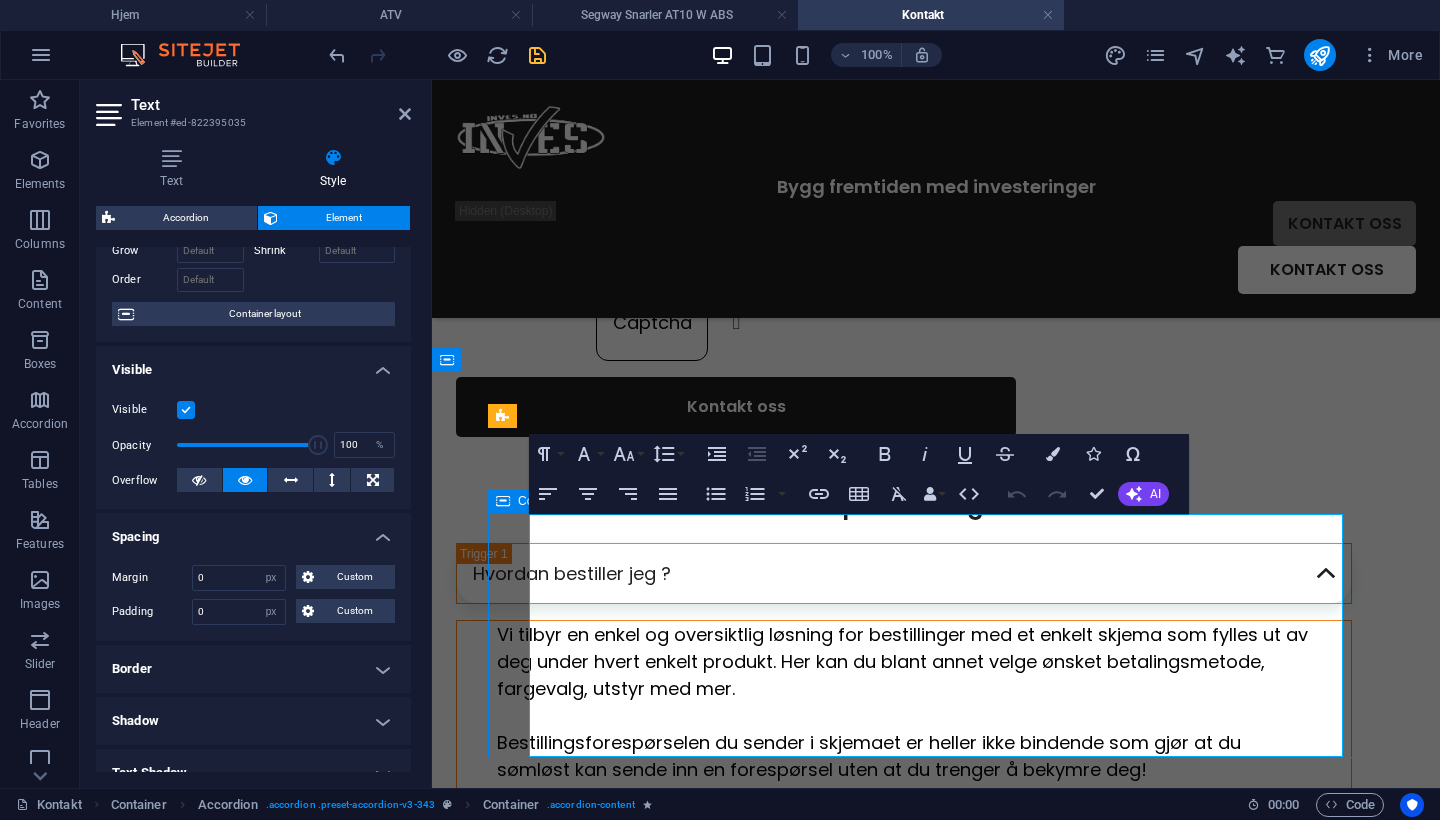 click on "Vi tilbyr en enkel og oversiktlig løsning for bestillinger med et enkelt skjema som fylles ut av deg under hvert enkelt produkt. Her kan du blant annet velge ønsket betalingsmetode, fargevalg, utstyr med mer.  Bestillingsforespørselen du sender i skjemaet er heller ikke bindende som gjør at du sømløst kan sende inn en forespørsel uten at du trenger å bekymre deg! Enklere blir det ikke!" at bounding box center [904, 742] 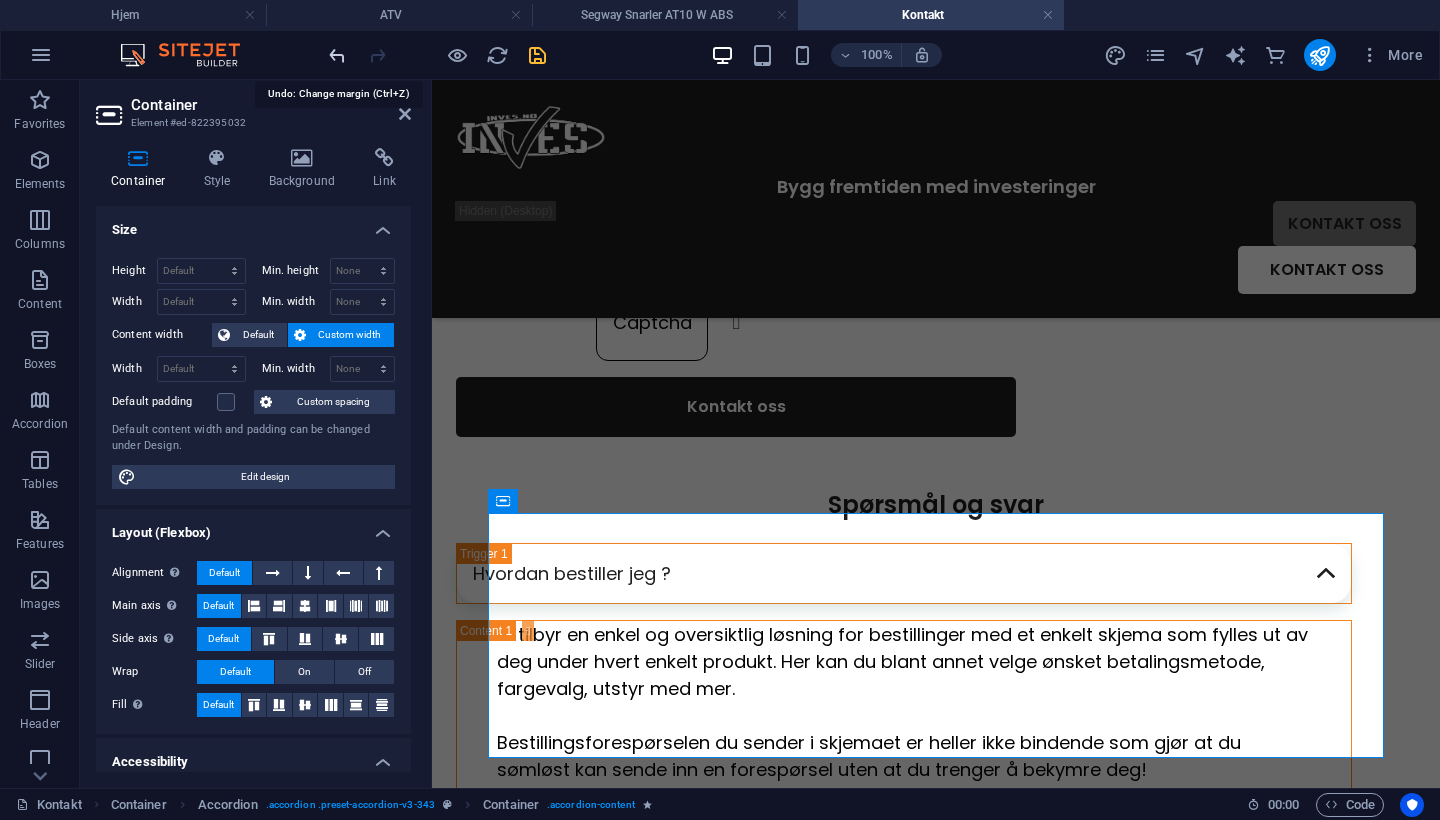 click at bounding box center (337, 55) 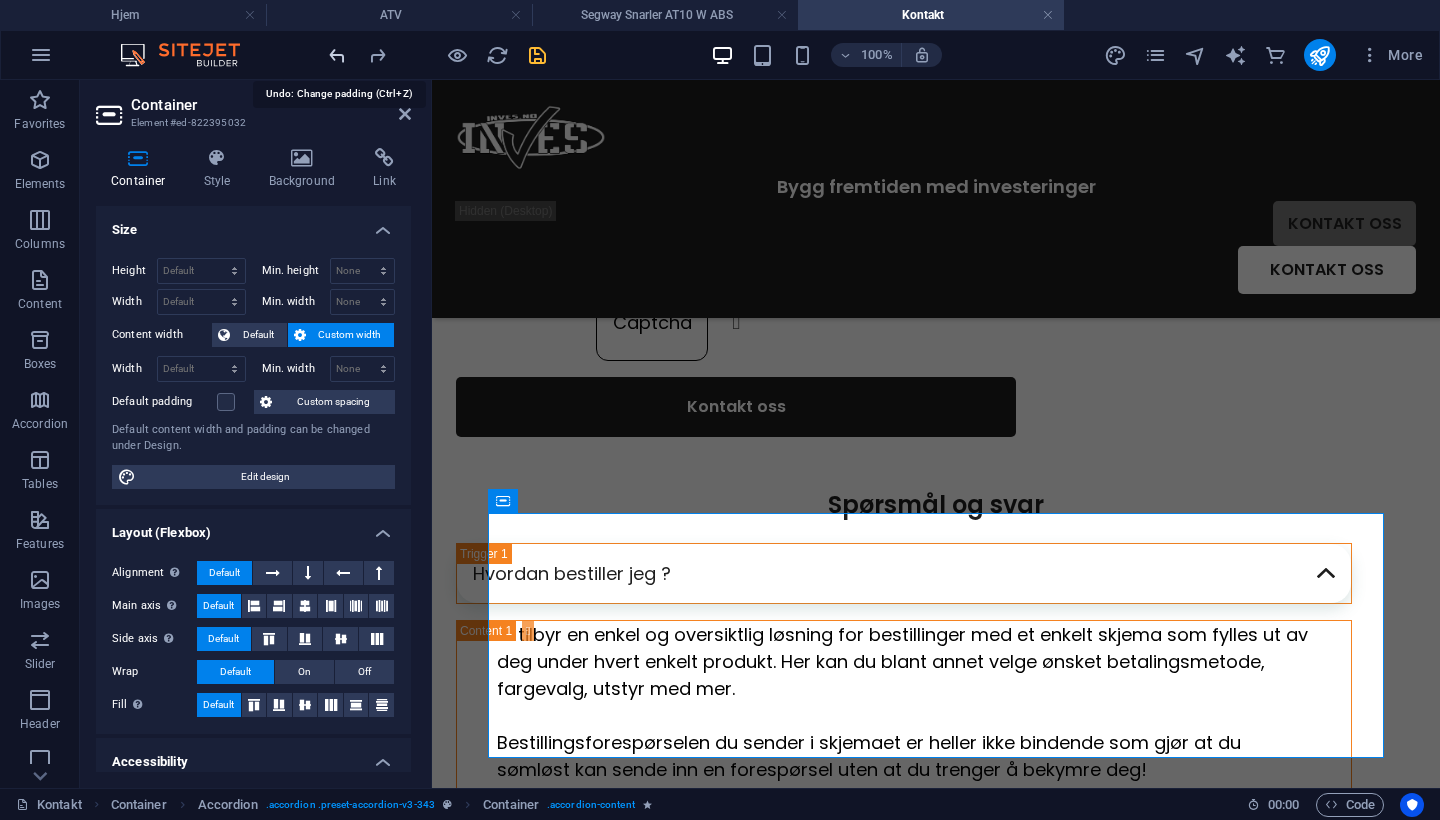 click at bounding box center (337, 55) 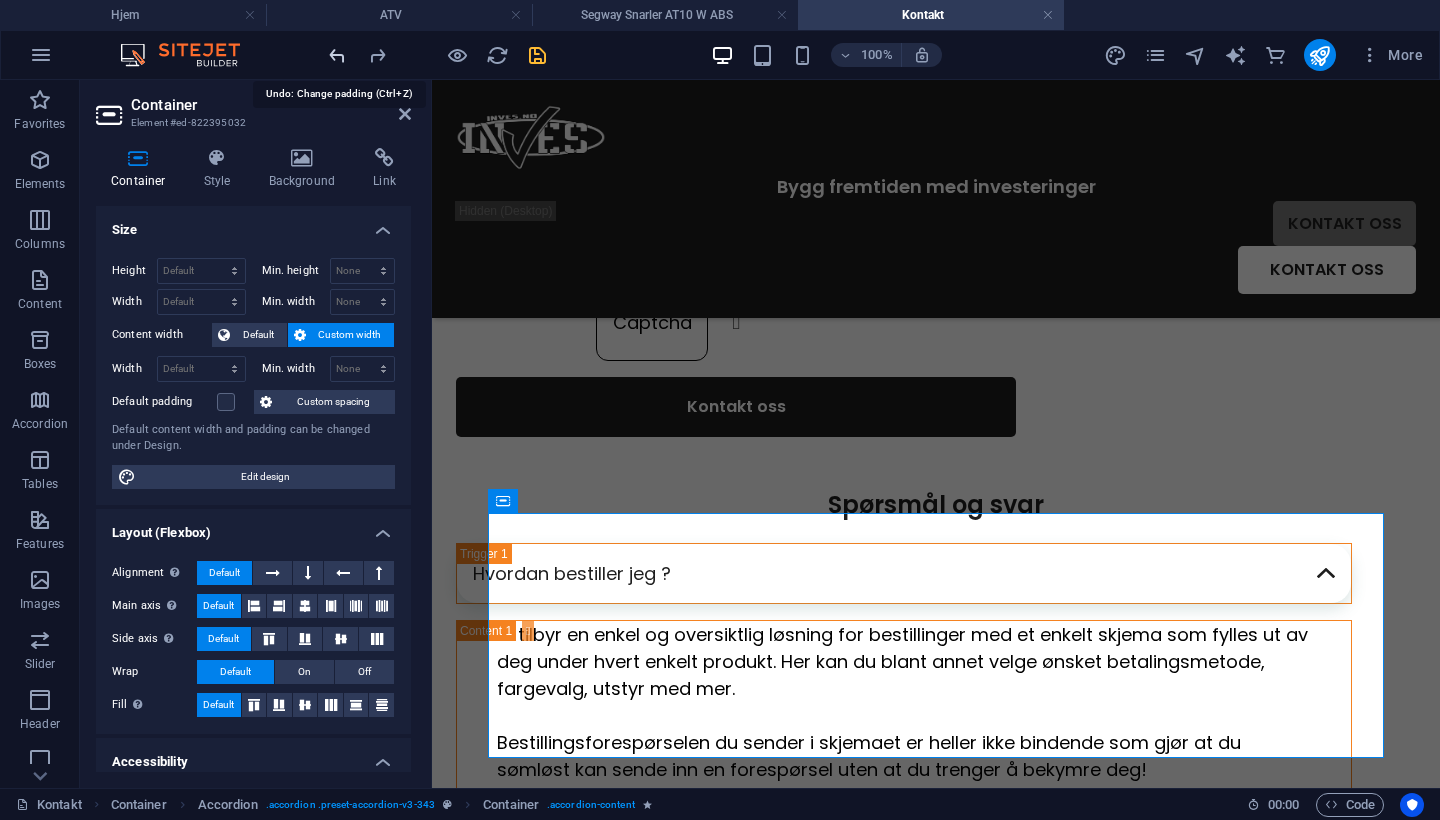 click at bounding box center (337, 55) 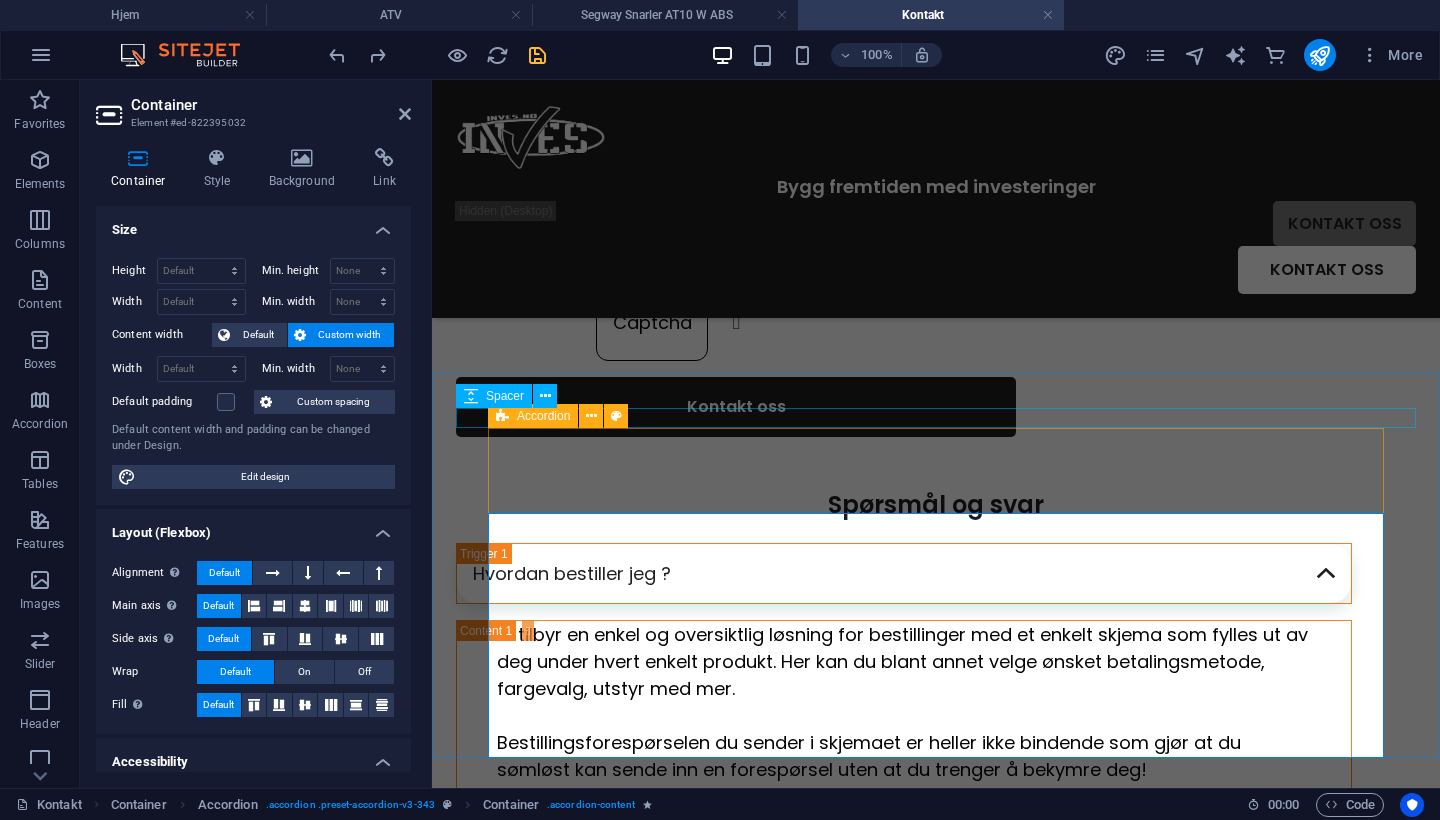 click on "Accordion" at bounding box center [543, 416] 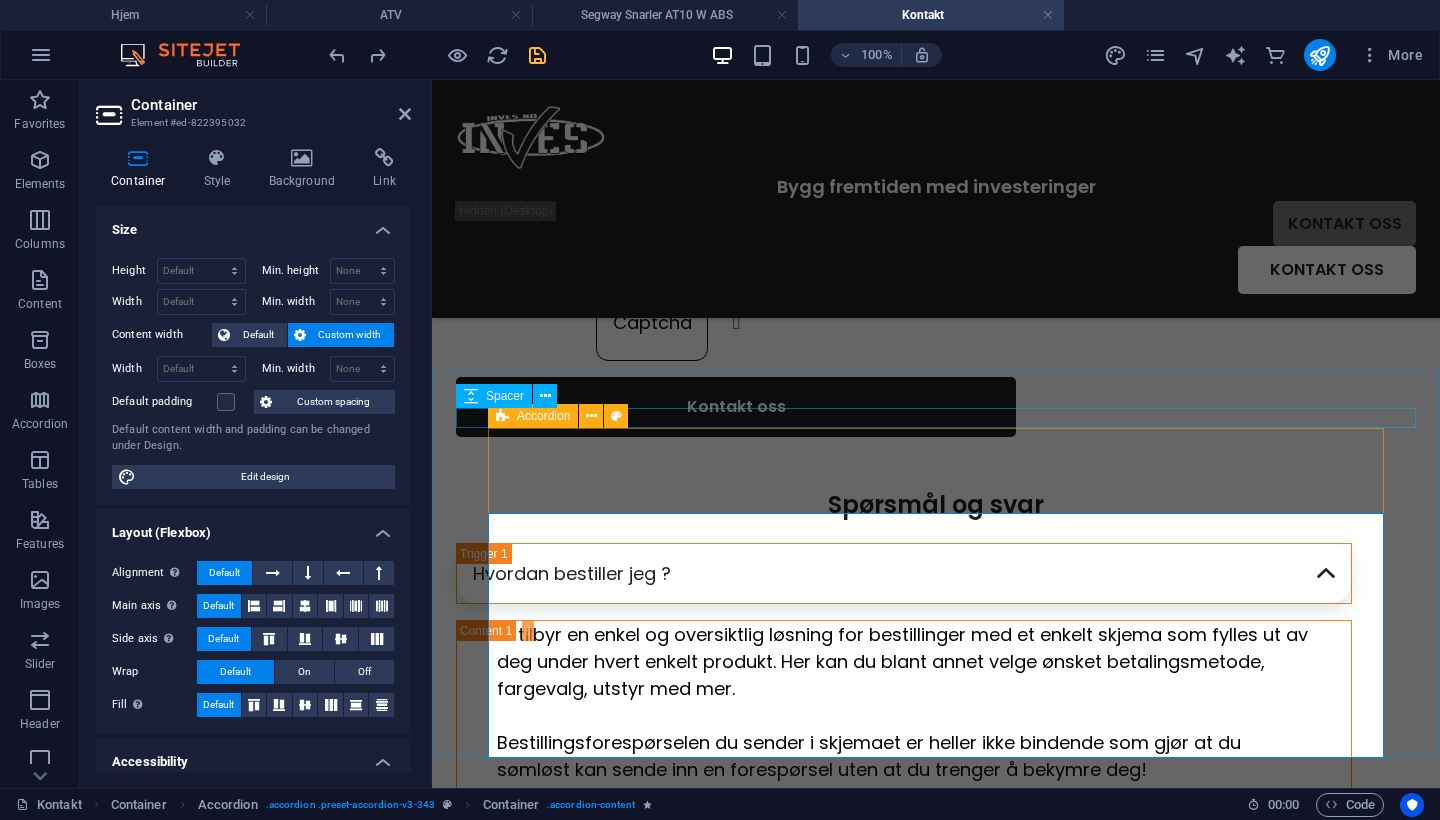 click on "Accordion" at bounding box center [543, 416] 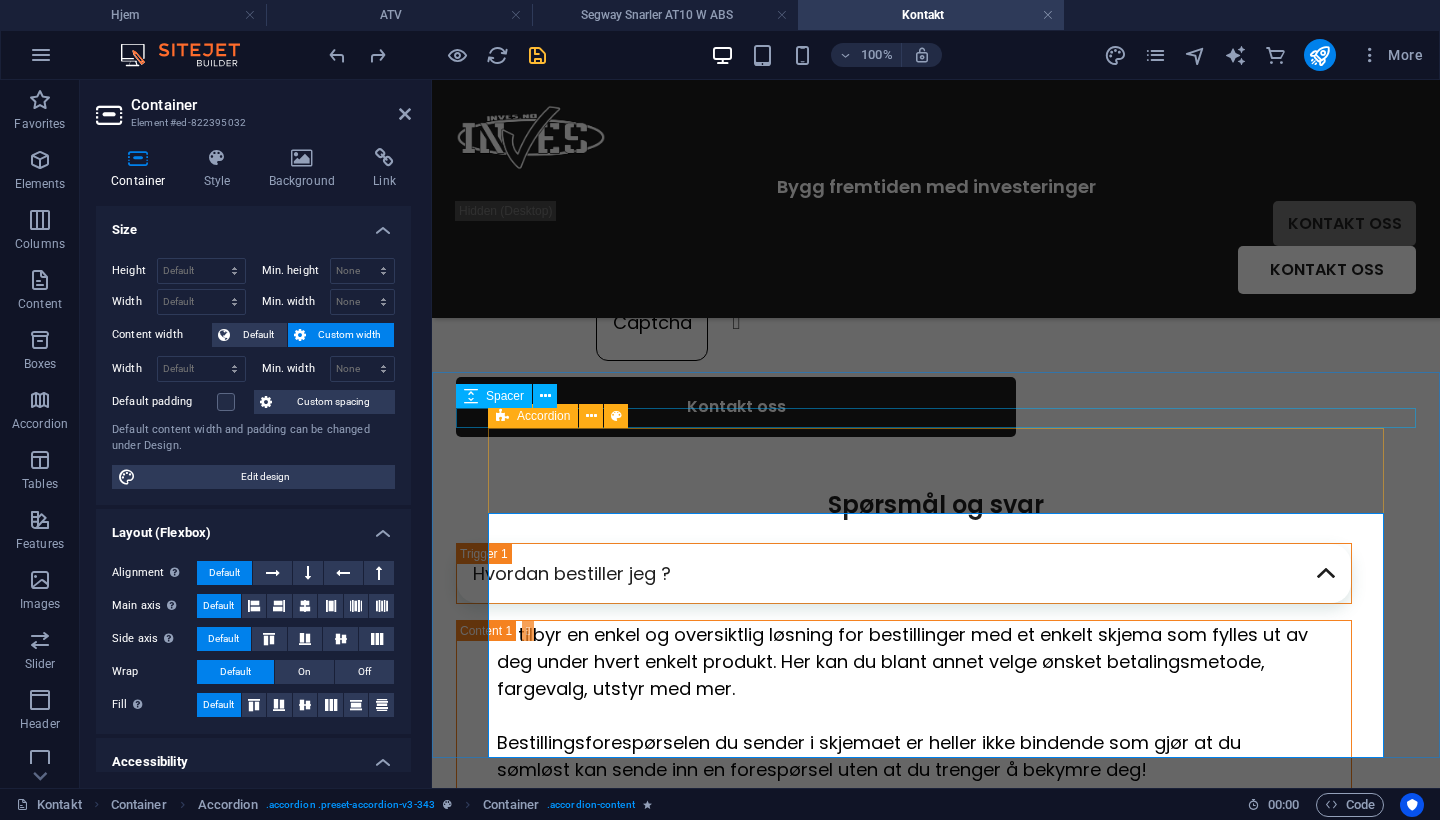 select on "rem" 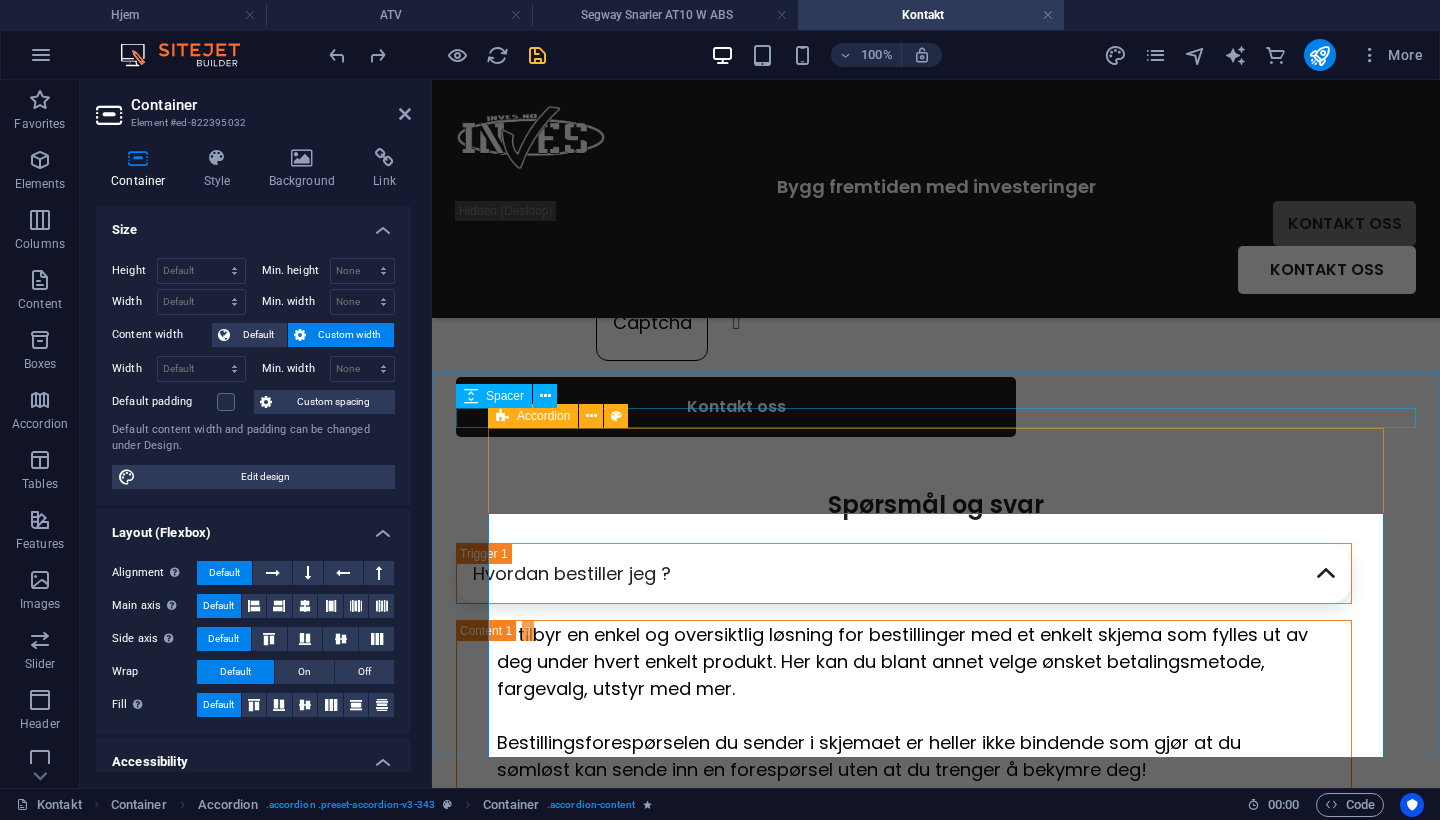 select on "px" 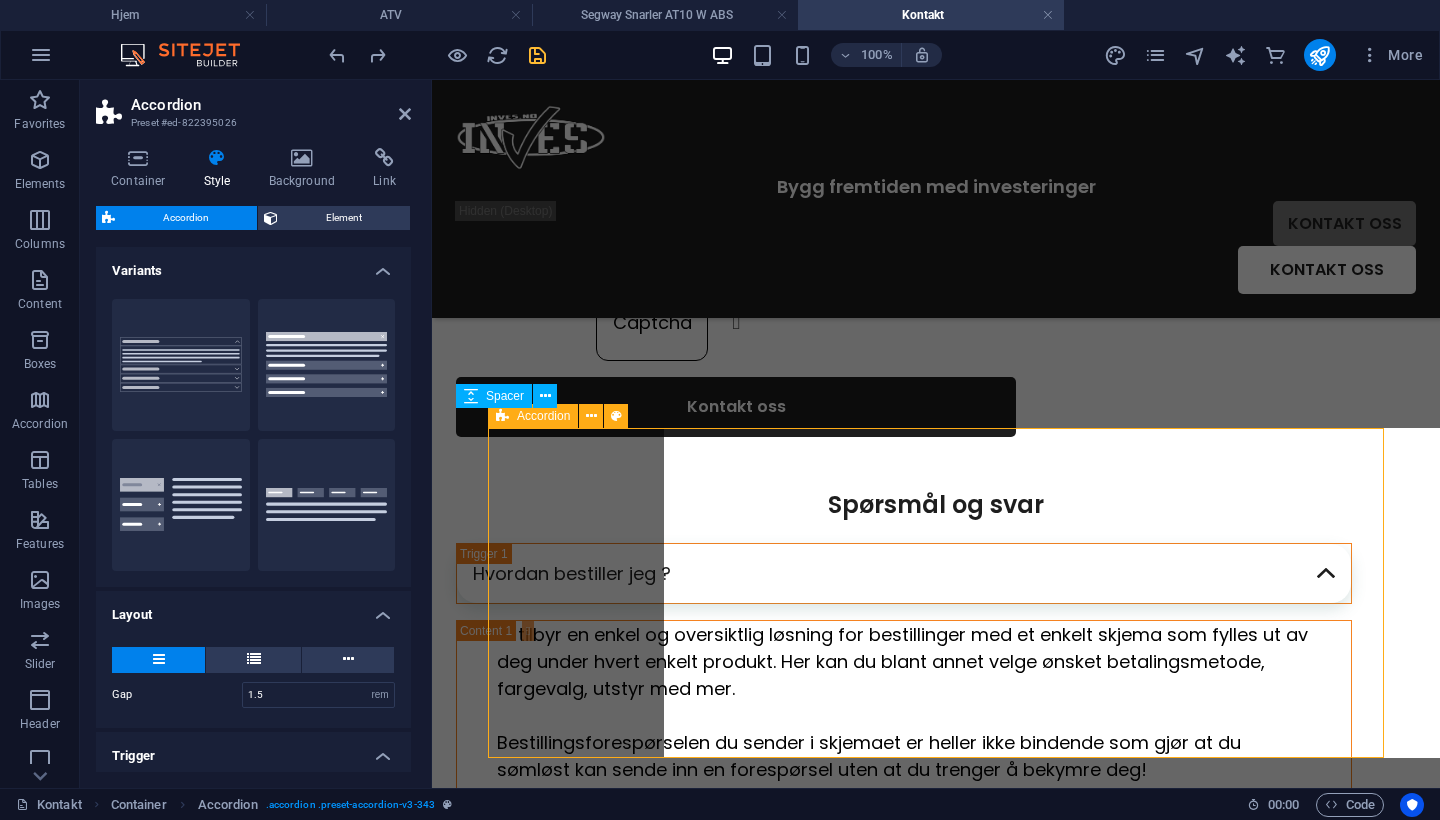 select on "rem" 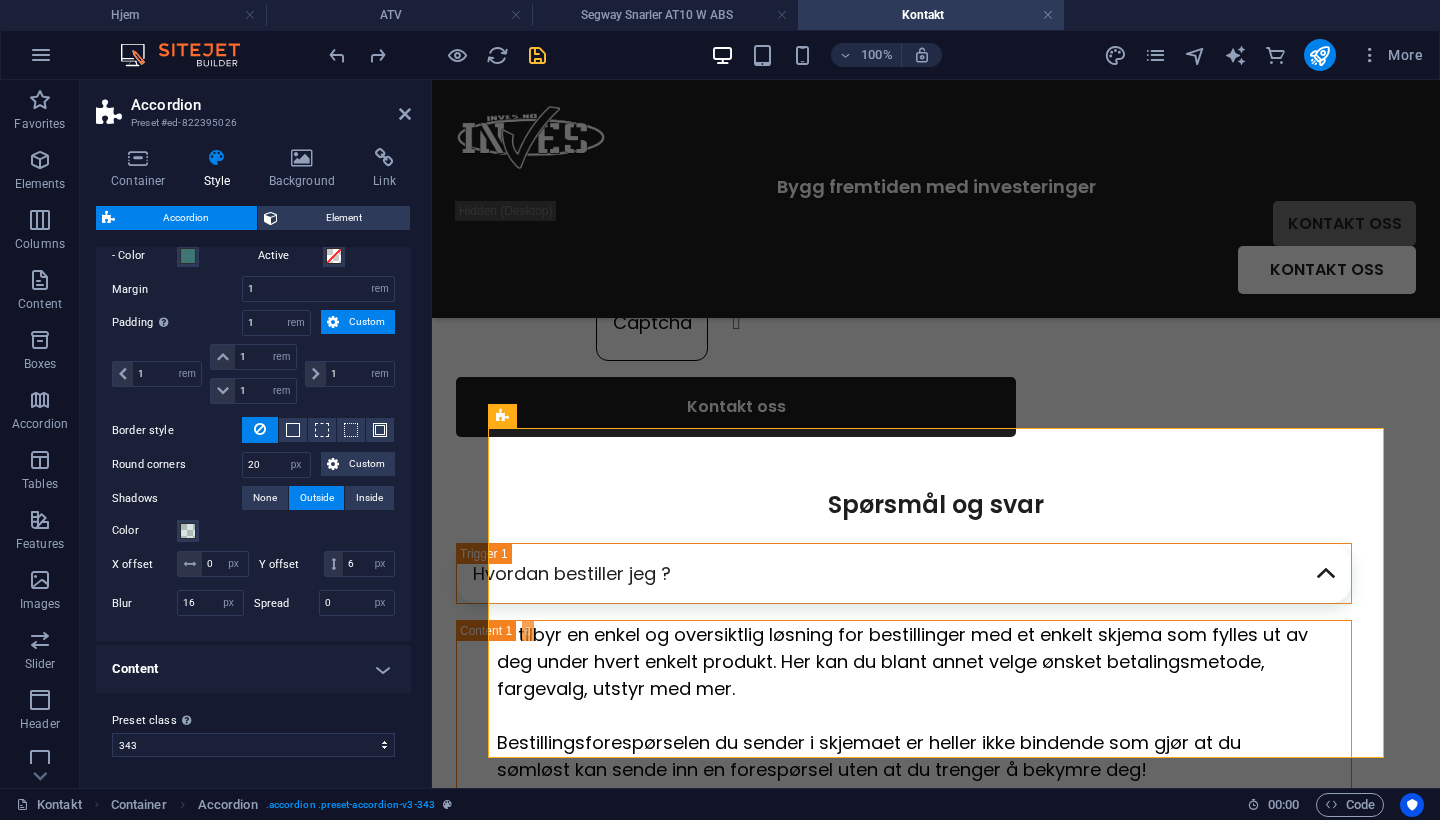 click on "Content" at bounding box center [253, 669] 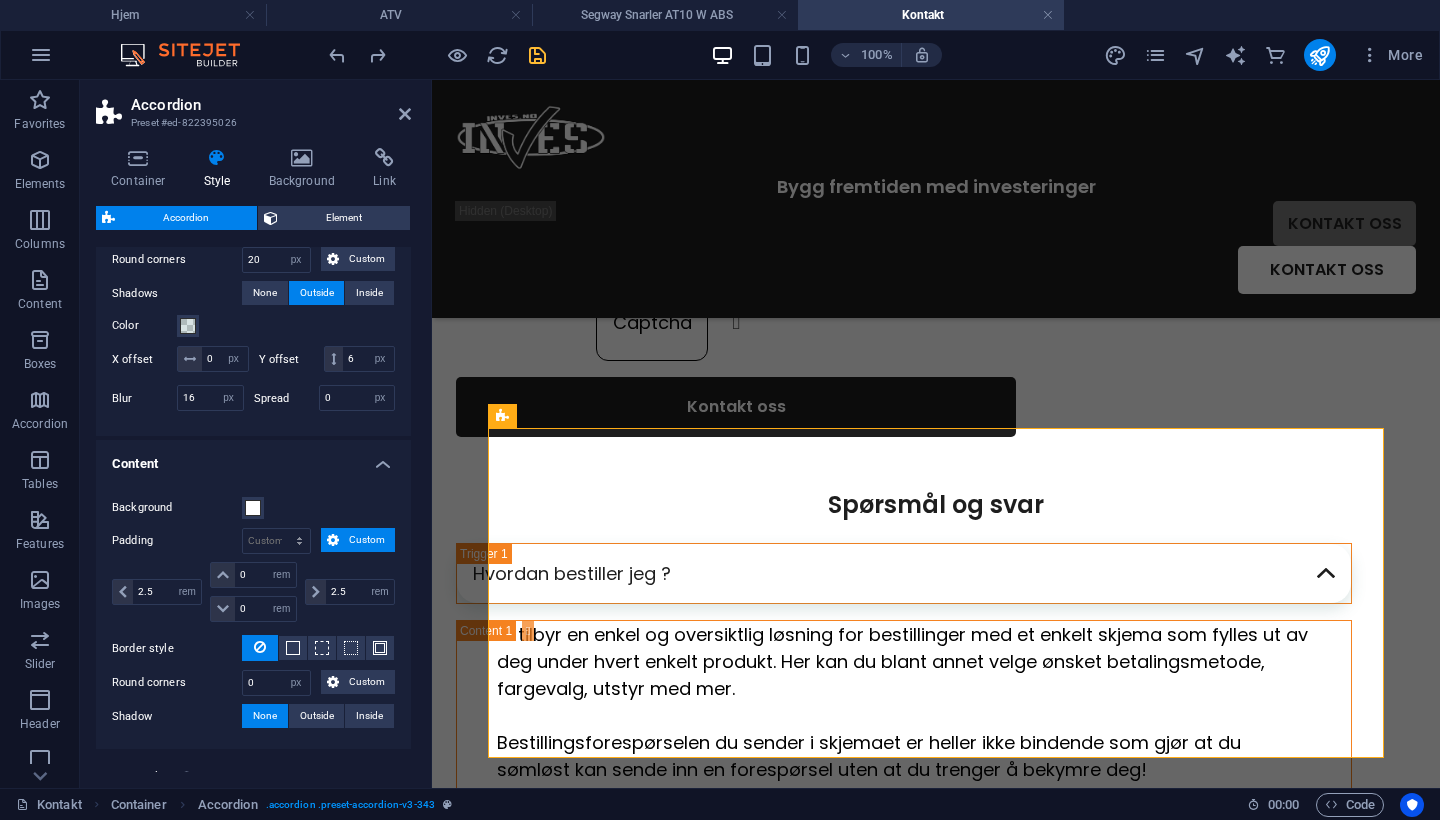 scroll, scrollTop: 966, scrollLeft: 0, axis: vertical 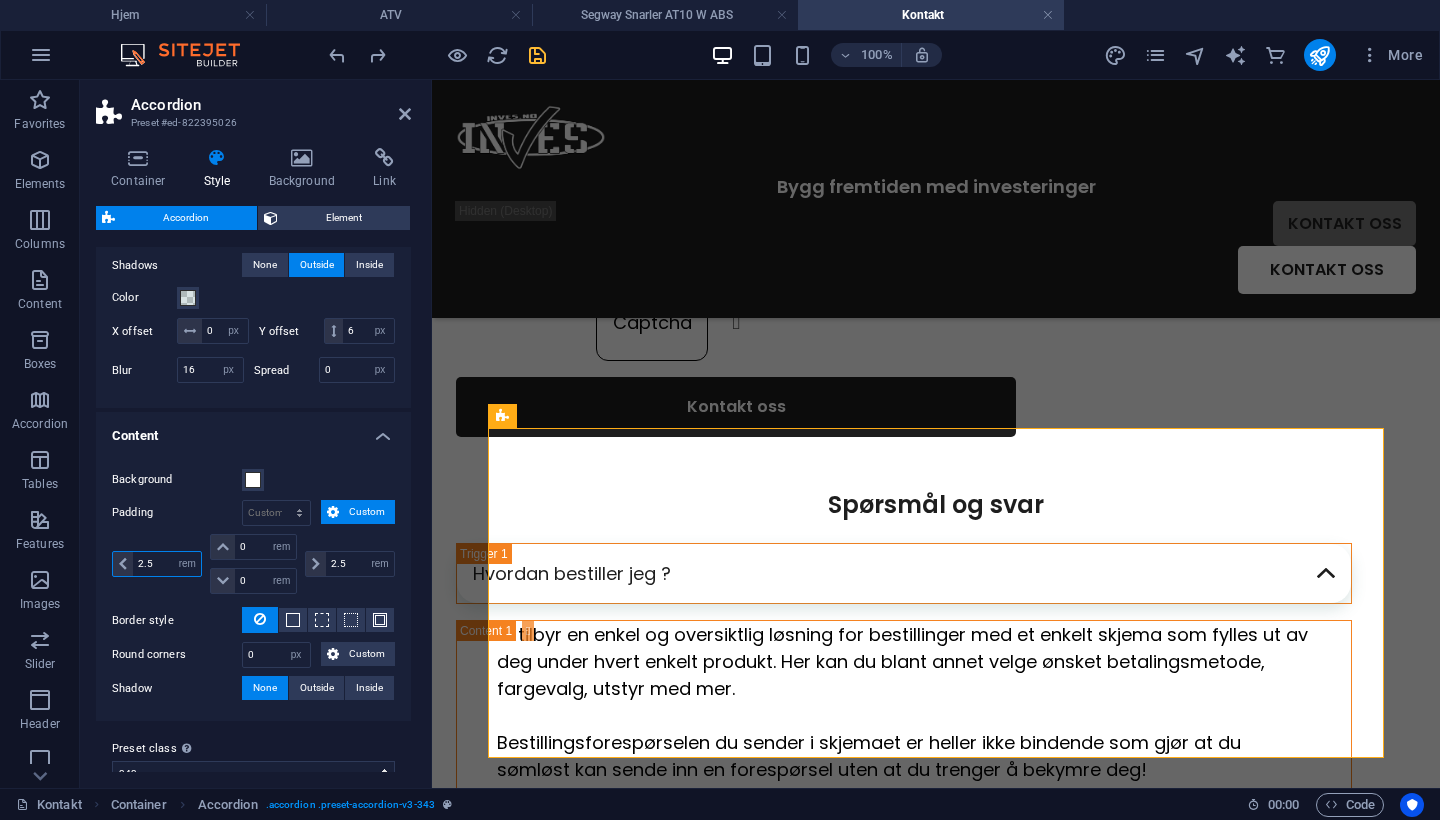 drag, startPoint x: 161, startPoint y: 557, endPoint x: 79, endPoint y: 556, distance: 82.006096 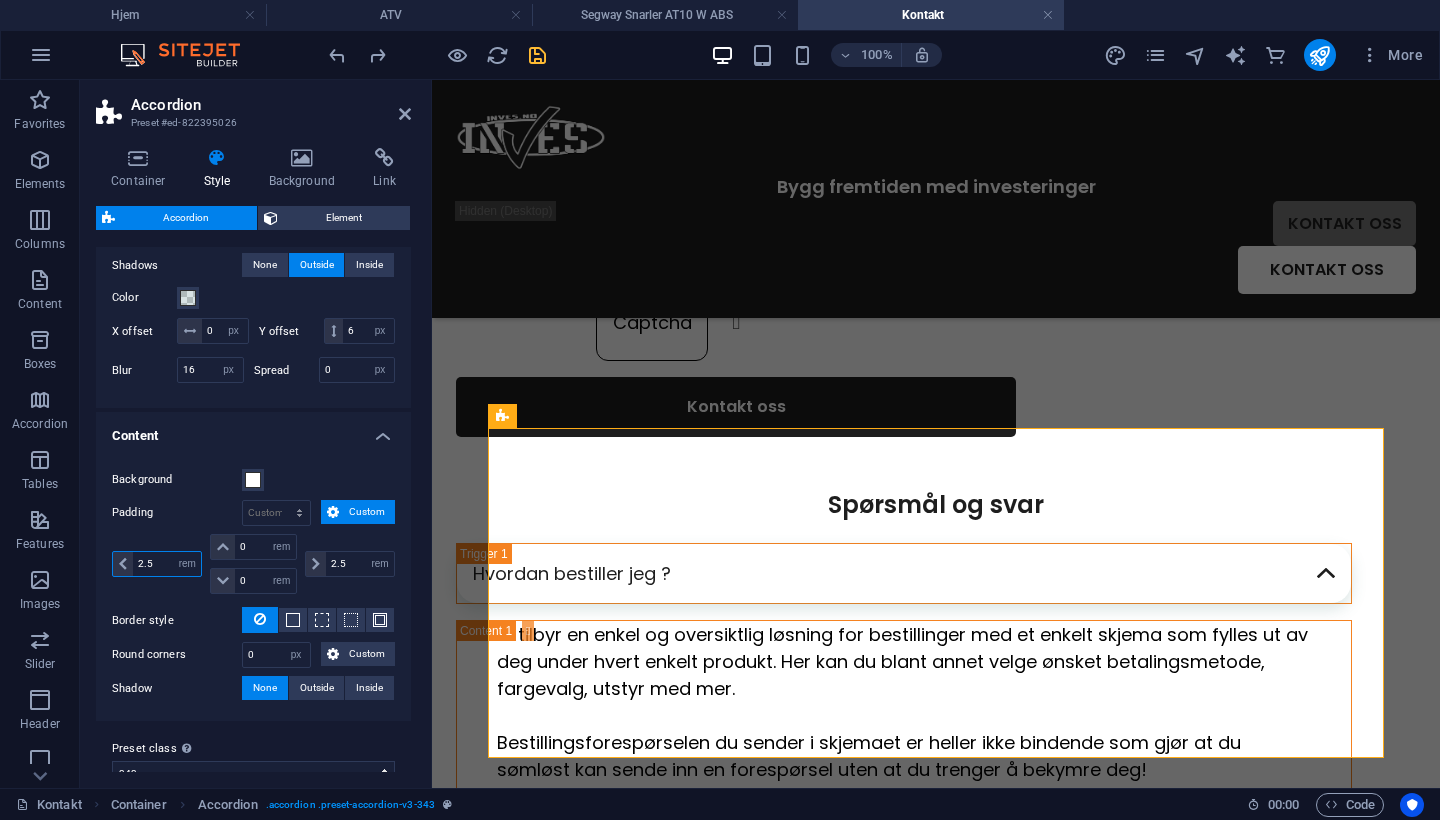 type on "9" 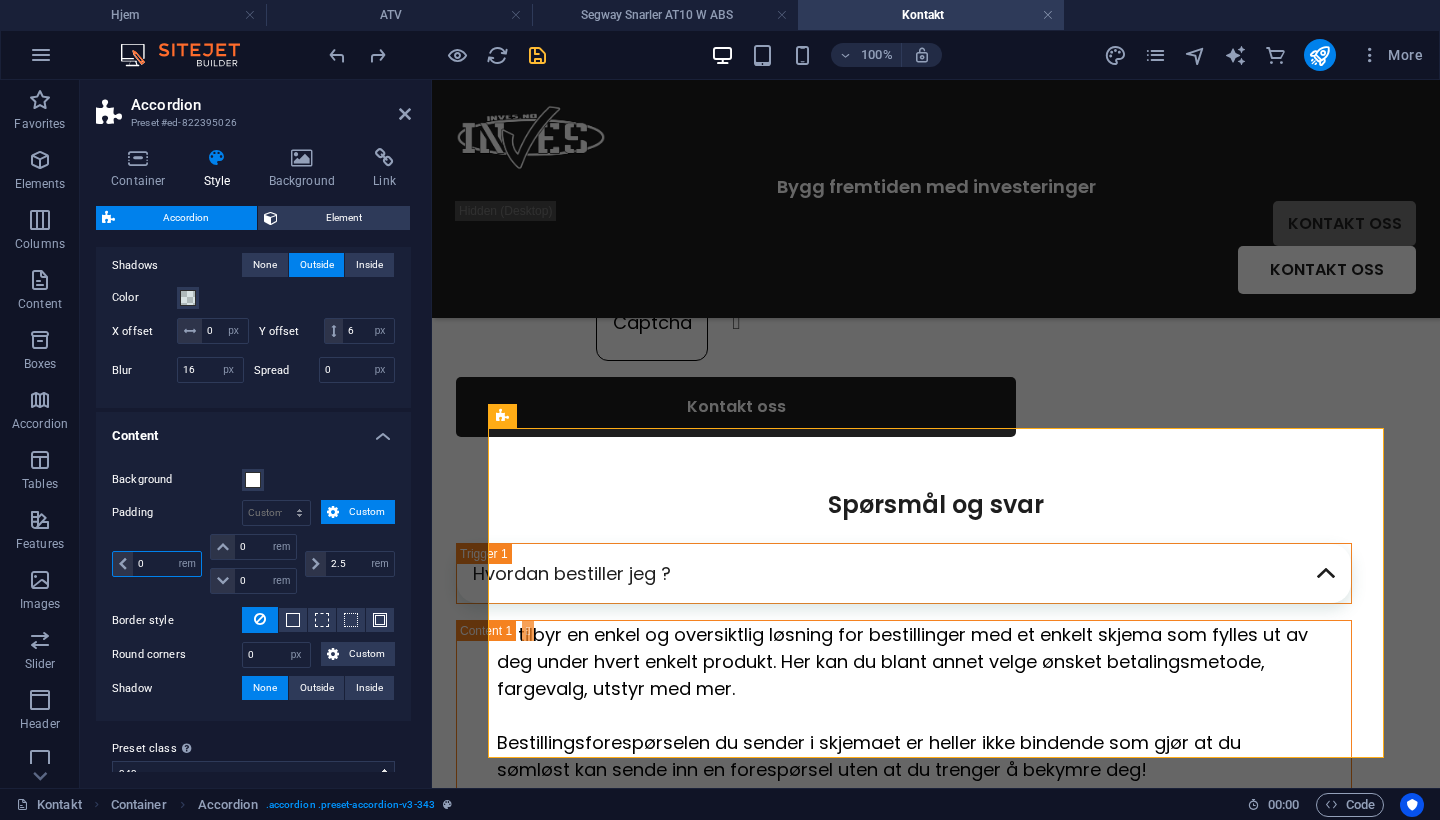 type on "0" 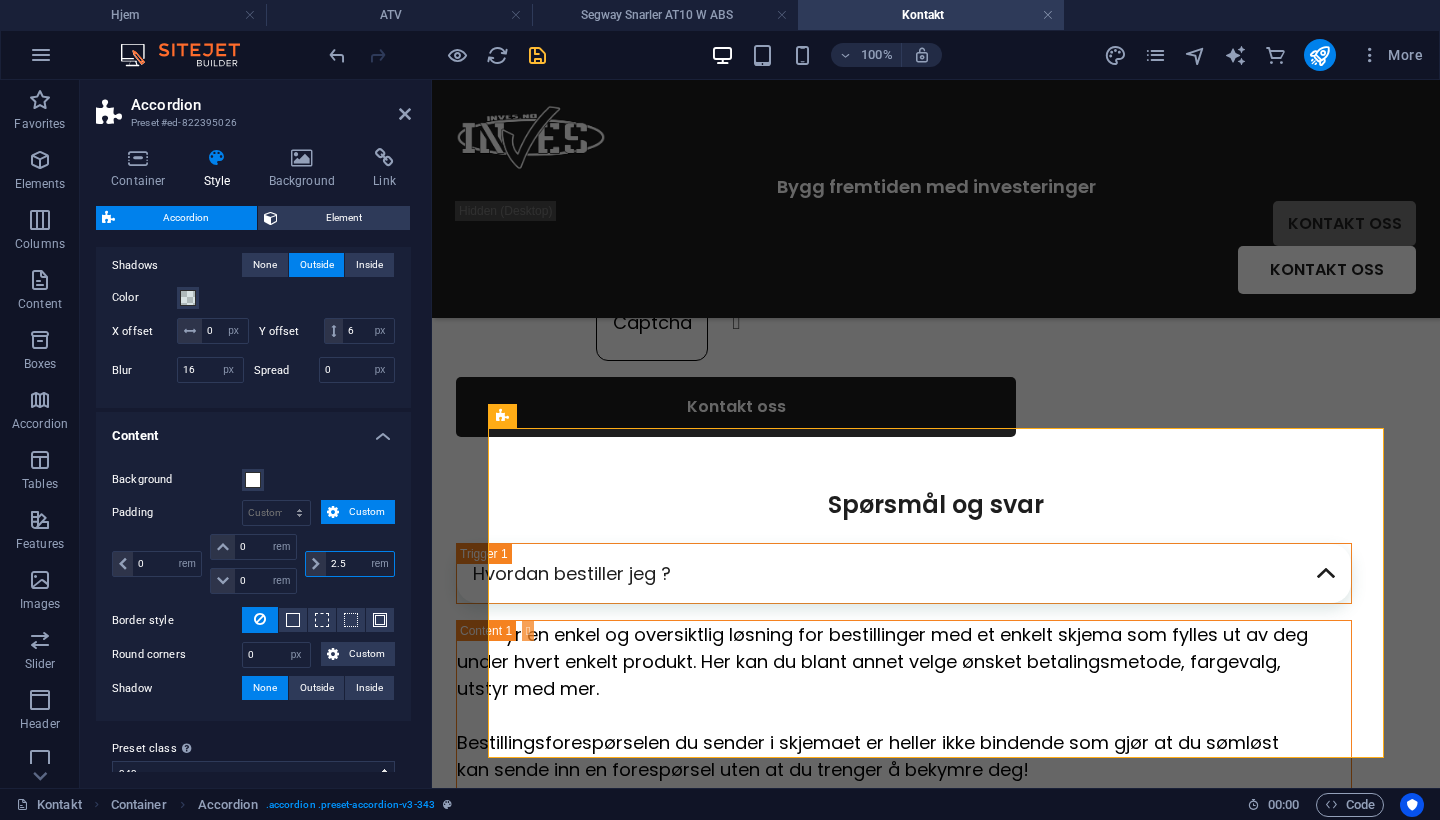 drag, startPoint x: 352, startPoint y: 562, endPoint x: 283, endPoint y: 562, distance: 69 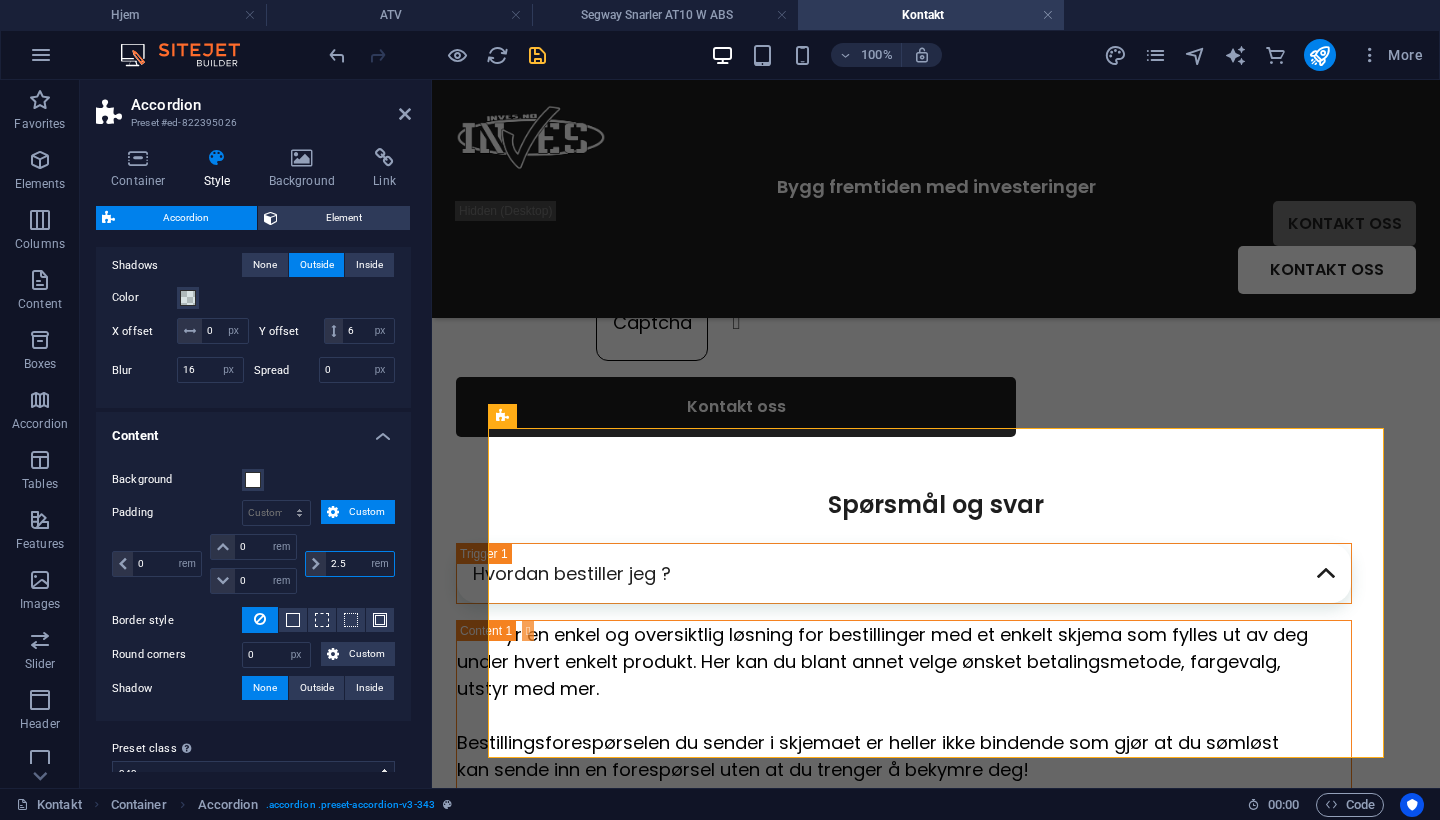 click on "0 px rem % vh vw 0 px rem % vh vw 0 px rem % vh vw 2.5 px rem % vh vw" at bounding box center [253, 564] 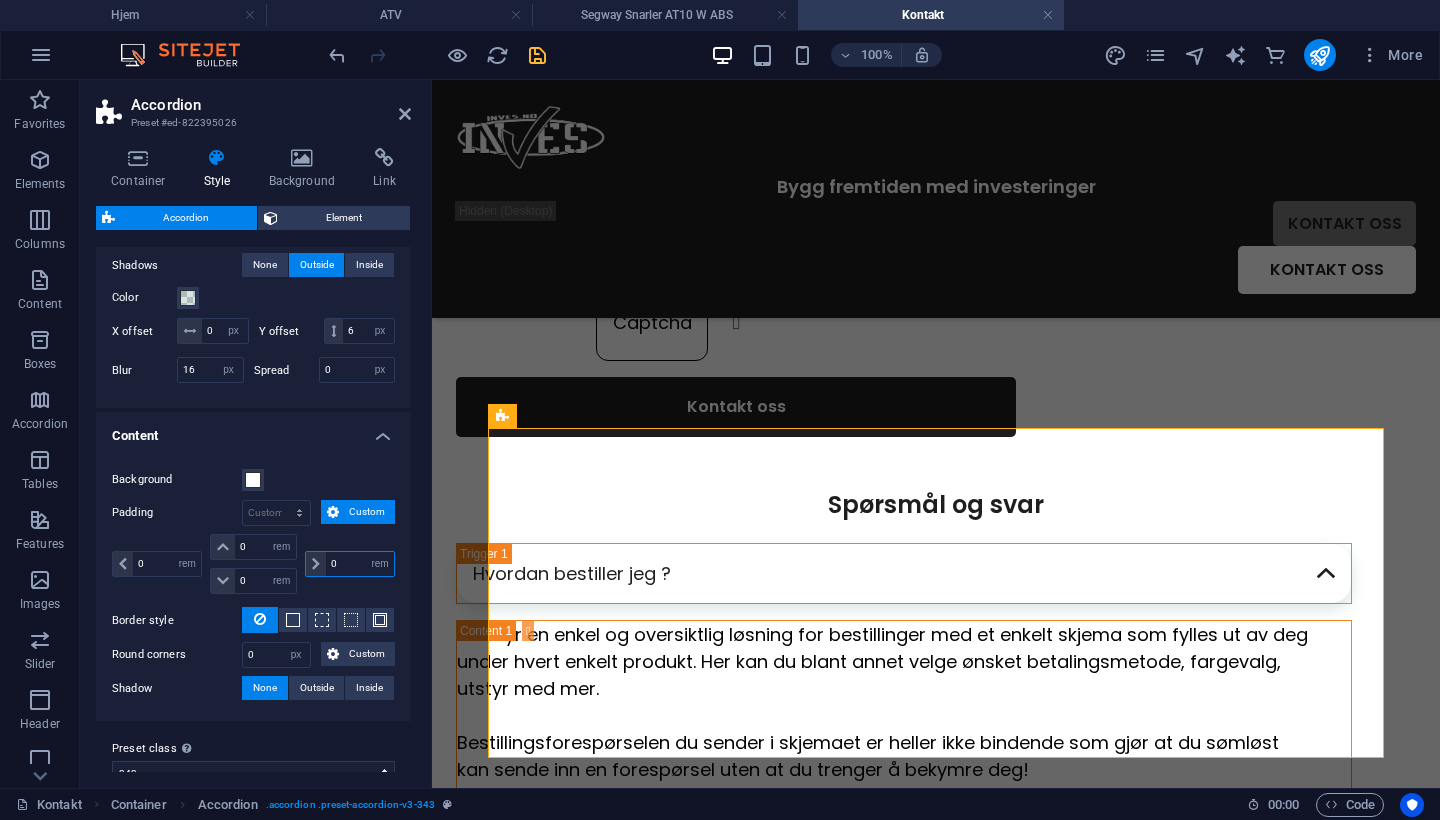 type on "0" 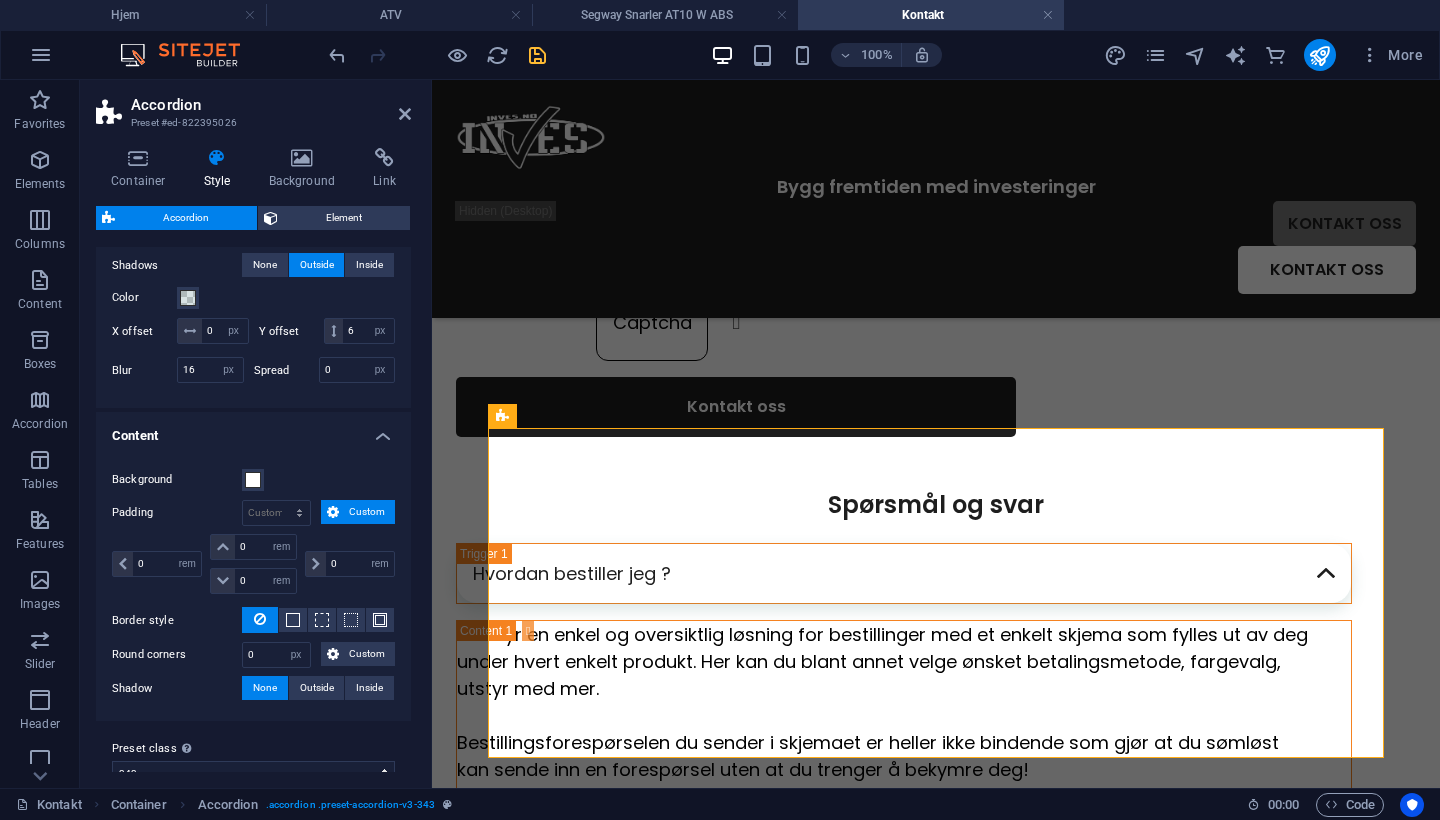 select on "rem" 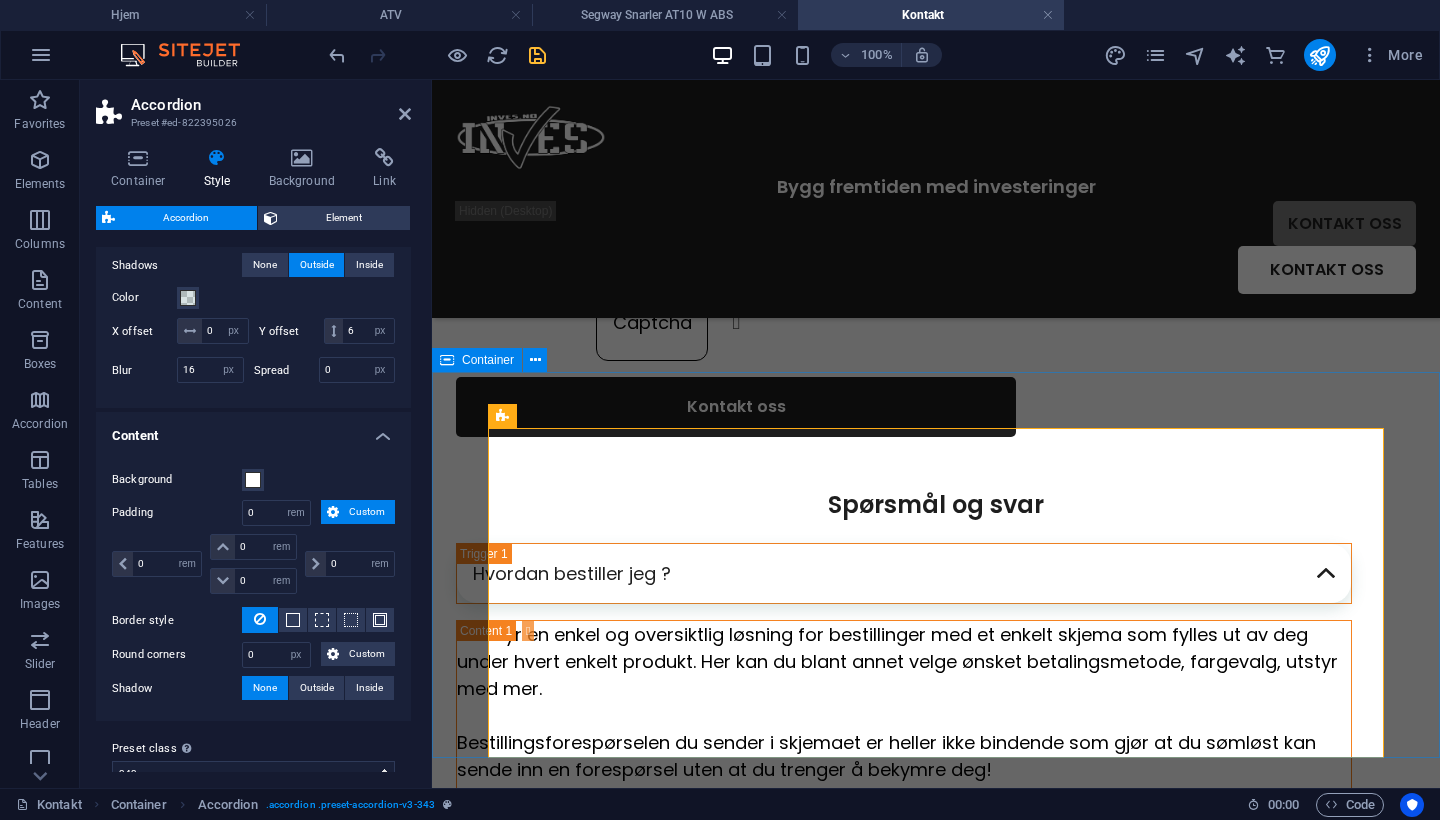 click on "Spørsmål og svar Hvordan bestiller jeg ? Vi tilbyr en enkel og oversiktlig løsning for bestillinger med et enkelt skjema som fylles ut av deg under hvert enkelt produkt. Her kan du blant annet velge ønsket betalingsmetode, fargevalg, utstyr med mer.  Bestillingsforespørselen du sender i skjemaet er heller ikke bindende som gjør at du sømløst kan sende inn en forespørsel uten at du trenger å bekymre deg! Enklere blir det ikke!" at bounding box center (936, 676) 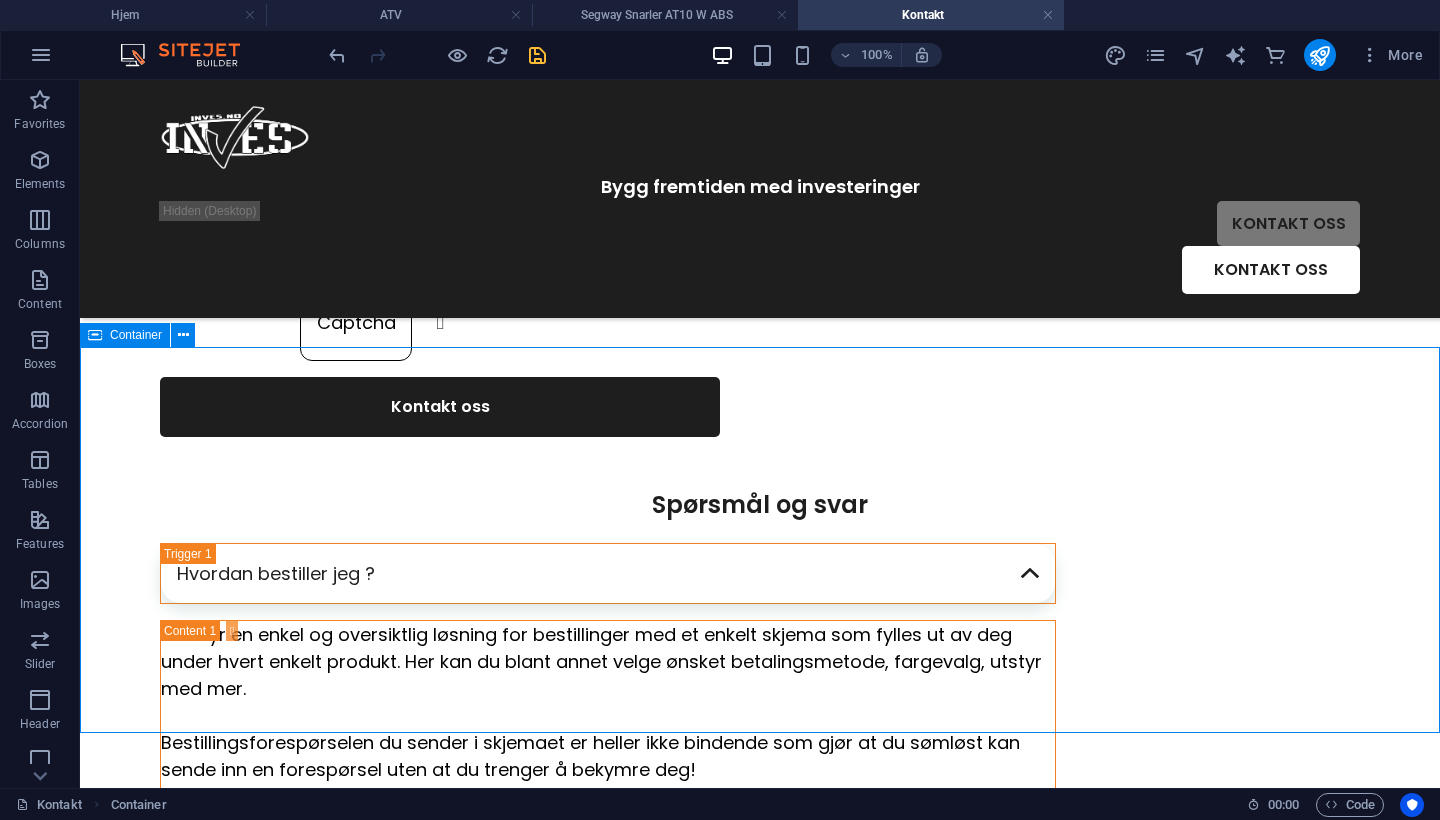 scroll, scrollTop: 617, scrollLeft: 0, axis: vertical 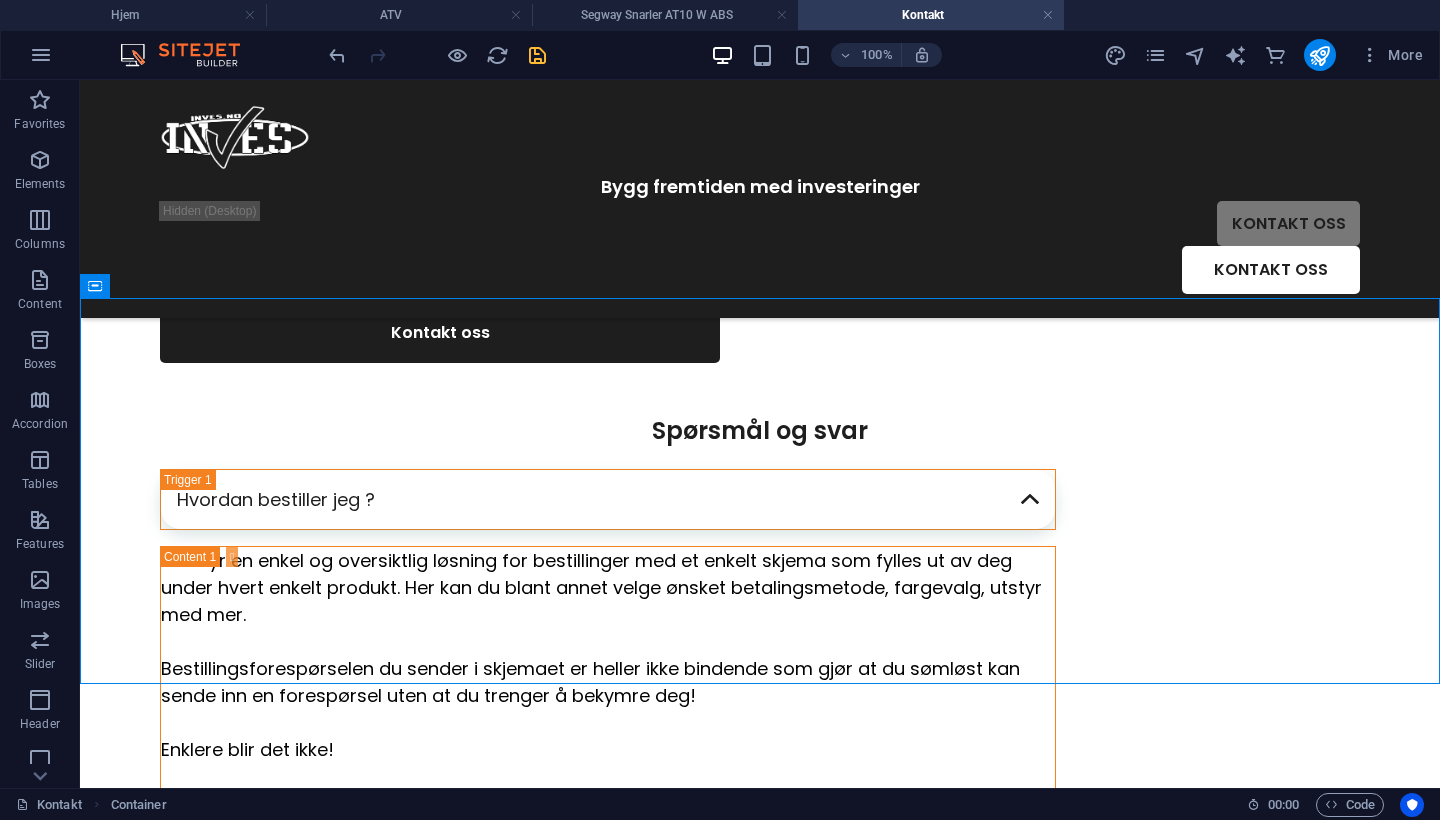 click at bounding box center (537, 55) 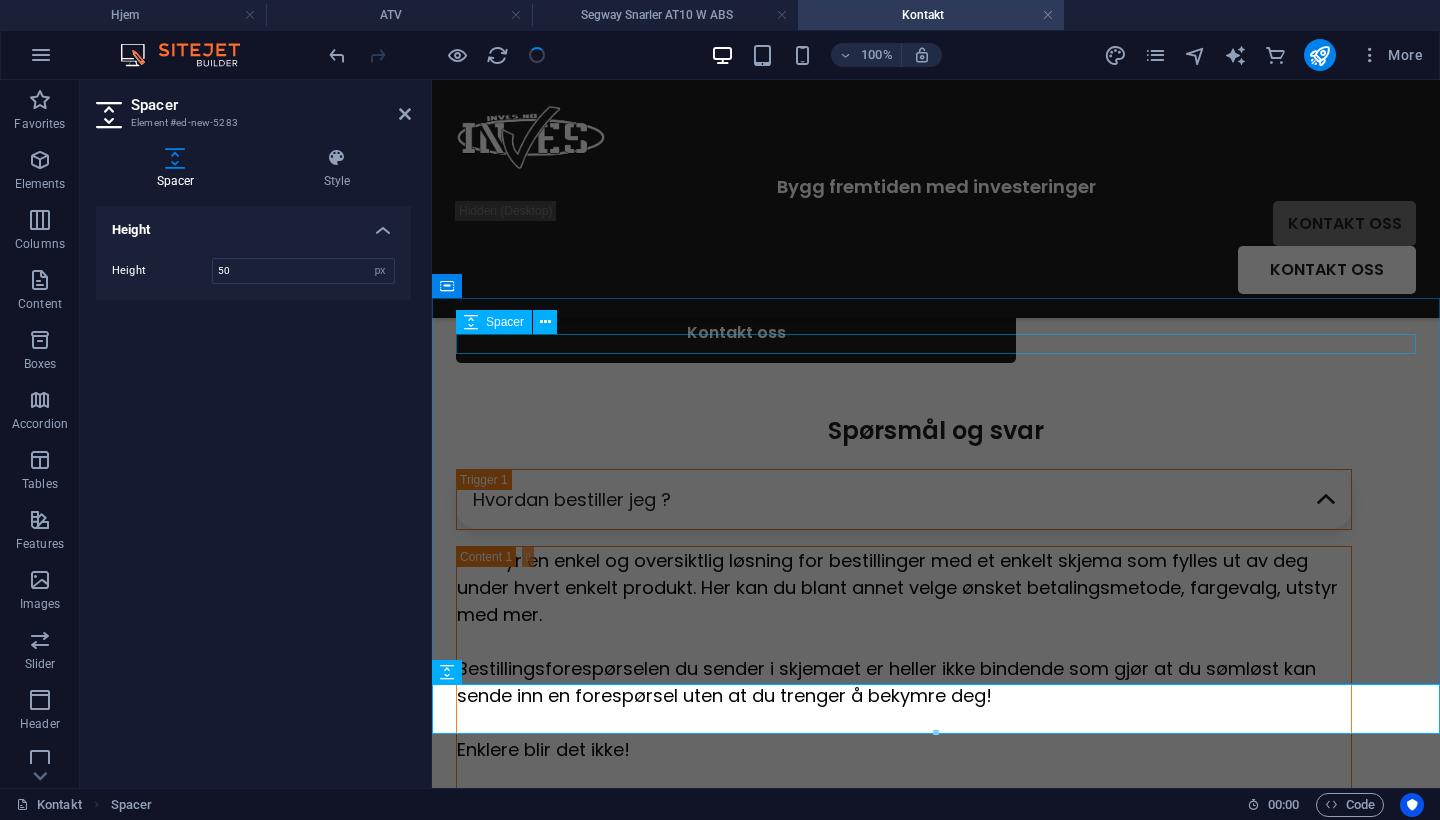 click at bounding box center (936, 459) 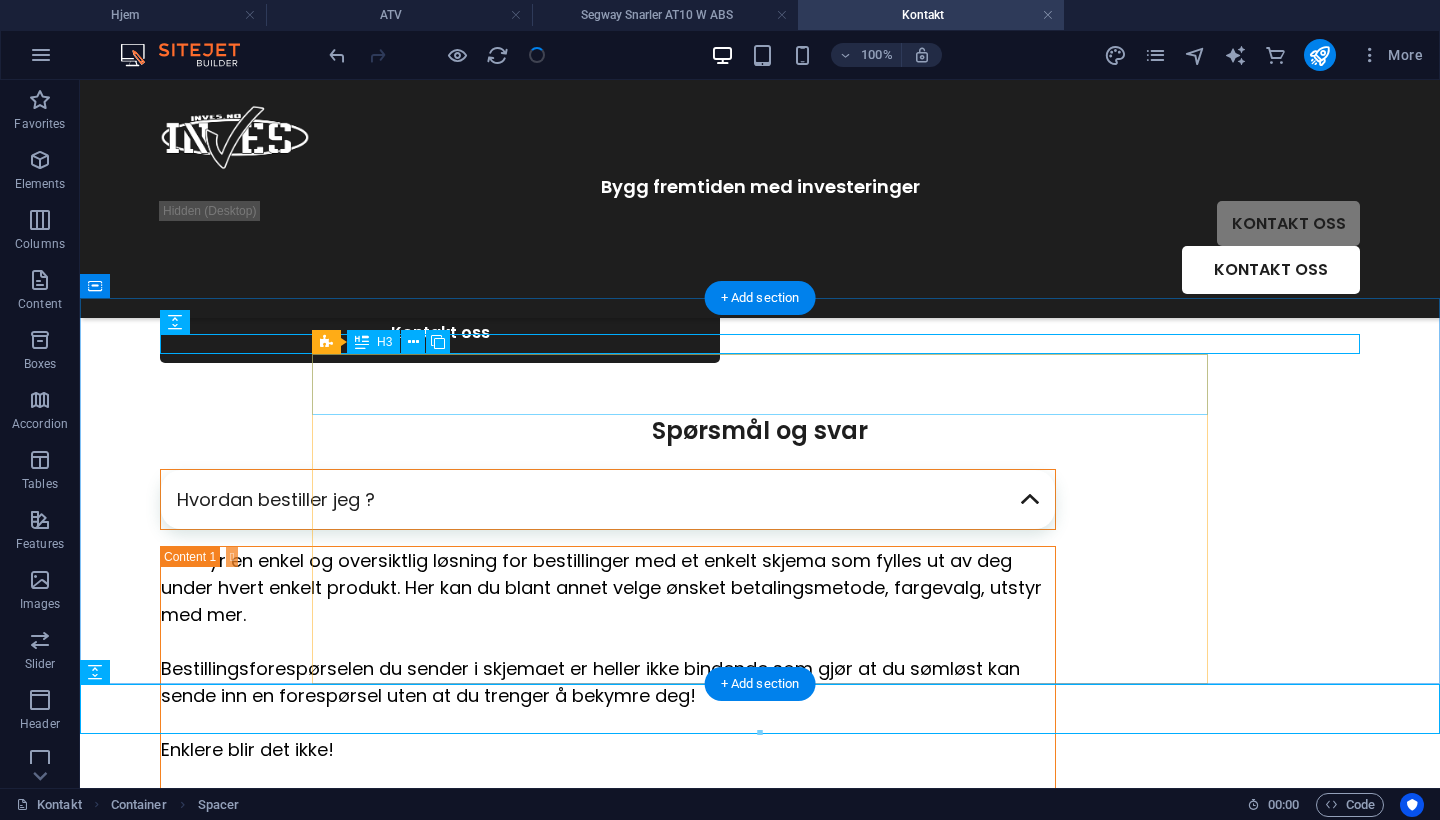 click on "Hvordan bestiller jeg ?" at bounding box center (608, 499) 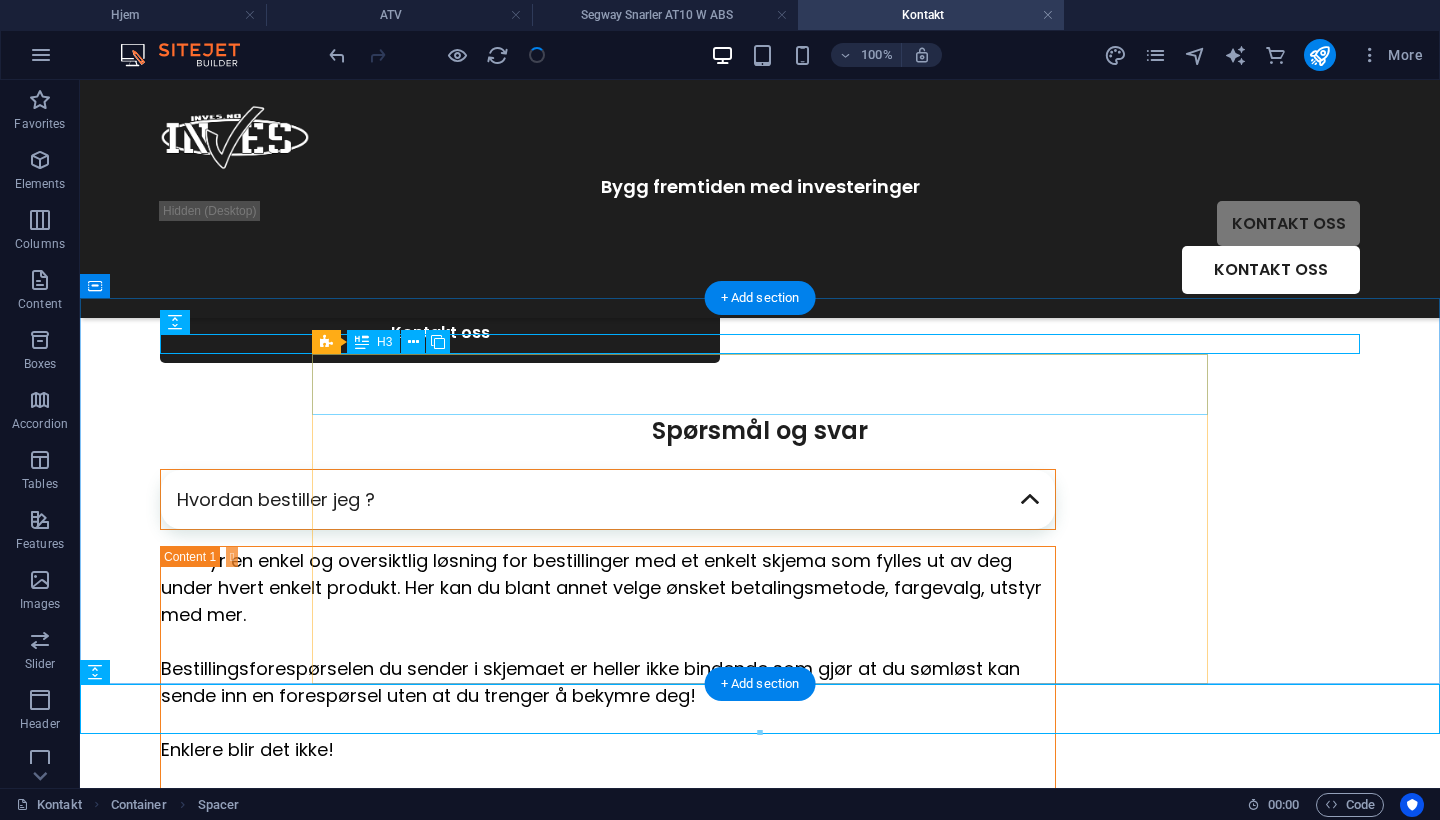 click on "Hvordan bestiller jeg ?" at bounding box center [608, 499] 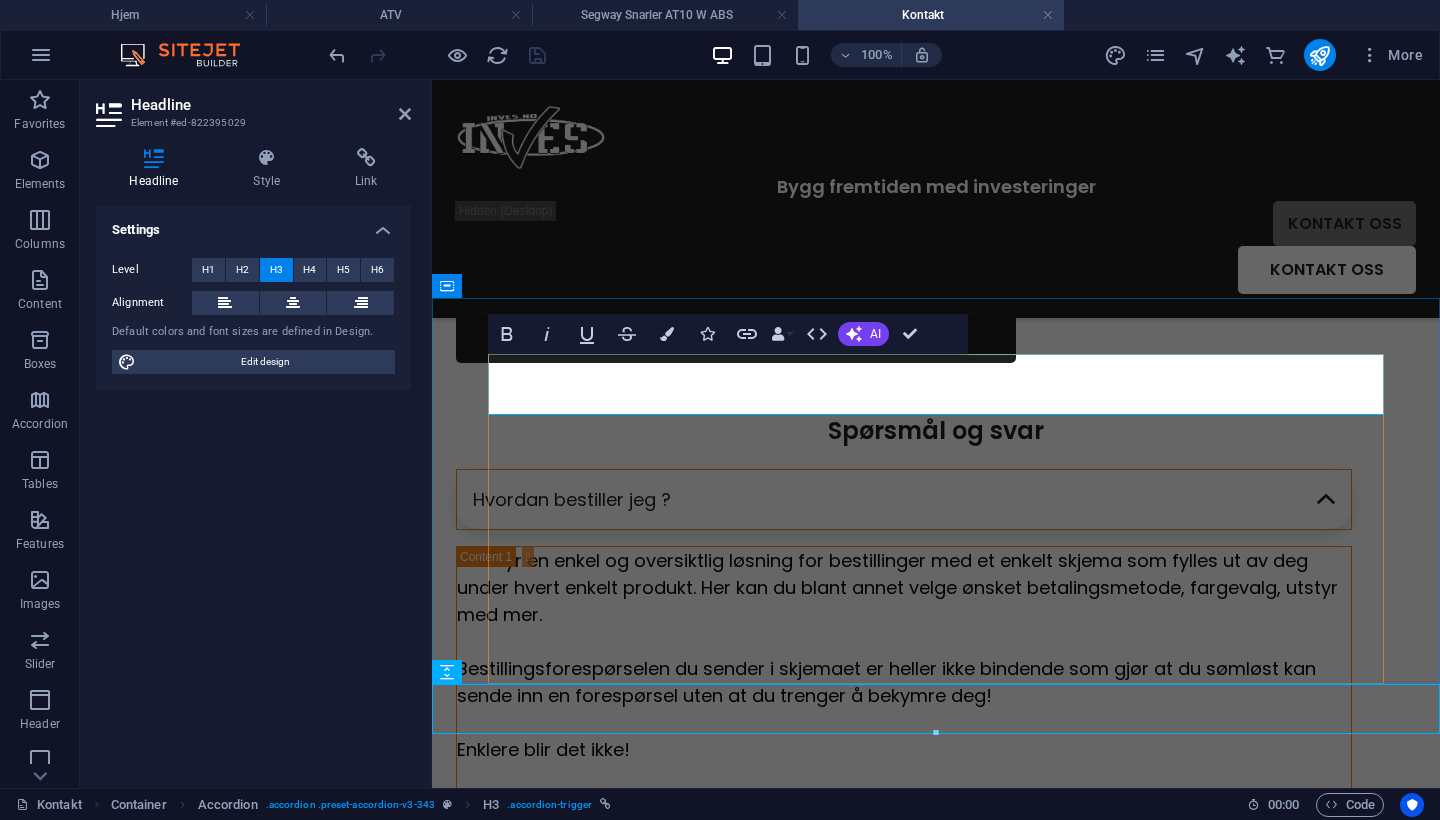 click on "Hvordan bestiller jeg ?" at bounding box center (904, 499) 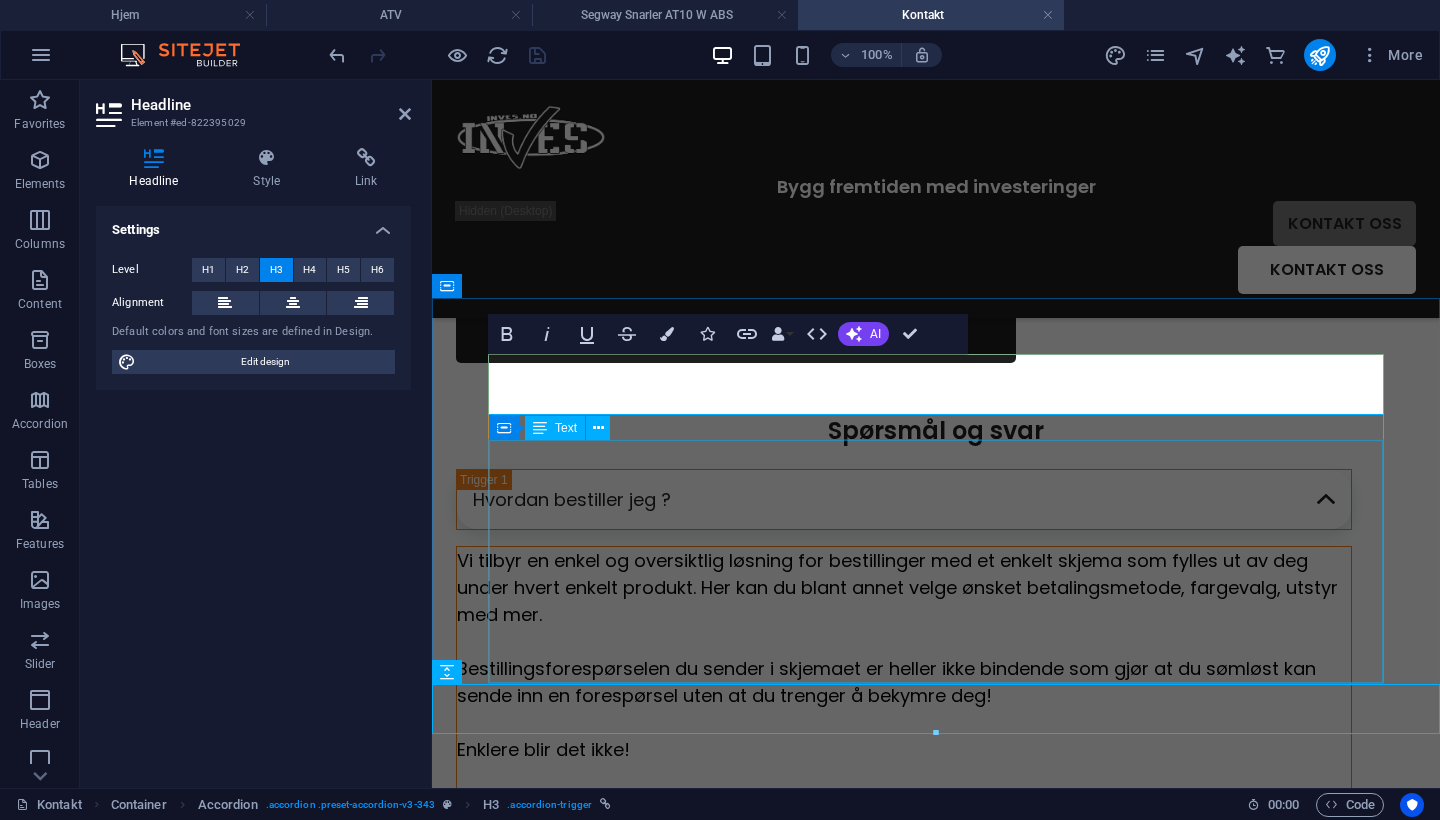 click on "Vi tilbyr en enkel og oversiktlig løsning for bestillinger med et enkelt skjema som fylles ut av deg under hvert enkelt produkt. Her kan du blant annet velge ønsket betalingsmetode, fargevalg, utstyr med mer.  Bestillingsforespørselen du sender i skjemaet er heller ikke bindende som gjør at du sømløst kan sende inn en forespørsel uten at du trenger å bekymre deg! Enklere blir det ikke!" at bounding box center (904, 668) 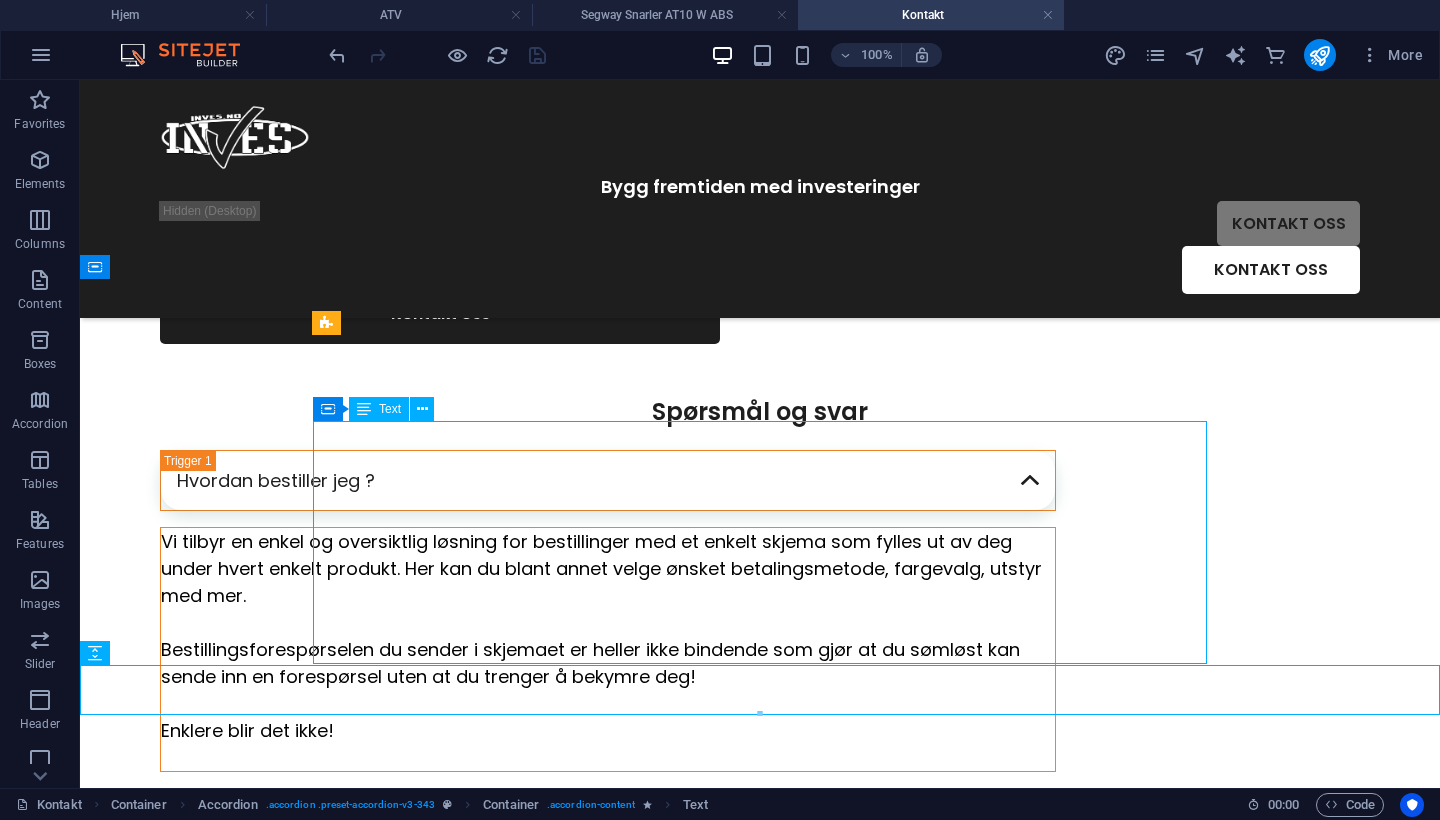 scroll, scrollTop: 637, scrollLeft: 0, axis: vertical 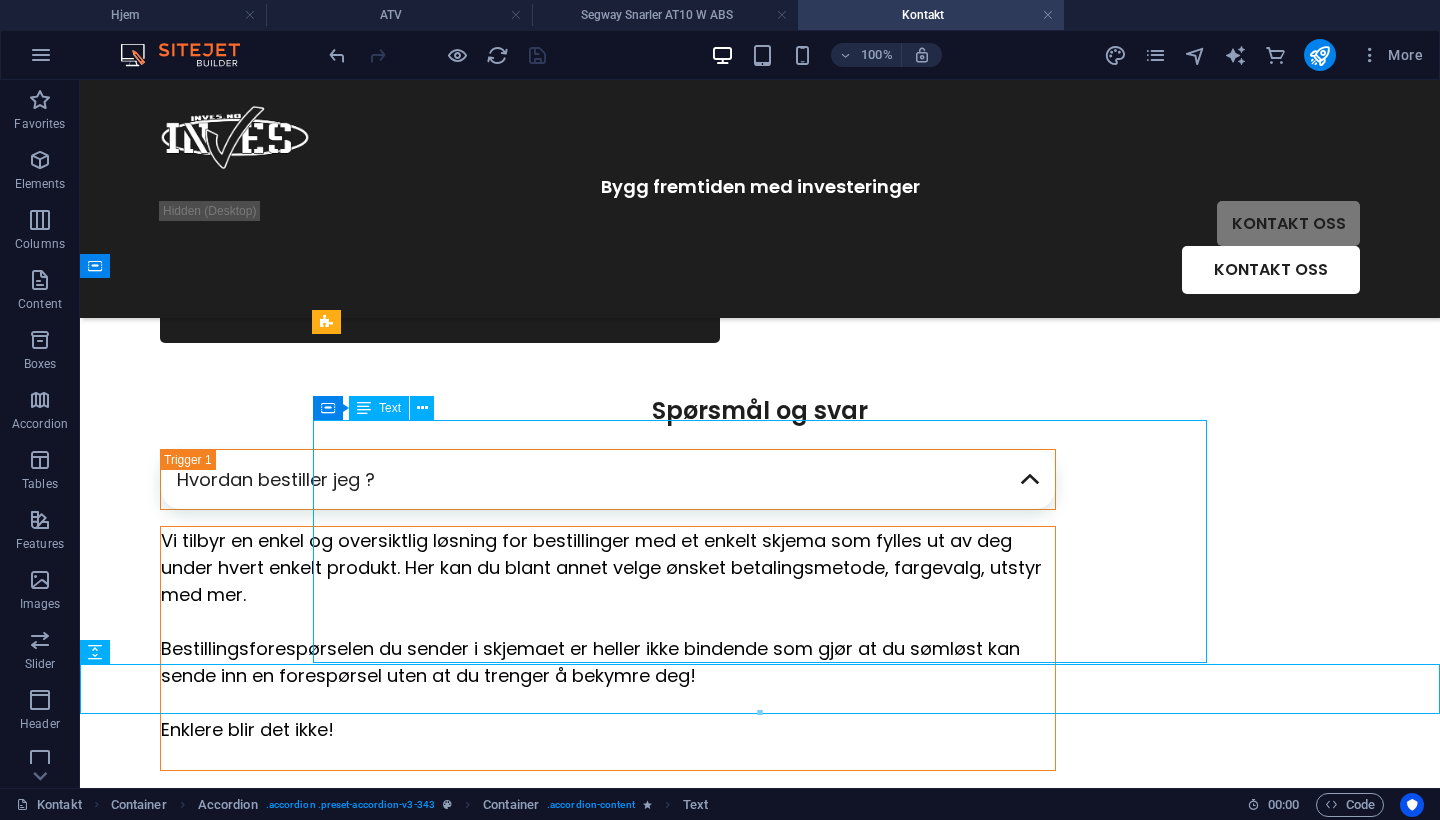 click on "Vi tilbyr en enkel og oversiktlig løsning for bestillinger med et enkelt skjema som fylles ut av deg under hvert enkelt produkt. Her kan du blant annet velge ønsket betalingsmetode, fargevalg, utstyr med mer.  Bestillingsforespørselen du sender i skjemaet er heller ikke bindende som gjør at du sømløst kan sende inn en forespørsel uten at du trenger å bekymre deg! Enklere blir det ikke!" at bounding box center [608, 648] 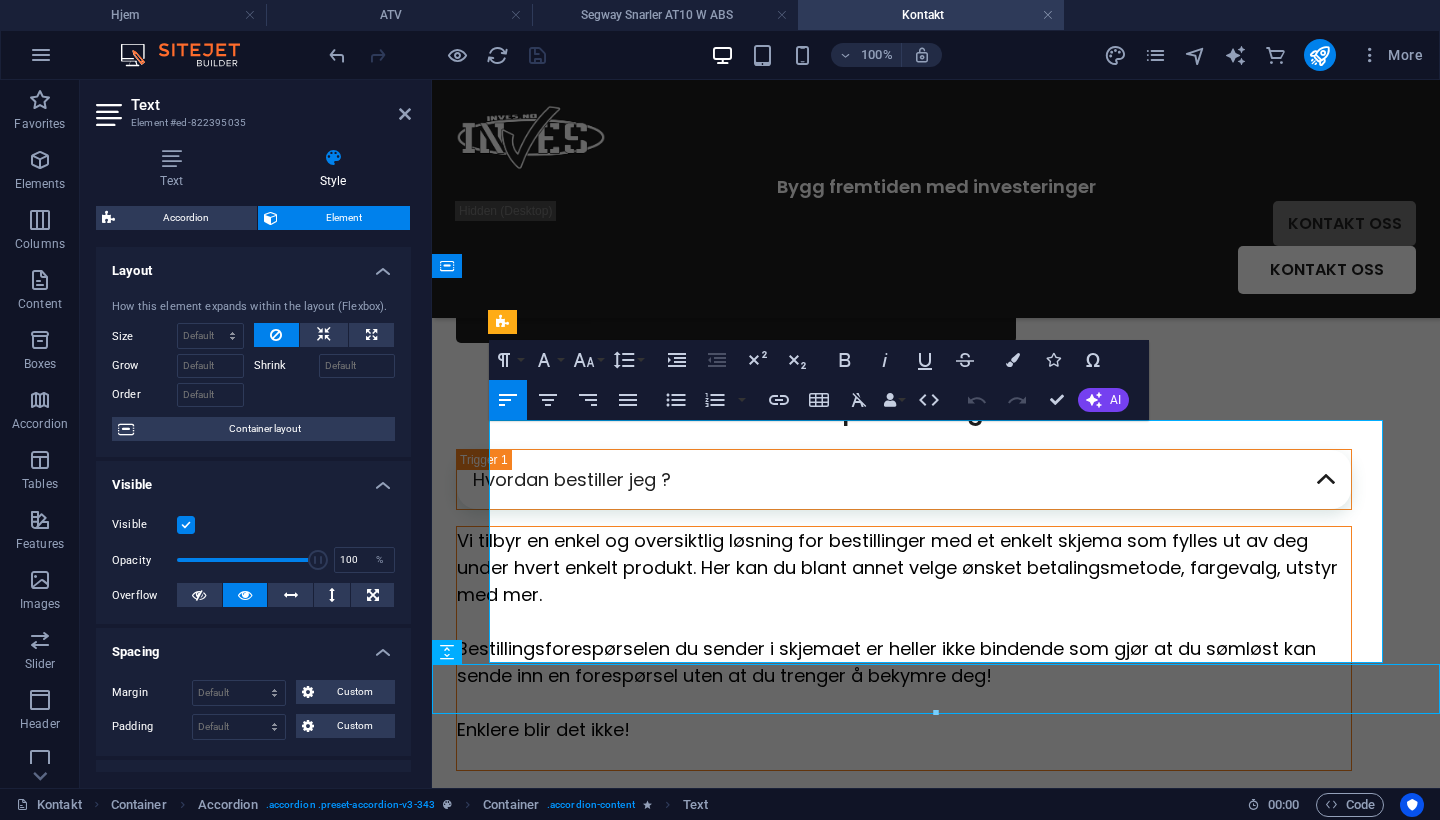 click on "Vi tilbyr en enkel og oversiktlig løsning for bestillinger med et enkelt skjema som fylles ut av deg under hvert enkelt produkt. Her kan du blant annet velge ønsket betalingsmetode, fargevalg, utstyr med mer." at bounding box center (897, 567) 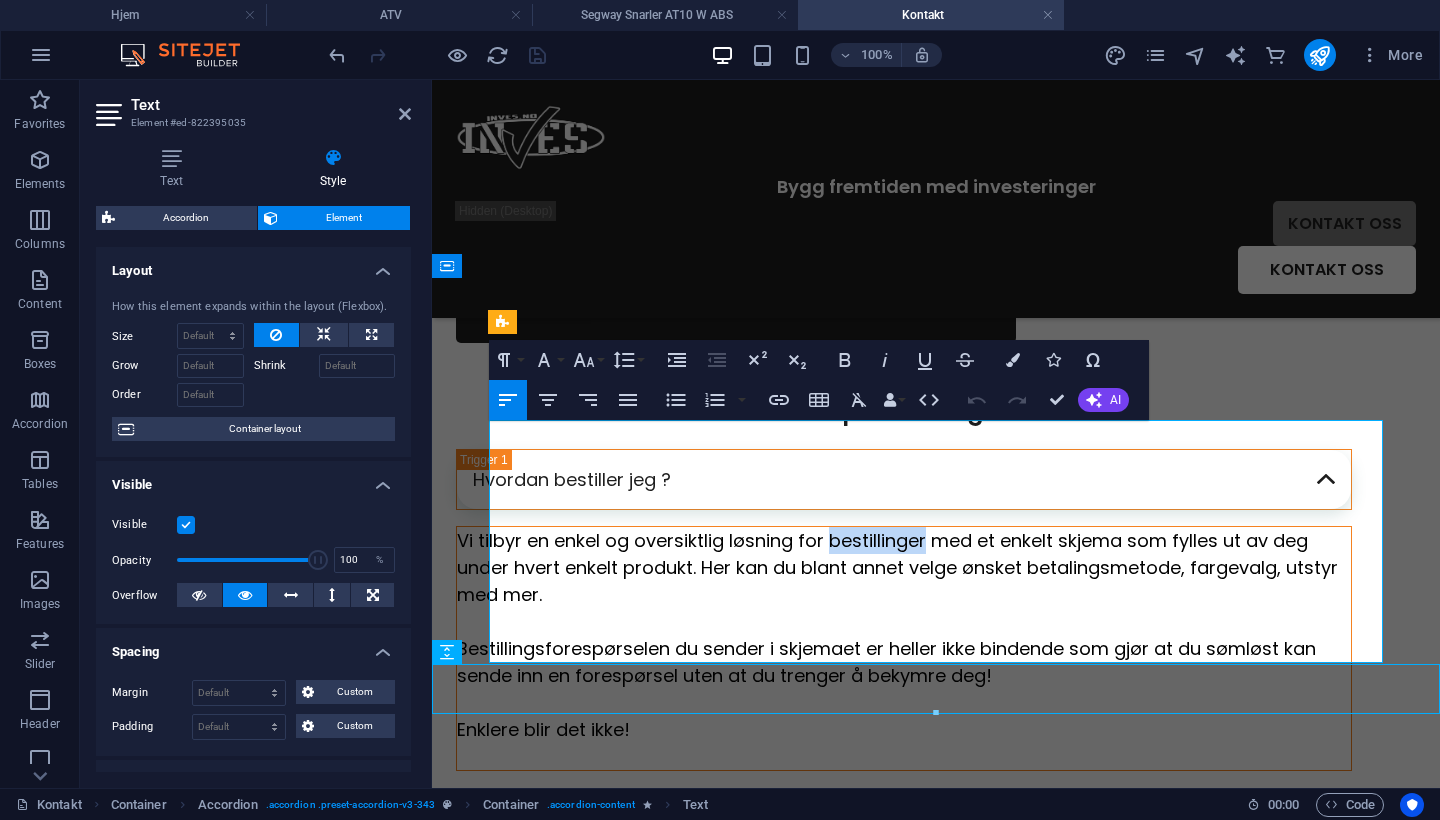 drag, startPoint x: 959, startPoint y: 435, endPoint x: 862, endPoint y: 432, distance: 97.04638 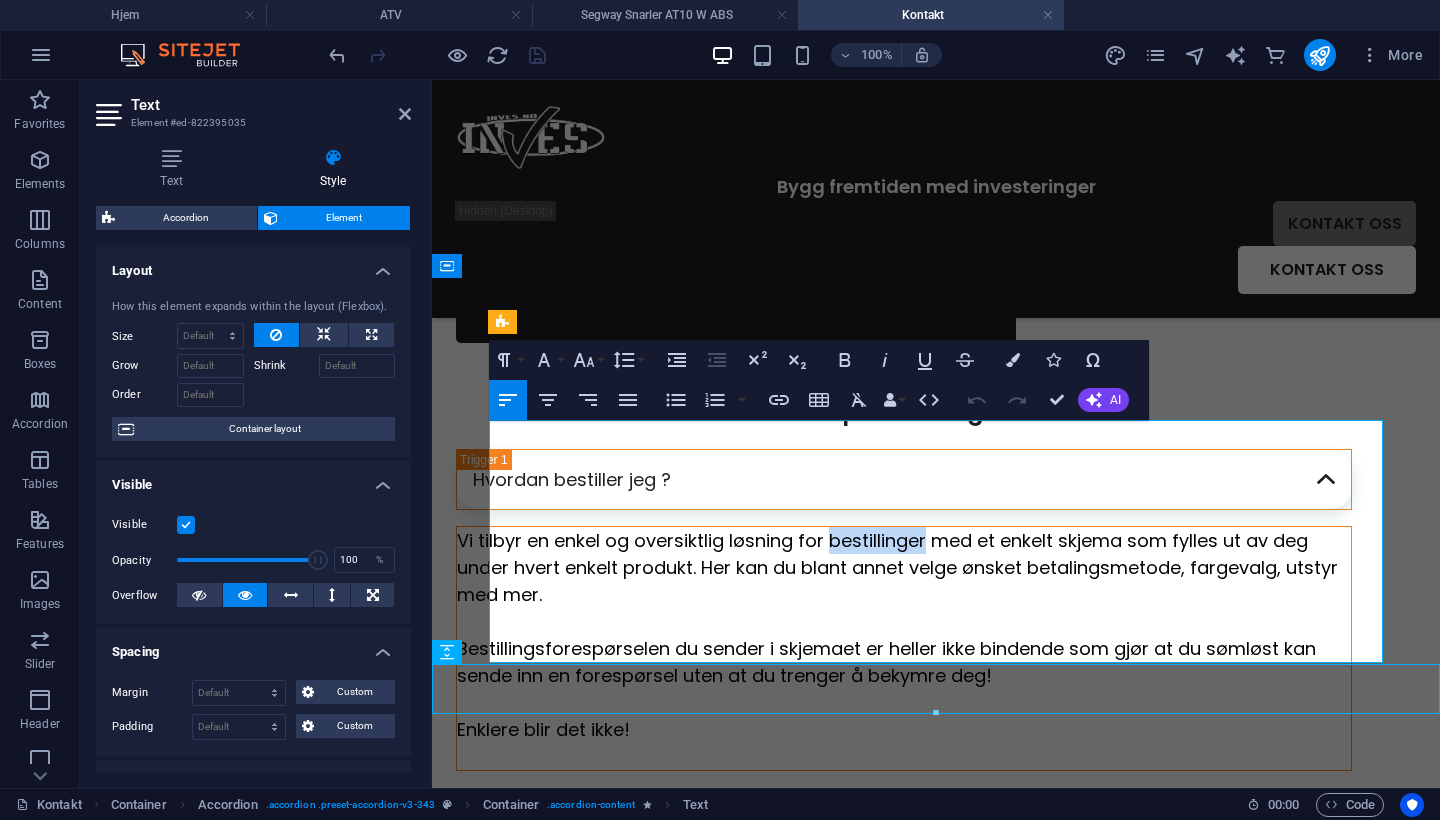 click on "Vi tilbyr en enkel og oversiktlig løsning for bestillinger med et enkelt skjema som fylles ut av deg under hvert enkelt produkt. Her kan du blant annet velge ønsket betalingsmetode, fargevalg, utstyr med mer." at bounding box center (897, 567) 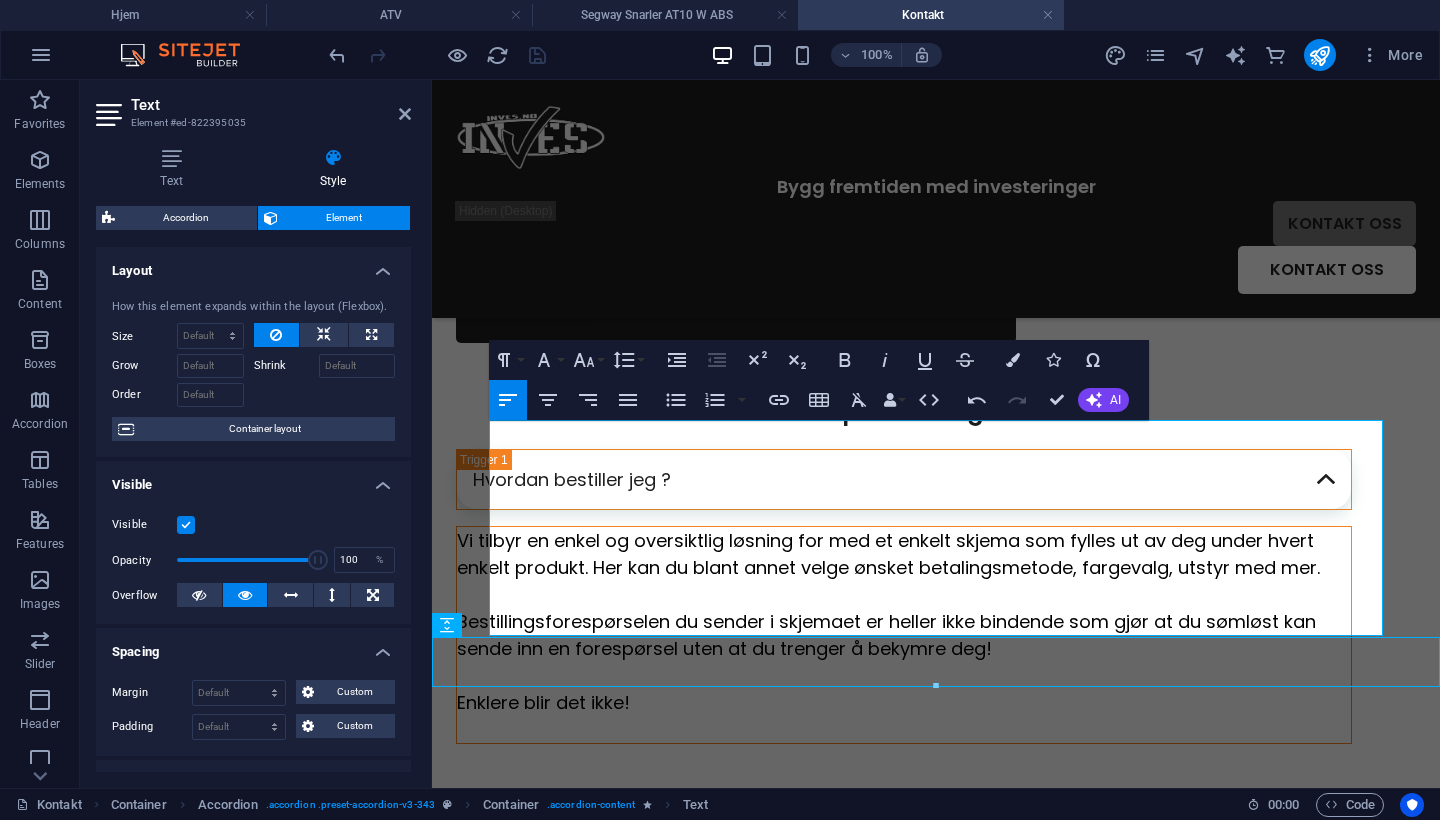 click on "Vi tilbyr en enkel og oversiktlig løsning for med et enkelt skjema som fylles ut av deg under hvert enkelt produkt. Her kan du blant annet velge ønsket betalingsmetode, fargevalg, utstyr med mer." at bounding box center (888, 554) 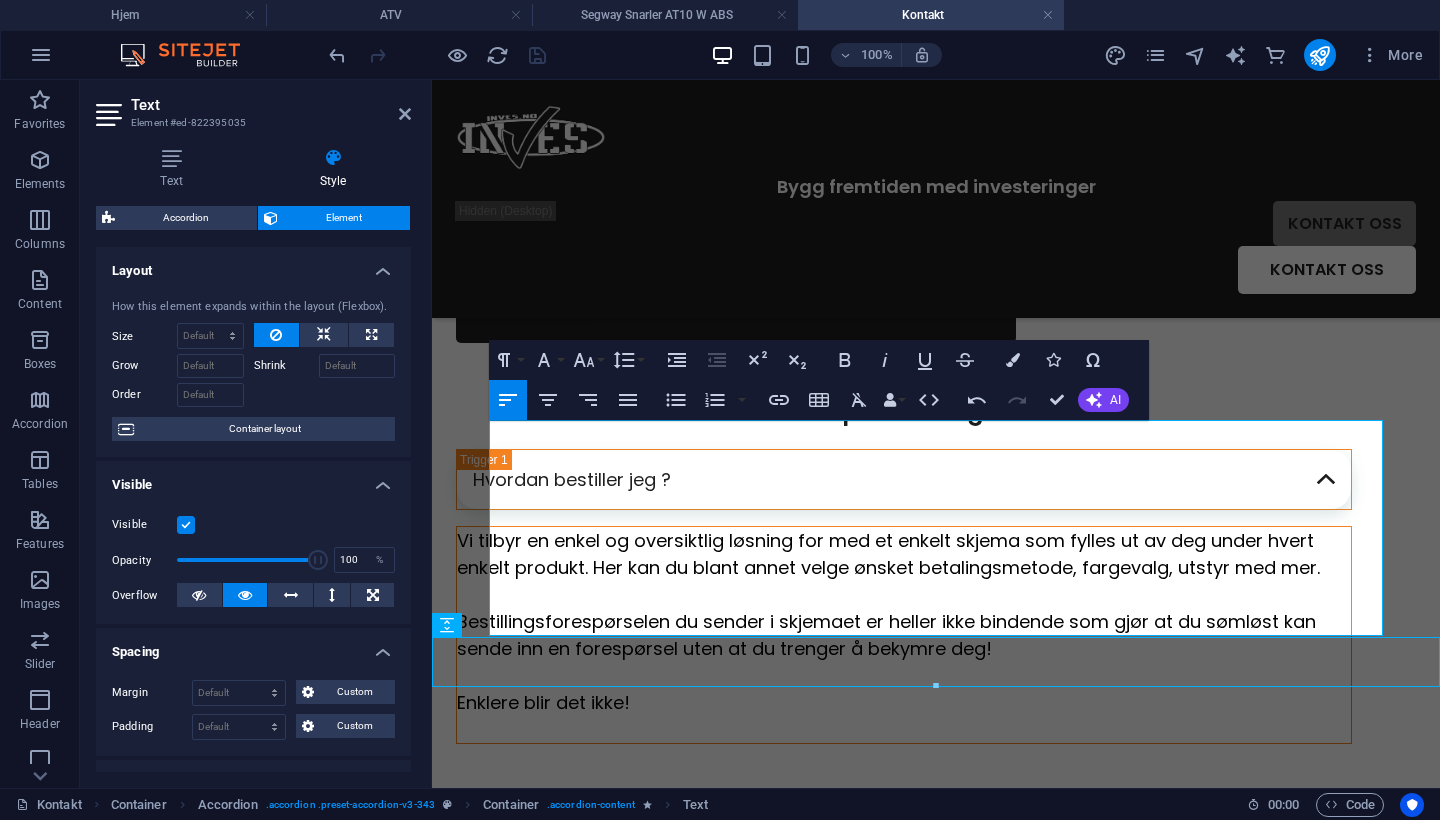 type 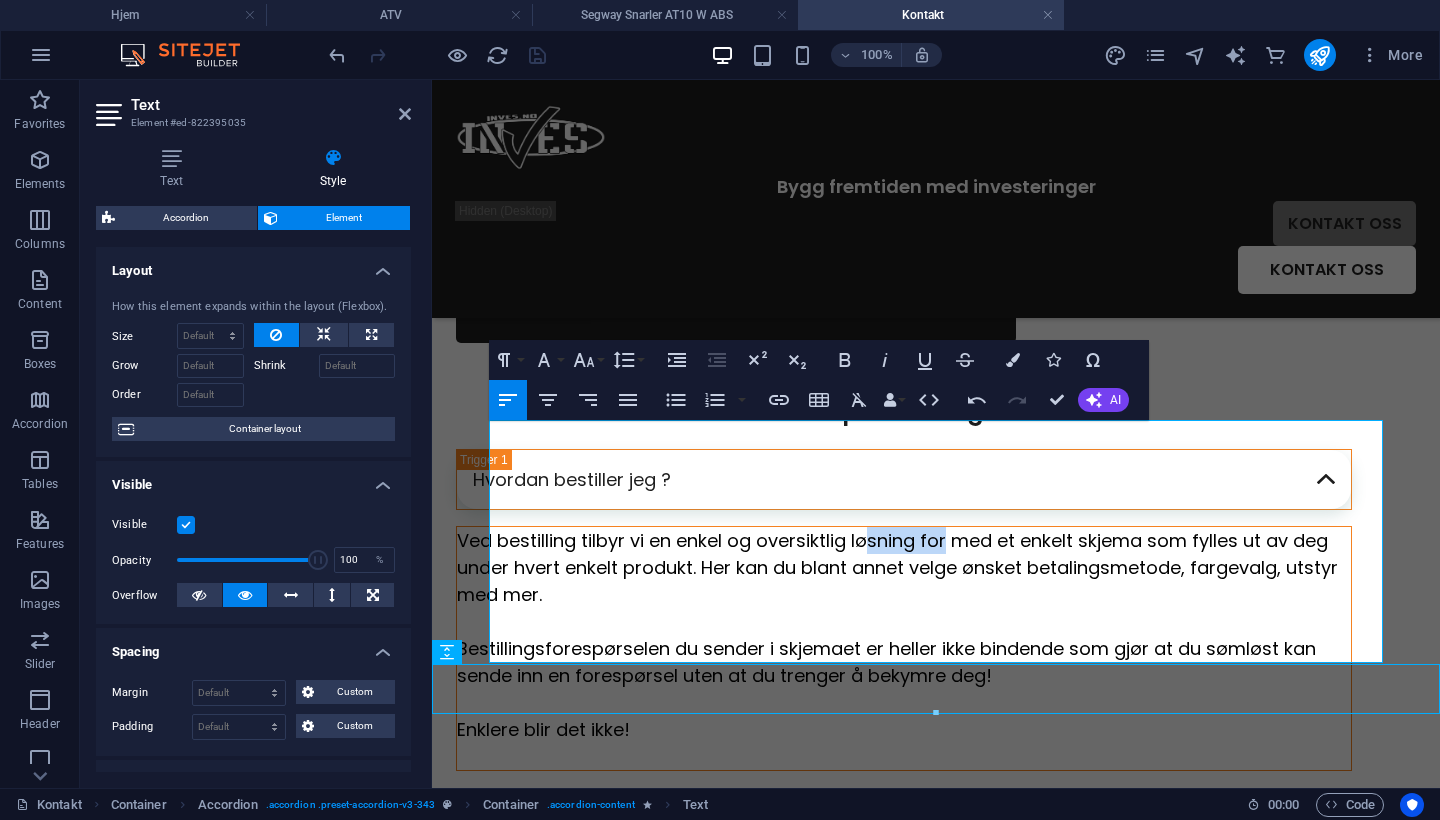 drag, startPoint x: 982, startPoint y: 439, endPoint x: 898, endPoint y: 429, distance: 84.59315 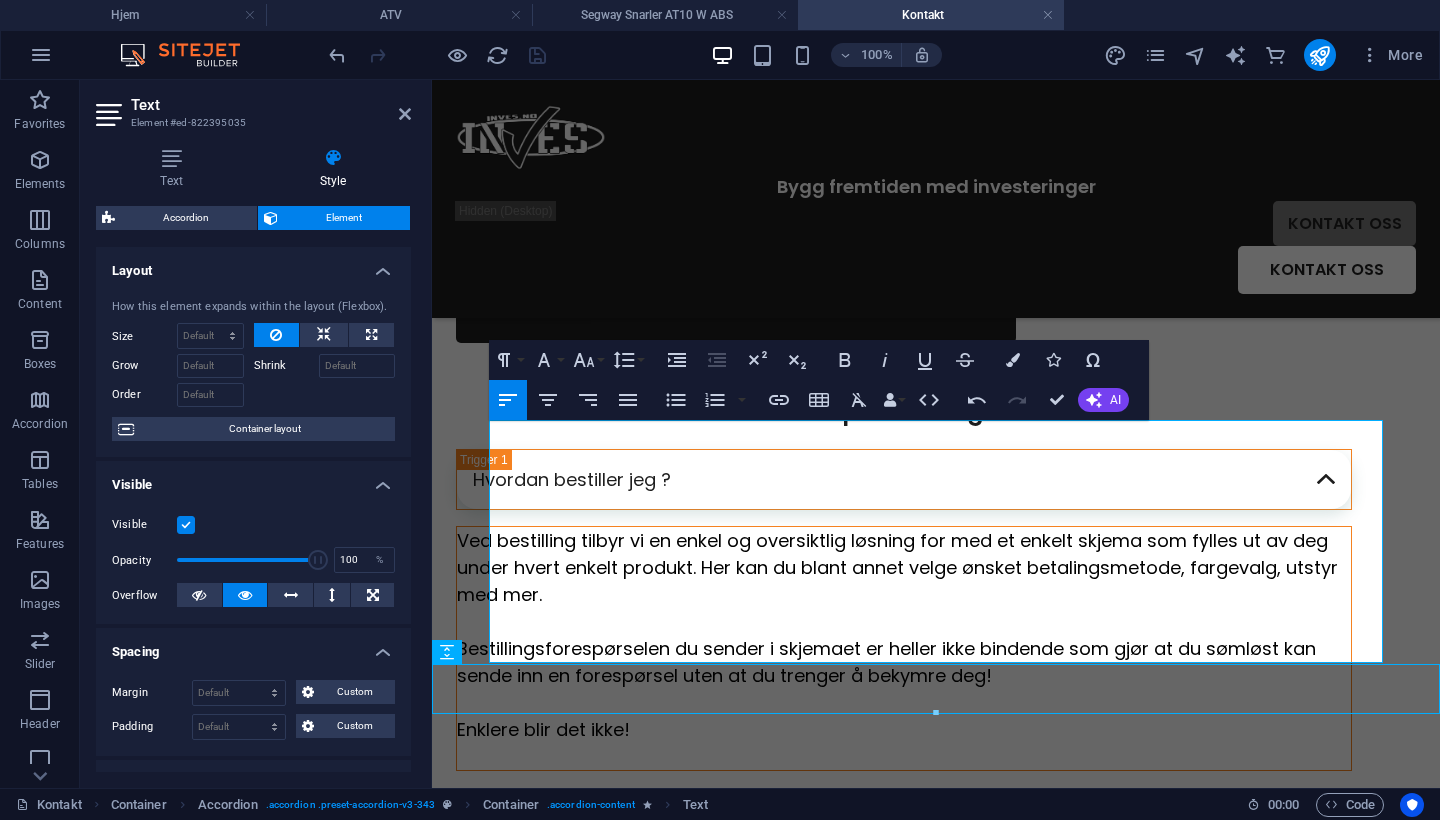 click on "Ved bestilling tilbyr vi en enkel og oversiktlig løsning for med et enkelt skjema som fylles ut av deg under hvert enkelt produkt. Her kan du blant annet velge ønsket betalingsmetode, fargevalg, utstyr med mer." at bounding box center (897, 567) 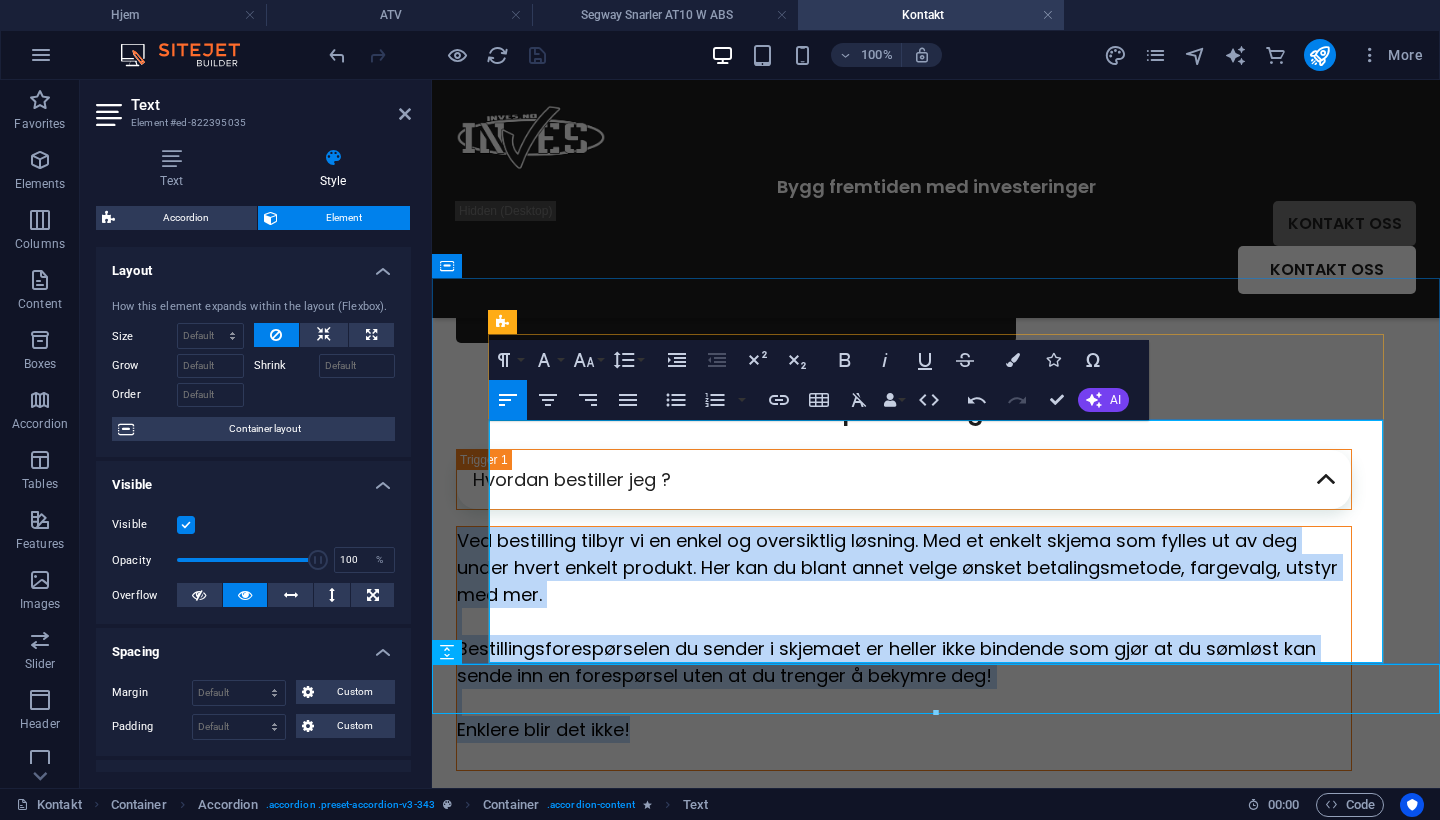 drag, startPoint x: 755, startPoint y: 625, endPoint x: 494, endPoint y: 432, distance: 324.60745 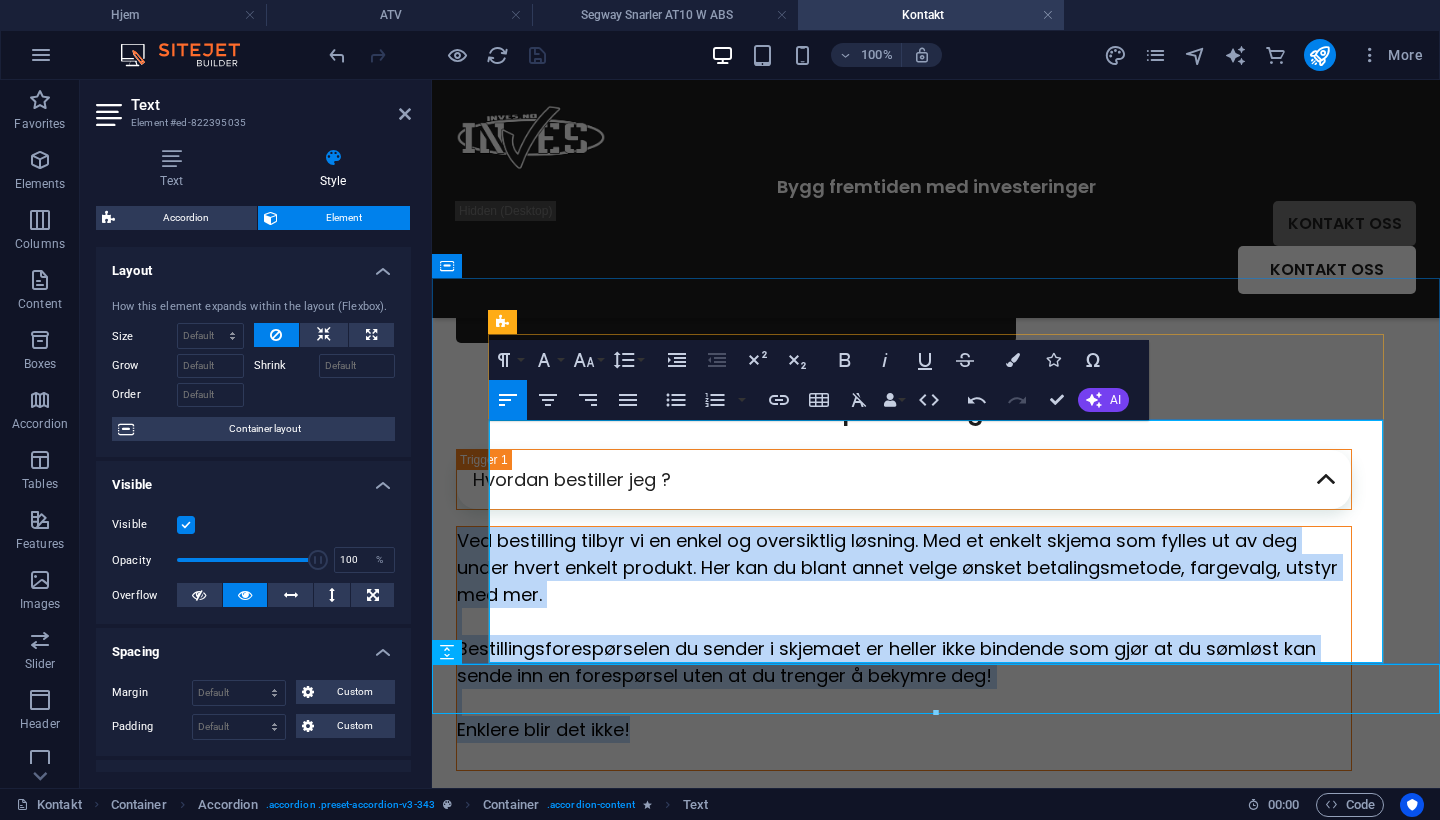 click on "Ved bestilling tilbyr vi en enkel og oversiktlig løsning. Med et enkelt skjema som fylles ut av deg under hvert enkelt produkt. Her kan du blant annet velge ønsket betalingsmetode, fargevalg, utstyr med mer.  Bestillingsforespørselen du sender i skjemaet er heller ikke bindende som gjør at du sømløst kan sende inn en forespørsel uten at du trenger å bekymre deg! Enklere blir det ikke!" at bounding box center (904, 648) 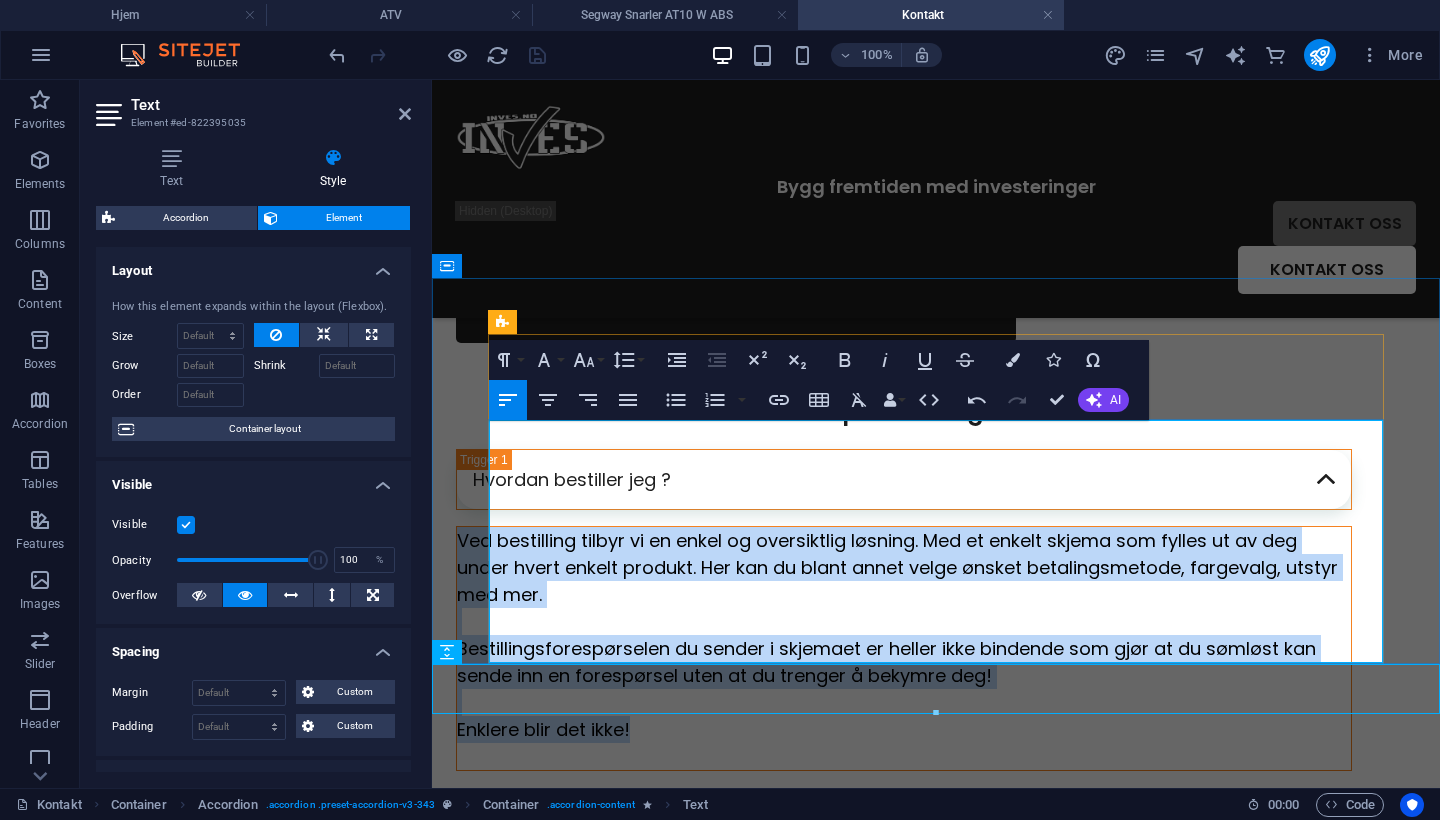 copy on "Ved bestilling tilbyr vi en enkel og oversiktlig løsning. Med et enkelt skjema som fylles ut av deg under hvert enkelt produkt. Her kan du blant annet velge ønsket betalingsmetode, fargevalg, utstyr med mer.  Bestillingsforespørselen du sender i skjemaet er heller ikke bindende som gjør at du sømløst kan sende inn en forespørsel uten at du trenger å bekymre deg! Enklere blir det ikke!" 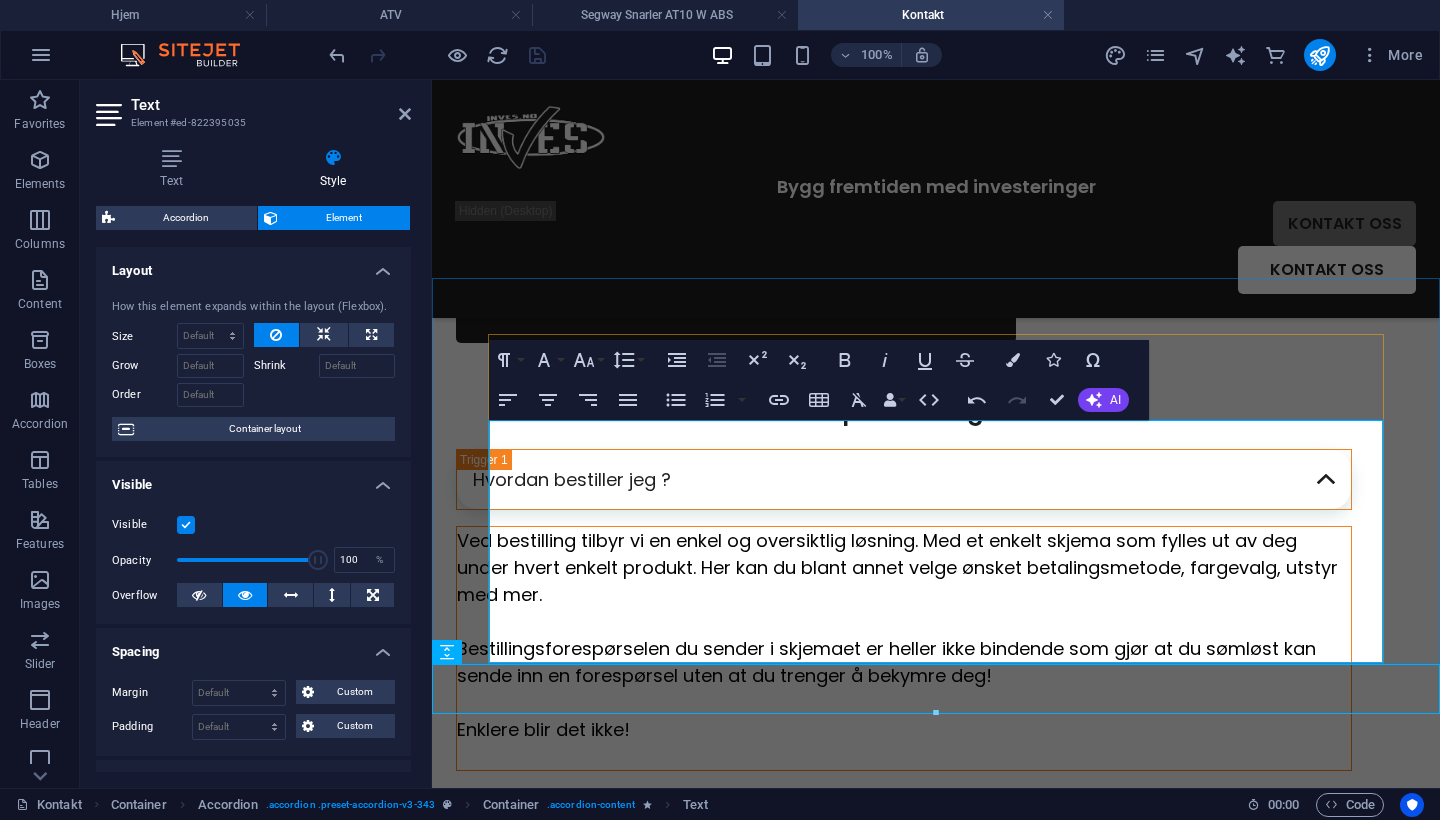 click on "Enklere blir det ikke!" at bounding box center (904, 729) 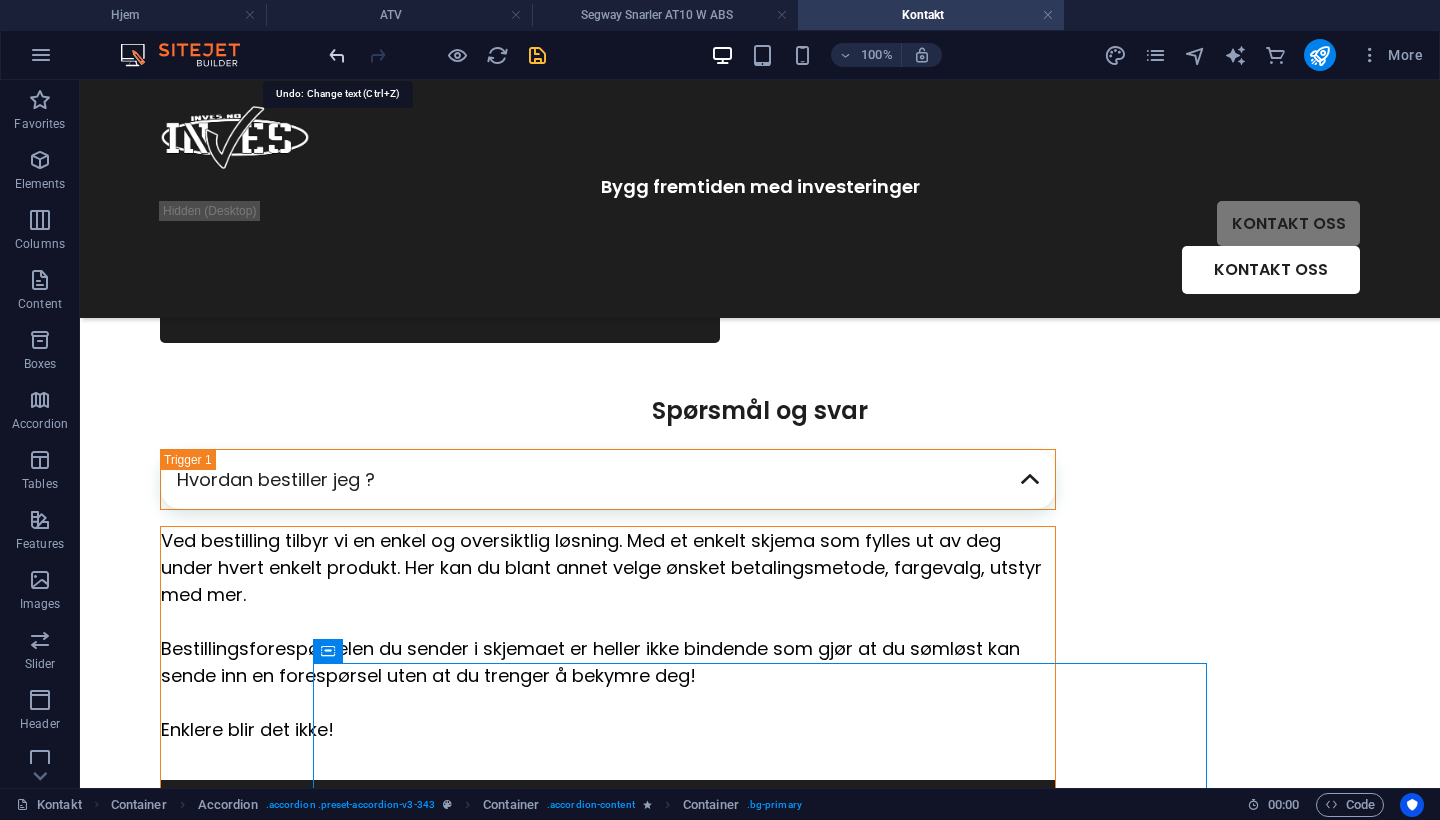 click at bounding box center [337, 55] 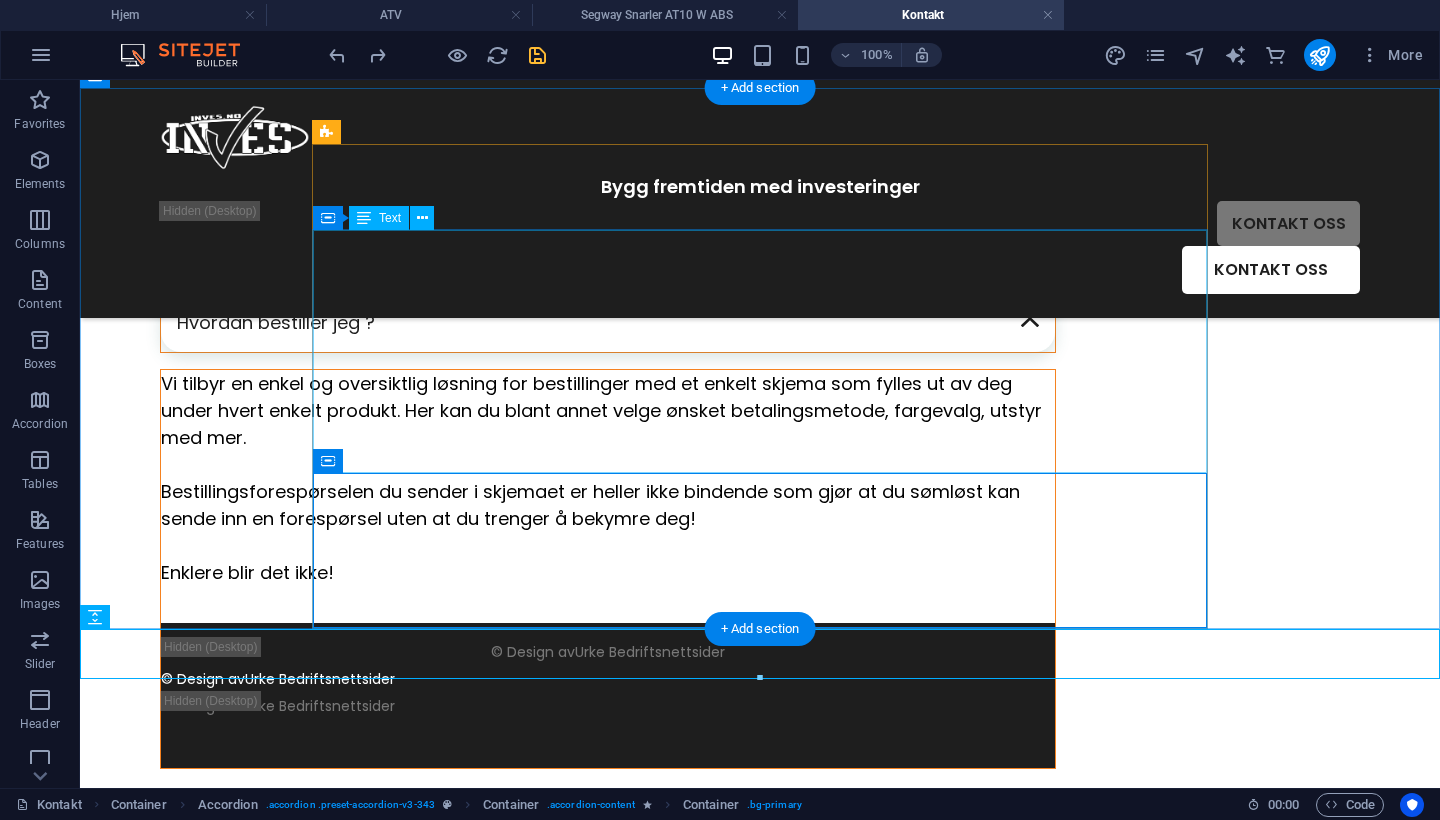 scroll, scrollTop: 830, scrollLeft: 0, axis: vertical 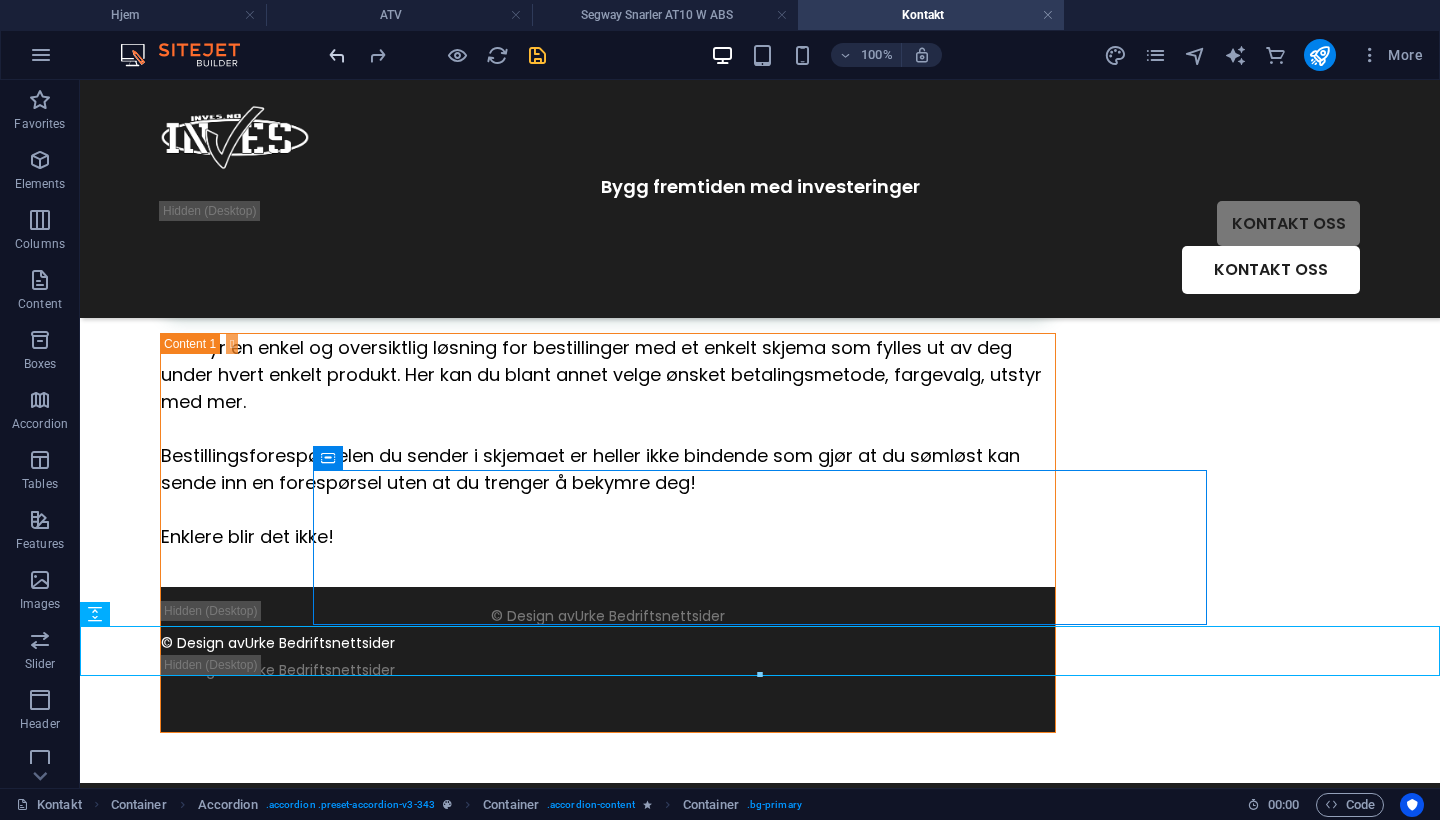click at bounding box center (337, 55) 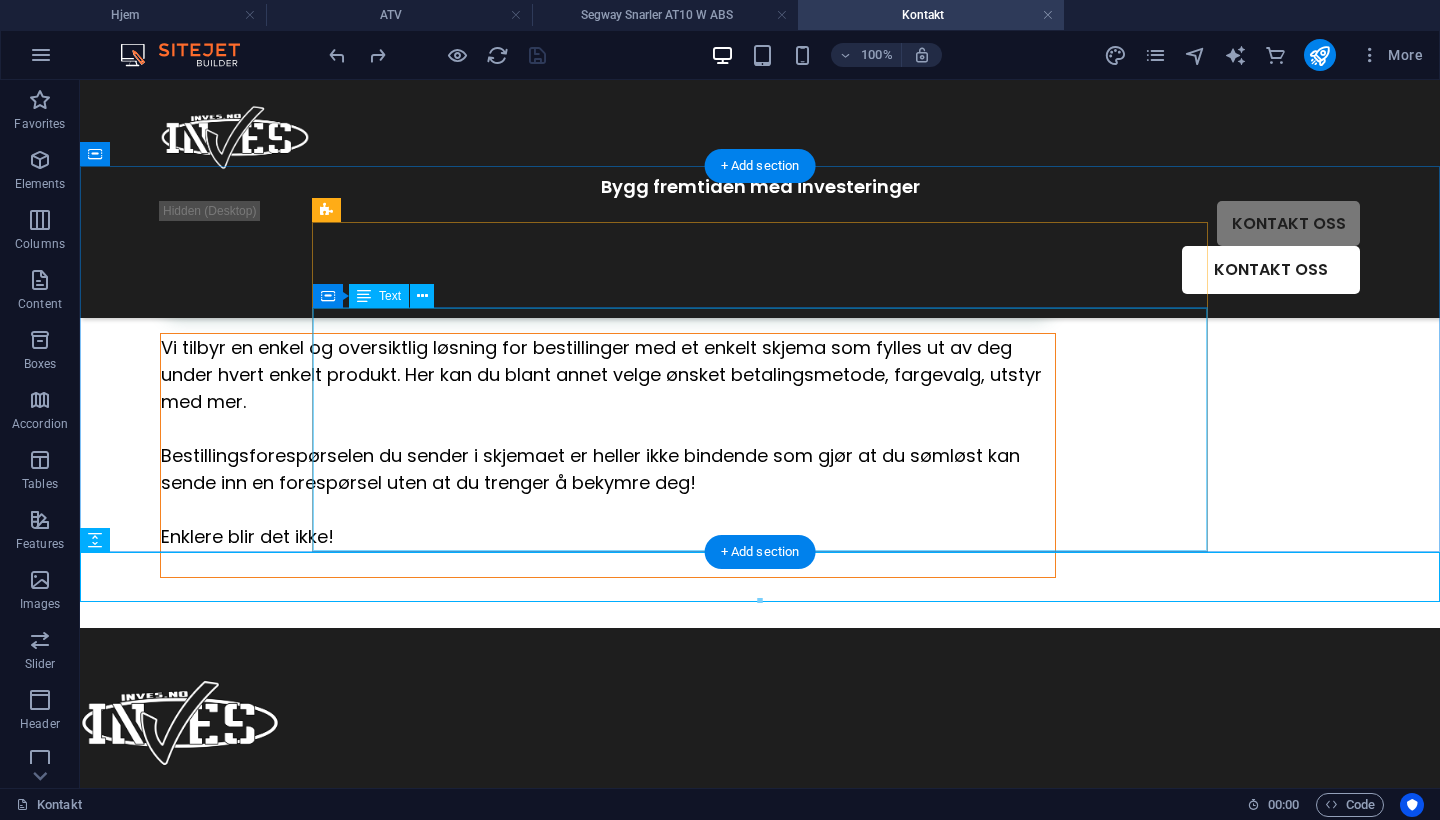 scroll, scrollTop: 523, scrollLeft: 0, axis: vertical 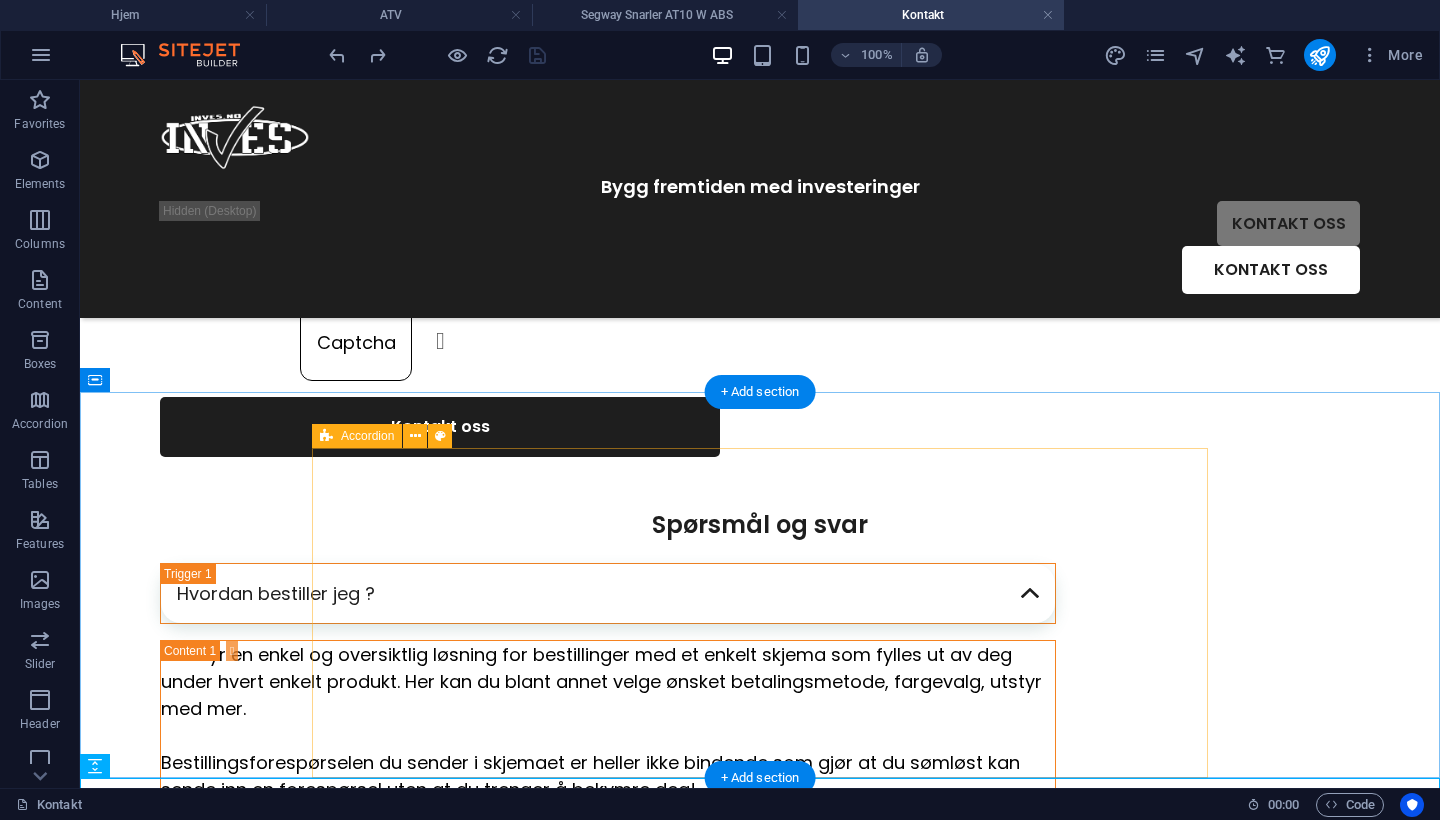 click on "Hvordan bestiller jeg ? Vi tilbyr en enkel og oversiktlig løsning for bestillinger med et enkelt skjema som fylles ut av deg under hvert enkelt produkt. Her kan du blant annet velge ønsket betalingsmetode, fargevalg, utstyr med mer.  Bestillingsforespørselen du sender i skjemaet er heller ikke bindende som gjør at du sømløst kan sende inn en forespørsel uten at du trenger å bekymre deg! Enklere blir det ikke!" at bounding box center (608, 724) 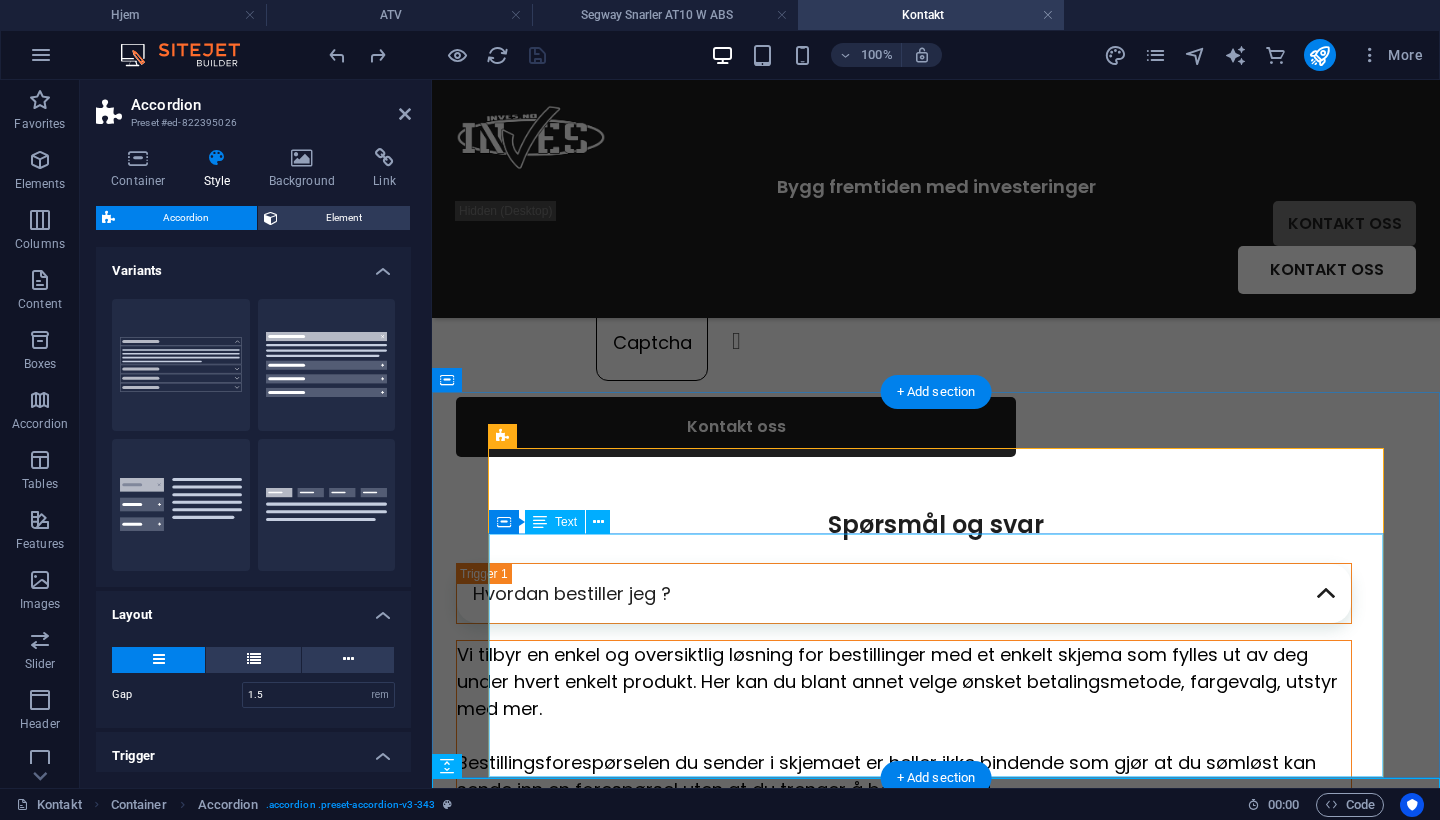 click on "Vi tilbyr en enkel og oversiktlig løsning for bestillinger med et enkelt skjema som fylles ut av deg under hvert enkelt produkt. Her kan du blant annet velge ønsket betalingsmetode, fargevalg, utstyr med mer.  Bestillingsforespørselen du sender i skjemaet er heller ikke bindende som gjør at du sømløst kan sende inn en forespørsel uten at du trenger å bekymre deg! Enklere blir det ikke!" at bounding box center [904, 762] 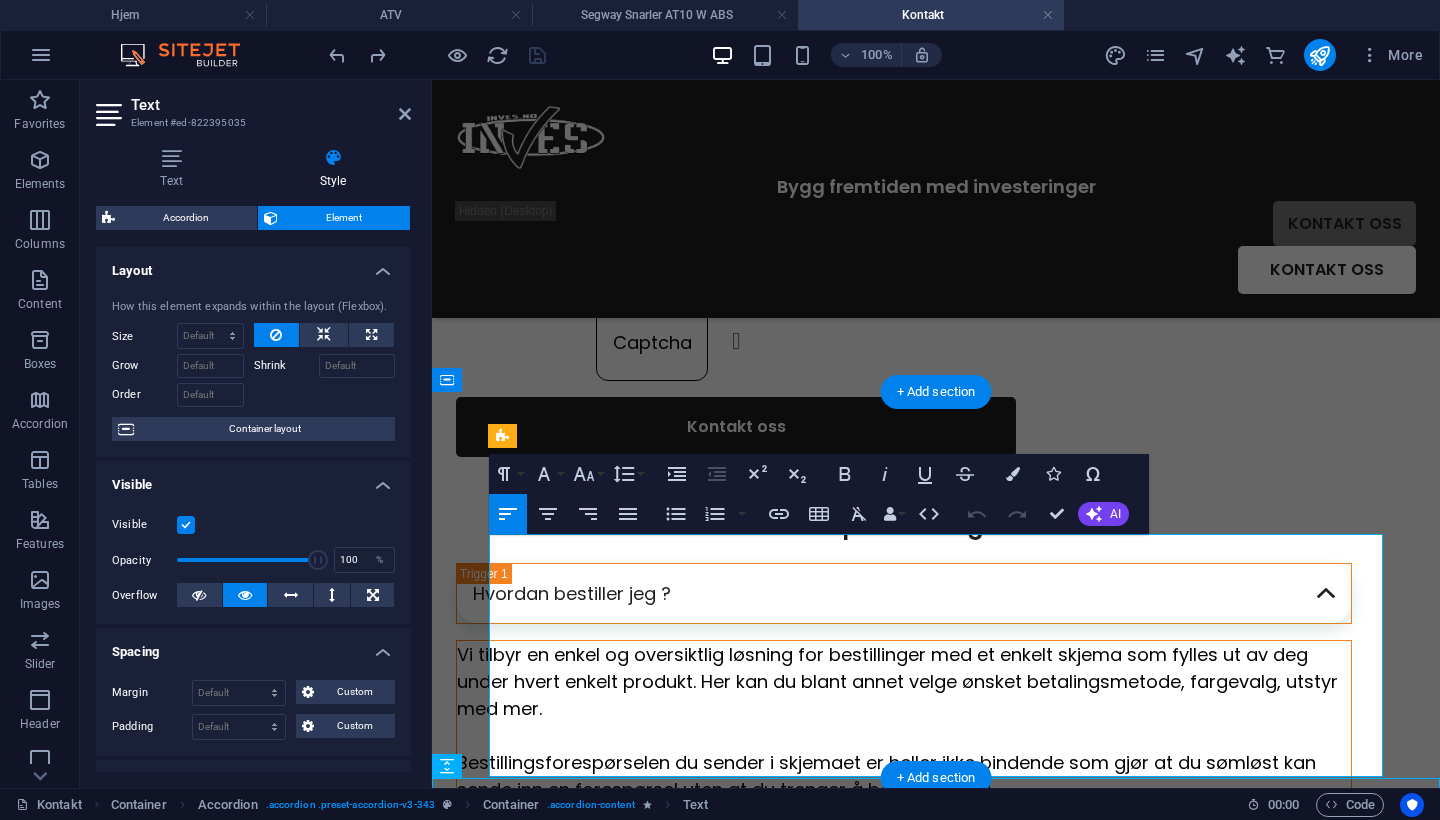 click on "Vi tilbyr en enkel og oversiktlig løsning for bestillinger med et enkelt skjema som fylles ut av deg under hvert enkelt produkt. Her kan du blant annet velge ønsket betalingsmetode, fargevalg, utstyr med mer." at bounding box center [904, 681] 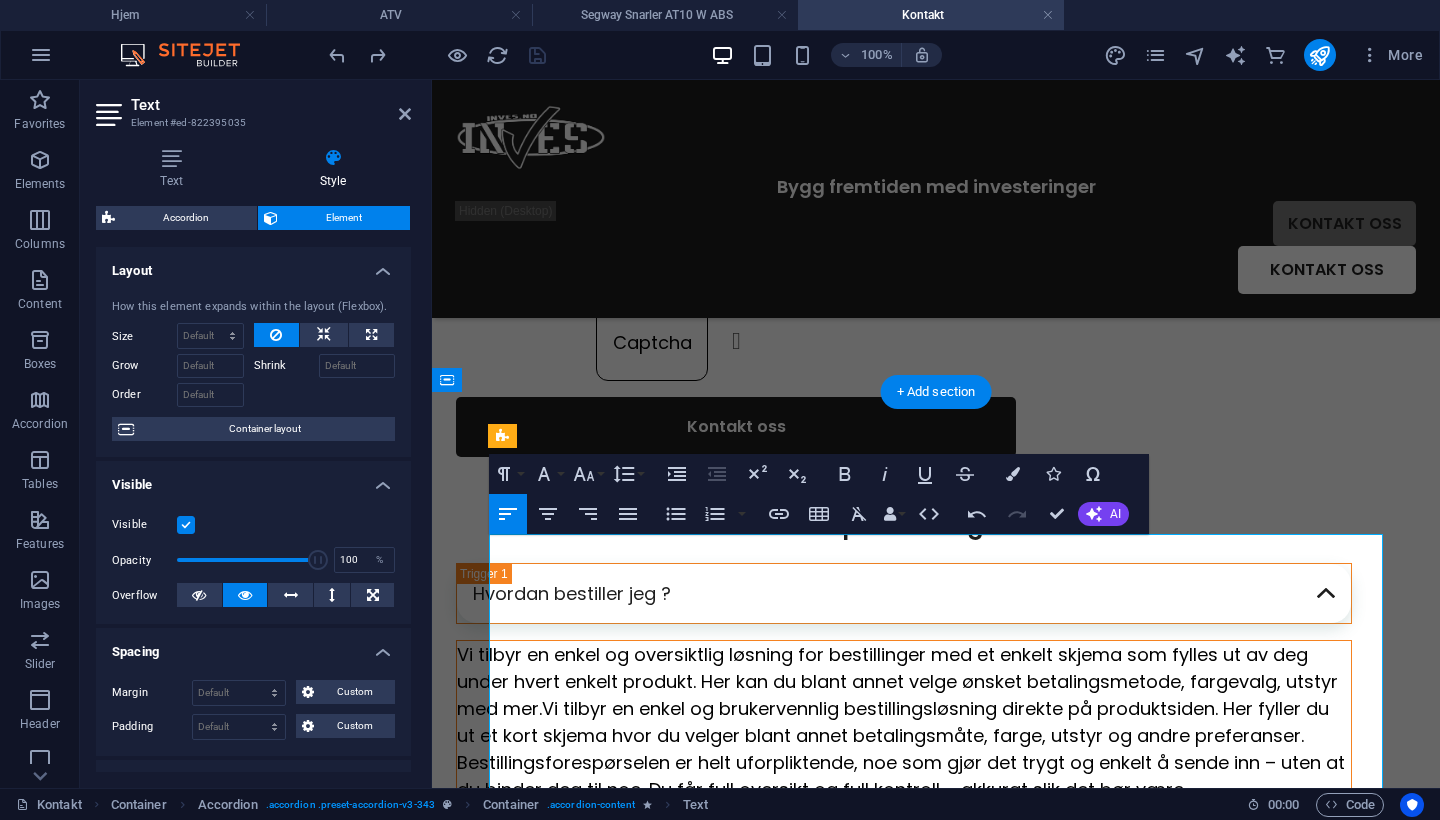 scroll, scrollTop: 7292, scrollLeft: 3, axis: both 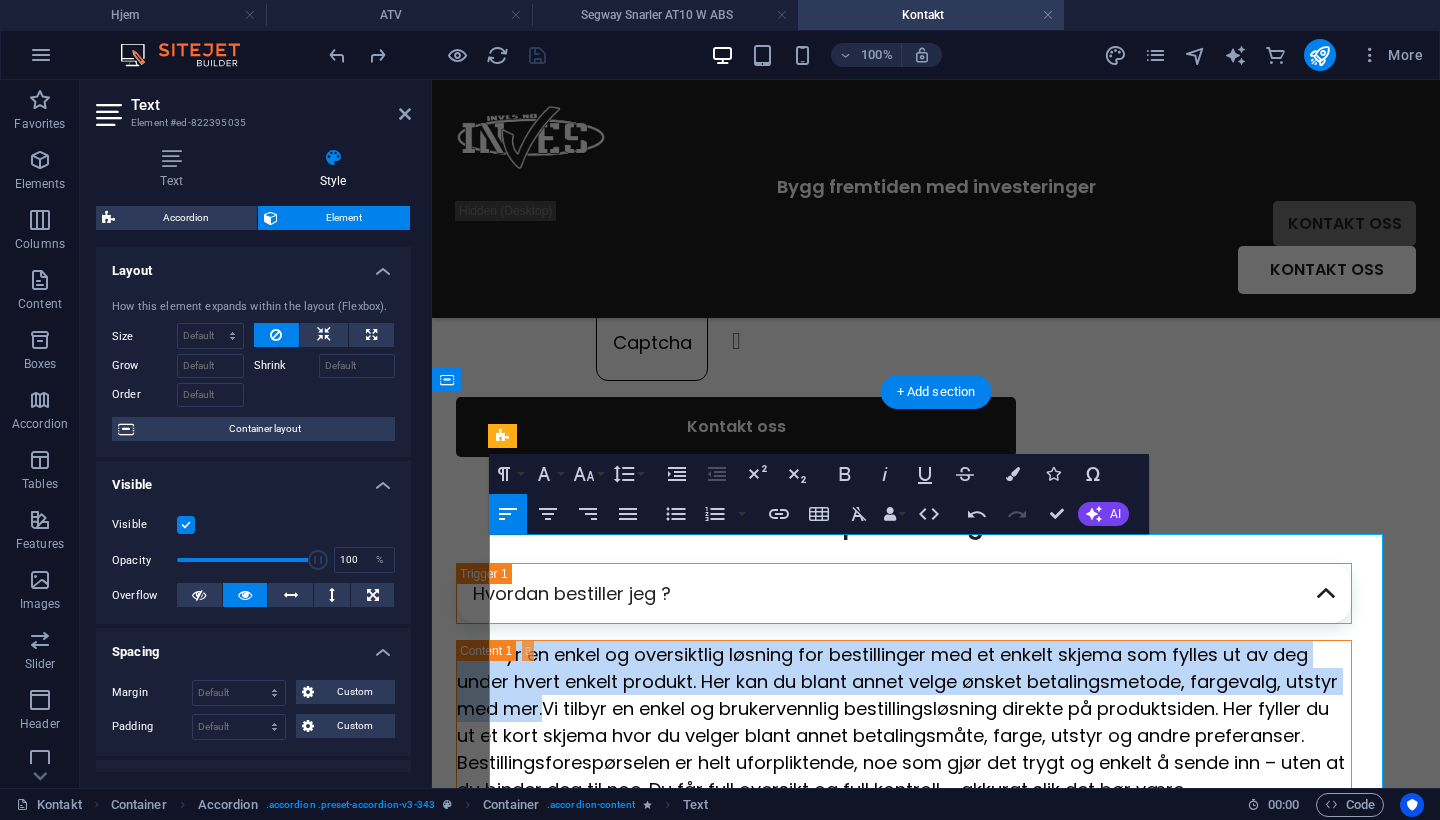 drag, startPoint x: 579, startPoint y: 597, endPoint x: 487, endPoint y: 544, distance: 106.174385 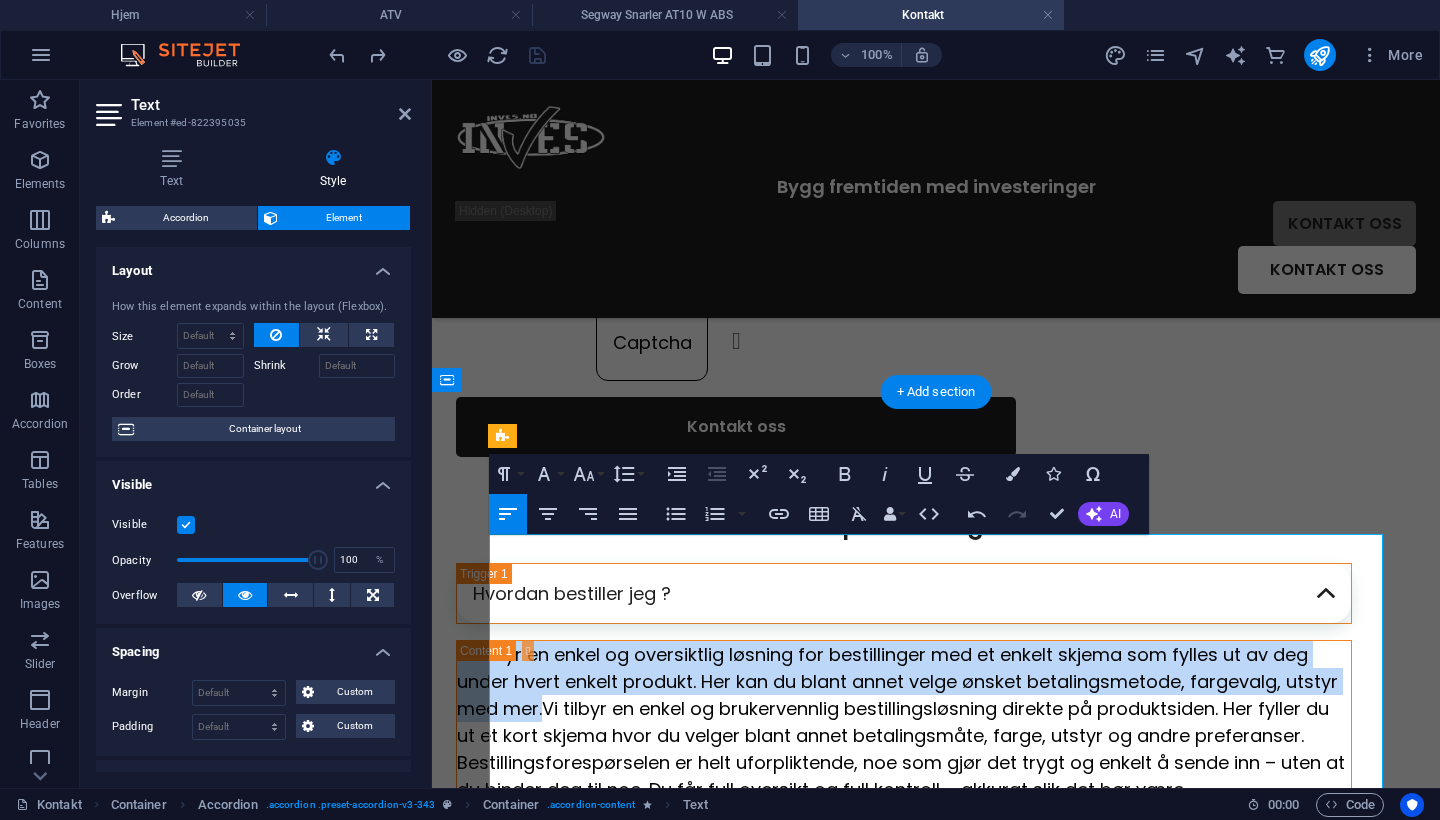 click on "Spørsmål og svar Hvordan bestiller jeg ? Vi tilbyr en enkel og oversiktlig løsning for bestillinger med et enkelt skjema som fylles ut av deg under hvert enkelt produkt. Her kan du blant annet velge ønsket betalingsmetode, fargevalg, utstyr med mer.Vi tilbyr en enkel og brukervennlig bestillingsløsning direkte på produktsiden. Her fyller du ut et kort skjema hvor du velger blant annet betalingsmåte, farge, utstyr og andre preferanser. Bestillingsforespørselen er helt uforpliktende, noe som gjør det trygt og enkelt å sende inn – uten at du binder deg til noe. Du får full oversikt og full kontroll – akkurat slik det bør være.  Bestillingsforespørselen du sender i skjemaet er heller ikke bindende som gjør at du sømløst kan sende inn en forespørsel uten at du trenger å bekymre deg! Enklere blir det ikke!" at bounding box center (936, 736) 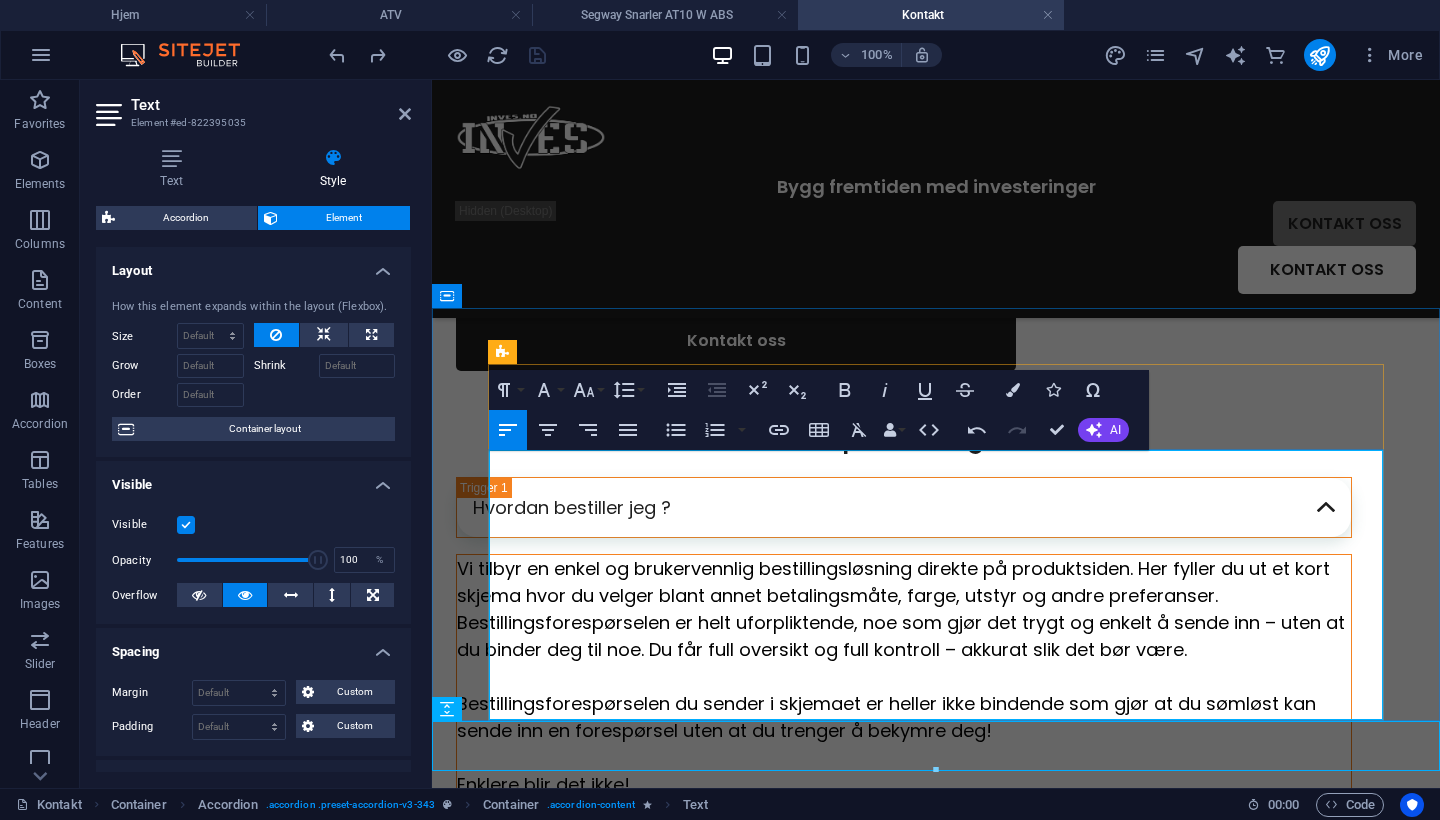 scroll, scrollTop: 573, scrollLeft: 0, axis: vertical 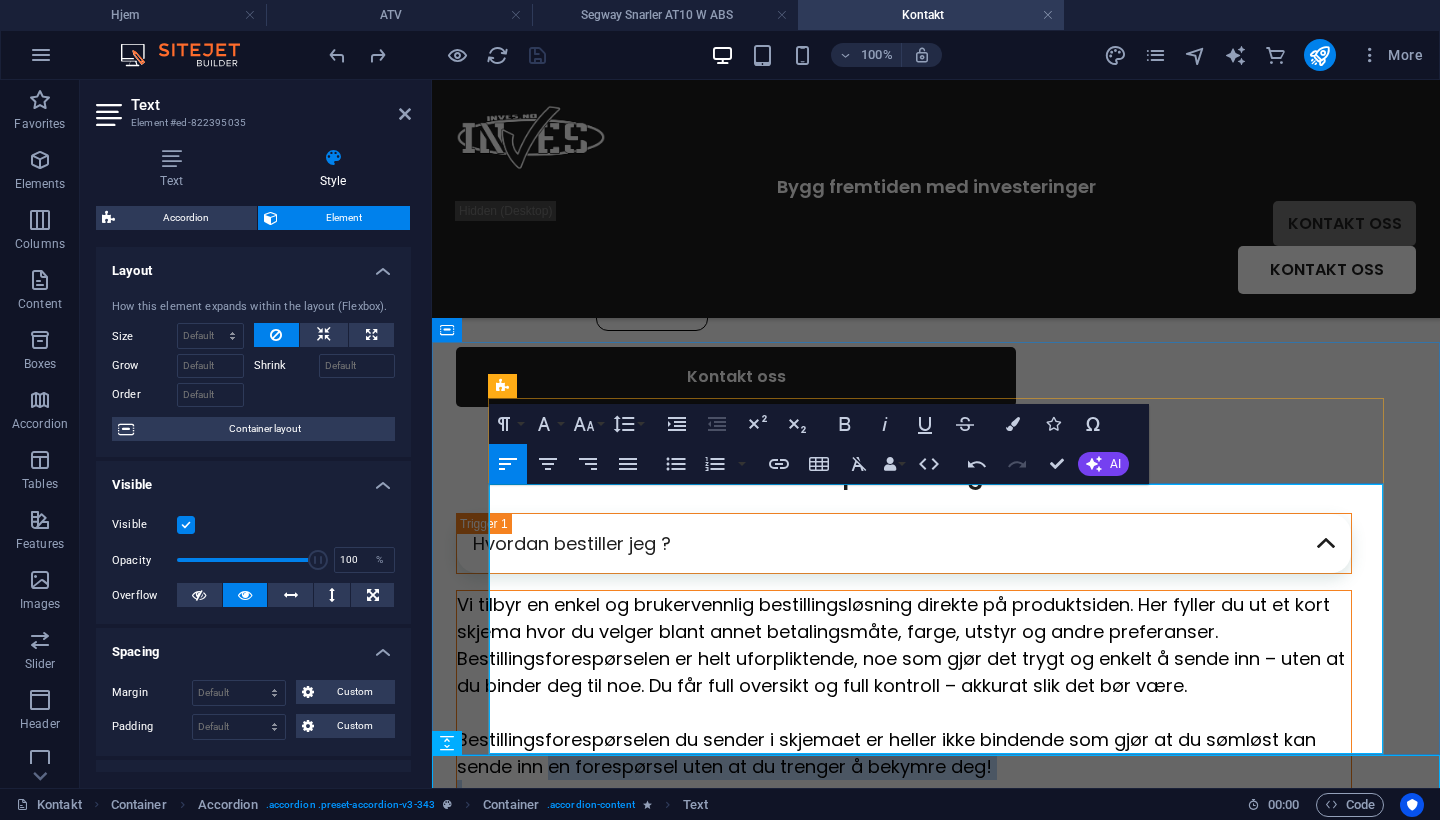 drag, startPoint x: 737, startPoint y: 723, endPoint x: 582, endPoint y: 652, distance: 170.48753 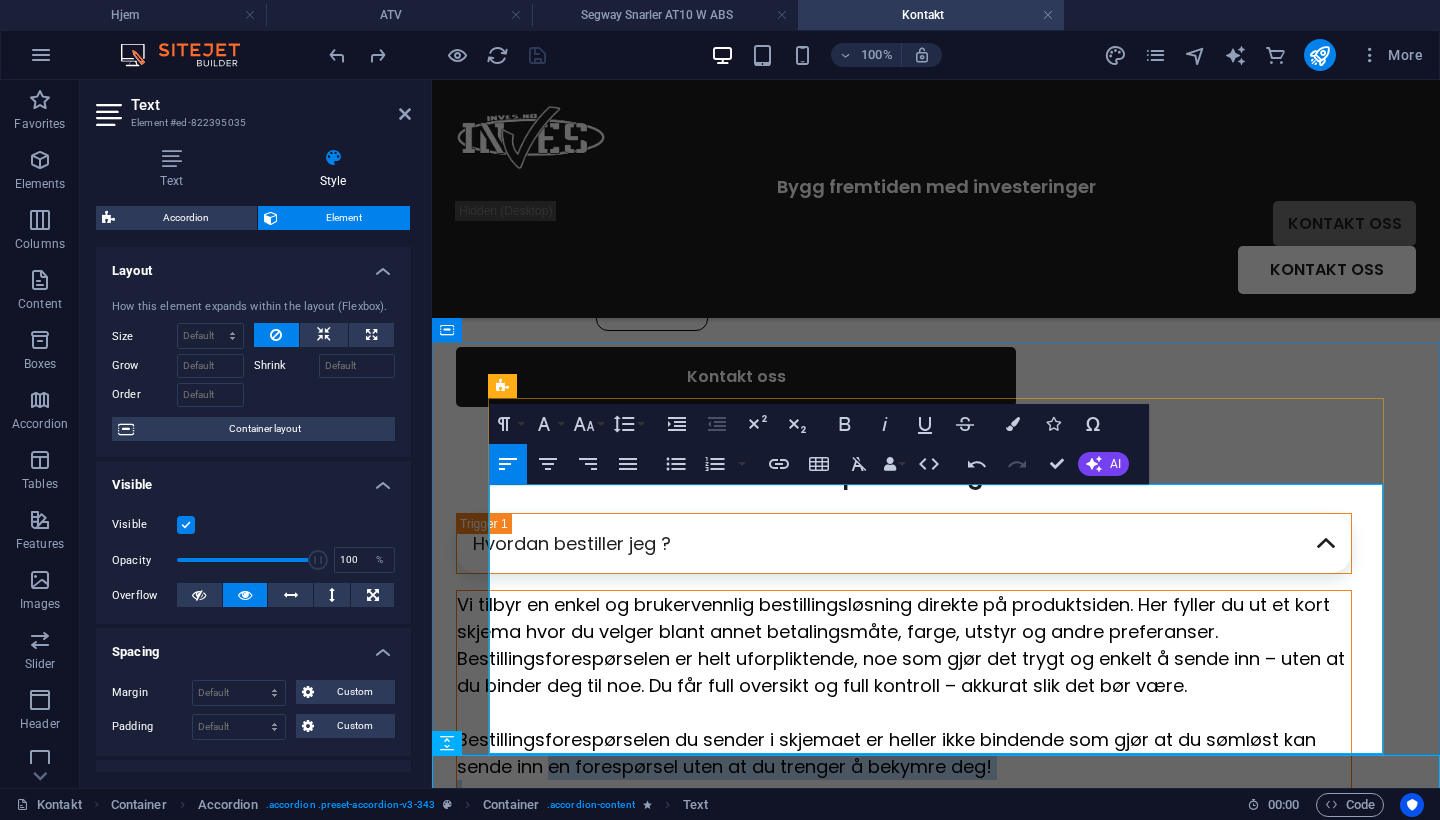 click on "Vi tilbyr en enkel og brukervennlig bestillingsløsning direkte på produktsiden. Her fyller du ut et kort skjema hvor du velger blant annet betalingsmåte, farge, utstyr og andre preferanser. Bestillingsforespørselen er helt uforpliktende, noe som gjør det trygt og enkelt å sende inn – uten at du binder deg til noe. Du får full oversikt og full kontroll – akkurat slik det bør være.  Bestillingsforespørselen du sender i skjemaet er heller ikke bindende som gjør at du sømløst kan sende inn en forespørsel uten at du trenger å bekymre deg! Enklere blir det ikke!" at bounding box center (904, 726) 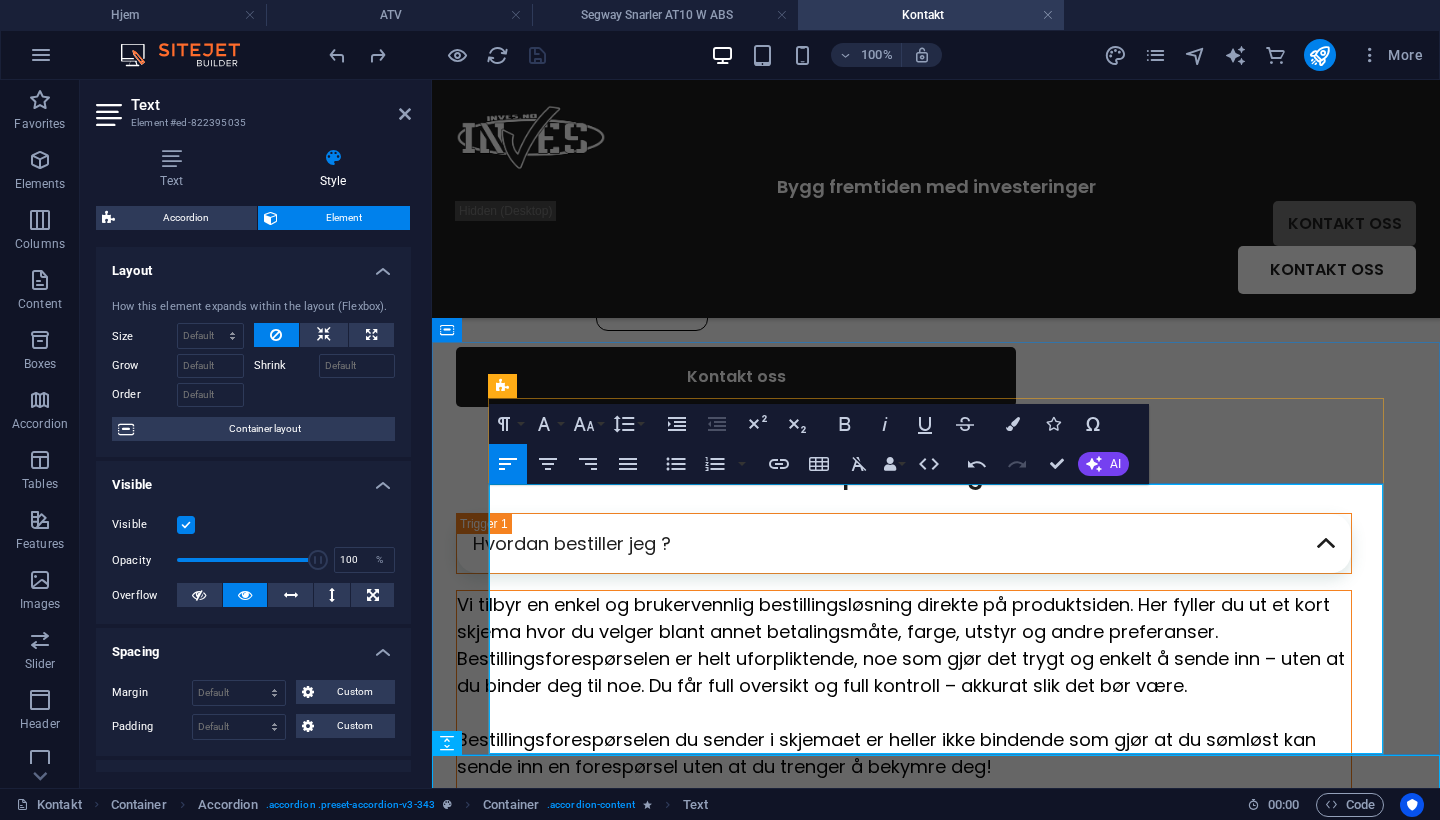 click on "Vi tilbyr en enkel og brukervennlig bestillingsløsning direkte på produktsiden. Her fyller du ut et kort skjema hvor du velger blant annet betalingsmåte, farge, utstyr og andre preferanser. Bestillingsforespørselen er helt uforpliktende, noe som gjør det trygt og enkelt å sende inn – uten at du binder deg til noe. Du får full oversikt og full kontroll – akkurat slik det bør være." at bounding box center (901, 645) 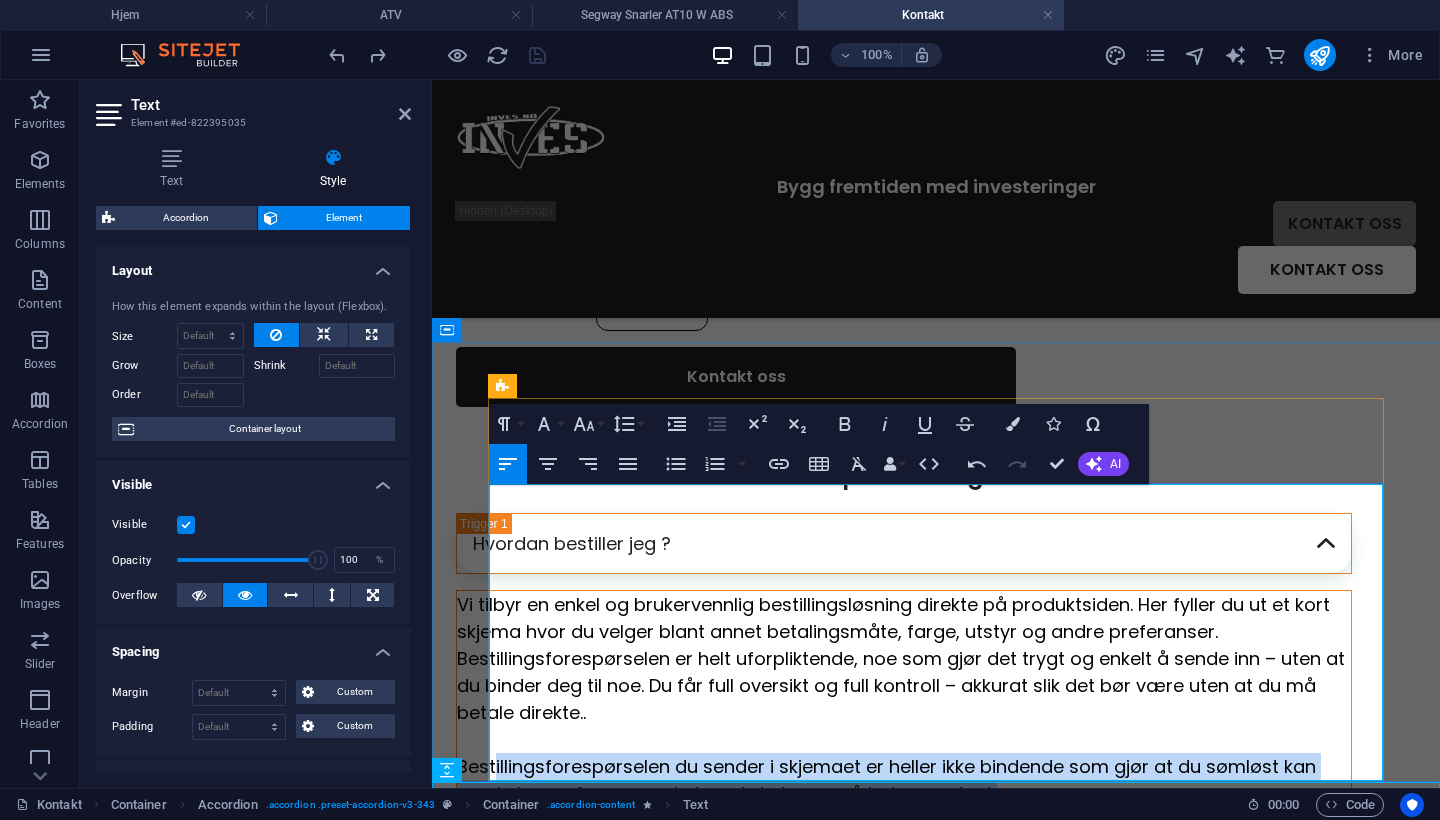 drag, startPoint x: 1122, startPoint y: 700, endPoint x: 525, endPoint y: 654, distance: 598.7696 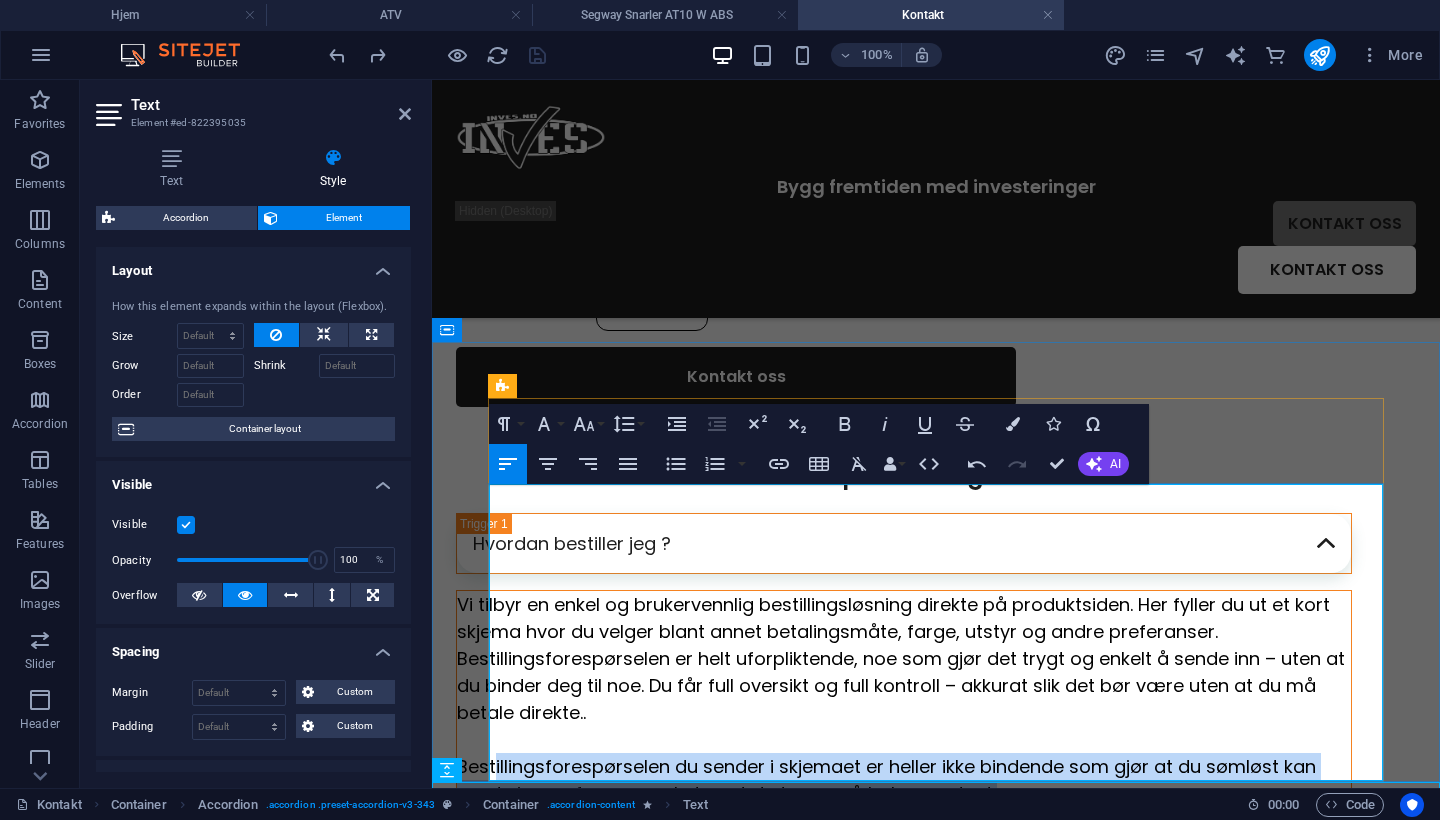 click on "Vi tilbyr en enkel og brukervennlig bestillingsløsning direkte på produktsiden. Her fyller du ut et kort skjema hvor du velger blant annet betalingsmåte, farge, utstyr og andre preferanser. Bestillingsforespørselen er helt uforpliktende, noe som gjør det trygt og enkelt å sende inn – uten at du binder deg til noe. Du får full oversikt og full kontroll – akkurat slik det bør være uten at du må betale direkte .  Bestillingsforespørselen du sender i skjemaet er heller ikke bindende som gjør at du sømløst kan sende inn en forespørsel uten at du trenger å bekymre deg! Enklere blir det ikke!" at bounding box center [904, 739] 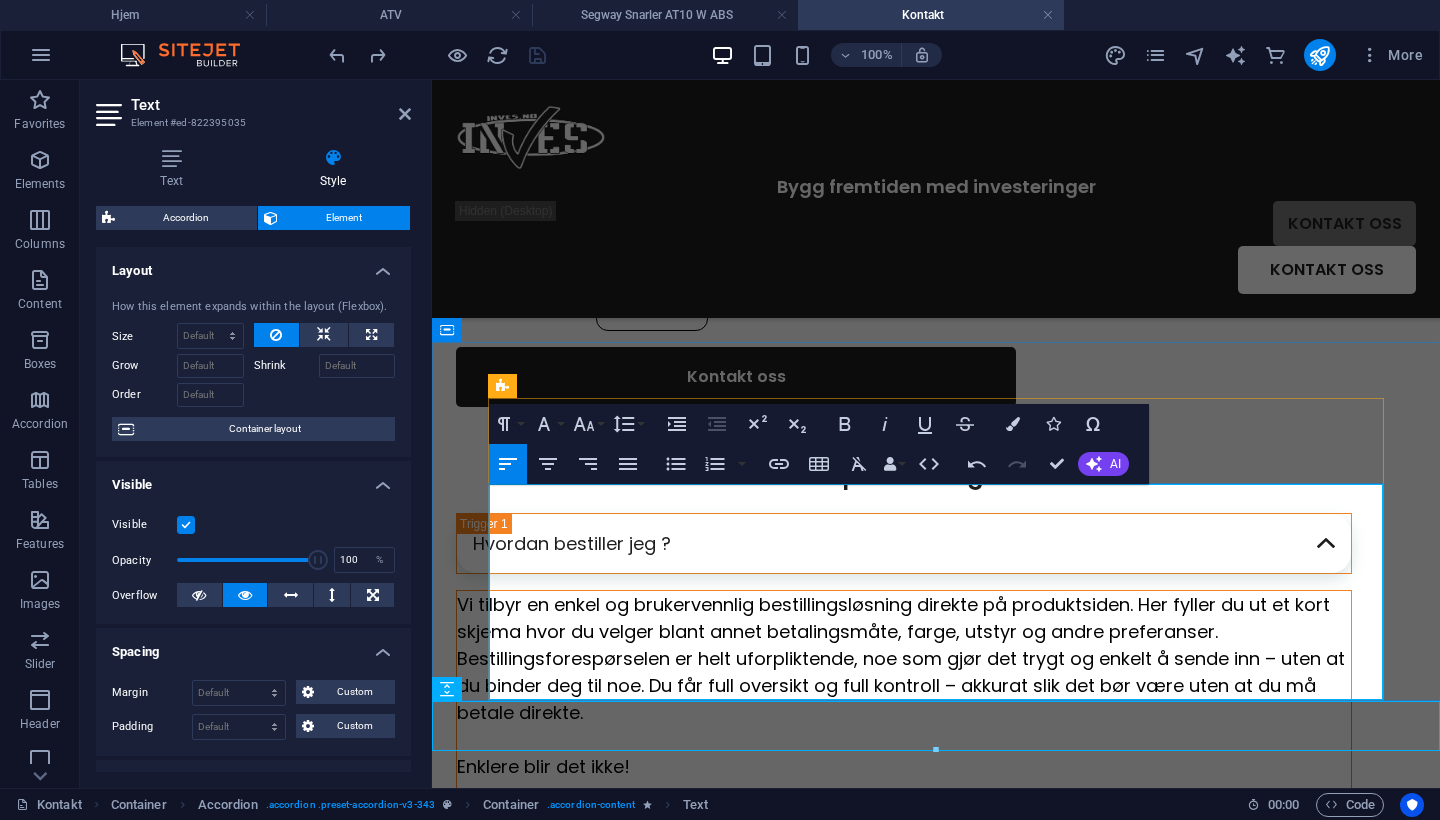 scroll, scrollTop: 563, scrollLeft: 0, axis: vertical 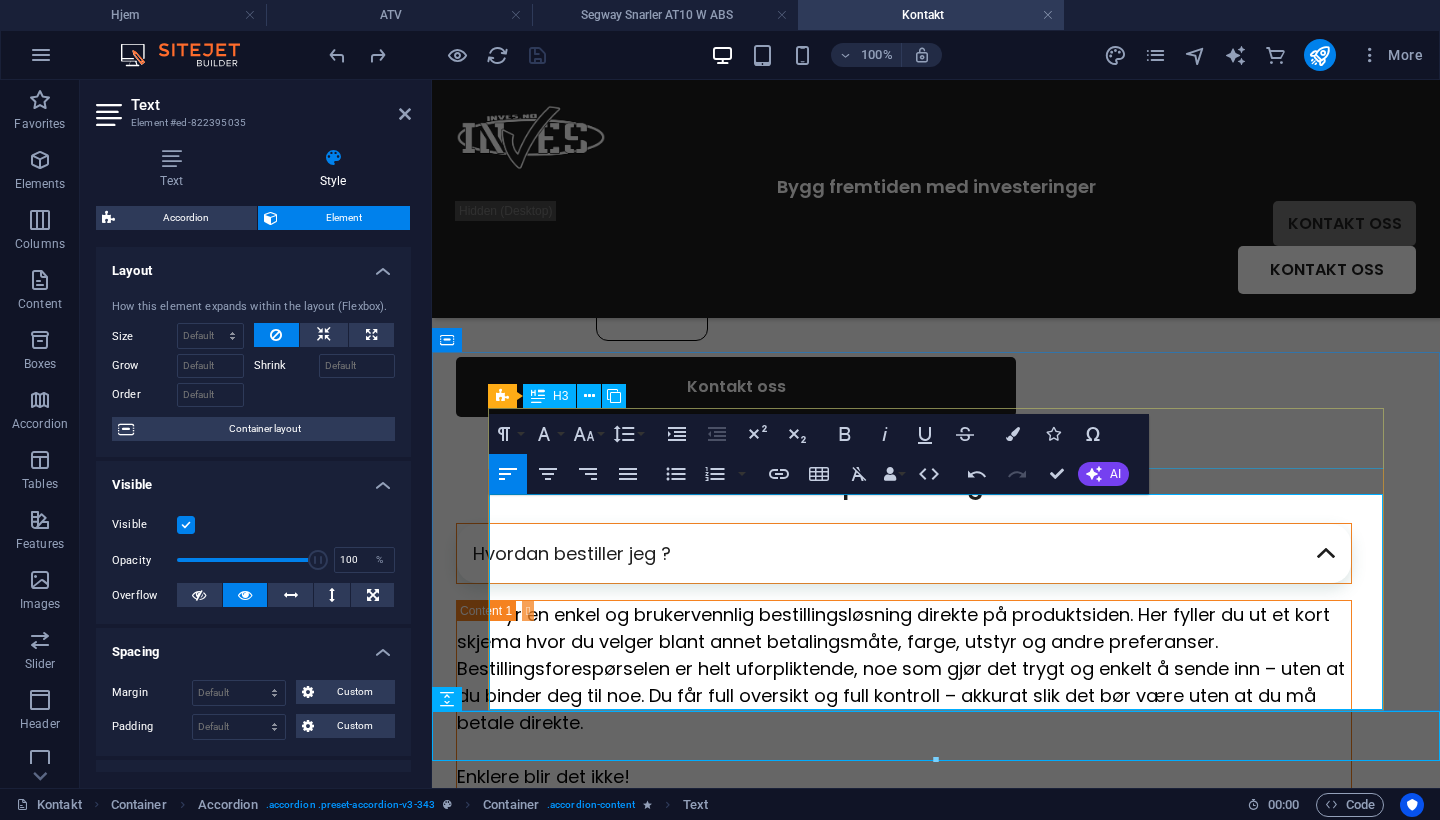 click on "Hvordan bestiller jeg ?" at bounding box center [904, 553] 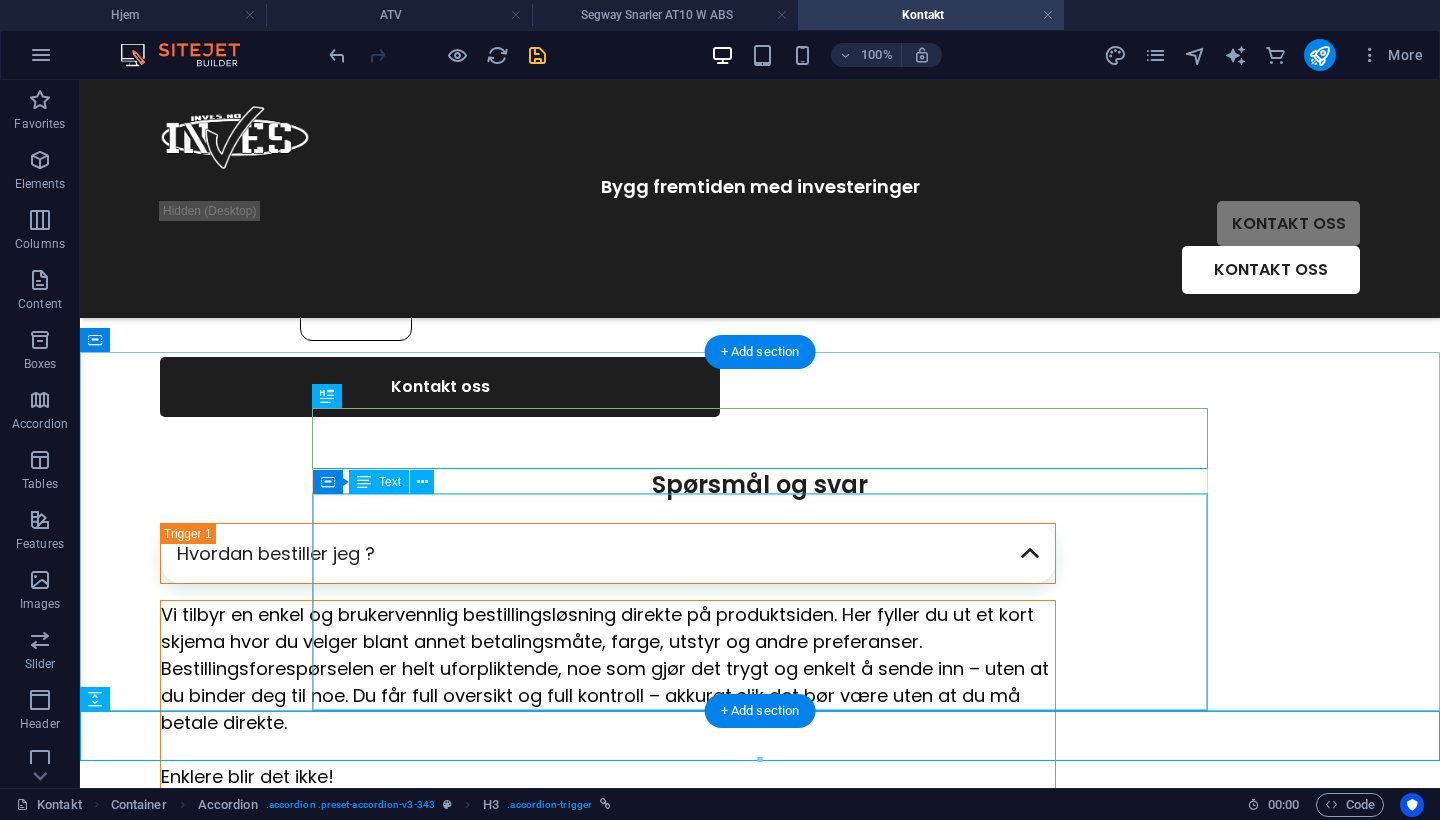 click on "Vi tilbyr en enkel og brukervennlig bestillingsløsning direkte på produktsiden. Her fyller du ut et kort skjema hvor du velger blant annet betalingsmåte, farge, utstyr og andre preferanser. Bestillingsforespørselen er helt uforpliktende, noe som gjør det trygt og enkelt å sende inn – uten at du binder deg til noe. Du får full oversikt og full kontroll – akkurat slik det bør være uten at du må betale direkte.  Enklere blir det ikke!" at bounding box center [608, 709] 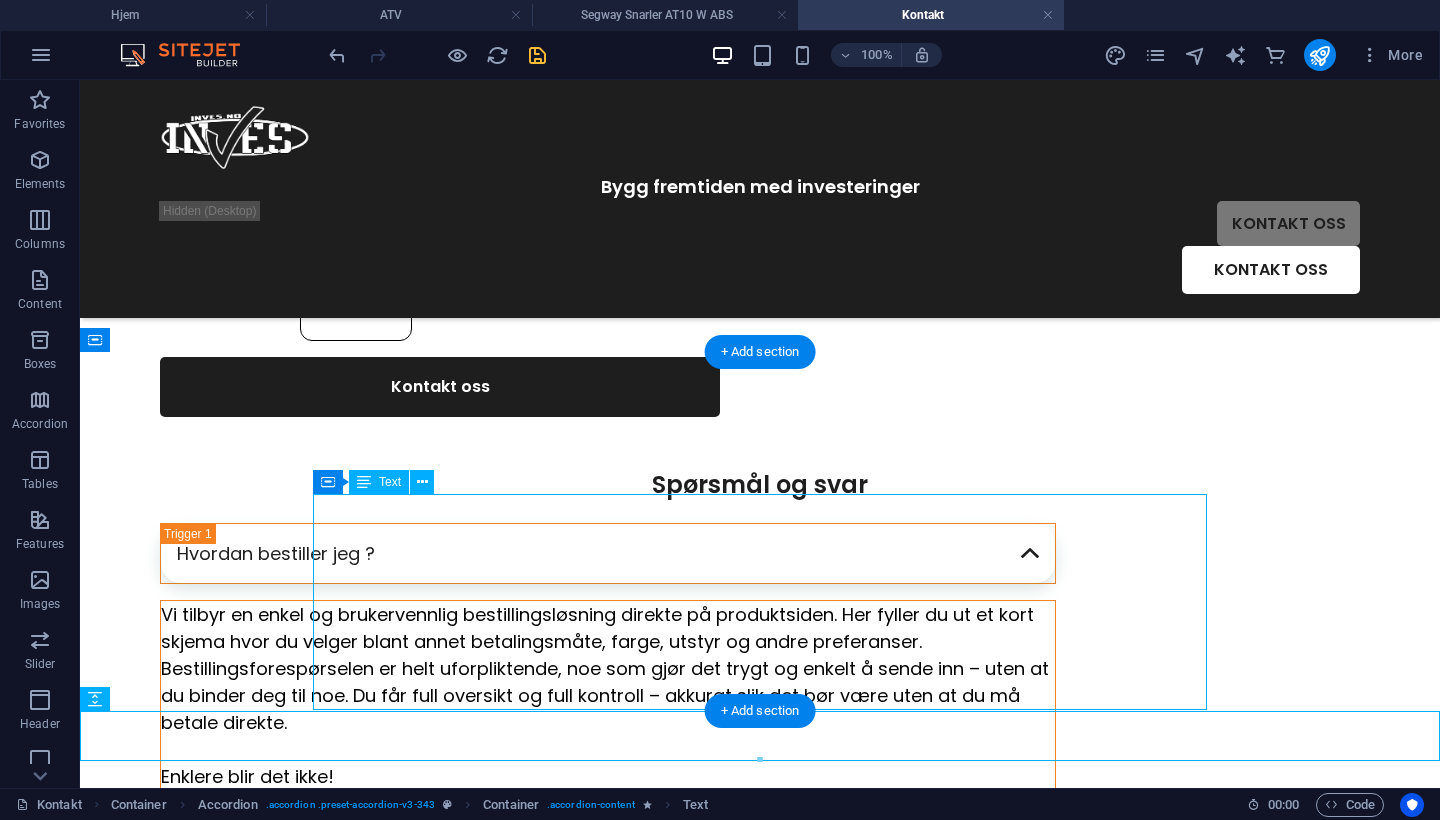 click on "Vi tilbyr en enkel og brukervennlig bestillingsløsning direkte på produktsiden. Her fyller du ut et kort skjema hvor du velger blant annet betalingsmåte, farge, utstyr og andre preferanser. Bestillingsforespørselen er helt uforpliktende, noe som gjør det trygt og enkelt å sende inn – uten at du binder deg til noe. Du får full oversikt og full kontroll – akkurat slik det bør være uten at du må betale direkte.  Enklere blir det ikke!" at bounding box center [608, 709] 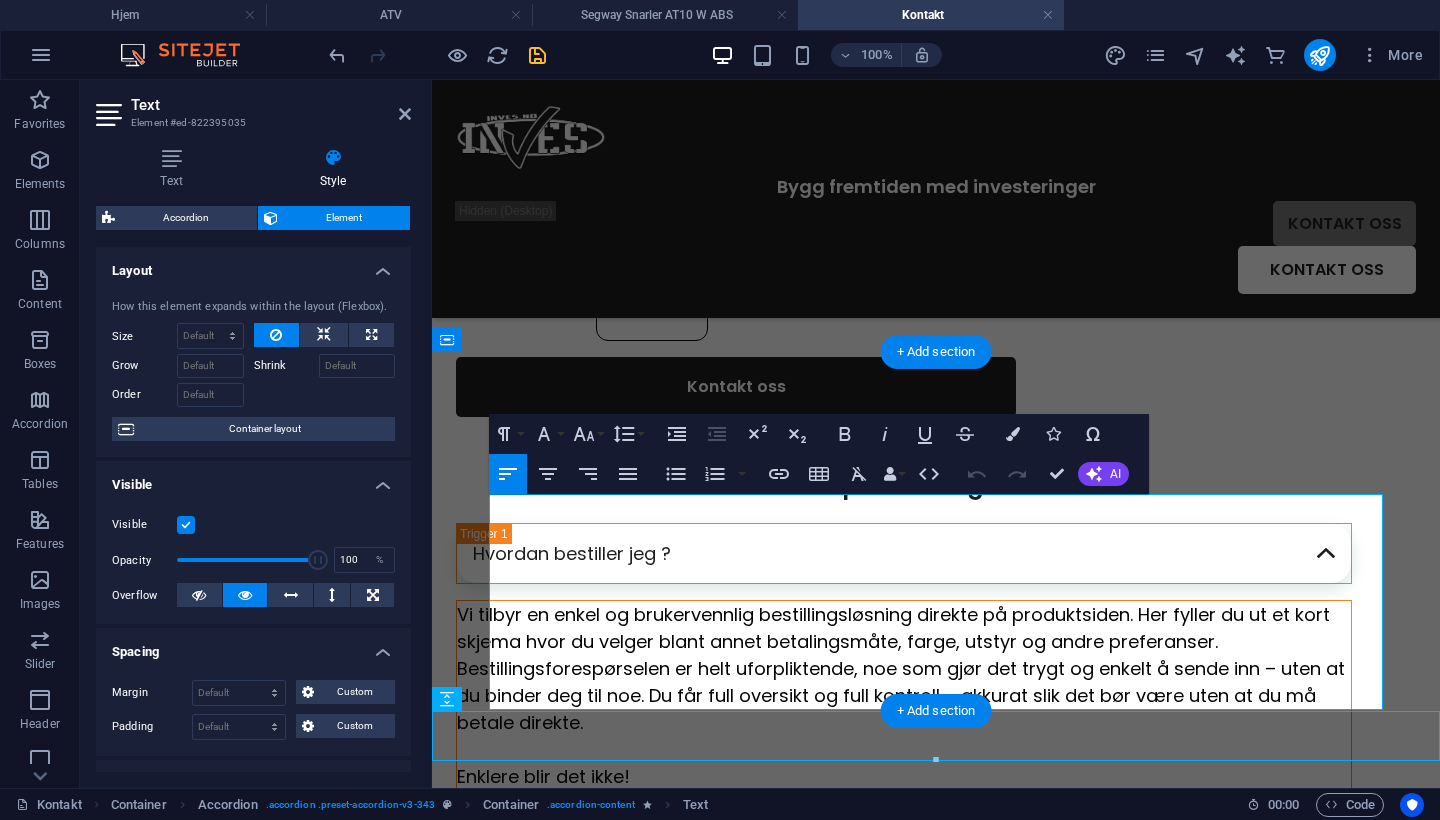 click on "Vi tilbyr en enkel og brukervennlig bestillingsløsning direkte på produktsiden. Her fyller du ut et kort skjema hvor du velger blant annet betalingsmåte, farge, utstyr og andre preferanser. Bestillingsforespørselen er helt uforpliktende, noe som gjør det trygt og enkelt å sende inn – uten at du binder deg til noe. Du får full oversikt og full kontroll – akkurat slik det bør være uten at du må betale direkte." at bounding box center (901, 668) 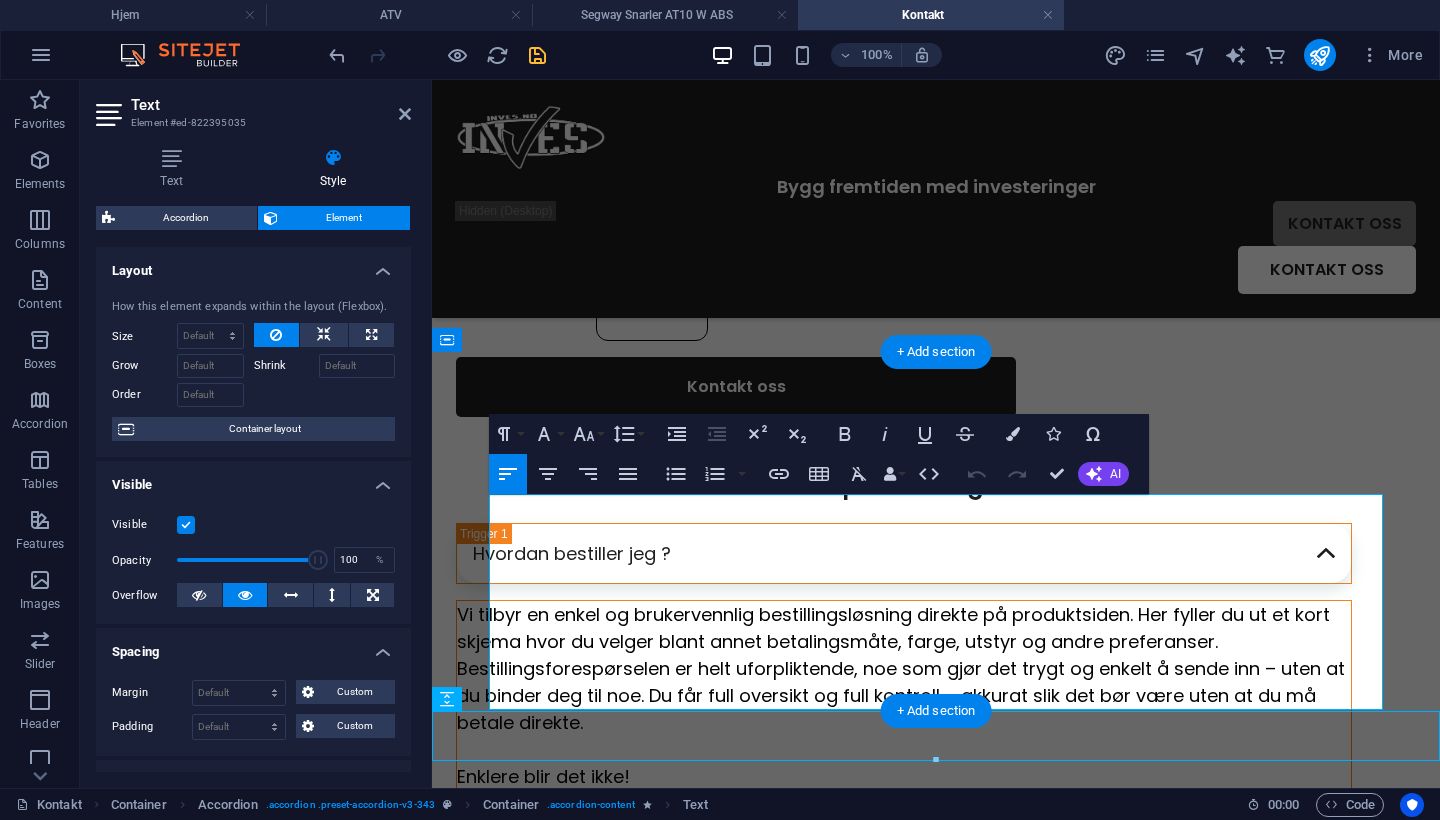 type 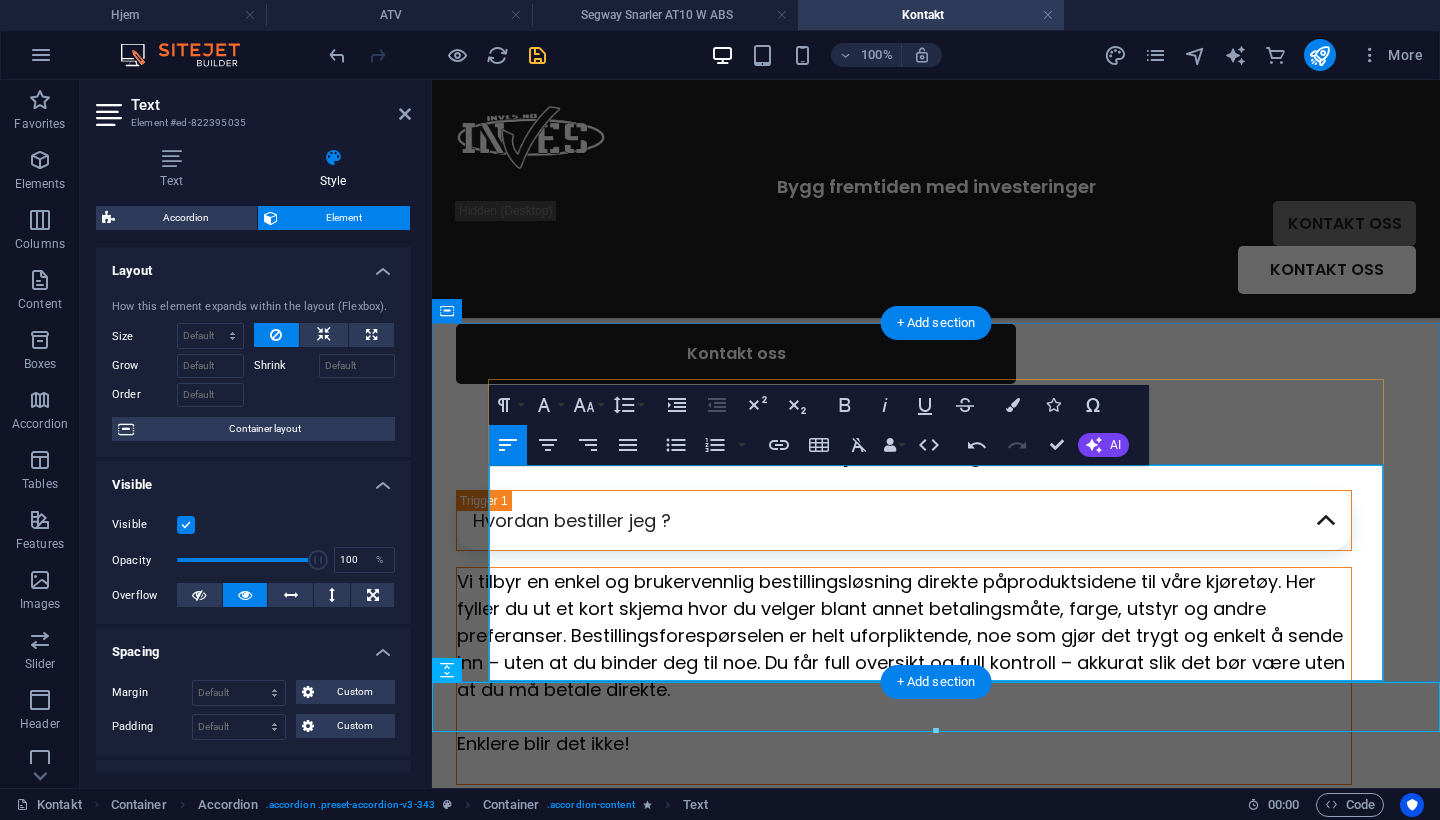 scroll, scrollTop: 597, scrollLeft: 0, axis: vertical 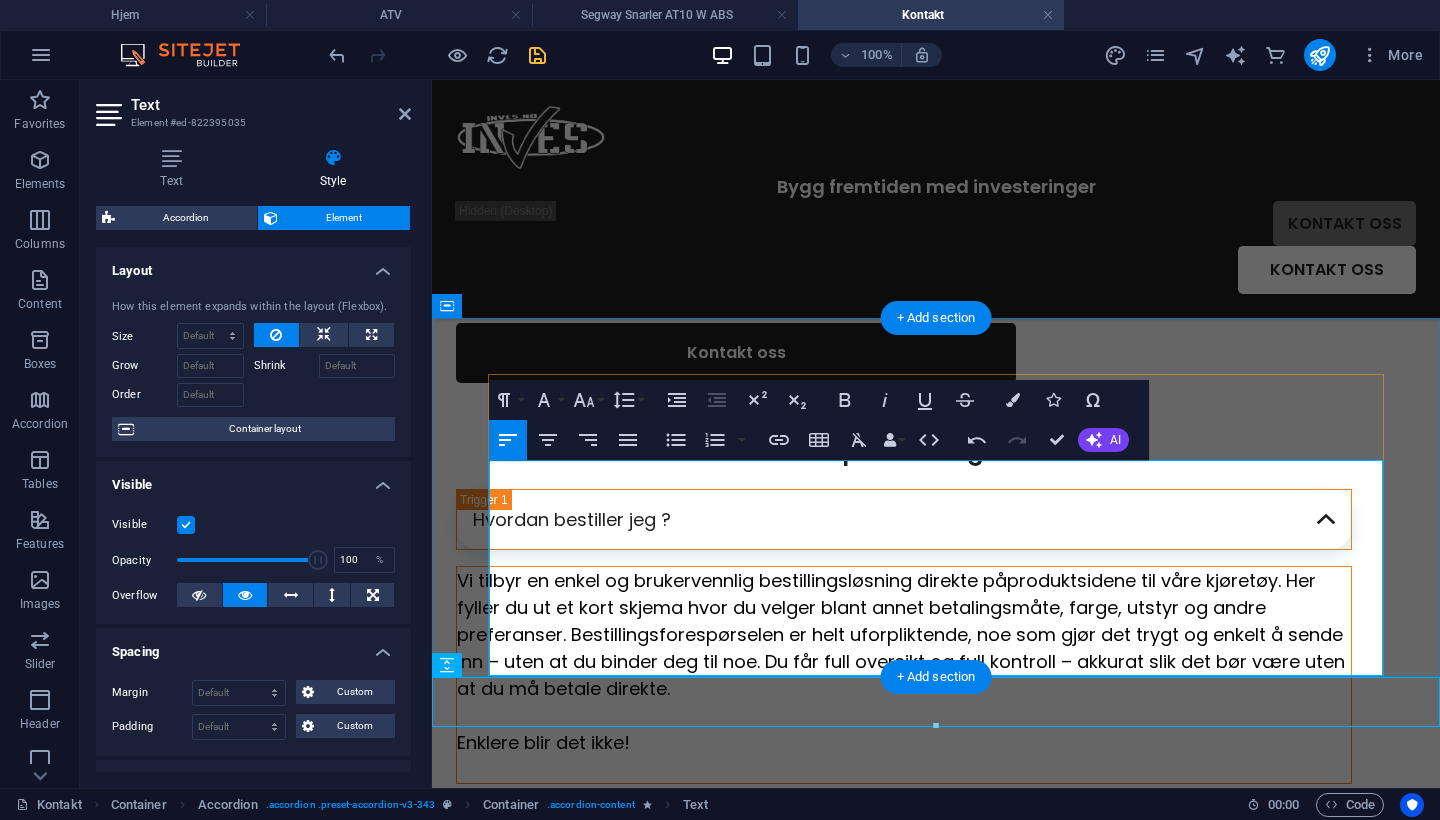 click on "Vi tilbyr en enkel og brukervennlig bestillingsløsning direkte på  produktsidene til våre kjøretøy . Her fyller du ut et kort skjema hvor du velger blant annet betalingsmåte, farge, utstyr og andre preferanser. Bestillingsforespørselen er helt uforpliktende, noe som gjør det trygt og enkelt å sende inn – uten at du binder deg til noe. Du får full oversikt og full kontroll – akkurat slik det bør være uten at du må betale direkte." at bounding box center (901, 634) 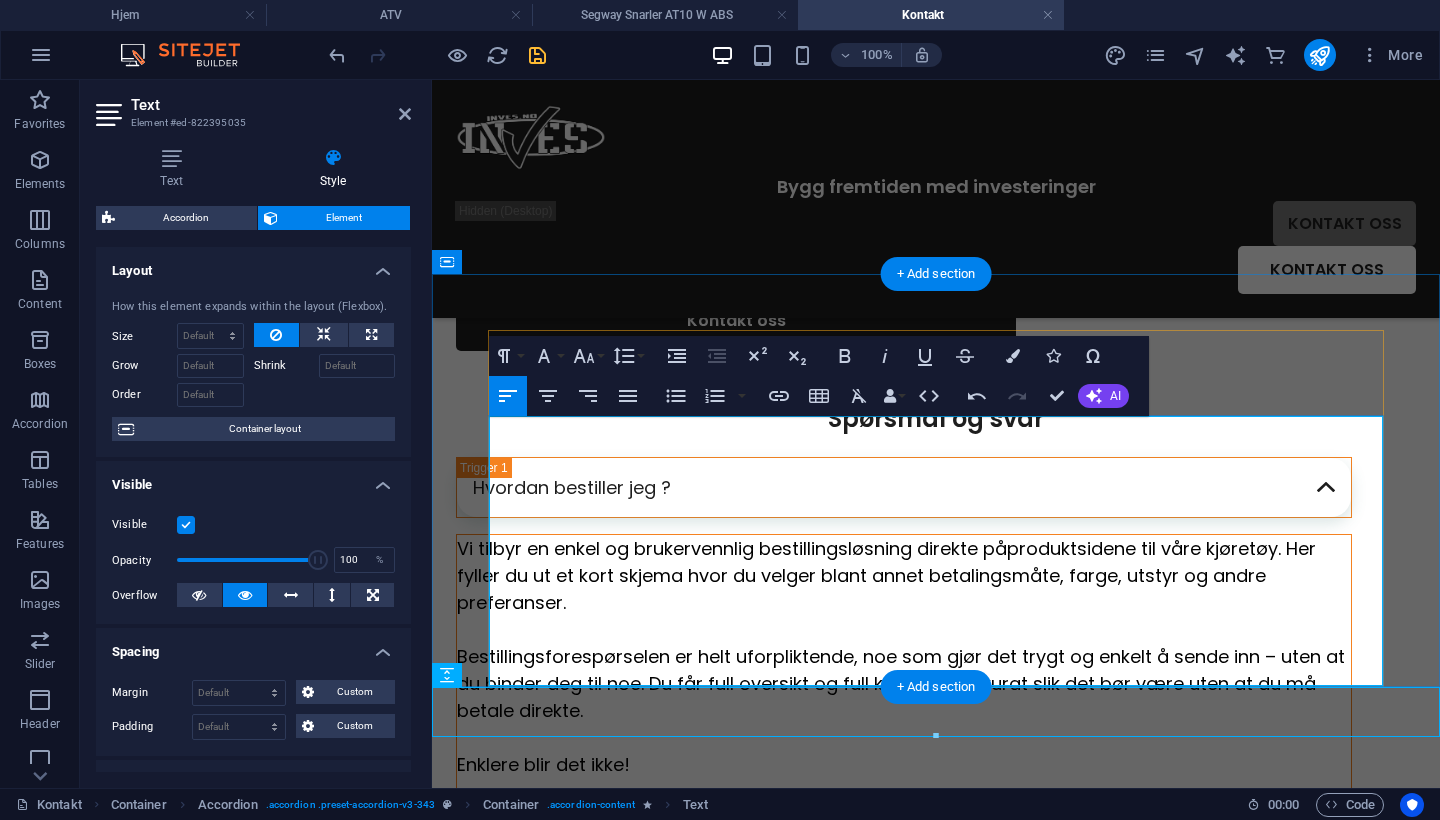 scroll, scrollTop: 646, scrollLeft: 0, axis: vertical 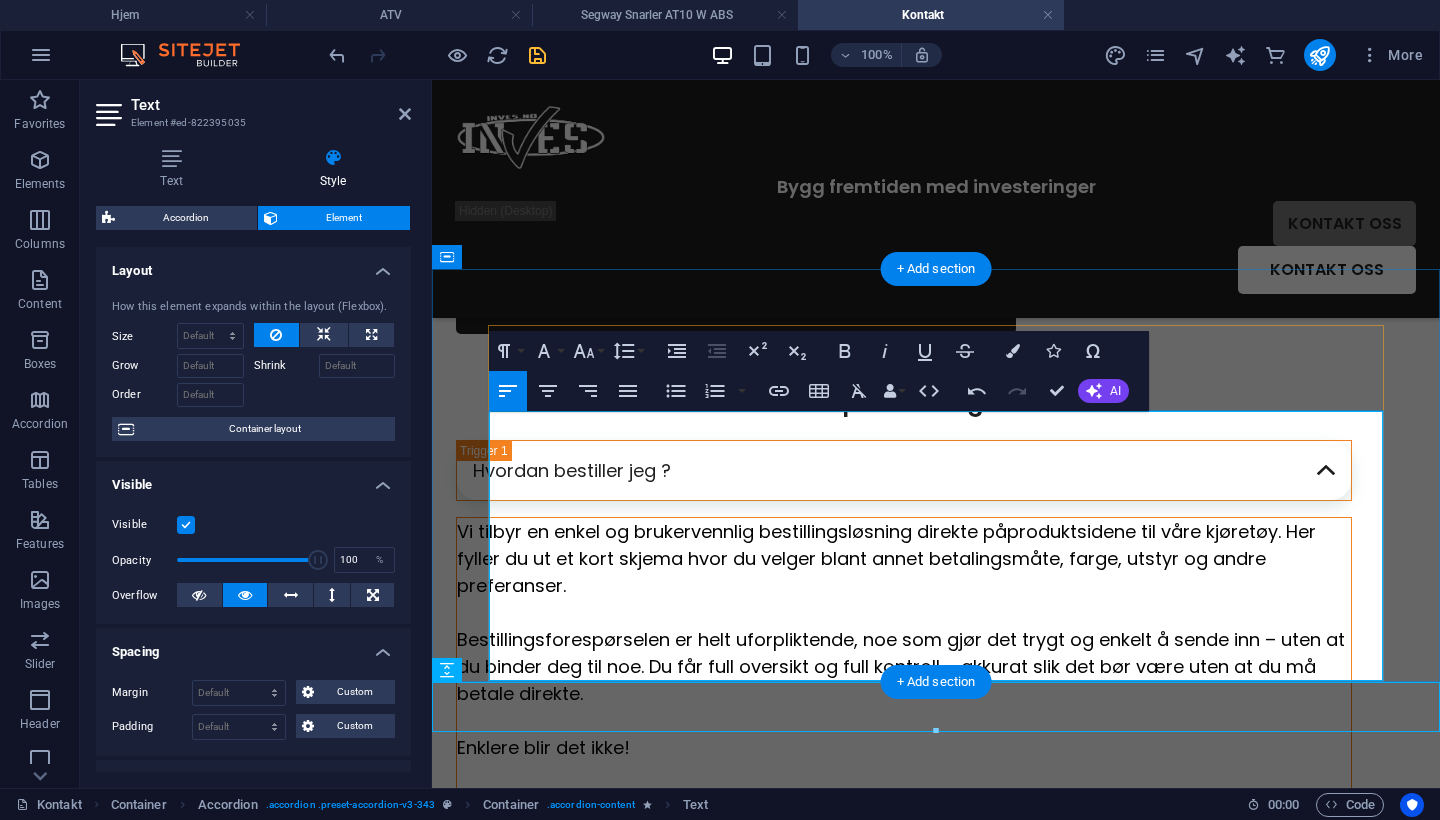 click on "Bestillingsforespørselen er helt uforpliktende, noe som gjør det trygt og enkelt å sende inn – uten at du binder deg til noe. Du får full oversikt og full kontroll – akkurat slik det bør være uten at du må betale direkte." at bounding box center (901, 666) 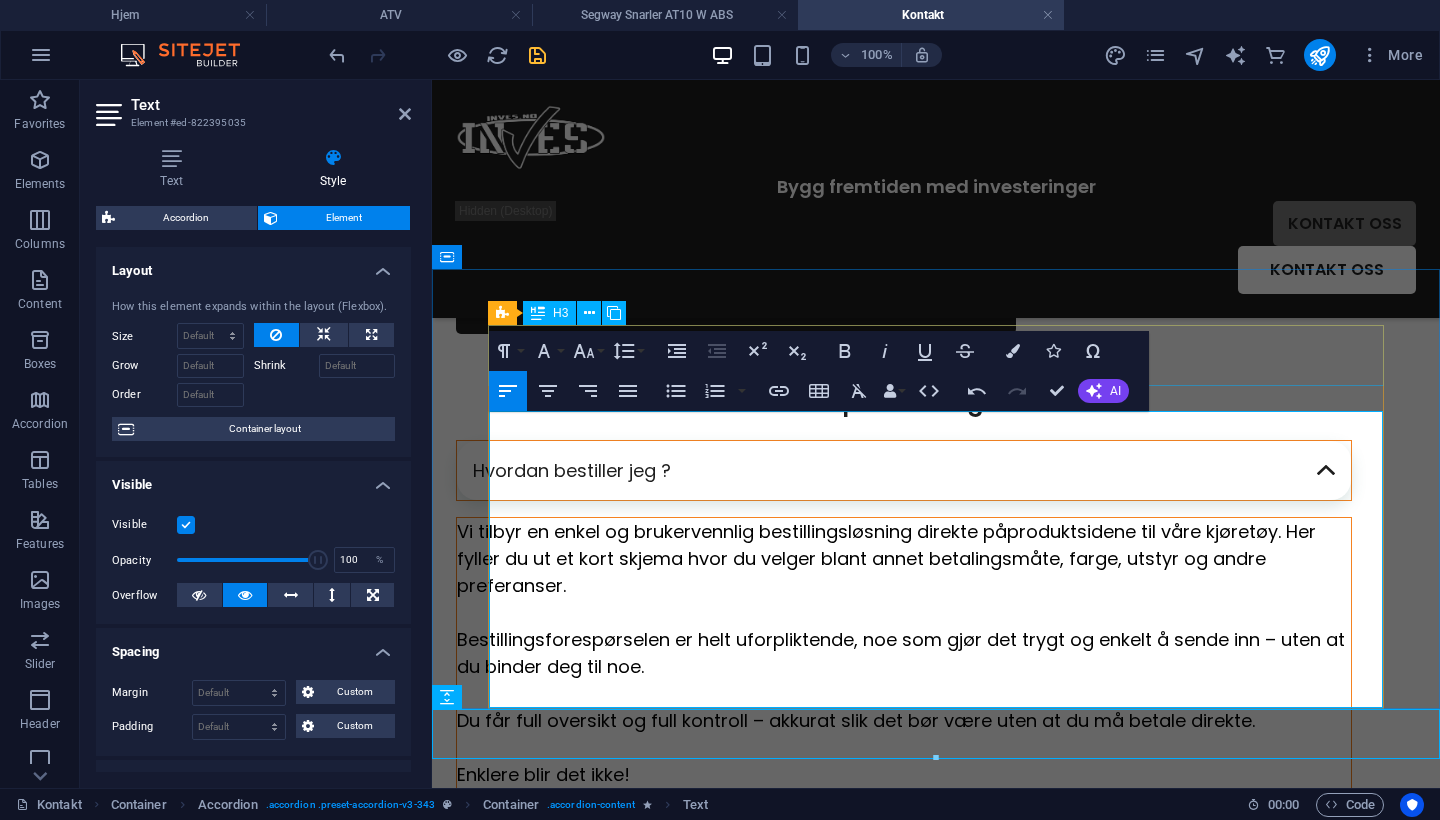click on "Hvordan bestiller jeg ?" at bounding box center (904, 470) 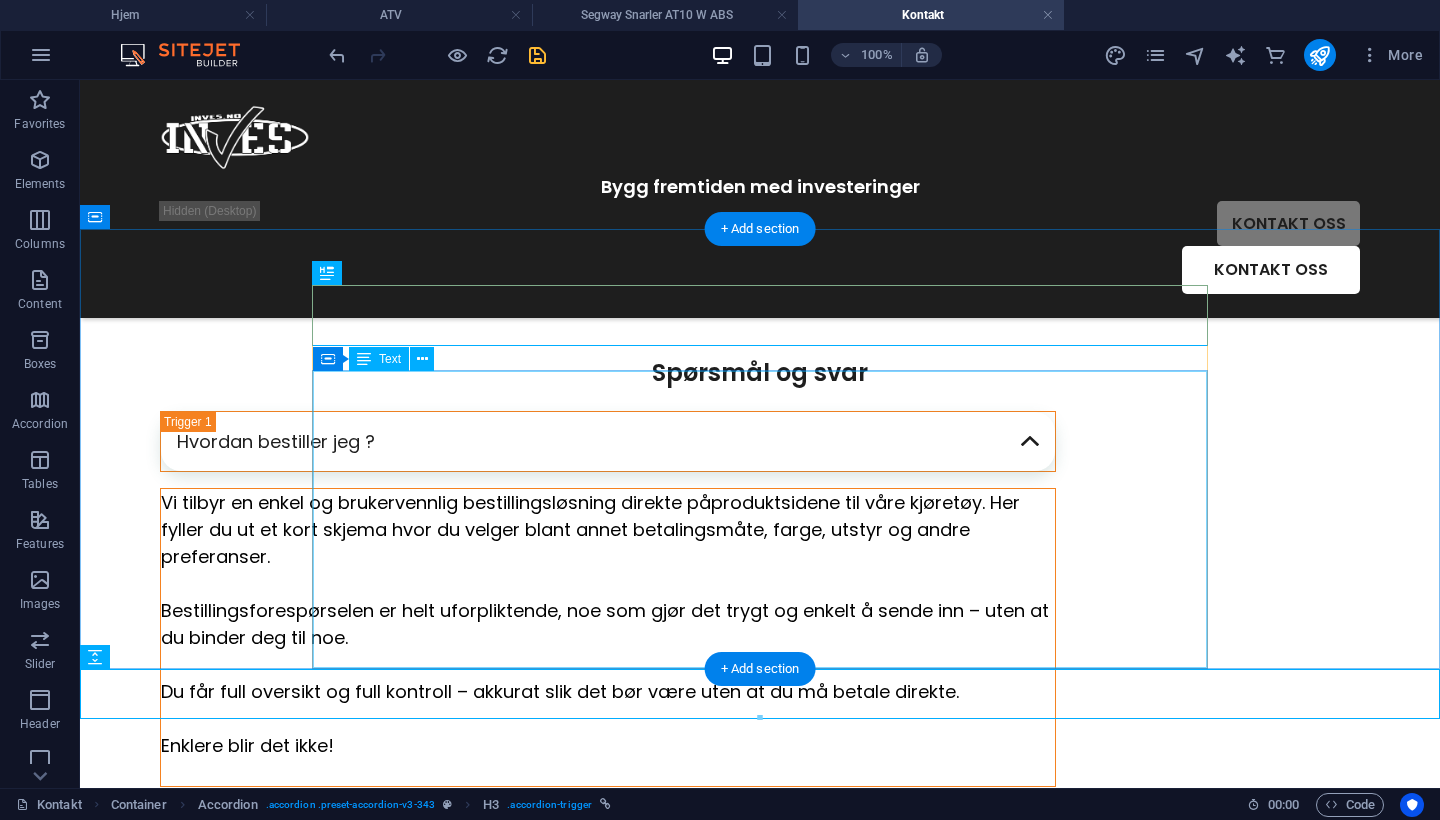 scroll, scrollTop: 689, scrollLeft: 0, axis: vertical 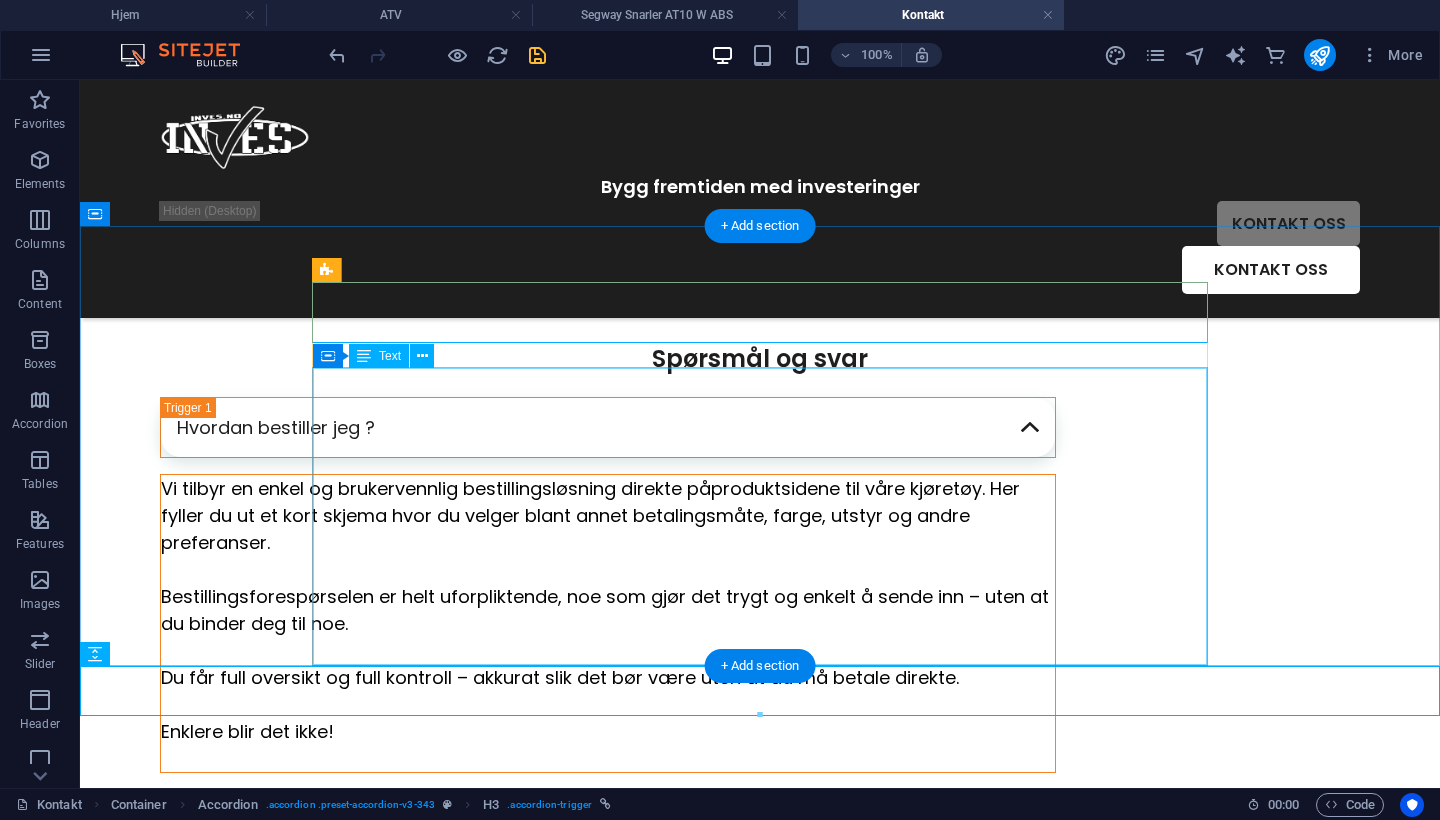 click on "Vi tilbyr en enkel og brukervennlig bestillingsløsning direkte på  produktsidene til våre kjøretøy . Her fyller du ut et kort skjema hvor du velger blant annet betalingsmåte, farge, utstyr og andre preferanser. Bestillingsforespørselen er helt uforpliktende, noe som gjør det trygt og enkelt å sende inn – uten at du binder deg til noe.  Du får full oversikt og full kontroll – akkurat slik det bør være uten at du må betale direkte.  Enklere blir det ikke!" at bounding box center (608, 623) 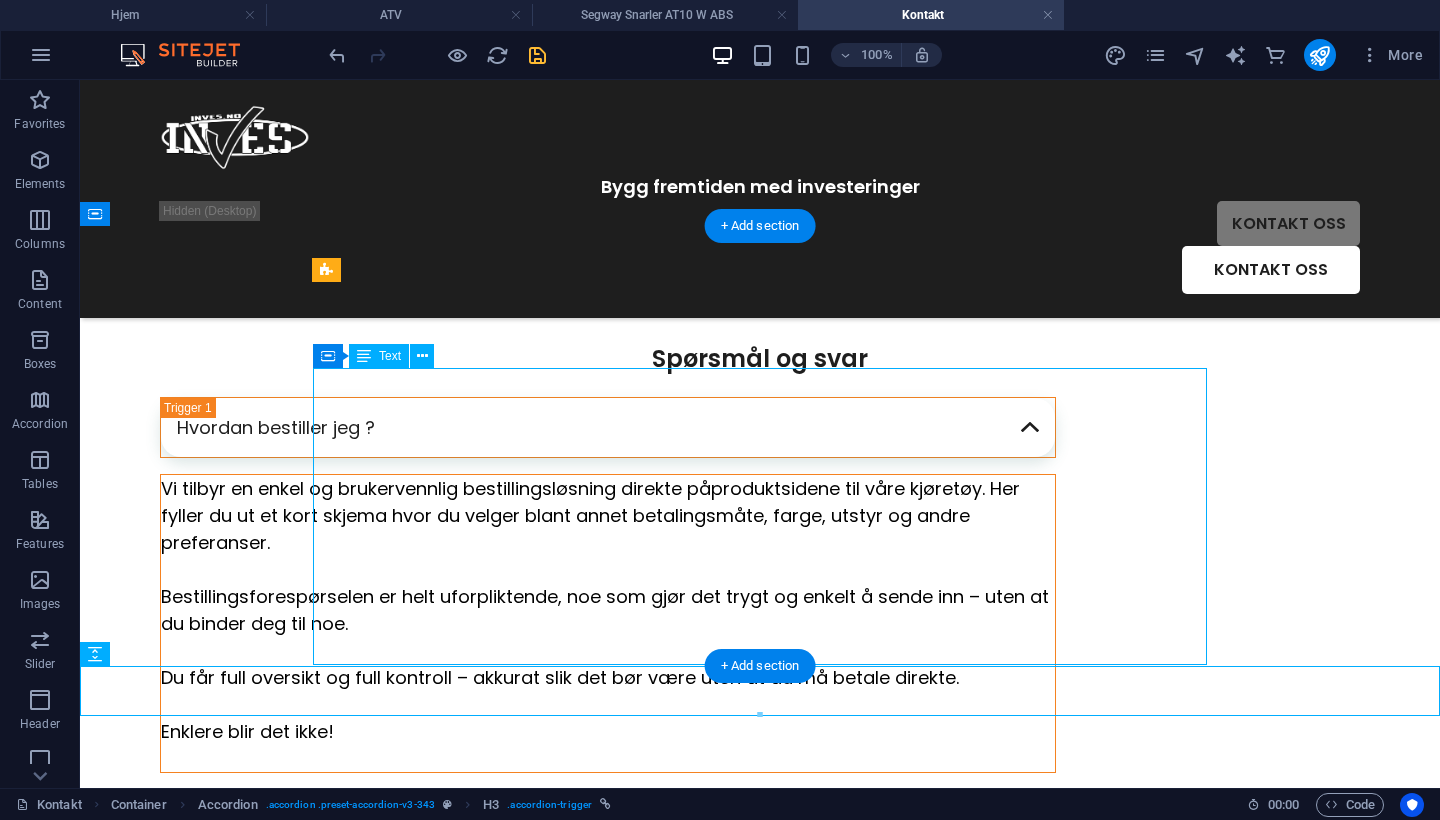 click on "Vi tilbyr en enkel og brukervennlig bestillingsløsning direkte på  produktsidene til våre kjøretøy . Her fyller du ut et kort skjema hvor du velger blant annet betalingsmåte, farge, utstyr og andre preferanser. Bestillingsforespørselen er helt uforpliktende, noe som gjør det trygt og enkelt å sende inn – uten at du binder deg til noe.  Du får full oversikt og full kontroll – akkurat slik det bør være uten at du må betale direkte.  Enklere blir det ikke!" at bounding box center [608, 623] 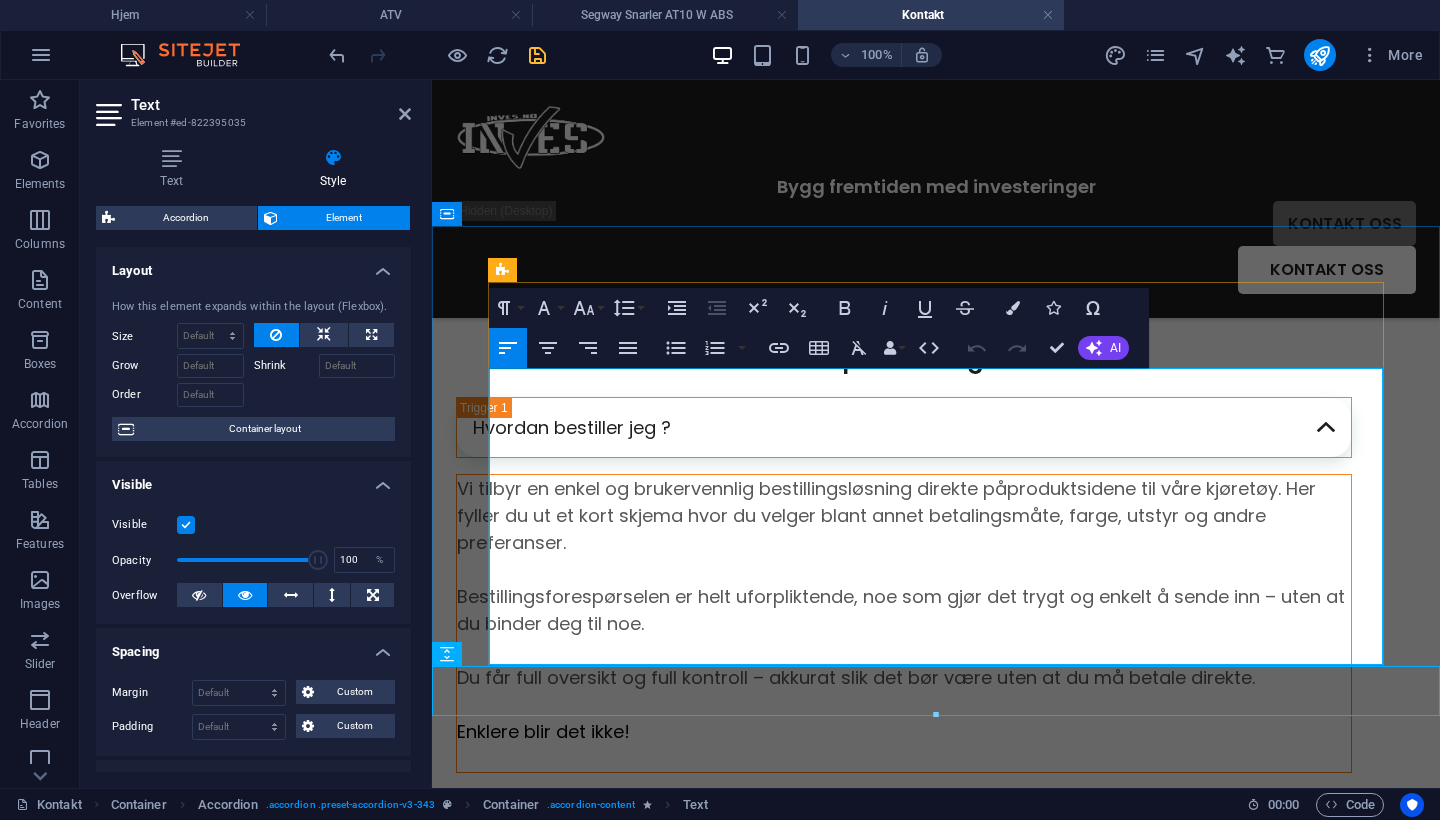 click at bounding box center (904, 758) 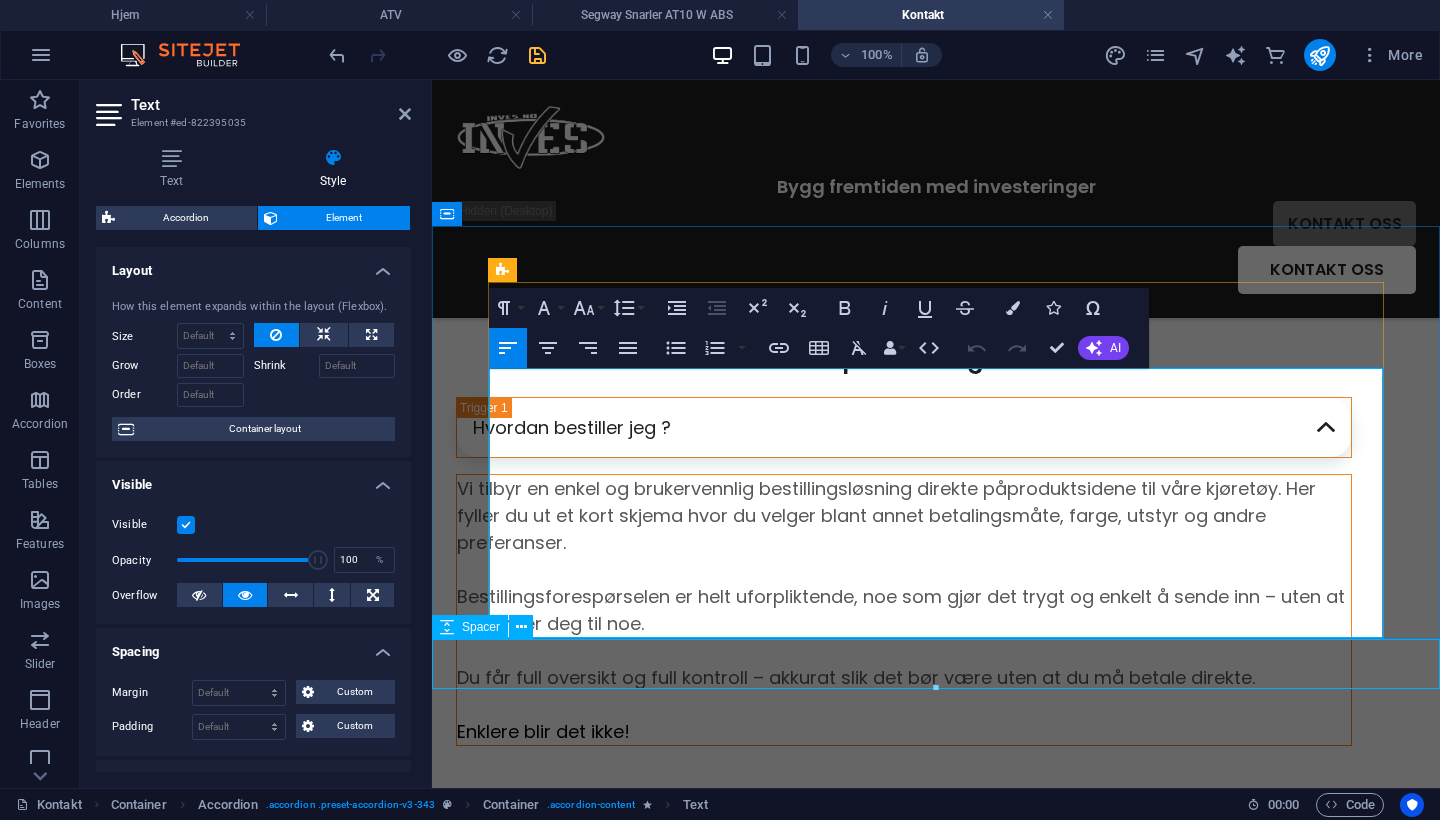 click at bounding box center (936, 771) 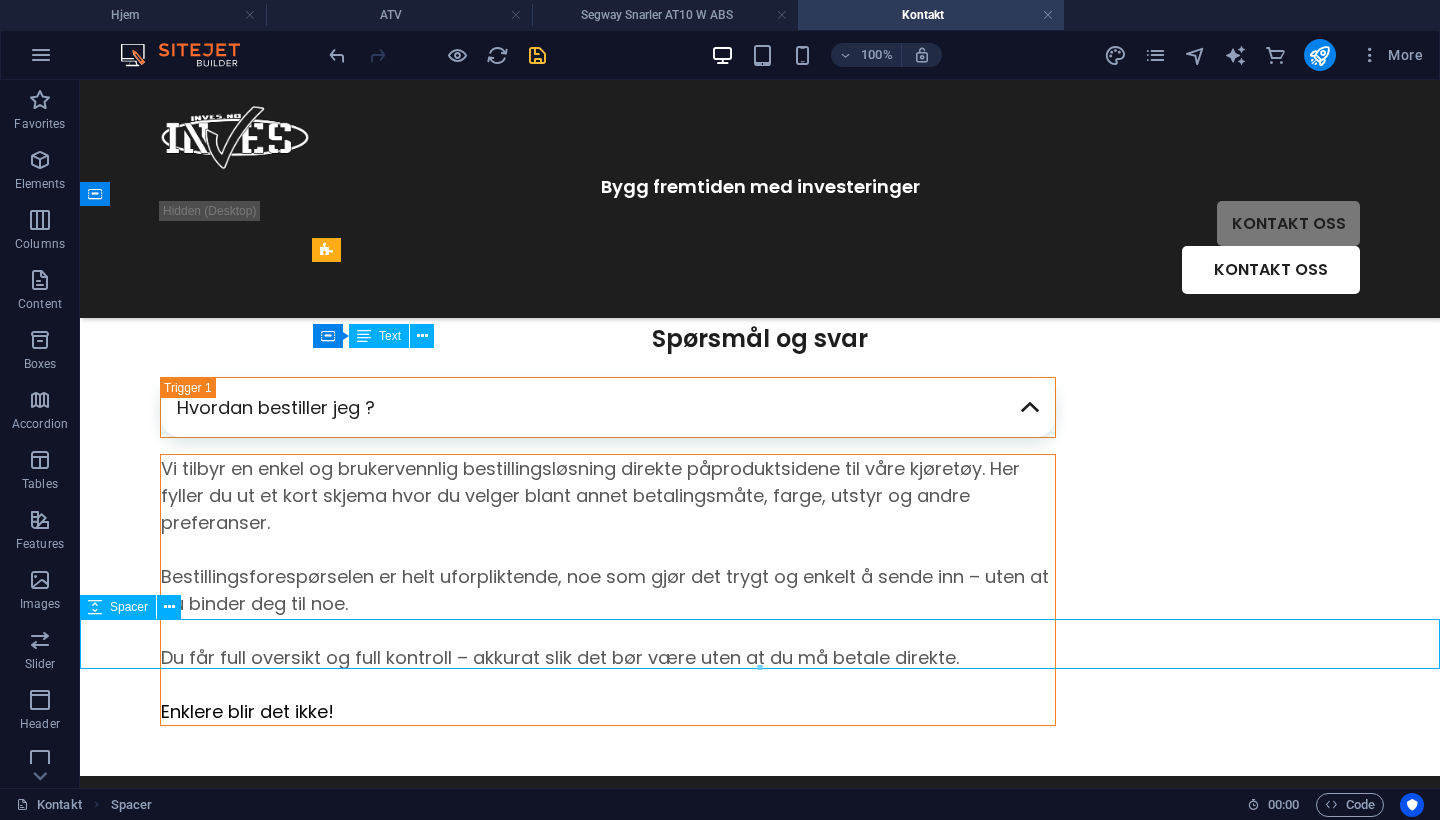 scroll, scrollTop: 716, scrollLeft: 0, axis: vertical 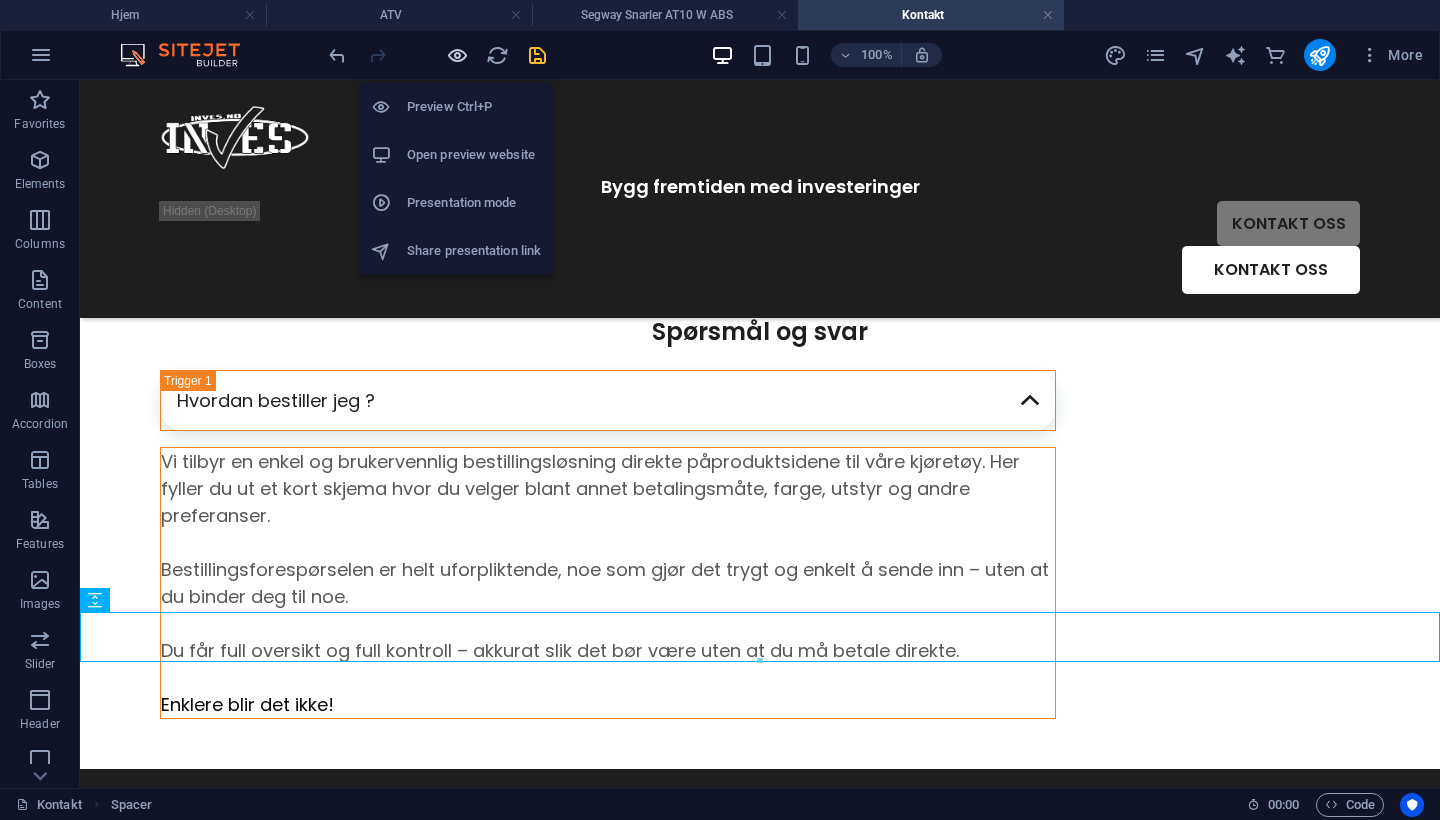 click at bounding box center [457, 55] 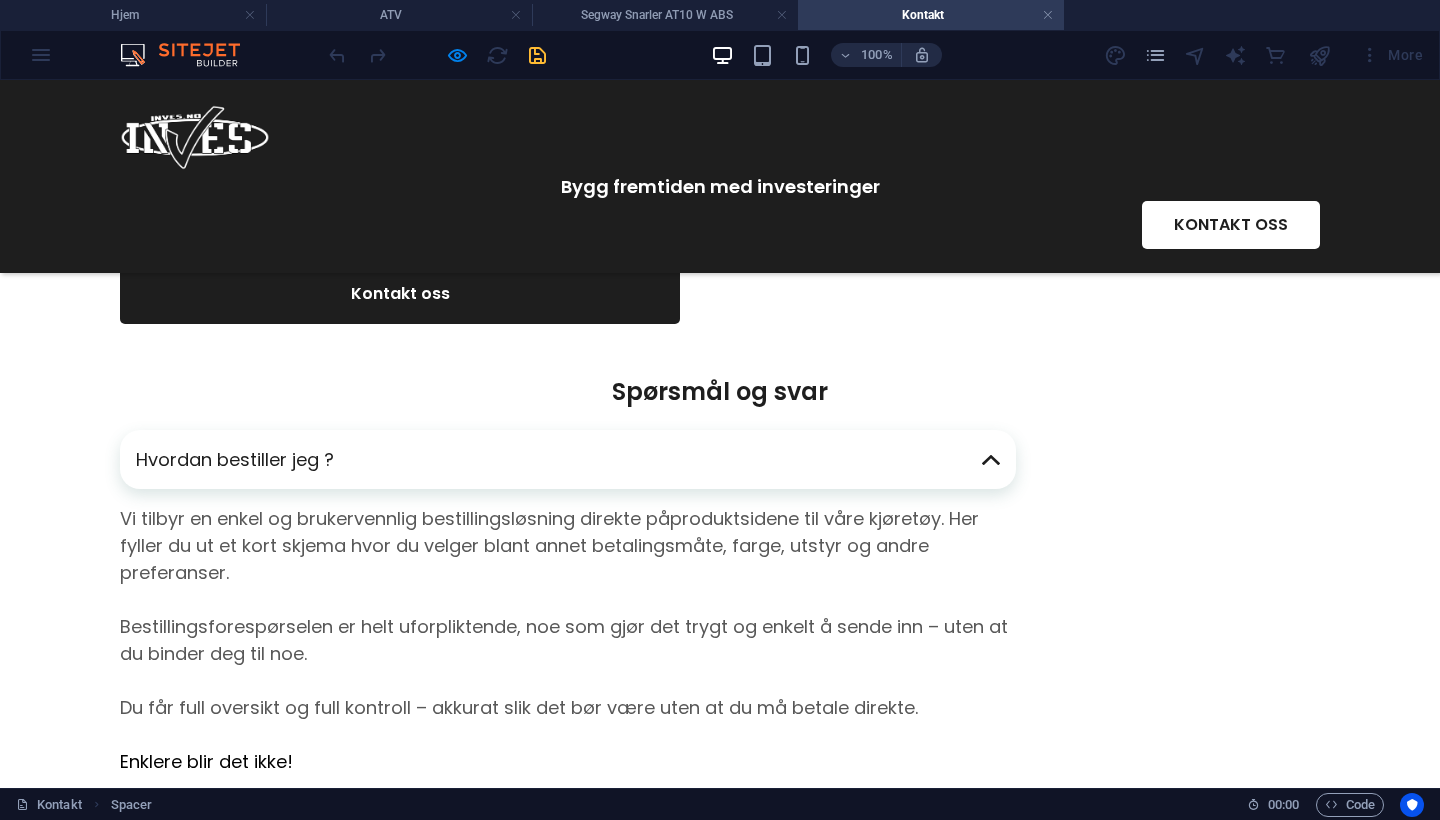 scroll, scrollTop: 561, scrollLeft: 0, axis: vertical 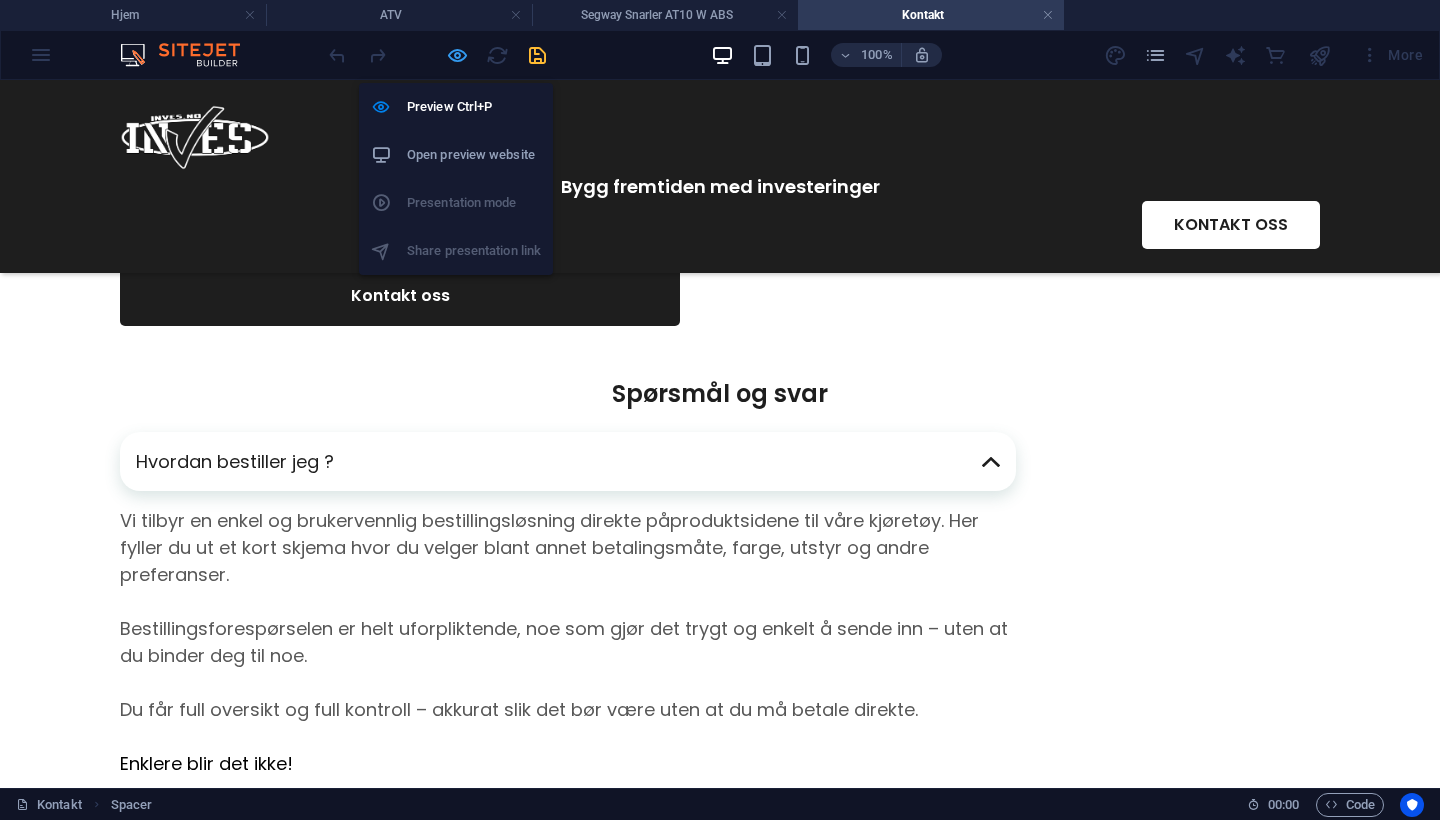 click at bounding box center [457, 55] 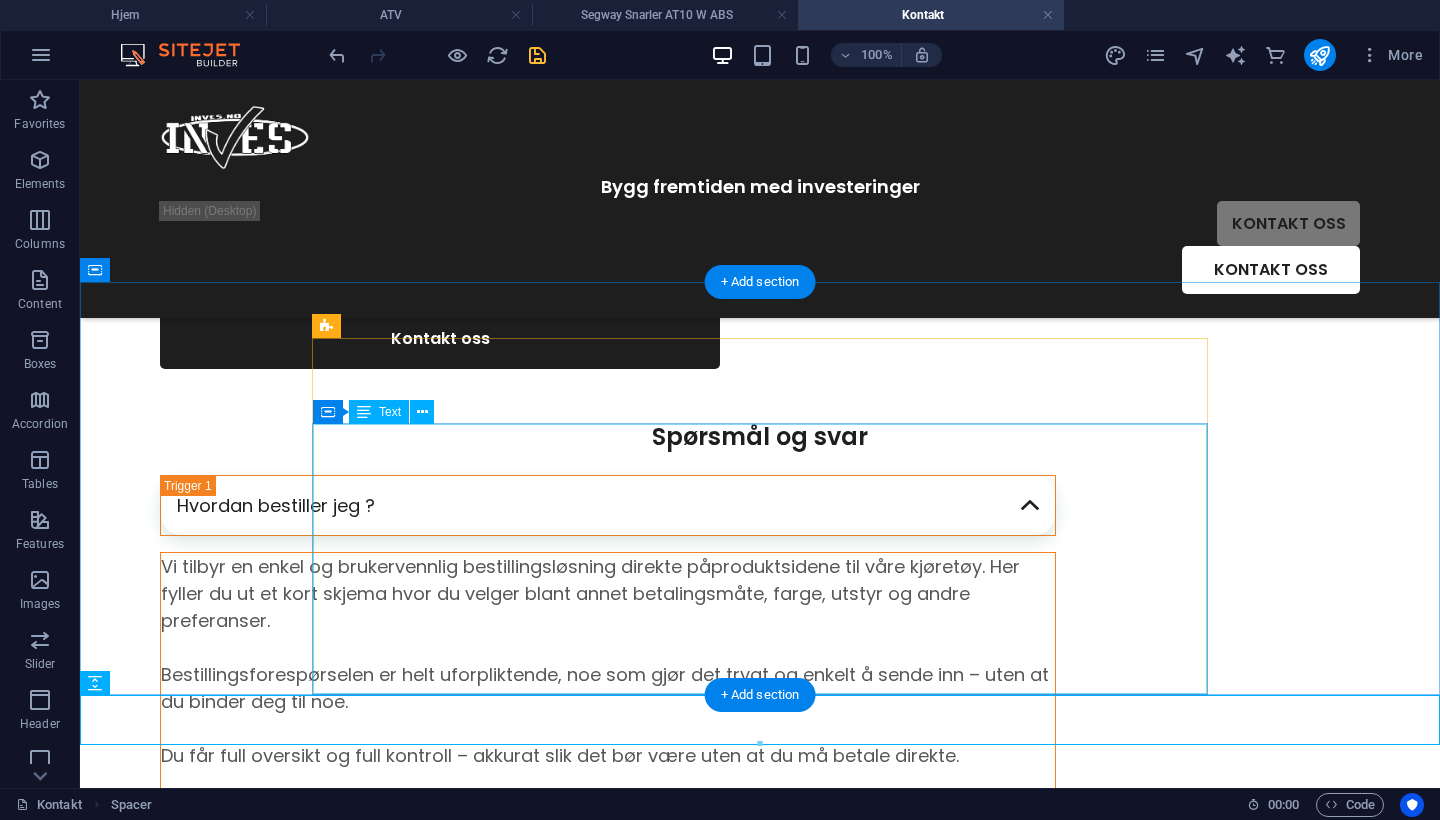 scroll, scrollTop: 634, scrollLeft: 0, axis: vertical 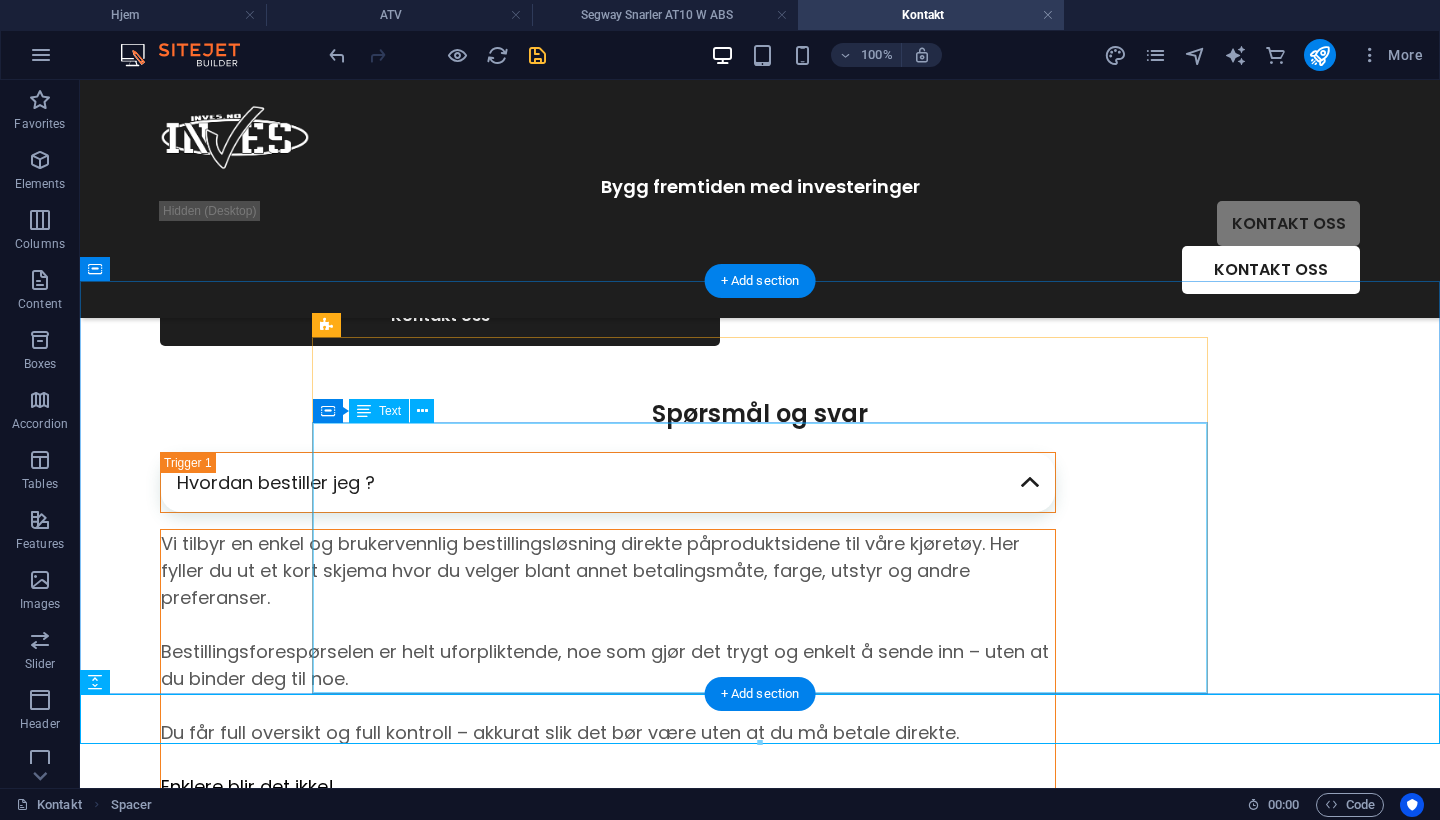 click on "Vi tilbyr en enkel og brukervennlig bestillingsløsning direkte på  produktsidene til våre kjøretøy . Her fyller du ut et kort skjema hvor du velger blant annet betalingsmåte, farge, utstyr og andre preferanser. Bestillingsforespørselen er helt uforpliktende, noe som gjør det trygt og enkelt å sende inn – uten at du binder deg til noe.  Du får full oversikt og full kontroll – akkurat slik det bør være uten at du må betale direkte.  Enklere blir det ikke!" at bounding box center (608, 665) 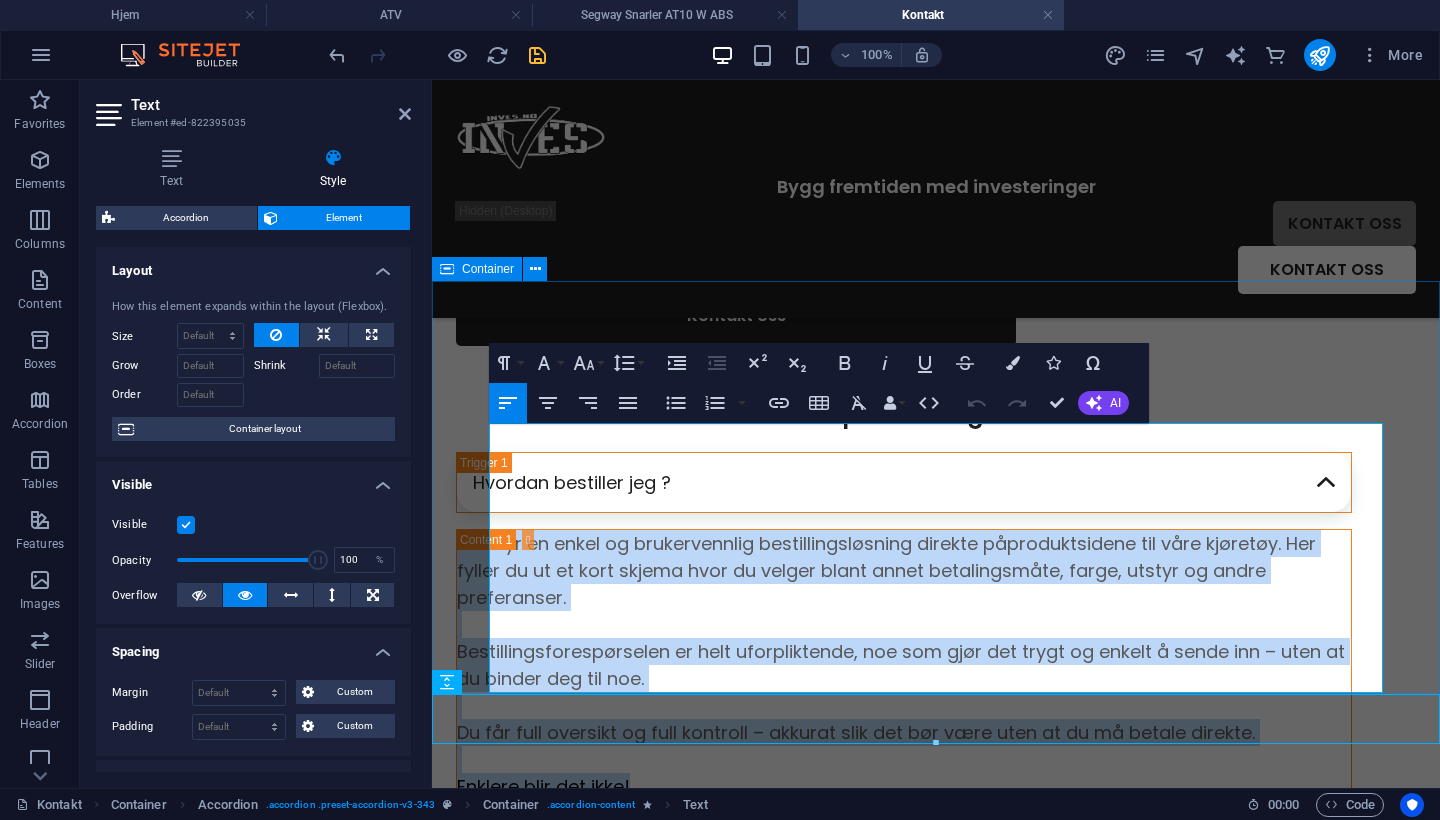 drag, startPoint x: 865, startPoint y: 667, endPoint x: 456, endPoint y: 384, distance: 497.36304 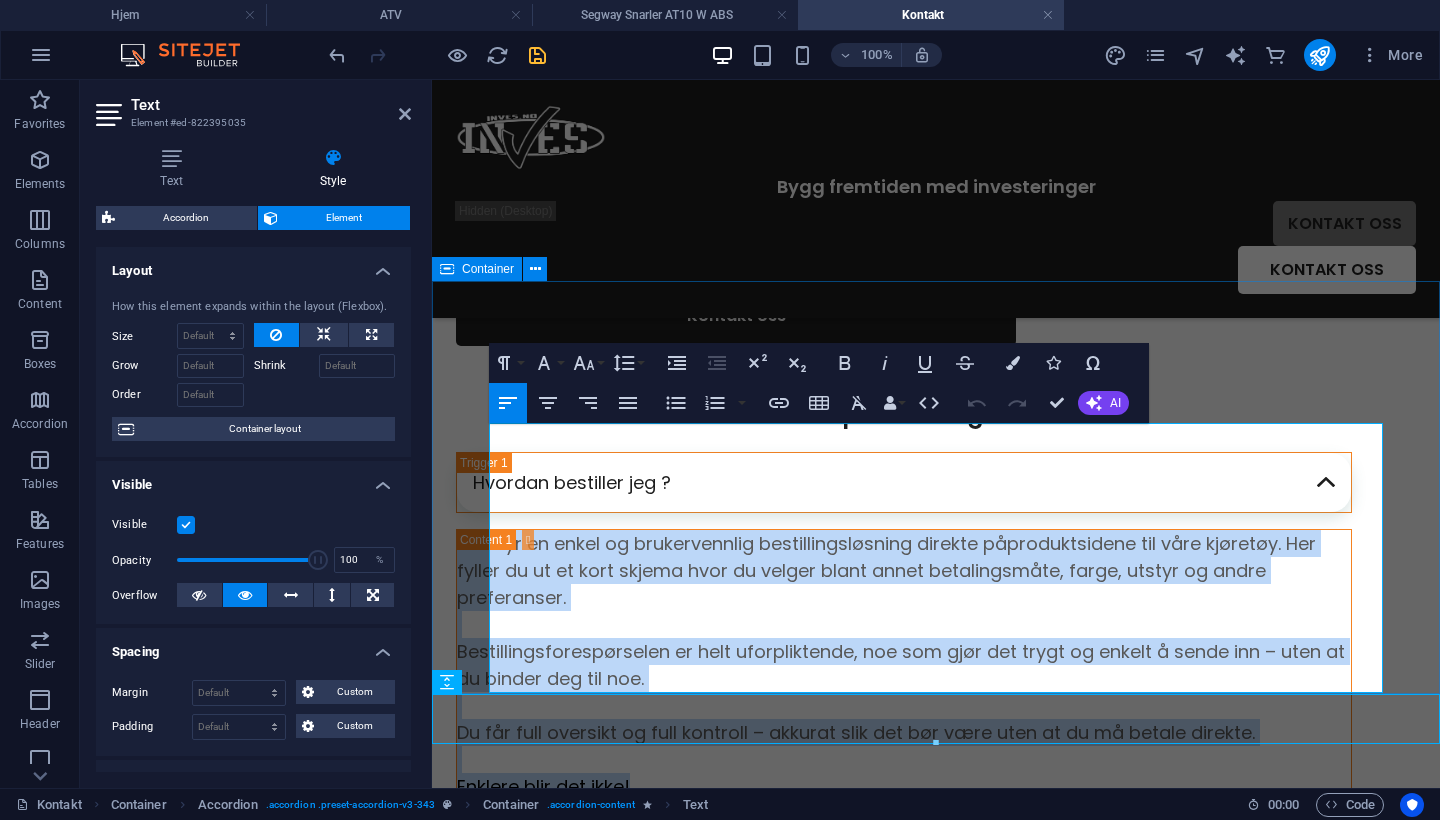 click on "Spørsmål og svar Hvordan bestiller jeg ? Vi tilbyr en enkel og brukervennlig bestillingsløsning direkte på  produktsidene til våre kjøretøy . Her fyller du ut et kort skjema hvor du velger blant annet betalingsmåte, farge, utstyr og andre preferanser. Bestillingsforespørselen er helt uforpliktende, noe som gjør det trygt og enkelt å sende inn – uten at du binder deg til noe.  Du får full oversikt og full kontroll – akkurat slik det bør være uten at du må betale direkte.  Enklere blir det ikke!" at bounding box center [936, 598] 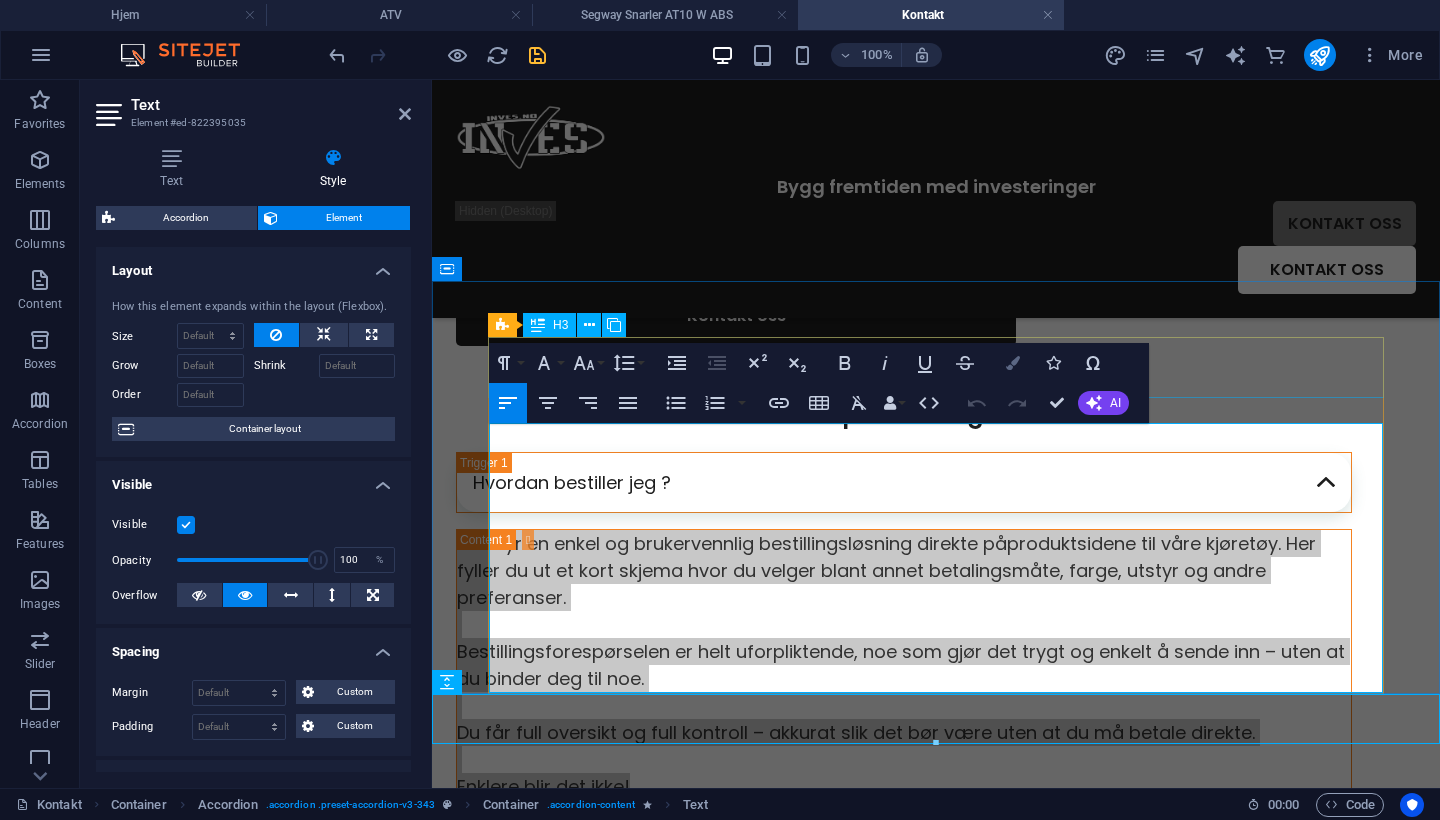 click on "Colors" at bounding box center [1013, 363] 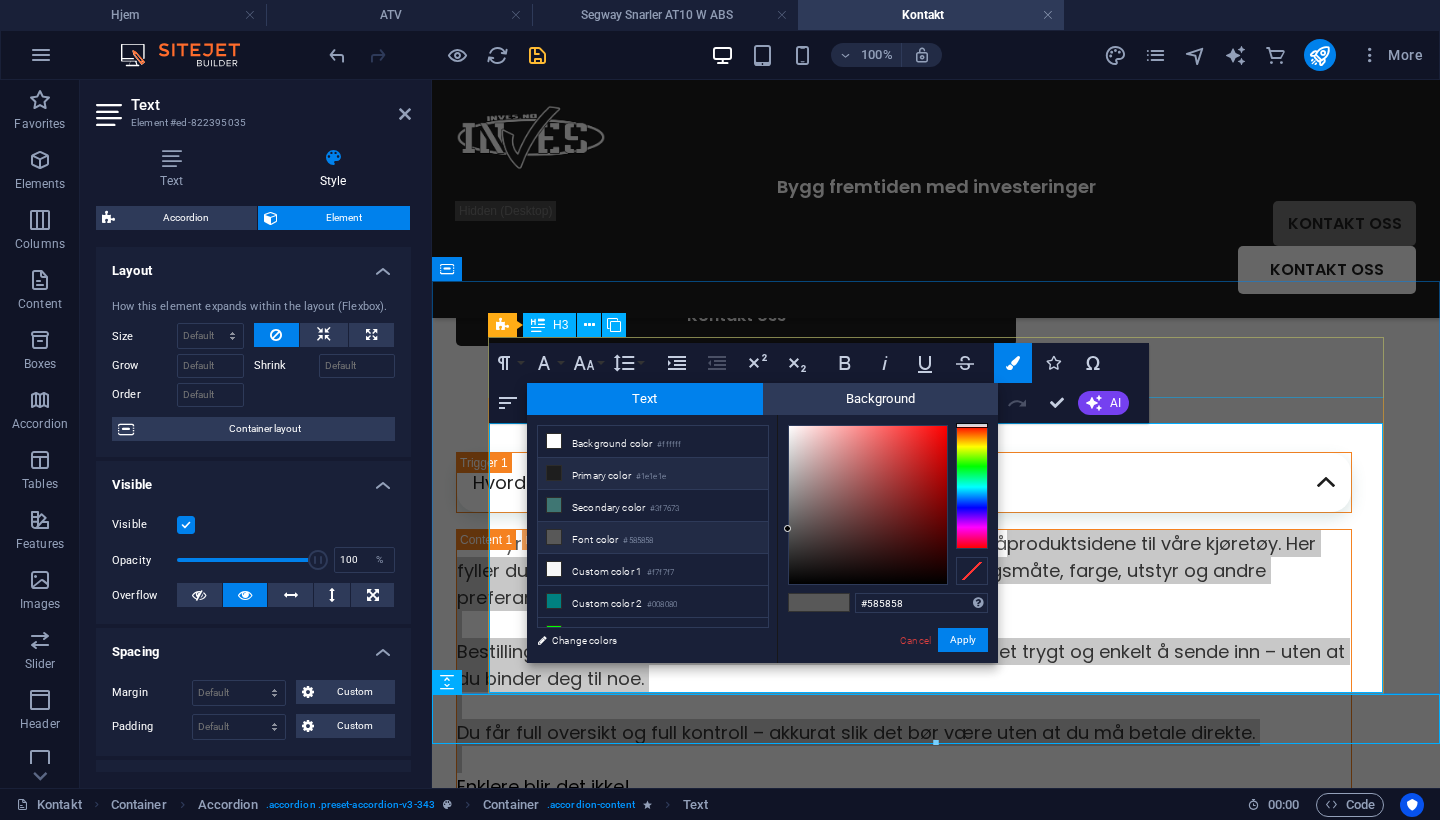 click on "Primary color
#1e1e1e" at bounding box center [653, 474] 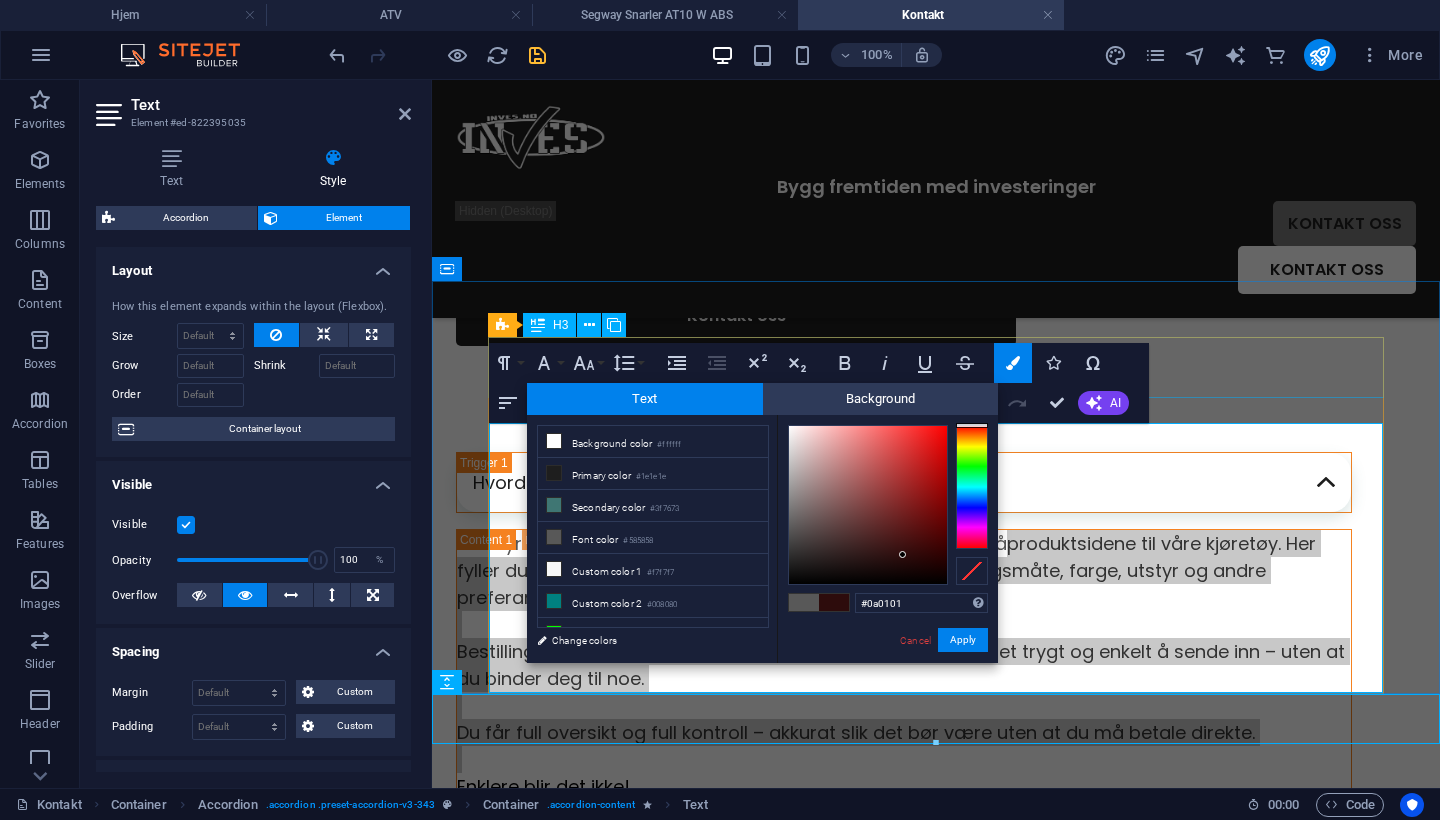 type on "#000000" 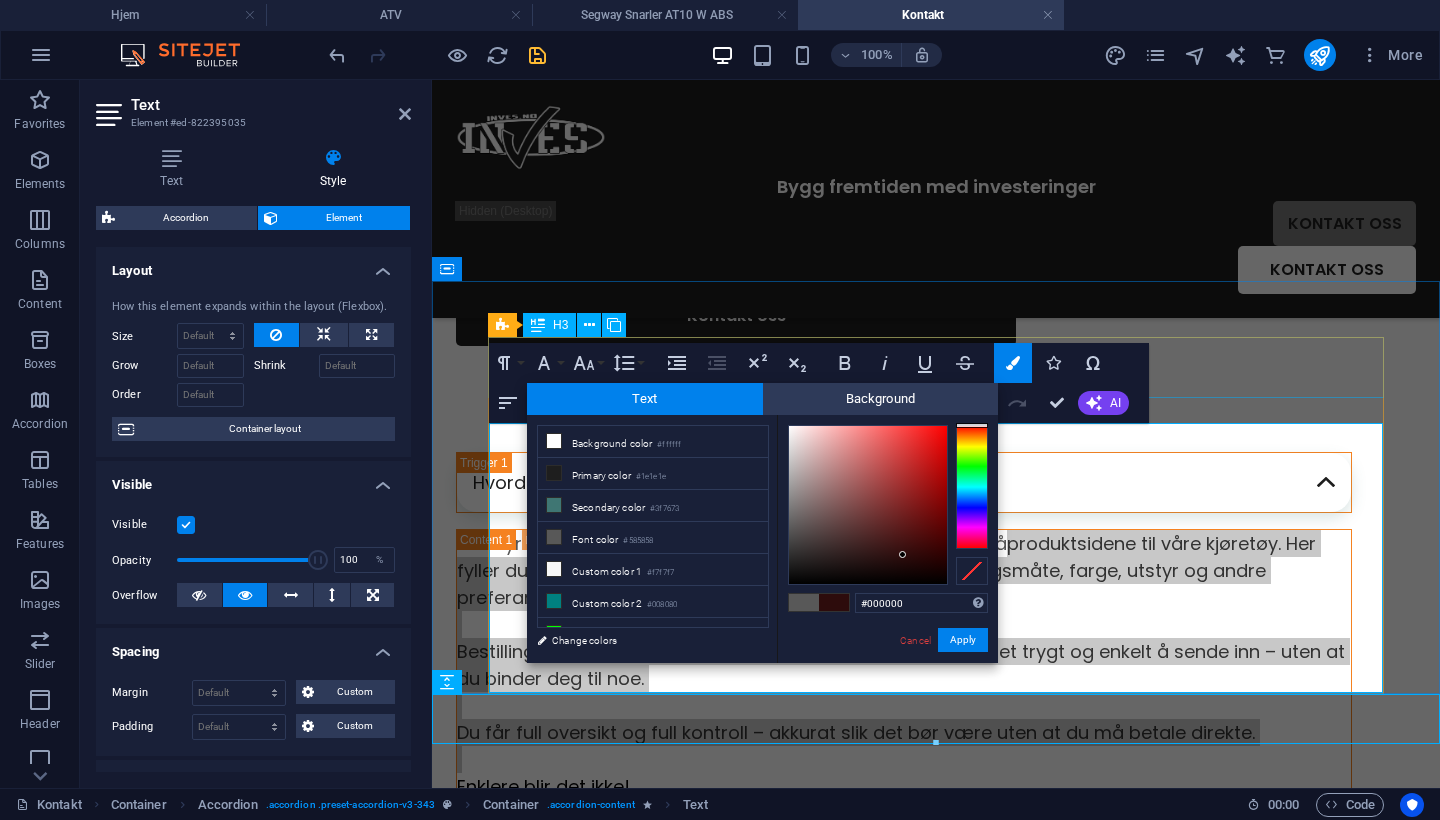 drag, startPoint x: 874, startPoint y: 540, endPoint x: 991, endPoint y: 637, distance: 151.98026 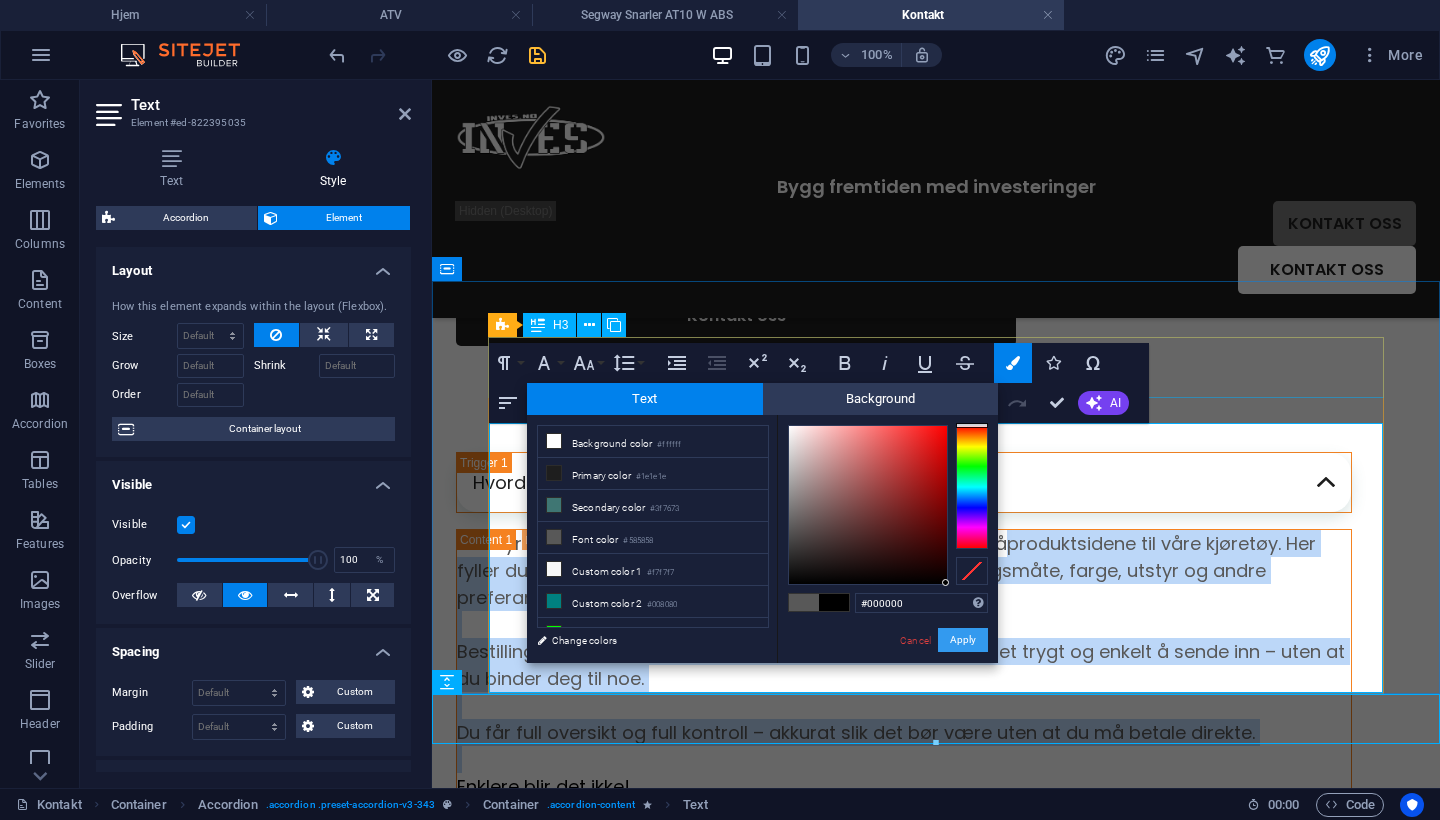 click on "Apply" at bounding box center [963, 640] 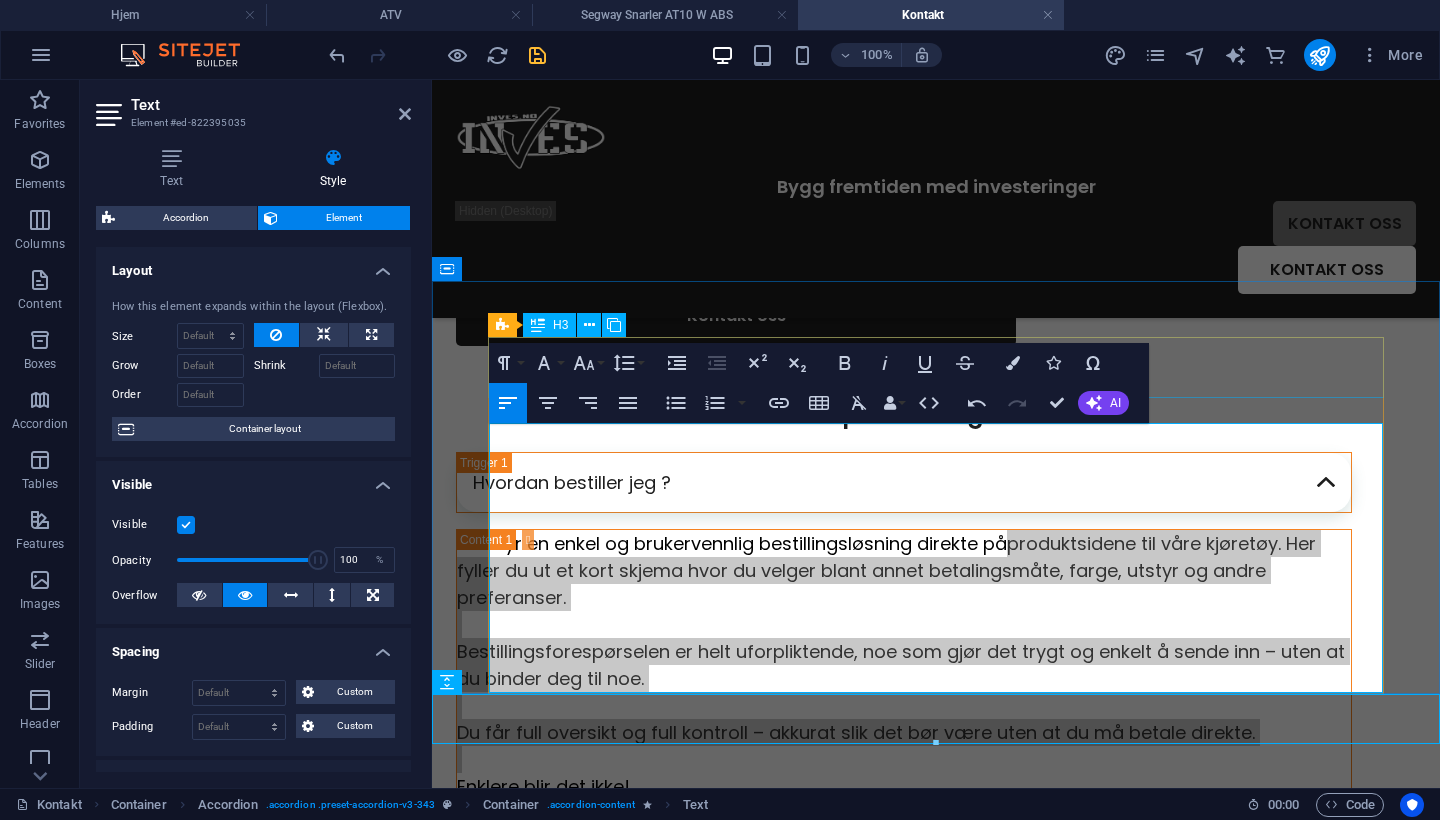 click on "Drag here to replace the existing content. Press “Ctrl” if you want to create a new element.
H1   Container   Reference   Text   Spacer   Contact Form   Form   Input   Contact Form   Form   Spacer   Container   Textarea   Checkbox   Captcha   Textarea   Contact Form   Contact Form   Form   Form button   Accordion   H3   Container   Accordion   Spacer   Input   Spacer   Contact Form   Input   Spacer   Text   Spacer   Form button   H2   Input   Text   Container   Text   Container   H3   Container   Text   Container   H3   H3   Spacer   Text   Container   Spacer   Text   Spacer   Form button   Contact Form   Form   Spacer   Reference   Container   Separator   Spacer   Reference   Container   Text   Container   Text   Separator   Text Paragraph Format Normal Heading 1 Heading 2 Heading 3 Heading 4 Heading 5 Heading 6 Code Font Family Arial Georgia Impact Tahoma Times New Roman Verdana Montagu Slab Poppins Font Size 8 9 10 11 12 14 18 24 30 36 48 60 72 96 Line Height Default Single 1.15 1.5" at bounding box center [936, 434] 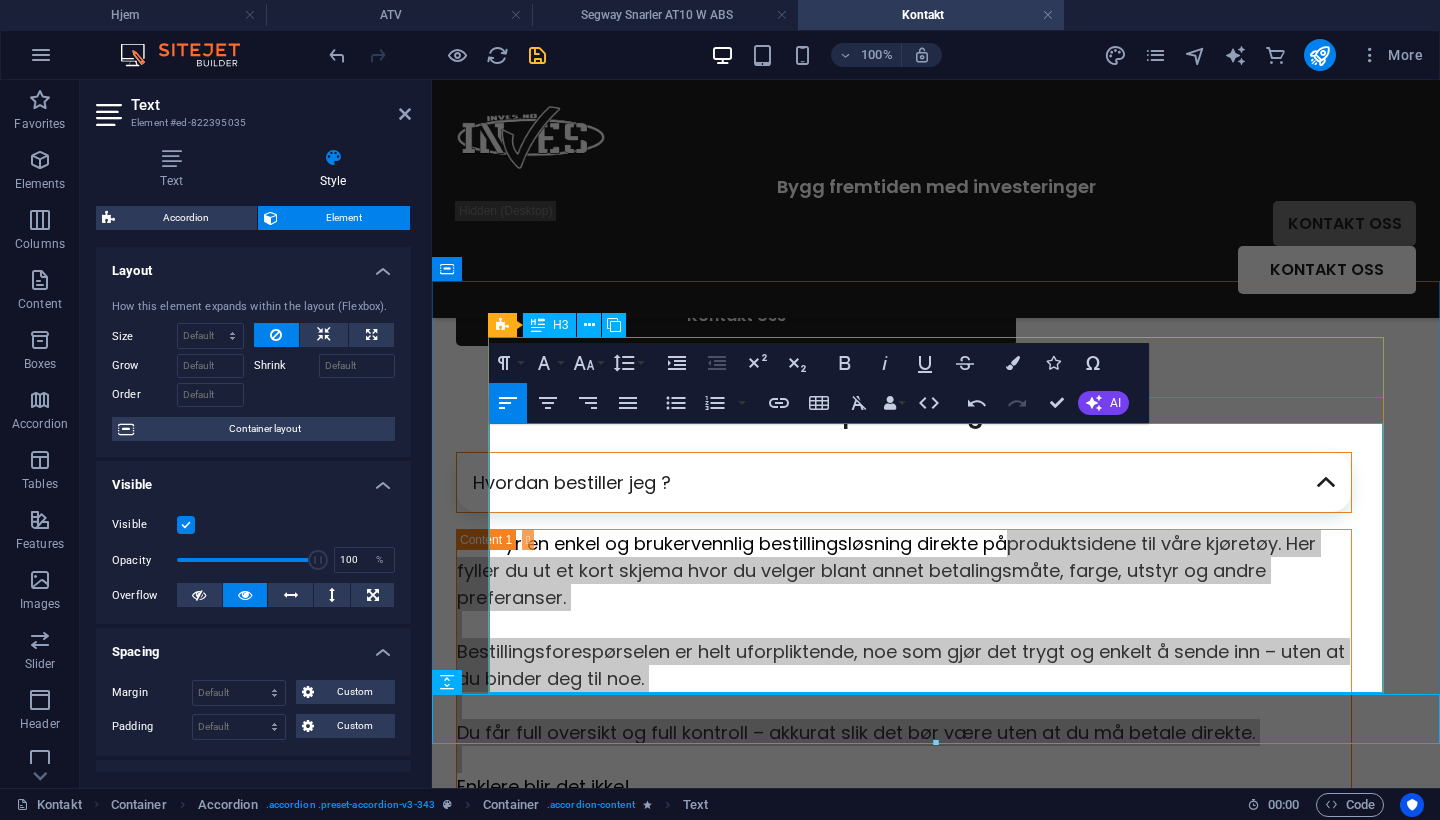 click on "Hvordan bestiller jeg ?" at bounding box center (904, 482) 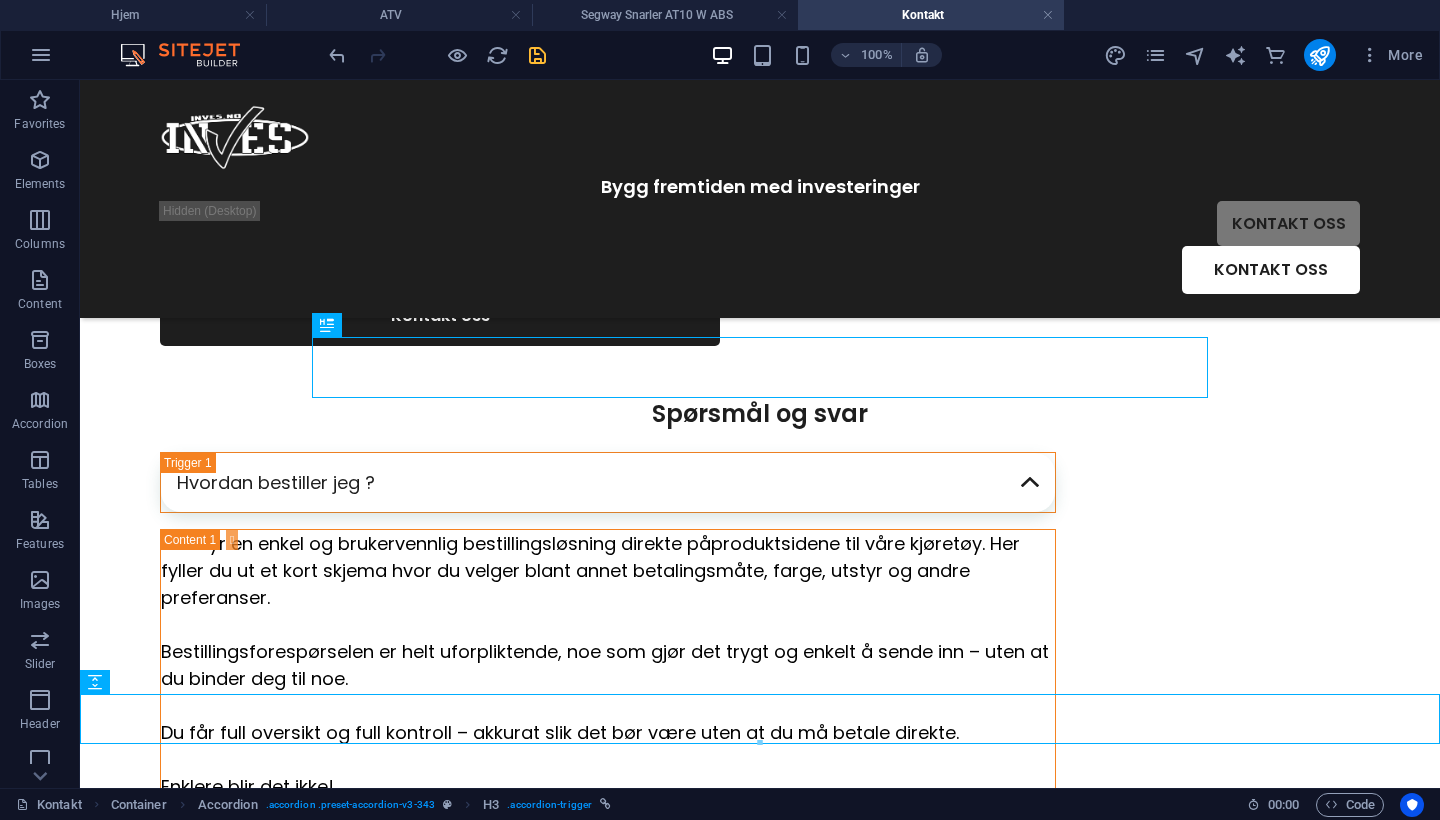 click at bounding box center (537, 55) 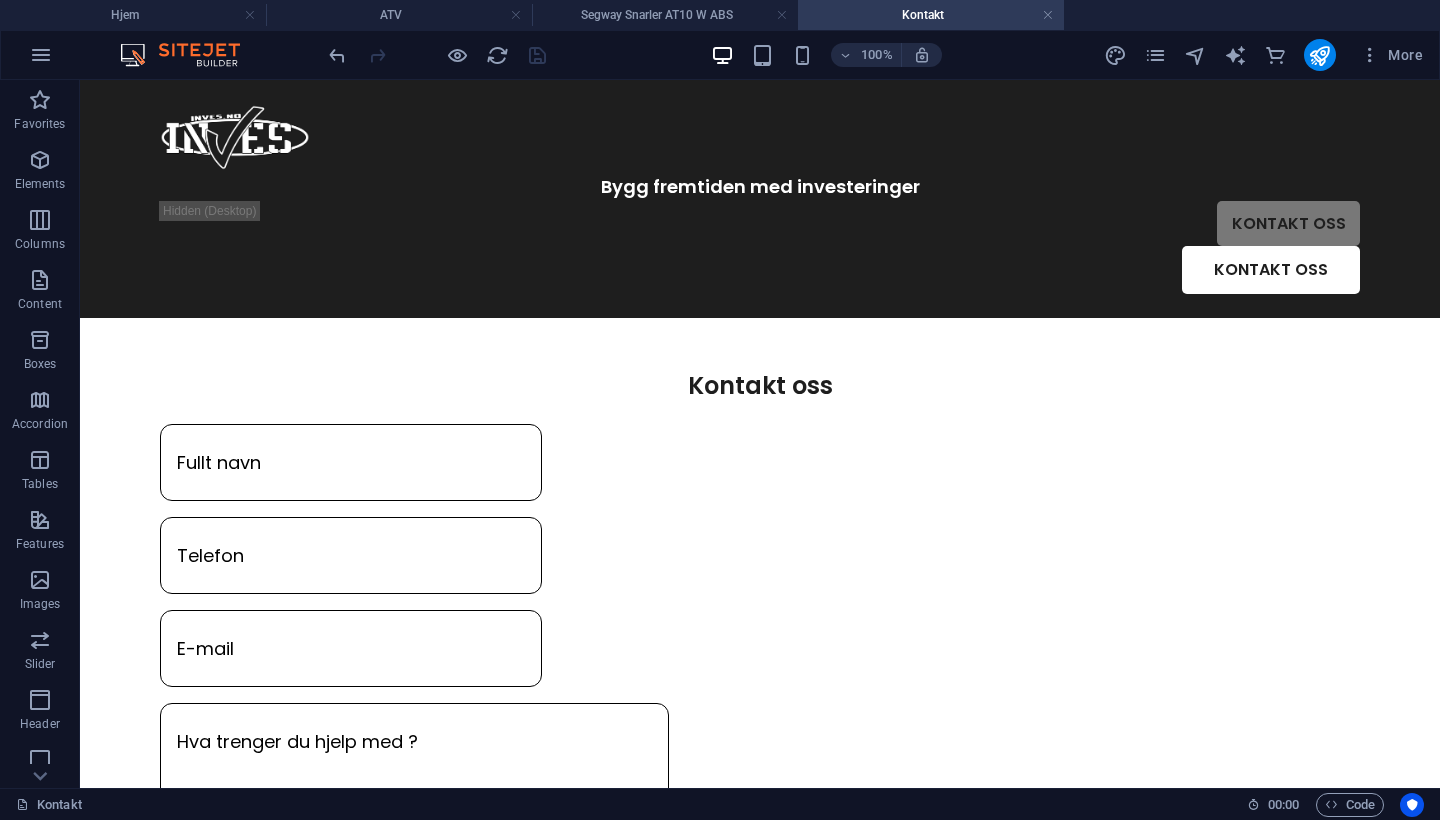 scroll, scrollTop: 0, scrollLeft: 0, axis: both 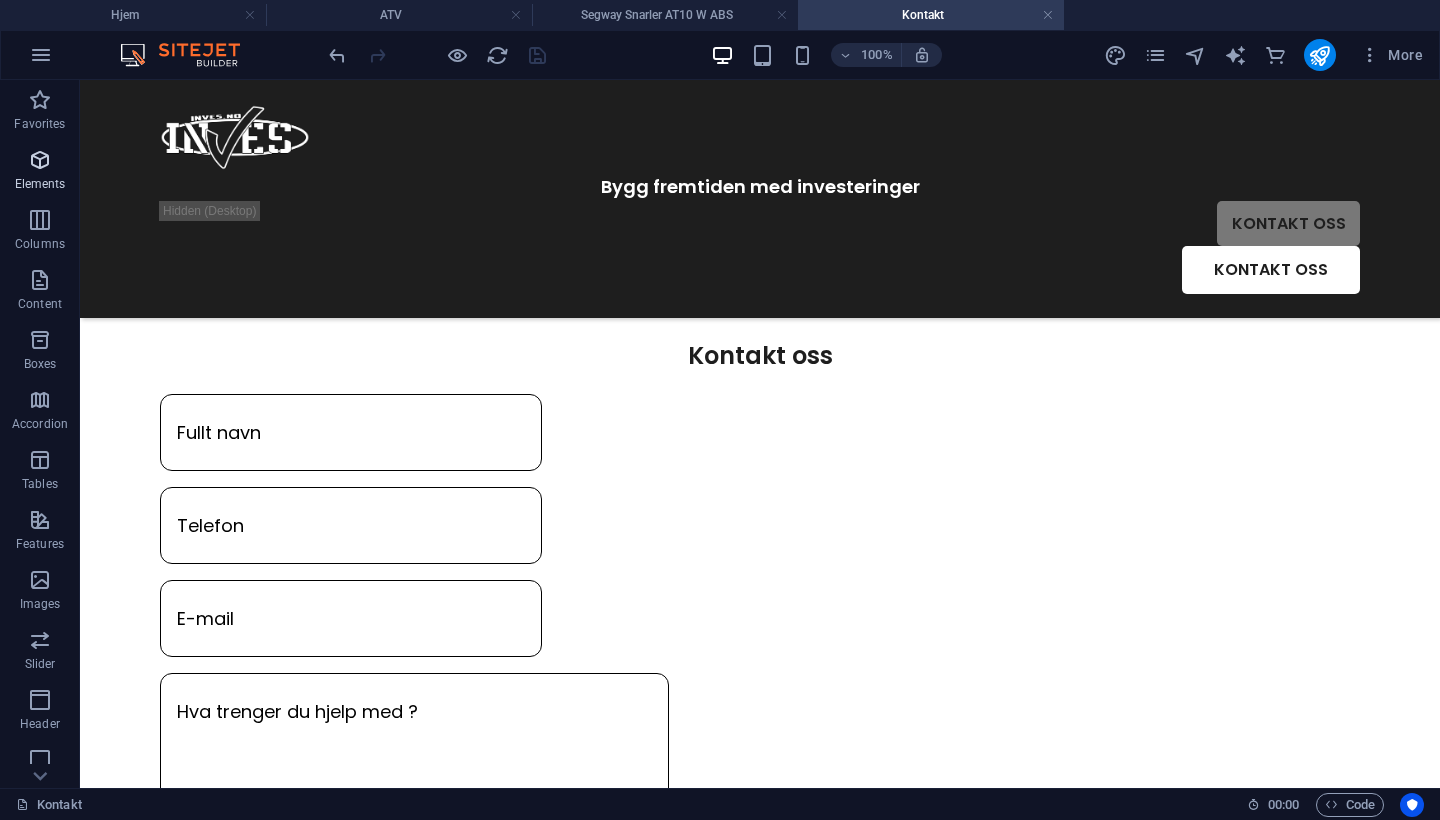click on "Elements" at bounding box center [40, 184] 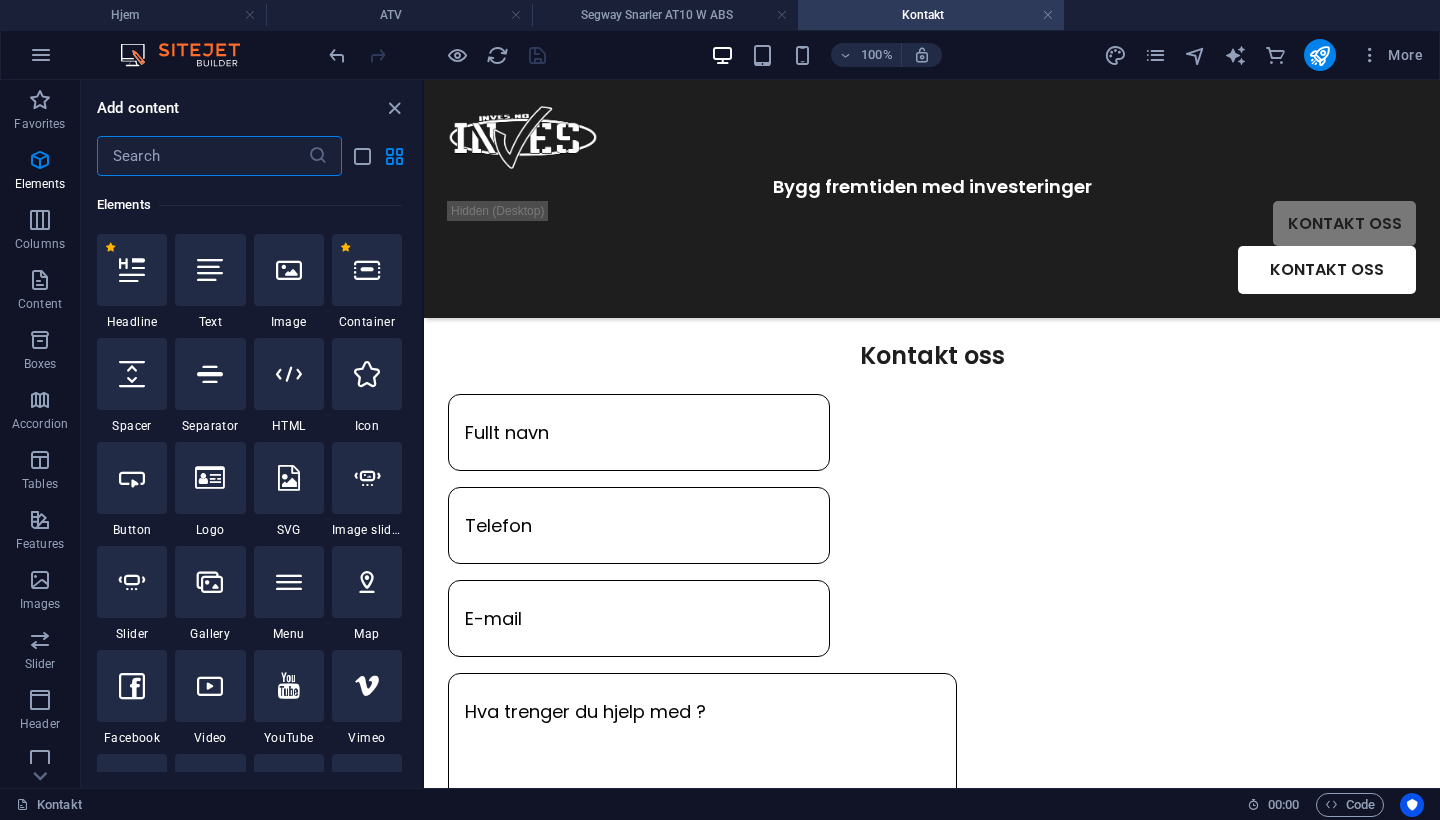 scroll, scrollTop: 213, scrollLeft: 0, axis: vertical 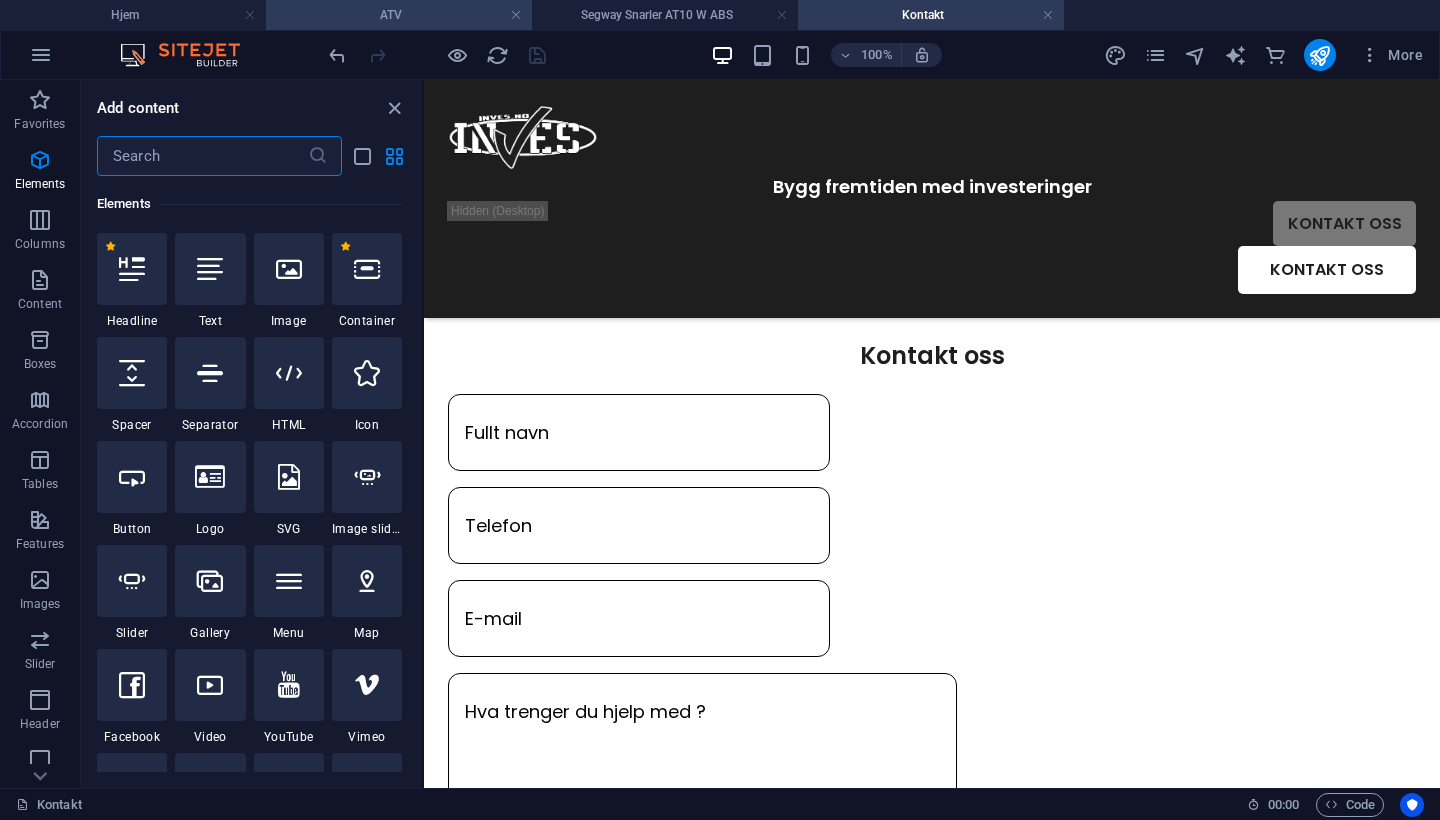 click on "ATV" at bounding box center (399, 15) 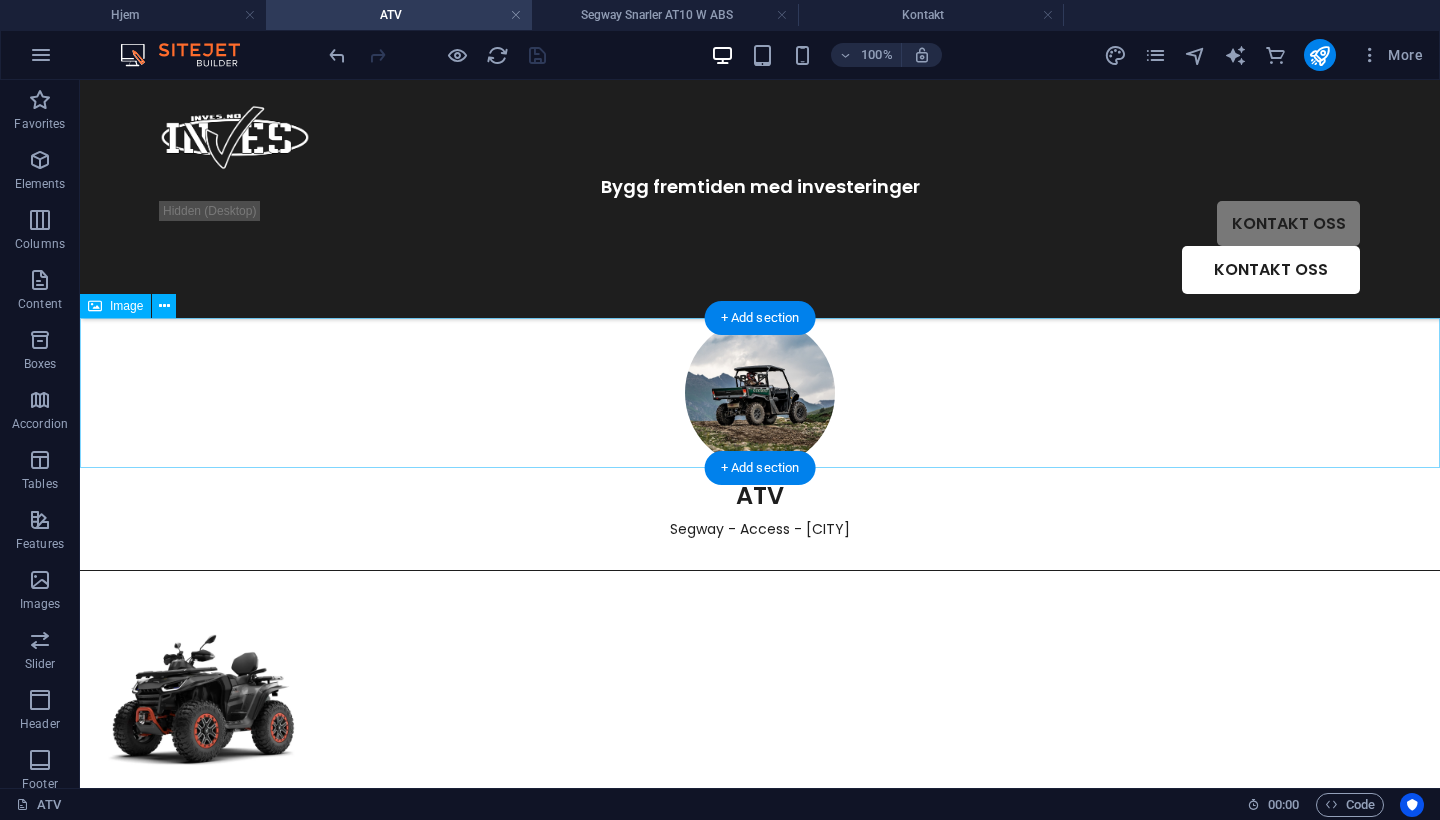 click at bounding box center (760, 393) 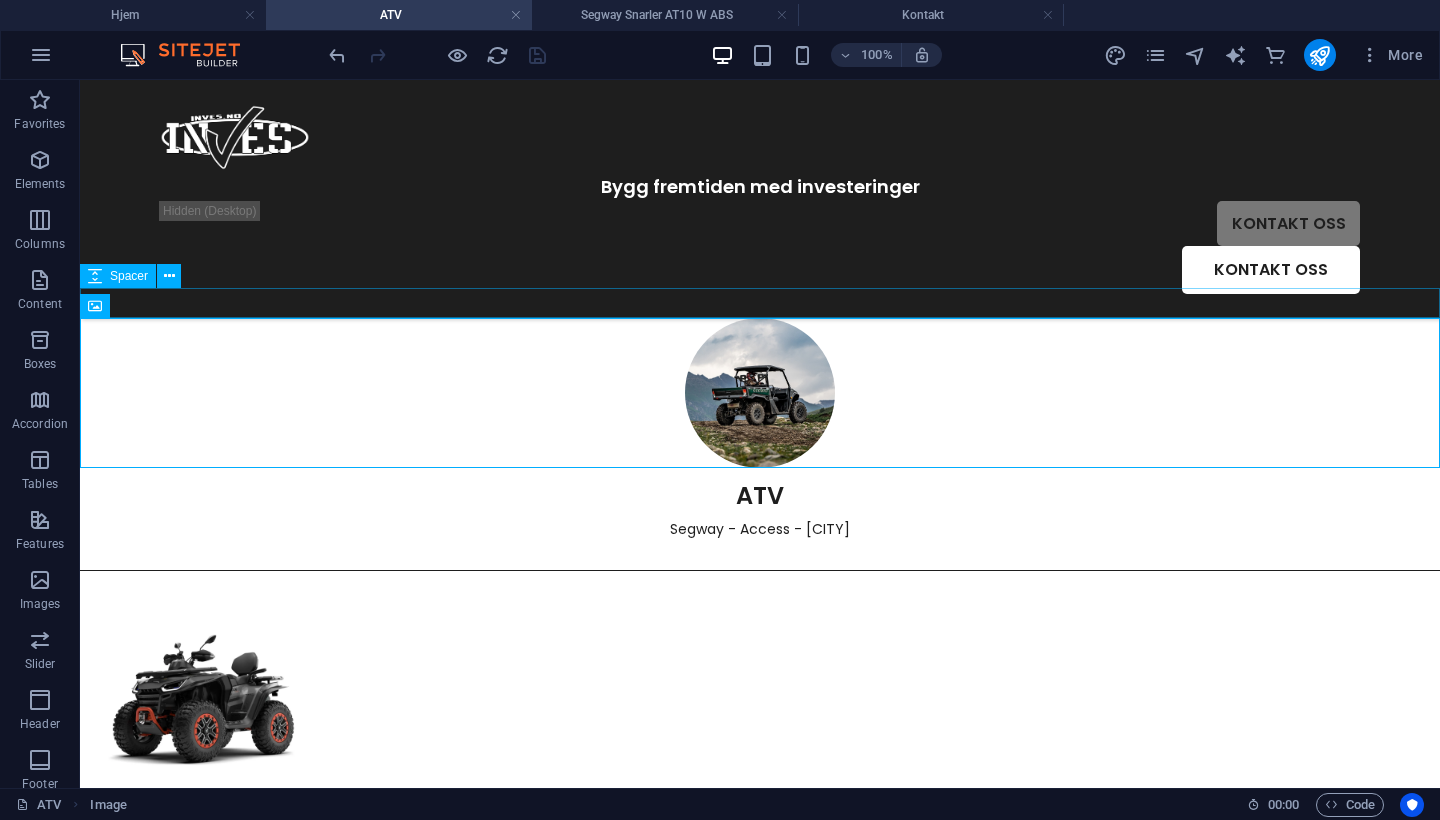 click at bounding box center (760, 303) 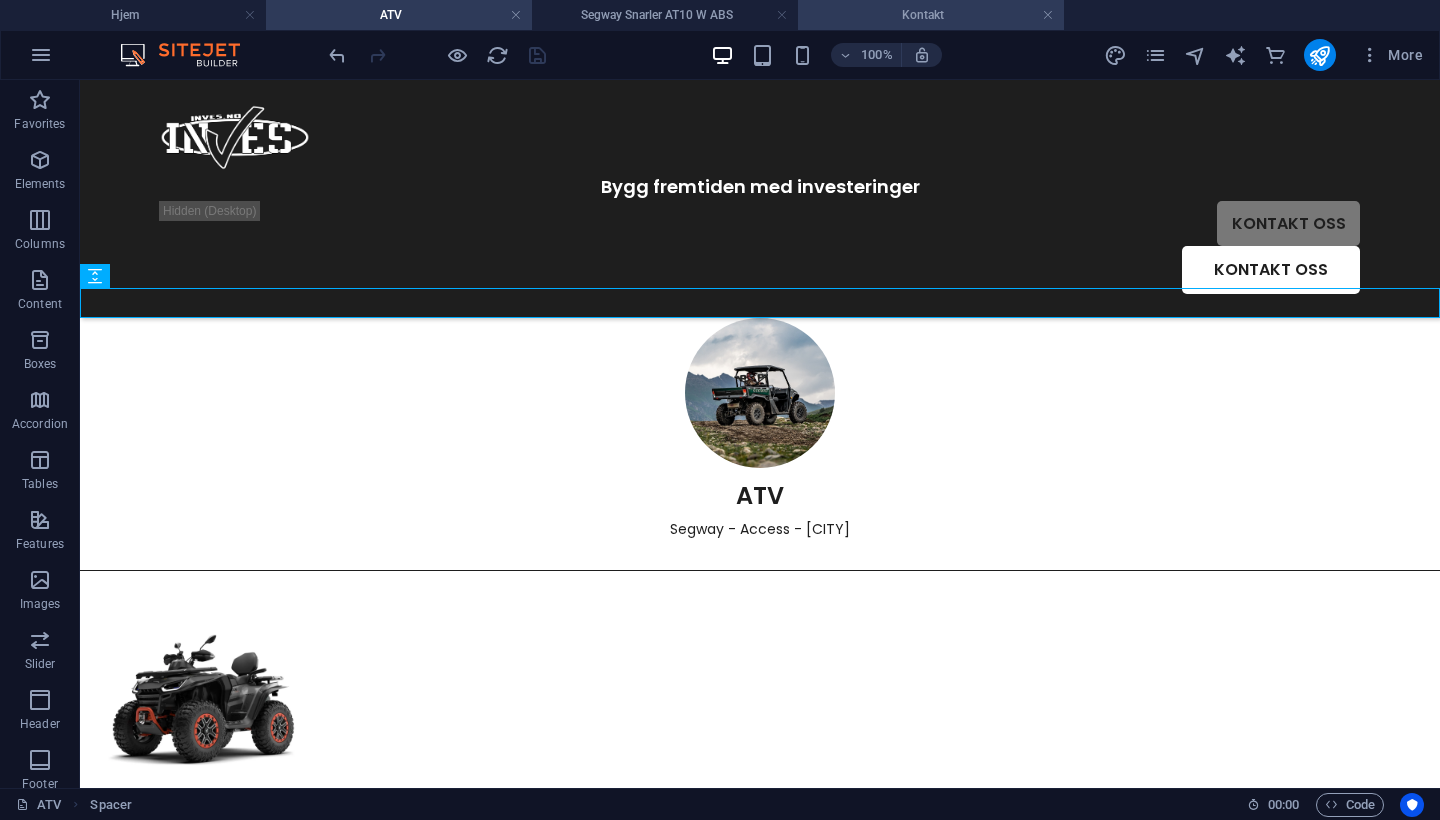 click on "Kontakt" at bounding box center (931, 15) 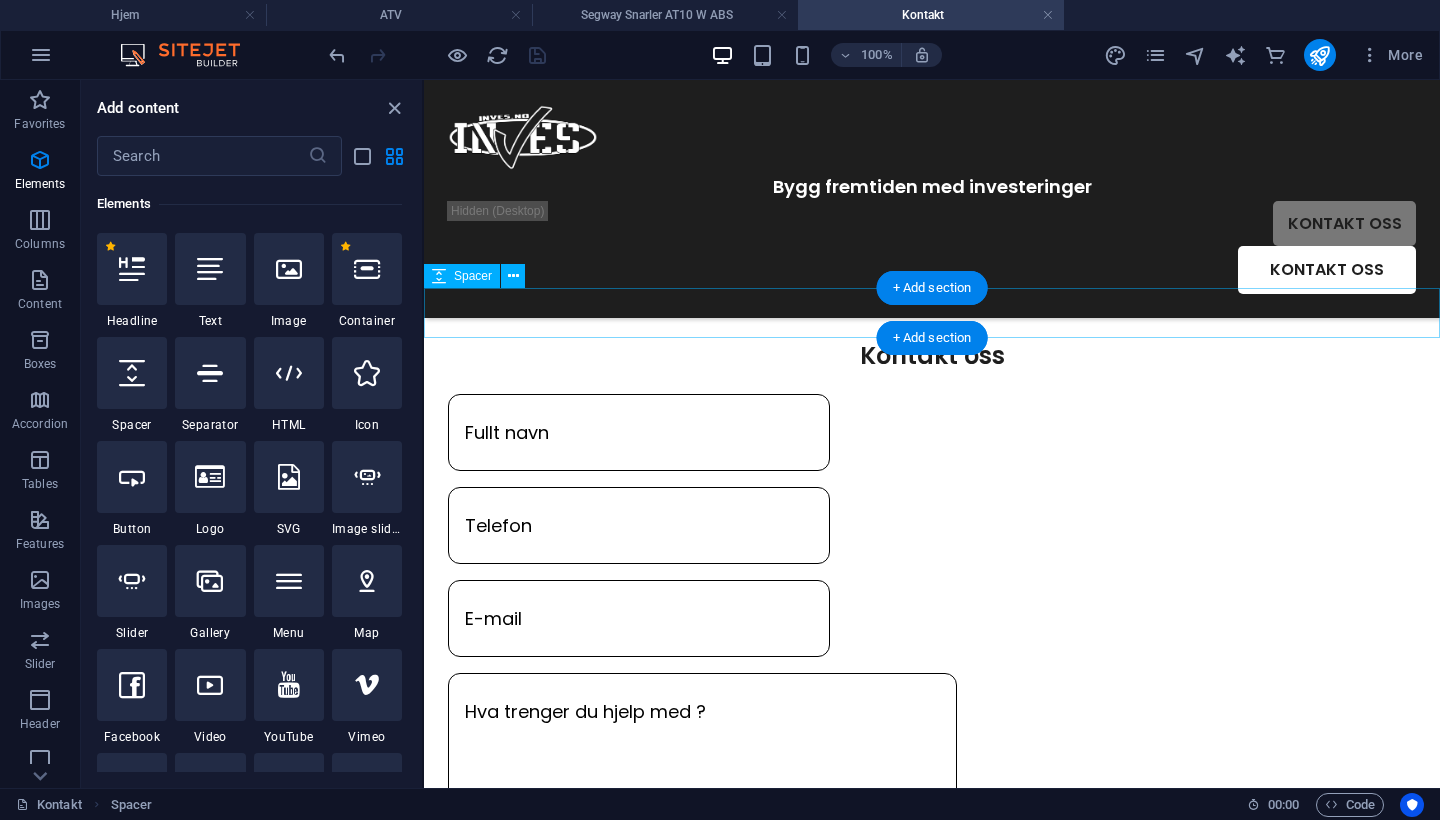 click at bounding box center (932, 313) 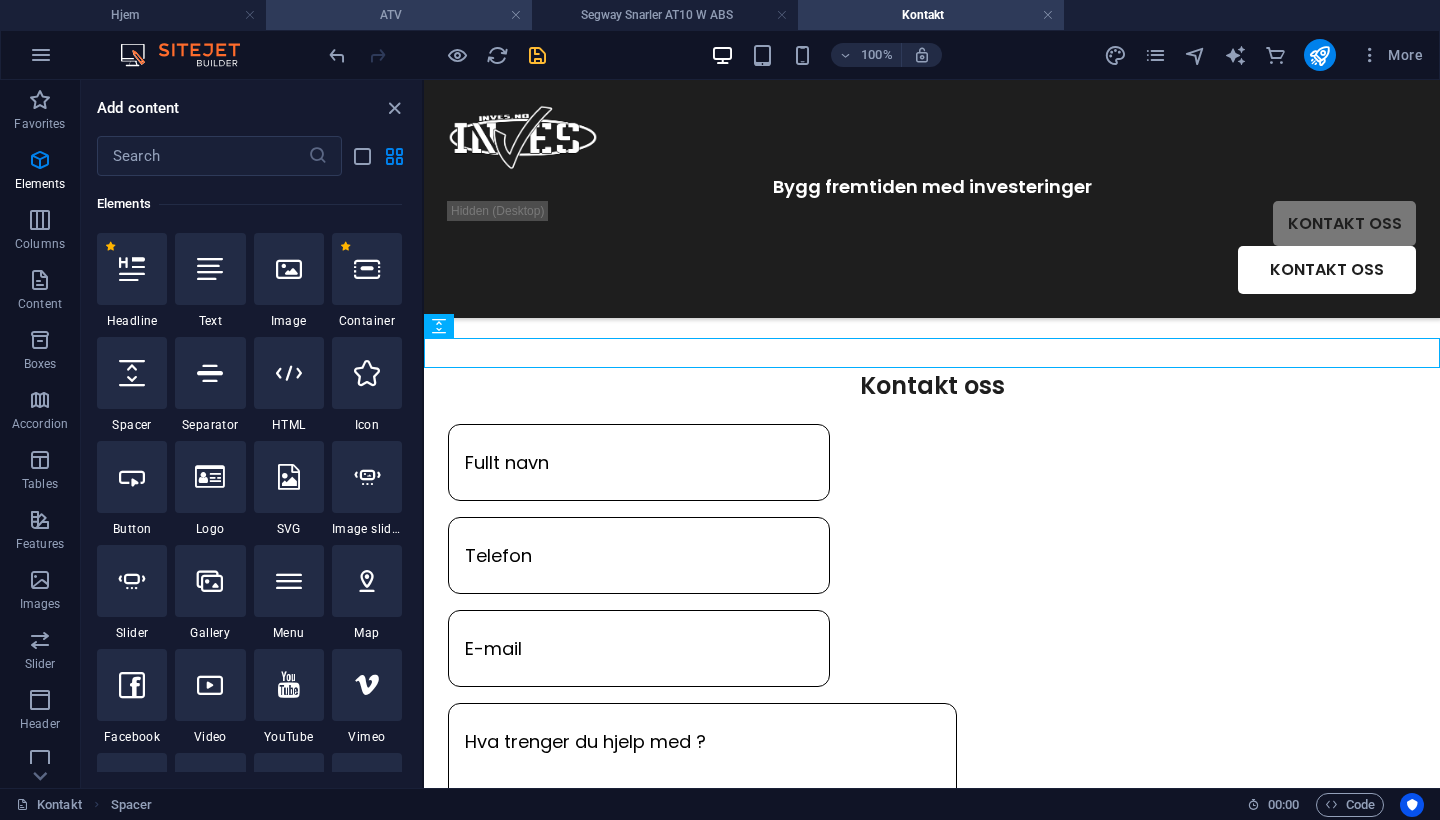 click on "ATV" at bounding box center [399, 15] 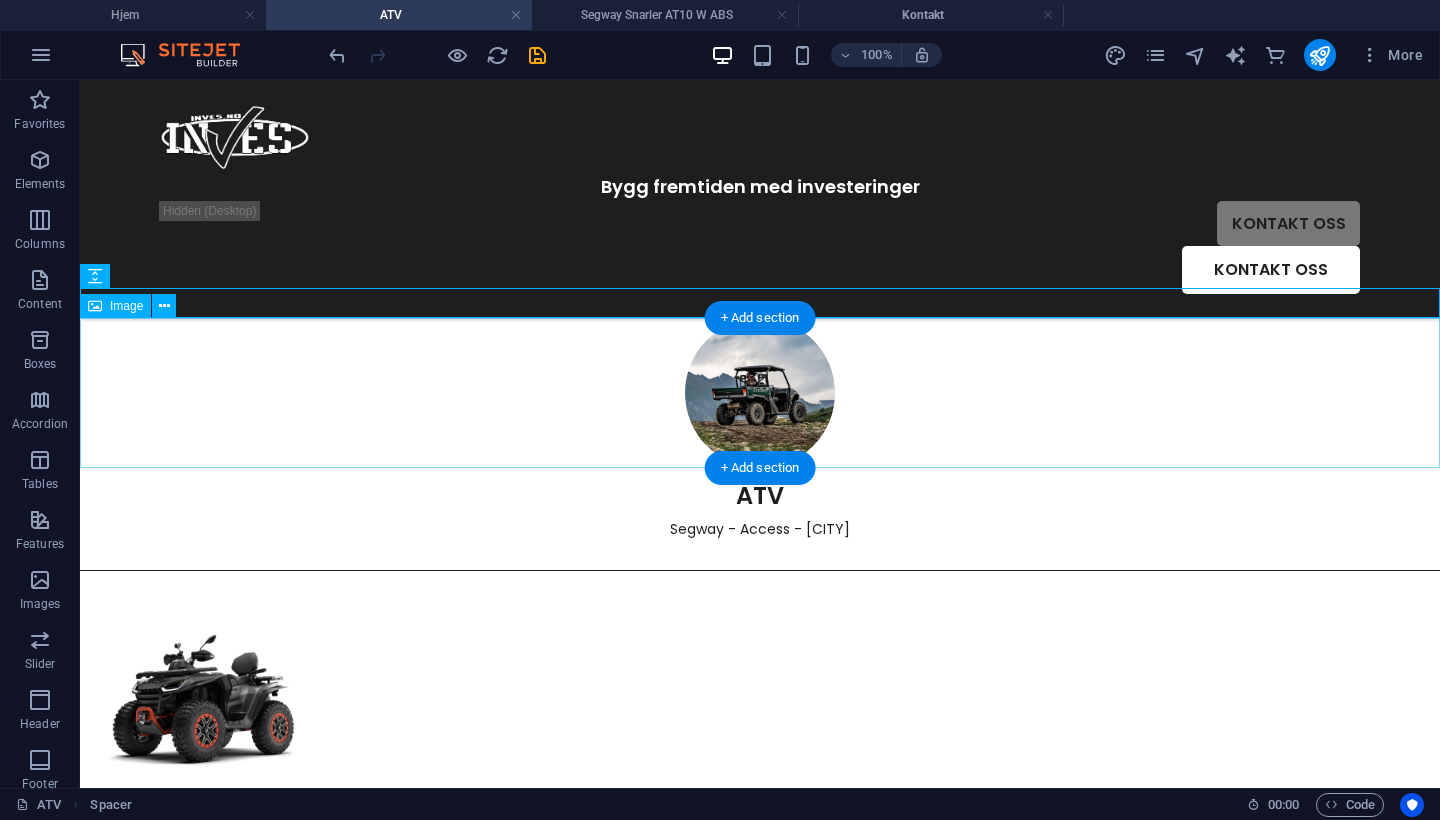 click at bounding box center [760, 393] 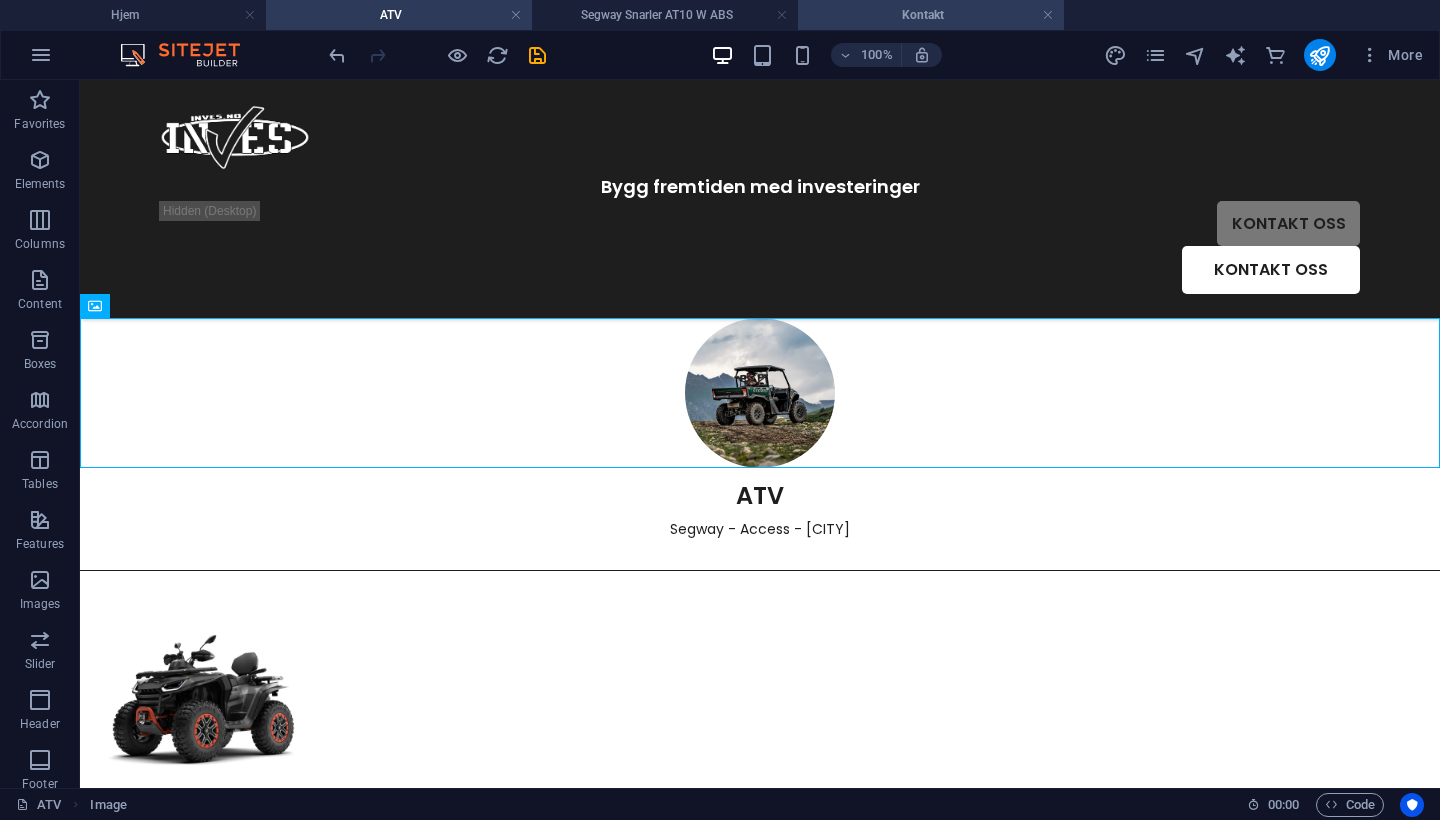click on "Kontakt" at bounding box center [931, 15] 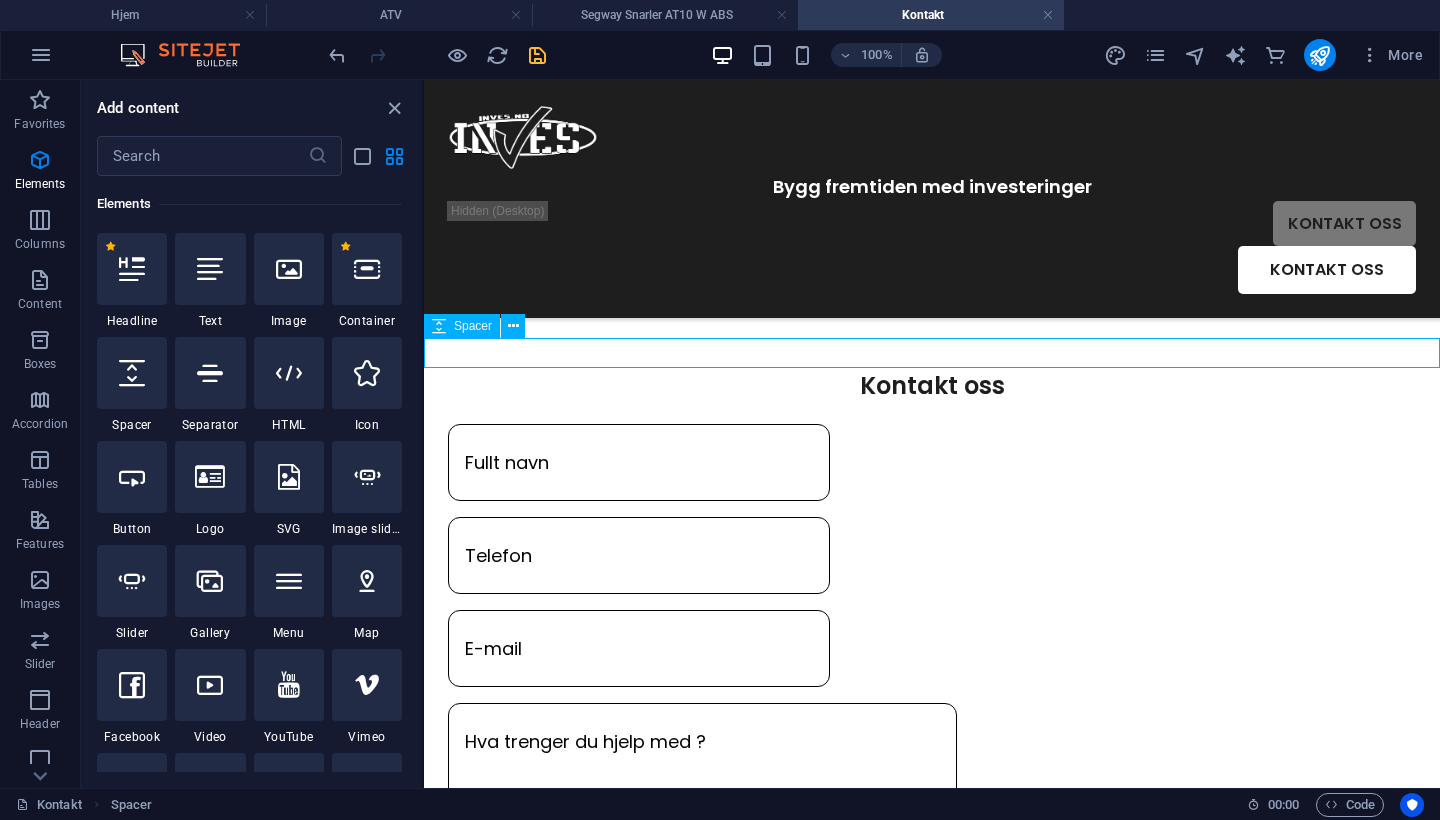 click at bounding box center (932, 353) 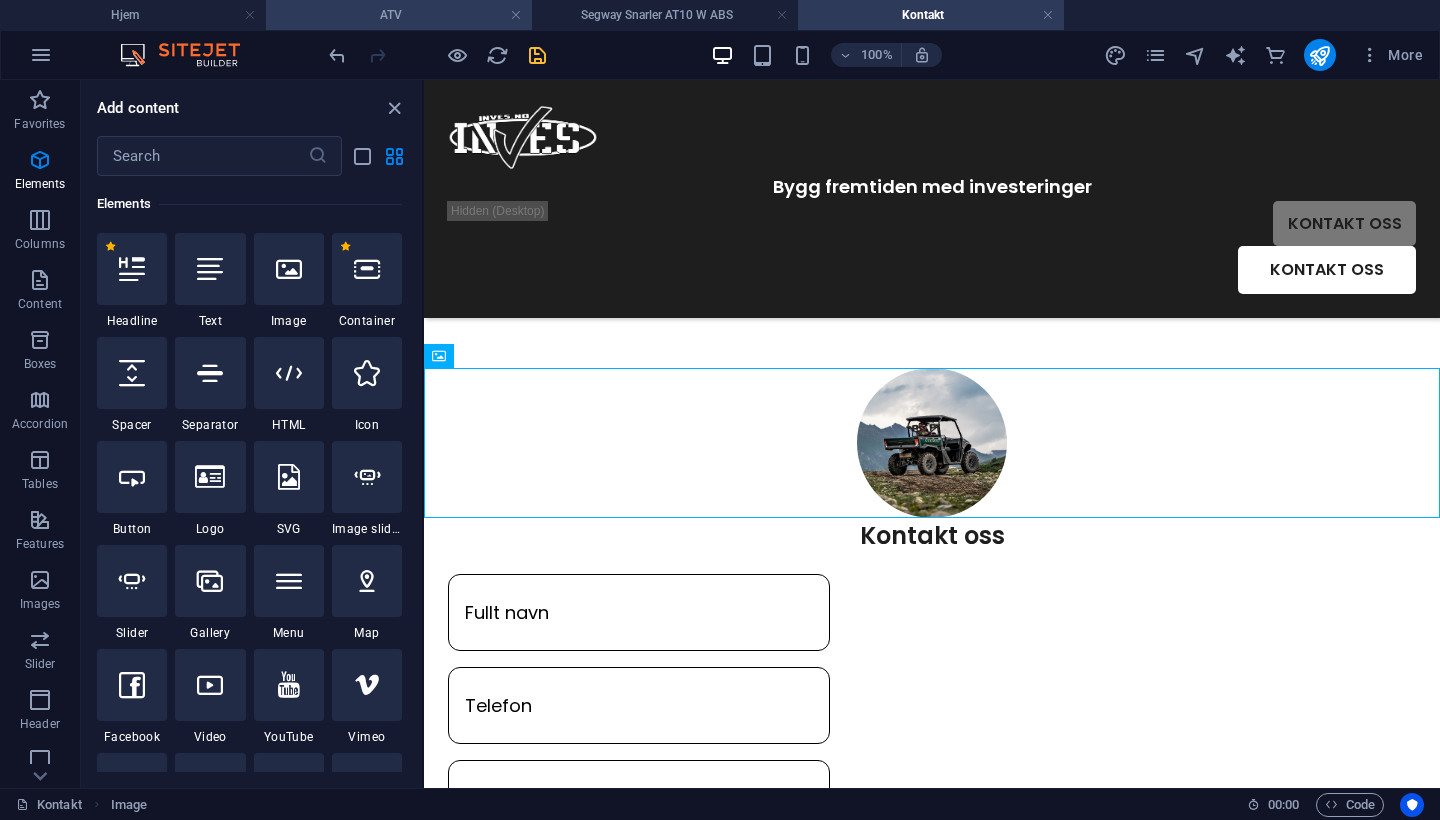 click on "ATV" at bounding box center (399, 15) 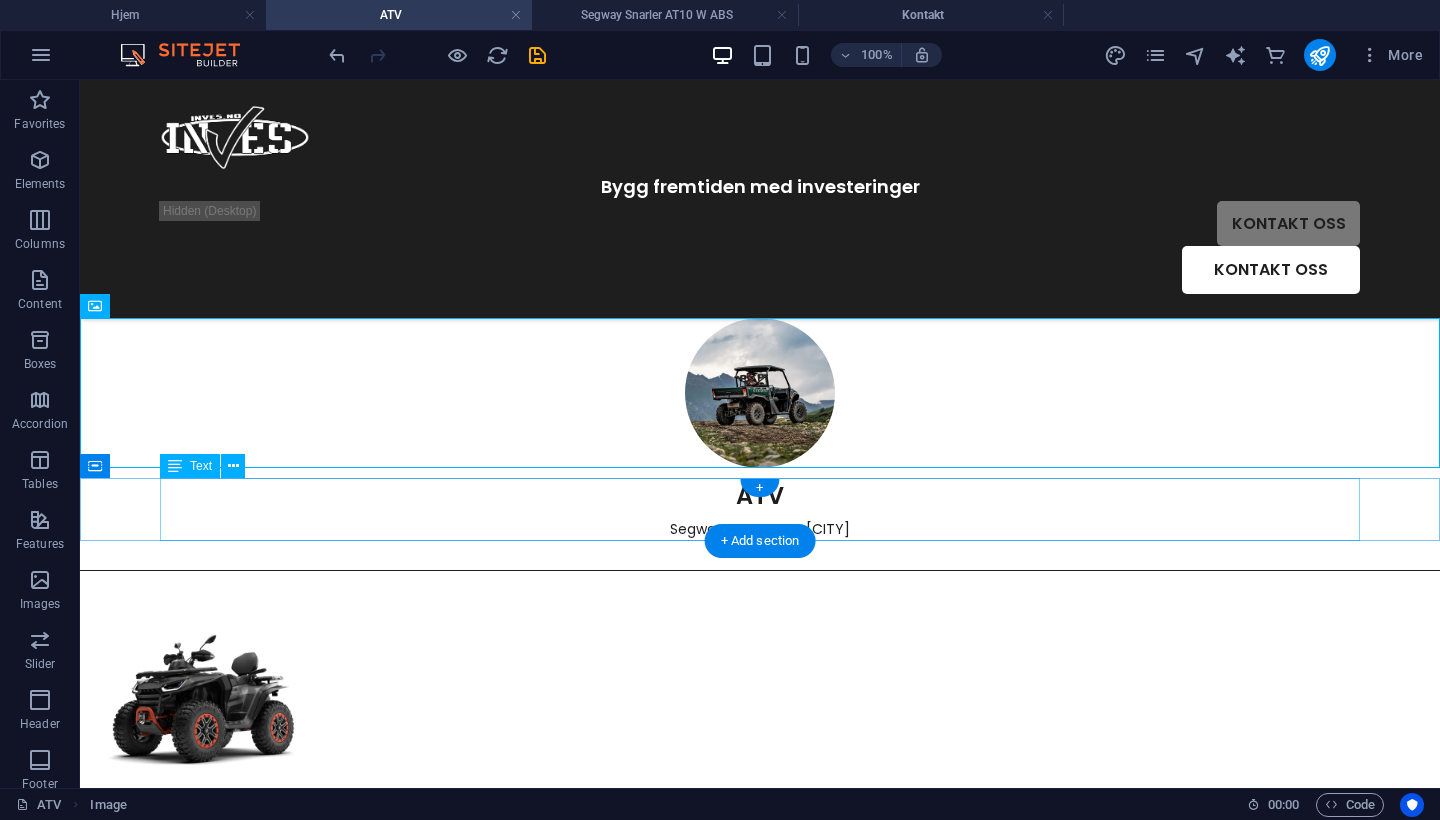 click on "ATV Segway - Access - Linhai" at bounding box center (760, 509) 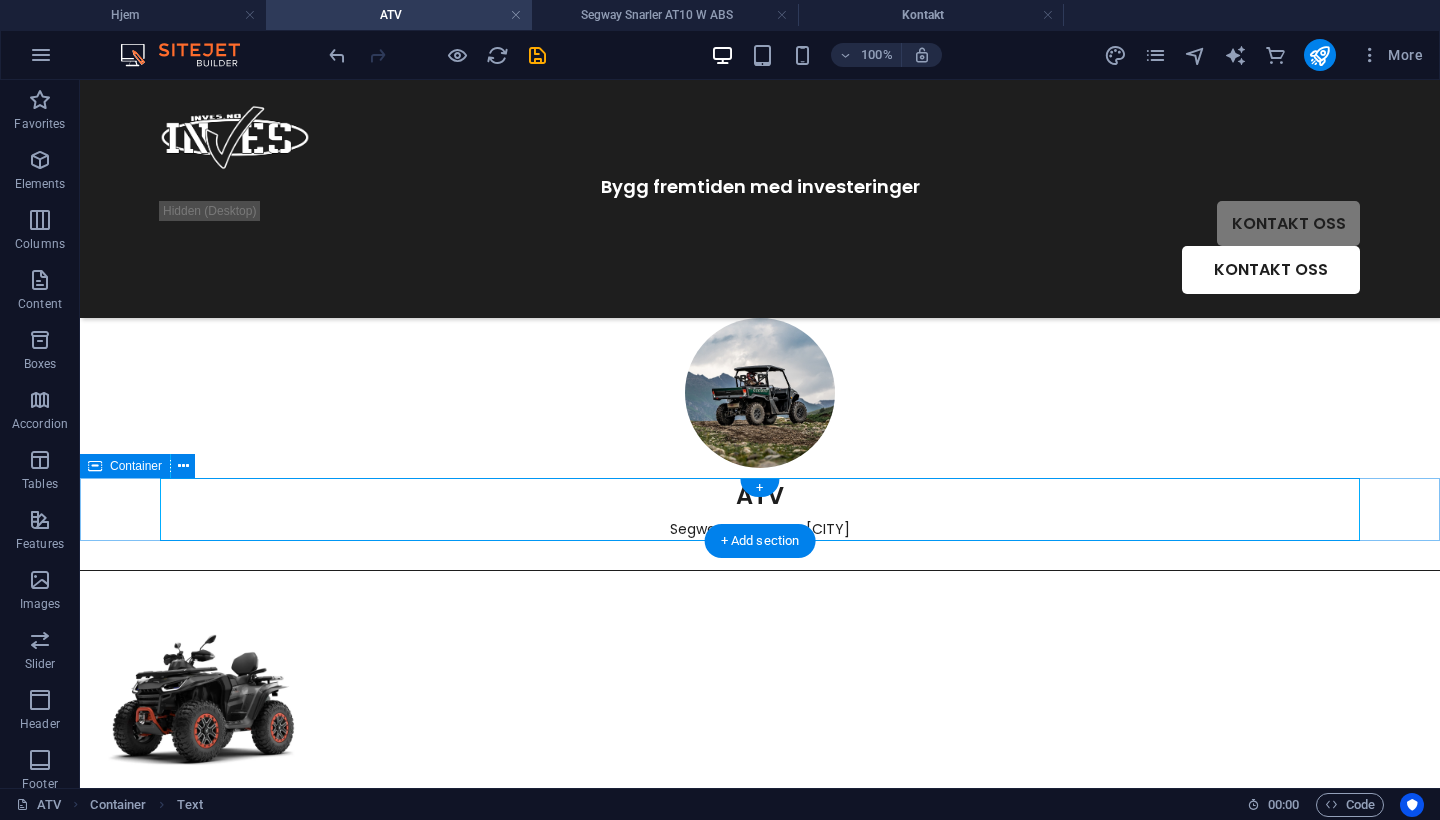click on "ATV Segway - Access - Linhai" at bounding box center [760, 509] 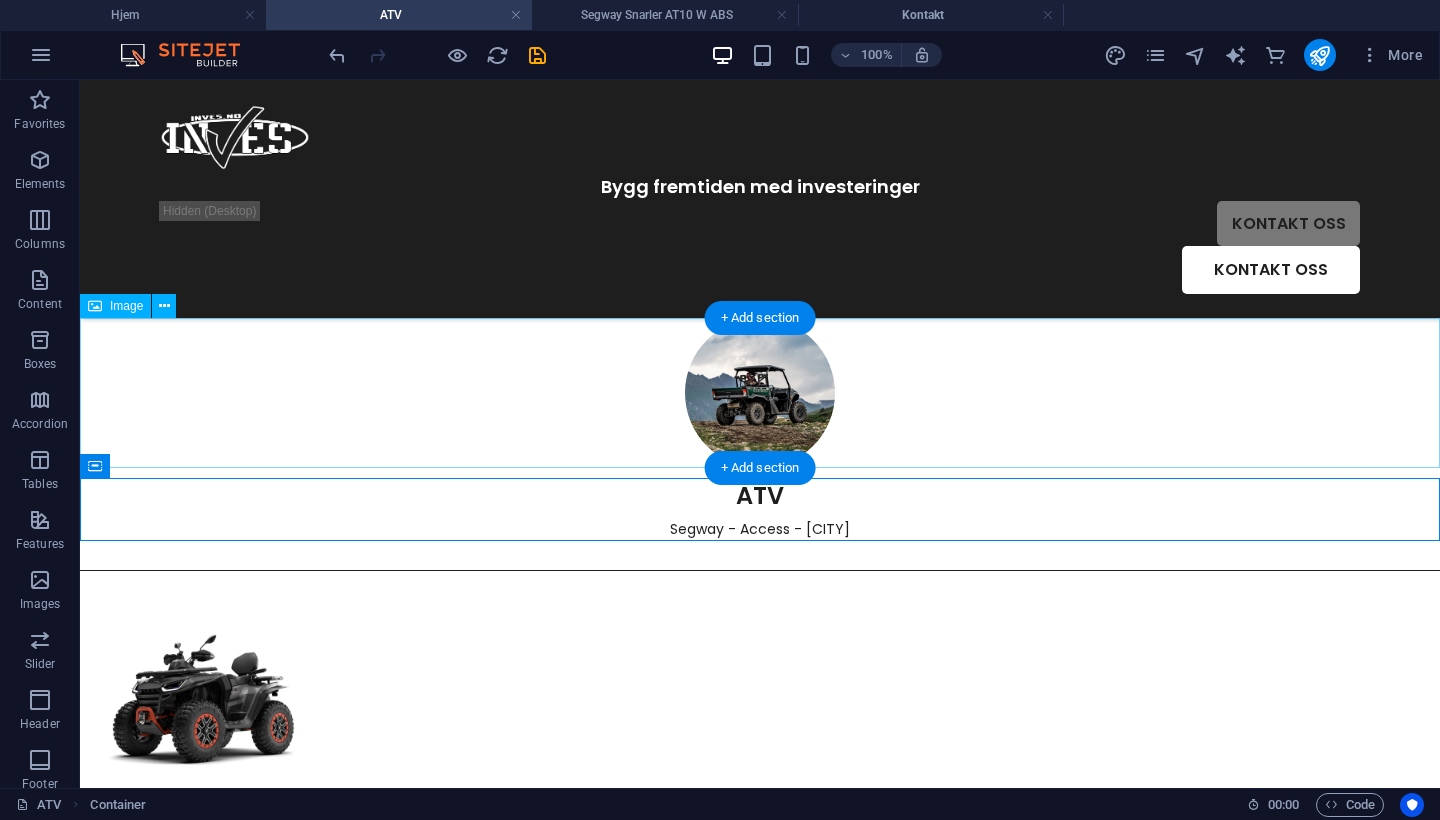 click at bounding box center [760, 393] 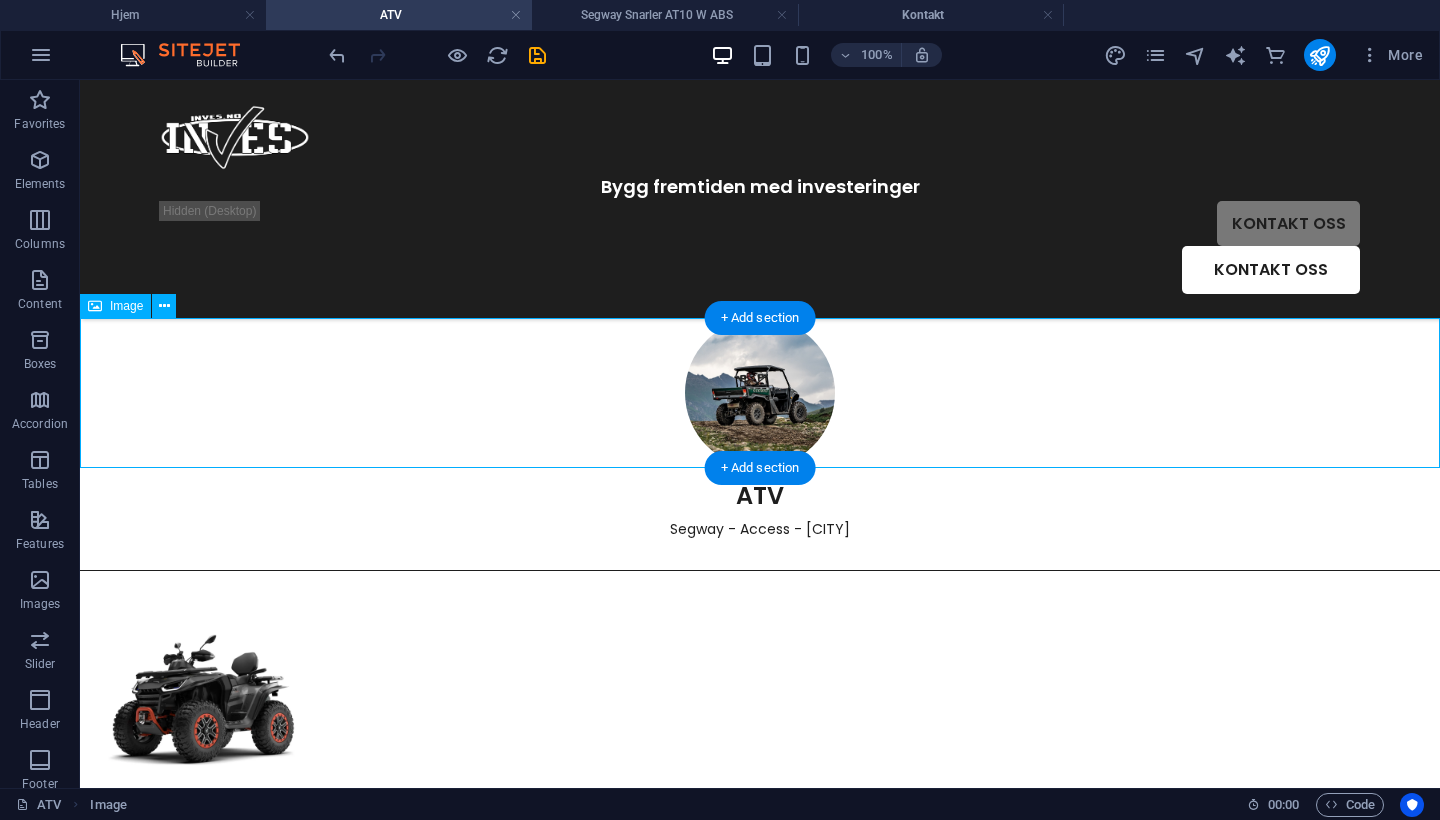 click at bounding box center [760, 393] 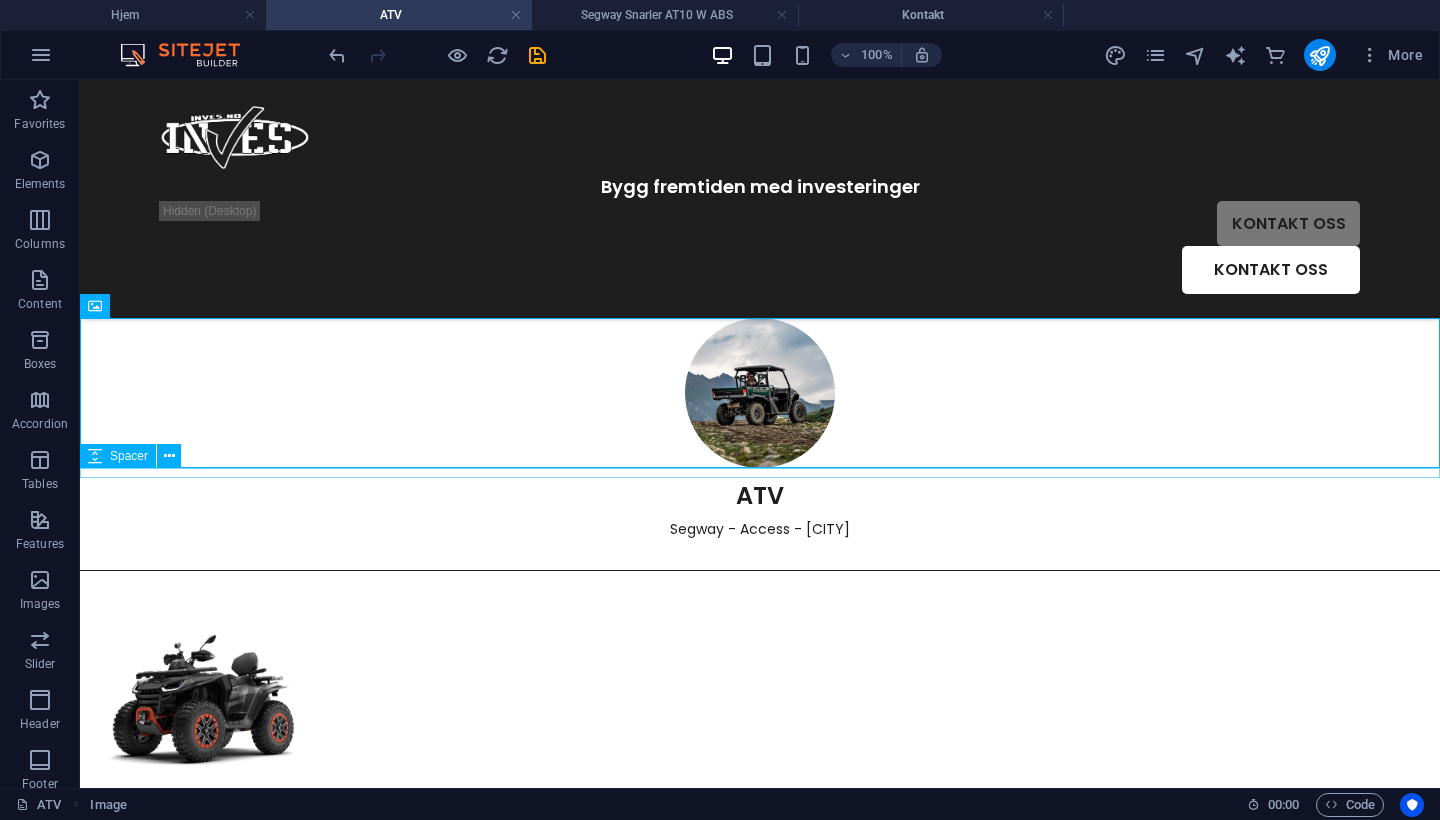 click on "​ ​" at bounding box center (760, 473) 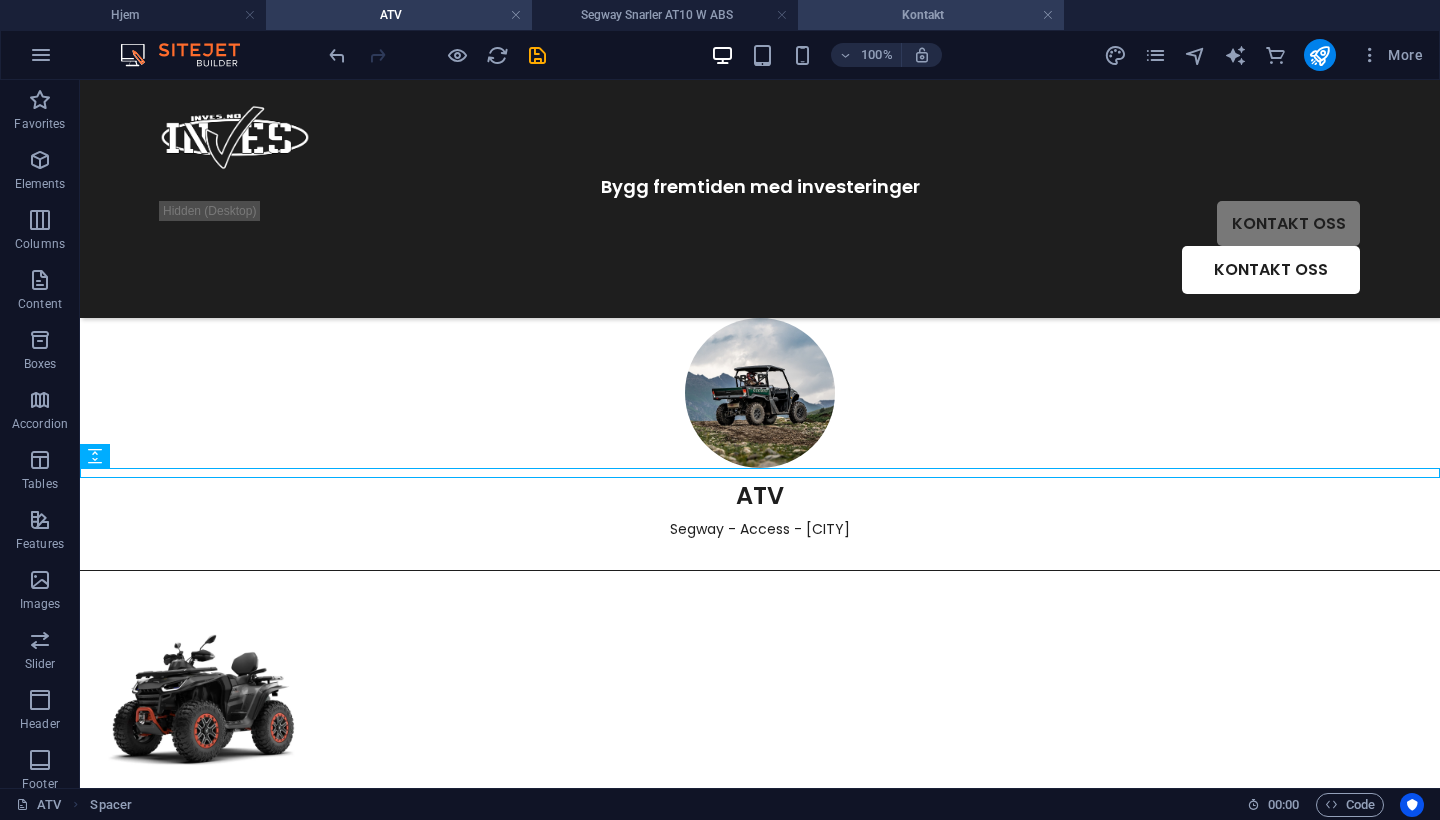 click on "Kontakt" at bounding box center [931, 15] 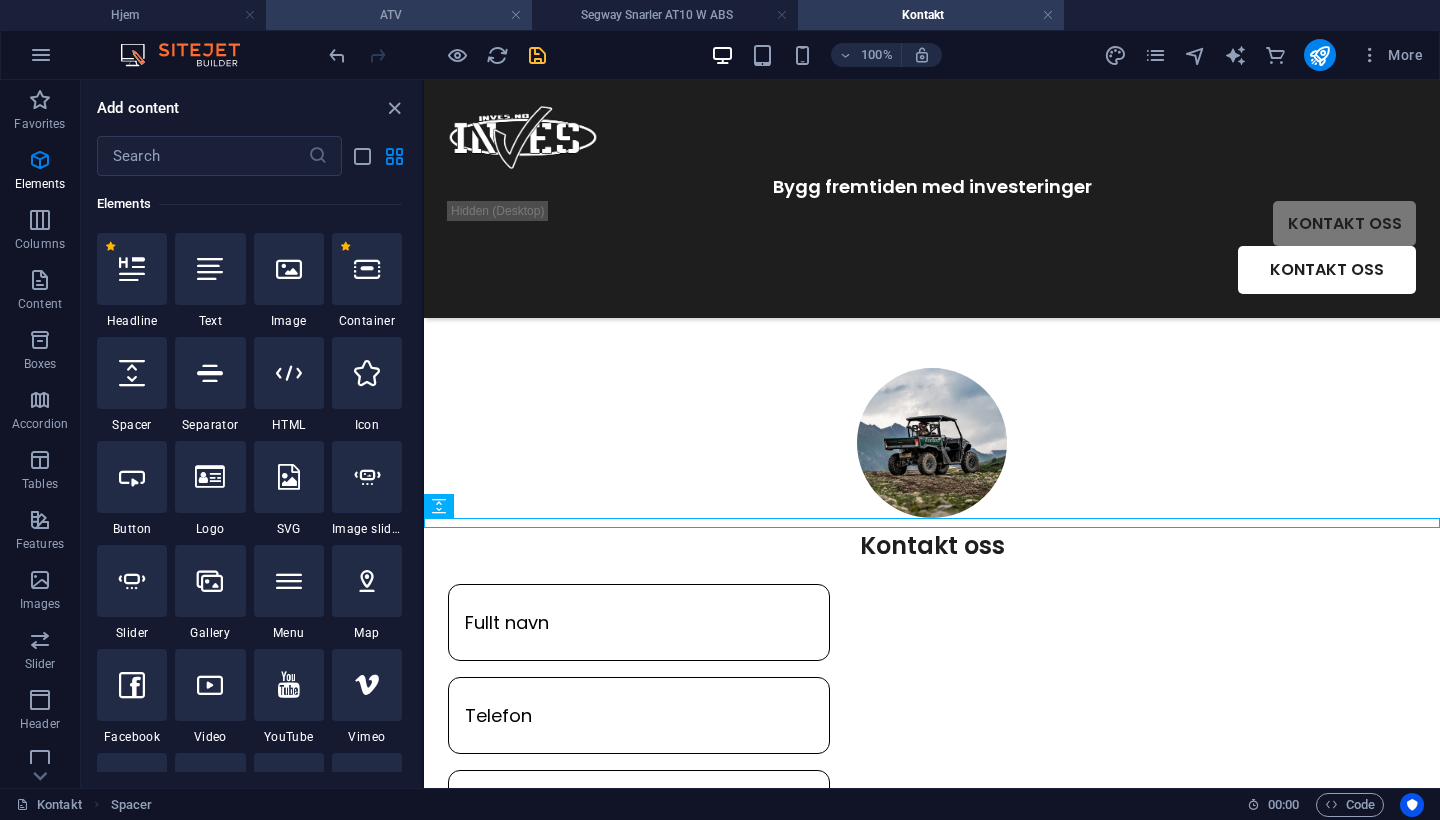 click on "ATV" at bounding box center (399, 15) 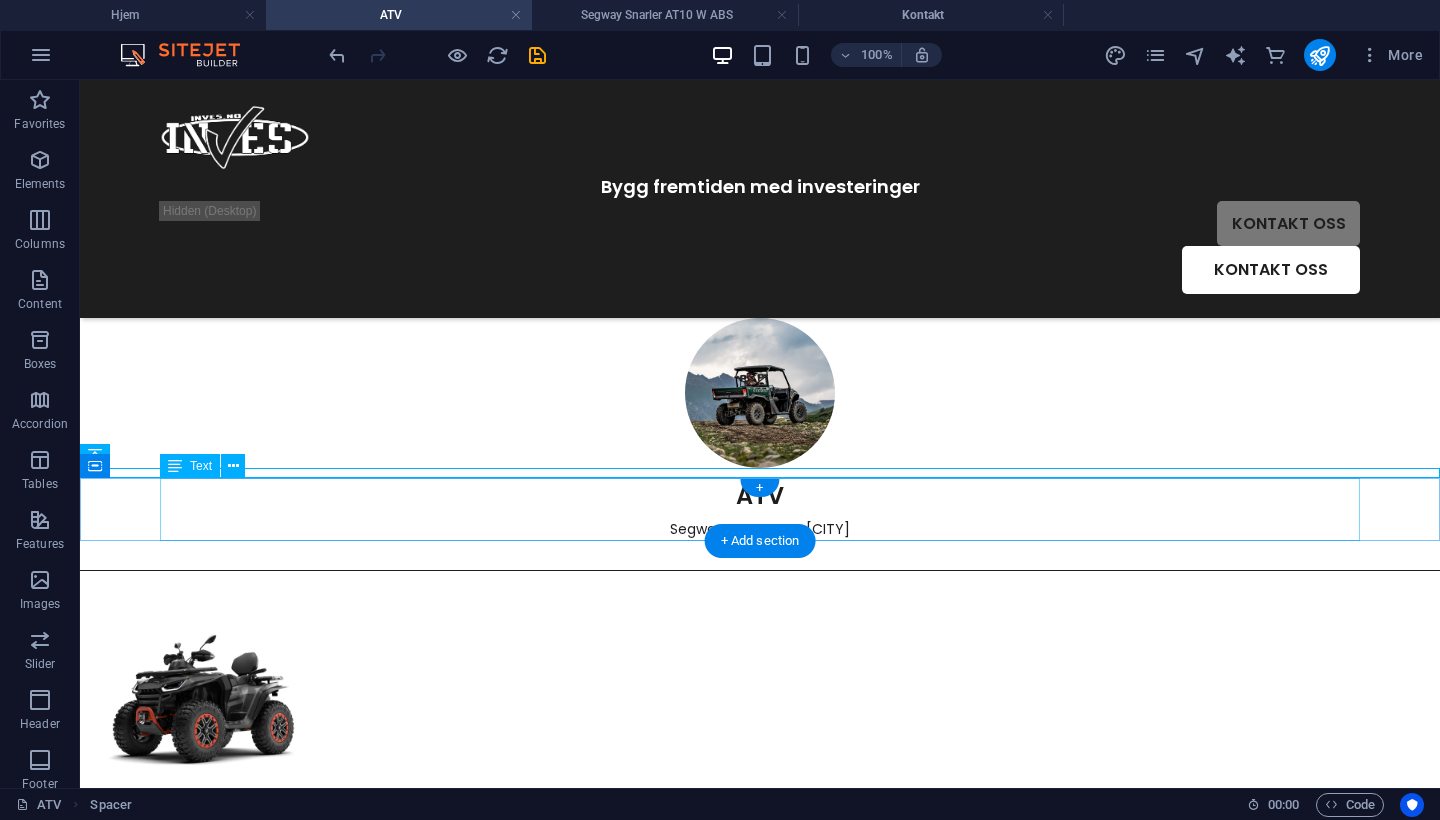 click on "ATV Segway - Access - Linhai" at bounding box center (760, 509) 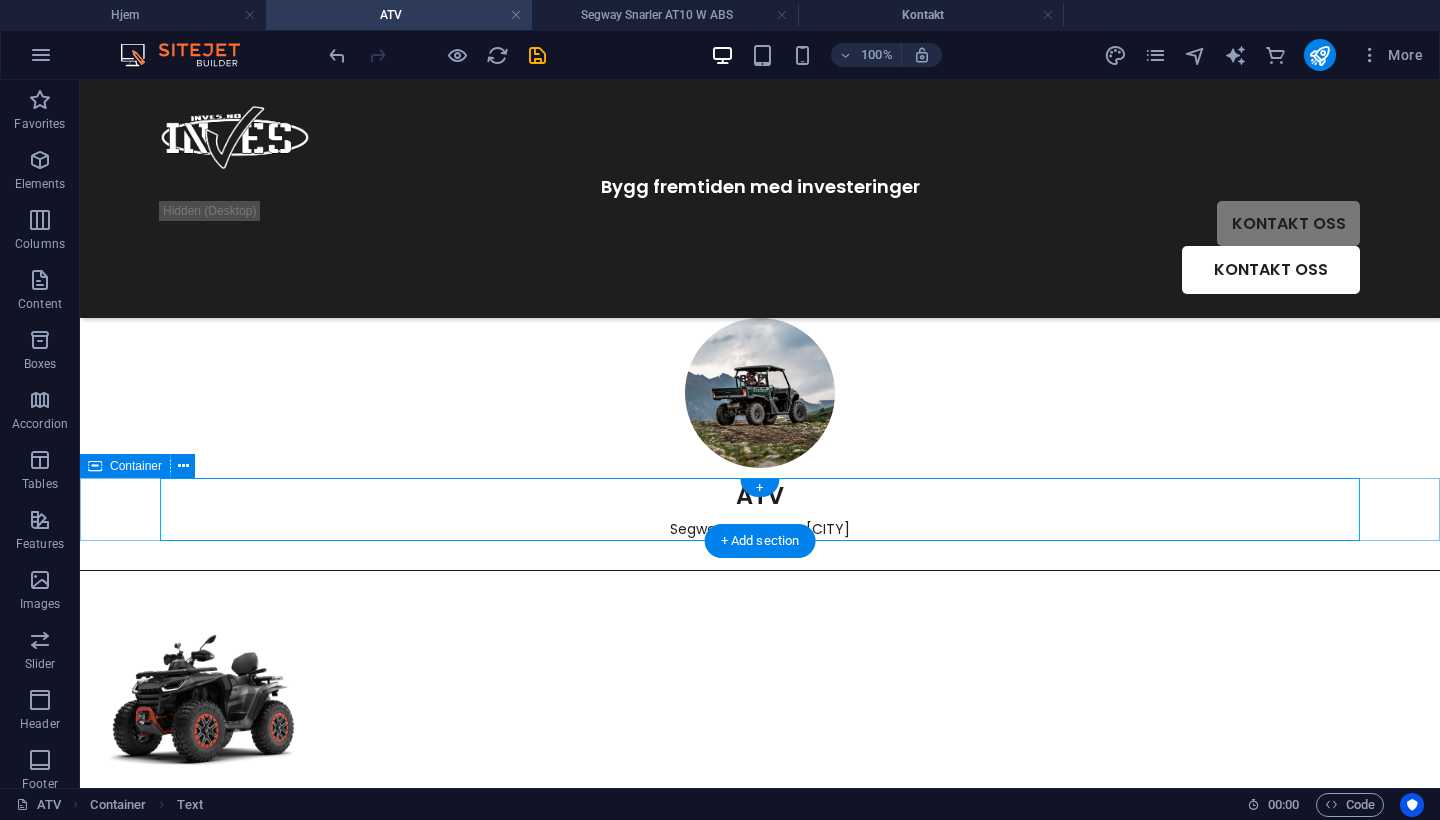 click on "ATV Segway - Access - Linhai" at bounding box center [760, 509] 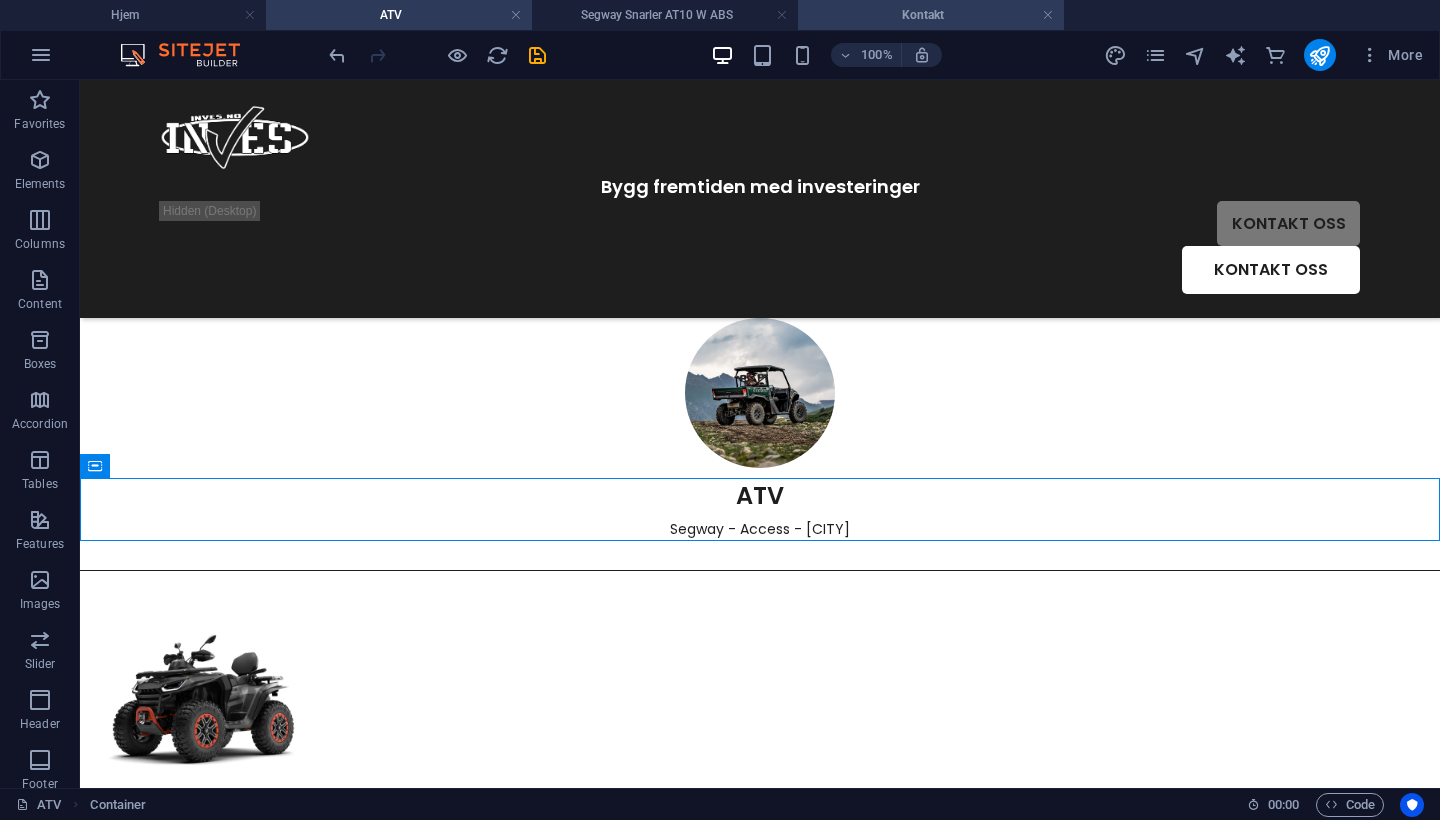 click on "Kontakt" at bounding box center [931, 15] 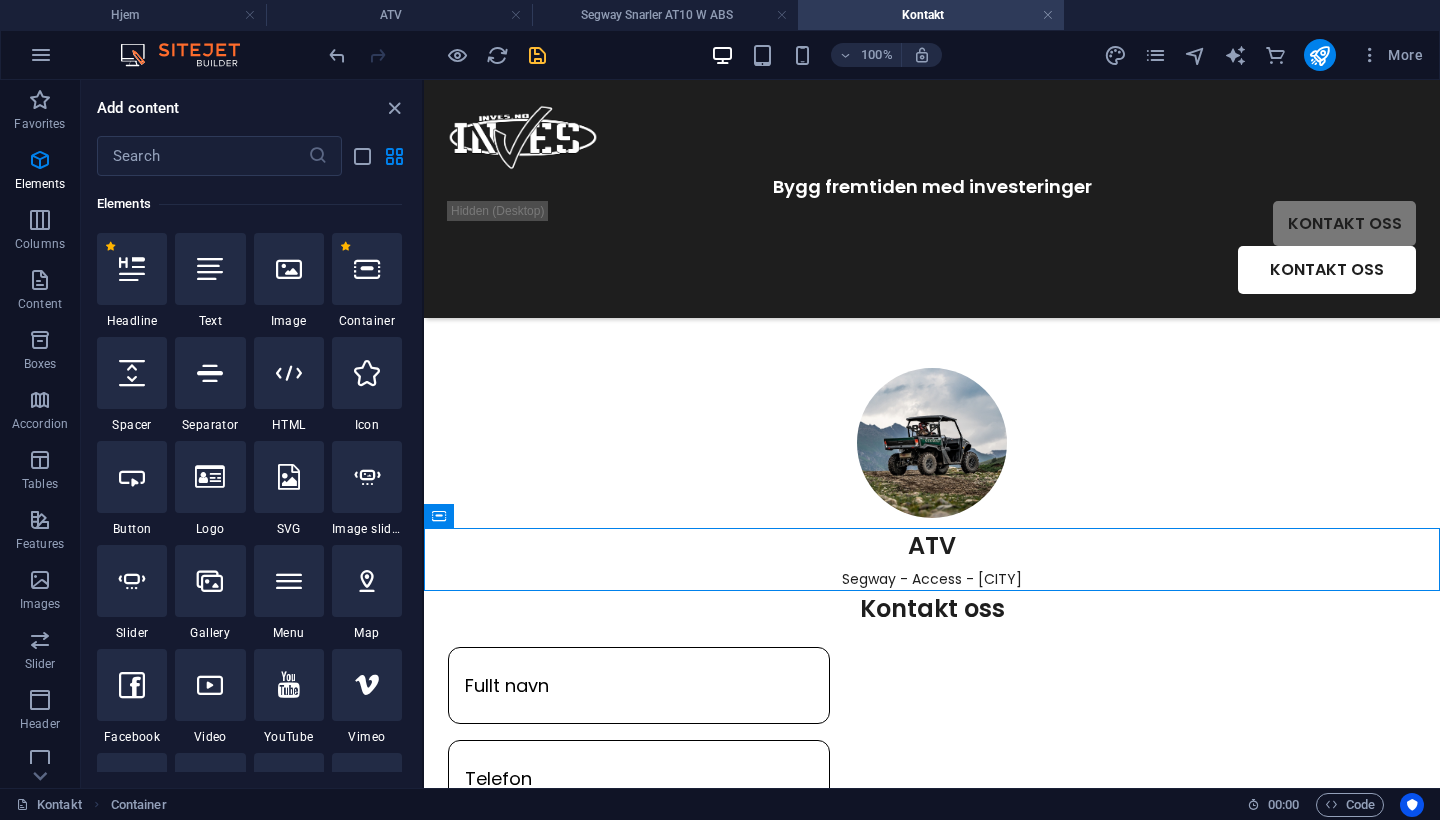 click on "100% More" at bounding box center (720, 55) 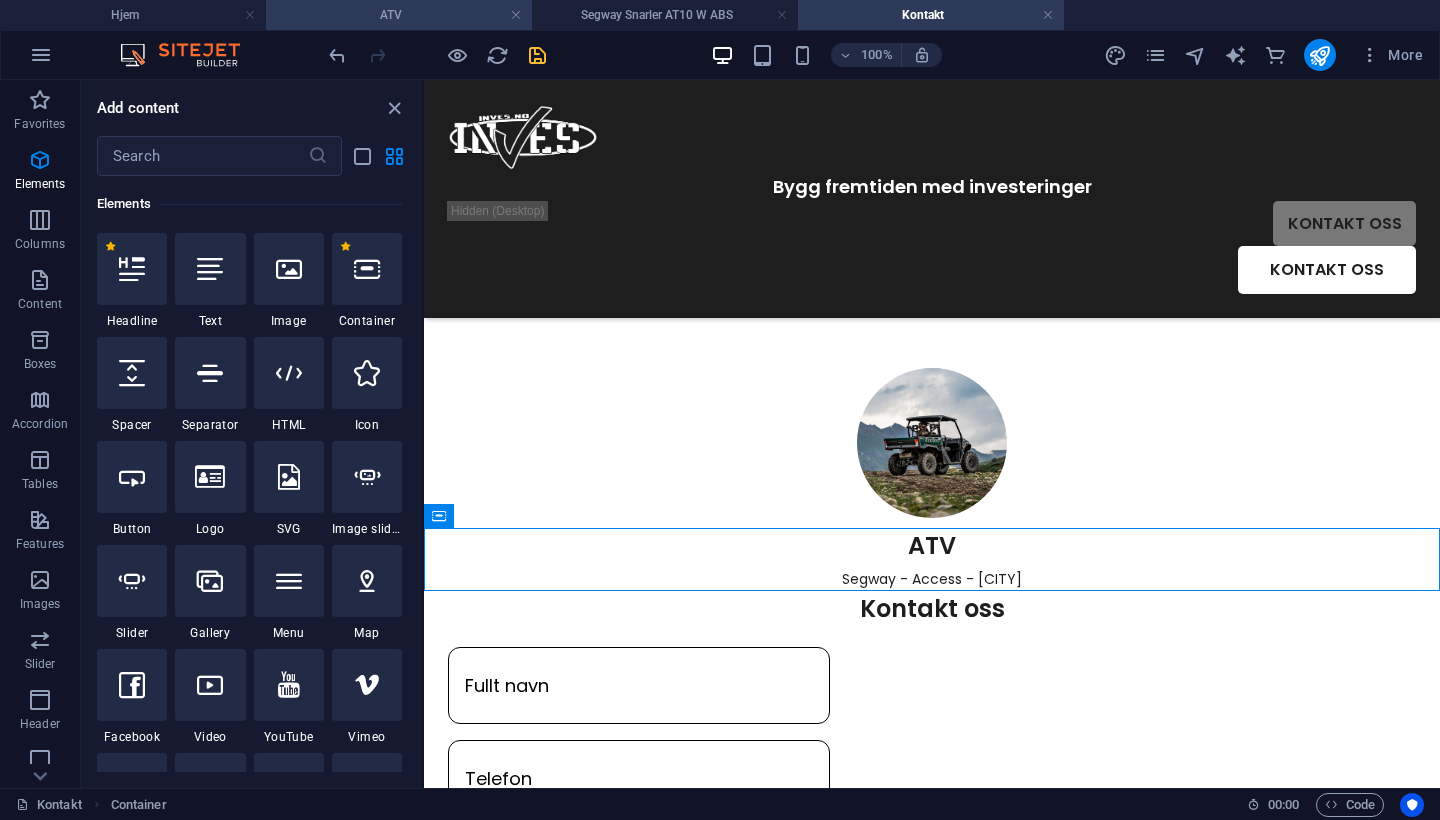 click on "ATV" at bounding box center (399, 15) 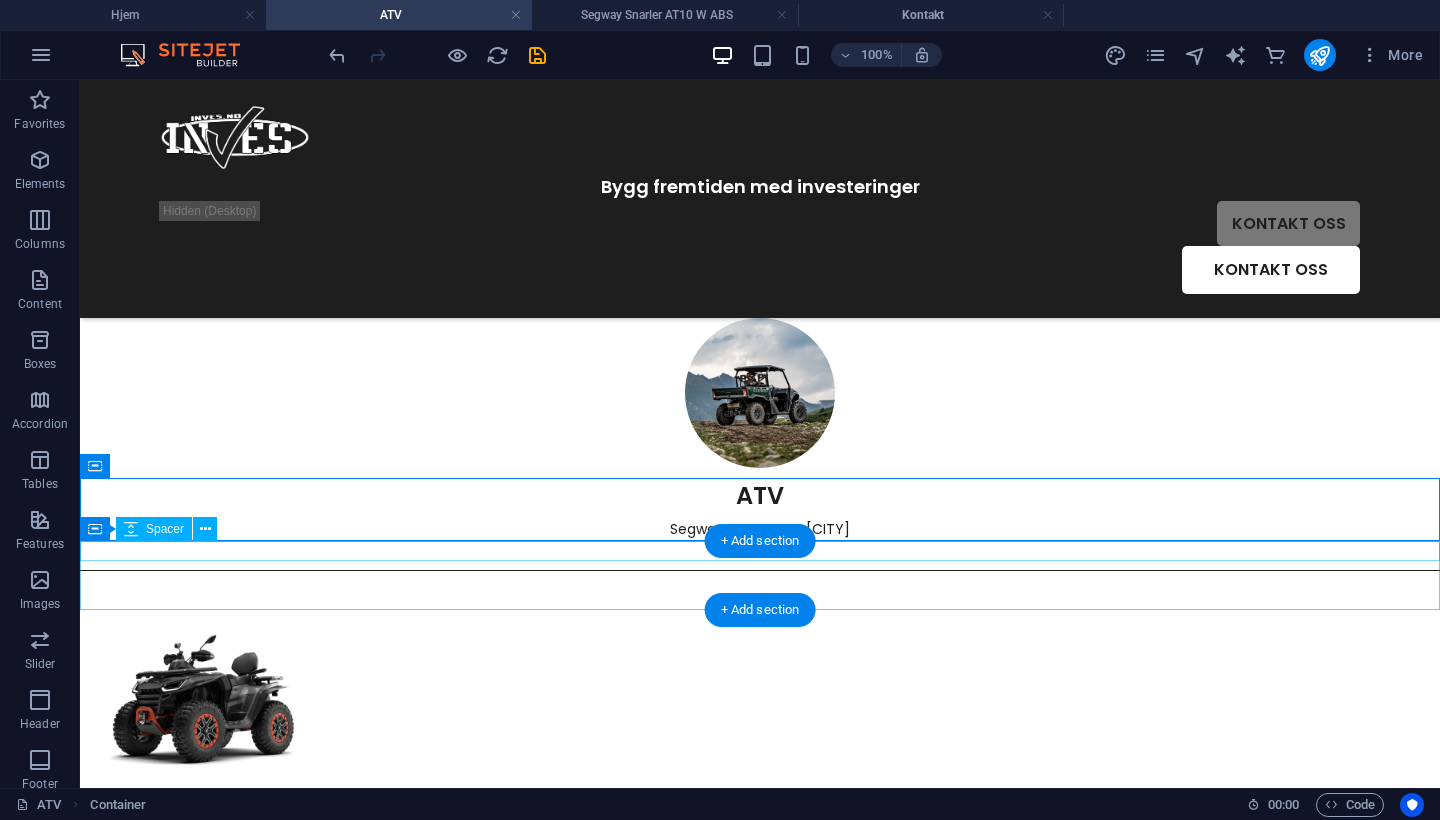 click at bounding box center [760, 551] 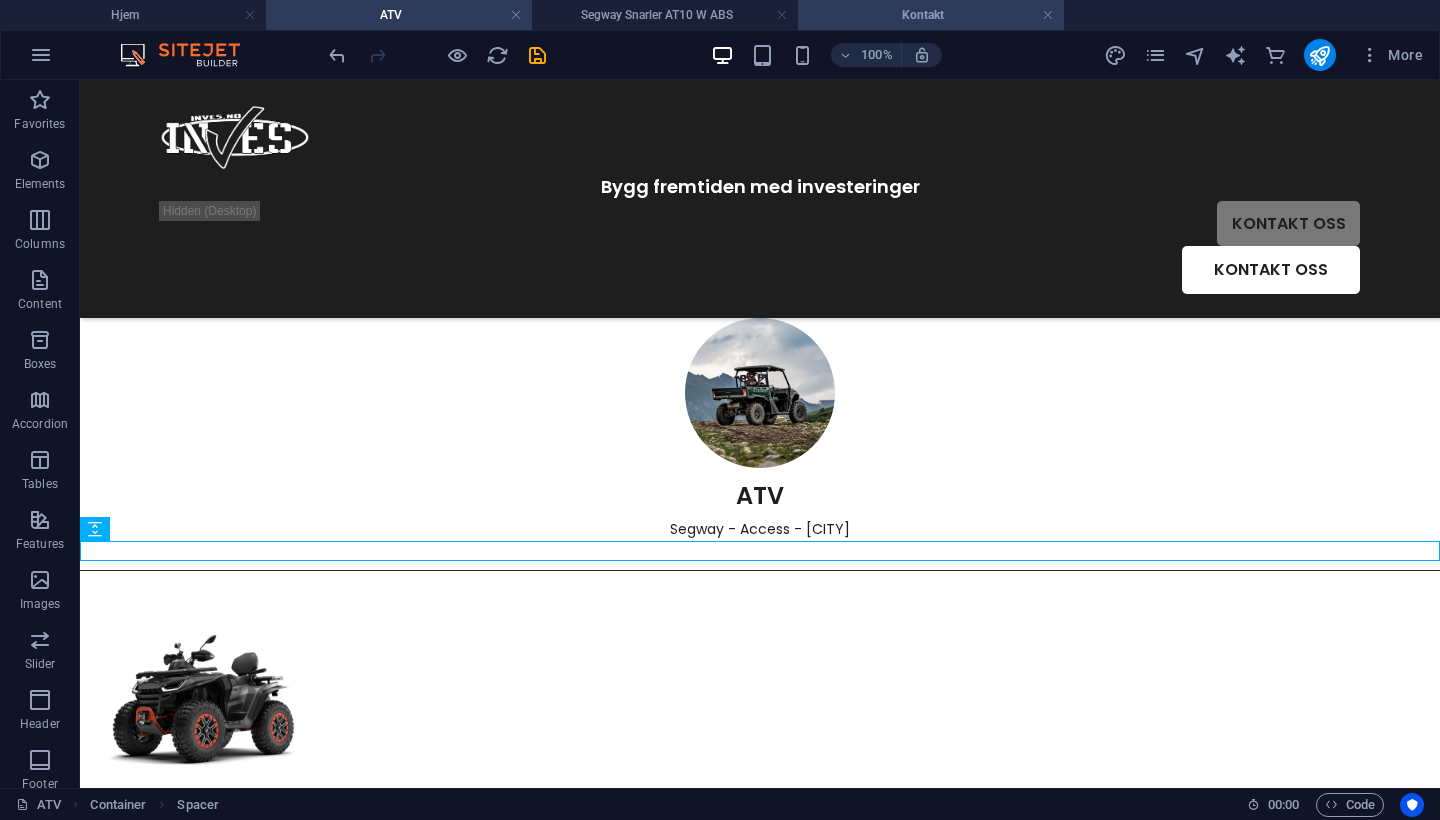 click on "Kontakt" at bounding box center (931, 15) 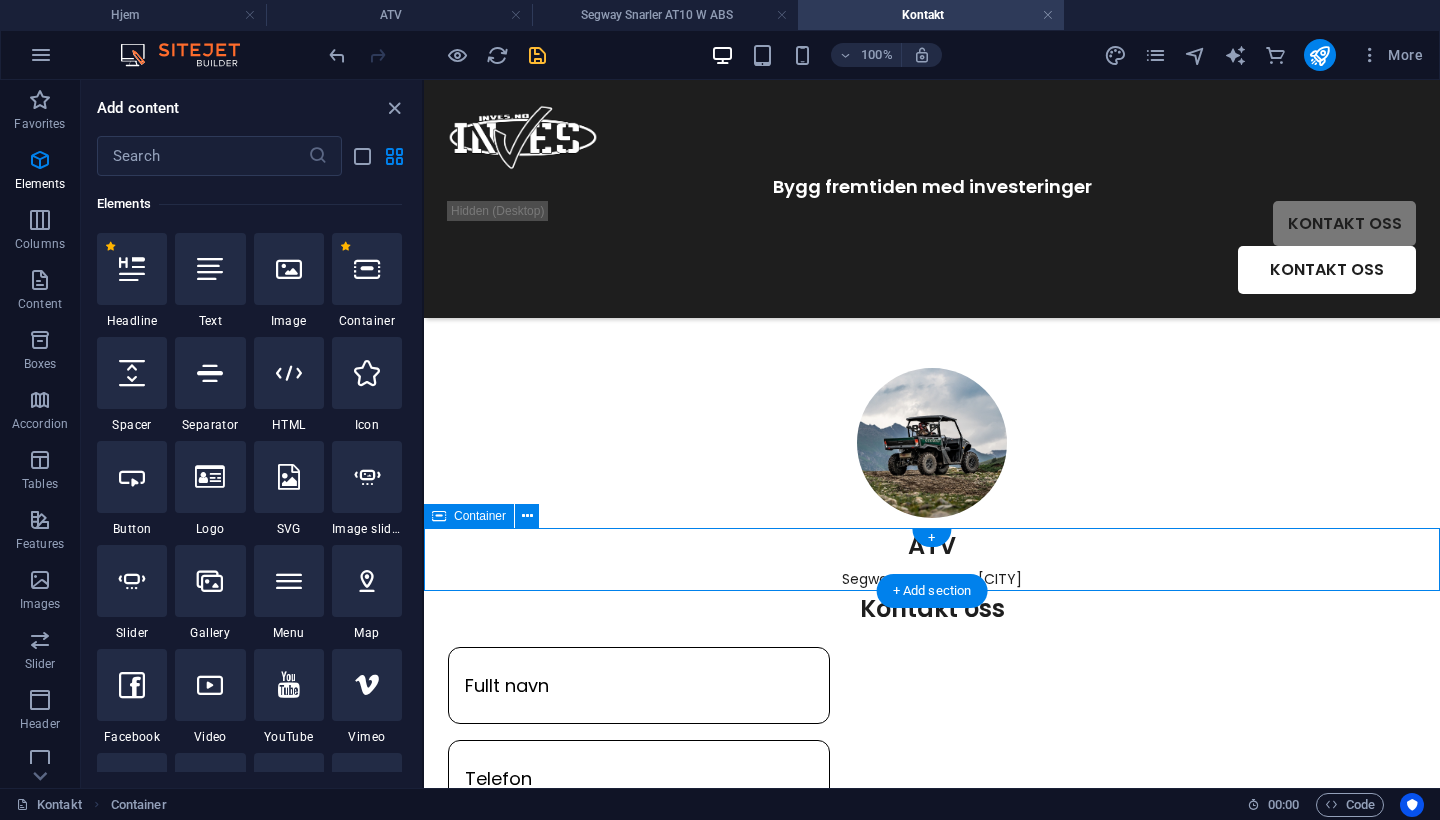 click on "ATV Segway - Access - Linhai" at bounding box center (932, 559) 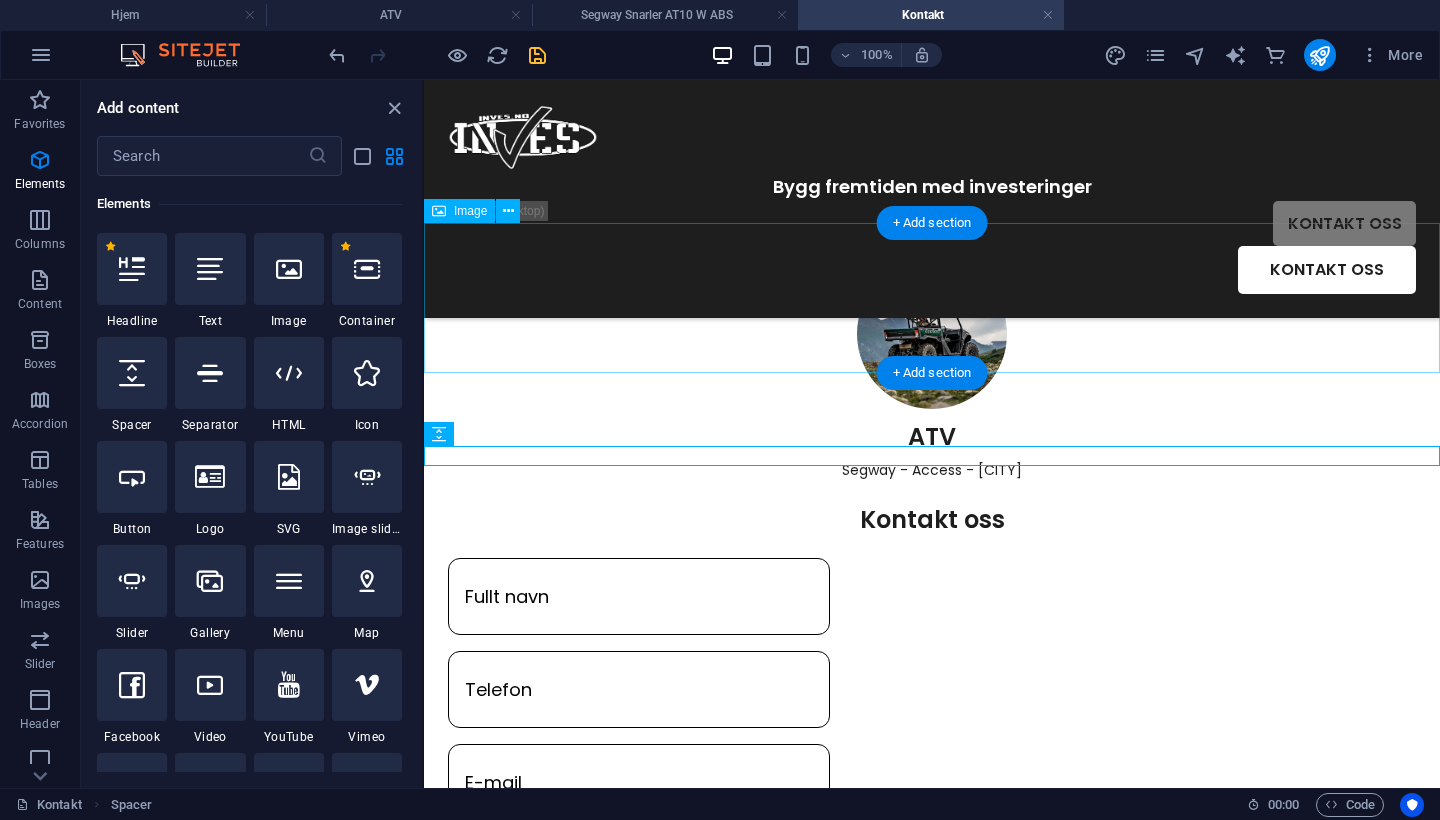 scroll, scrollTop: 147, scrollLeft: 0, axis: vertical 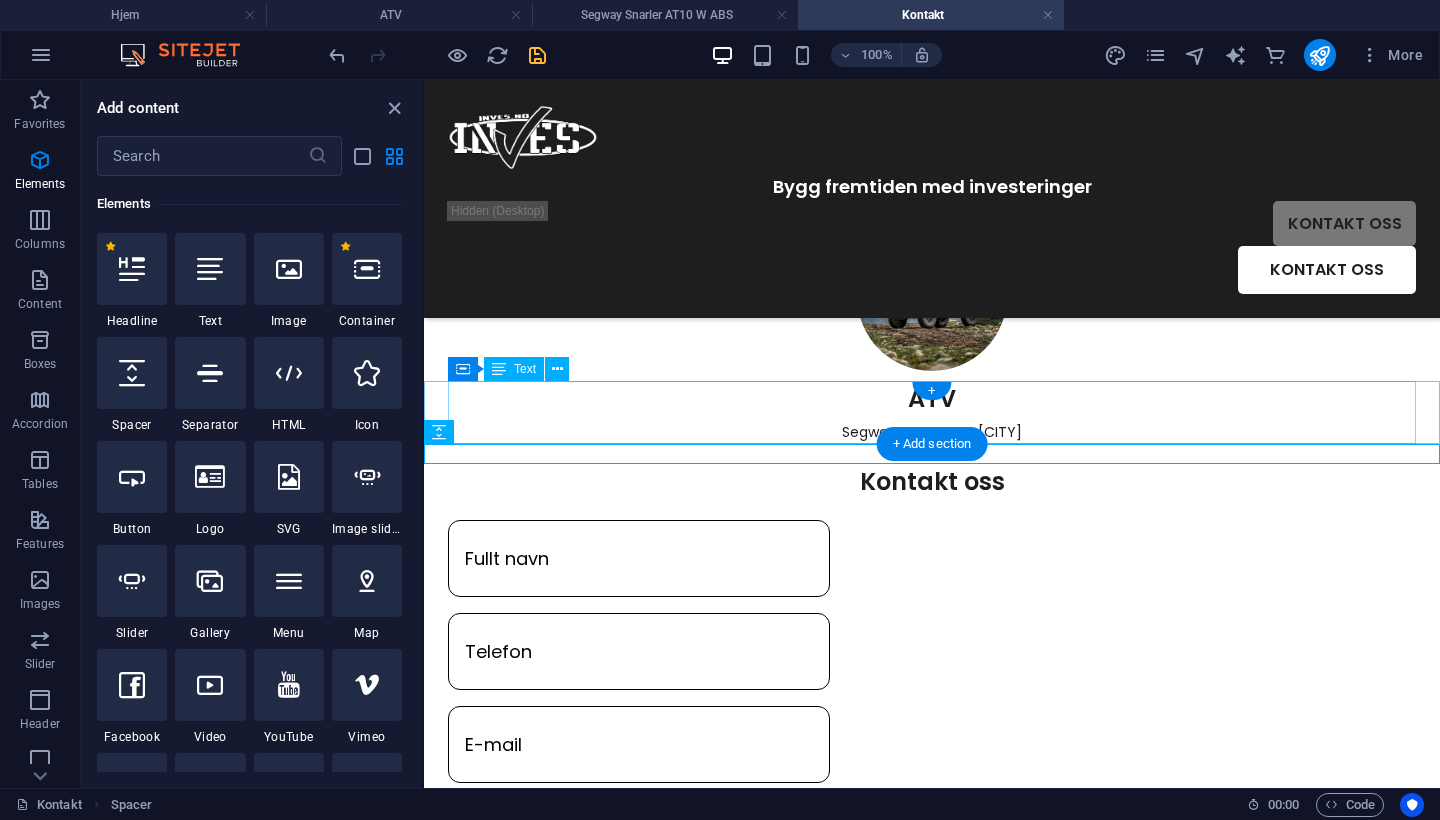 click on "ATV Segway - Access - Linhai" at bounding box center (932, 412) 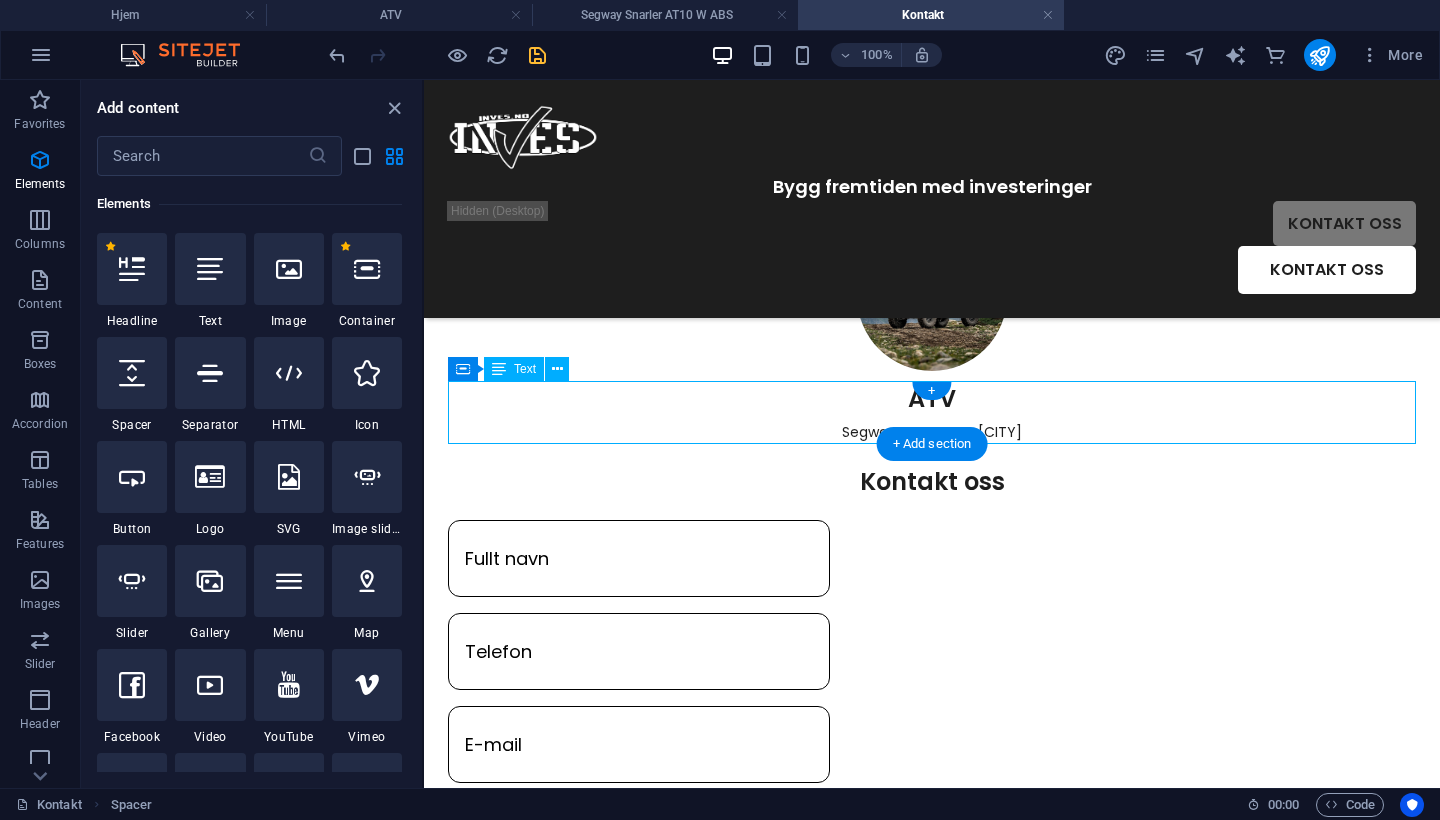 click on "ATV Segway - Access - Linhai" at bounding box center [932, 412] 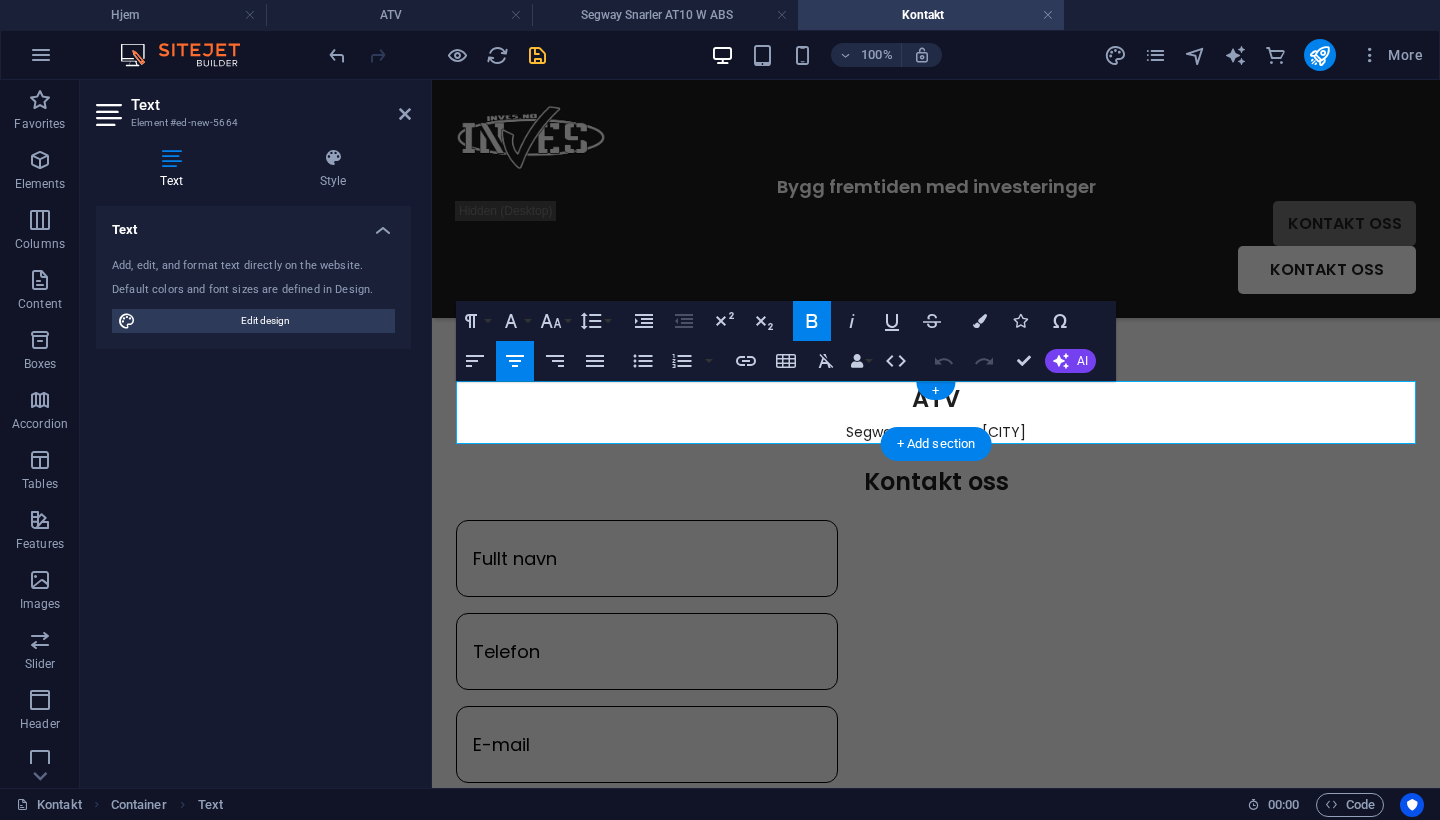 click on "ATV" at bounding box center [936, 399] 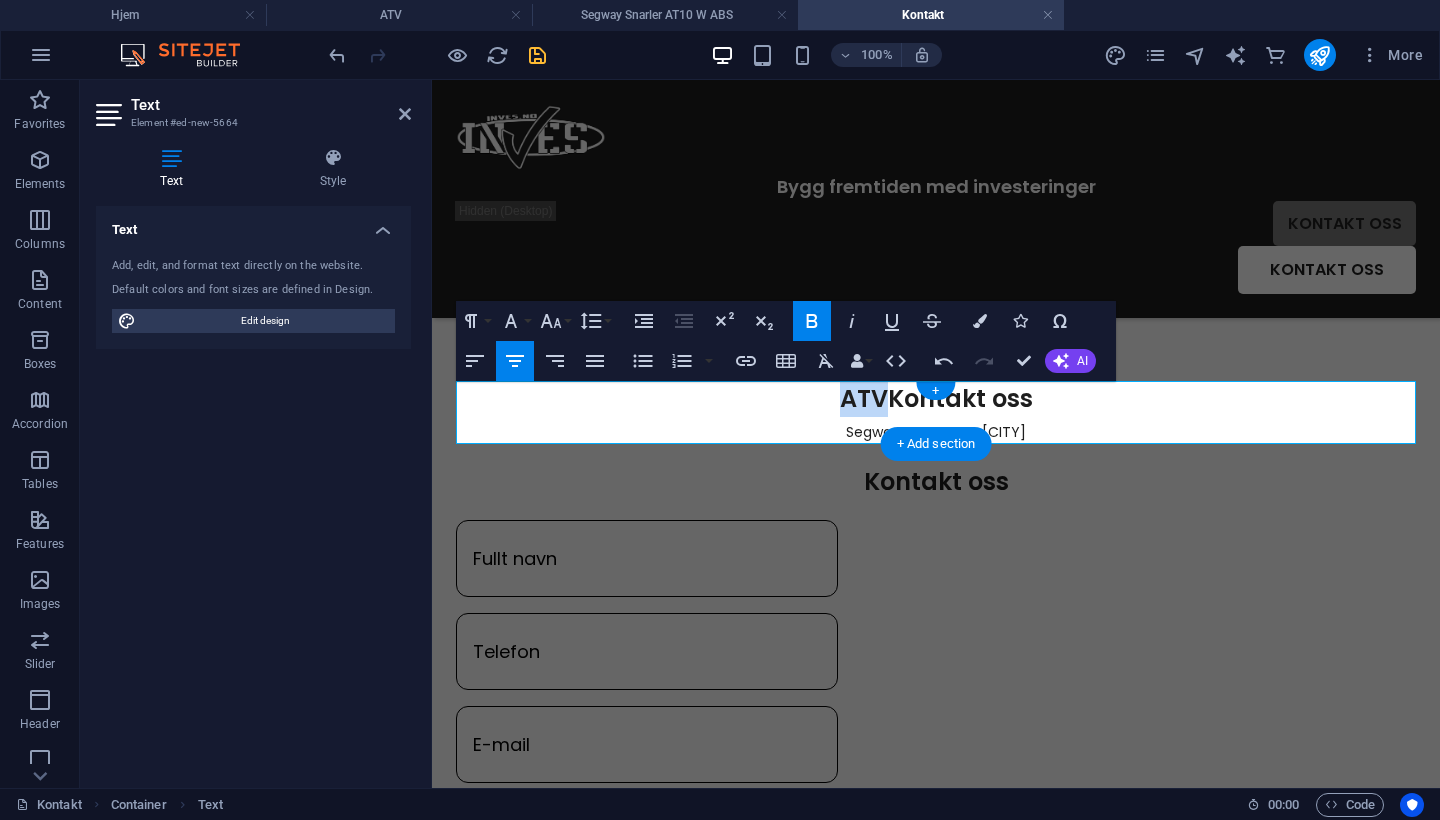 drag, startPoint x: 892, startPoint y: 391, endPoint x: 806, endPoint y: 391, distance: 86 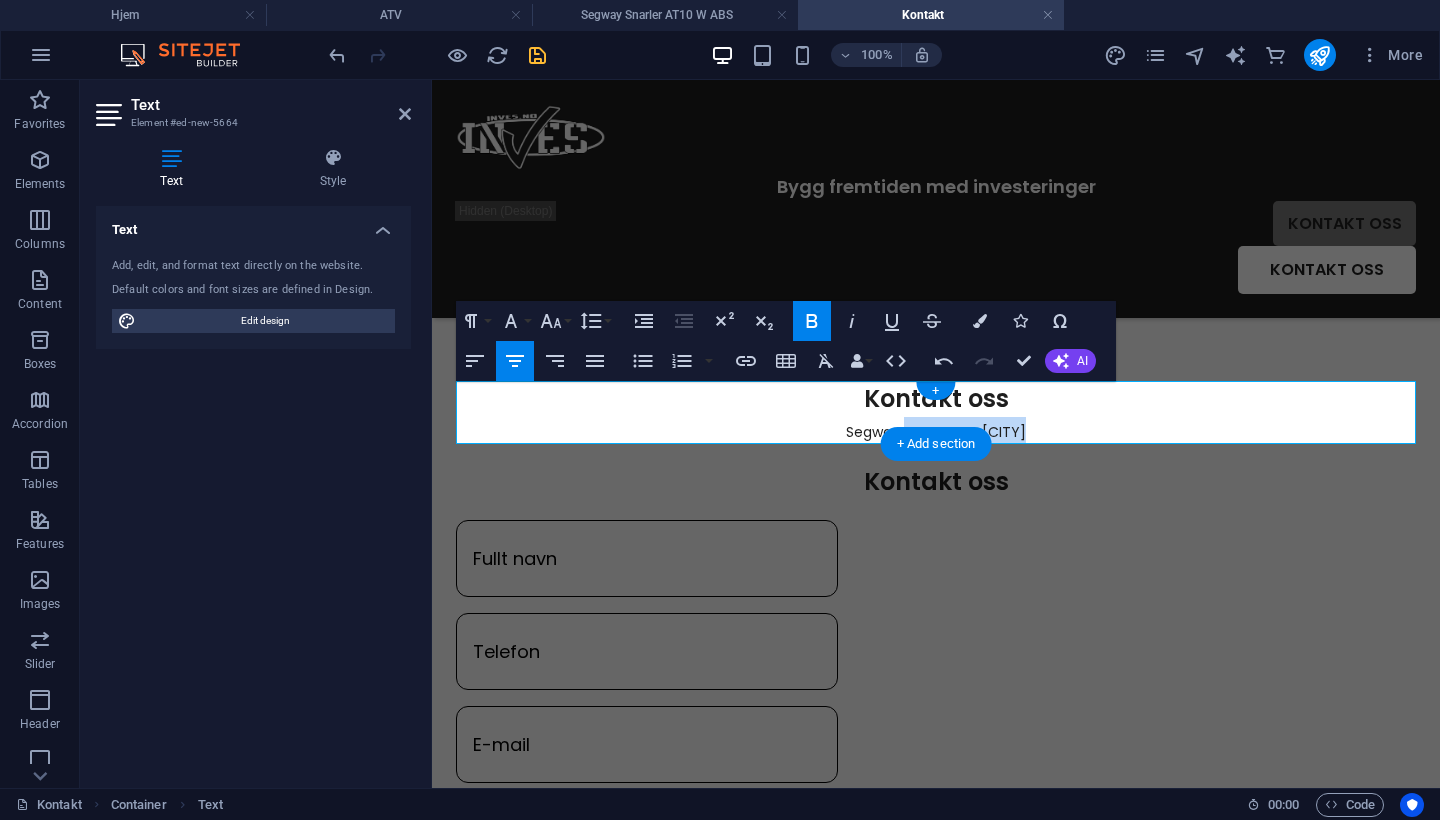 drag, startPoint x: 1047, startPoint y: 429, endPoint x: 908, endPoint y: 427, distance: 139.01439 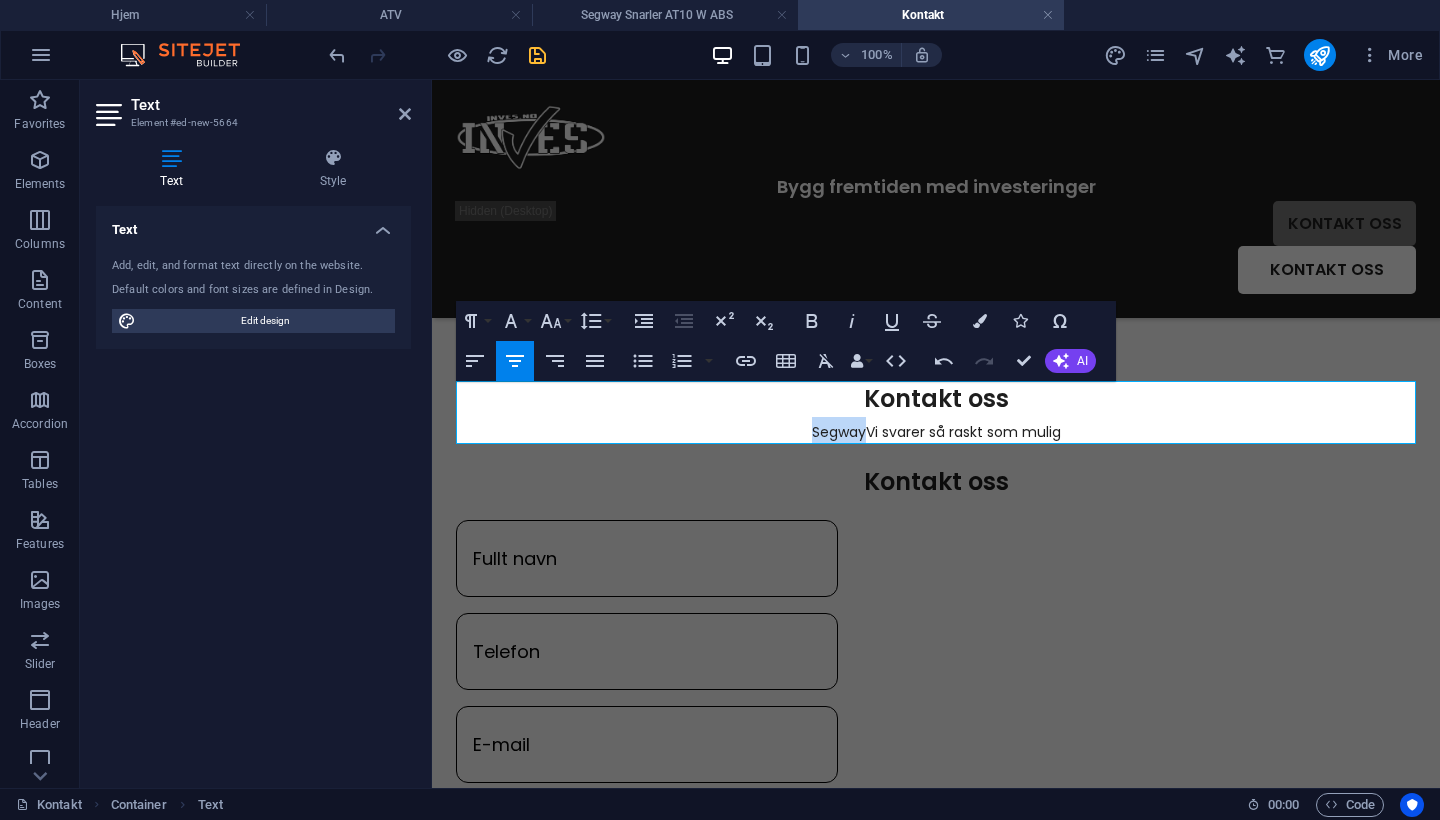 drag, startPoint x: 864, startPoint y: 428, endPoint x: 789, endPoint y: 427, distance: 75.00667 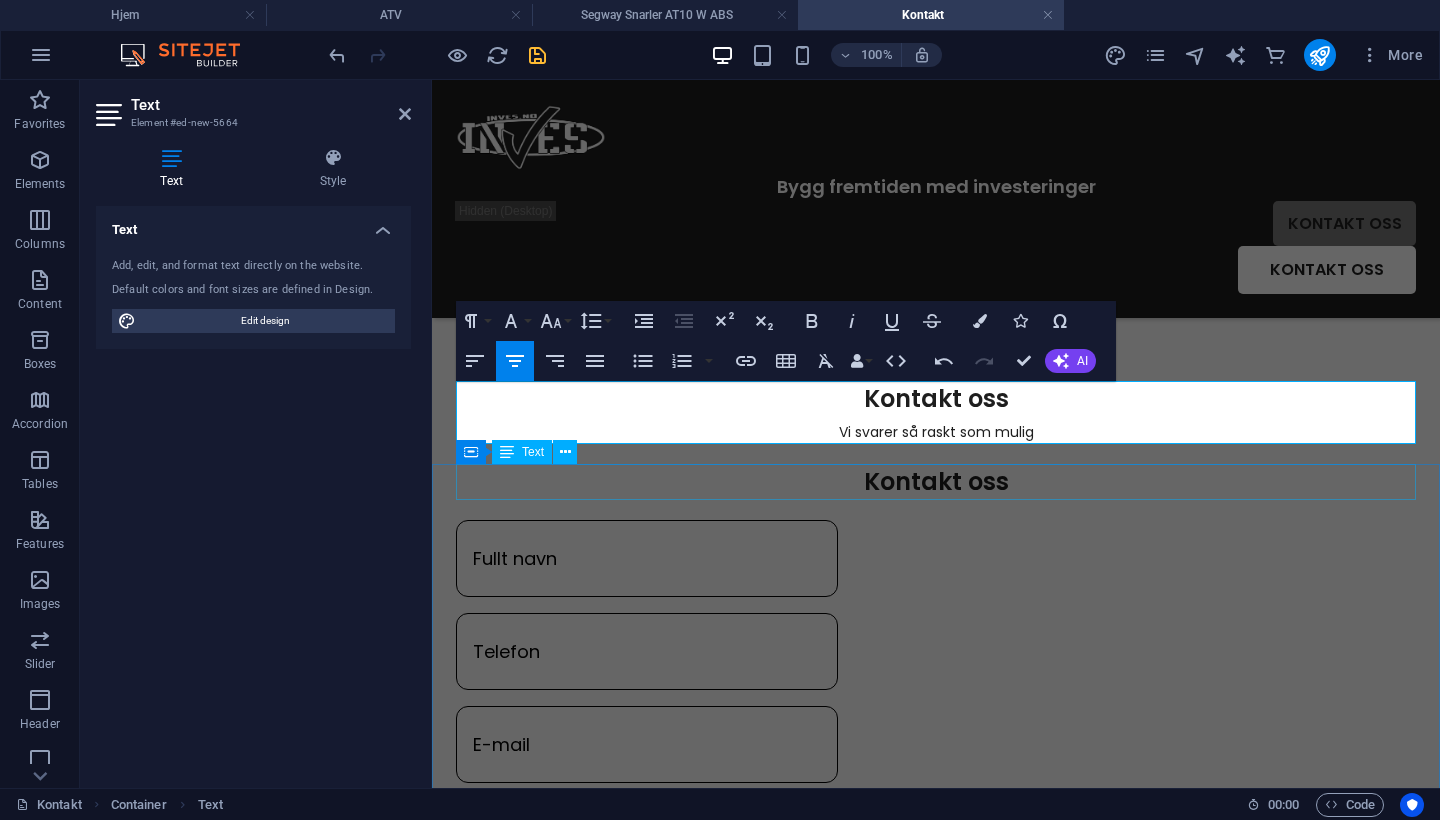 click on "Kontakt oss" at bounding box center (936, 482) 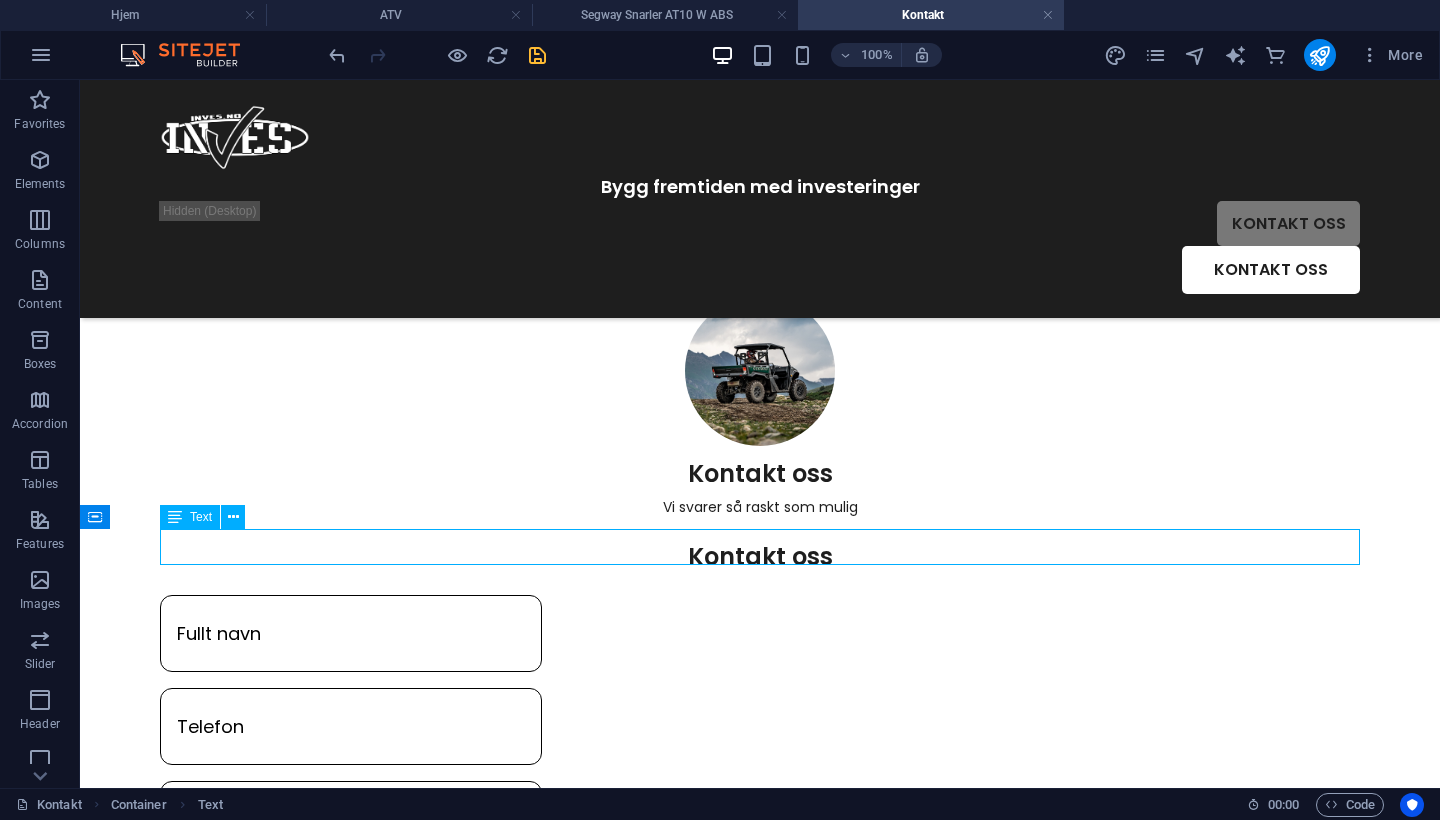 scroll, scrollTop: 61, scrollLeft: 0, axis: vertical 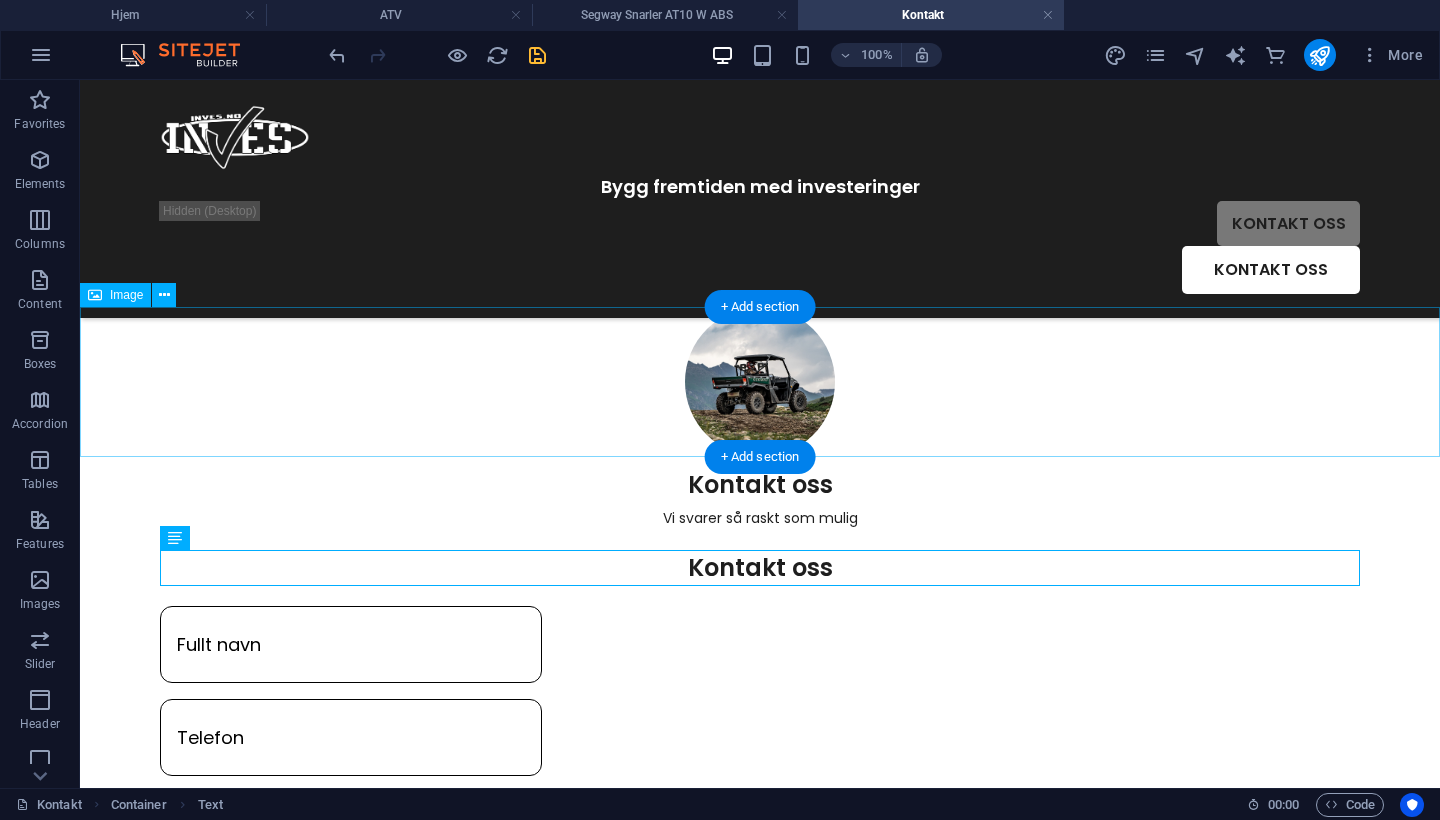 click at bounding box center [760, 382] 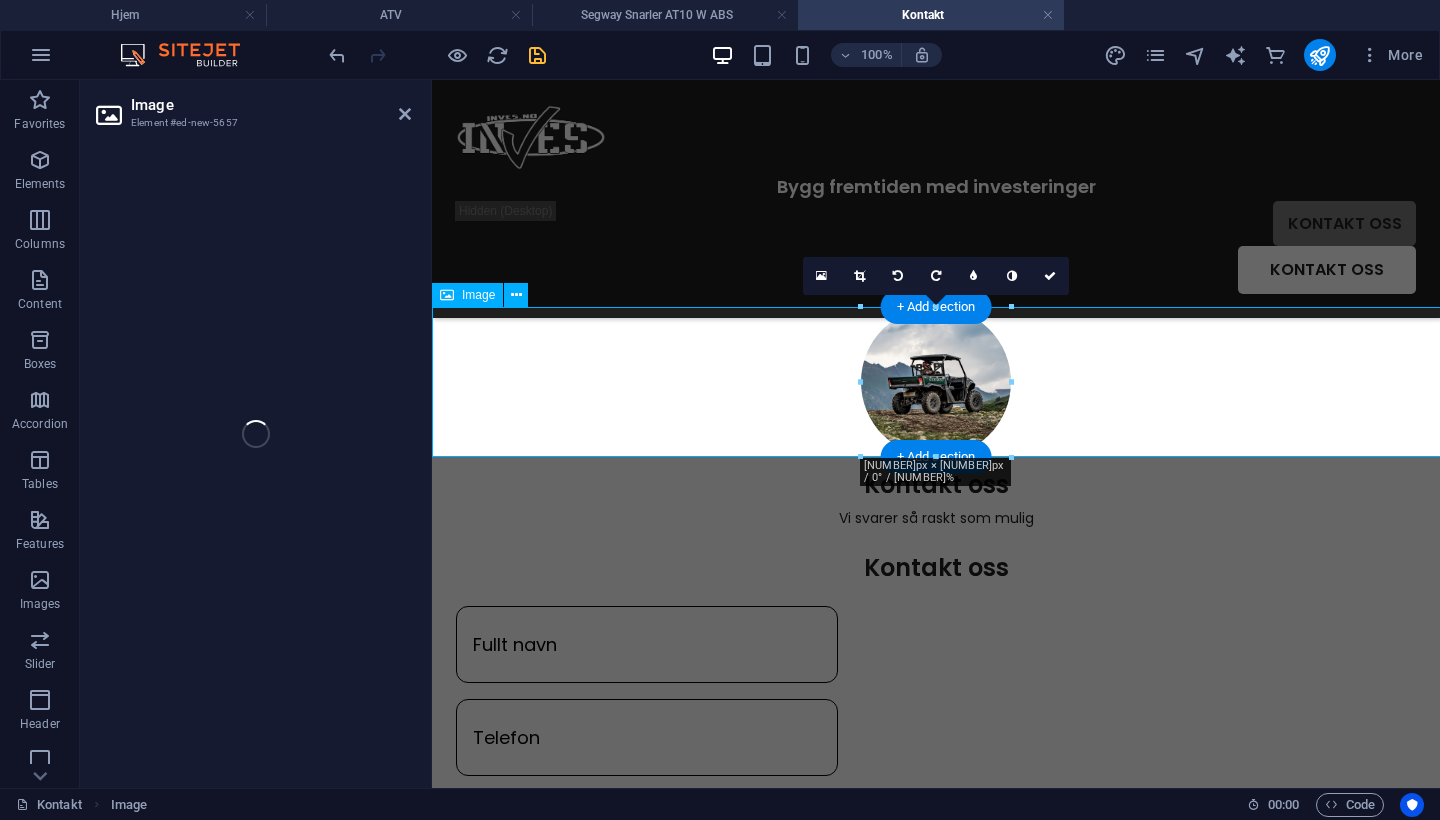 select on "px" 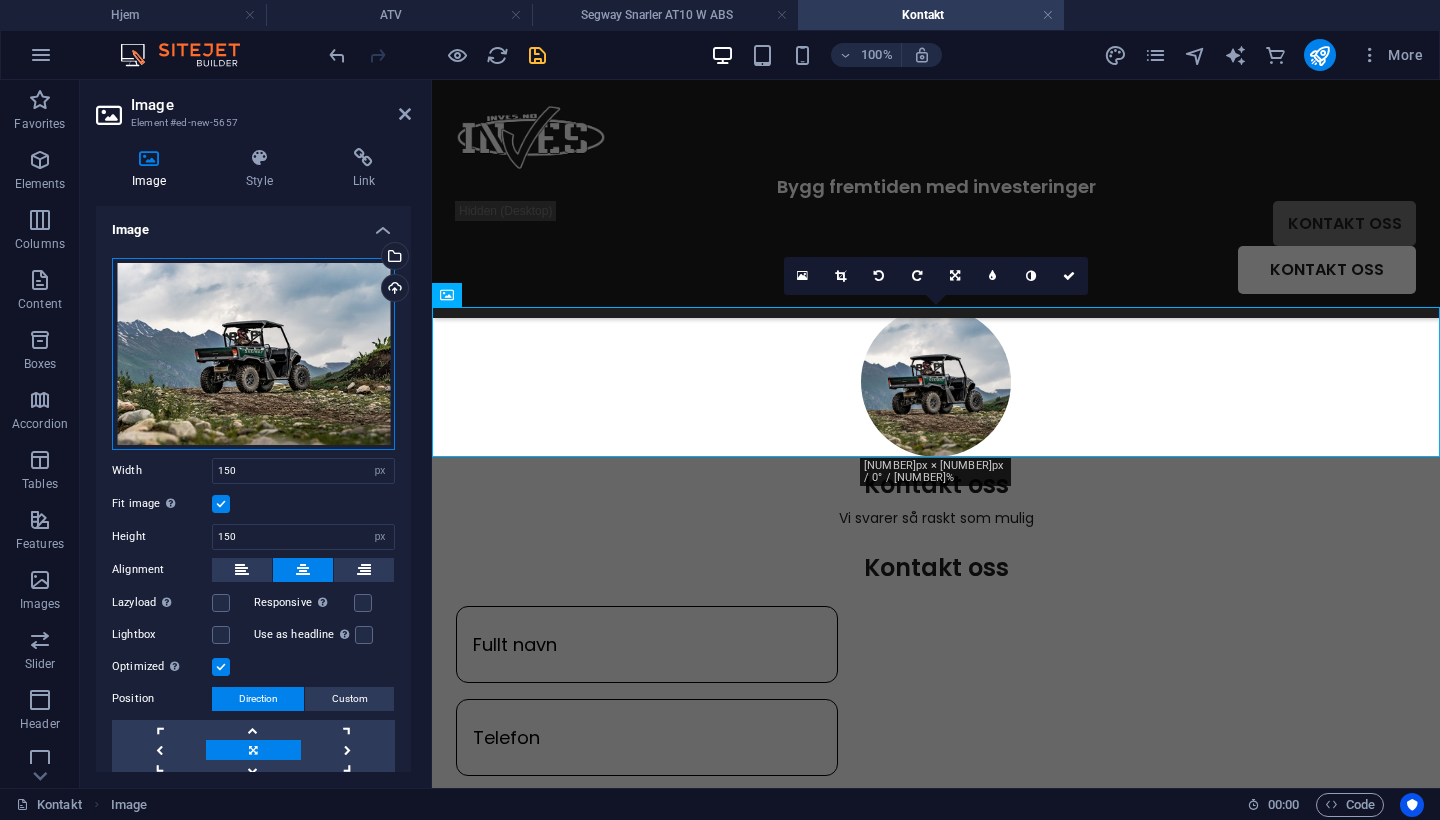 click on "Drag files here, click to choose files or select files from Files or our free stock photos & videos" at bounding box center [253, 354] 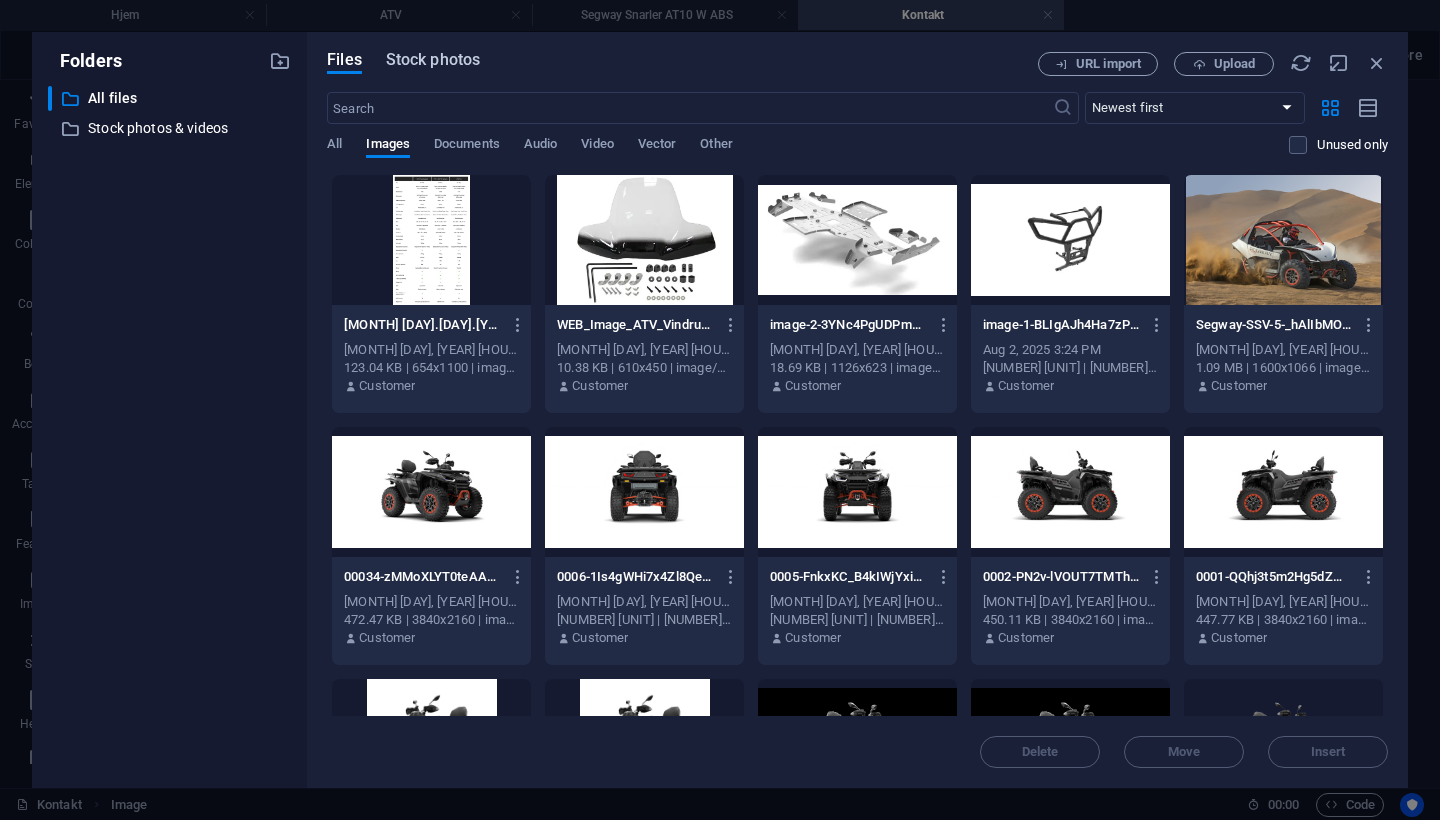 click on "Stock photos" at bounding box center (433, 60) 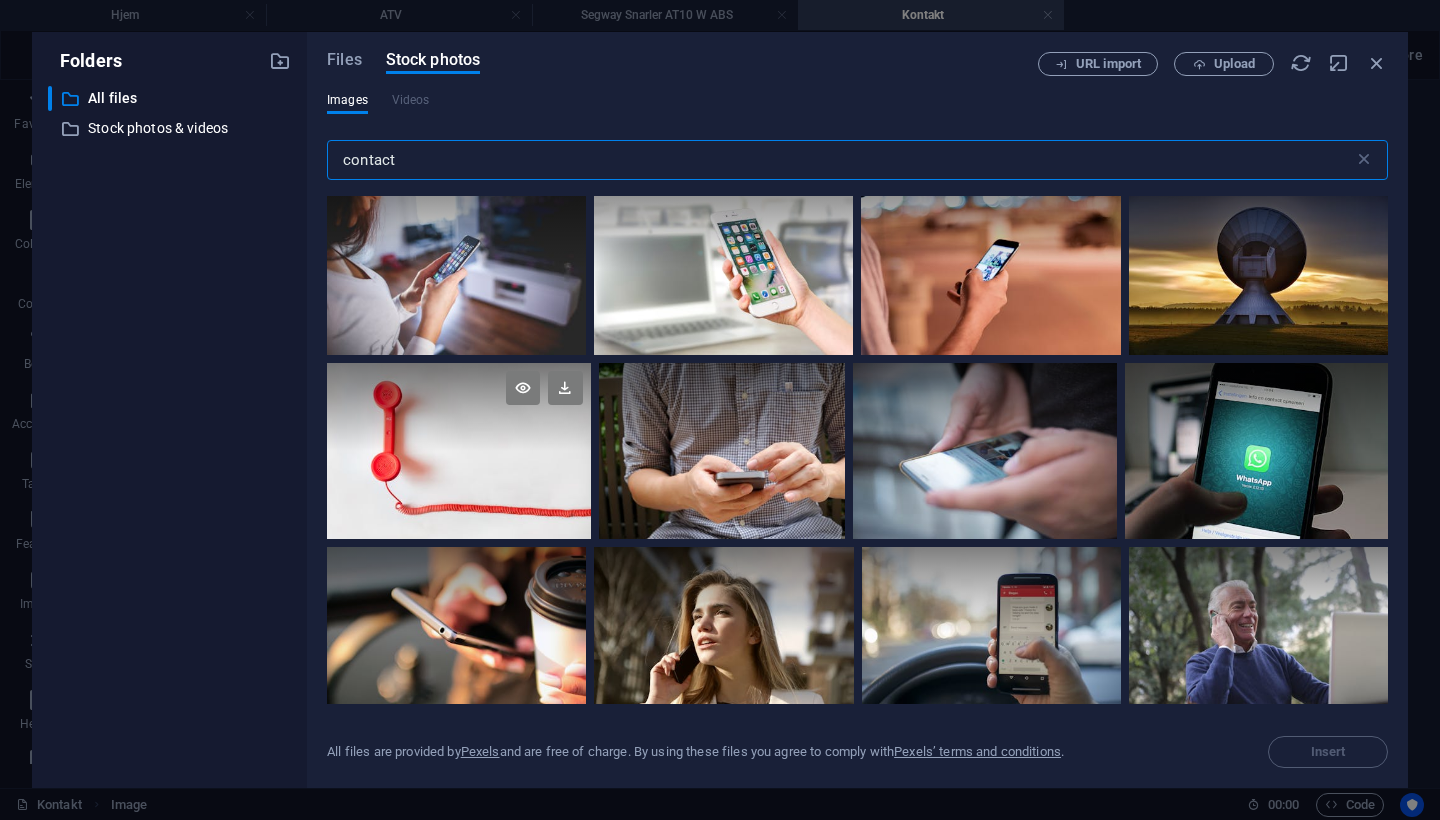 scroll, scrollTop: 155, scrollLeft: 0, axis: vertical 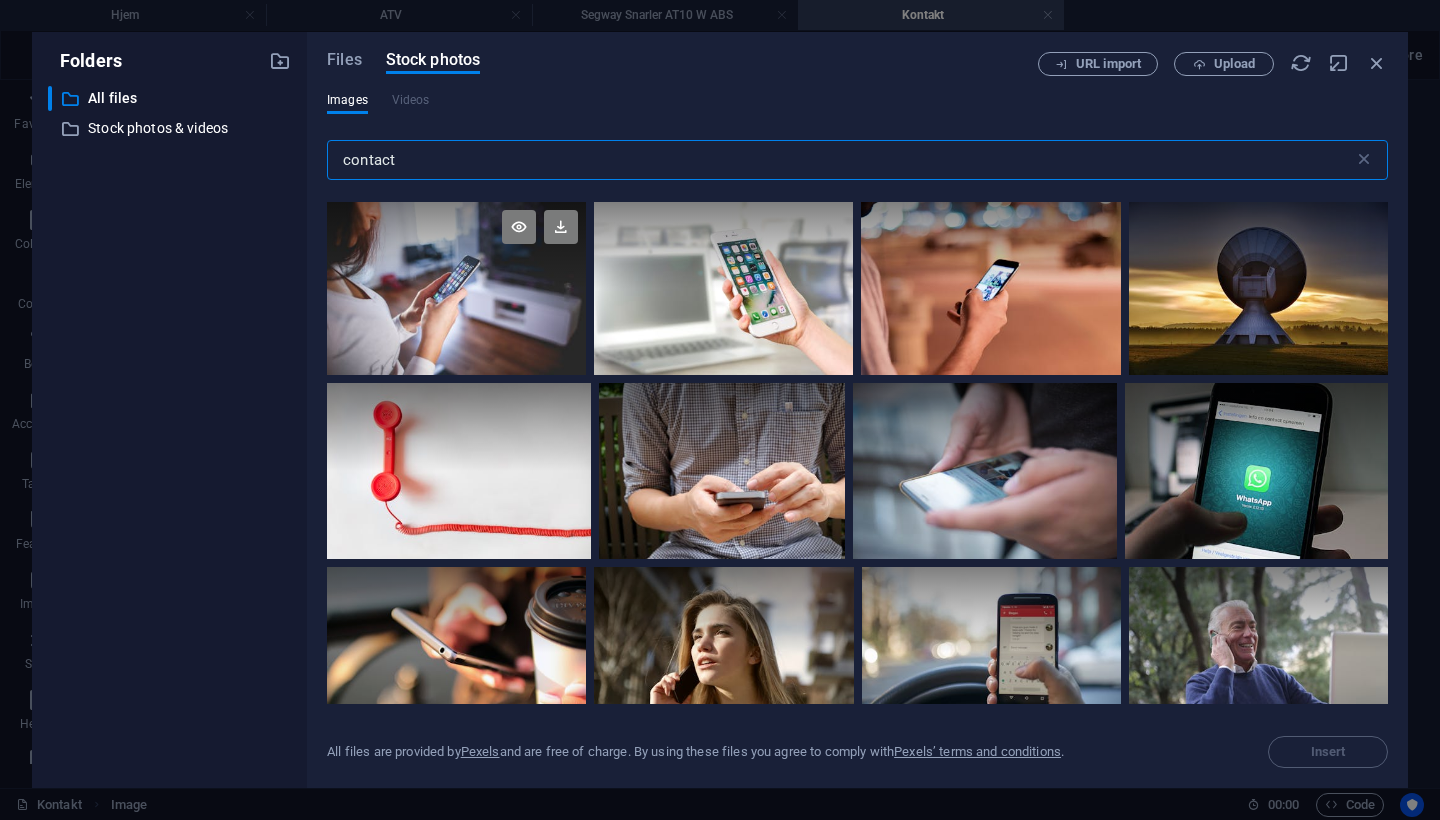 type on "contact" 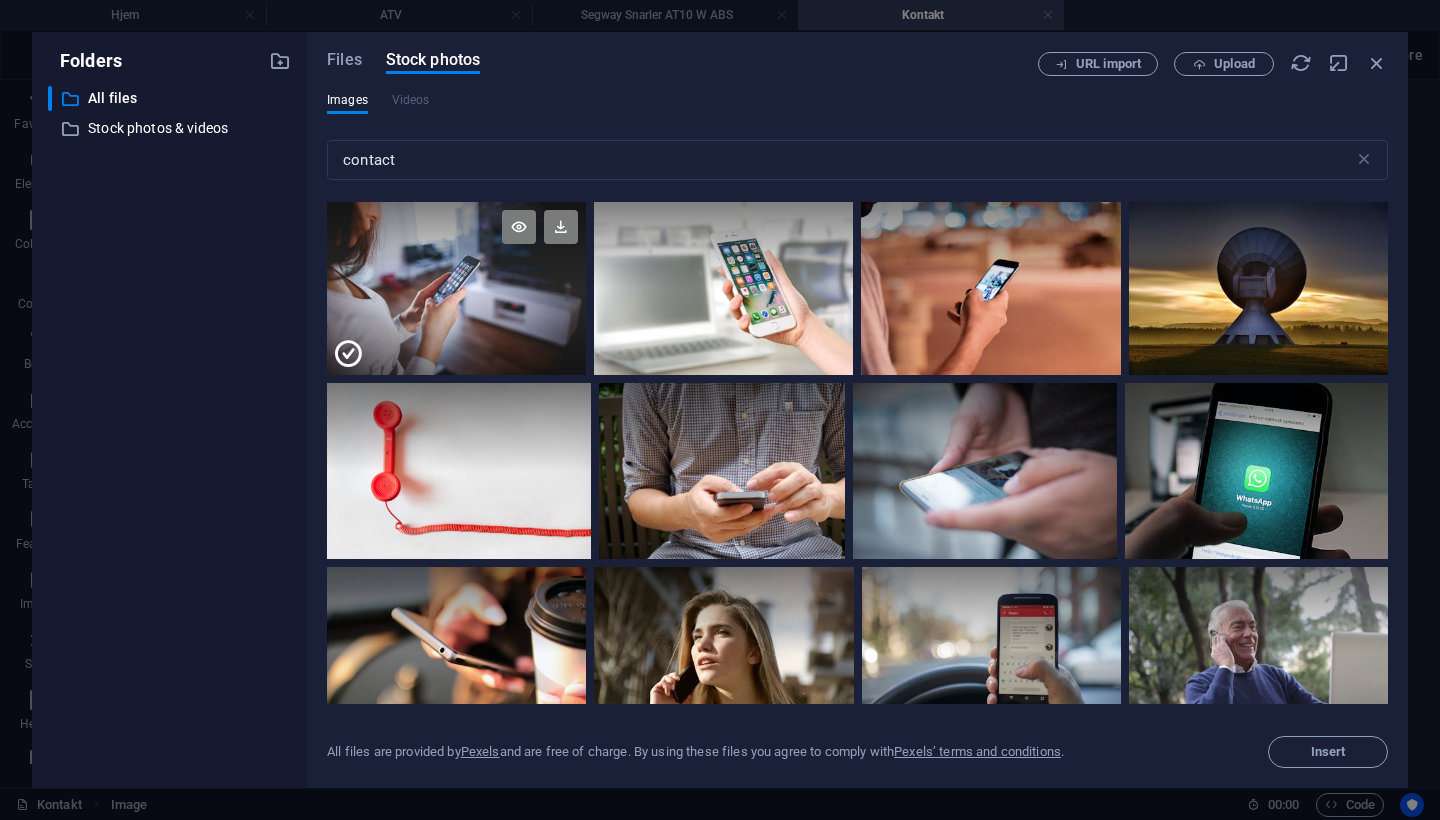 click at bounding box center (456, 332) 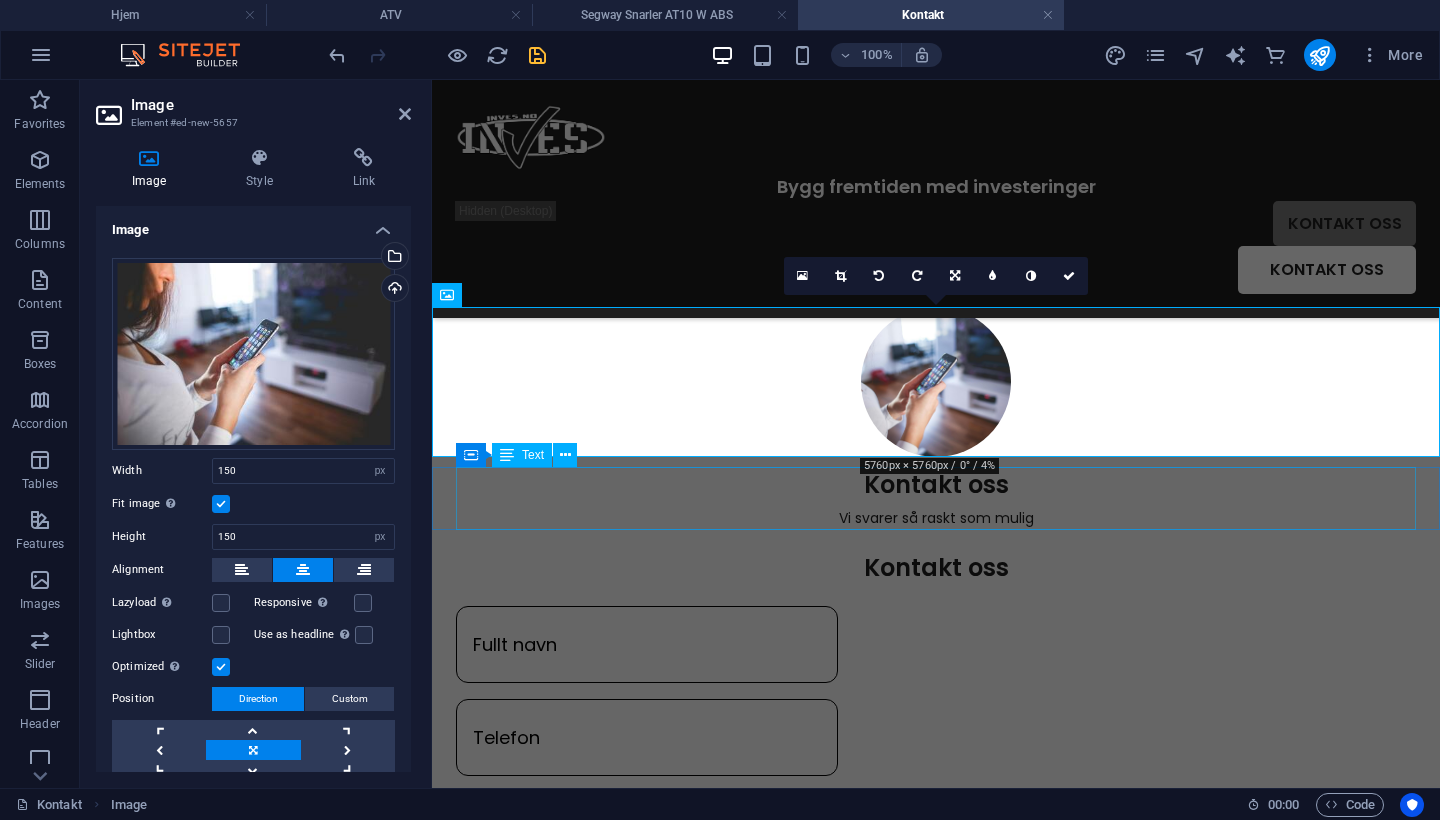 click on "Kontakt oss Vi svarer så raskt som mulig" at bounding box center [936, 498] 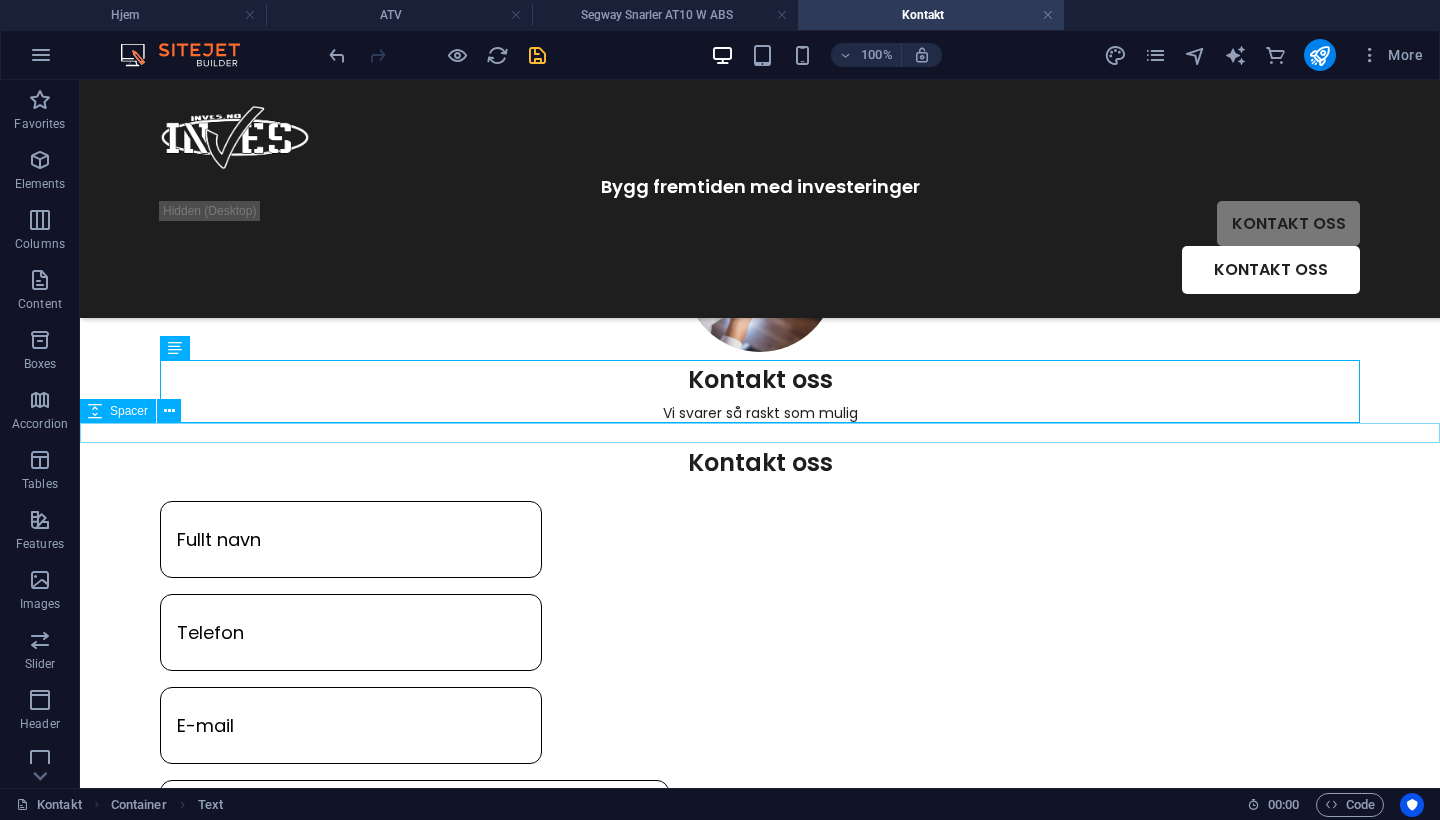 scroll, scrollTop: 168, scrollLeft: 0, axis: vertical 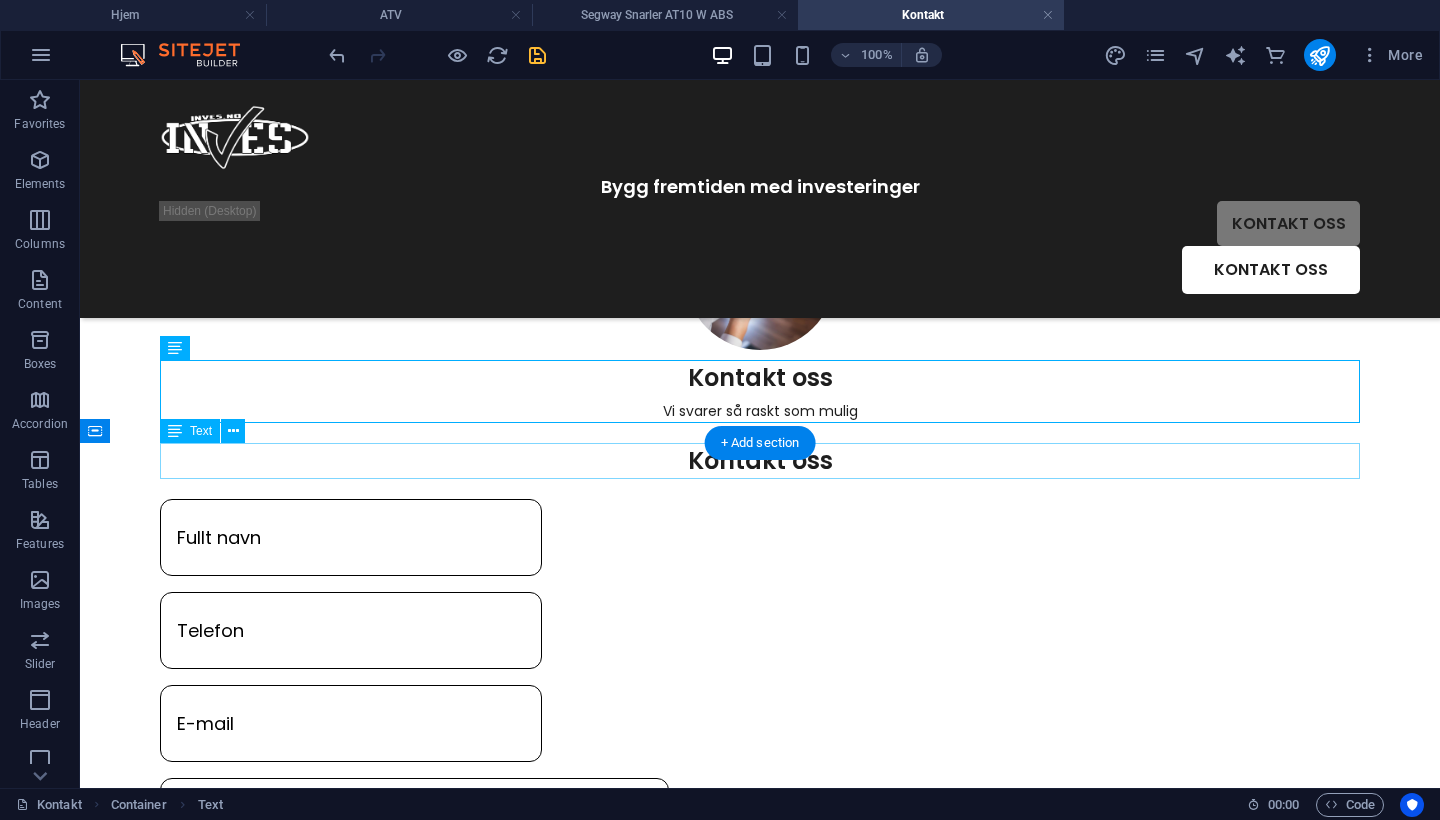 click on "Kontakt oss" at bounding box center (760, 461) 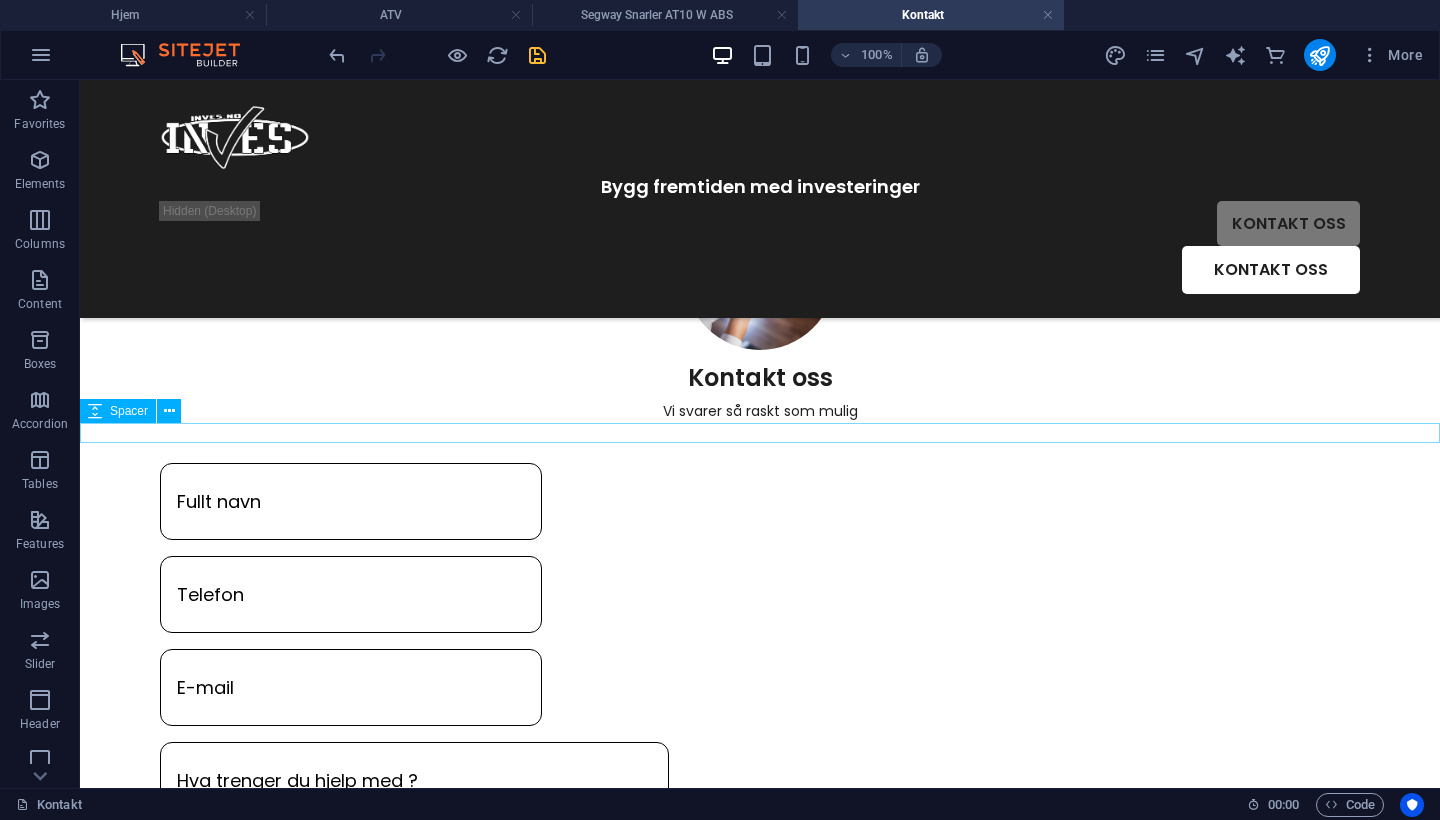 click at bounding box center [760, 433] 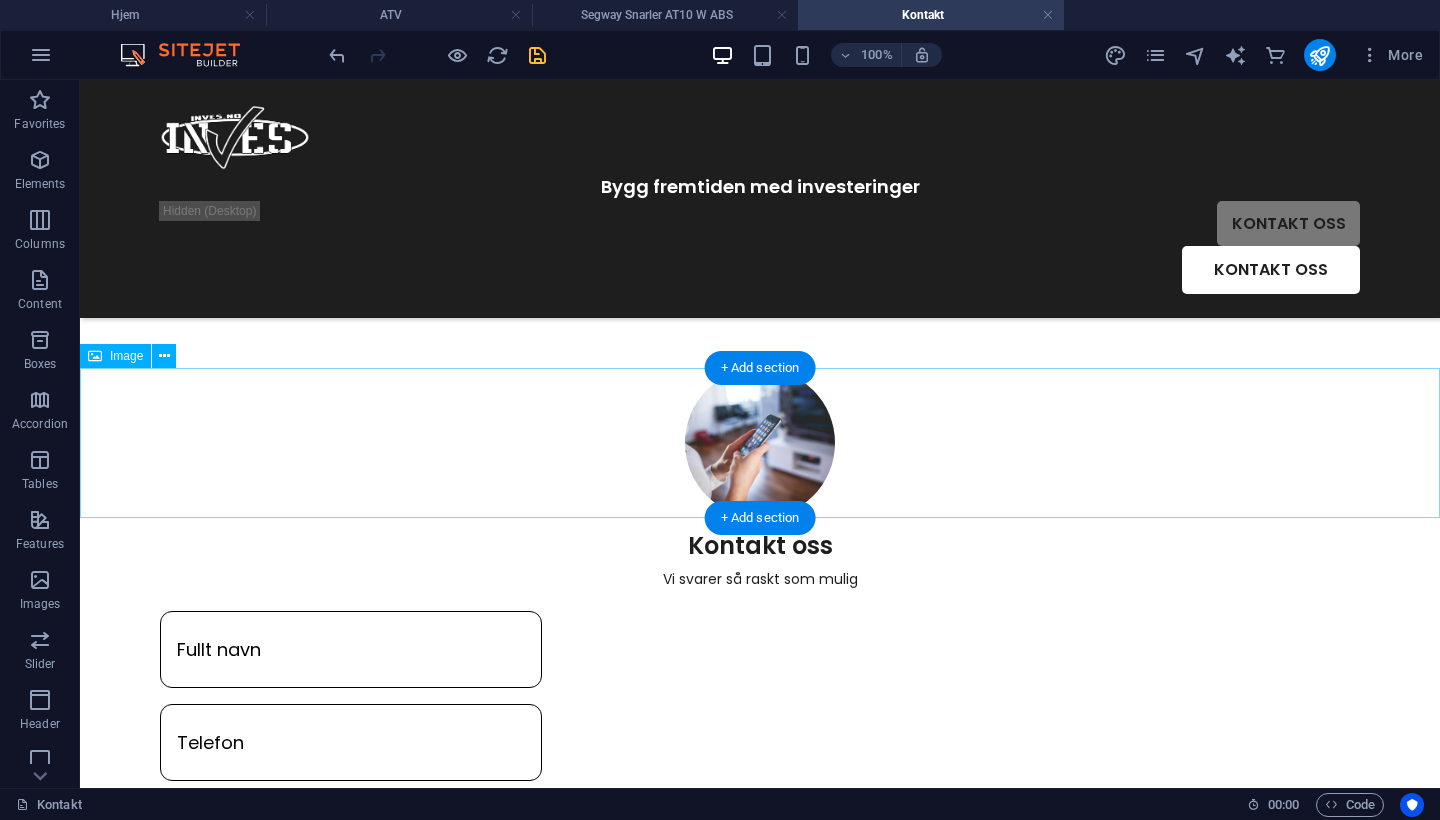 scroll, scrollTop: 0, scrollLeft: 0, axis: both 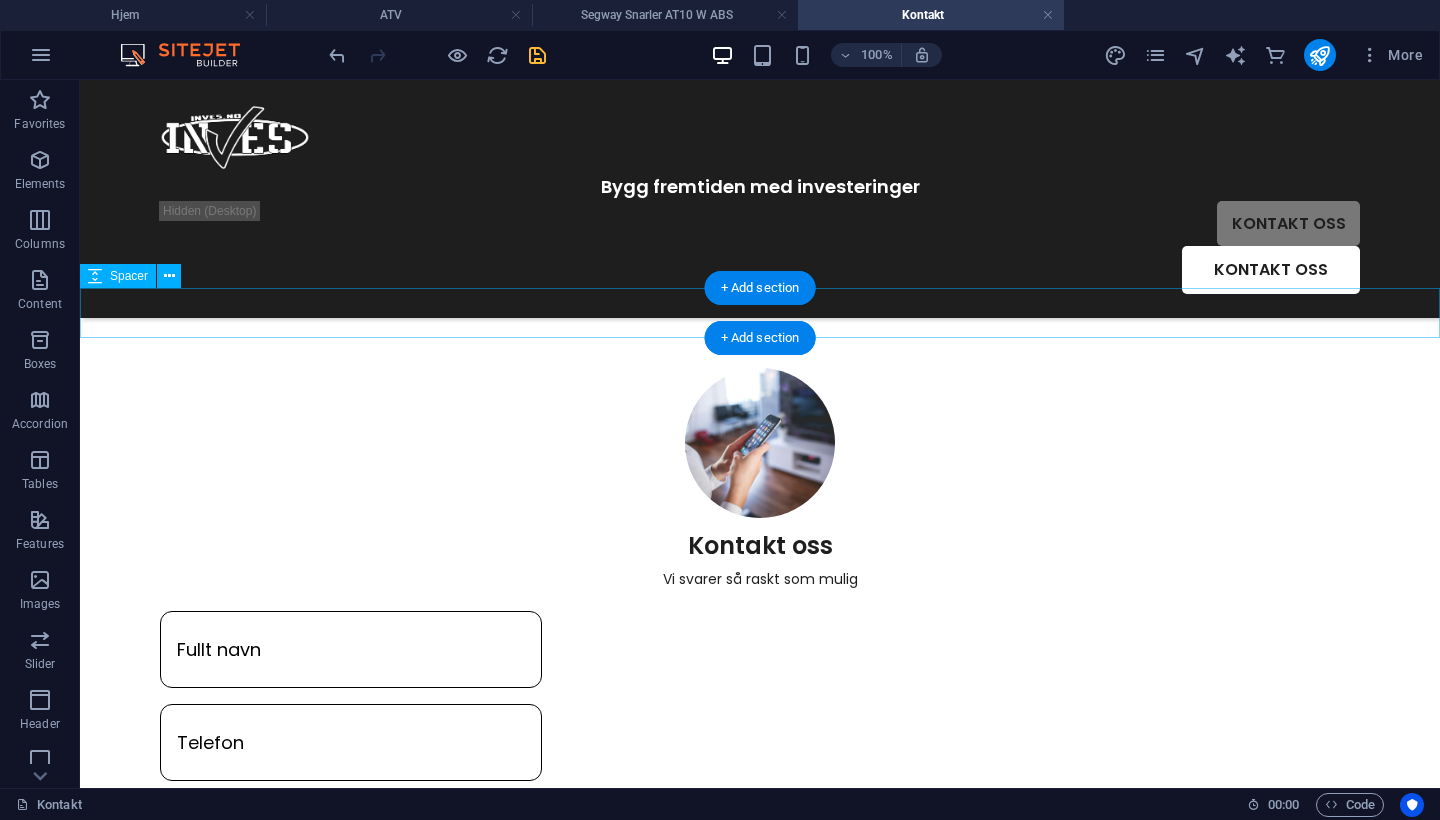 click at bounding box center [760, 313] 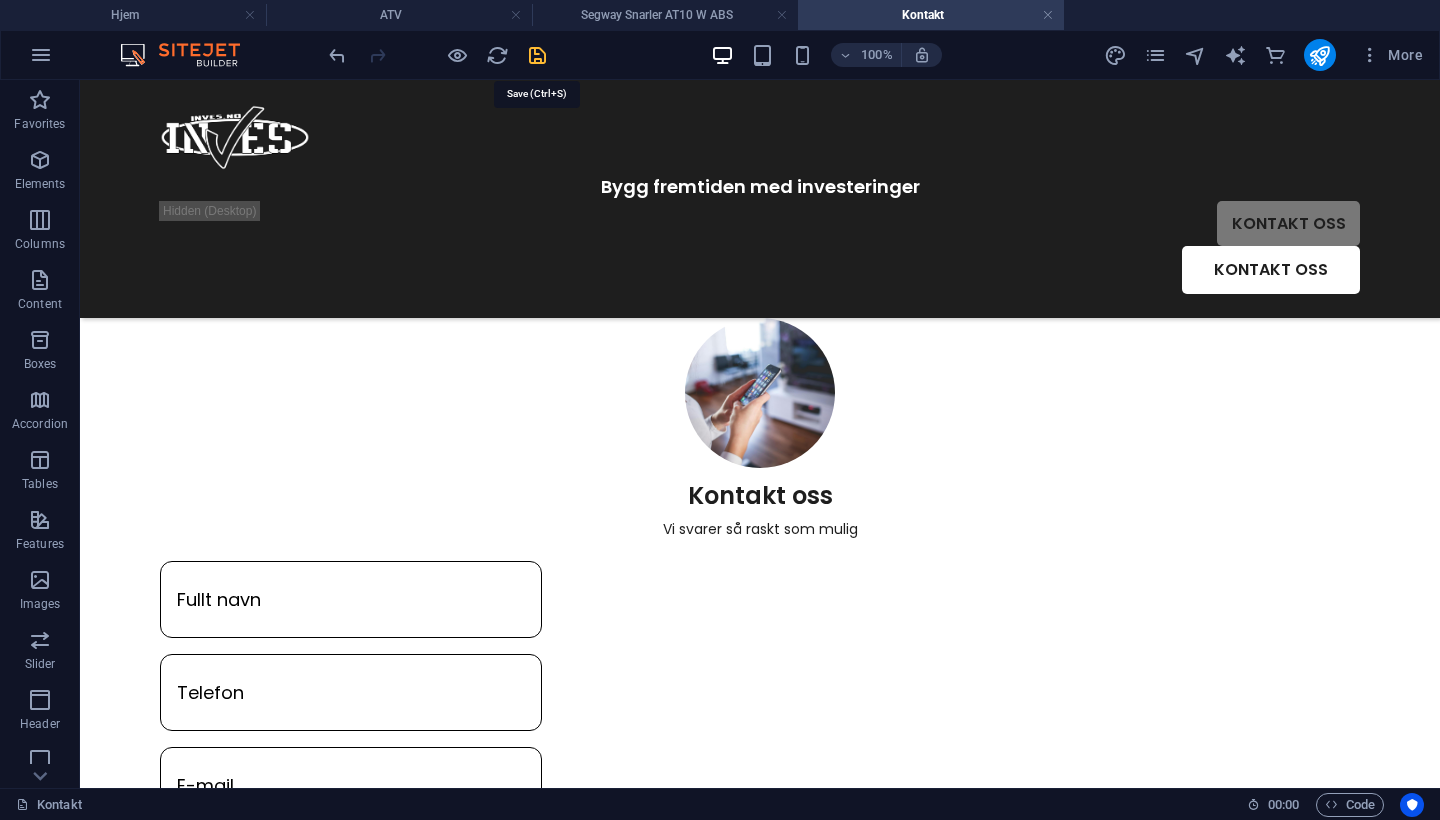 click at bounding box center [537, 55] 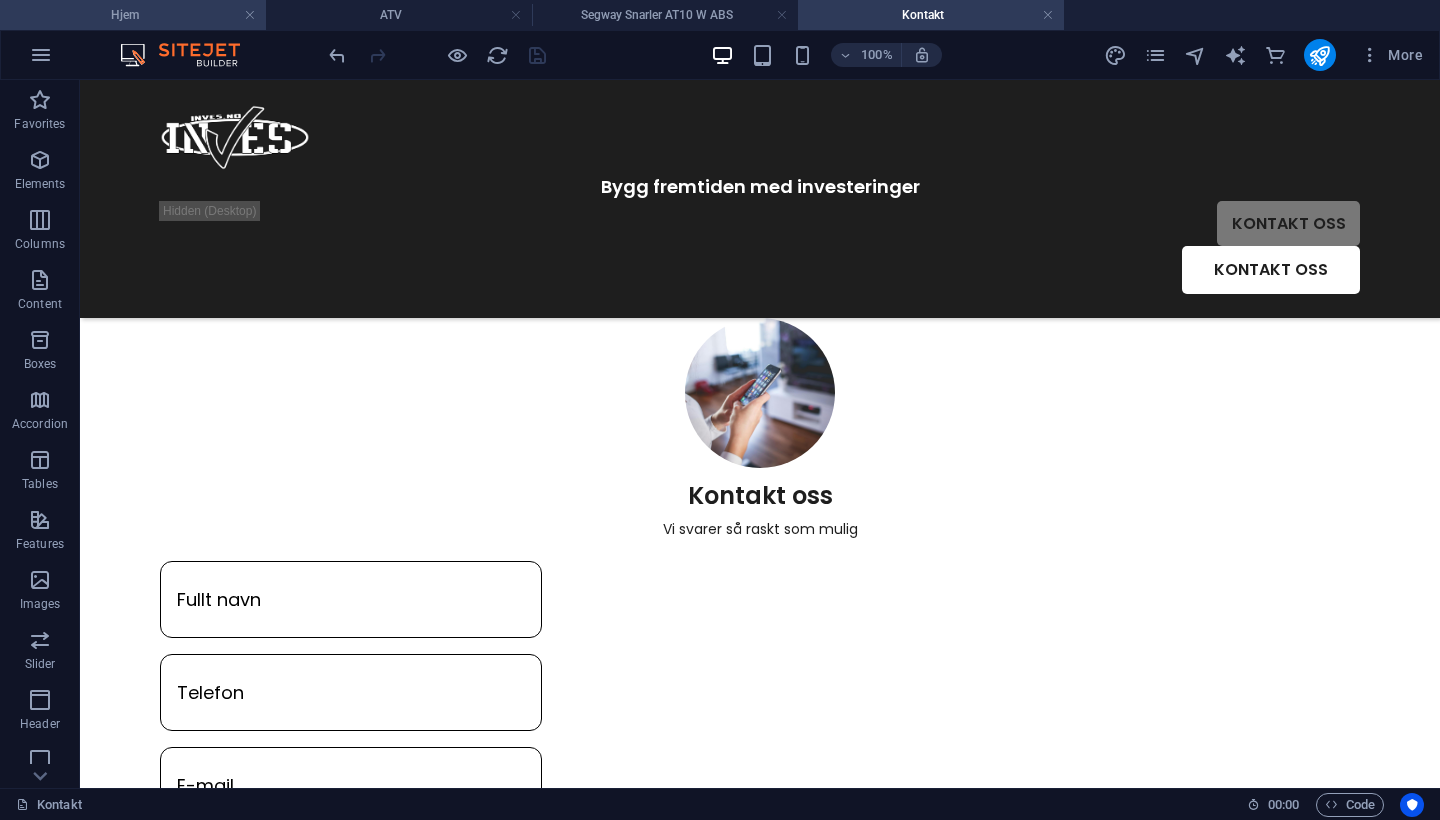 click on "Hjem" at bounding box center (133, 15) 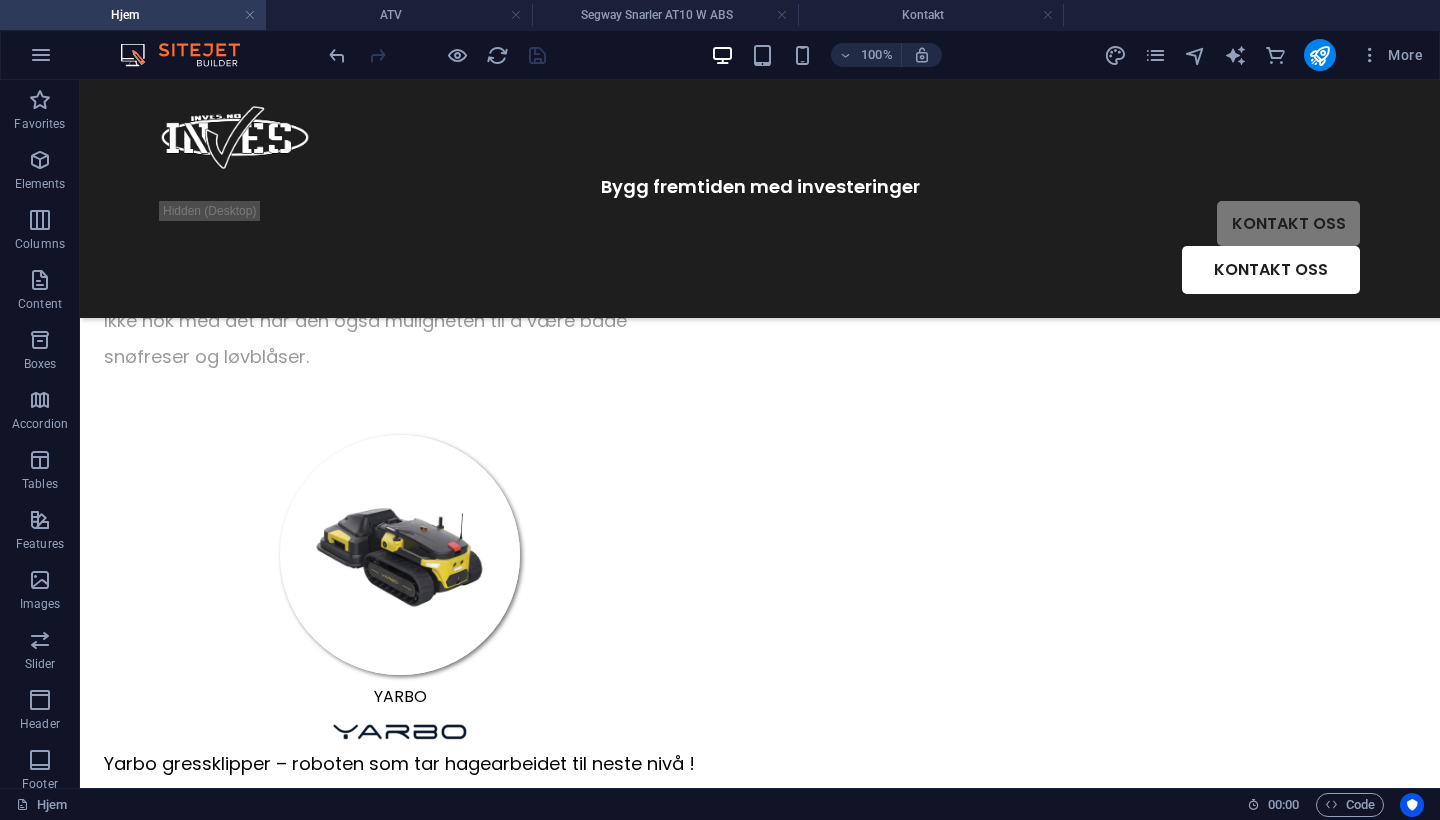 scroll, scrollTop: 4684, scrollLeft: 0, axis: vertical 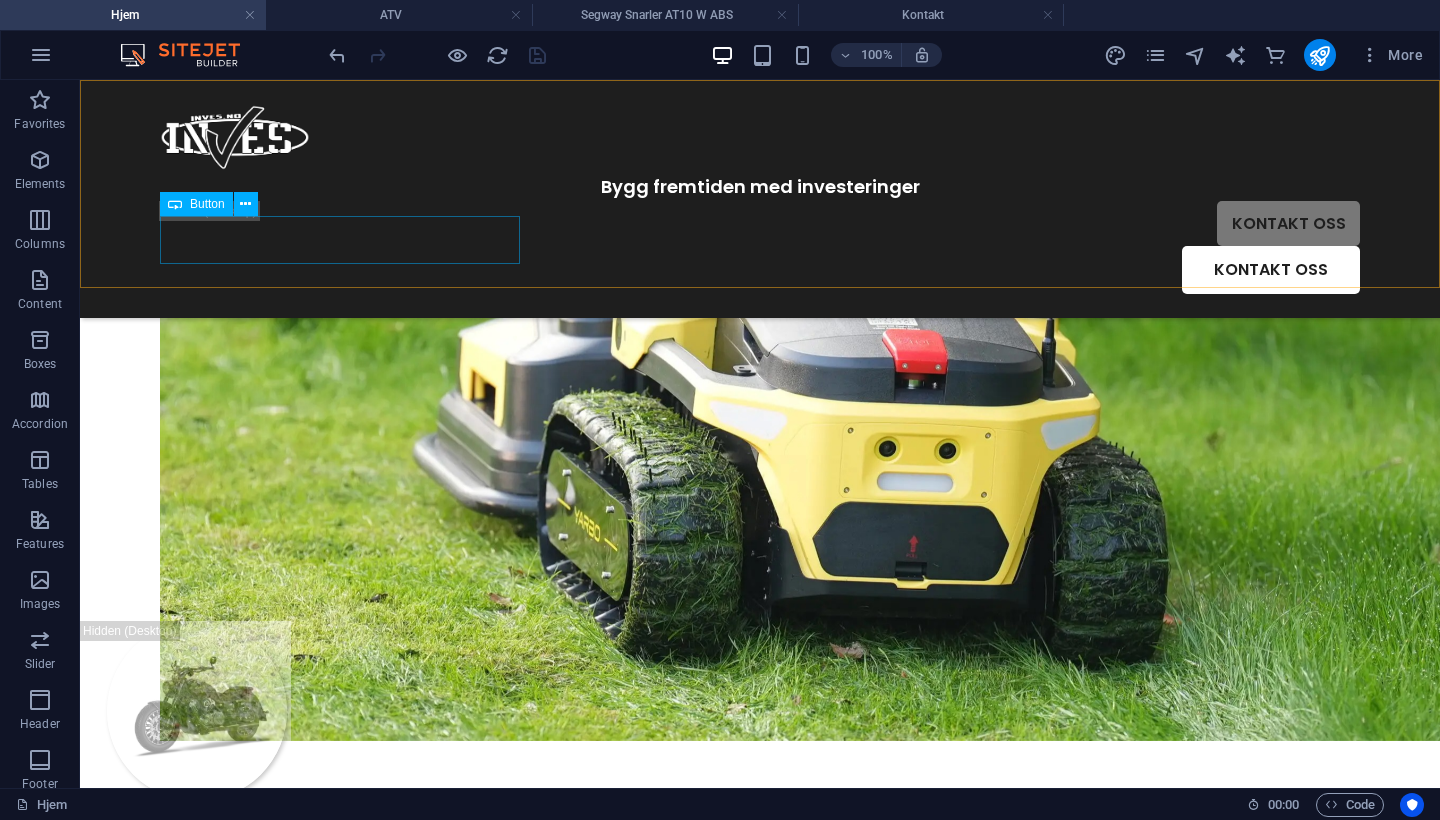 click on "KONTAKT OSS" at bounding box center (760, 270) 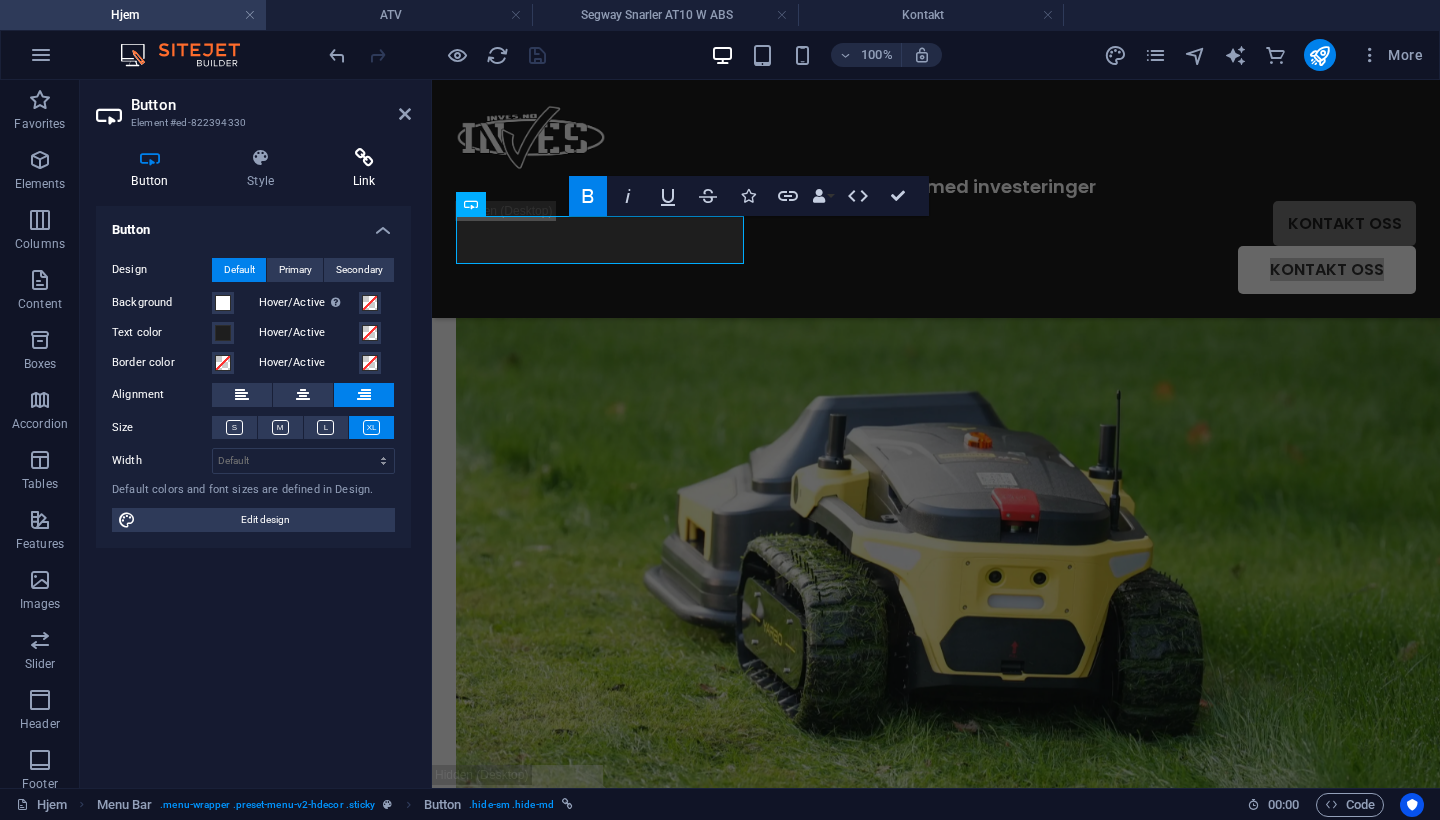 click at bounding box center [364, 158] 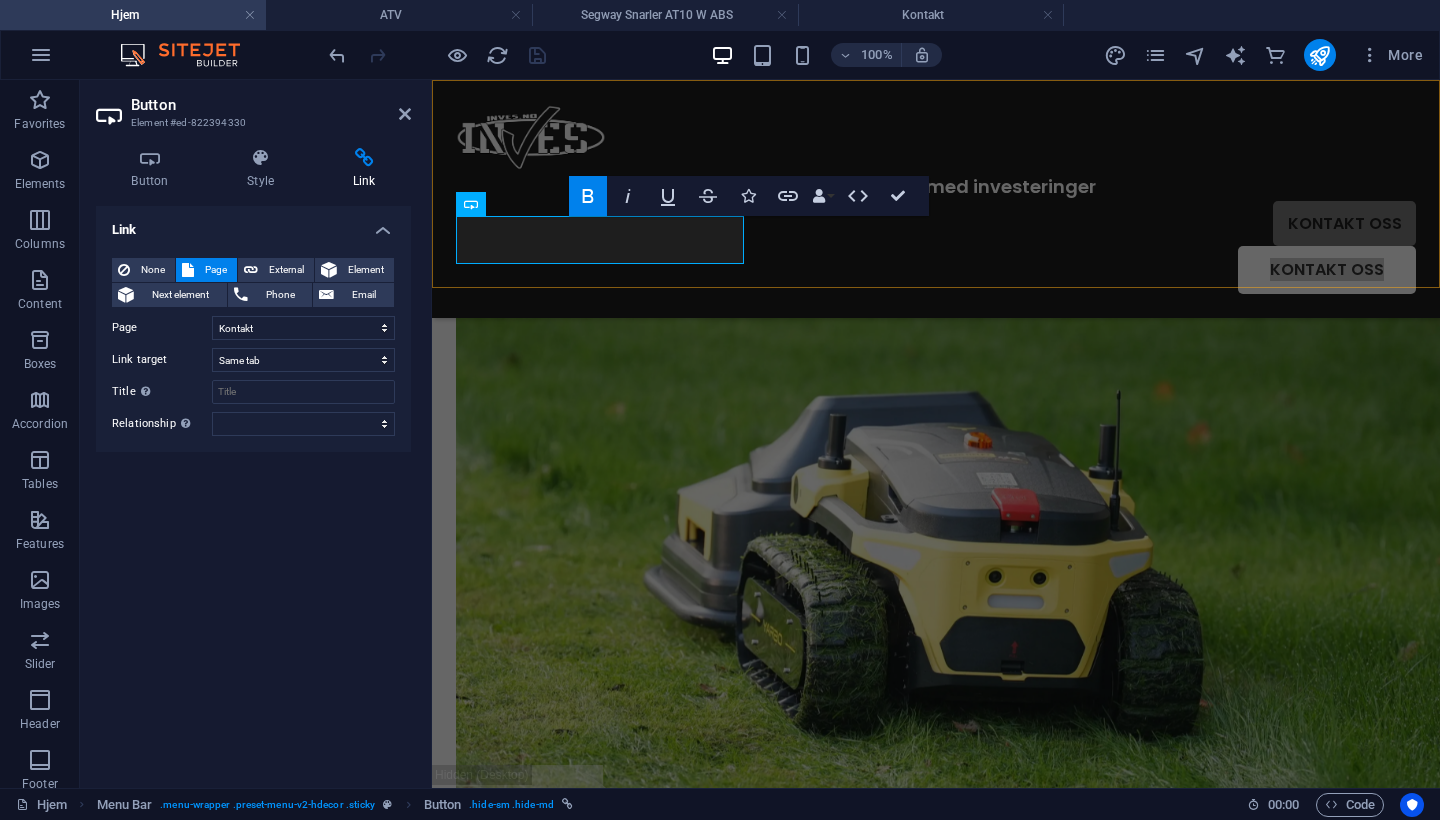 click on "KONTAKT OSS" at bounding box center (936, 223) 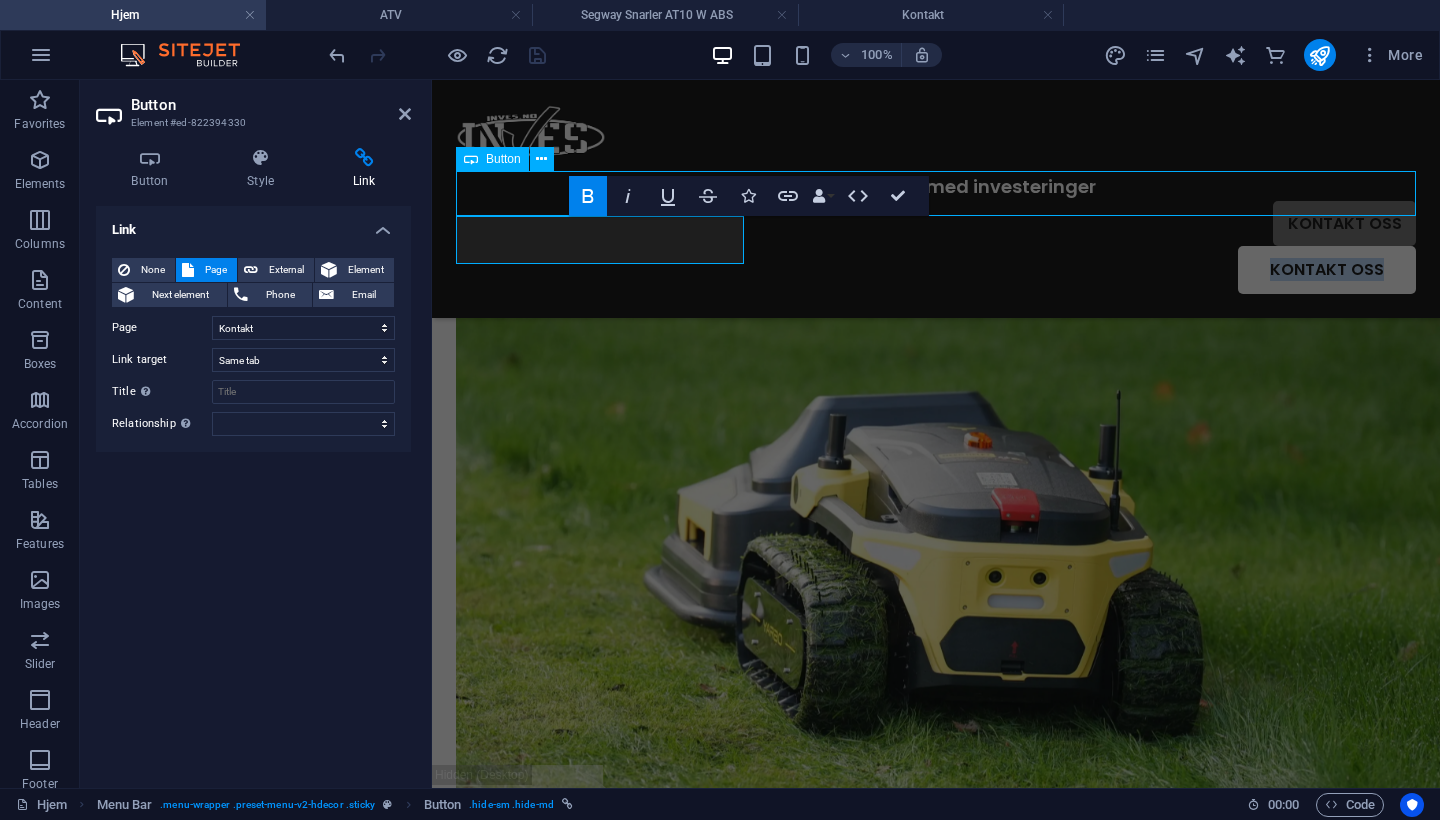 click on "KONTAKT OSS" at bounding box center [936, 223] 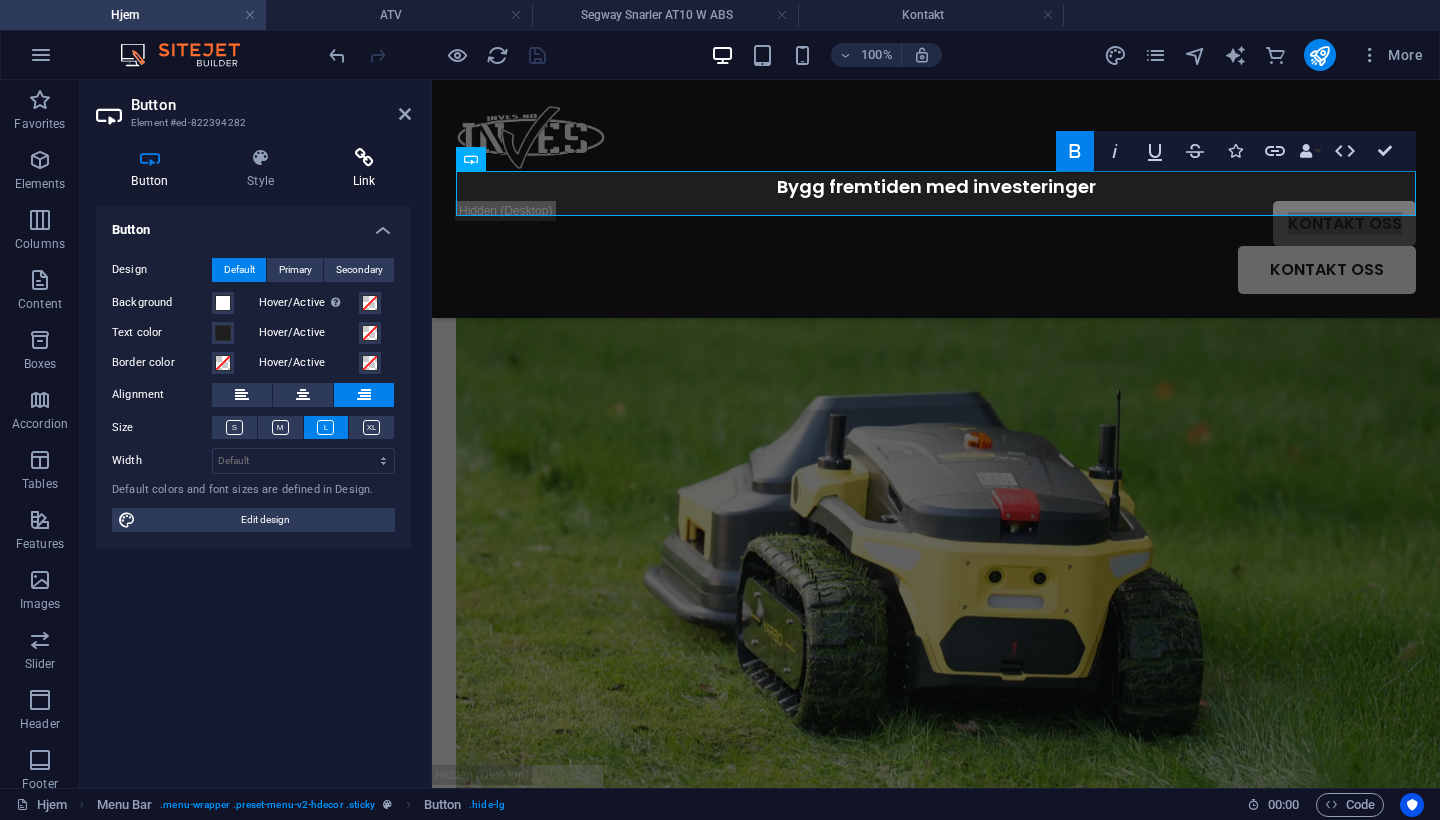 click at bounding box center [364, 158] 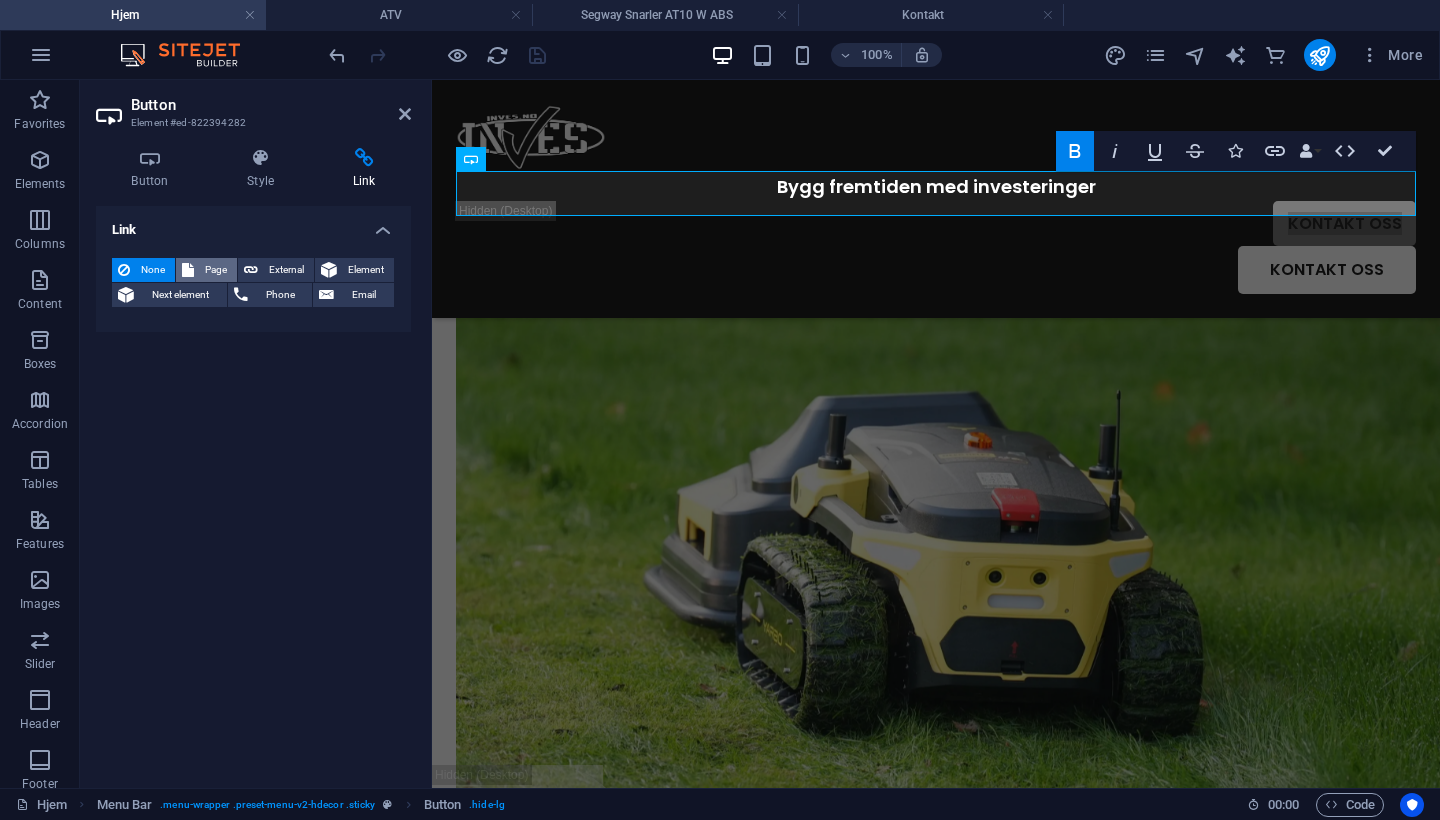 click on "Page" at bounding box center (215, 270) 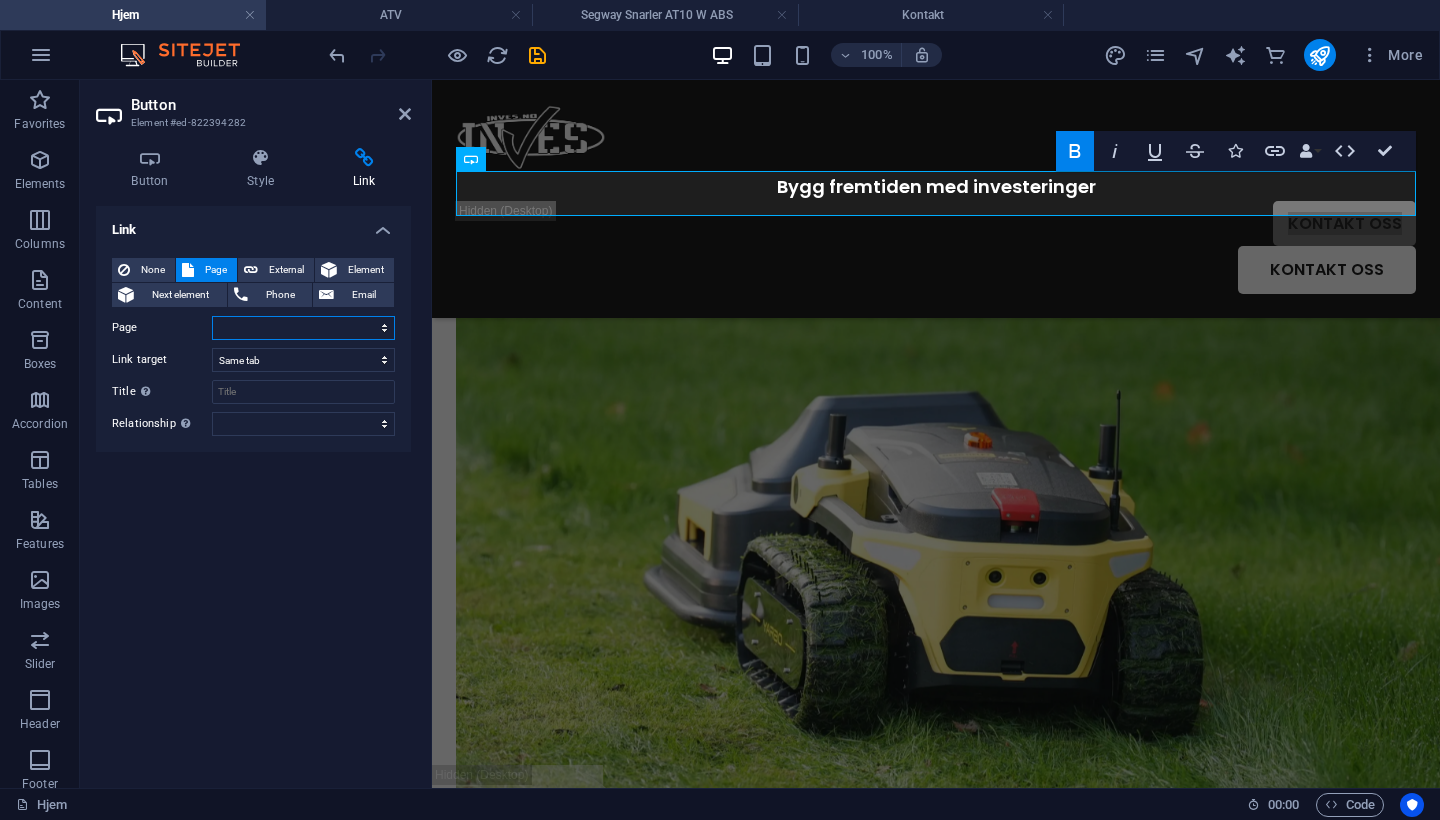 select on "2" 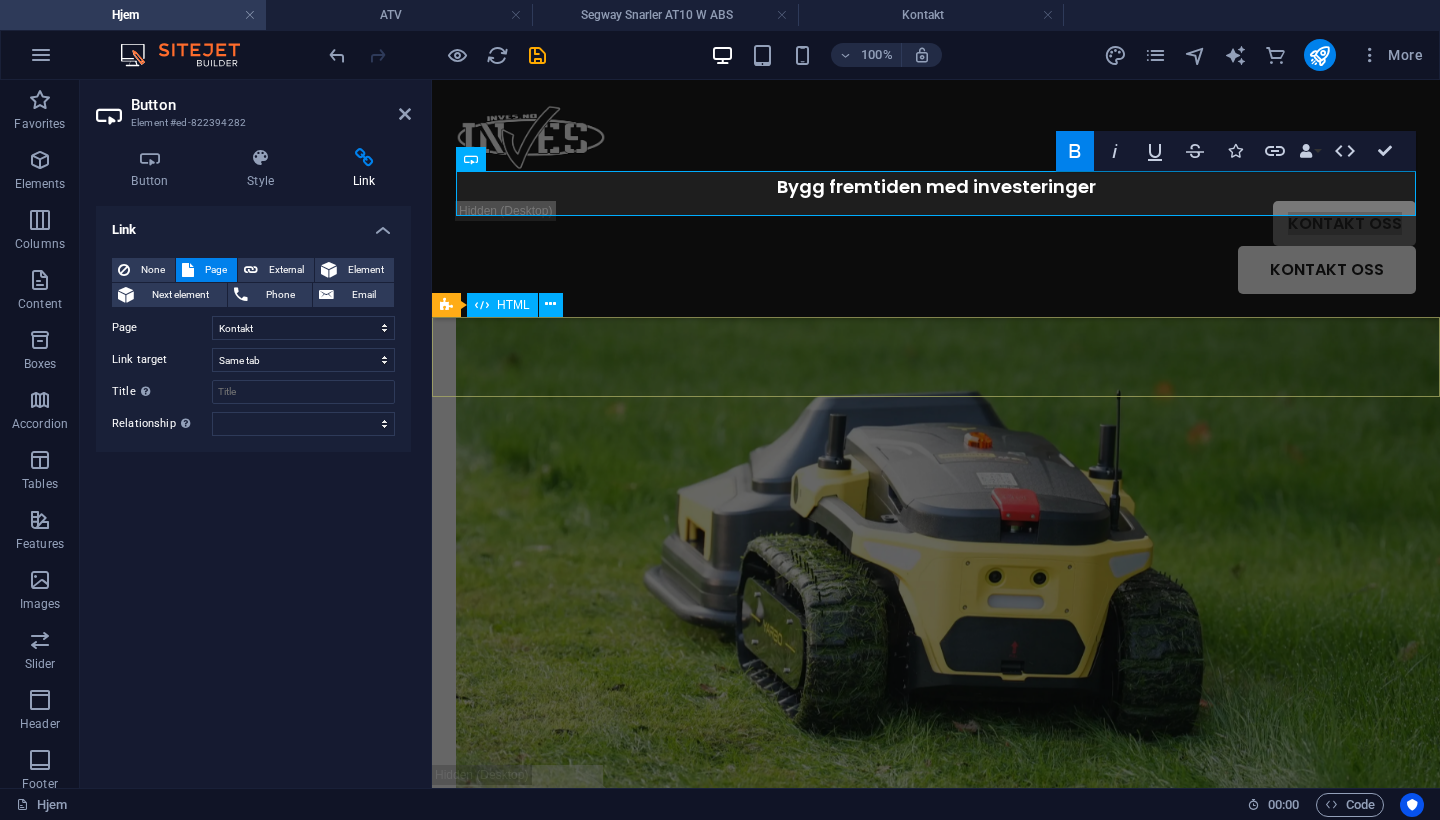 click at bounding box center (936, 6651) 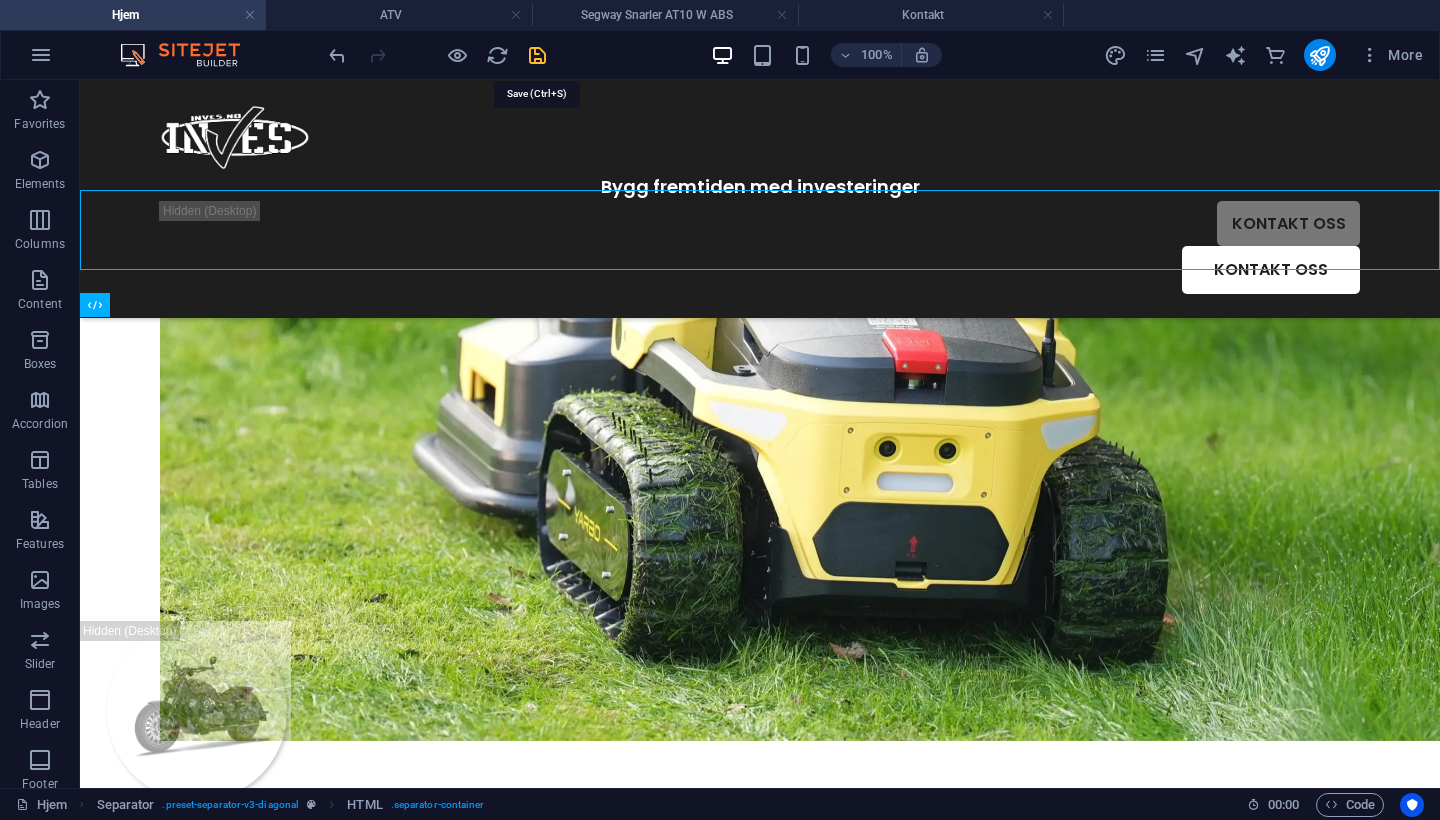click at bounding box center (537, 55) 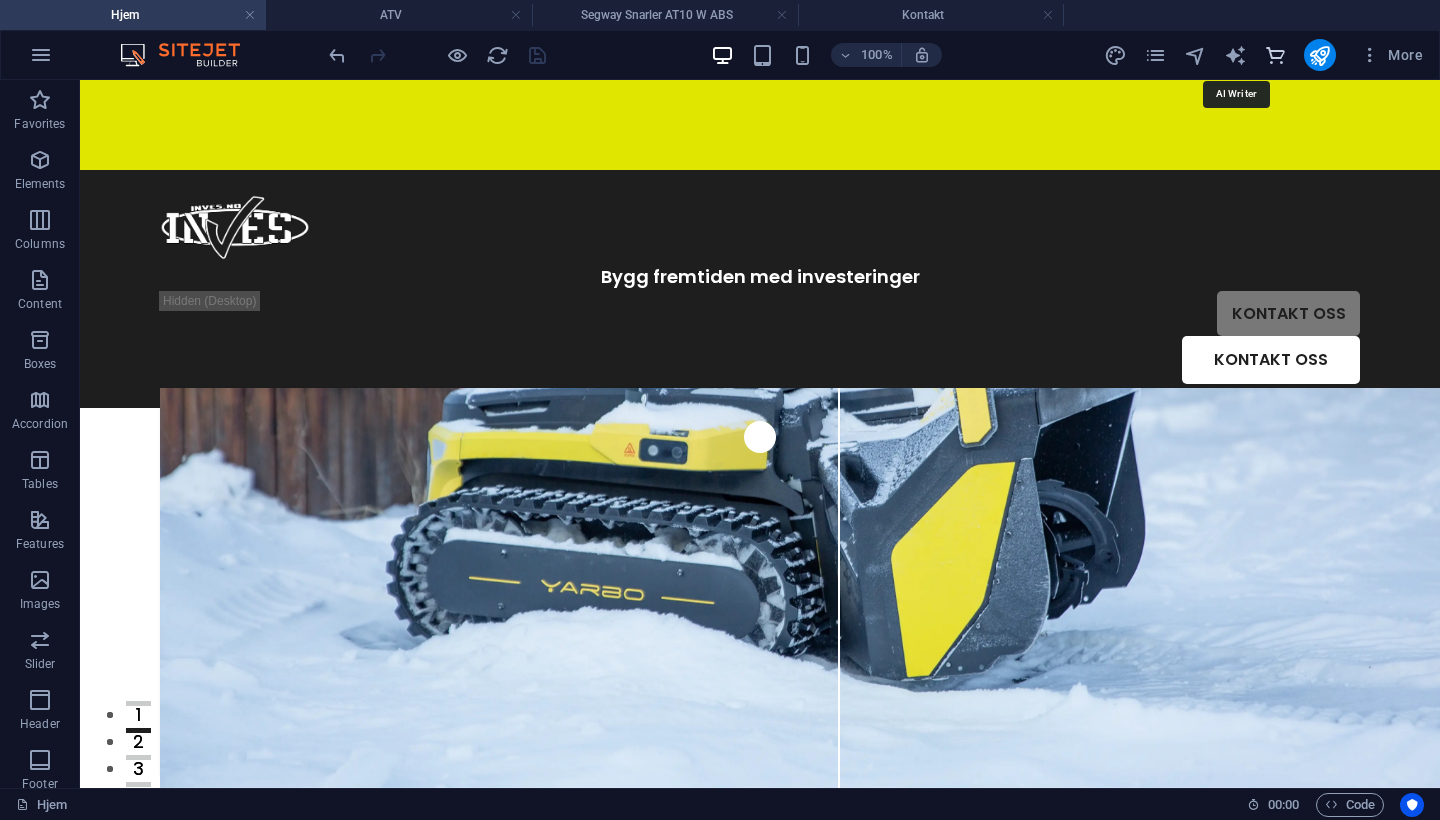 scroll, scrollTop: 0, scrollLeft: 0, axis: both 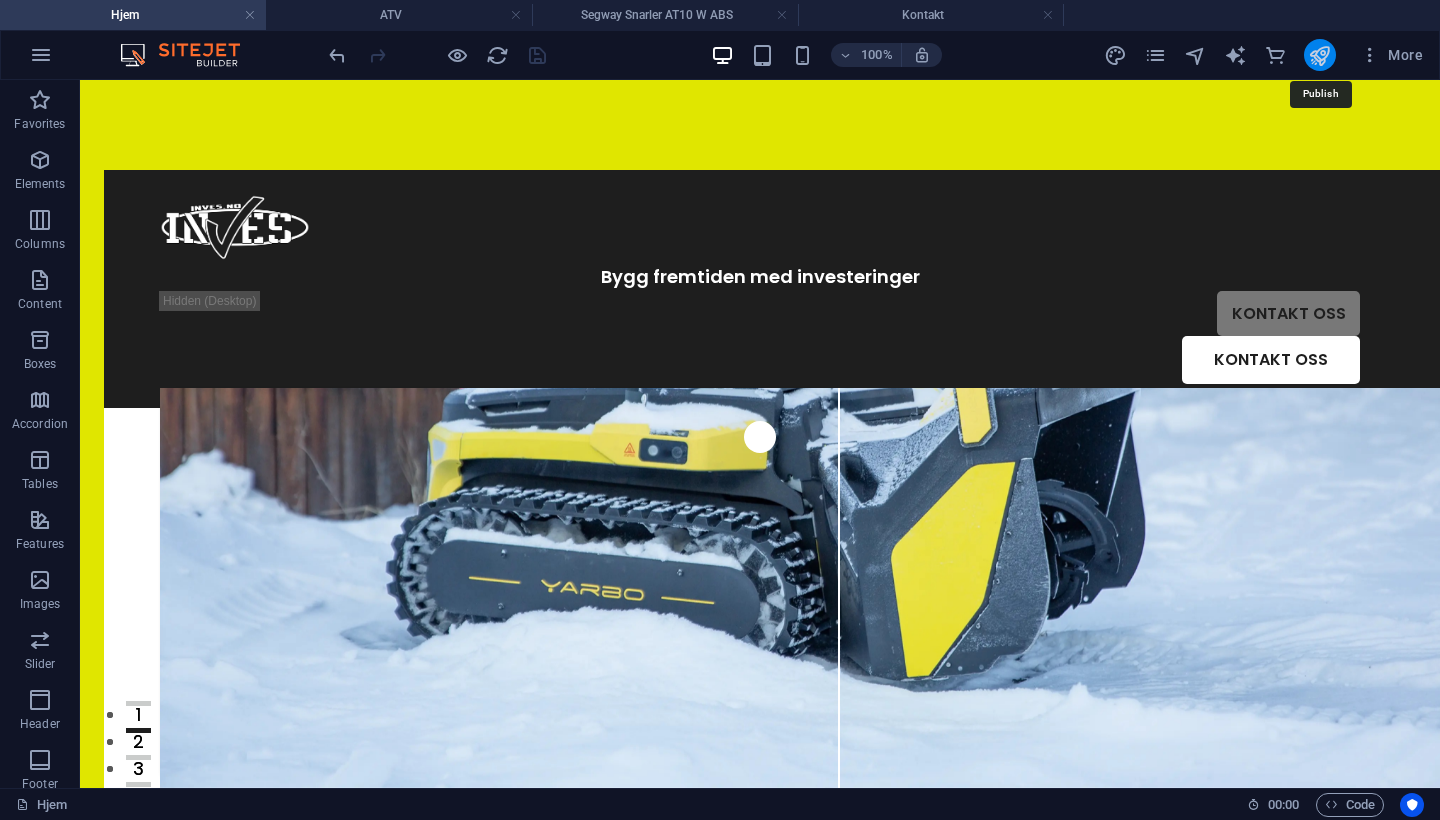 click at bounding box center (1319, 55) 